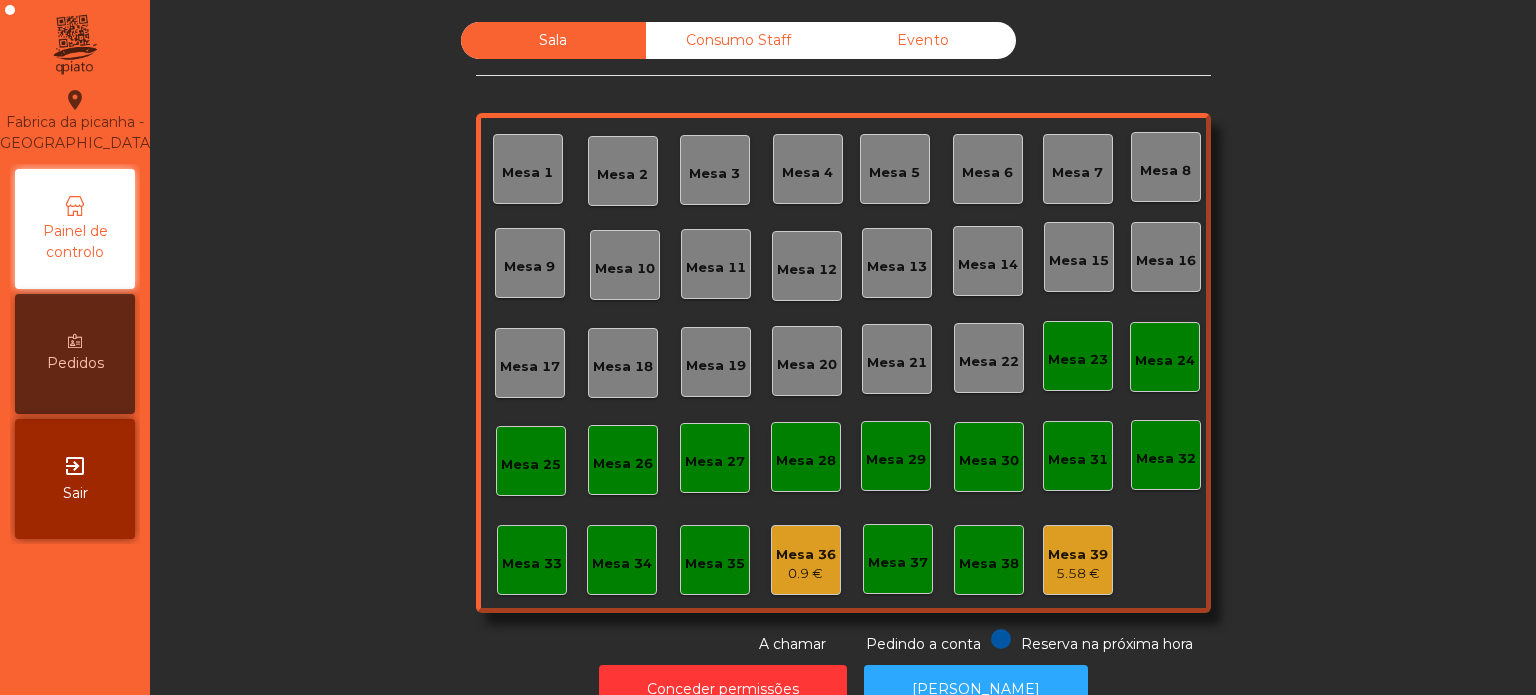 scroll, scrollTop: 0, scrollLeft: 0, axis: both 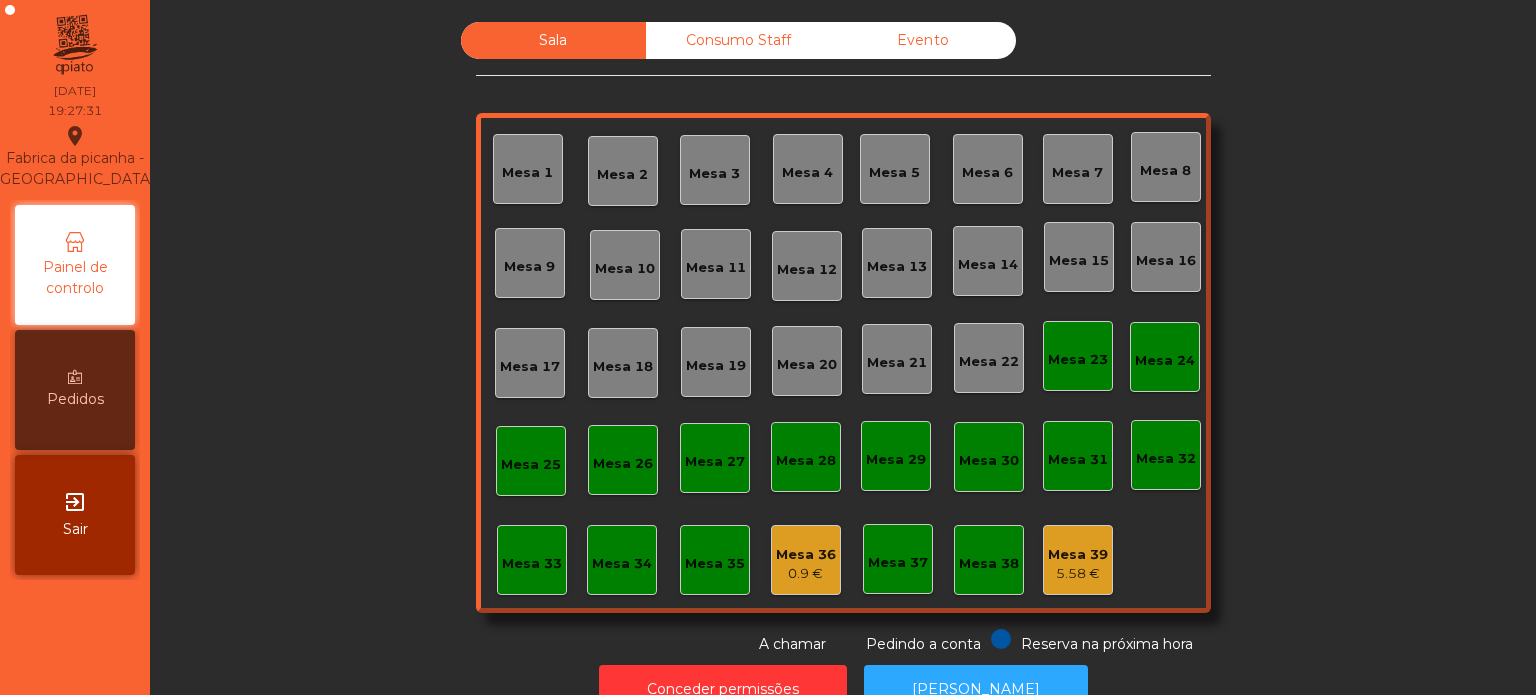 click on "Mesa 39" 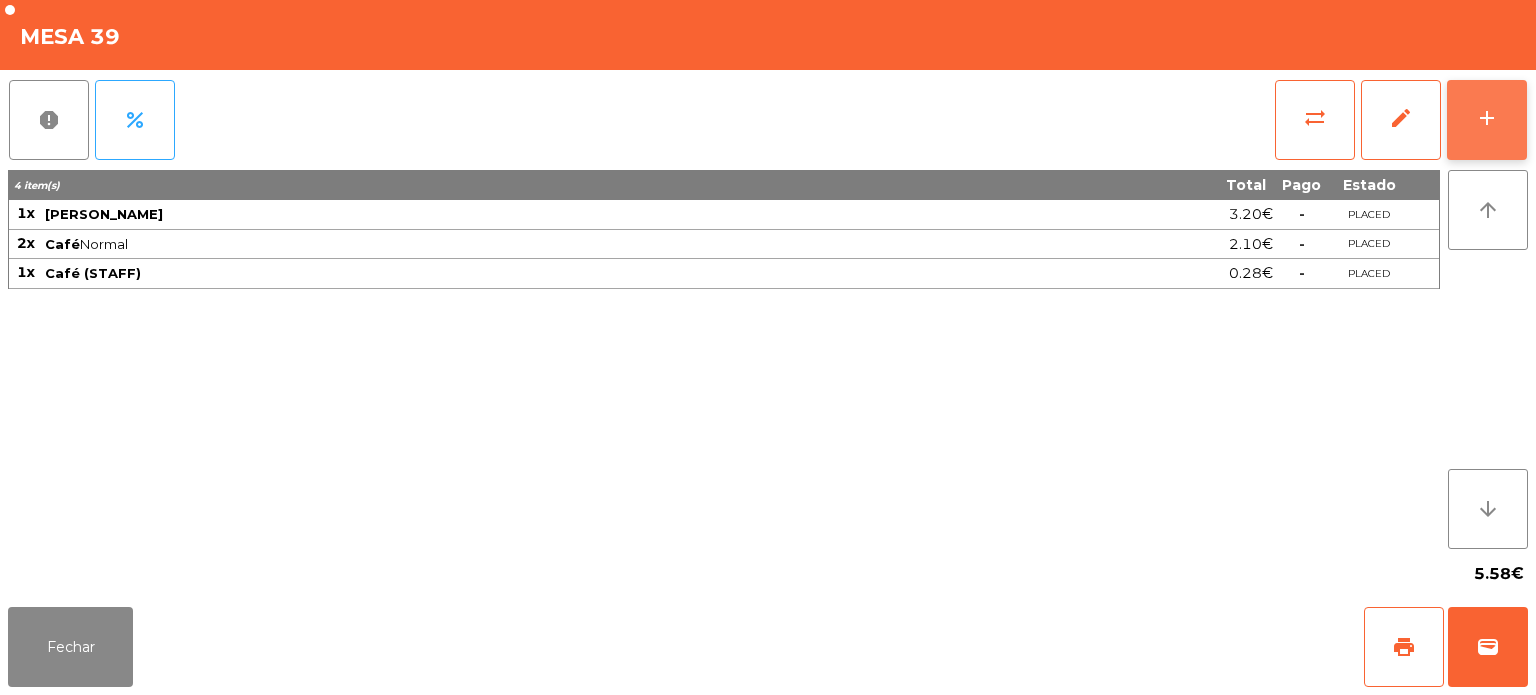 click on "add" 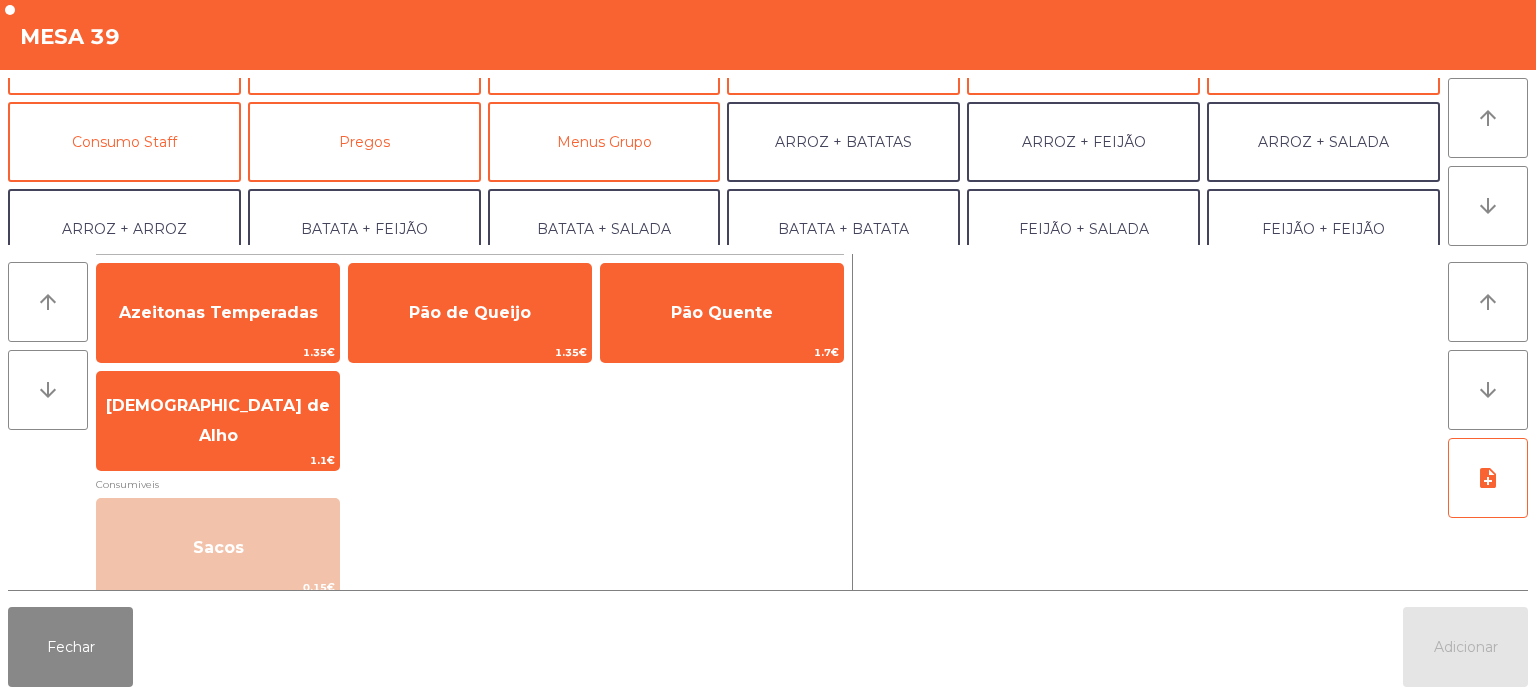 scroll, scrollTop: 164, scrollLeft: 0, axis: vertical 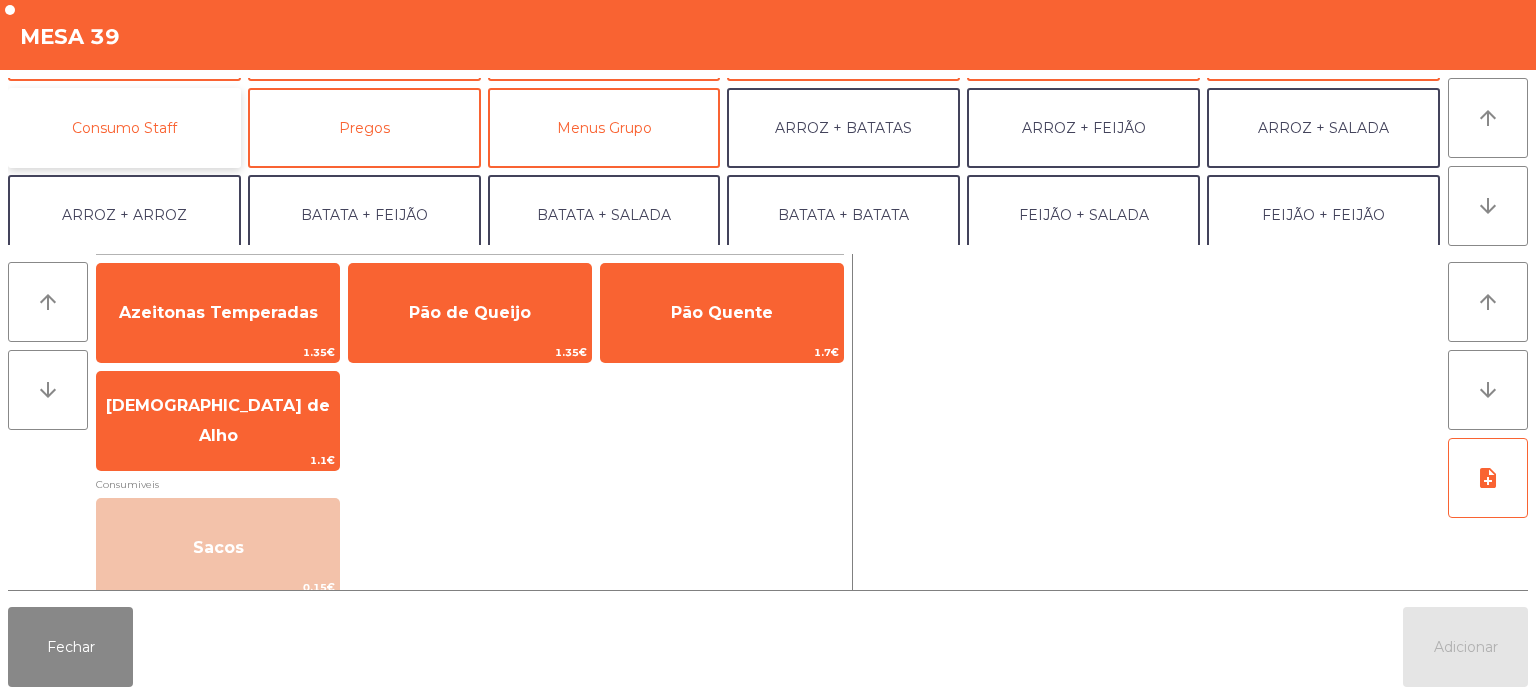 click on "Consumo Staff" 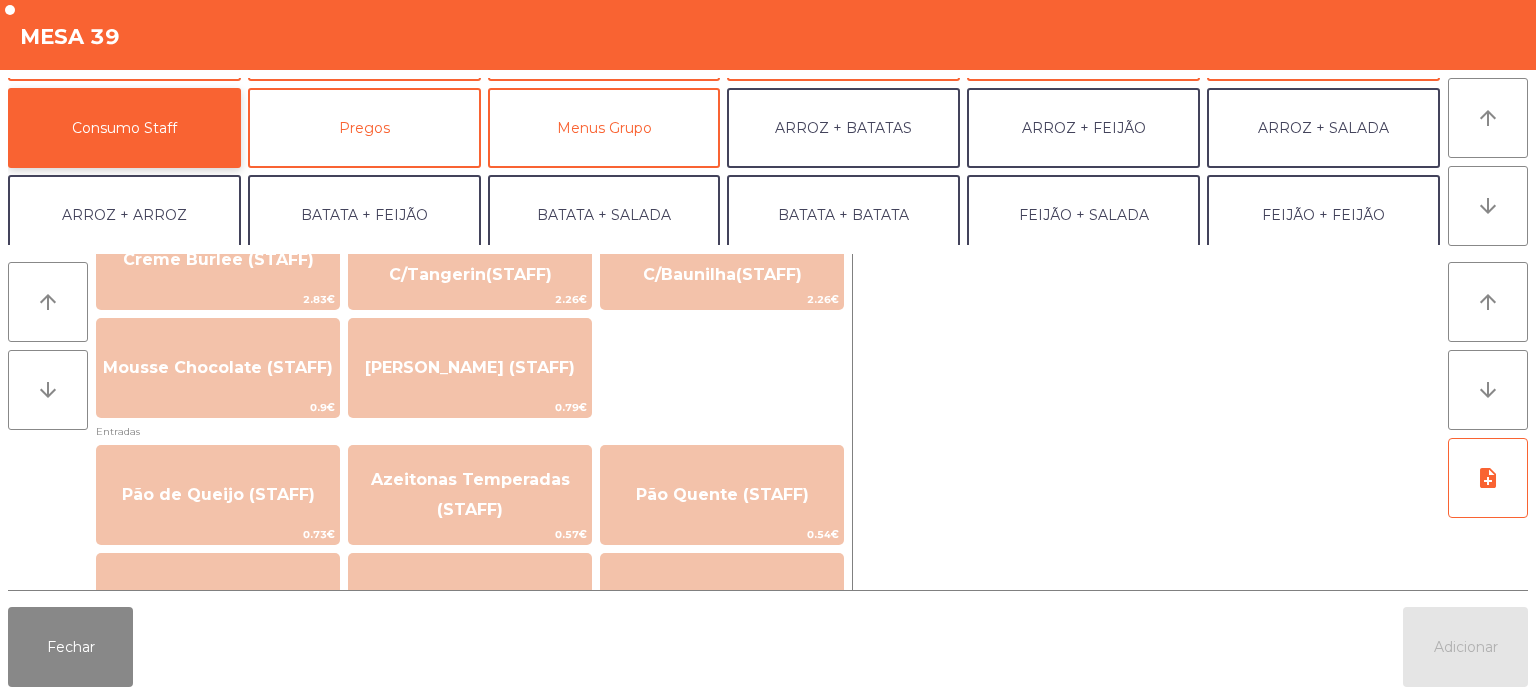 scroll, scrollTop: 1354, scrollLeft: 0, axis: vertical 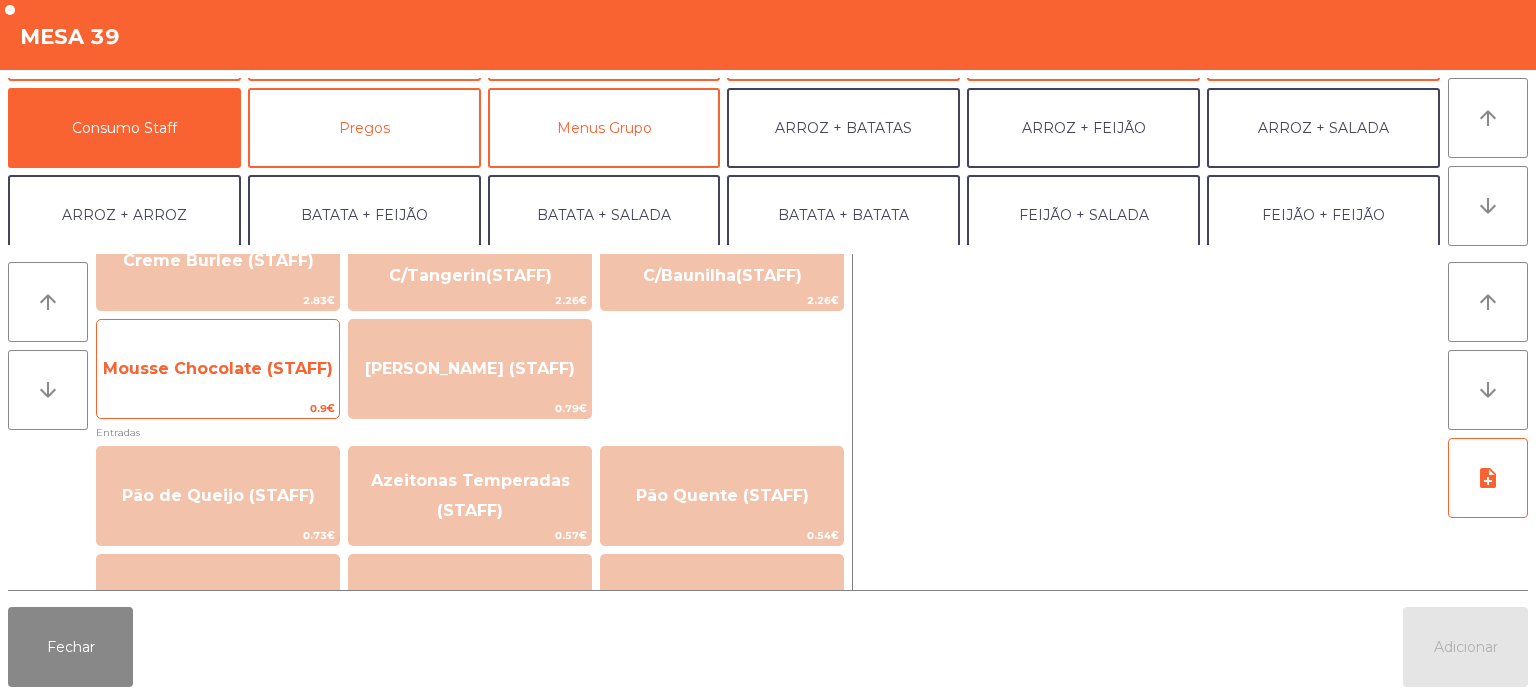 click on "Mousse Chocolate (STAFF)" 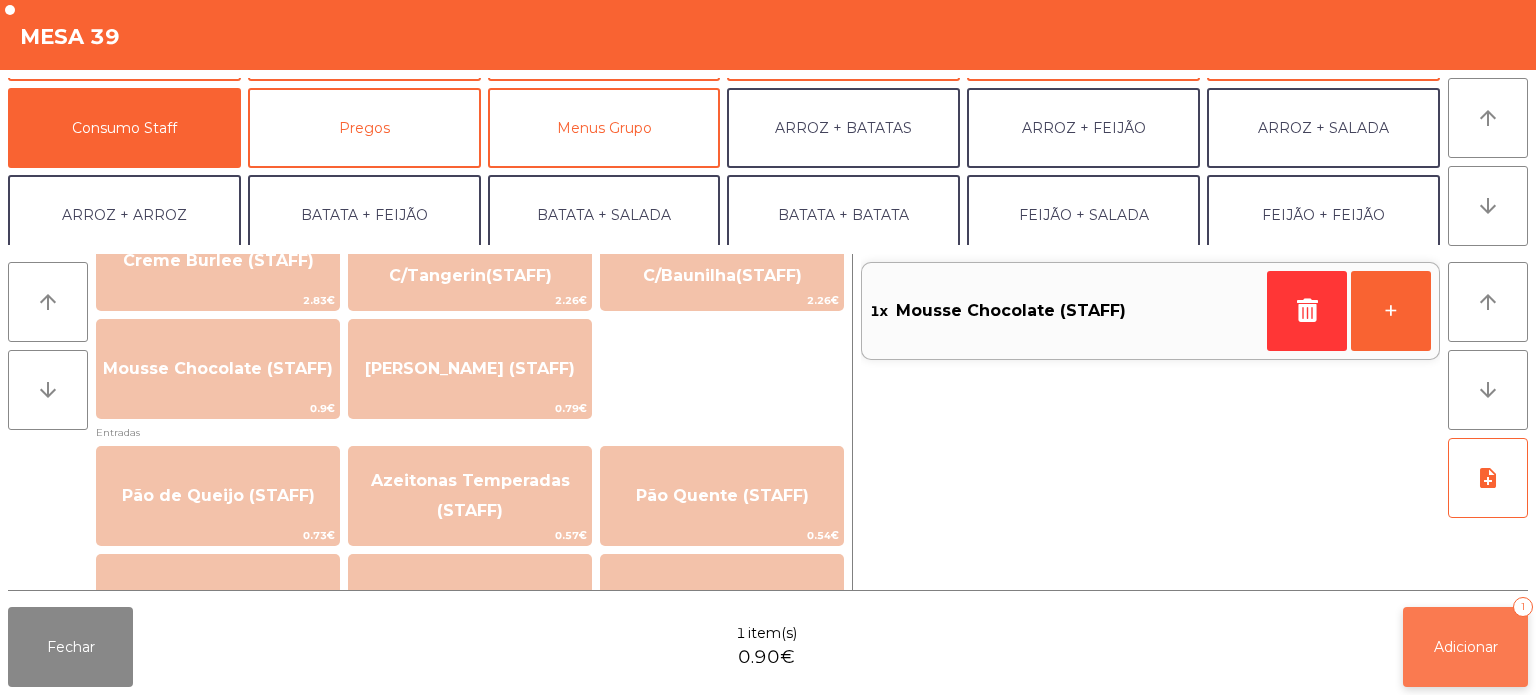 click on "Adicionar" 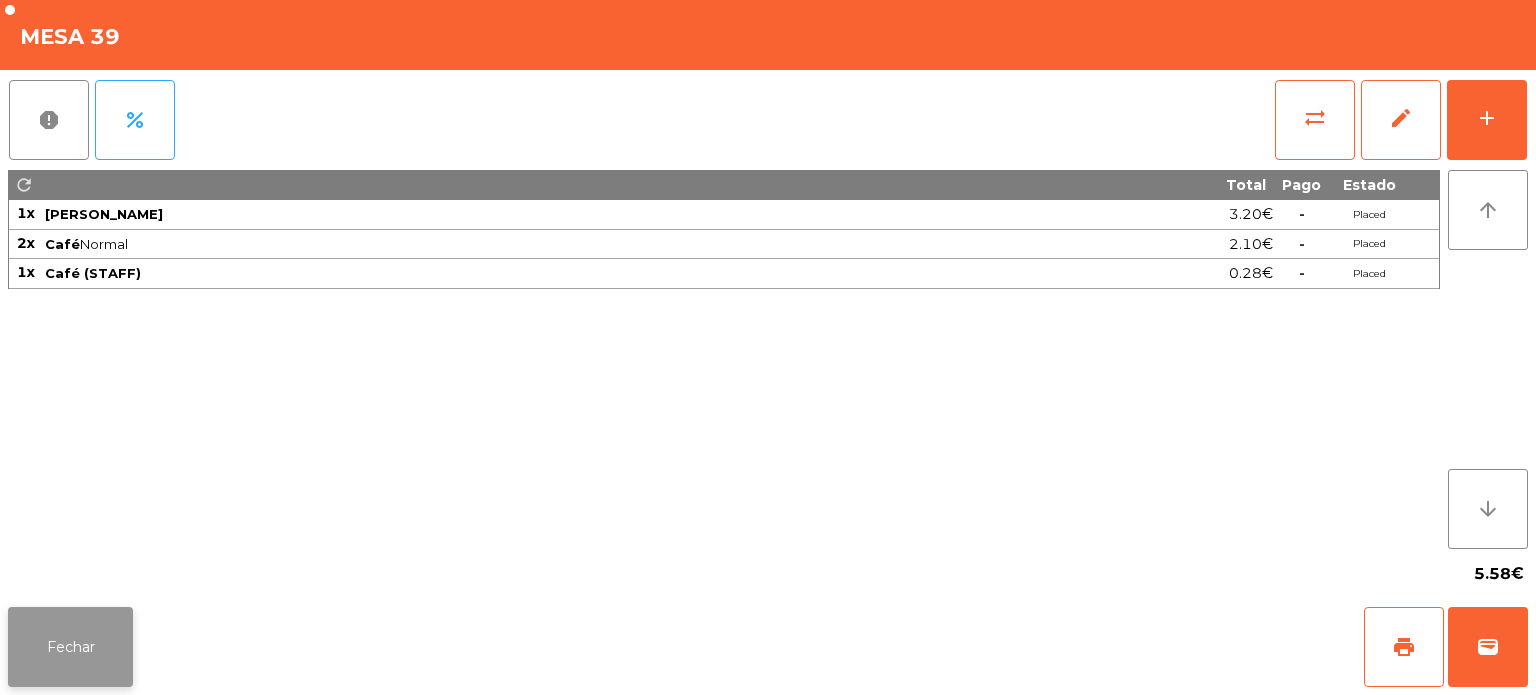 click on "Fechar" 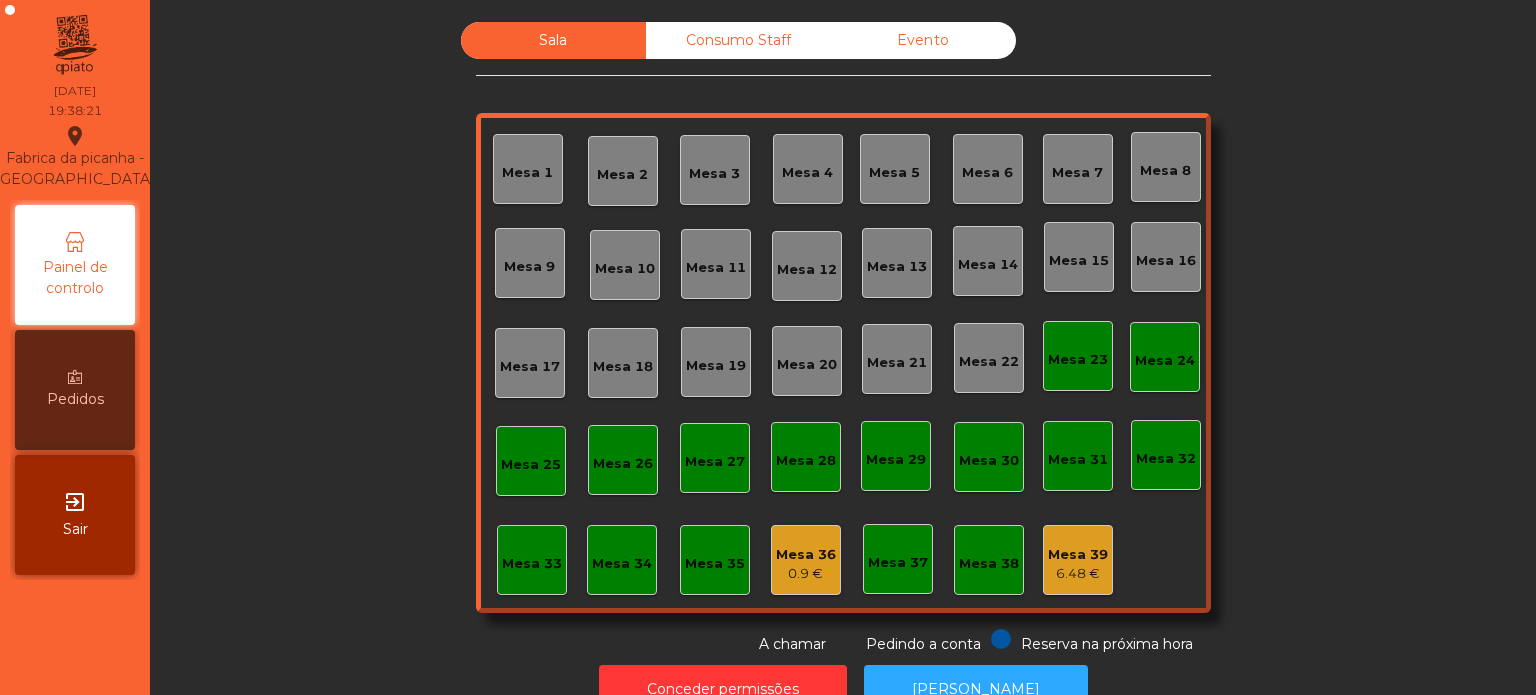 click on "Mesa 16" 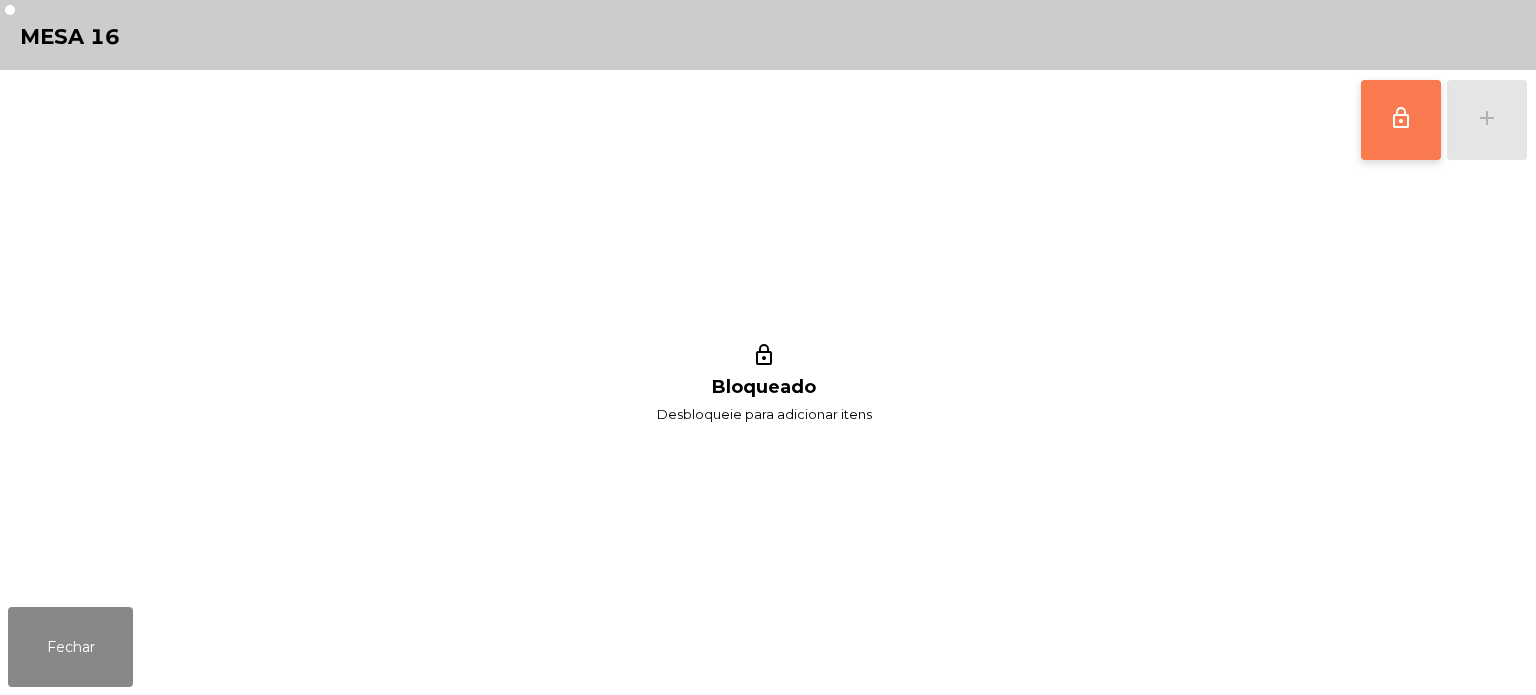 click on "lock_outline" 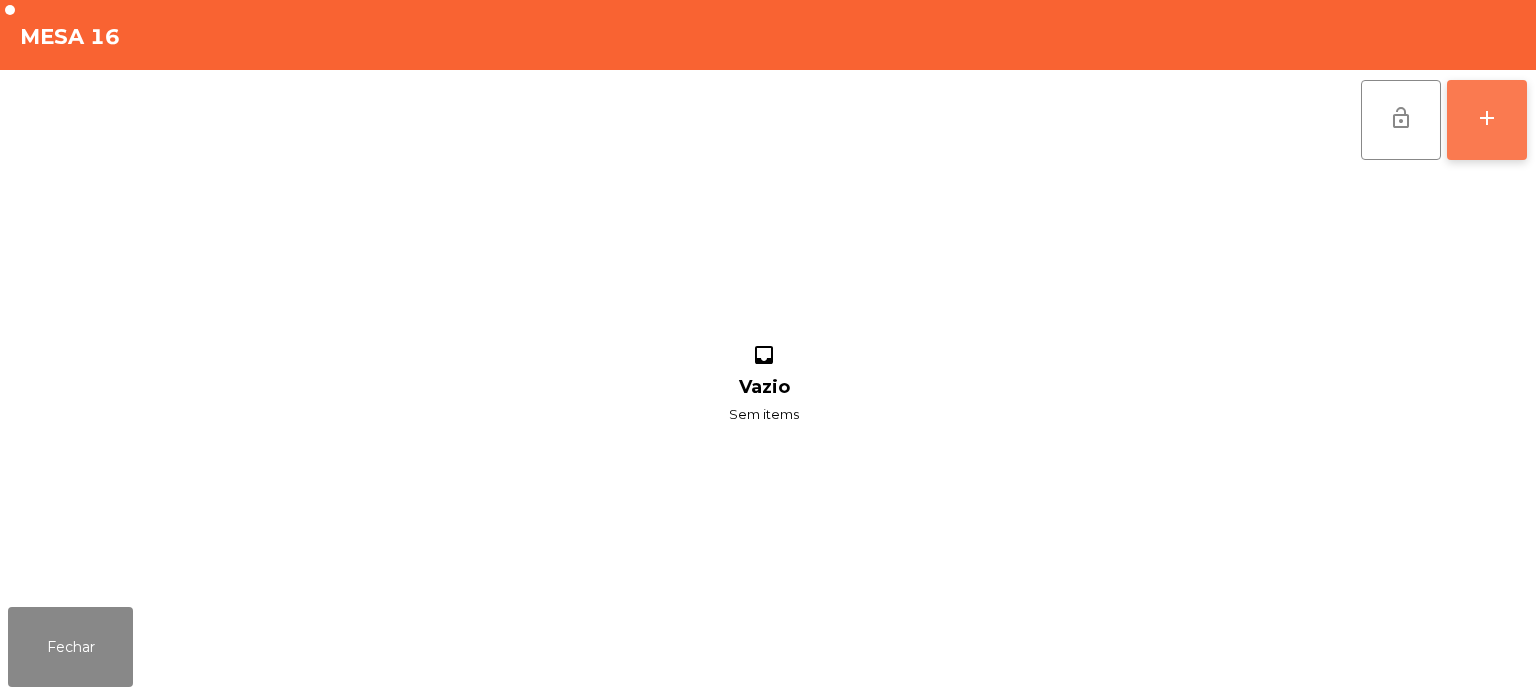 click on "add" 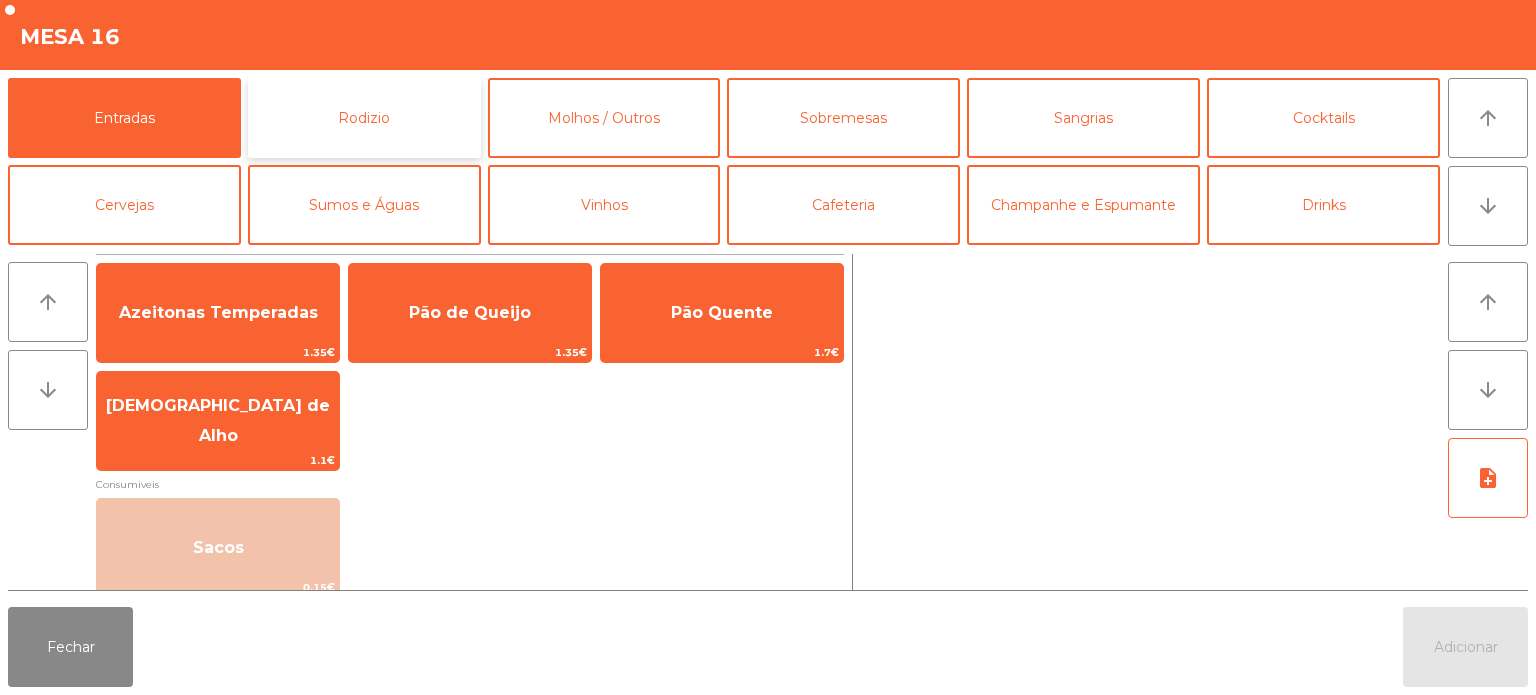 click on "Rodizio" 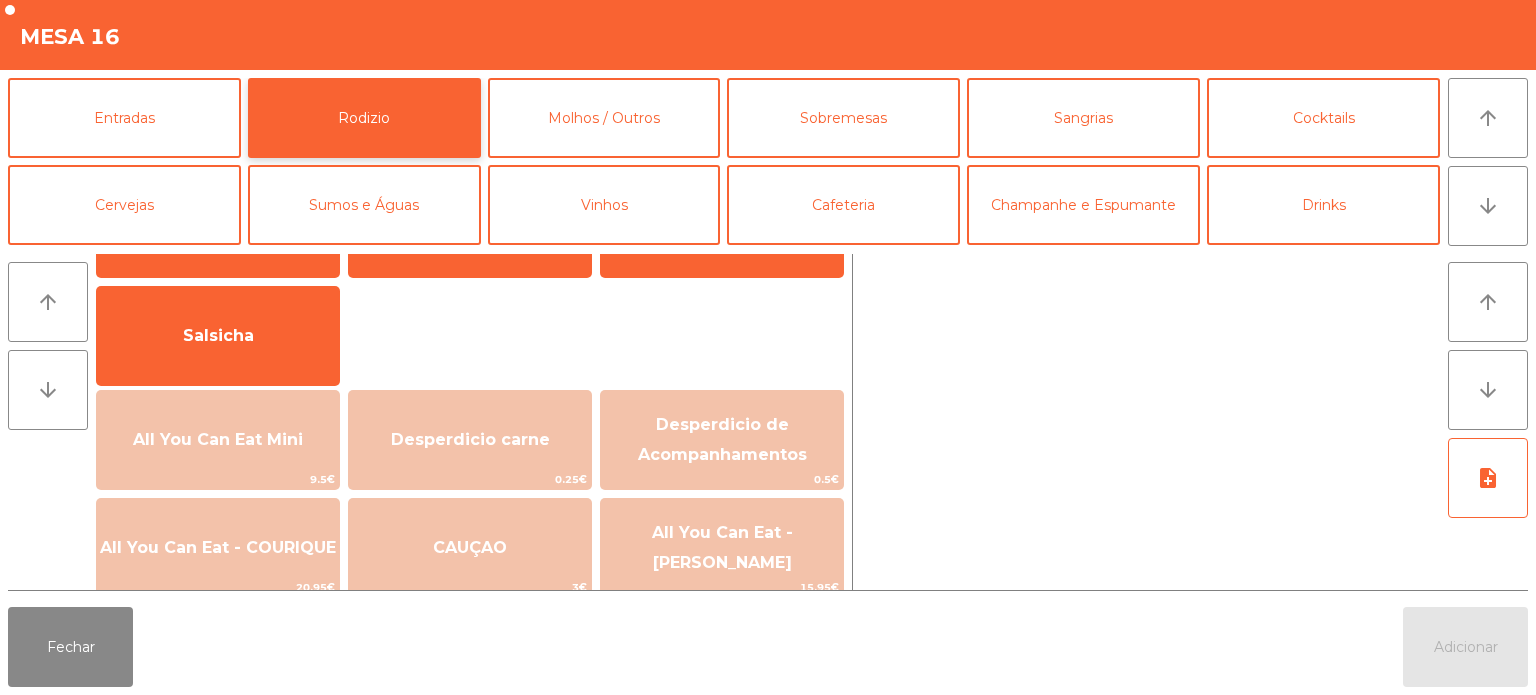 scroll, scrollTop: 111, scrollLeft: 0, axis: vertical 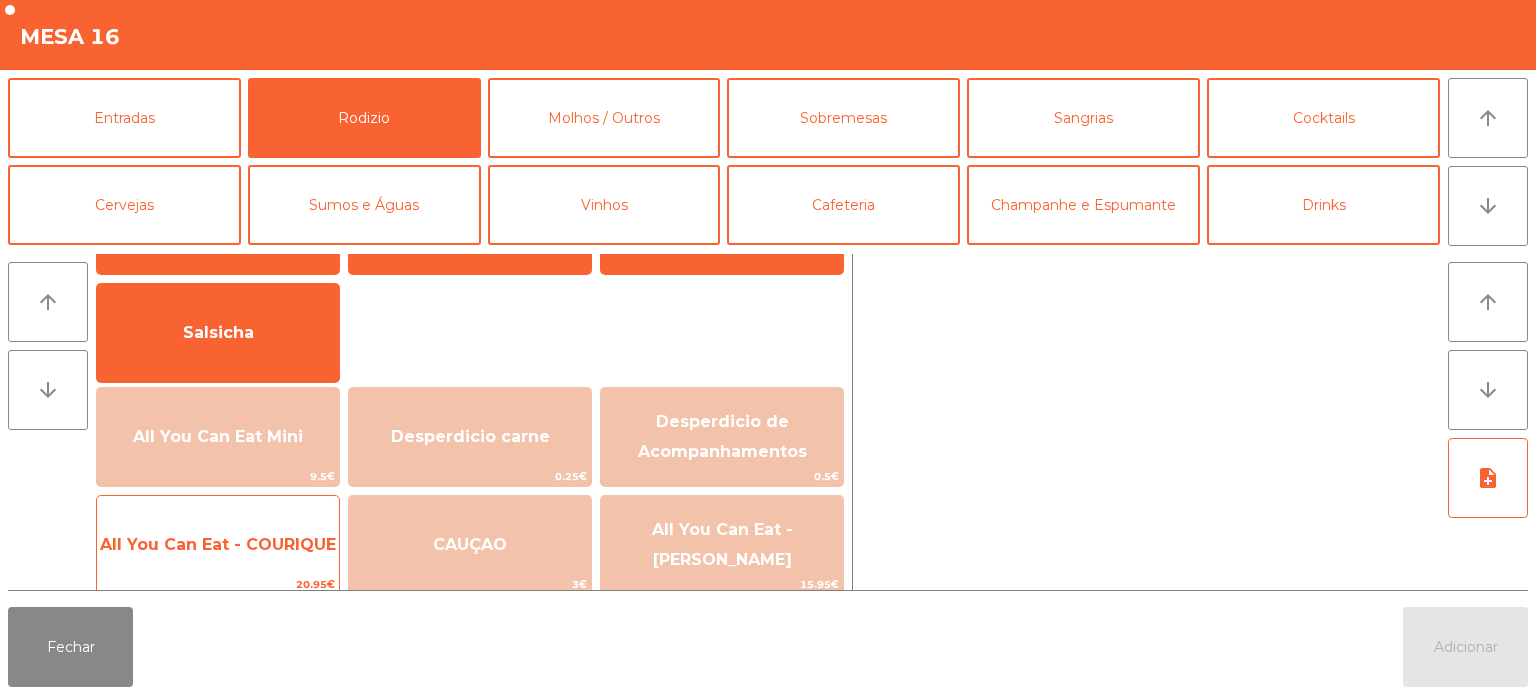 click on "All You Can Eat - COURIQUE" 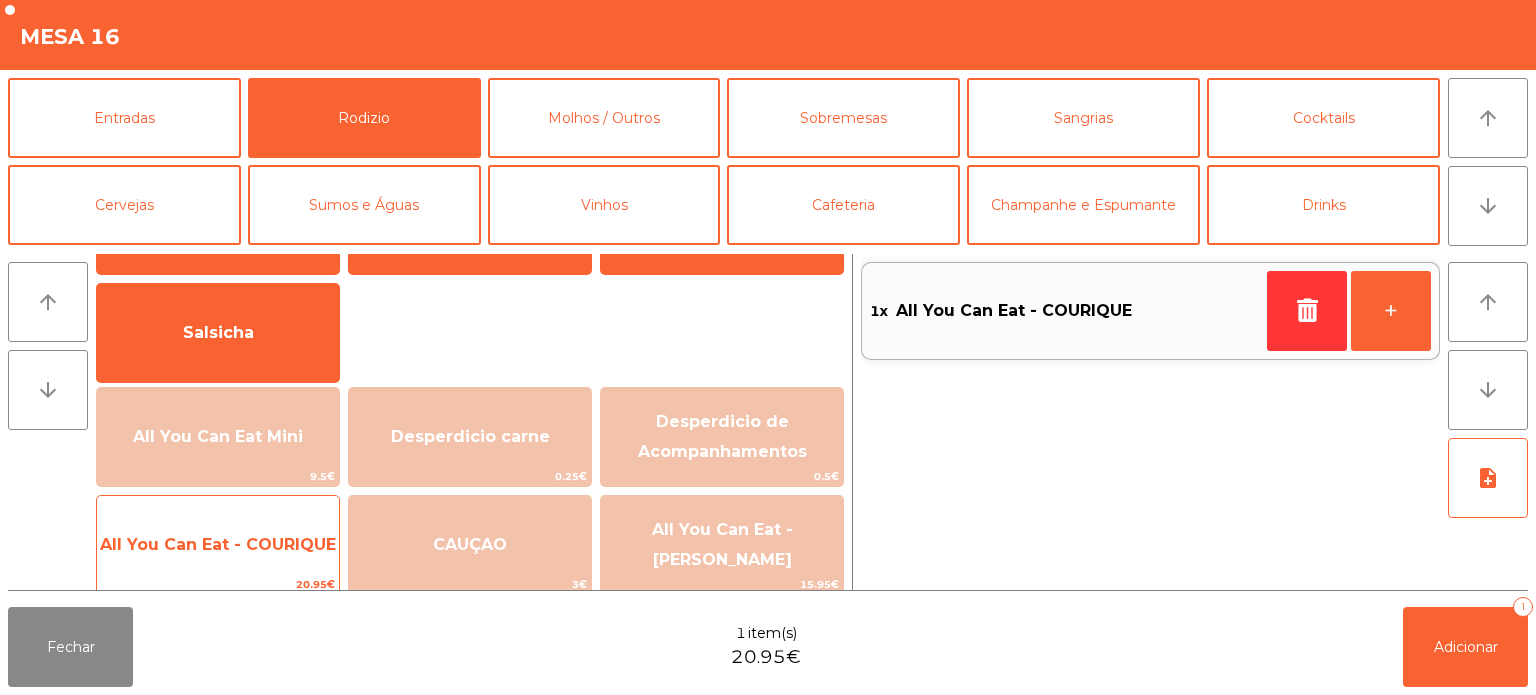 click on "All You Can Eat - COURIQUE" 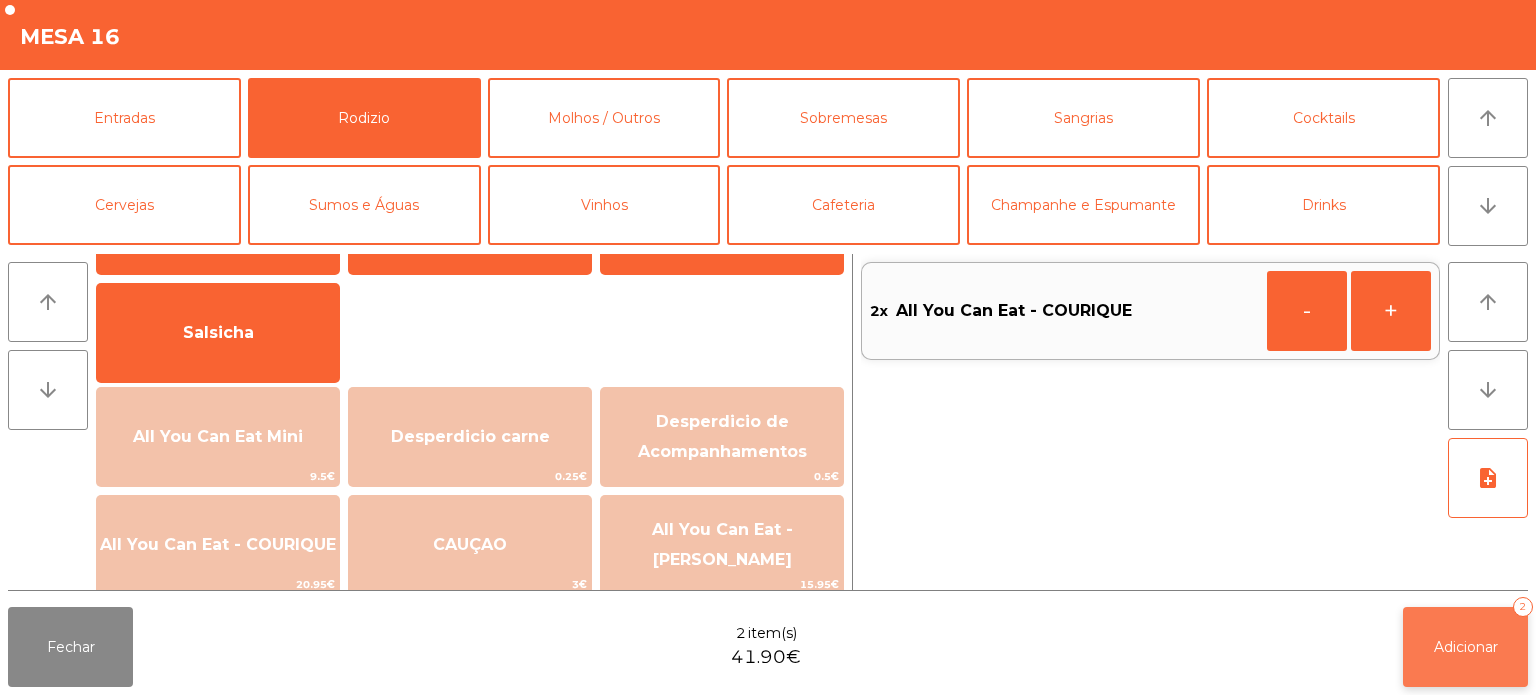click on "Adicionar   2" 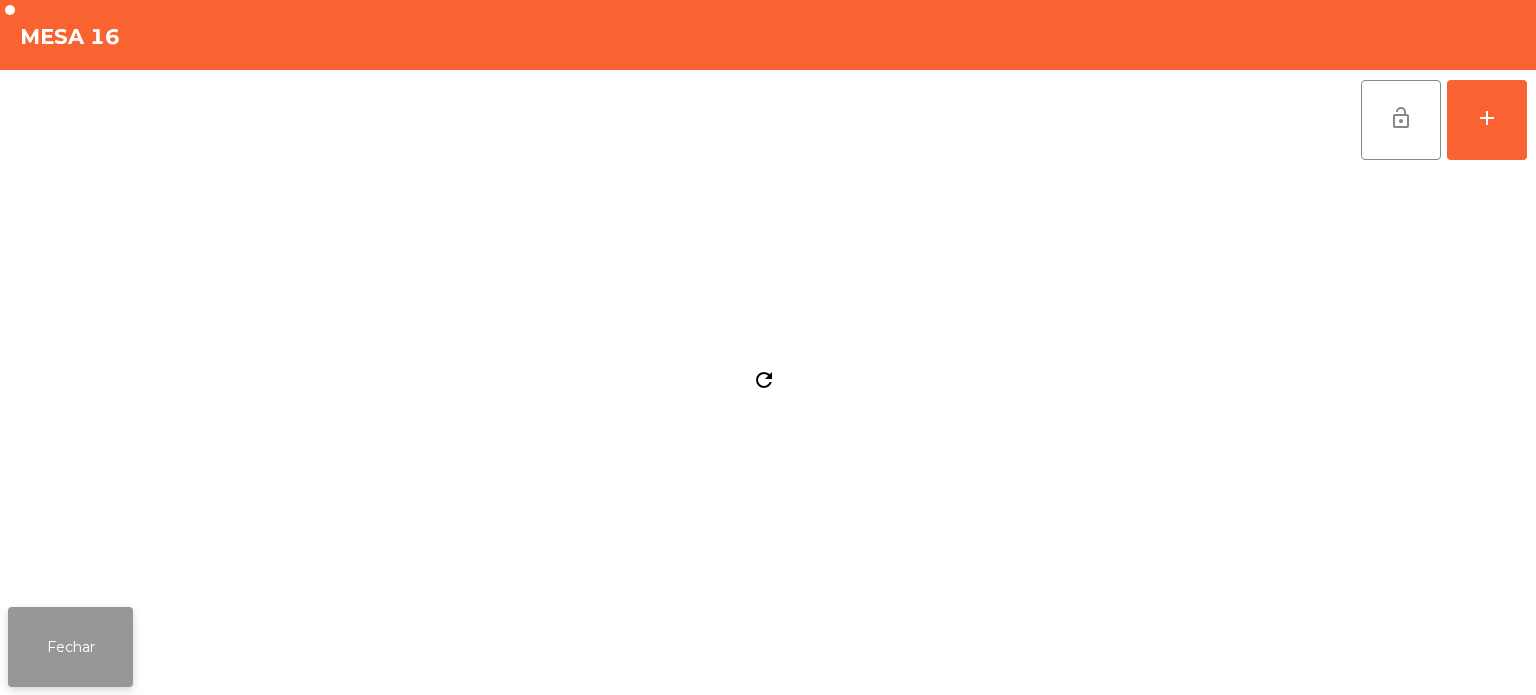 click on "Fechar" 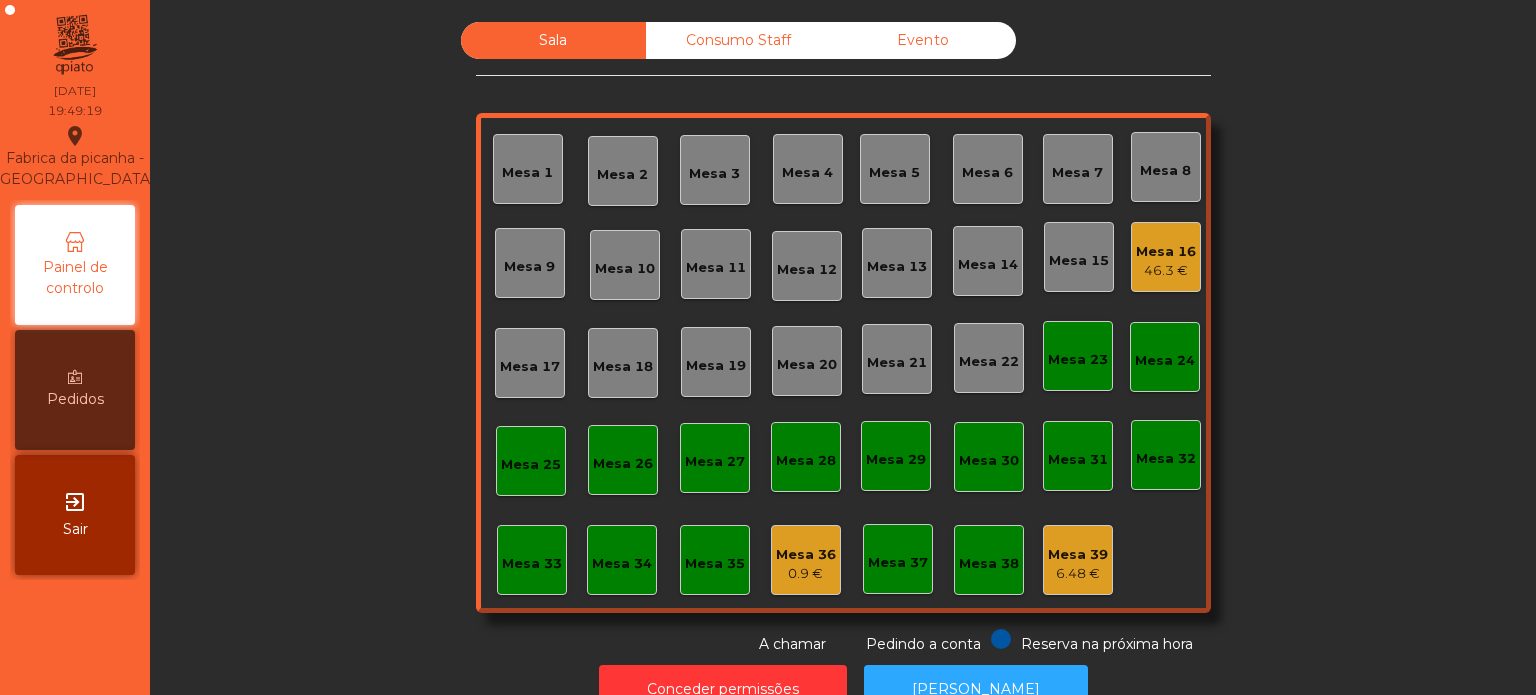 click on "46.3 €" 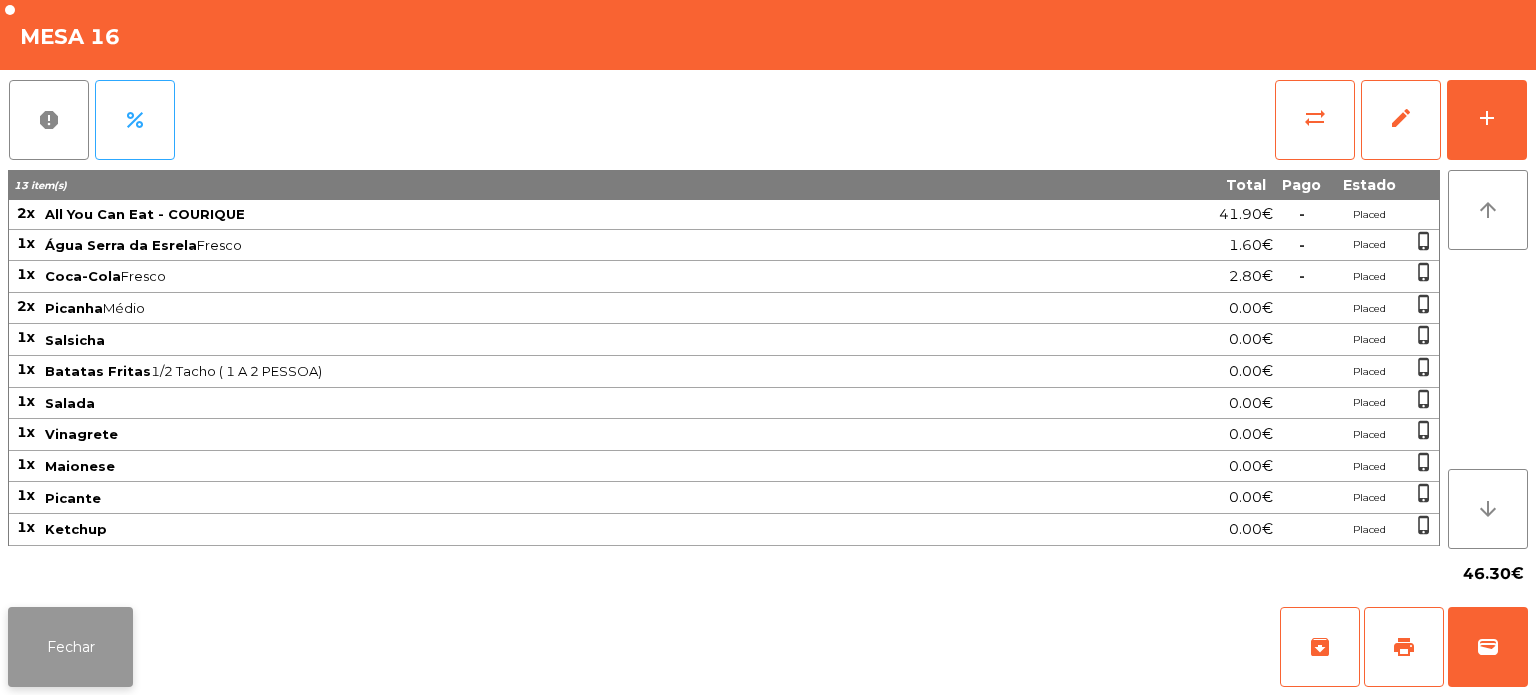 click on "Fechar" 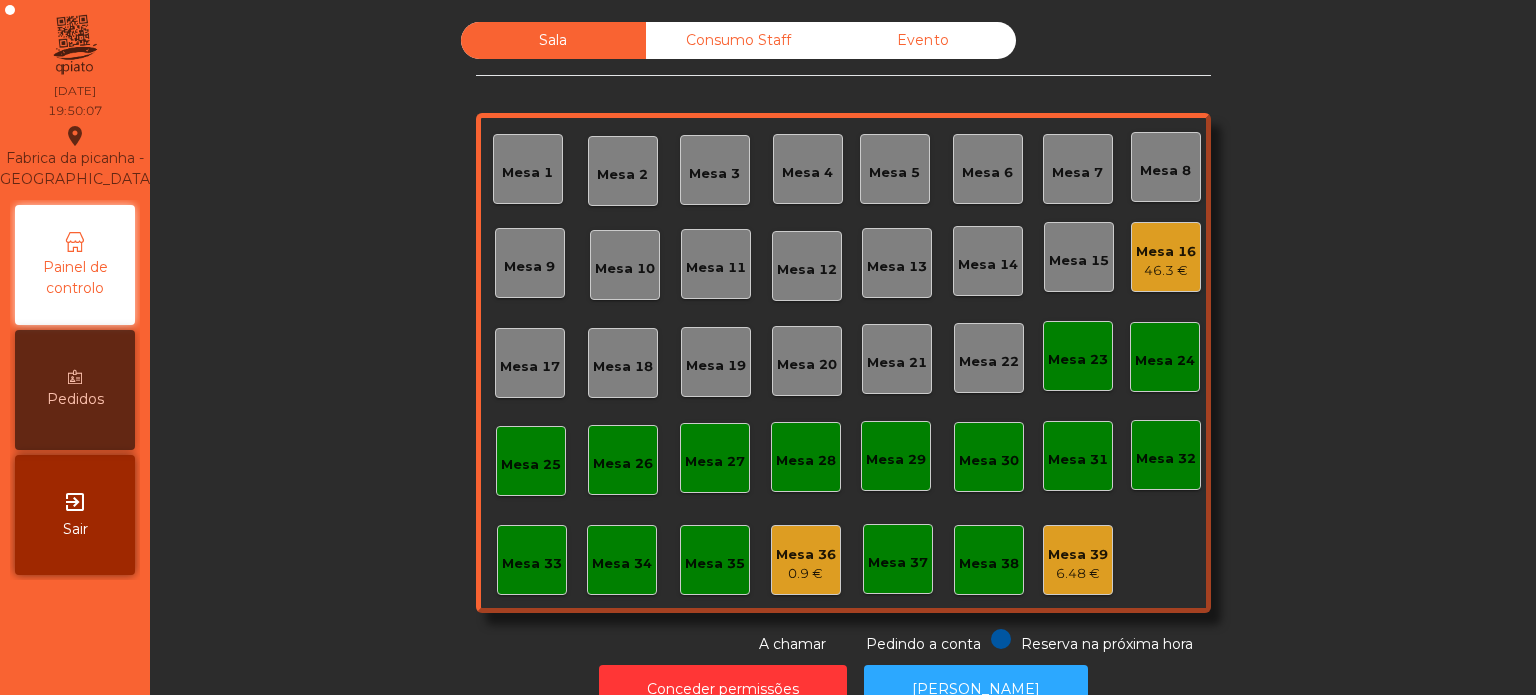 click on "Mesa 20" 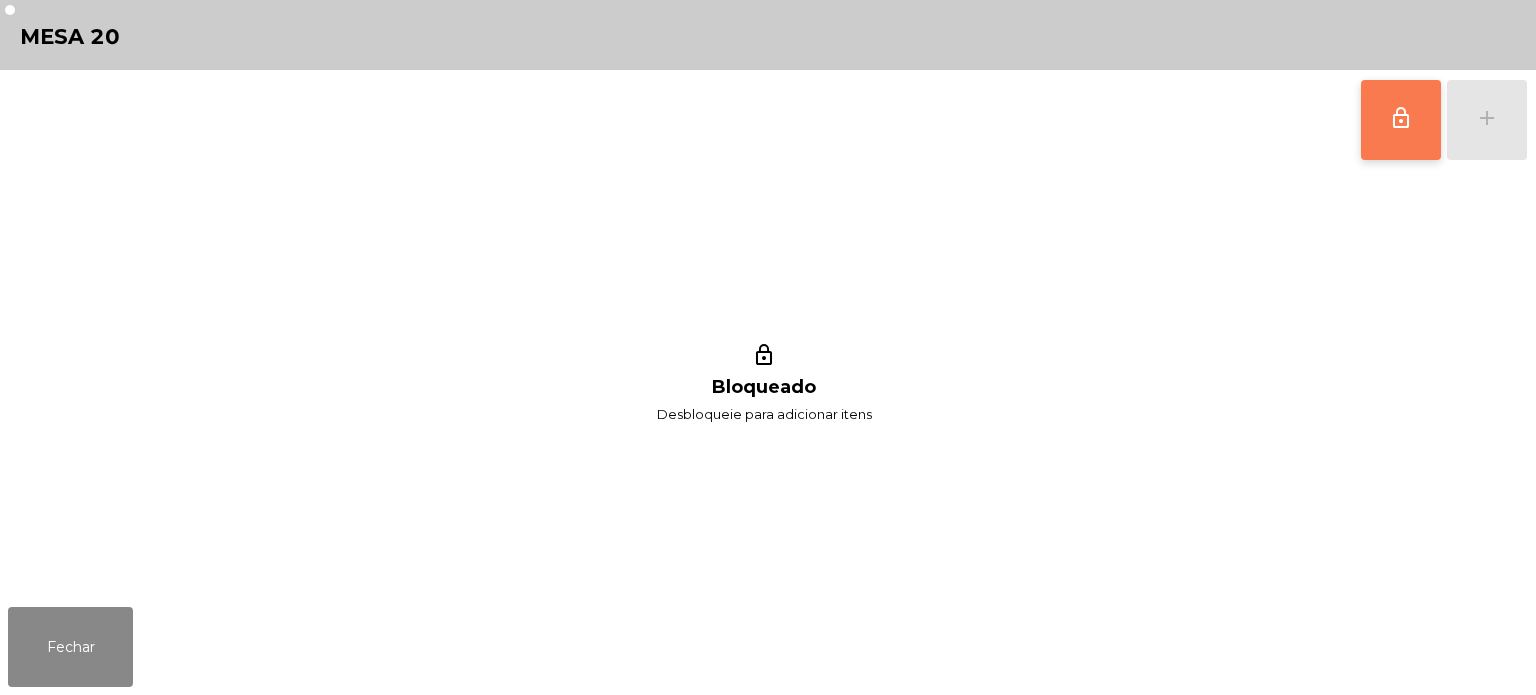 click on "lock_outline" 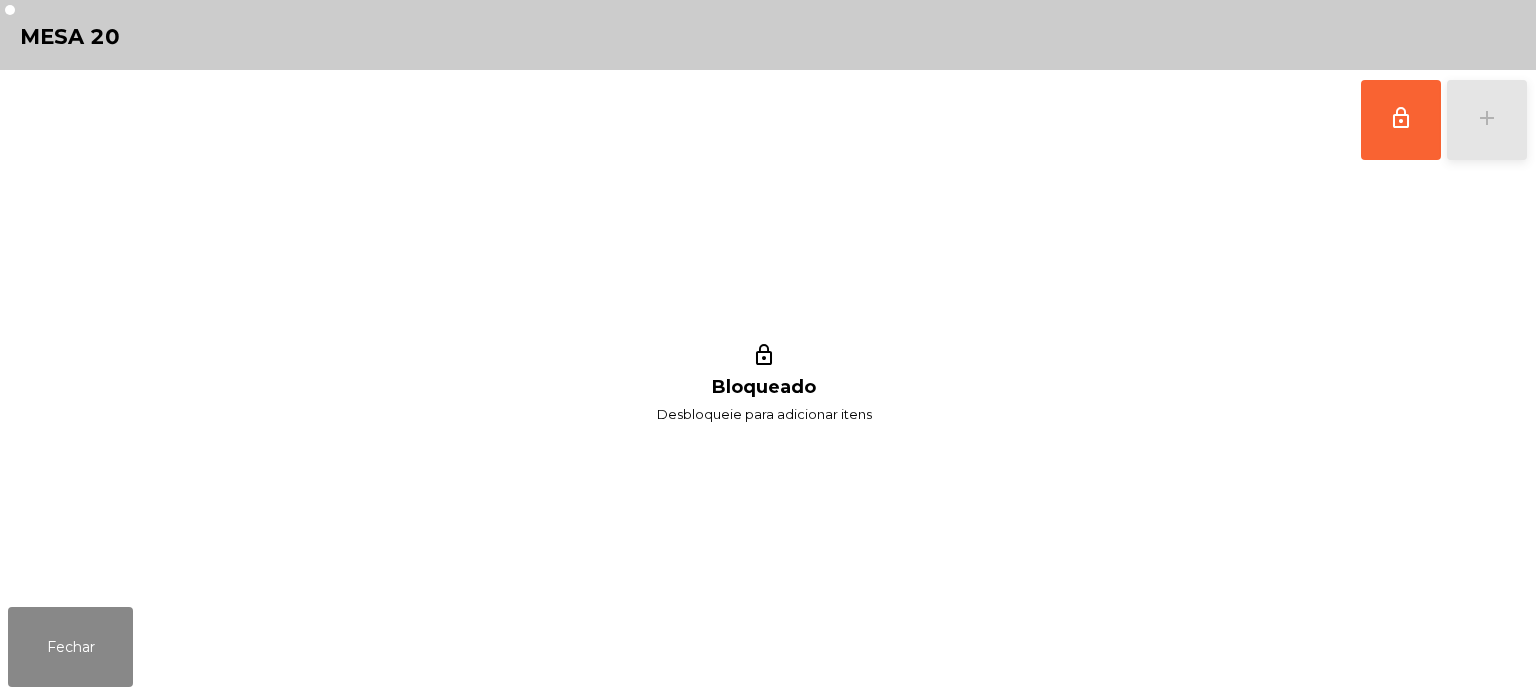 click on "add" 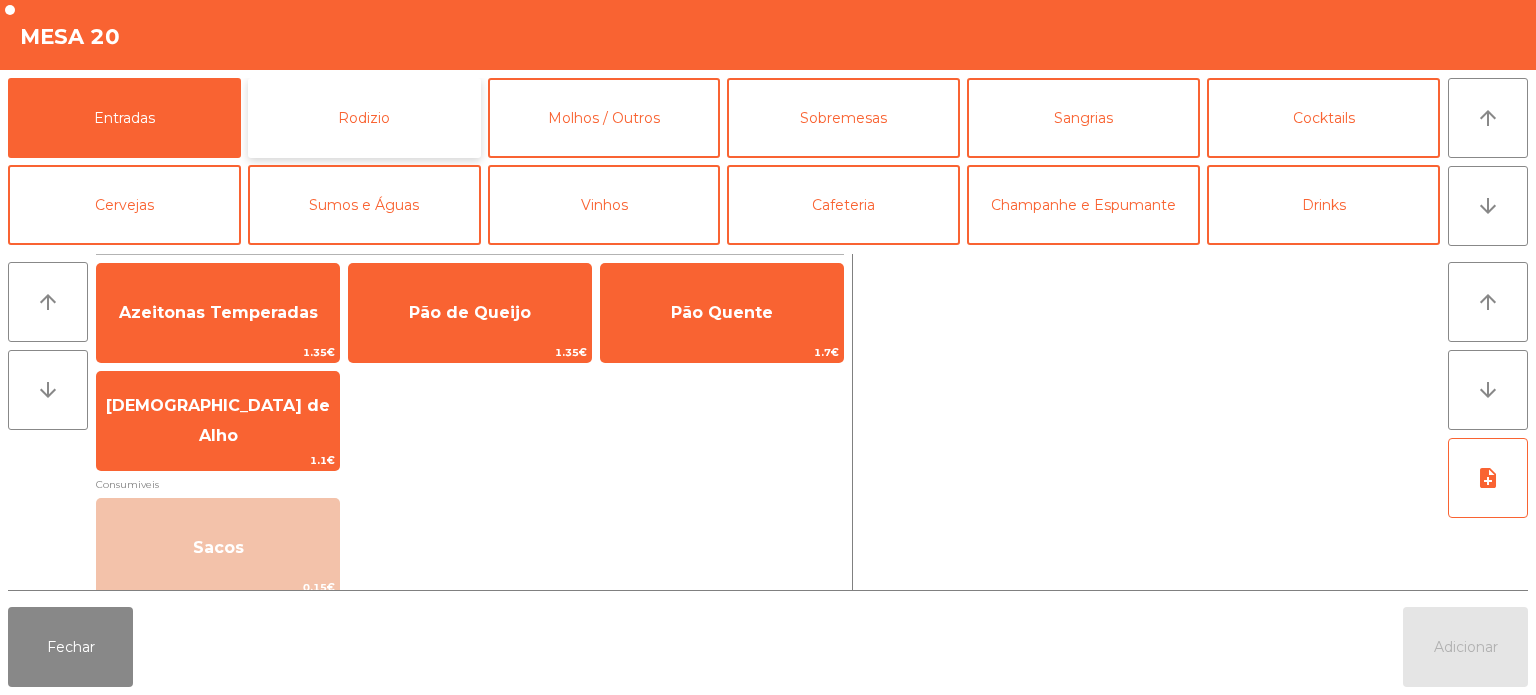 click on "Rodizio" 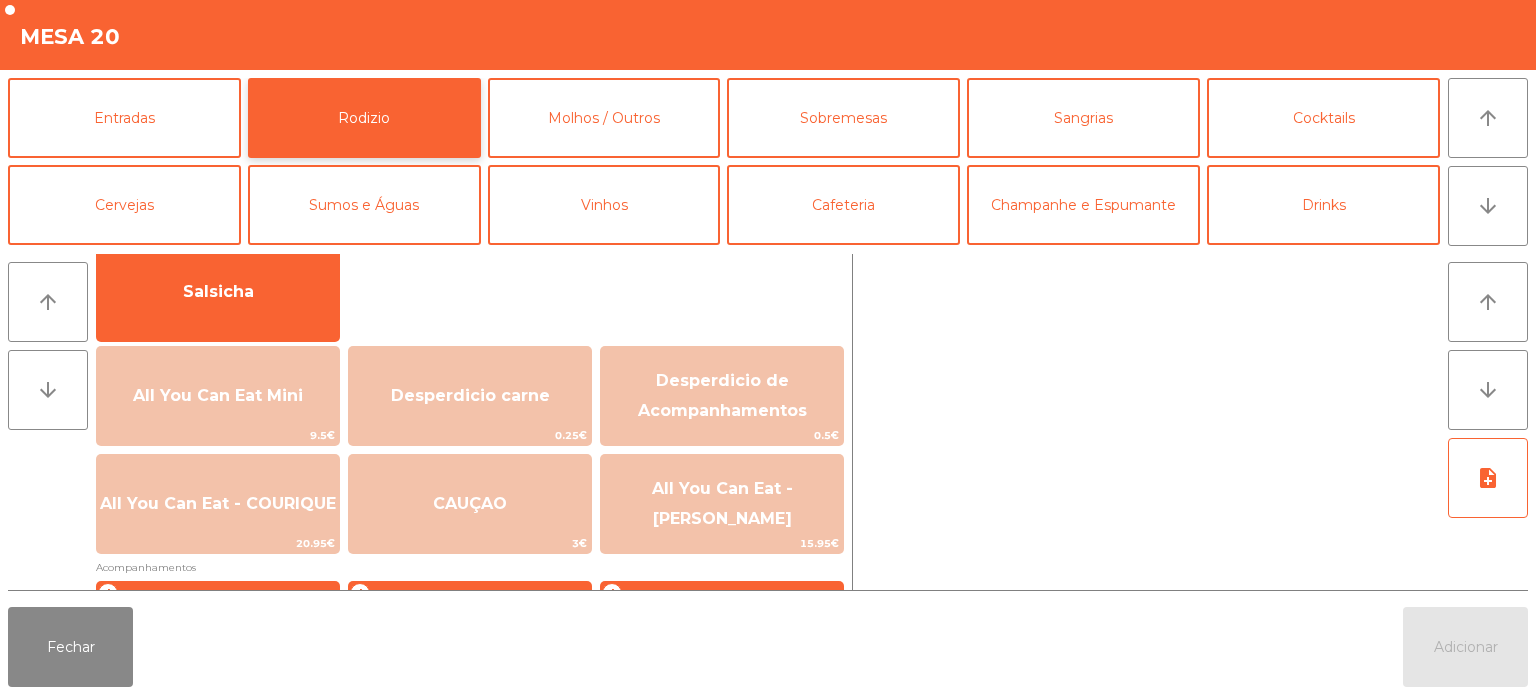 scroll, scrollTop: 159, scrollLeft: 0, axis: vertical 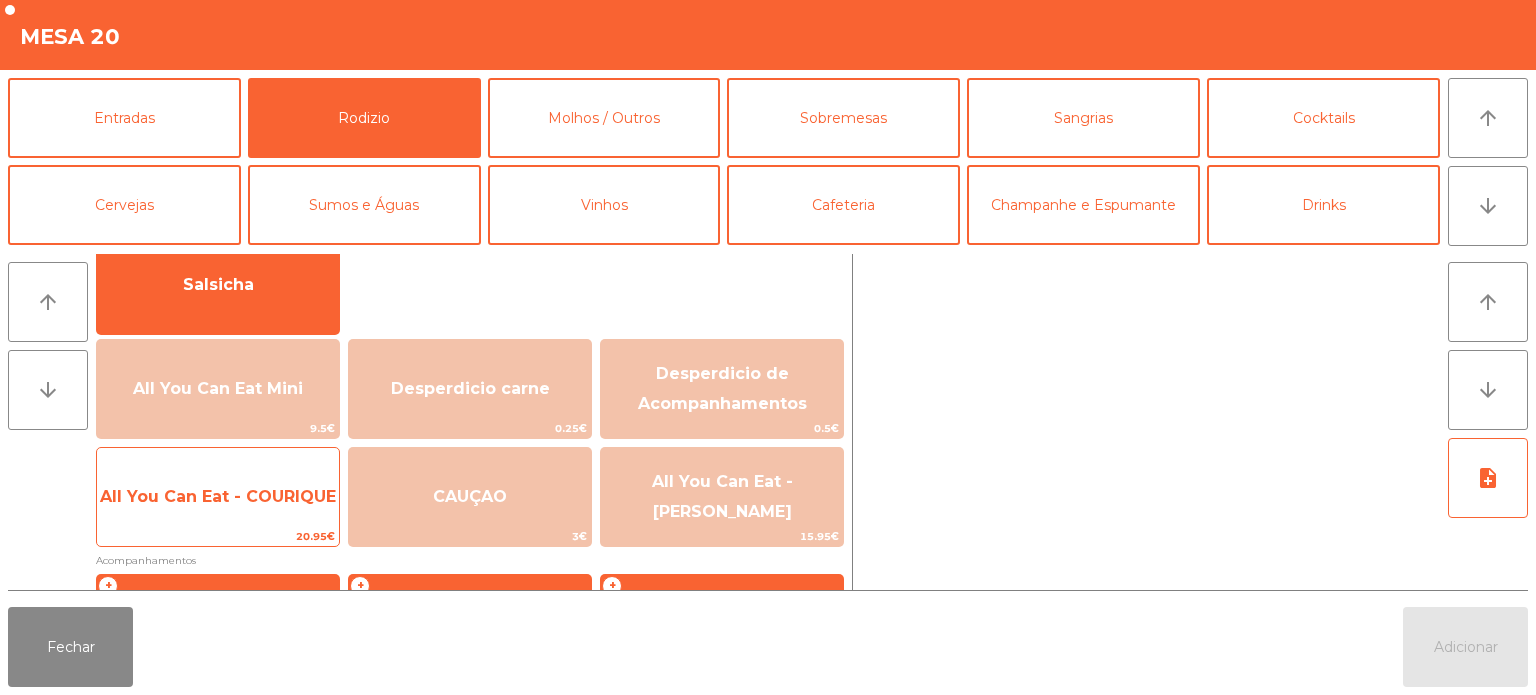click on "20.95€" 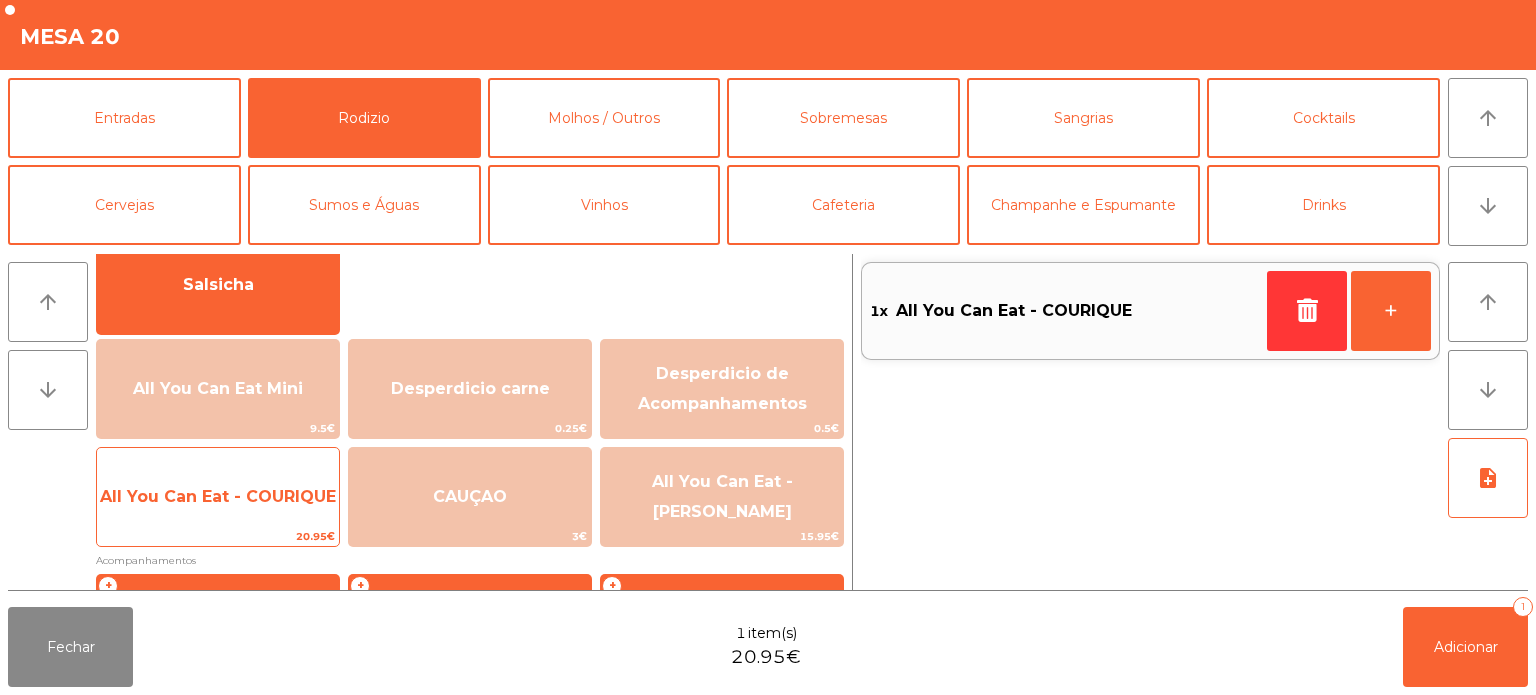 click on "All You Can Eat - COURIQUE" 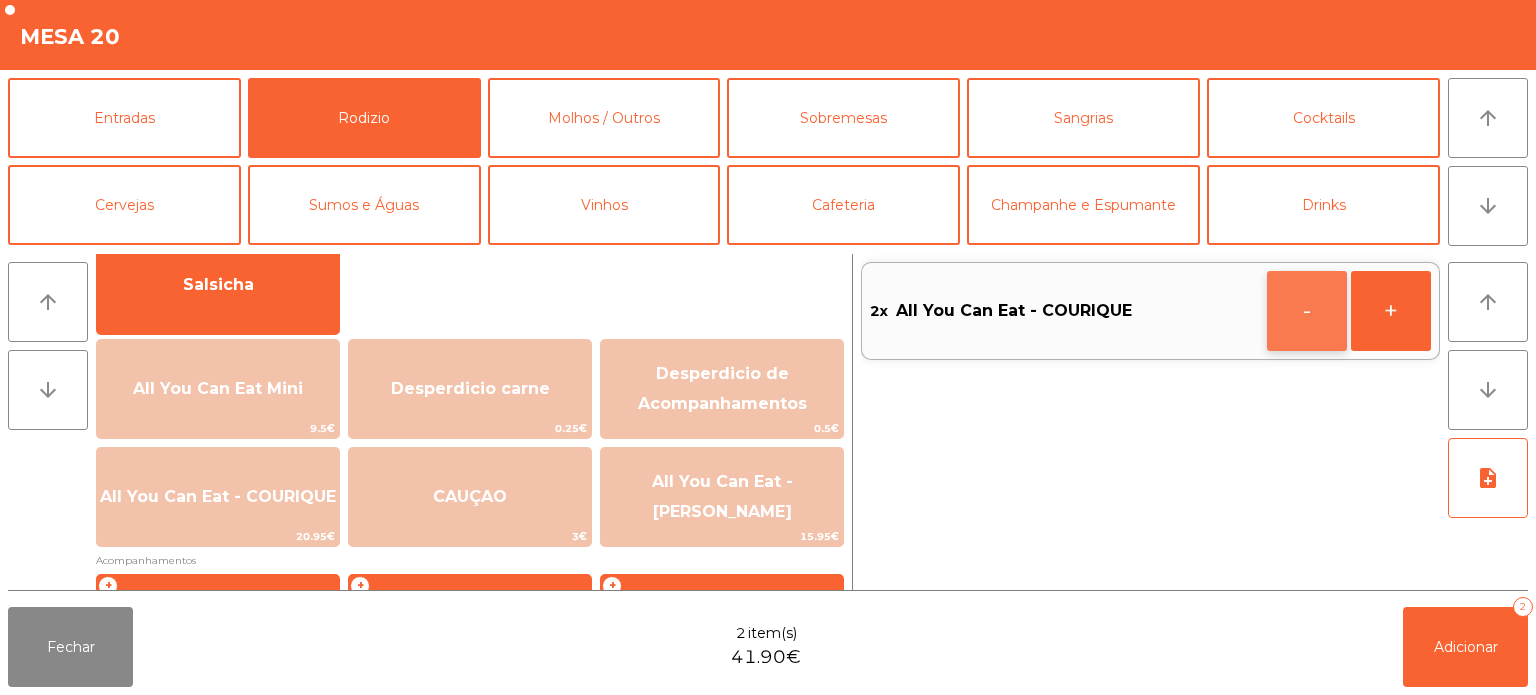 click on "-" 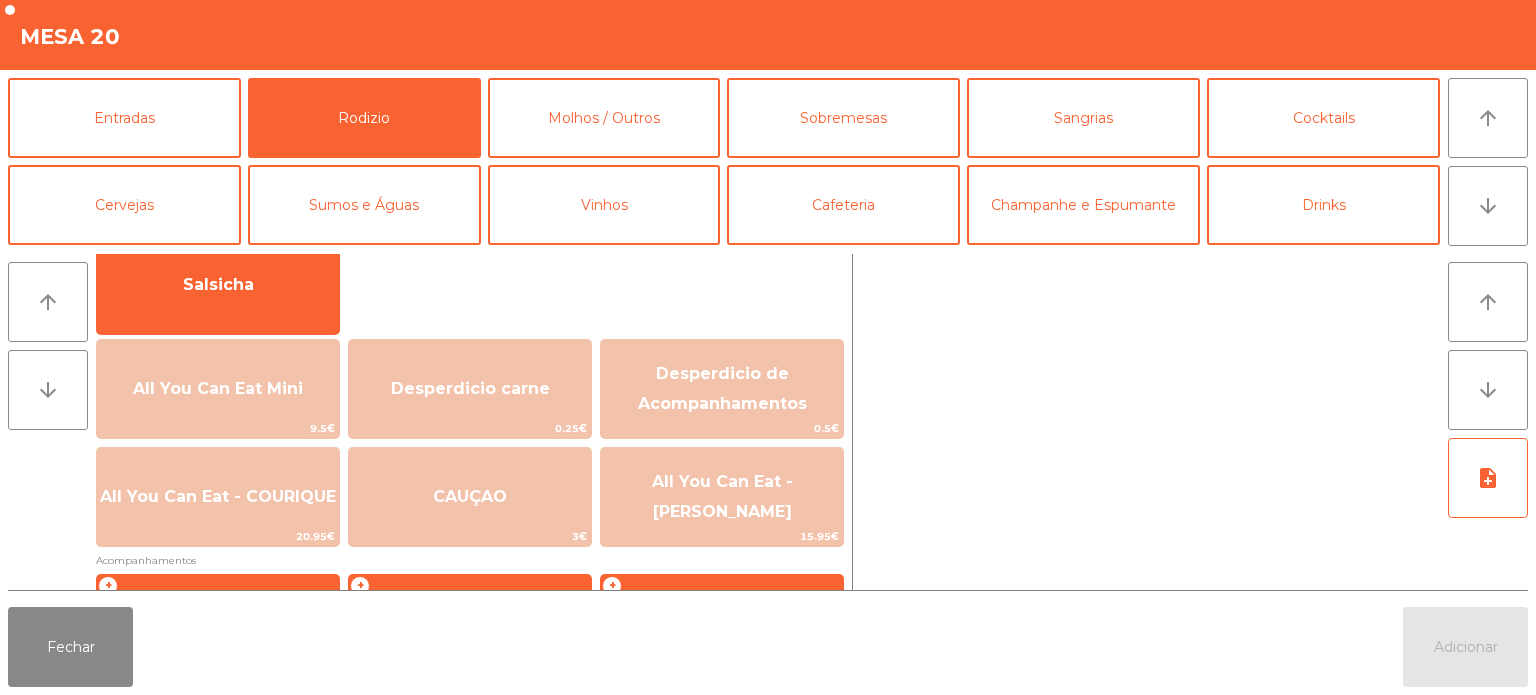 click 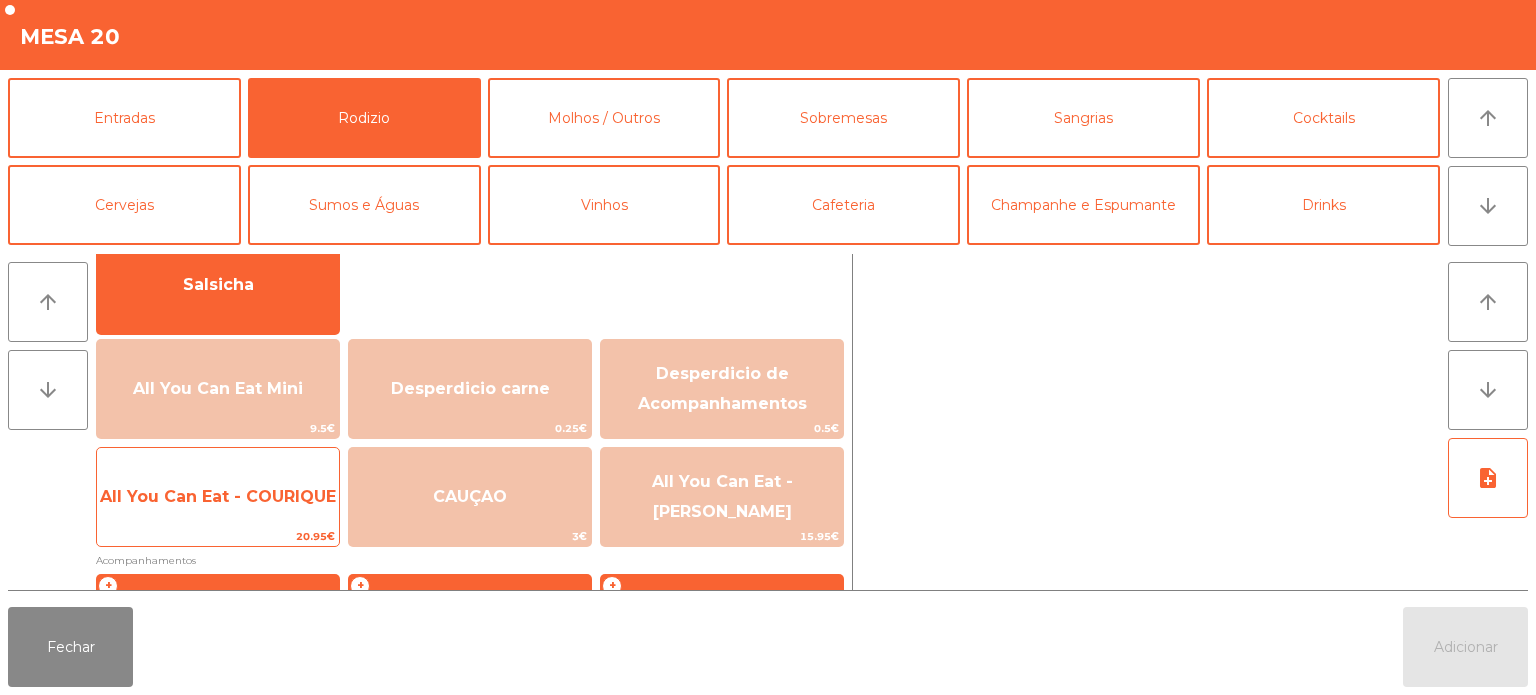 click on "All You Can Eat - COURIQUE" 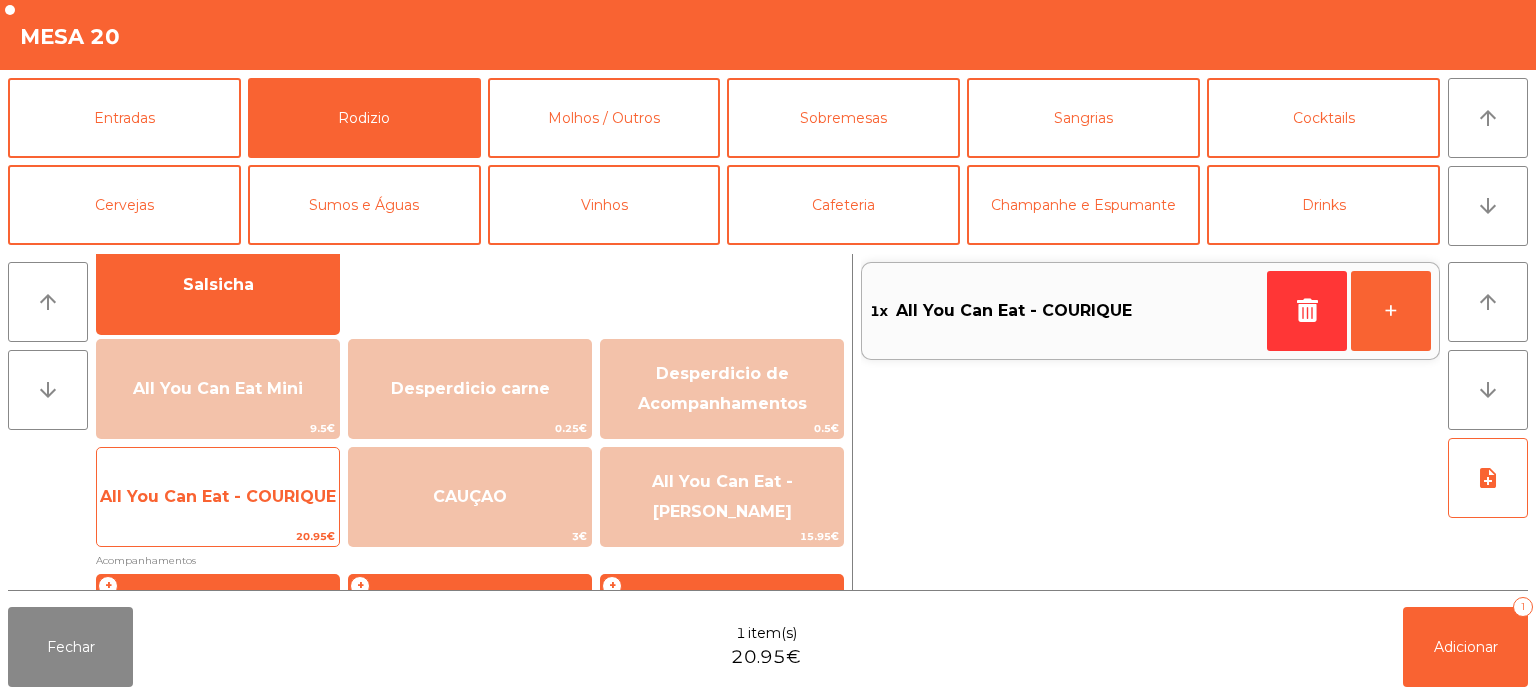 click on "All You Can Eat - COURIQUE" 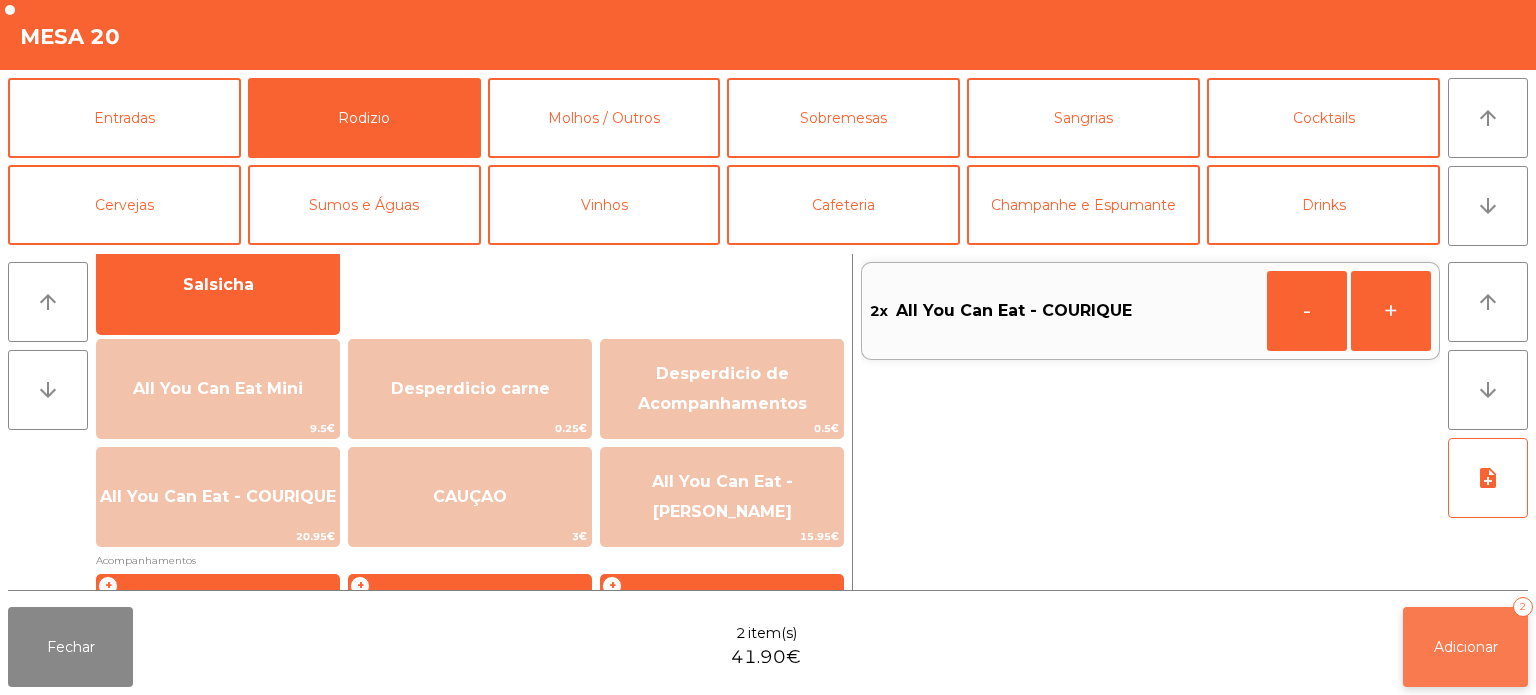 click on "Adicionar" 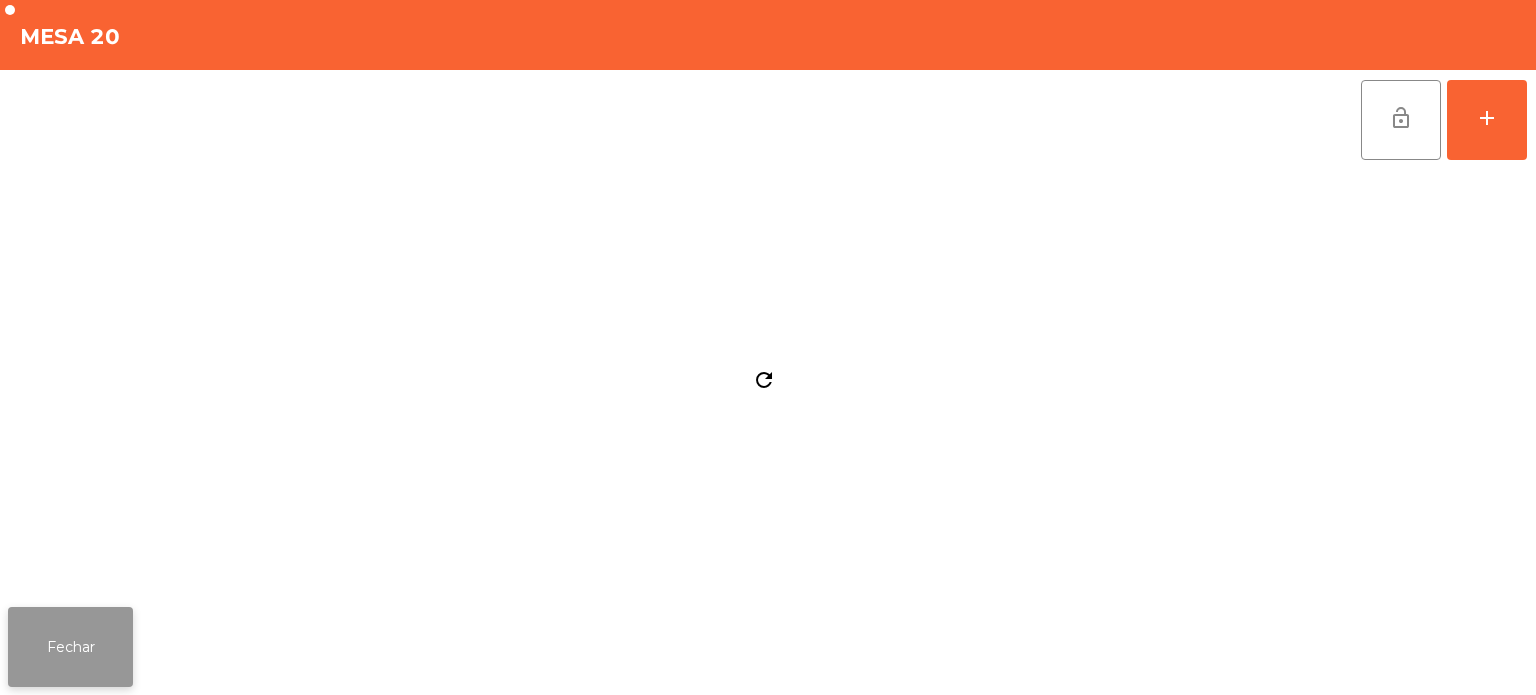 click on "Fechar" 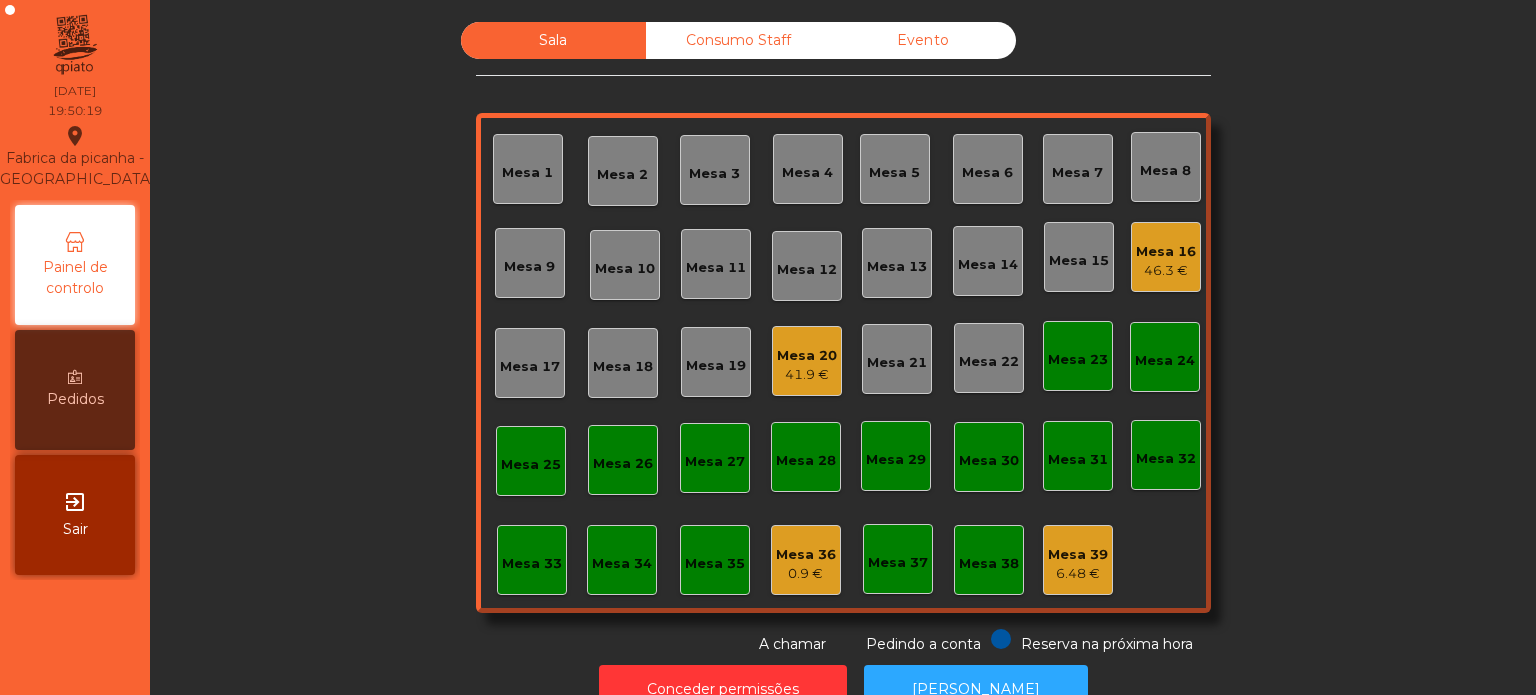 click on "41.9 €" 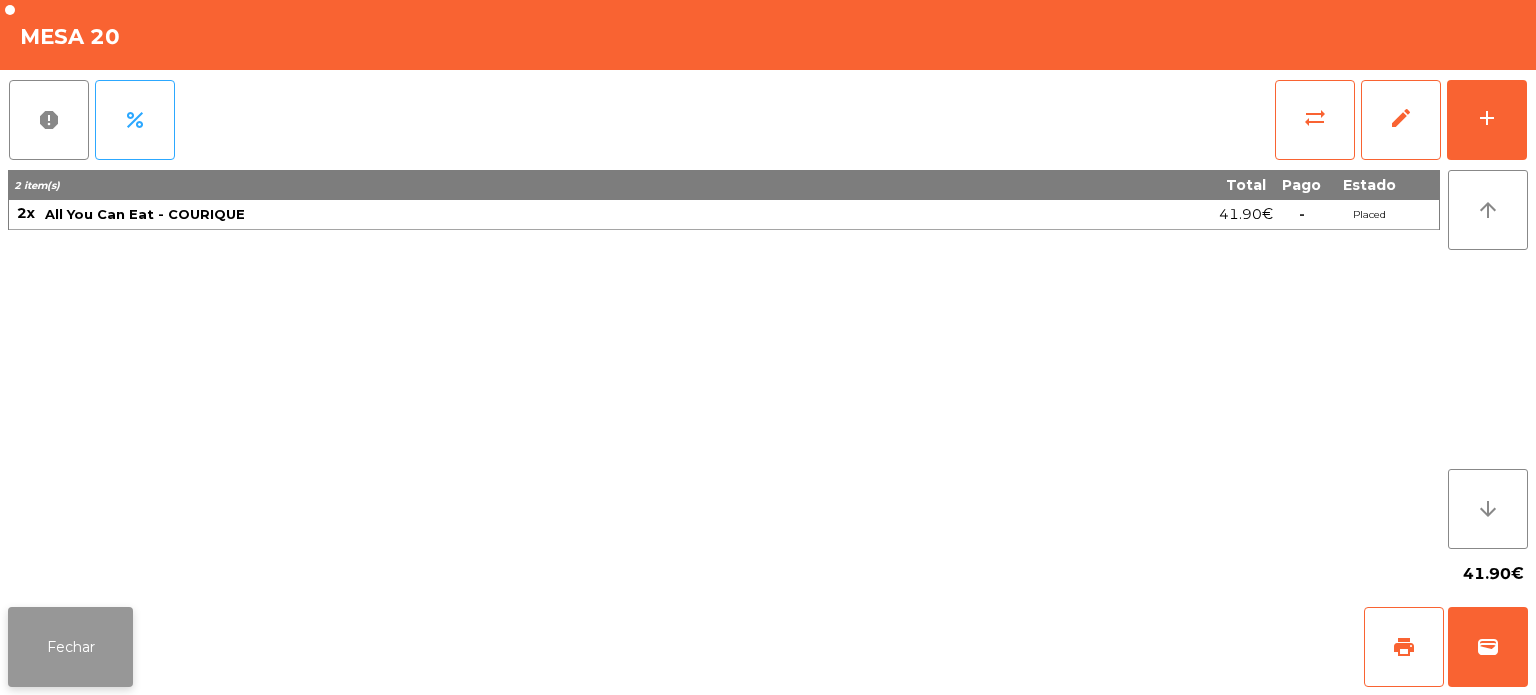 click on "Fechar" 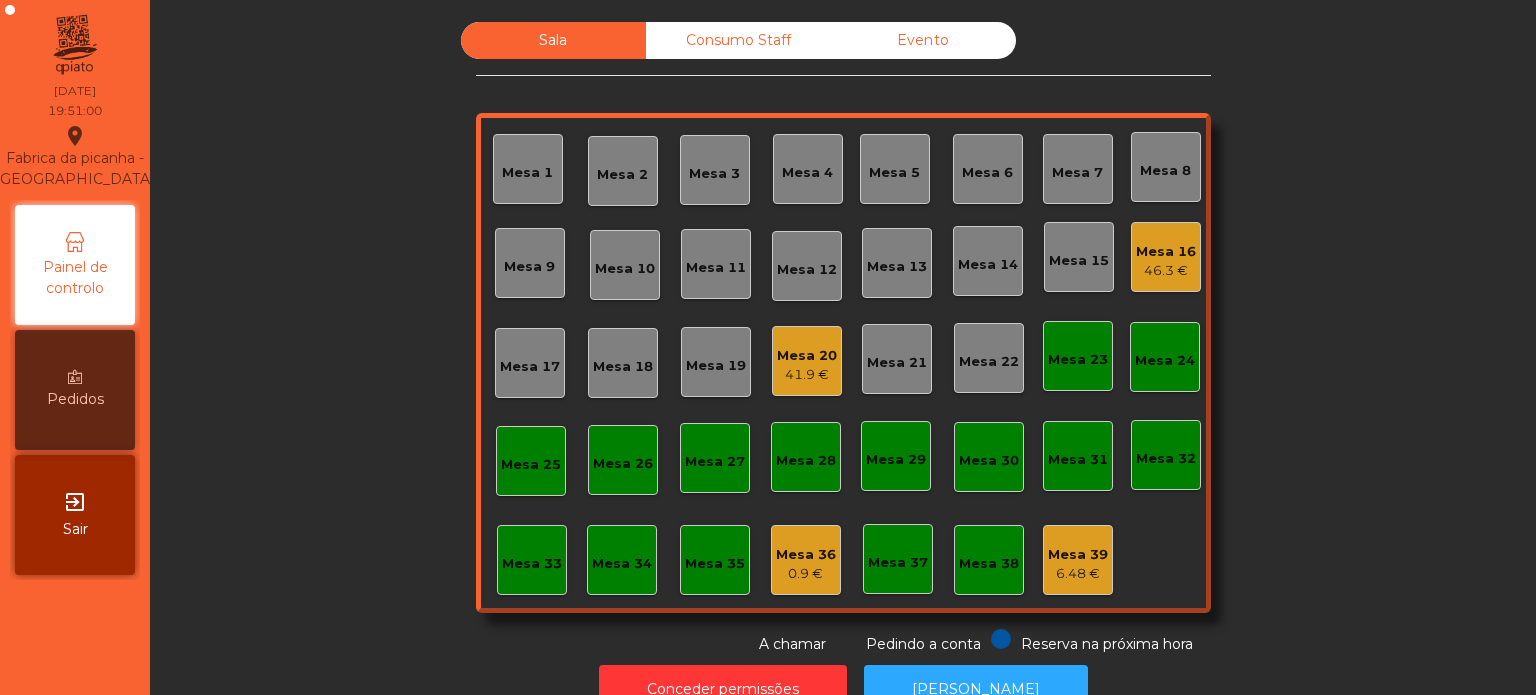 click on "Mesa 21" 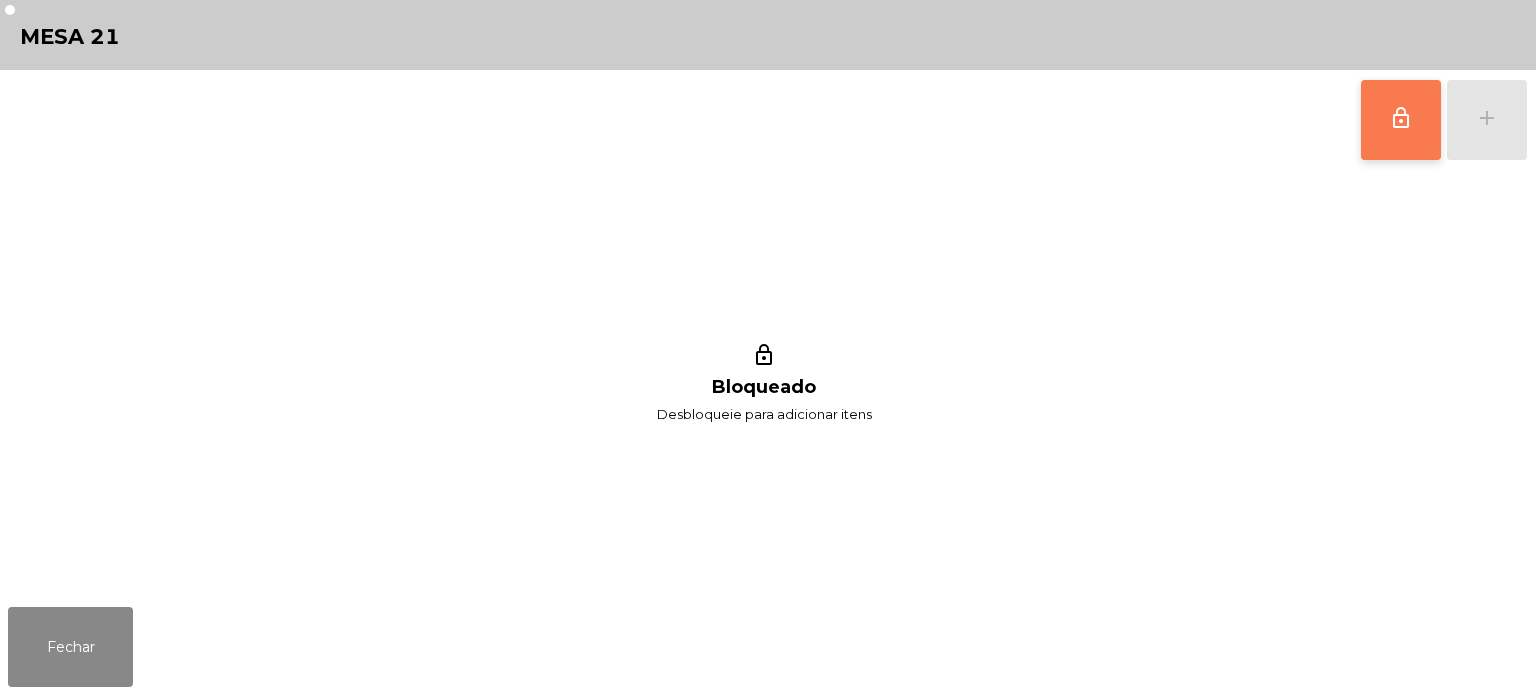 click on "lock_outline" 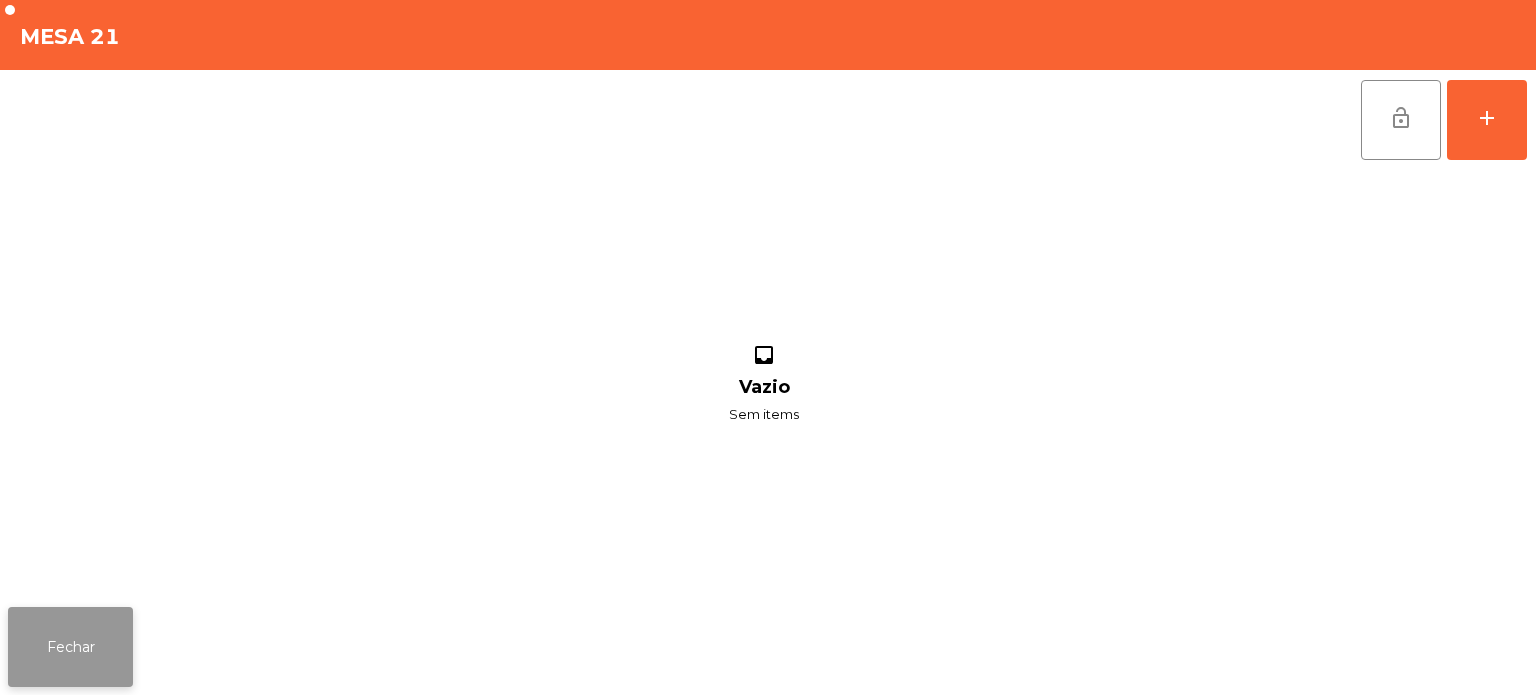 click on "Fechar" 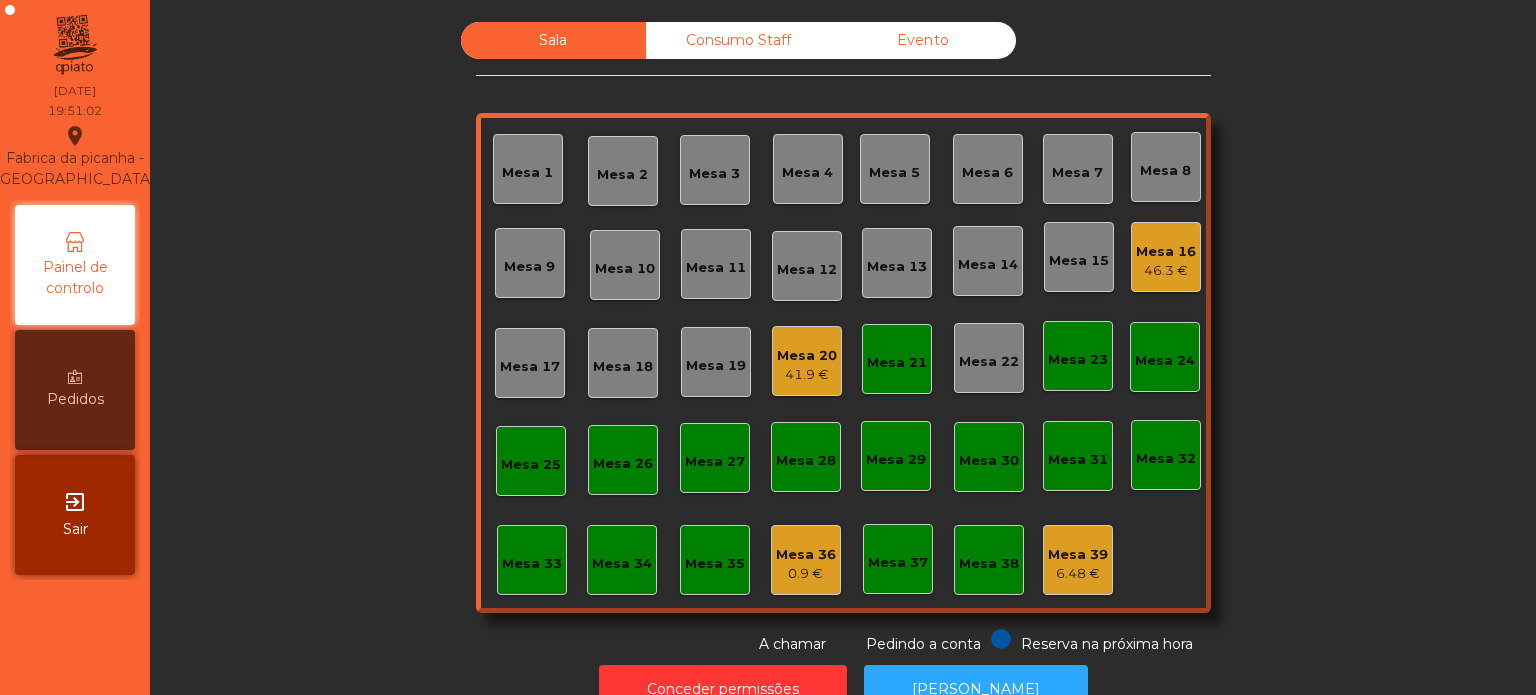 click on "41.9 €" 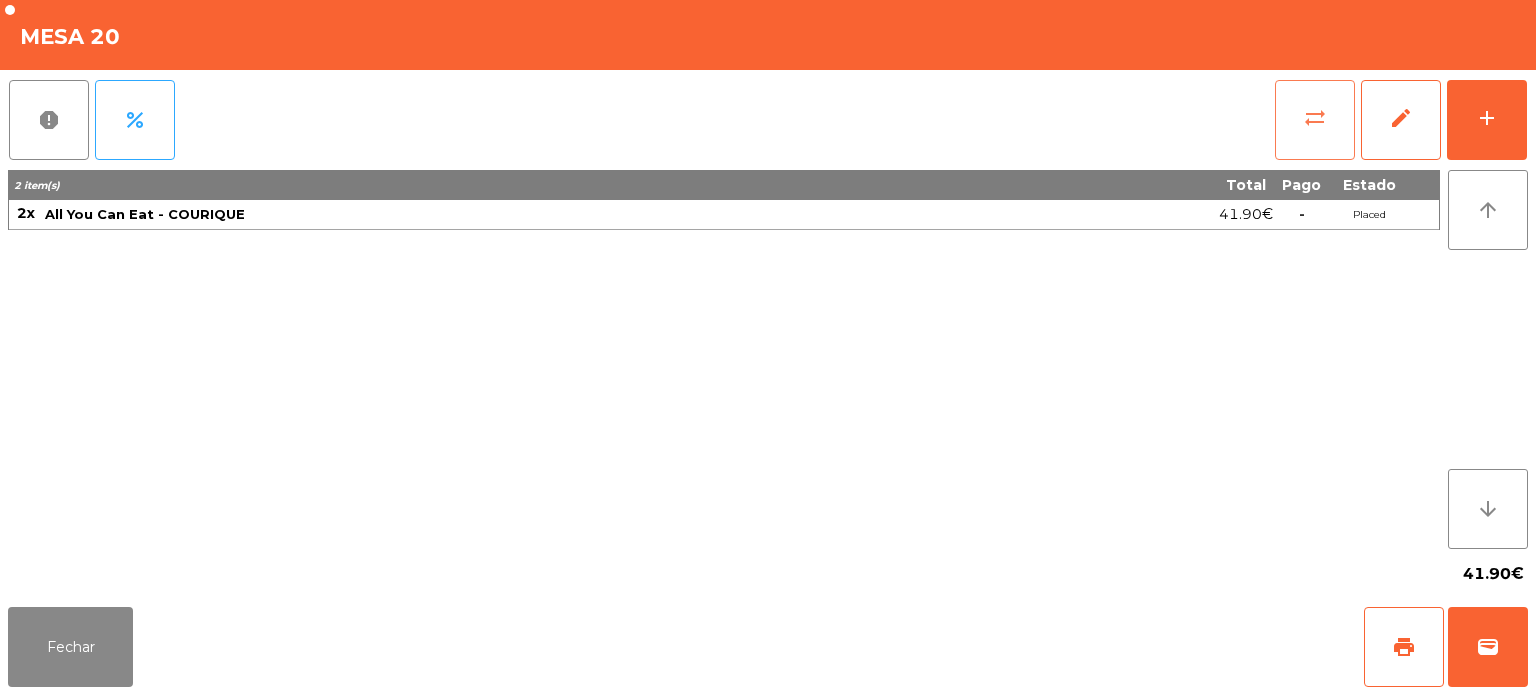 click on "sync_alt" 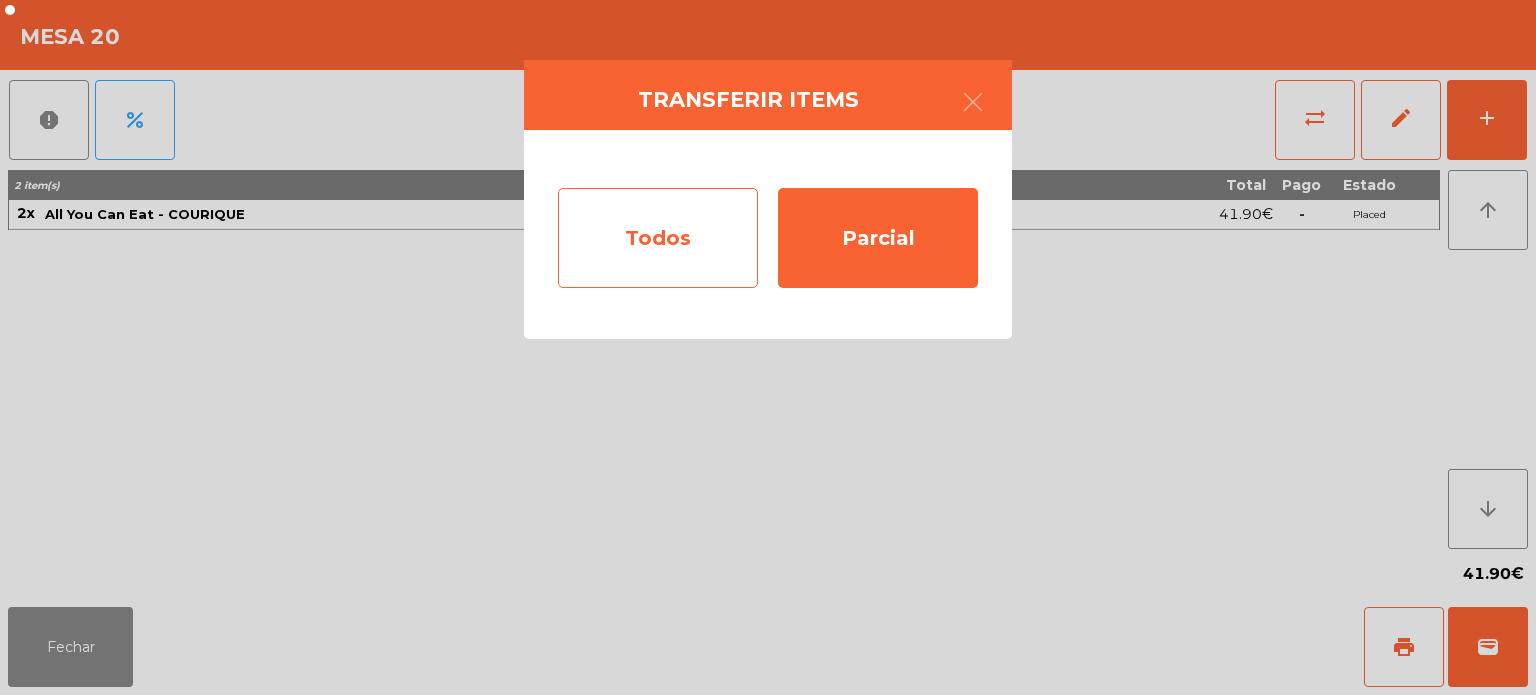 click on "Todos" 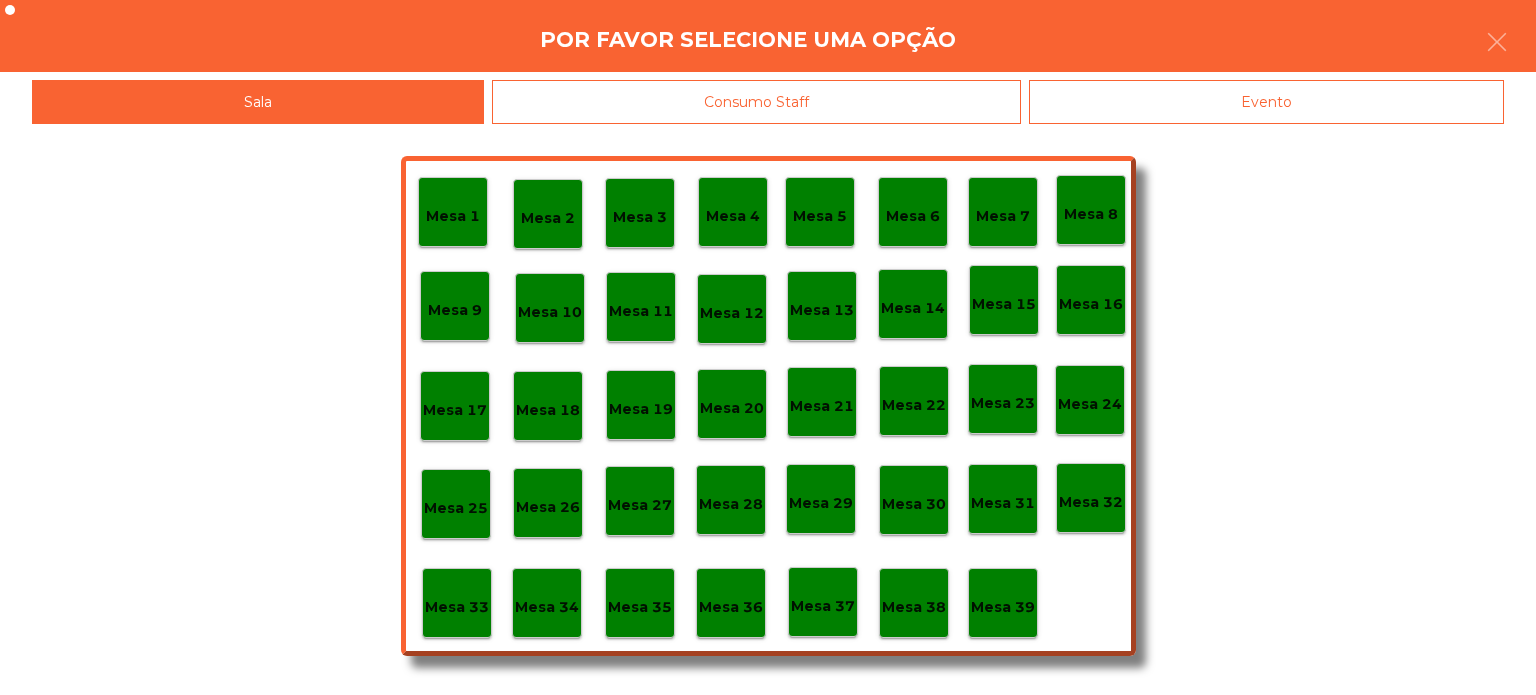 click on "Mesa 21" 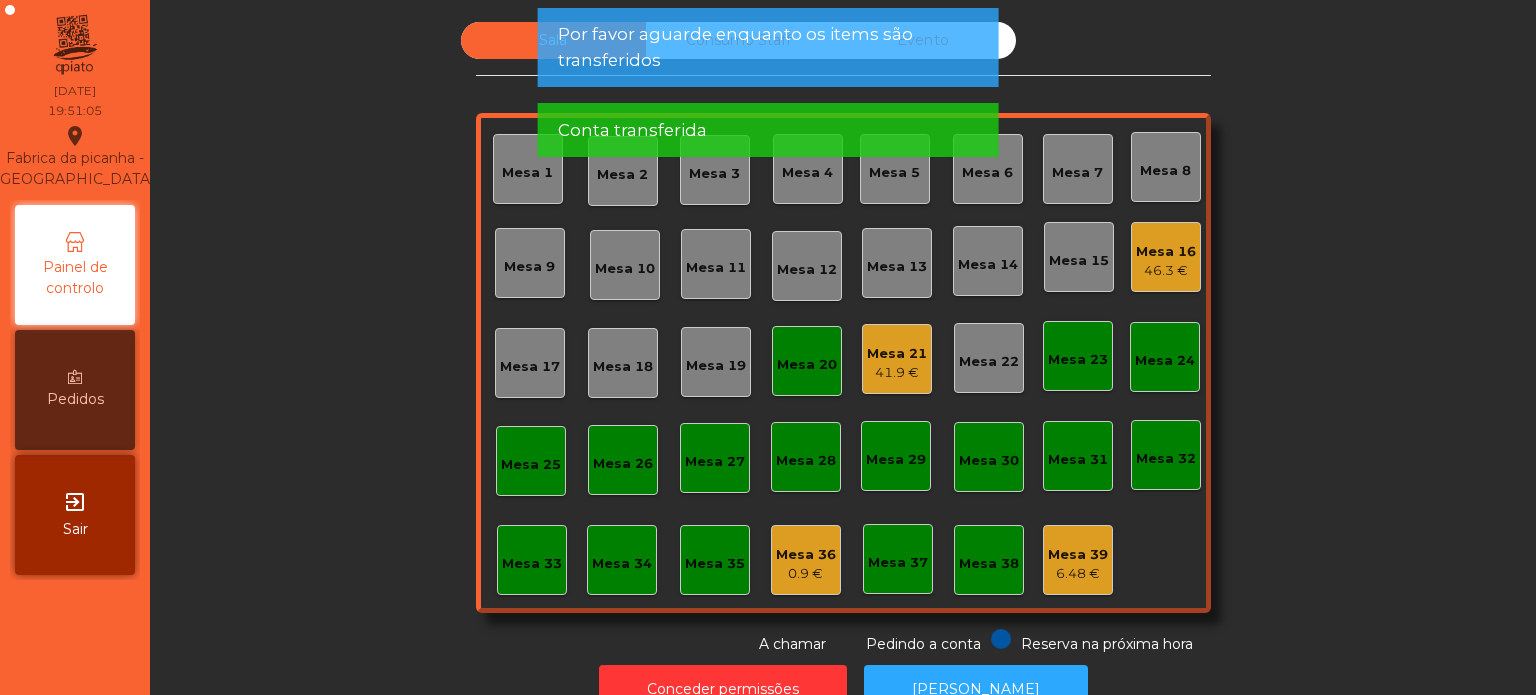 click on "Mesa 20" 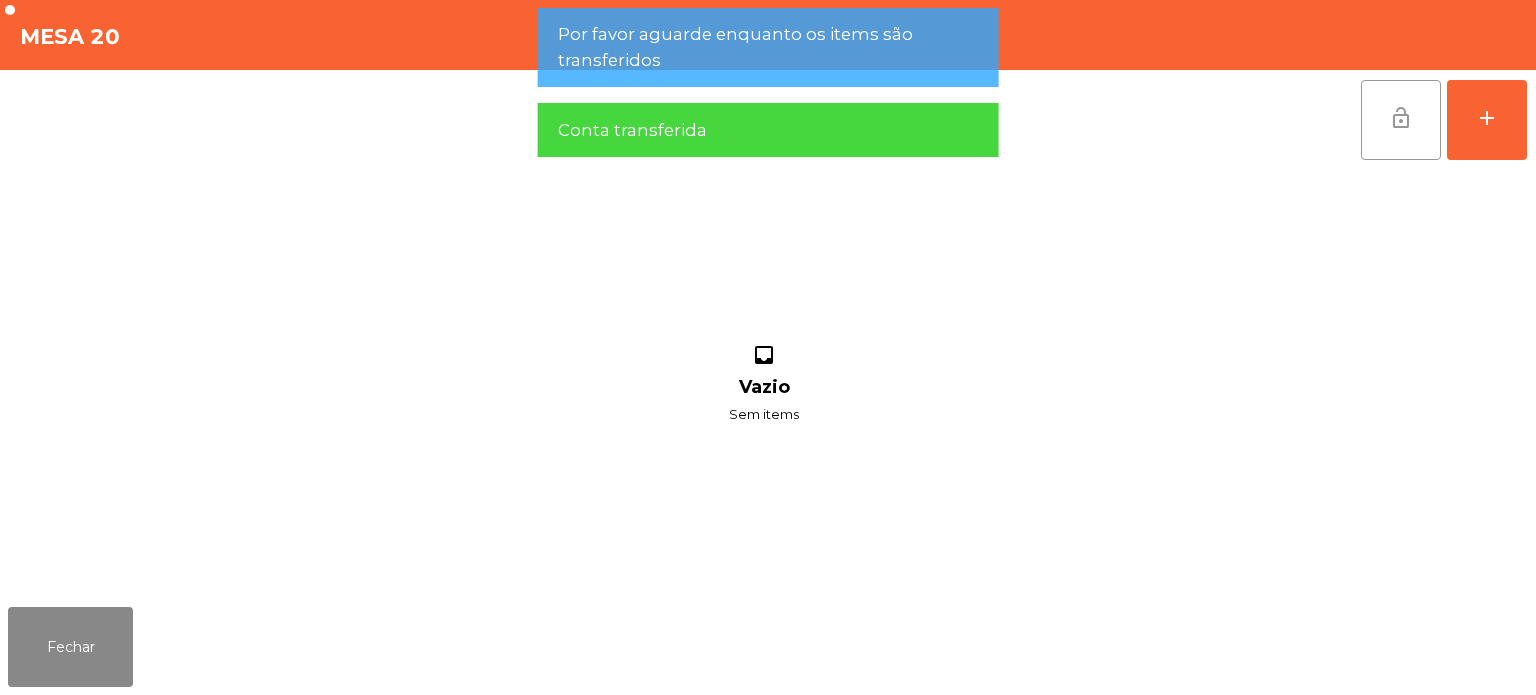 click on "lock_open" 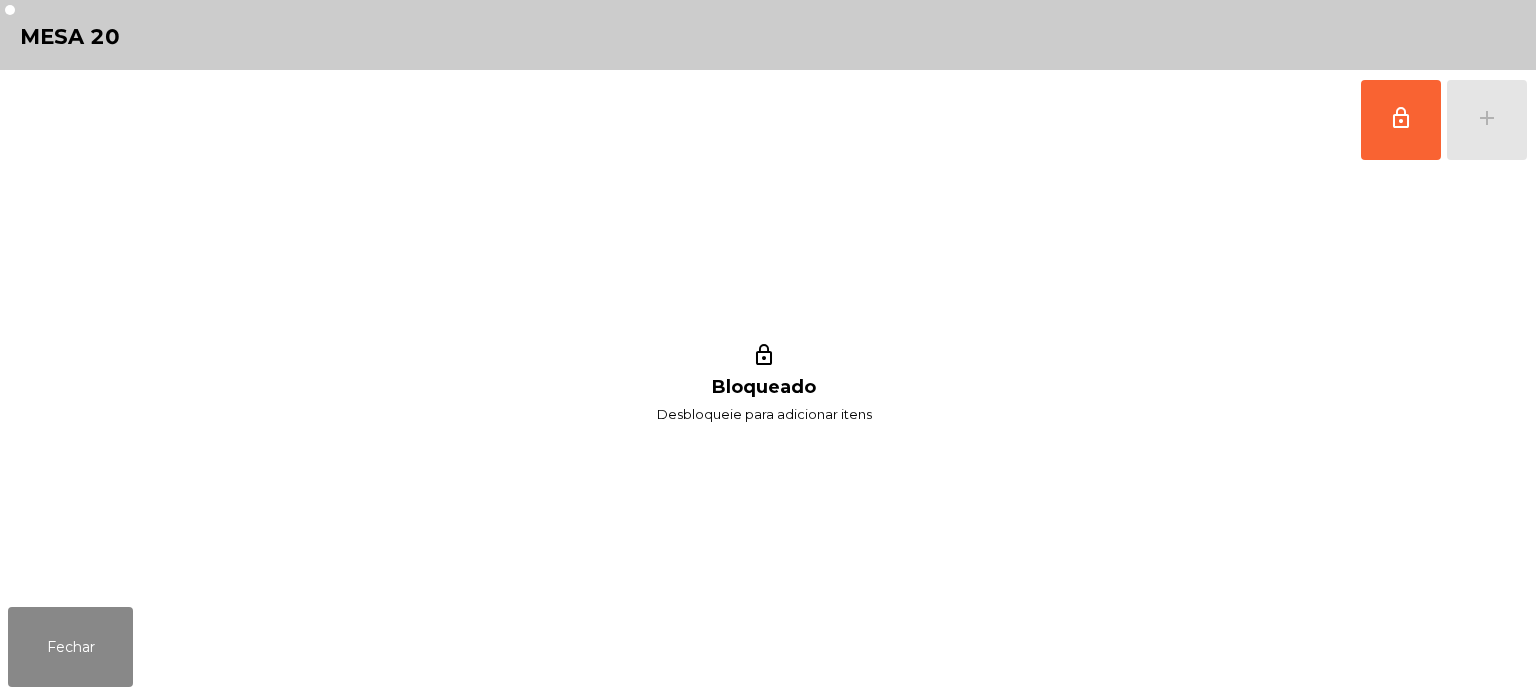 click on "lock_outline Bloqueado Desbloqueie para adicionar itens" 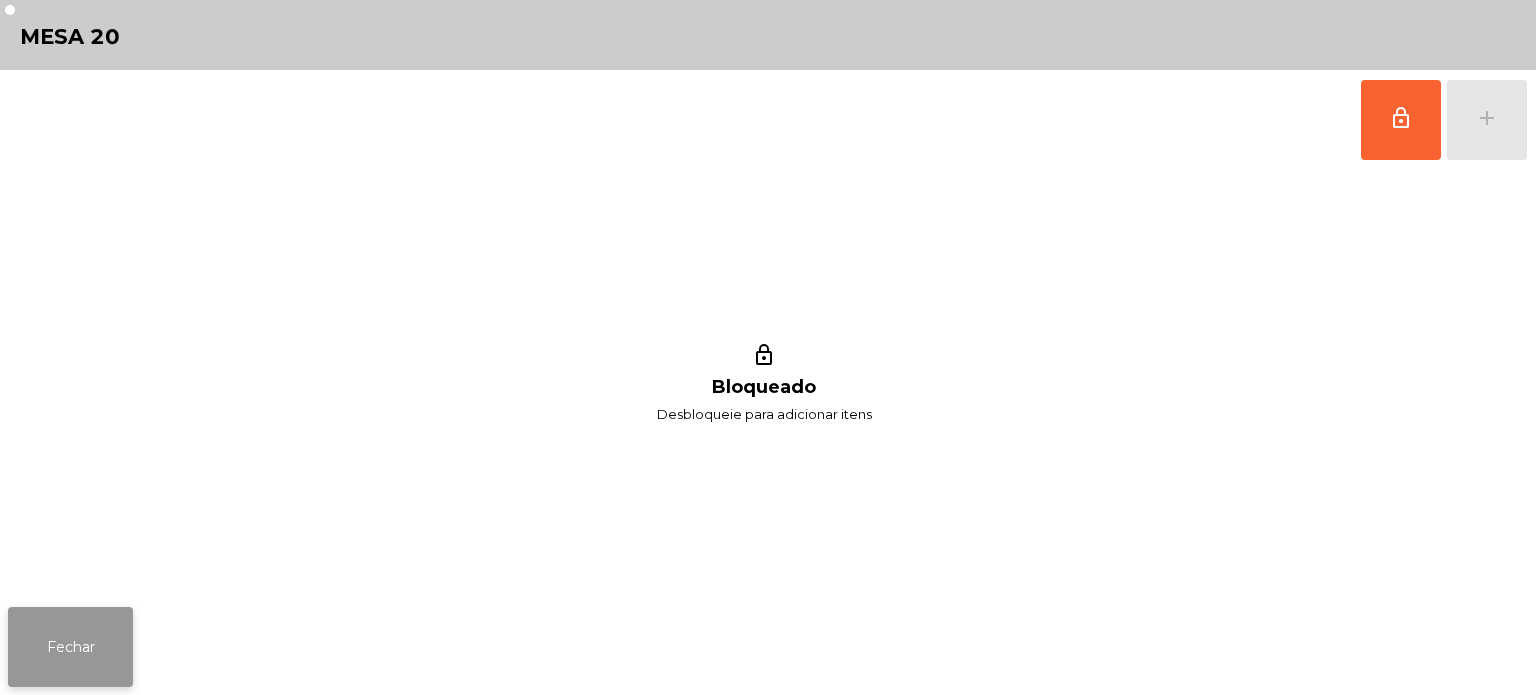 click on "Fechar" 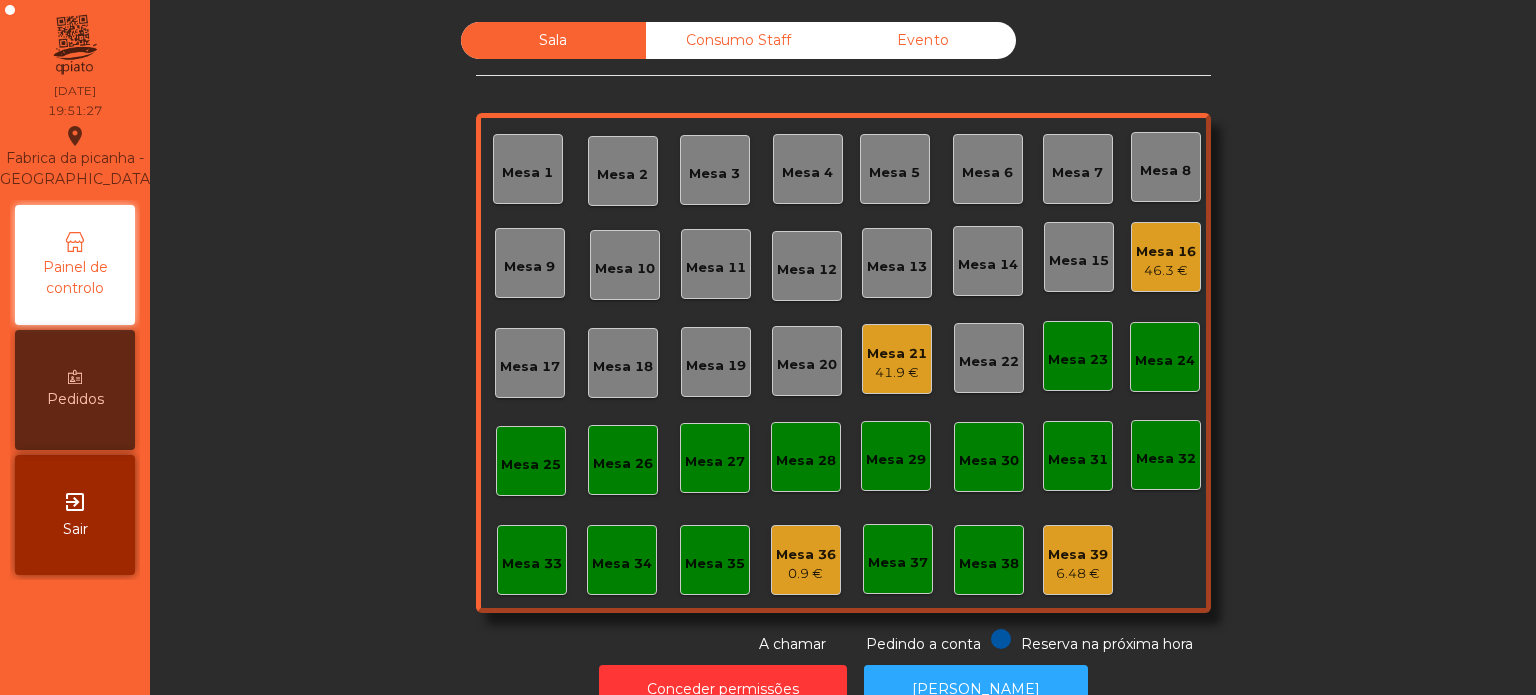 click on "Sala   Consumo Staff   Evento   Mesa 1   Mesa 2   Mesa 3   Mesa 4   Mesa 5   Mesa 6   Mesa 7   Mesa 8   Mesa 9   Mesa 10   Mesa 11   Mesa 12   Mesa 13   Mesa 14   Mesa 15   Mesa 16   46.3 €   Mesa 17   Mesa 18   Mesa 19   Mesa 20   Mesa 21   41.9 €   Mesa 22   Mesa 23   Mesa 24   Mesa 25   Mesa 26   Mesa 27   Mesa 28   Mesa 29   Mesa 30   Mesa 31   Mesa 32   Mesa 33   Mesa 34   Mesa 35   Mesa 36   0.9 €   Mesa 37   Mesa 38   Mesa 39   6.48 €  Reserva na próxima hora Pedindo a conta A chamar" 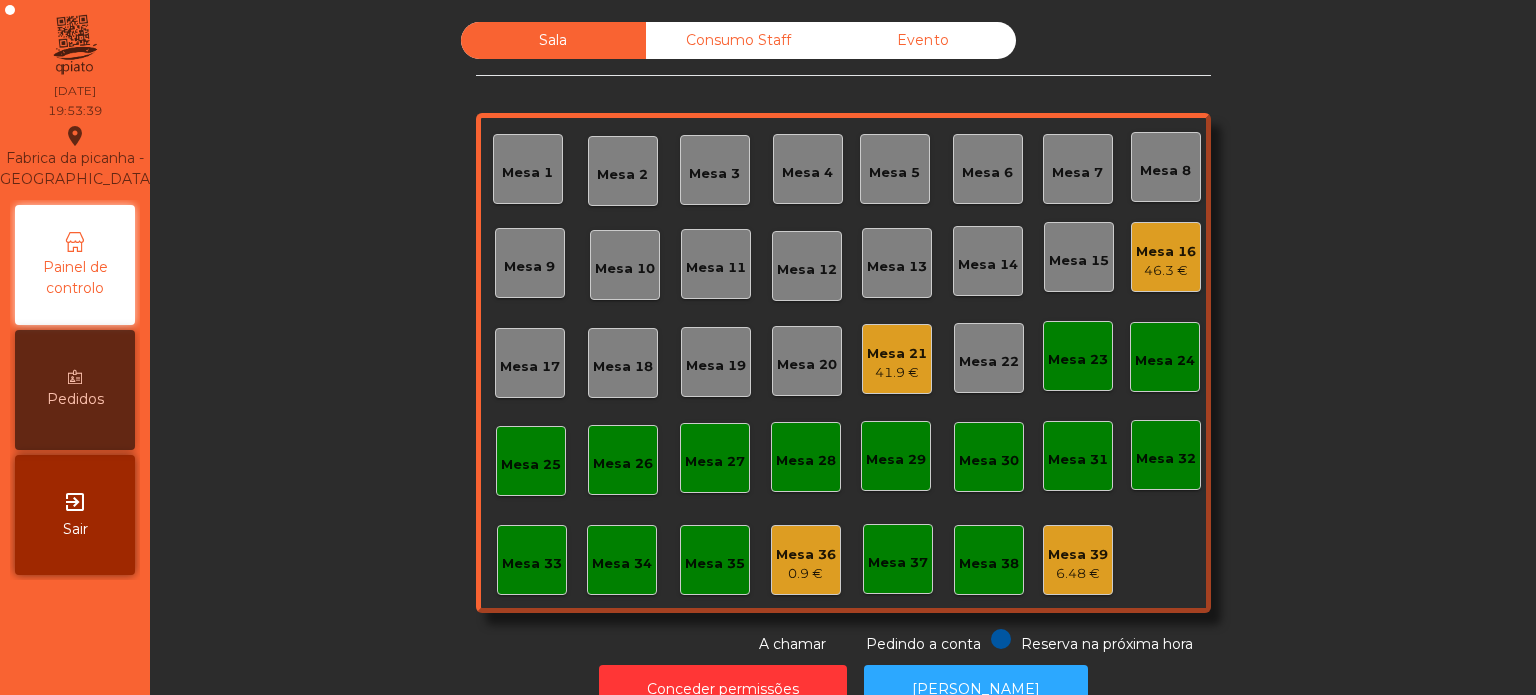click on "Mesa 4" 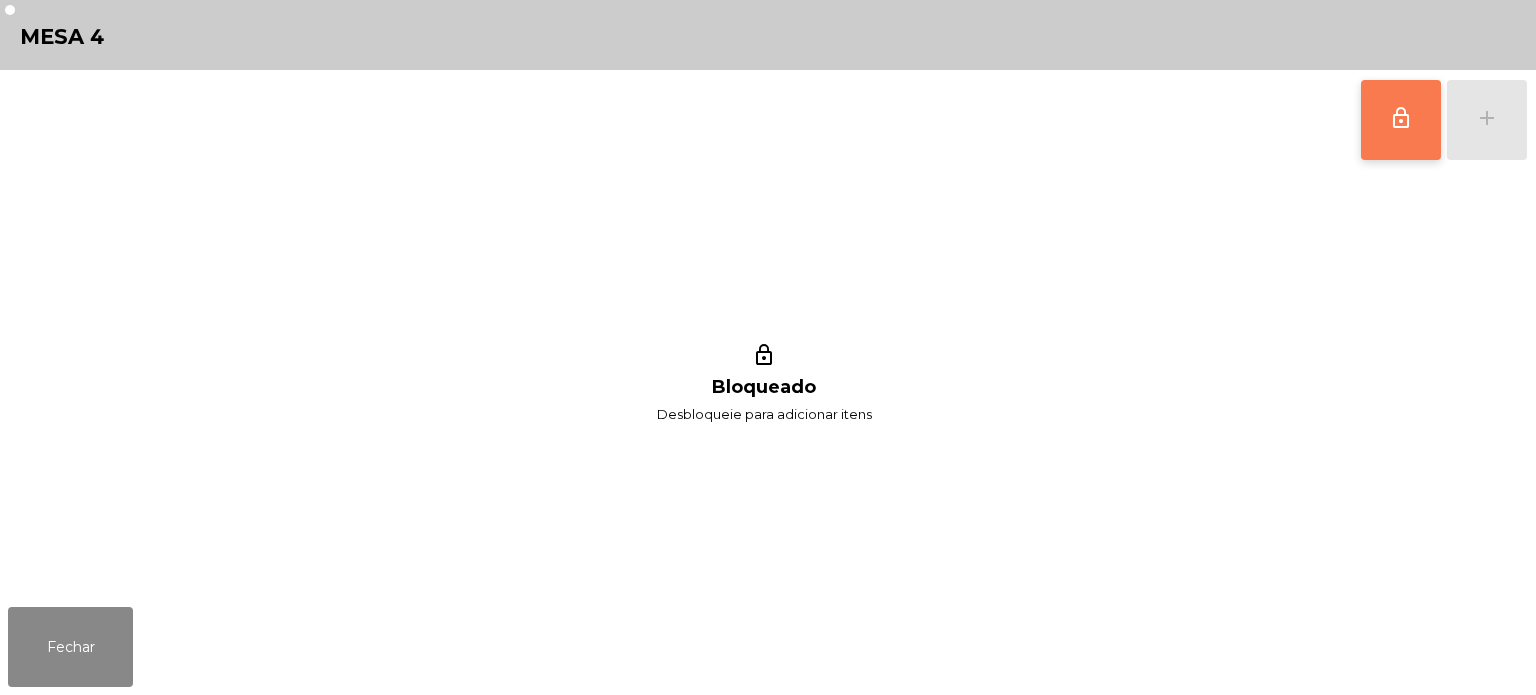 click on "lock_outline" 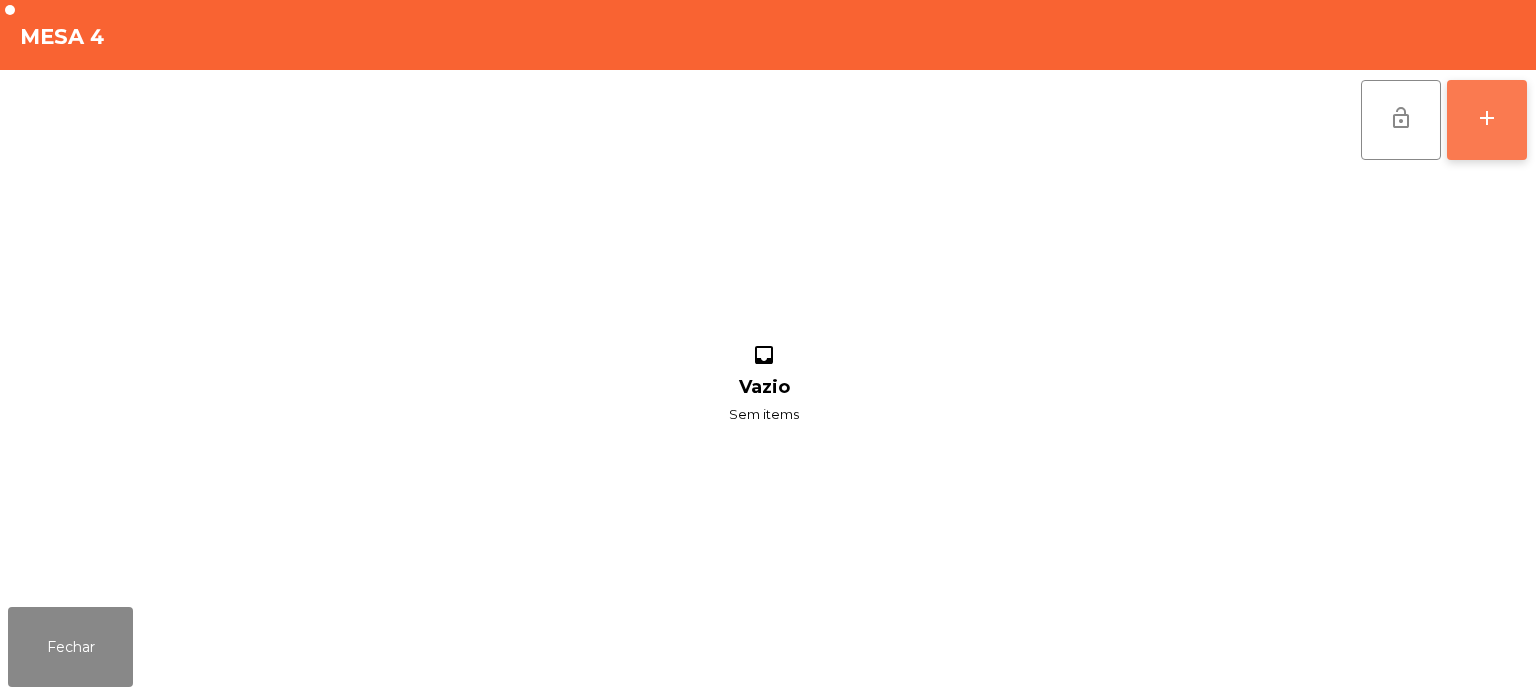 click on "add" 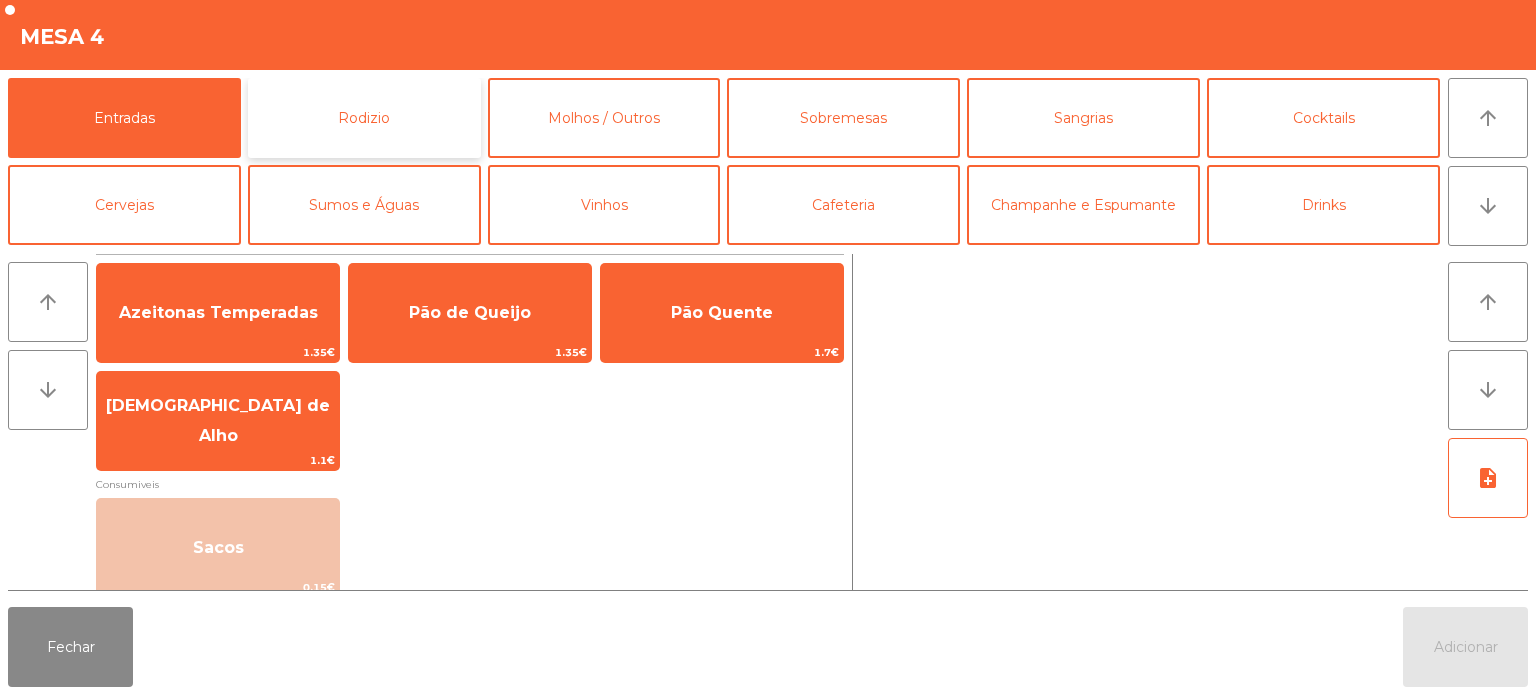 click on "Rodizio" 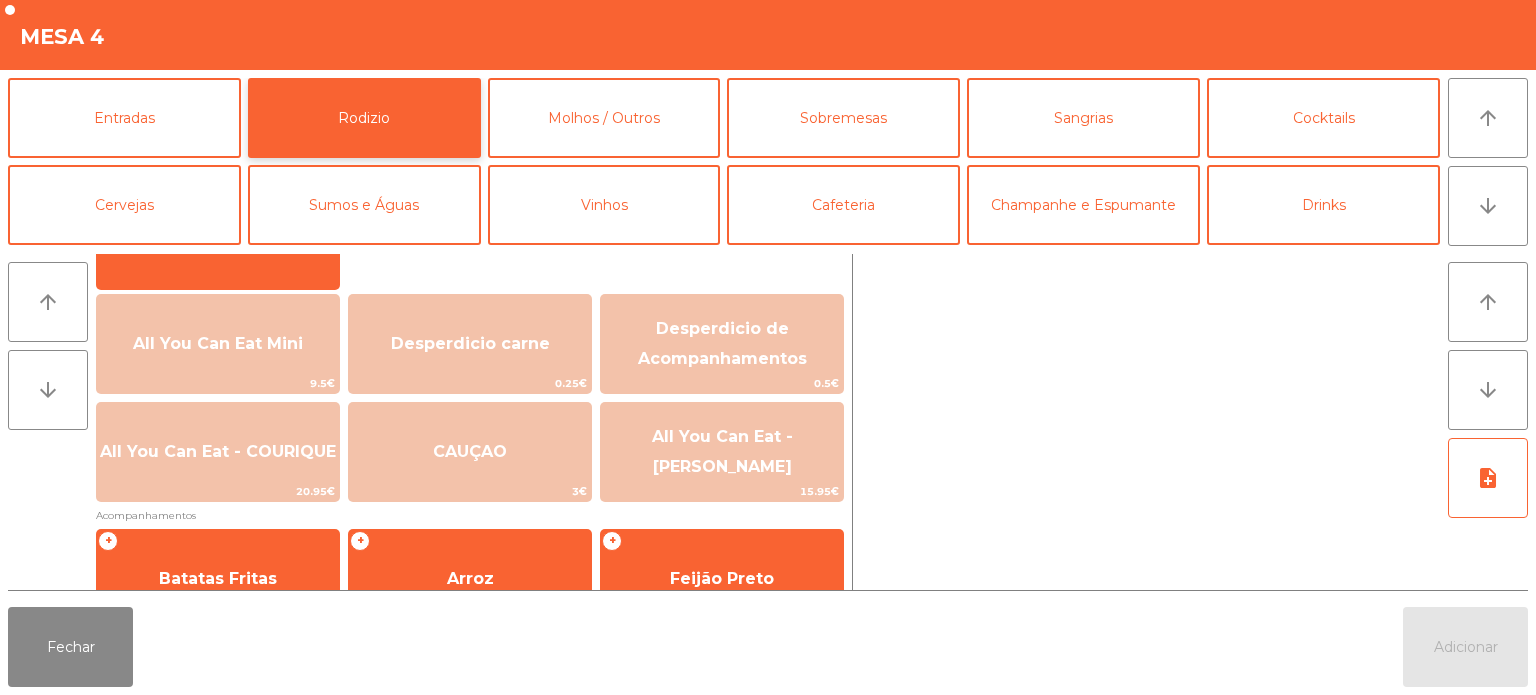 scroll, scrollTop: 209, scrollLeft: 0, axis: vertical 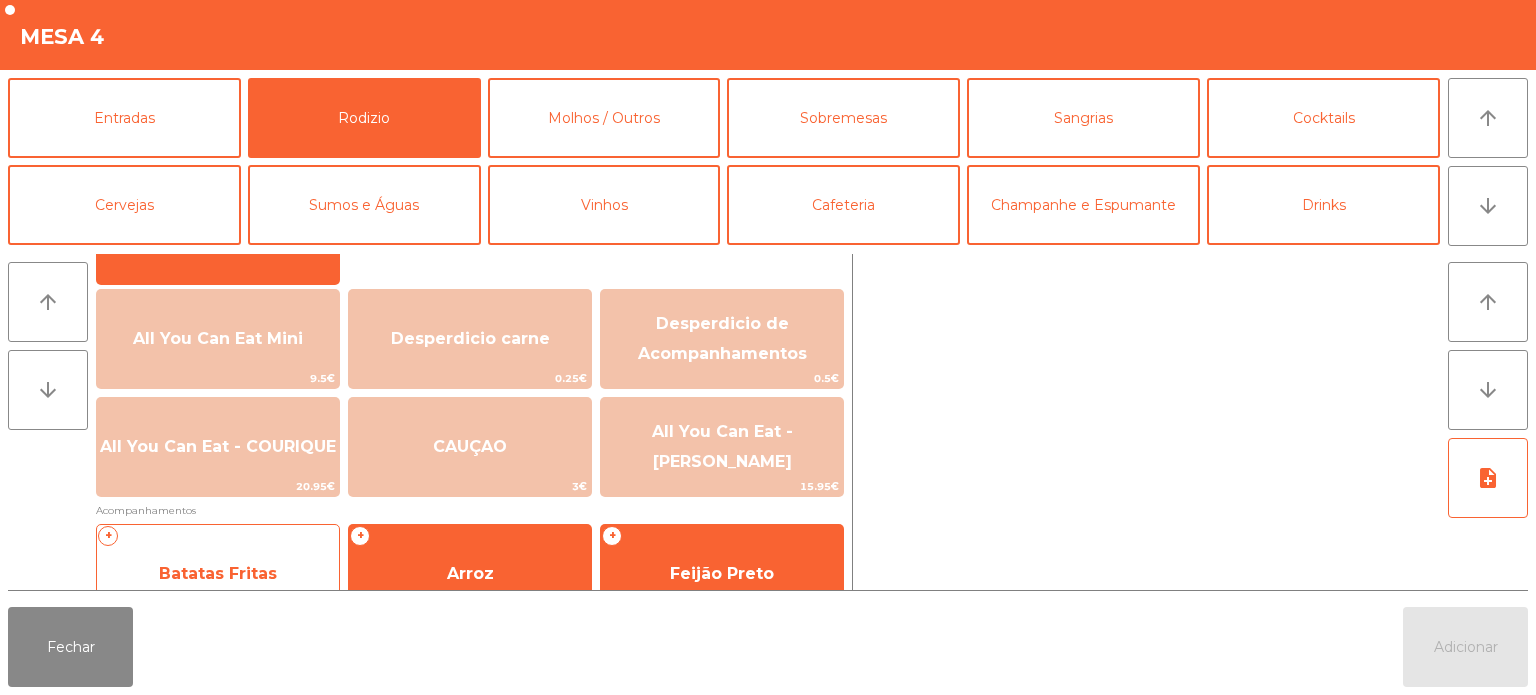 click on "Batatas Fritas" 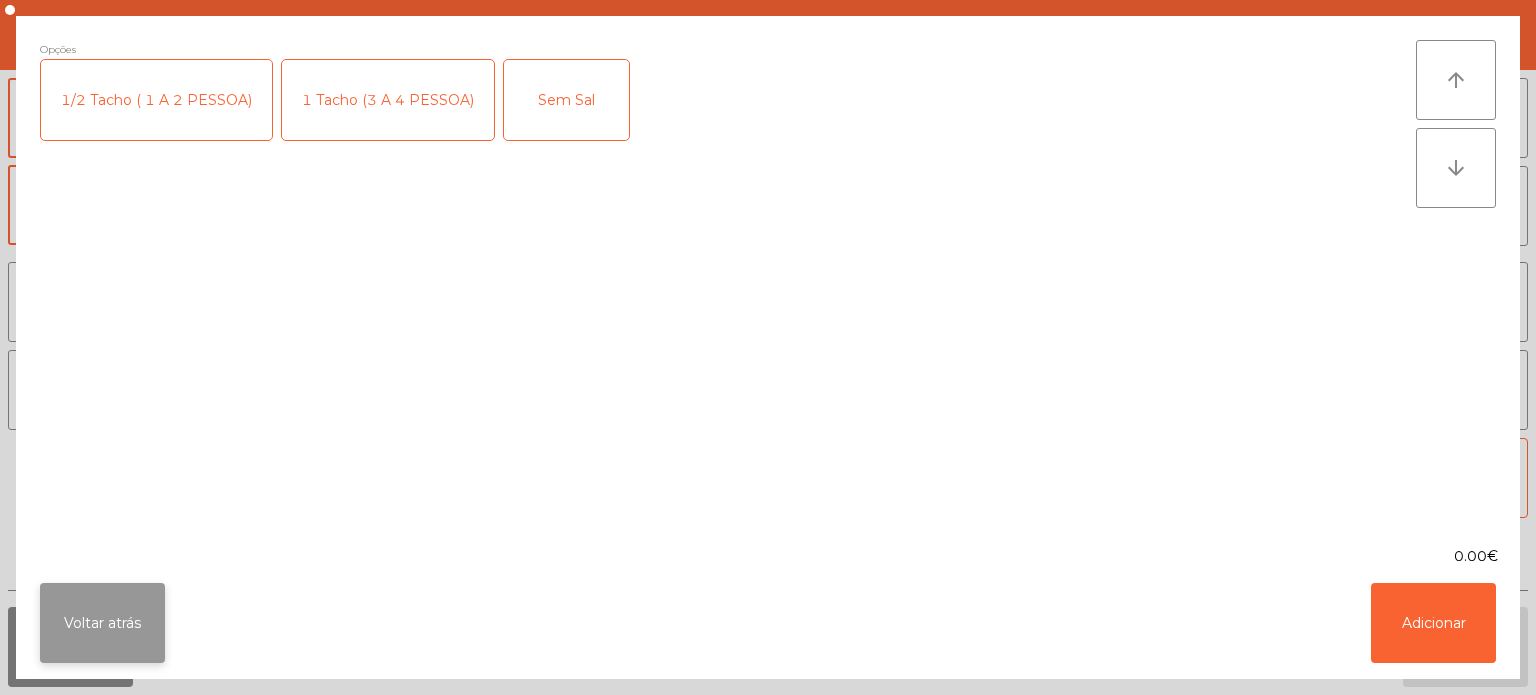 click on "Voltar atrás" 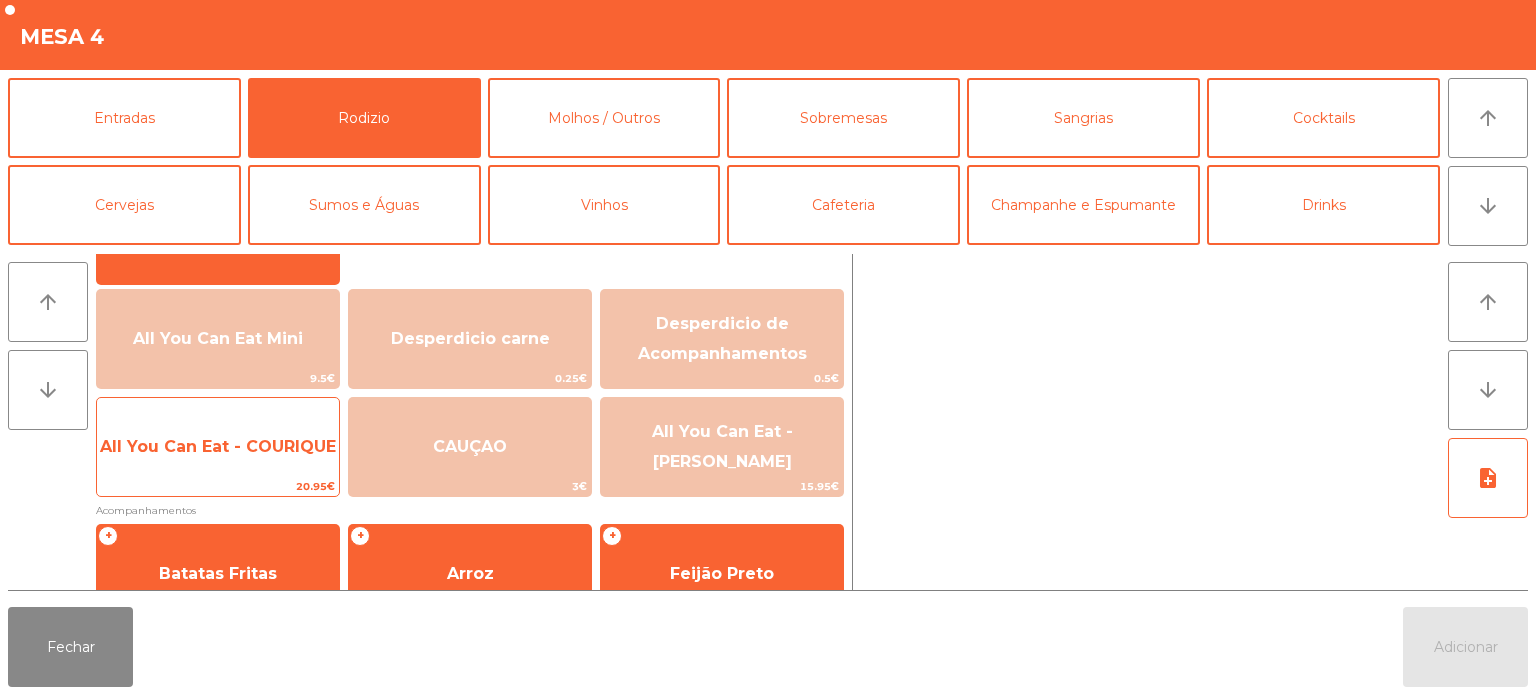 click on "All You Can Eat - COURIQUE" 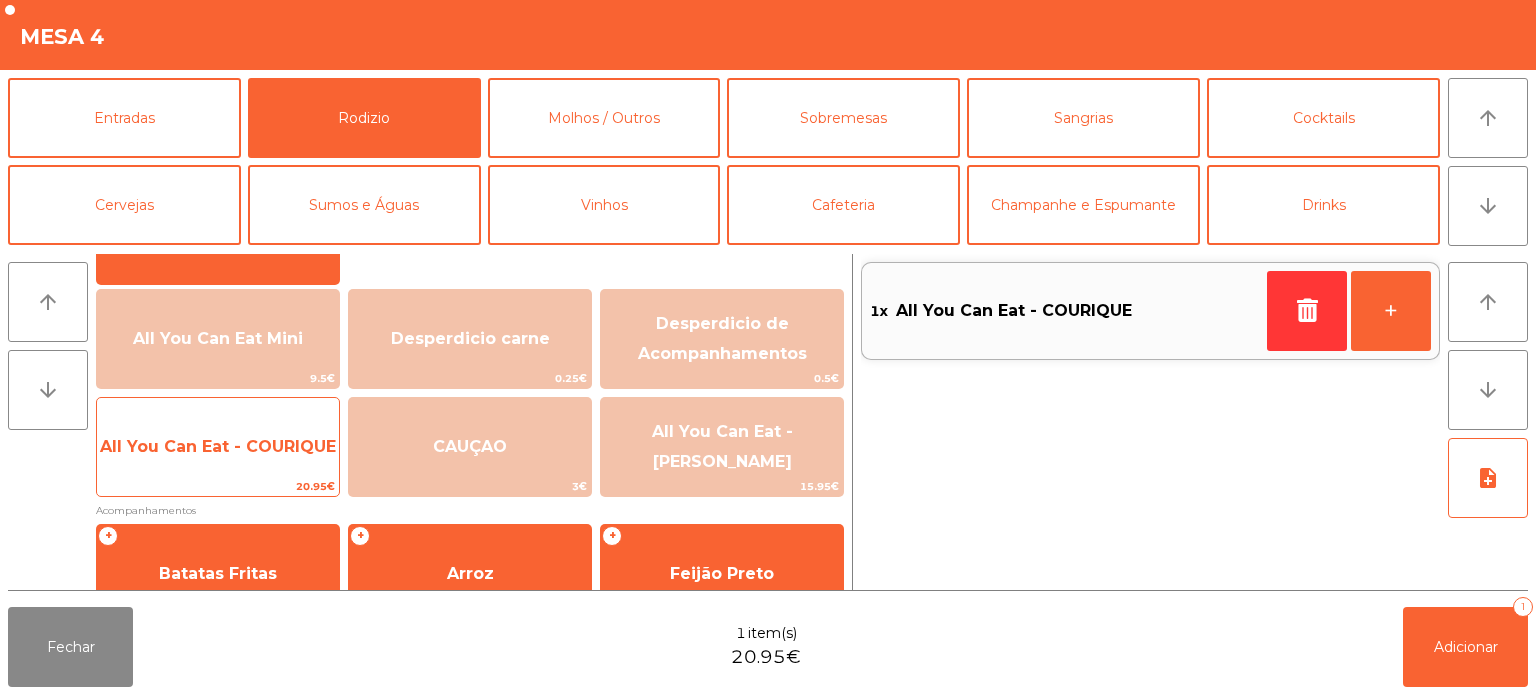 click on "All You Can Eat - COURIQUE" 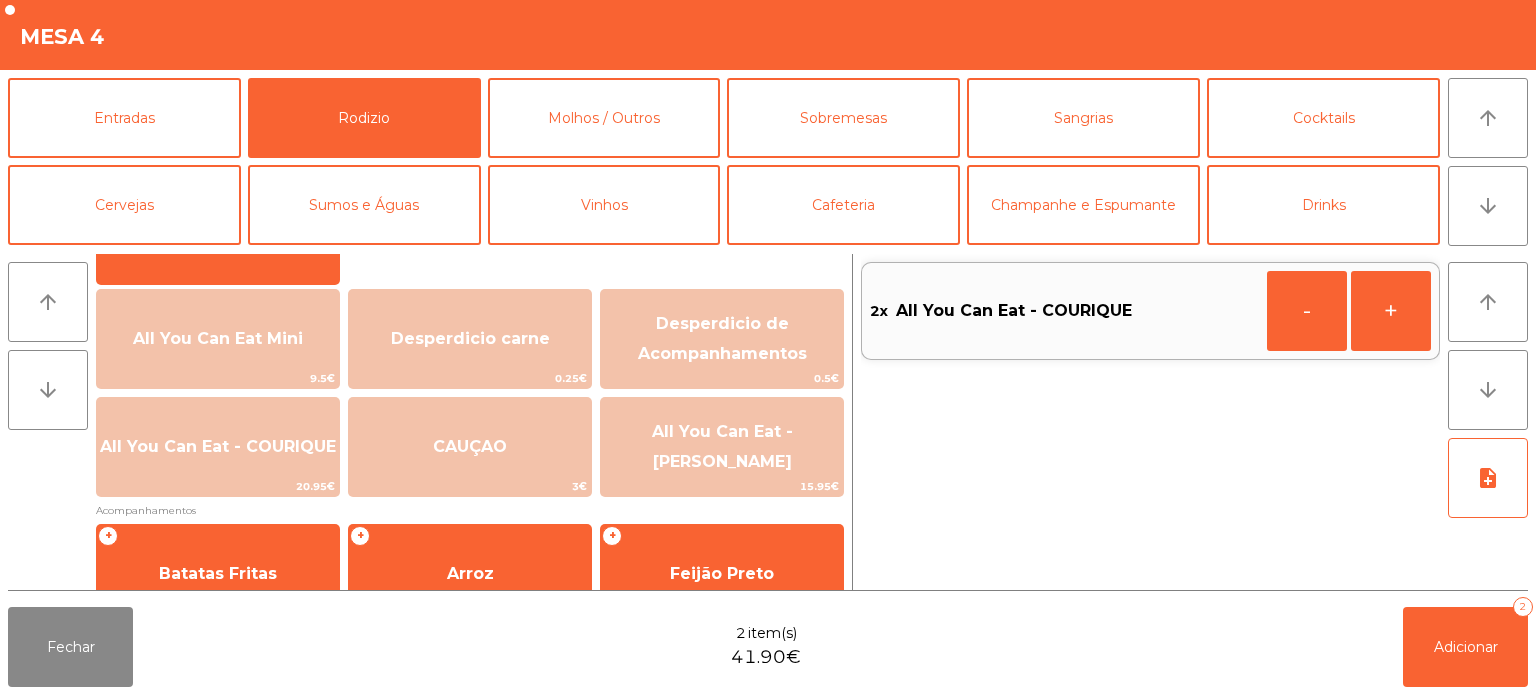 click on "Fechar  2 item(s)  41.90€   Adicionar   2" 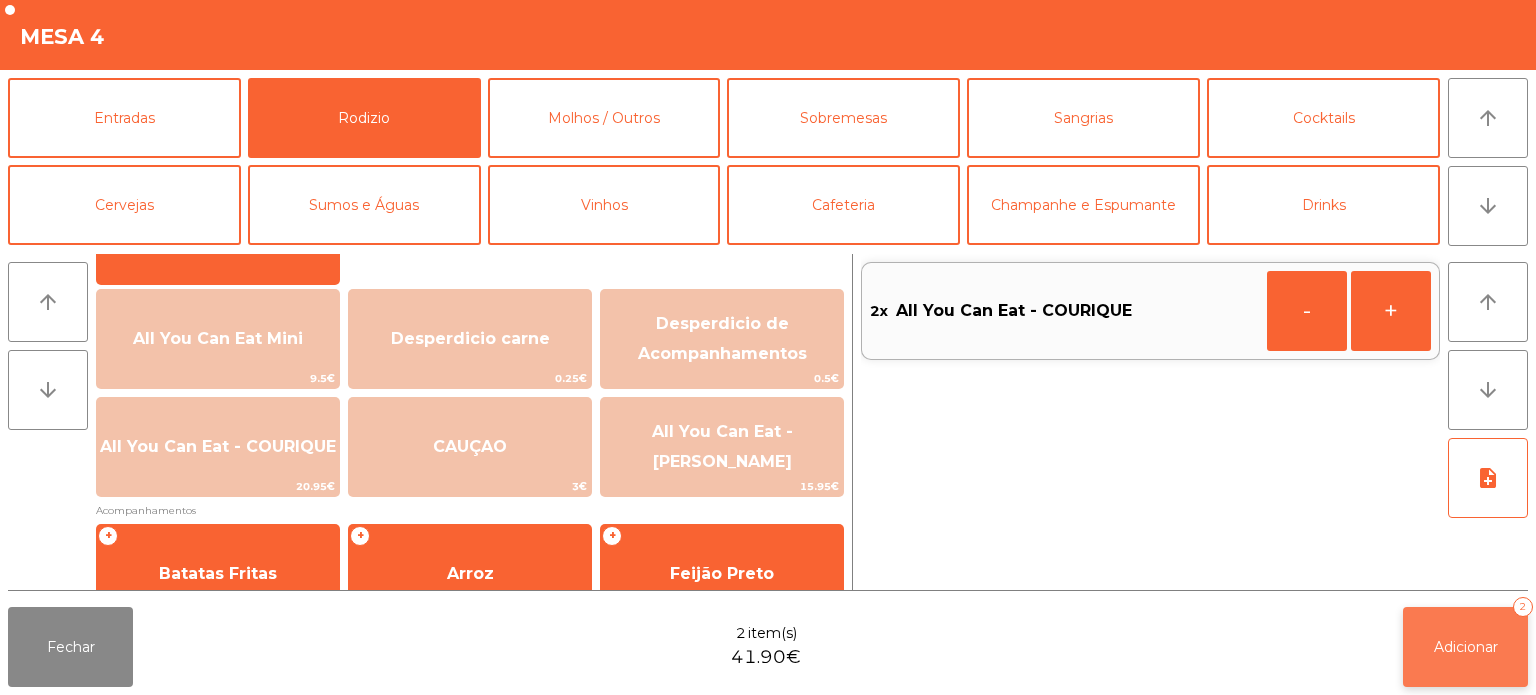 click on "Adicionar" 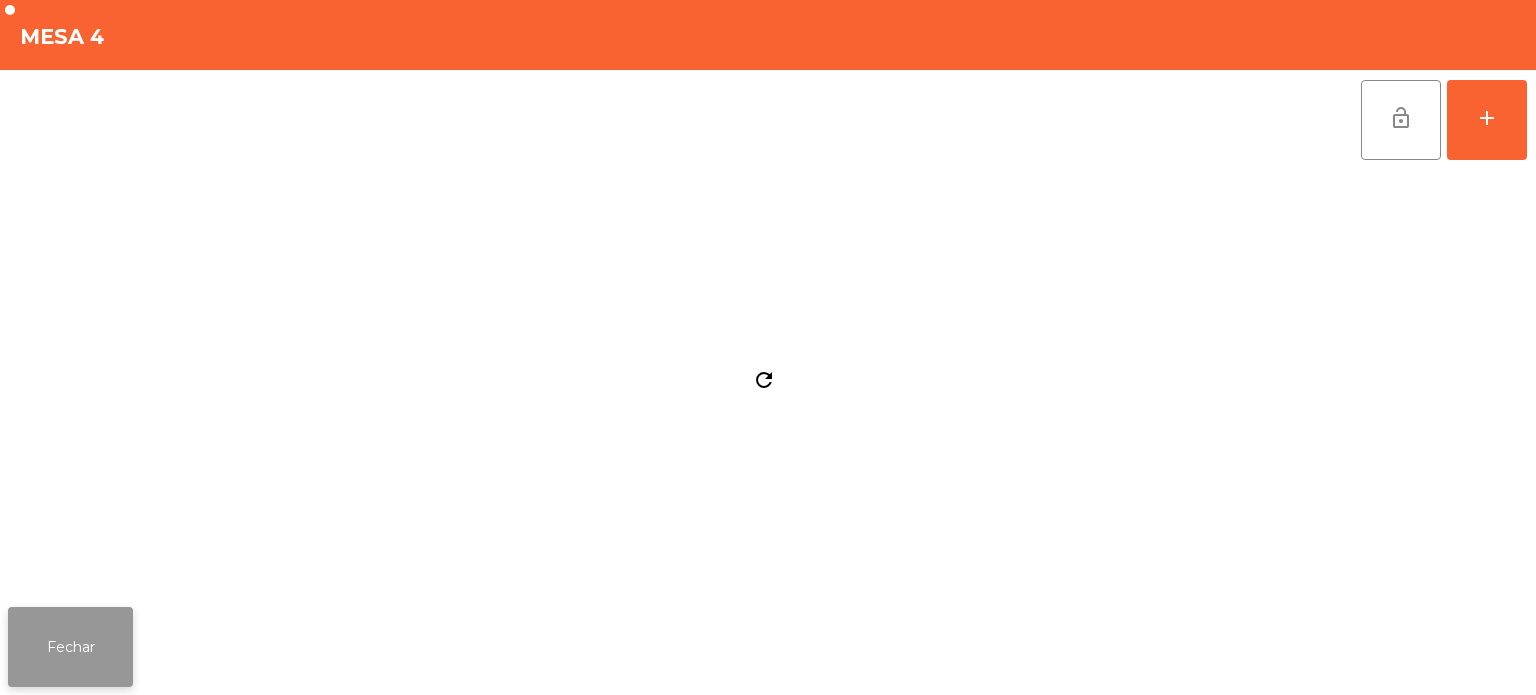 click on "Fechar" 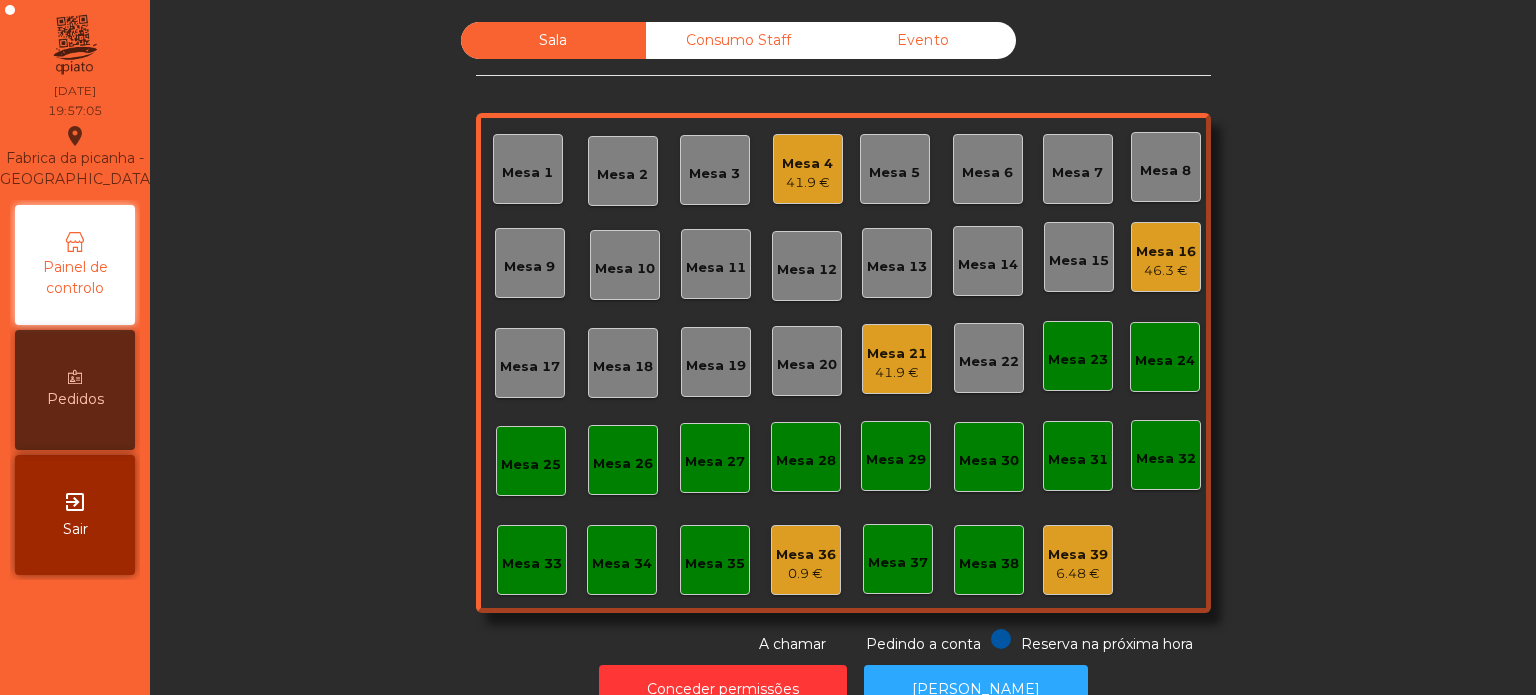 click on "Mesa 16   46.3 €" 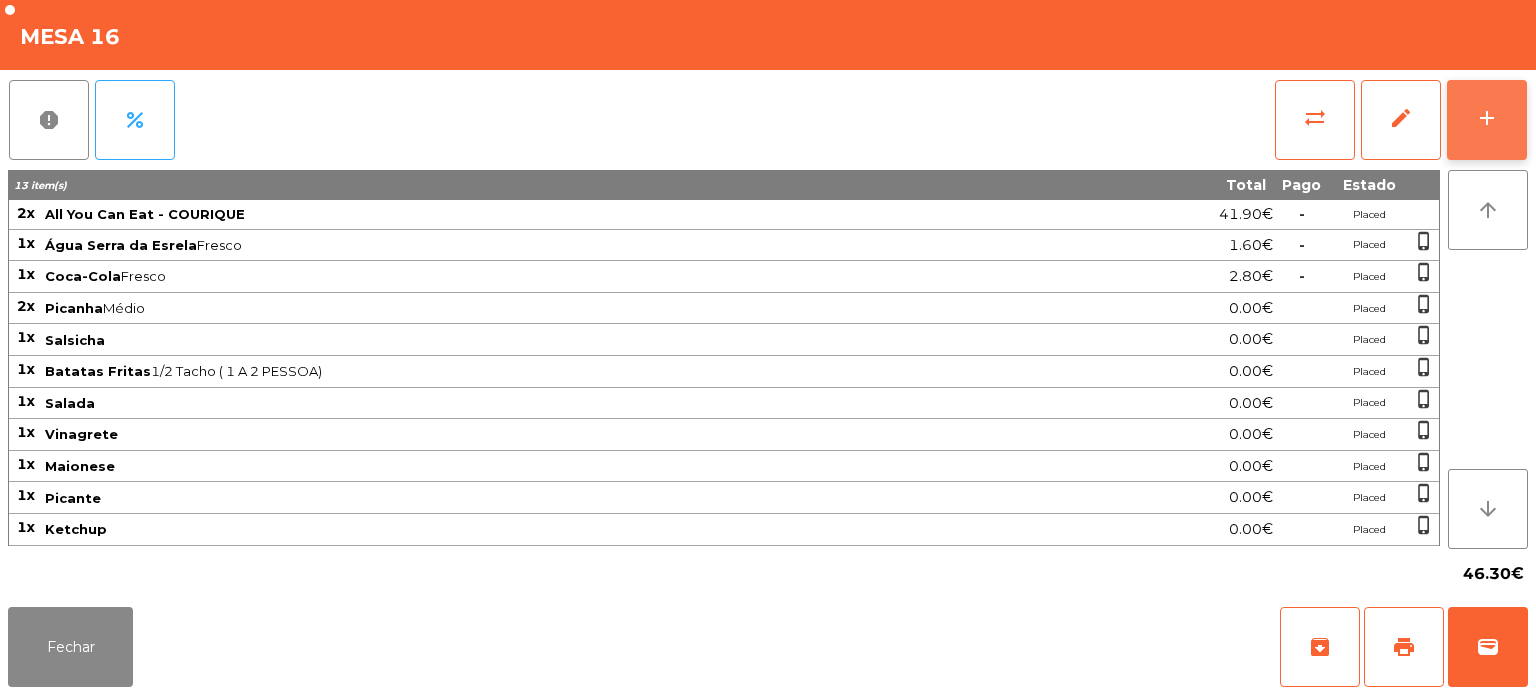 click on "add" 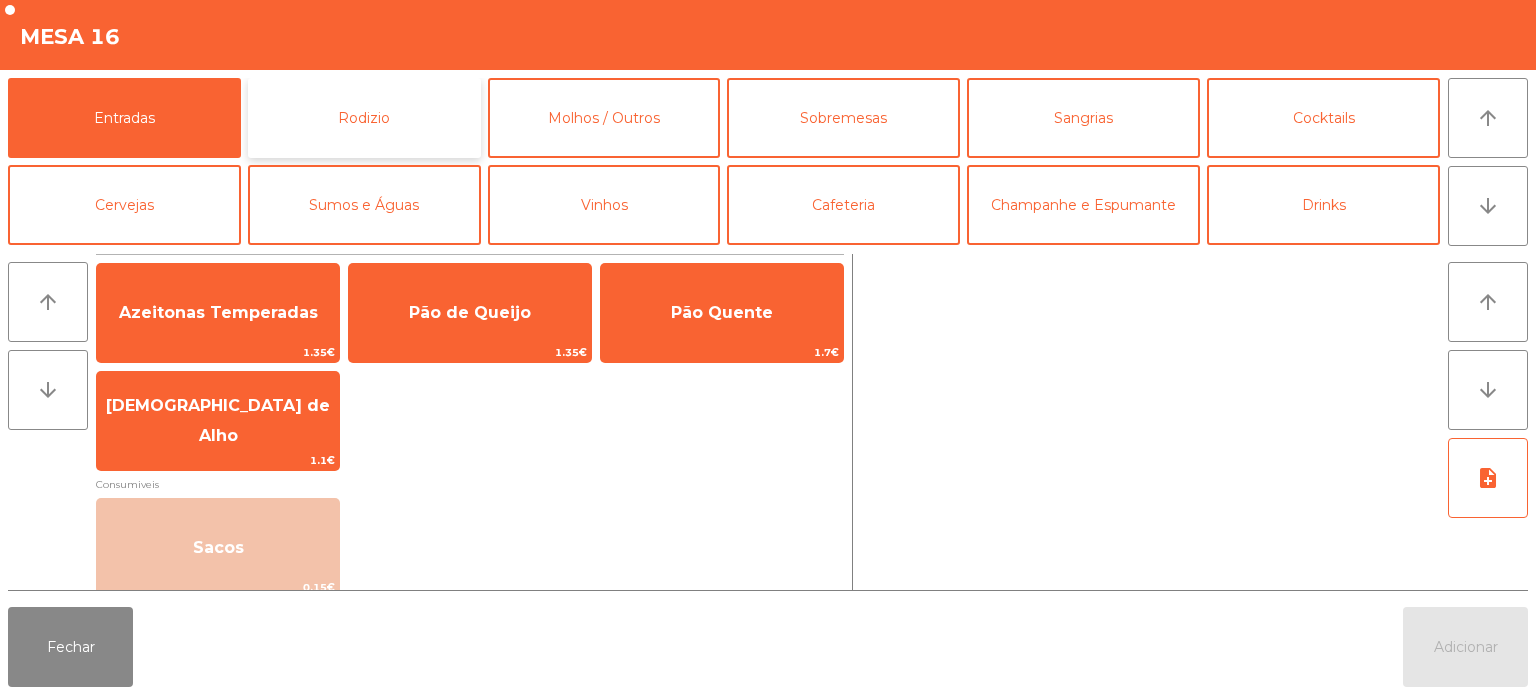 click on "Rodizio" 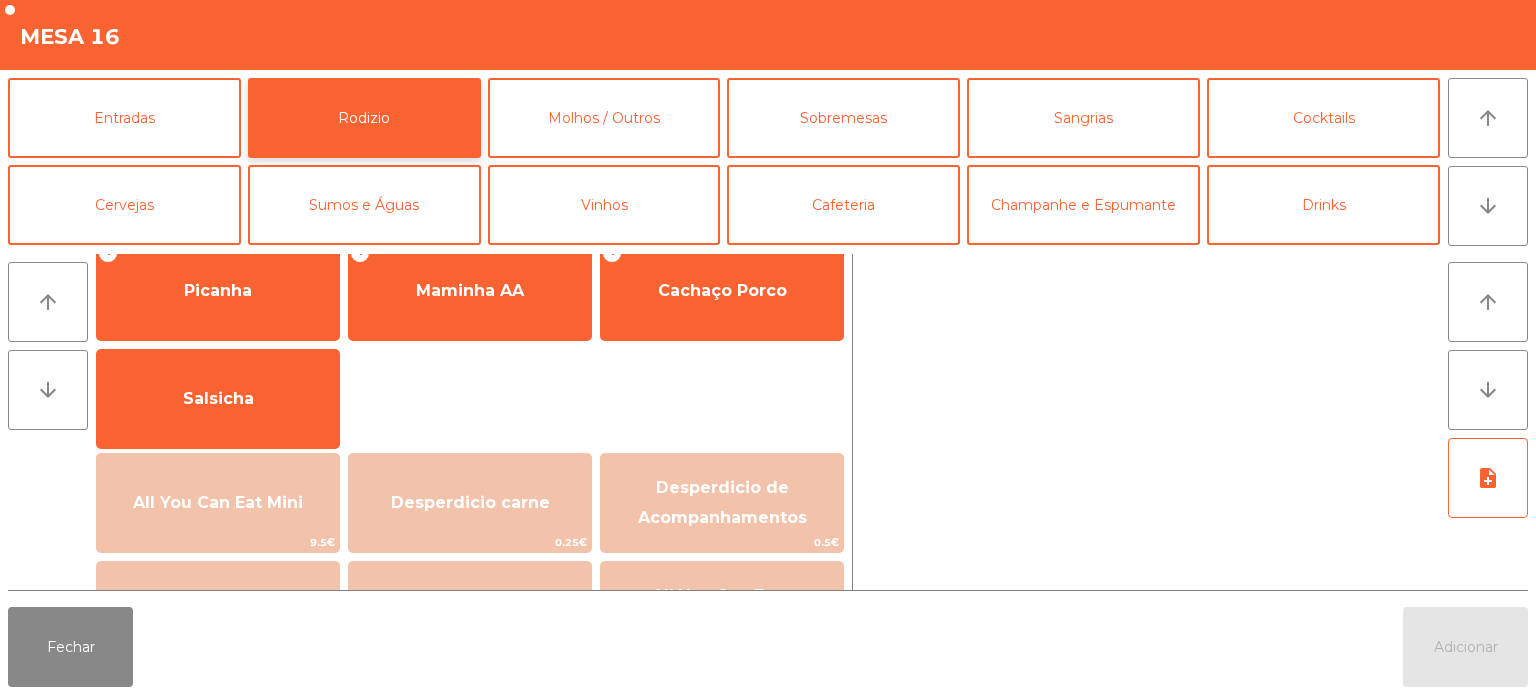 scroll, scrollTop: 55, scrollLeft: 0, axis: vertical 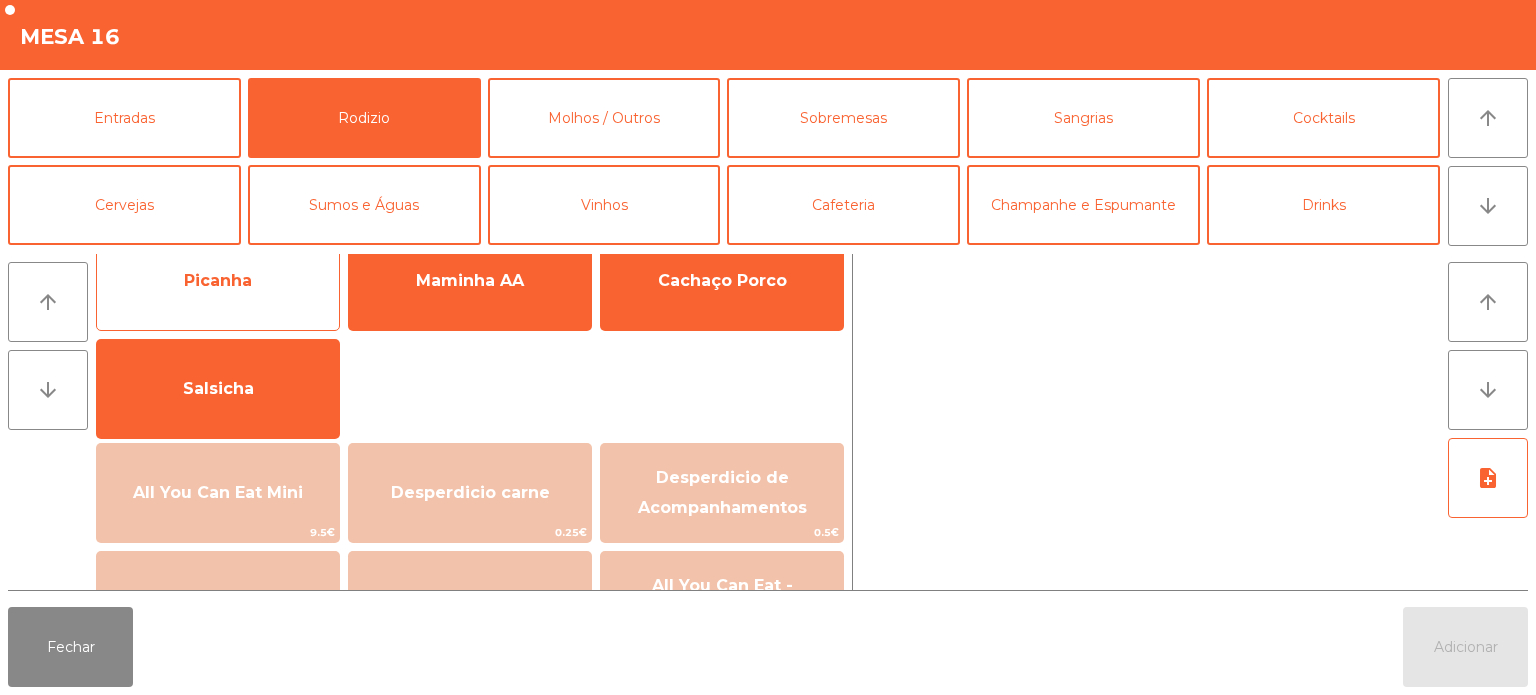 click on "Picanha" 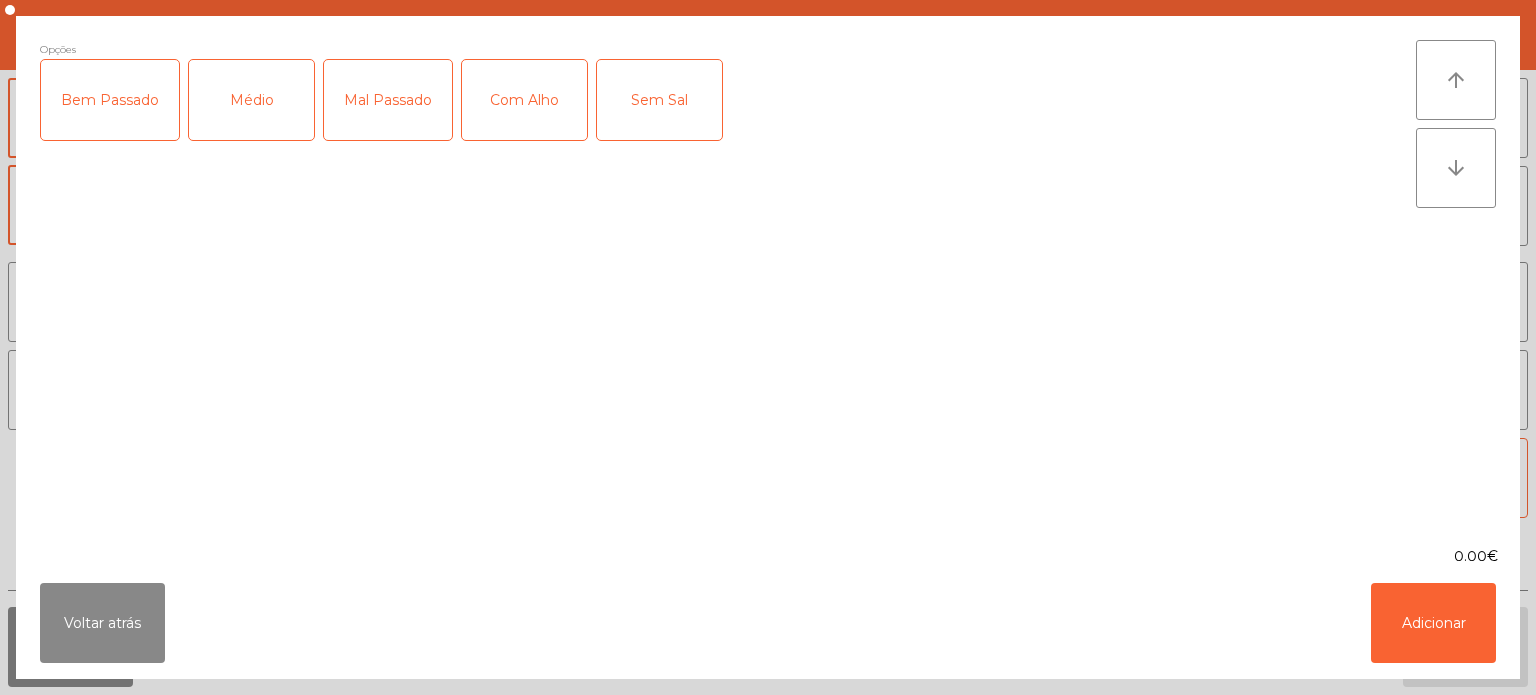click on "Médio" 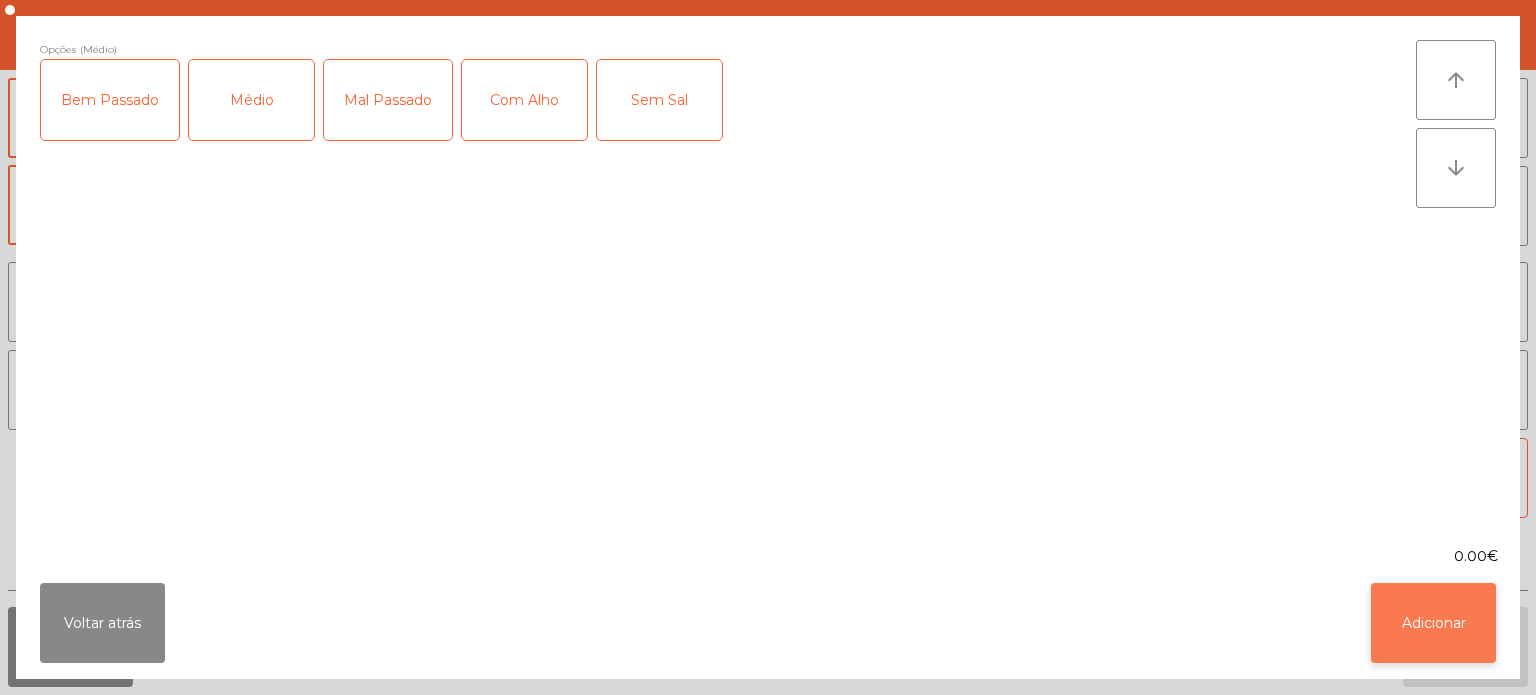click on "Adicionar" 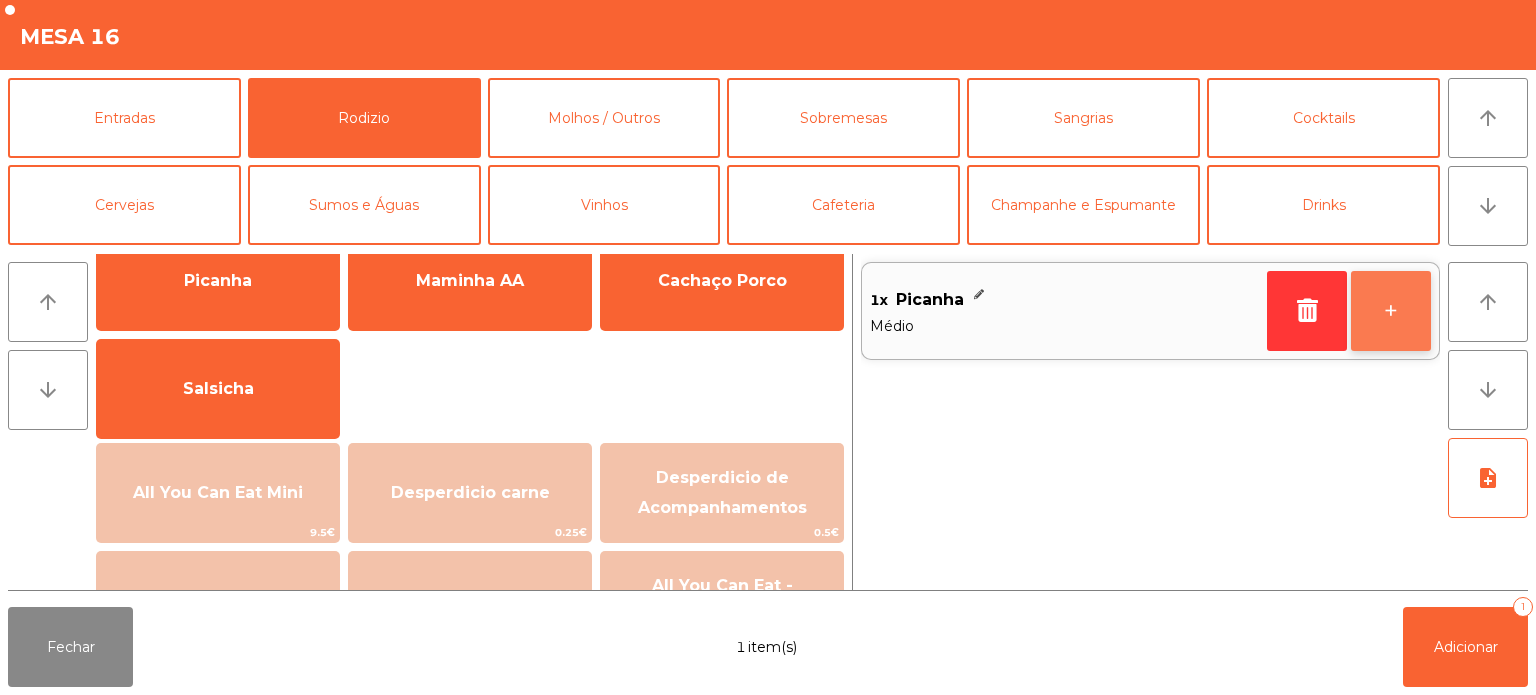click on "+" 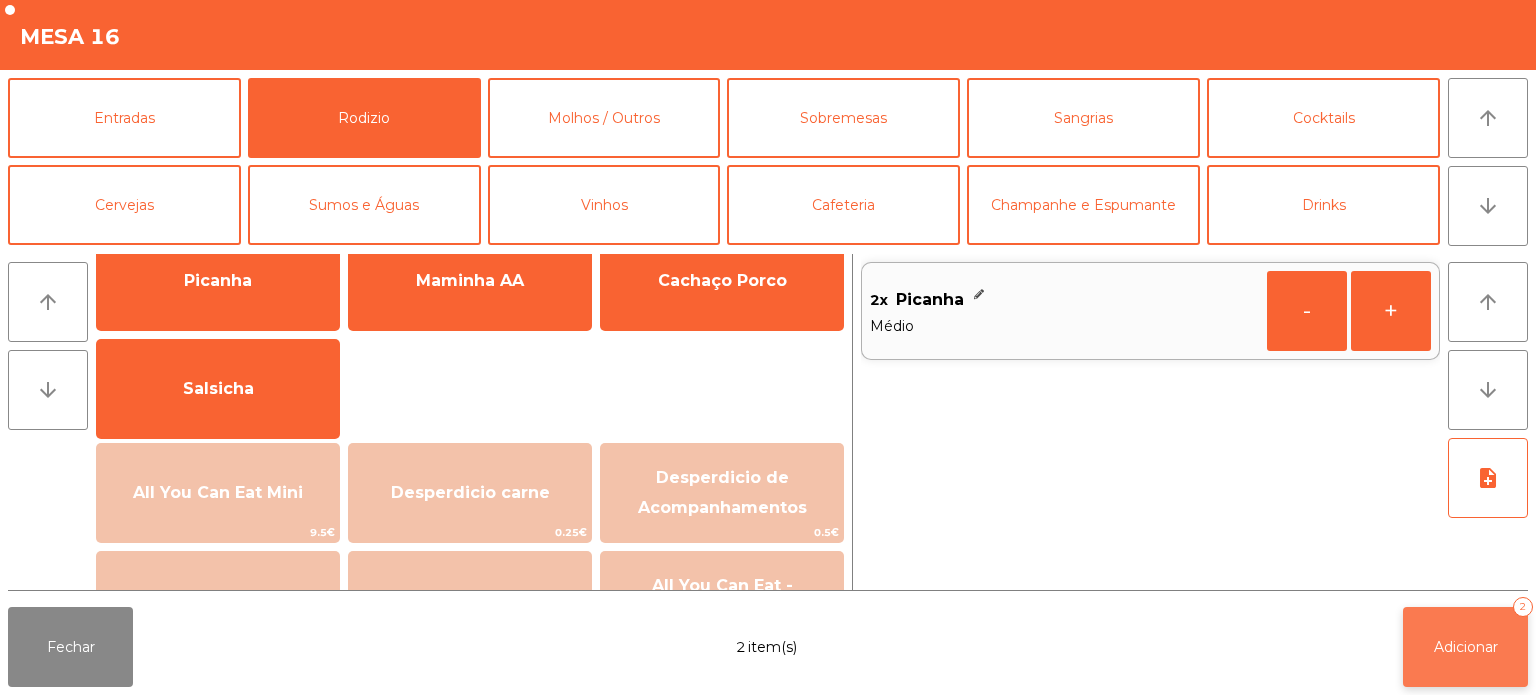 click on "Adicionar" 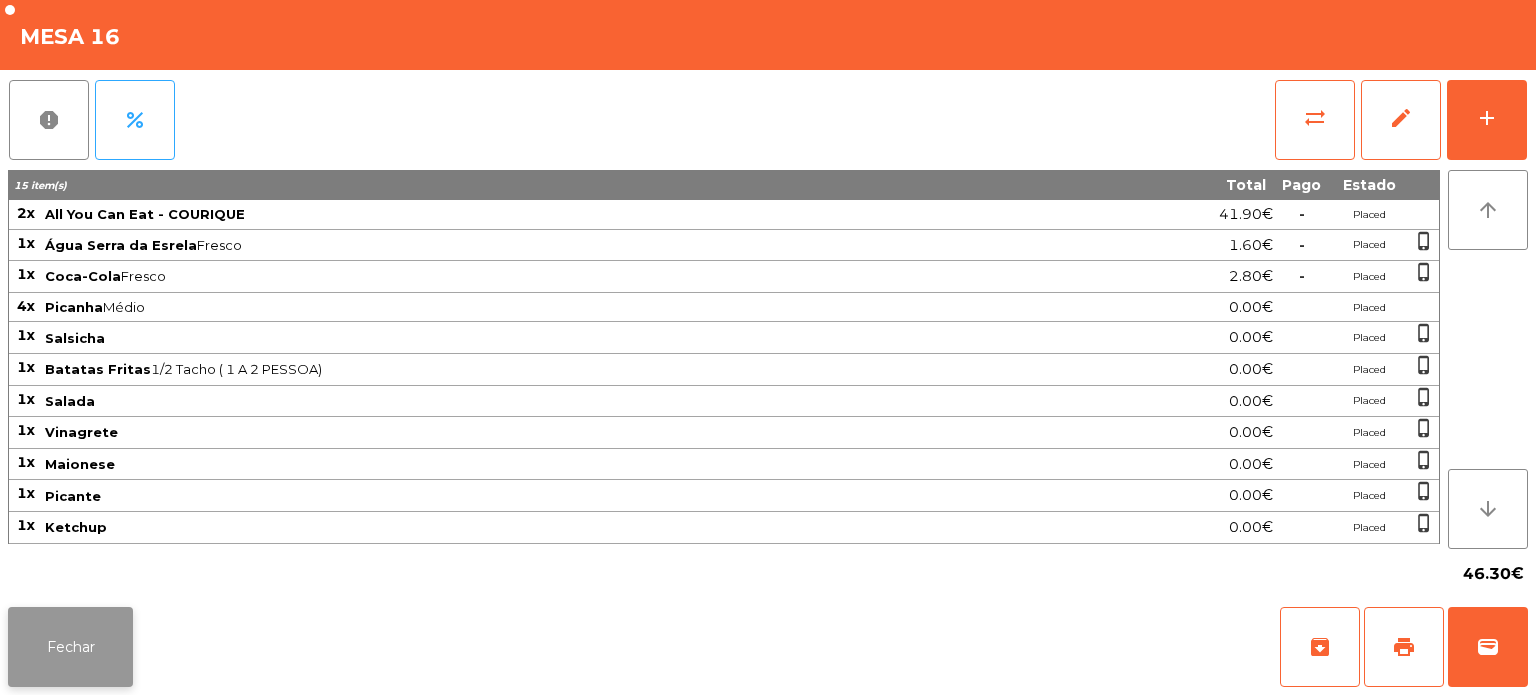 click on "Fechar" 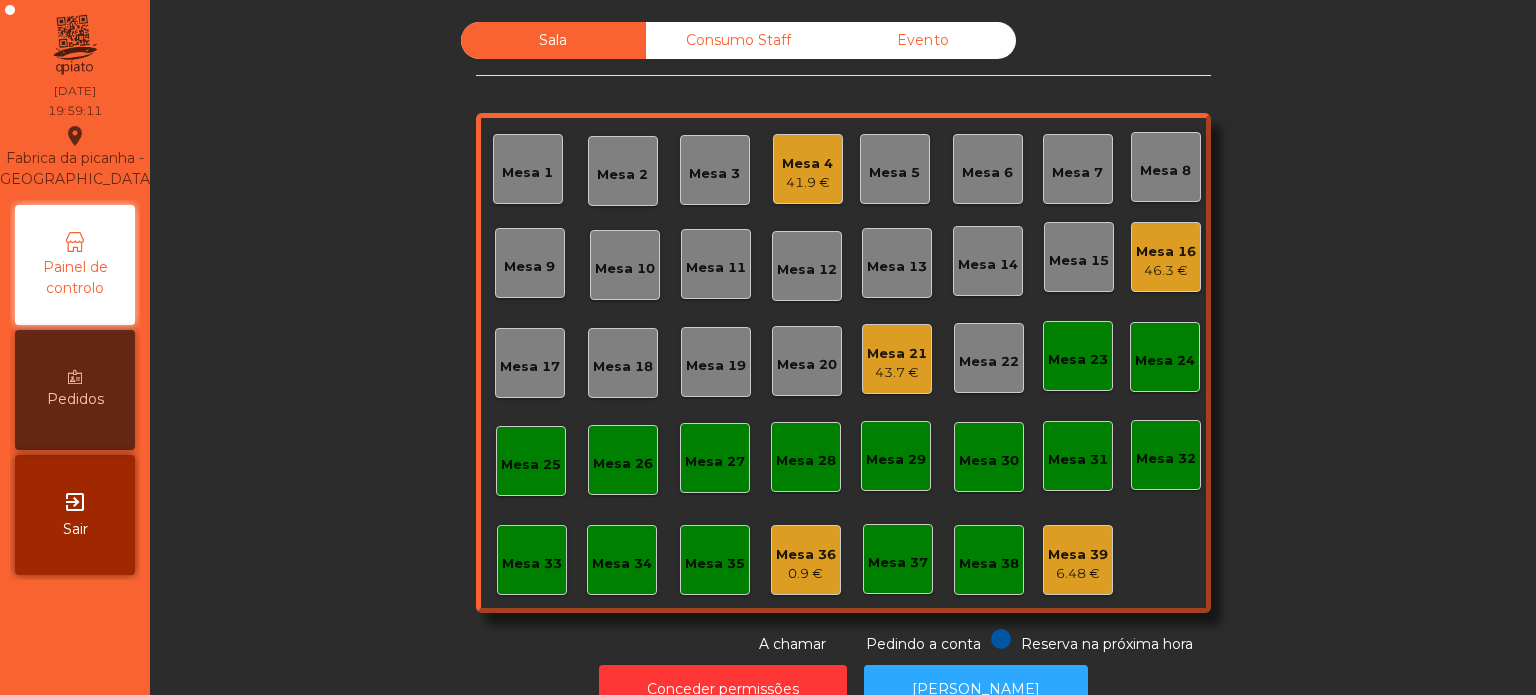 click on "Mesa 21" 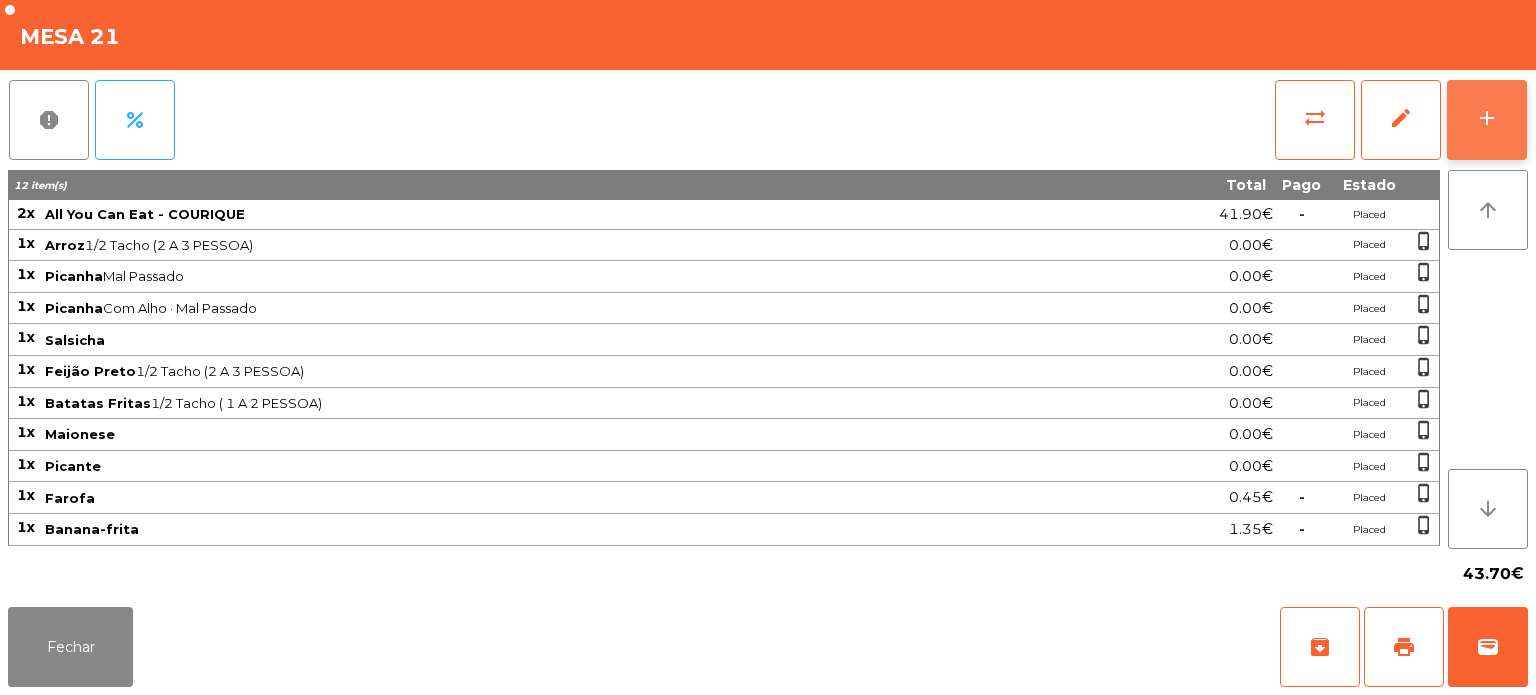 click on "add" 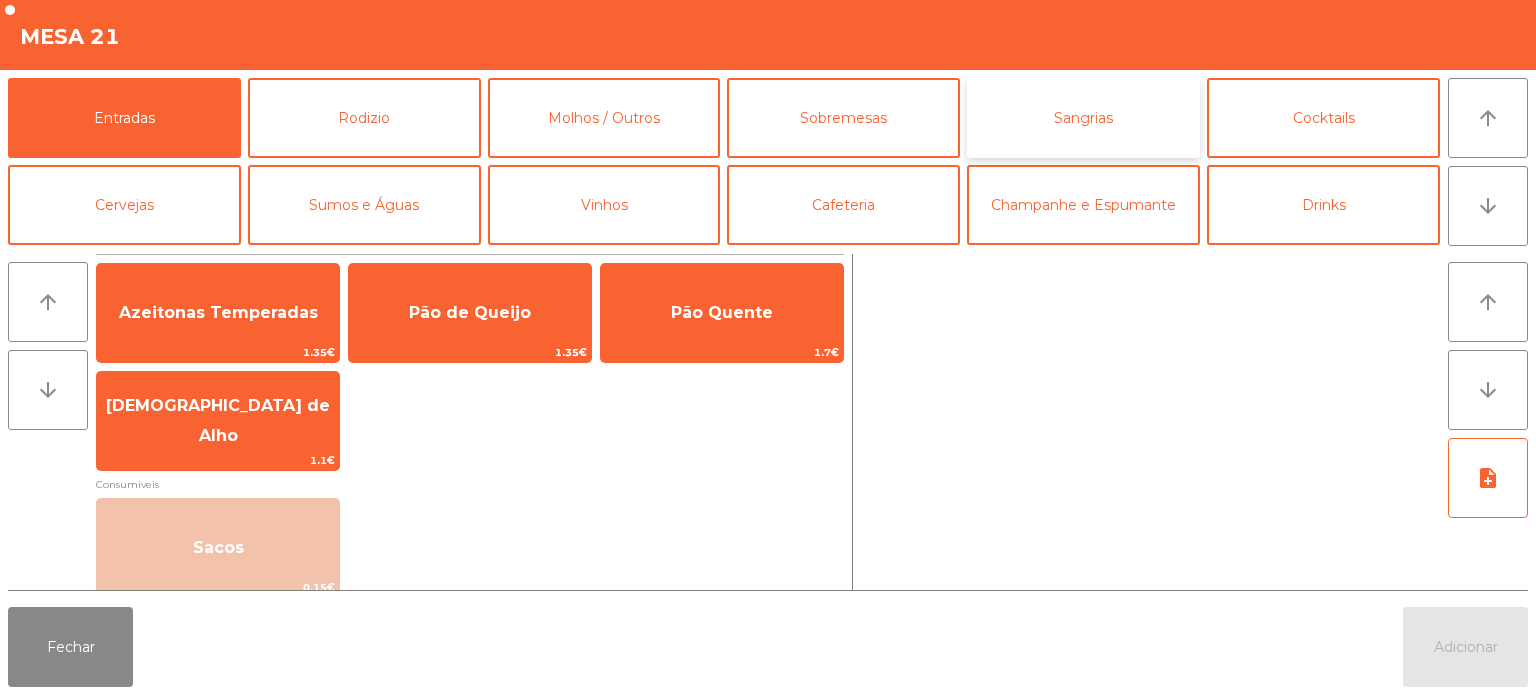 click on "Sangrias" 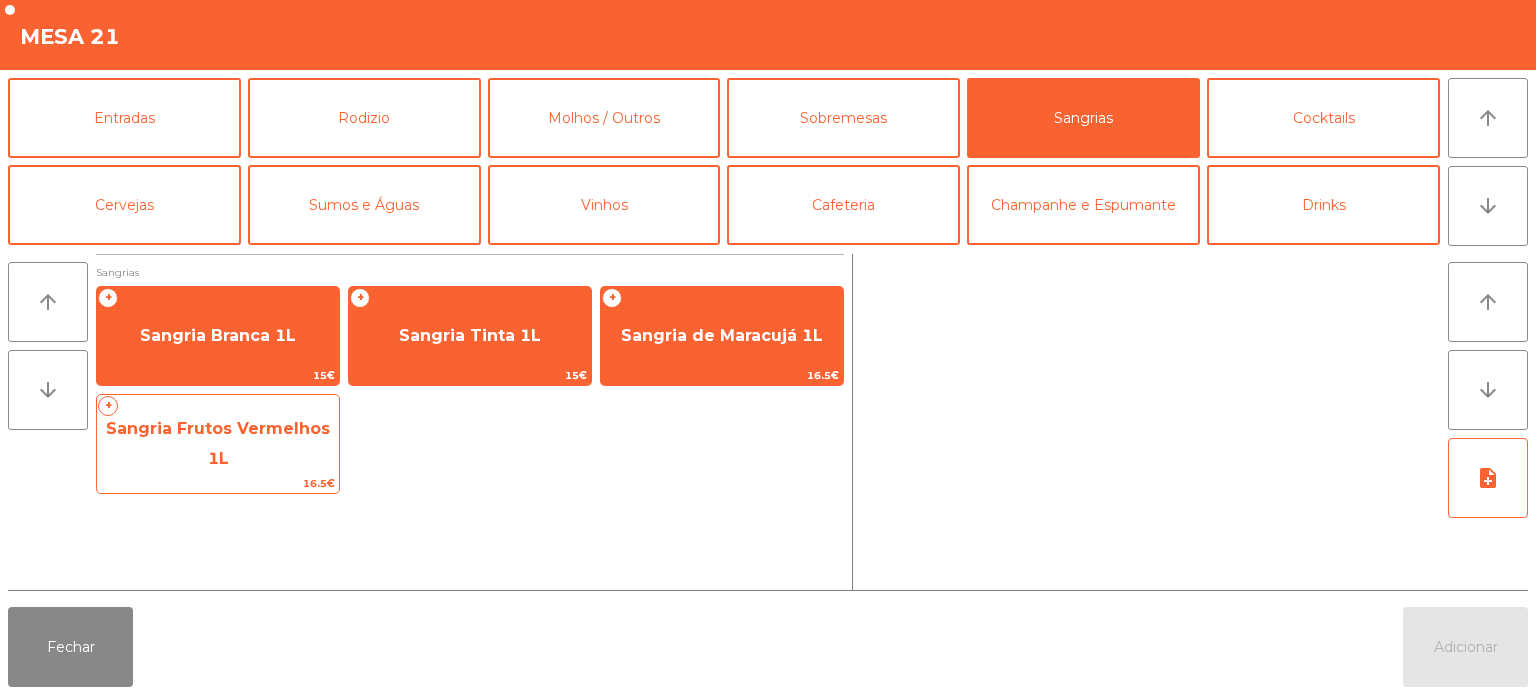 click on "Sangria Frutos Vermelhos 1L" 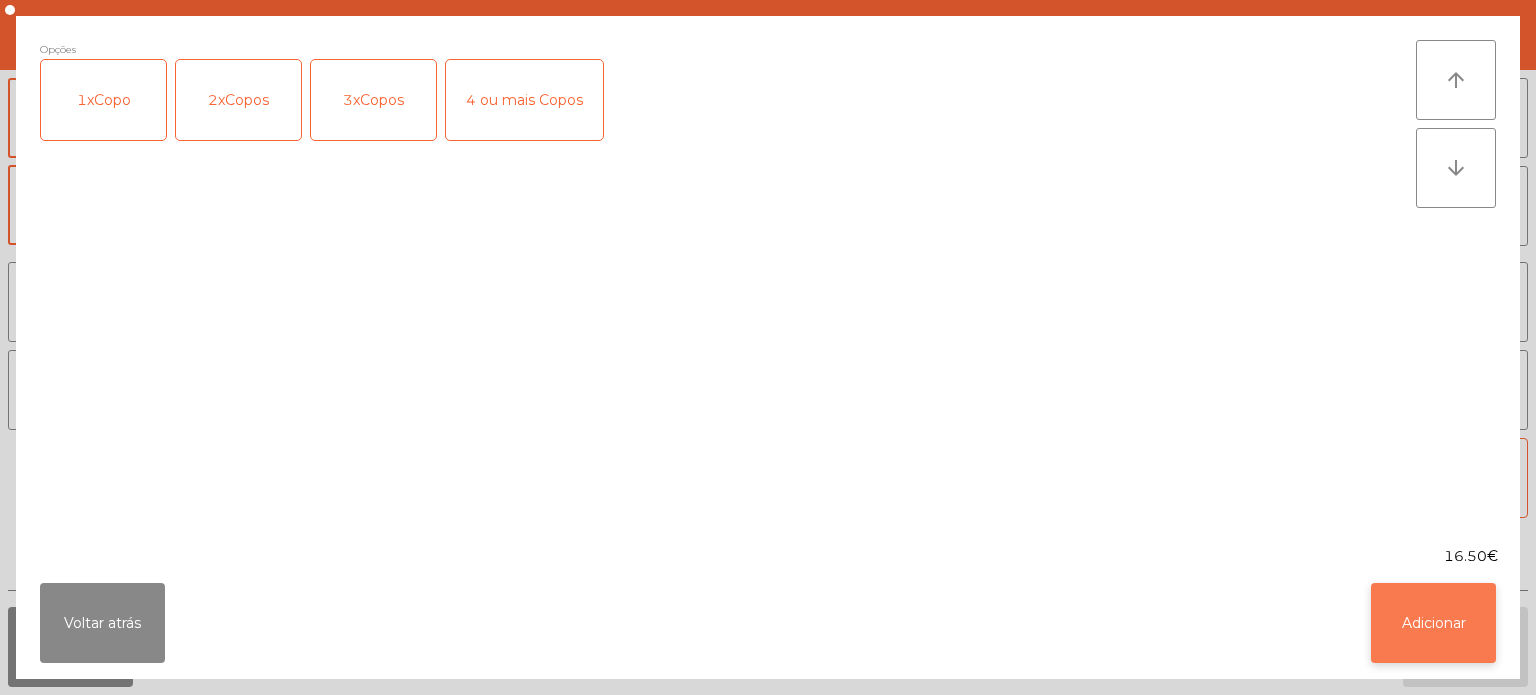 click on "Adicionar" 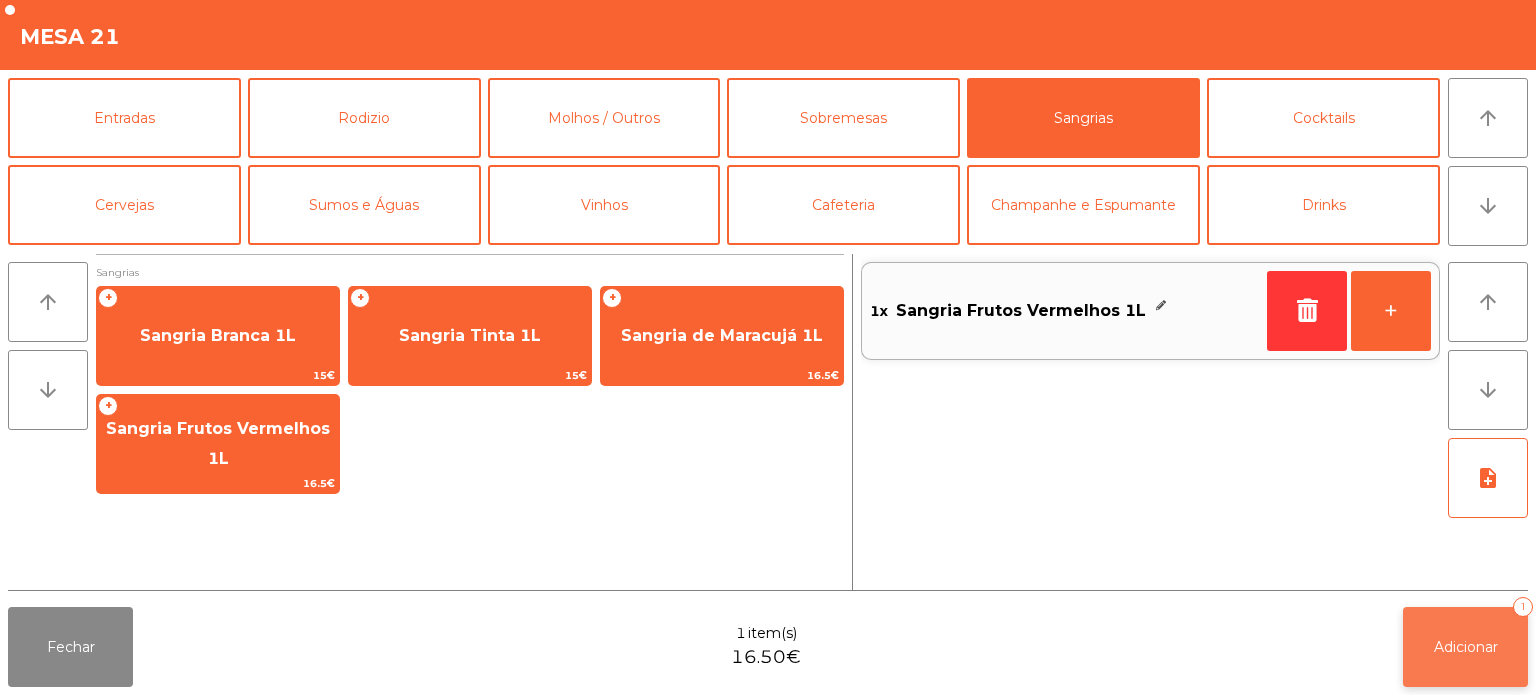 click on "Adicionar   1" 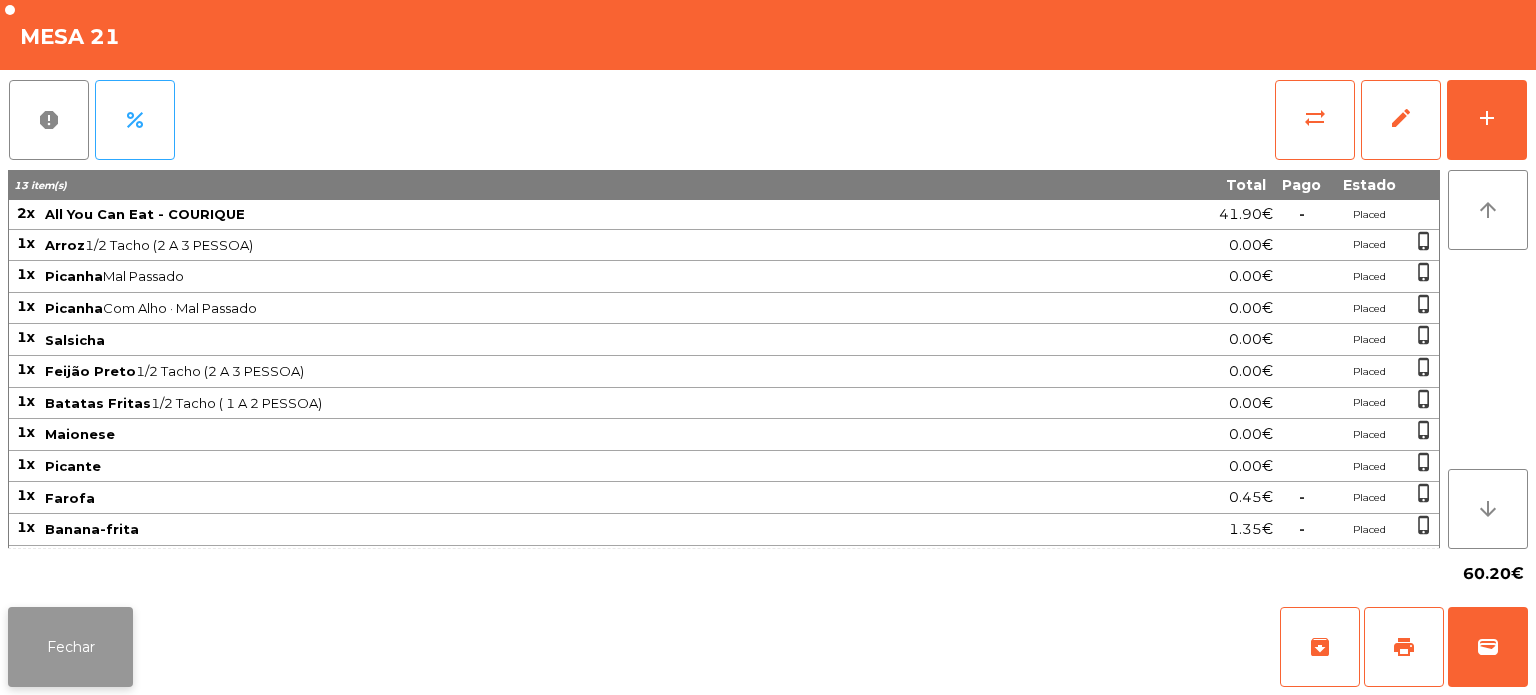 click on "Fechar" 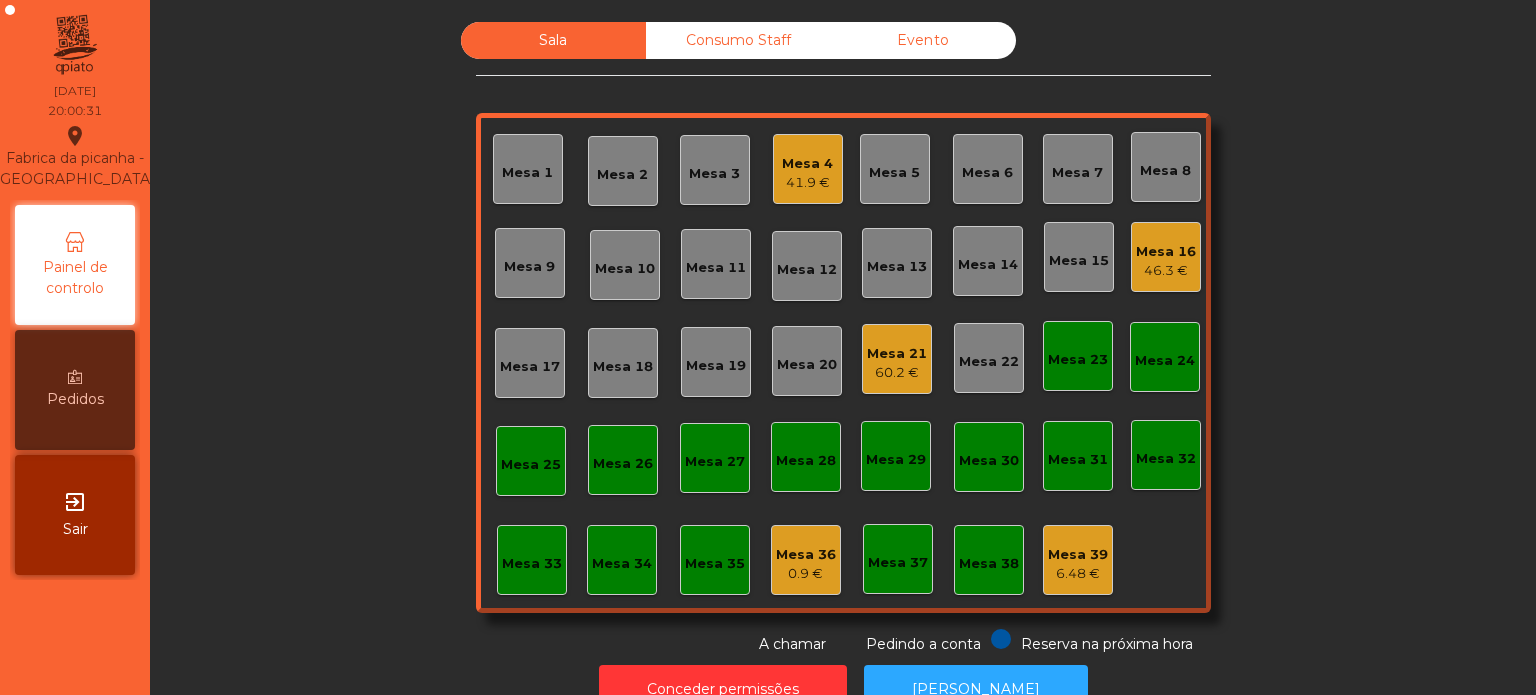 click on "Mesa 14" 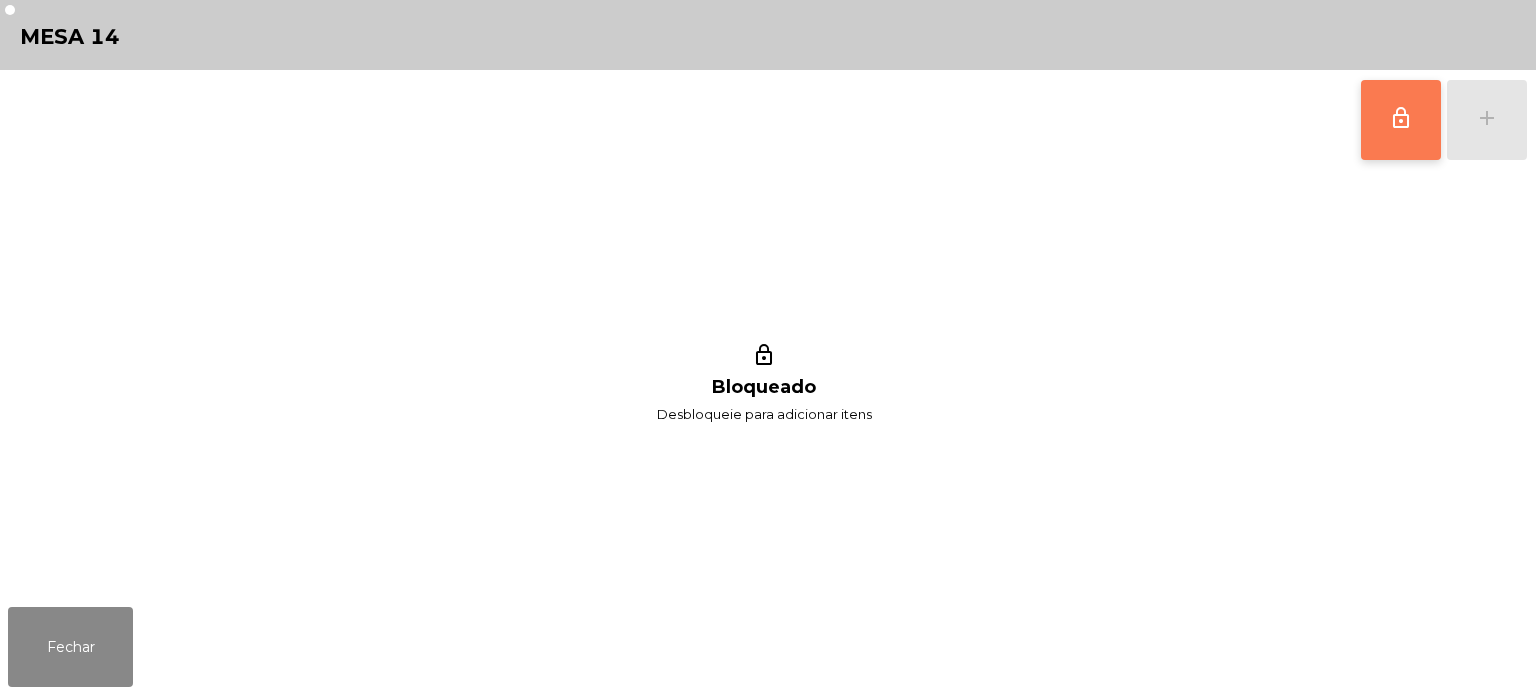 click on "lock_outline" 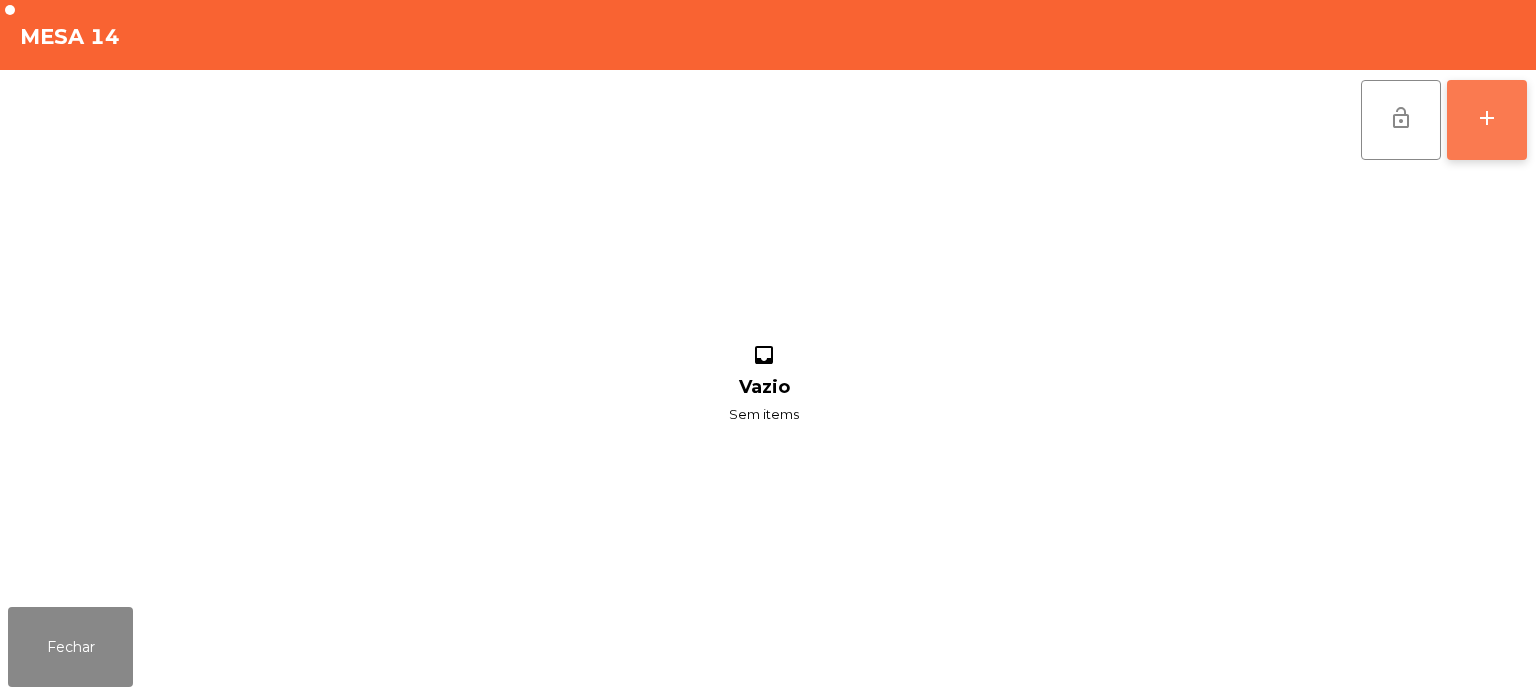 click on "add" 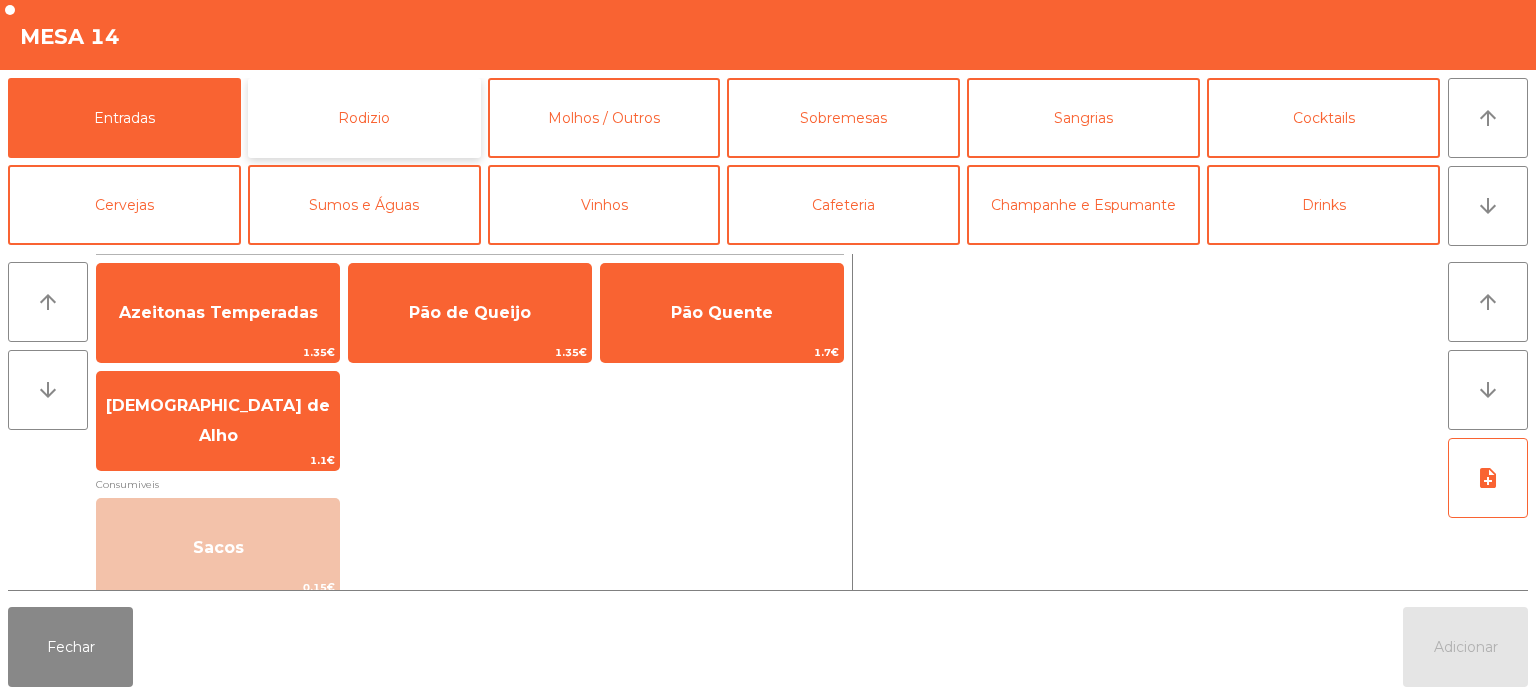 click on "Rodizio" 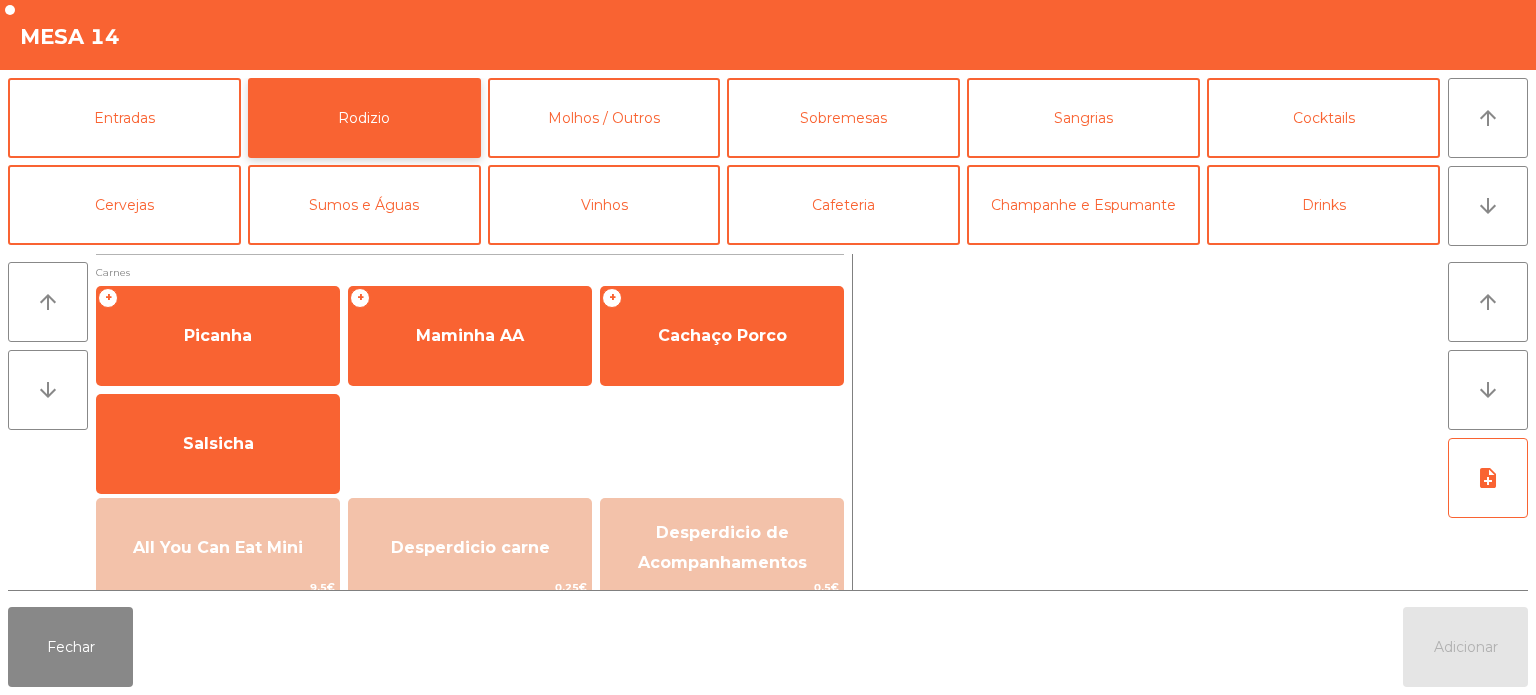 scroll, scrollTop: 77, scrollLeft: 0, axis: vertical 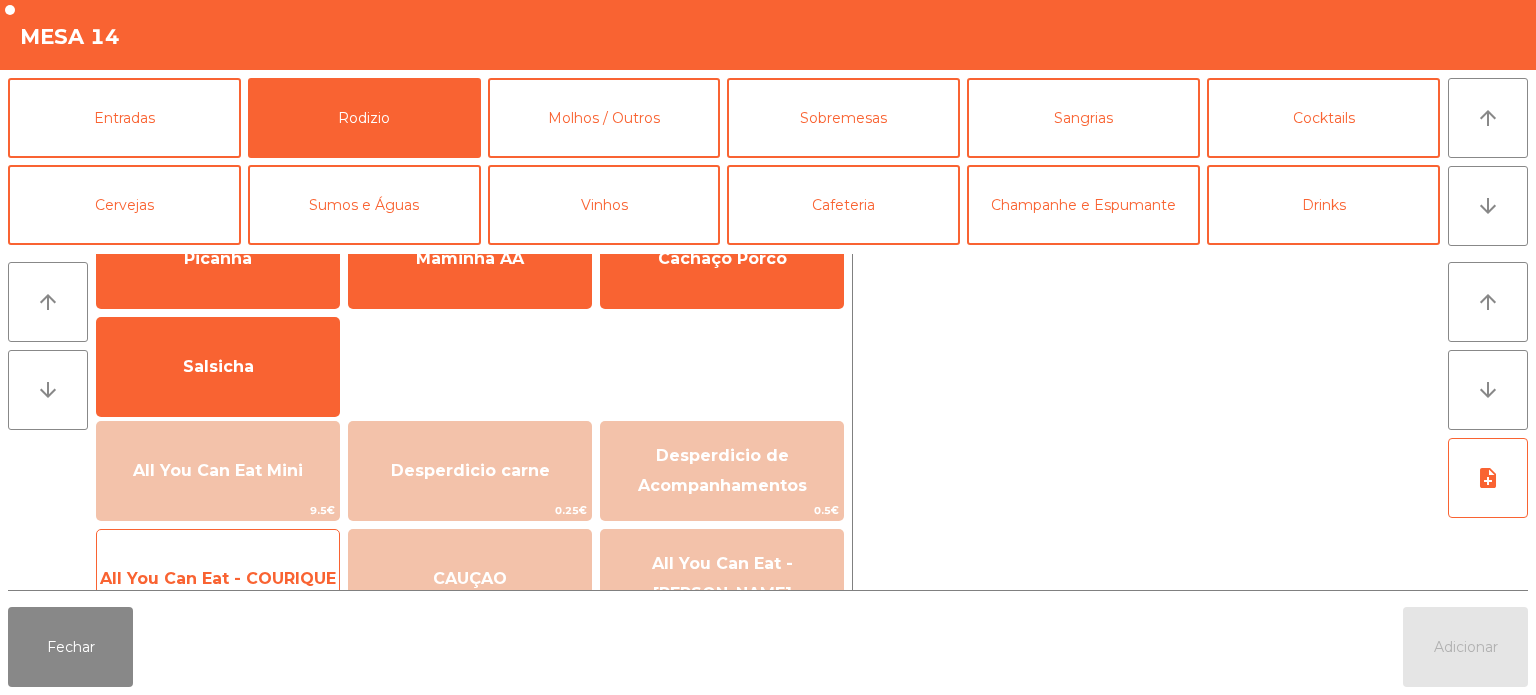 click on "All You Can Eat - COURIQUE   20.95€" 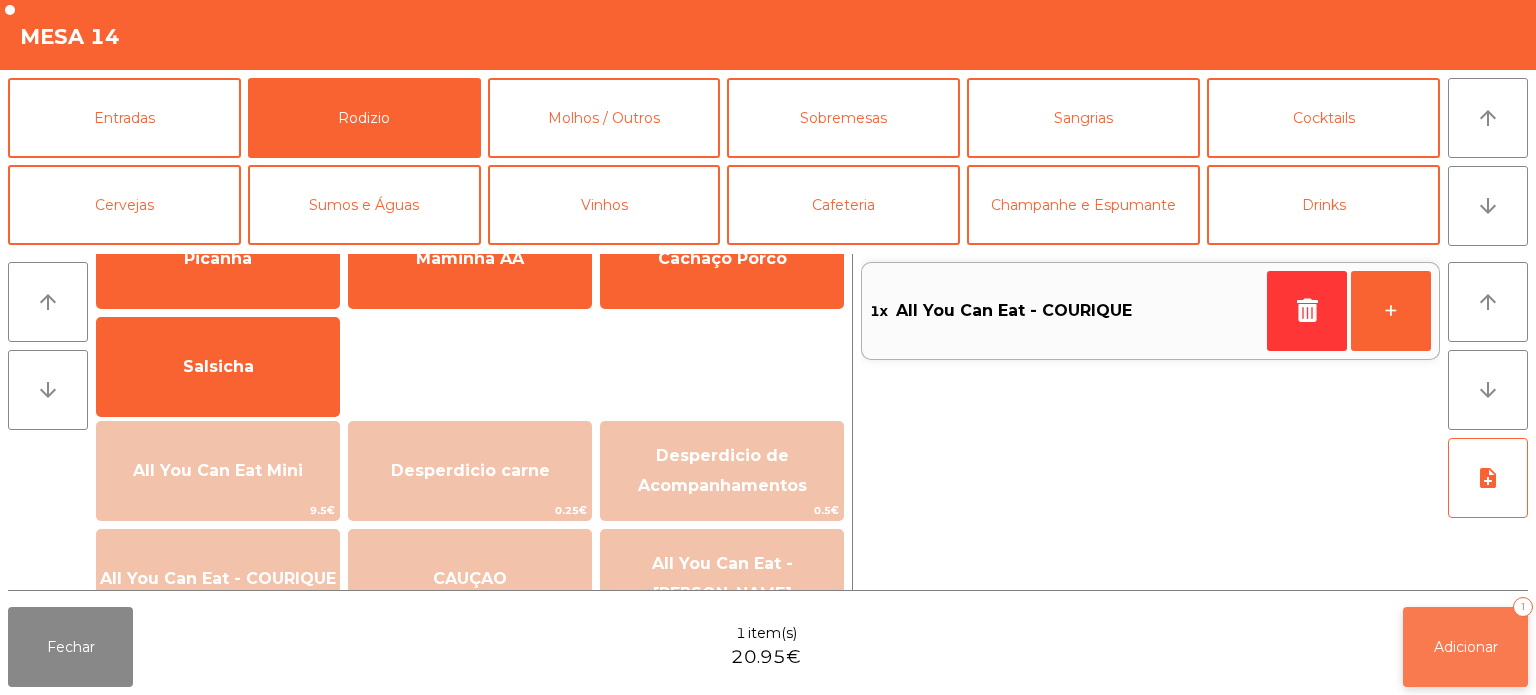 click on "Adicionar   1" 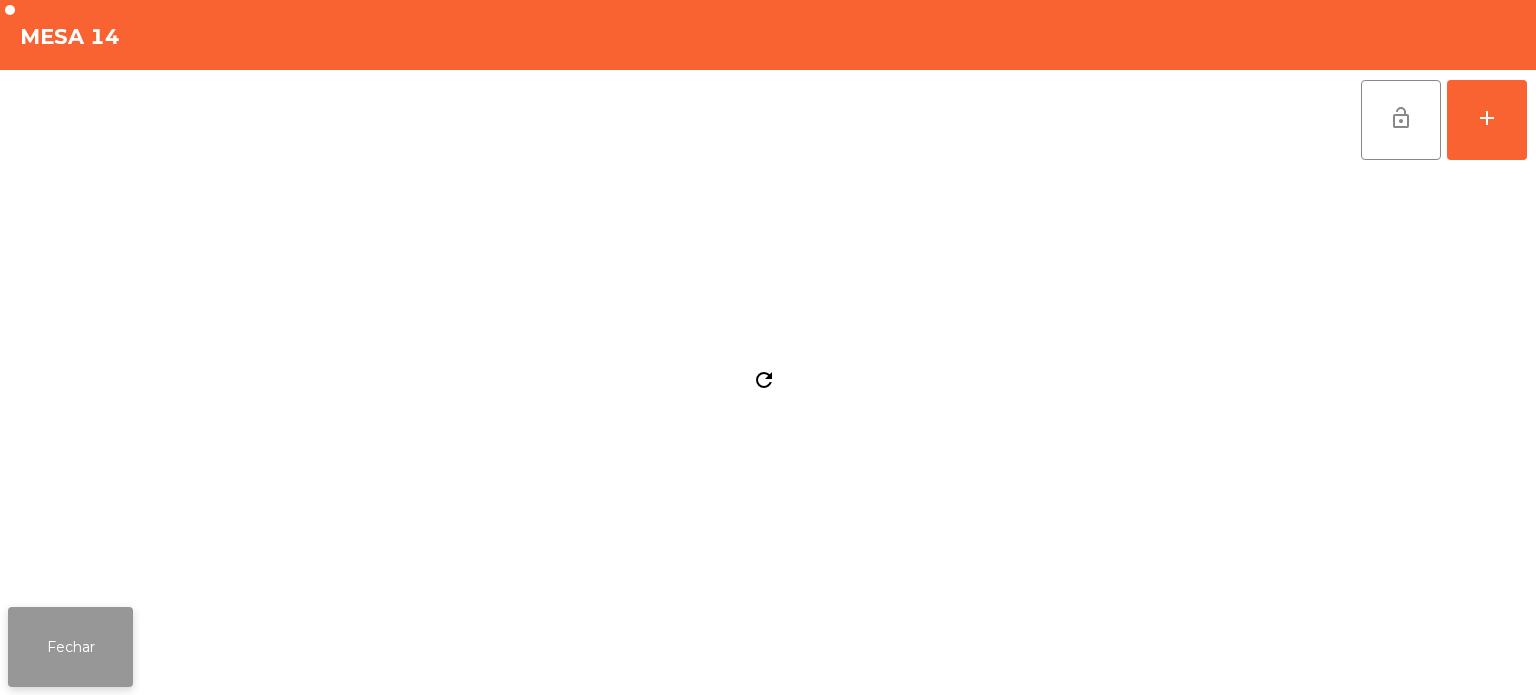 click on "Fechar" 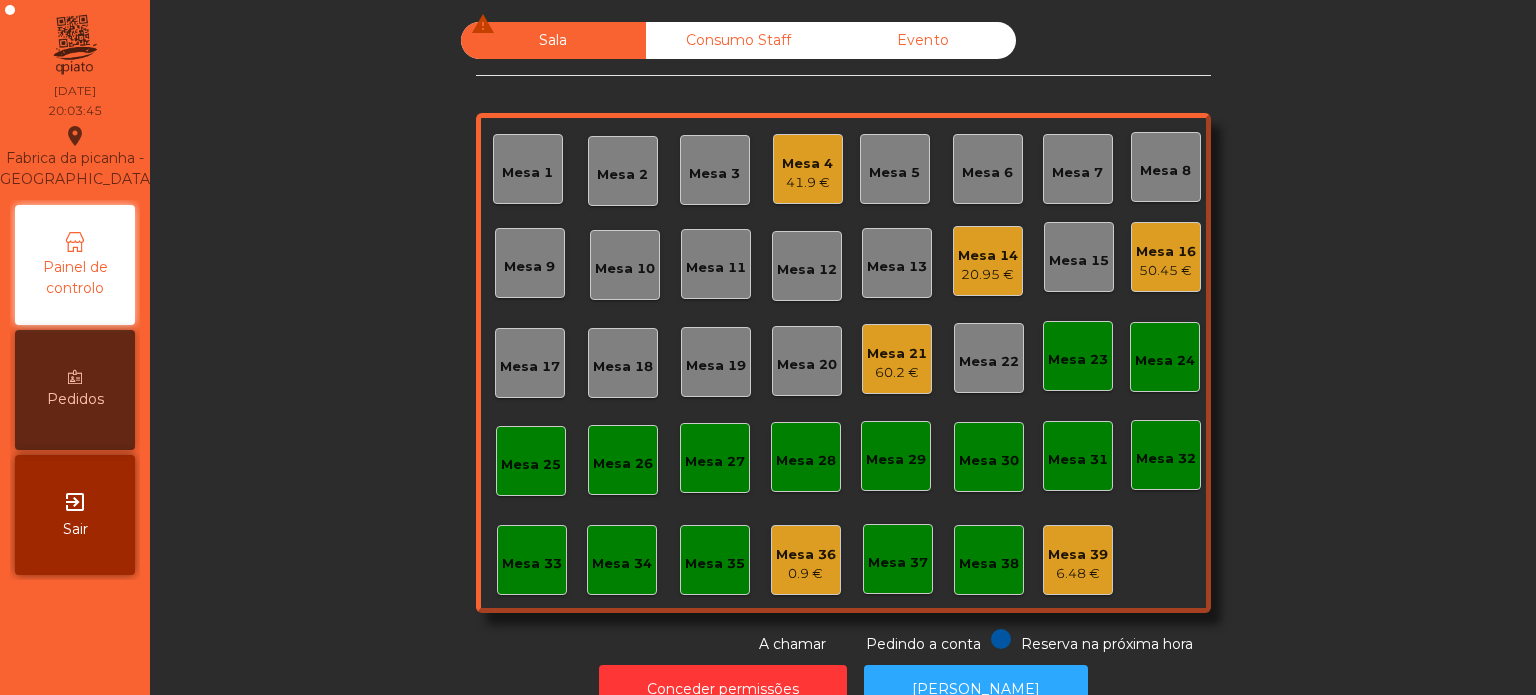 click on "41.9 €" 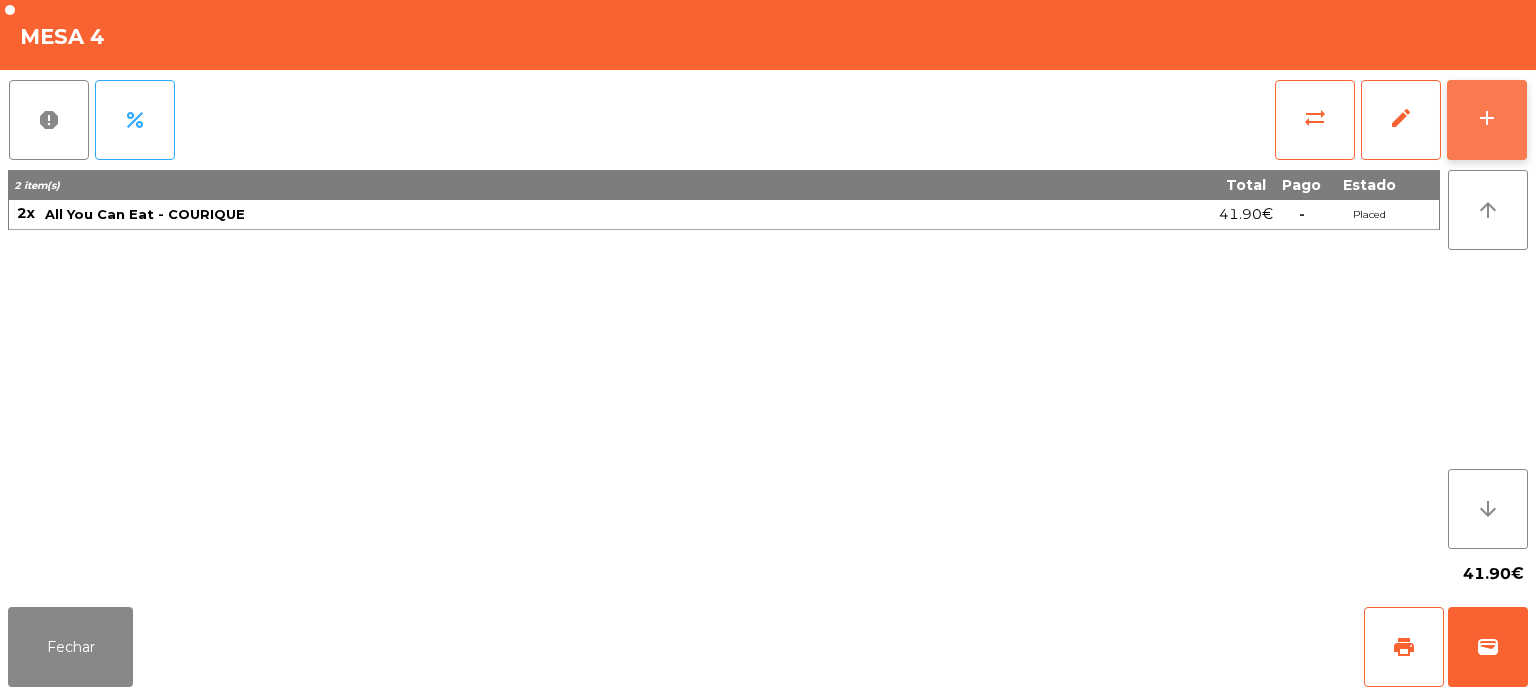 click on "add" 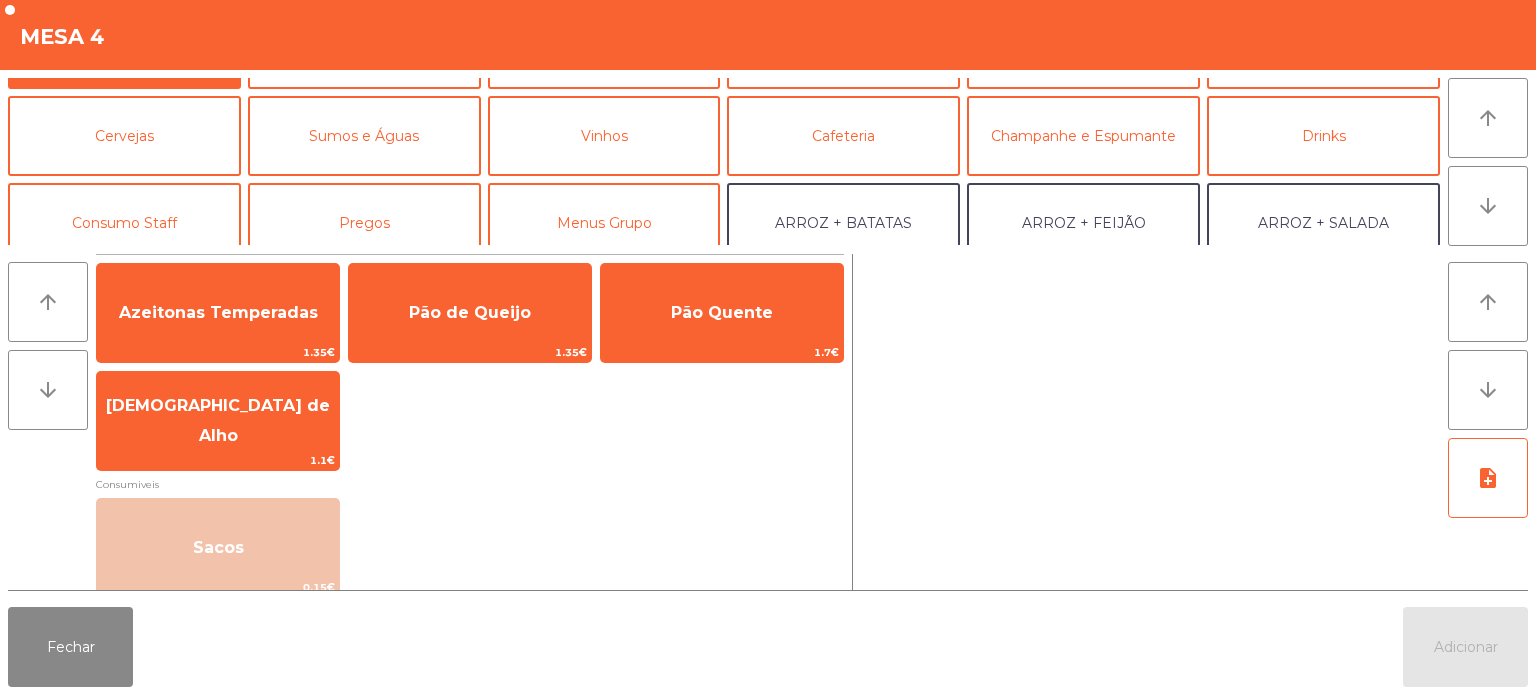 scroll, scrollTop: 0, scrollLeft: 0, axis: both 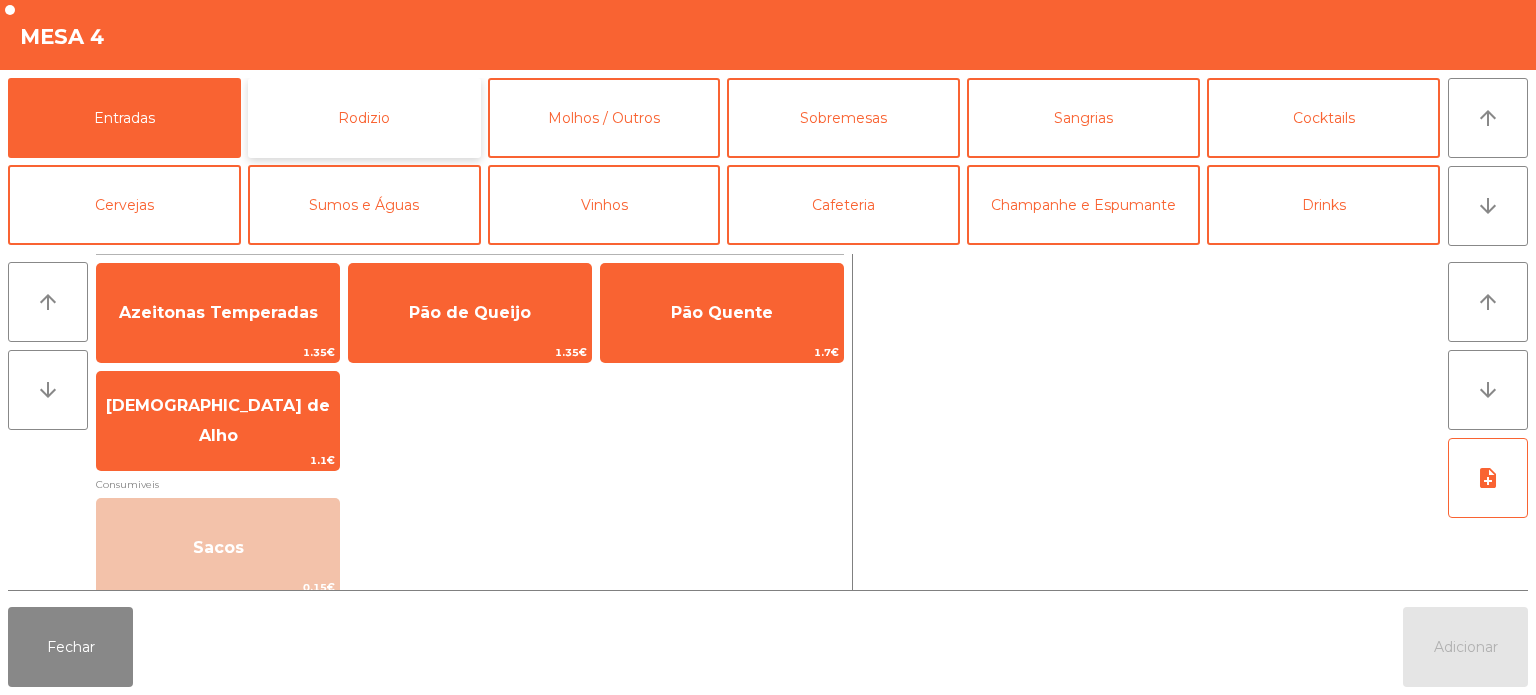 click on "Rodizio" 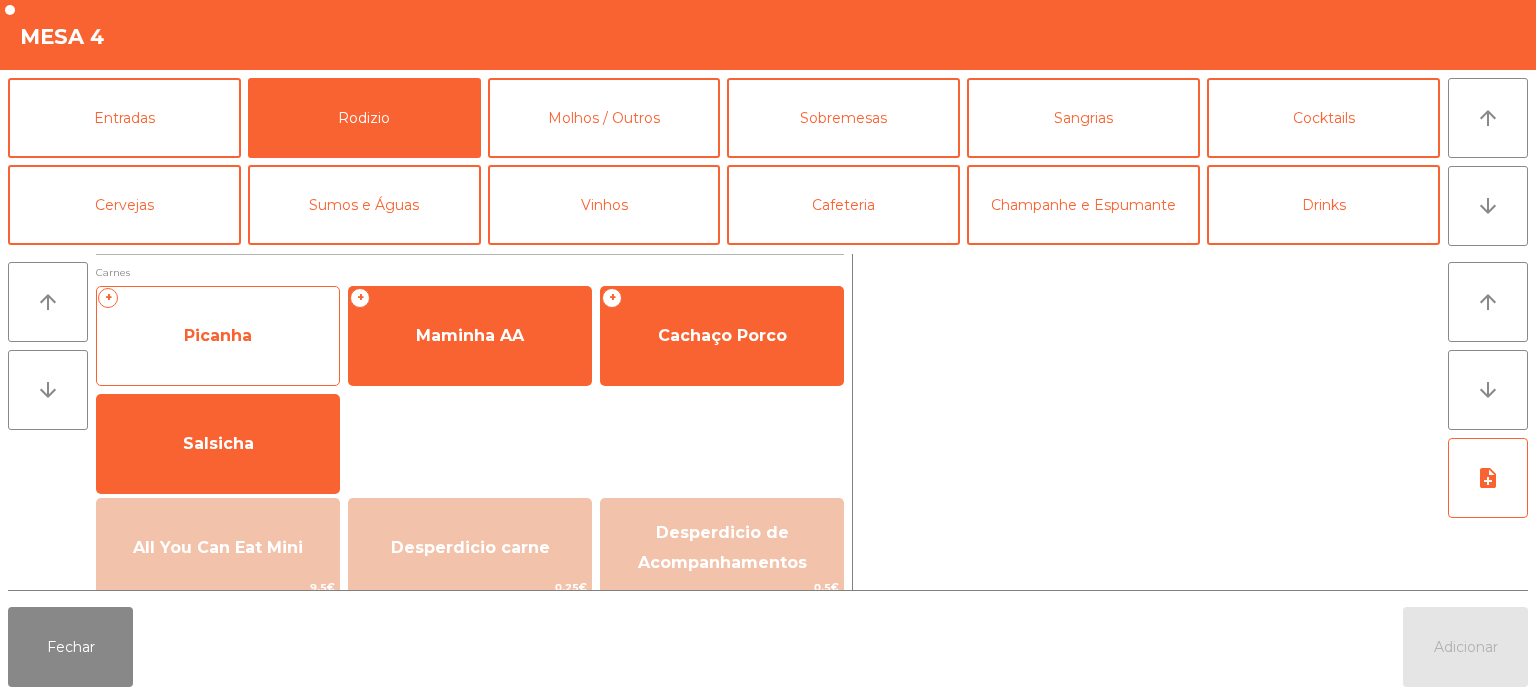click on "Picanha" 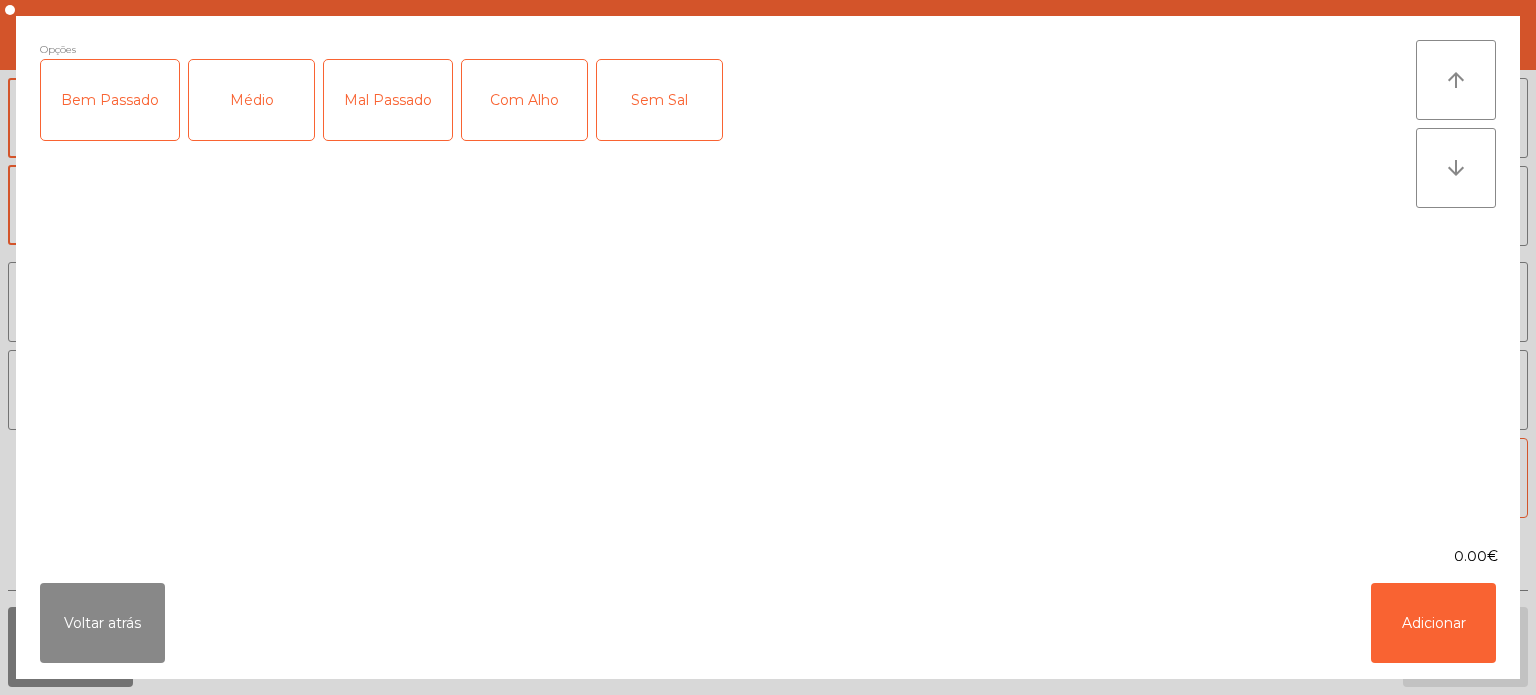 click on "Bem Passado" 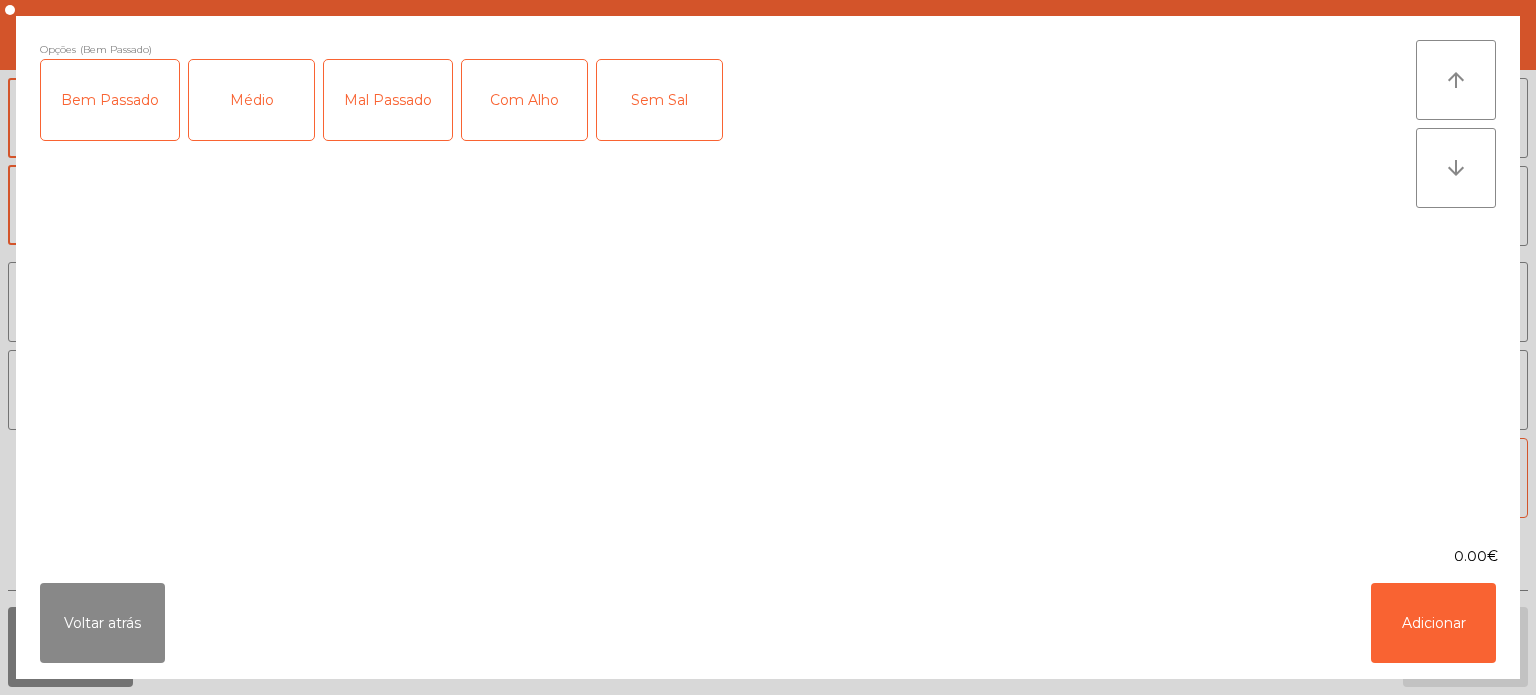 click on "Com Alho" 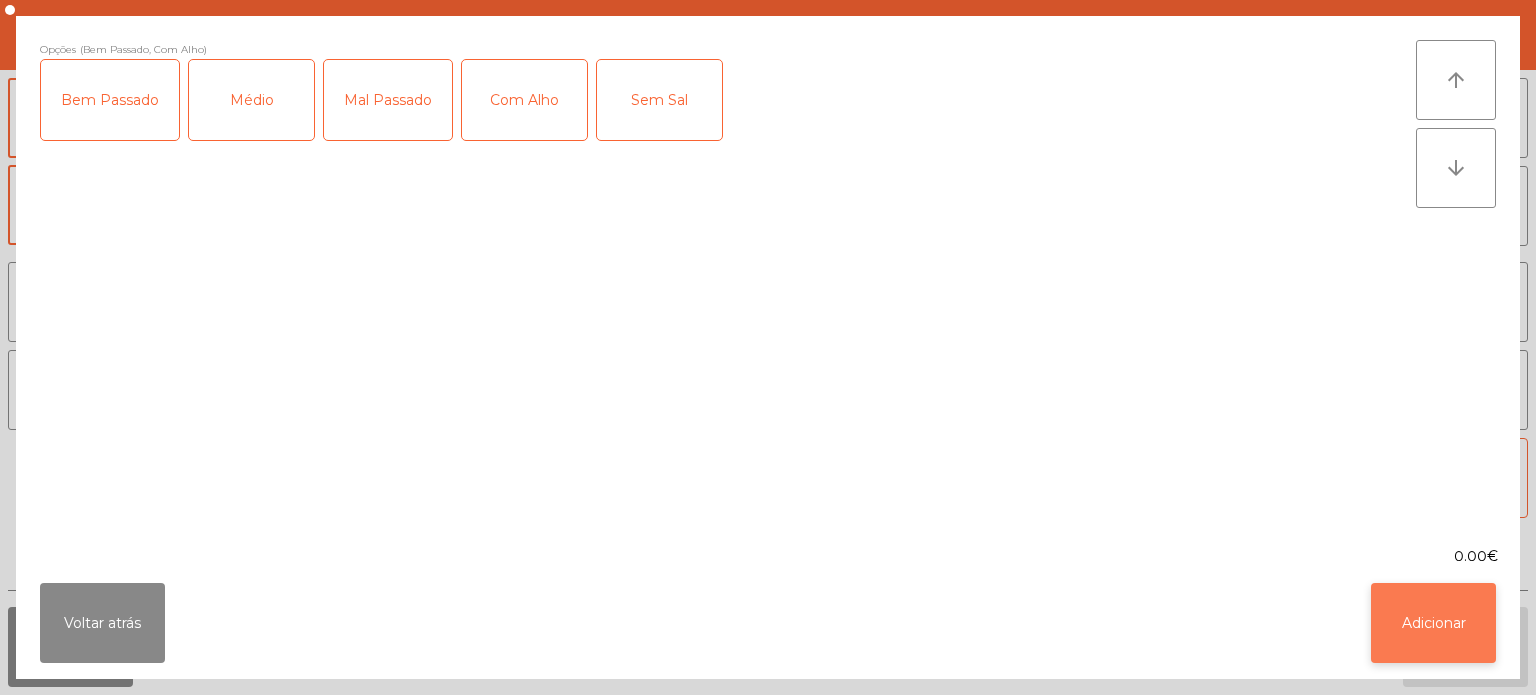 click on "Adicionar" 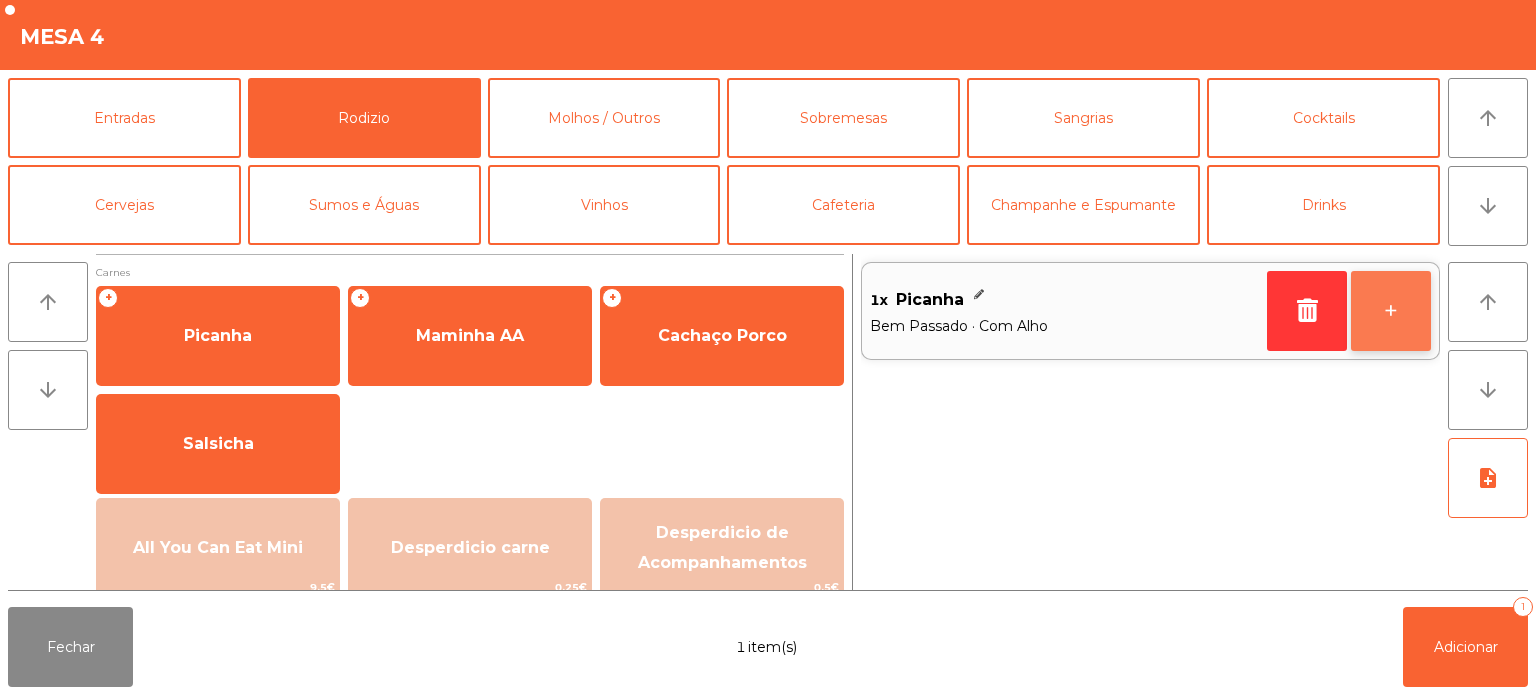 click on "+" 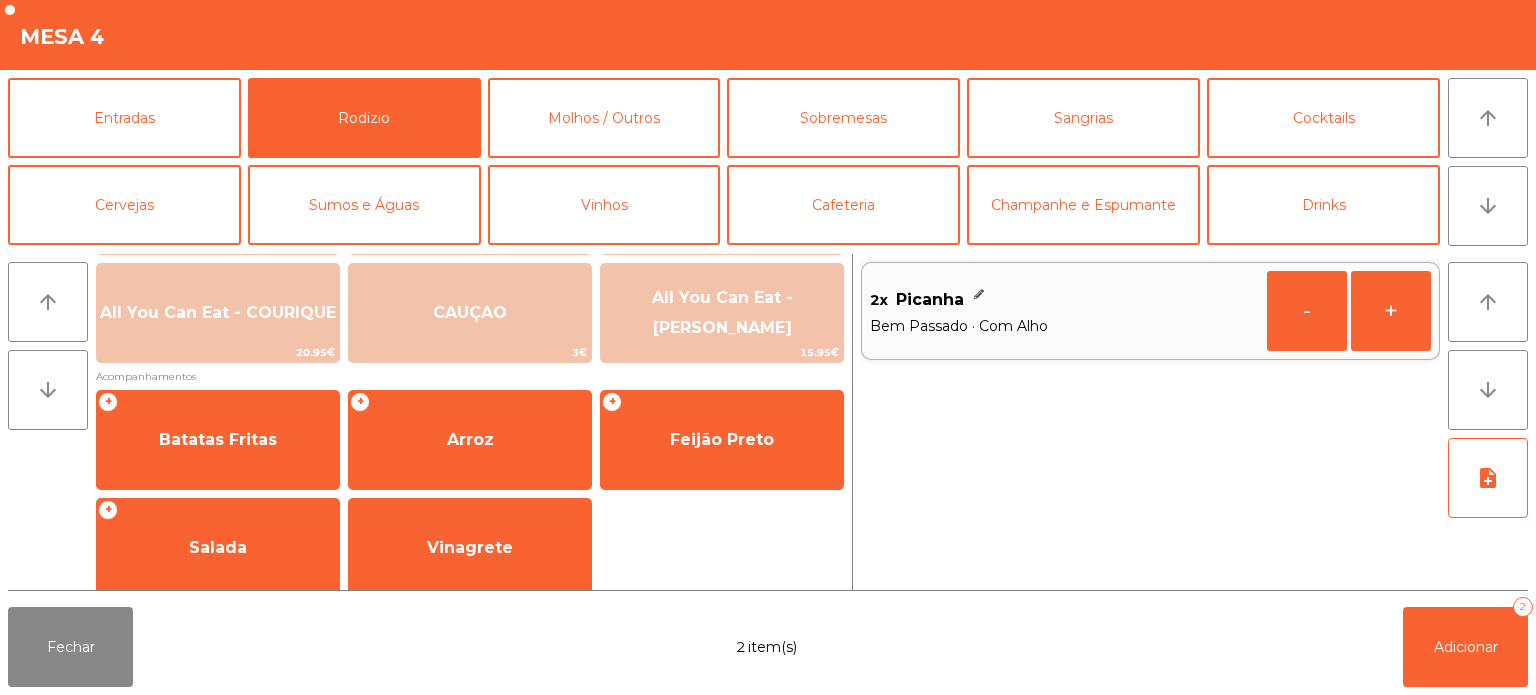 scroll, scrollTop: 358, scrollLeft: 0, axis: vertical 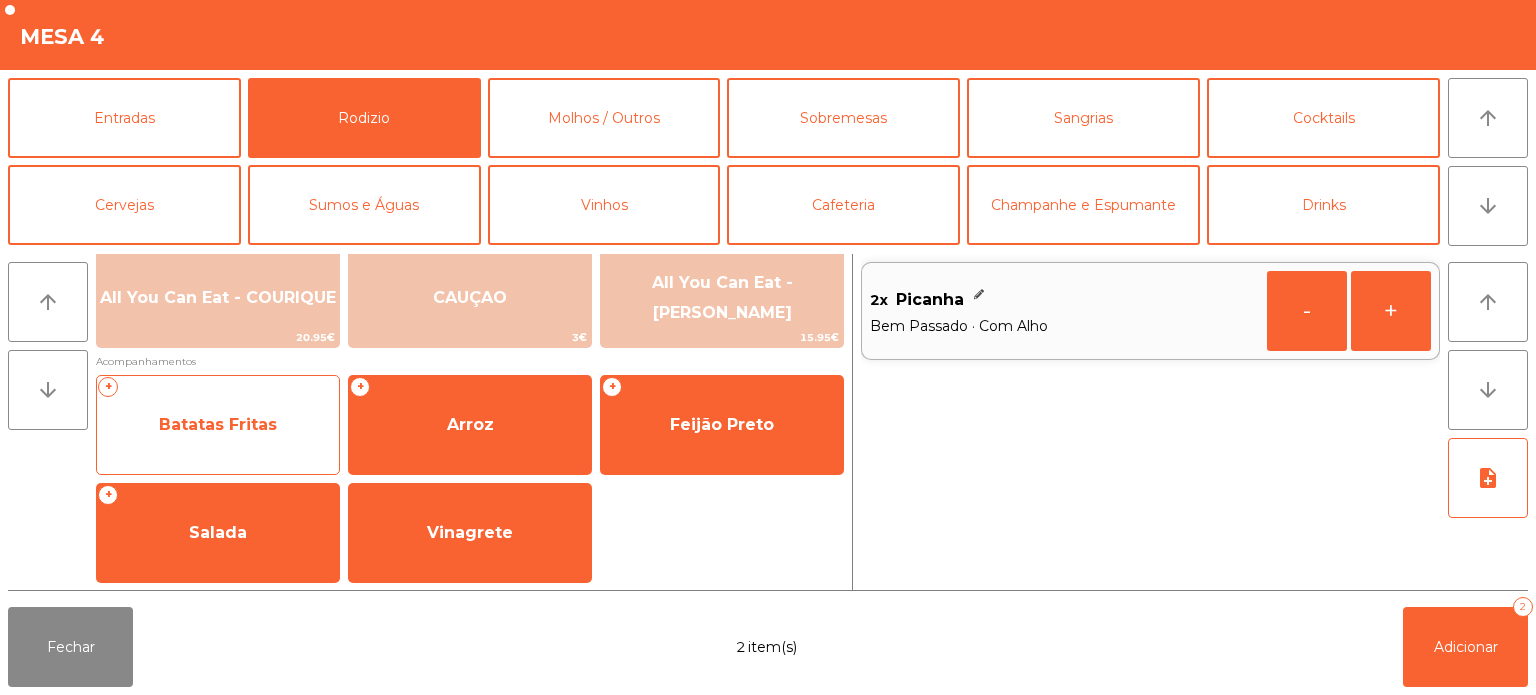 click on "Batatas Fritas" 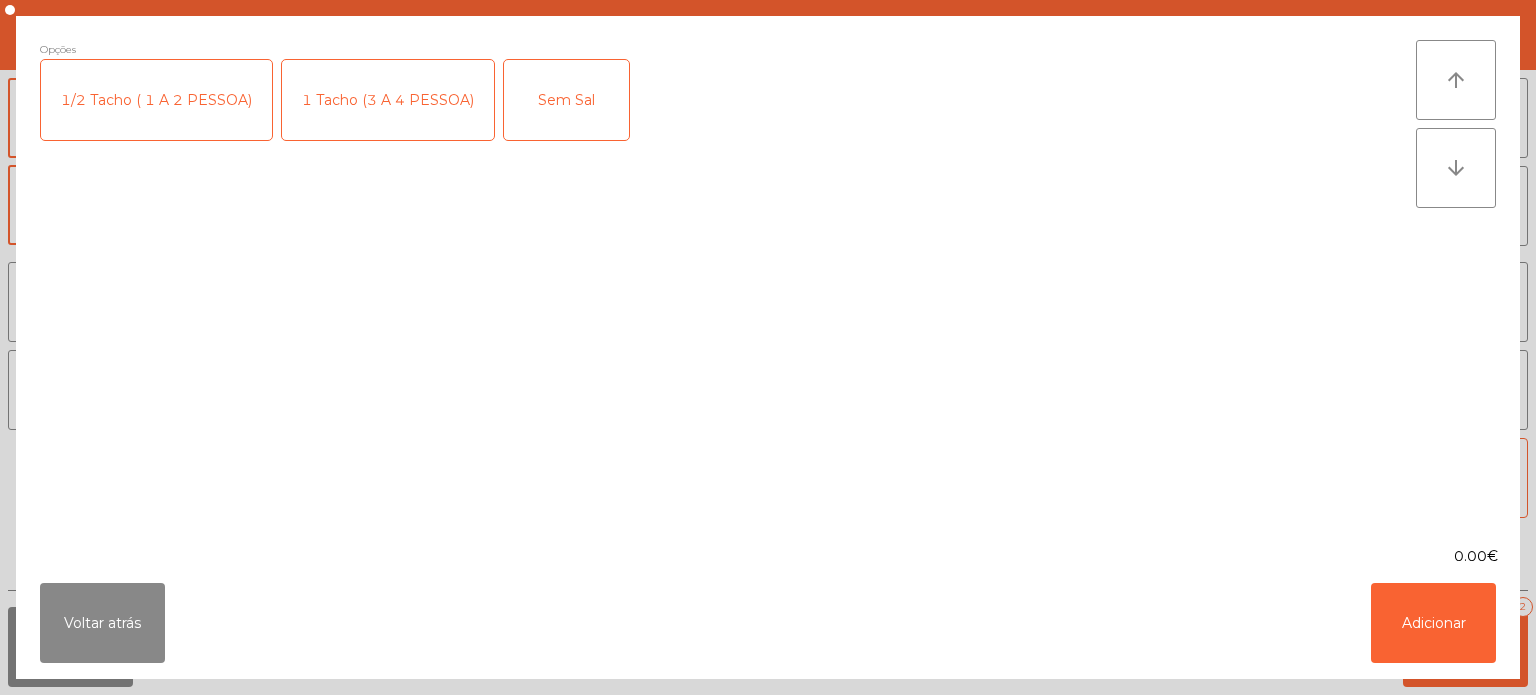 click on "1 Tacho (3 A 4 PESSOA)" 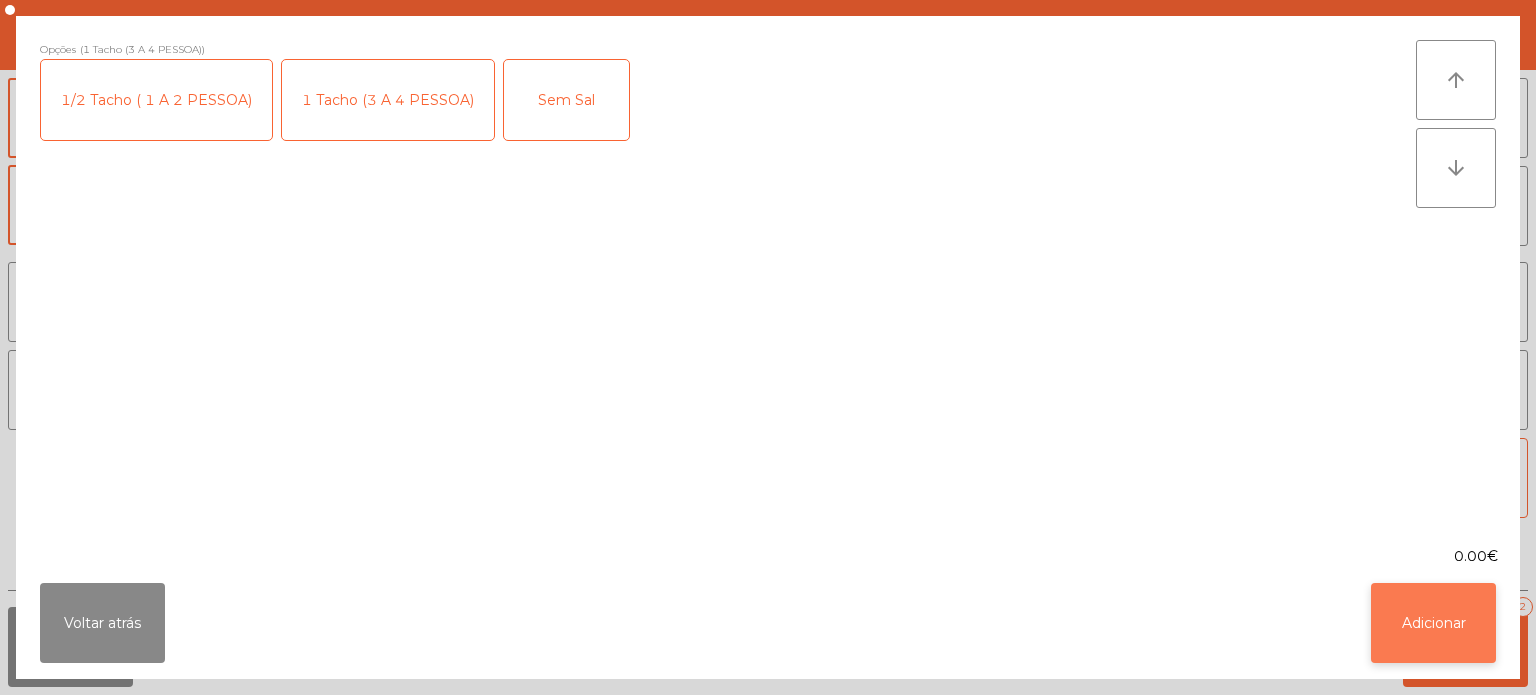 click on "Adicionar" 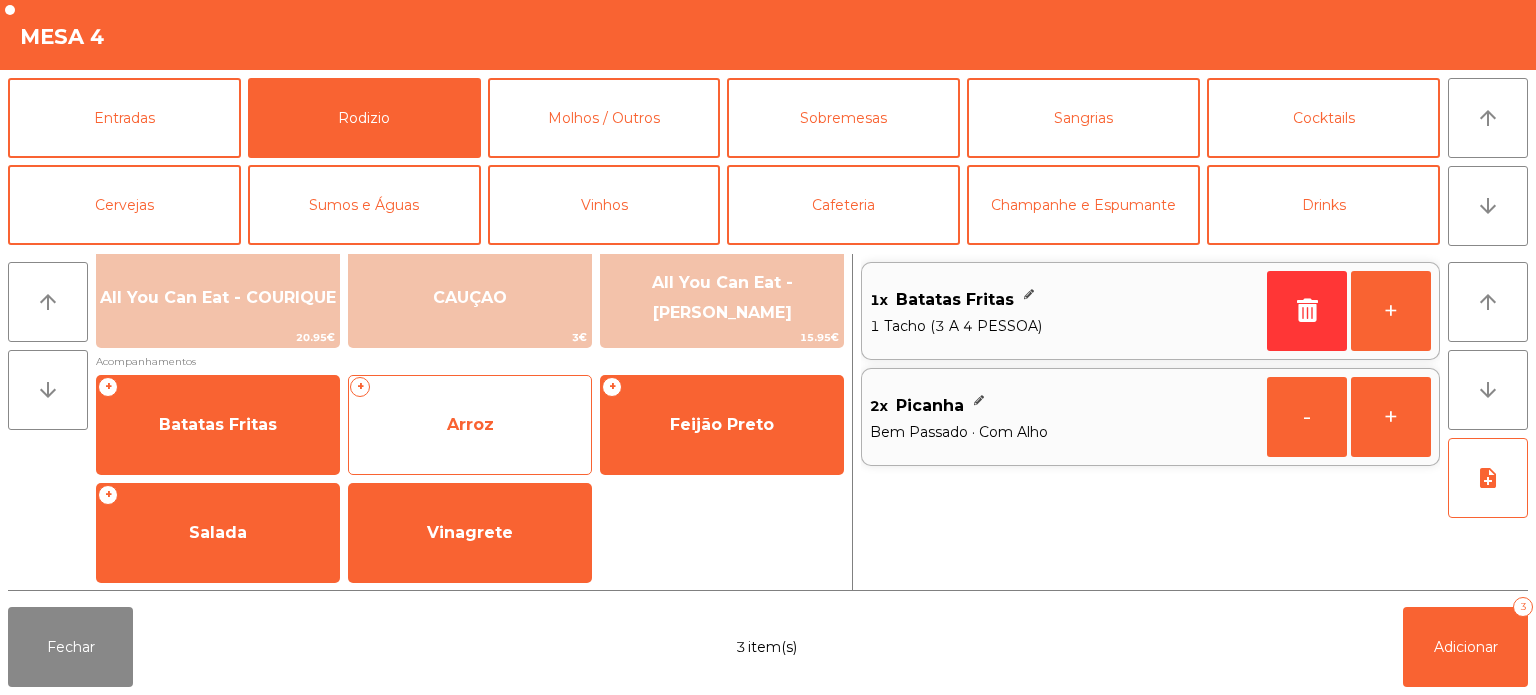 click on "Arroz" 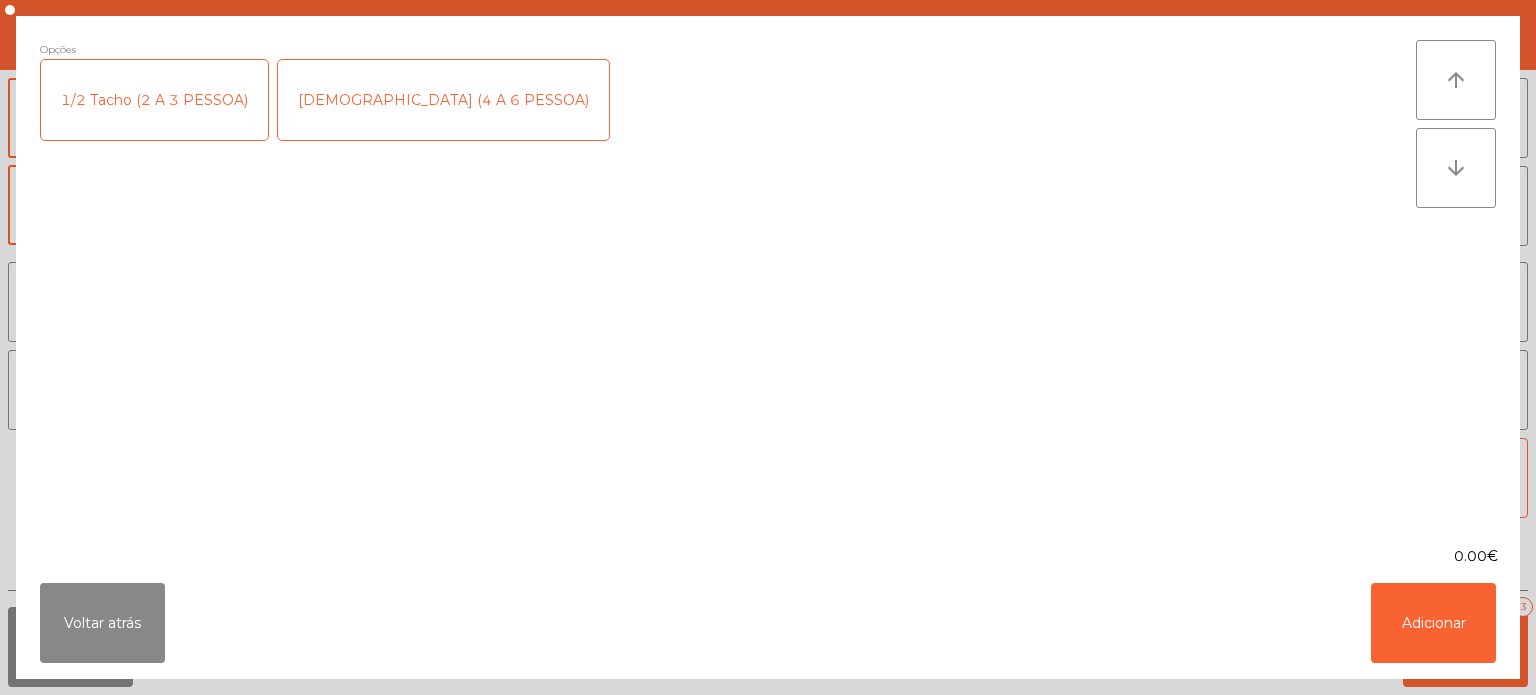click on "1/2 Tacho (2 A 3 PESSOA)" 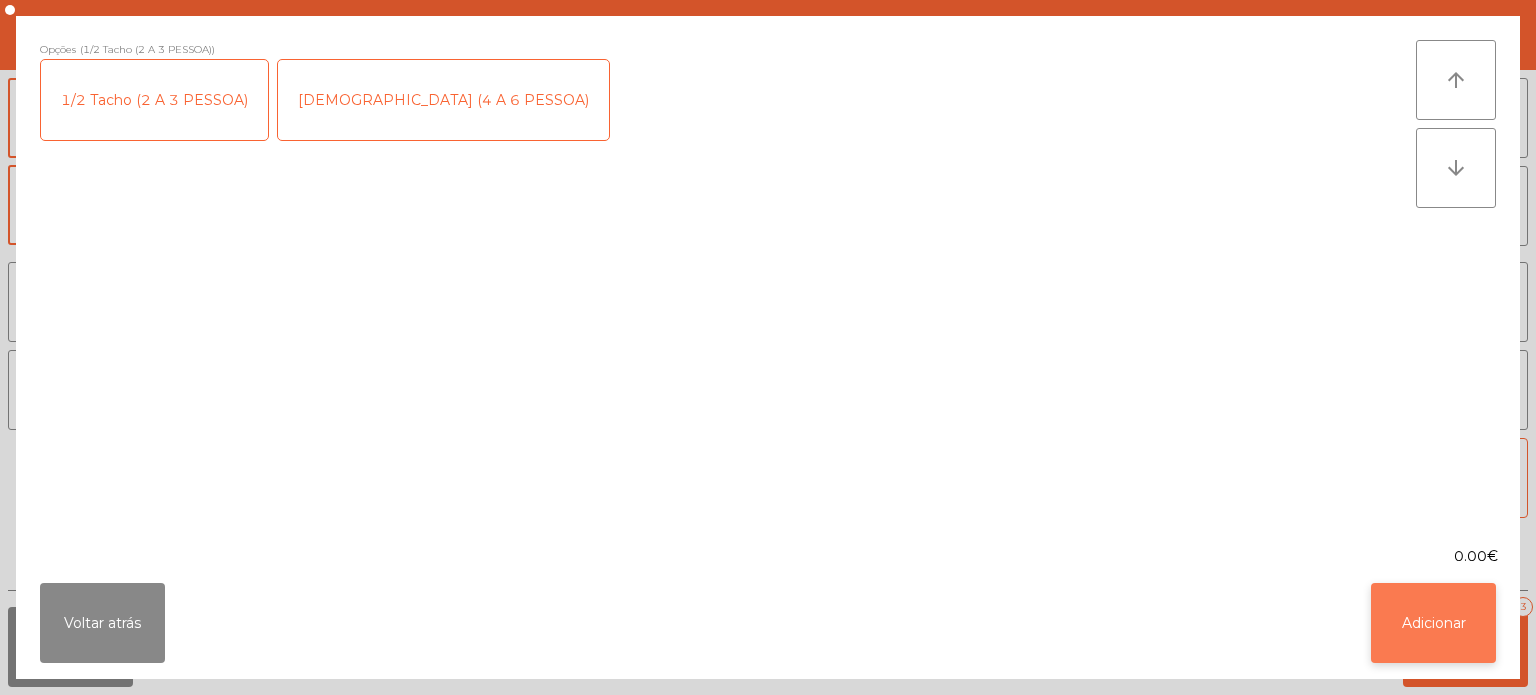 click on "Adicionar" 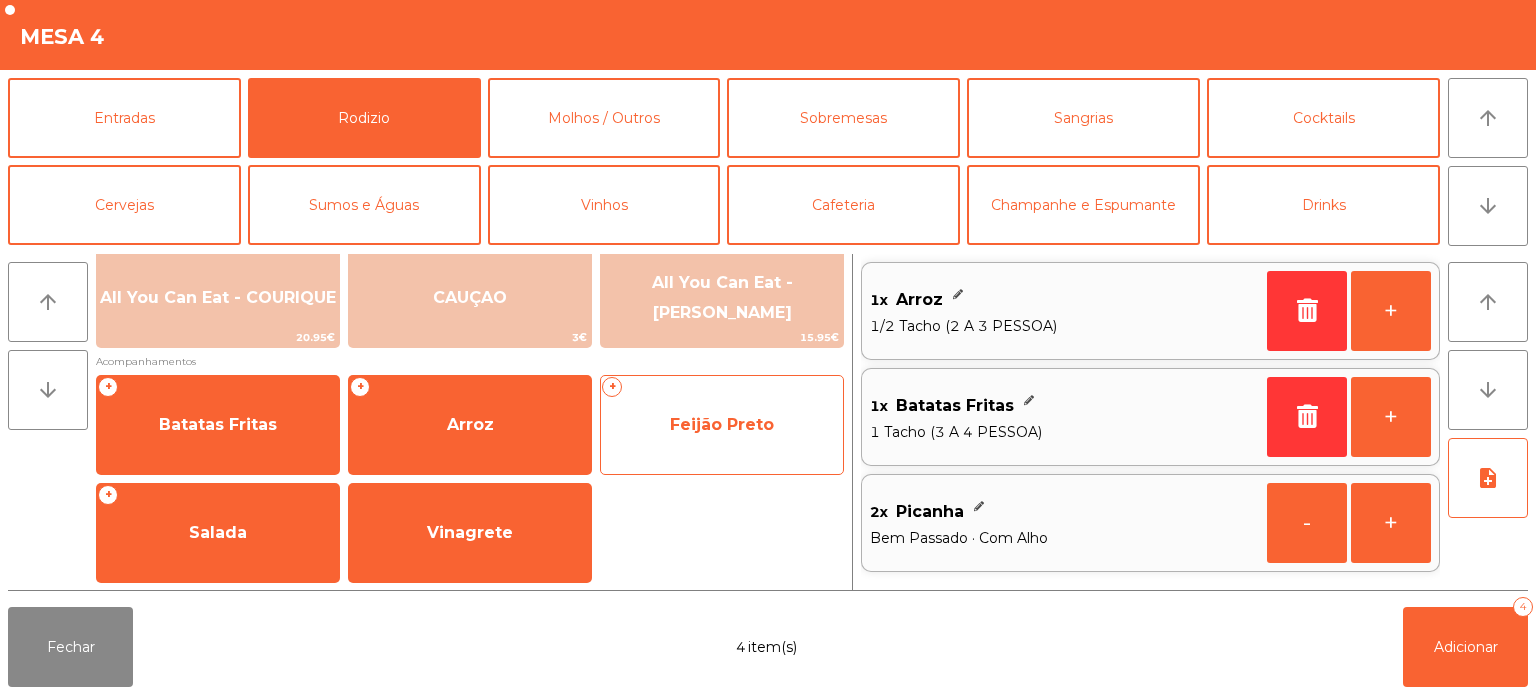 click on "Feijão Preto" 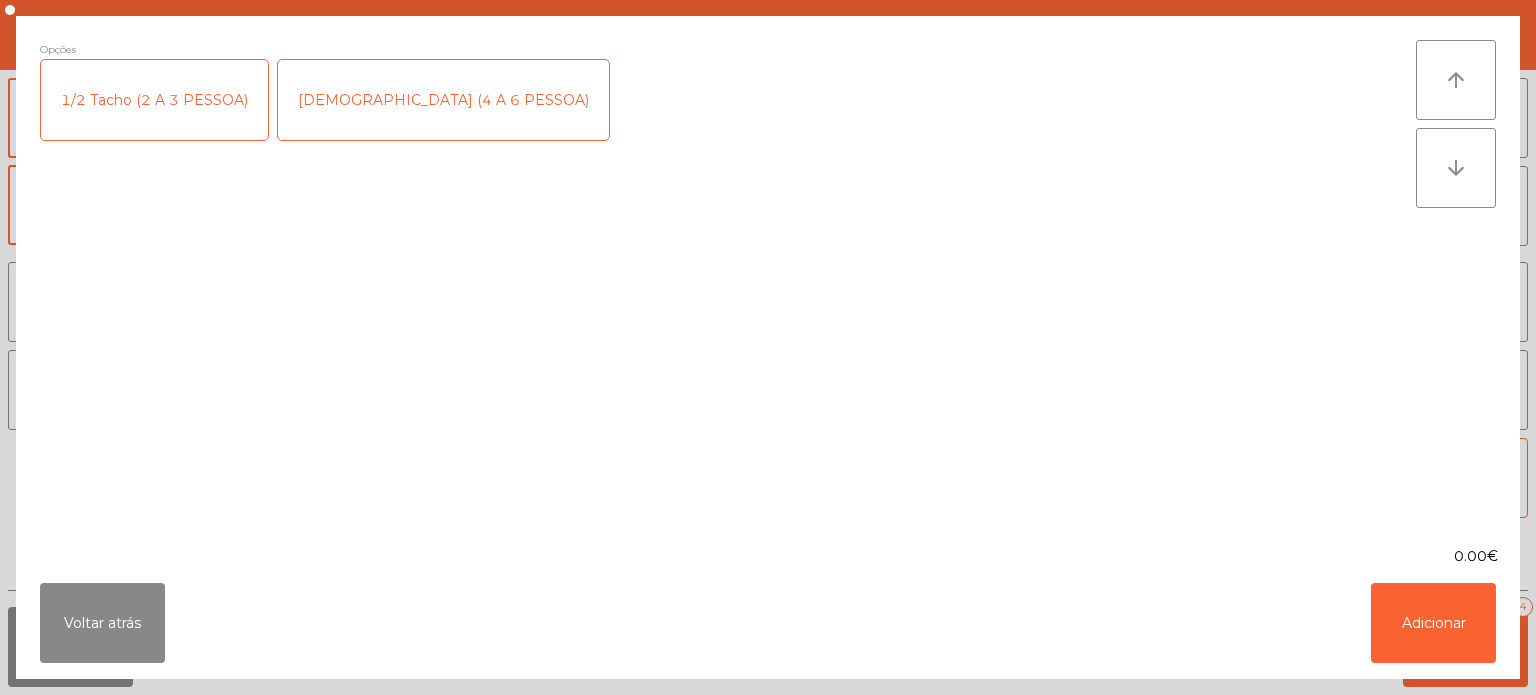 click on "1/2 Tacho (2 A 3 PESSOA)" 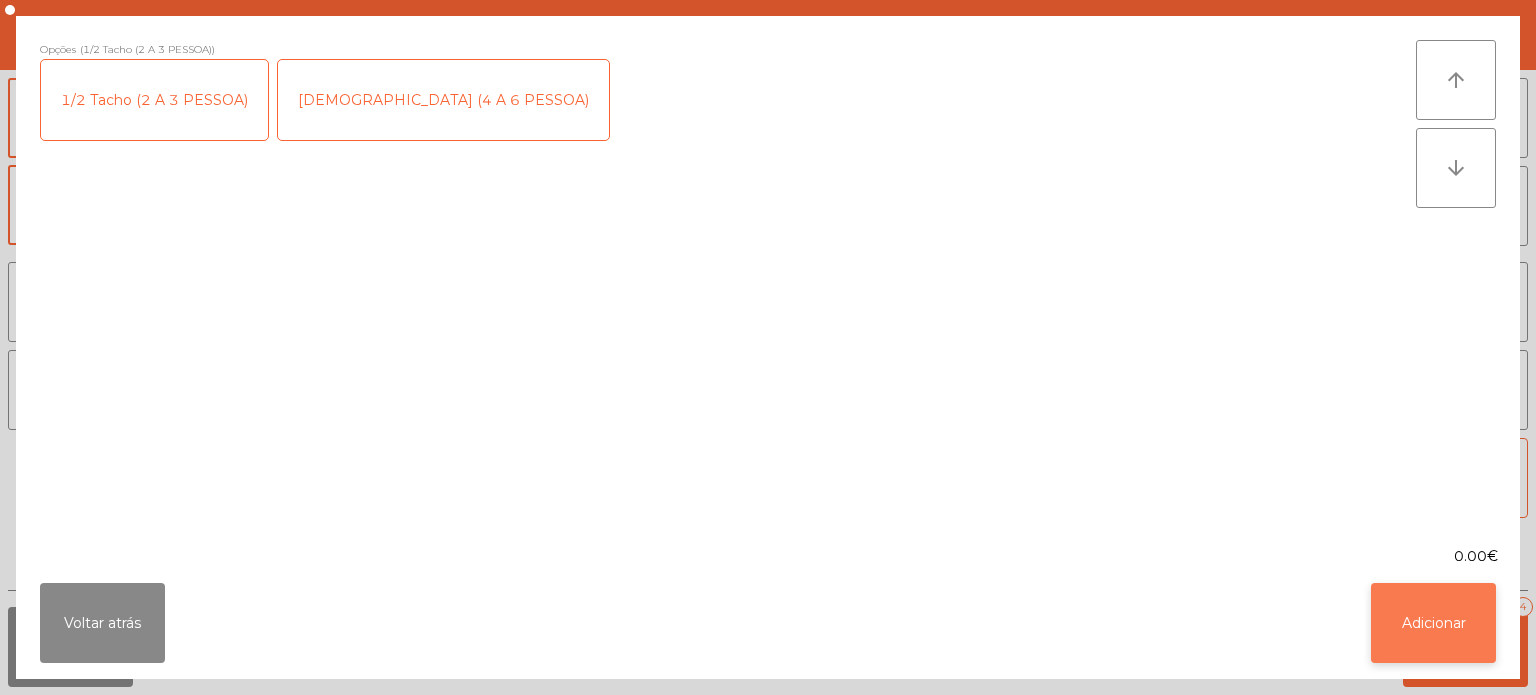 click on "Adicionar" 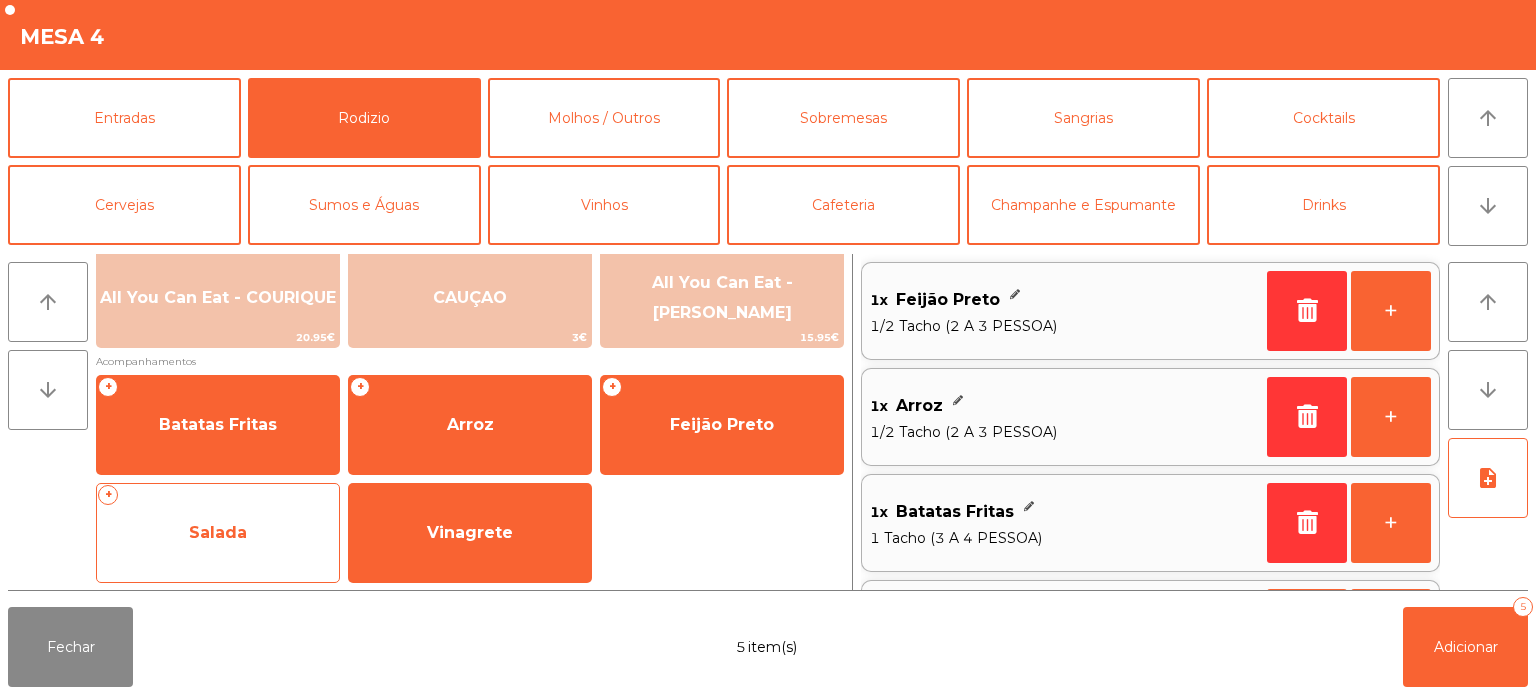 click on "Salada" 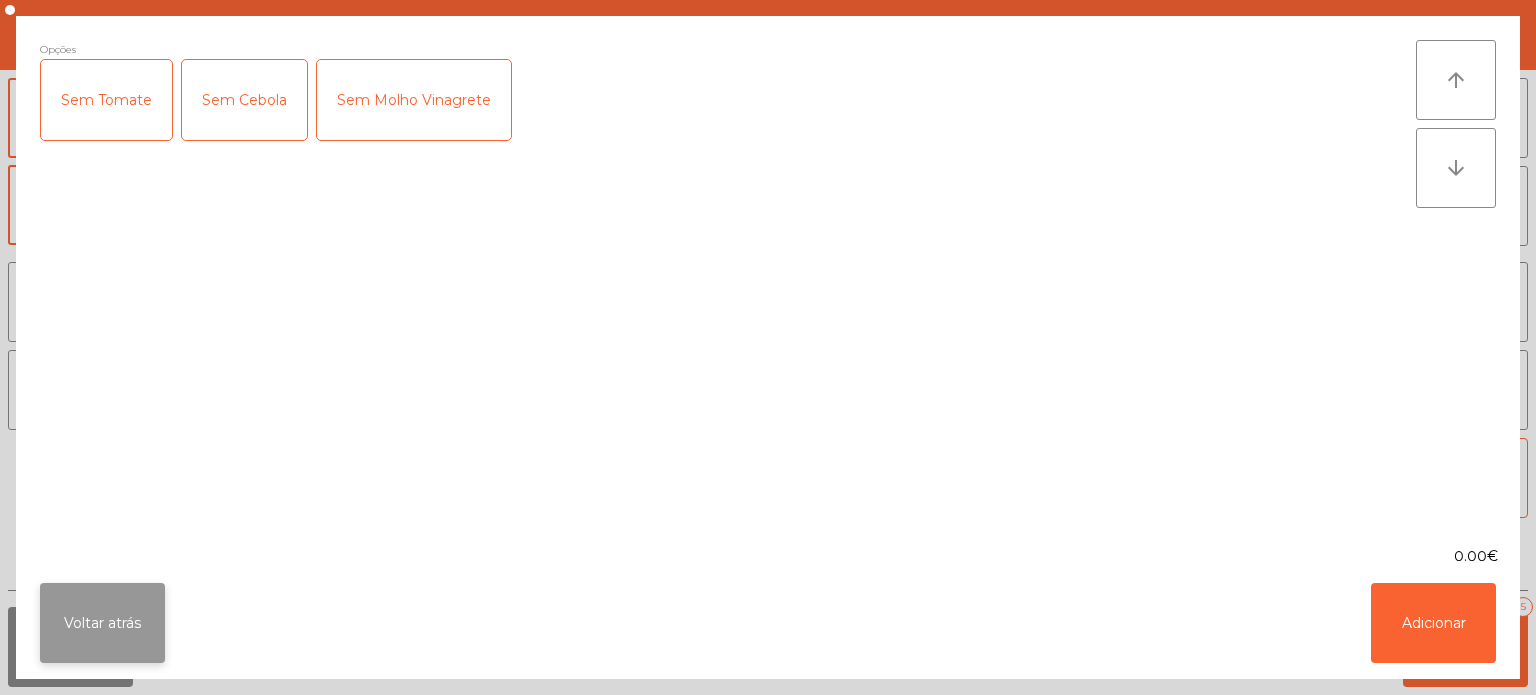 click on "Voltar atrás" 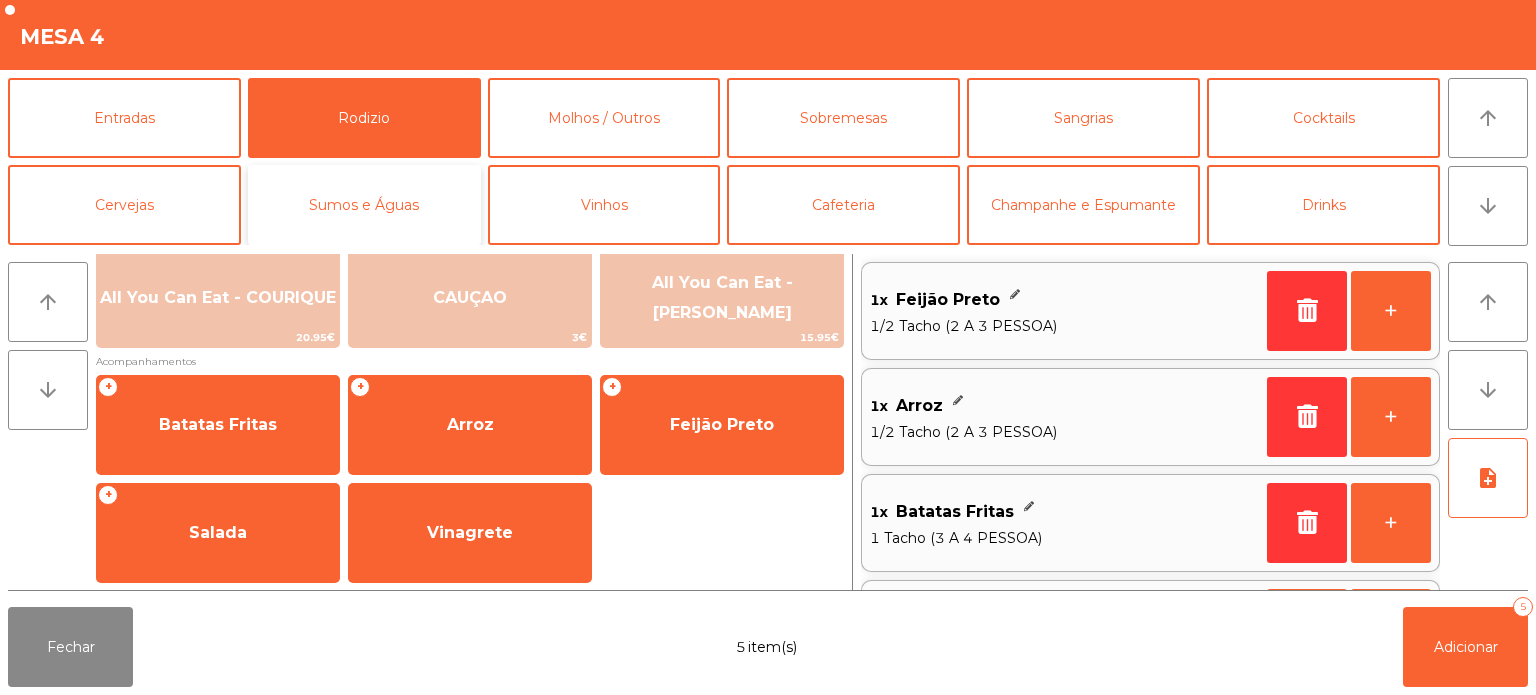 click on "Sumos e Águas" 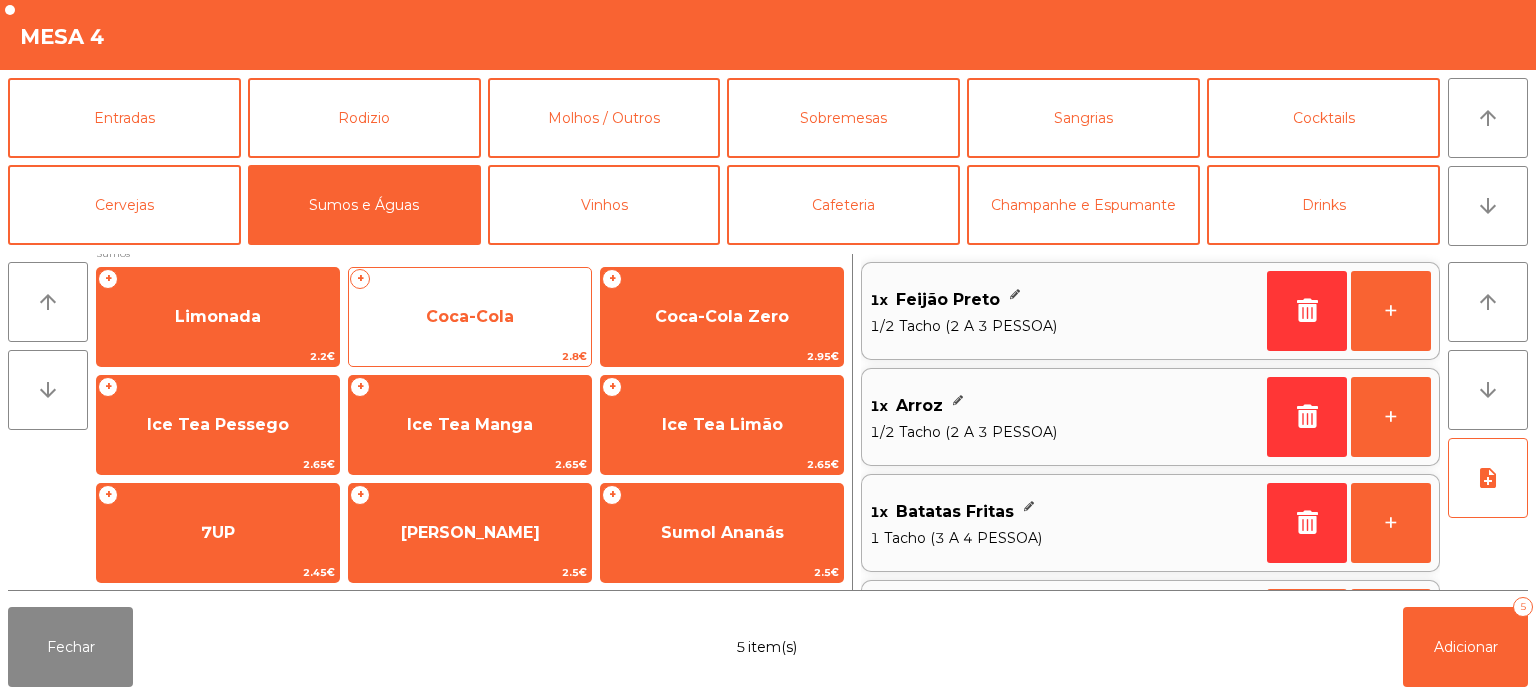 click on "Coca-Cola" 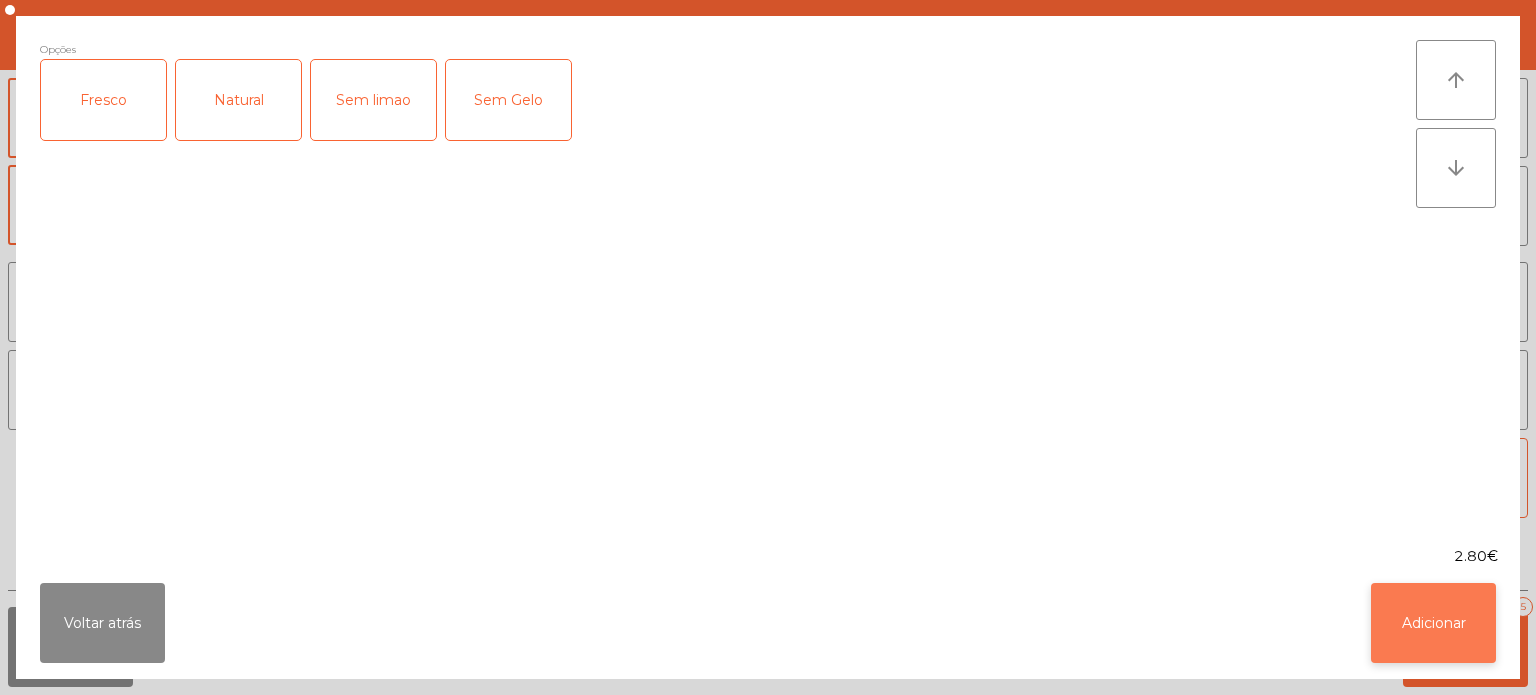 click on "Adicionar" 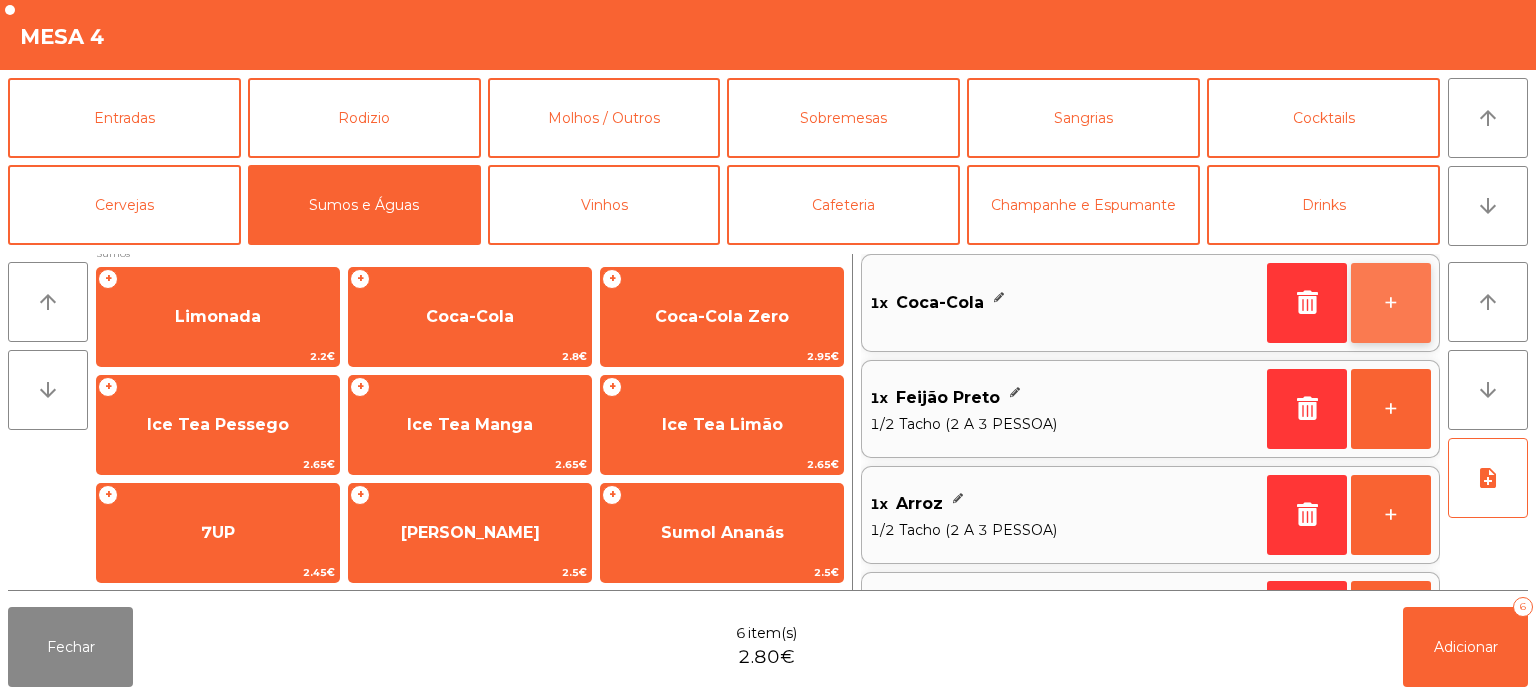 click on "+" 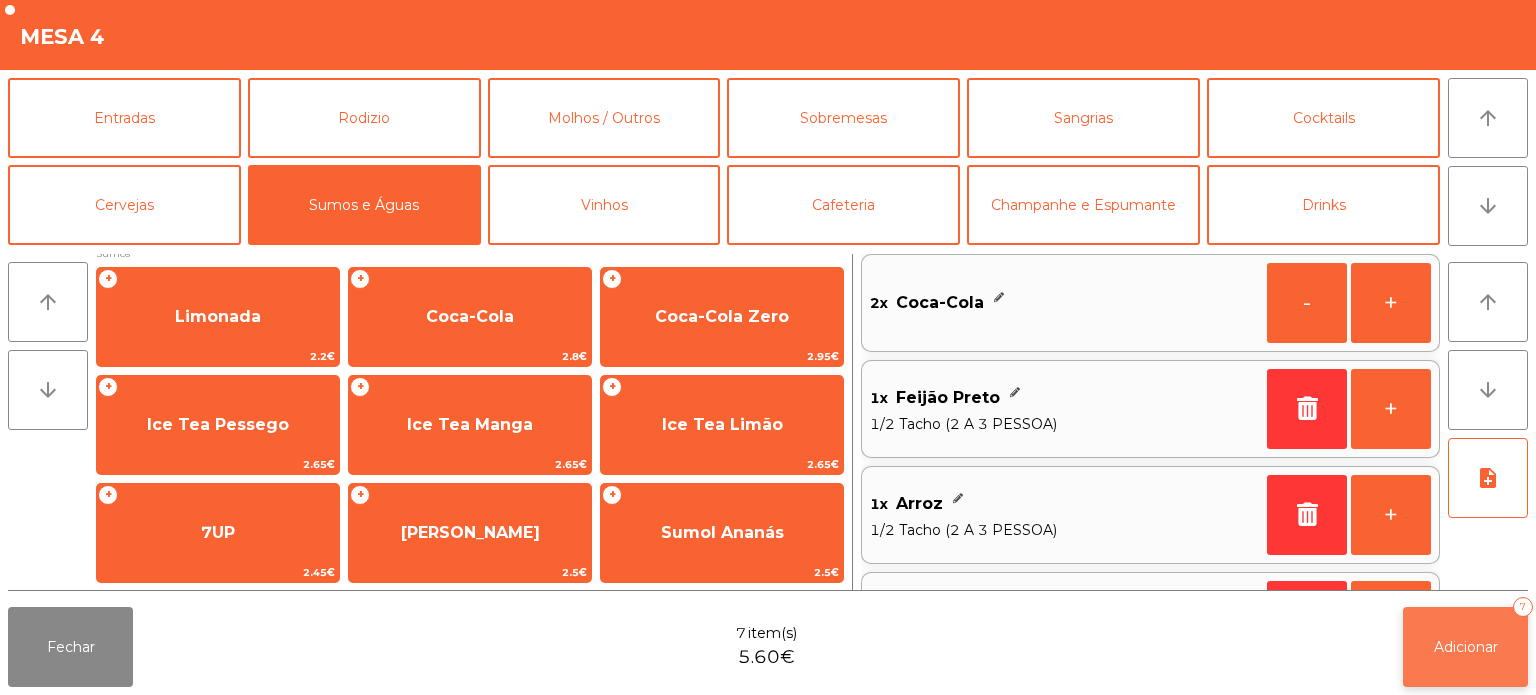 click on "Adicionar" 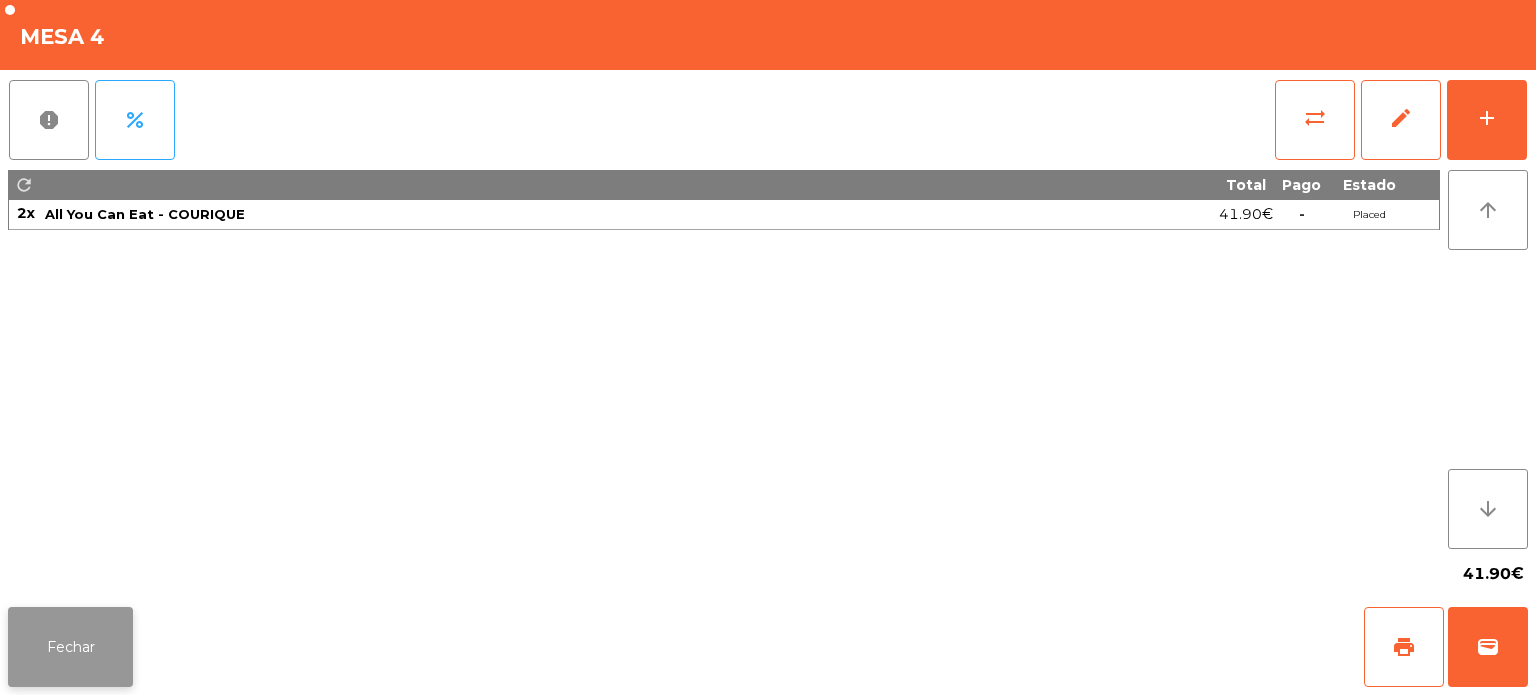 click on "Fechar" 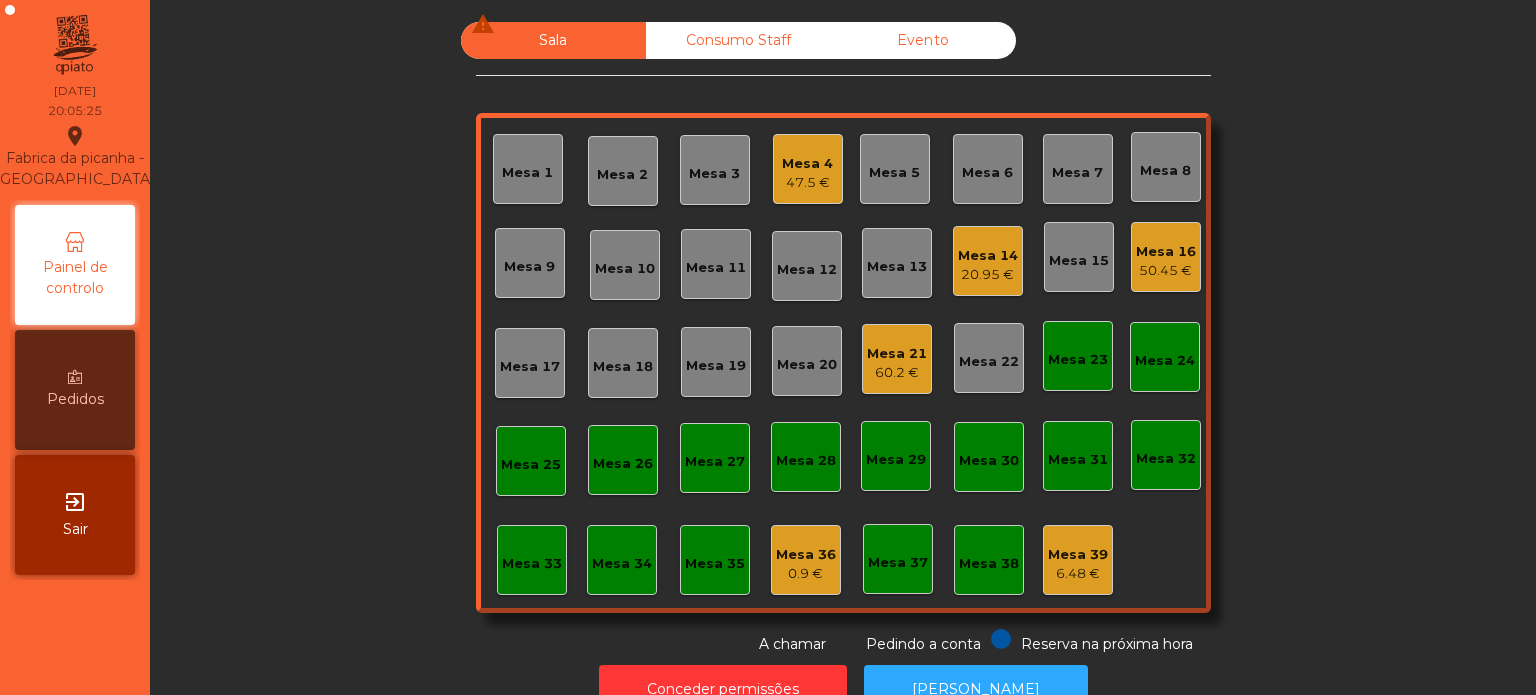 click on "20.95 €" 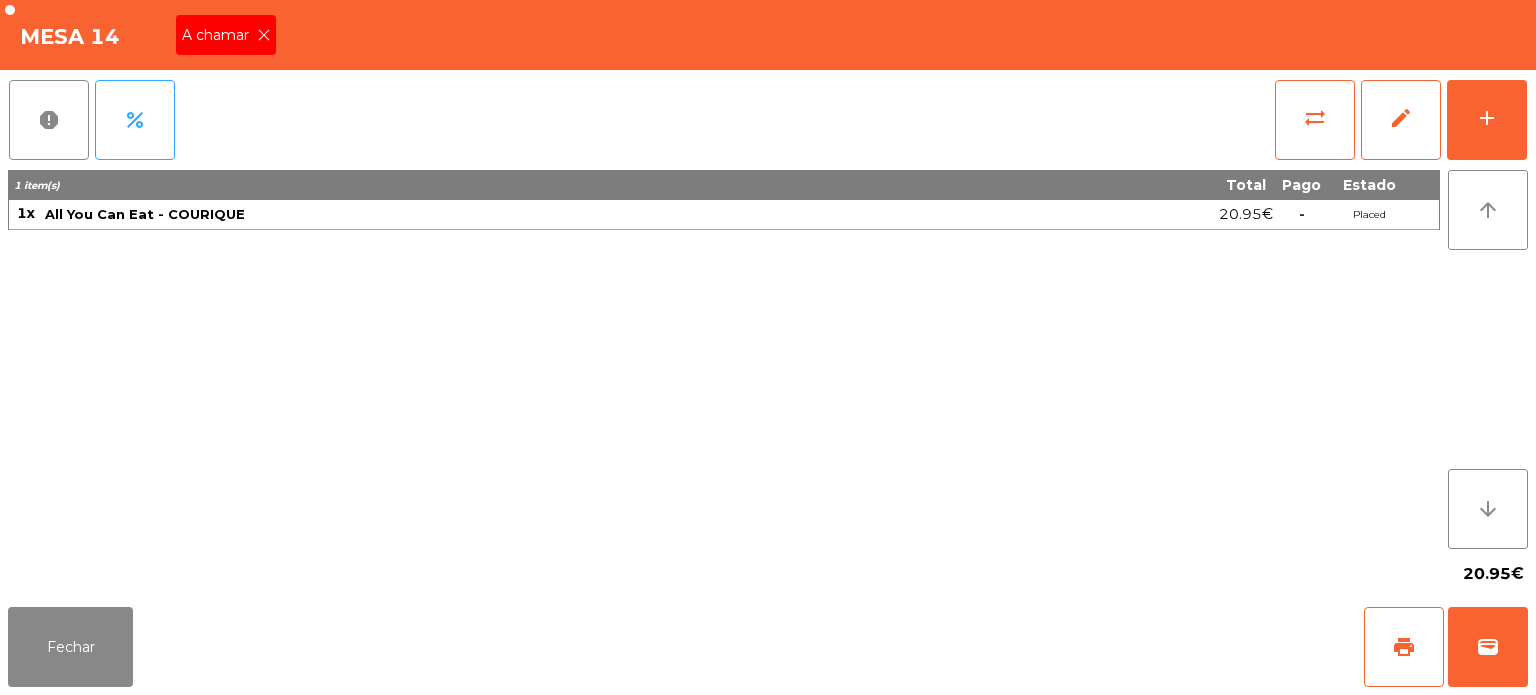 click on "A chamar" 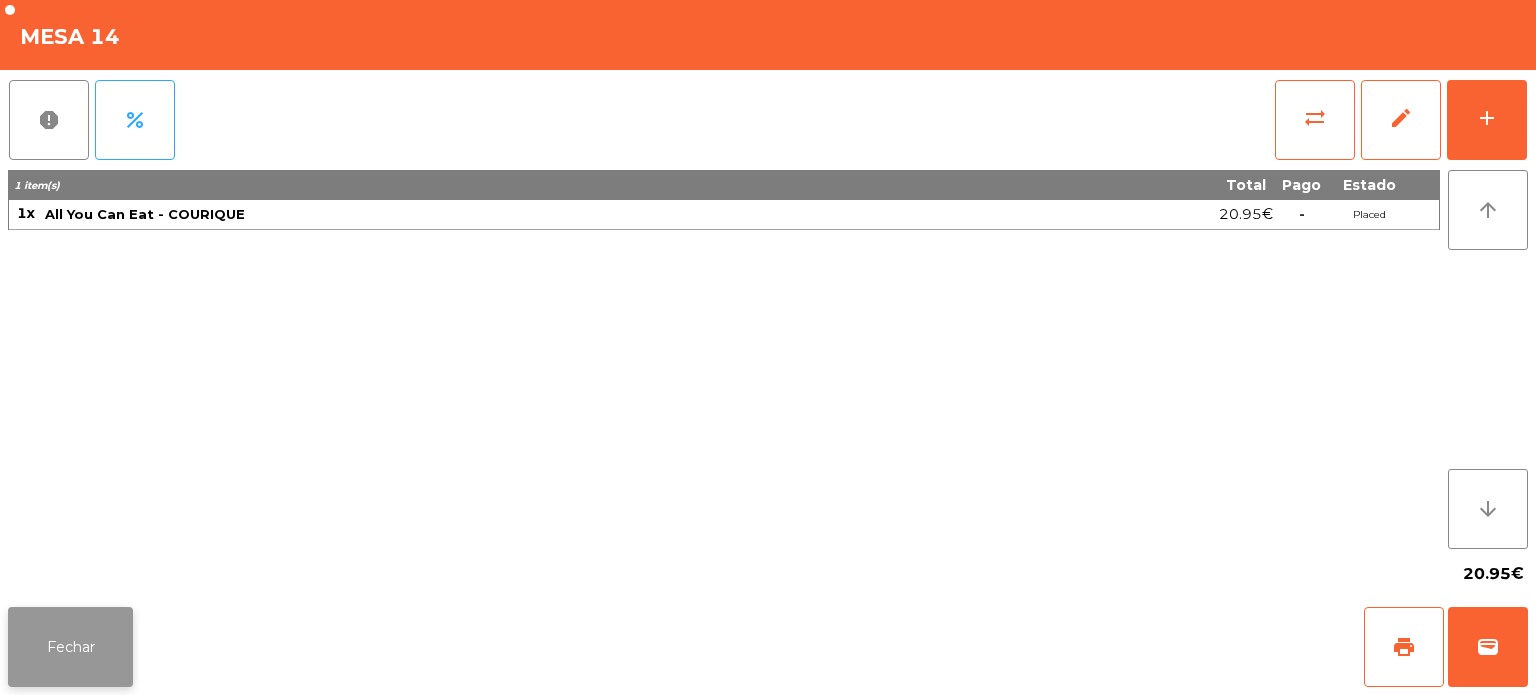 click on "Fechar" 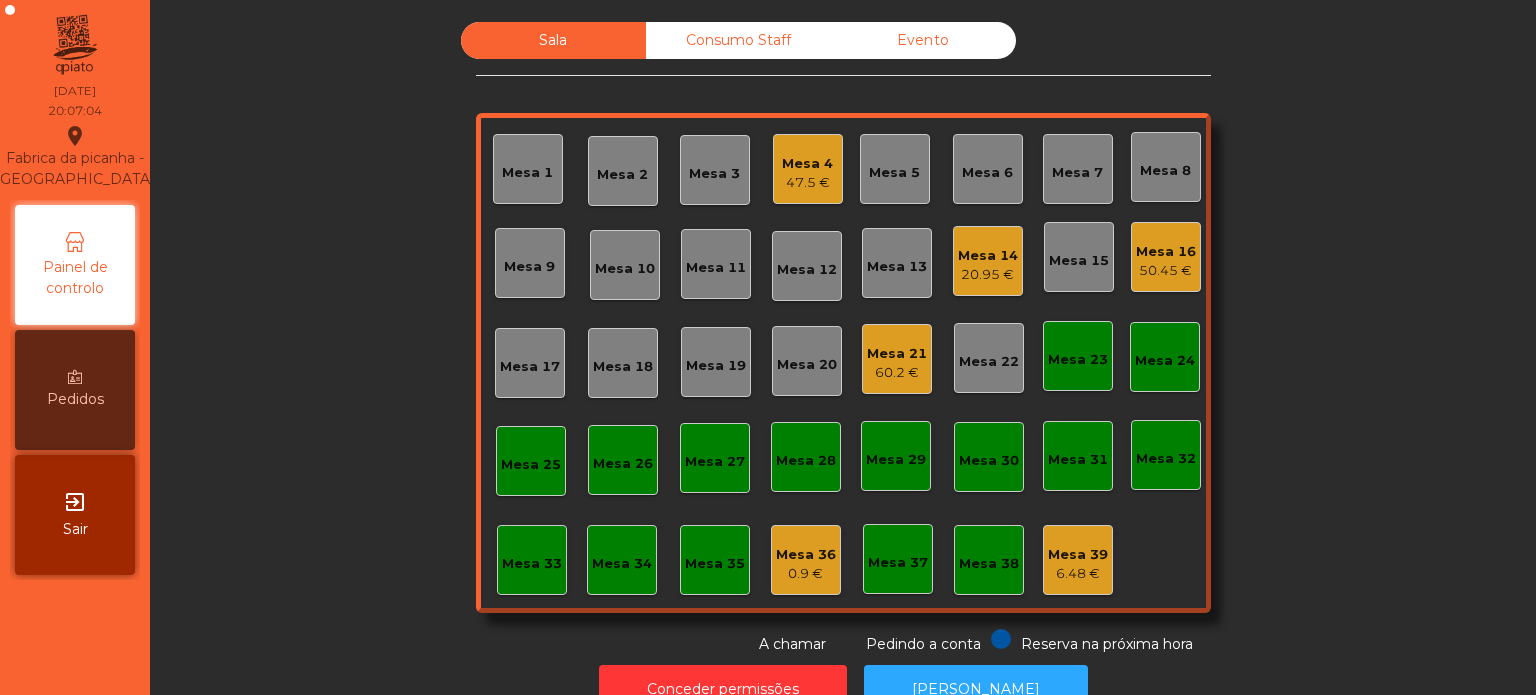 click on "Mesa 14" 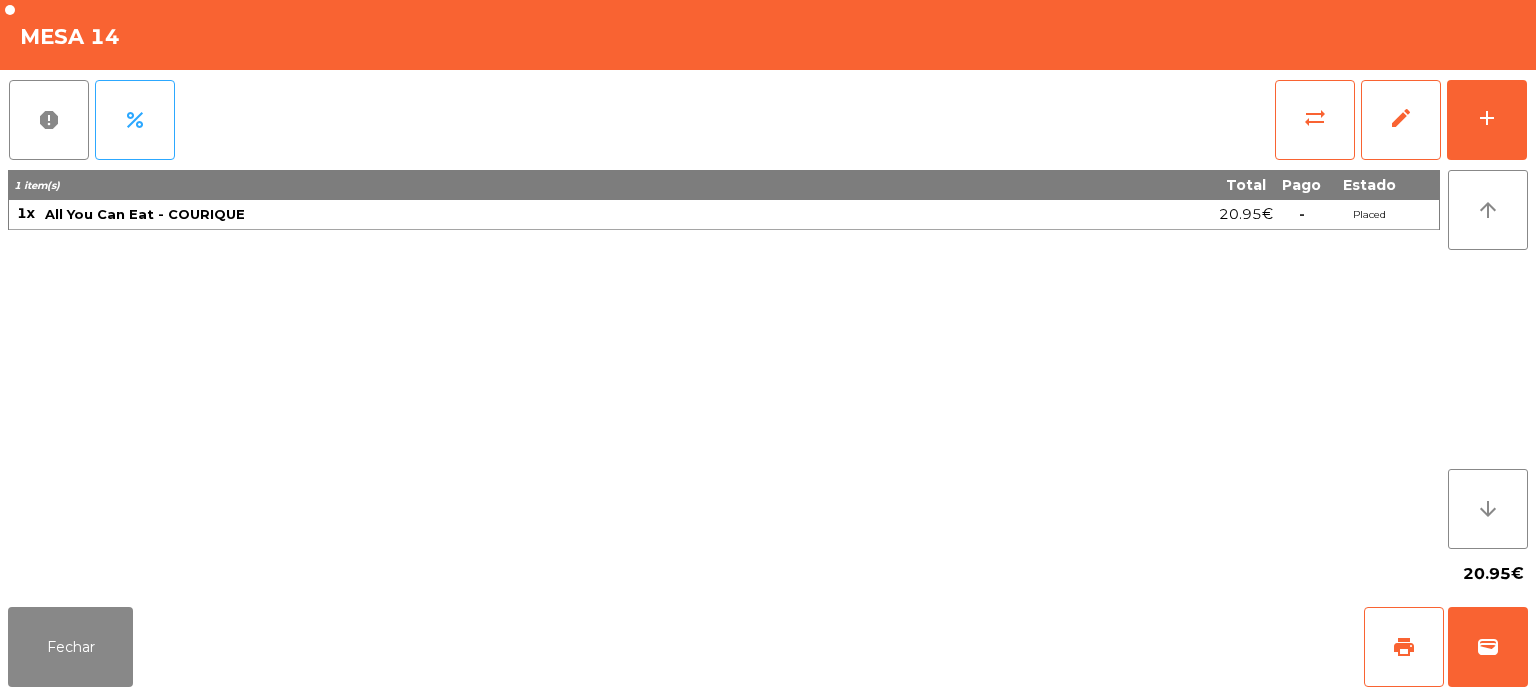 click on "sync_alt   edit   add" 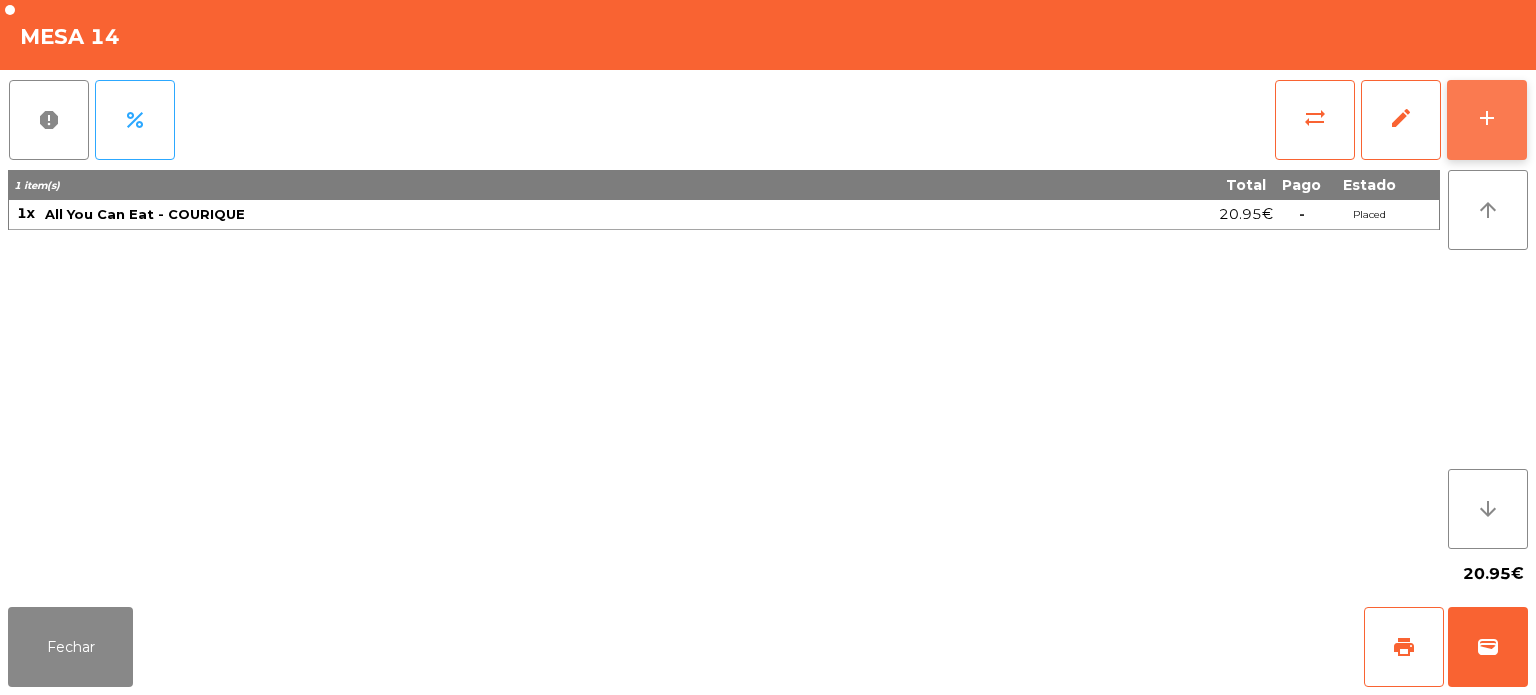 click on "add" 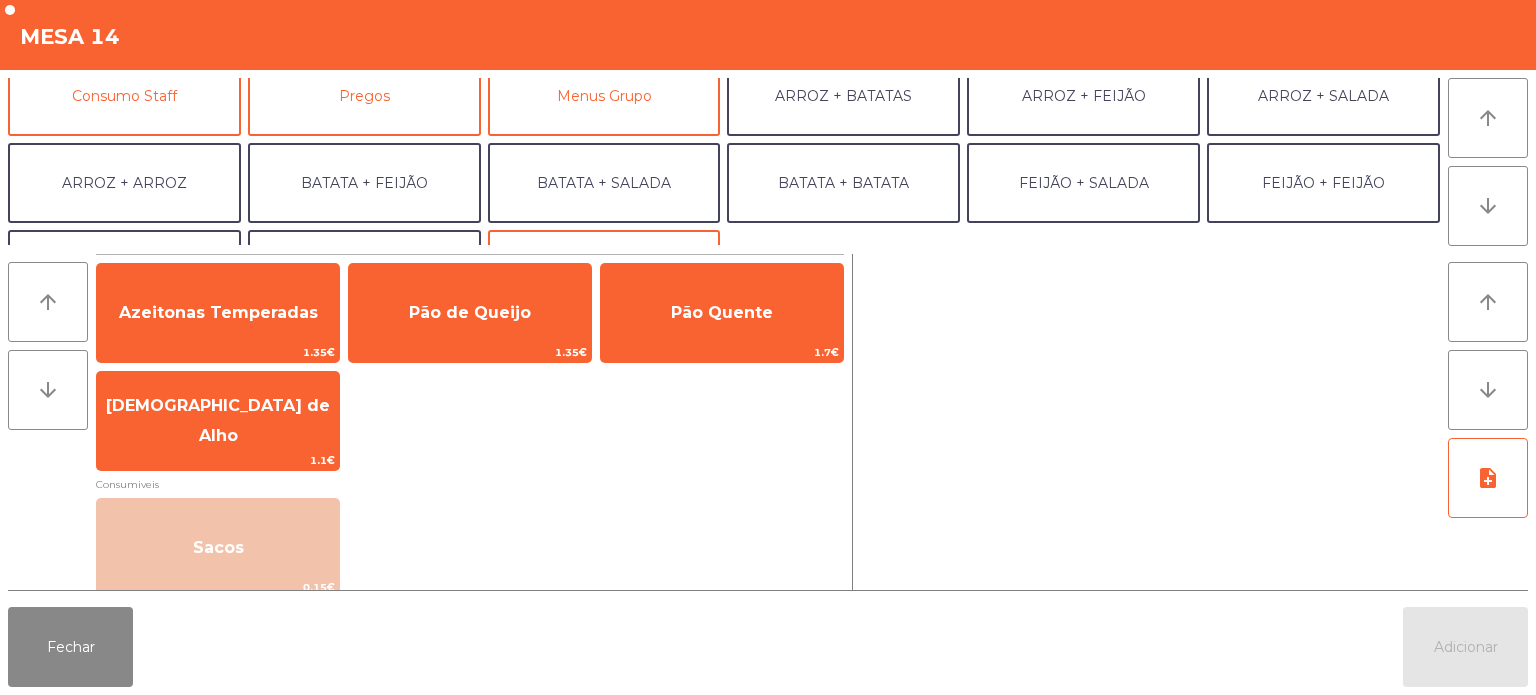 scroll, scrollTop: 260, scrollLeft: 0, axis: vertical 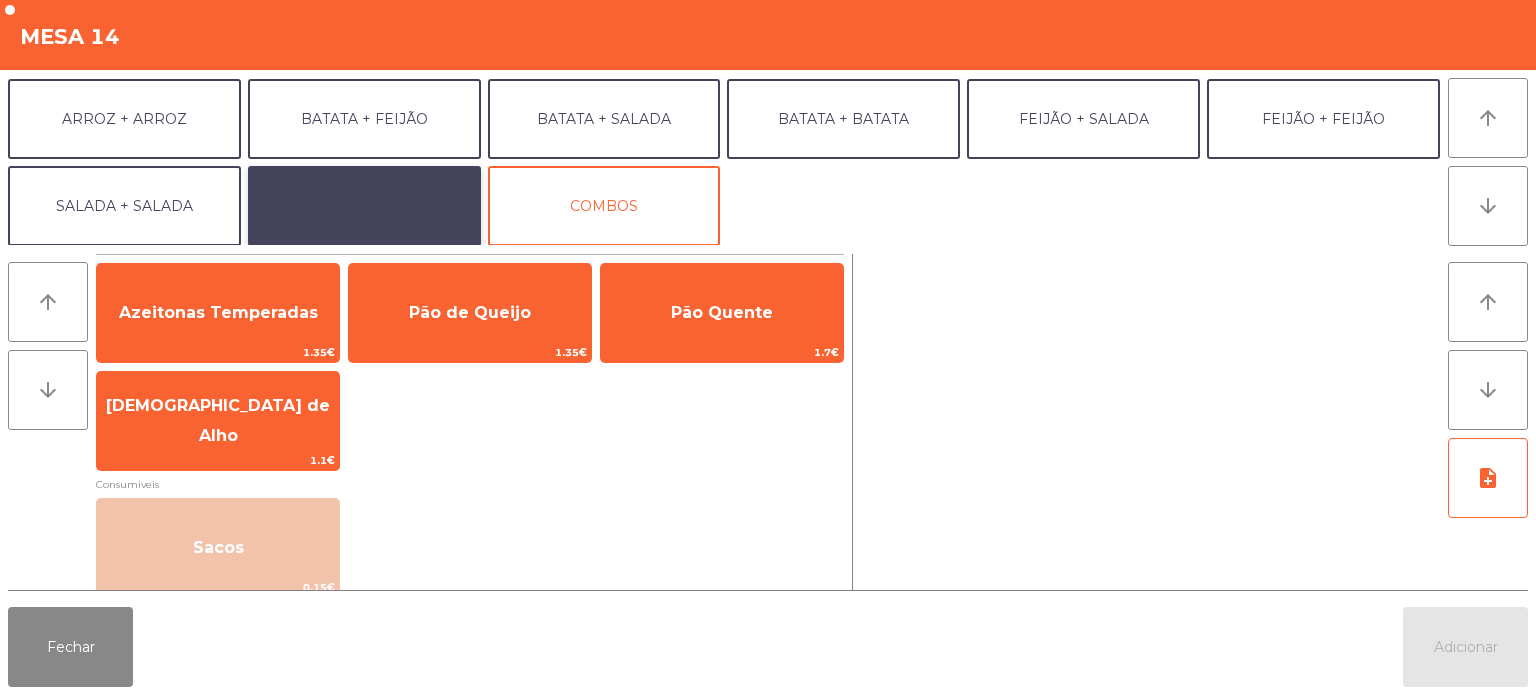click on "EXTRAS UBER" 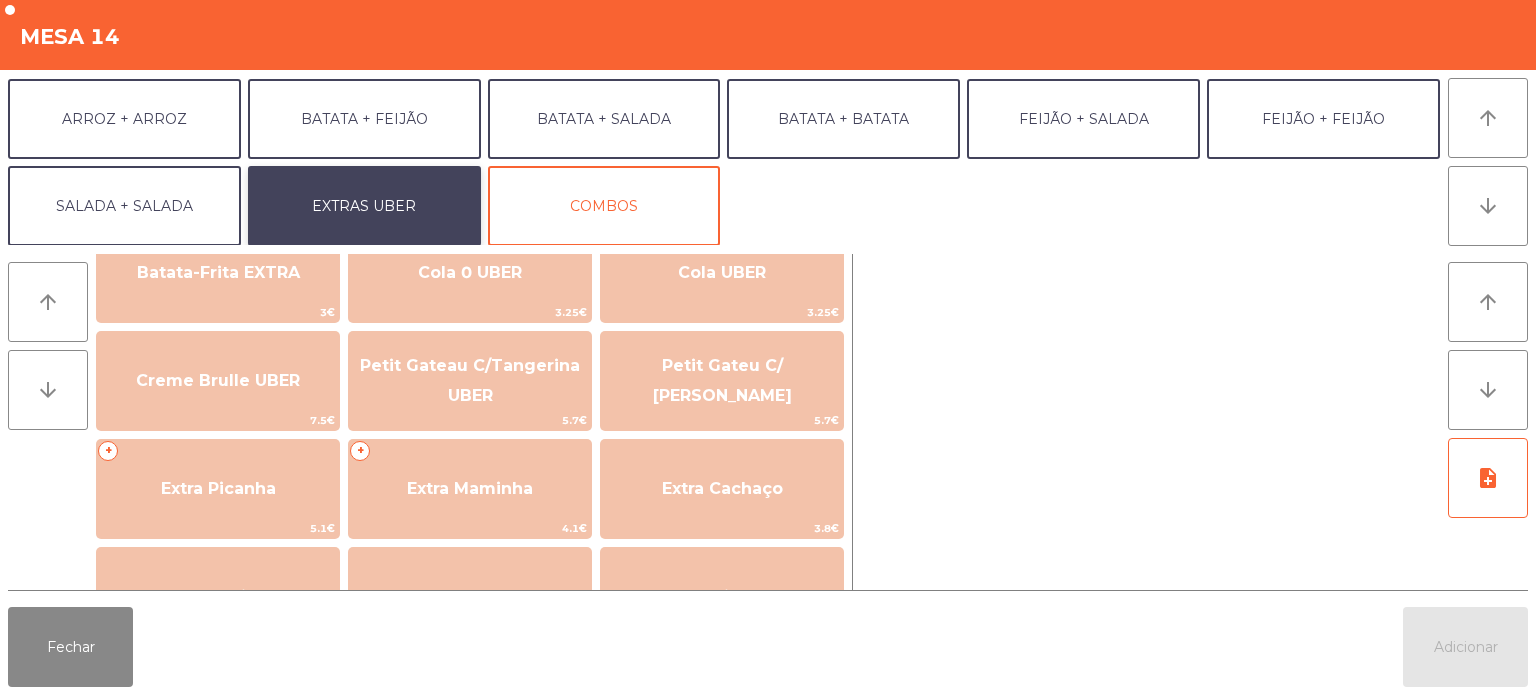 scroll, scrollTop: 395, scrollLeft: 0, axis: vertical 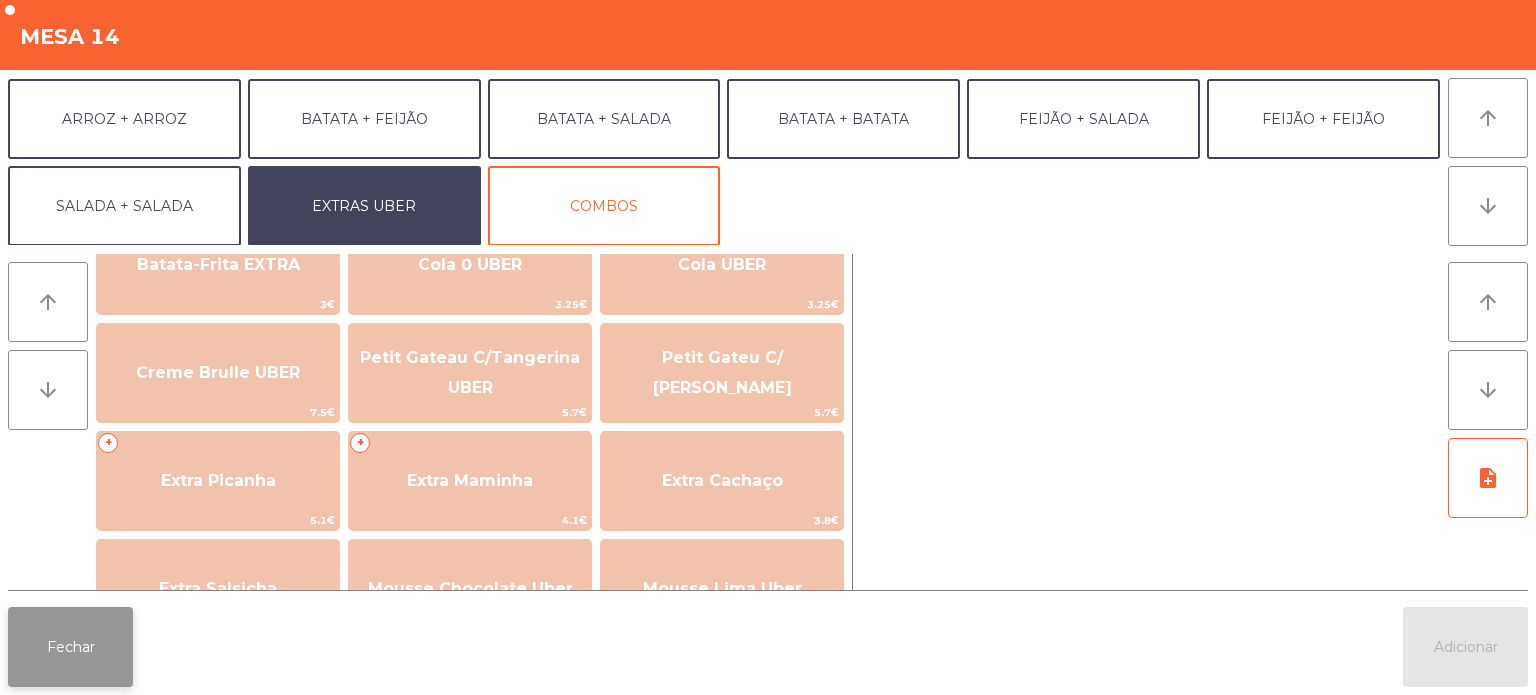click on "Fechar" 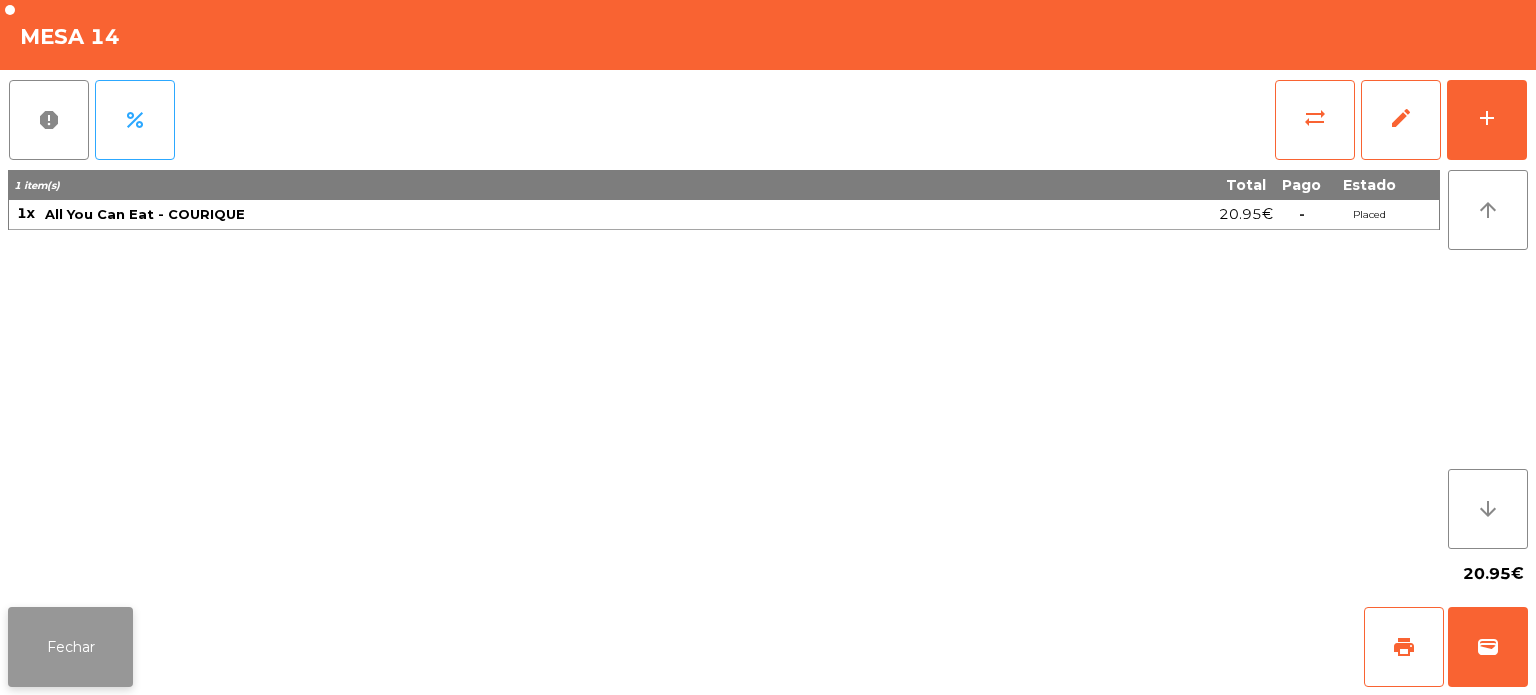 click on "Fechar" 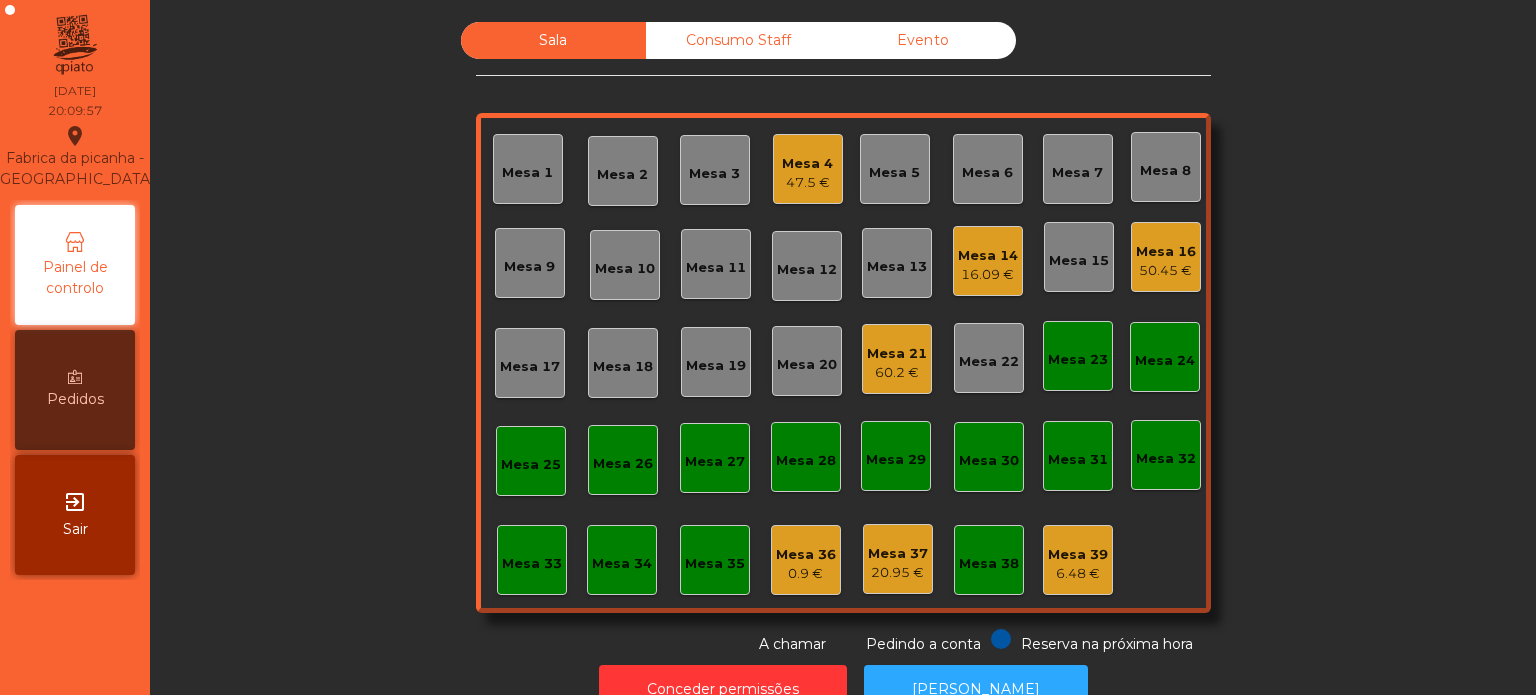 click on "Mesa 4" 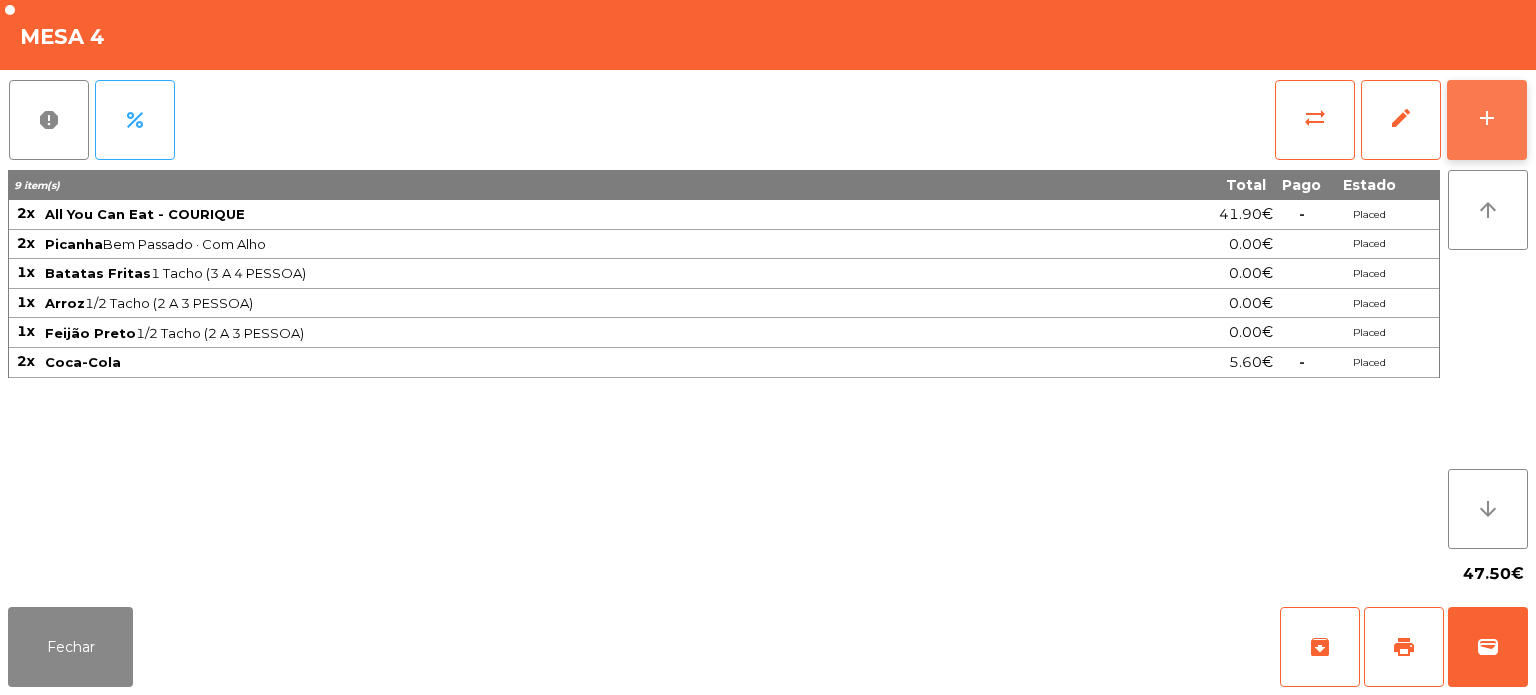 click on "add" 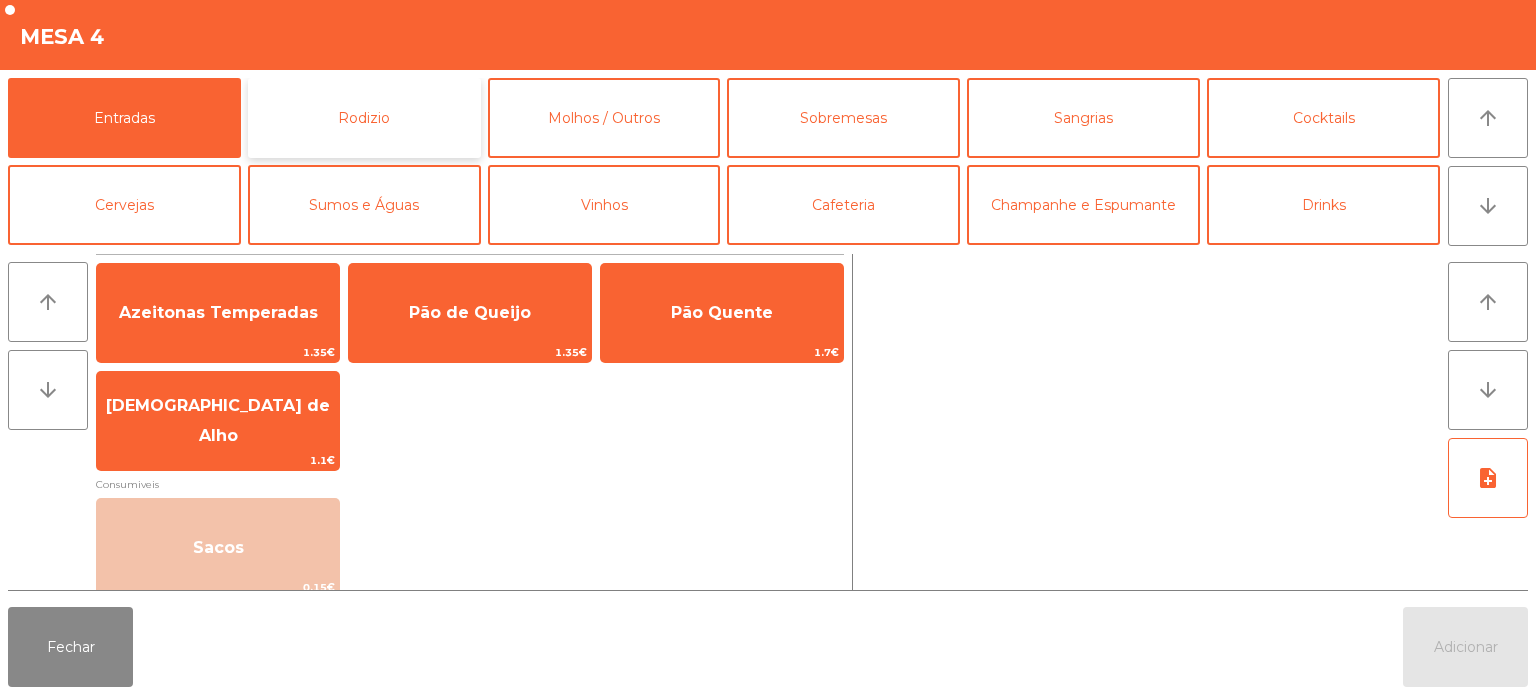 click on "Rodizio" 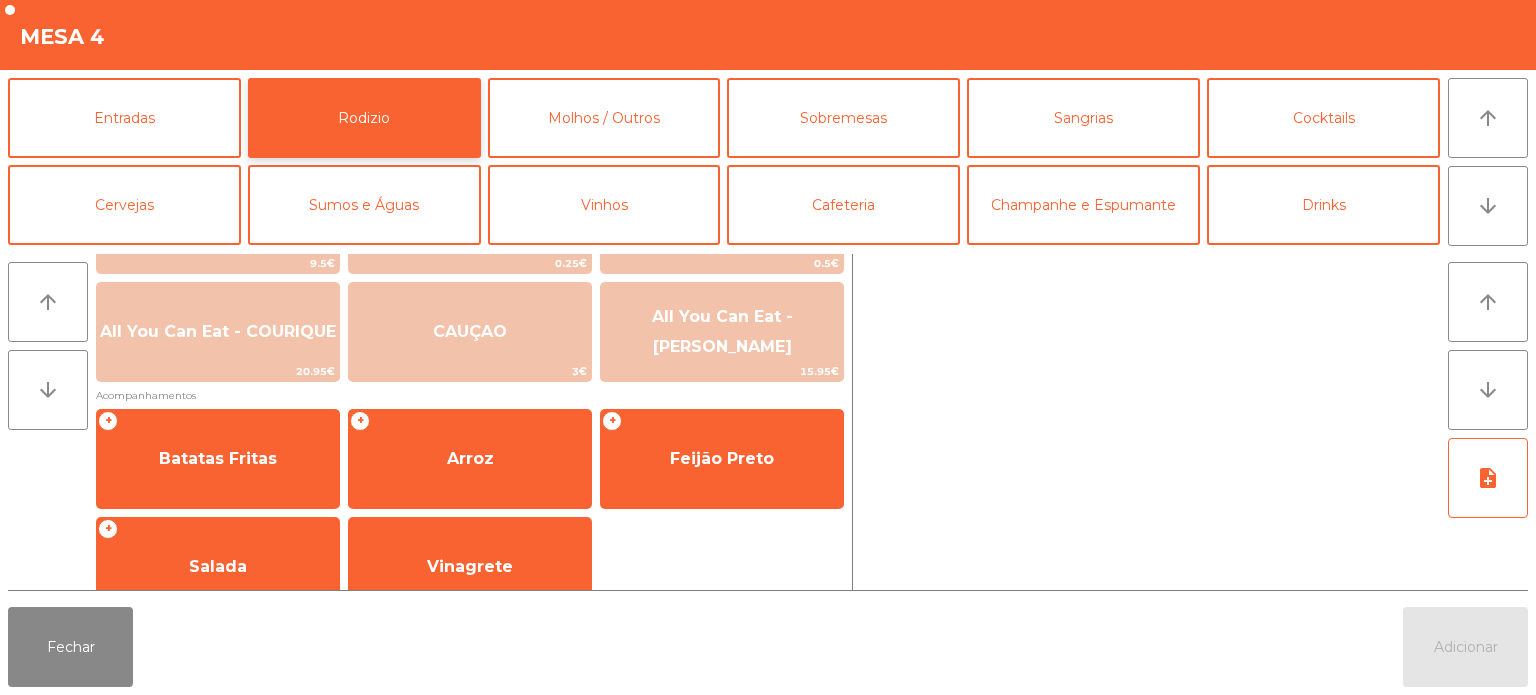 scroll, scrollTop: 324, scrollLeft: 0, axis: vertical 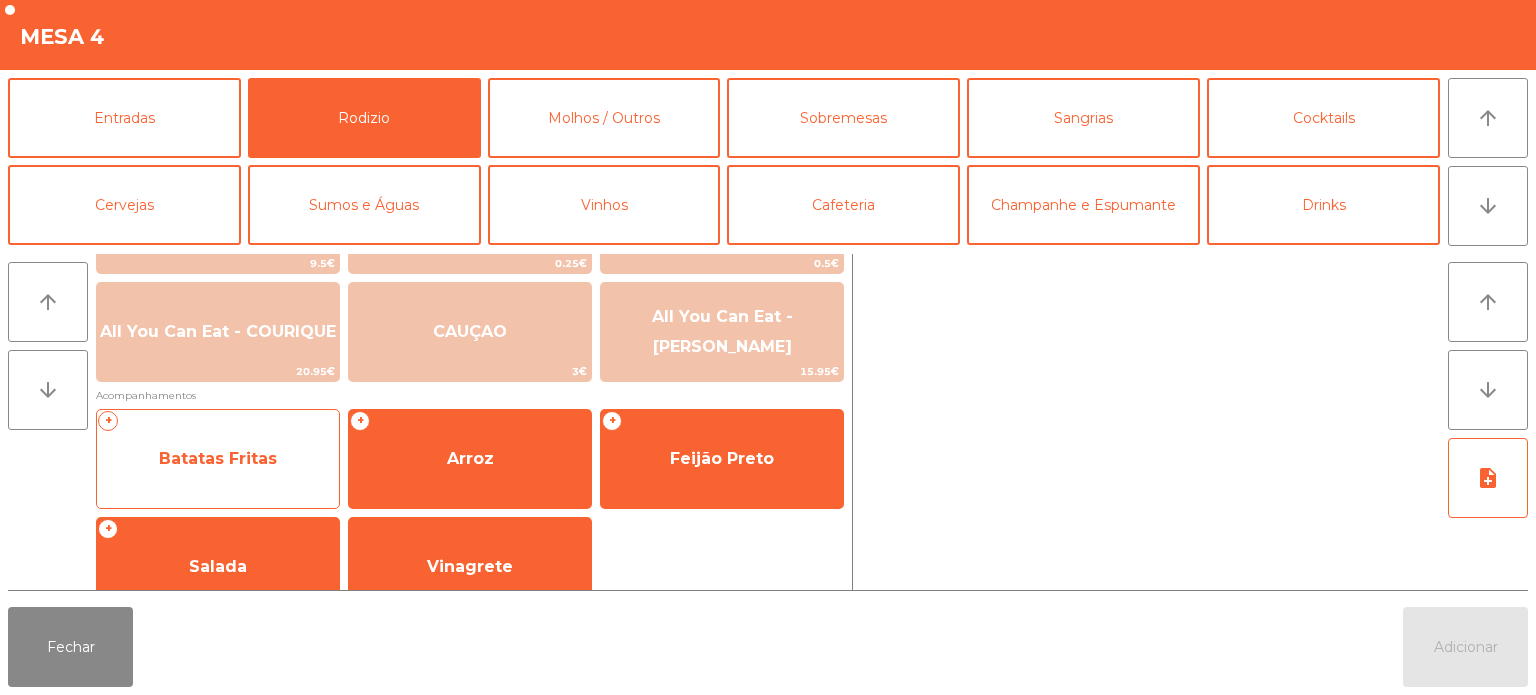 click on "Batatas Fritas" 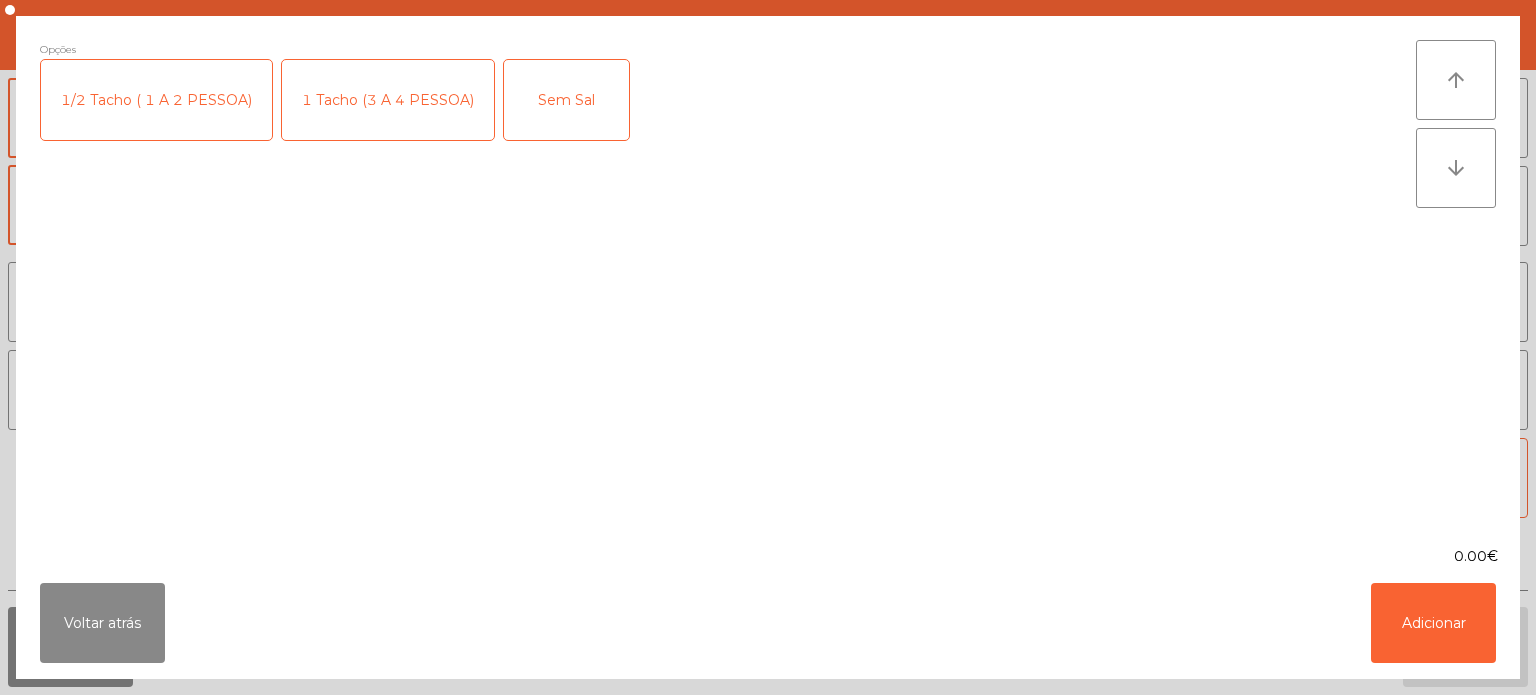 click on "1 Tacho (3 A 4 PESSOA)" 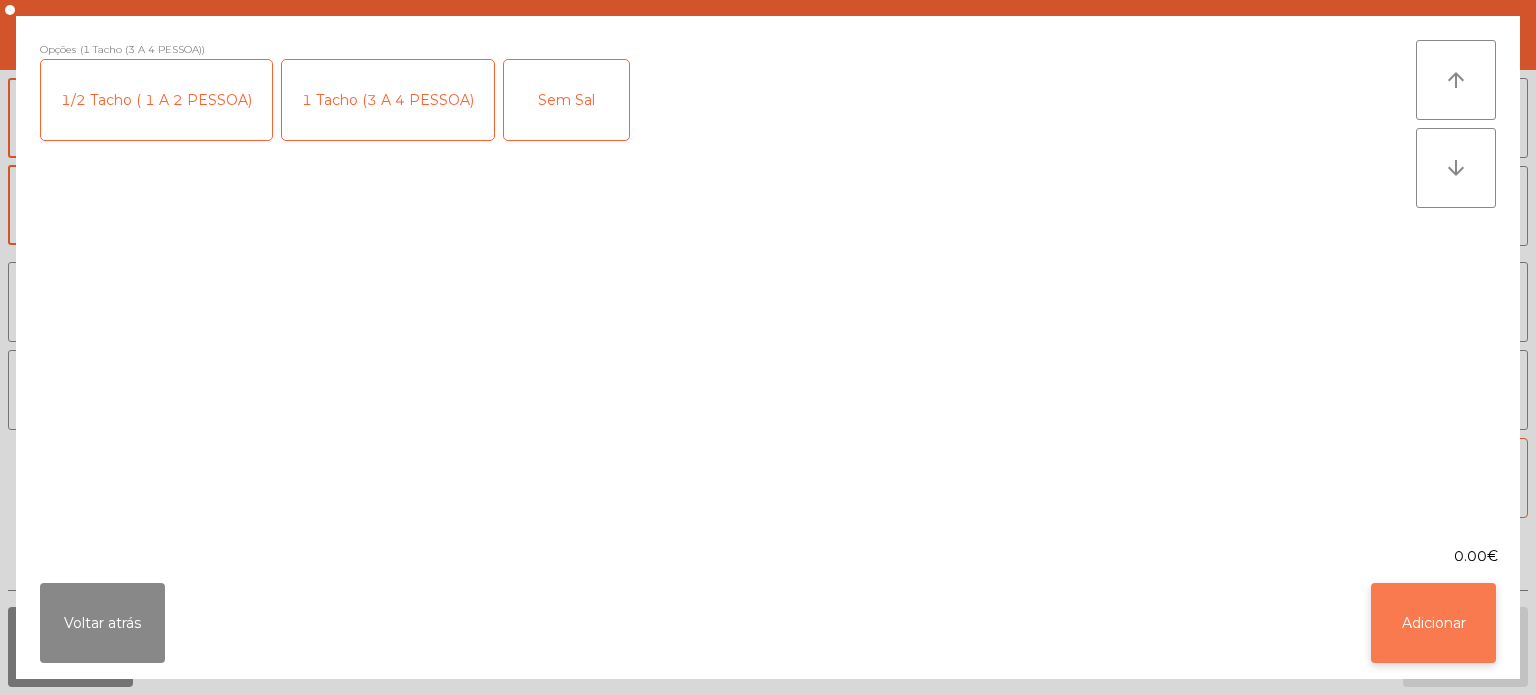 click on "Adicionar" 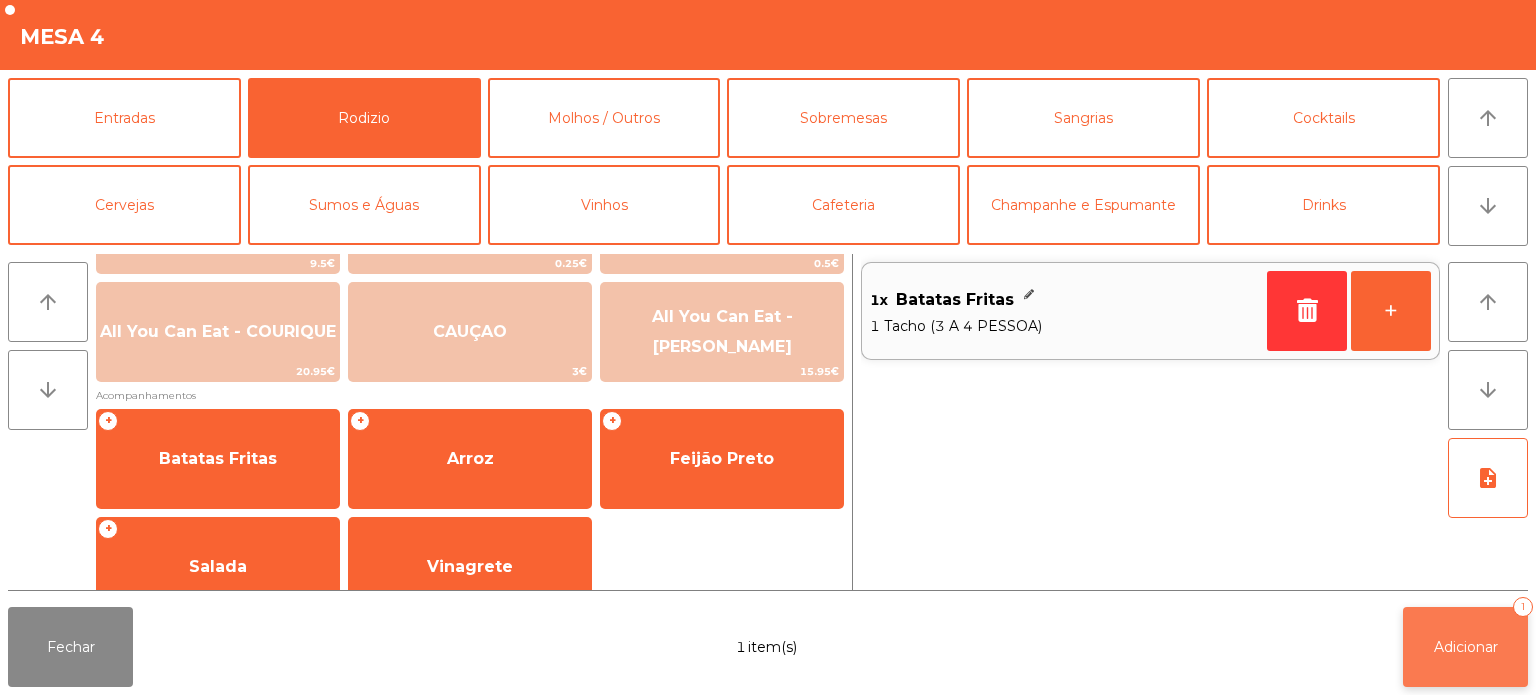click on "Adicionar" 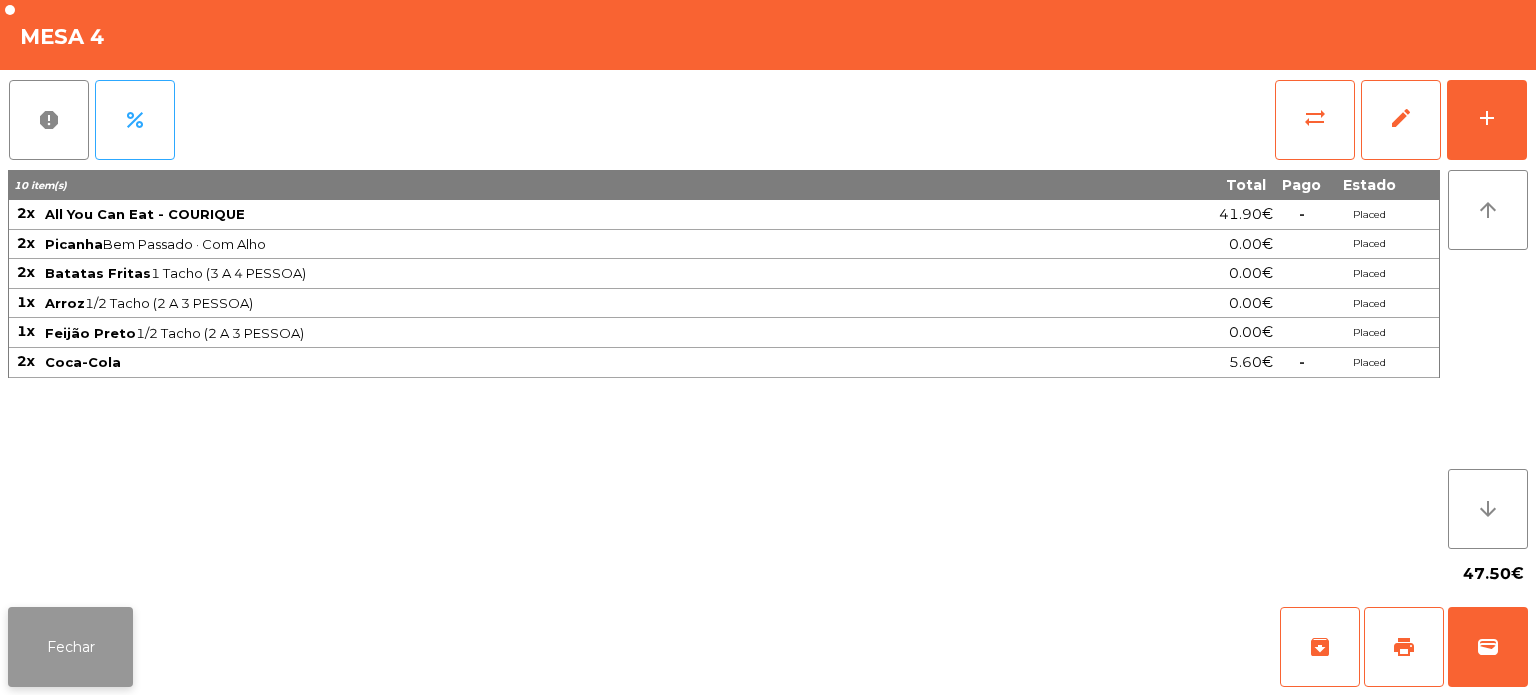 click on "Fechar" 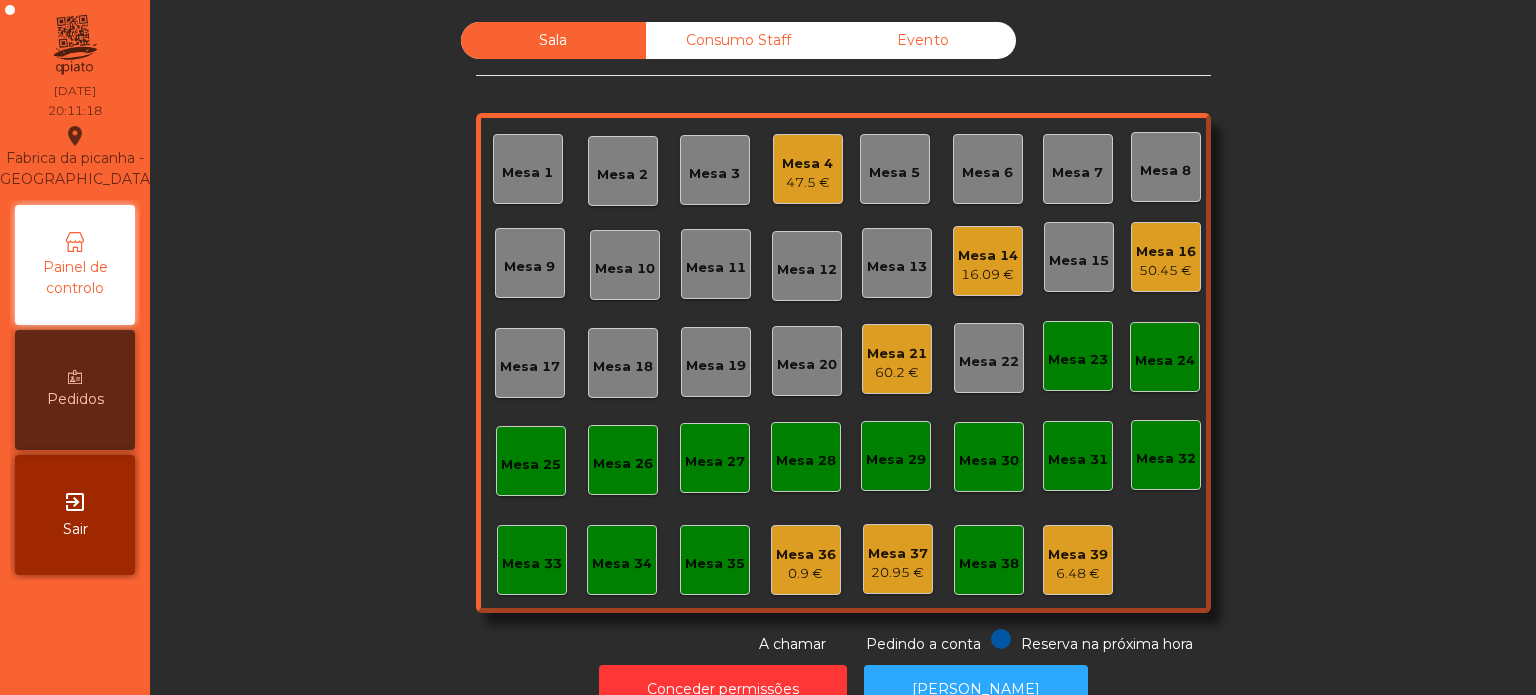 click on "50.45 €" 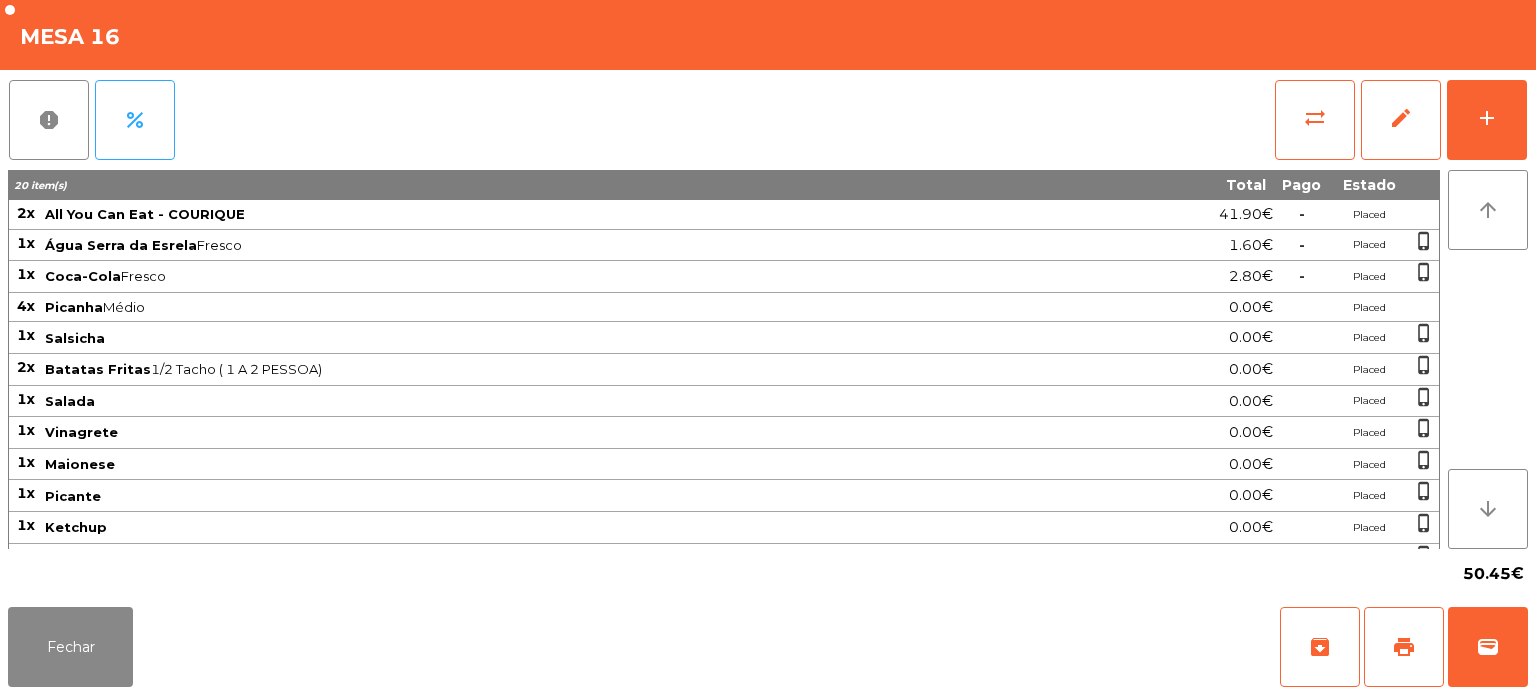 scroll, scrollTop: 112, scrollLeft: 0, axis: vertical 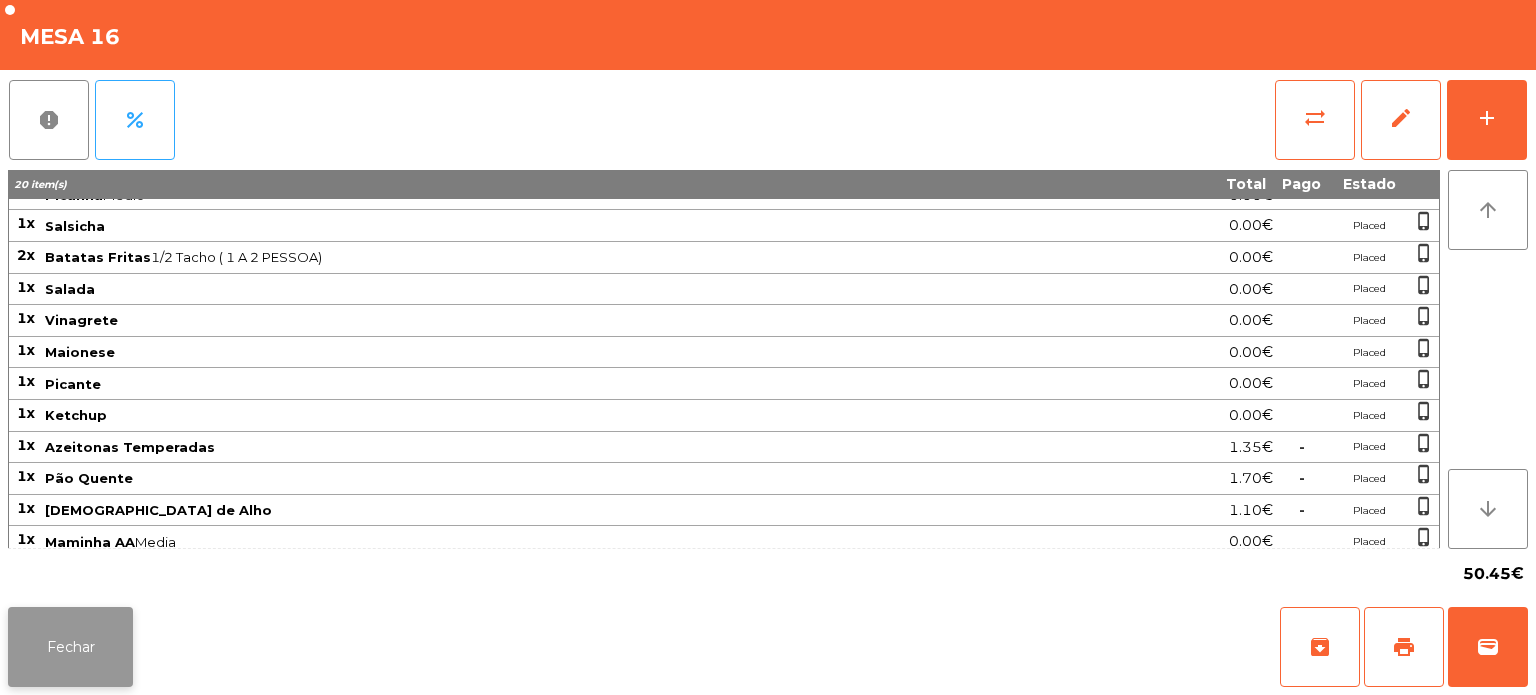 click on "Fechar" 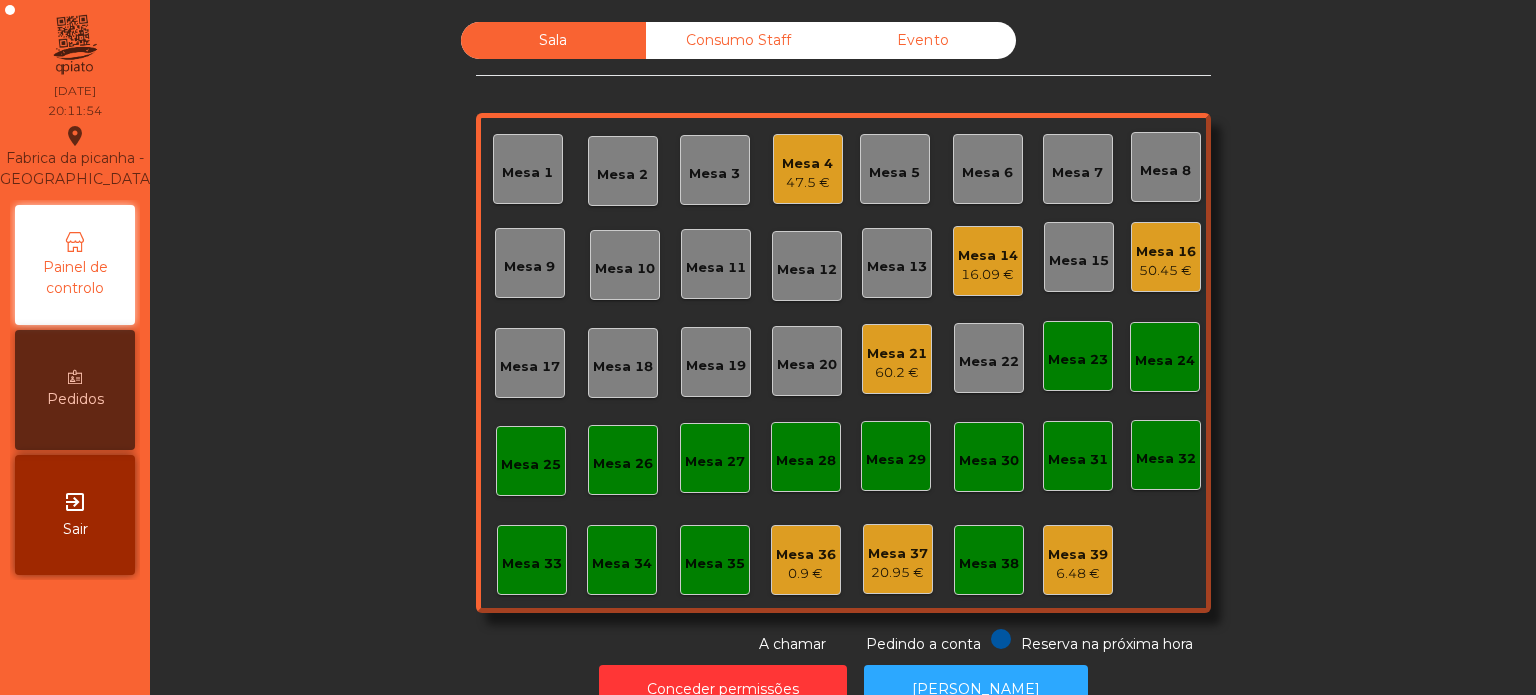 click on "Mesa 4   47.5 €" 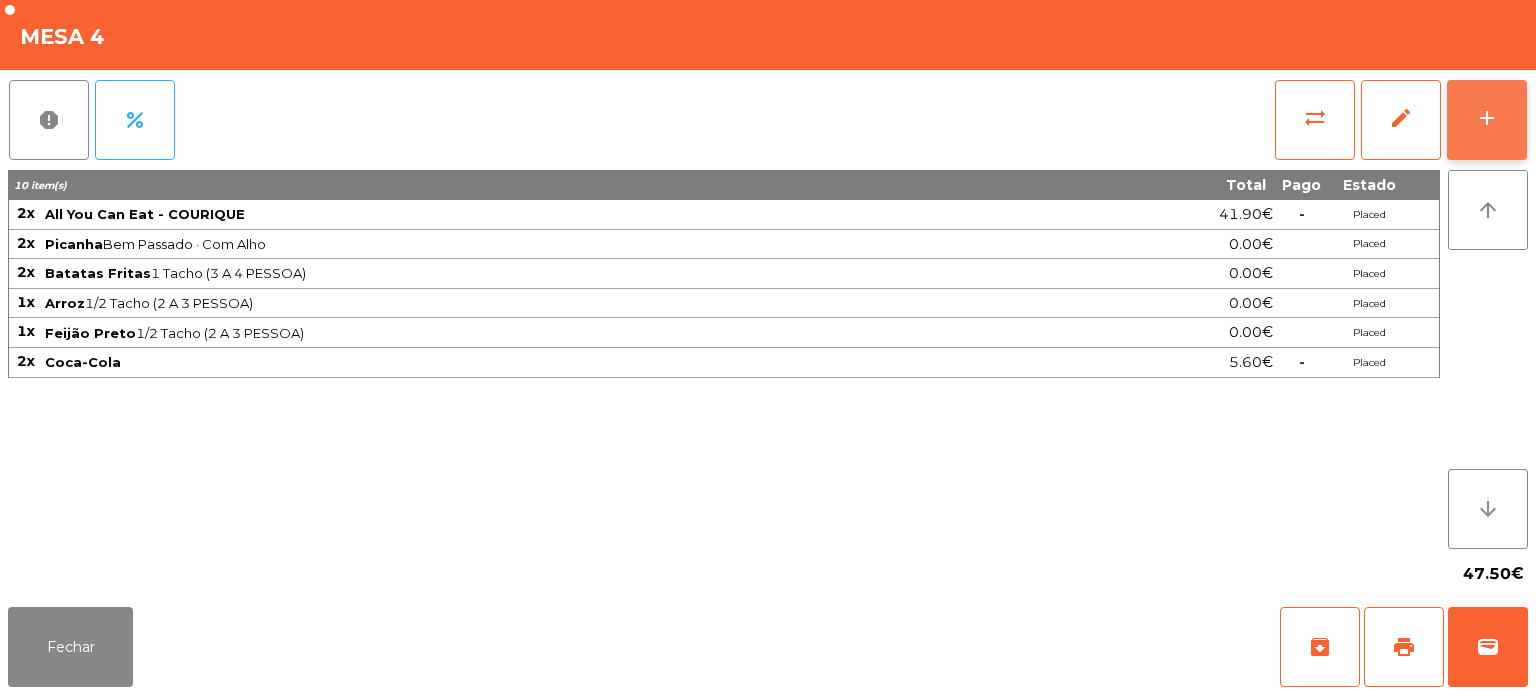 click on "add" 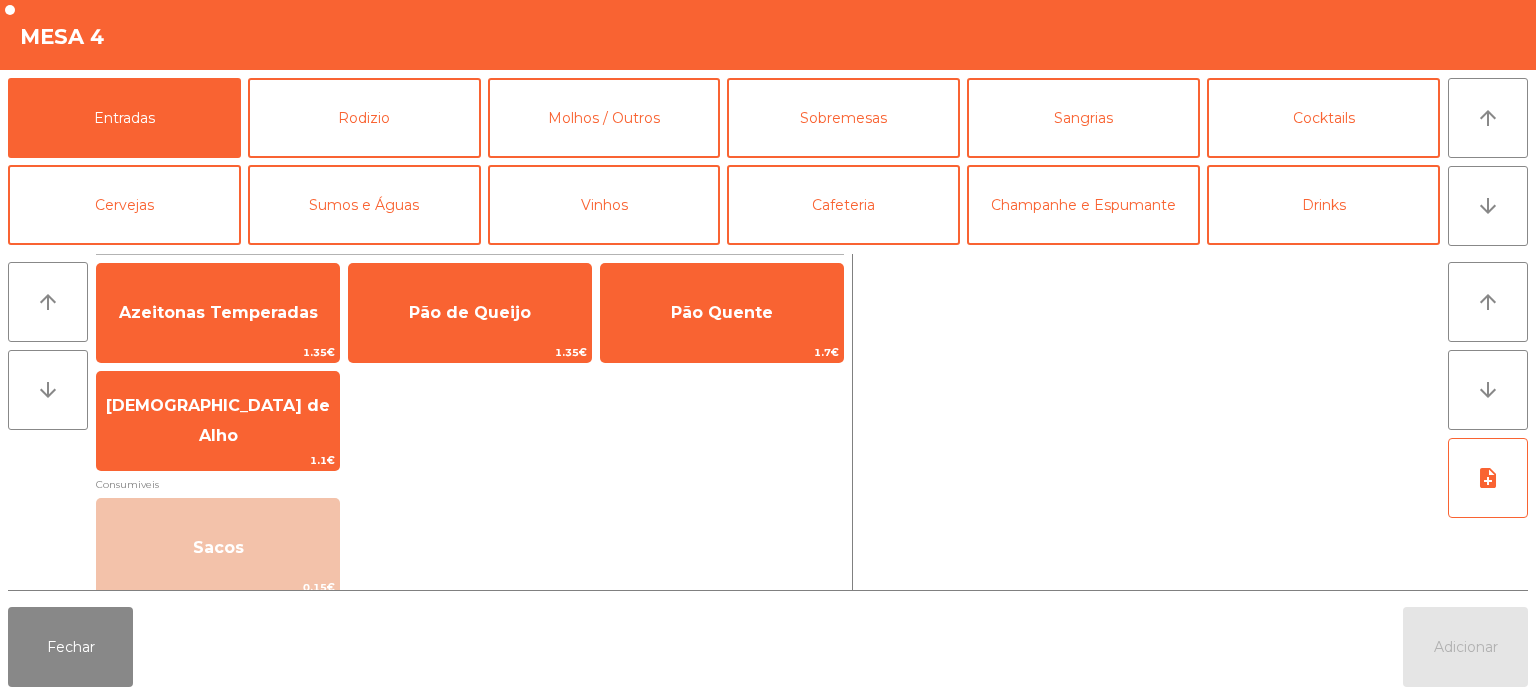 scroll, scrollTop: 3, scrollLeft: 0, axis: vertical 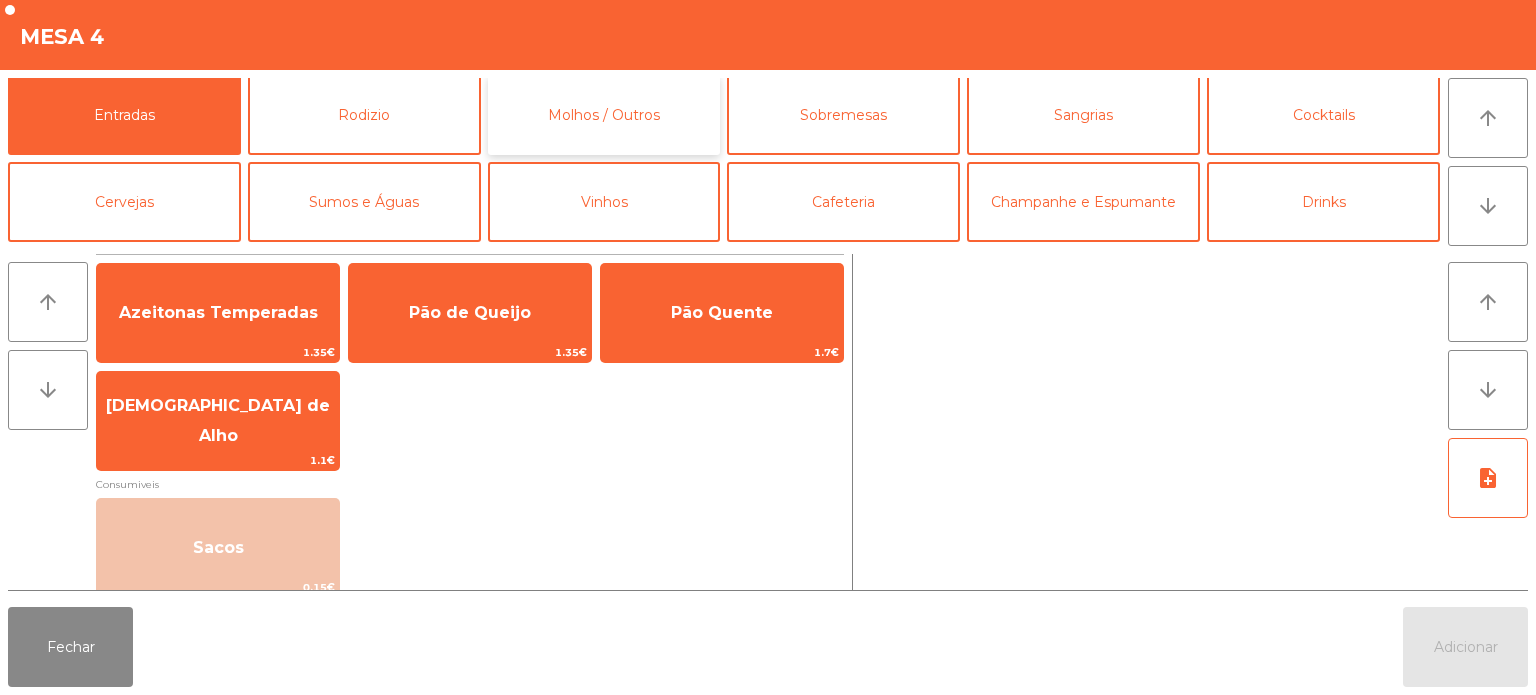 click on "Molhos / Outros" 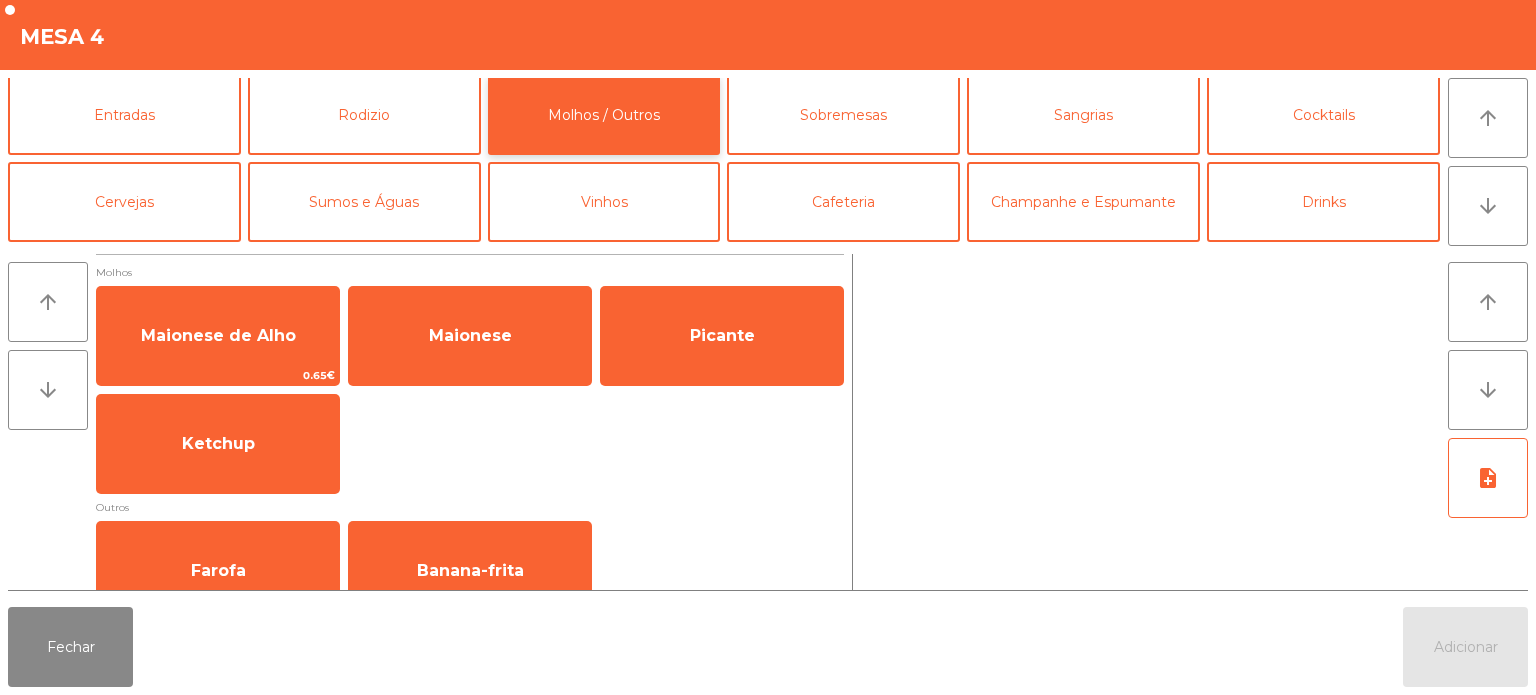 scroll, scrollTop: 38, scrollLeft: 0, axis: vertical 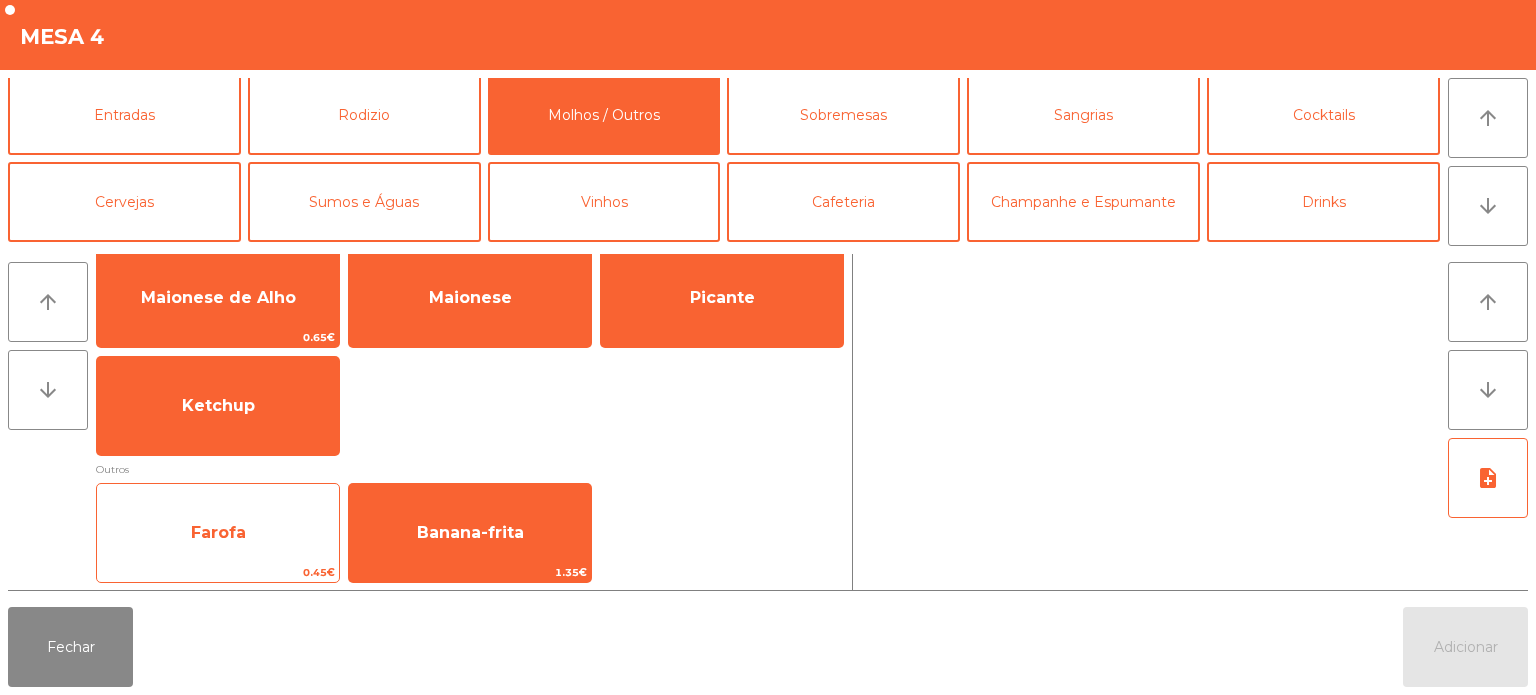 click on "Farofa" 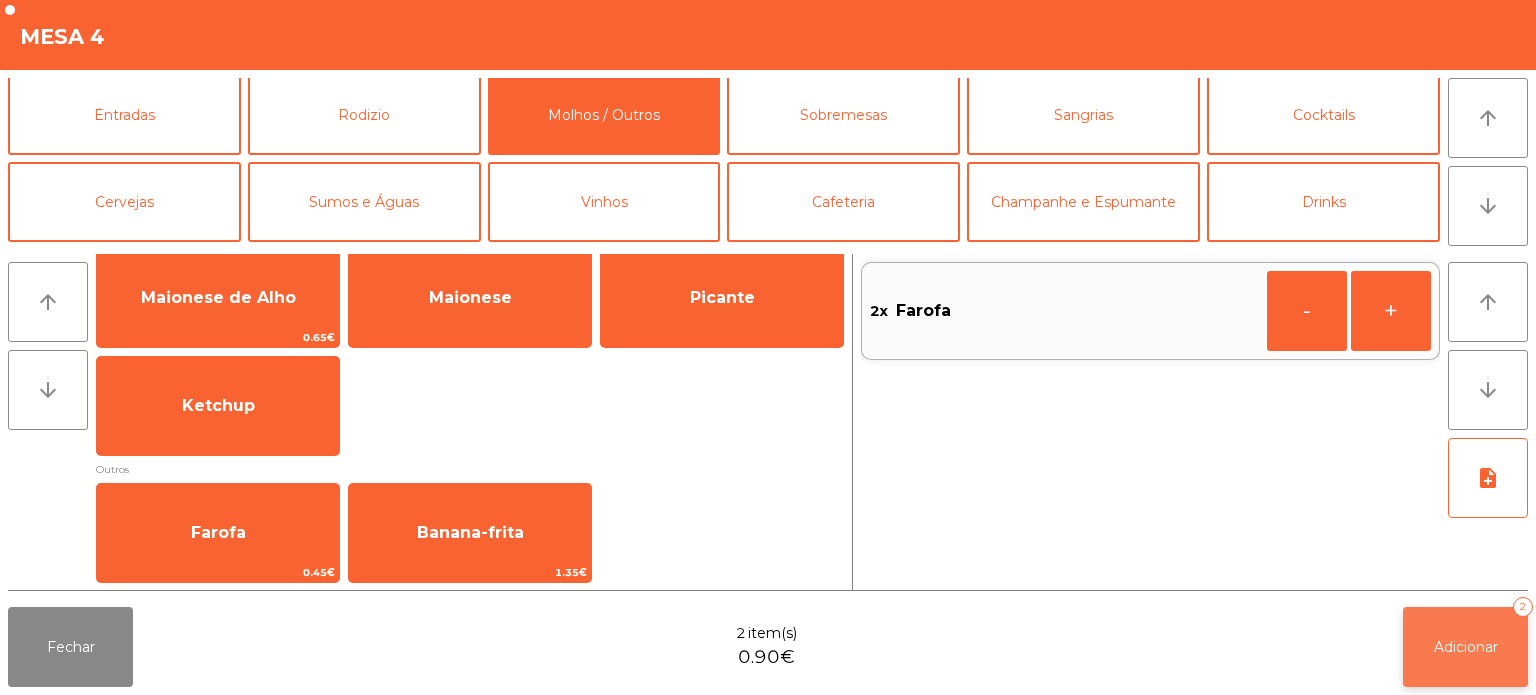 click on "Adicionar   2" 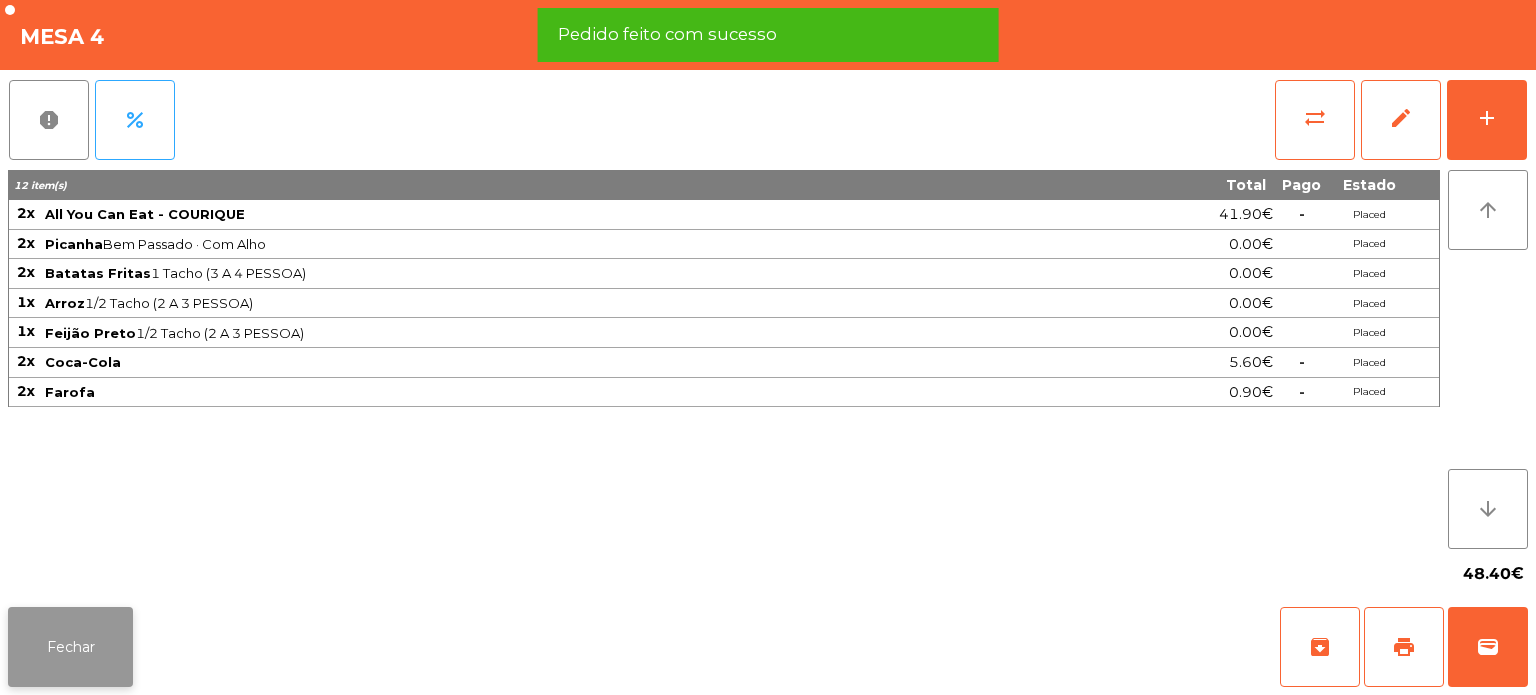 click on "Fechar" 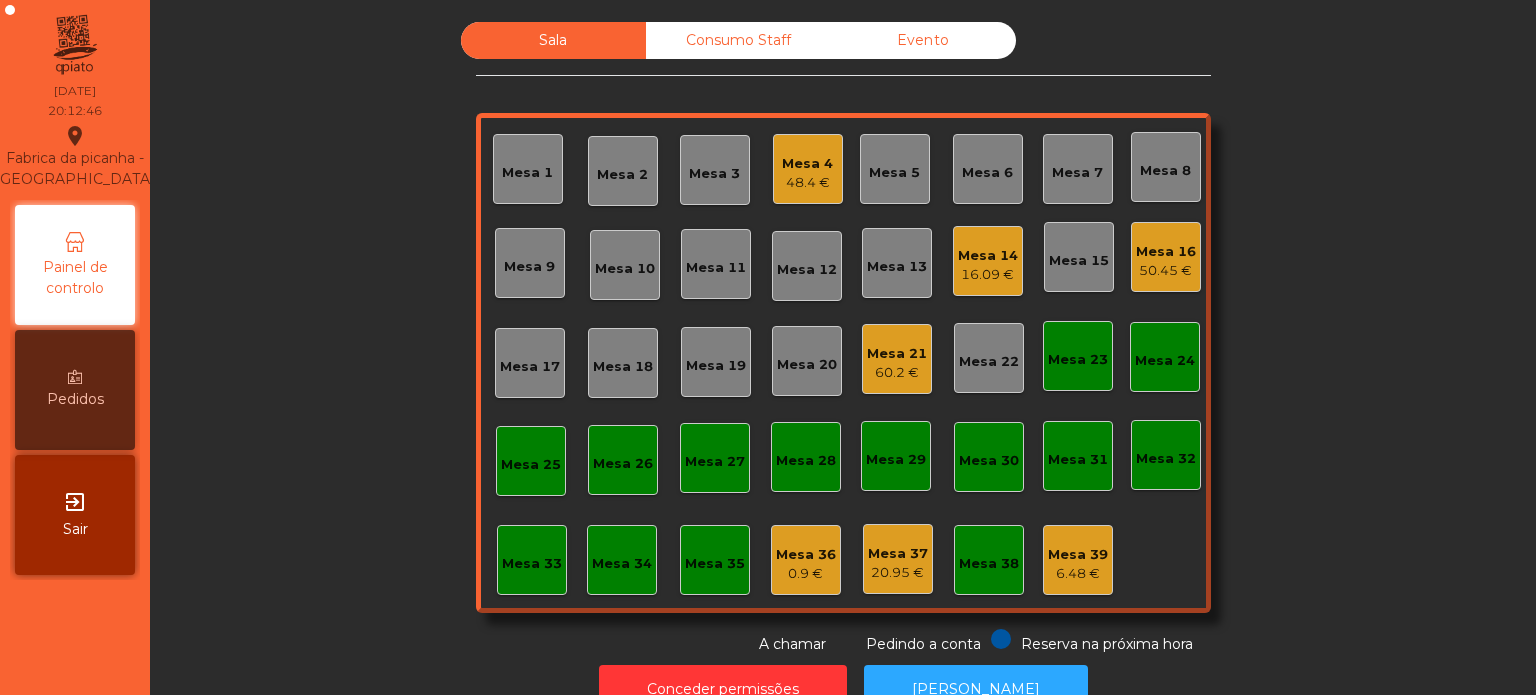 click on "Mesa 7" 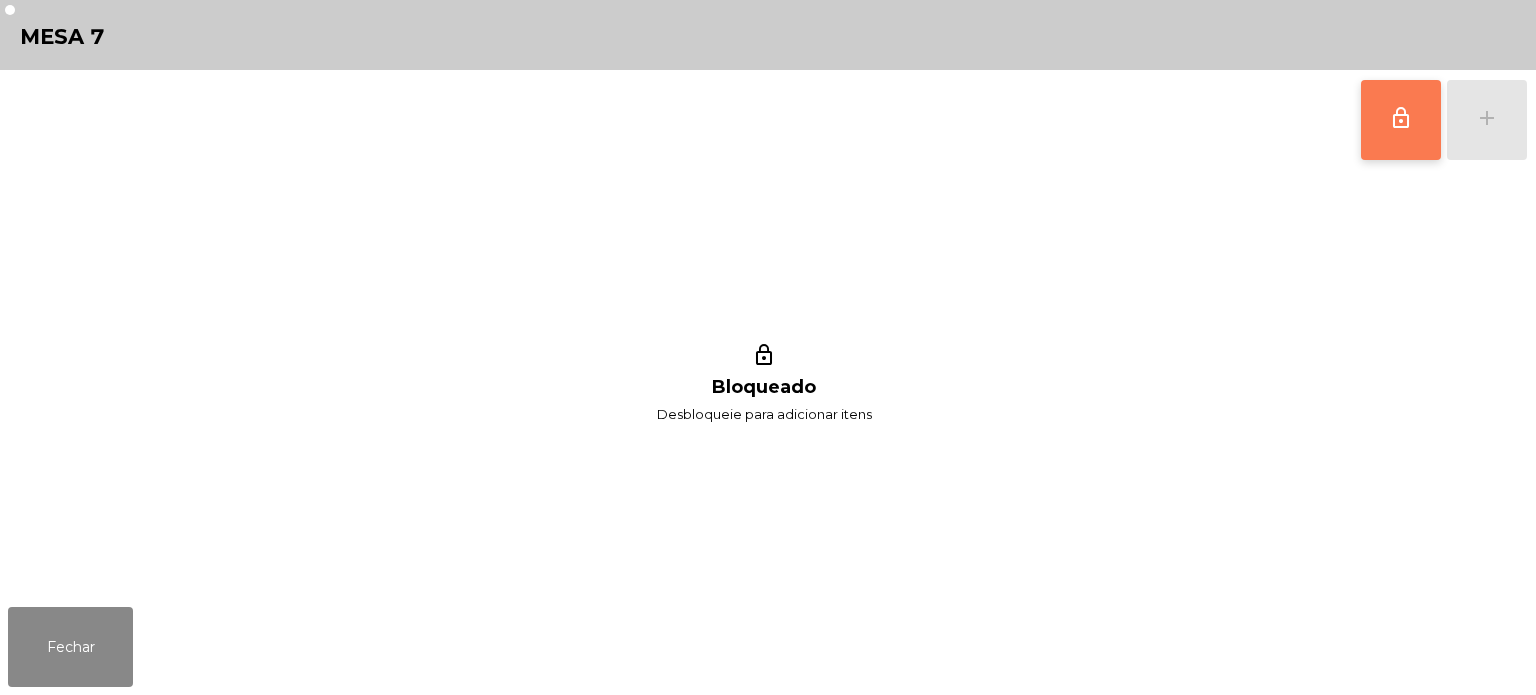 click on "lock_outline" 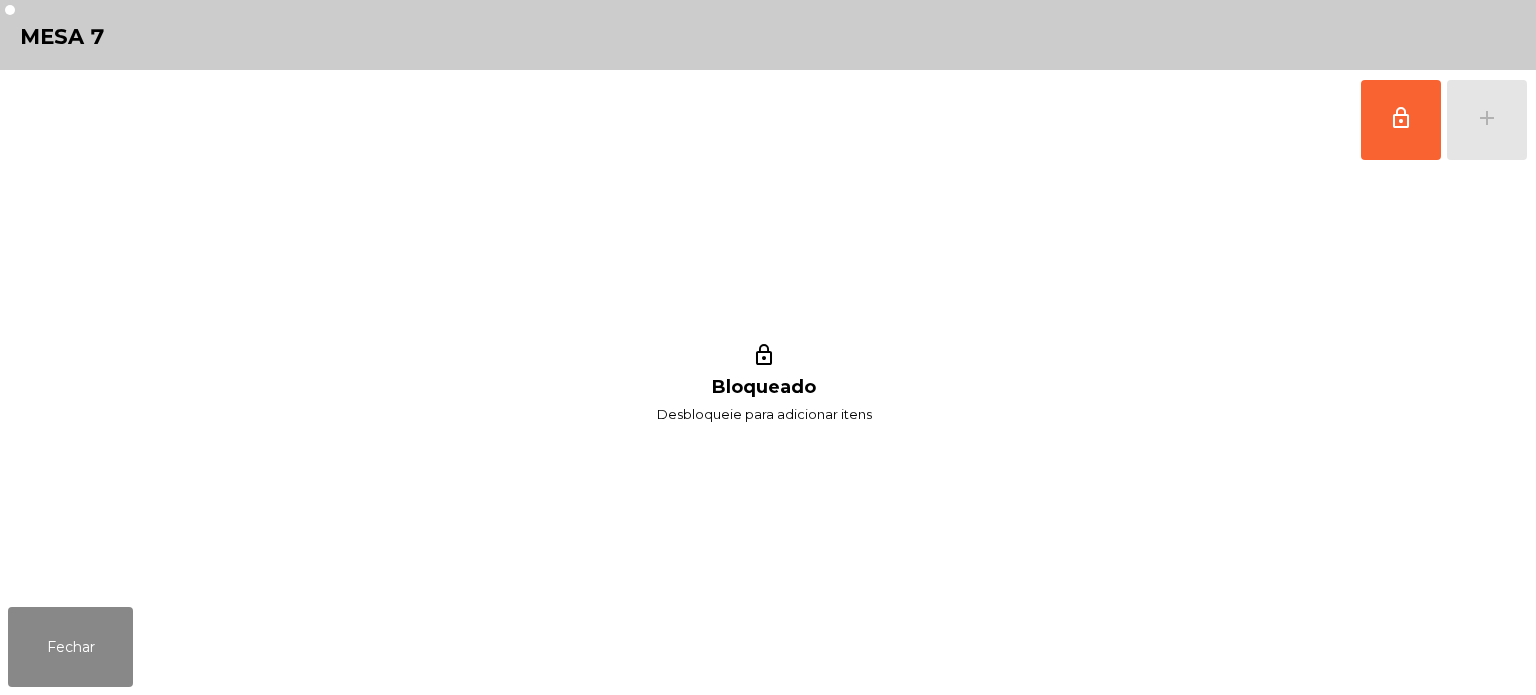 click on "lock_outline   add" 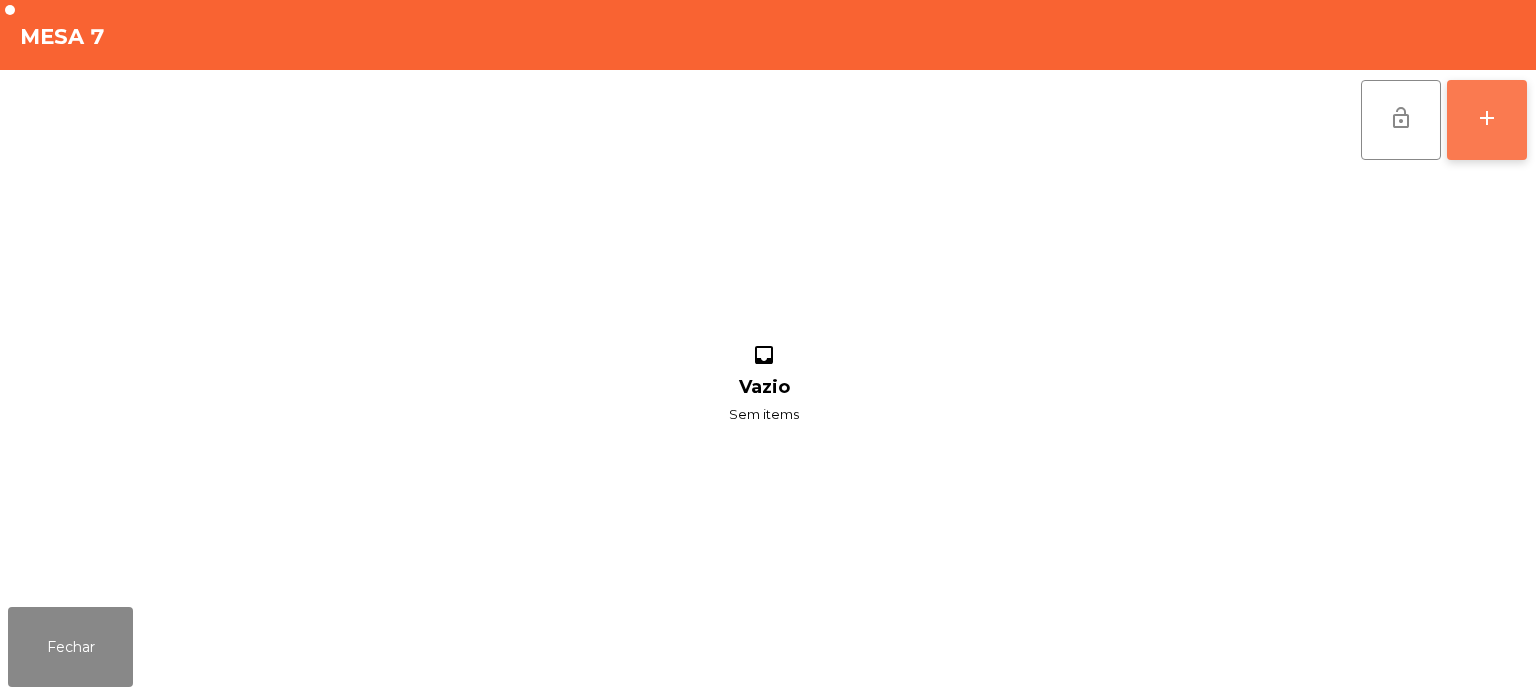 click on "add" 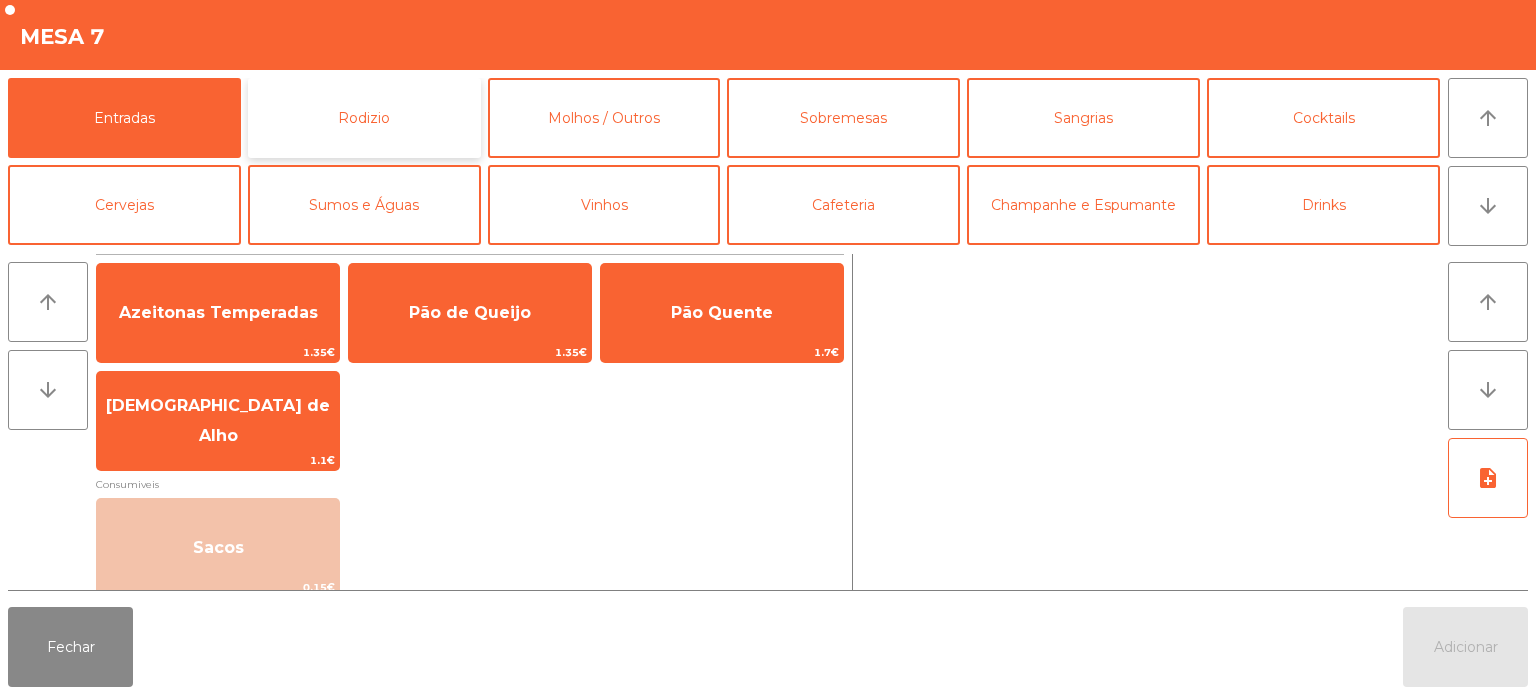 click on "Rodizio" 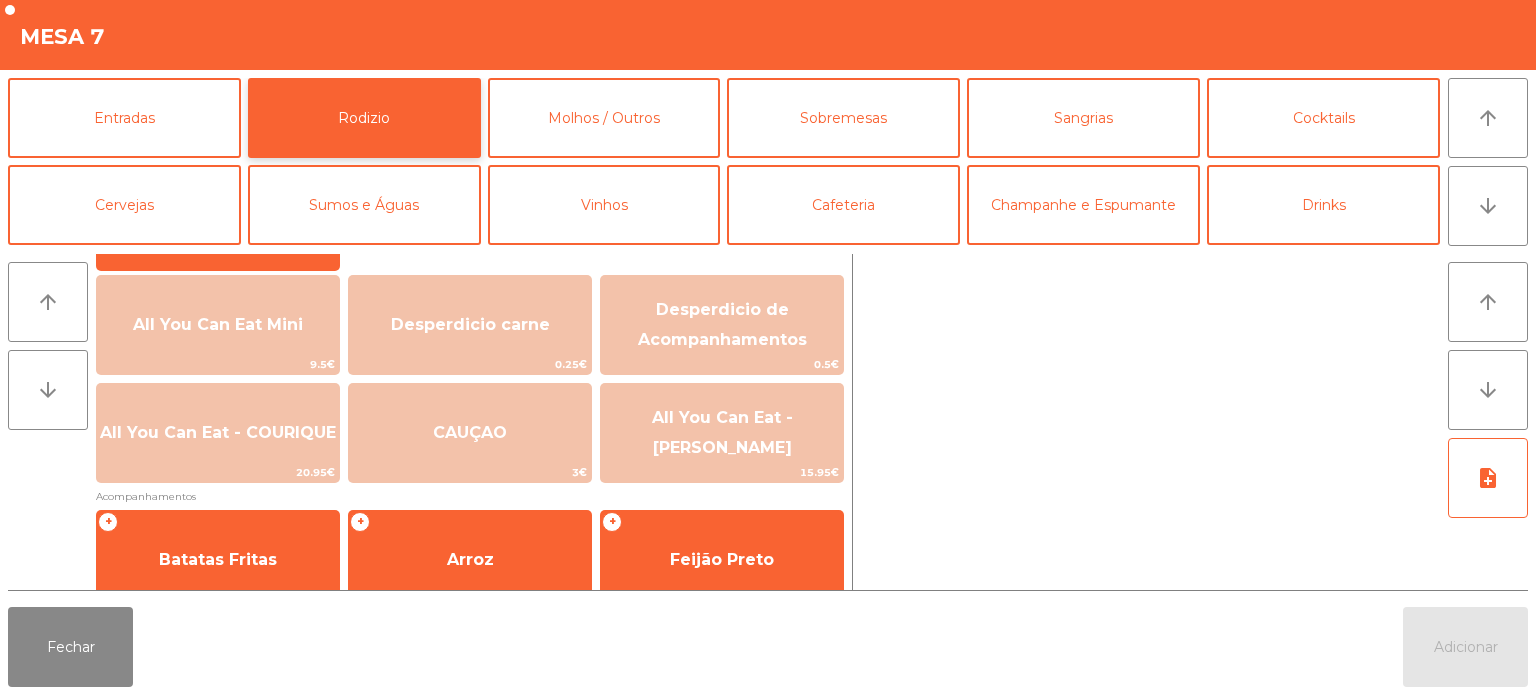scroll, scrollTop: 224, scrollLeft: 0, axis: vertical 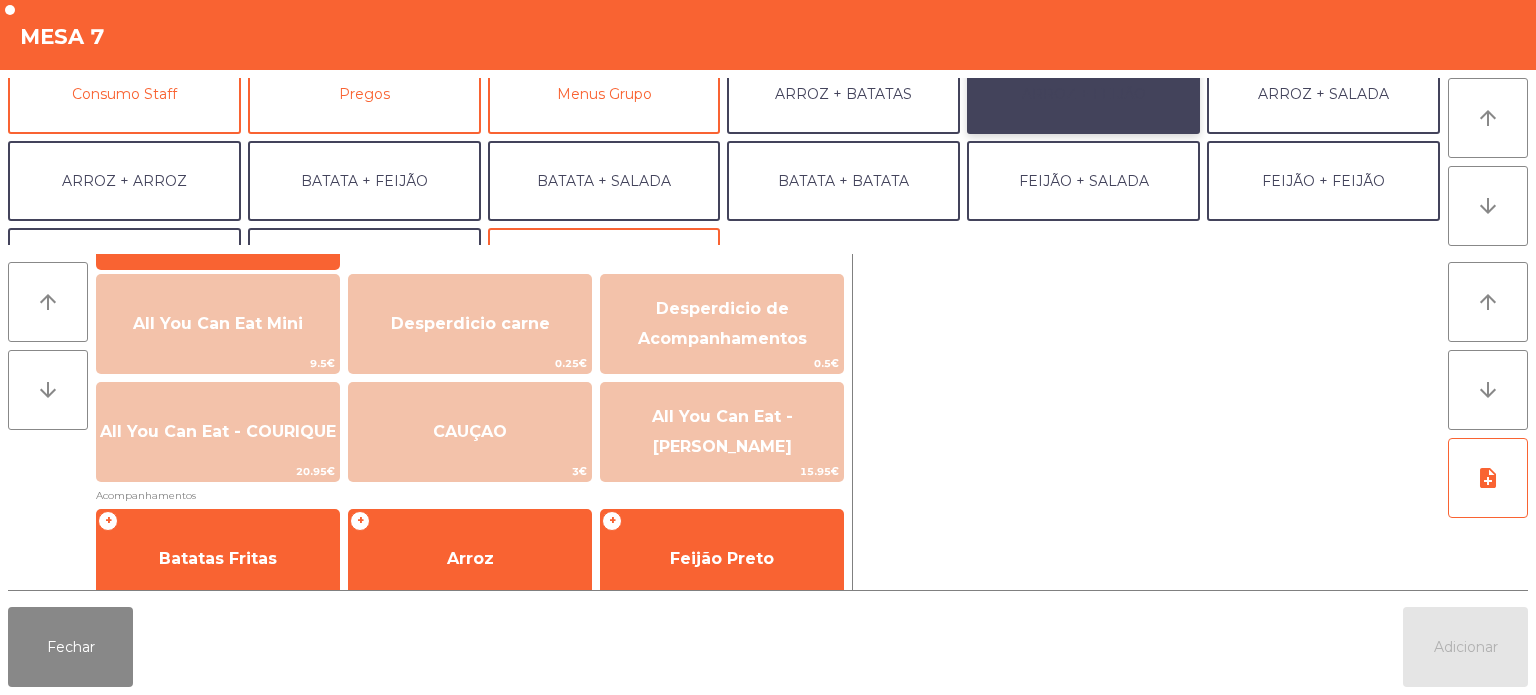 click on "ARROZ + FEIJÃO" 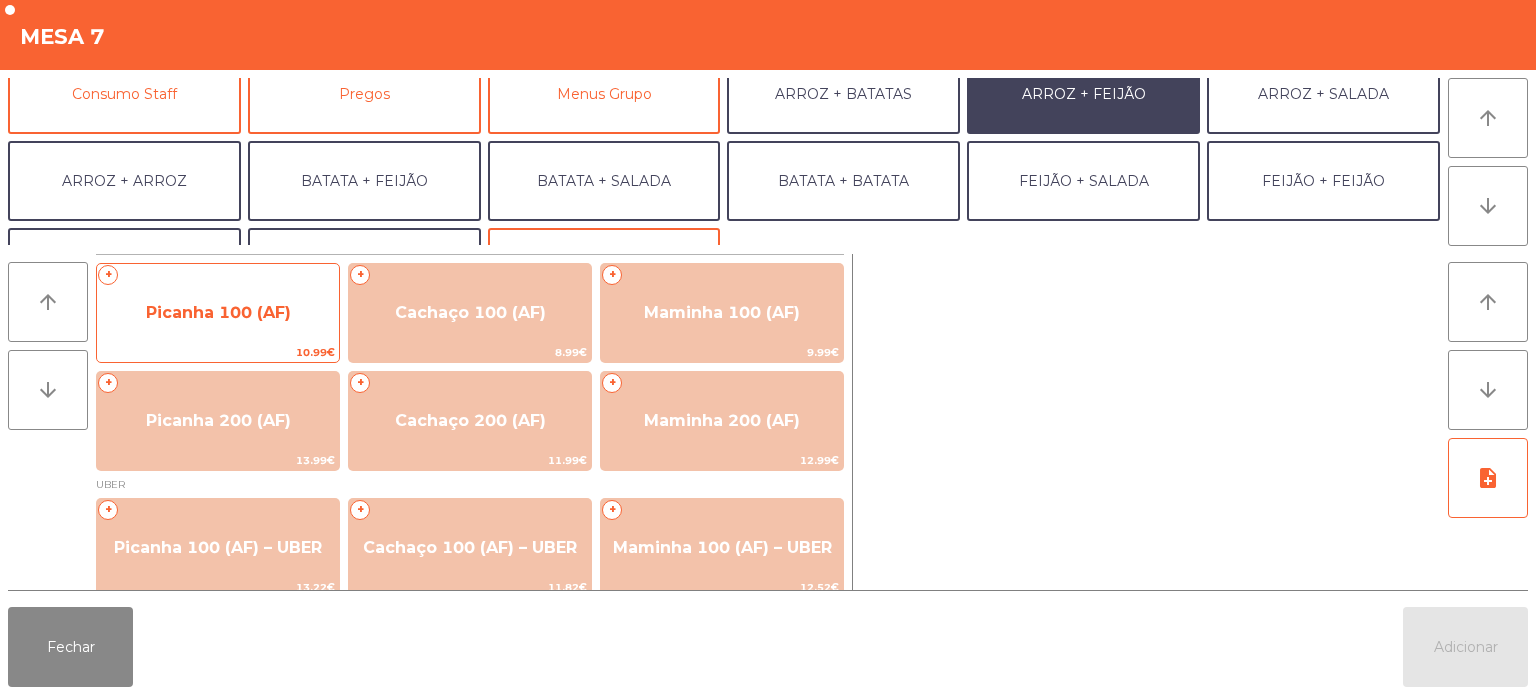 click on "Picanha 100 (AF)" 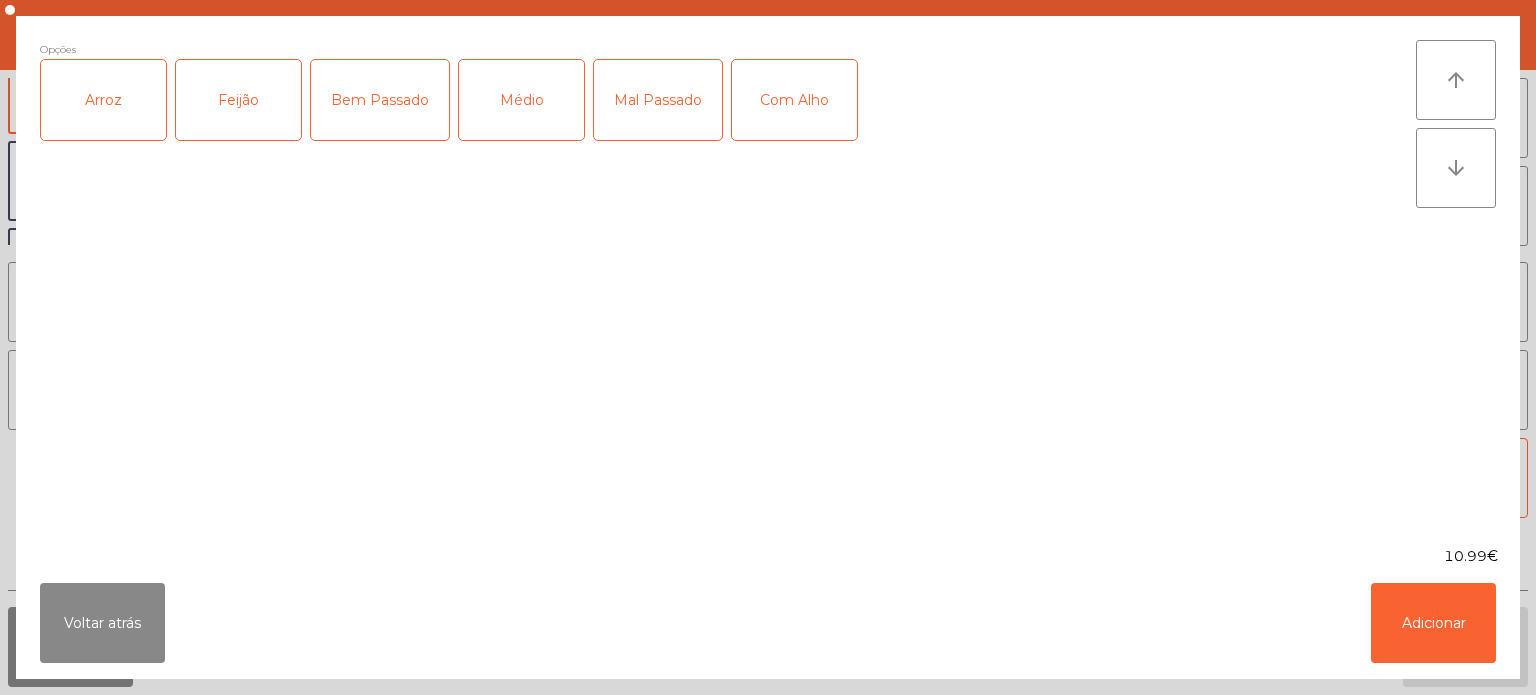 click on "Arroz" 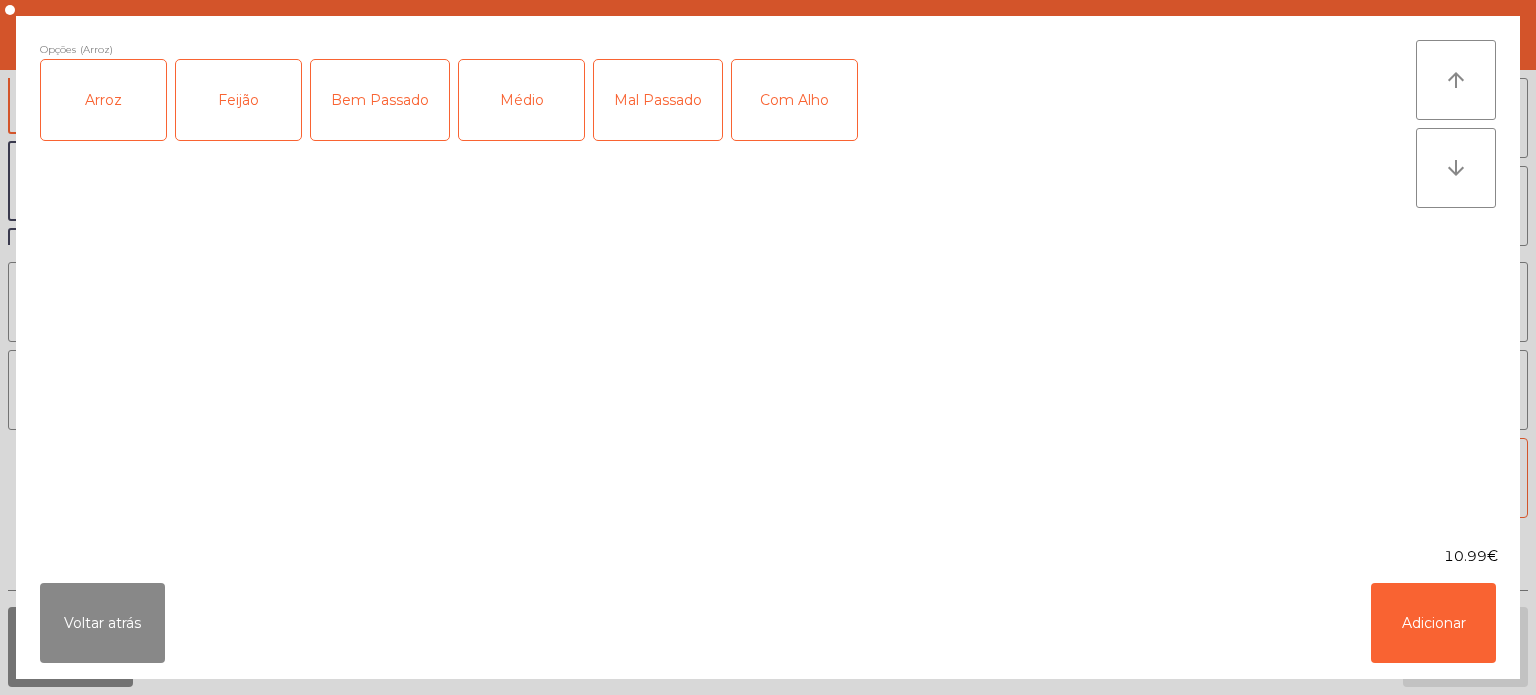 click on "Feijão" 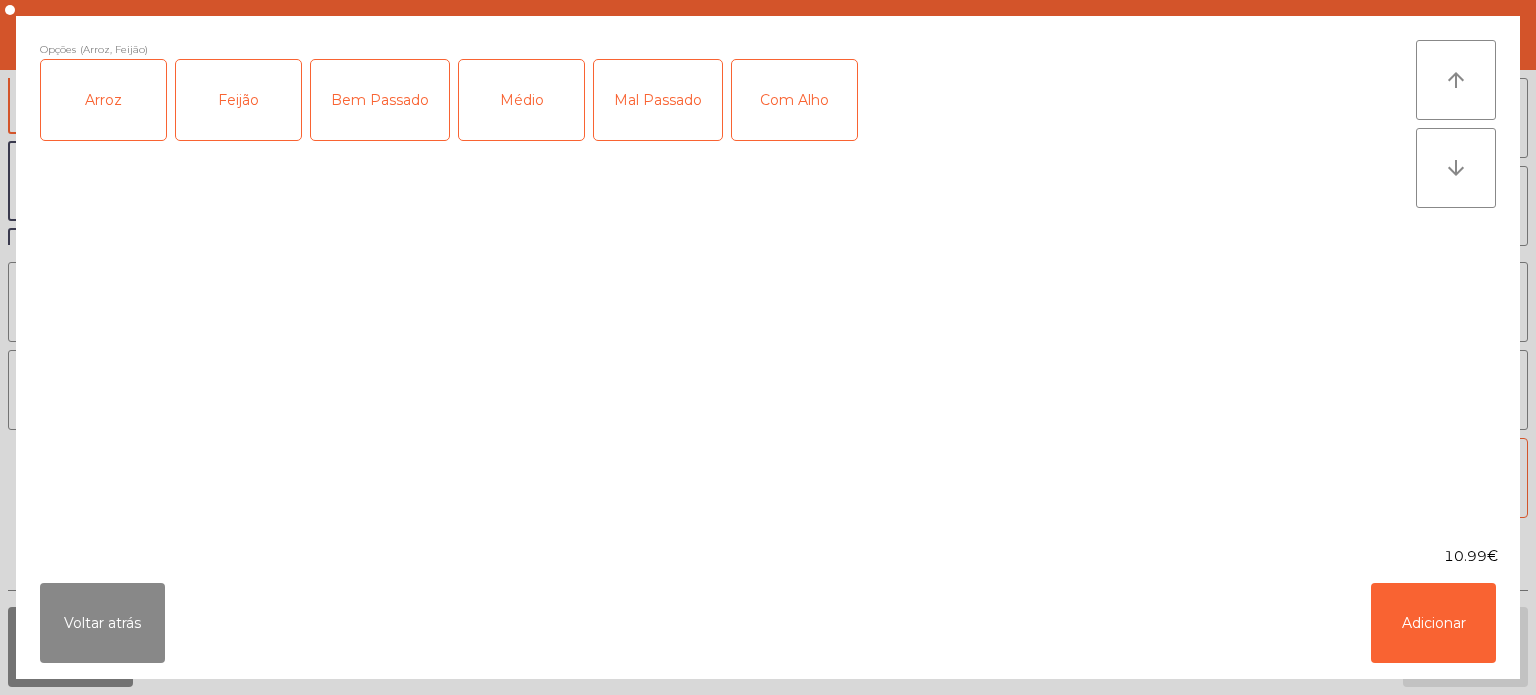 click on "Médio" 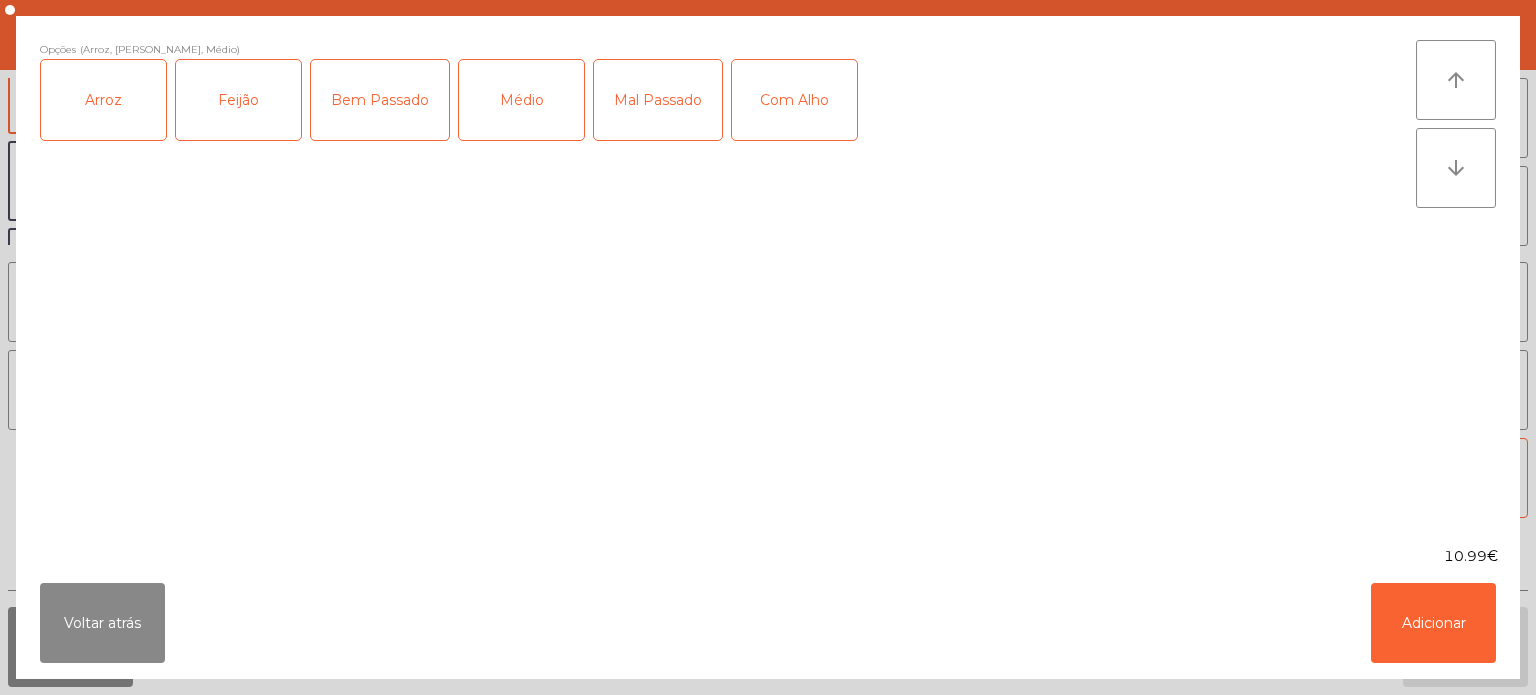 click on "Bem Passado" 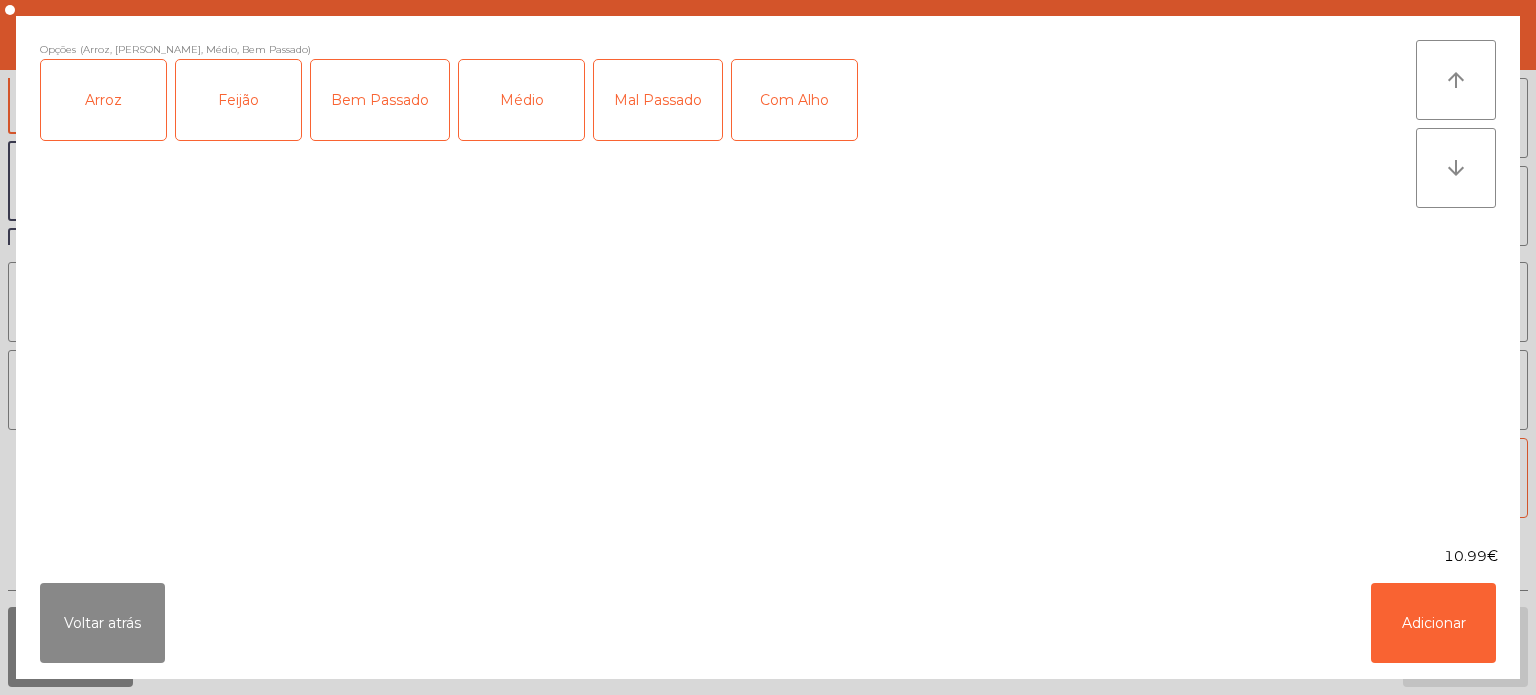 click on "Com Alho" 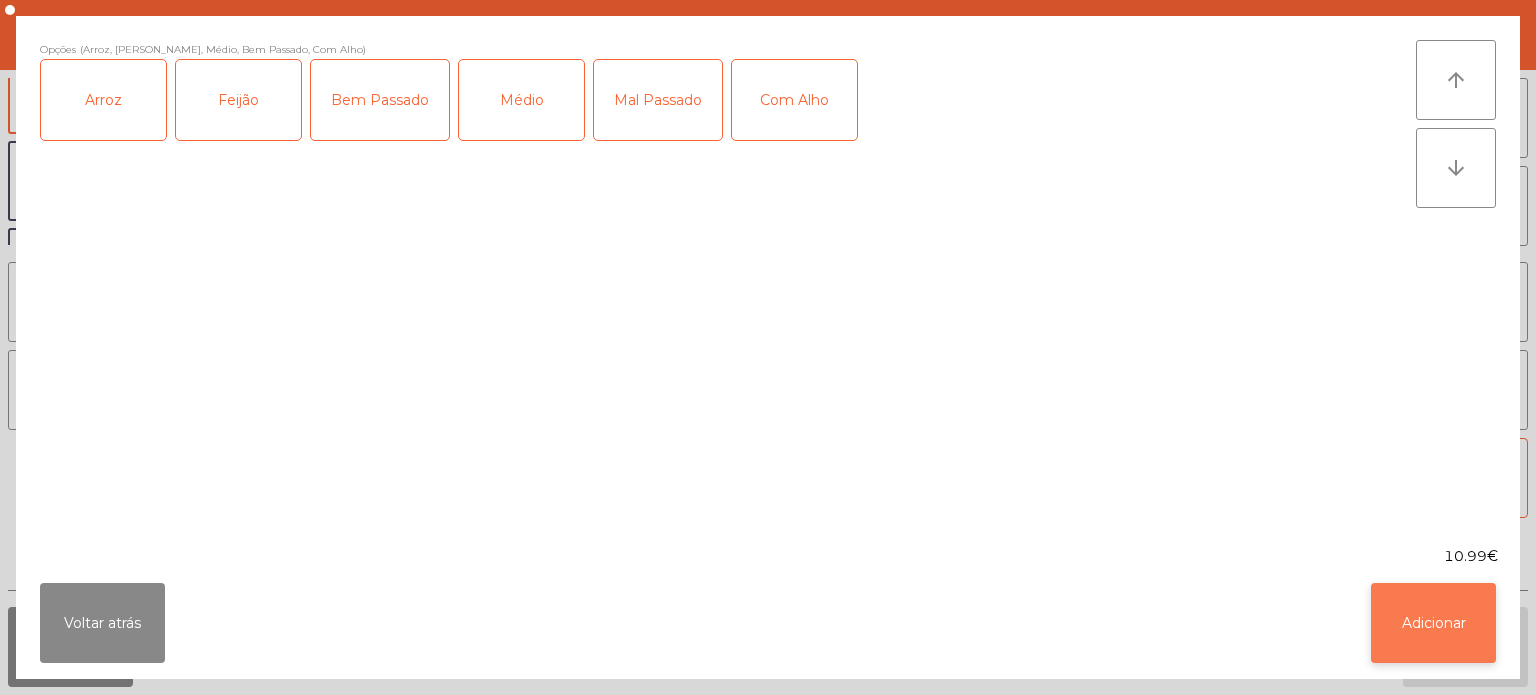click on "Adicionar" 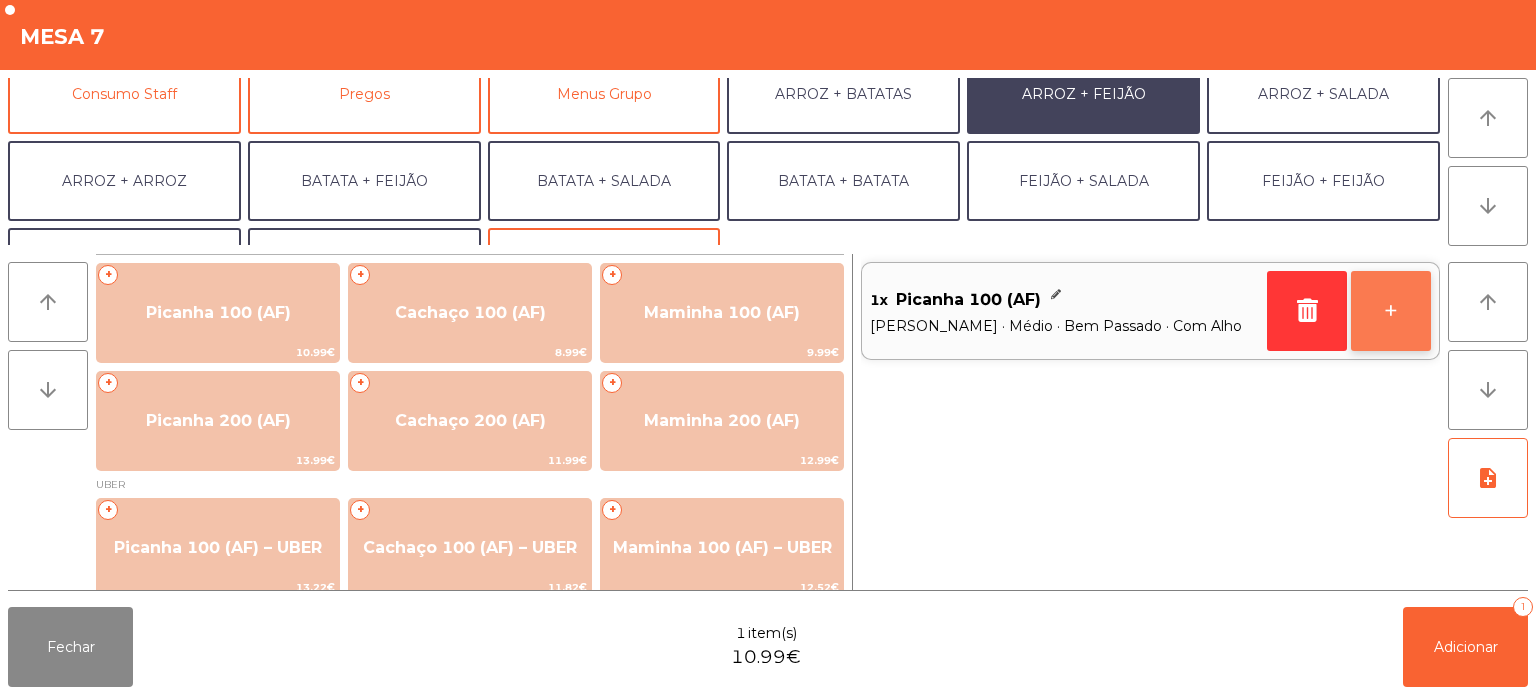 click on "+" 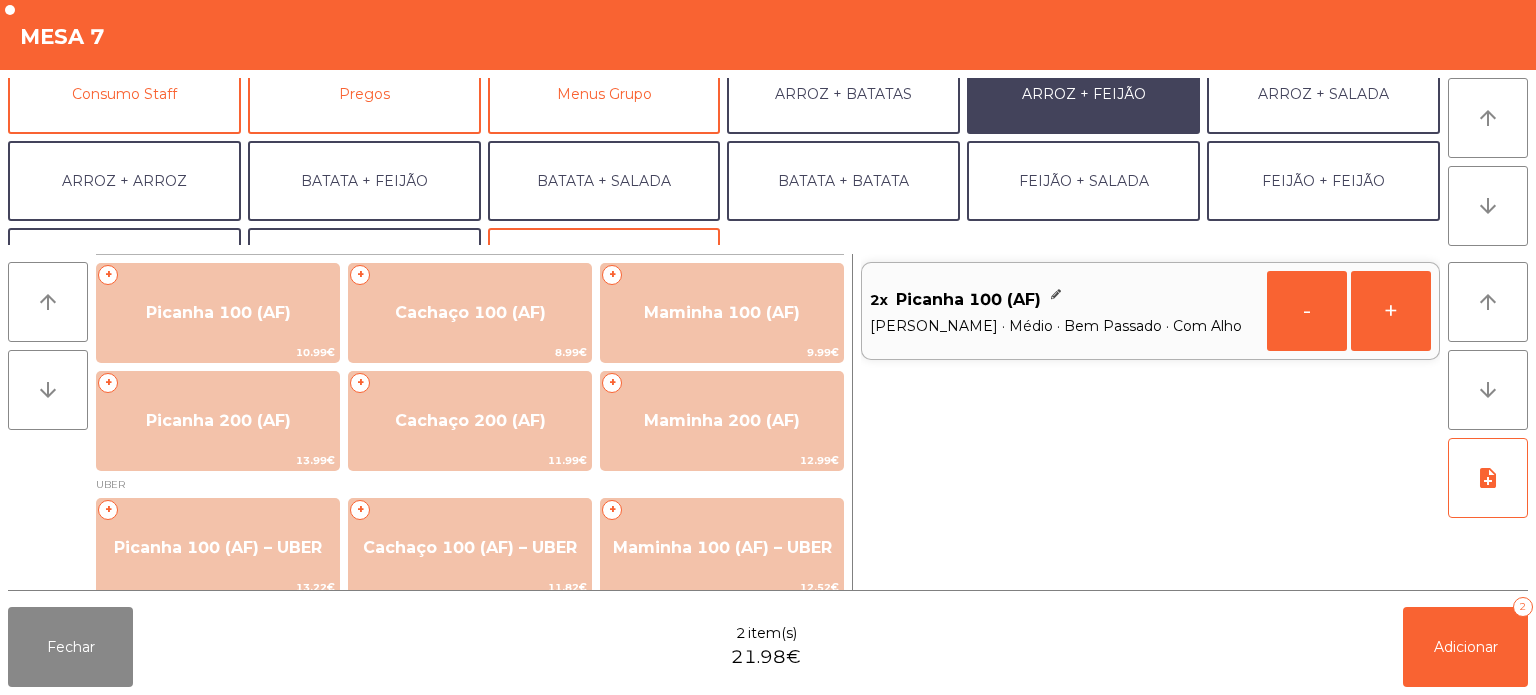 scroll, scrollTop: 260, scrollLeft: 0, axis: vertical 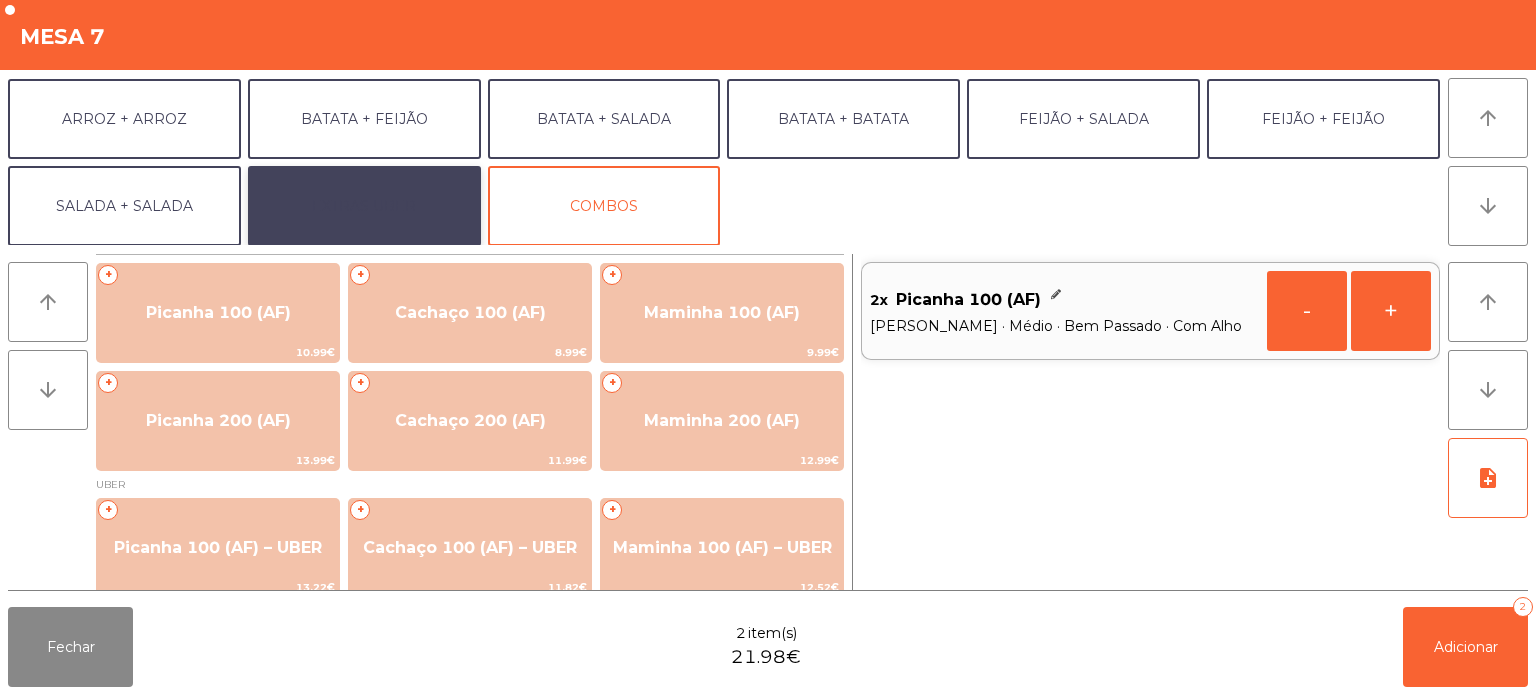 click on "EXTRAS UBER" 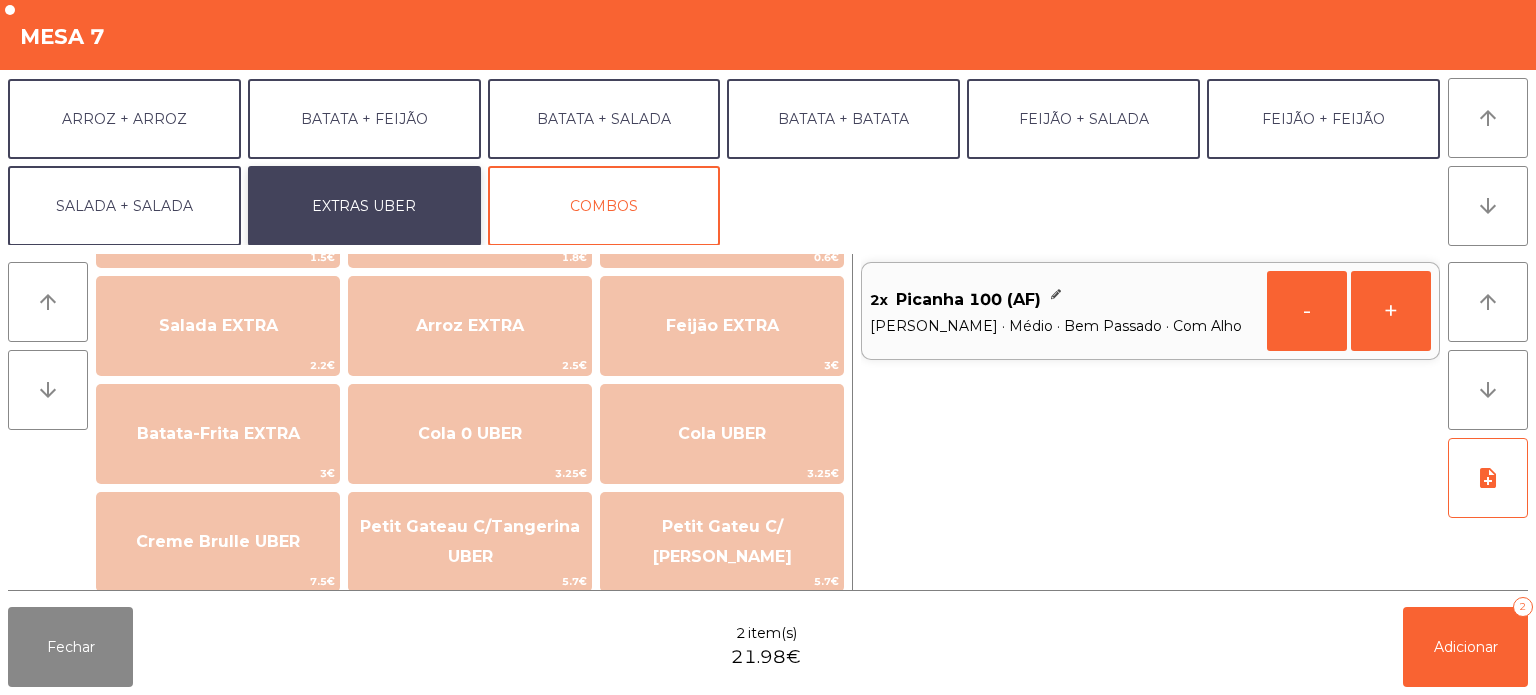 scroll, scrollTop: 205, scrollLeft: 0, axis: vertical 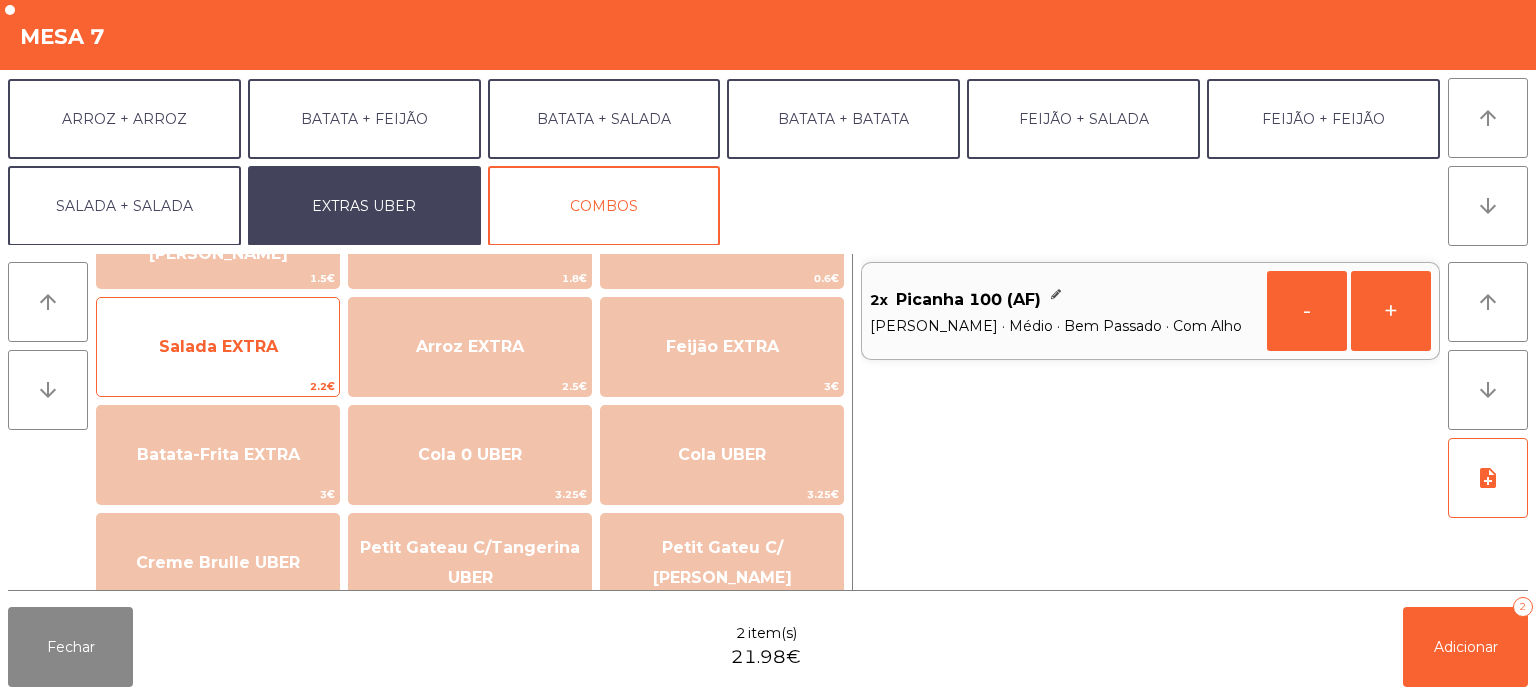 click on "Salada EXTRA" 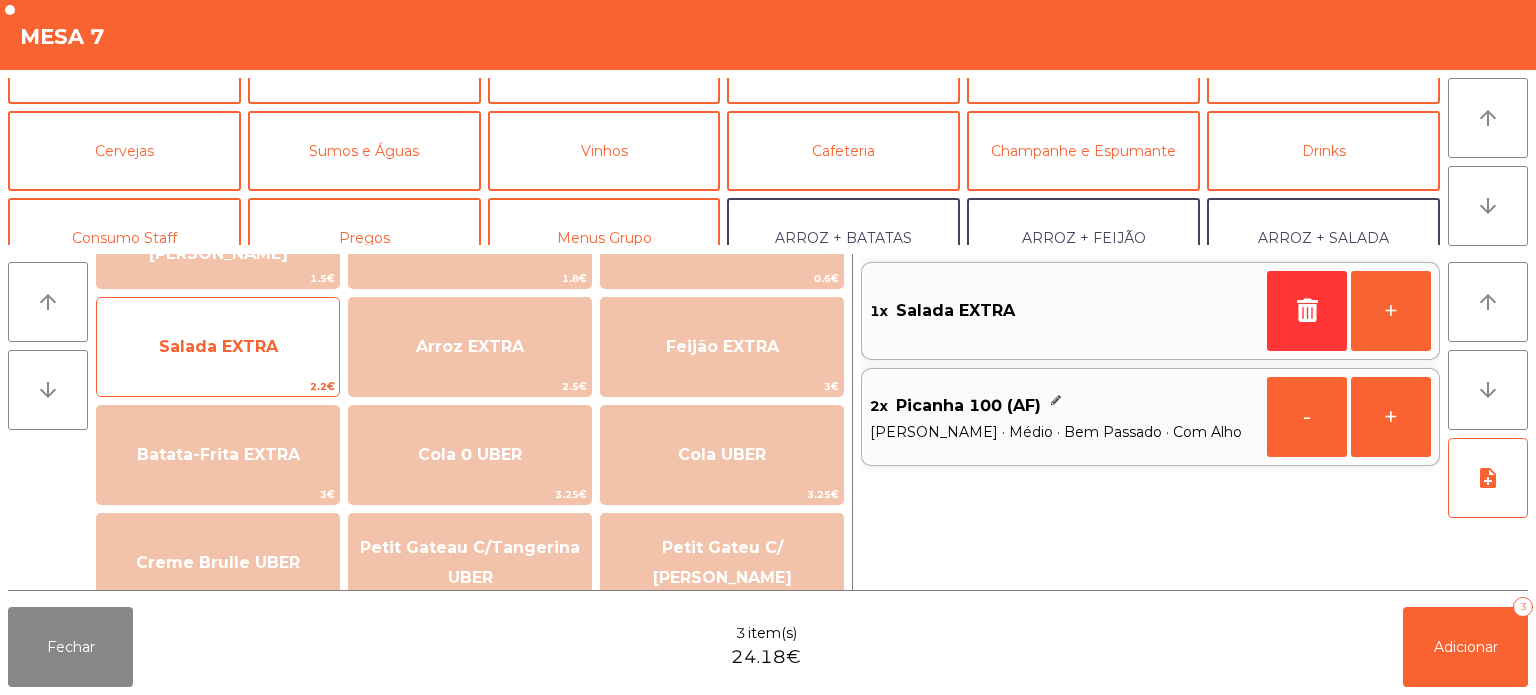 scroll, scrollTop: 56, scrollLeft: 0, axis: vertical 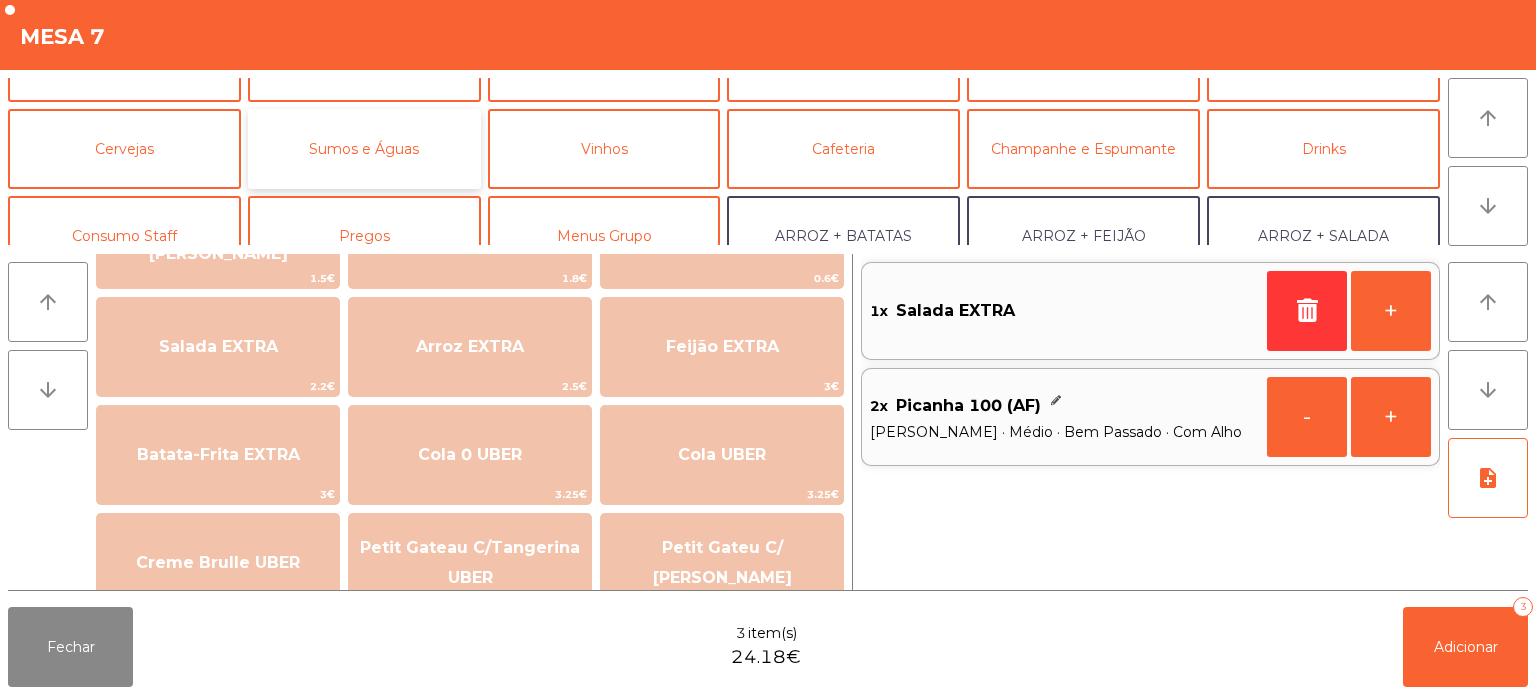 click on "Sumos e Águas" 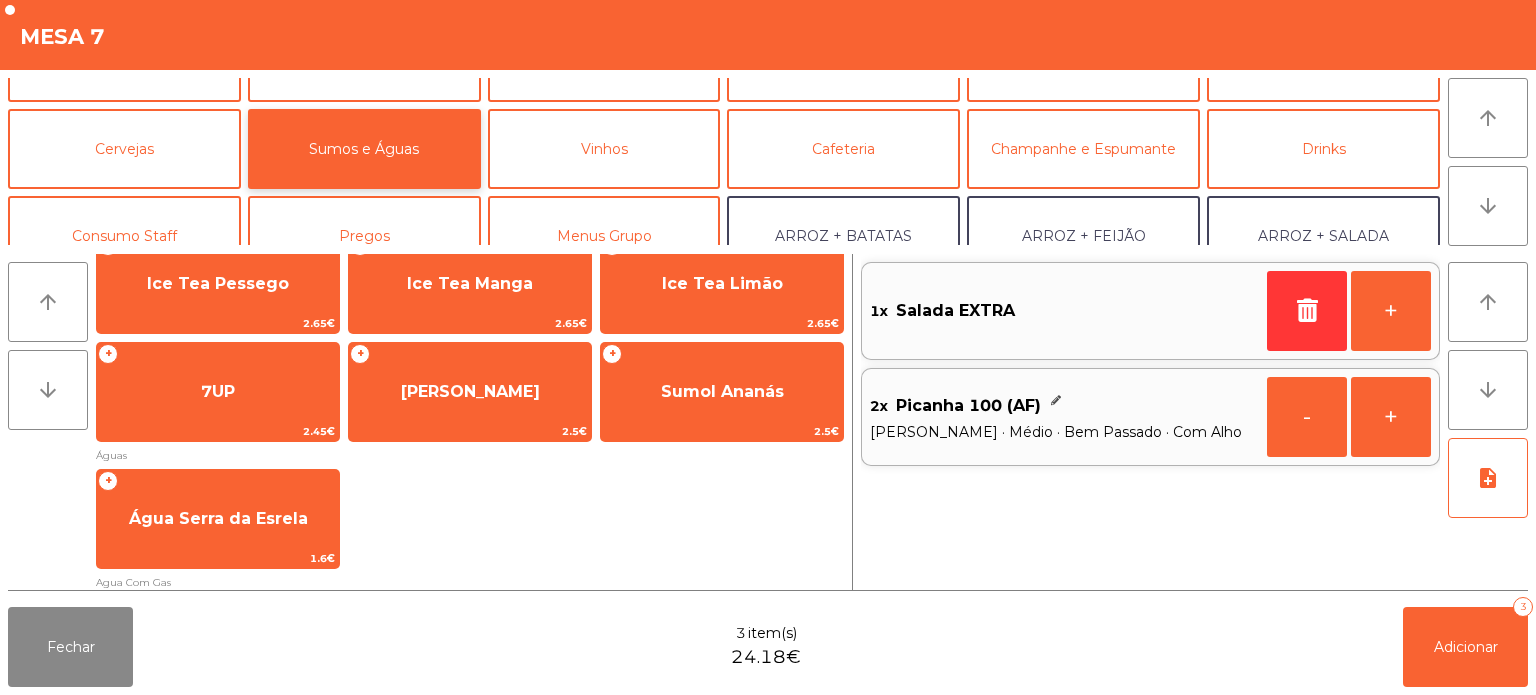 scroll, scrollTop: 264, scrollLeft: 0, axis: vertical 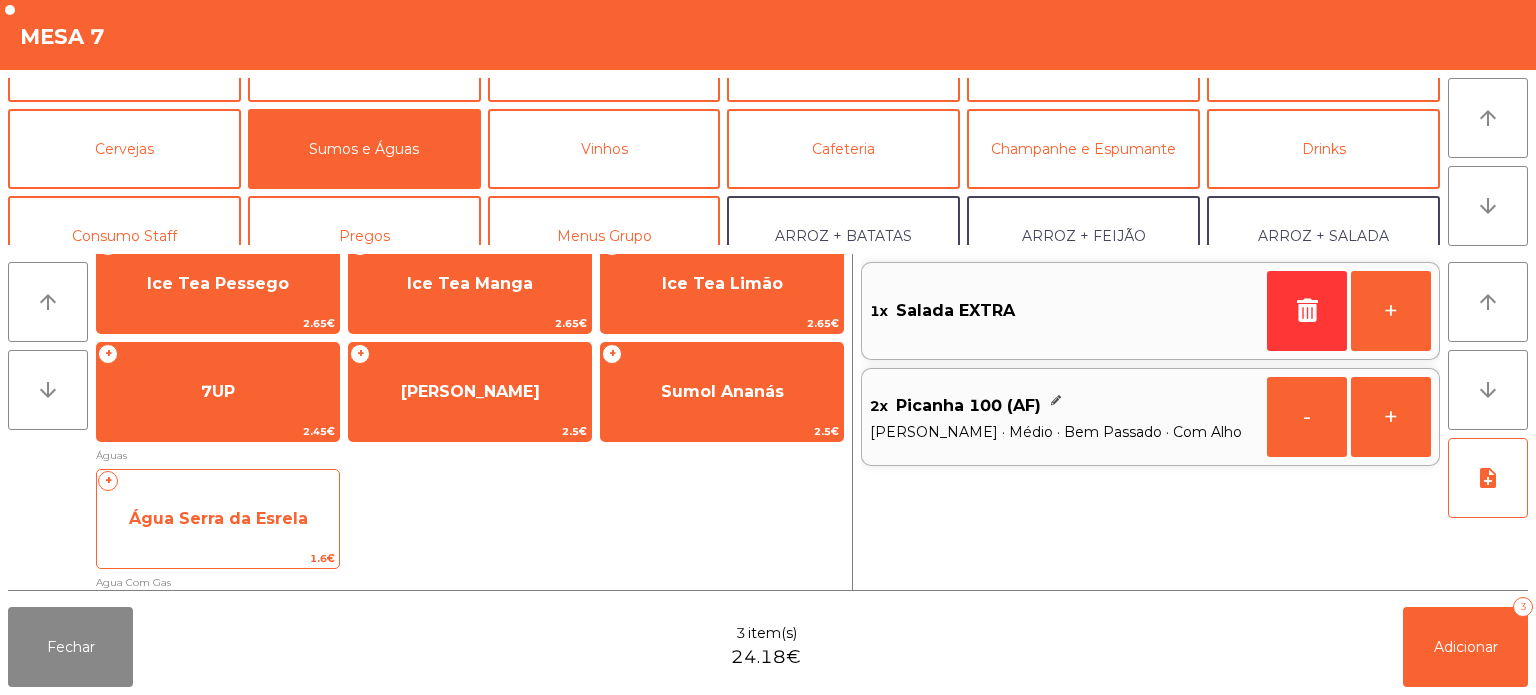 click on "Água Serra da Esrela" 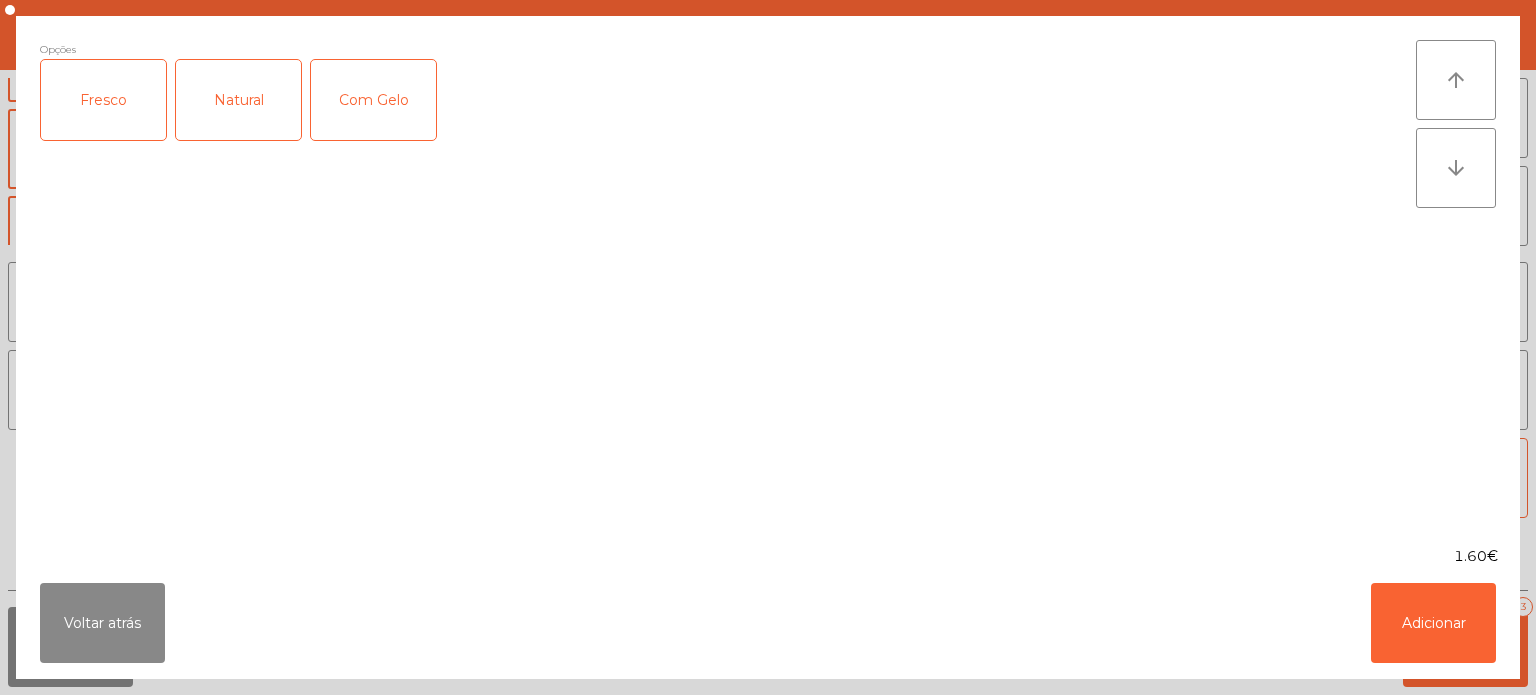 click on "Fresco" 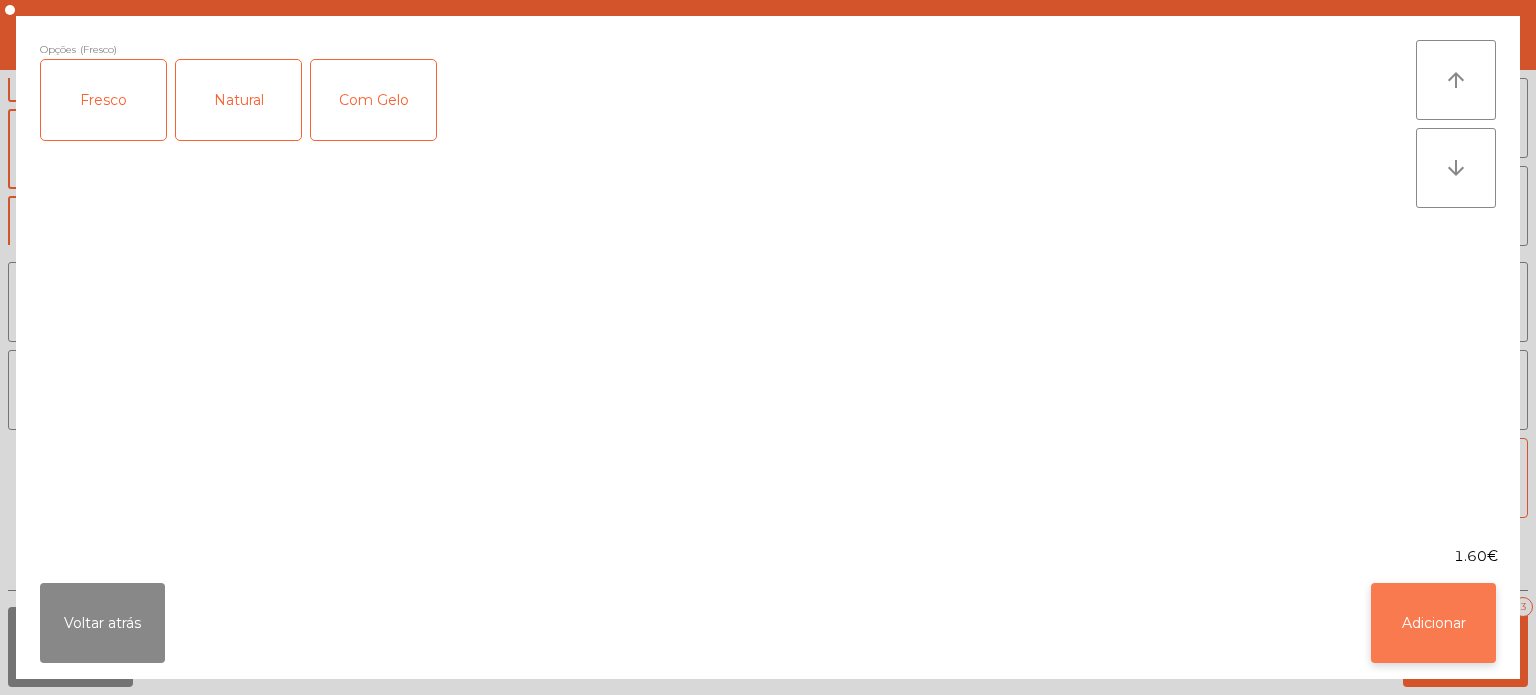 click on "Adicionar" 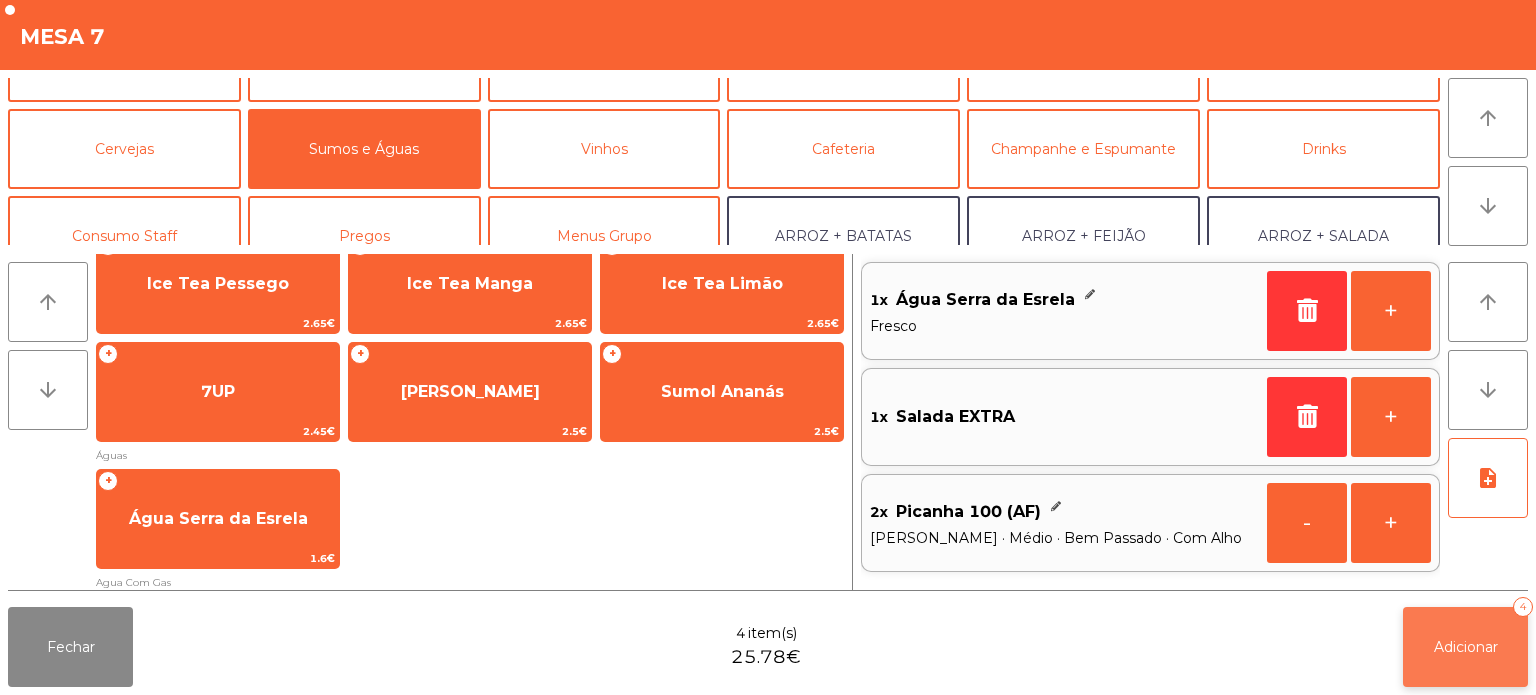 click on "Adicionar   4" 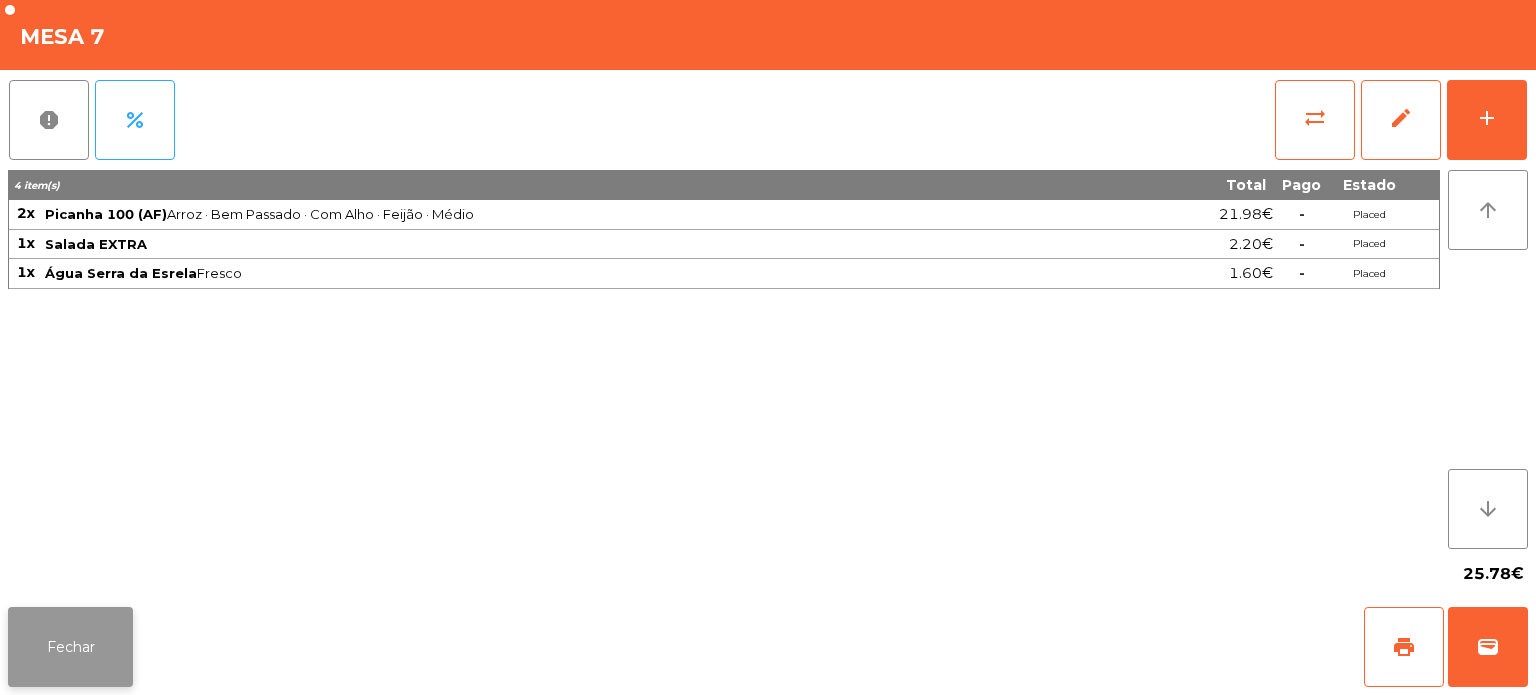 click on "Fechar" 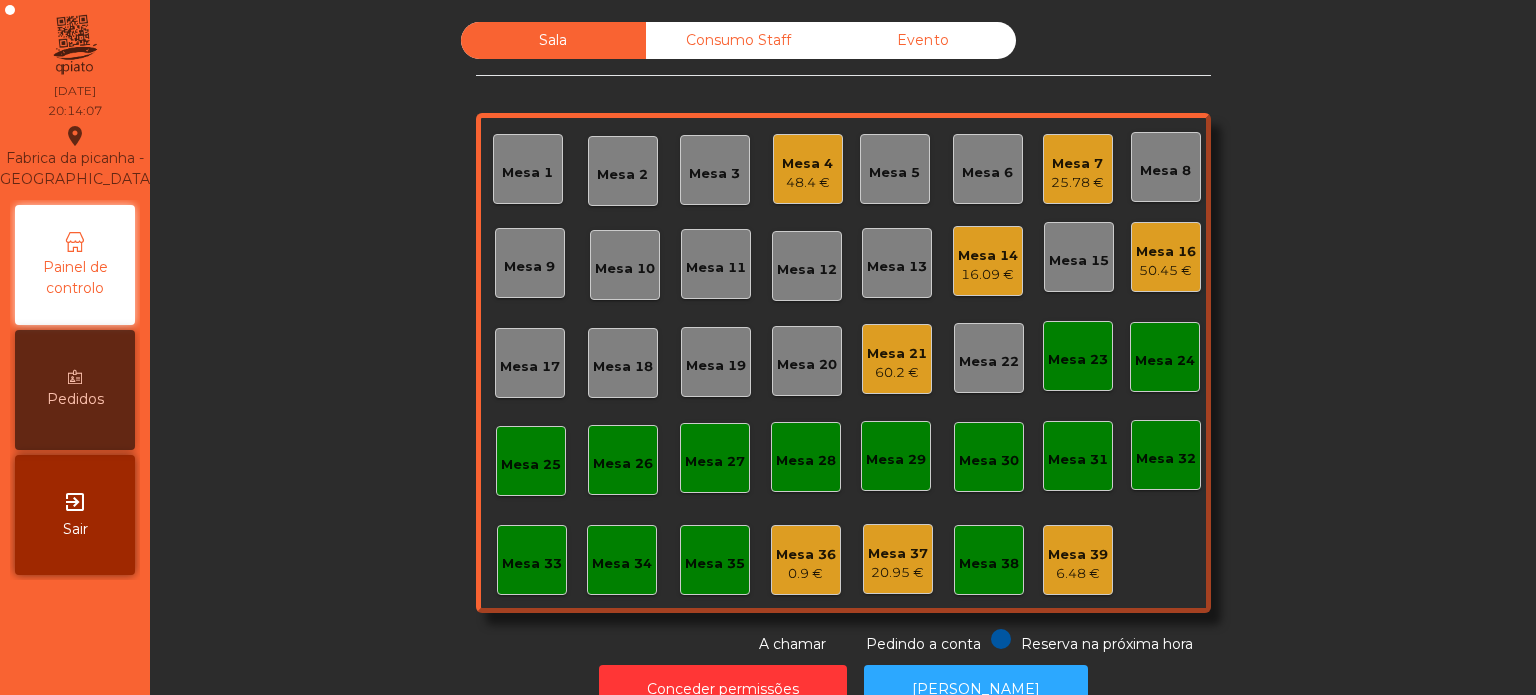 click on "48.4 €" 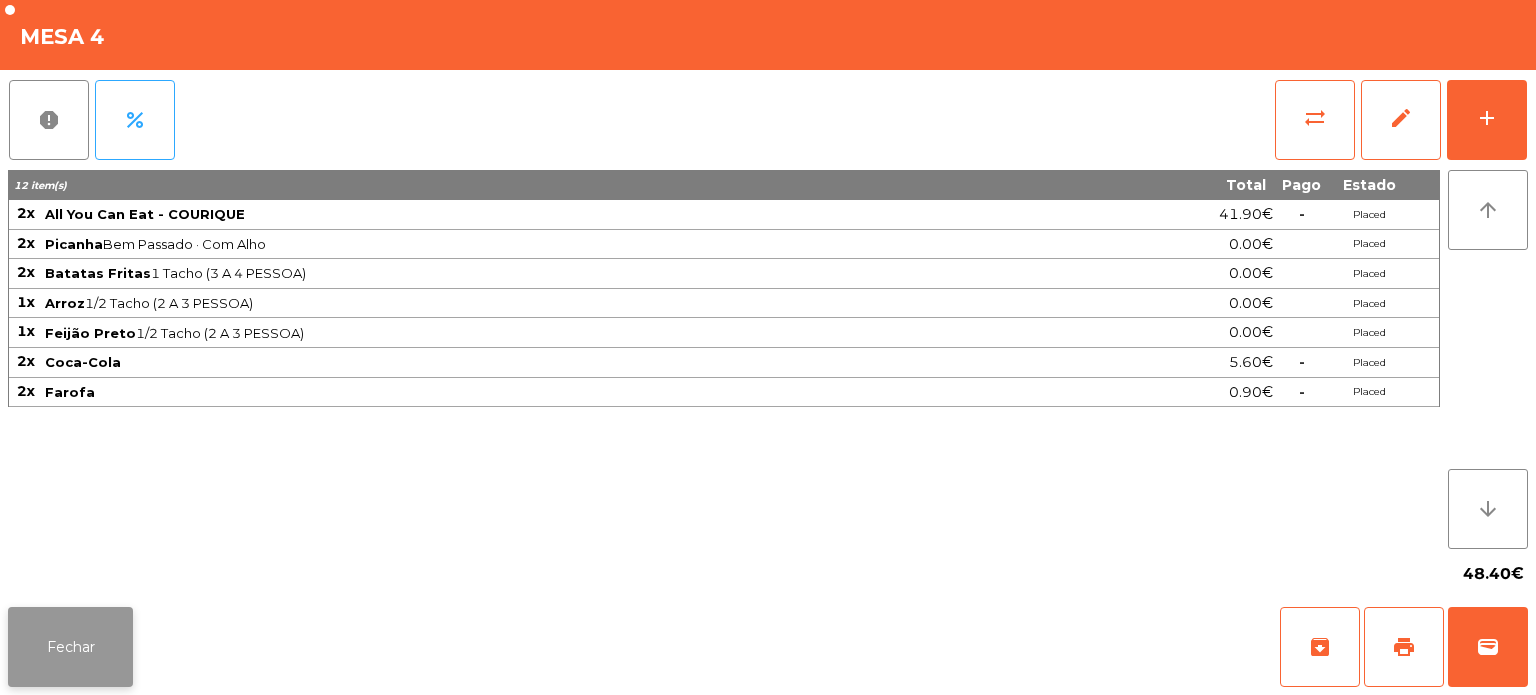 click on "Fechar" 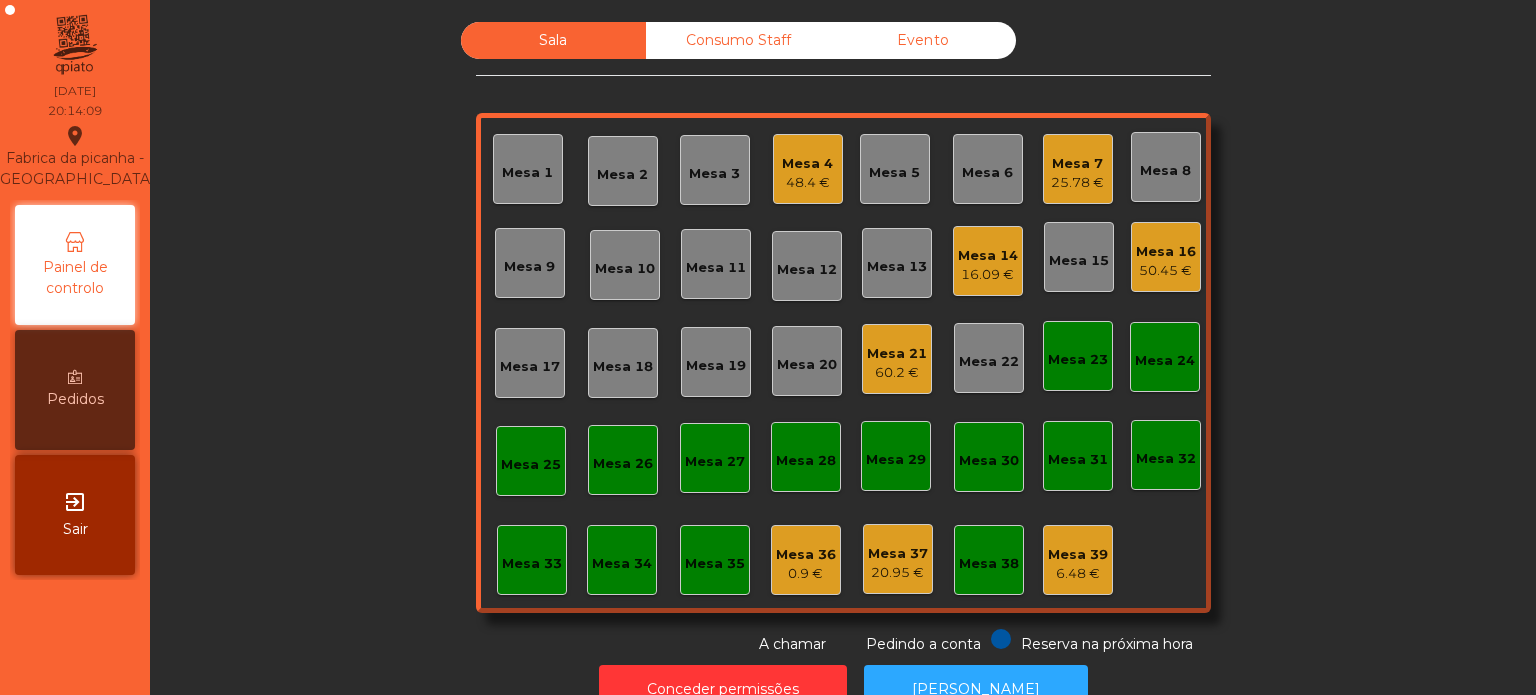 click on "Mesa 14   16.09 €" 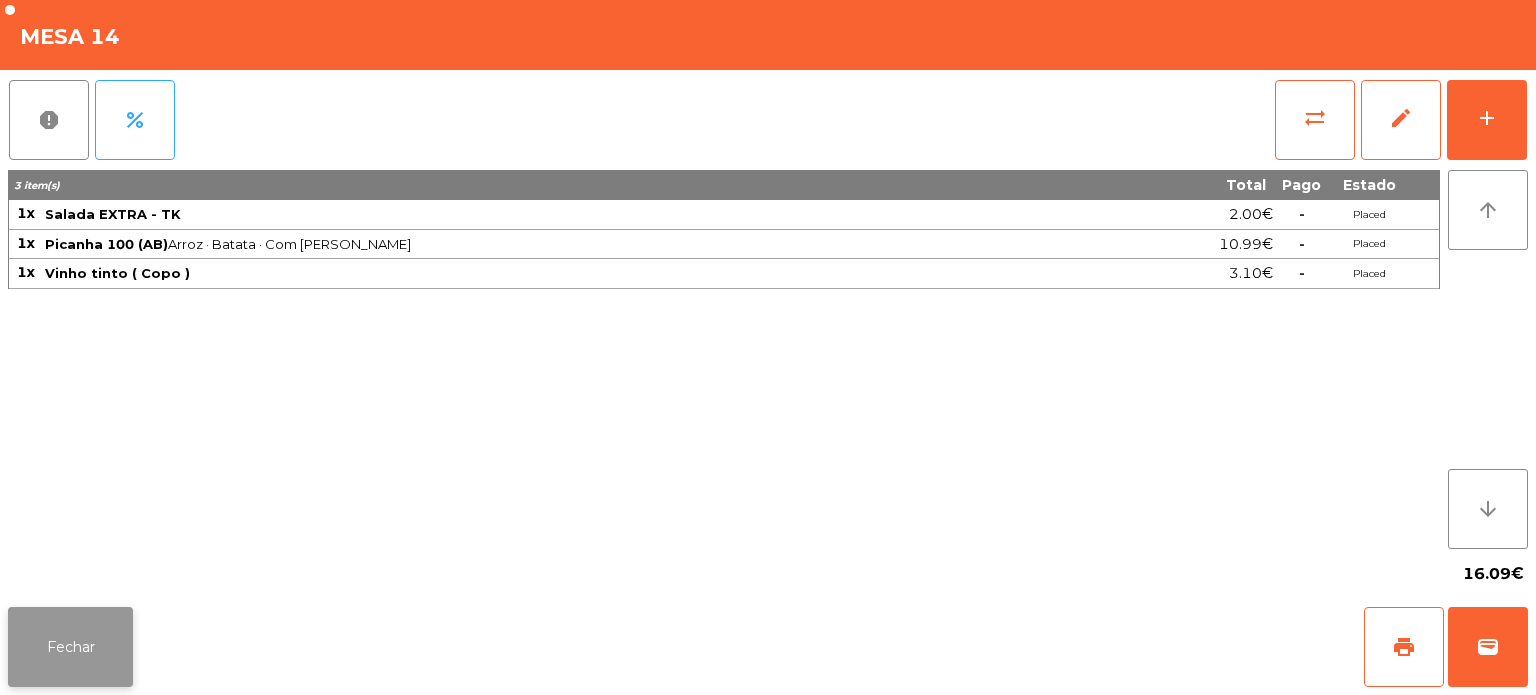 click on "Fechar" 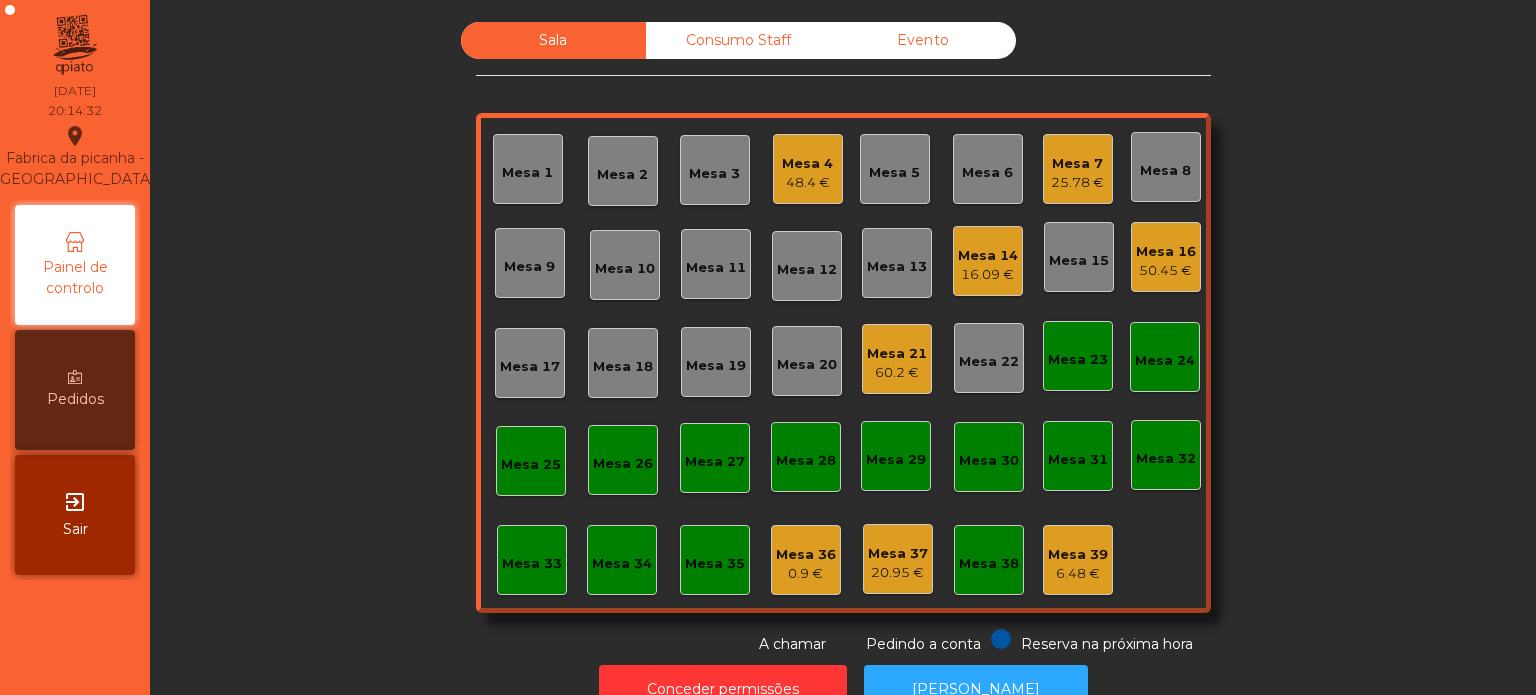click on "Mesa 4   48.4 €" 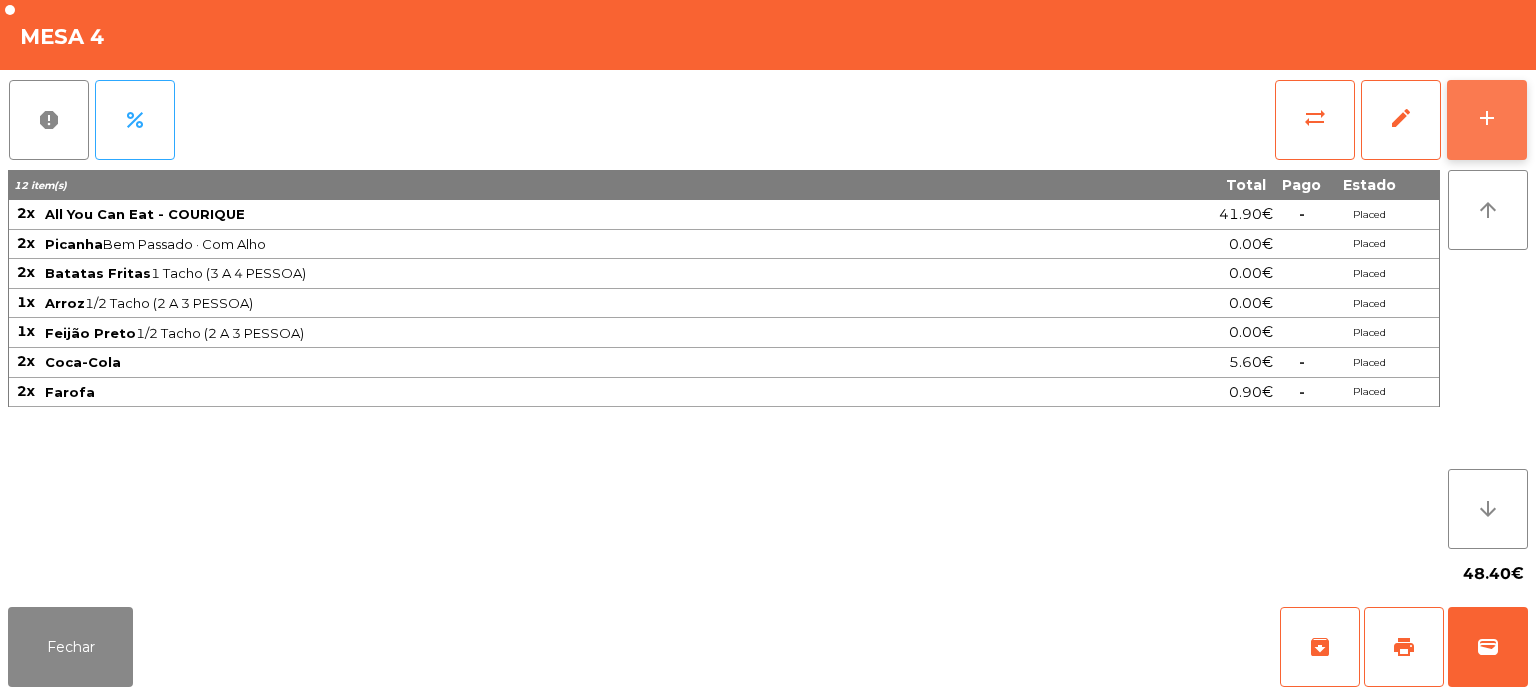 click on "add" 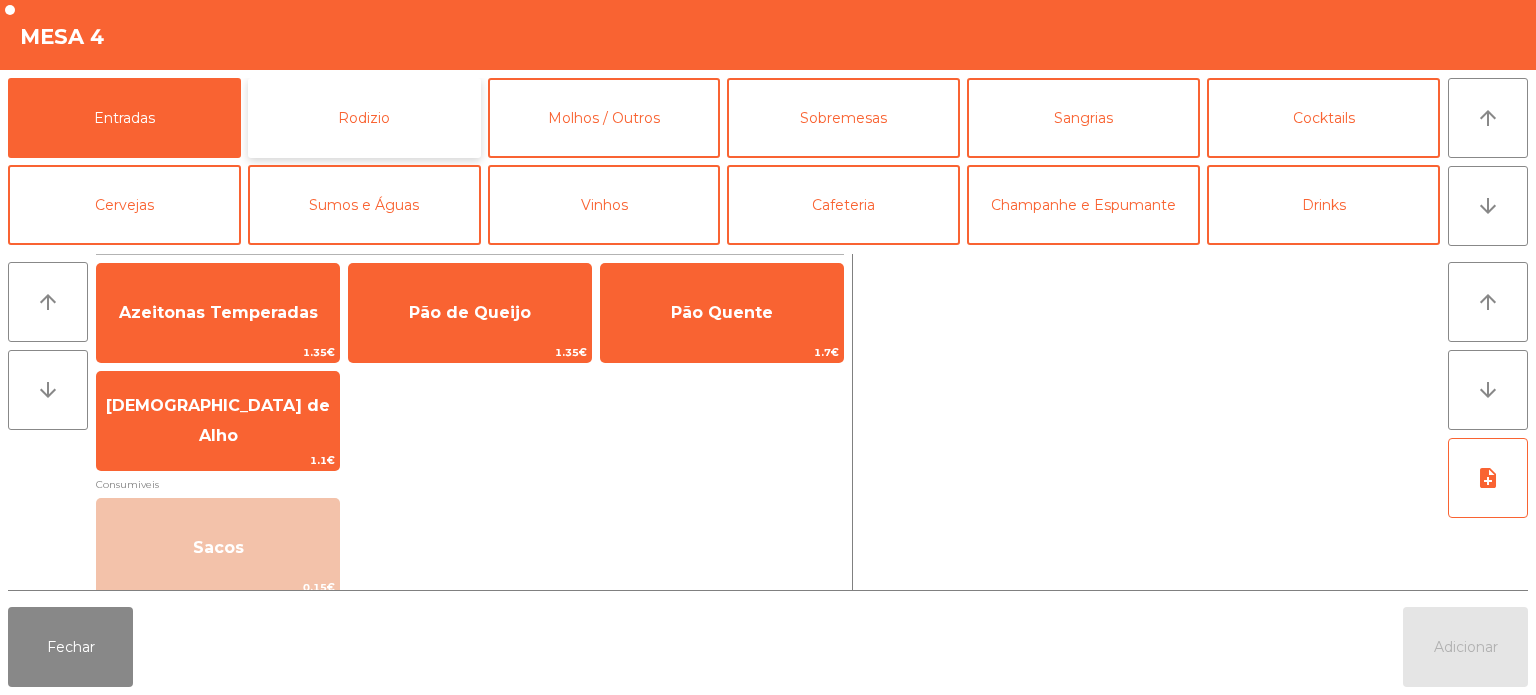 click on "Rodizio" 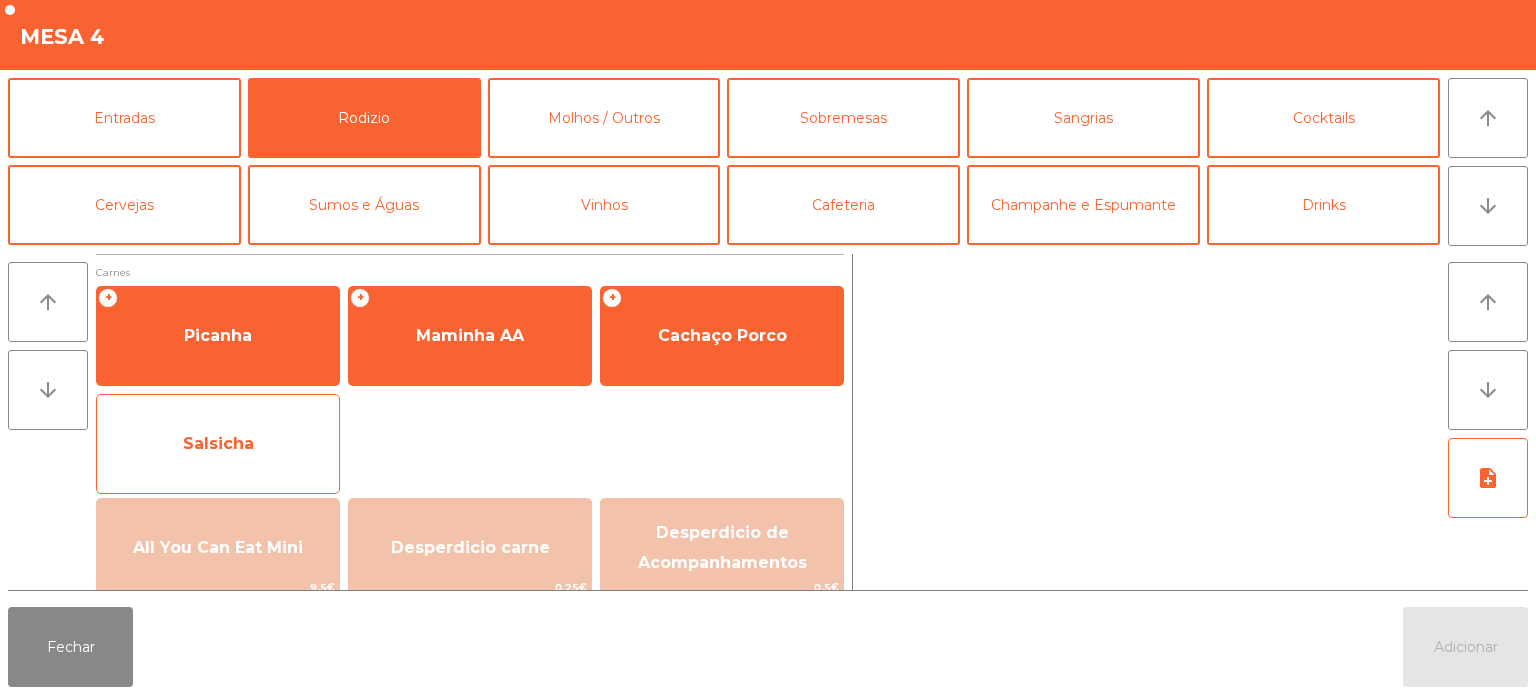 click on "Salsicha" 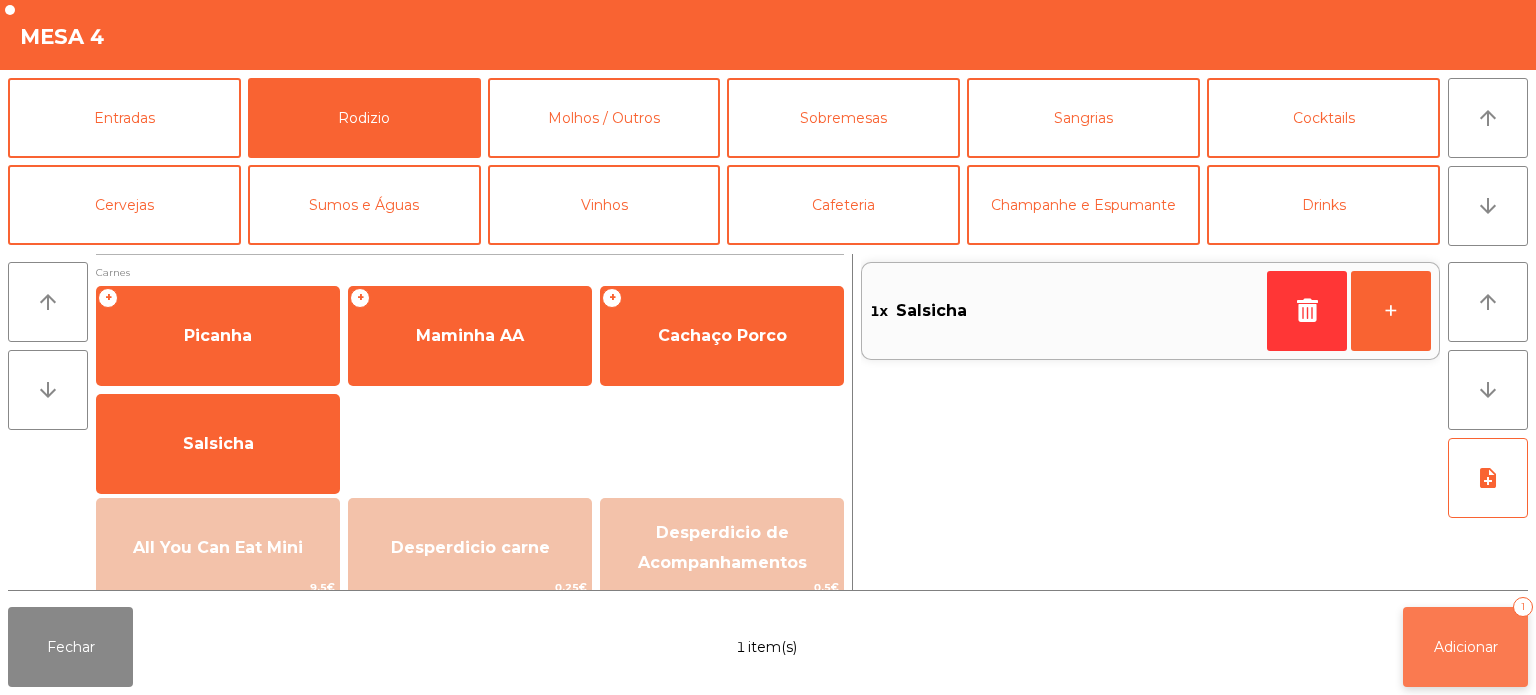 click on "Adicionar   1" 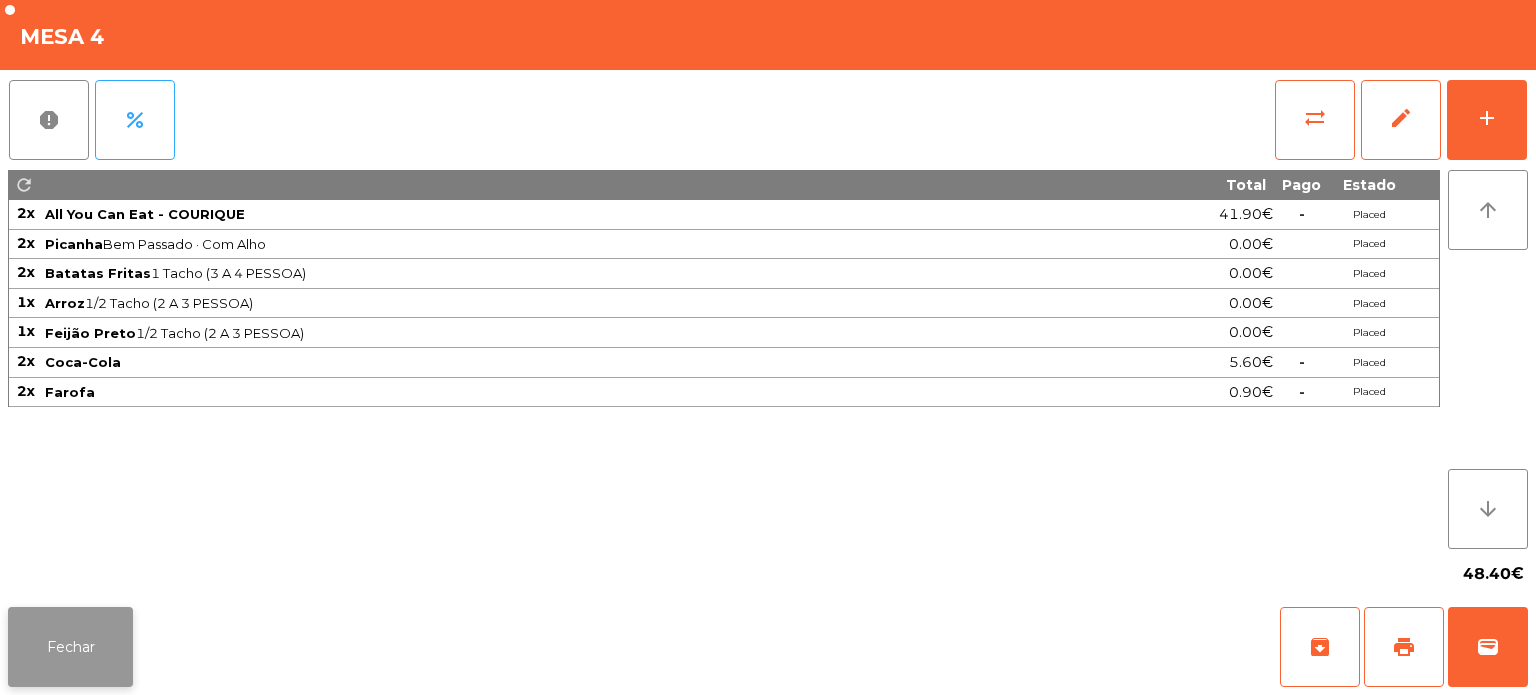 click on "Fechar" 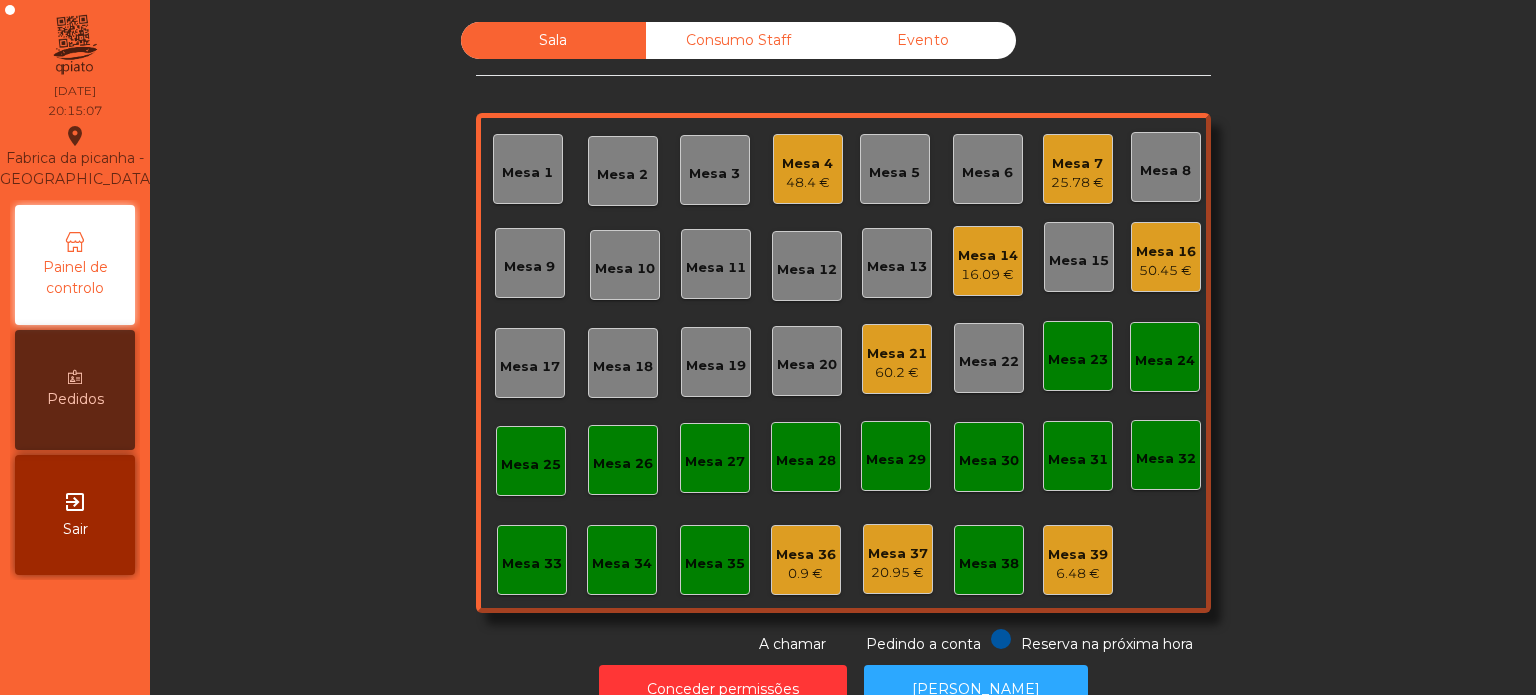 click on "Mesa 9" 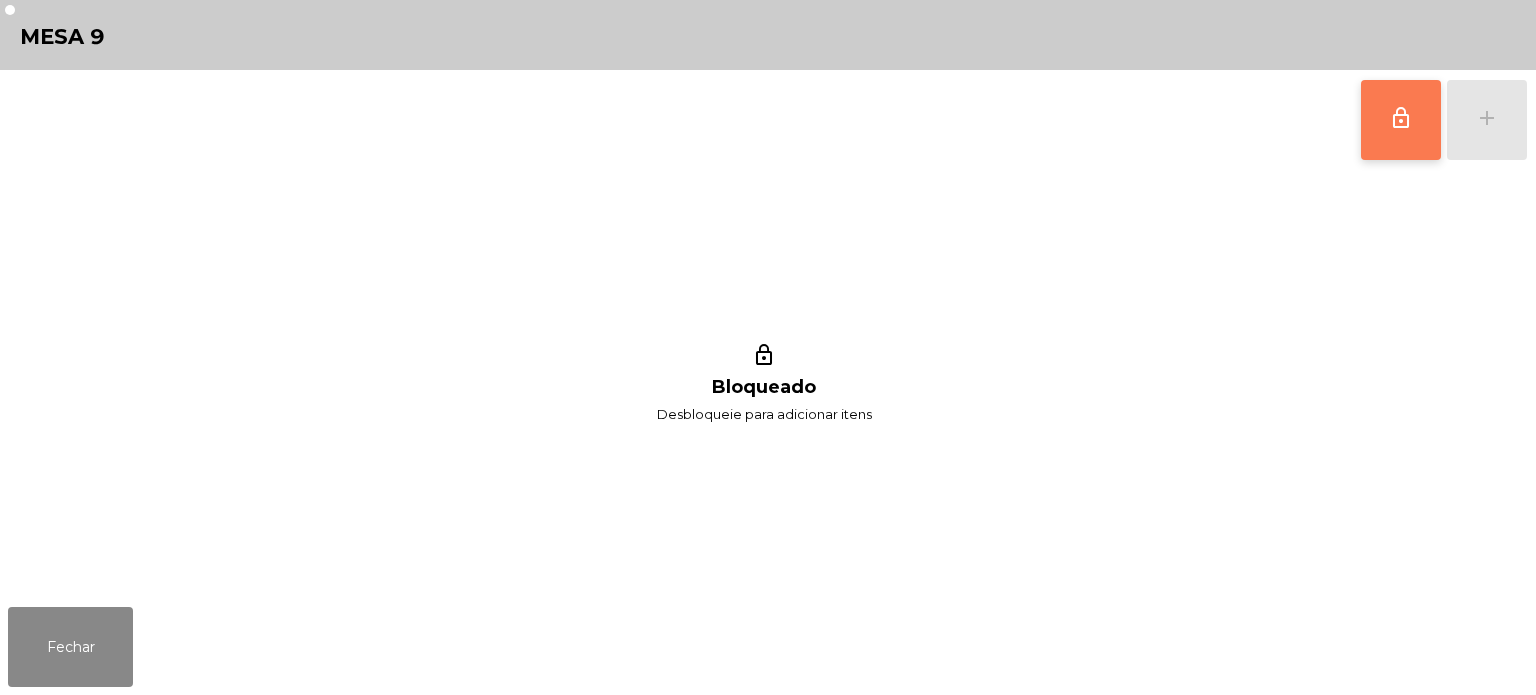 click on "lock_outline" 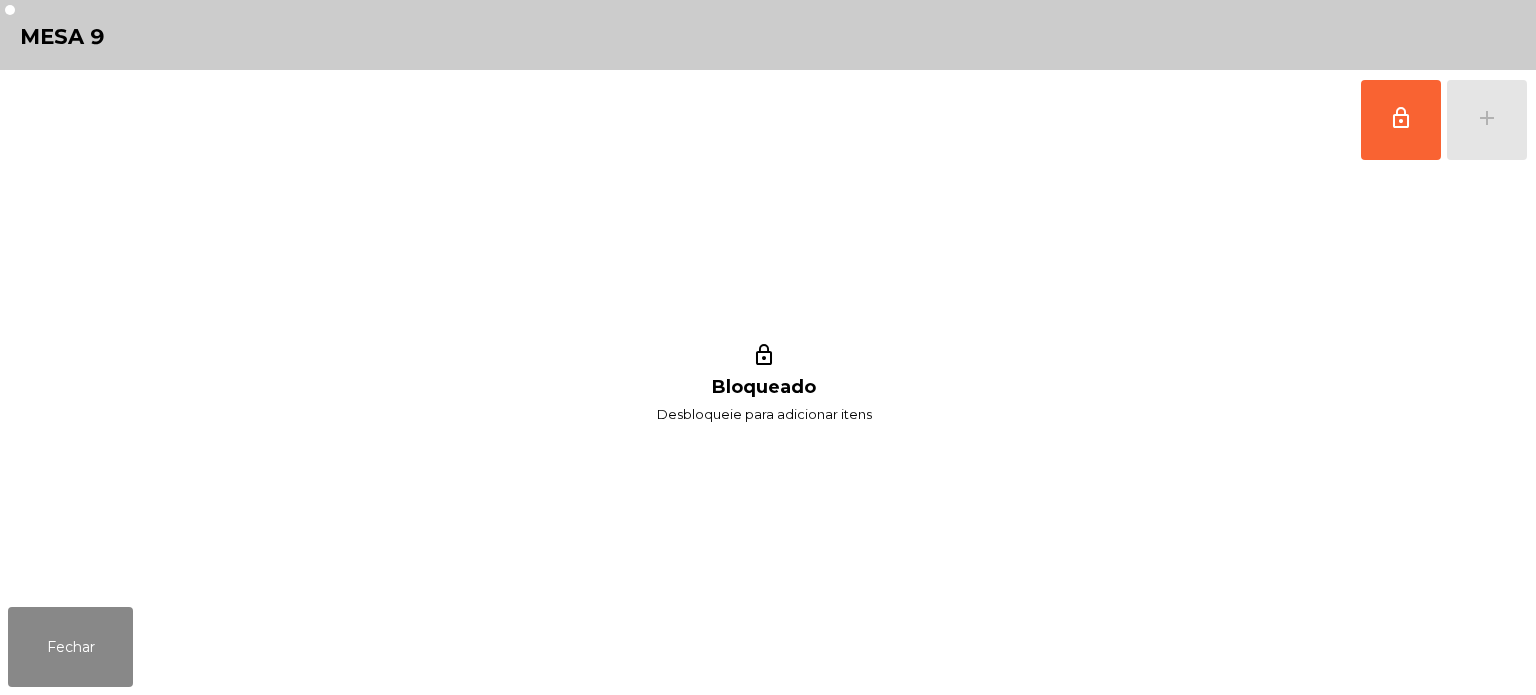 click on "lock_outline   add" 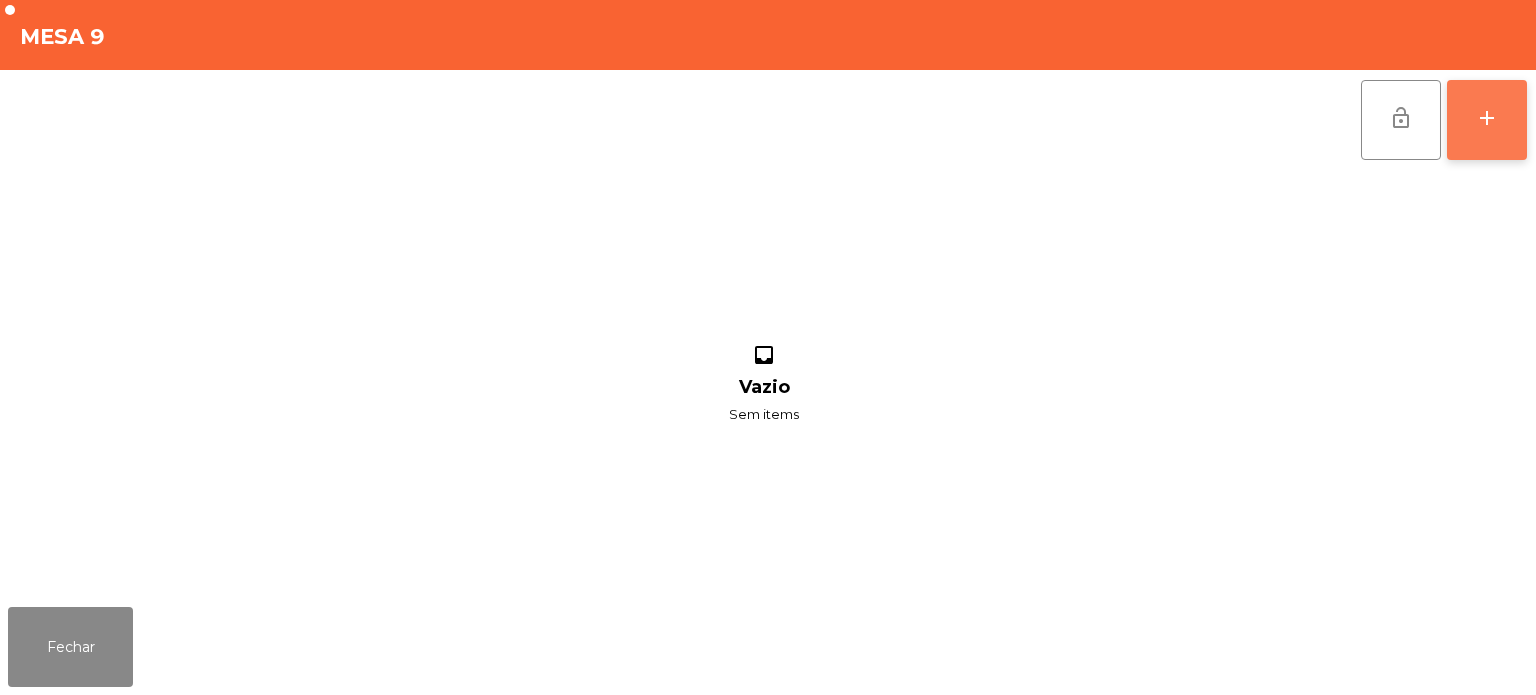 click on "add" 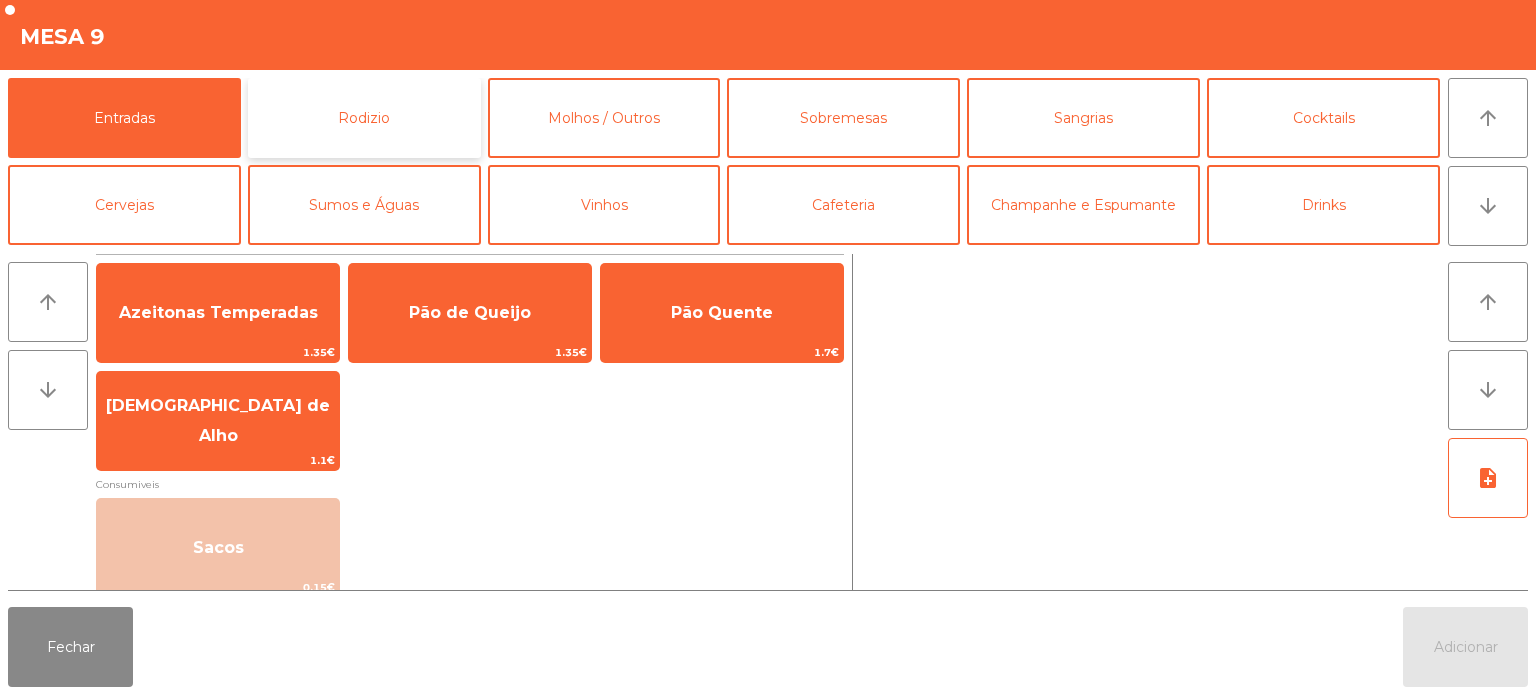 click on "Rodizio" 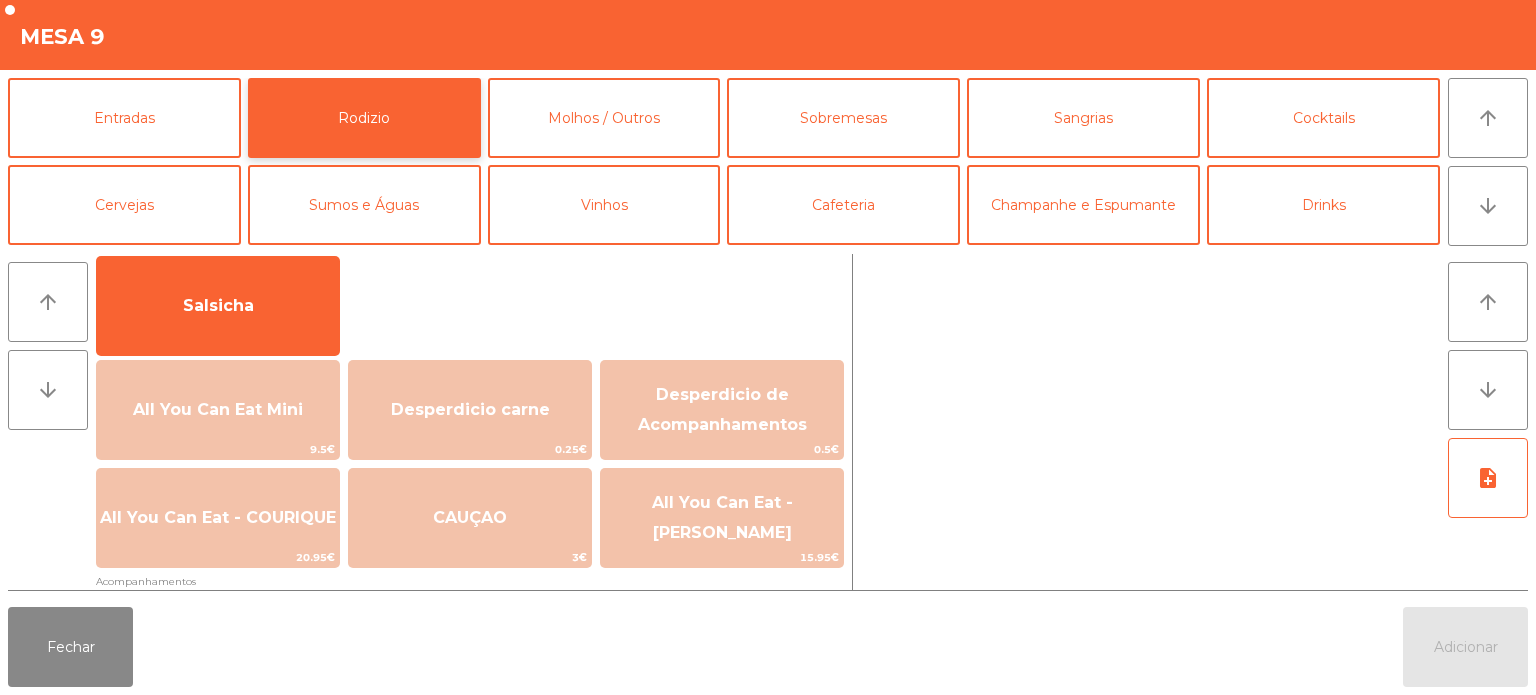 scroll, scrollTop: 167, scrollLeft: 0, axis: vertical 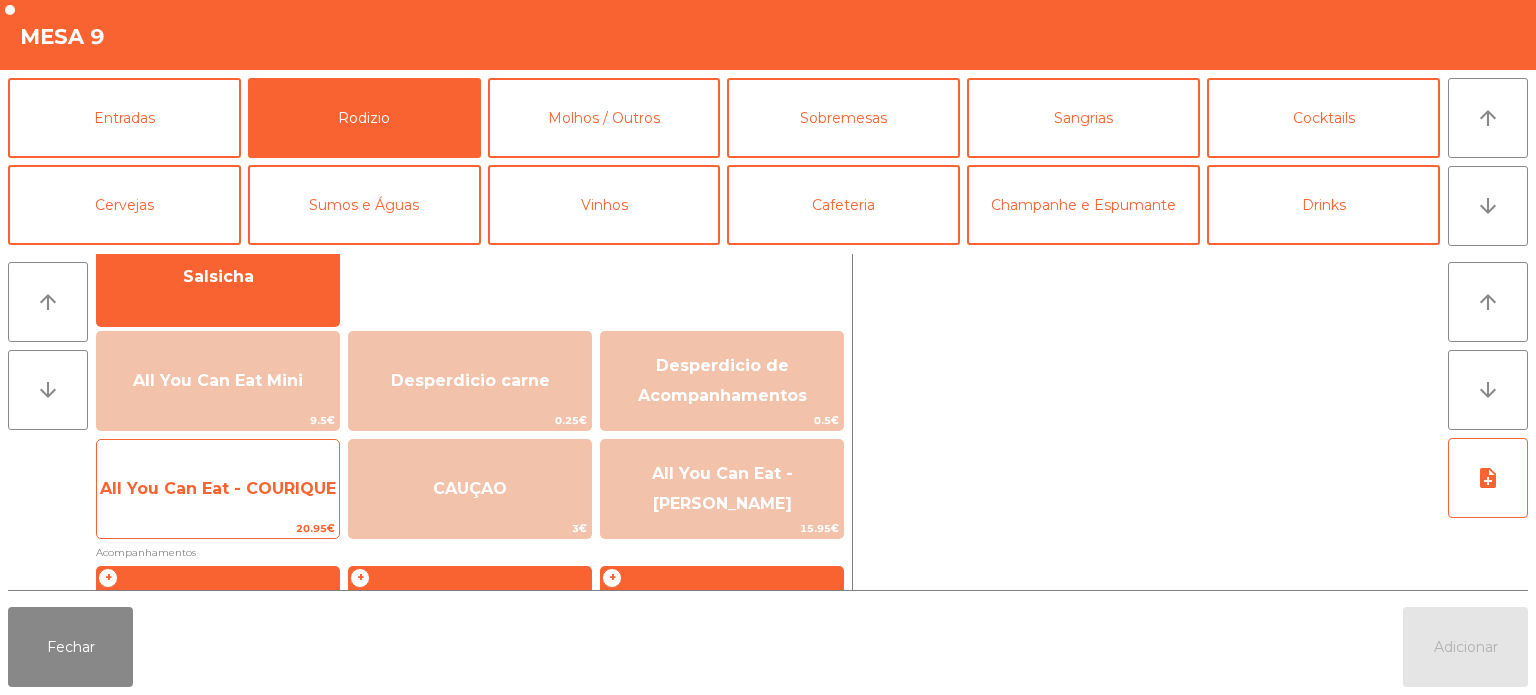 click on "All You Can Eat - COURIQUE" 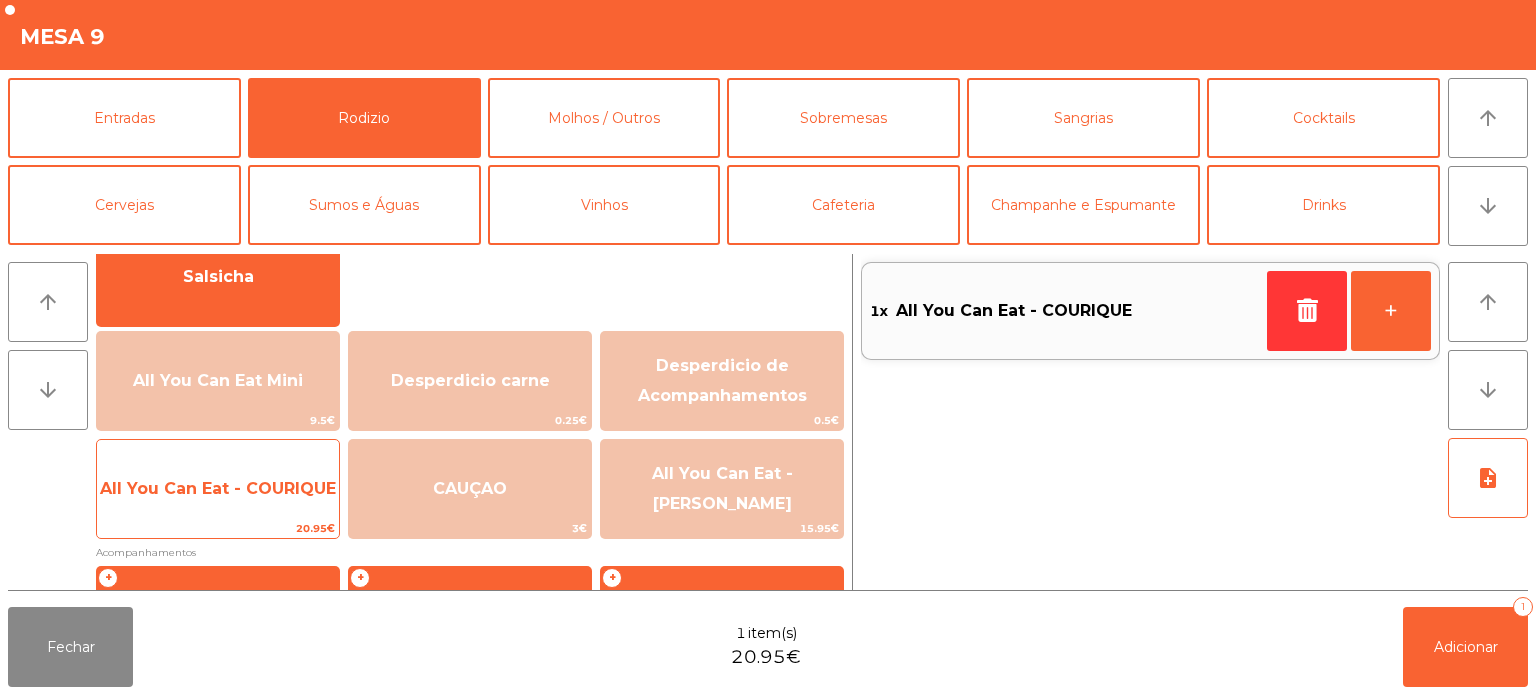 click on "All You Can Eat - COURIQUE" 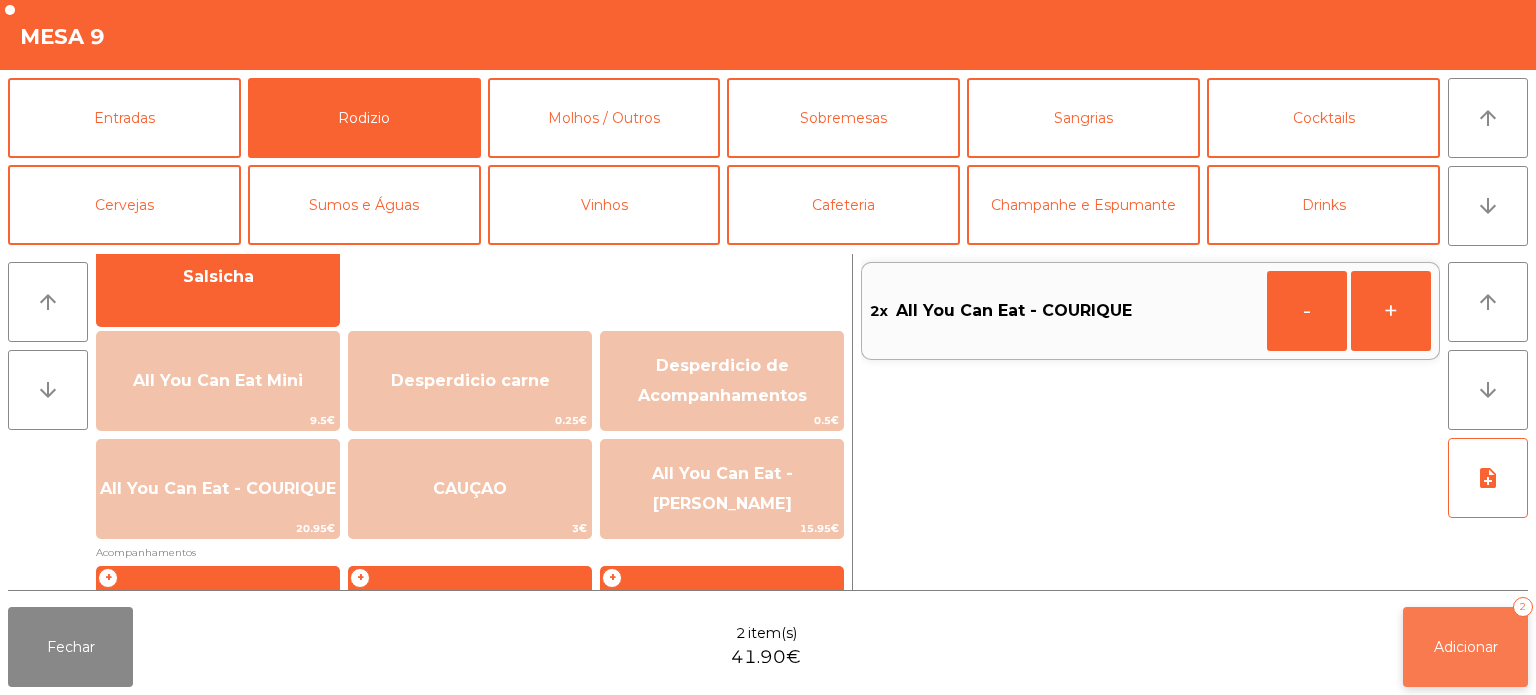 click on "Adicionar" 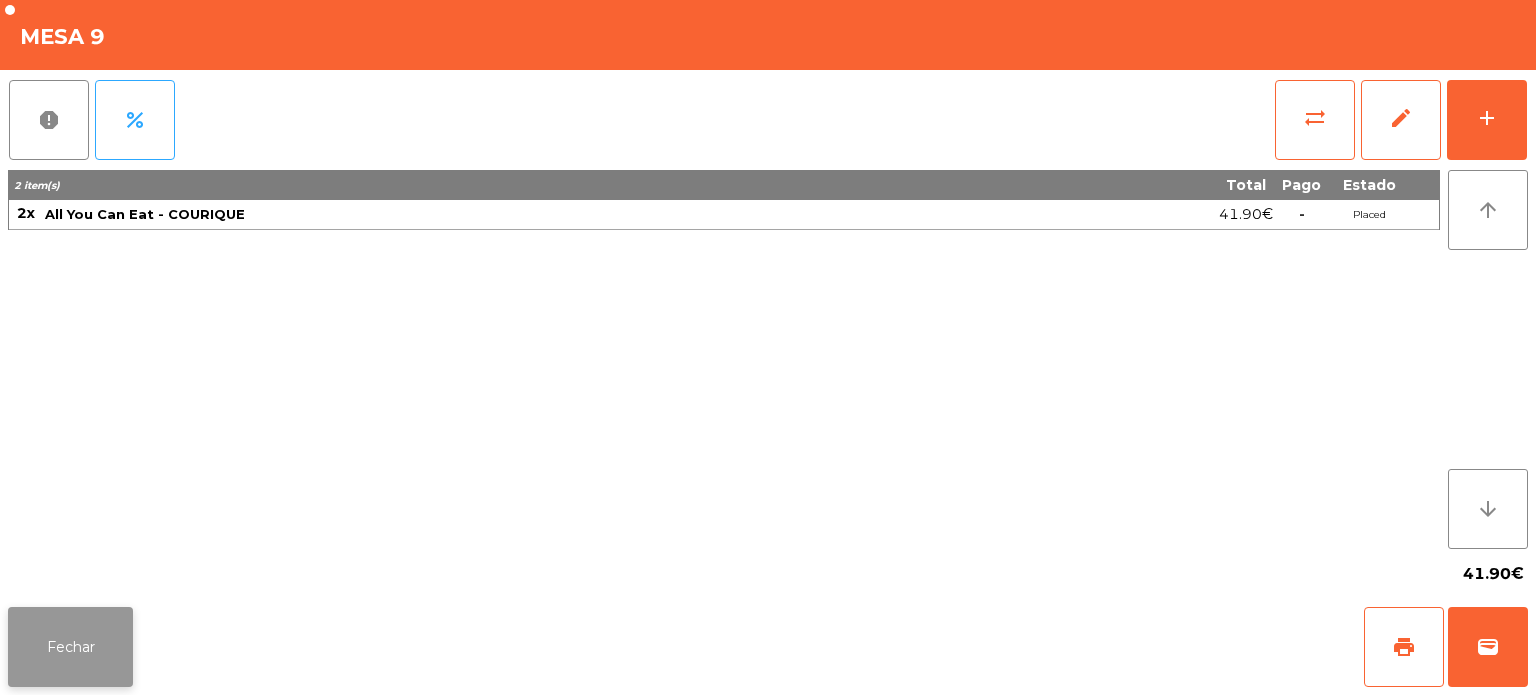 click on "Fechar" 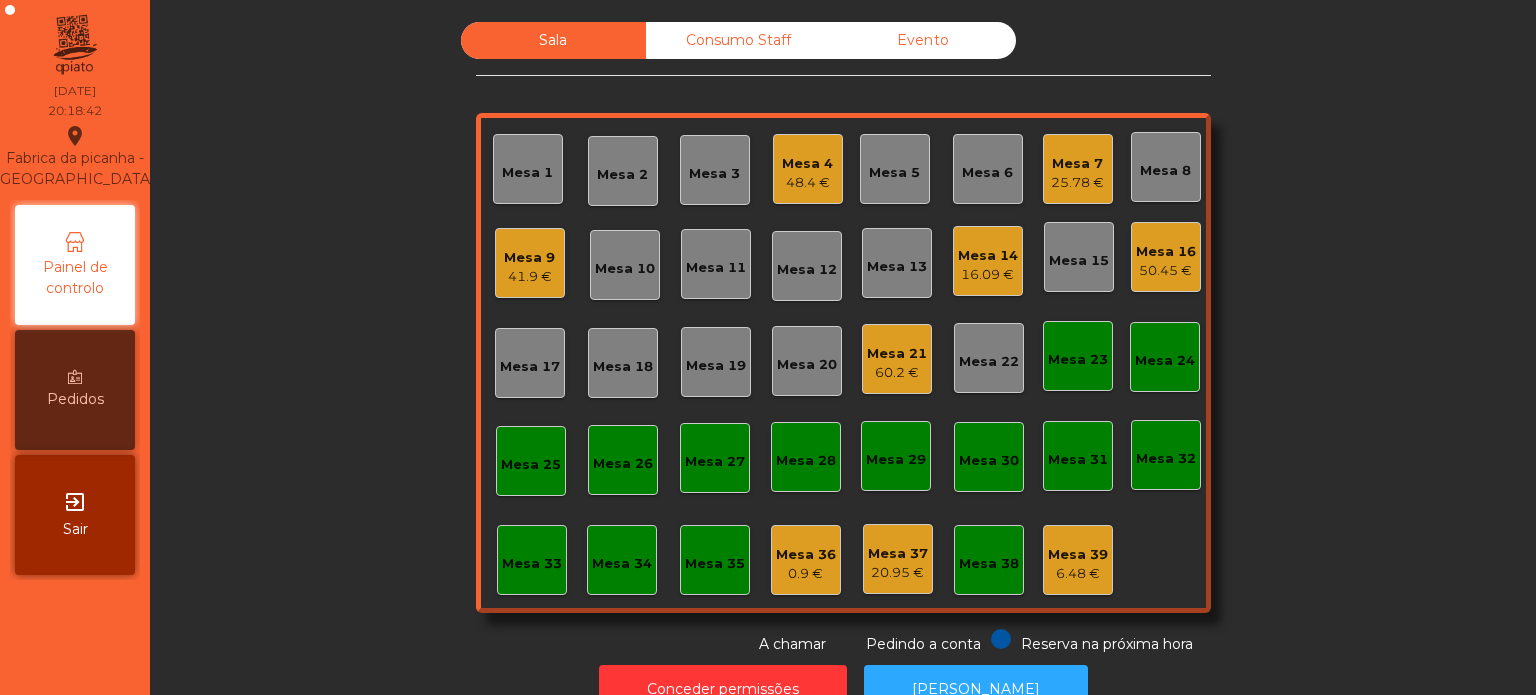 click on "Mesa 4" 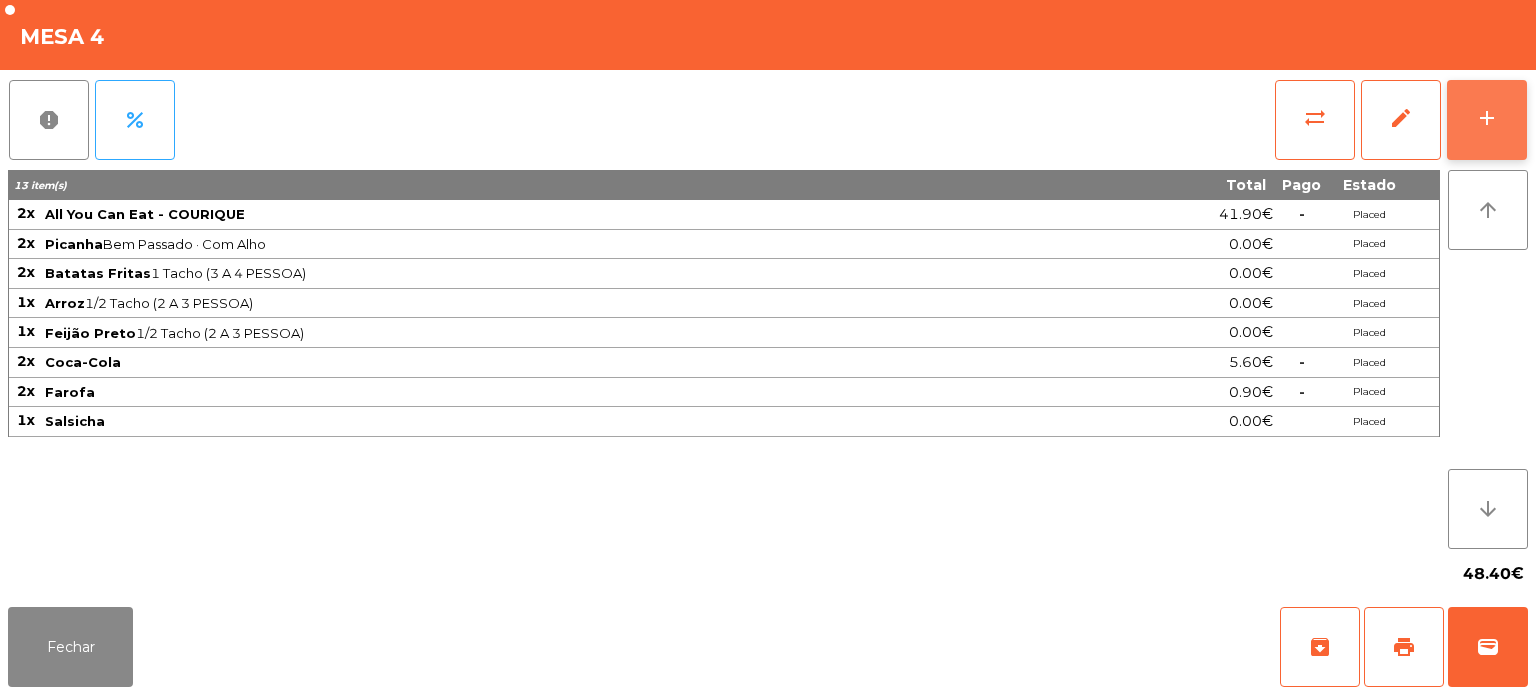 click on "add" 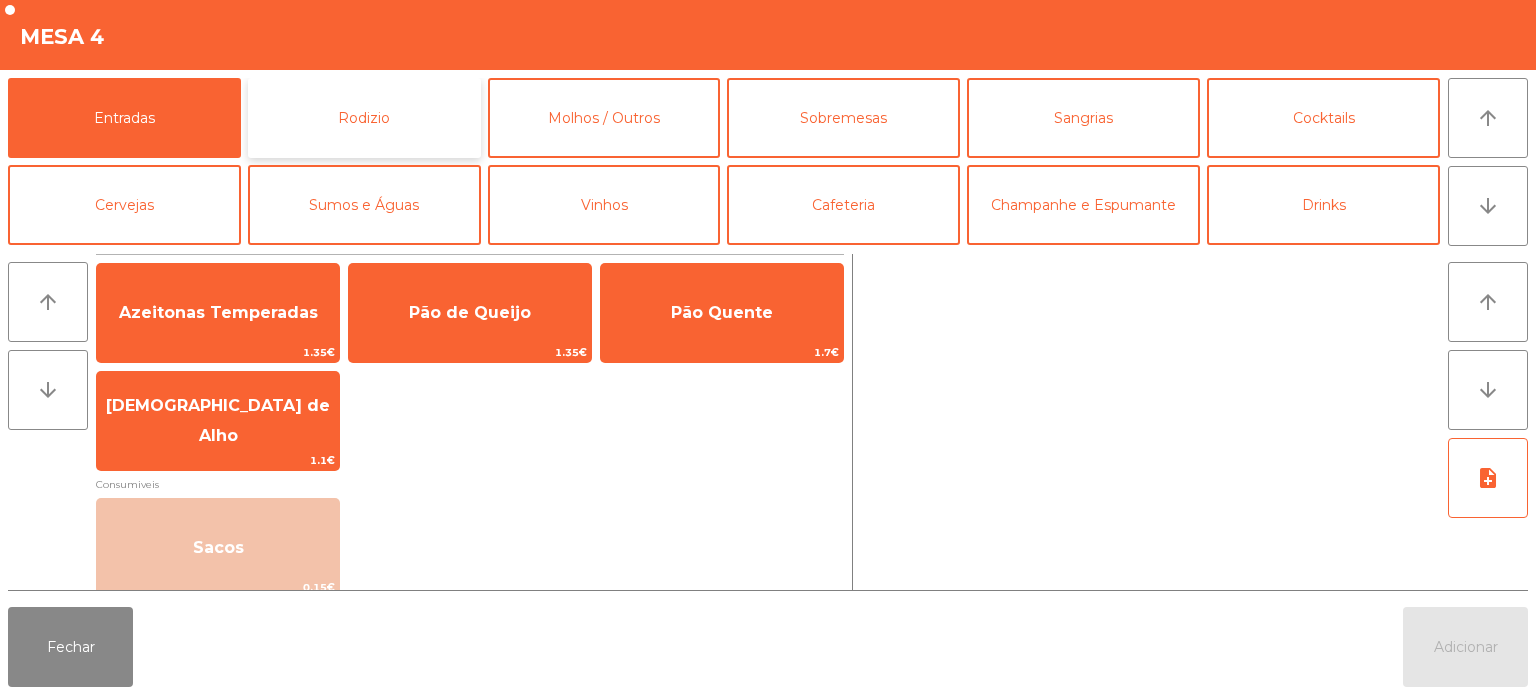 click on "Rodizio" 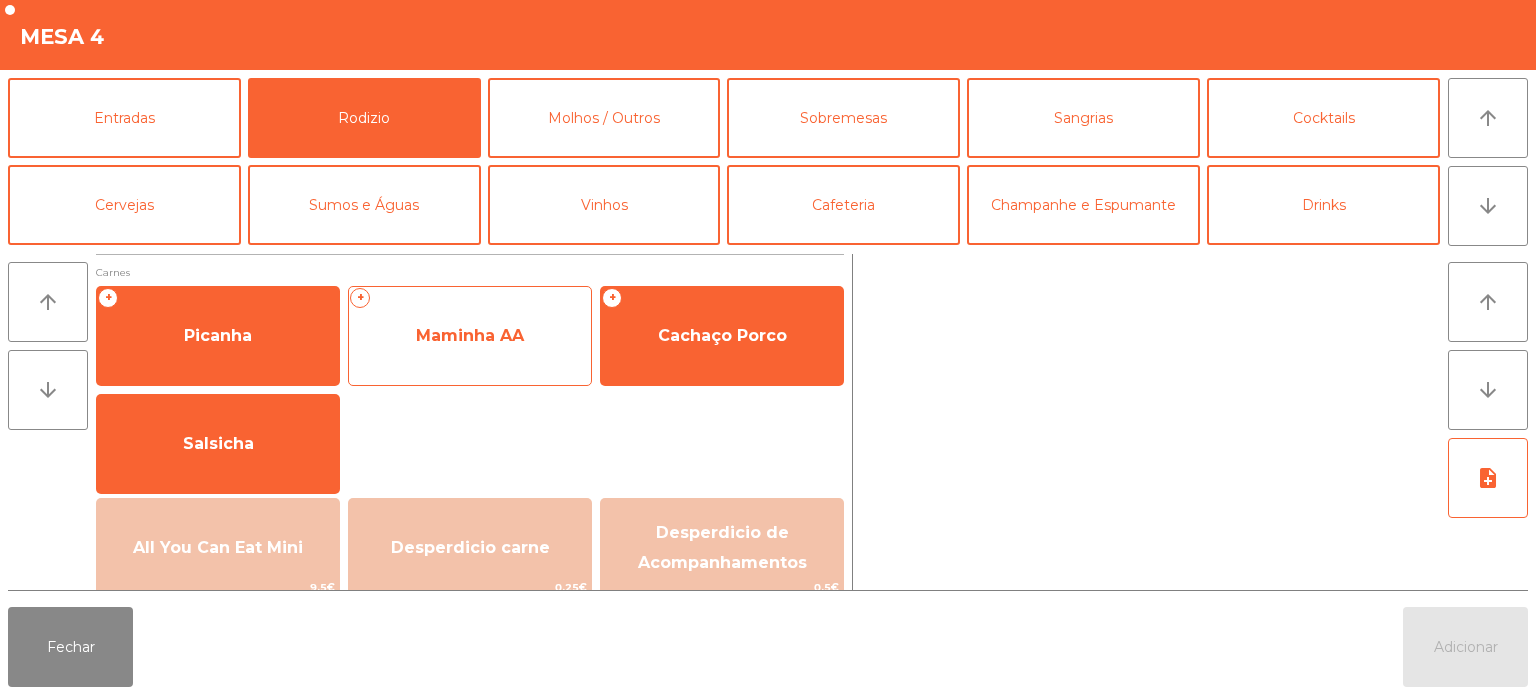 click on "Maminha AA" 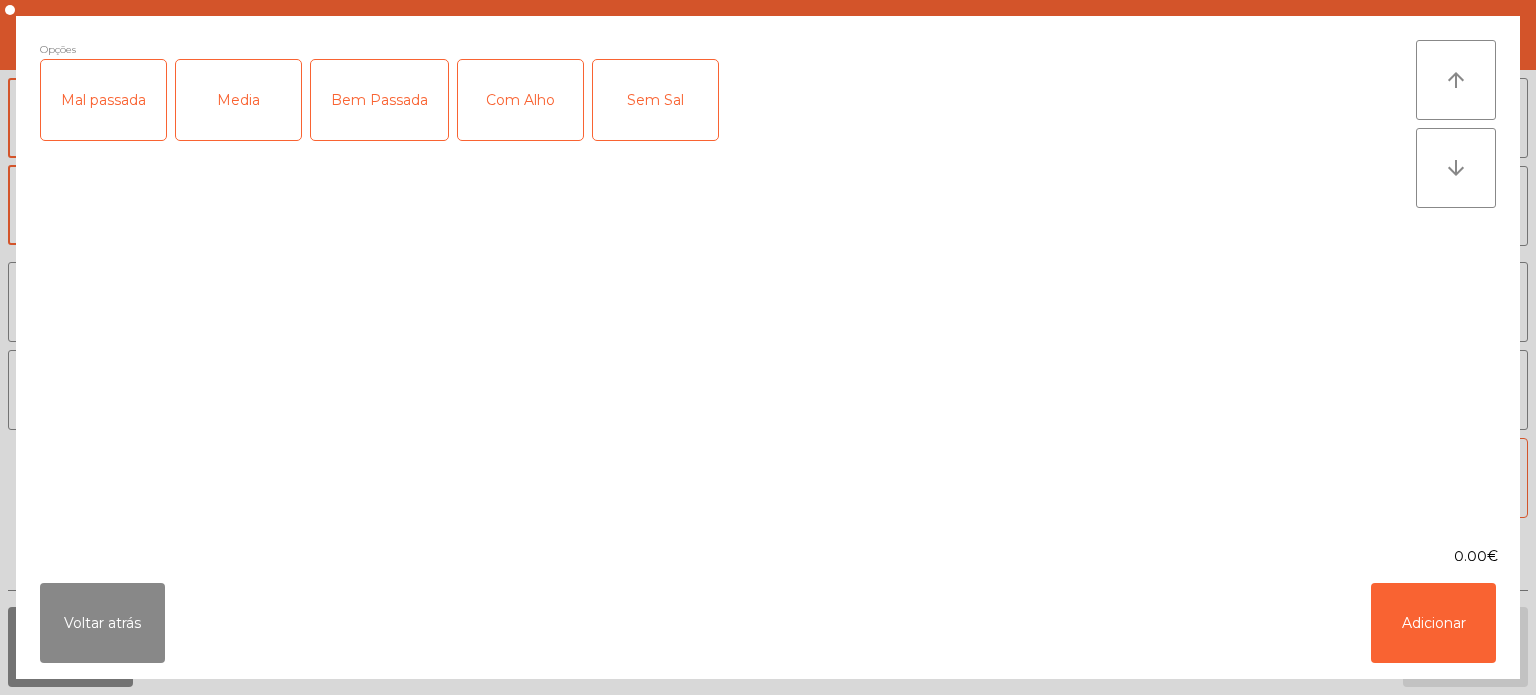 click on "Bem Passada" 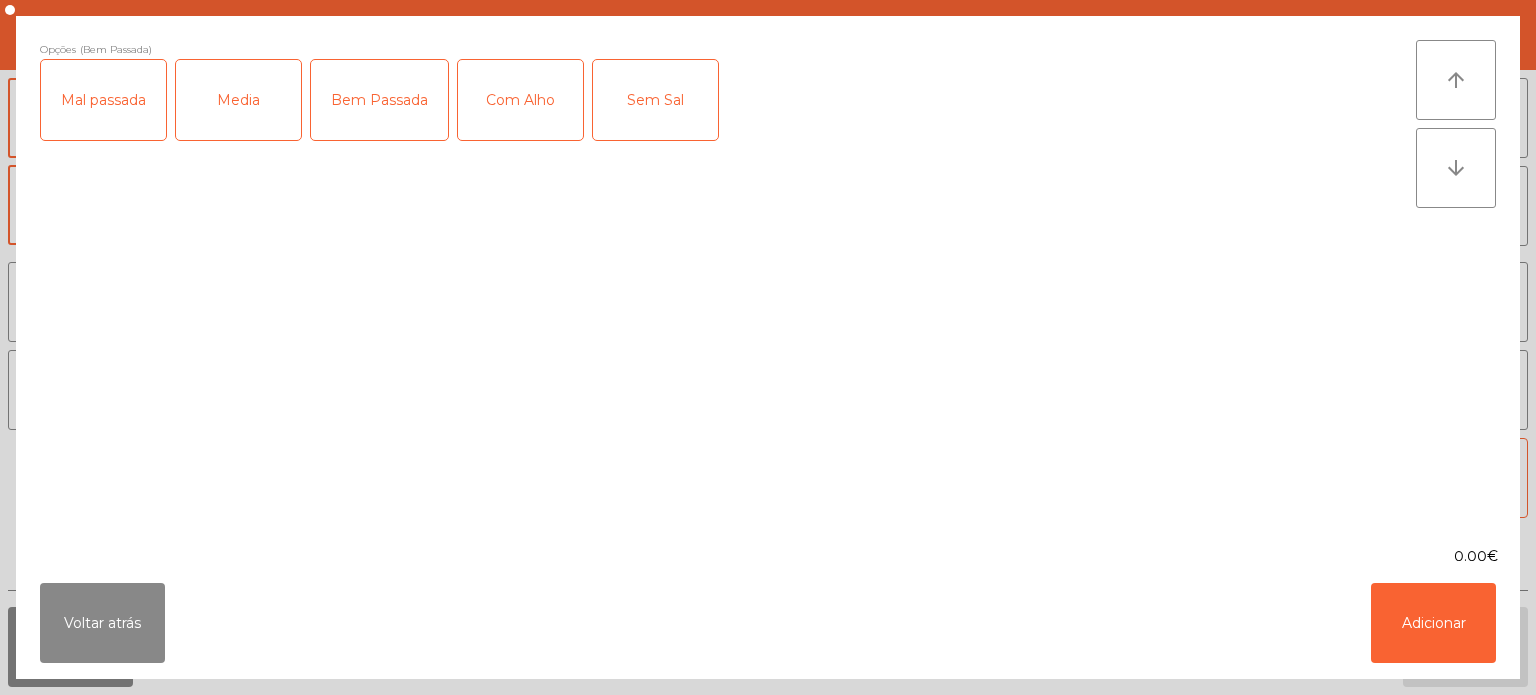 click on "Com Alho" 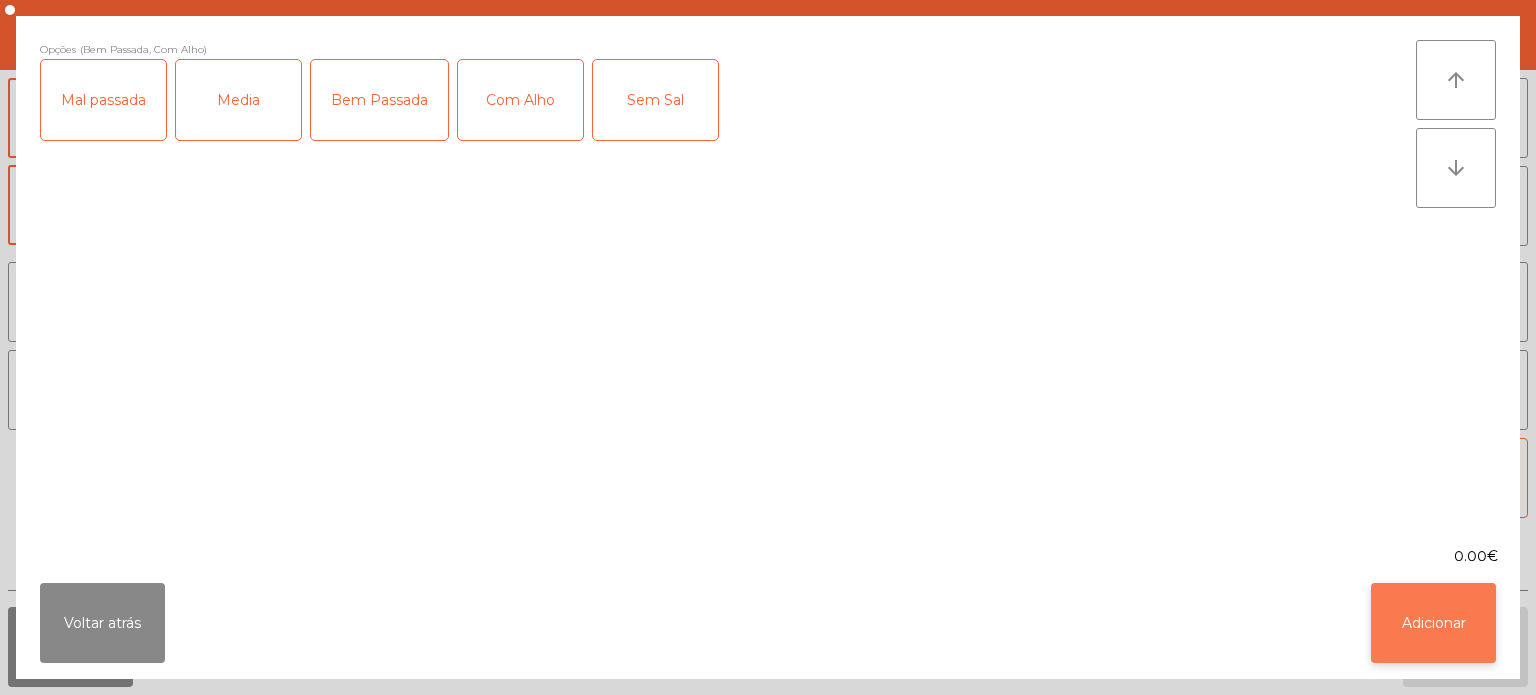 click on "Adicionar" 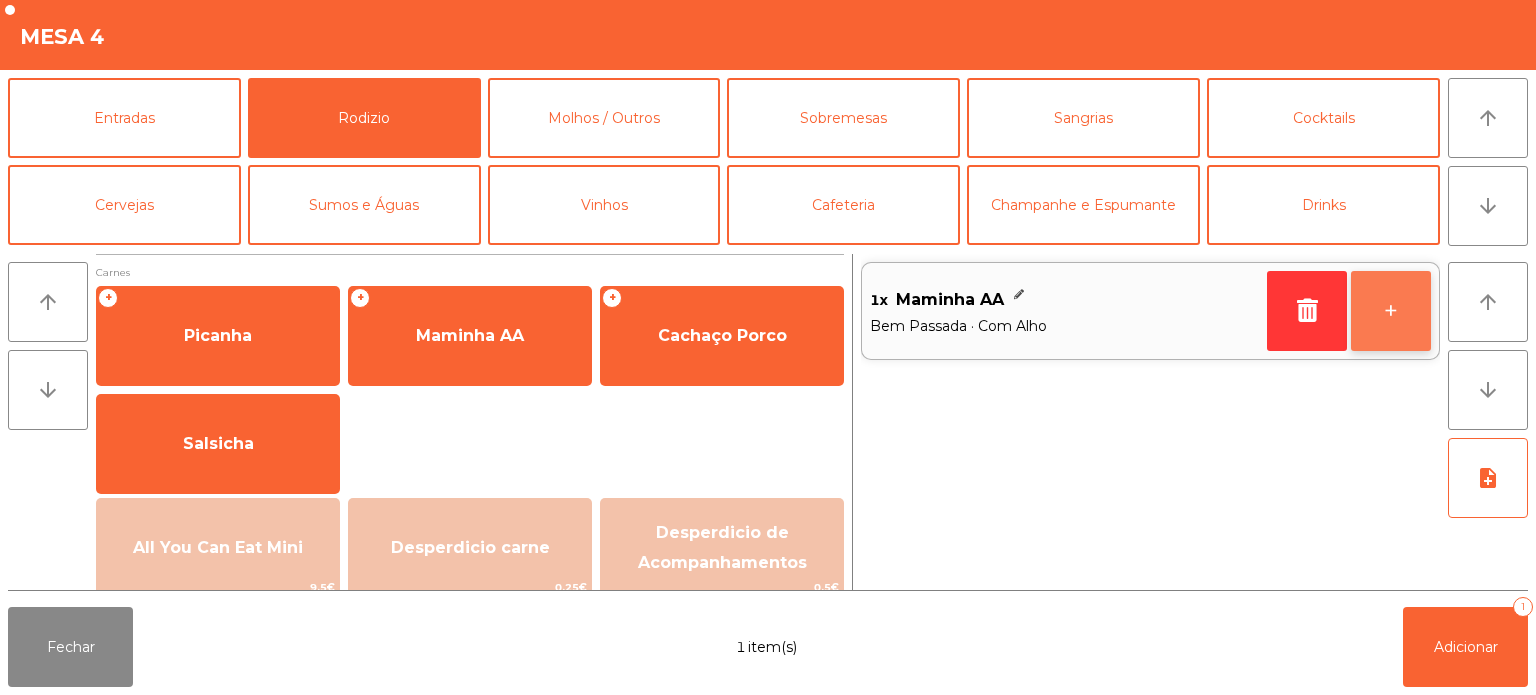 click on "+" 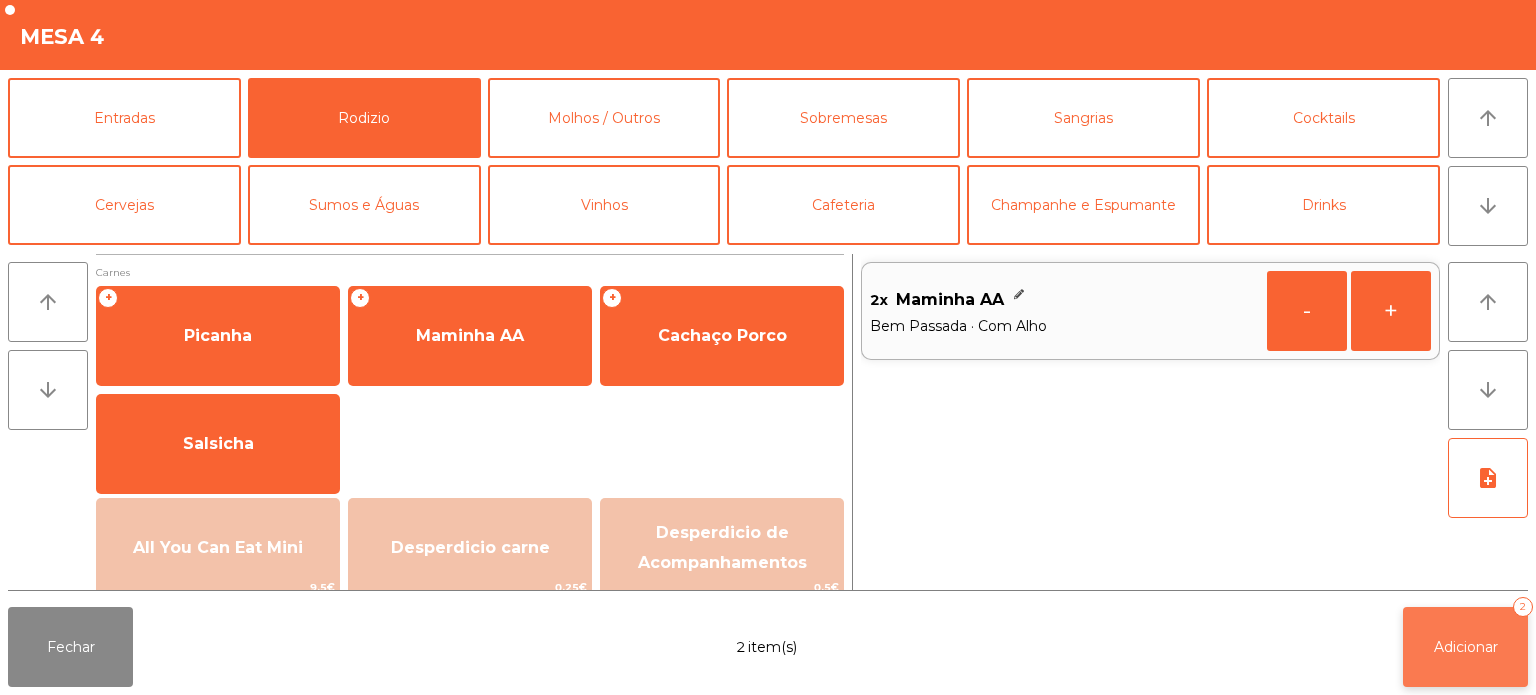 click on "Adicionar   2" 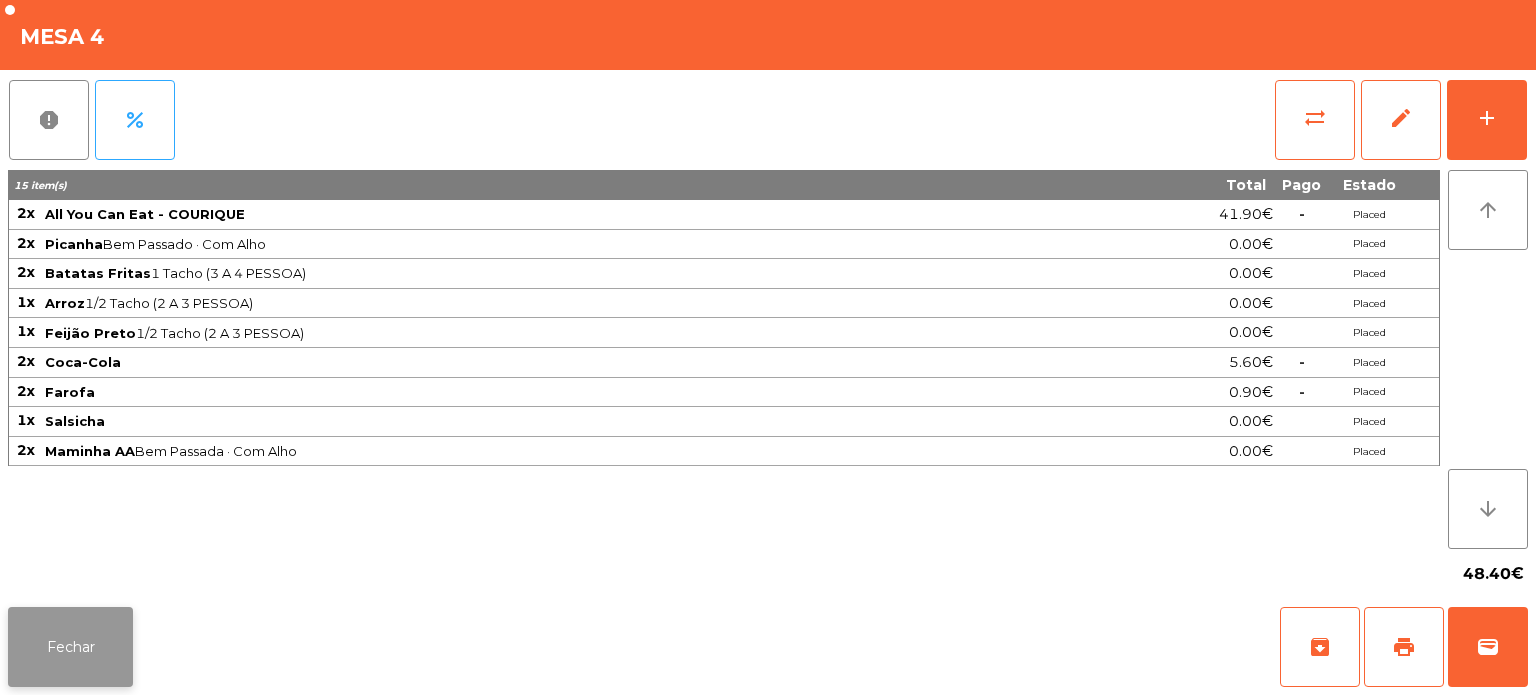 click on "Fechar" 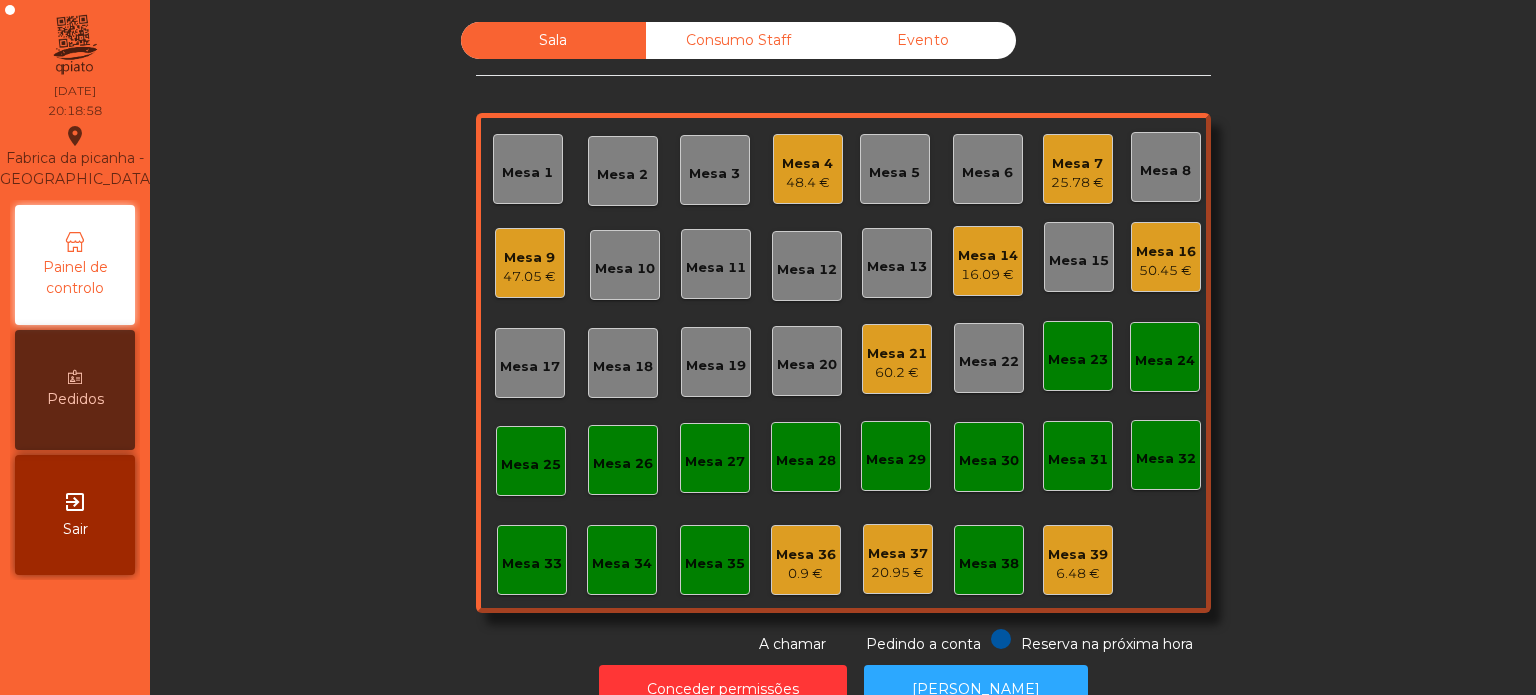 click on "Mesa 7   25.78 €" 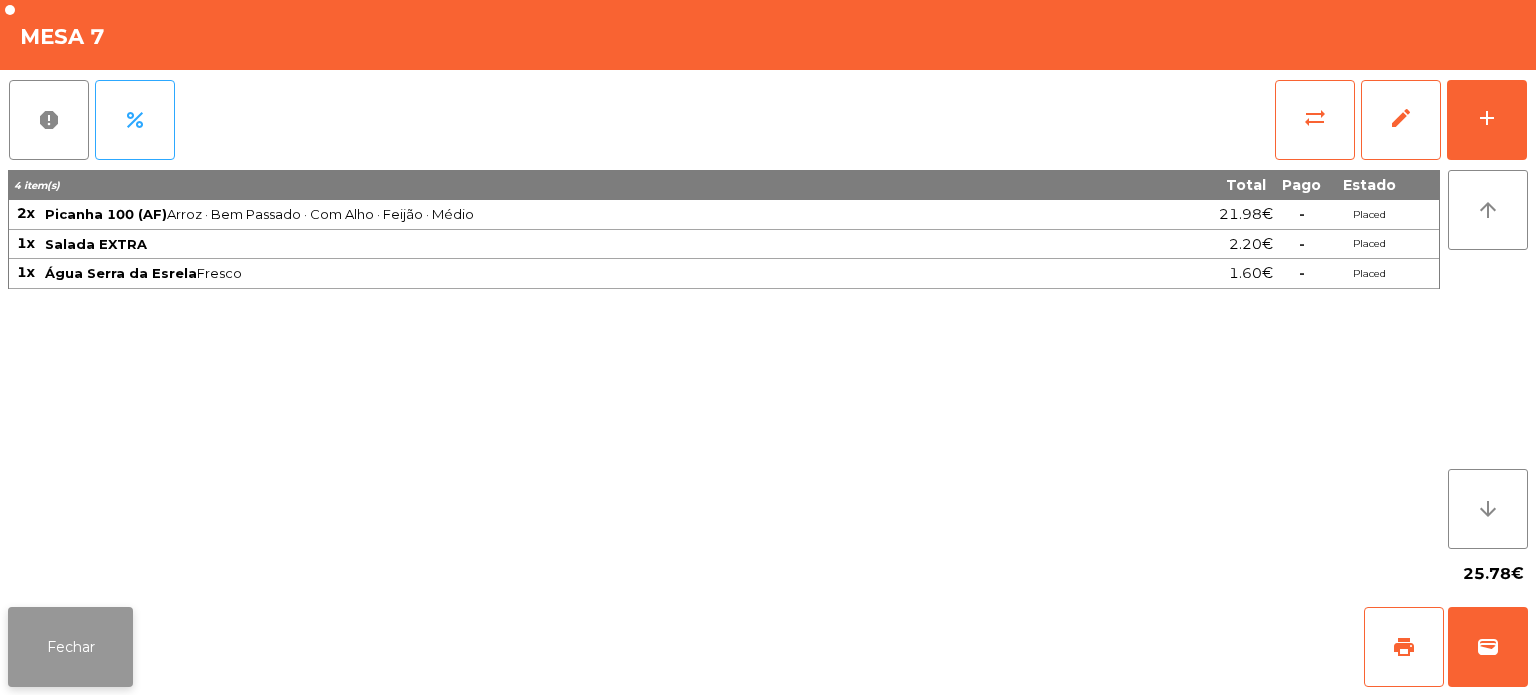 click on "Fechar" 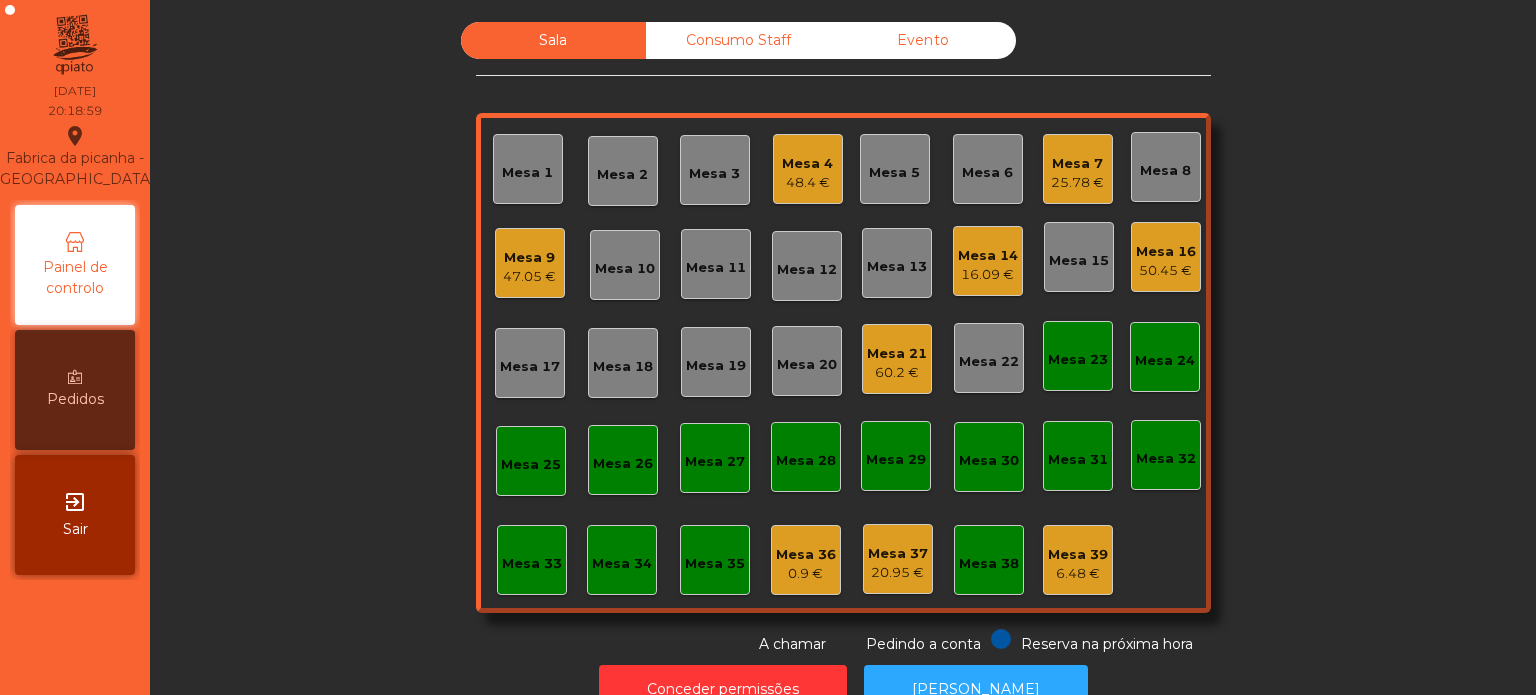click on "Mesa 7" 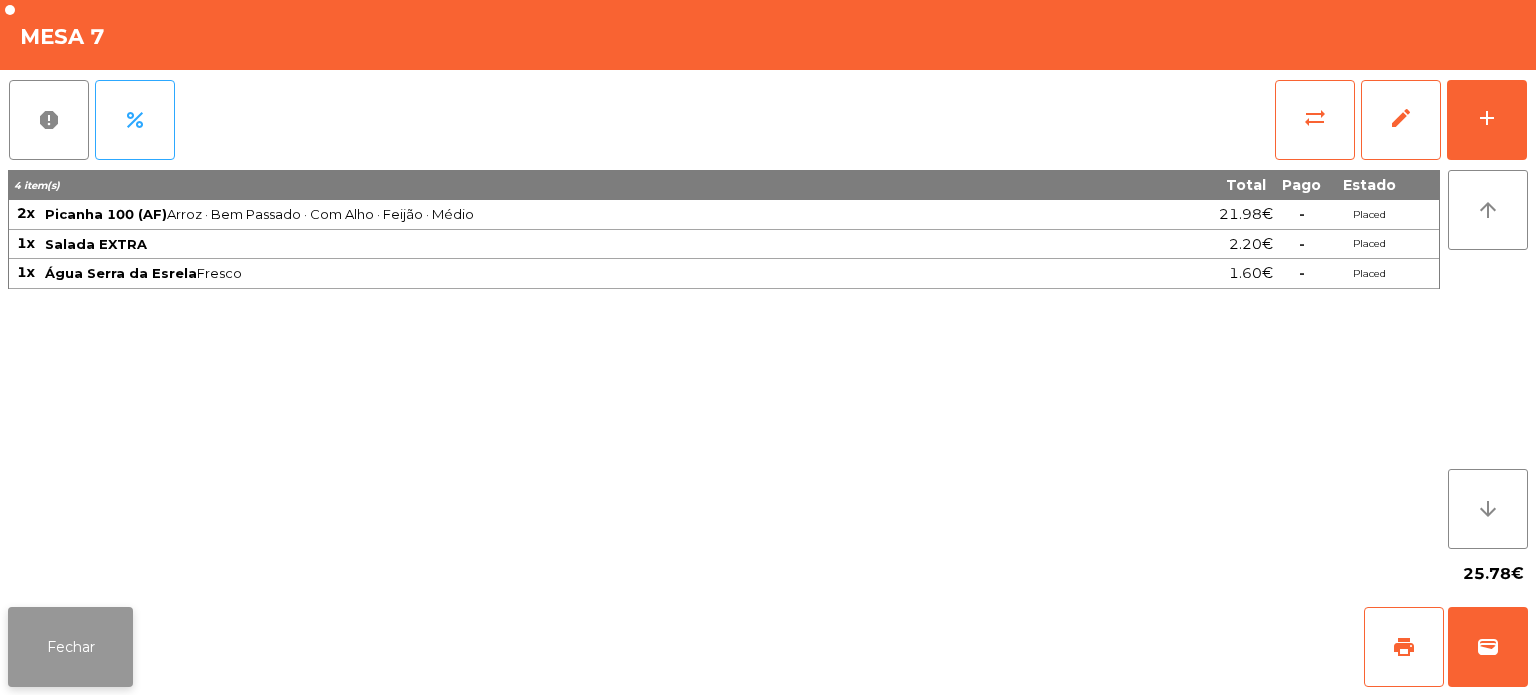 click on "Fechar" 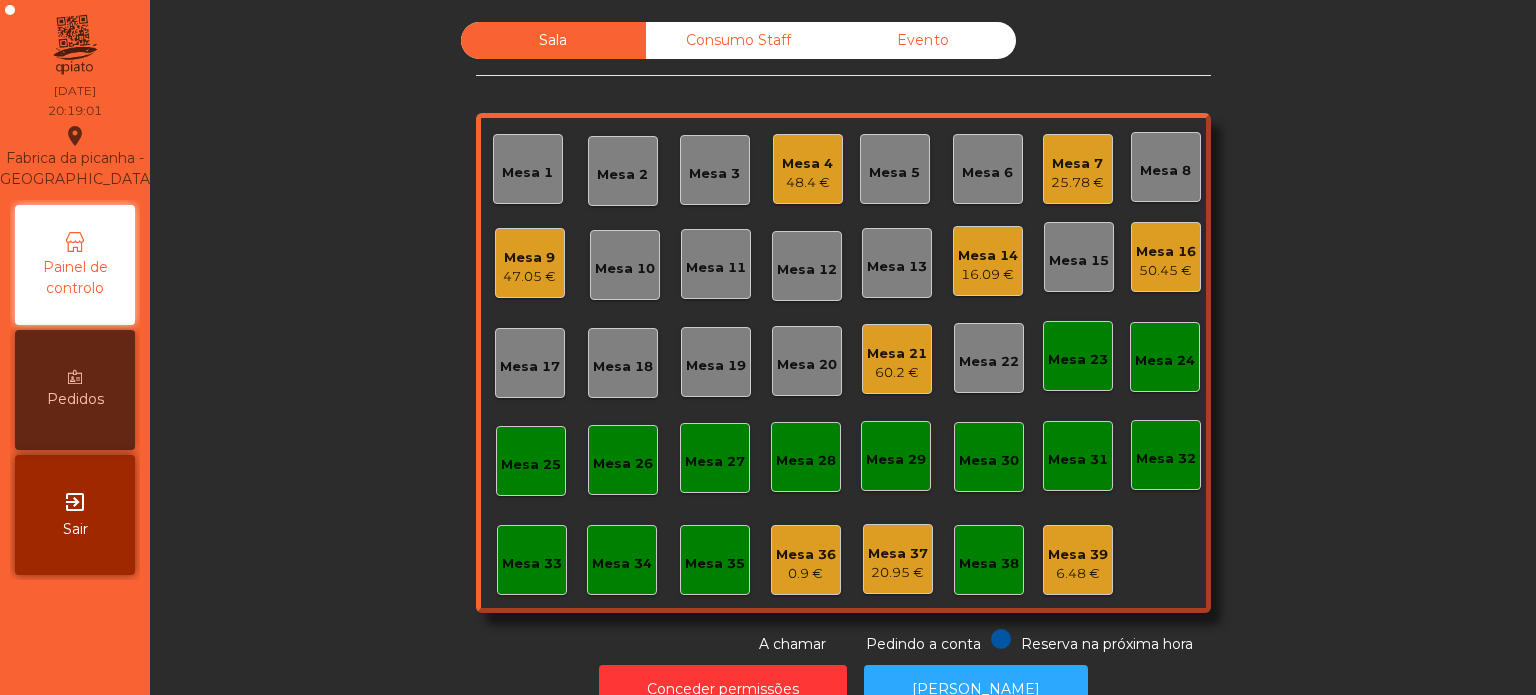 click on "Mesa 9" 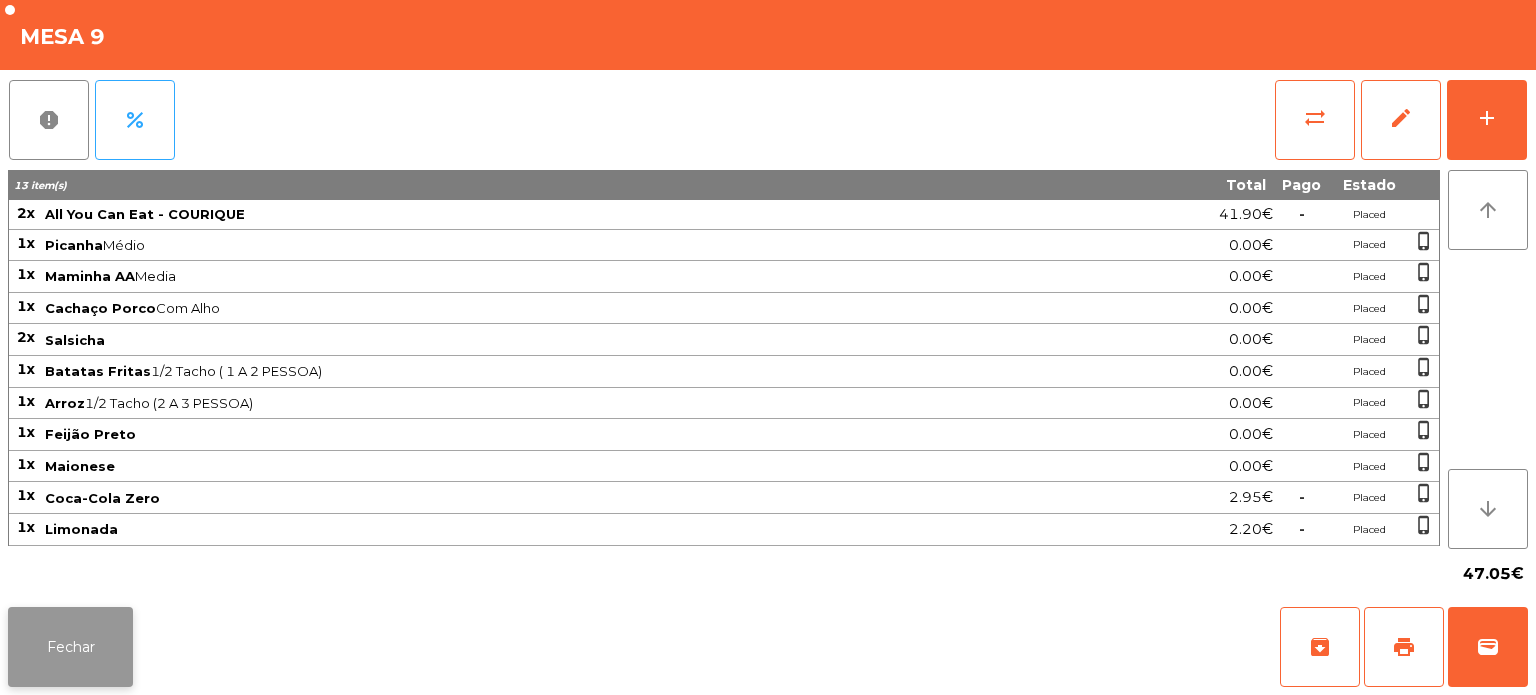 click on "Fechar" 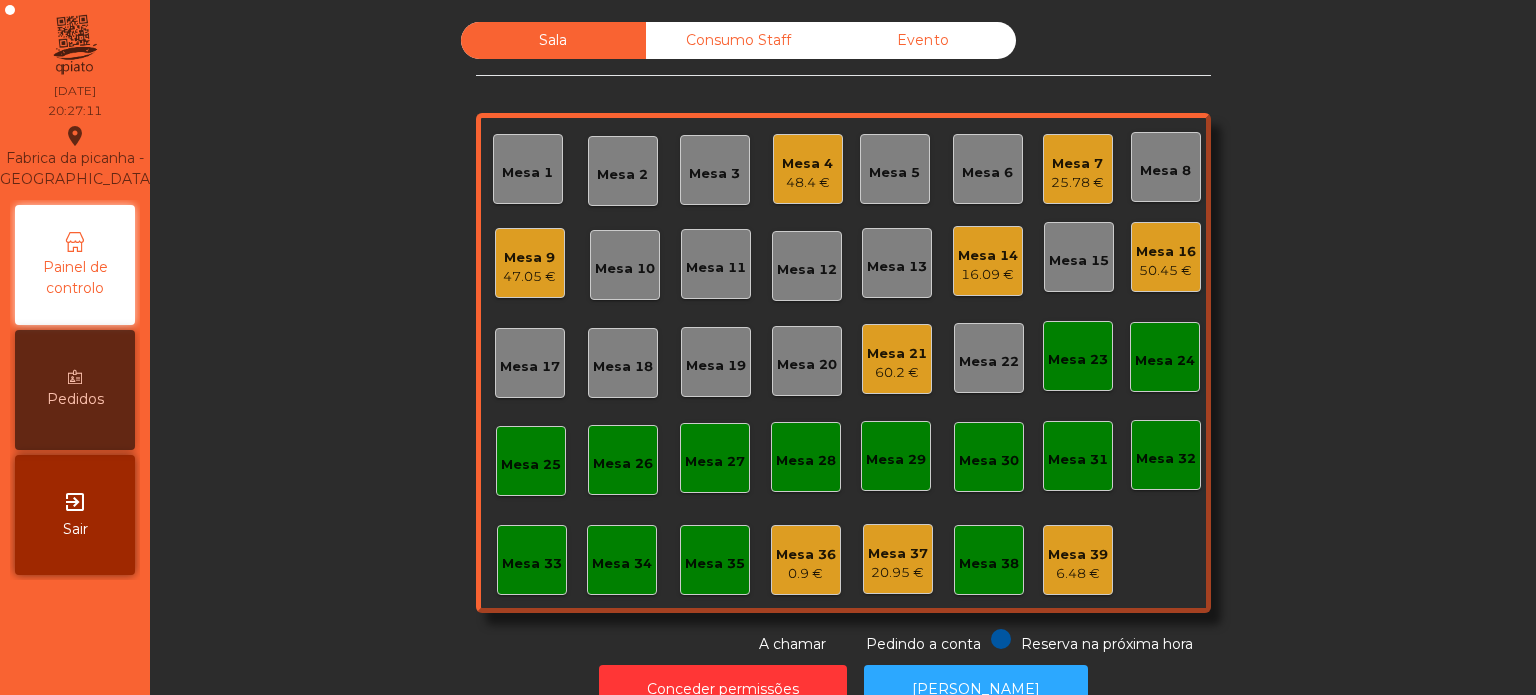 click on "Mesa 4" 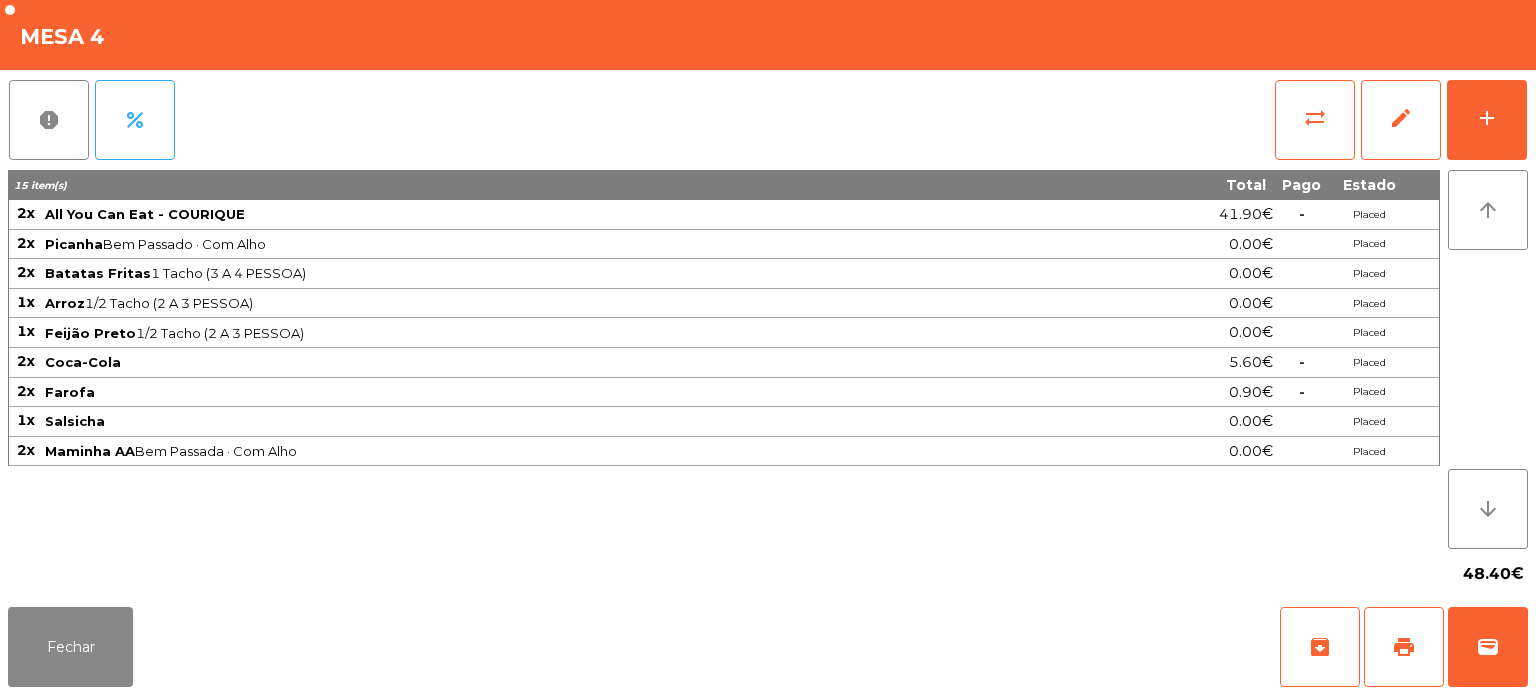 click on "report   percent   sync_alt   edit   add  15 item(s) Total Pago Estado 2x All You Can Eat - COURIQUE 41.90€  -  Placed 2x Picanha  Bem Passado · Com Alho  0.00€ Placed 2x Batatas Fritas  1 Tacho (3 A 4 PESSOA)  0.00€ Placed 1x Arroz  1/2 Tacho (2 A 3 PESSOA)  0.00€ Placed 1x Feijão Preto  1/2 Tacho (2 A 3 PESSOA)  0.00€ Placed 2x Coca-Cola 5.60€  -  Placed 2x Farofa 0.90€  -  Placed 1x Salsicha 0.00€ Placed 2x Maminha AA  Bem Passada · Com Alho  0.00€ Placed arrow_upward arrow_downward  48.40€" 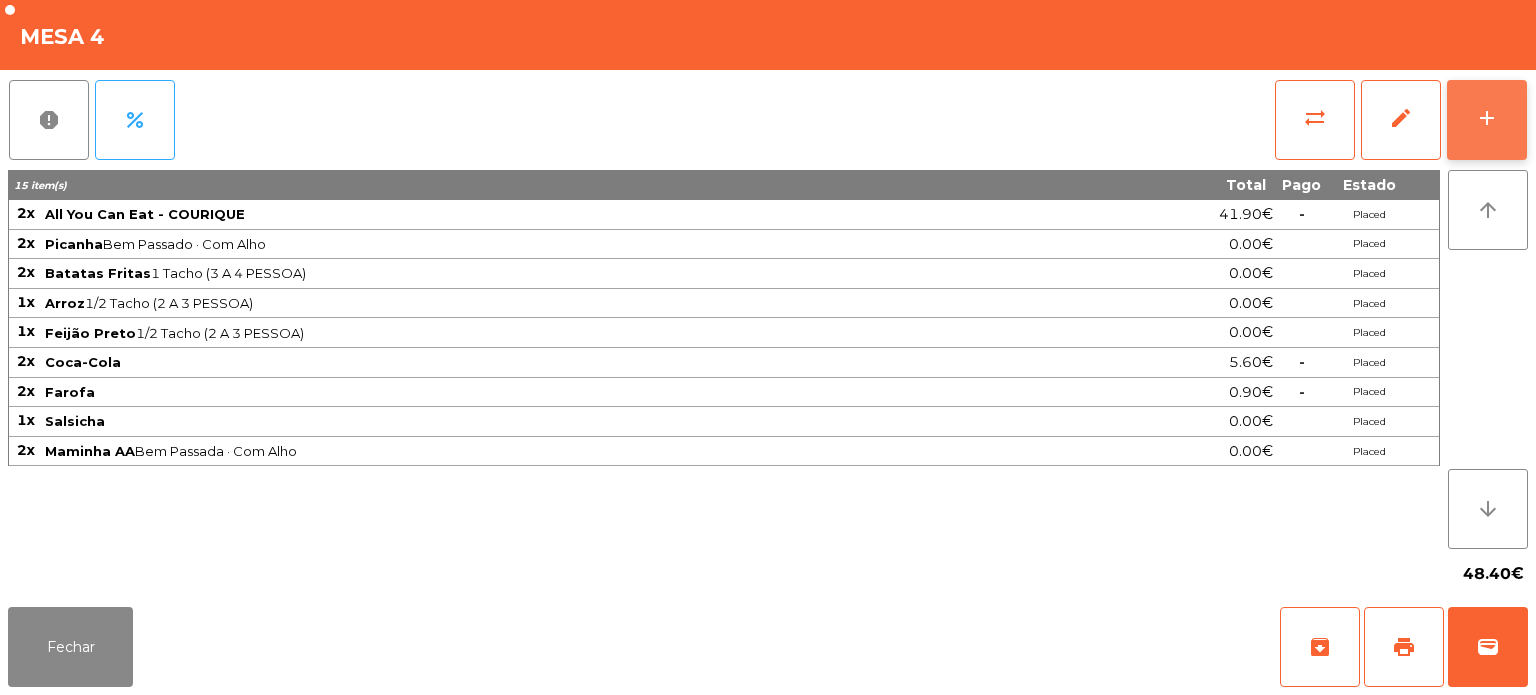 click on "add" 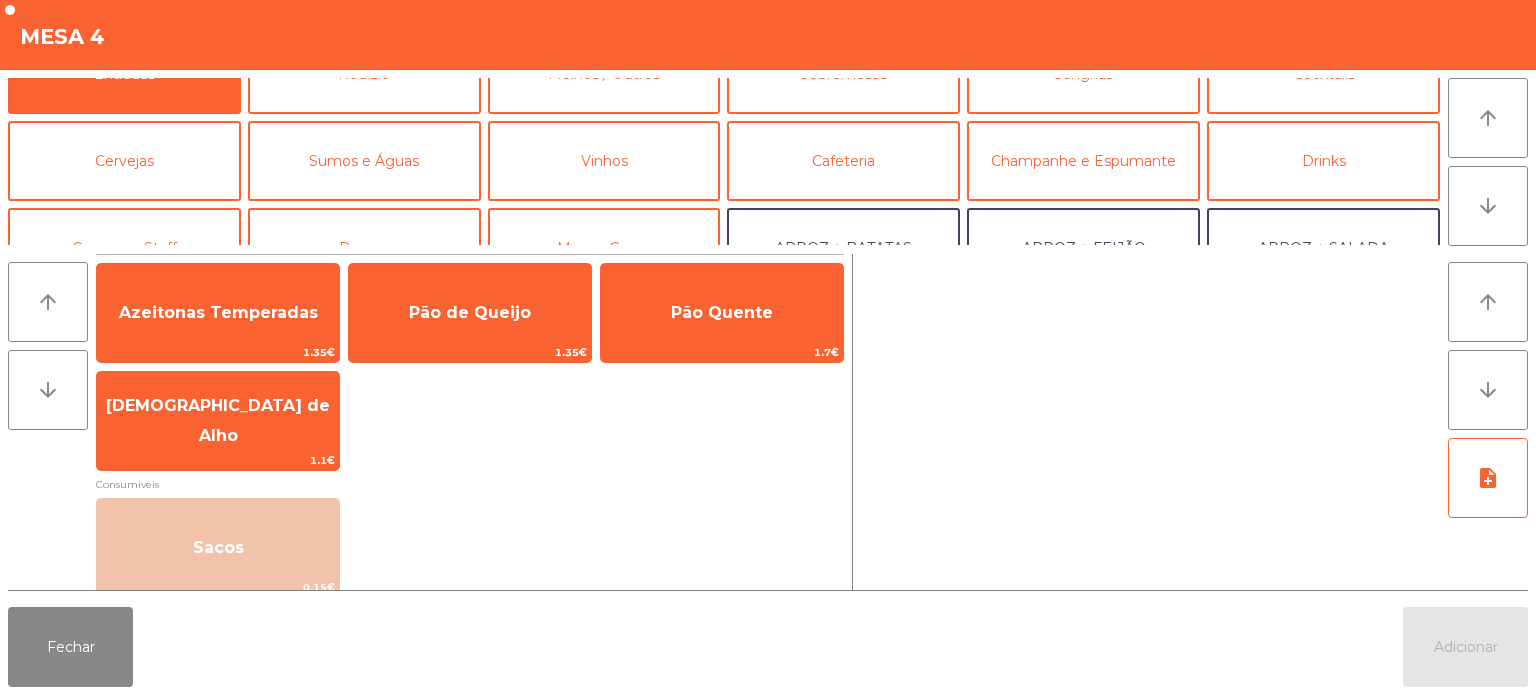 scroll, scrollTop: 45, scrollLeft: 0, axis: vertical 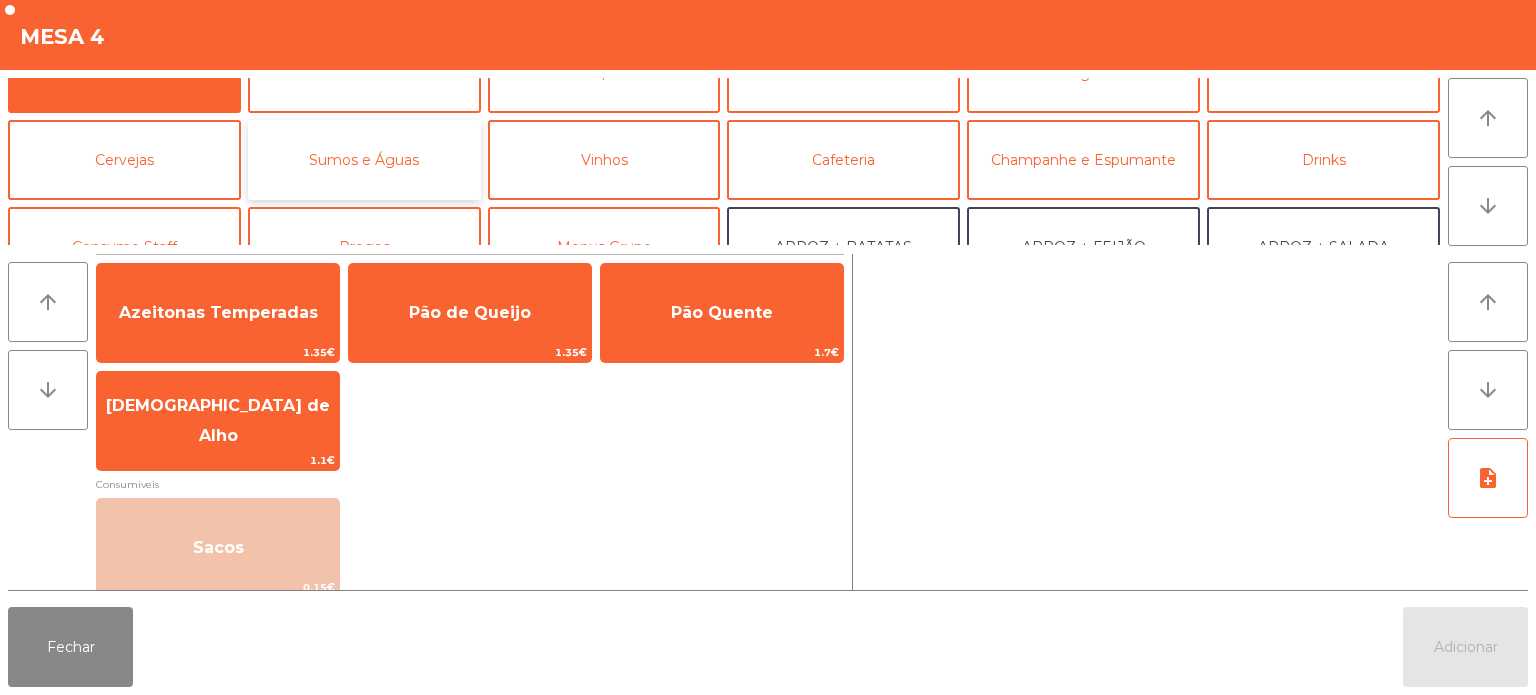 click on "Sumos e Águas" 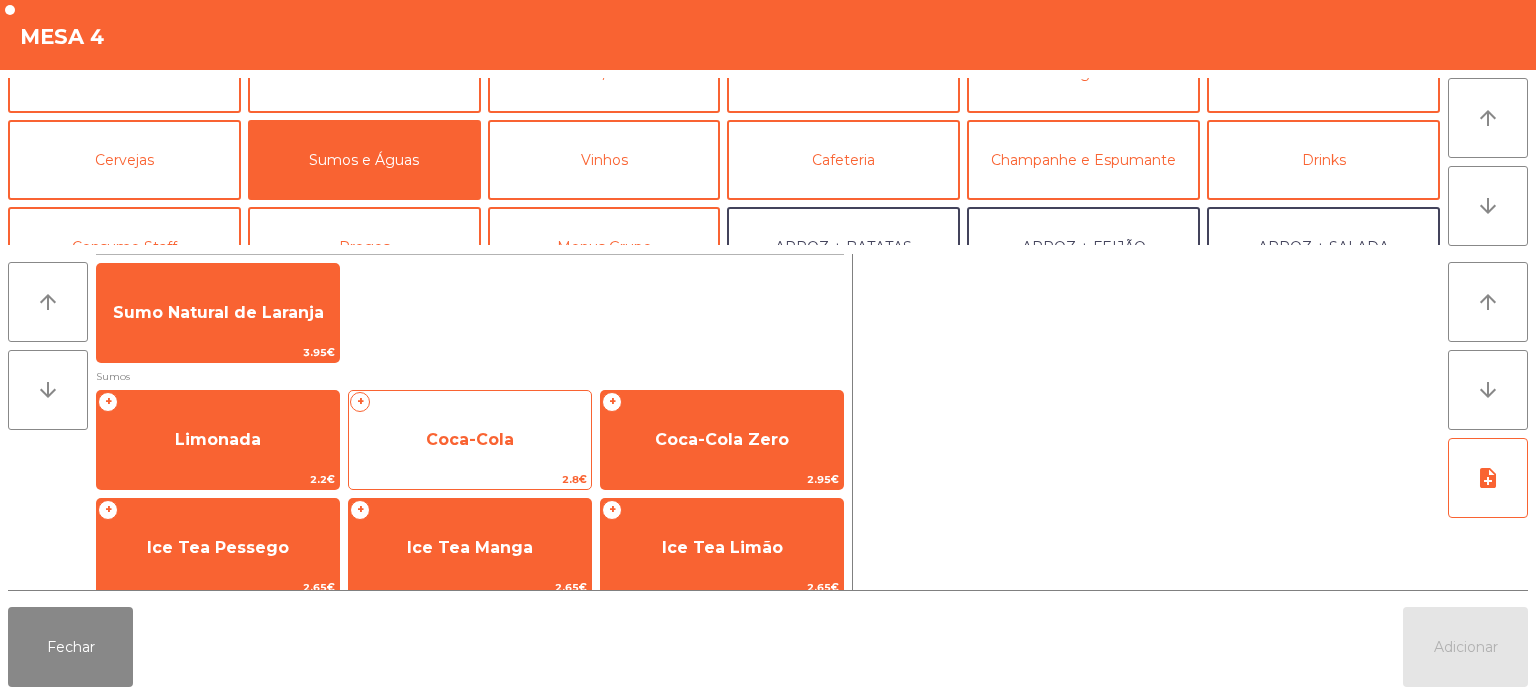 click on "Coca-Cola" 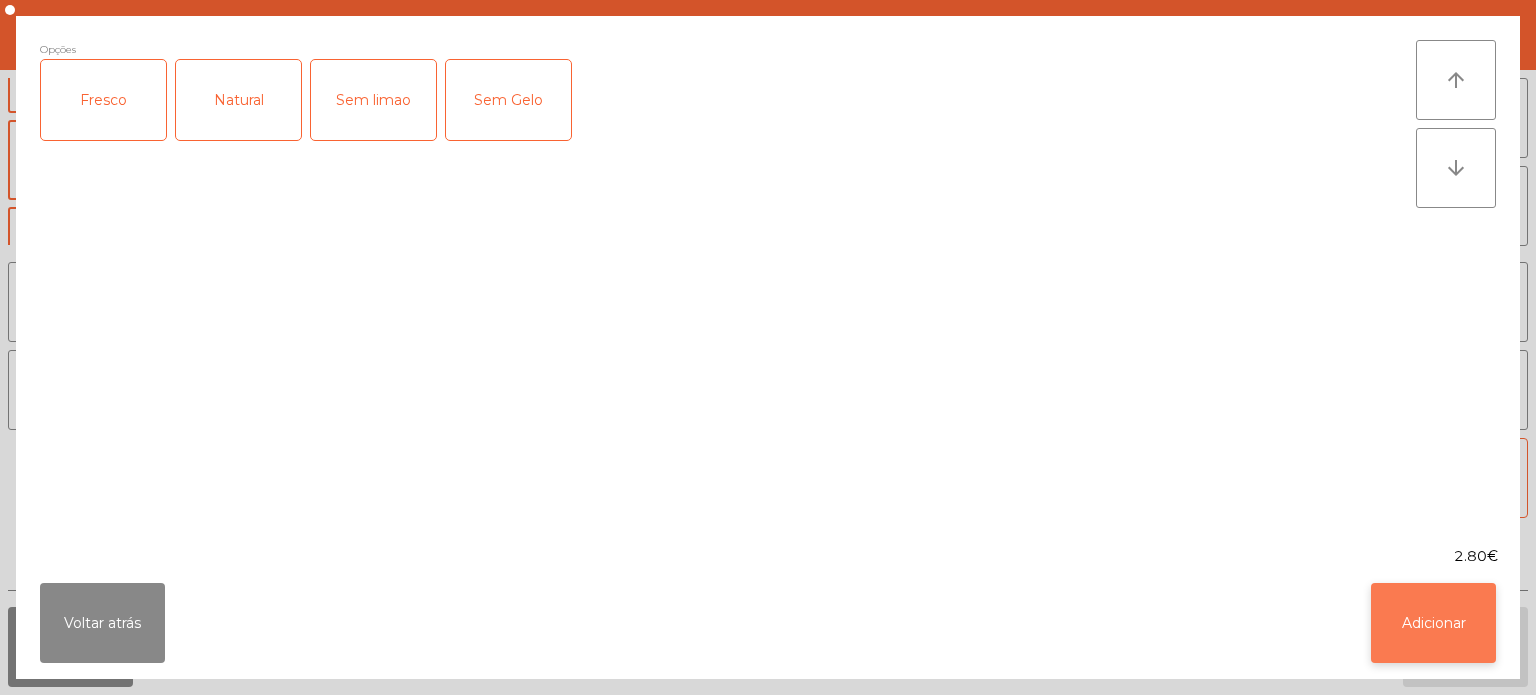 click on "Adicionar" 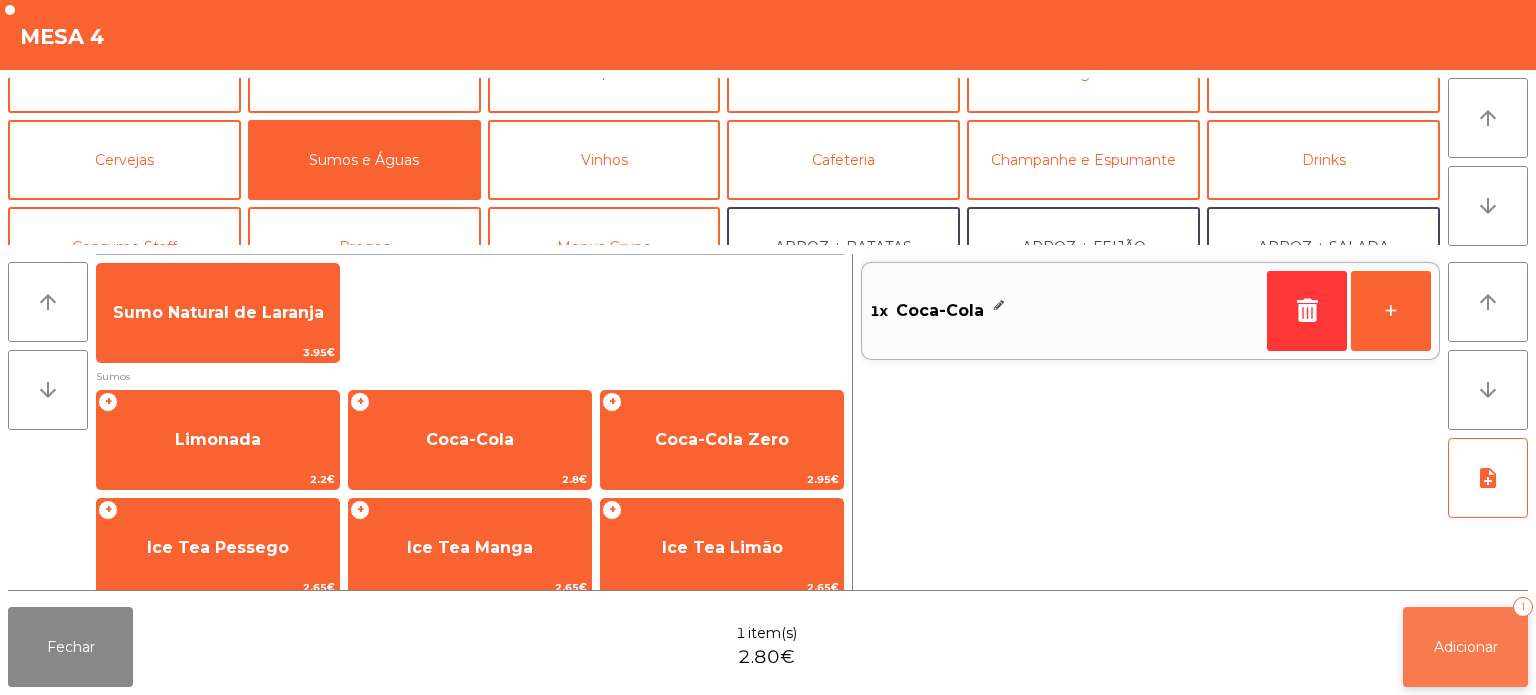 click on "Adicionar   1" 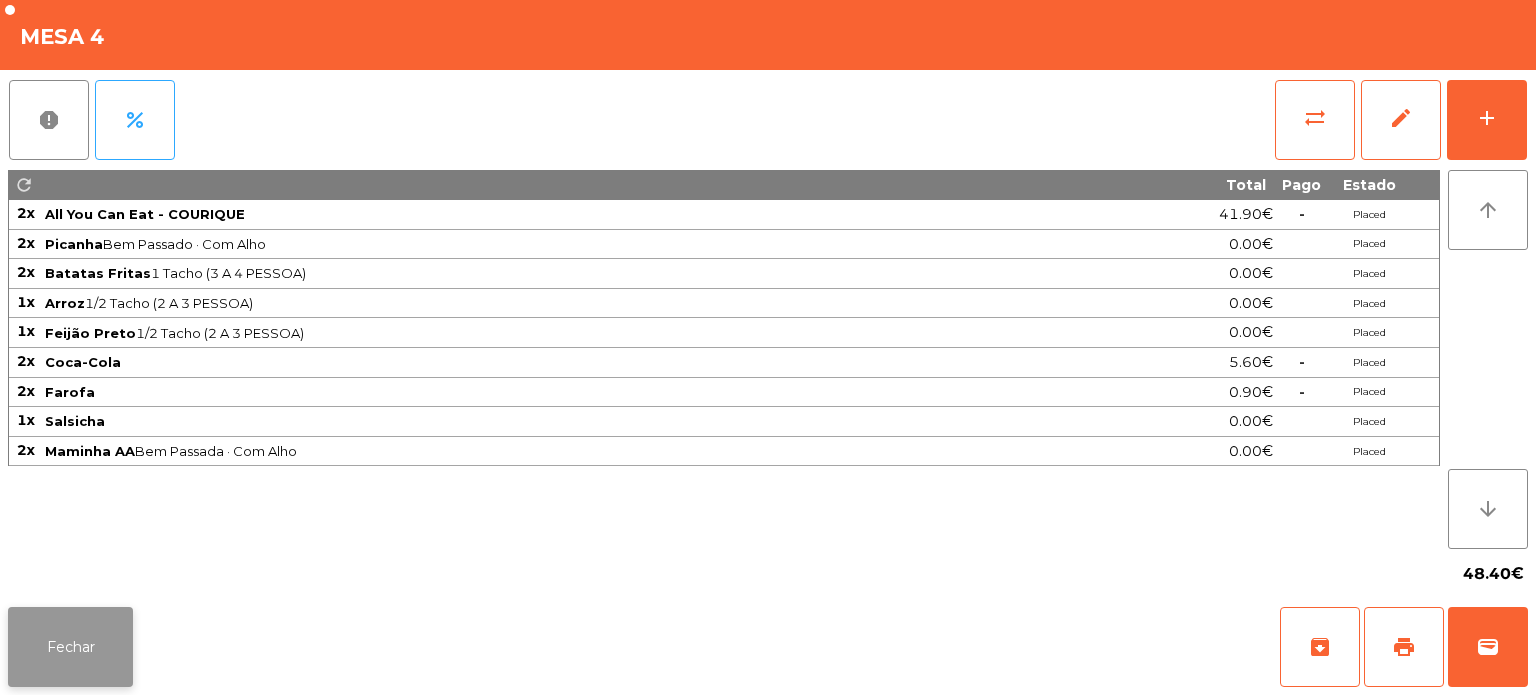 click on "Fechar" 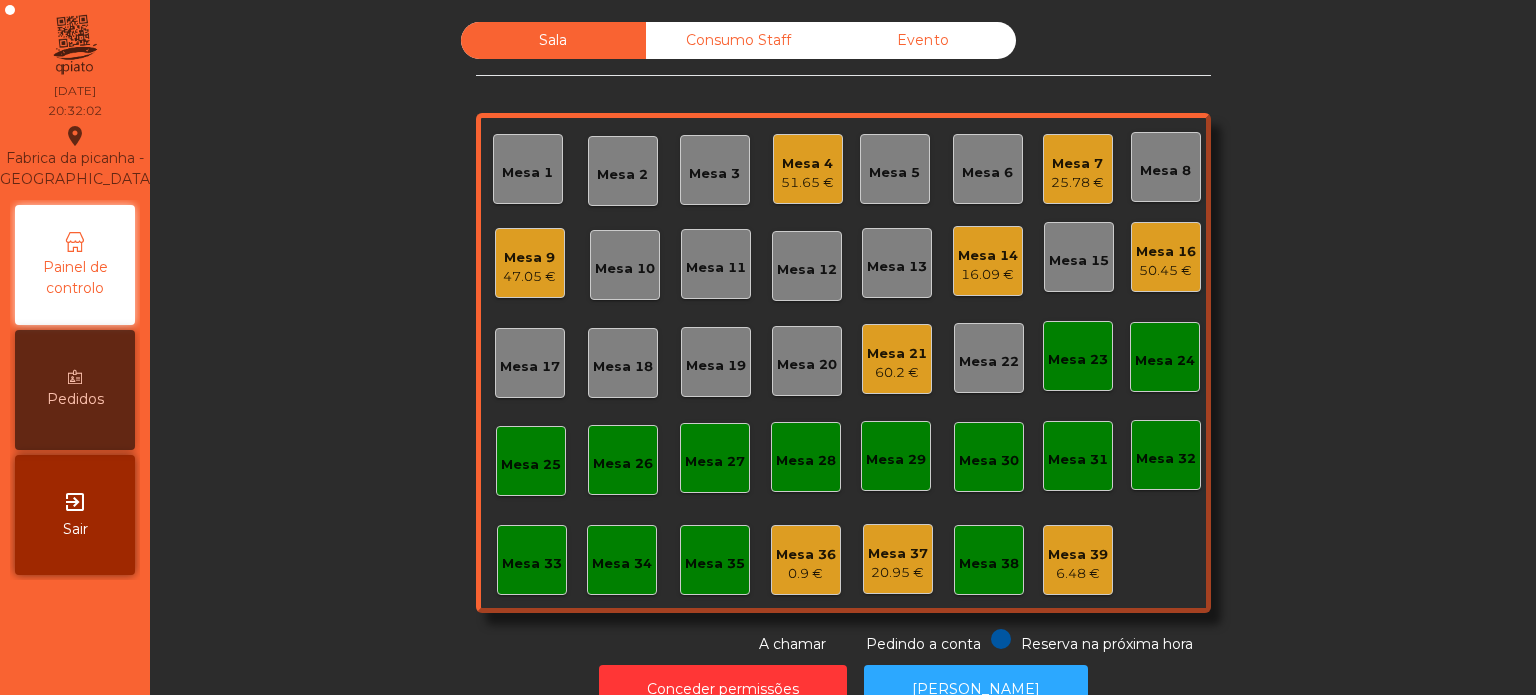 click on "Mesa 6" 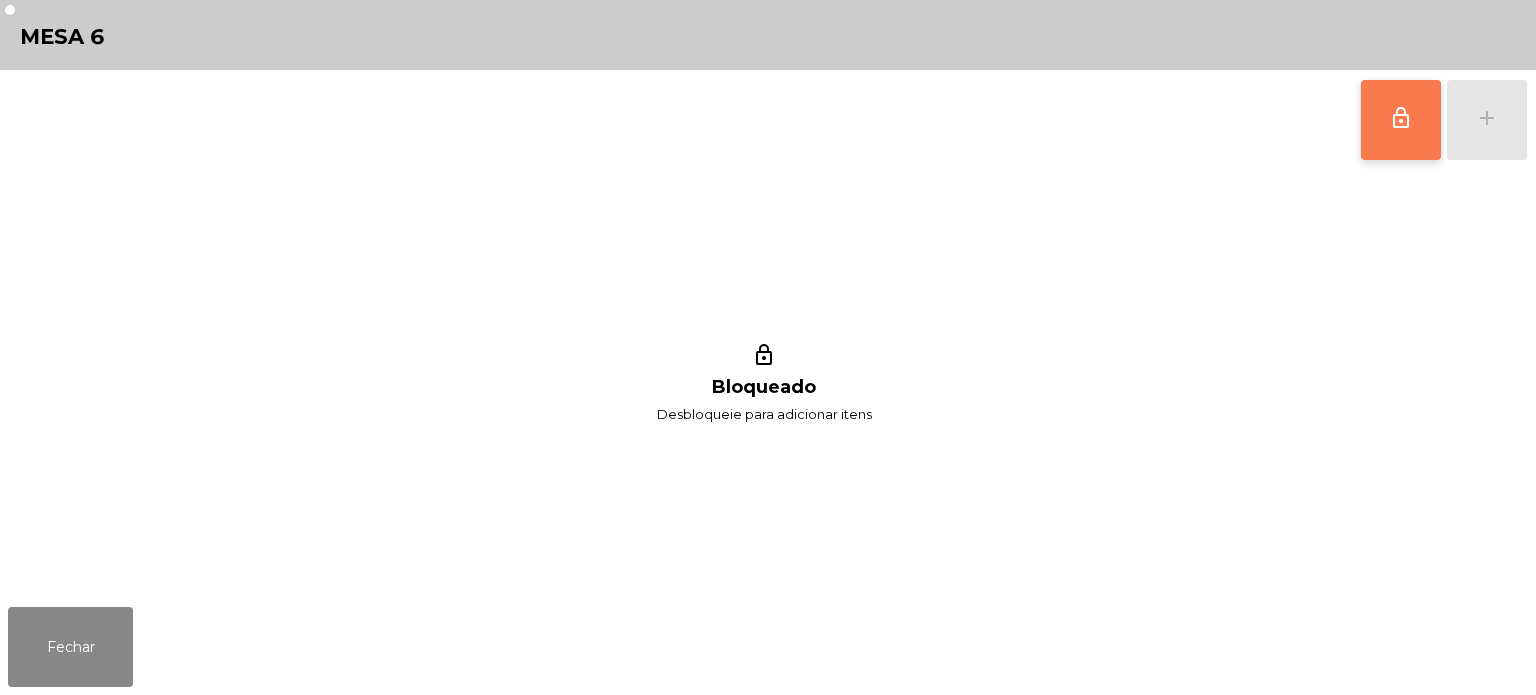 click on "lock_outline" 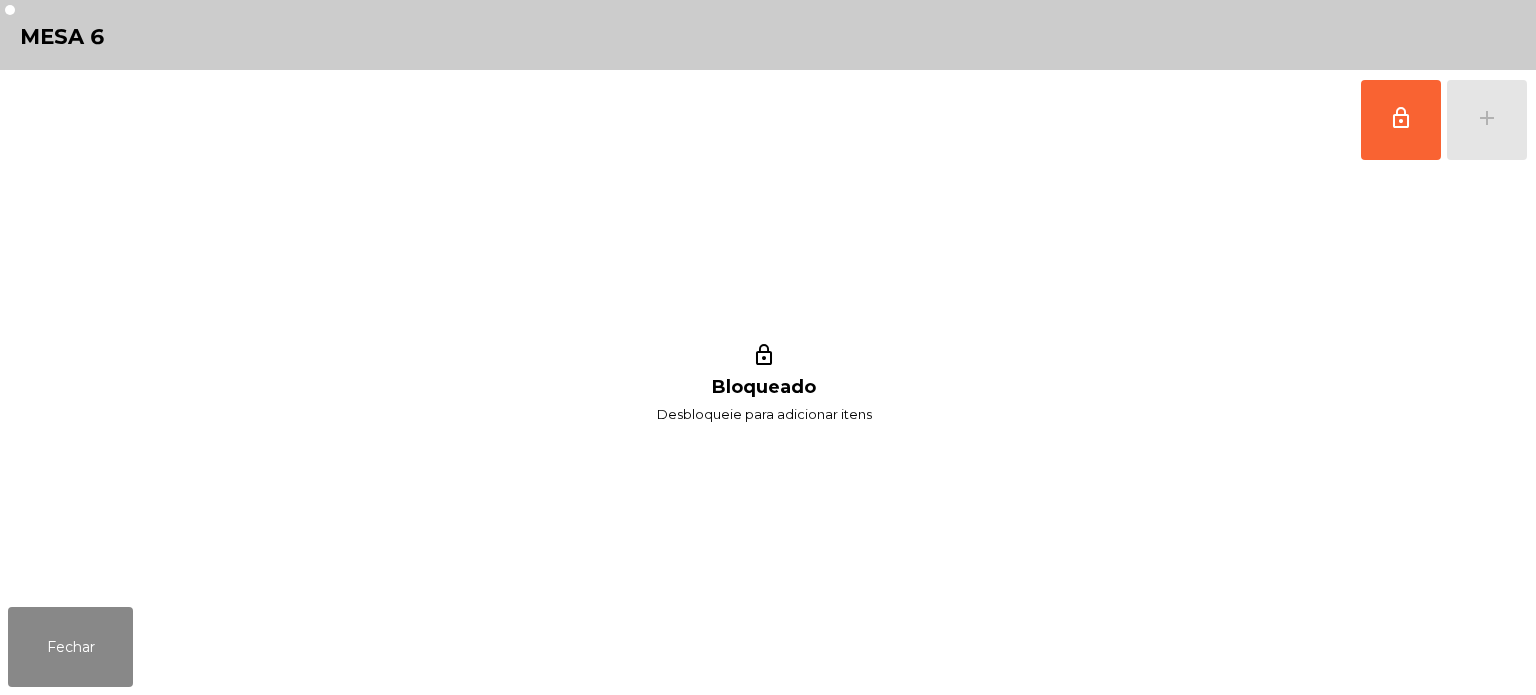 click on "lock_outline   add" 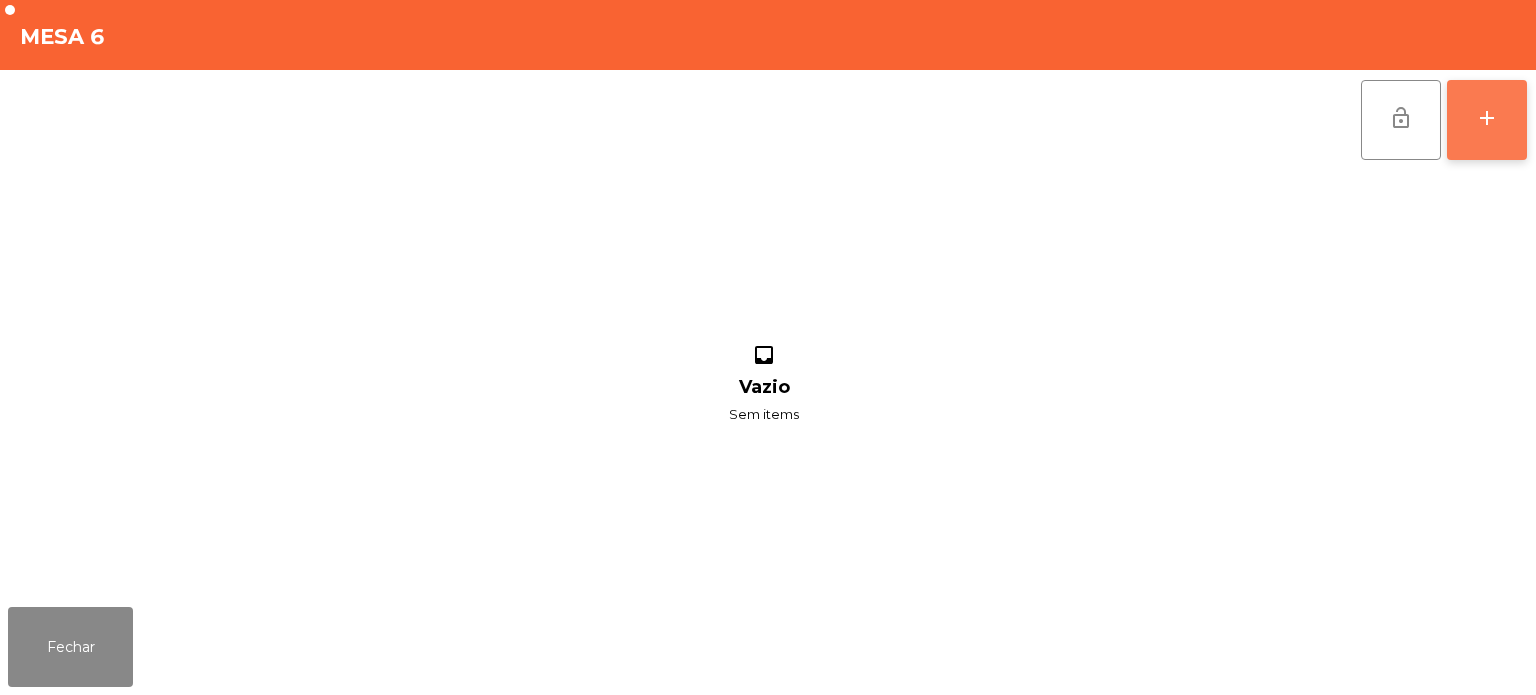 click on "add" 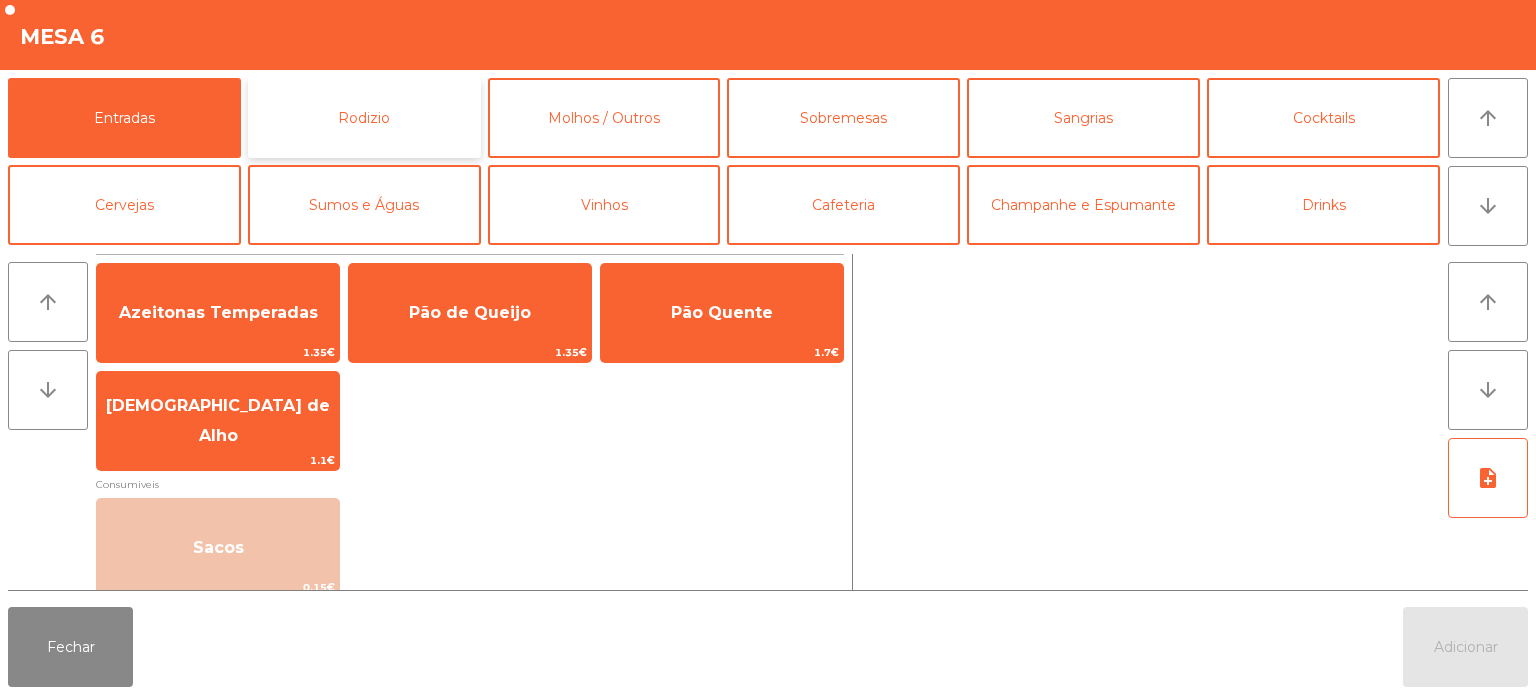 click on "Rodizio" 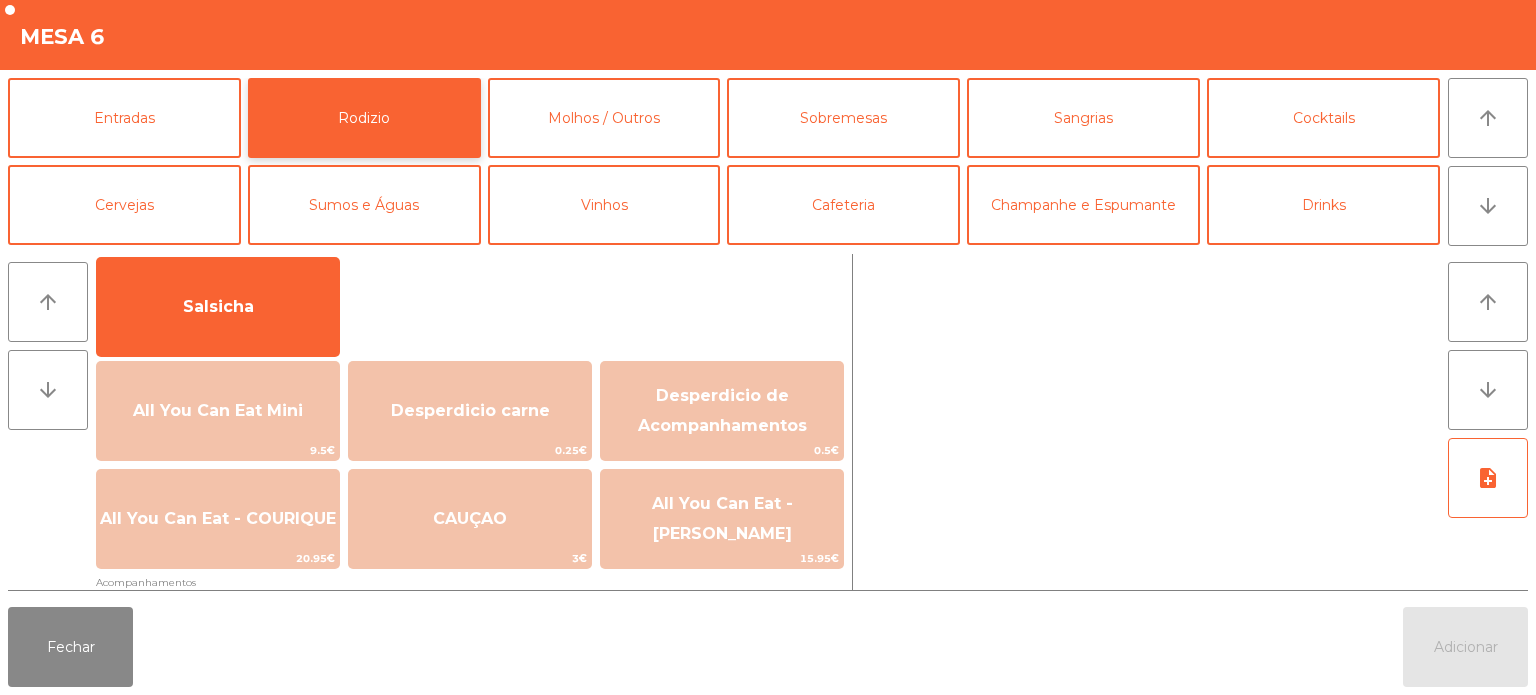 scroll, scrollTop: 164, scrollLeft: 0, axis: vertical 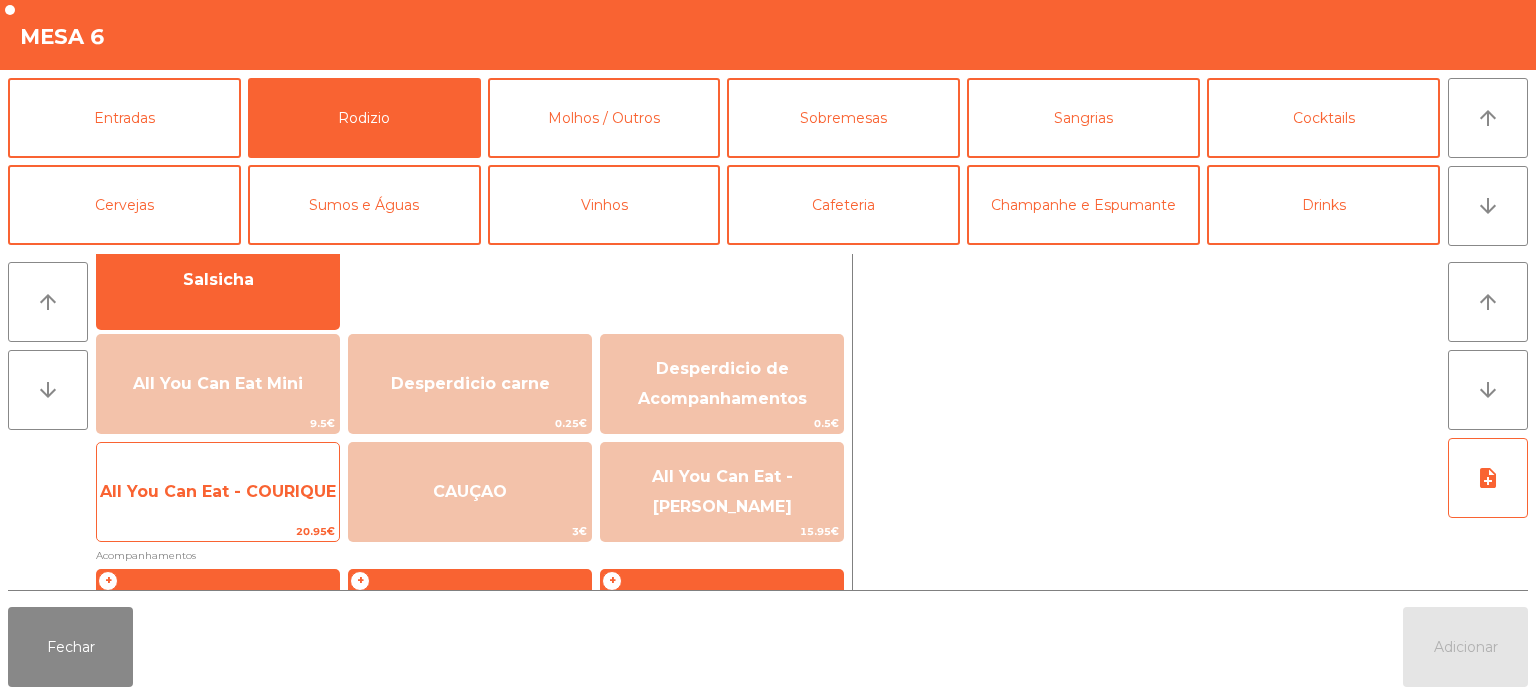 click on "All You Can Eat - COURIQUE" 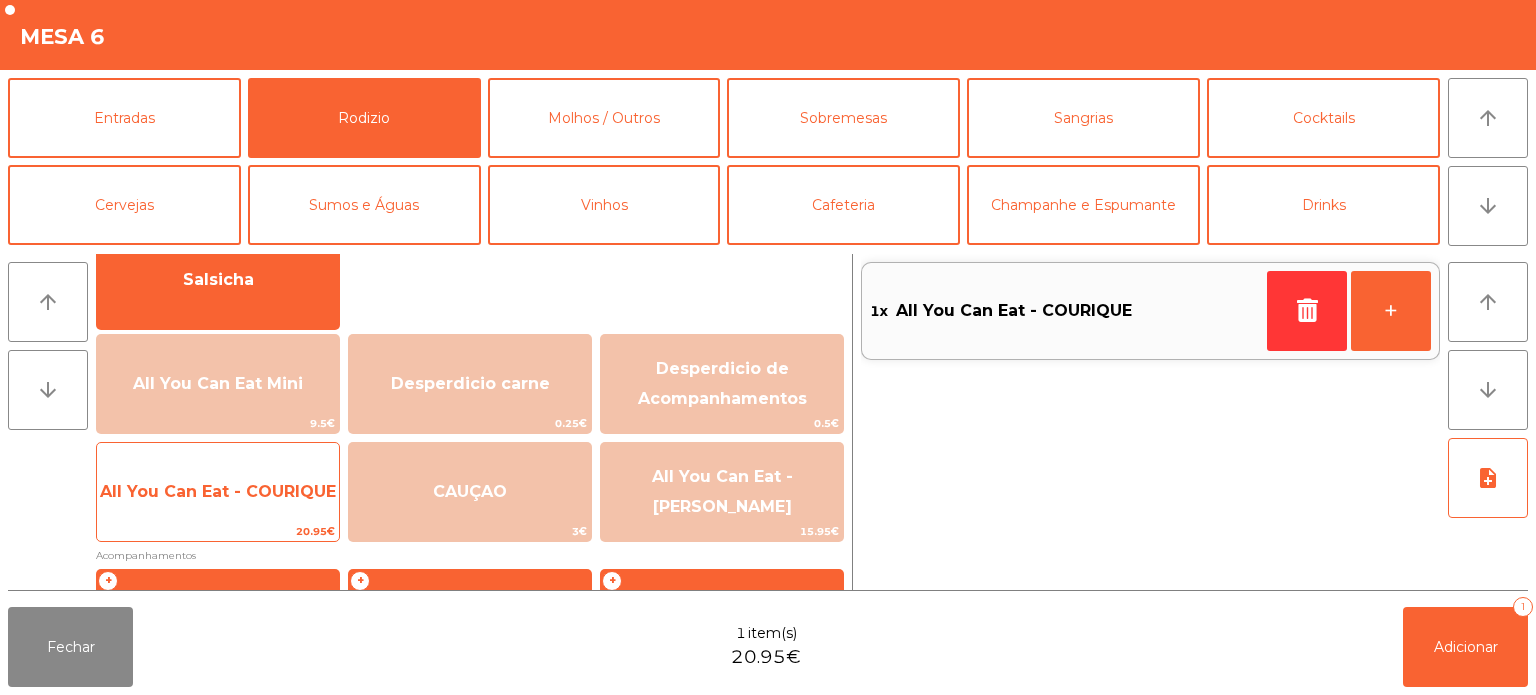 click on "All You Can Eat - COURIQUE" 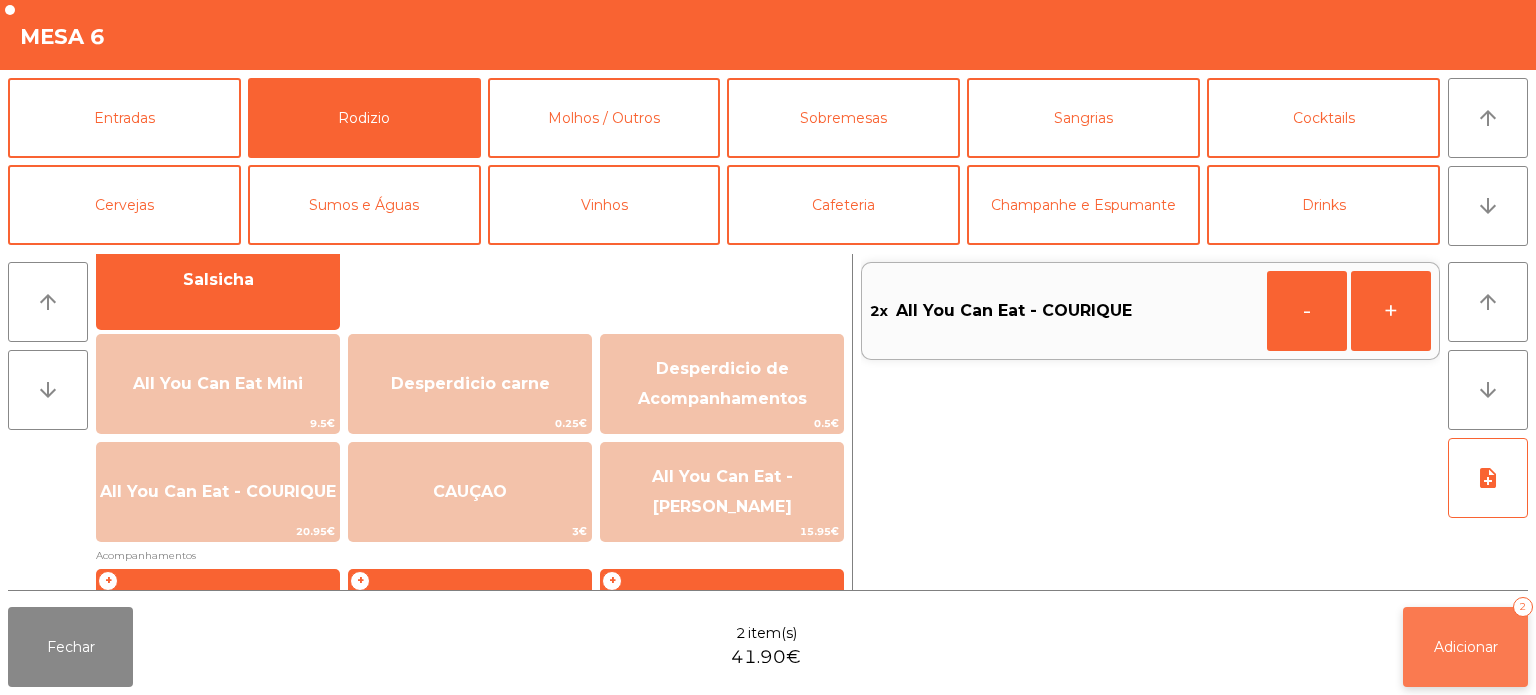 click on "Adicionar   2" 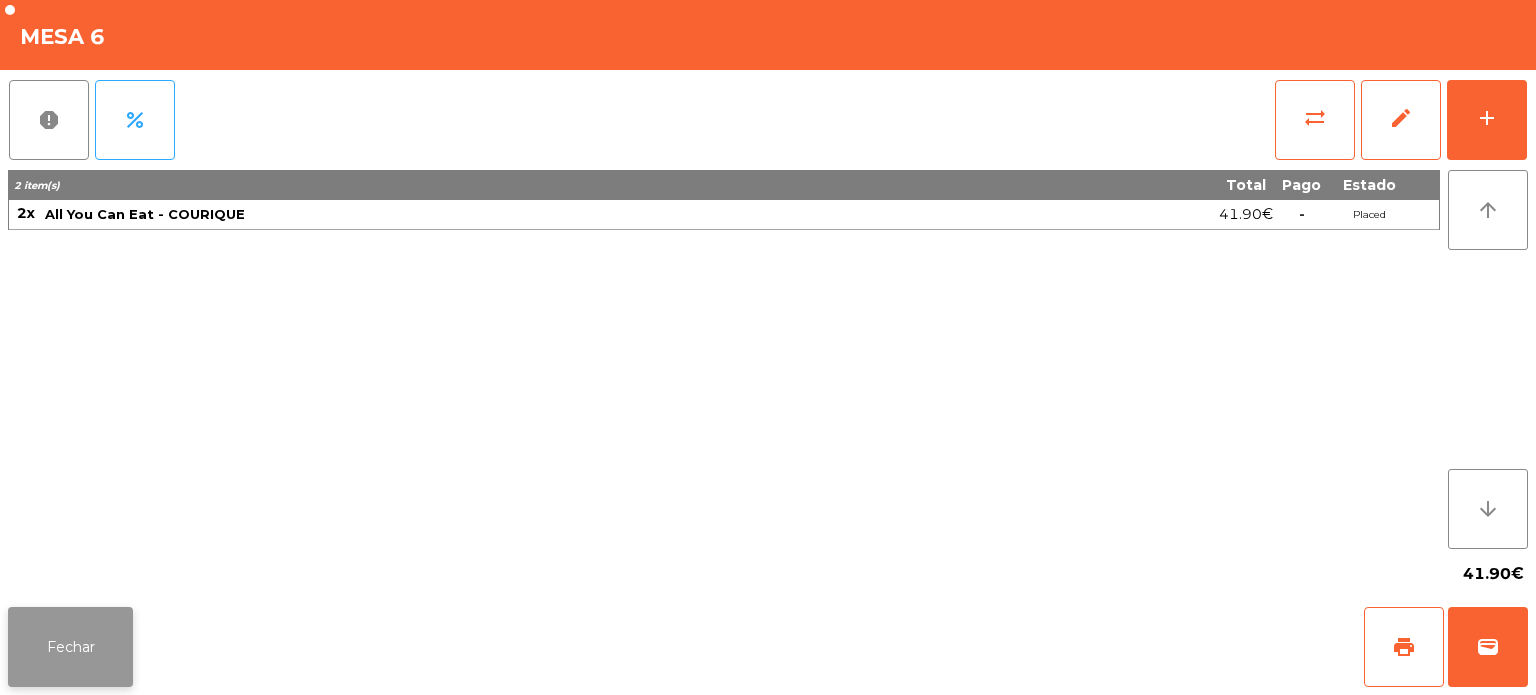 click on "Fechar" 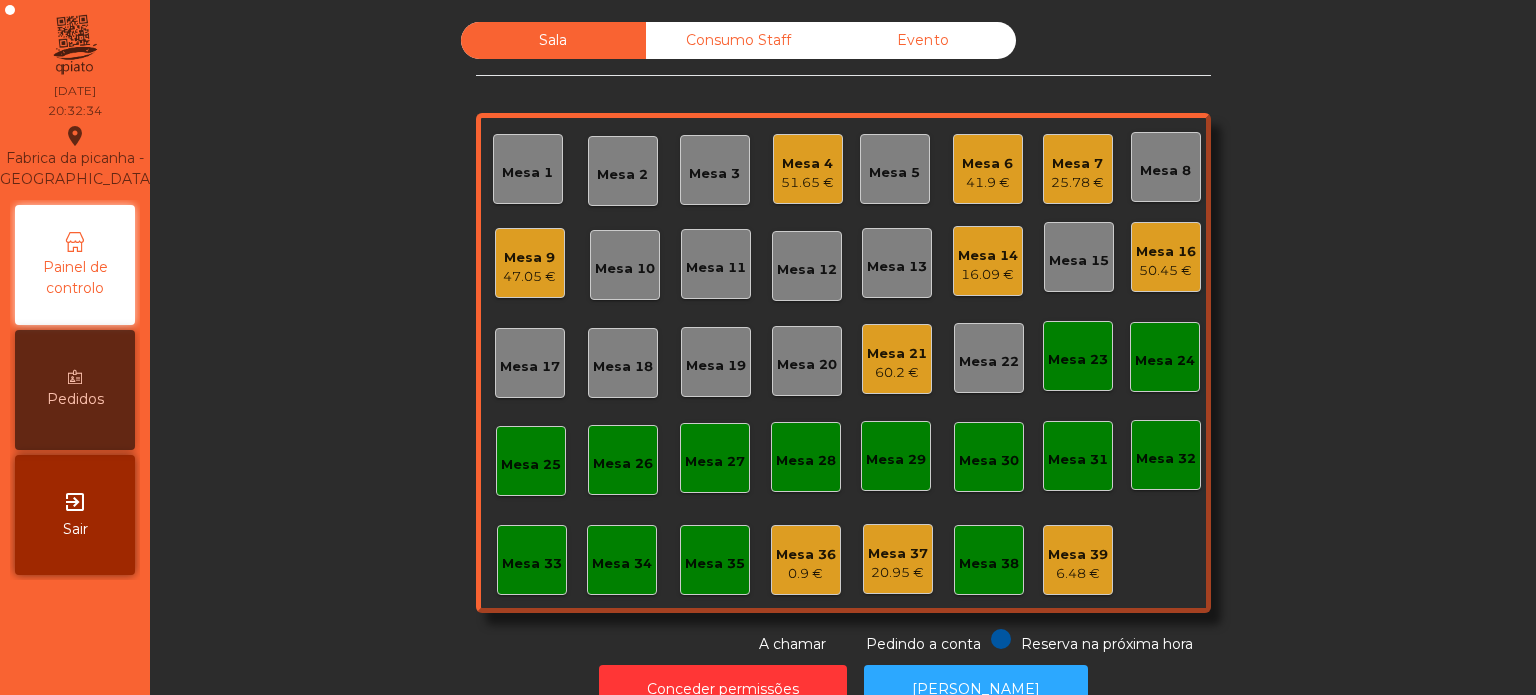 click on "50.45 €" 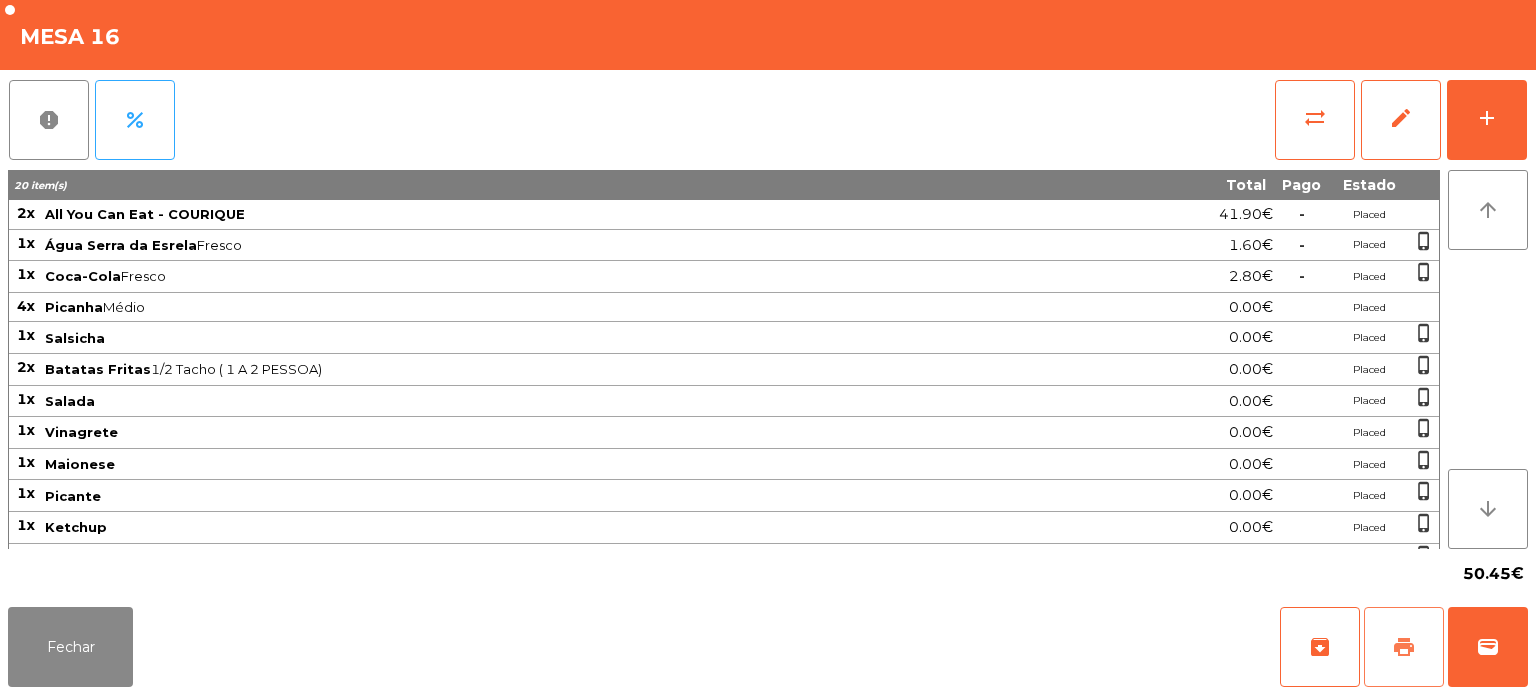 click on "print" 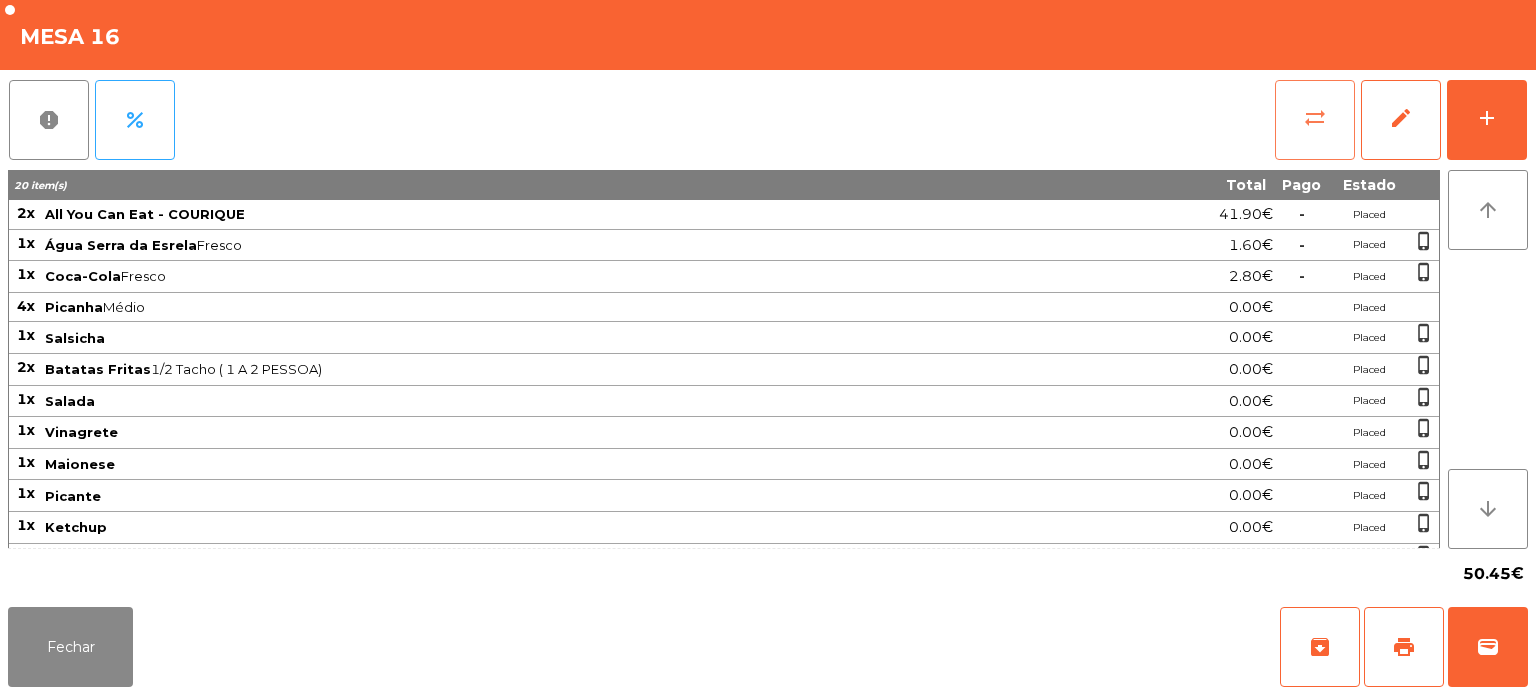 click on "sync_alt" 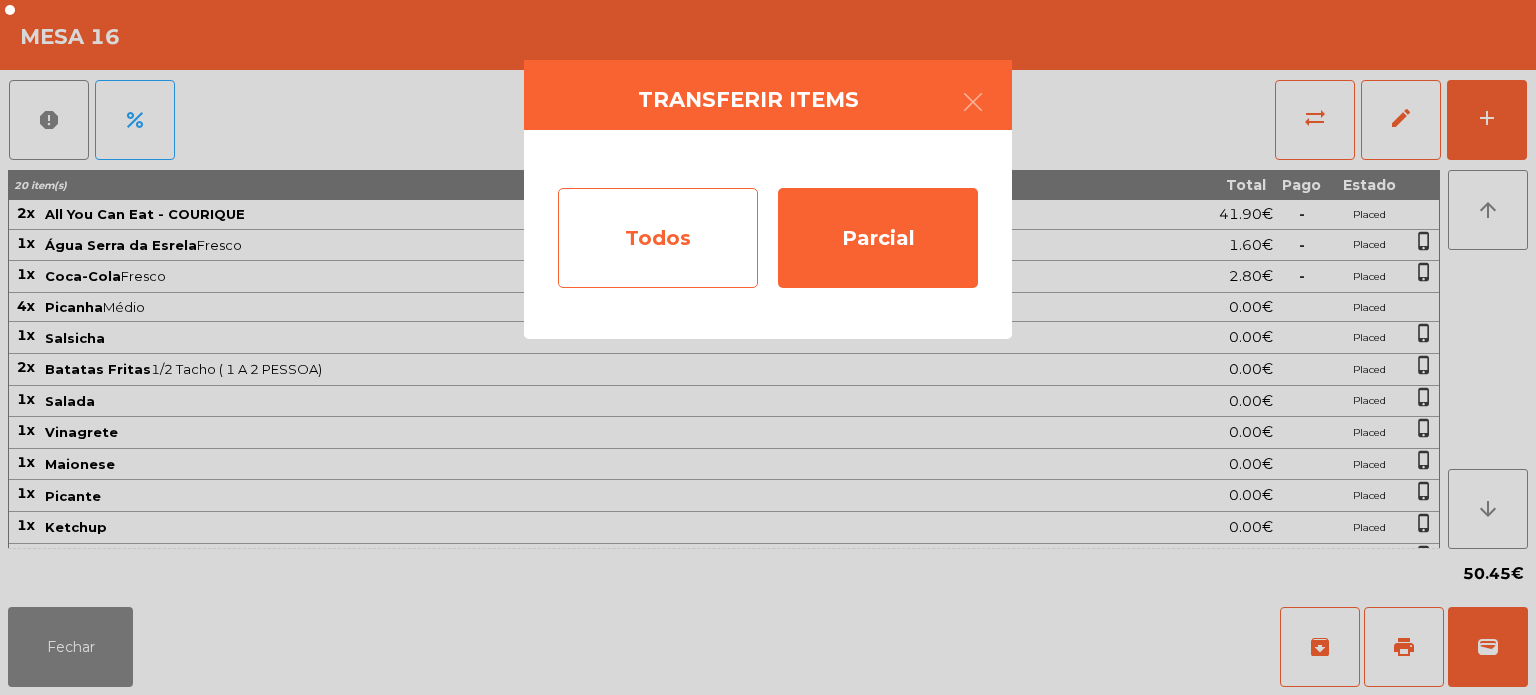 click on "Todos" 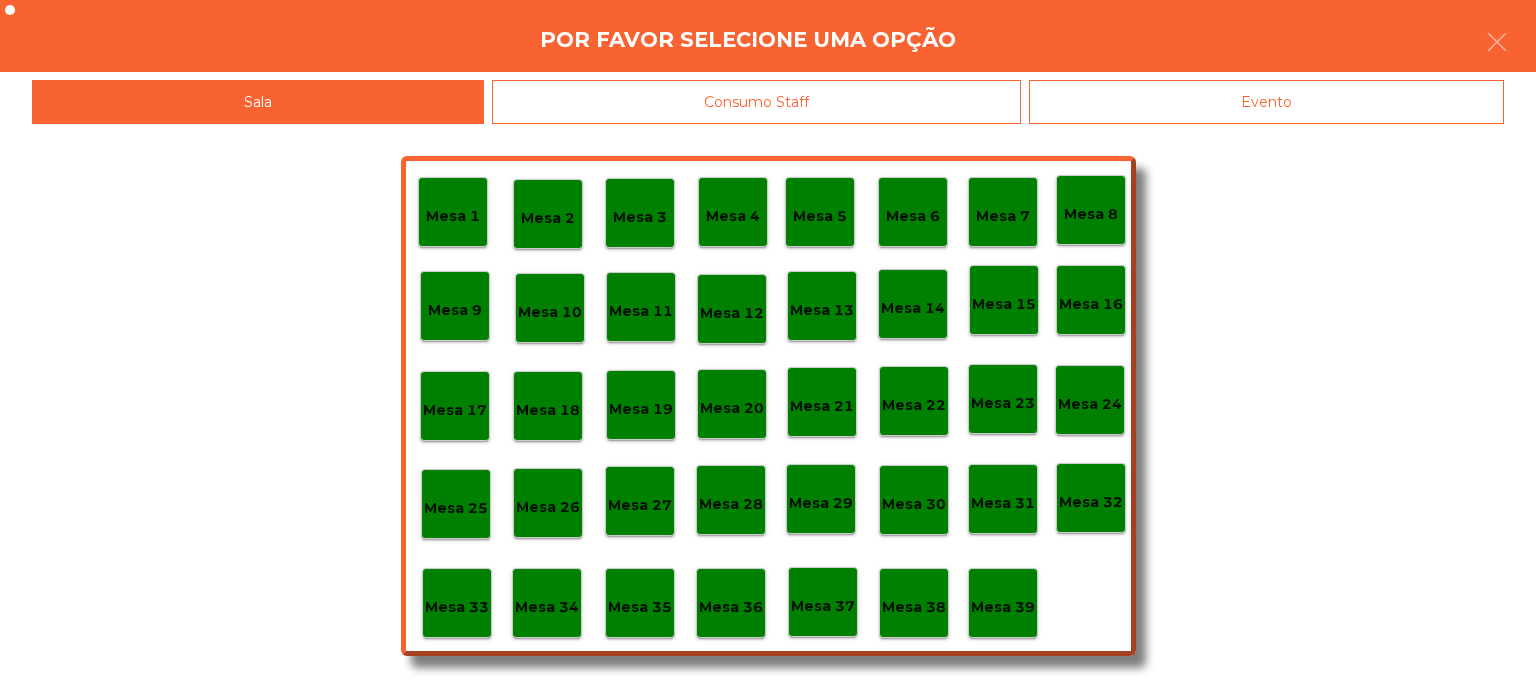 click on "Evento" 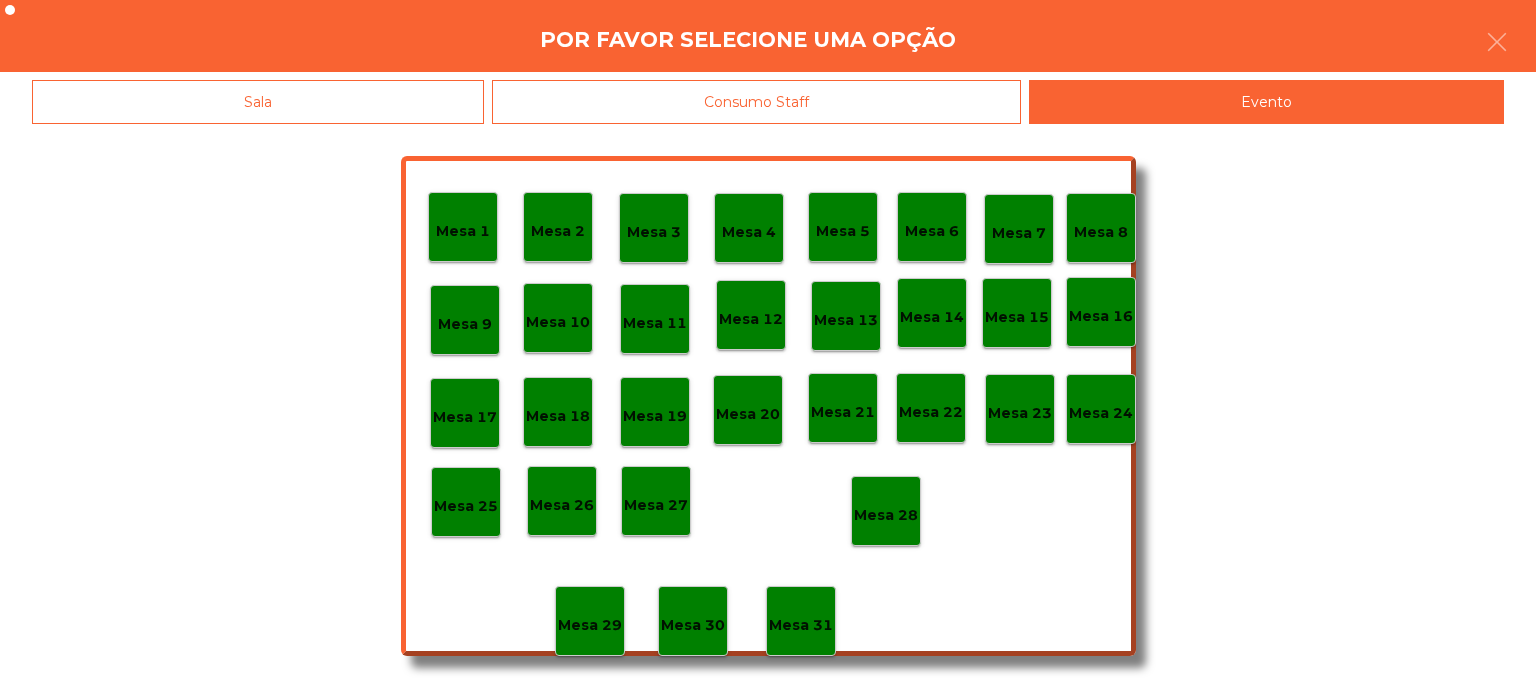 click on "Mesa 28" 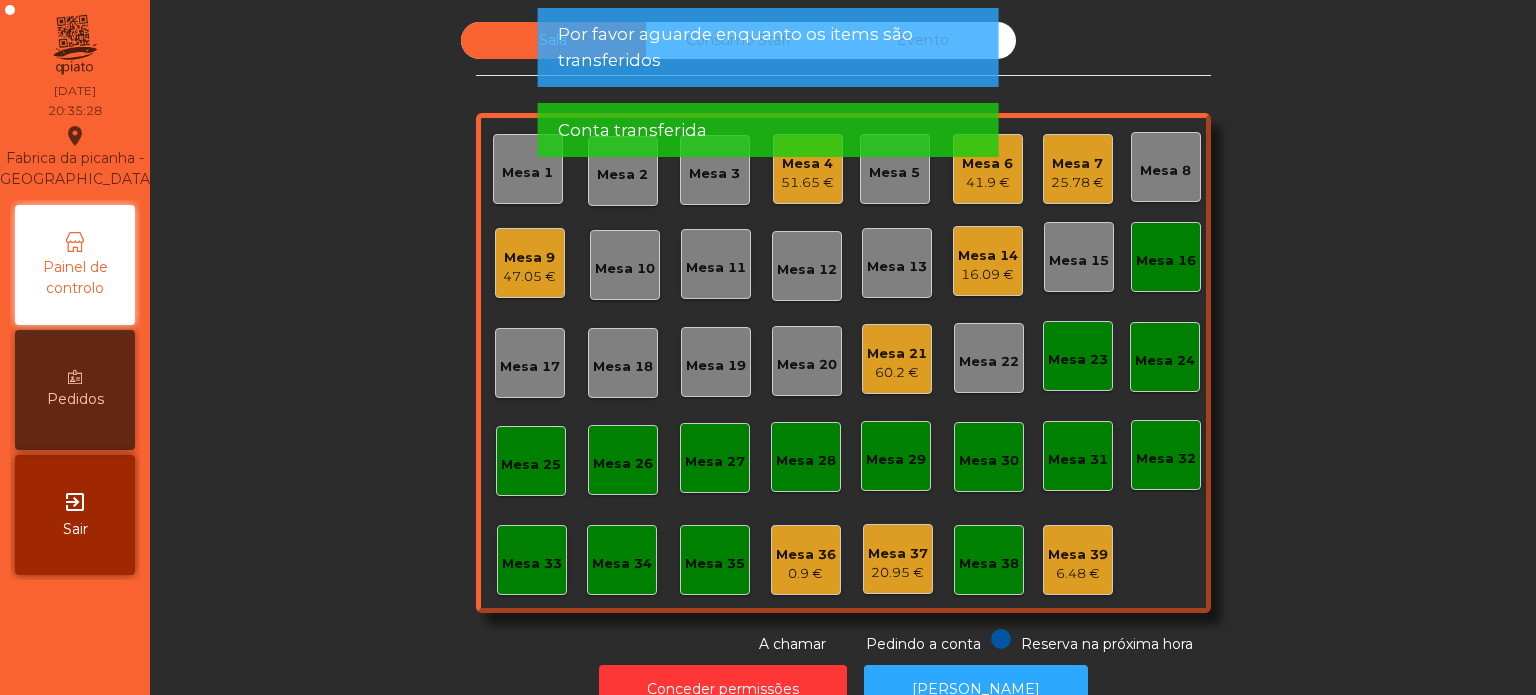 click on "Mesa 16" 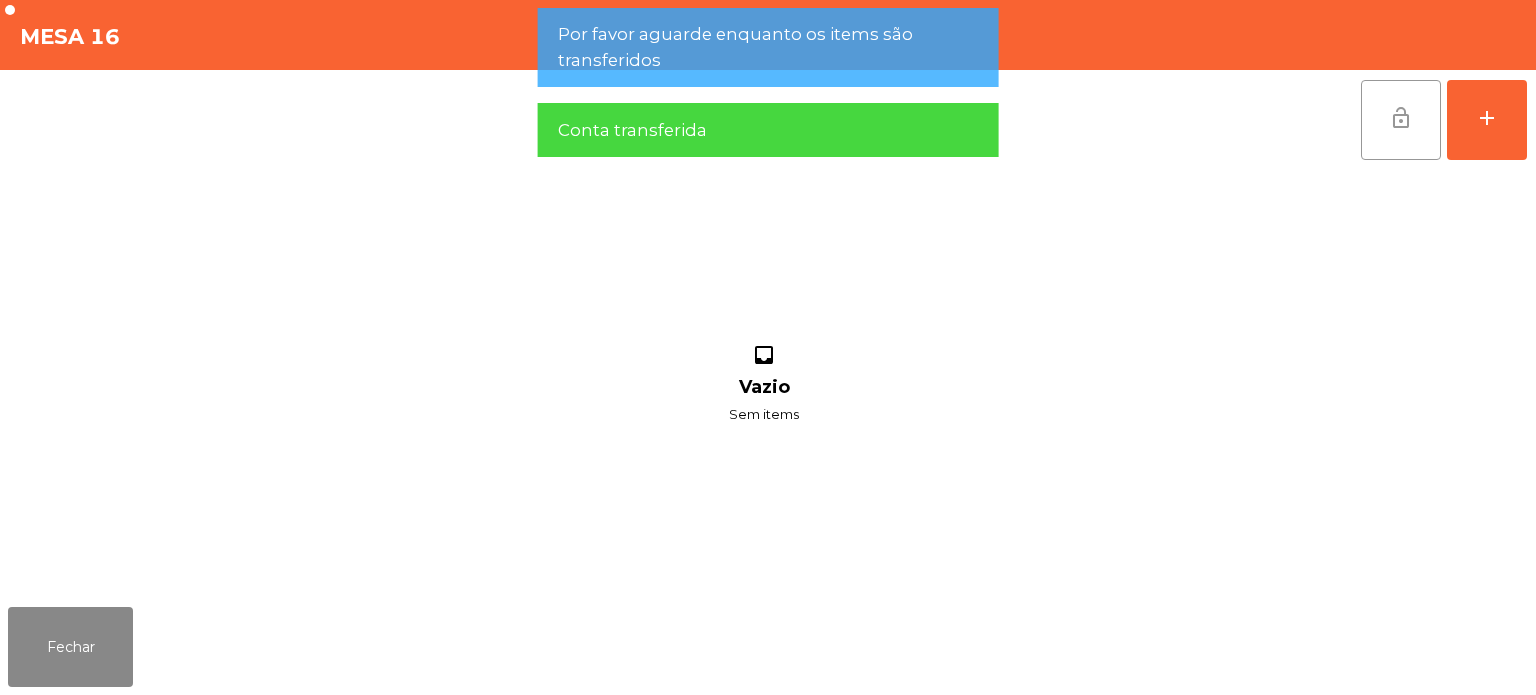 click on "lock_open" 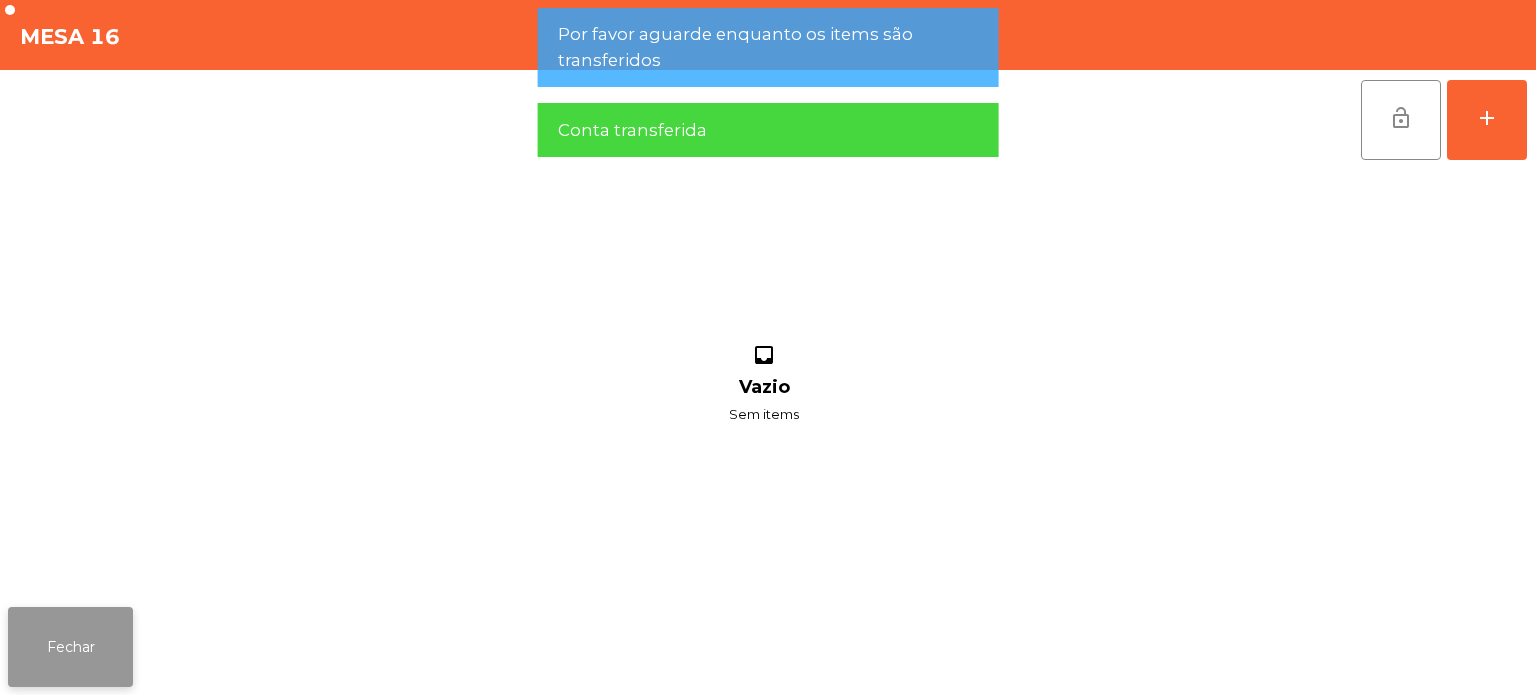click on "Fechar" 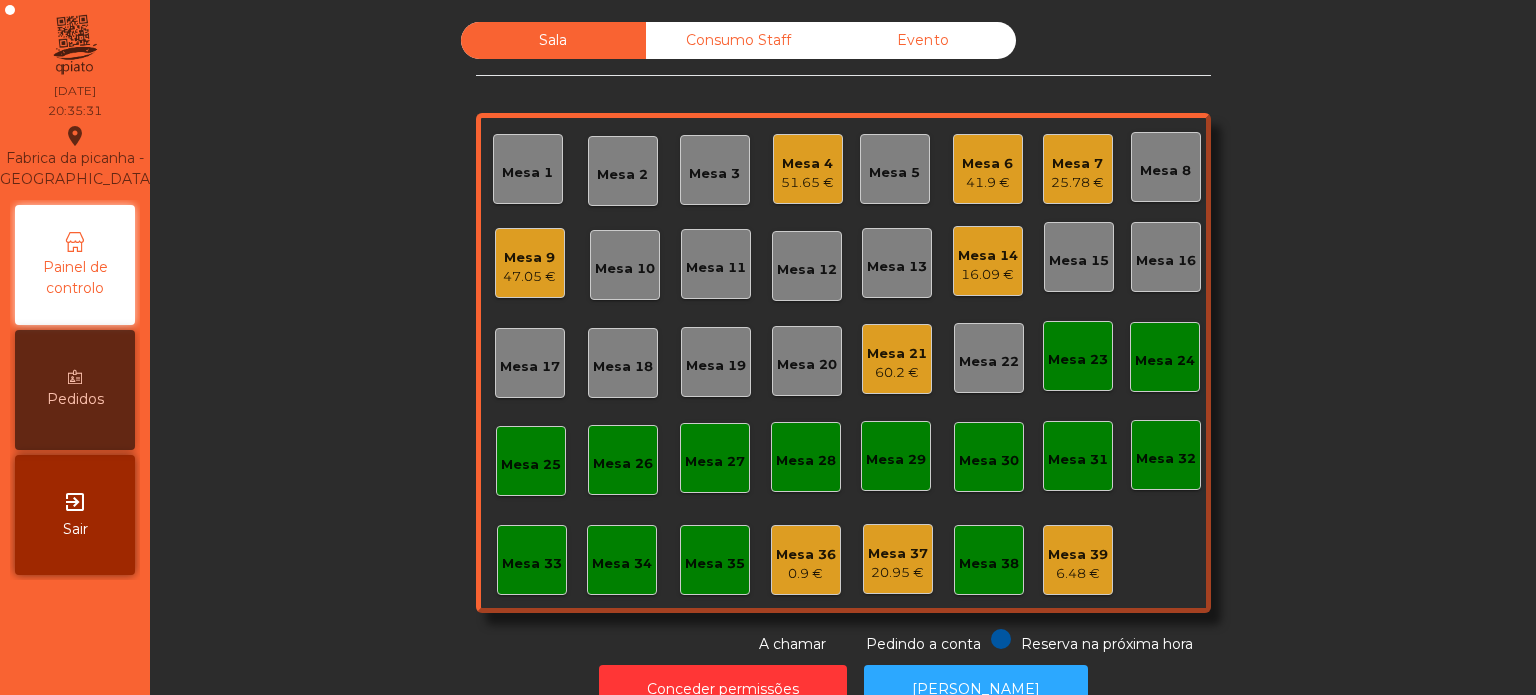 click on "Mesa 7" 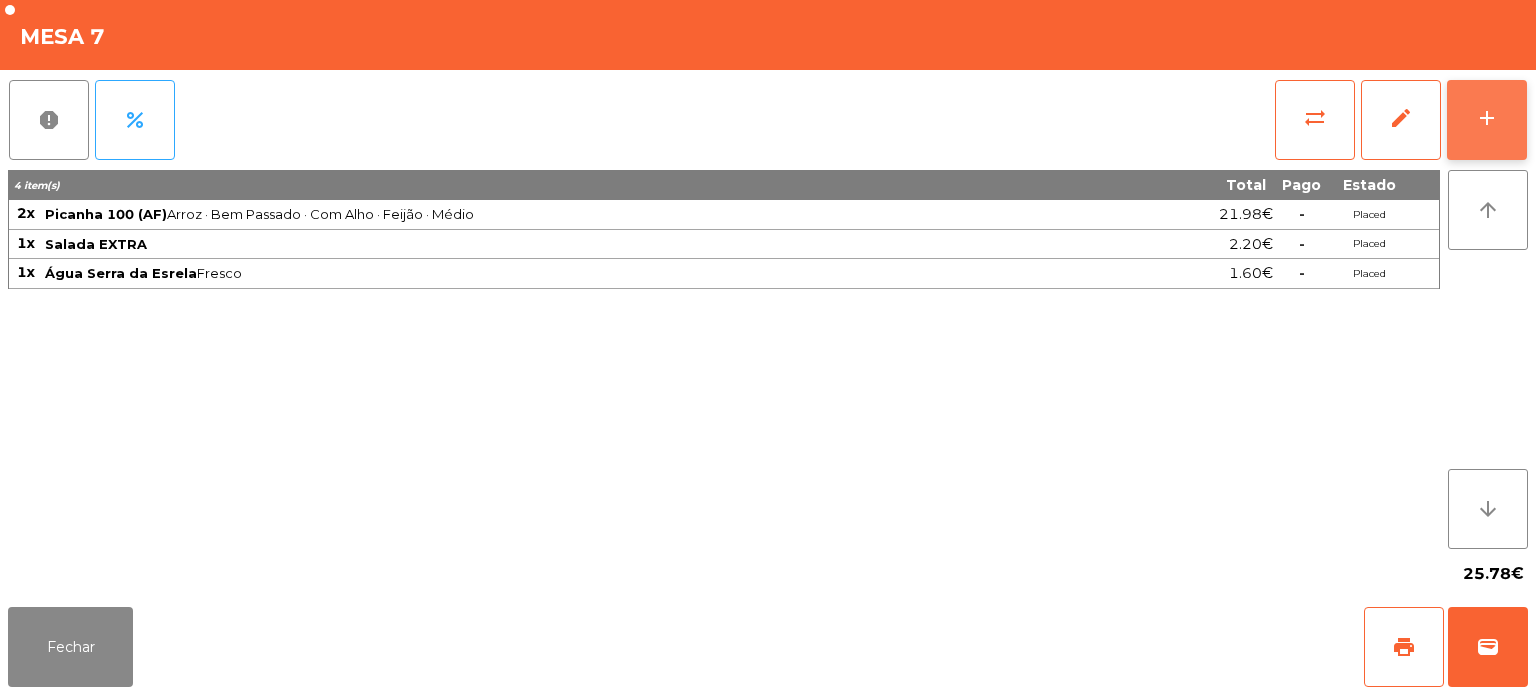 click on "add" 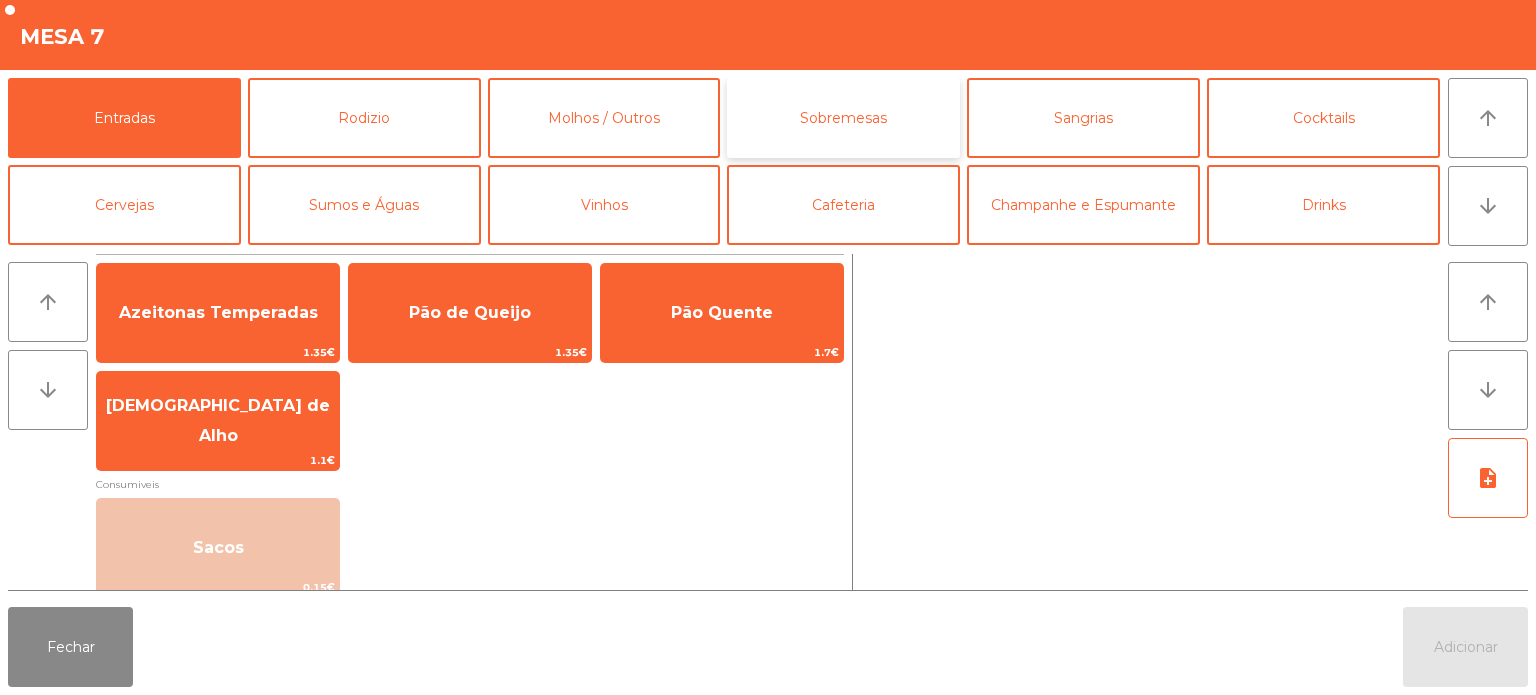 click on "Sobremesas" 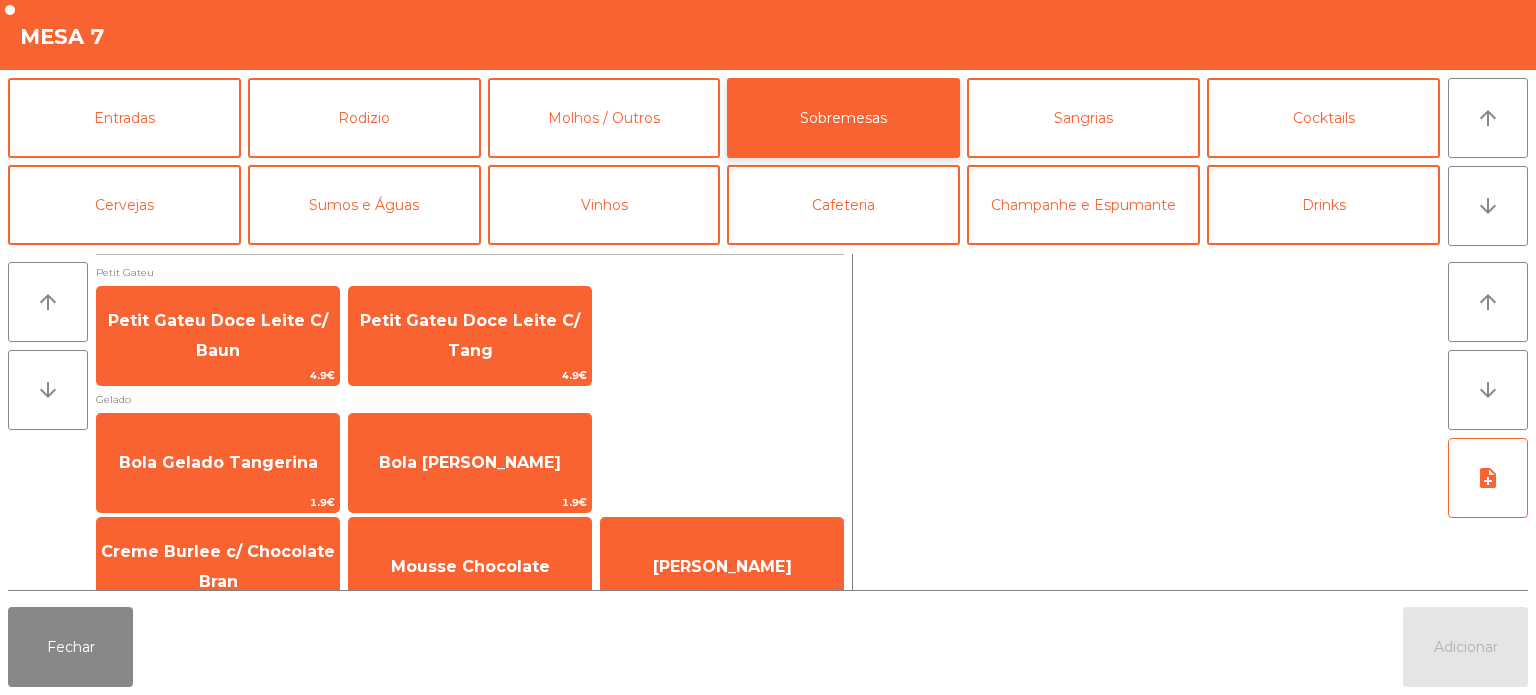 scroll, scrollTop: 34, scrollLeft: 0, axis: vertical 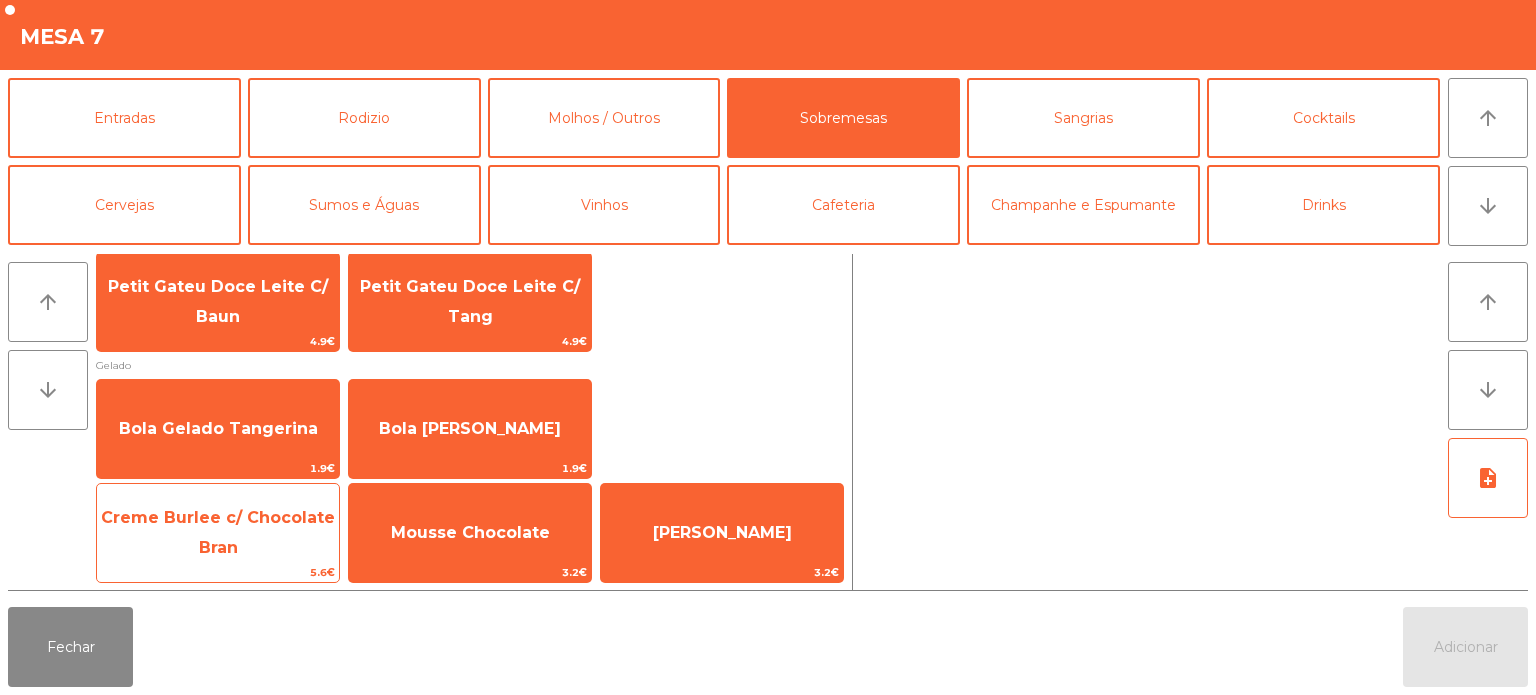 click on "Creme Burlee c/ Chocolate Bran" 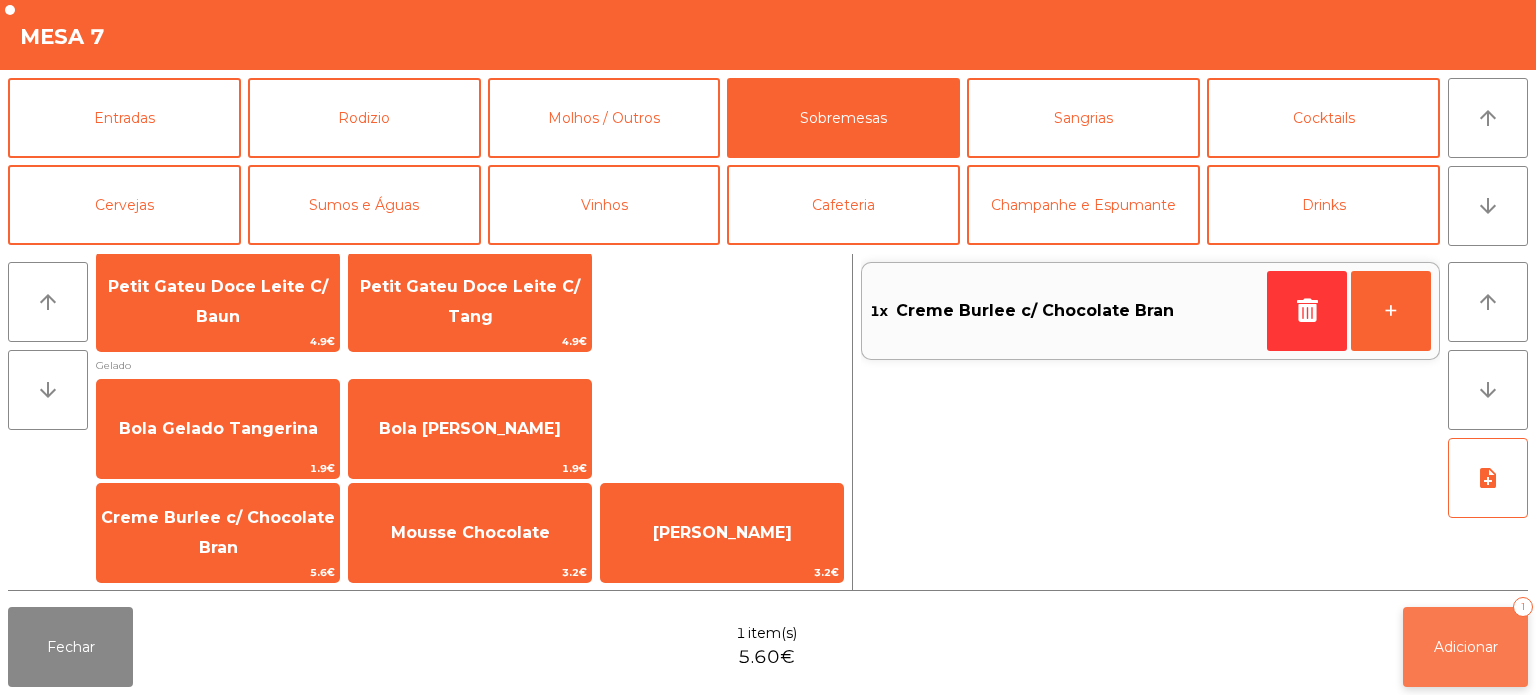 click on "Adicionar   1" 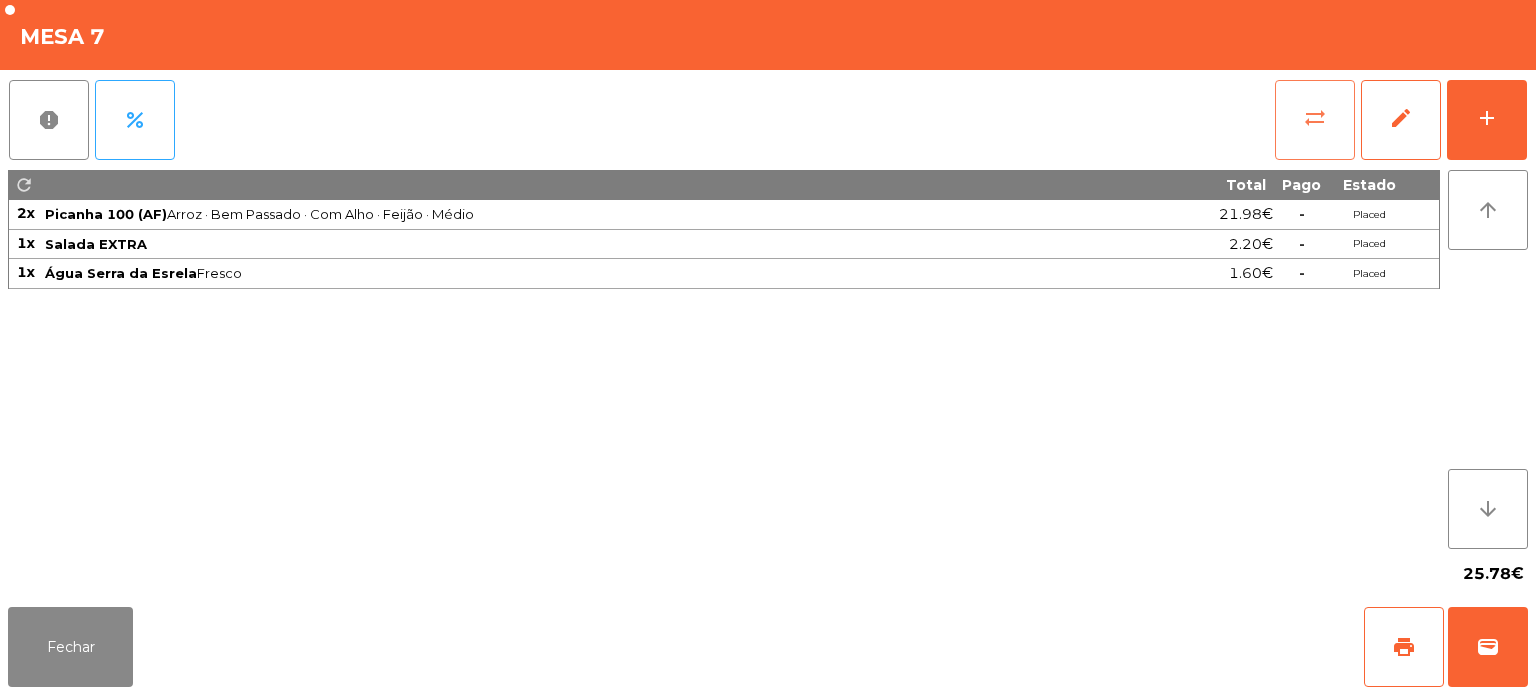 click on "sync_alt" 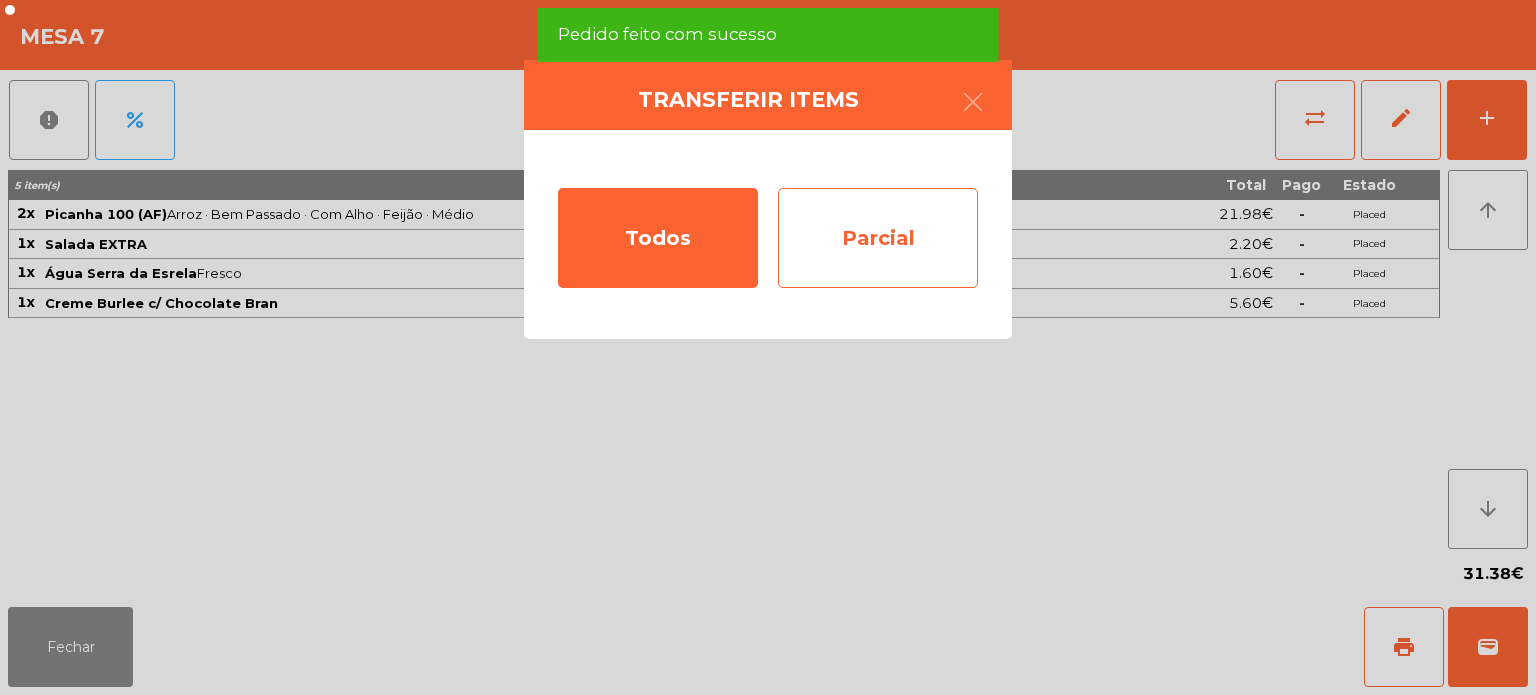 click on "Parcial" 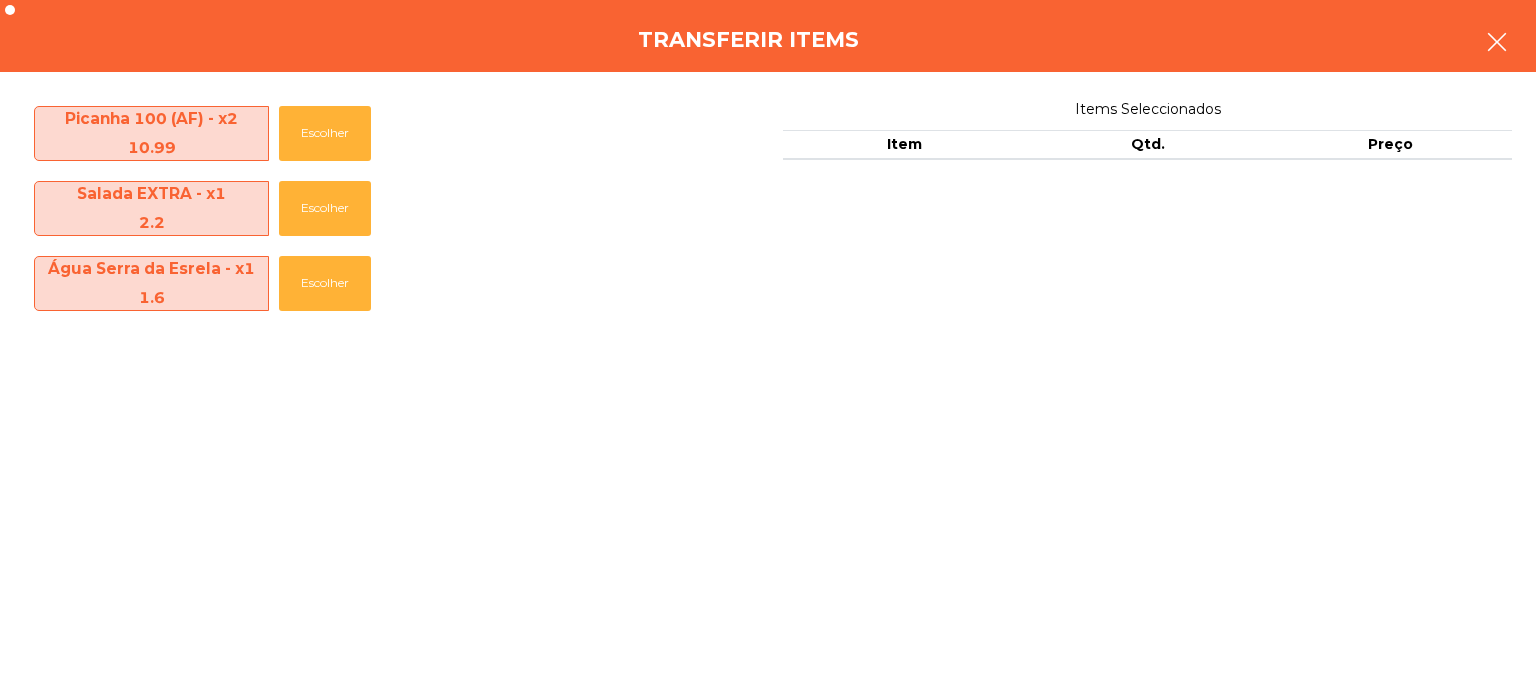 click 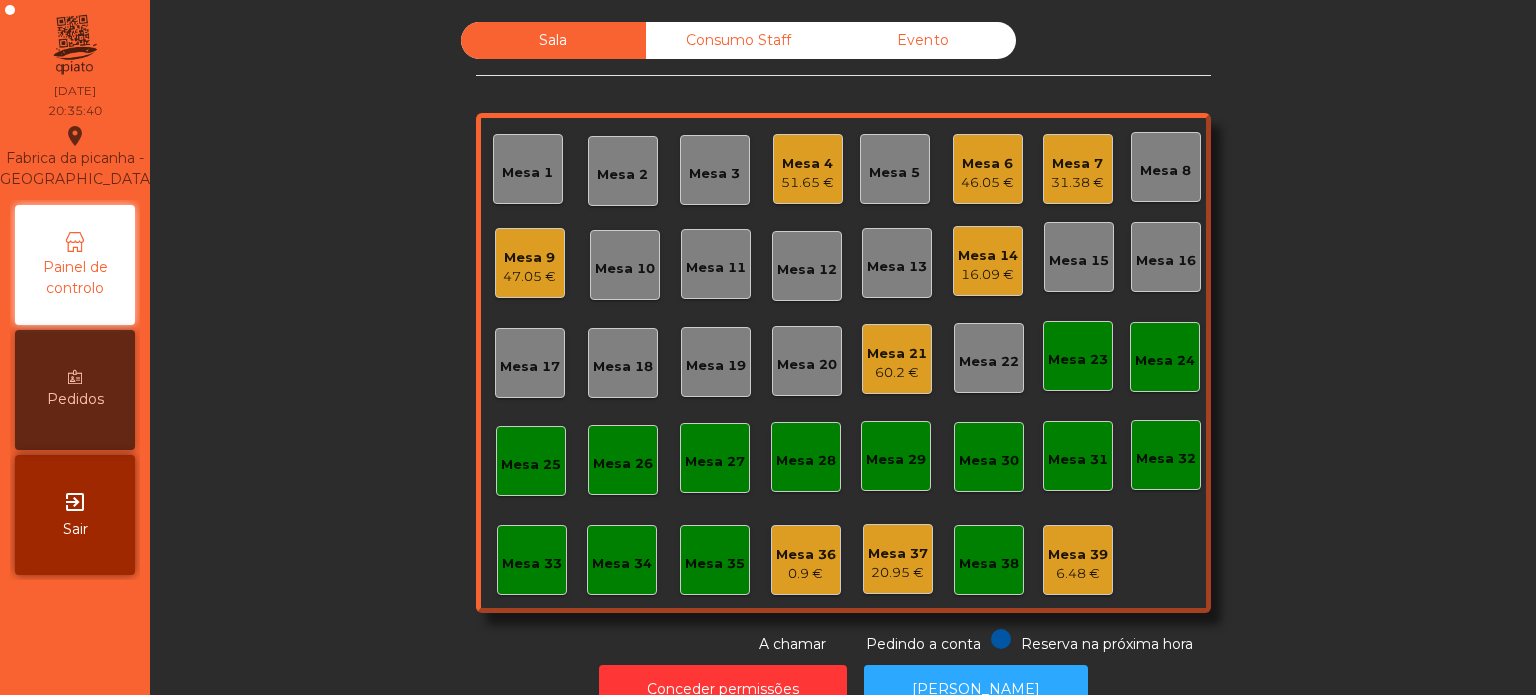 click on "Mesa 7" 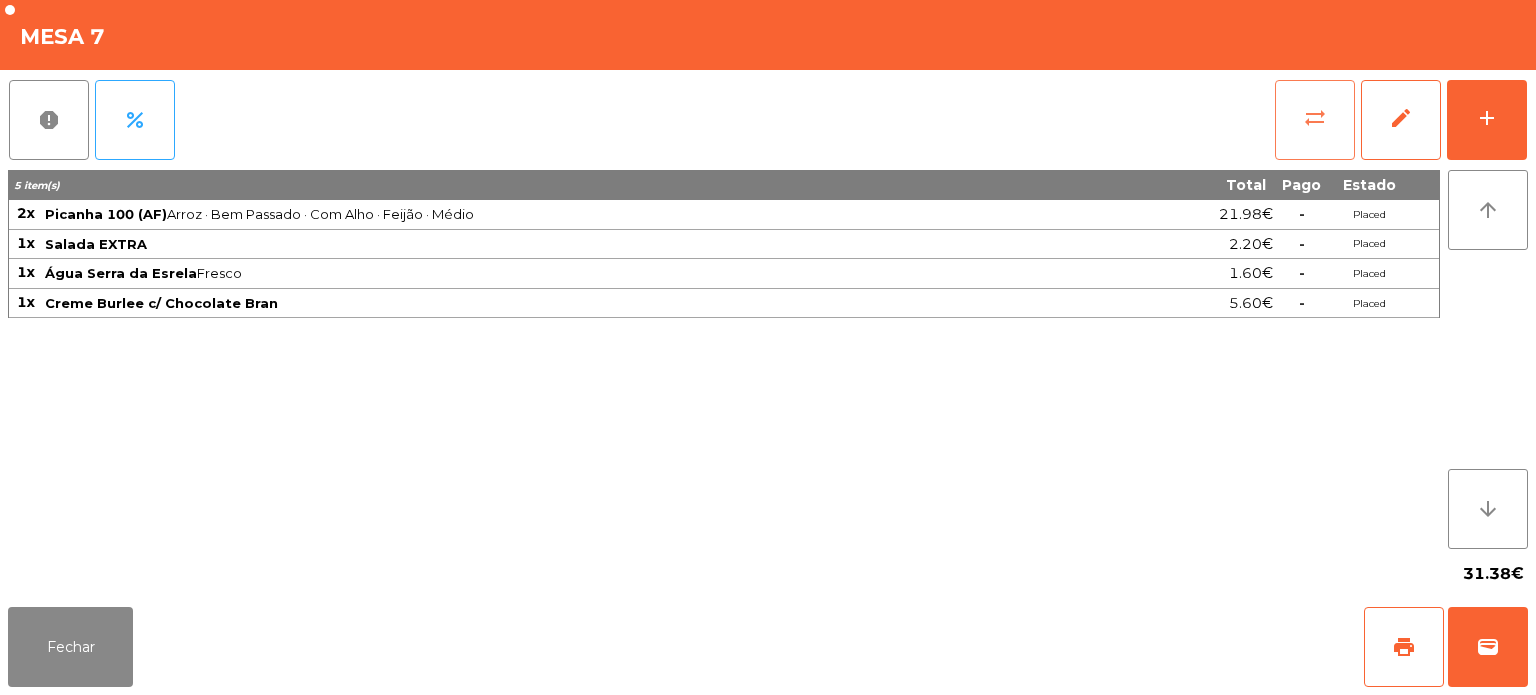 click on "sync_alt" 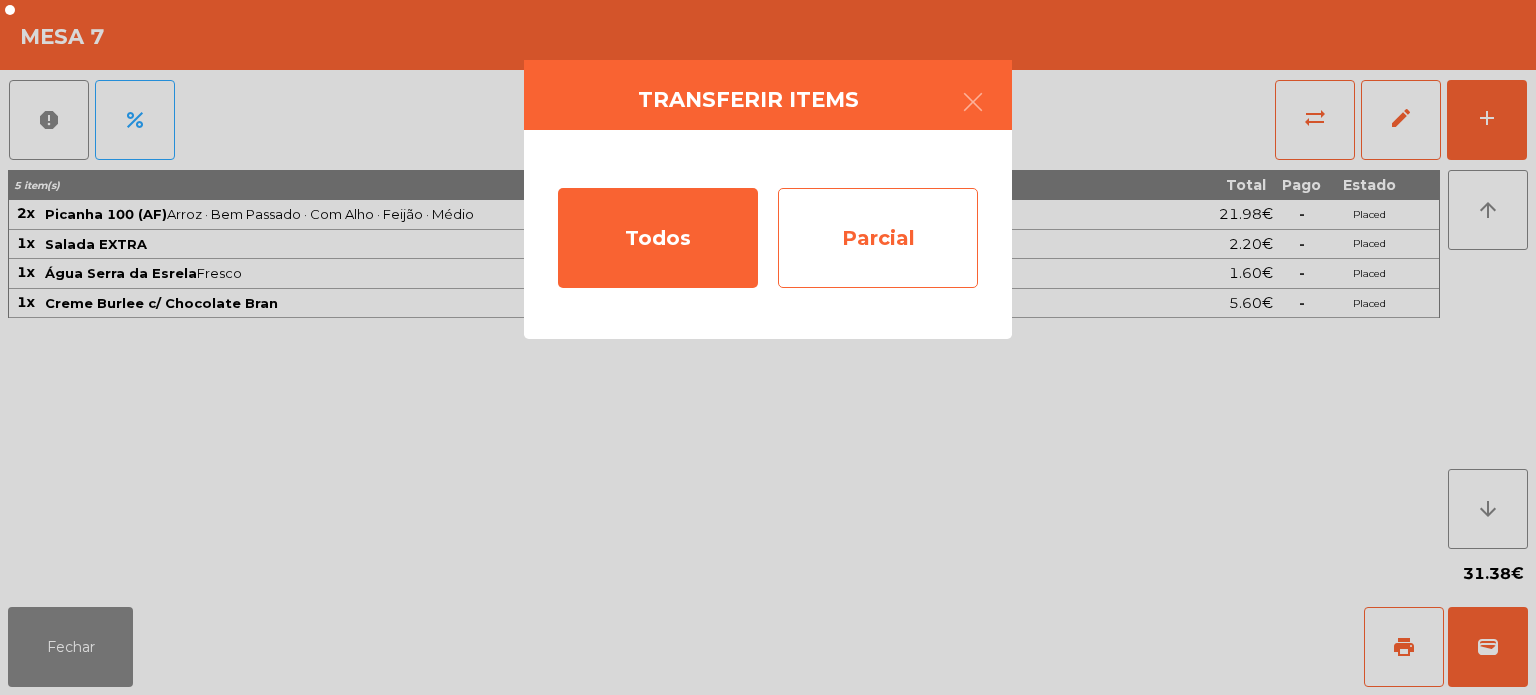 click on "Parcial" 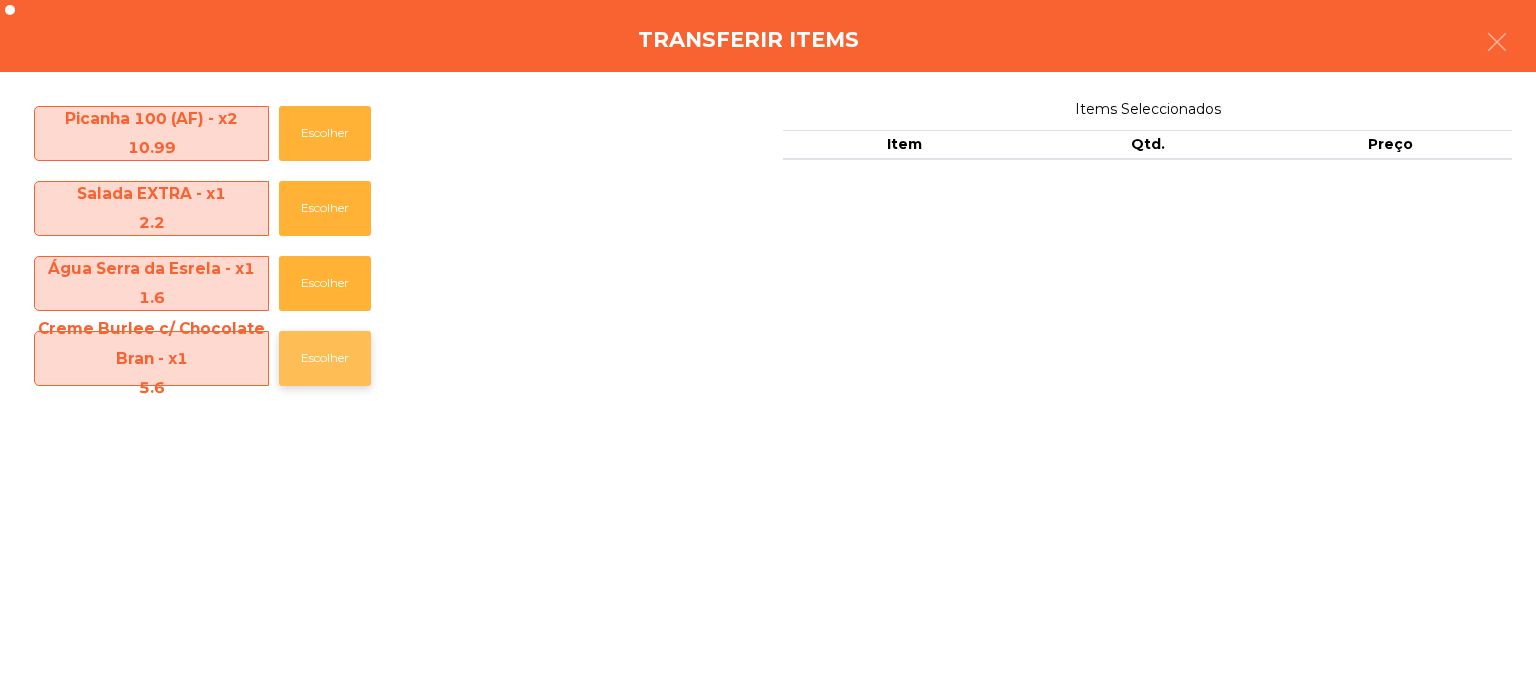 click on "Escolher" 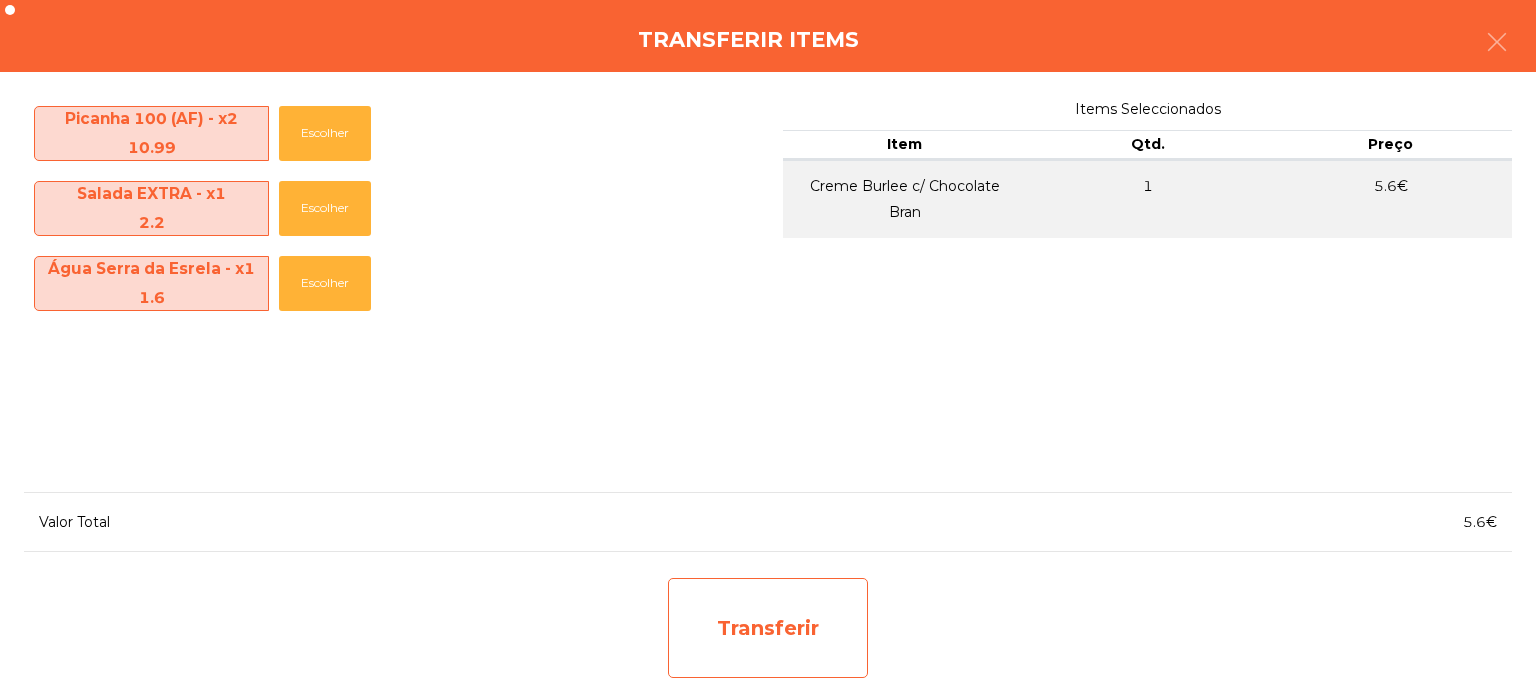click on "Transferir" 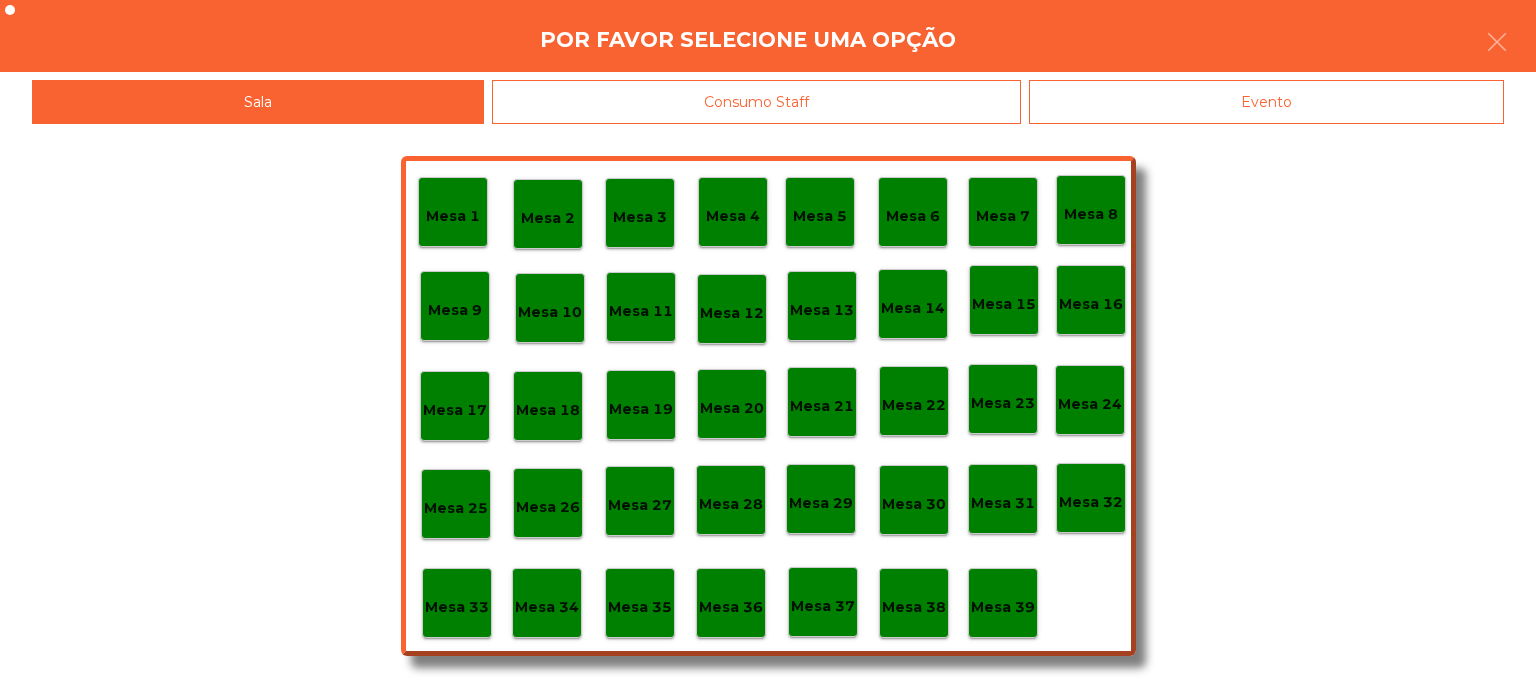 click on "Mesa 39" 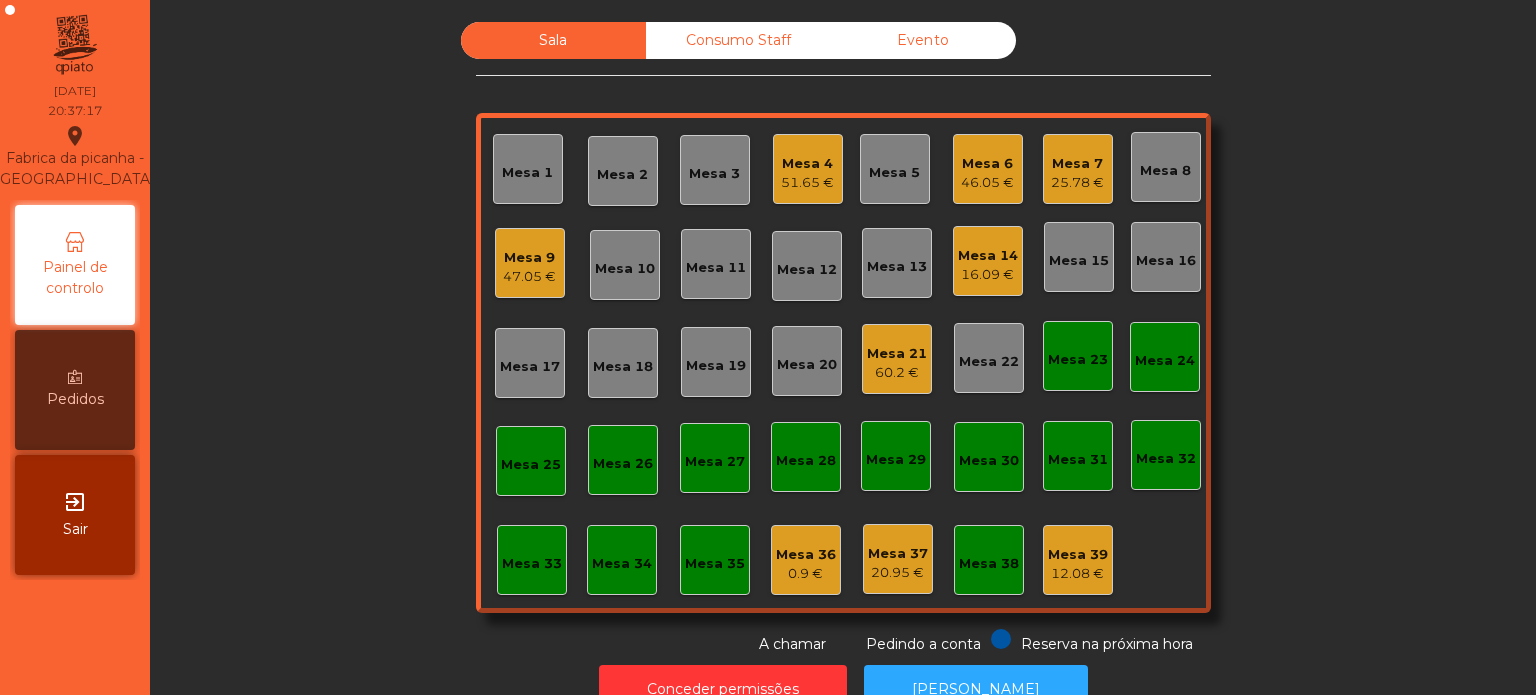 click on "Mesa 7   25.78 €" 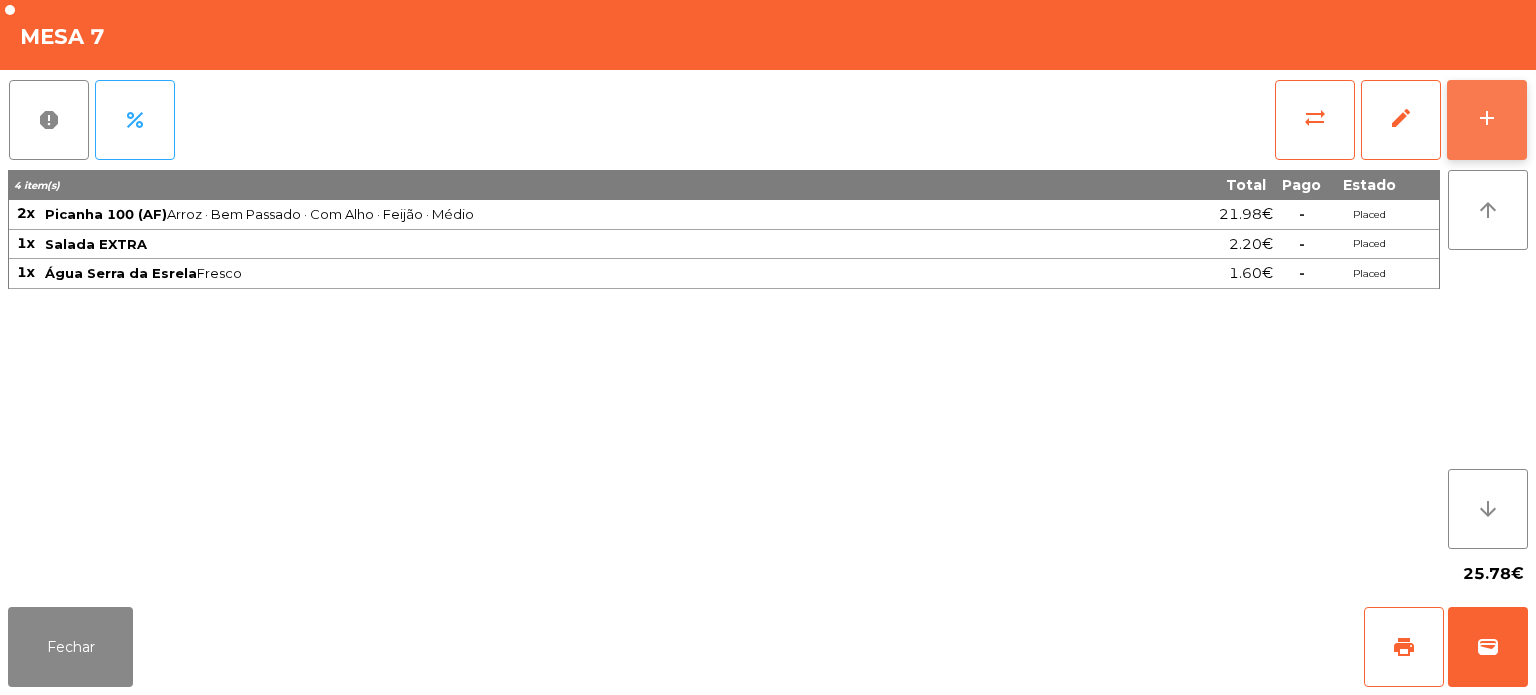 click on "add" 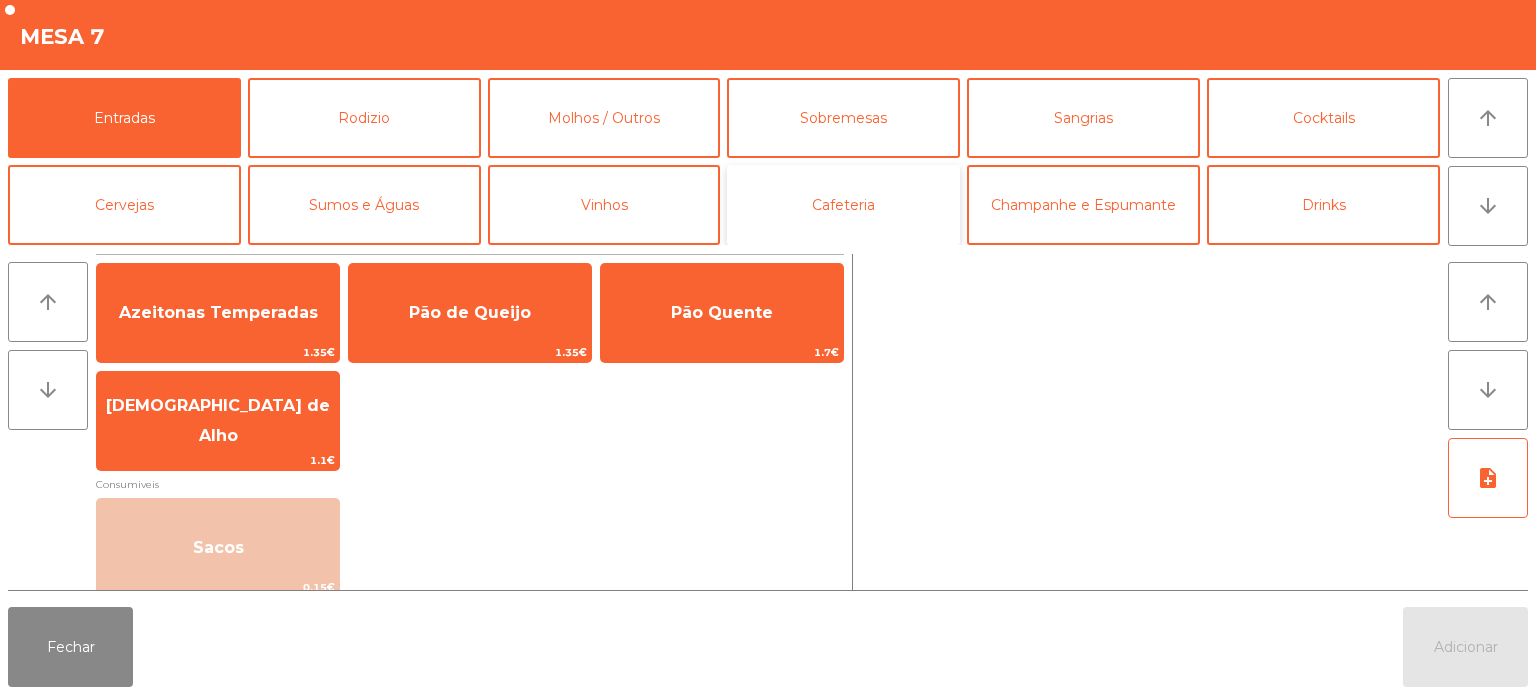 click on "Cafeteria" 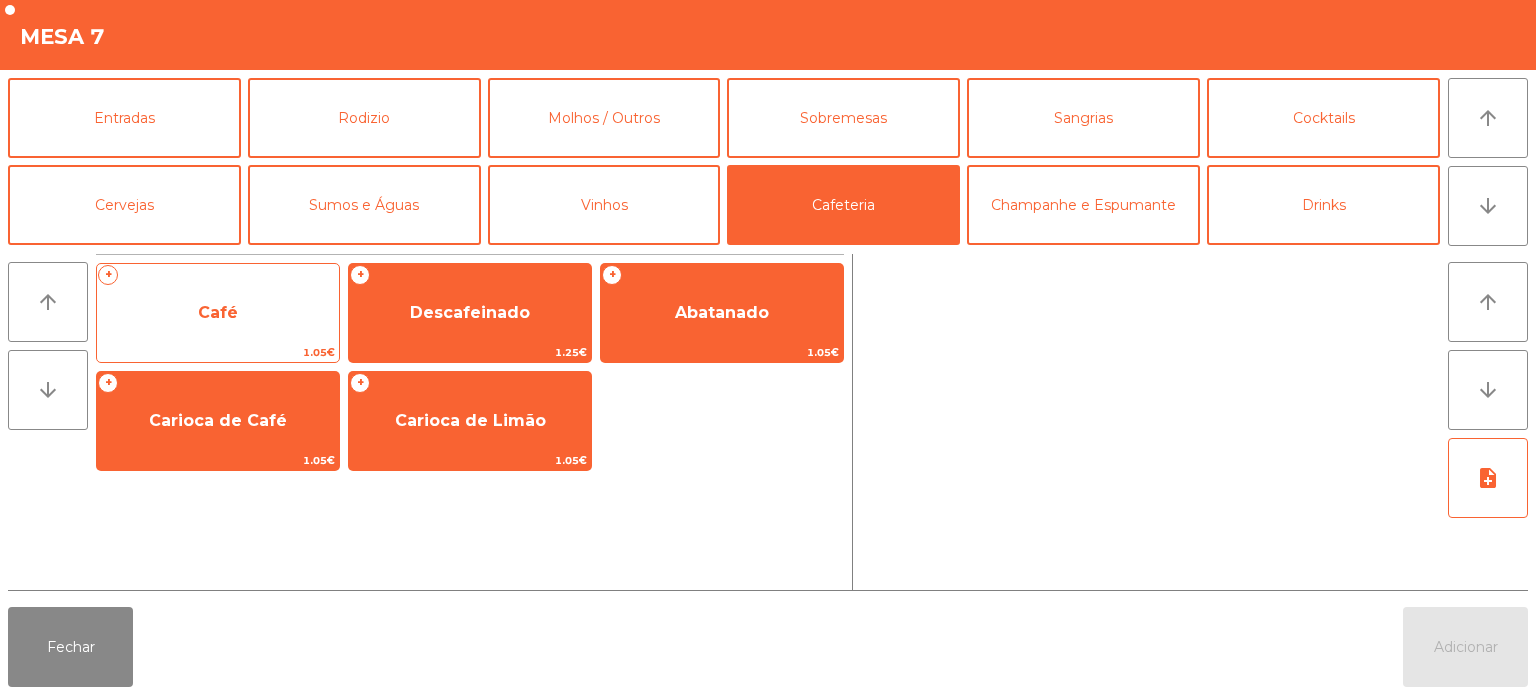 click on "Café" 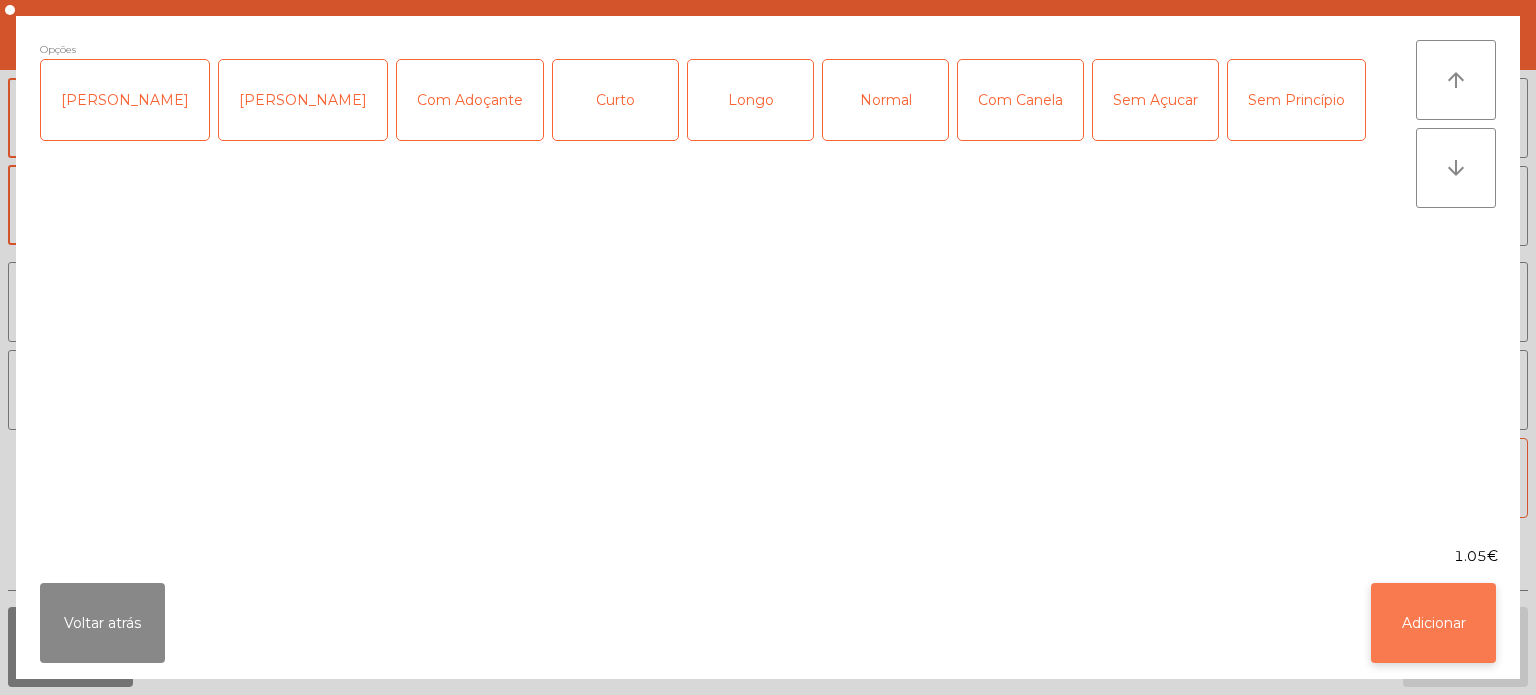 click on "Adicionar" 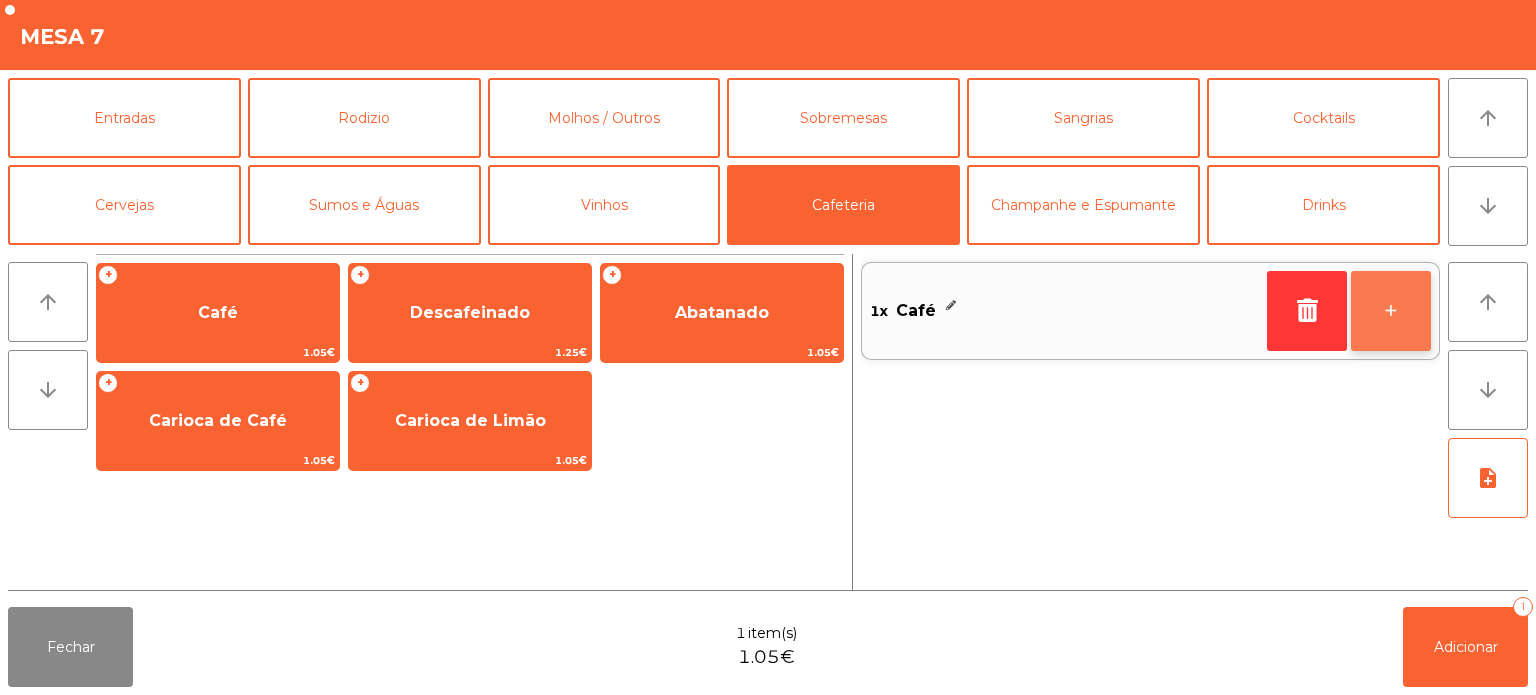 click on "+" 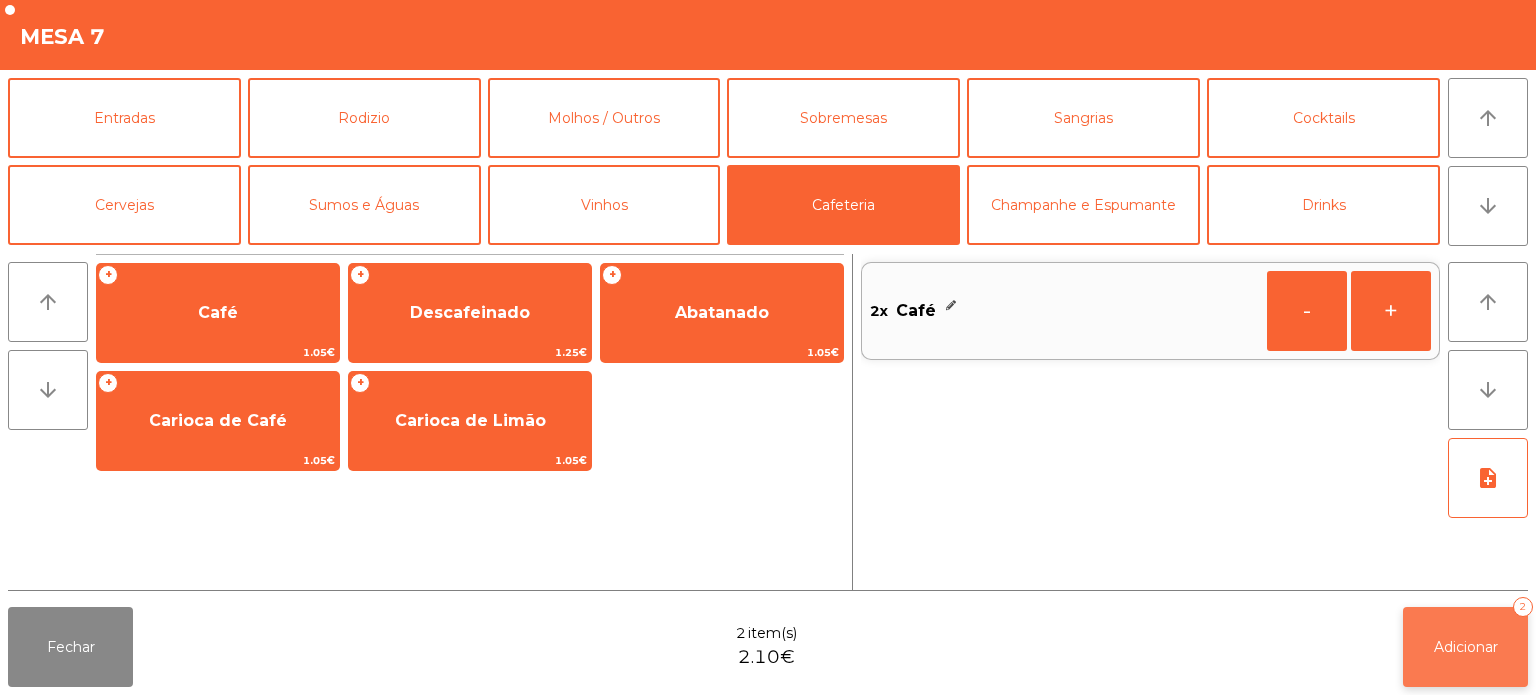click on "Adicionar" 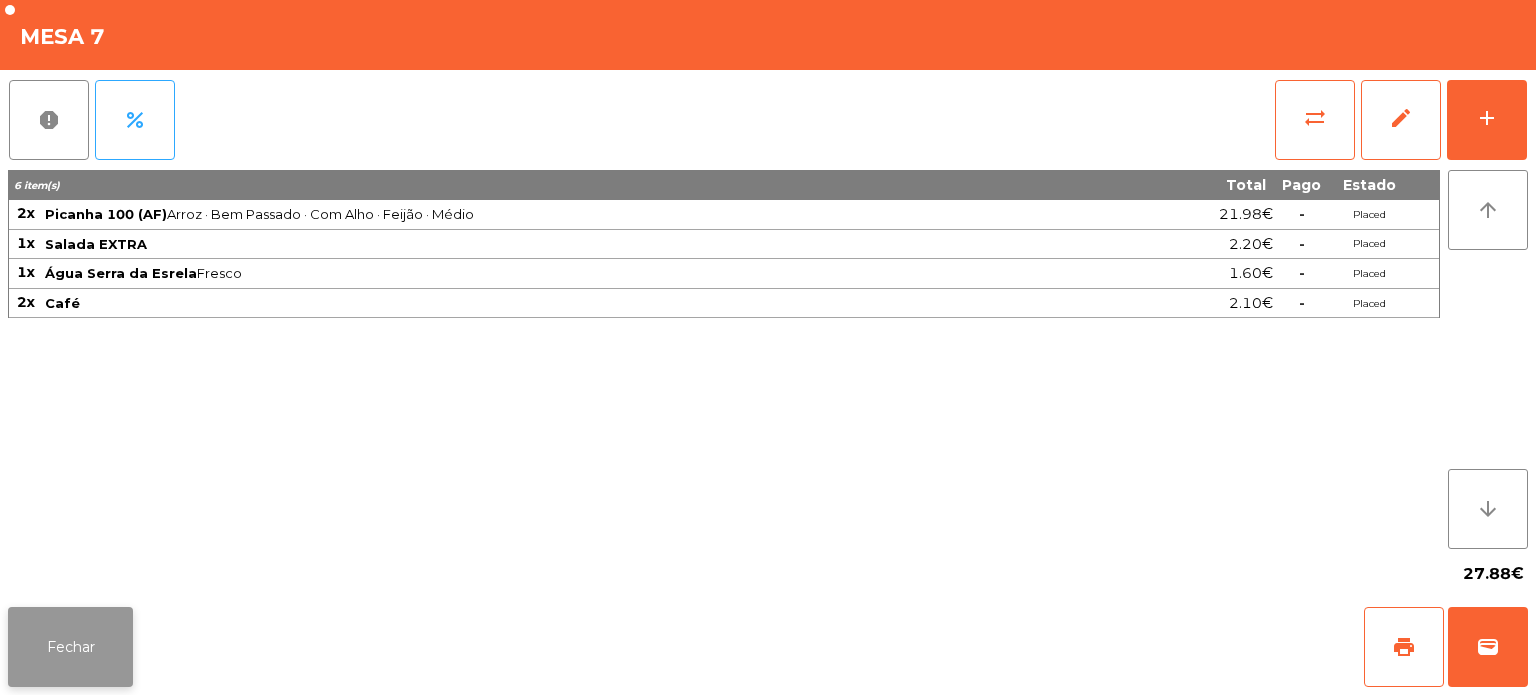 click on "Fechar" 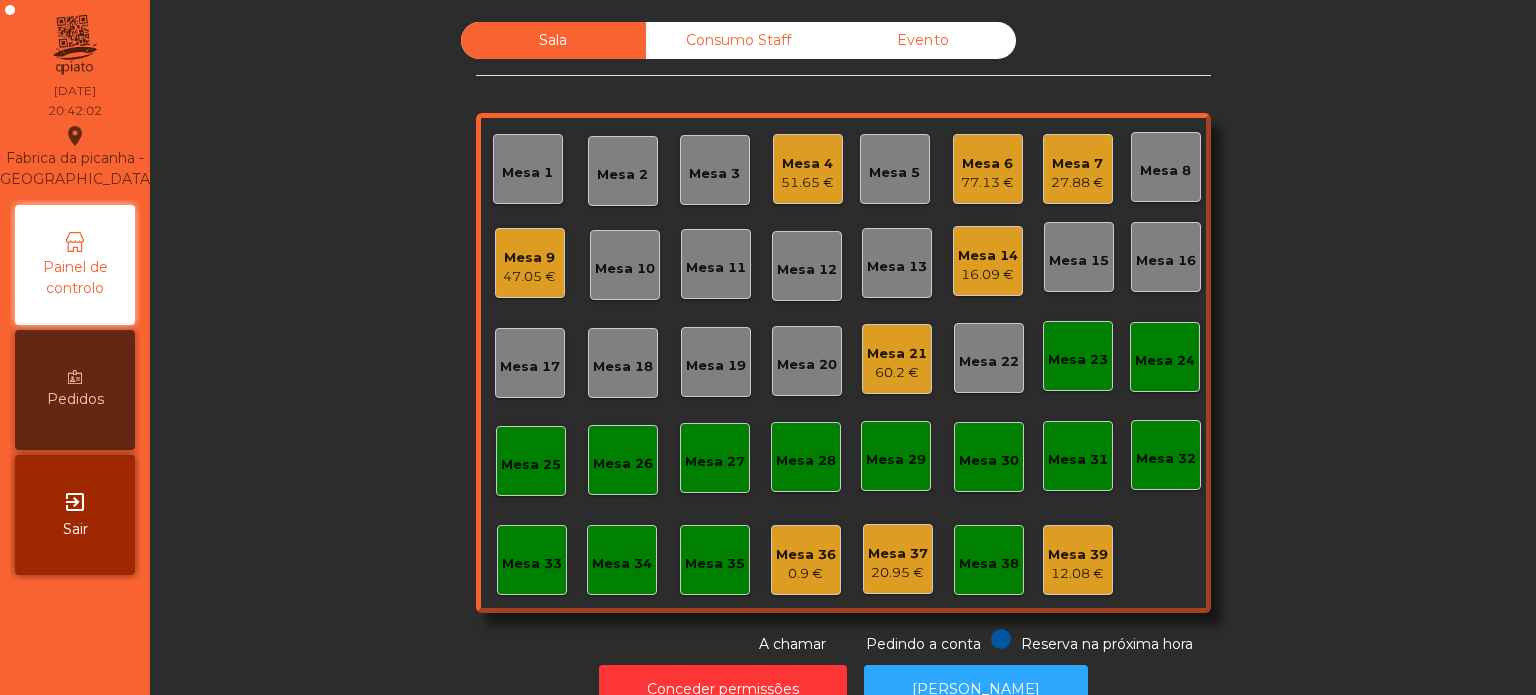 click on "Mesa 21" 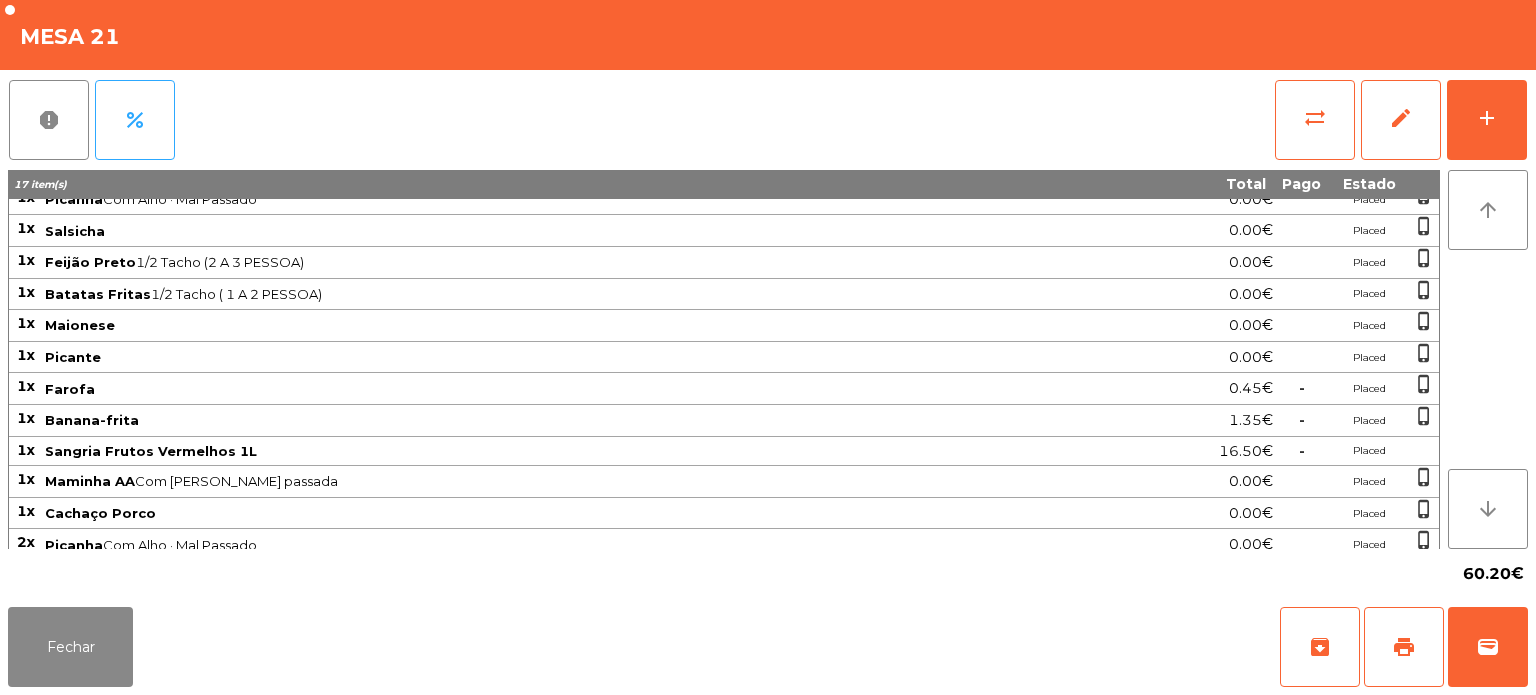 scroll, scrollTop: 112, scrollLeft: 0, axis: vertical 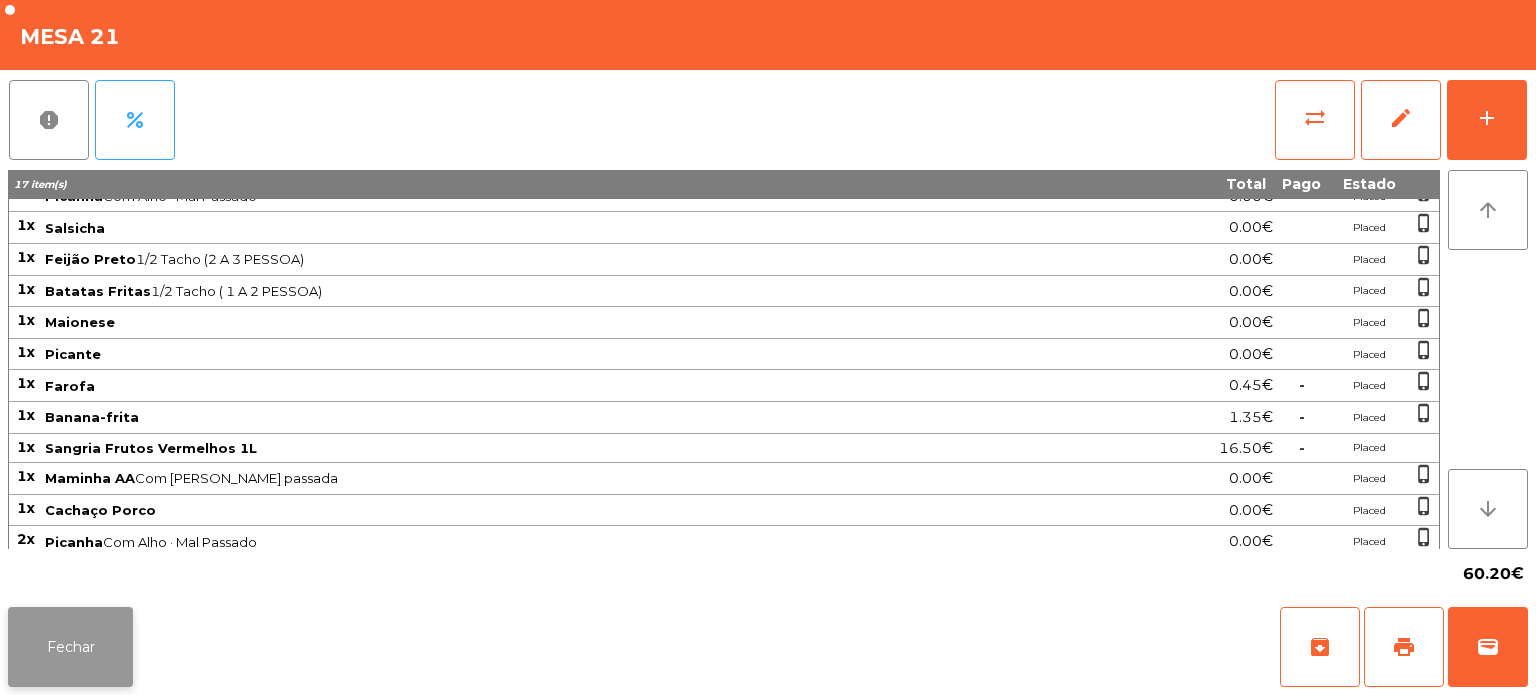 click on "Fechar" 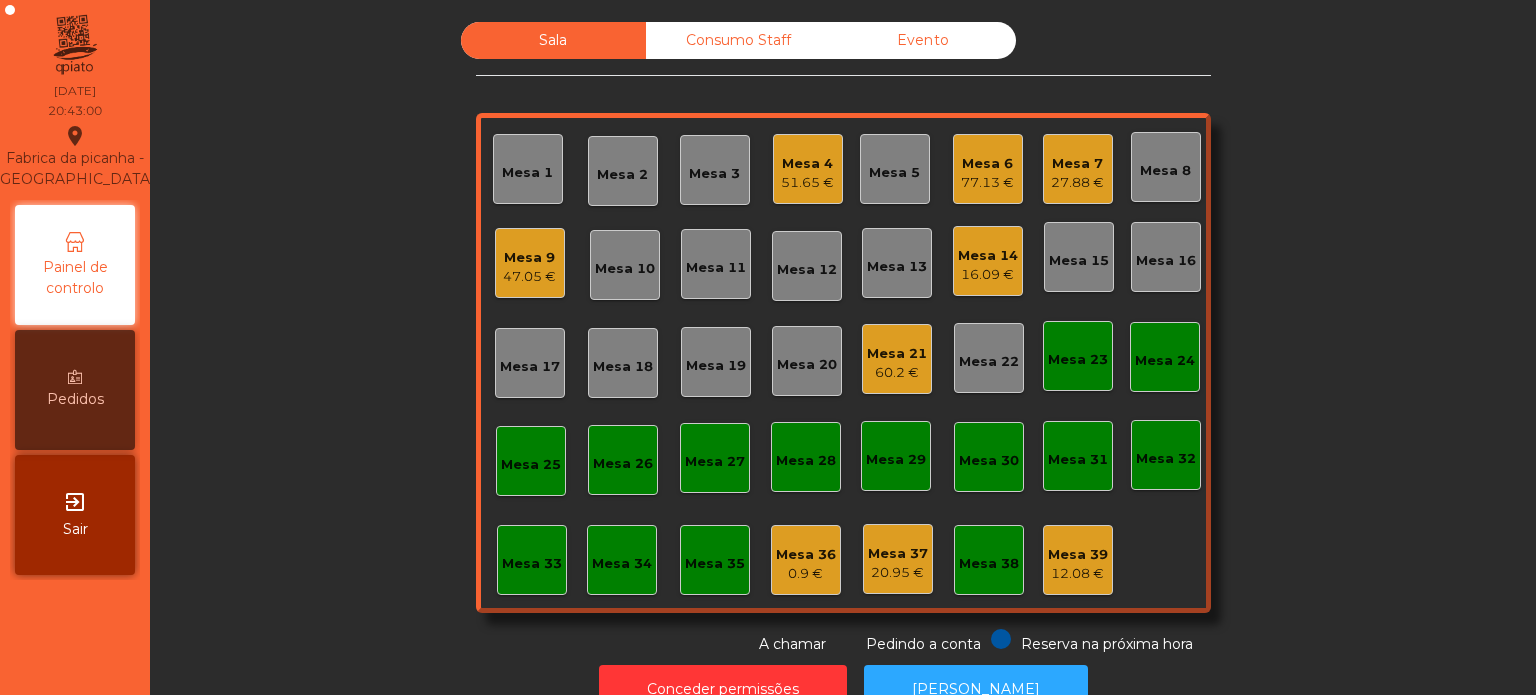 click on "Mesa 14" 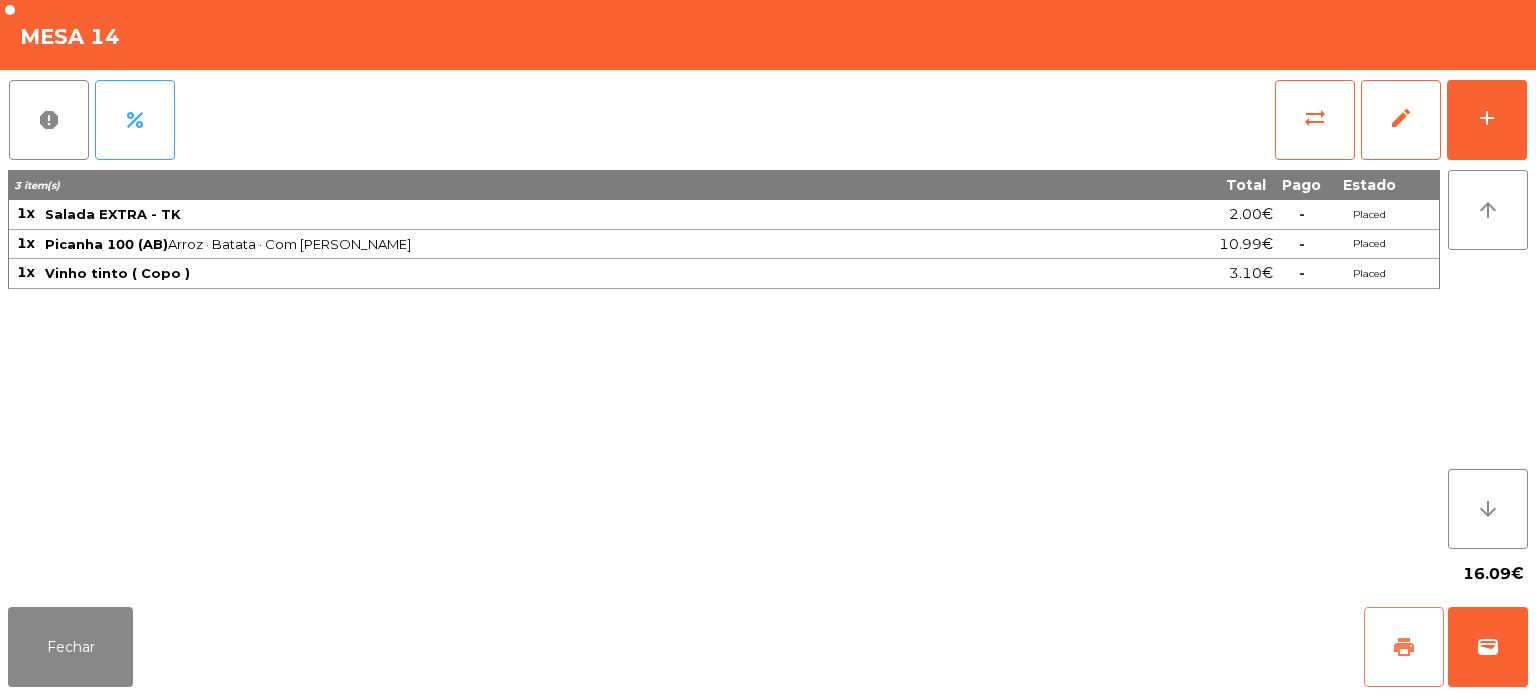 click on "print" 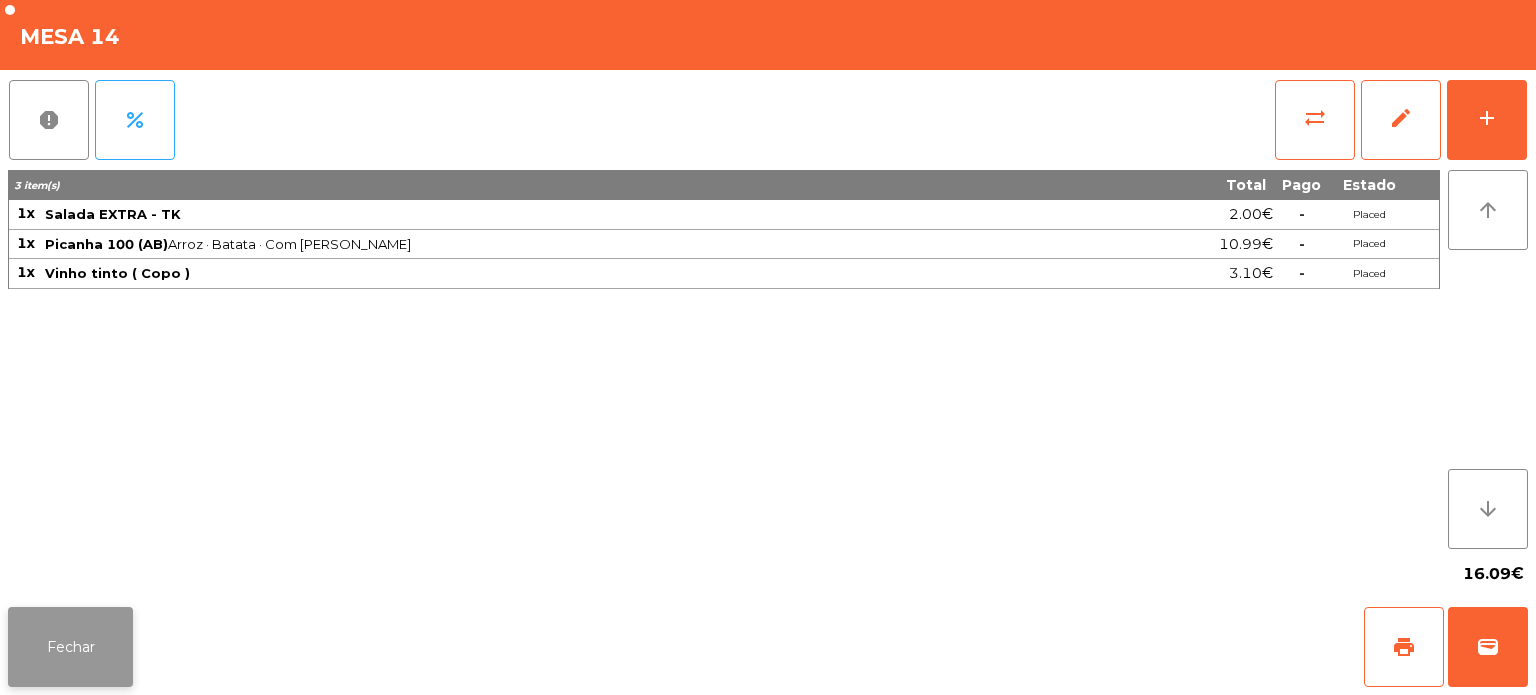 click on "Fechar" 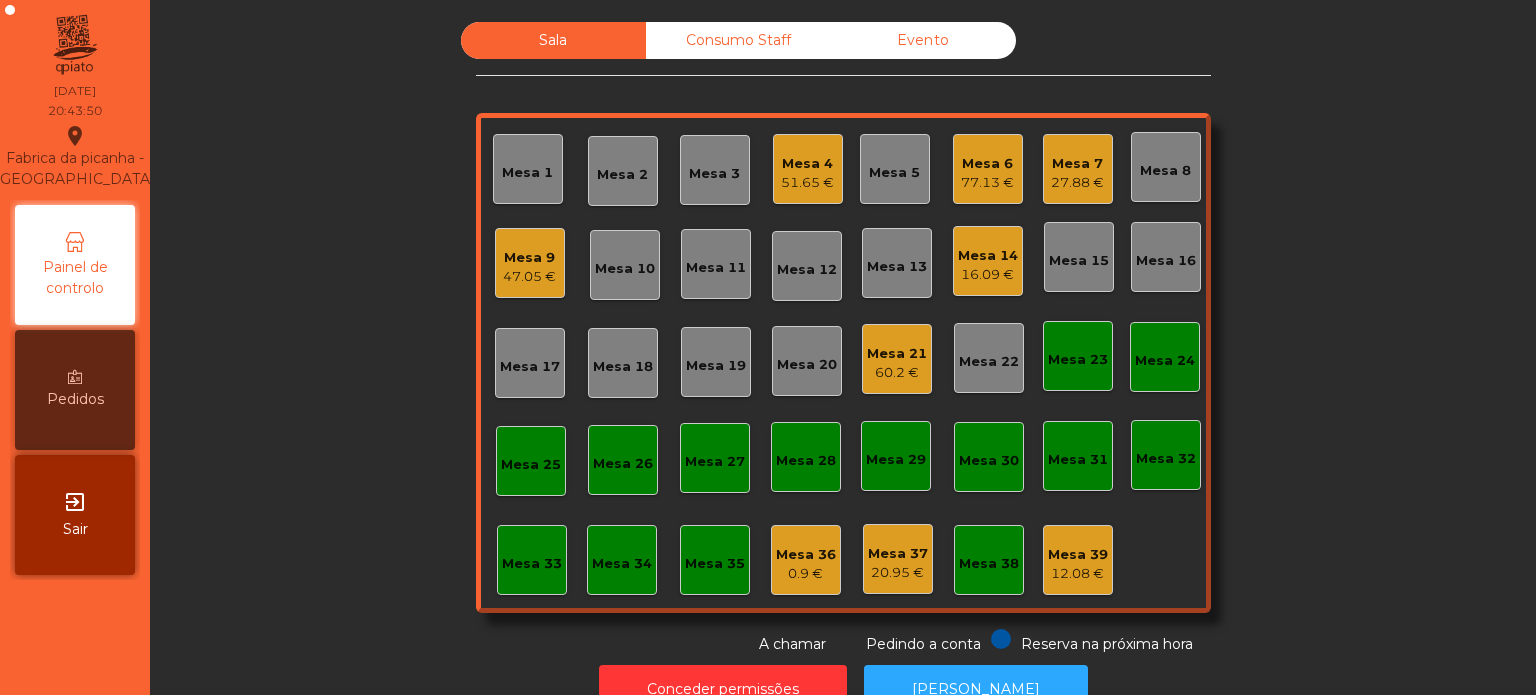 scroll, scrollTop: 55, scrollLeft: 0, axis: vertical 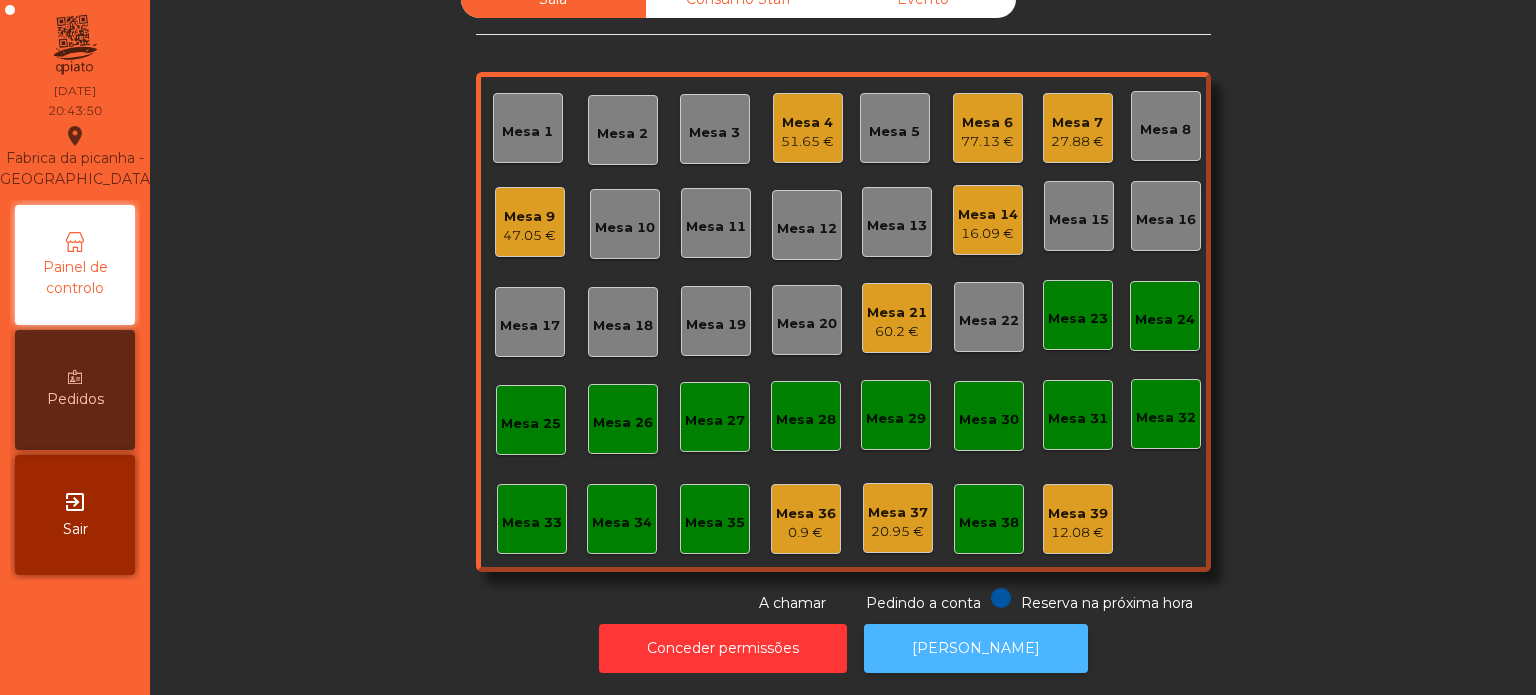 click on "[PERSON_NAME]" 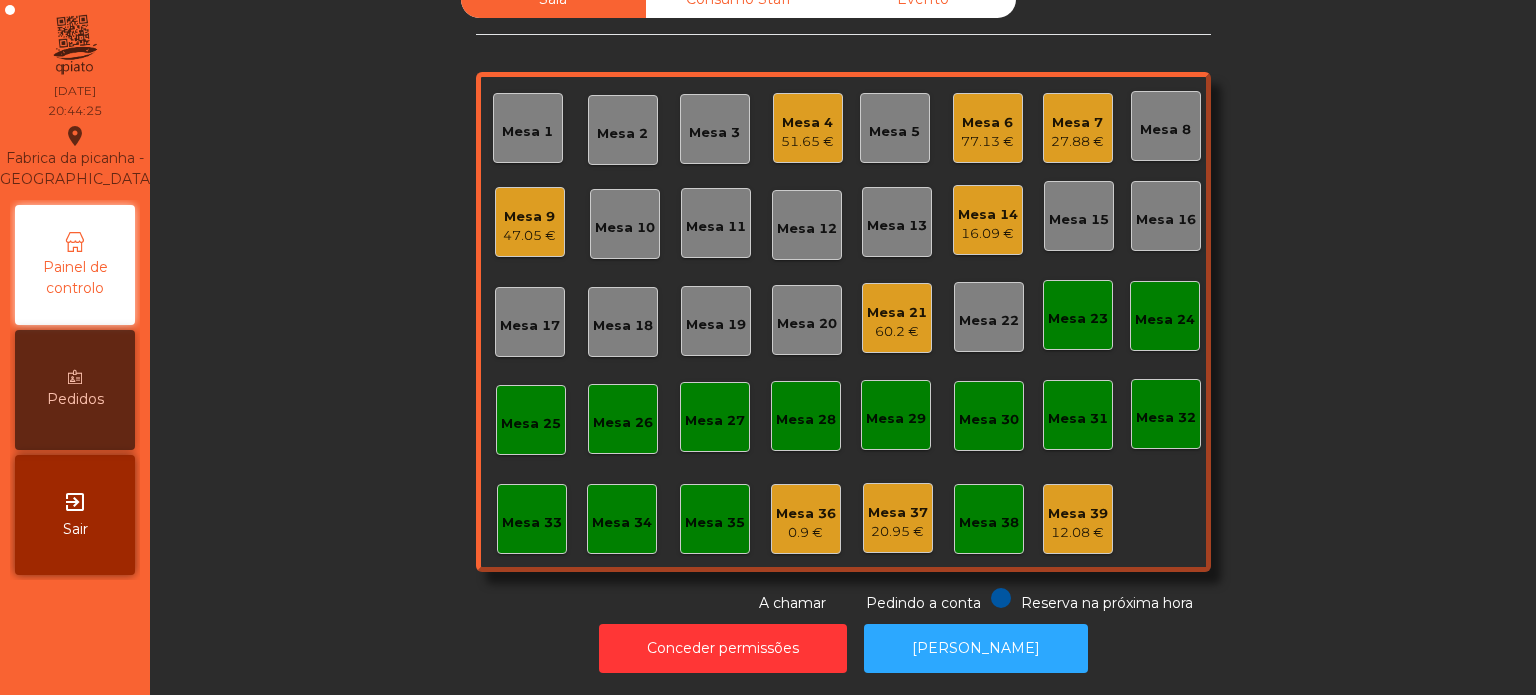 click on "16.09 €" 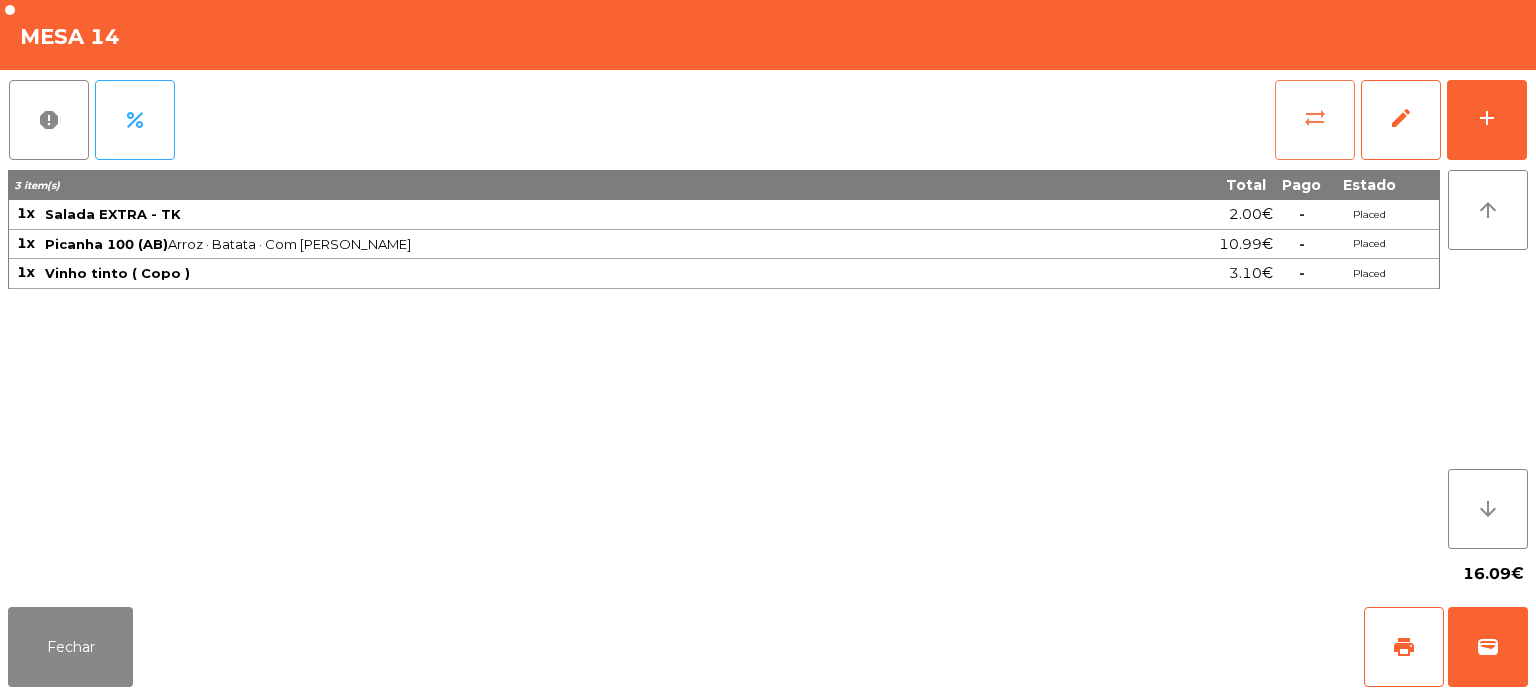 click on "sync_alt" 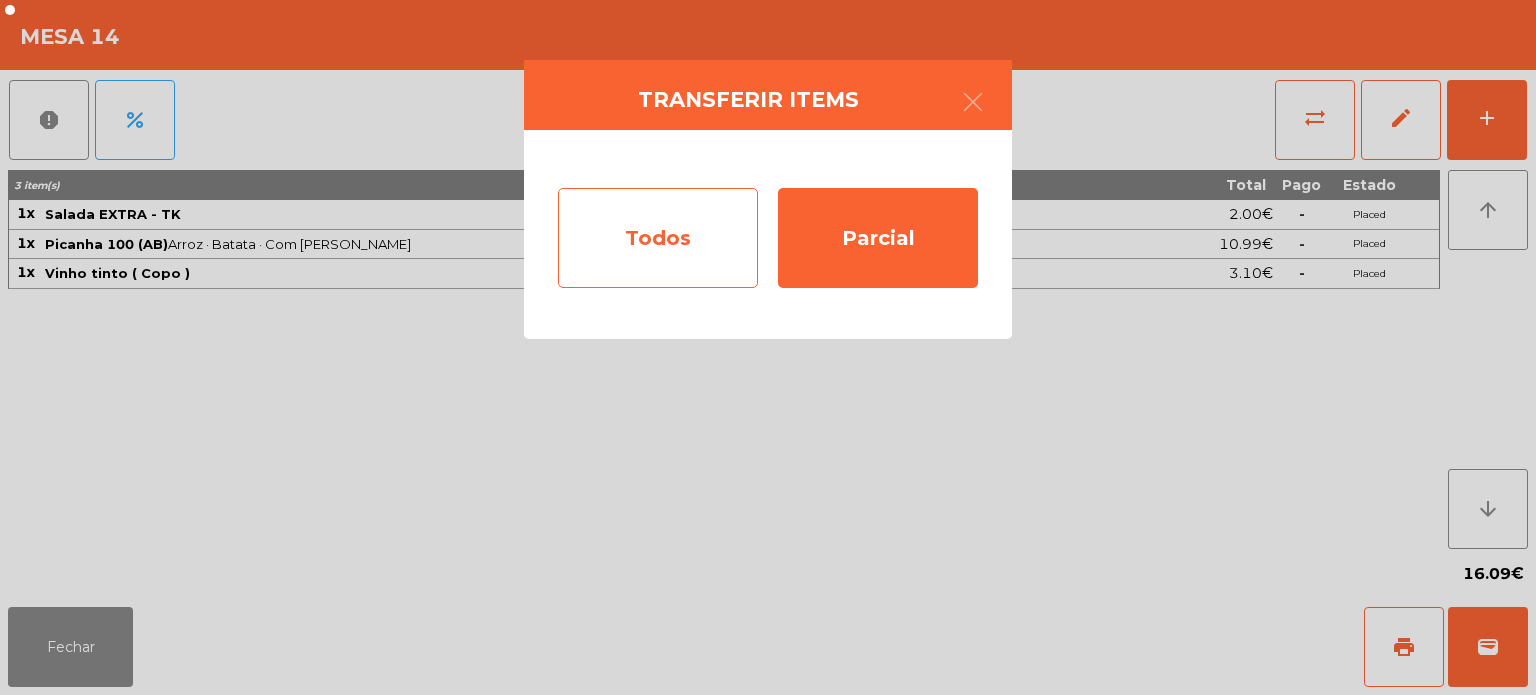 click on "Todos" 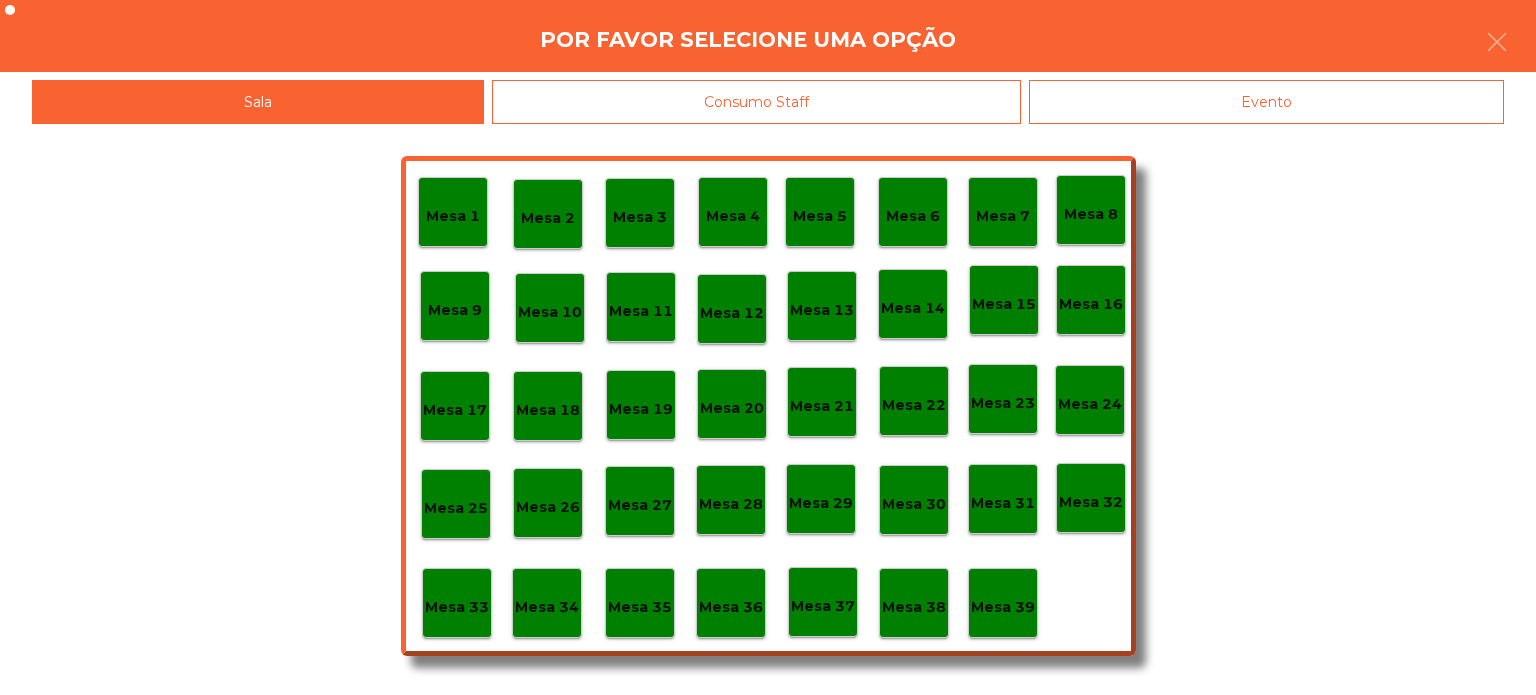 click on "Evento" 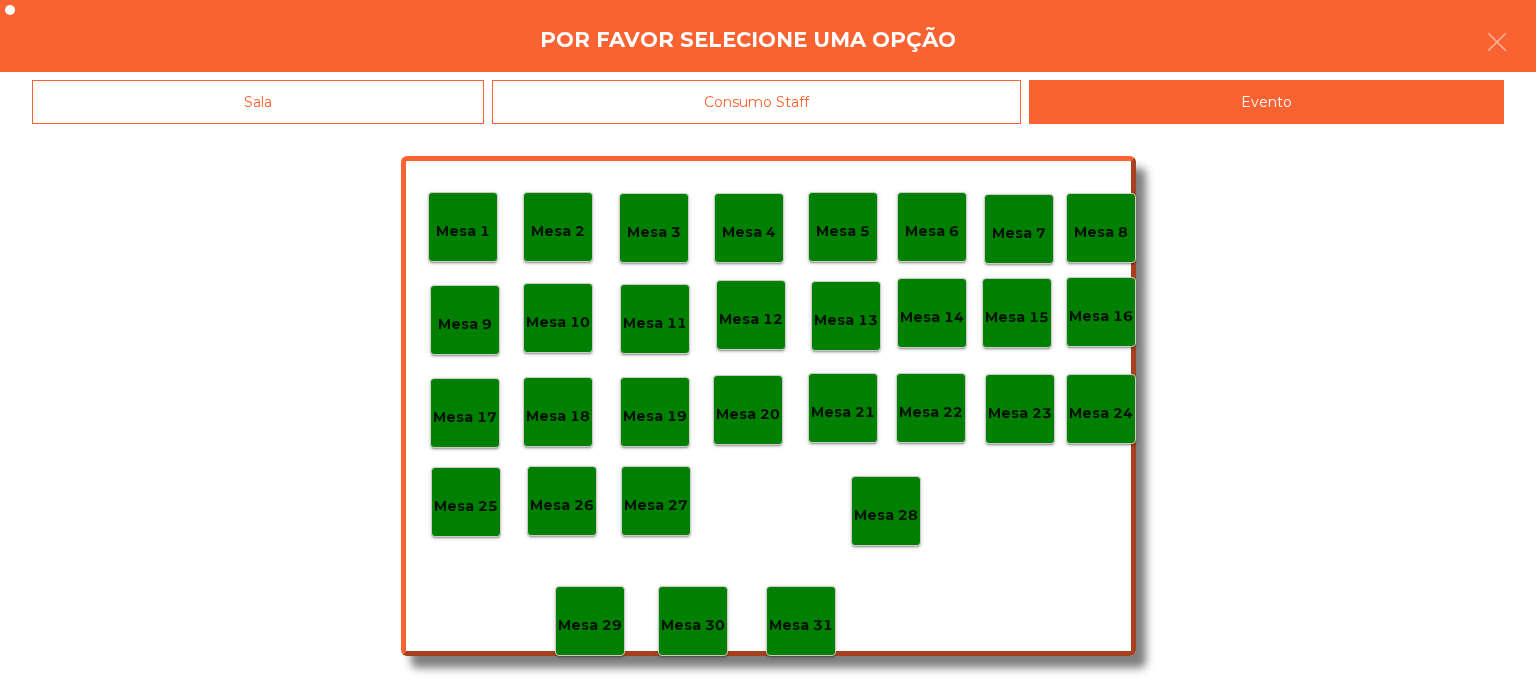 click on "Mesa 28" 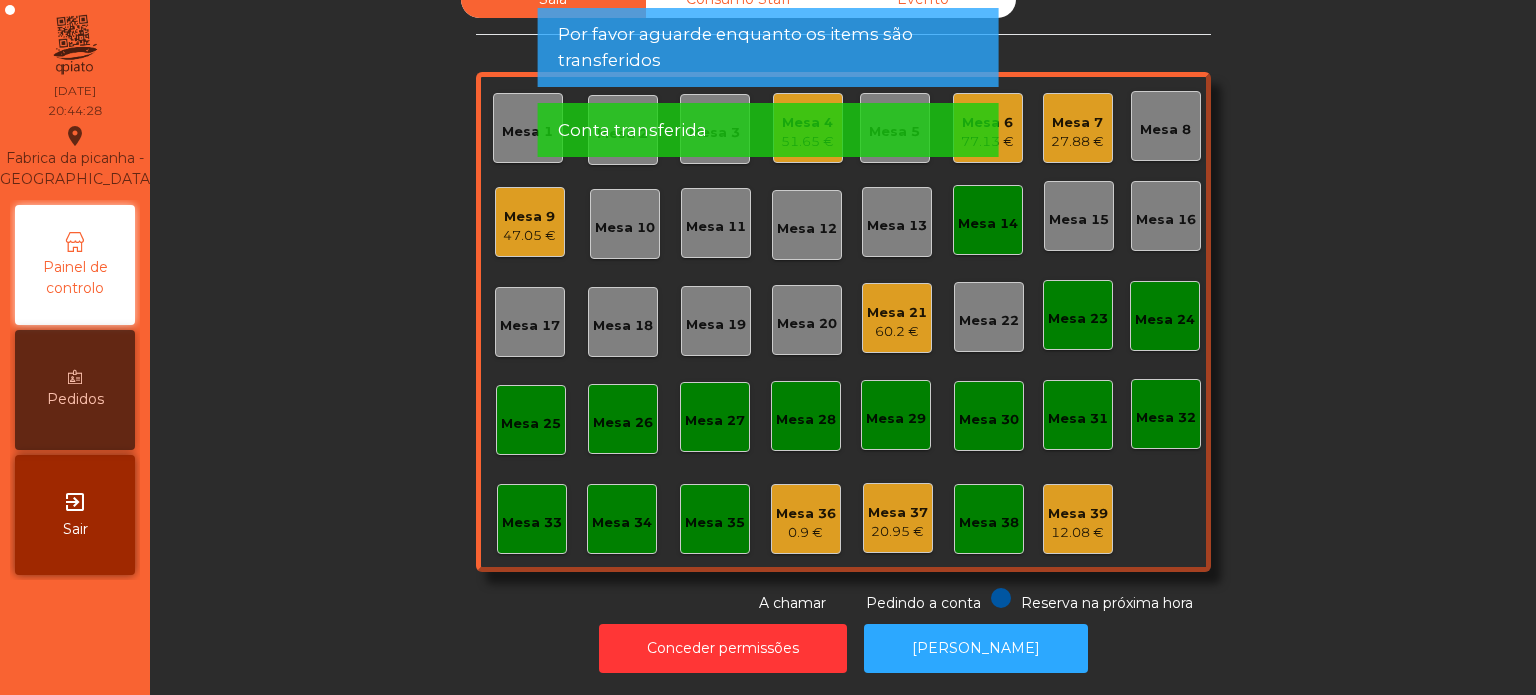 click on "Mesa 14" 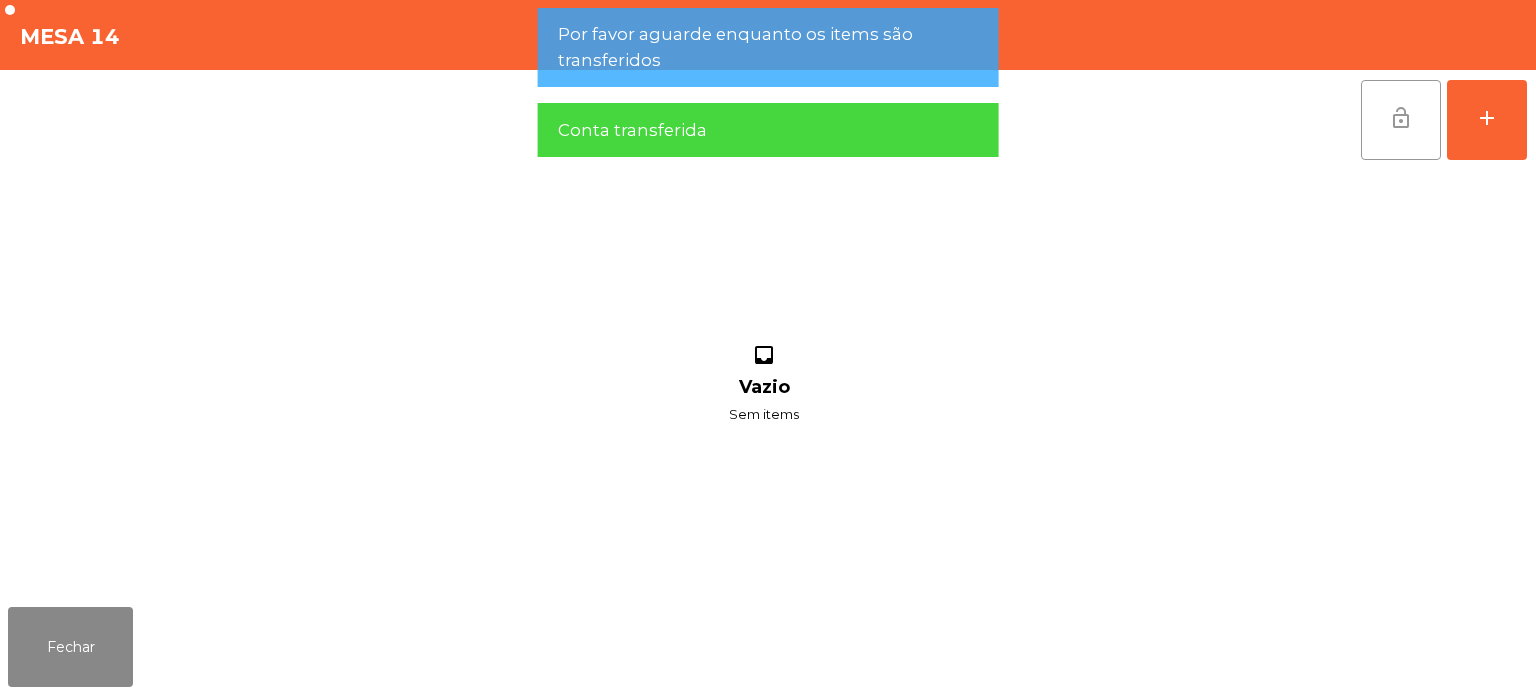 click on "lock_open" 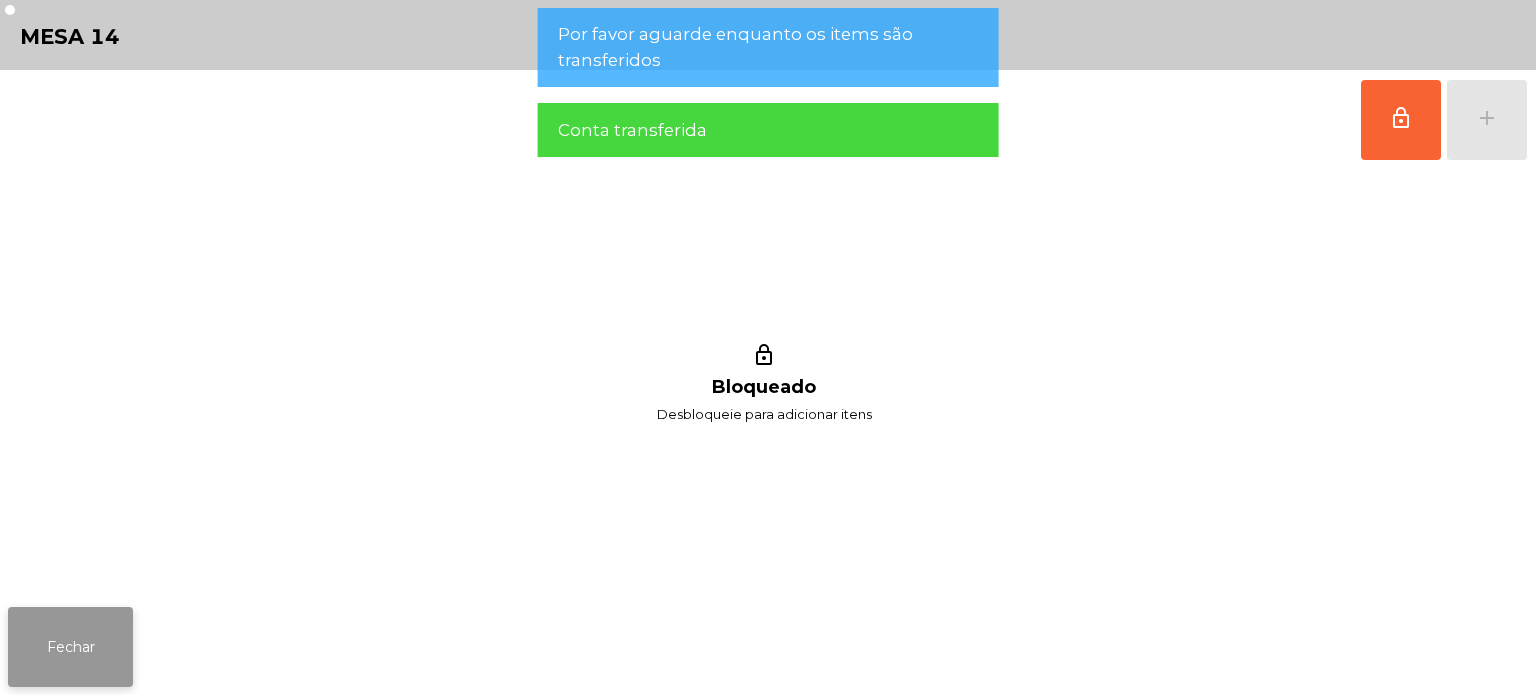 click on "Fechar" 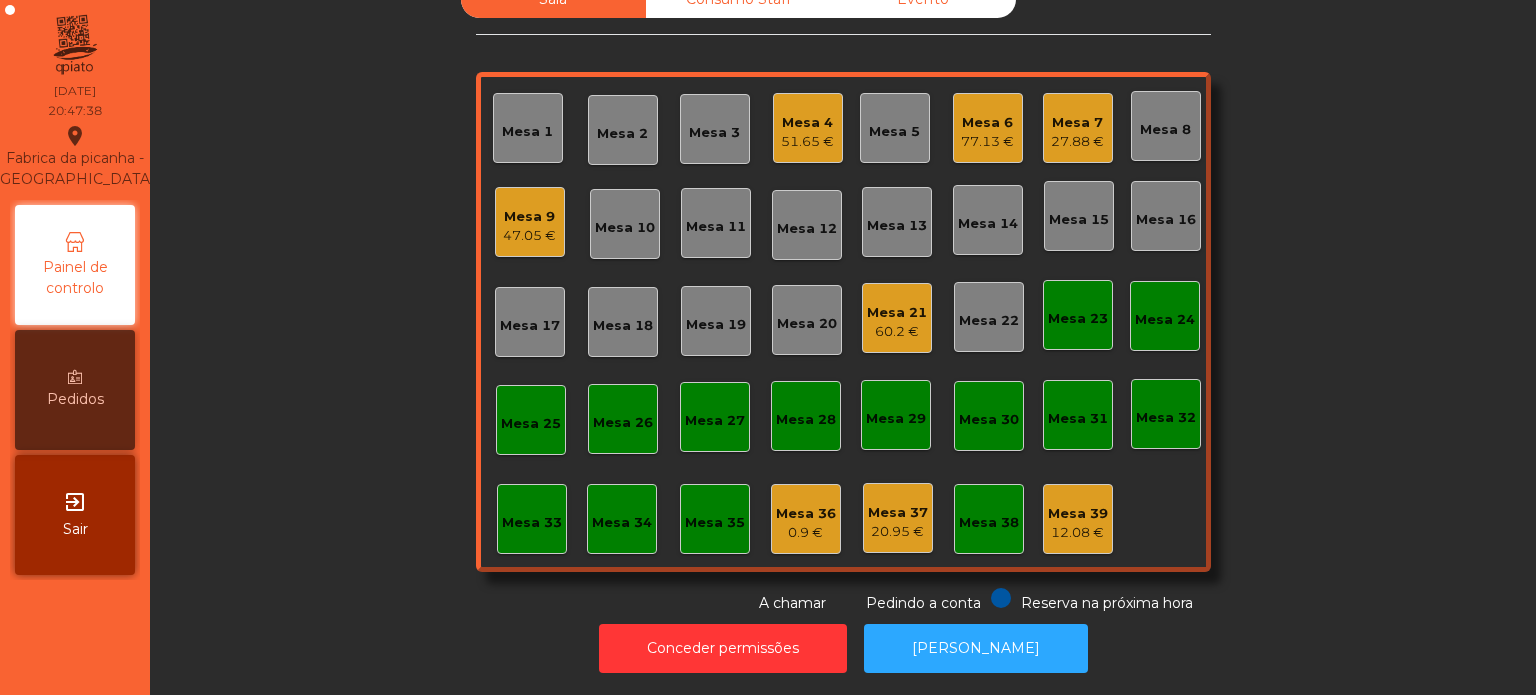 click on "Mesa 7" 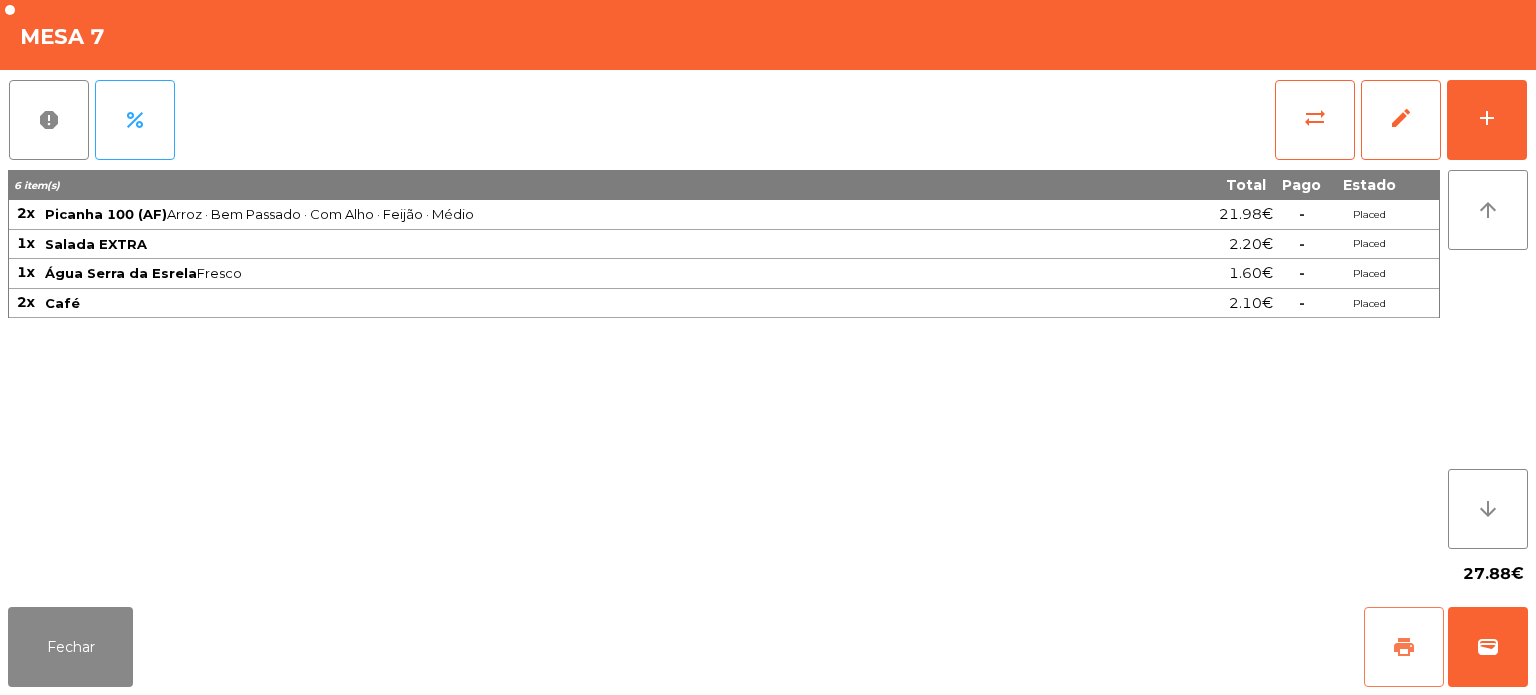 click on "print" 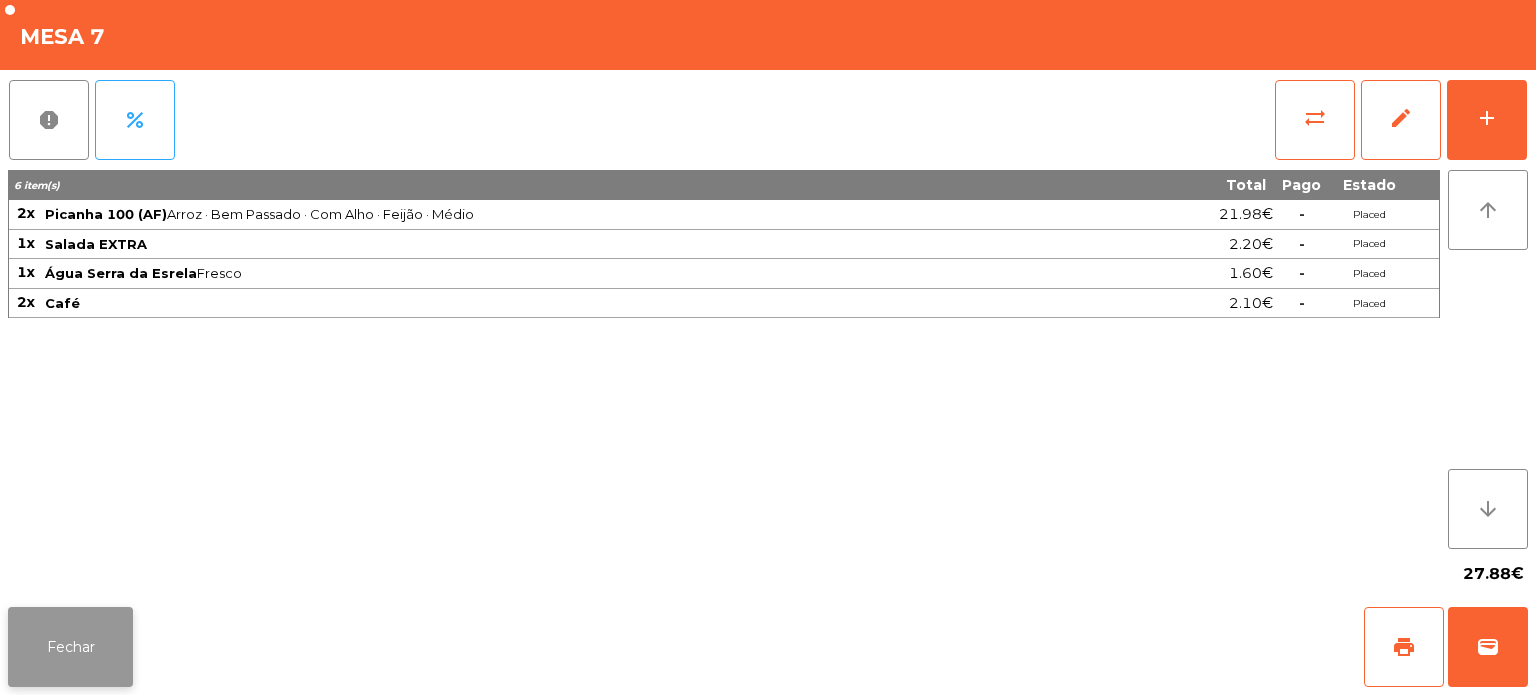 click on "Fechar" 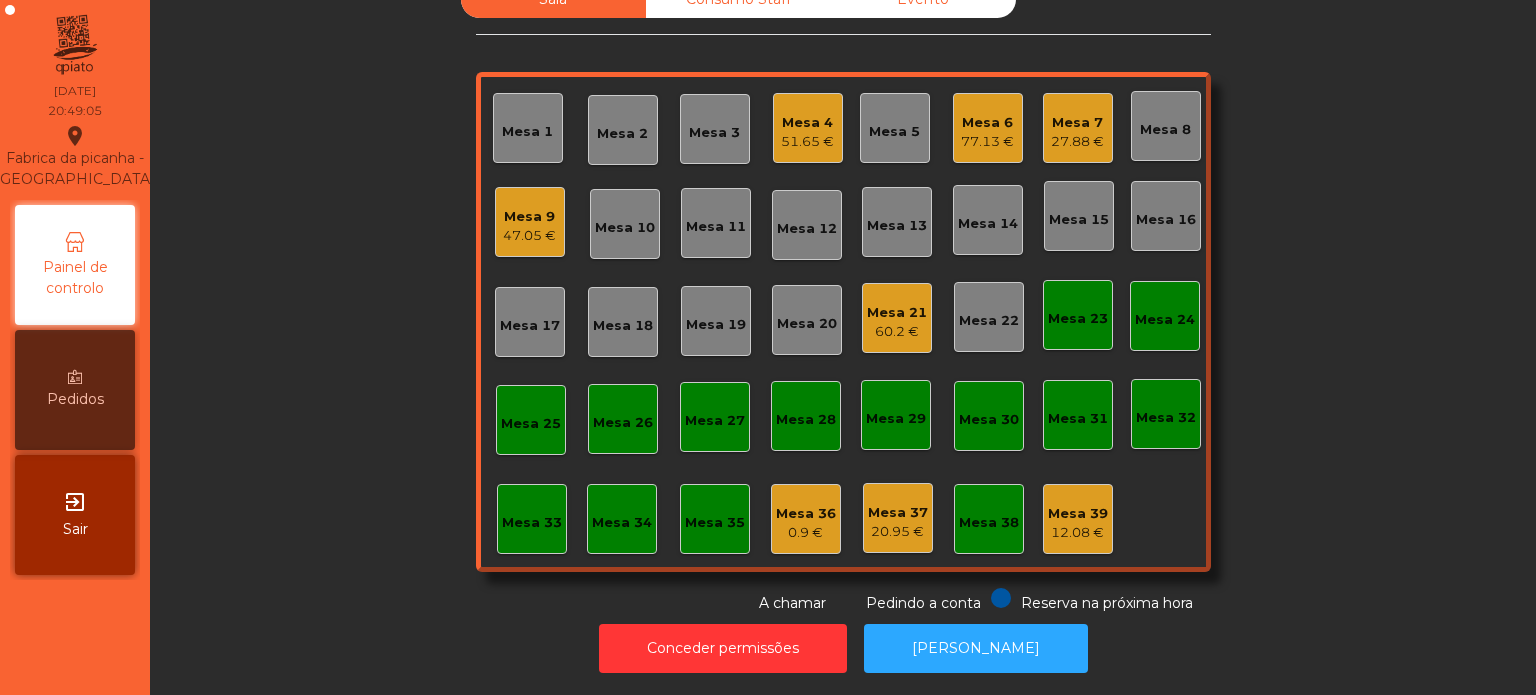 click on "Mesa 7" 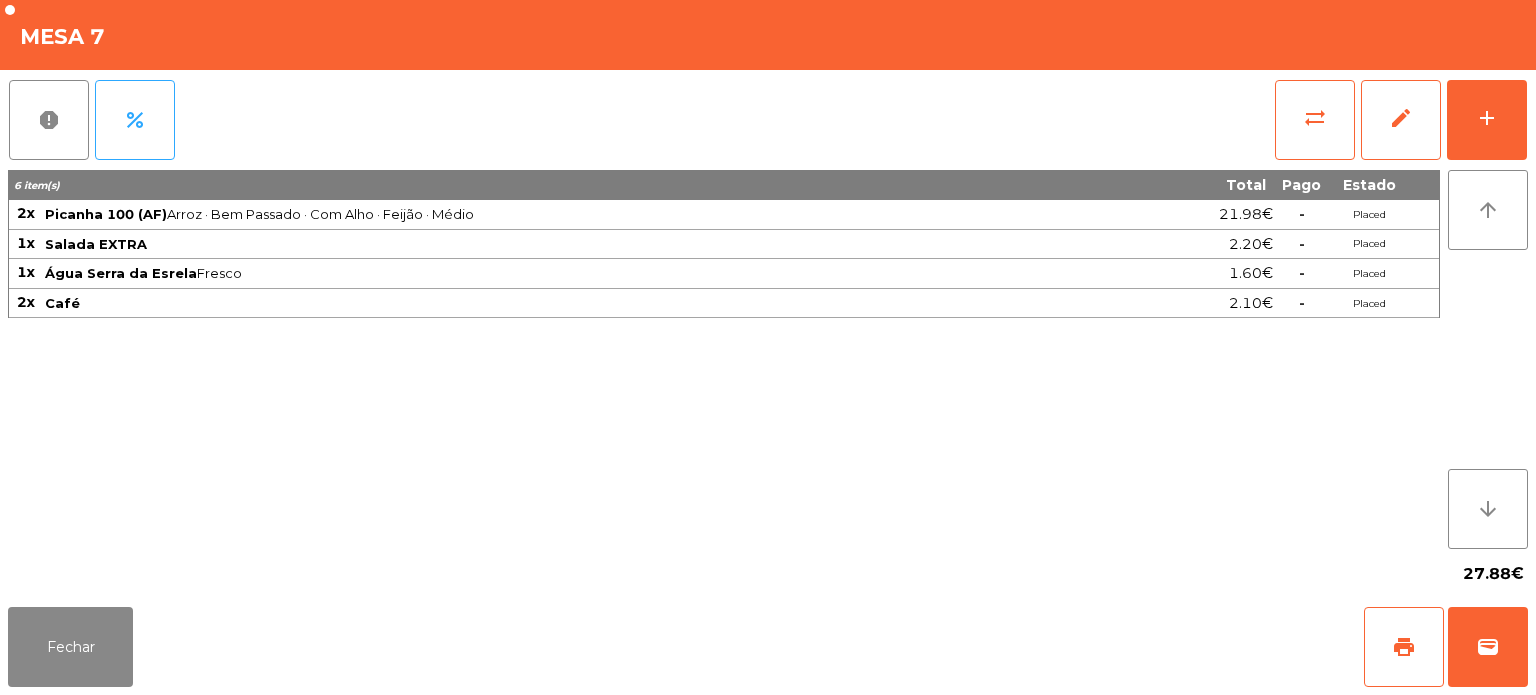 click on "Fechar   print   wallet" 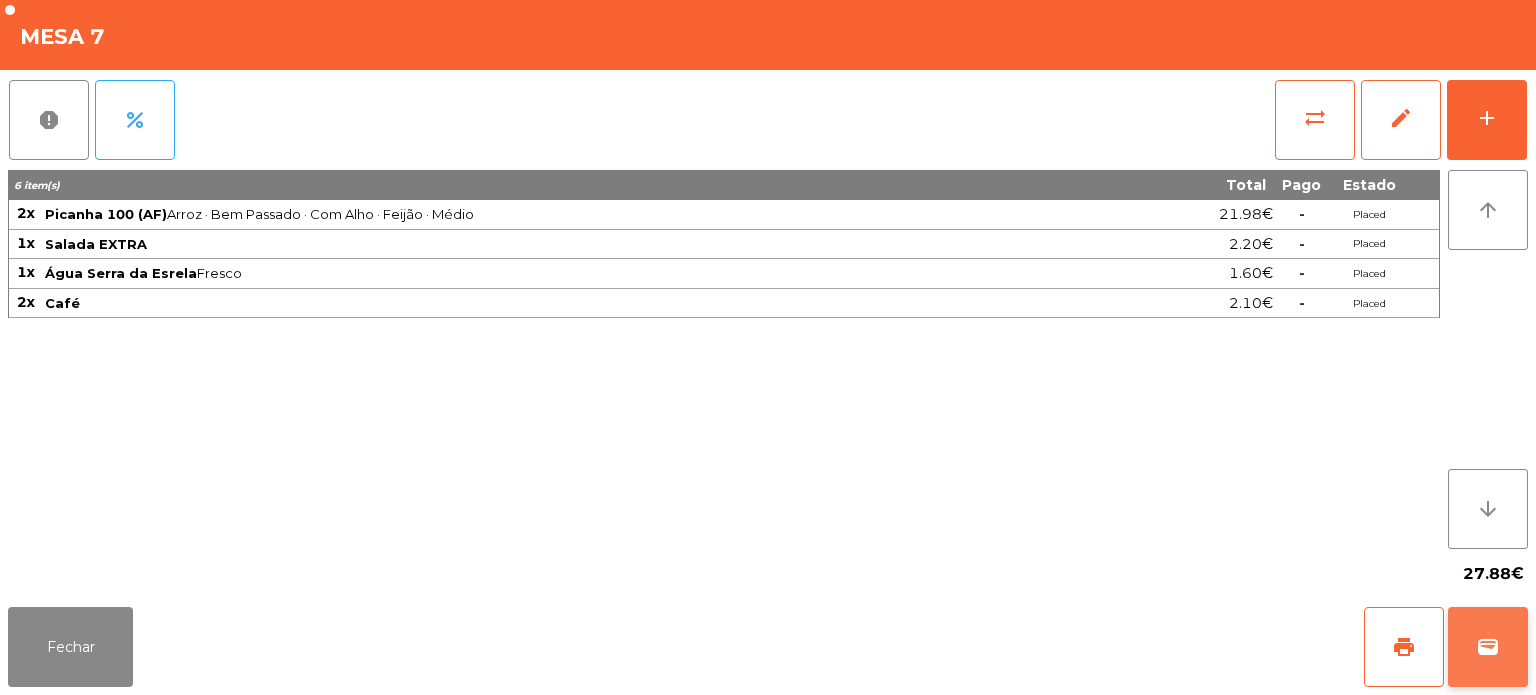 click on "wallet" 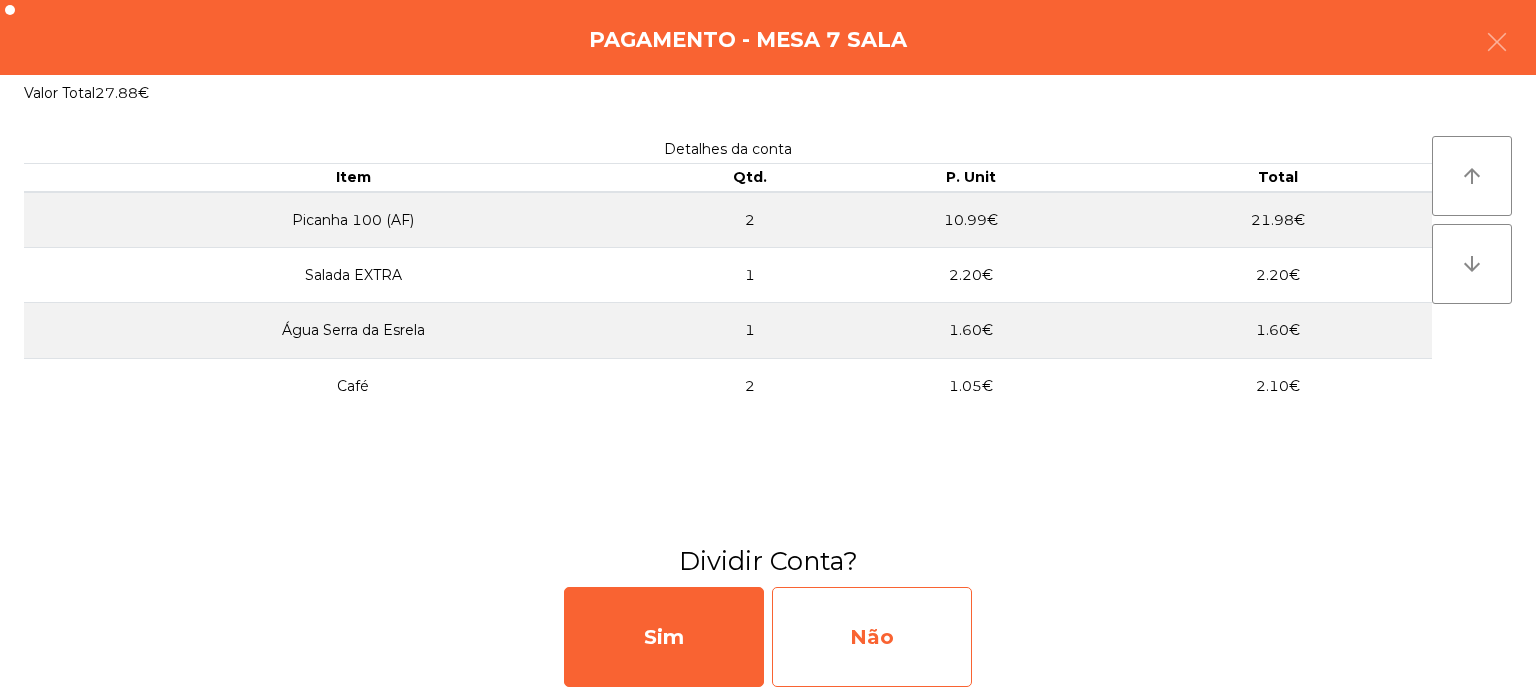 click on "Não" 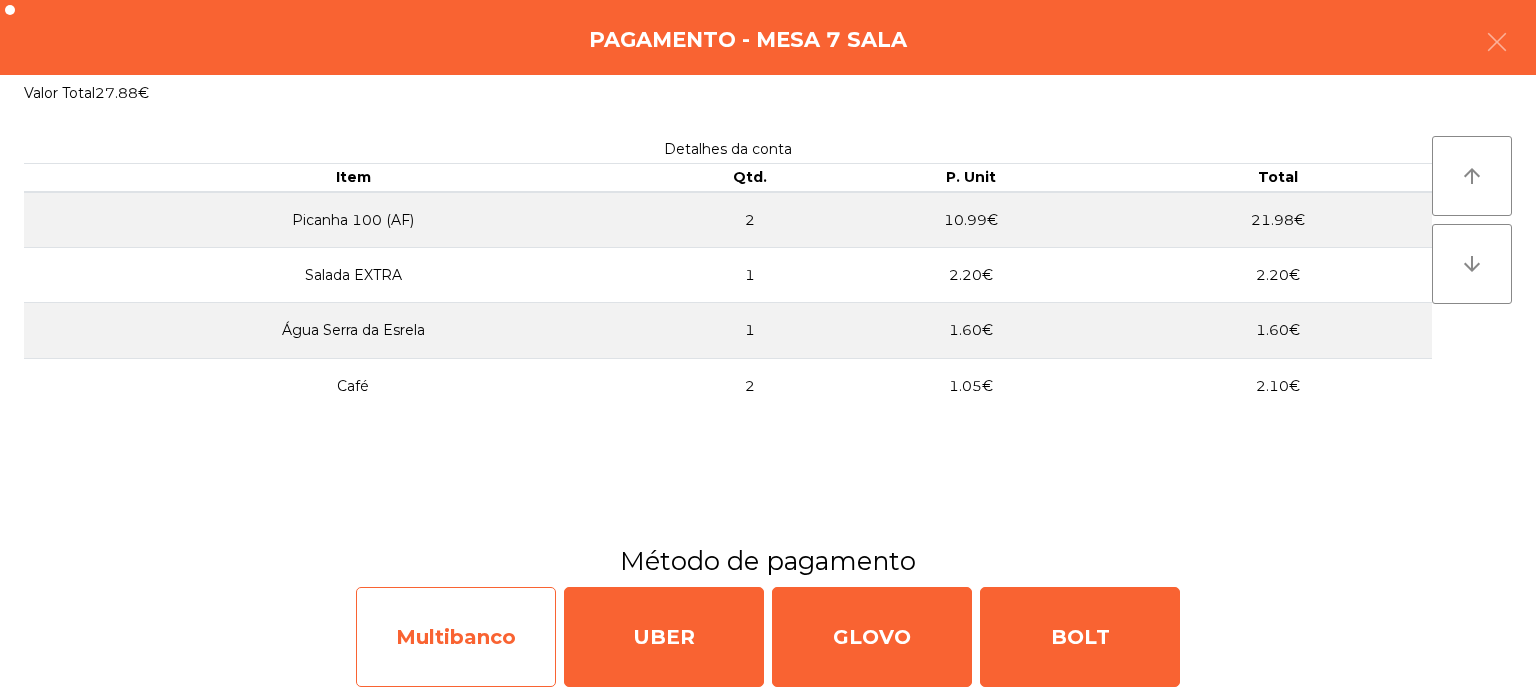 click on "Multibanco" 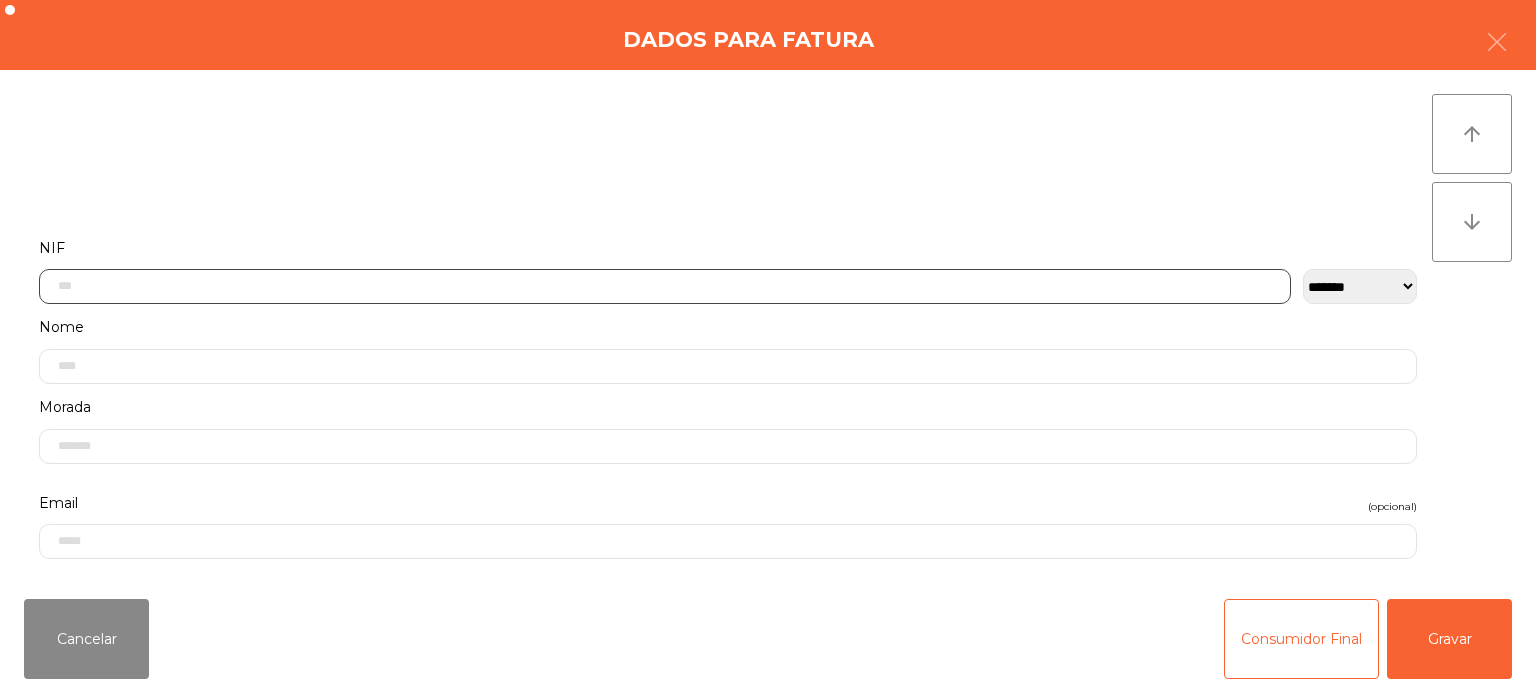 click 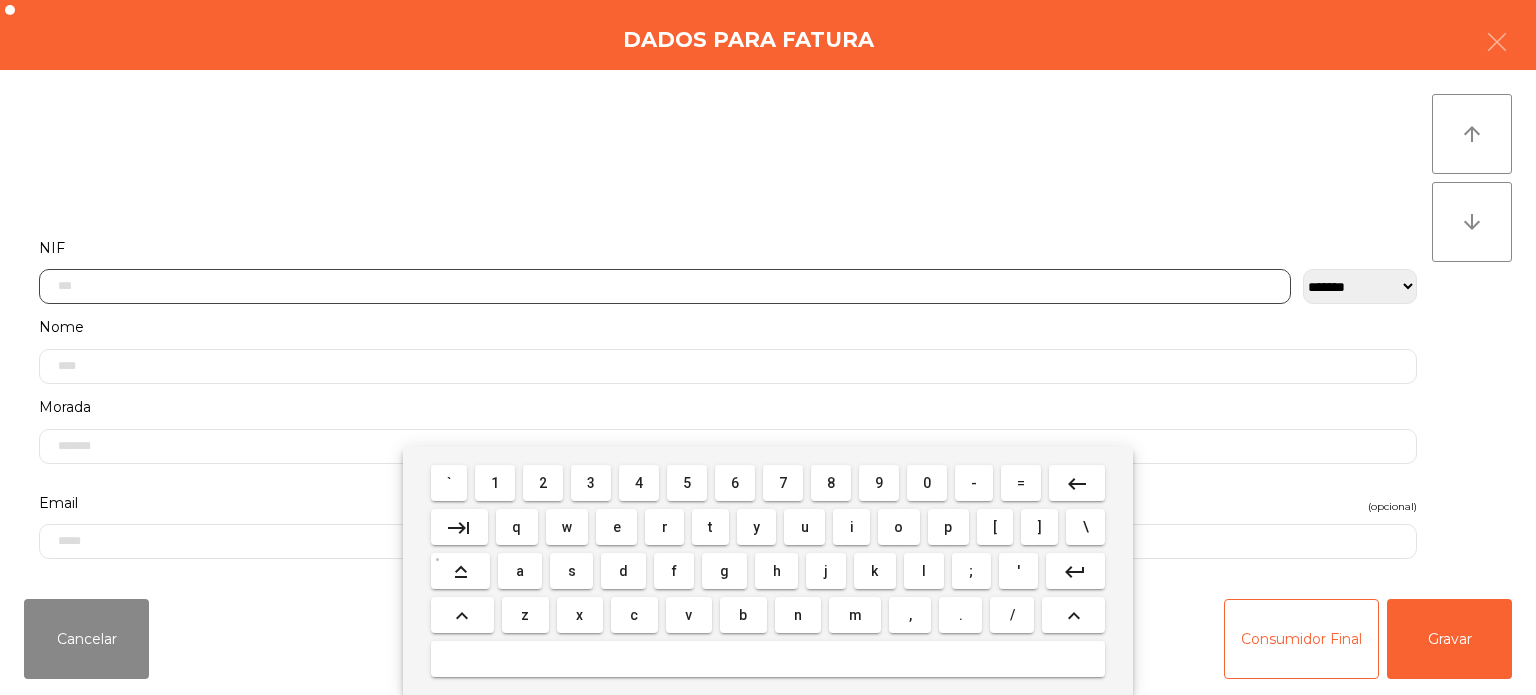 scroll, scrollTop: 139, scrollLeft: 0, axis: vertical 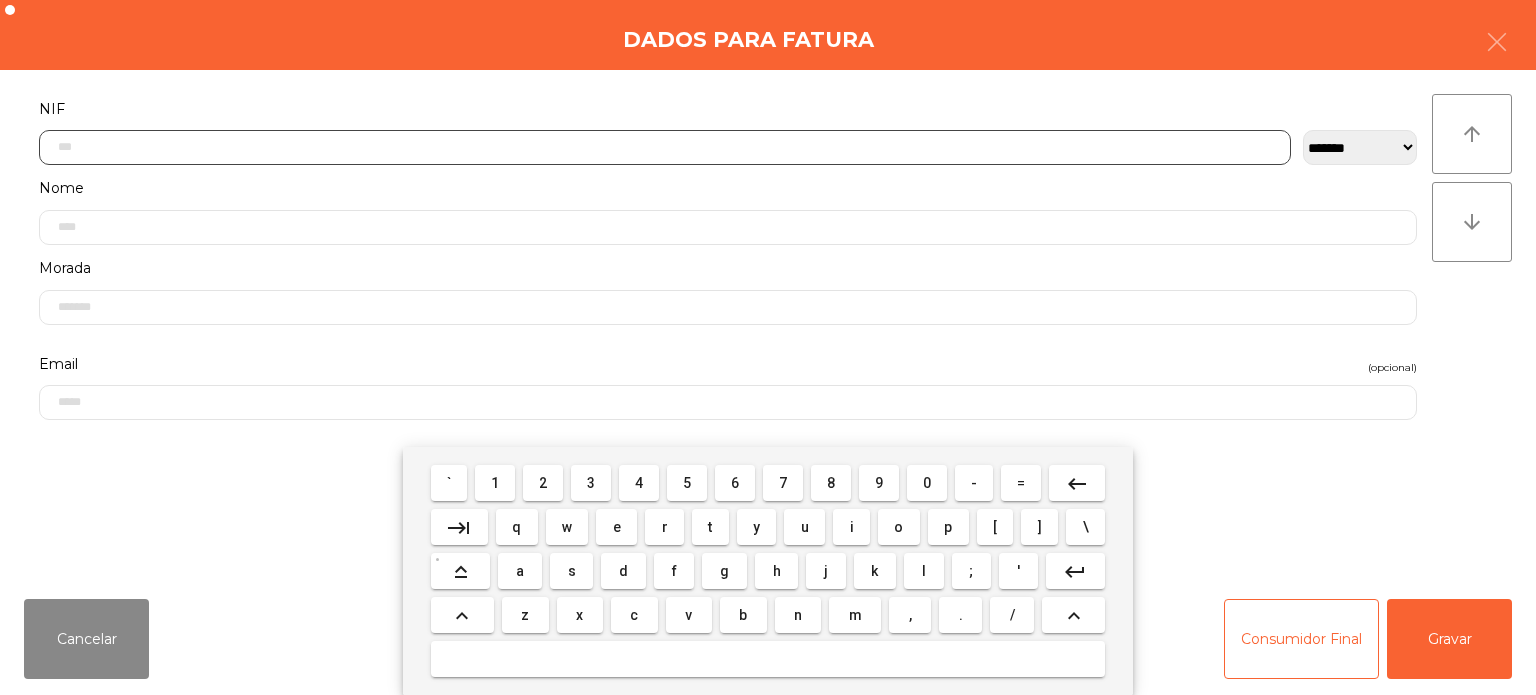click on "5" at bounding box center [687, 483] 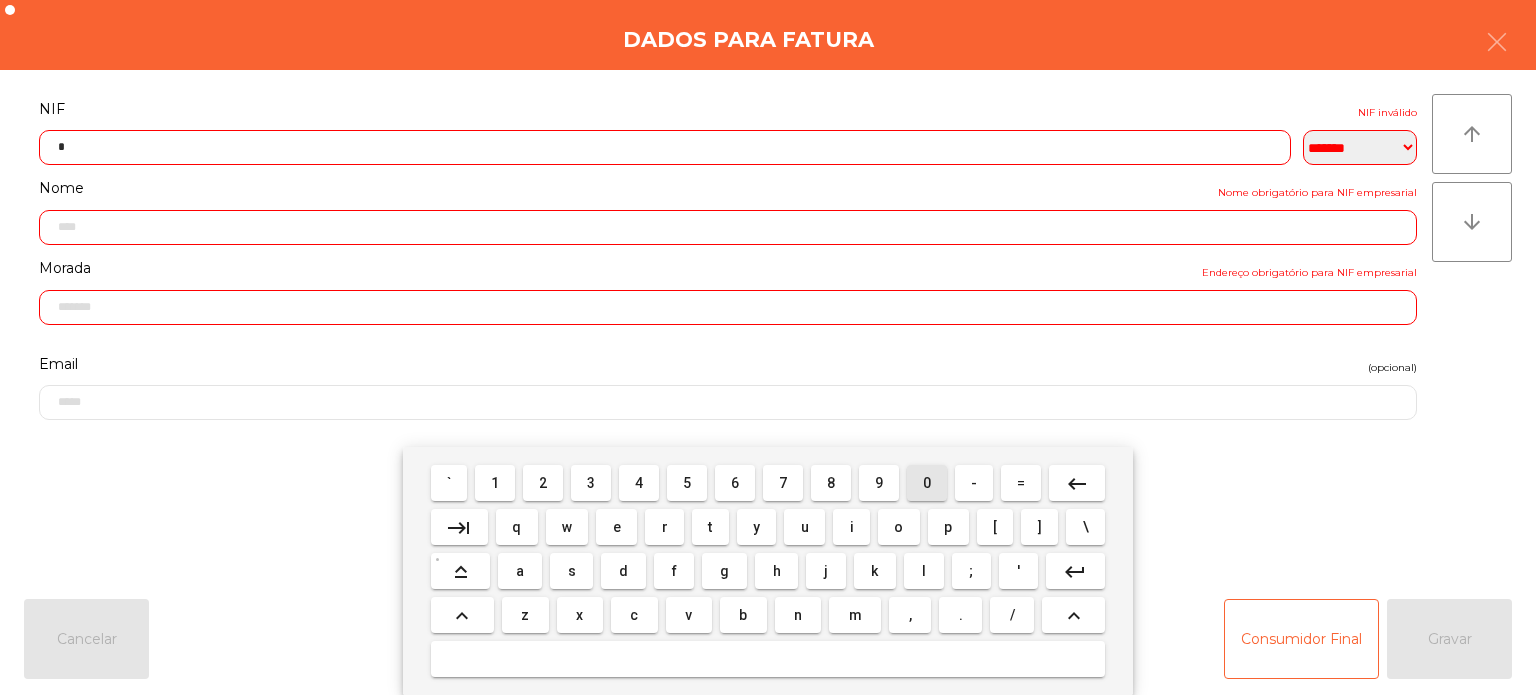 click on "0" at bounding box center [927, 483] 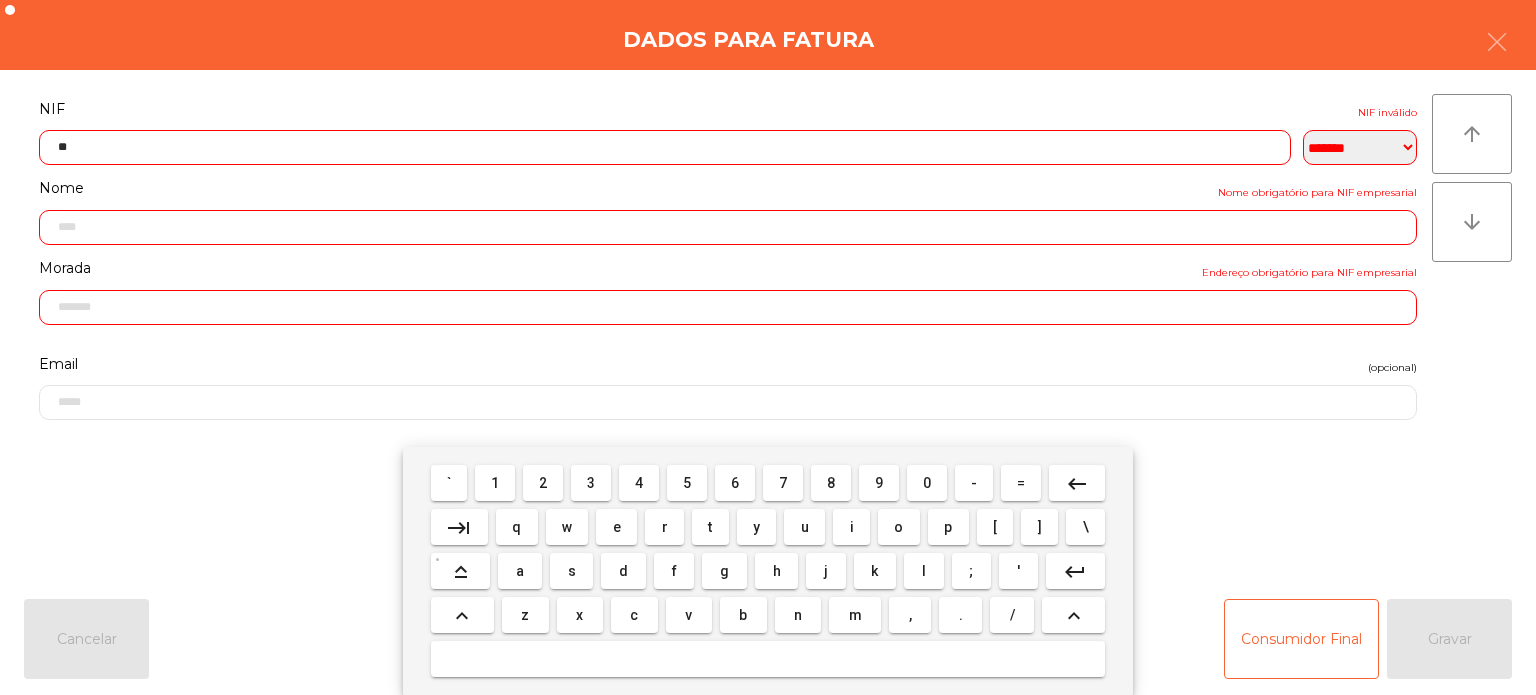 click on "4" at bounding box center [639, 483] 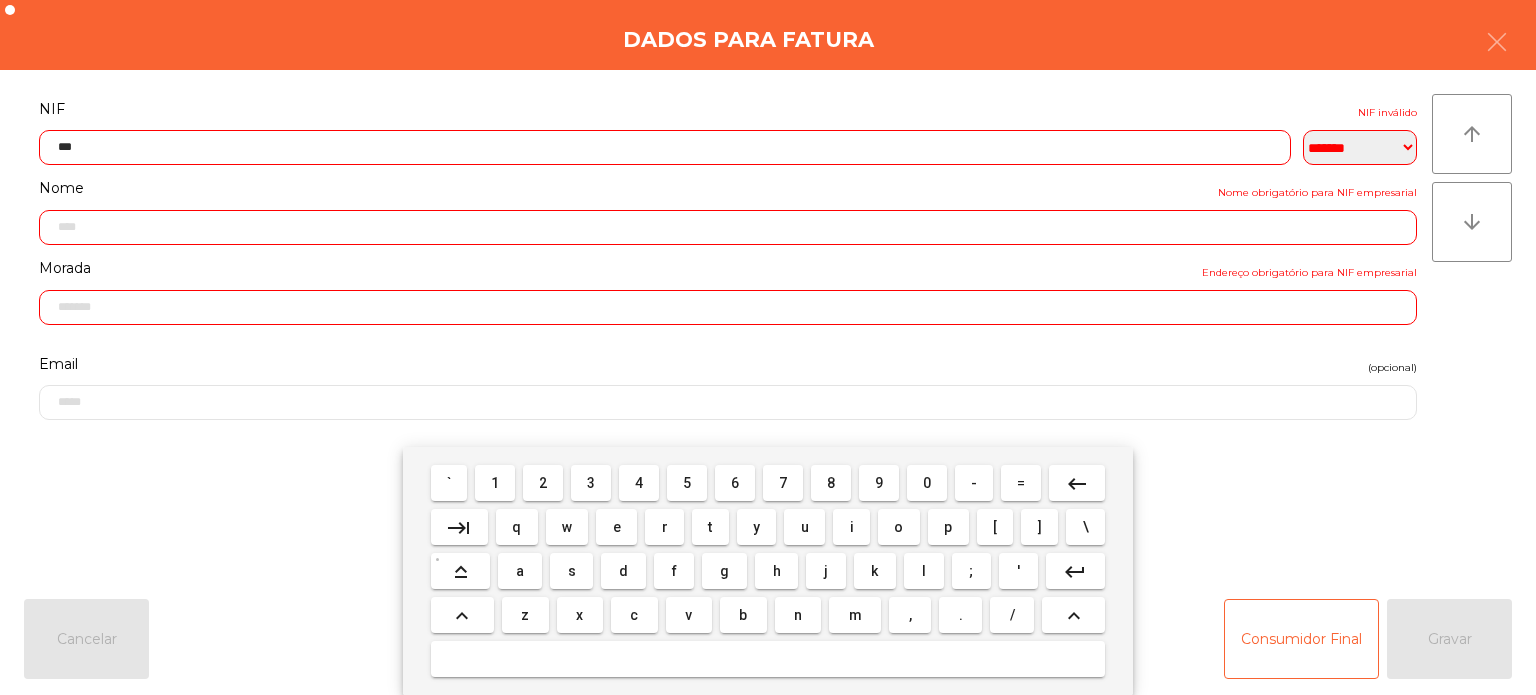 click on "7" at bounding box center [783, 483] 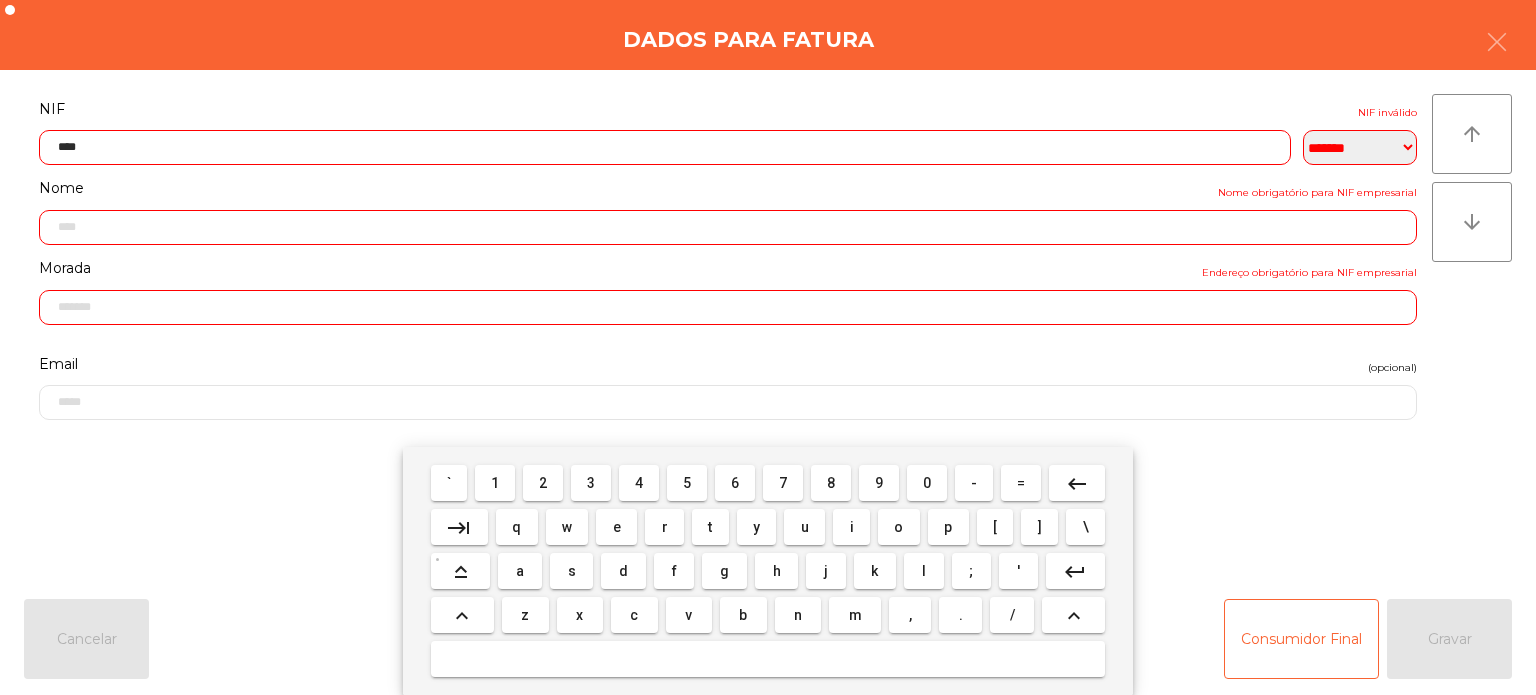 click on "2" at bounding box center (543, 483) 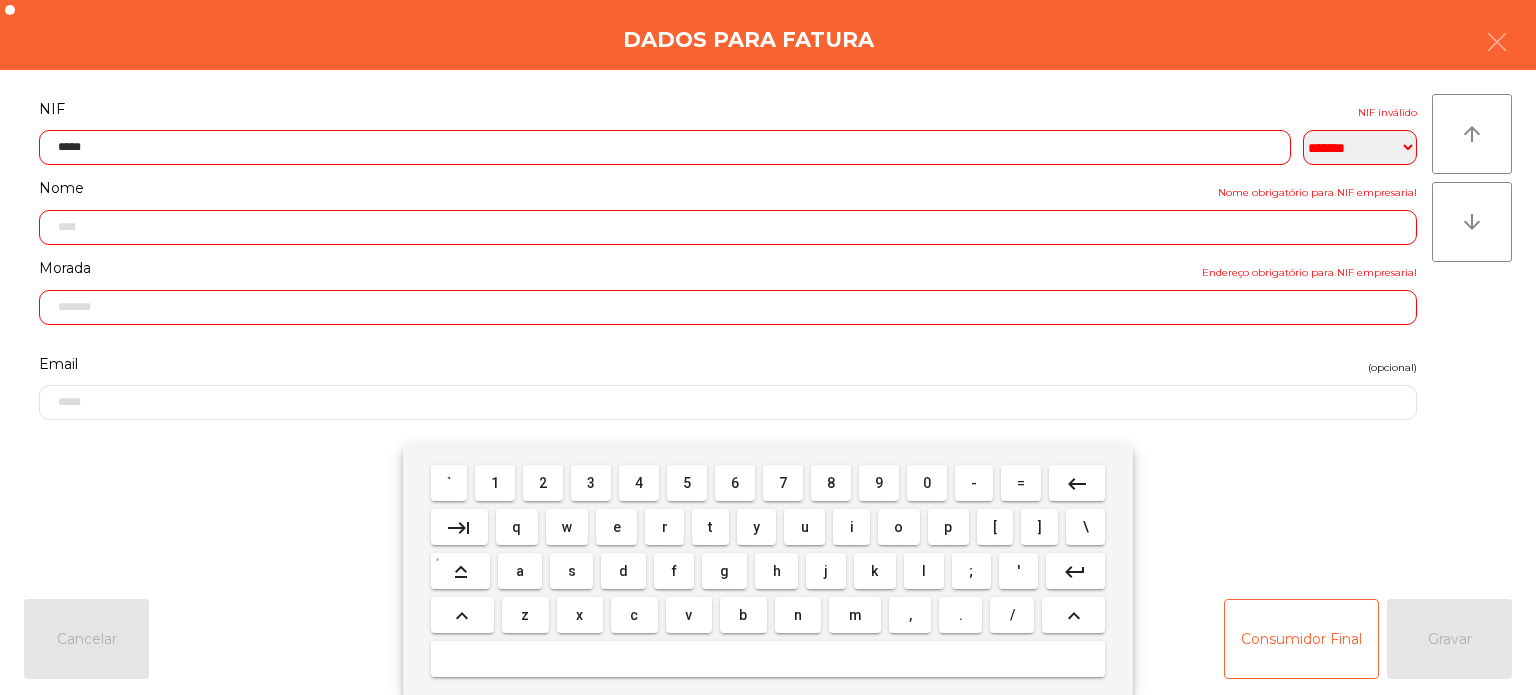 click on "1" at bounding box center [495, 483] 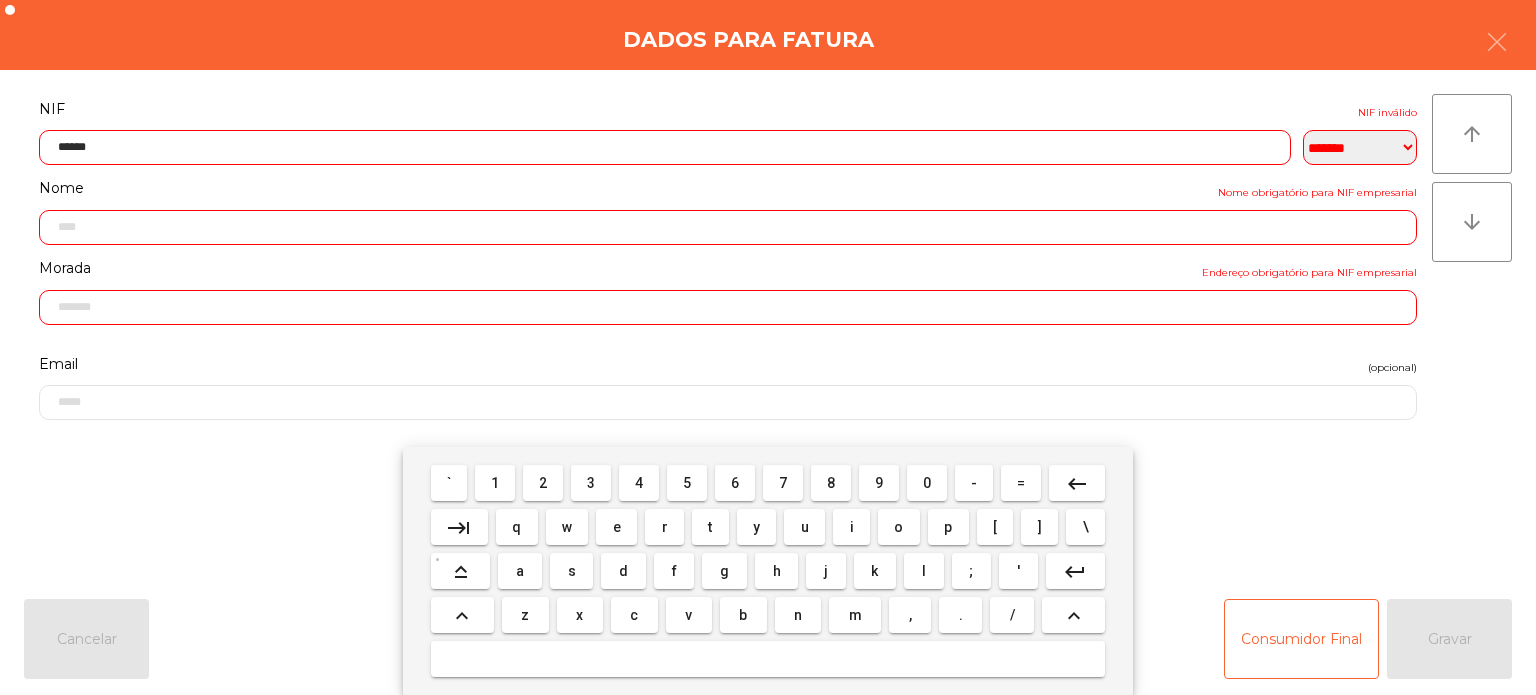 click on "4" at bounding box center [639, 483] 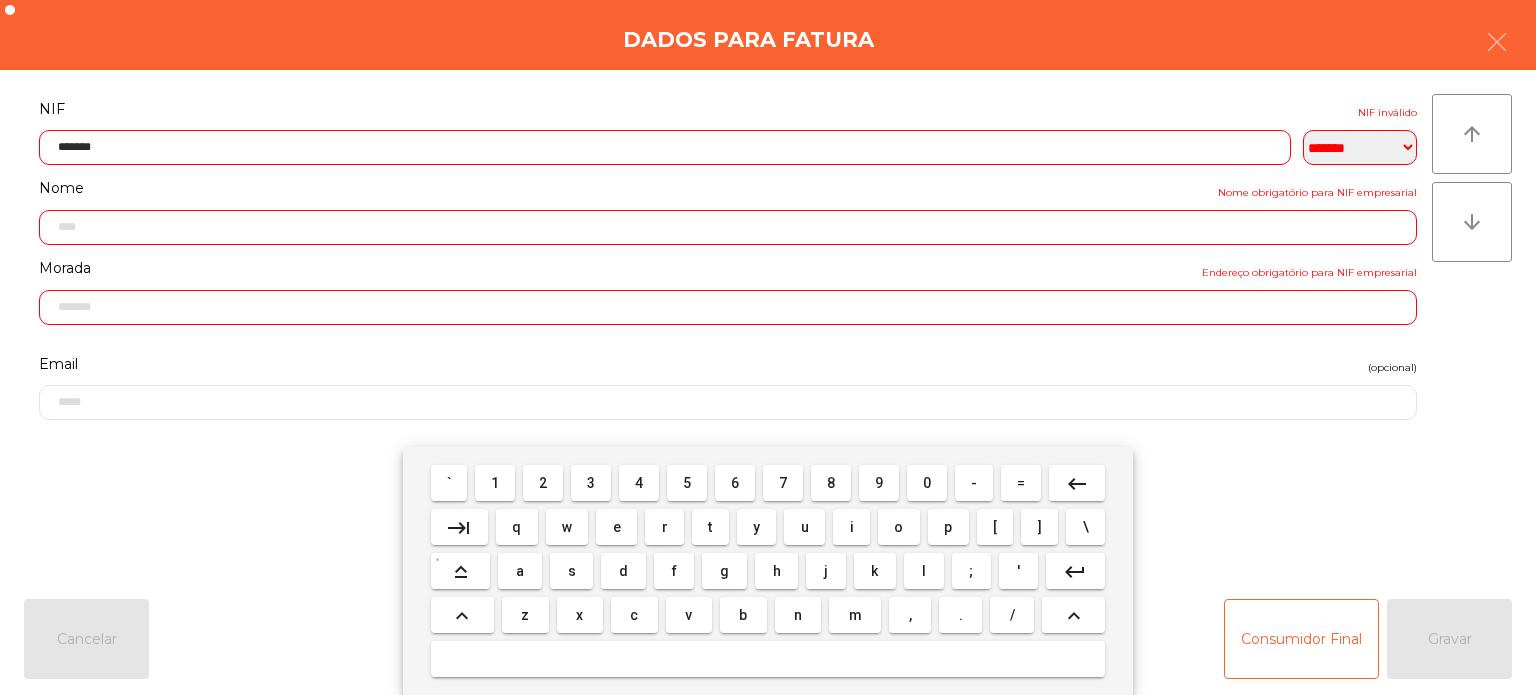 click on "1" at bounding box center (495, 483) 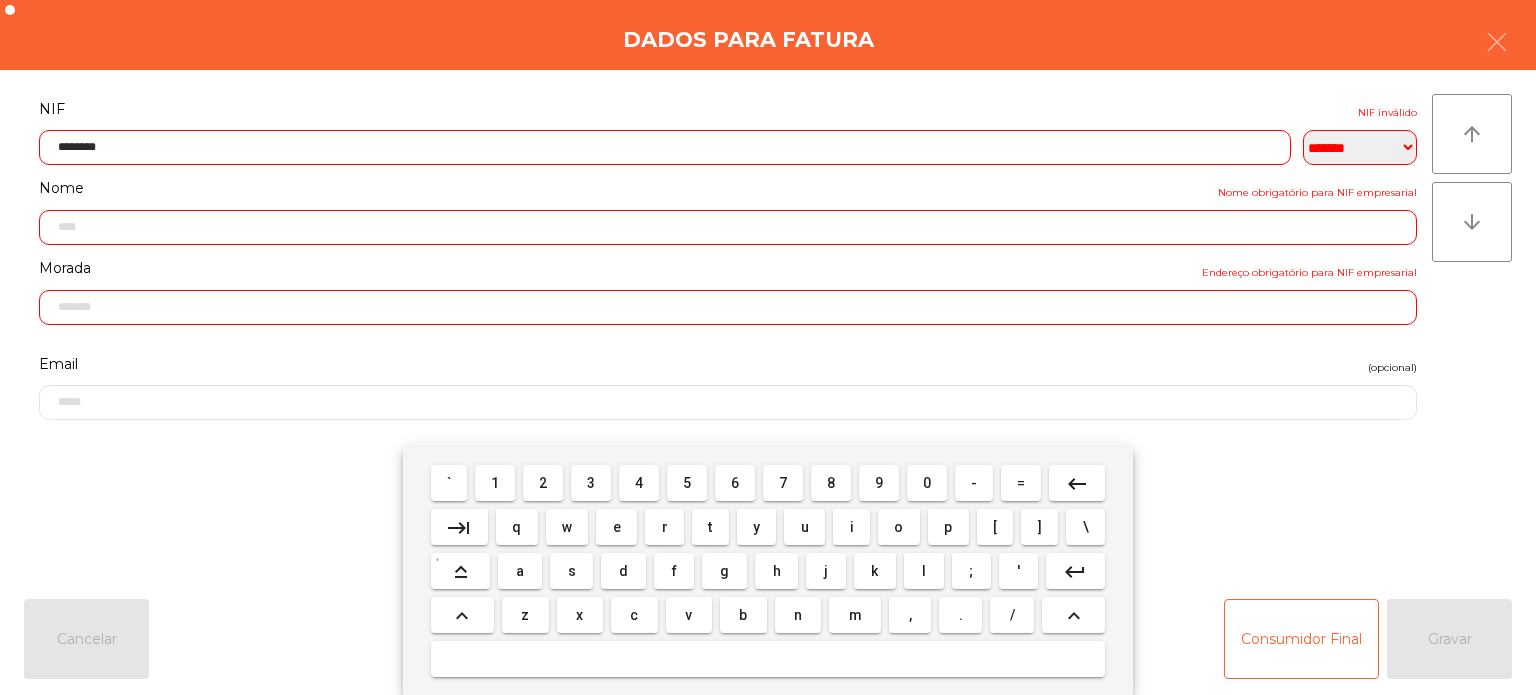 click on "0" at bounding box center (927, 483) 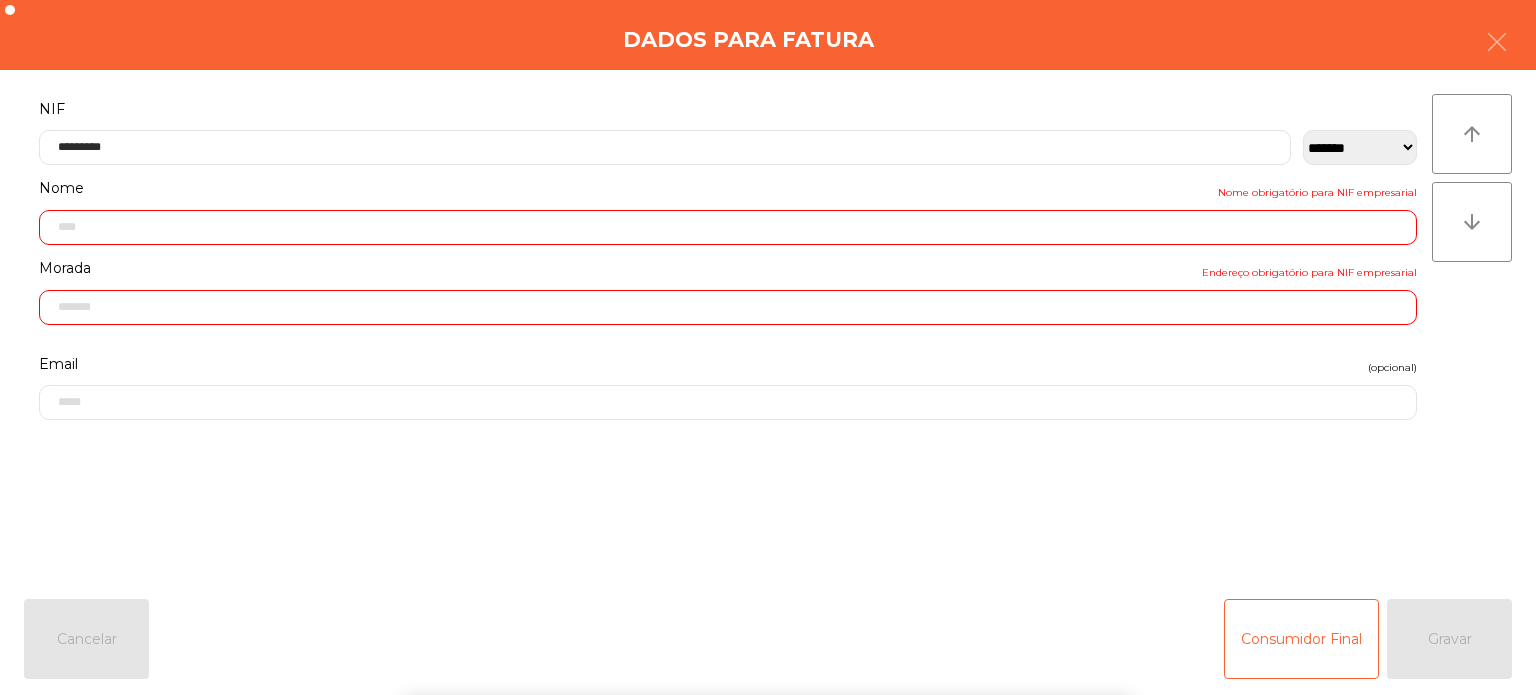click on "NIF" 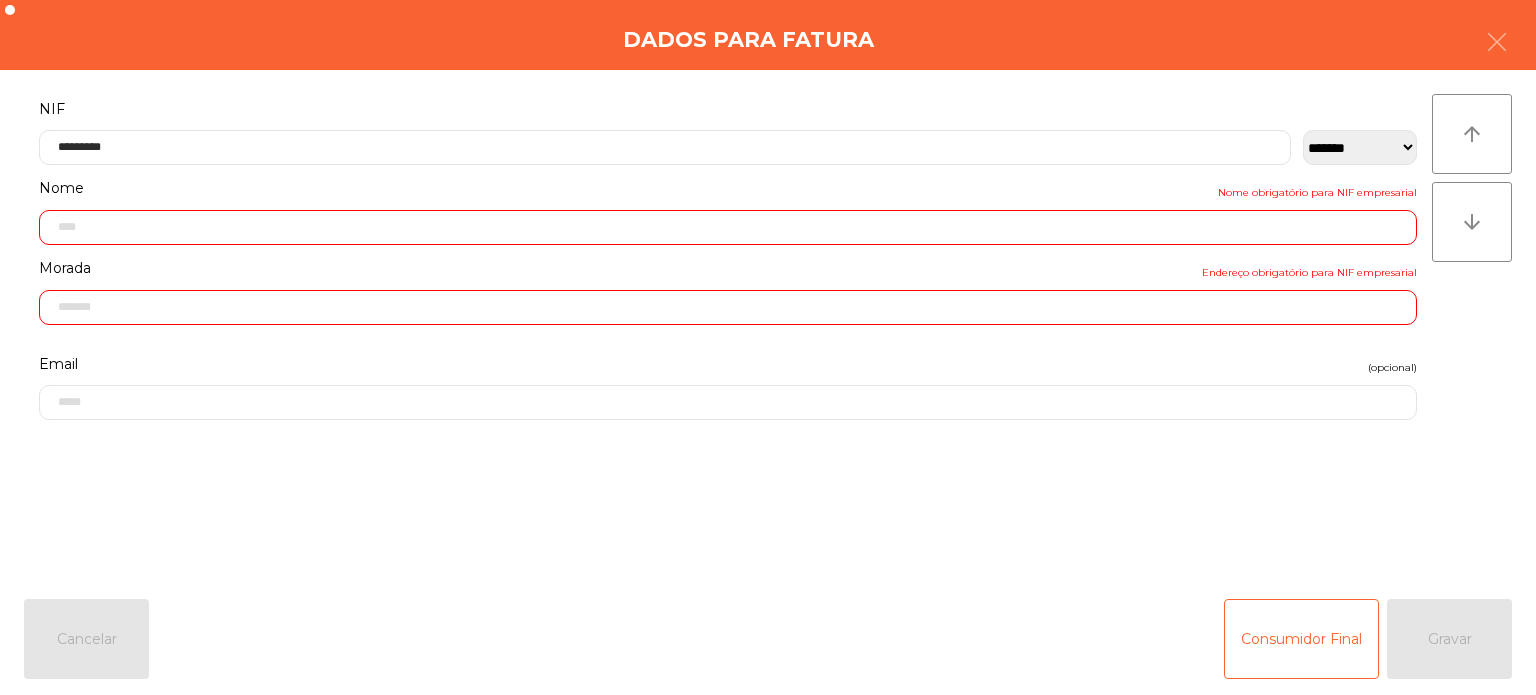 type on "**********" 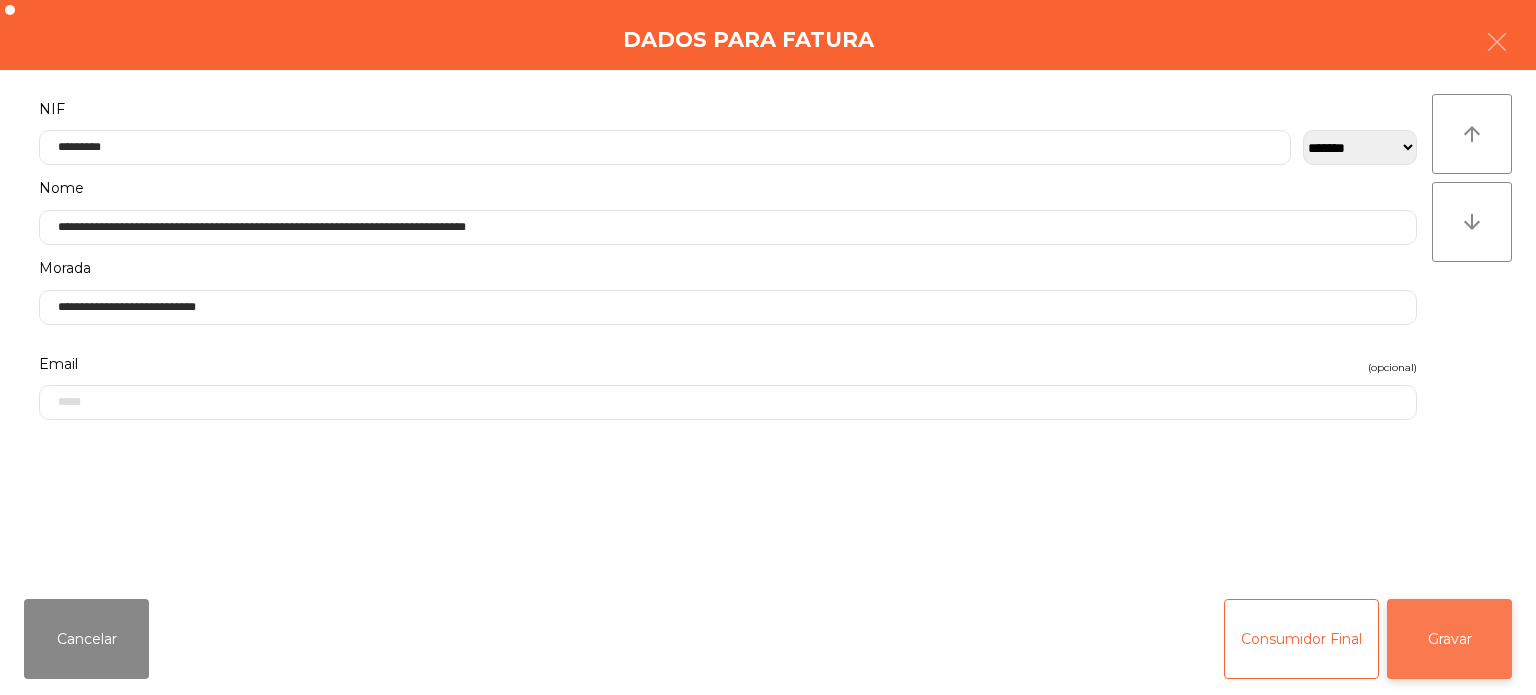 click on "Gravar" 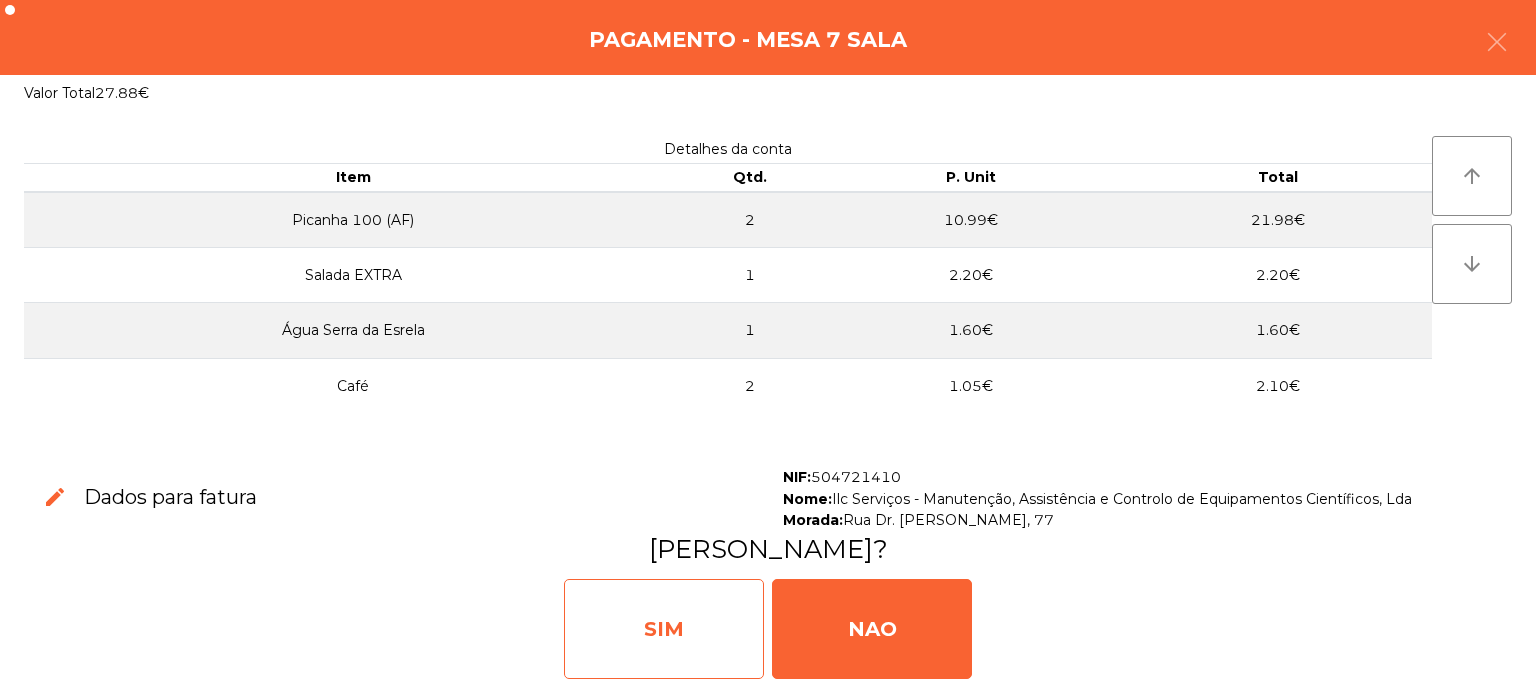 click on "SIM" 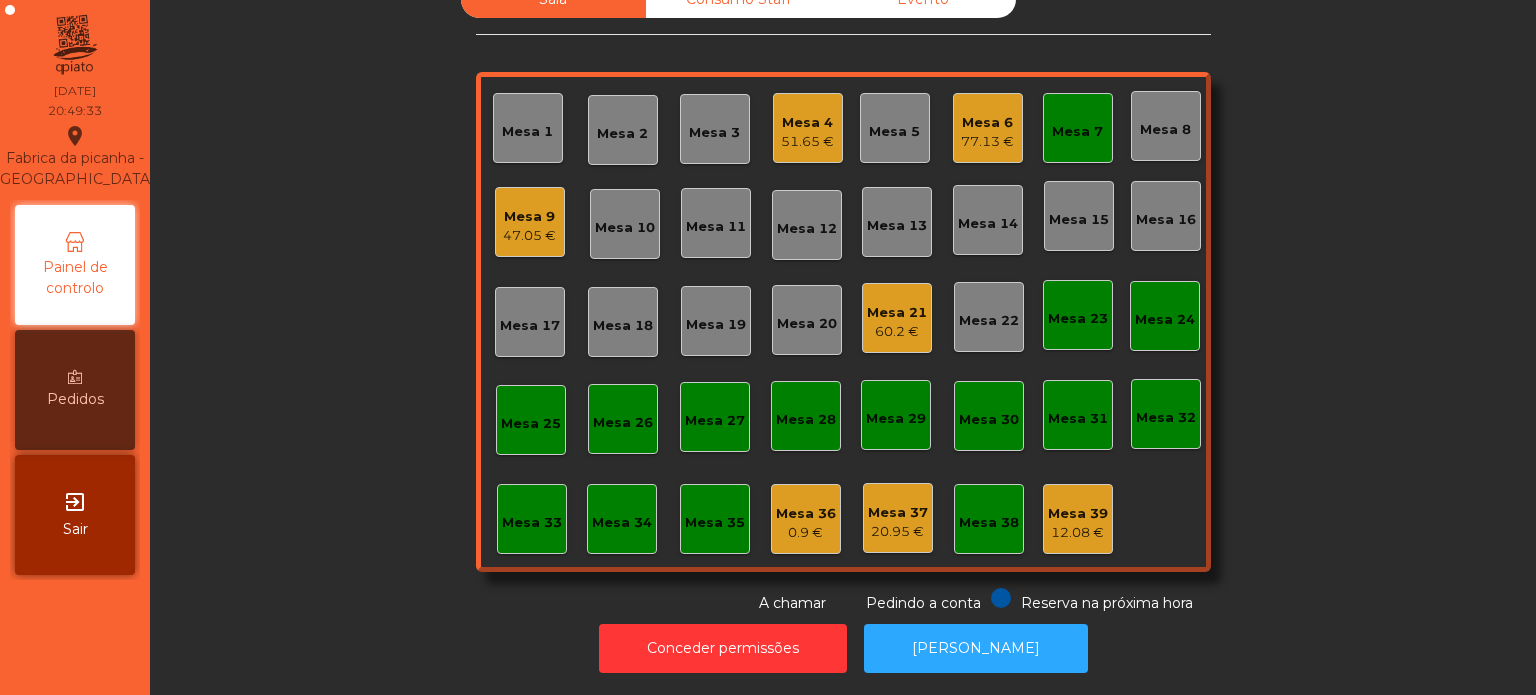 click on "Mesa 7" 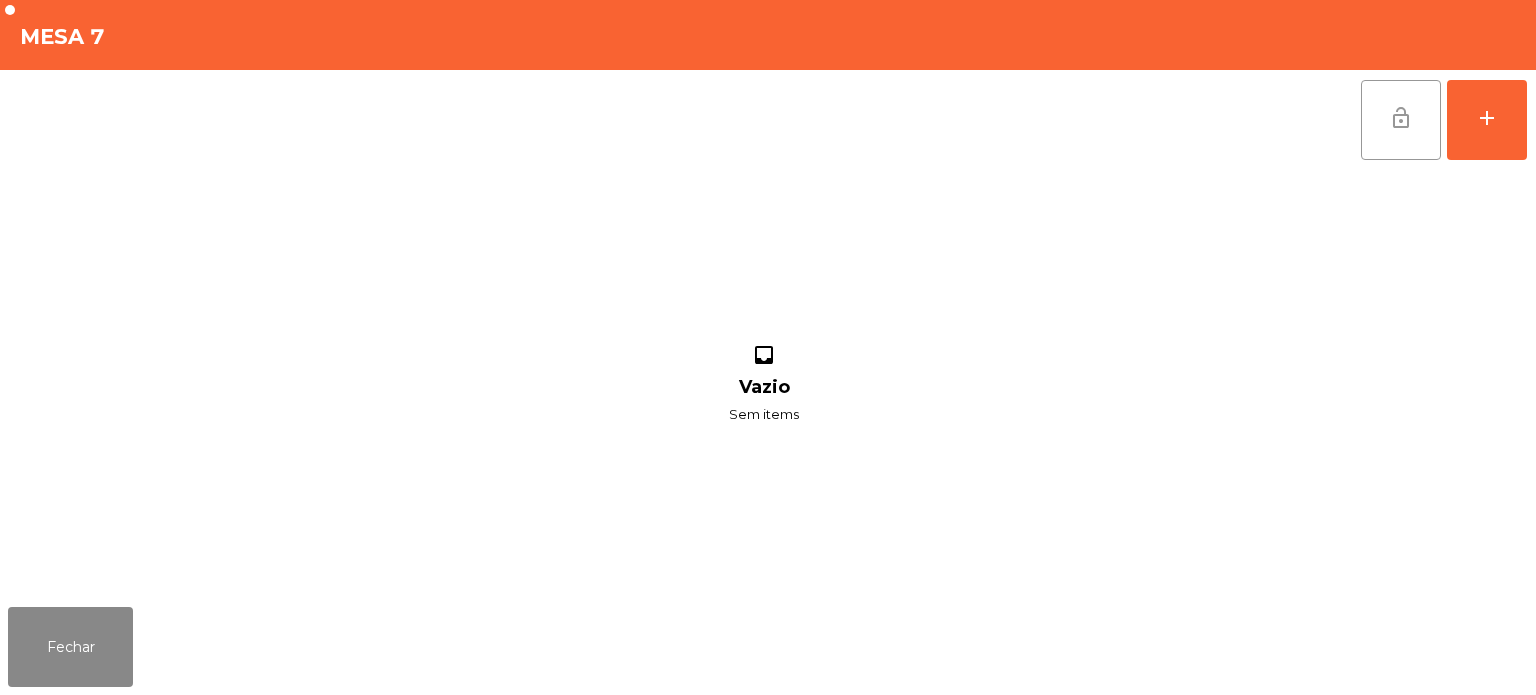 click on "lock_open" 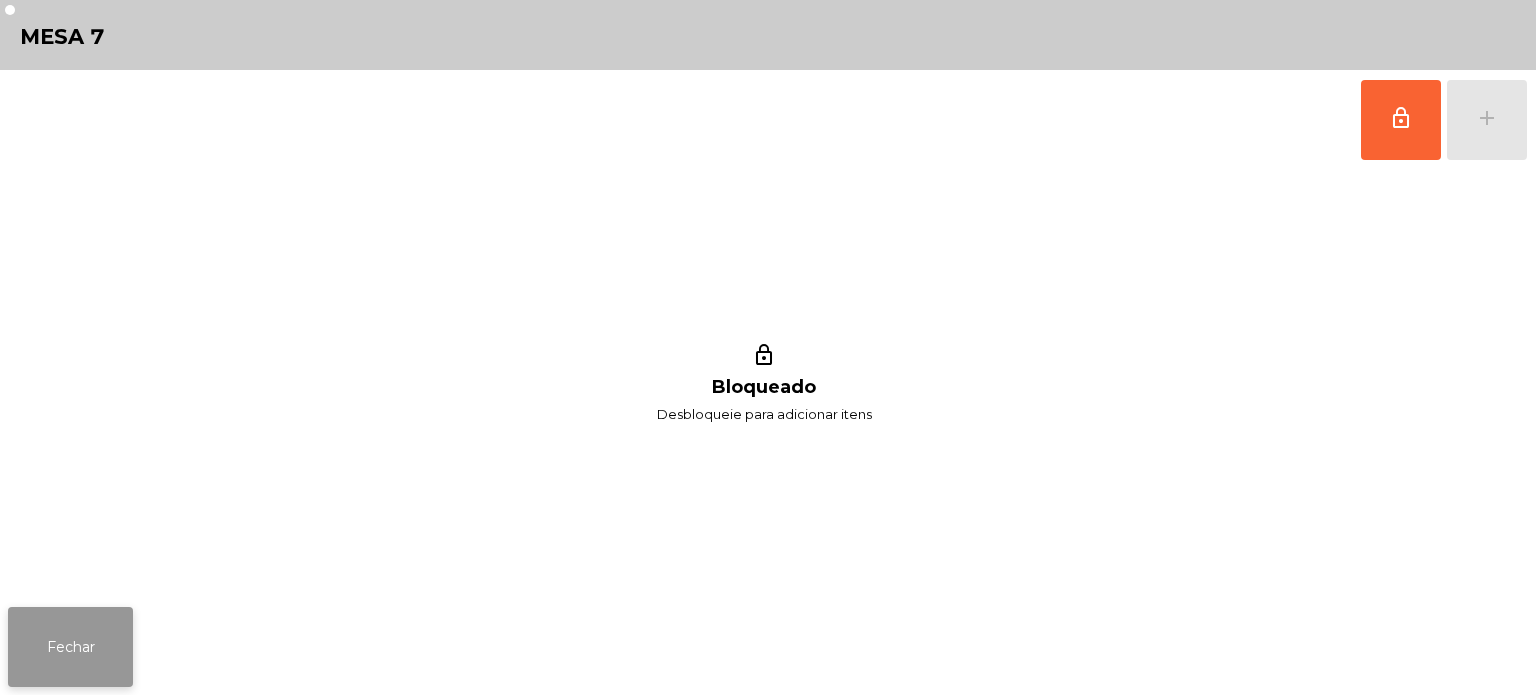 click on "Fechar" 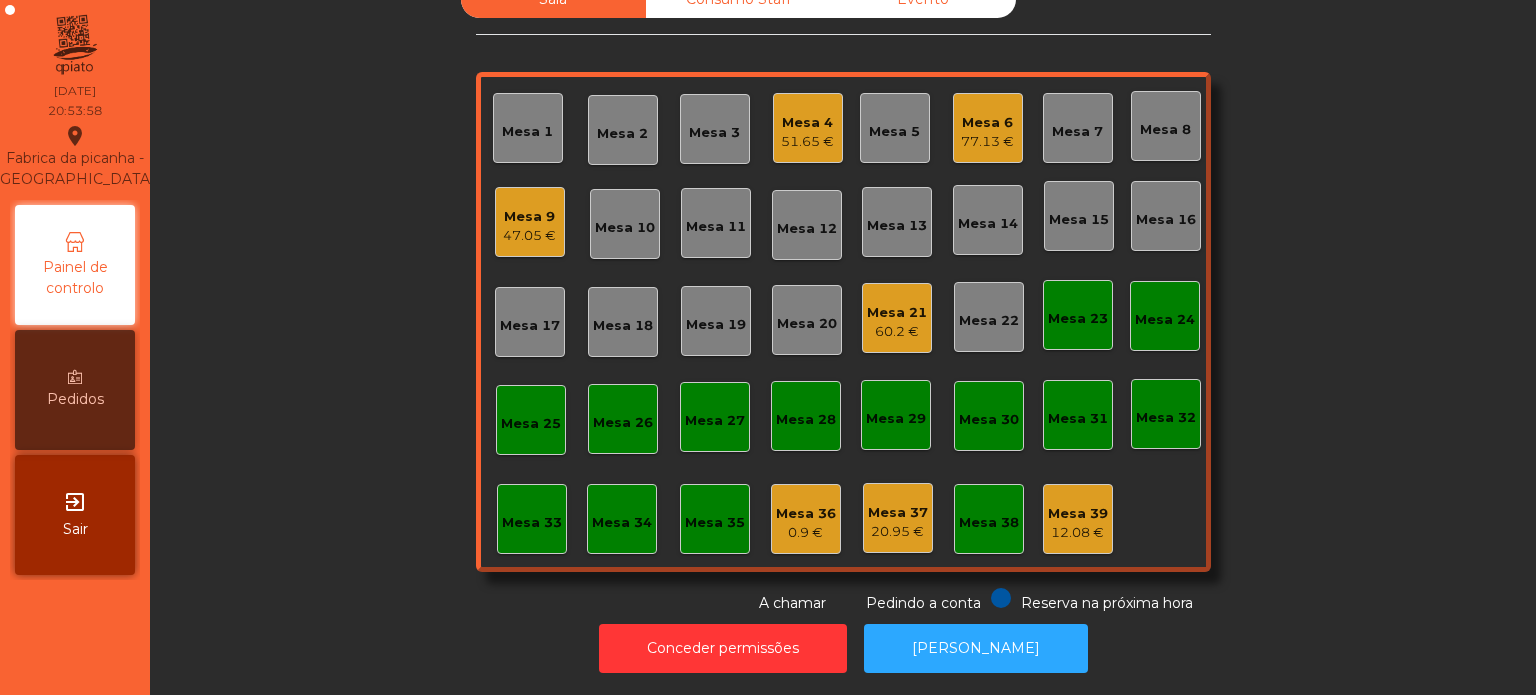 scroll, scrollTop: 0, scrollLeft: 0, axis: both 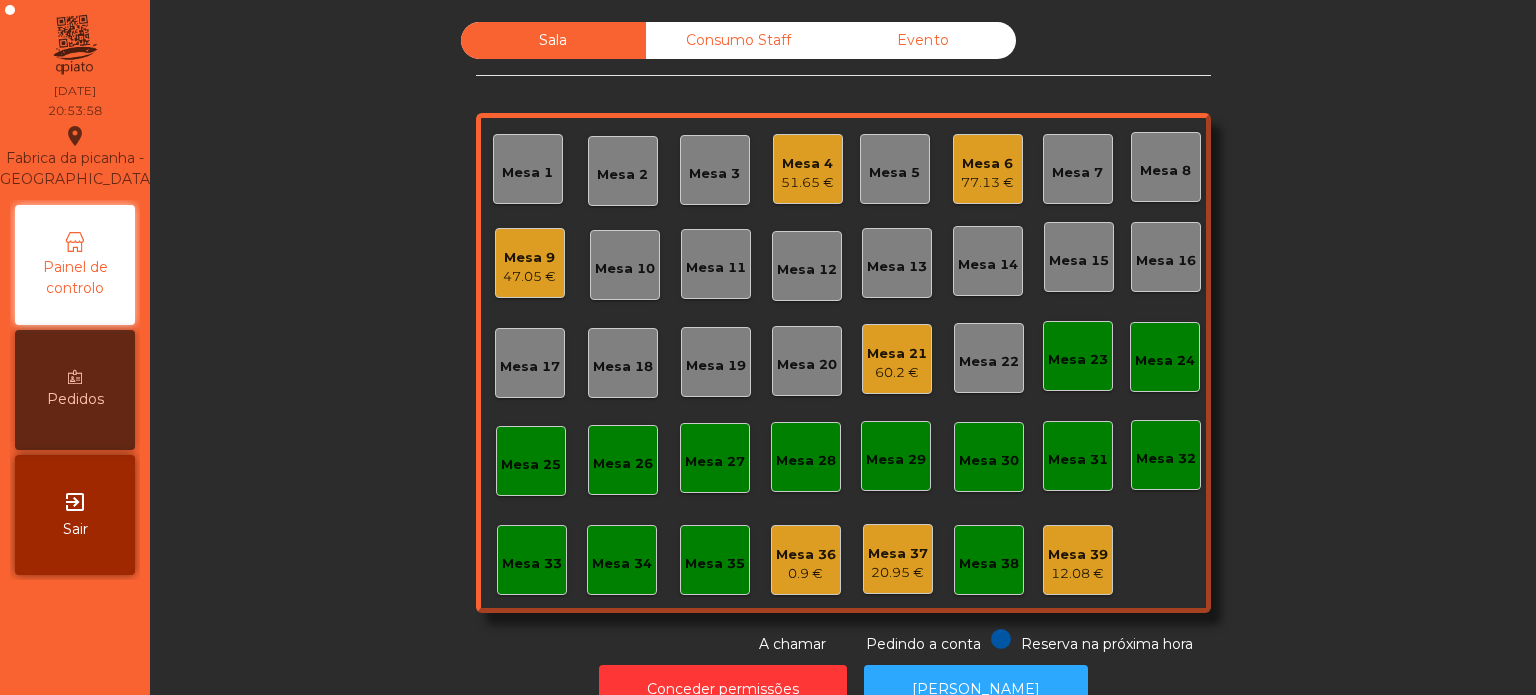 click on "Consumo Staff" 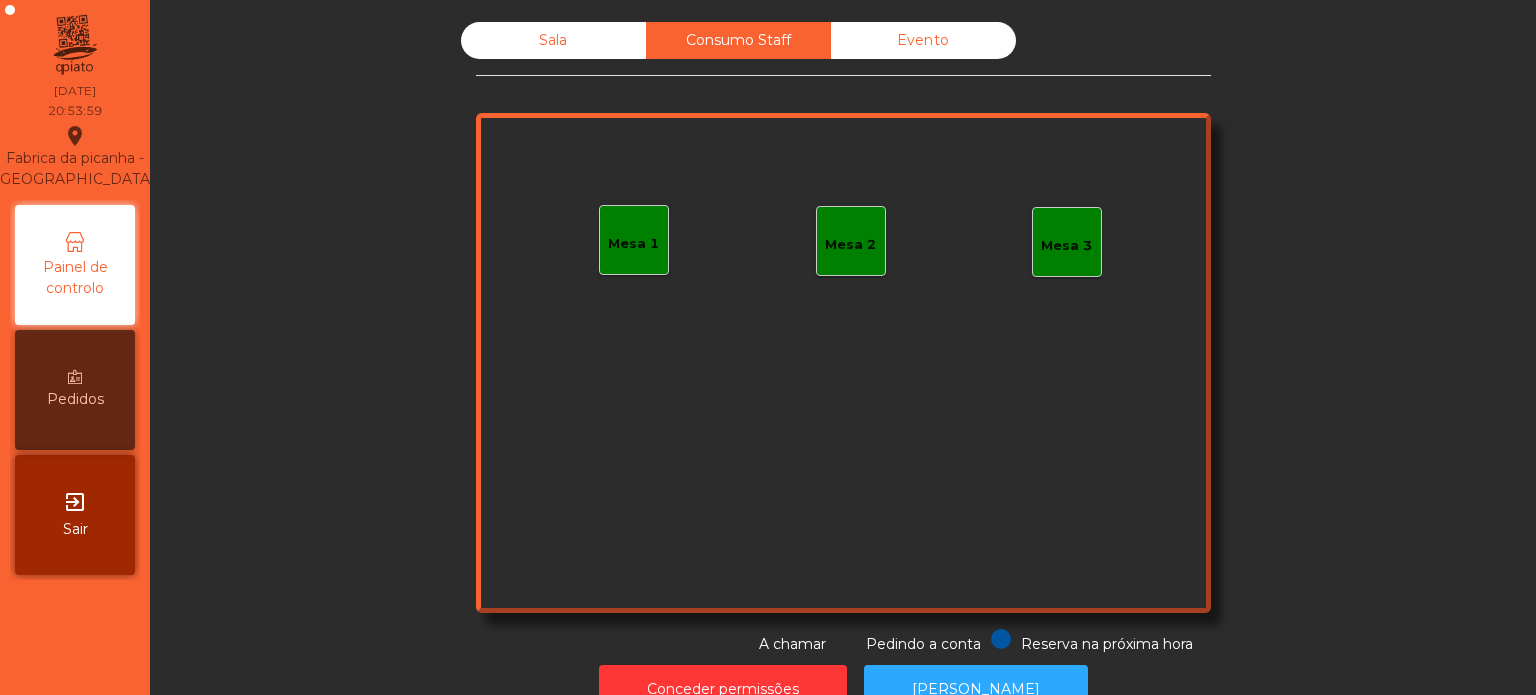 click on "Mesa 1" 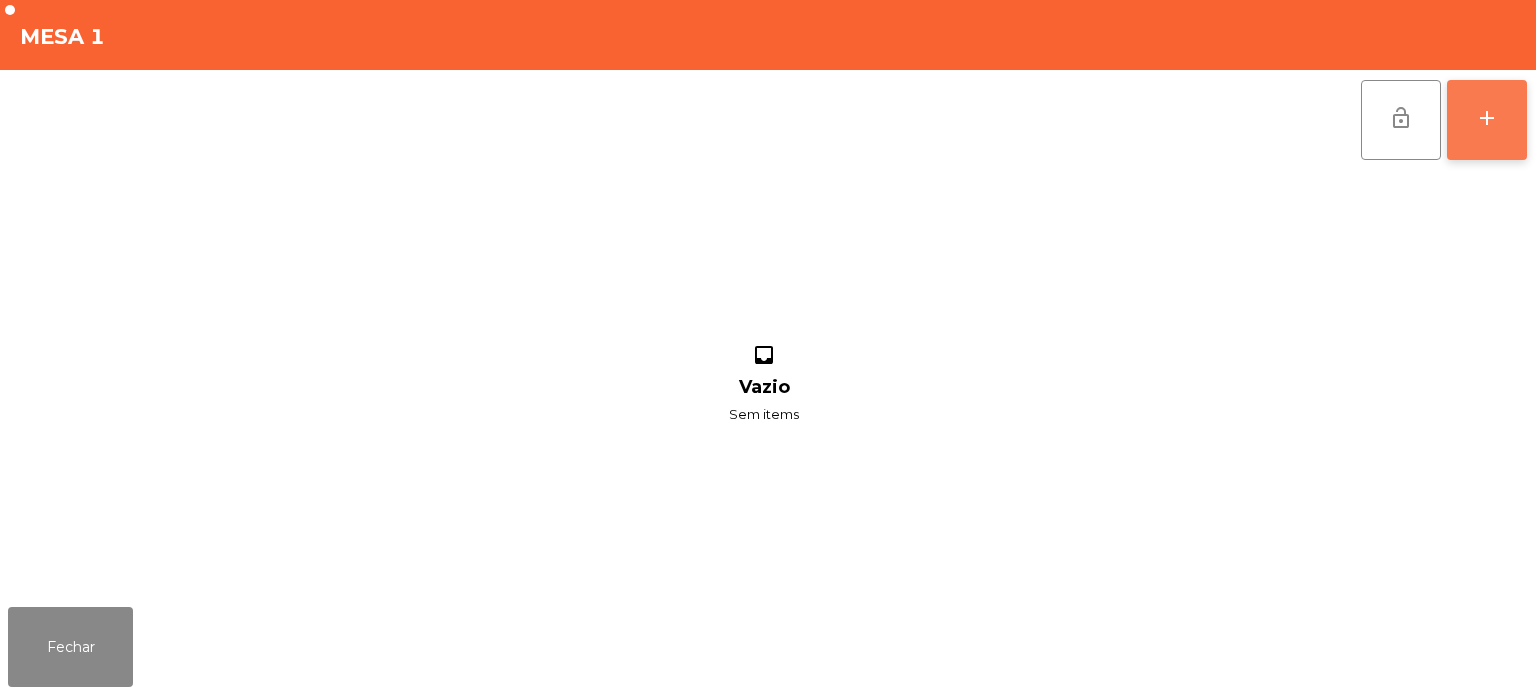click on "add" 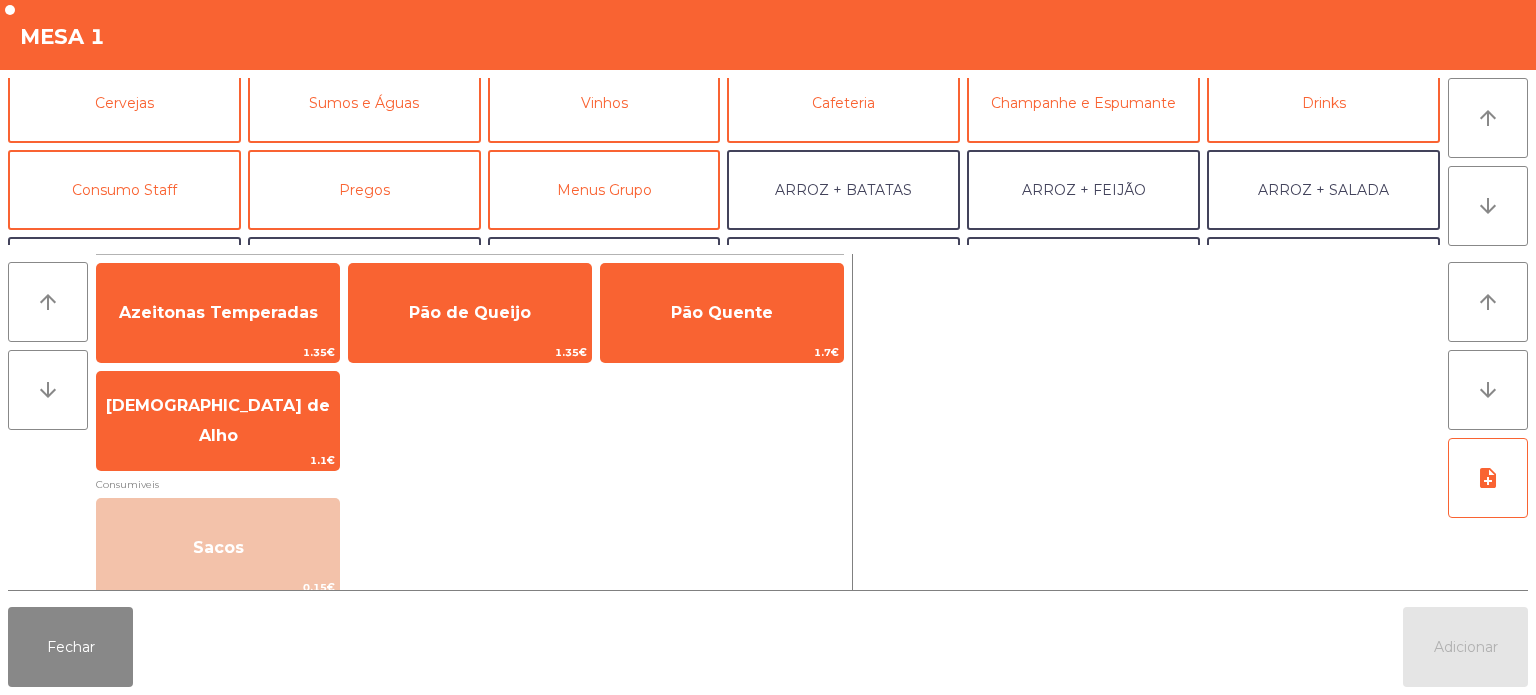 scroll, scrollTop: 84, scrollLeft: 0, axis: vertical 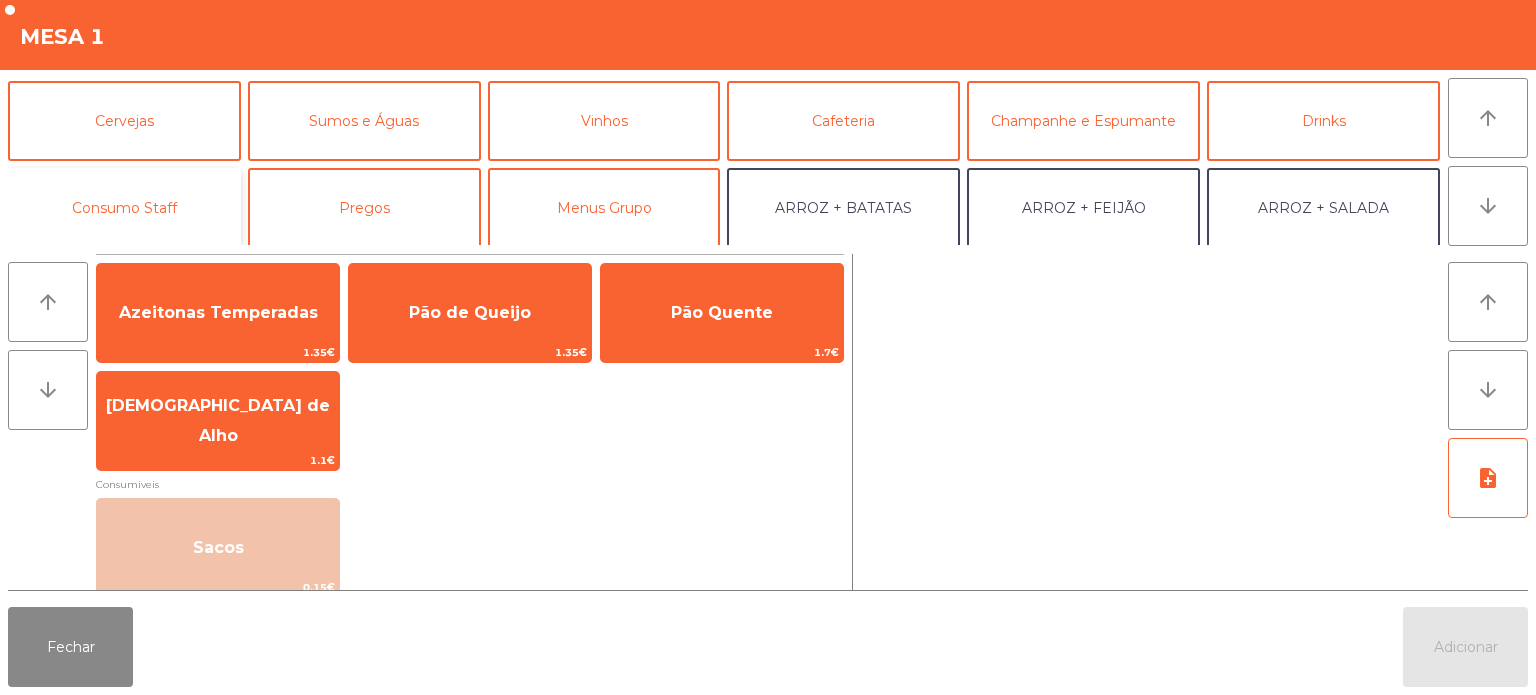 click on "Consumo Staff" 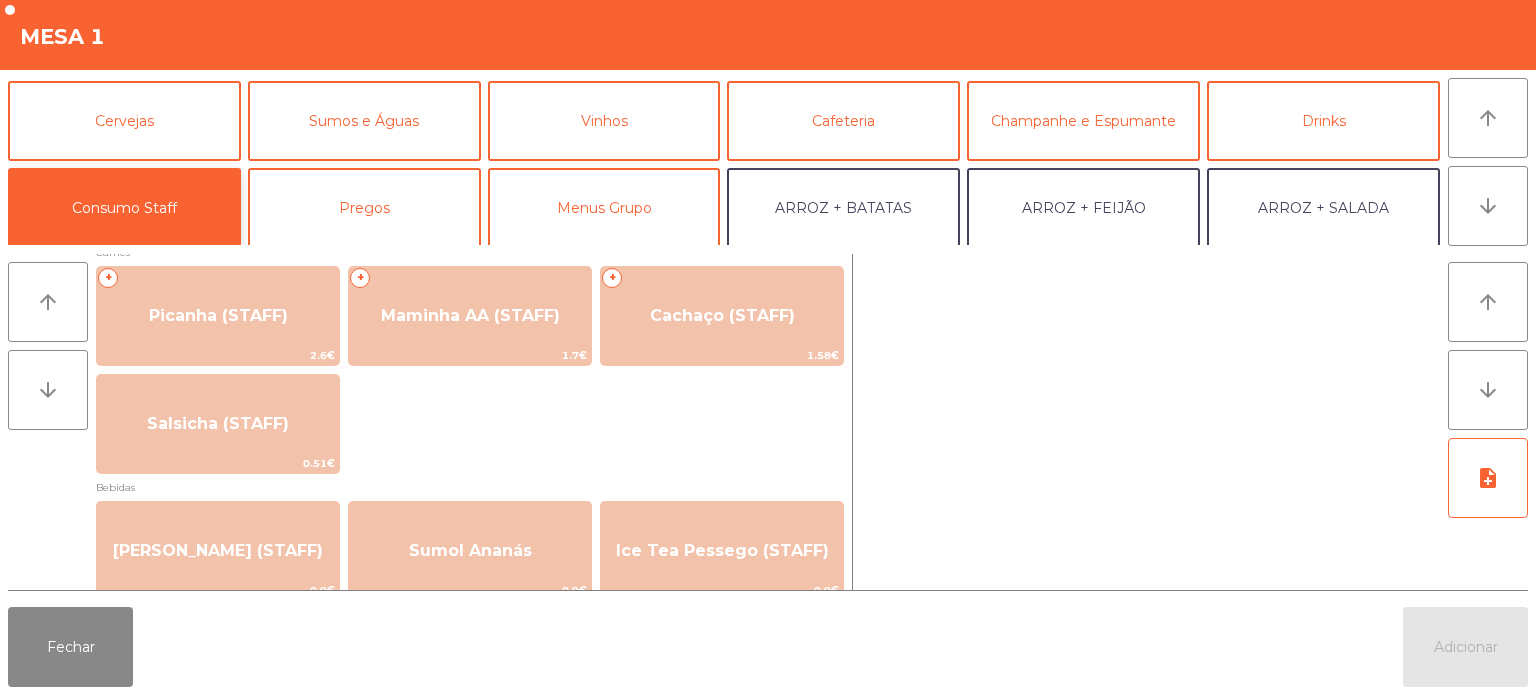 scroll, scrollTop: 21, scrollLeft: 0, axis: vertical 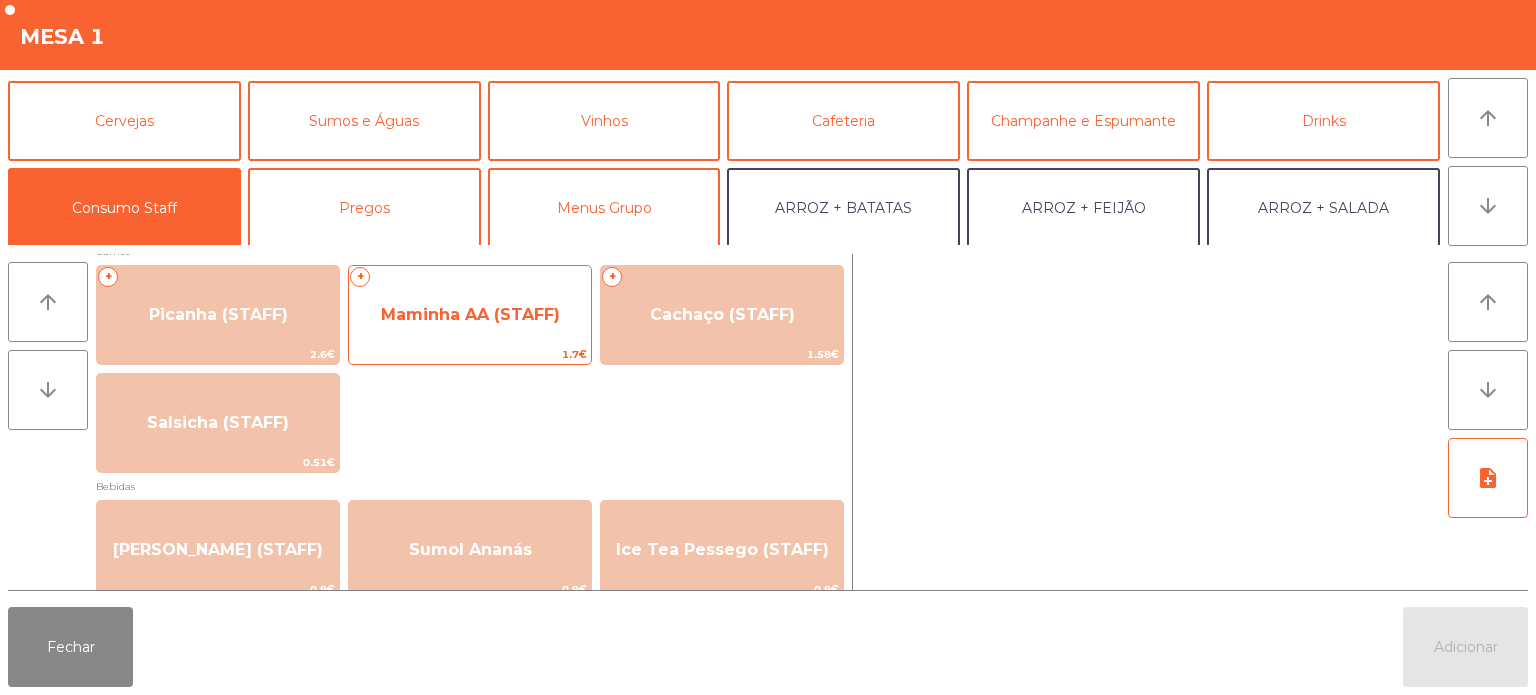 click on "Maminha AA (STAFF)" 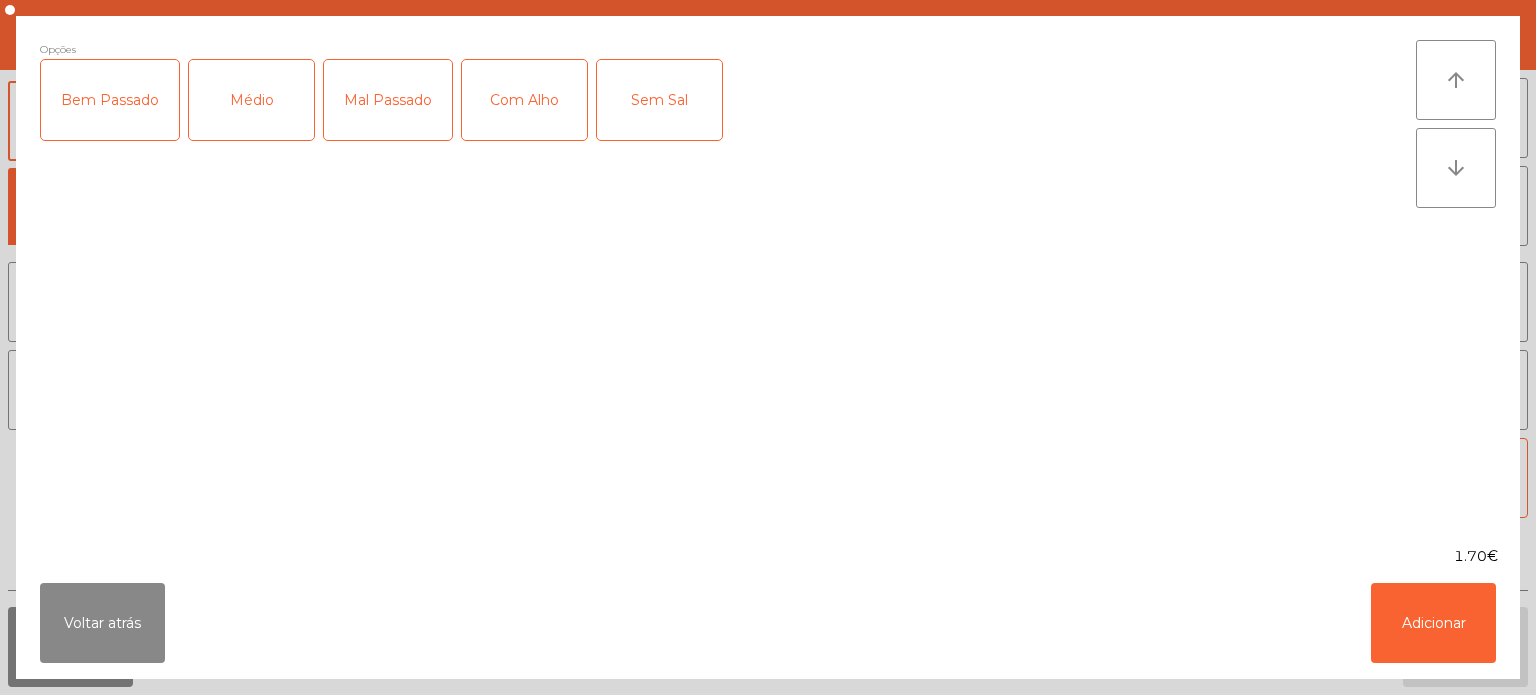 click on "Com Alho" 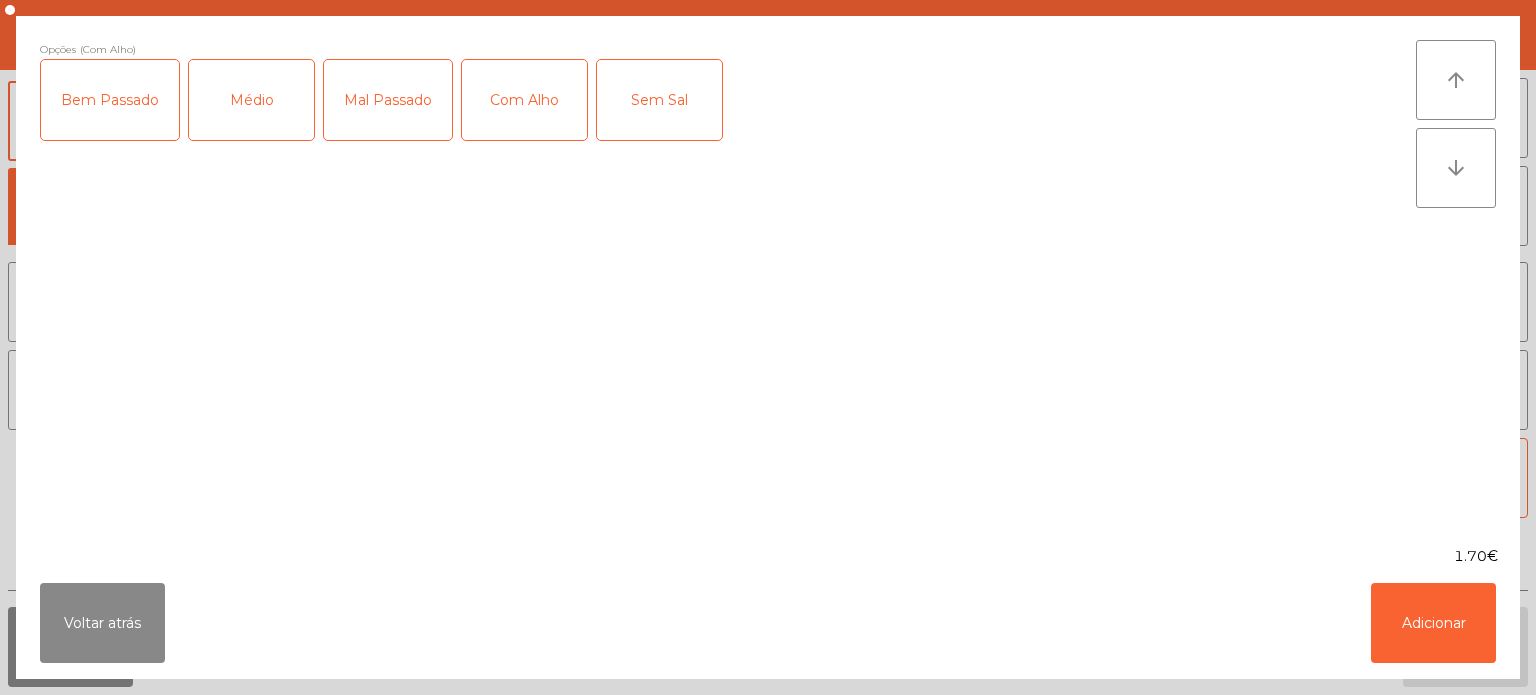 click on "Mal Passado" 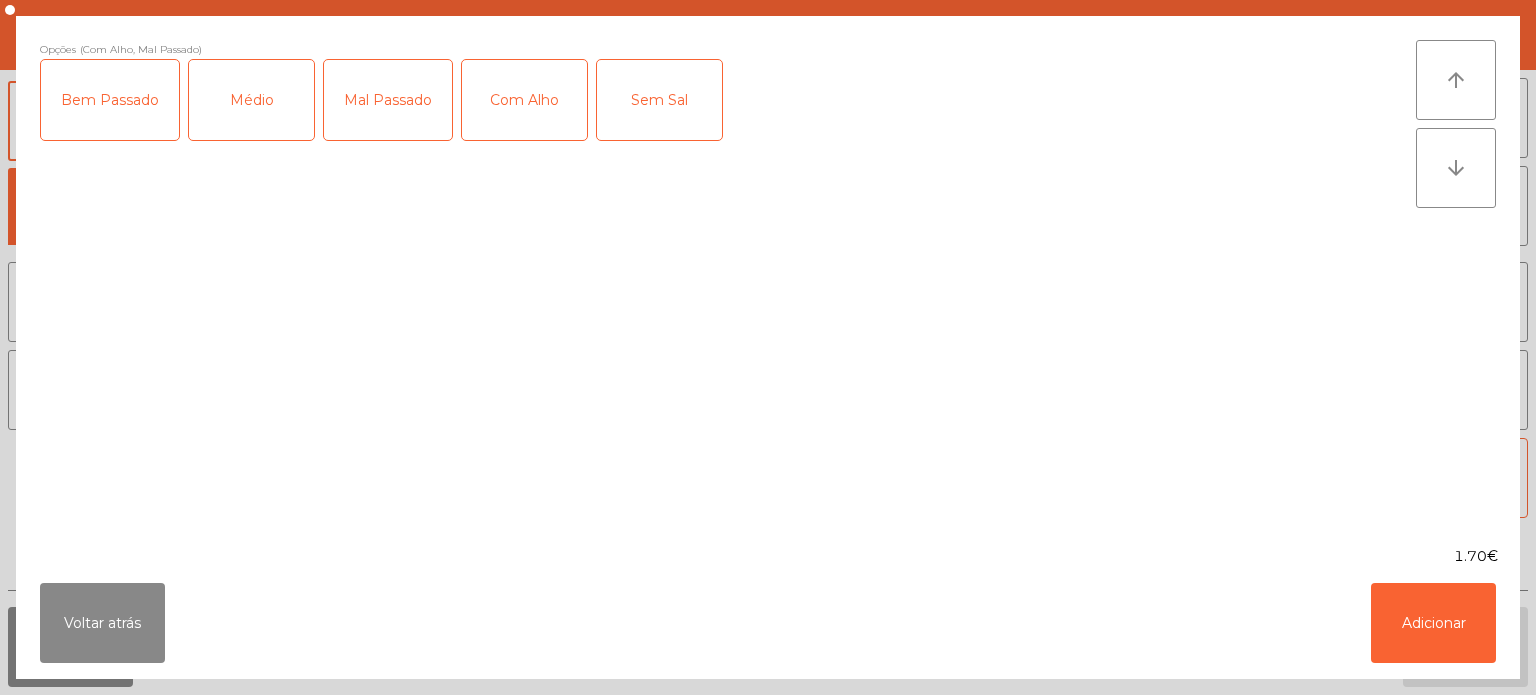 click on "Médio" 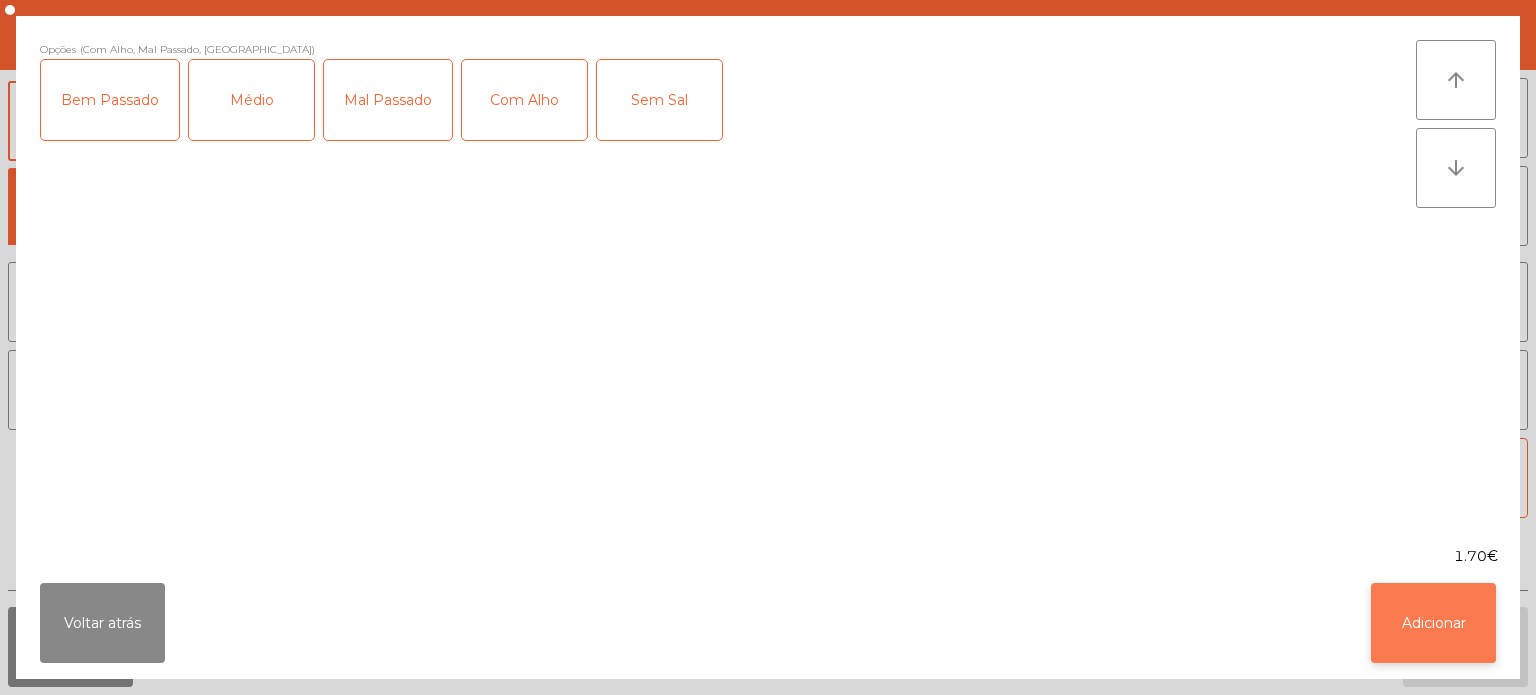 click on "Adicionar" 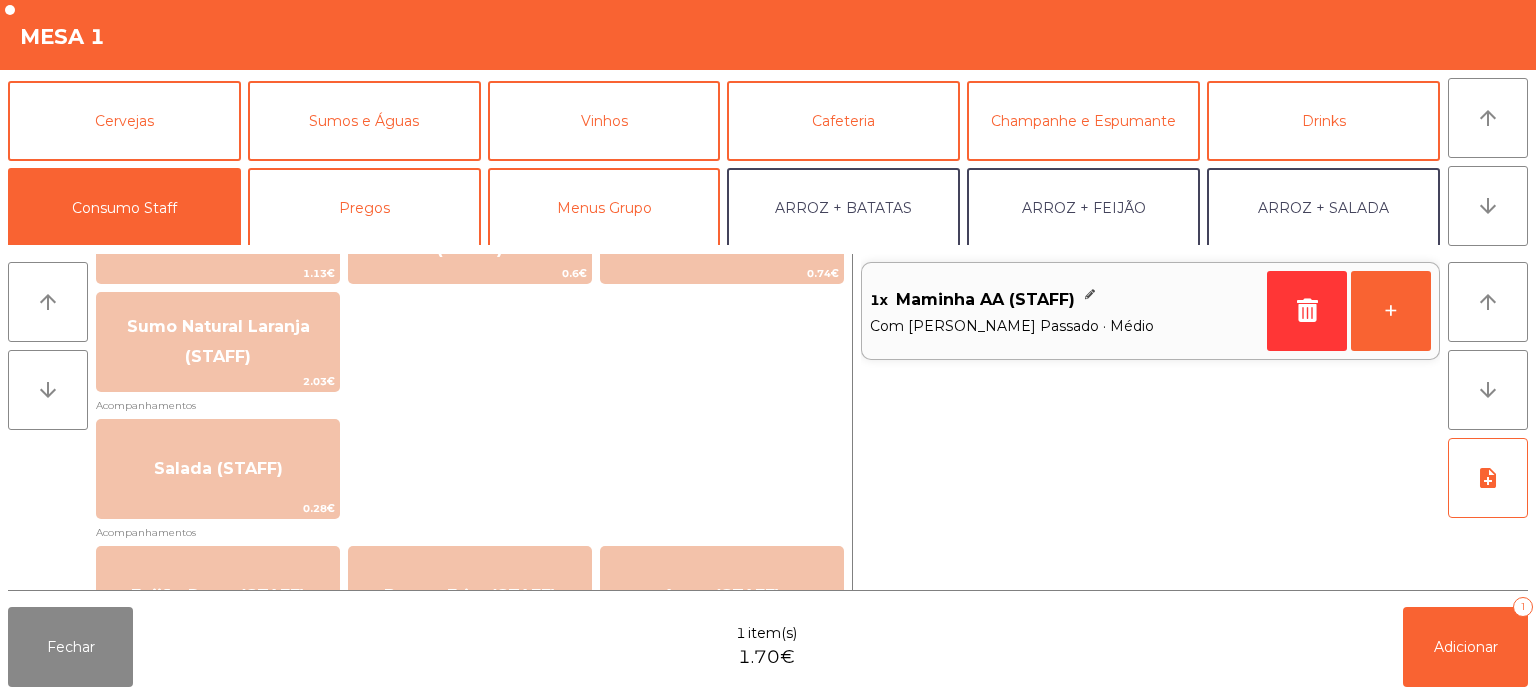 scroll, scrollTop: 560, scrollLeft: 0, axis: vertical 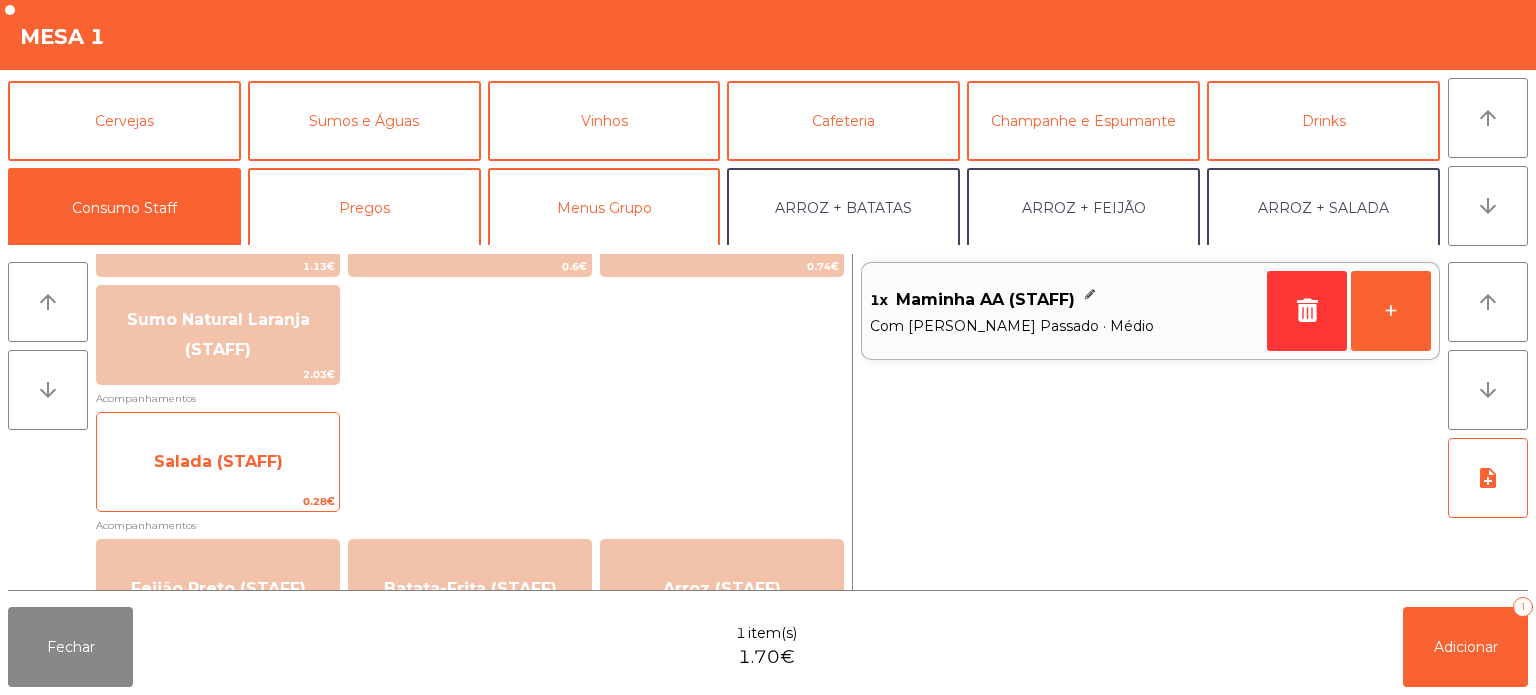 click on "Salada (STAFF)" 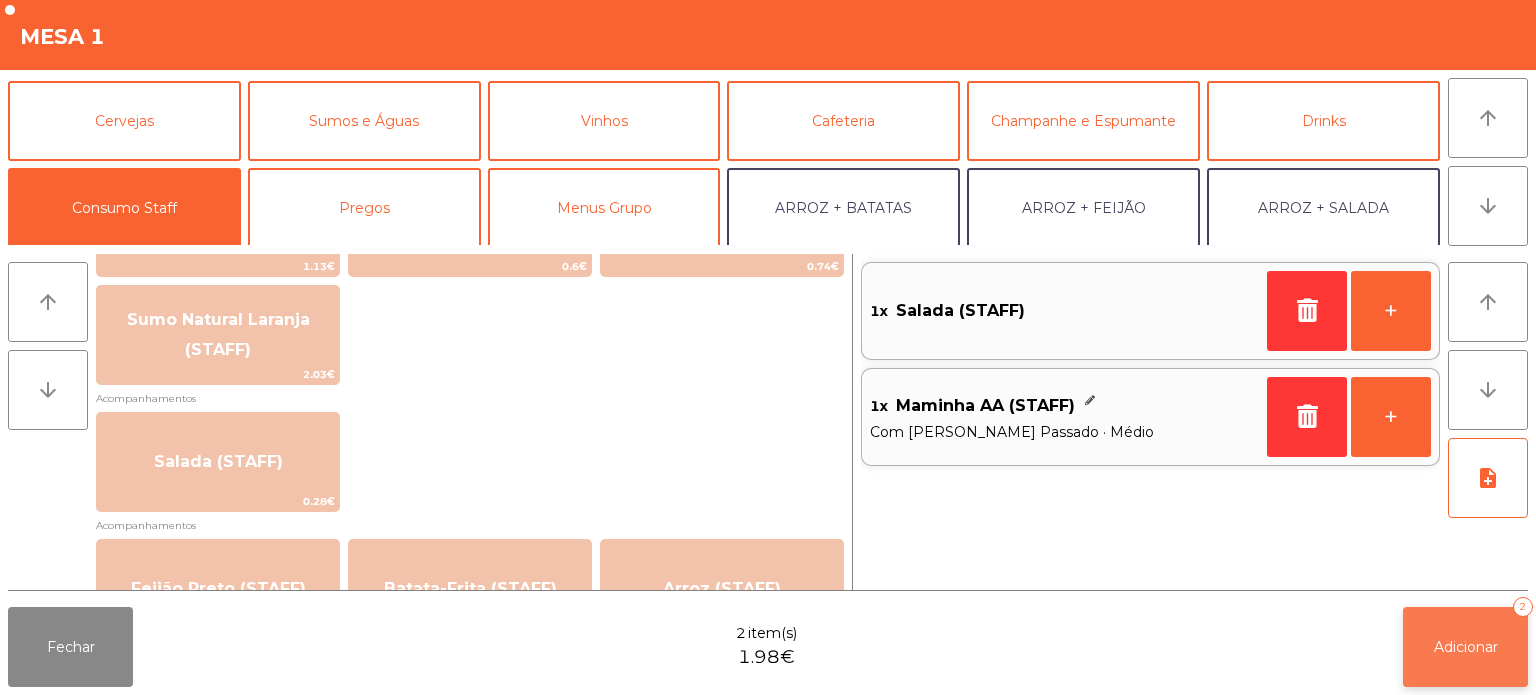 click on "Adicionar   2" 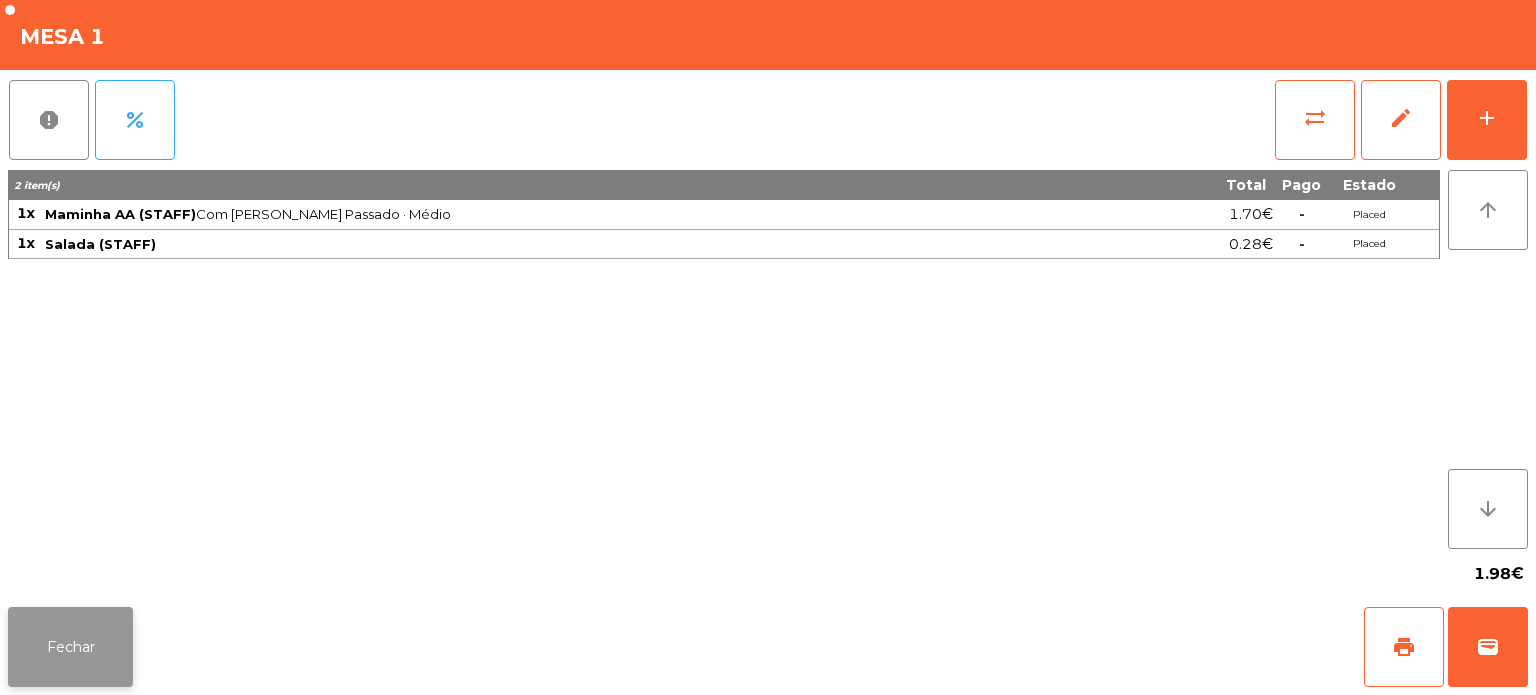 click on "Fechar" 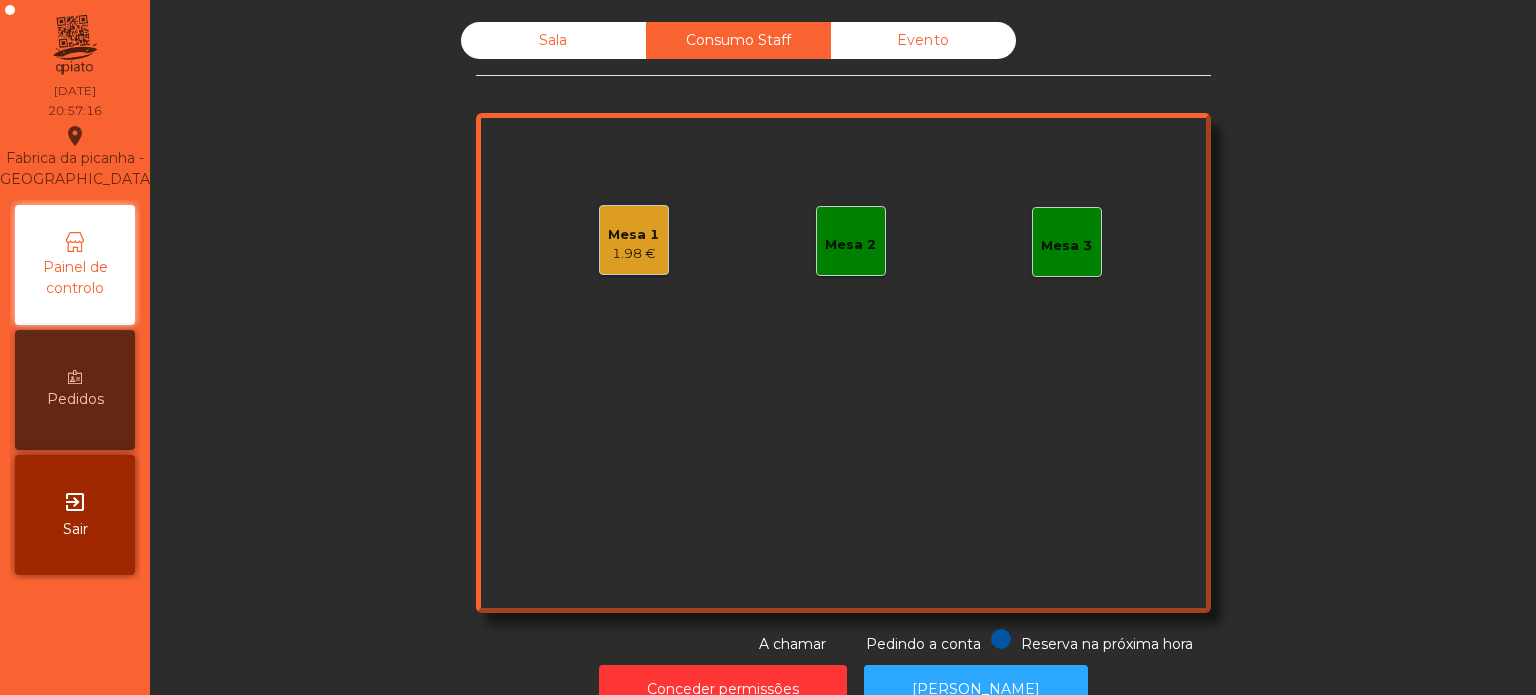 click on "Sala" 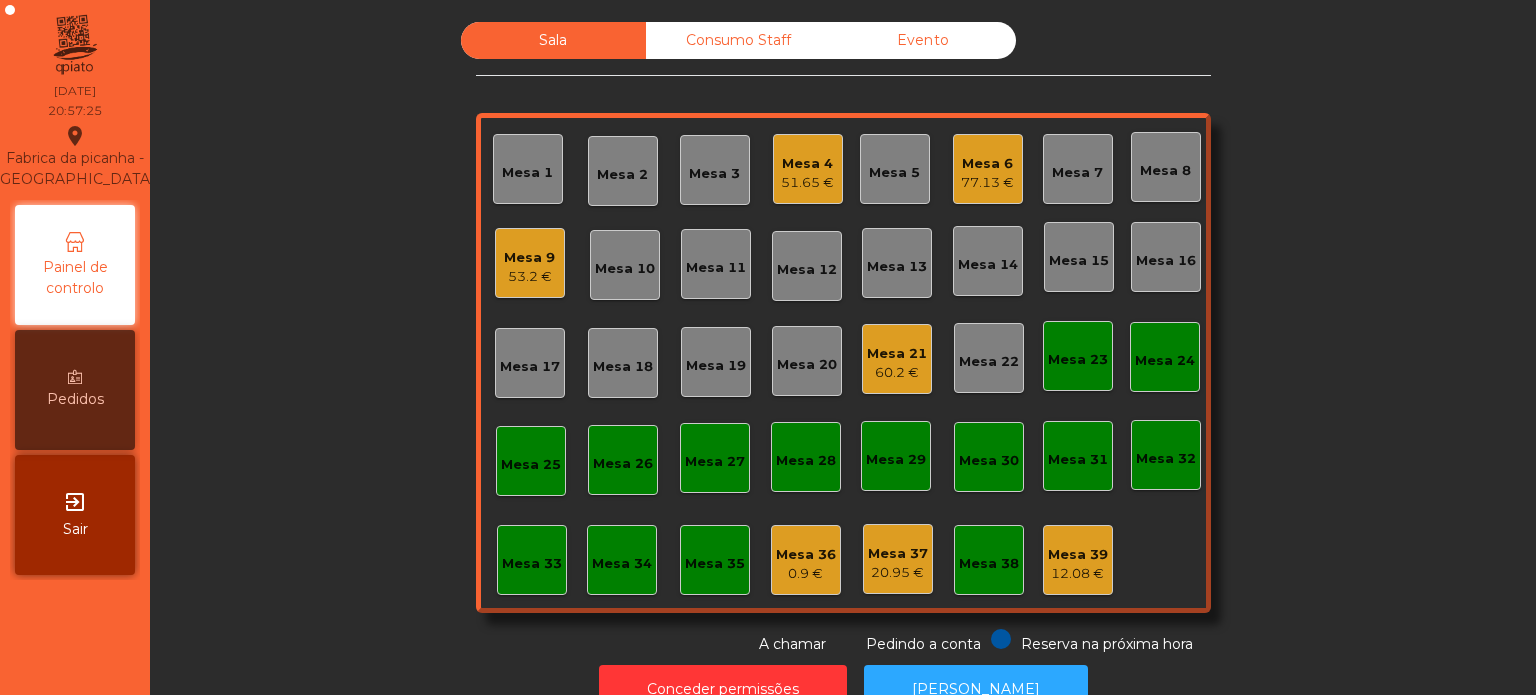 click on "Mesa 25" 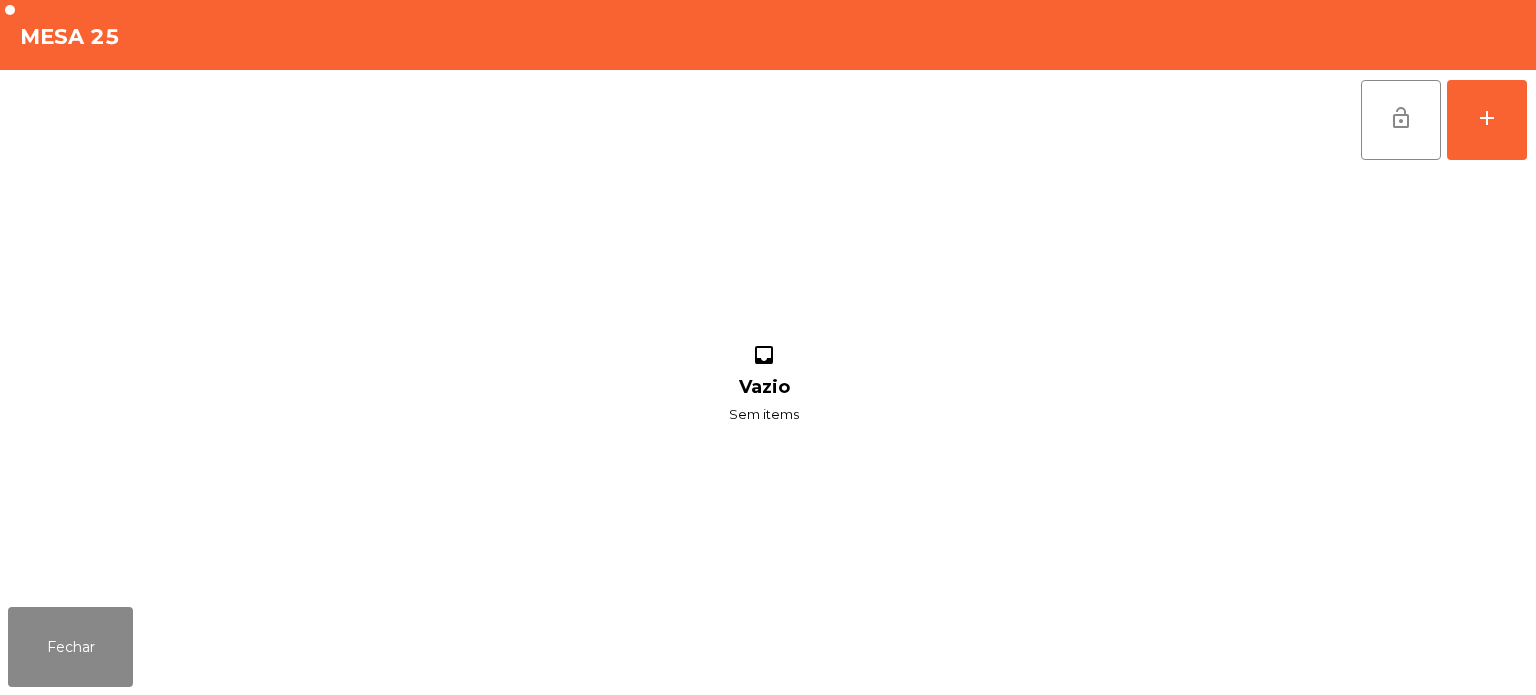 click on "lock_open   add  inbox Vazio Sem items" 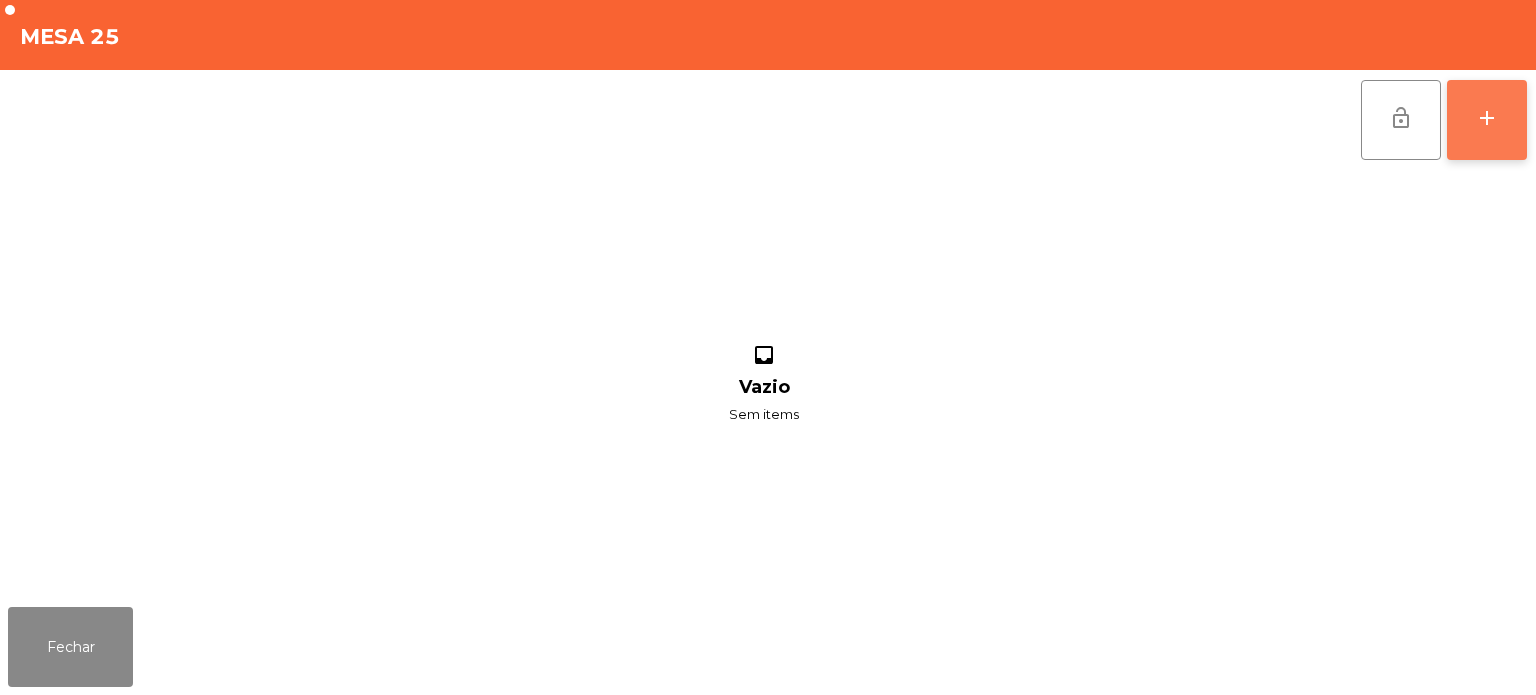 click on "add" 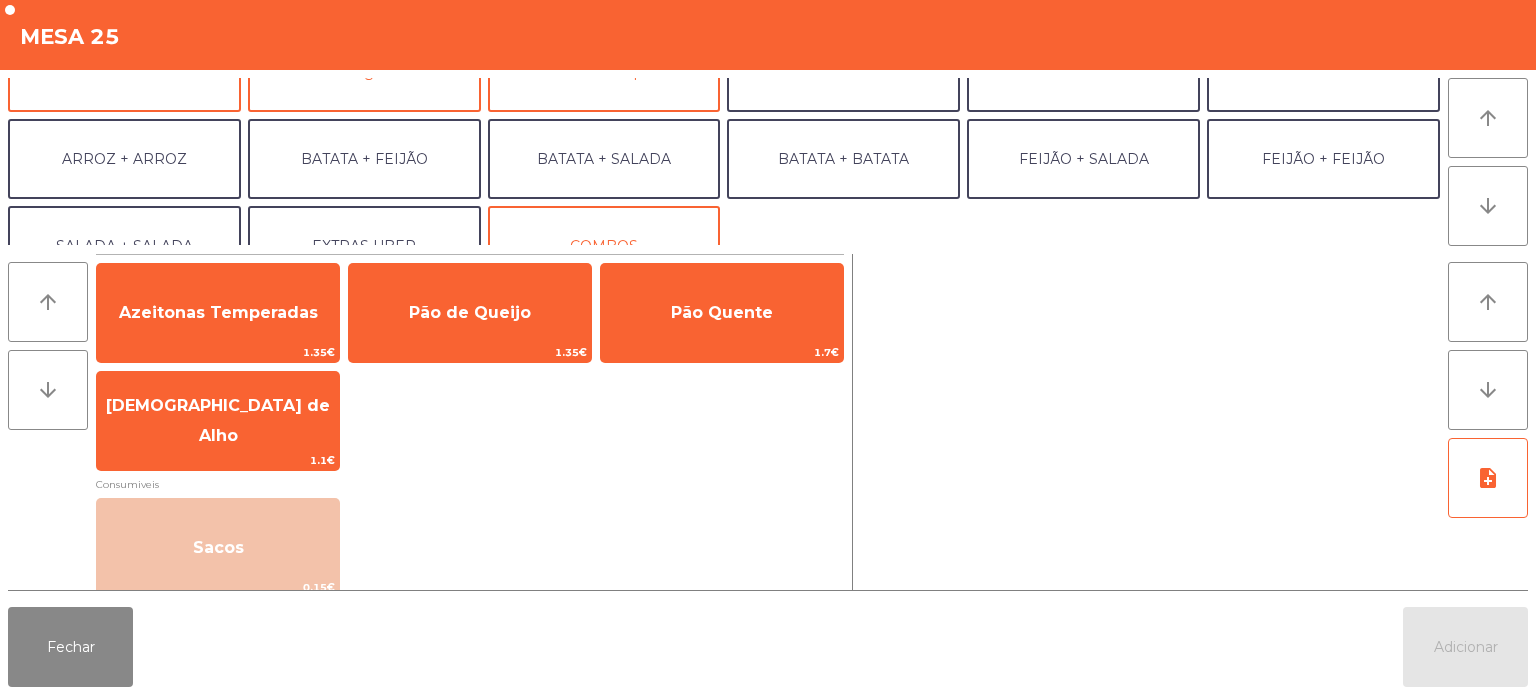 scroll, scrollTop: 229, scrollLeft: 0, axis: vertical 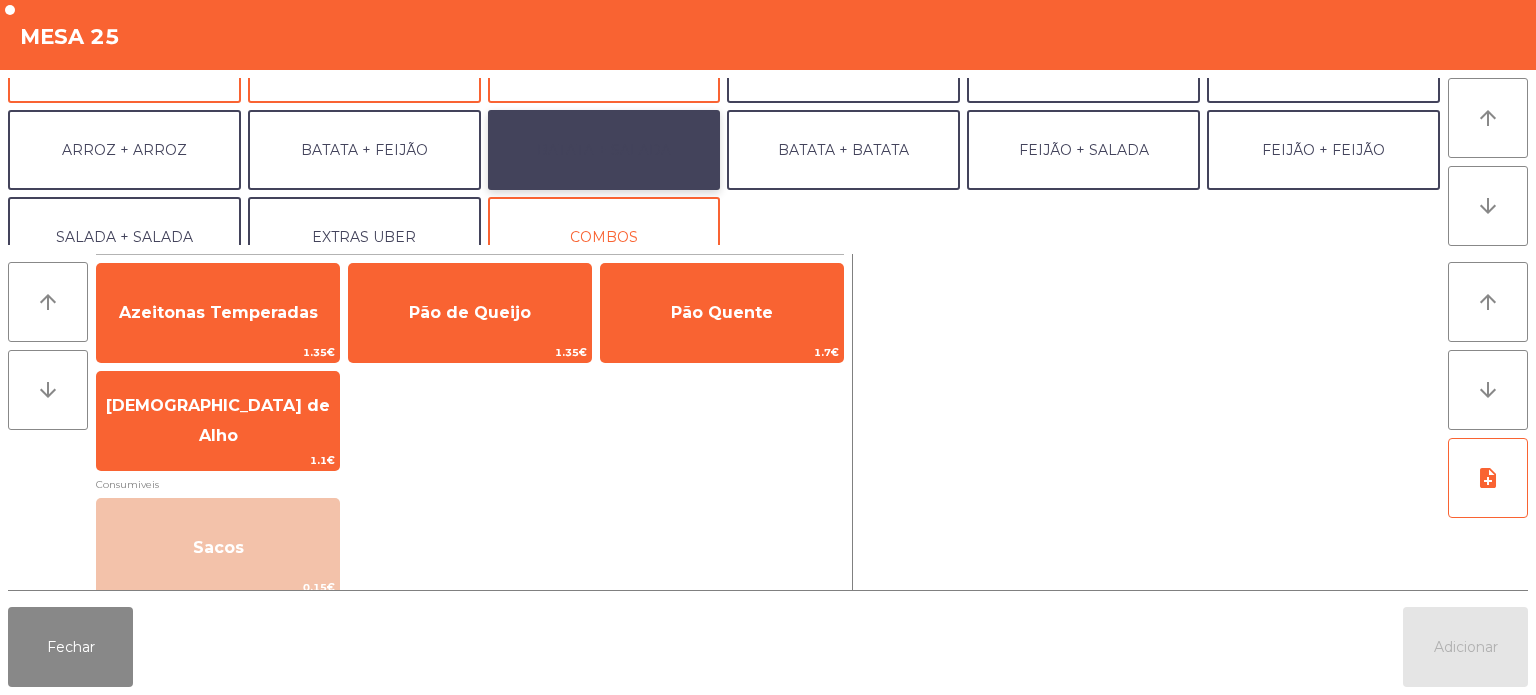 click on "BATATA + SALADA" 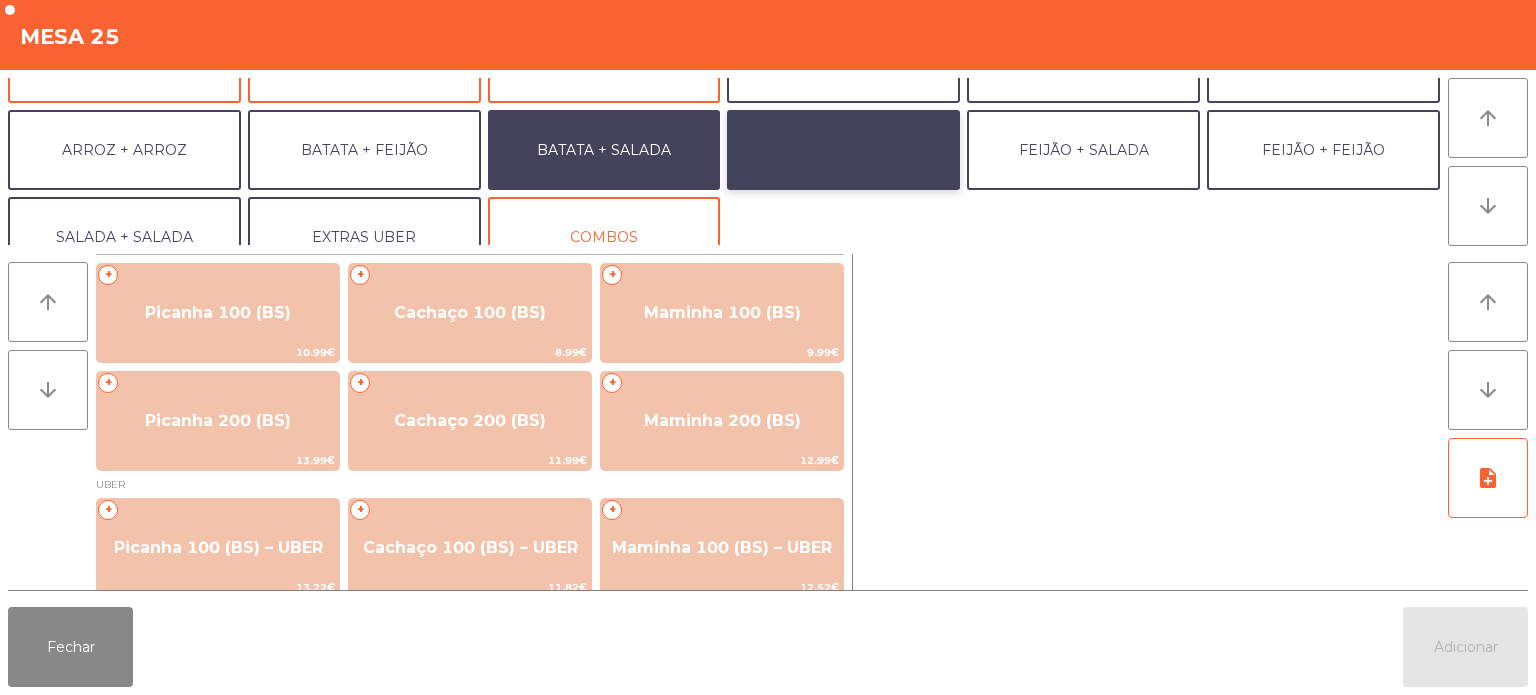click on "BATATA + BATATA" 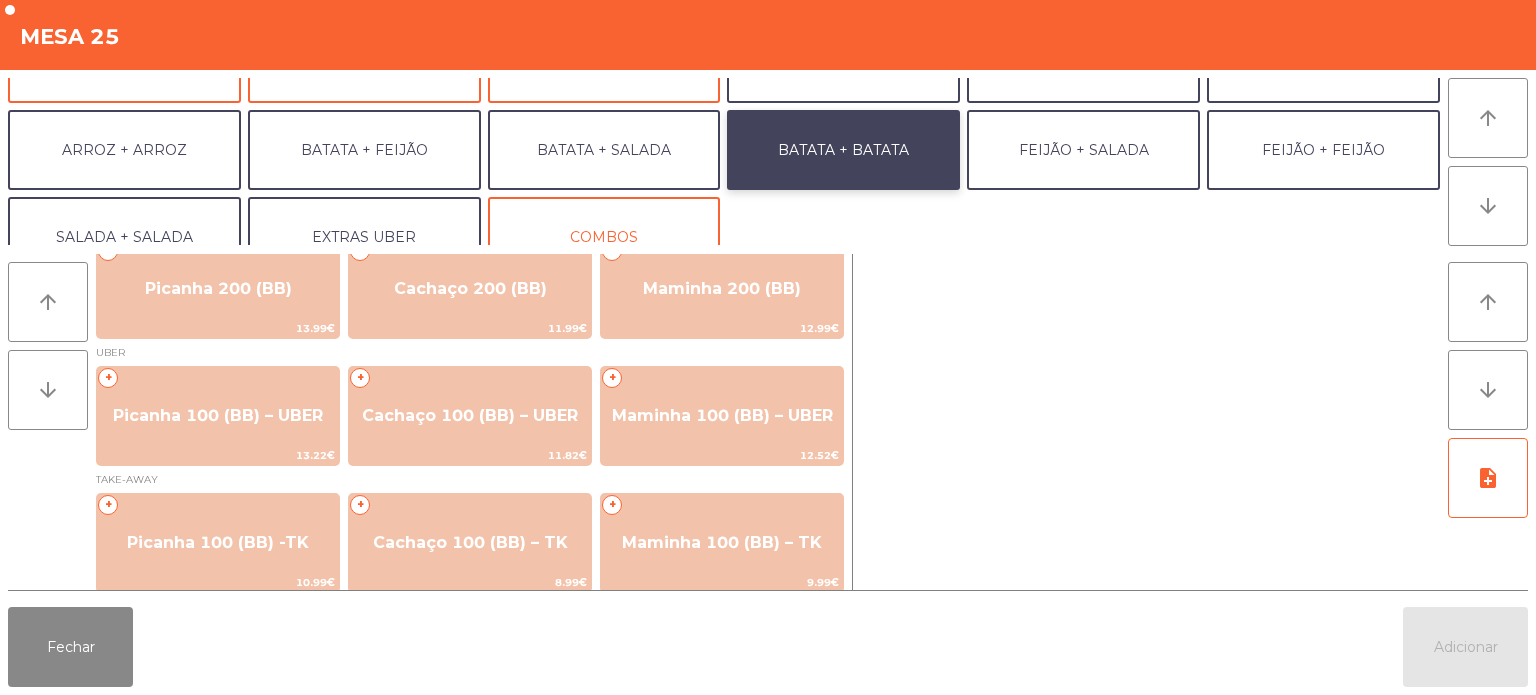 scroll, scrollTop: 137, scrollLeft: 0, axis: vertical 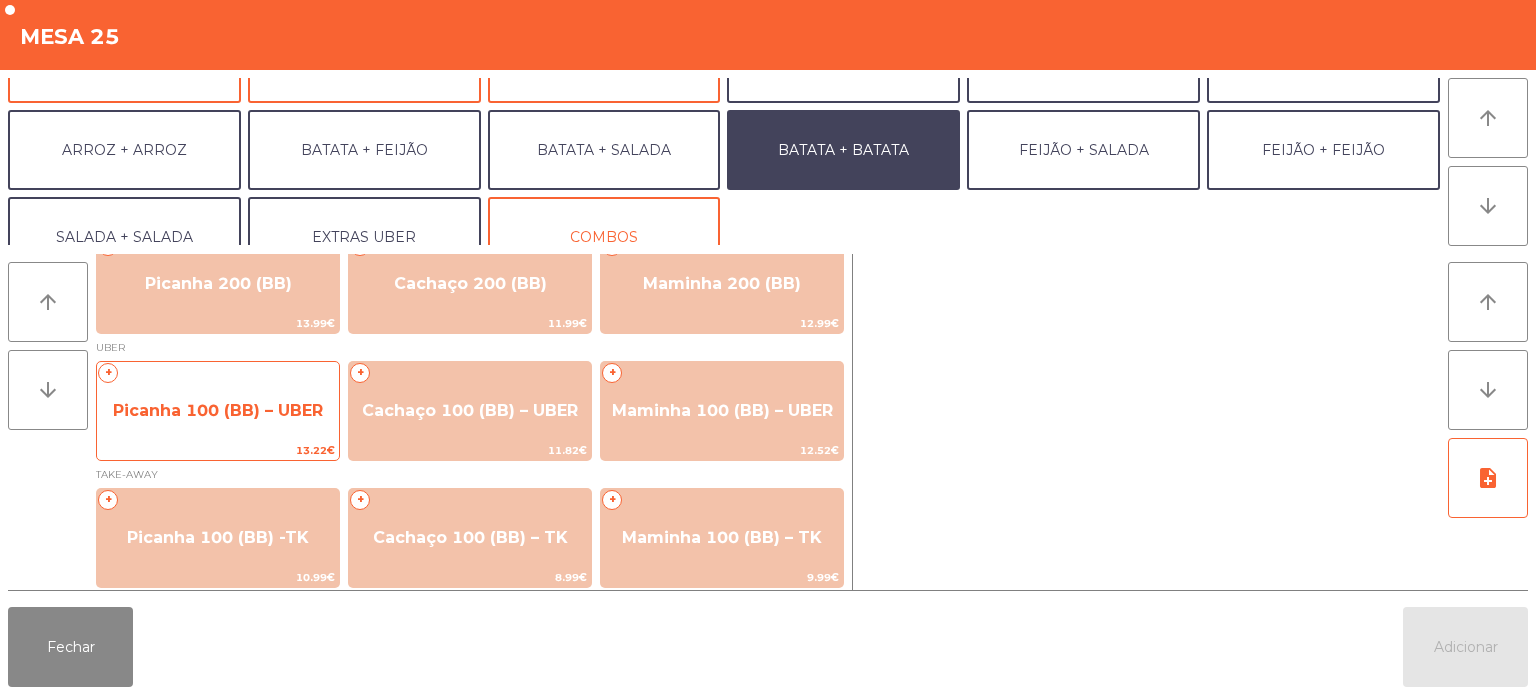 click on "Picanha 100 (BB) – UBER" 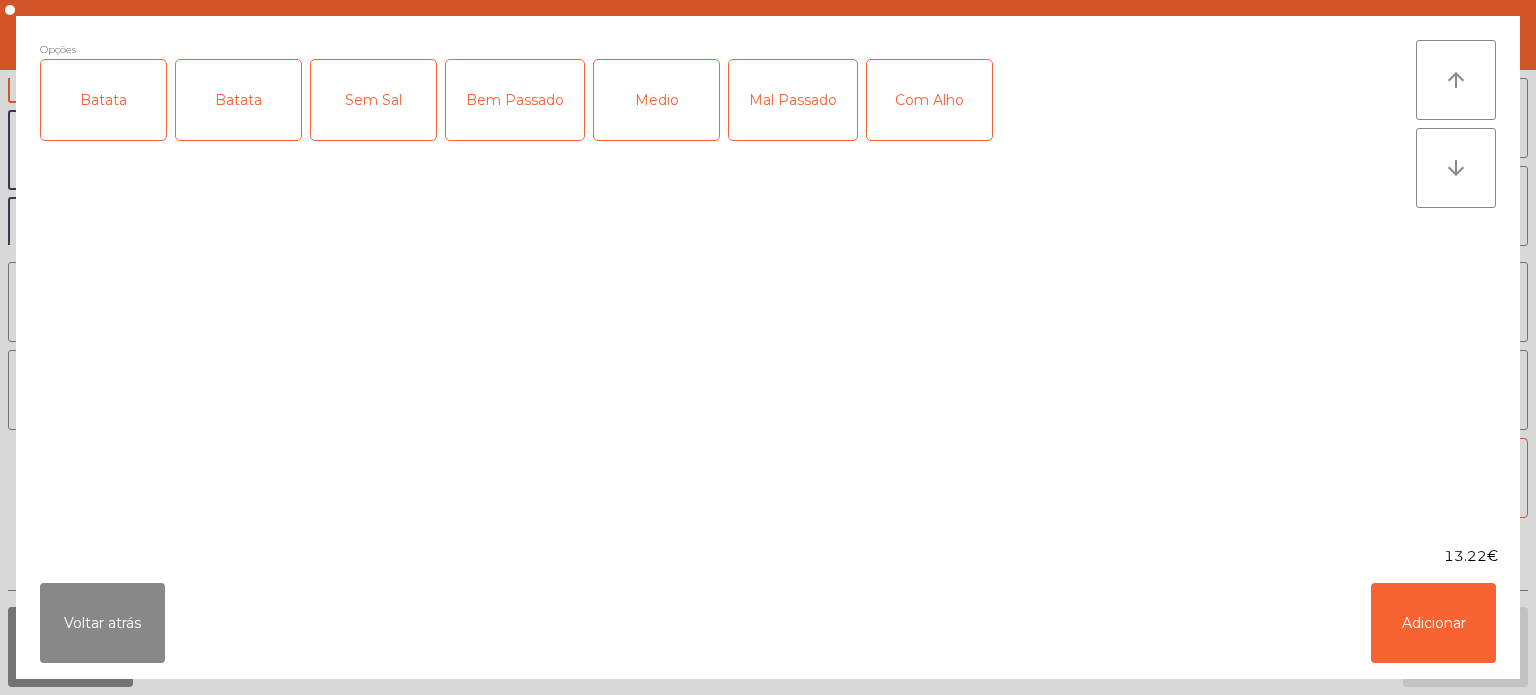 click on "Batata" 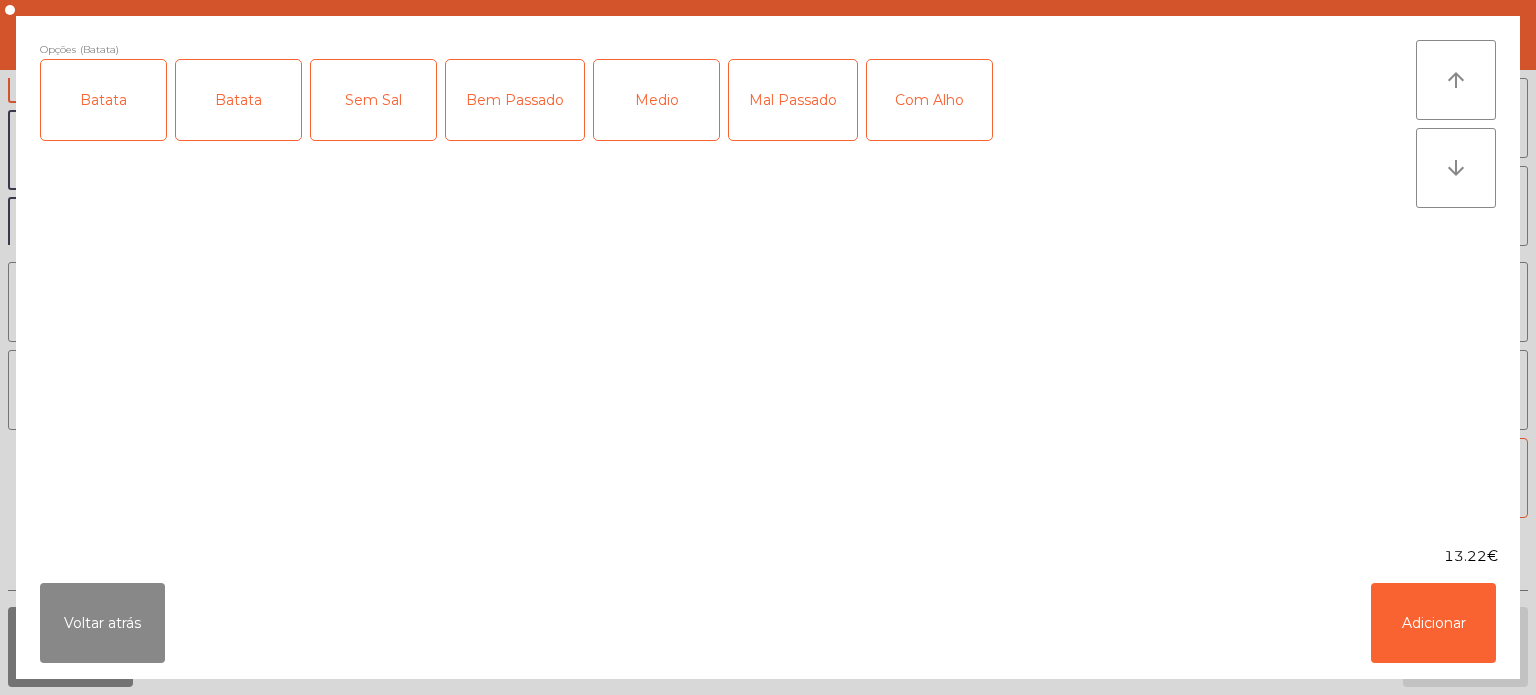click on "Medio" 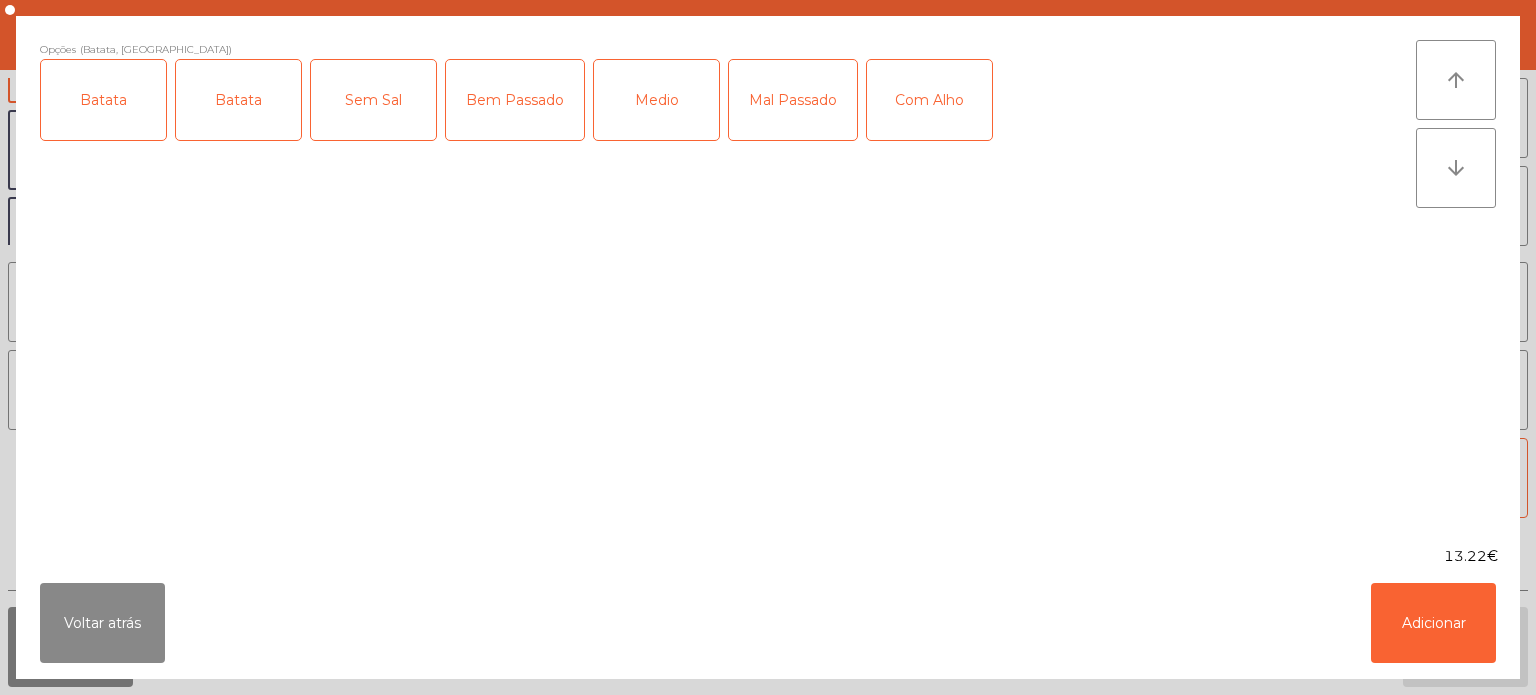 click on "Com Alho" 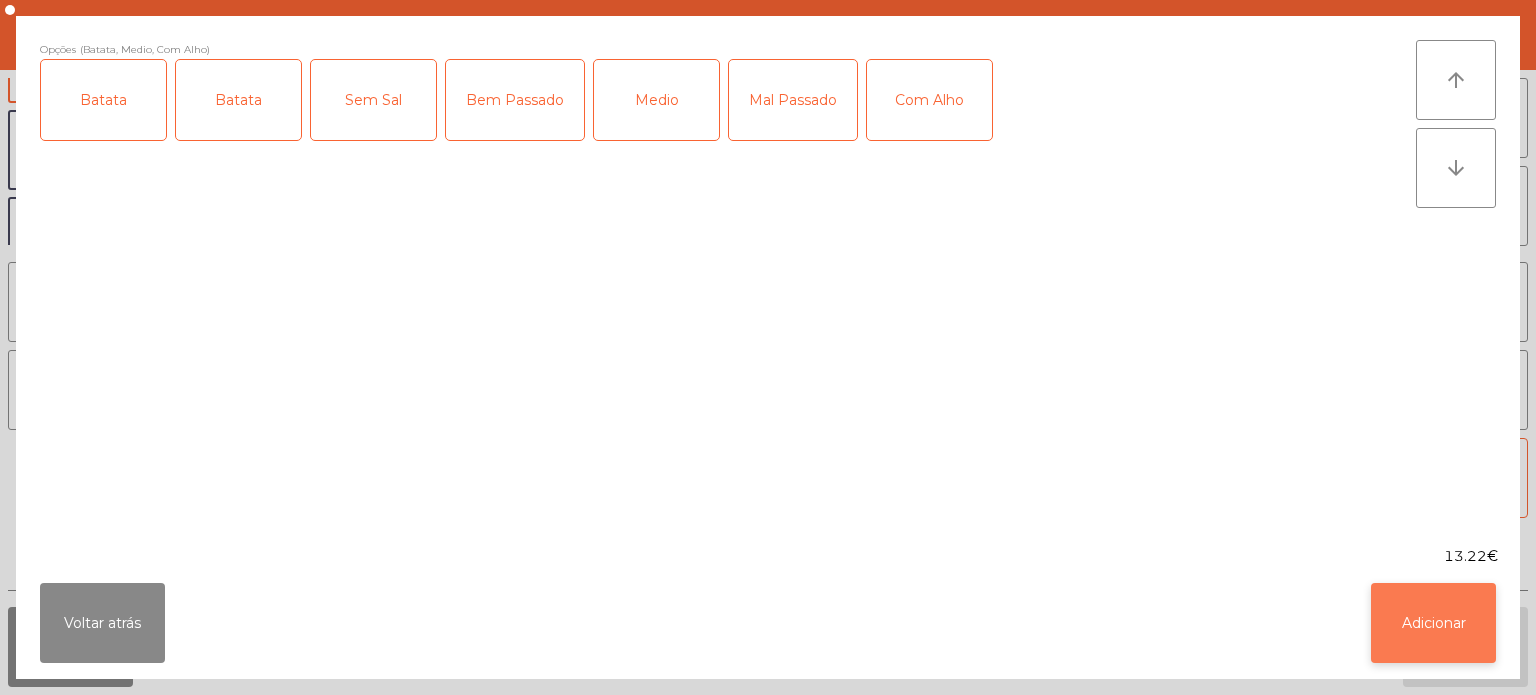 click on "Adicionar" 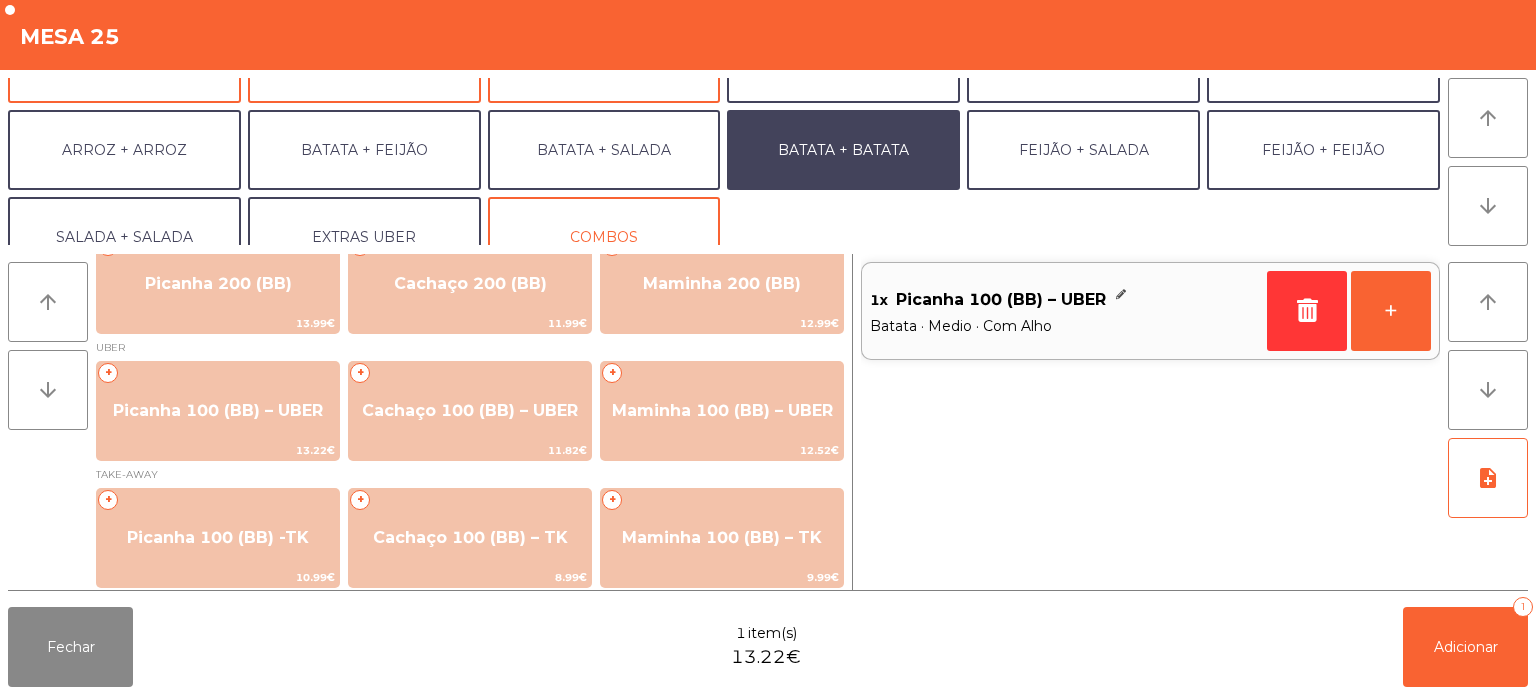 scroll, scrollTop: 260, scrollLeft: 0, axis: vertical 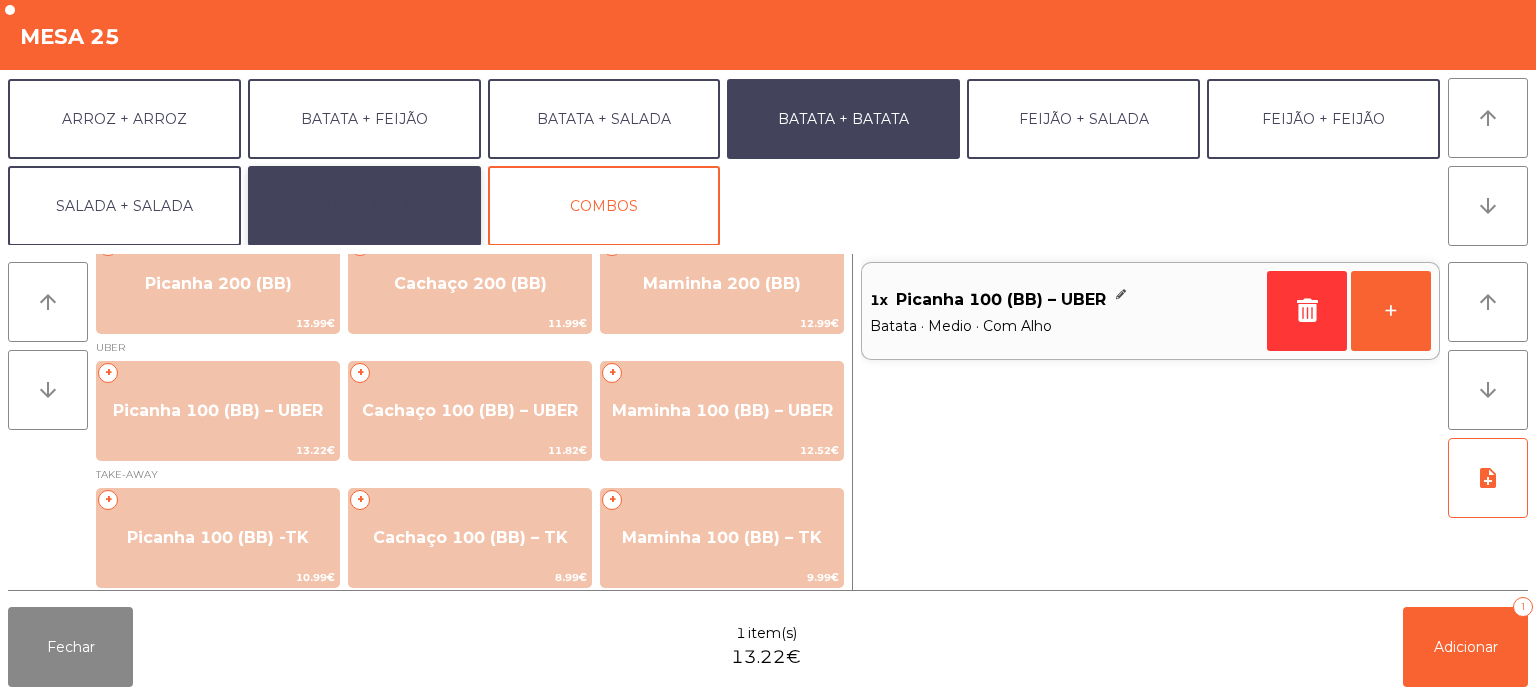 click on "EXTRAS UBER" 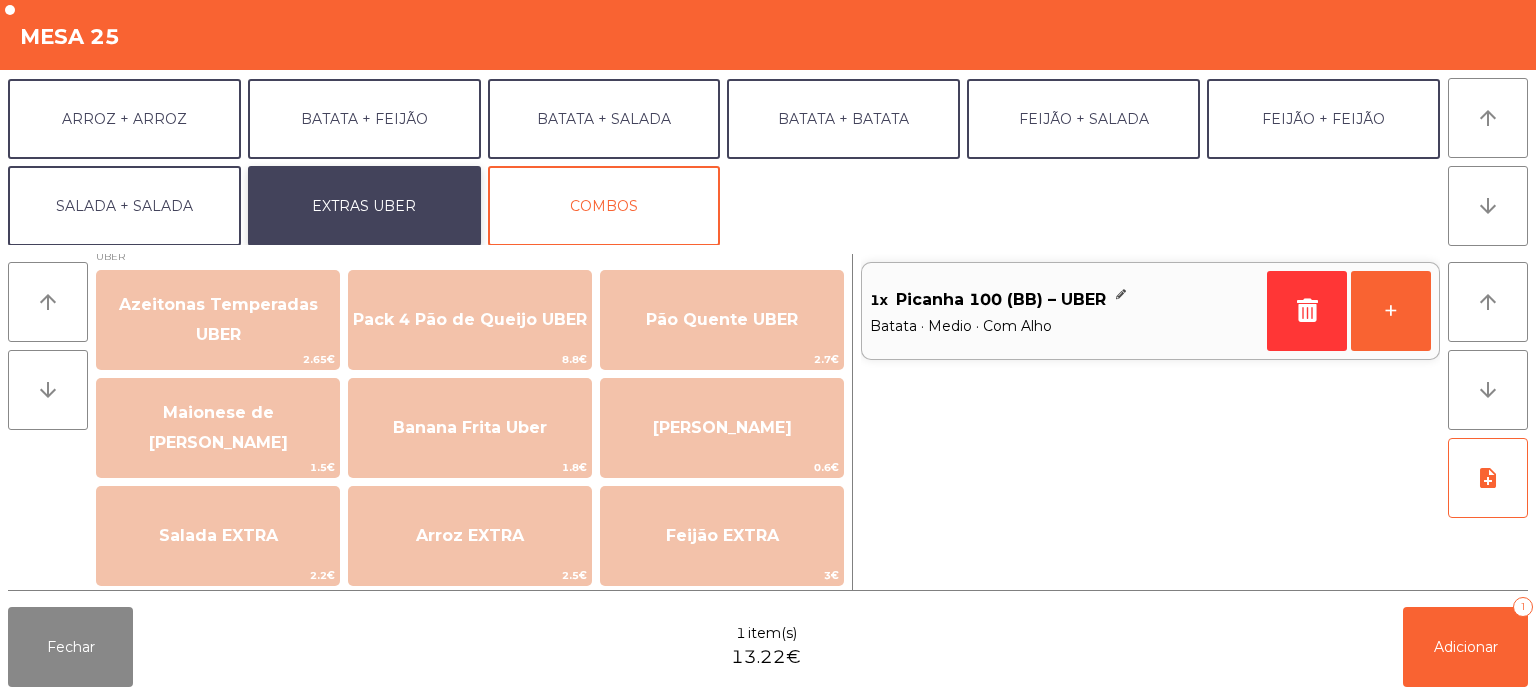 scroll, scrollTop: 0, scrollLeft: 0, axis: both 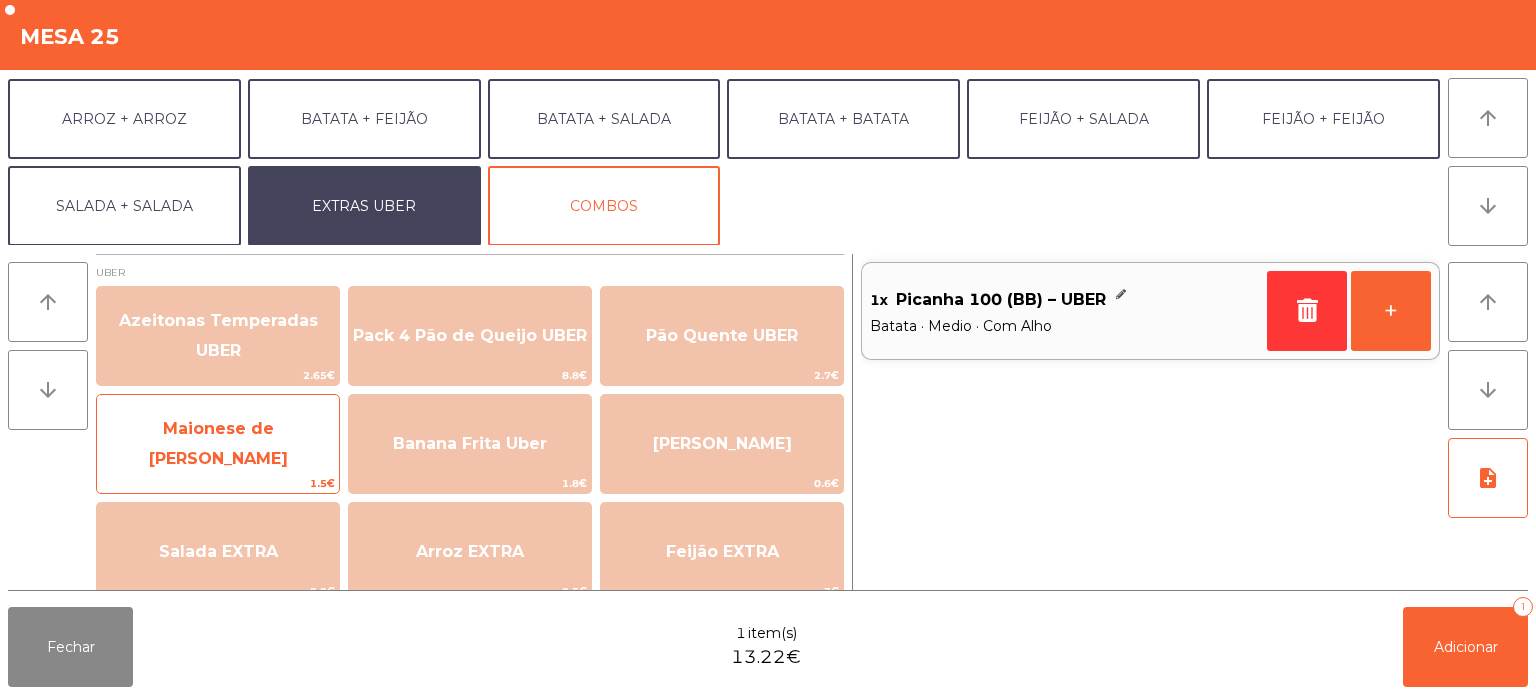 click on "Maionese de Alho UBER   1.5€" 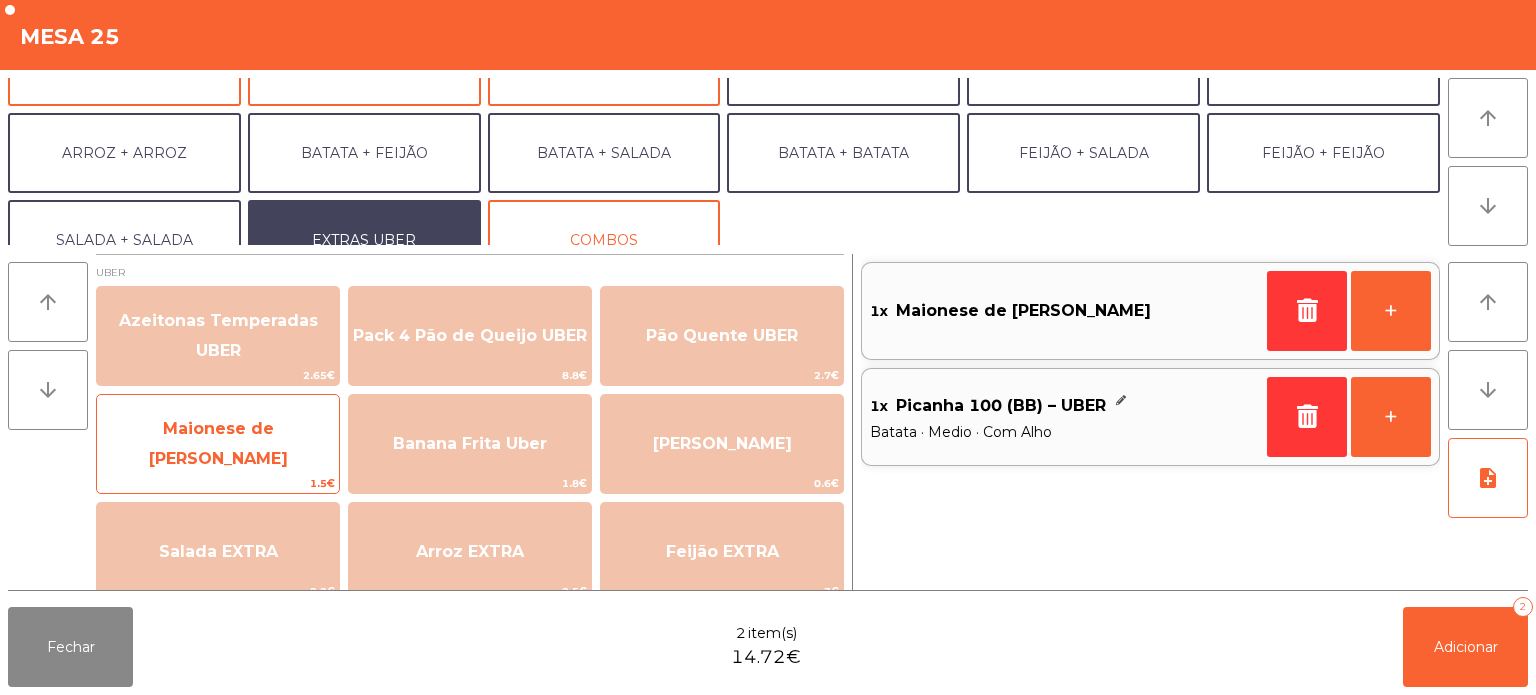 scroll, scrollTop: 260, scrollLeft: 0, axis: vertical 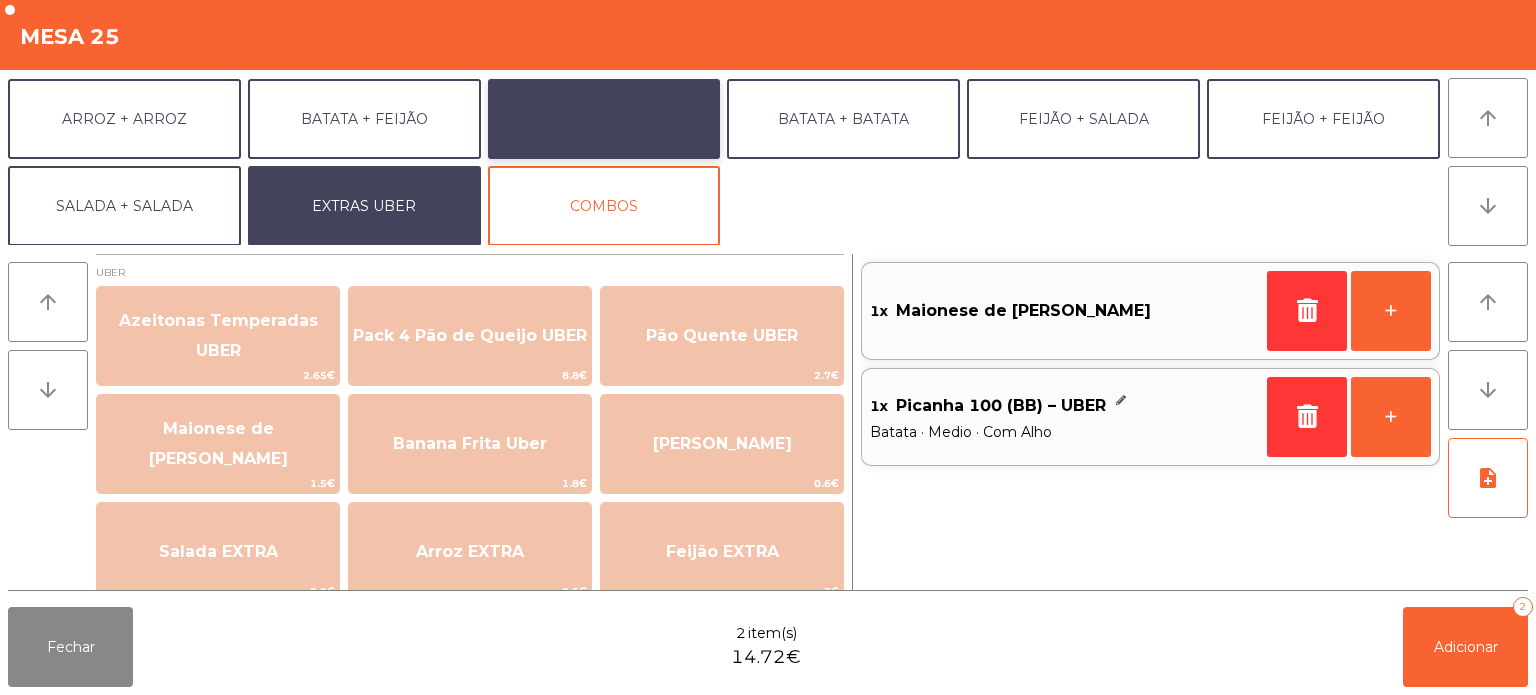 click on "BATATA + SALADA" 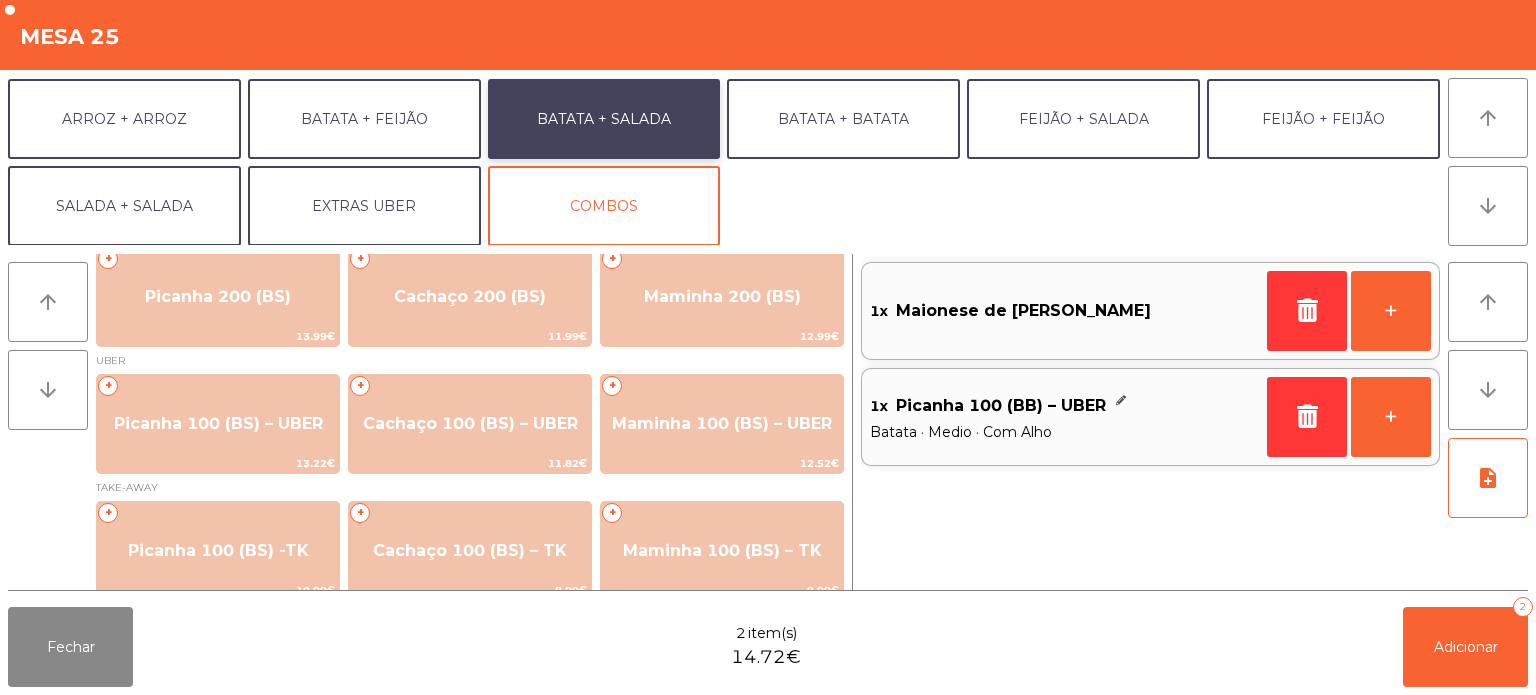 scroll, scrollTop: 125, scrollLeft: 0, axis: vertical 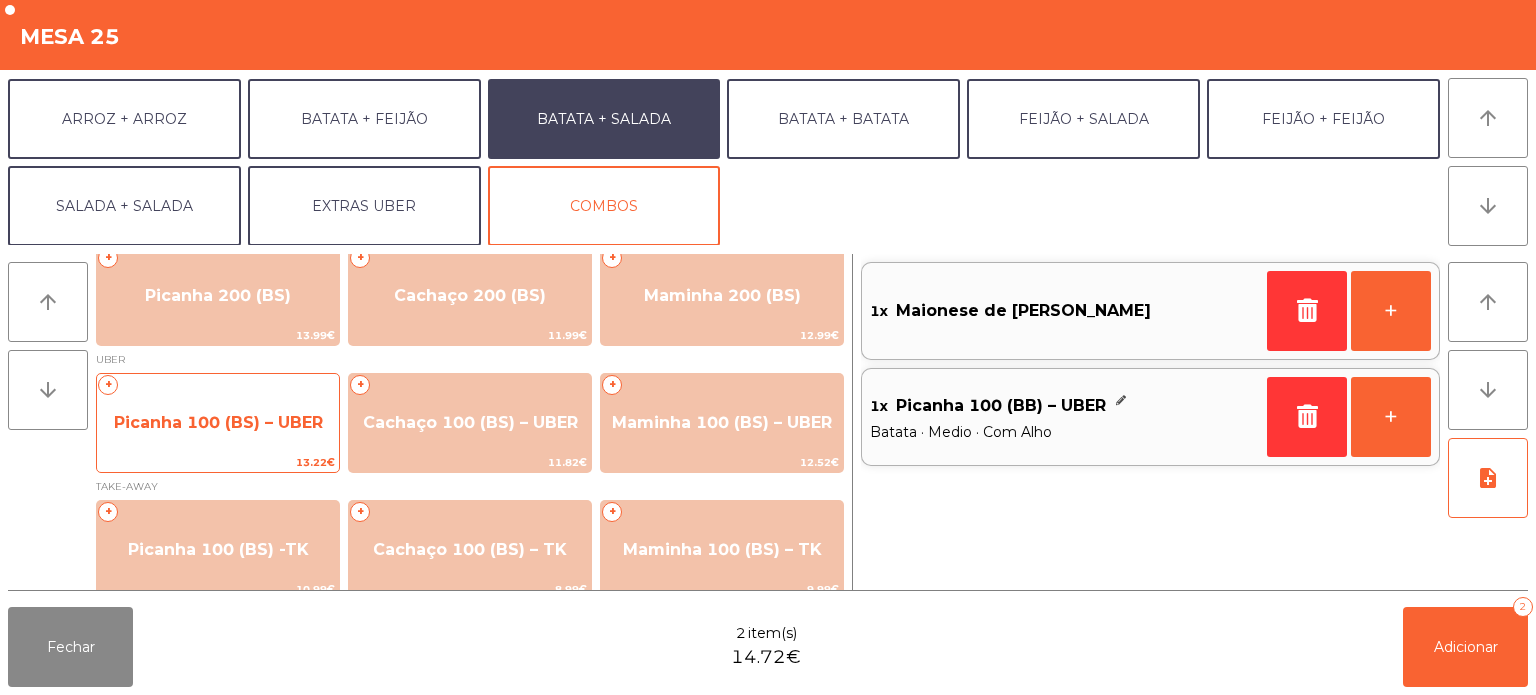 click on "Picanha 100 (BS) – UBER" 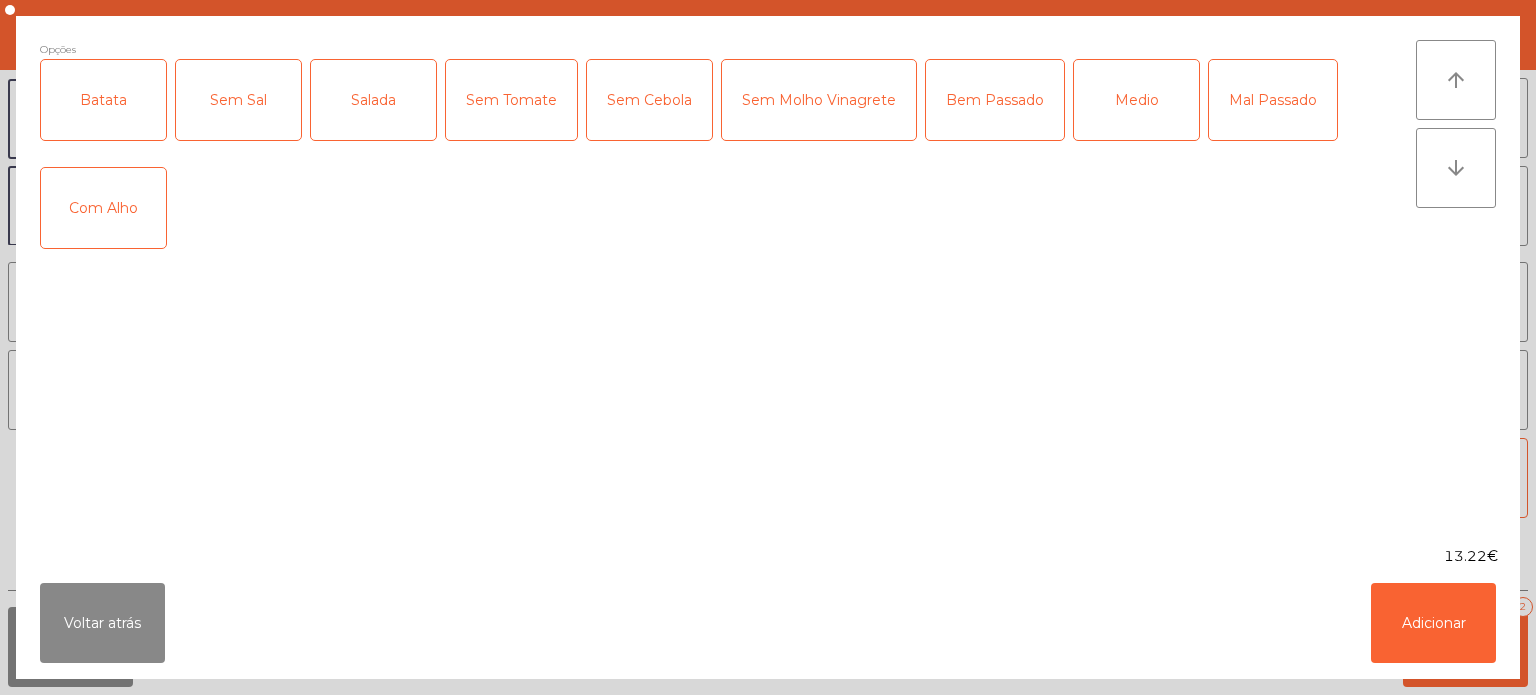 click on "Batata" 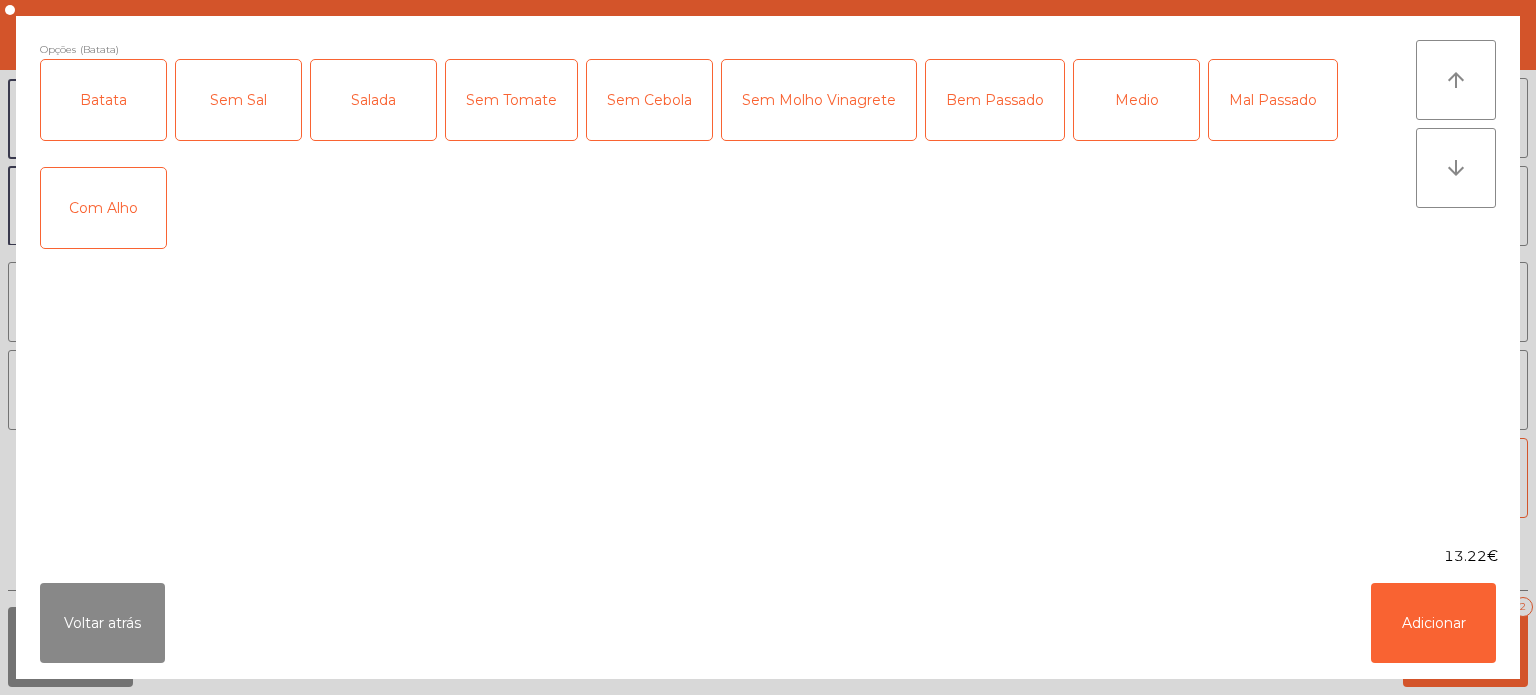 click on "Salada" 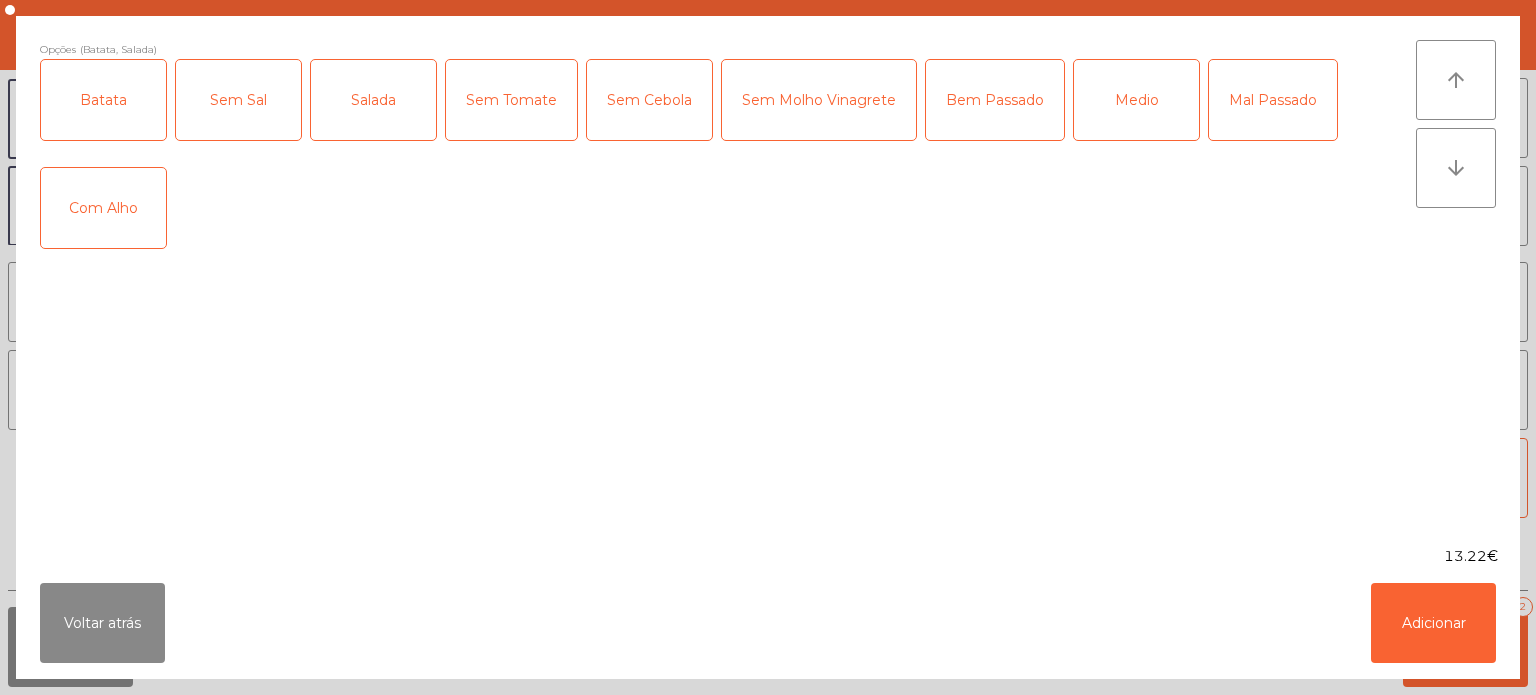 click on "Medio" 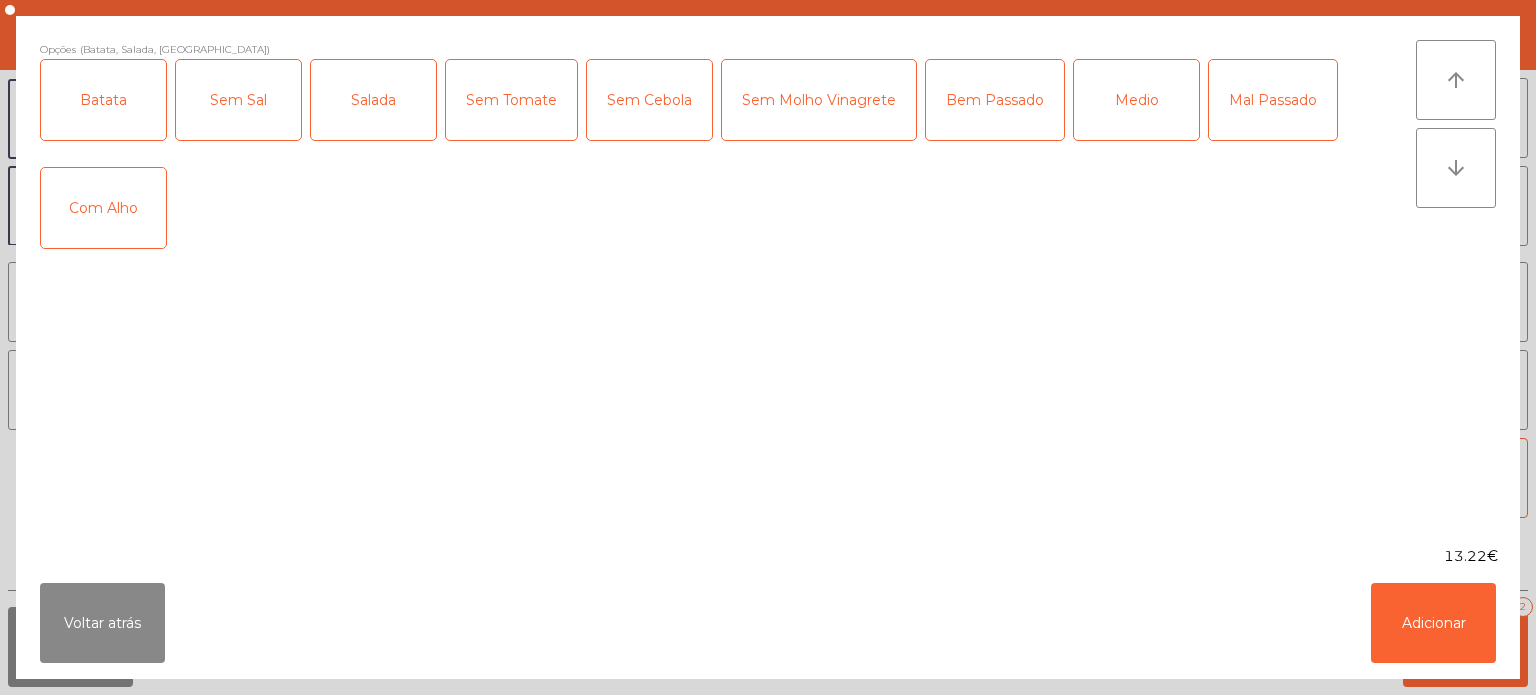 click on "Com Alho" 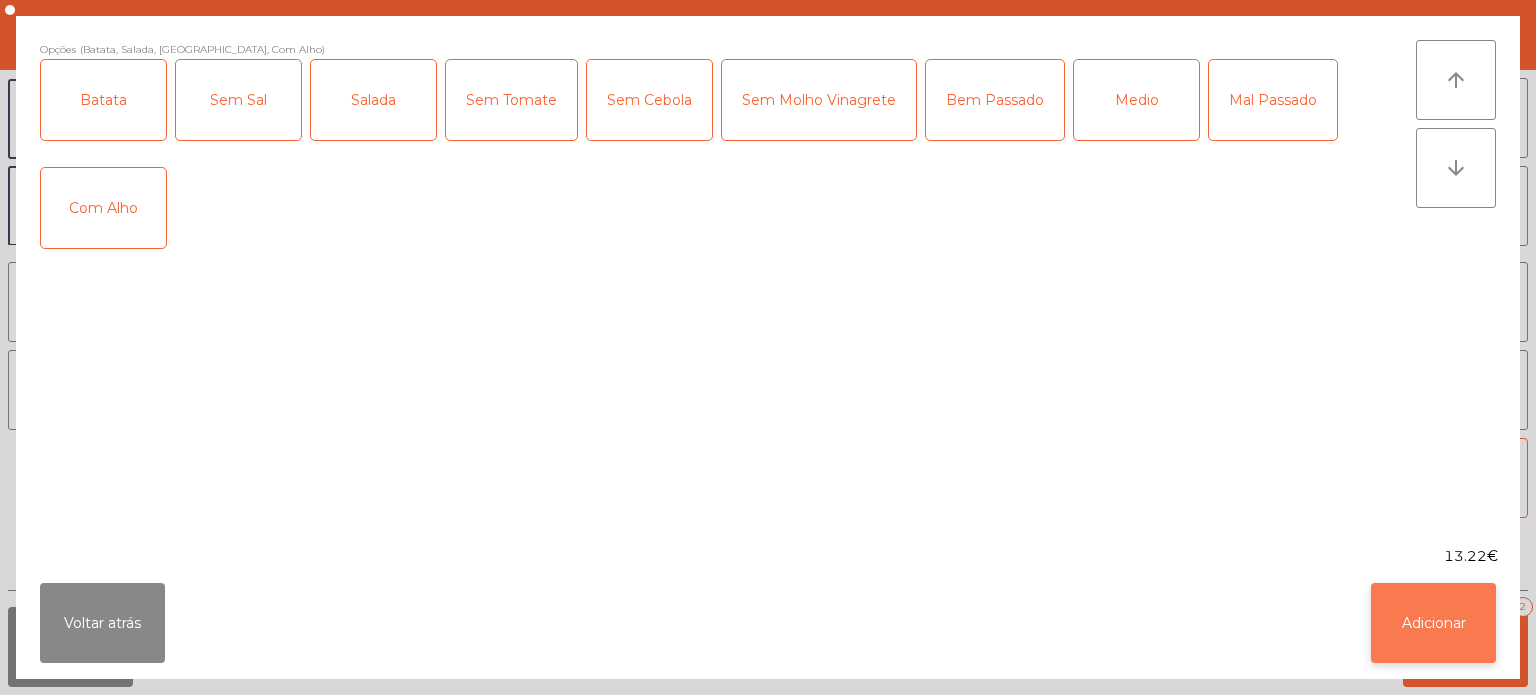 click on "Adicionar" 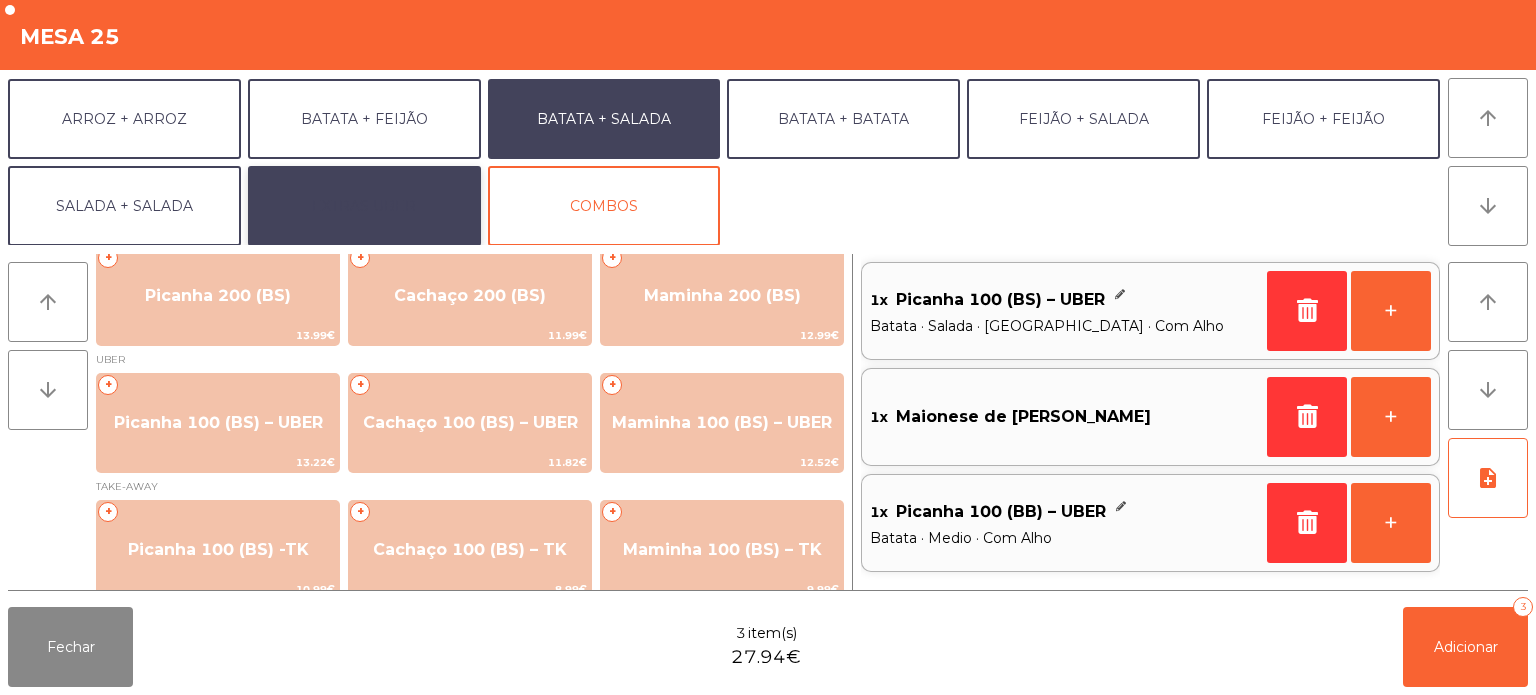 click on "EXTRAS UBER" 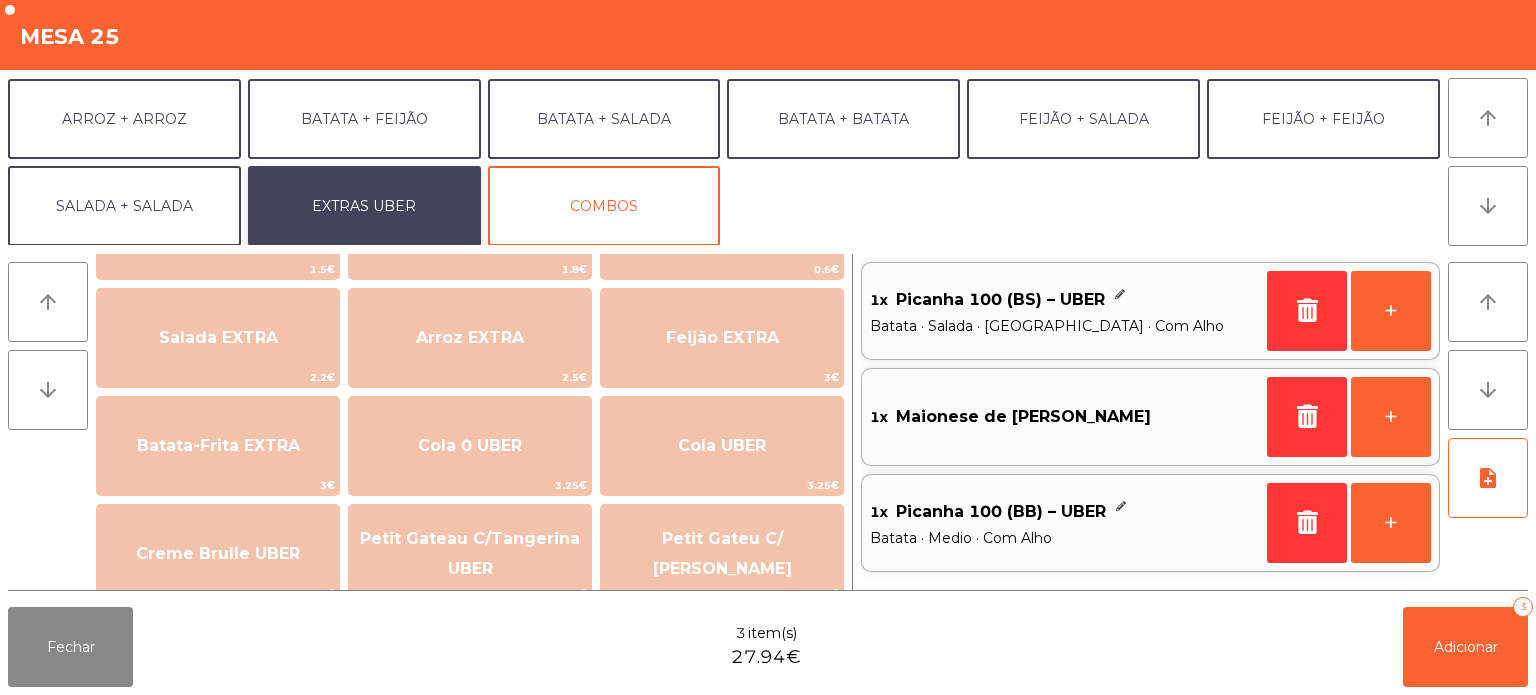 scroll, scrollTop: 0, scrollLeft: 0, axis: both 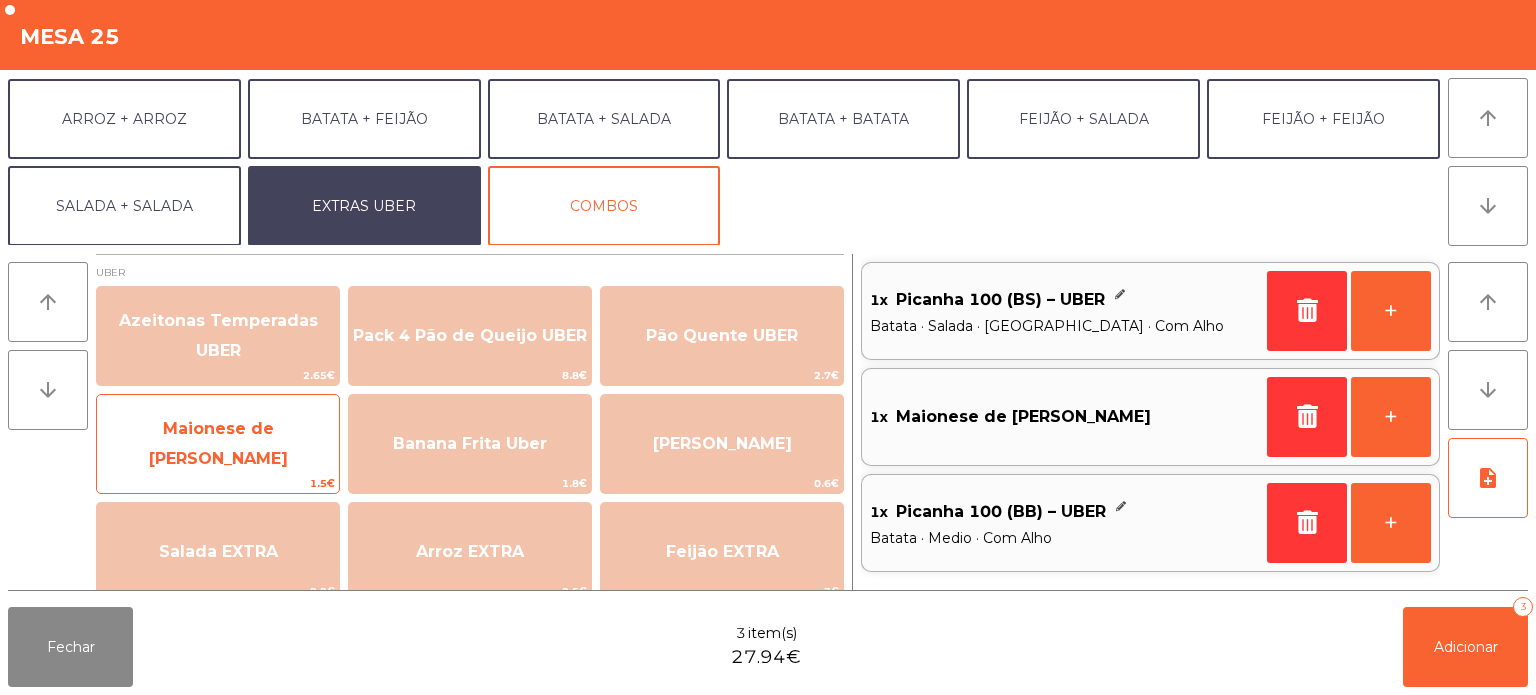 click on "Maionese de Alho UBER" 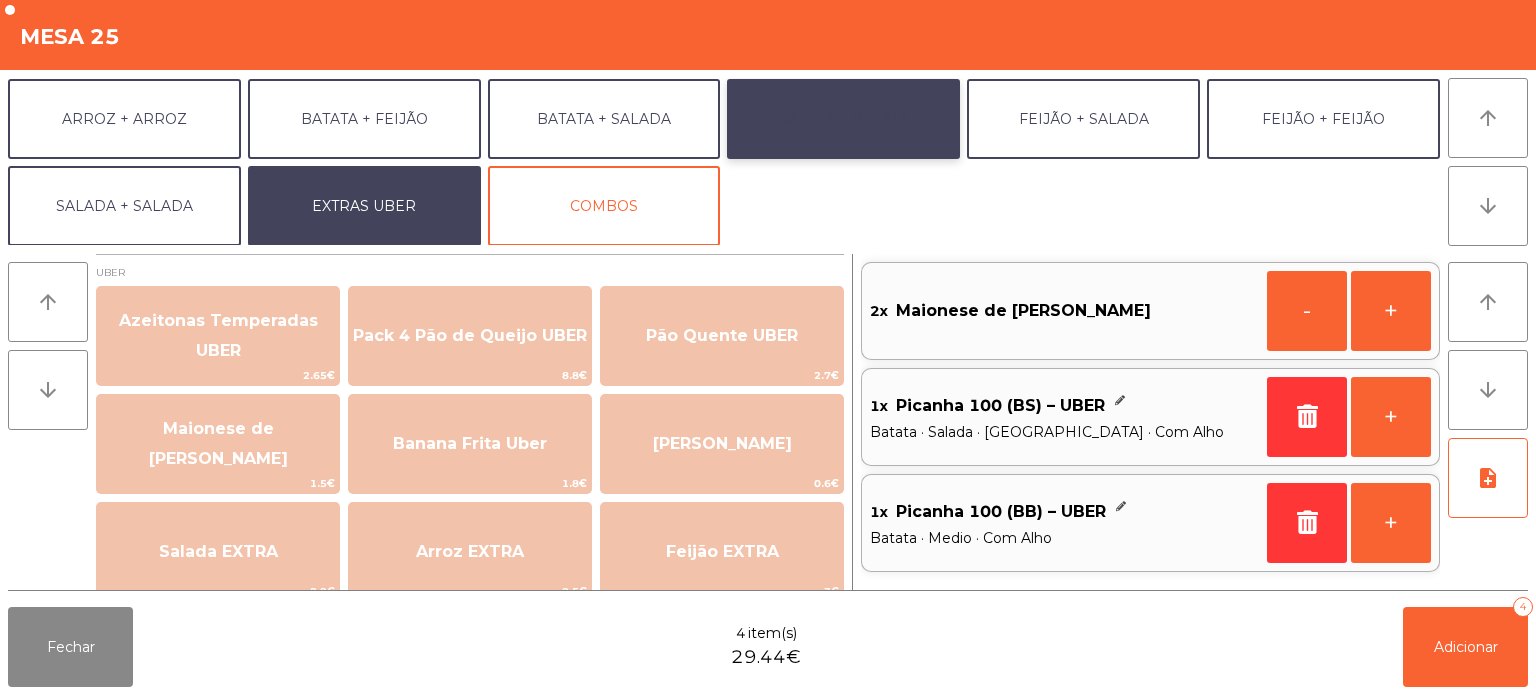 click on "BATATA + BATATA" 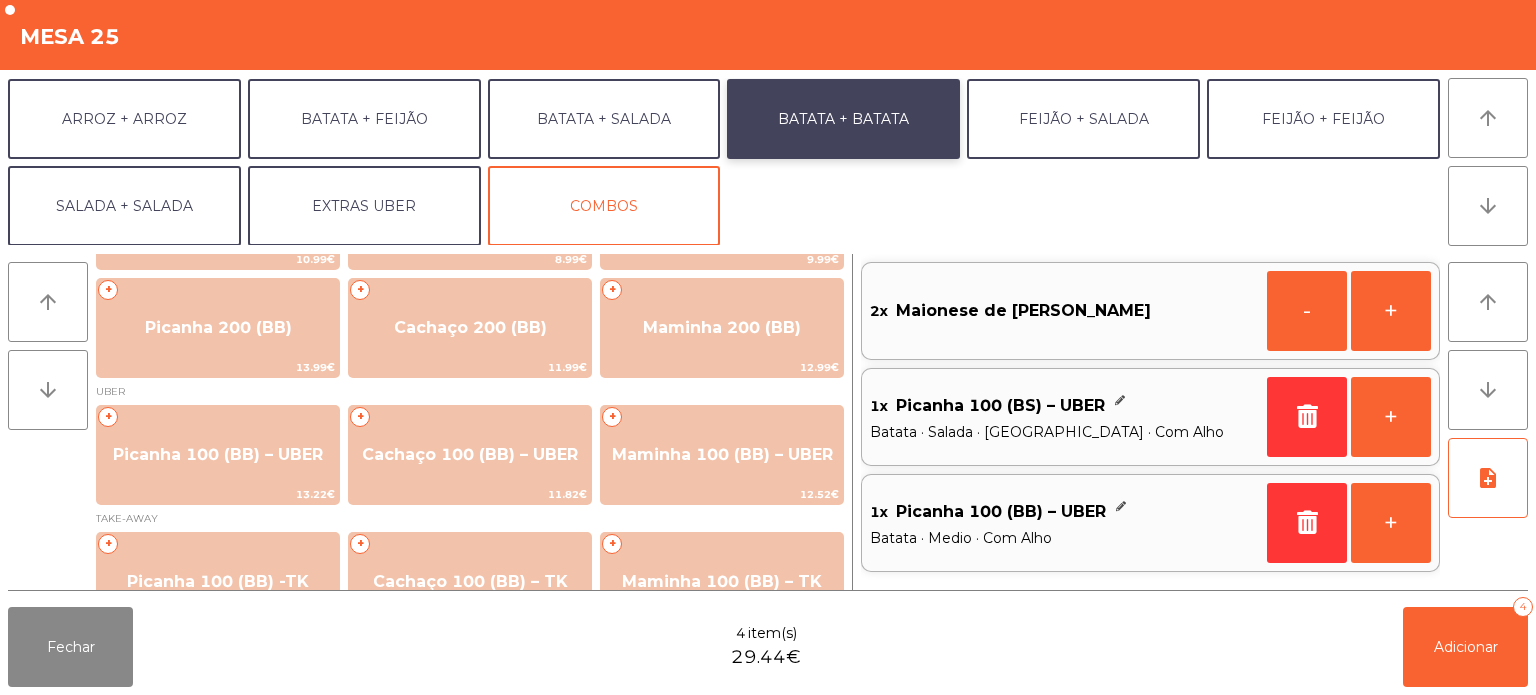 scroll, scrollTop: 124, scrollLeft: 0, axis: vertical 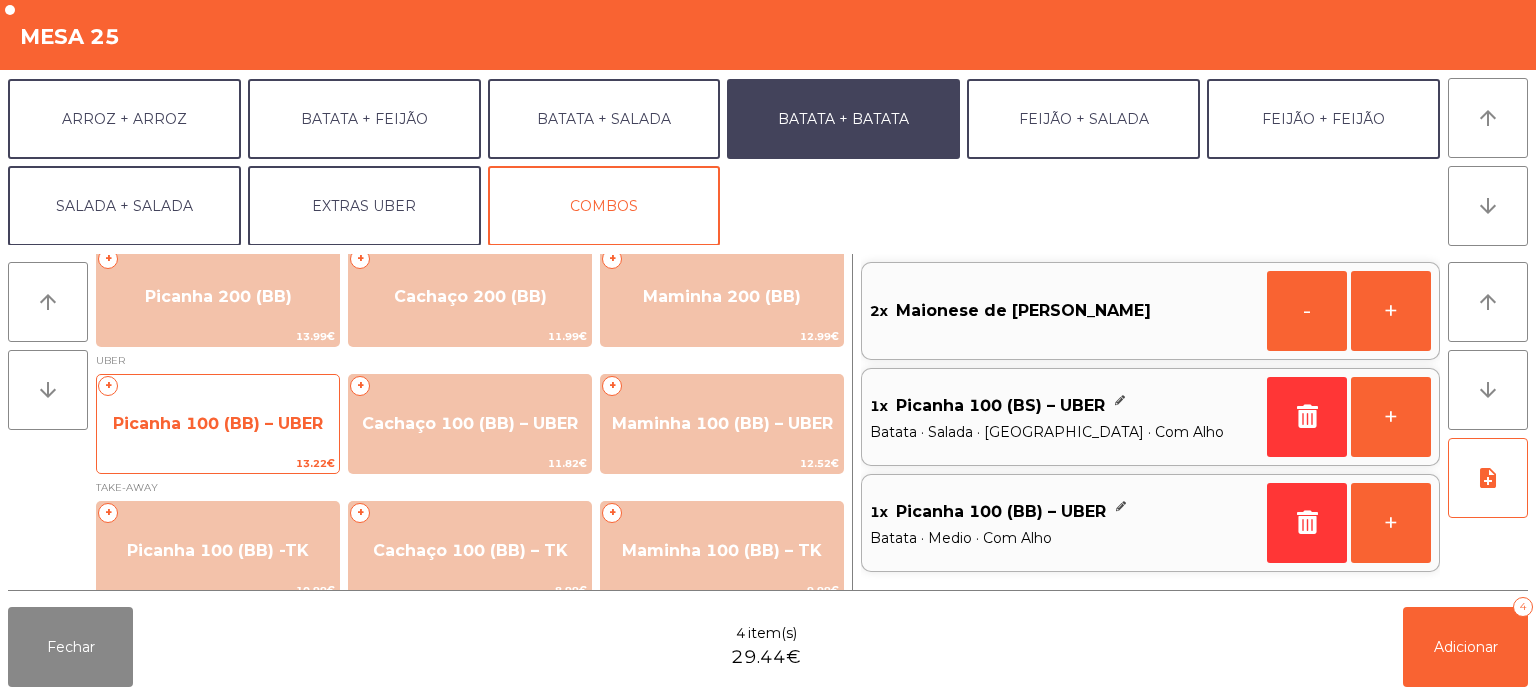 click on "Picanha 100 (BB) – UBER" 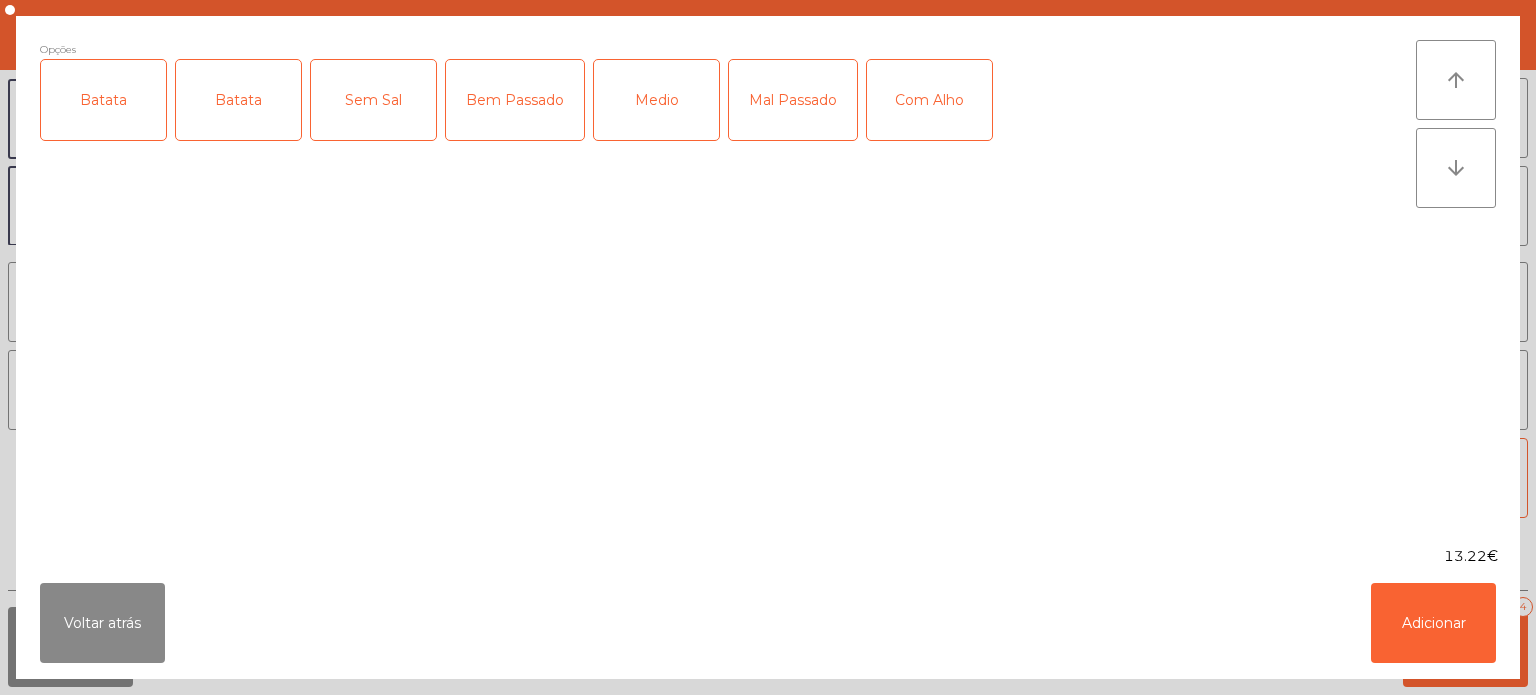 click on "Batata" 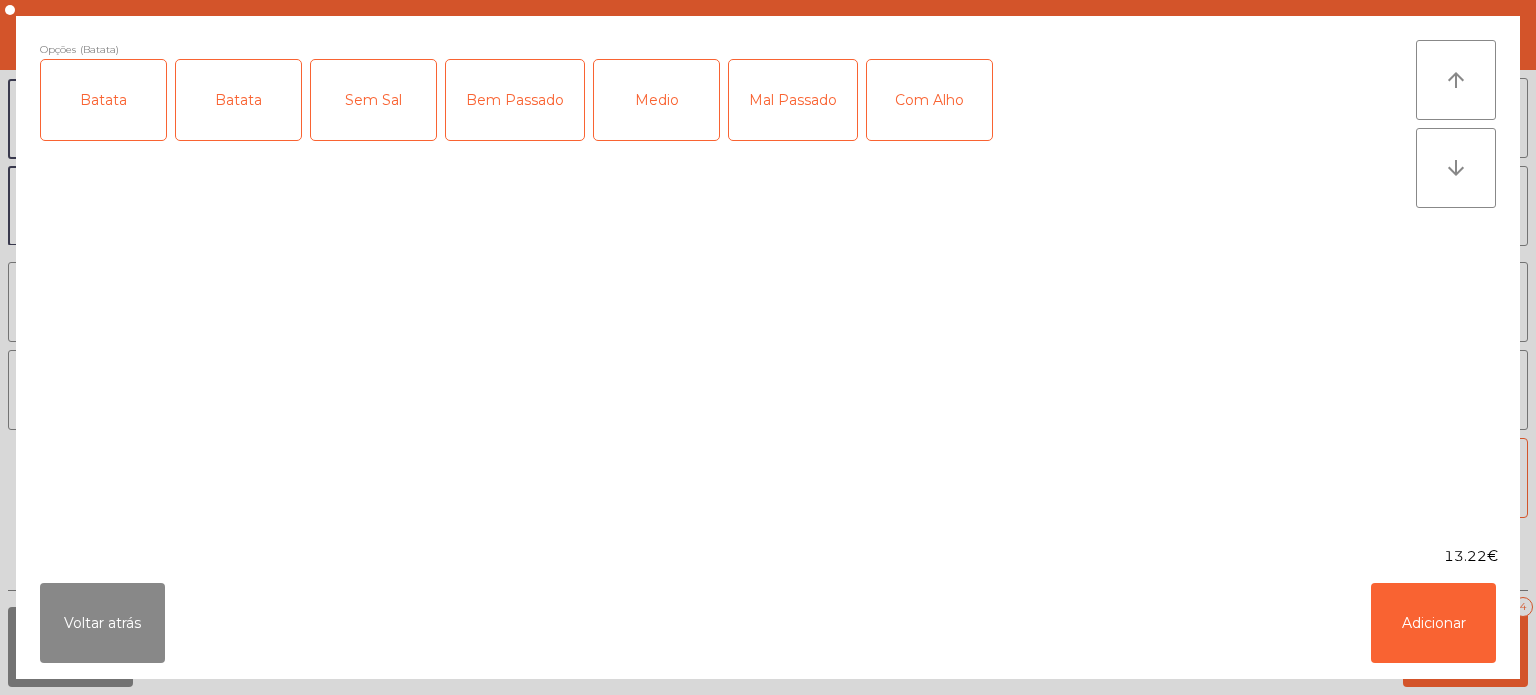 click on "Medio" 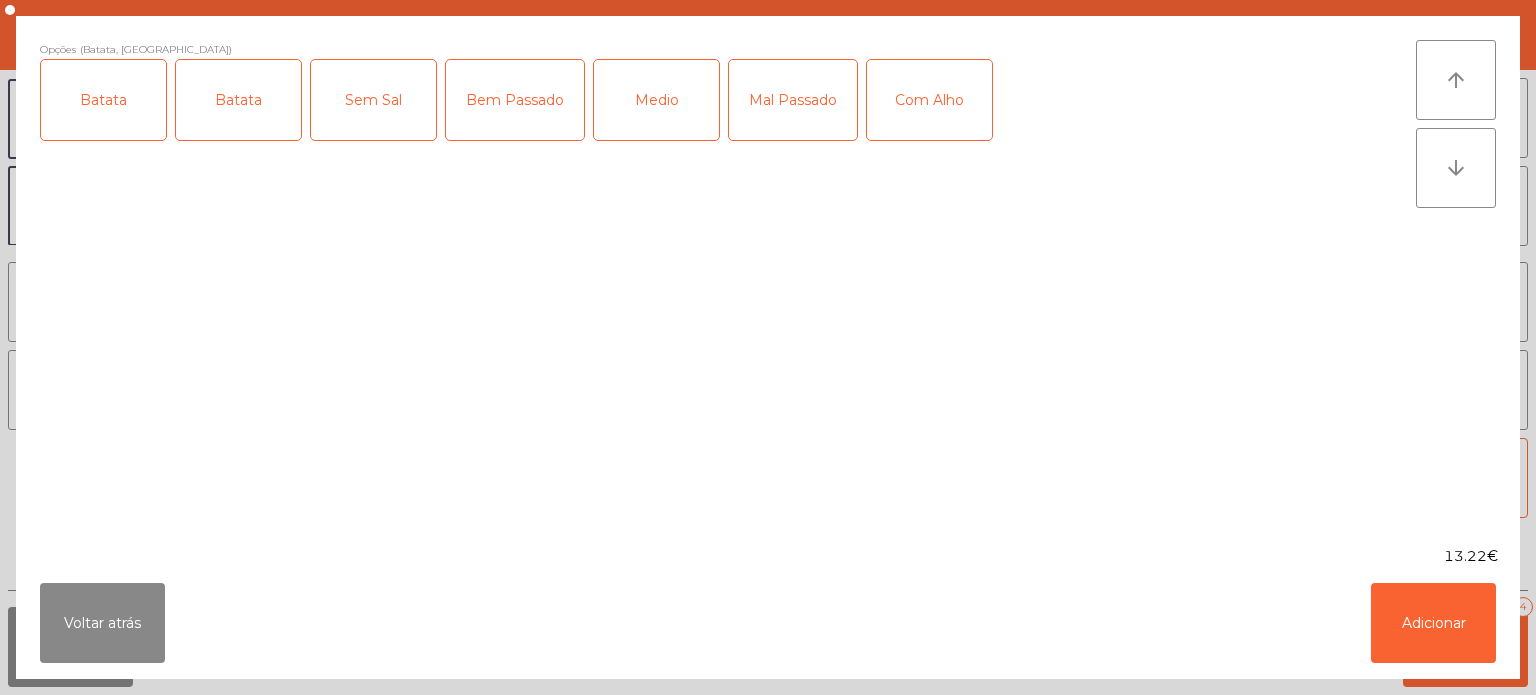 click on "Com Alho" 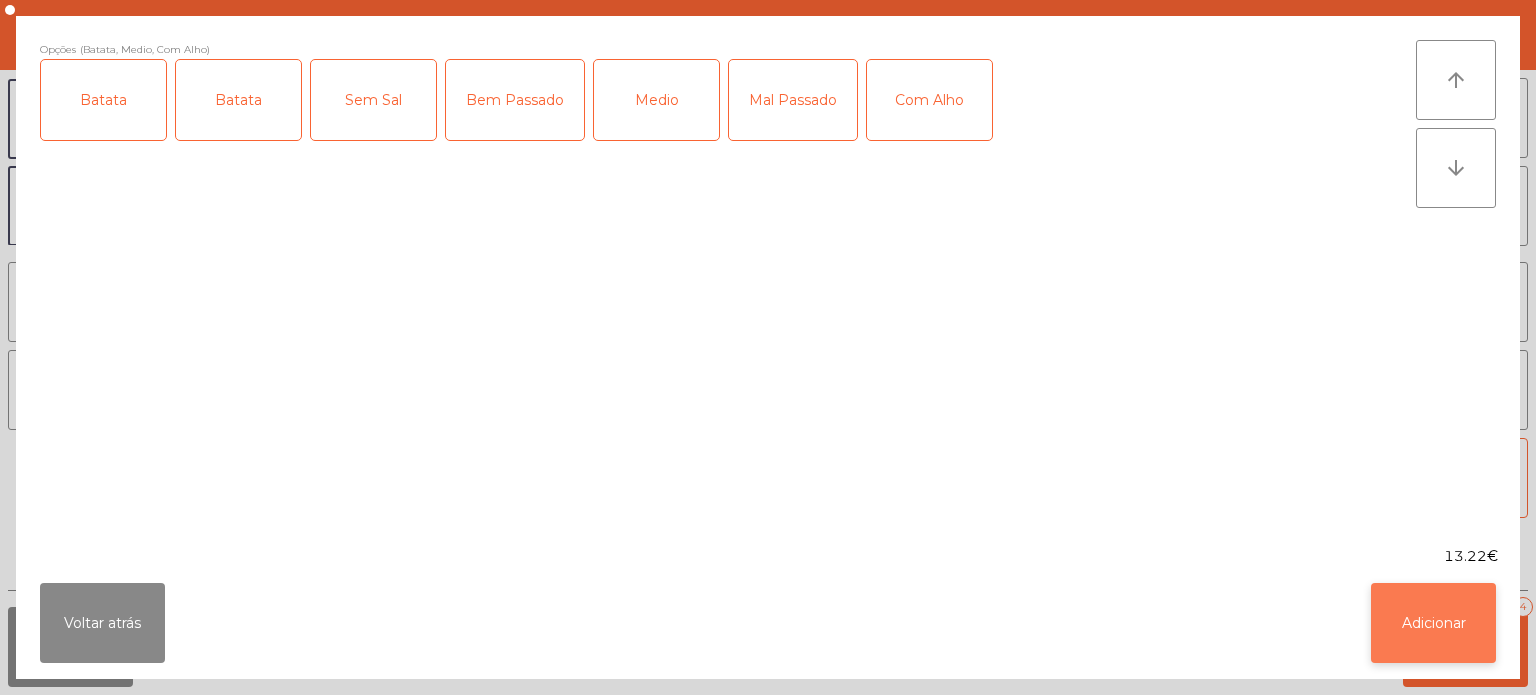 click on "Adicionar" 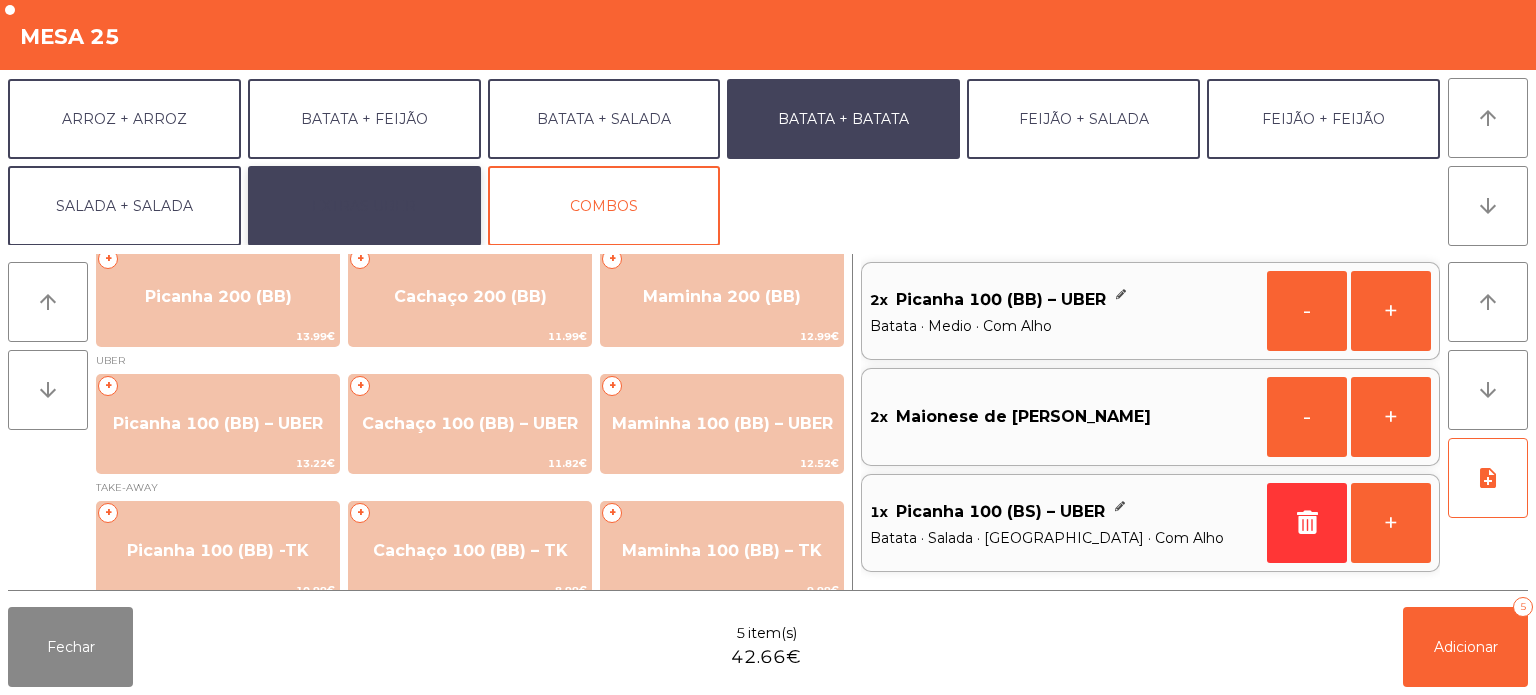 click on "EXTRAS UBER" 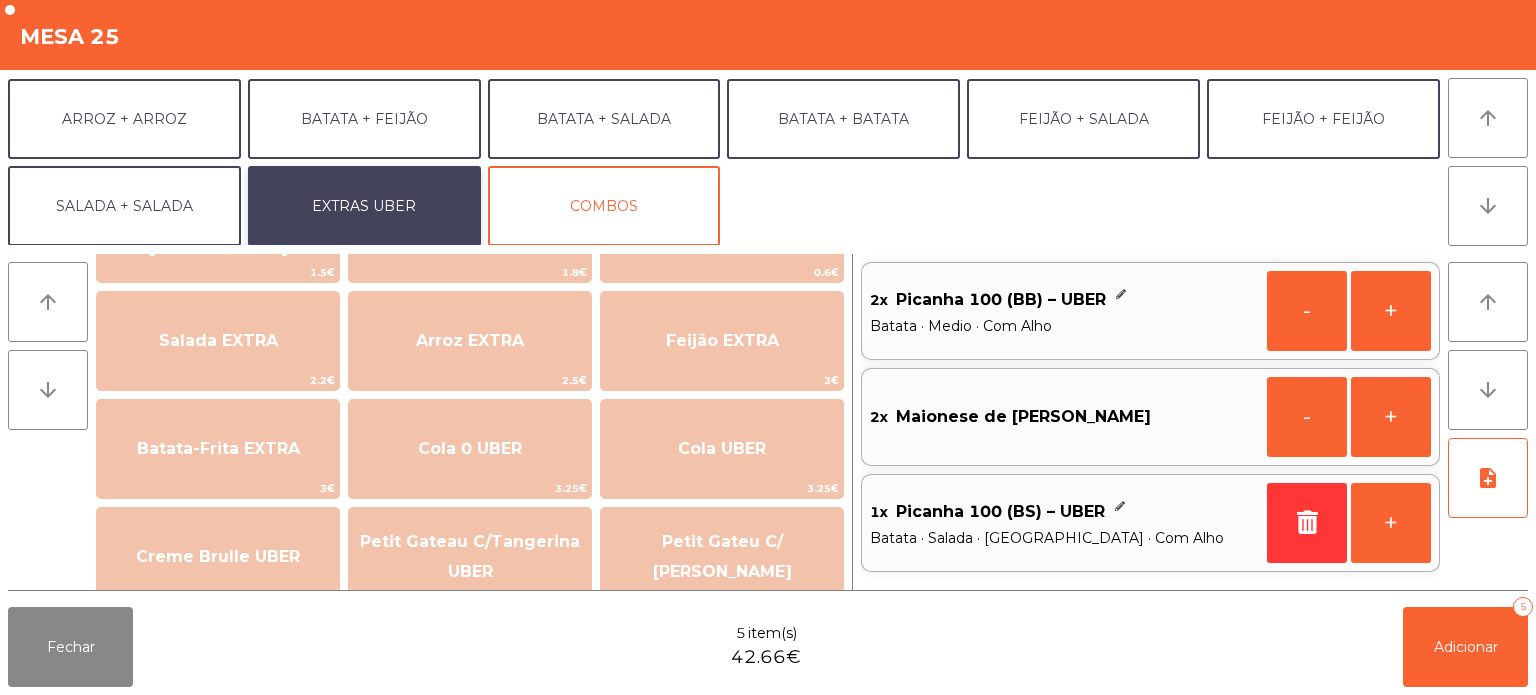 scroll, scrollTop: 0, scrollLeft: 0, axis: both 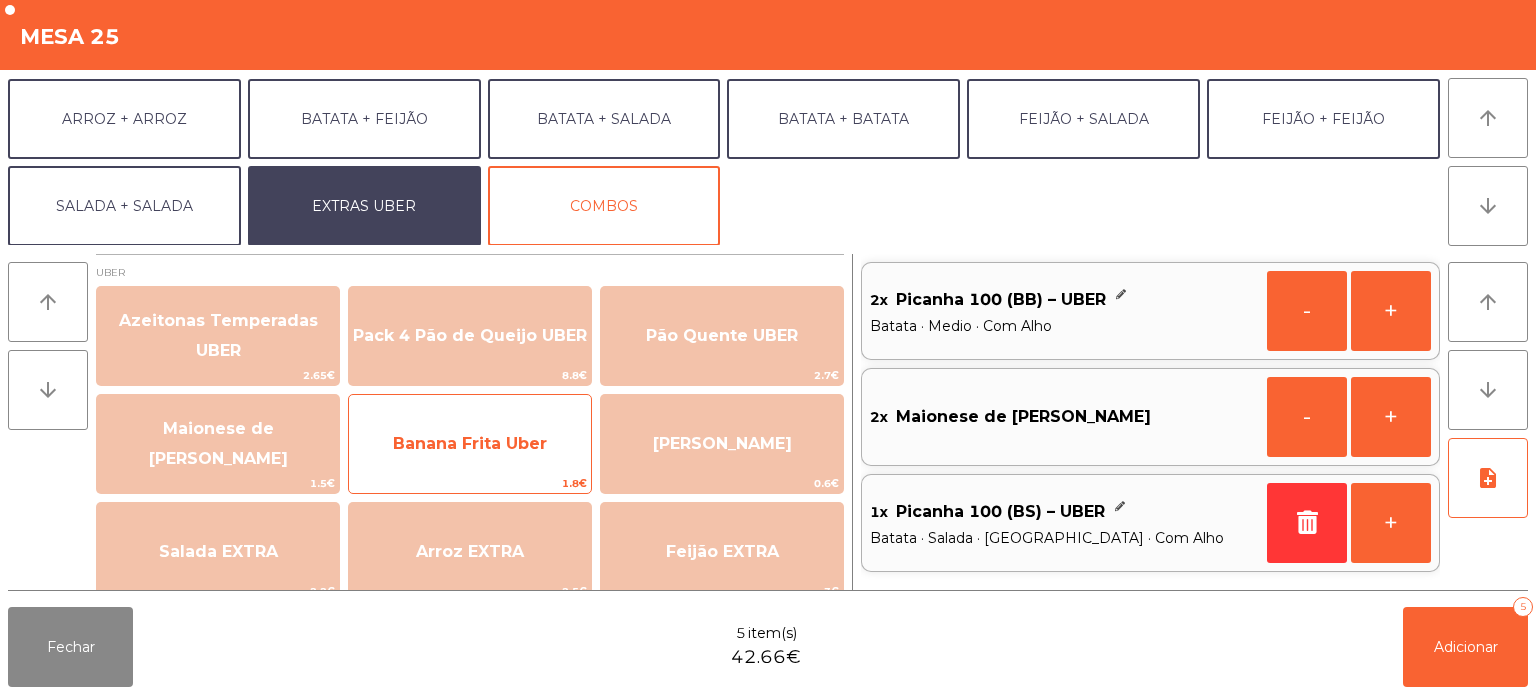 click on "Banana Frita Uber" 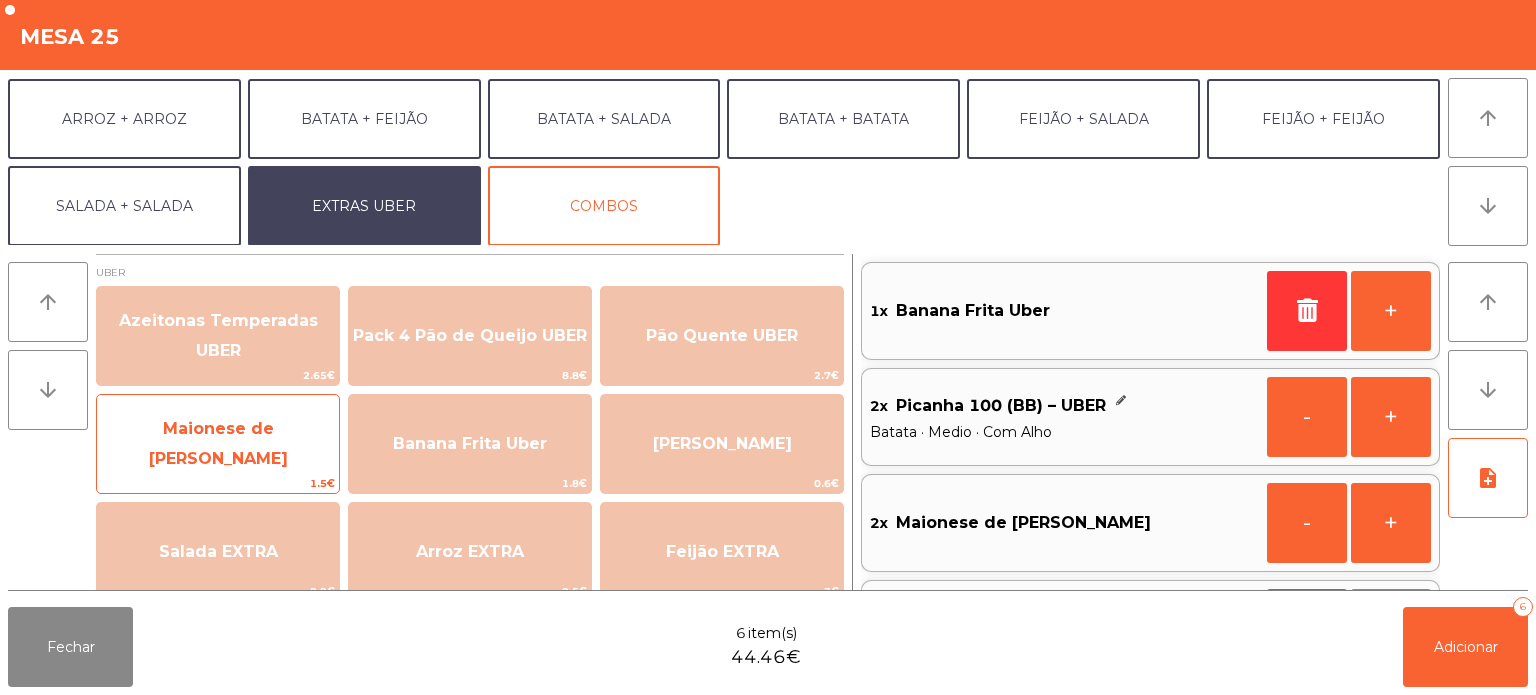 click on "Maionese de Alho UBER" 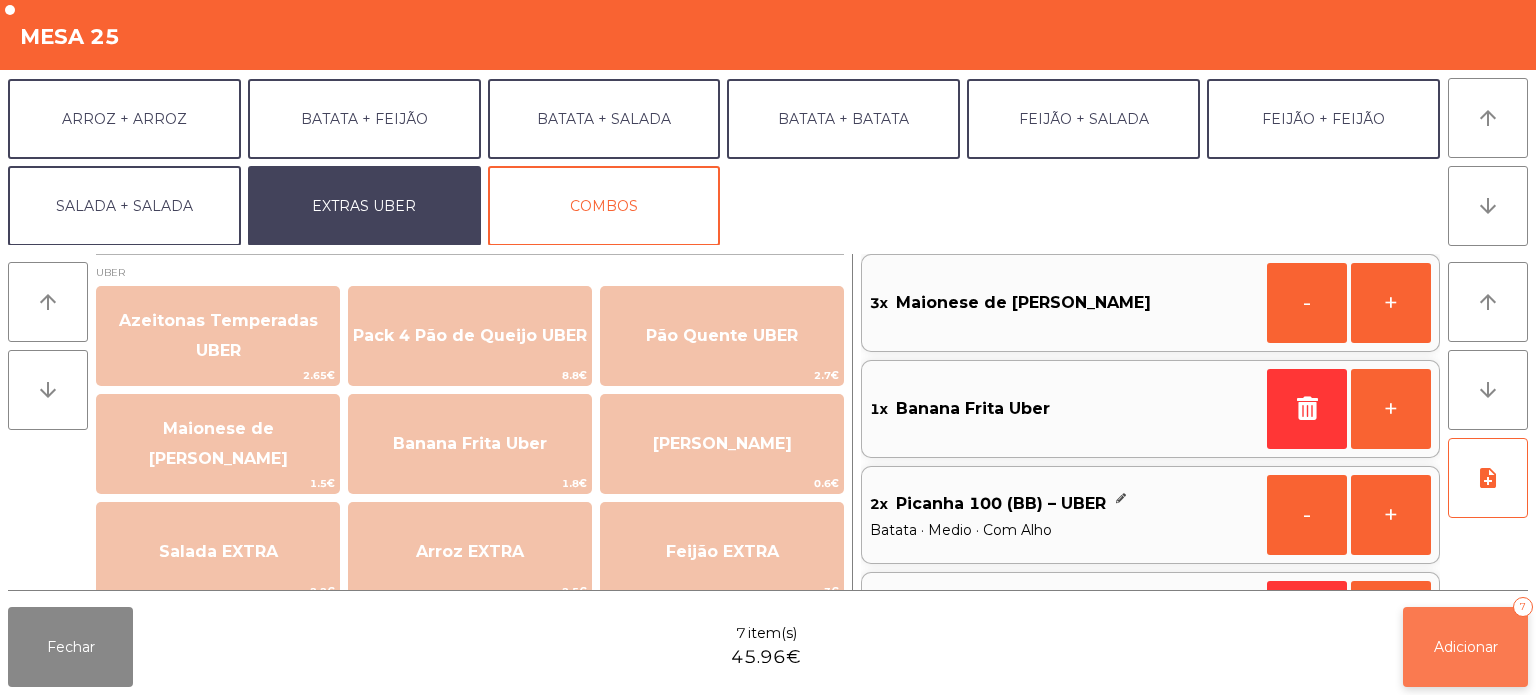 click on "Adicionar" 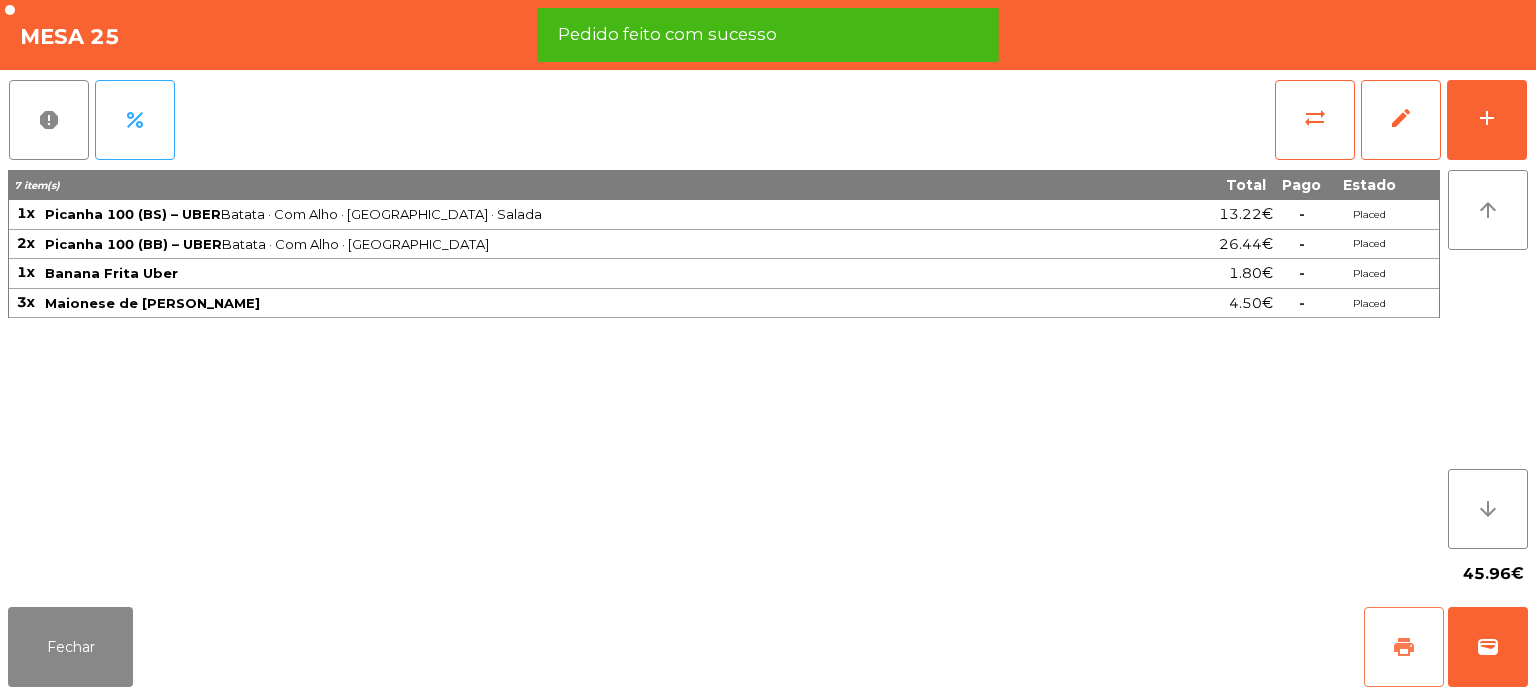 click on "print" 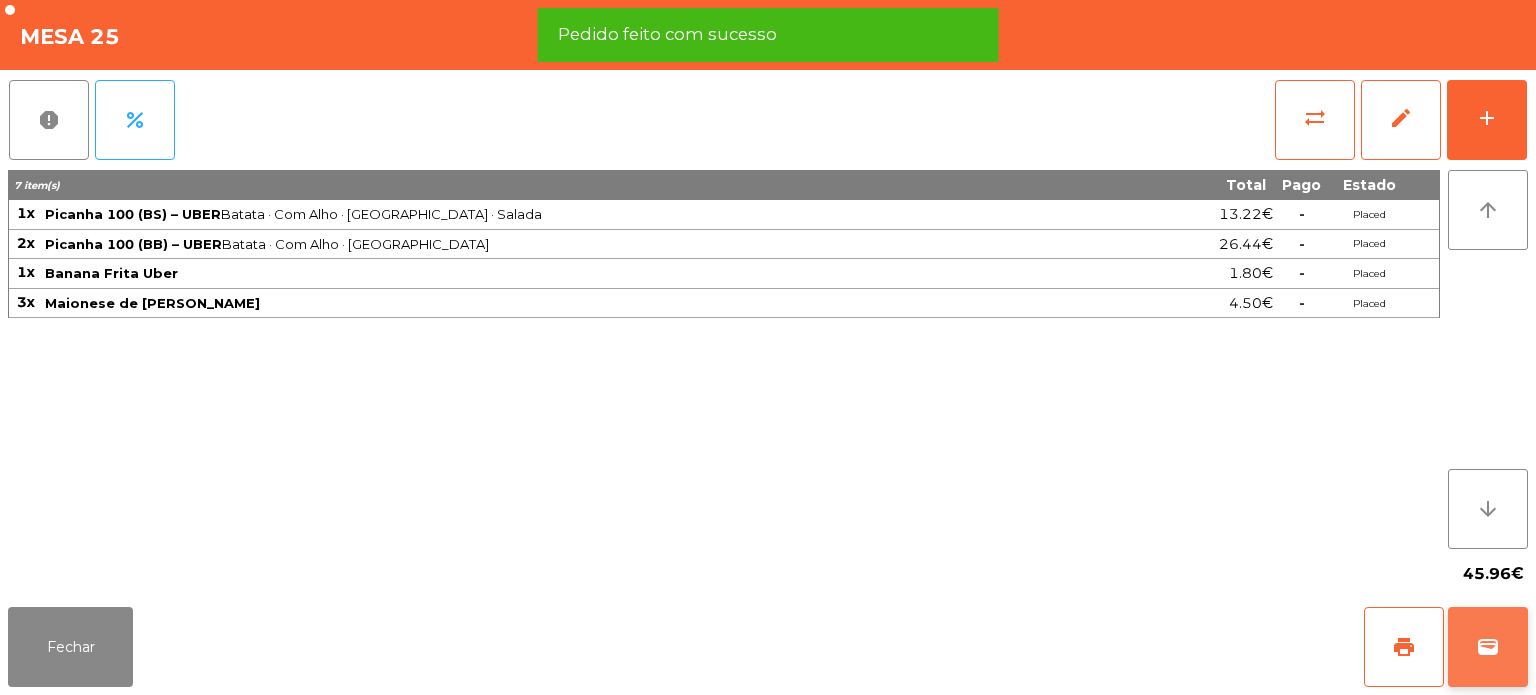 click on "wallet" 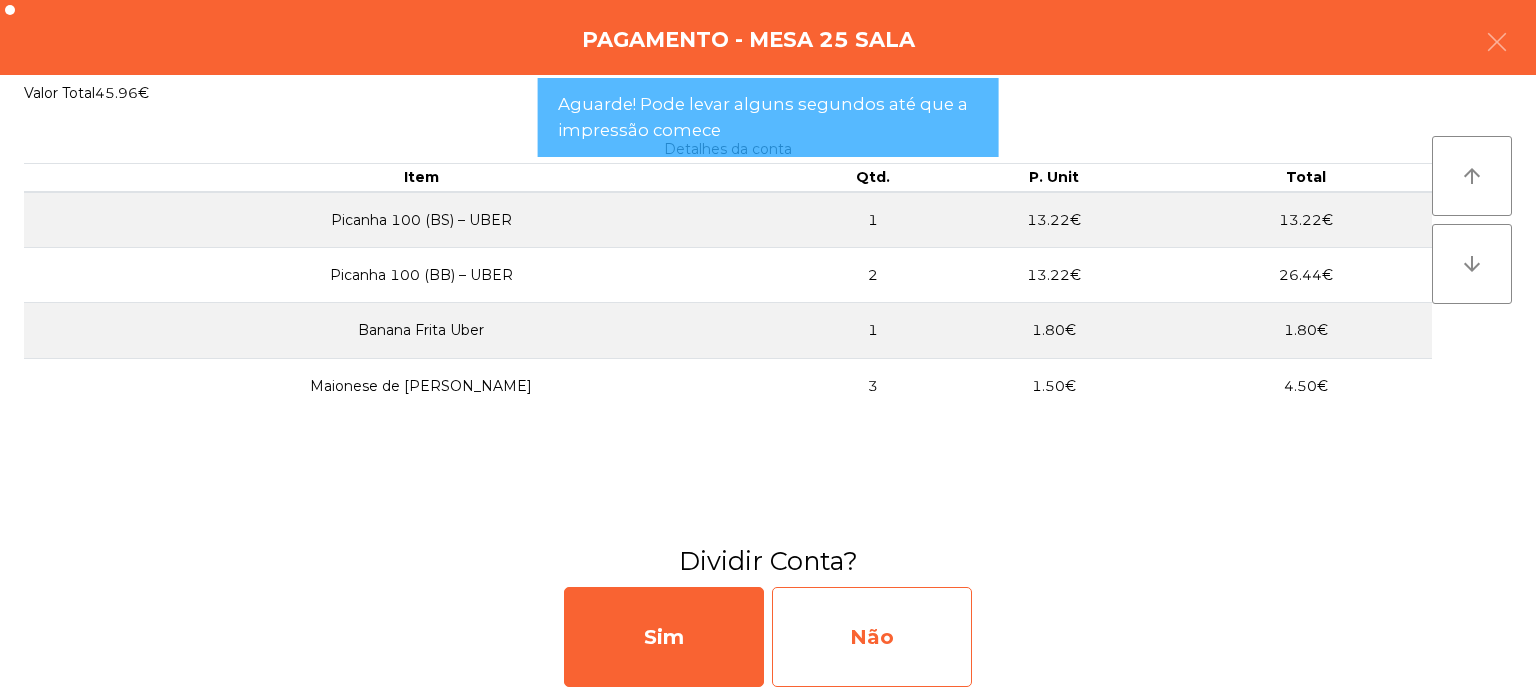 click on "Não" 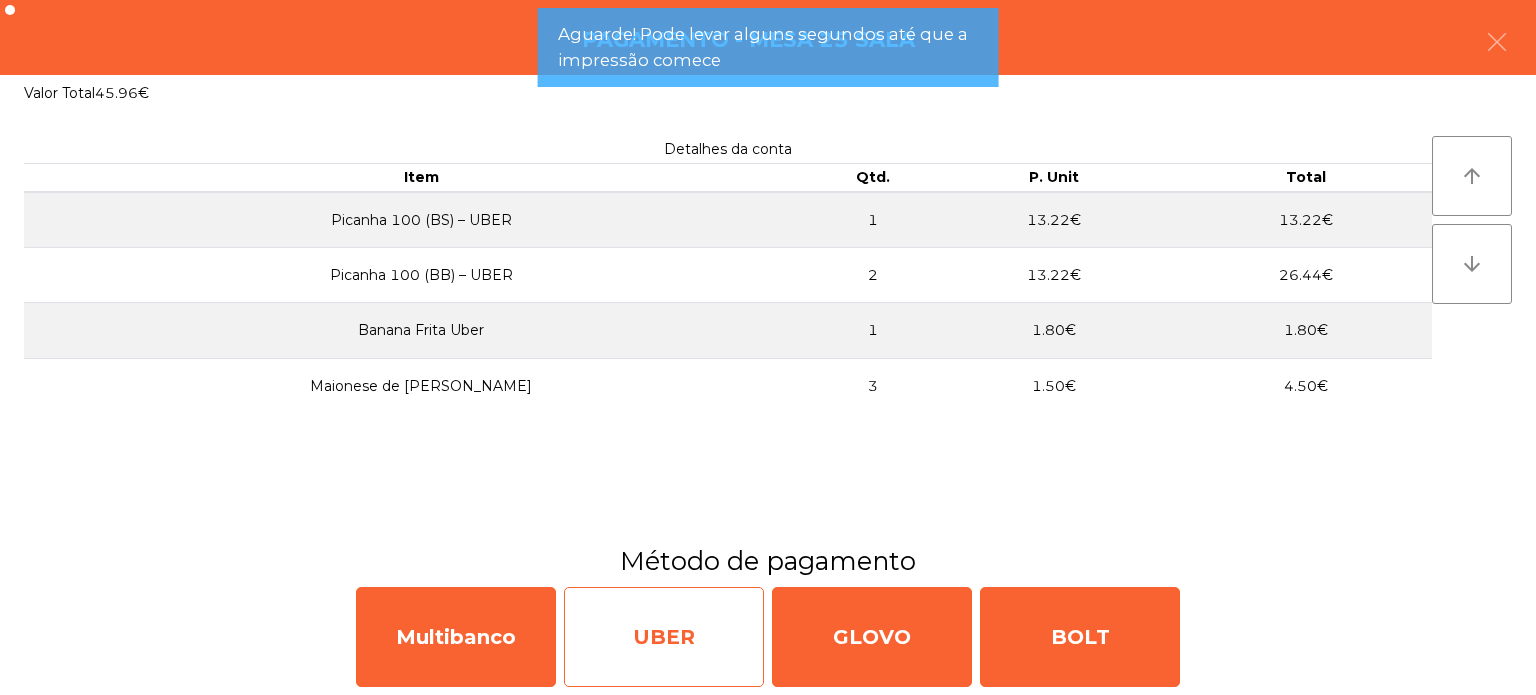 click on "UBER" 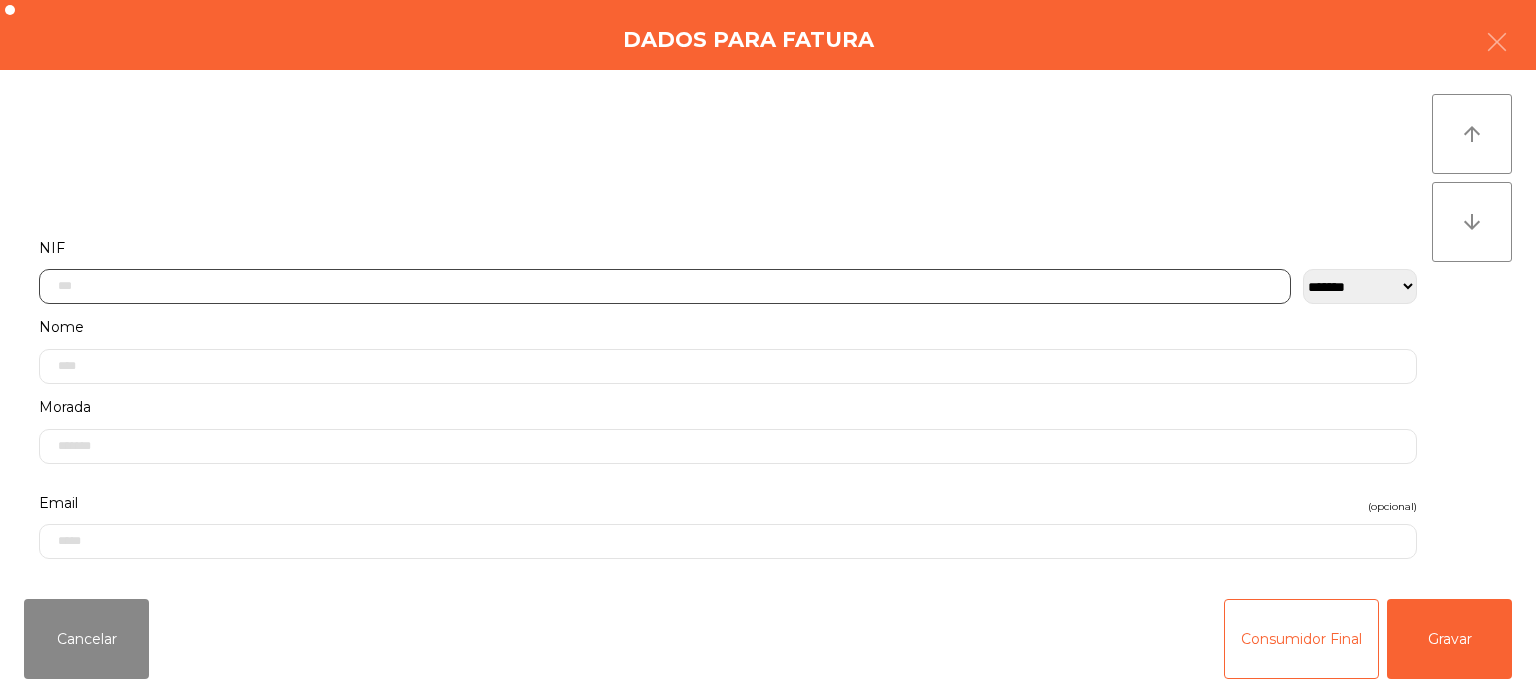 click 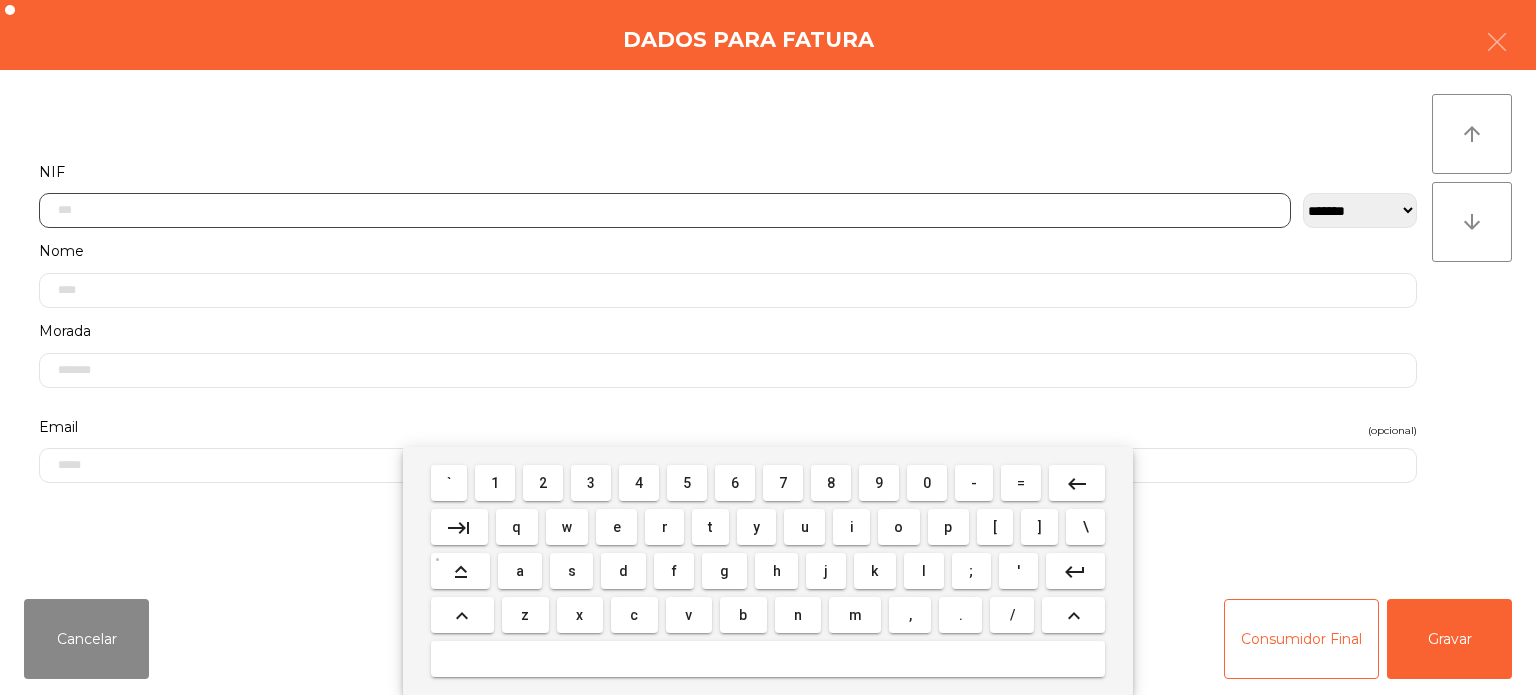 scroll, scrollTop: 139, scrollLeft: 0, axis: vertical 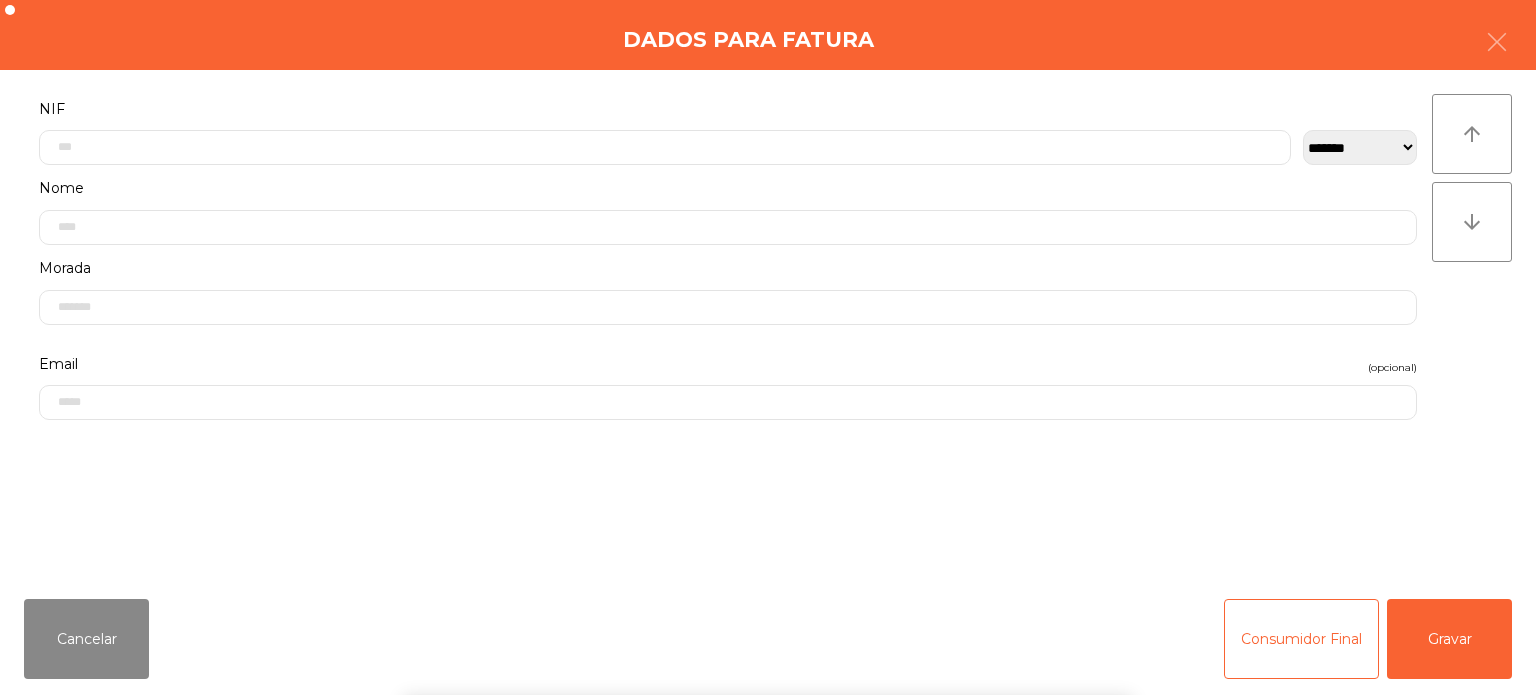 click on "` 1 2 3 4 5 6 7 8 9 0 - = keyboard_backspace keyboard_tab q w e r t y u i o p [ ] \ keyboard_capslock a s d f g h j k l ; ' keyboard_return keyboard_arrow_up z x c v b n m , . / keyboard_arrow_up" at bounding box center (768, 571) 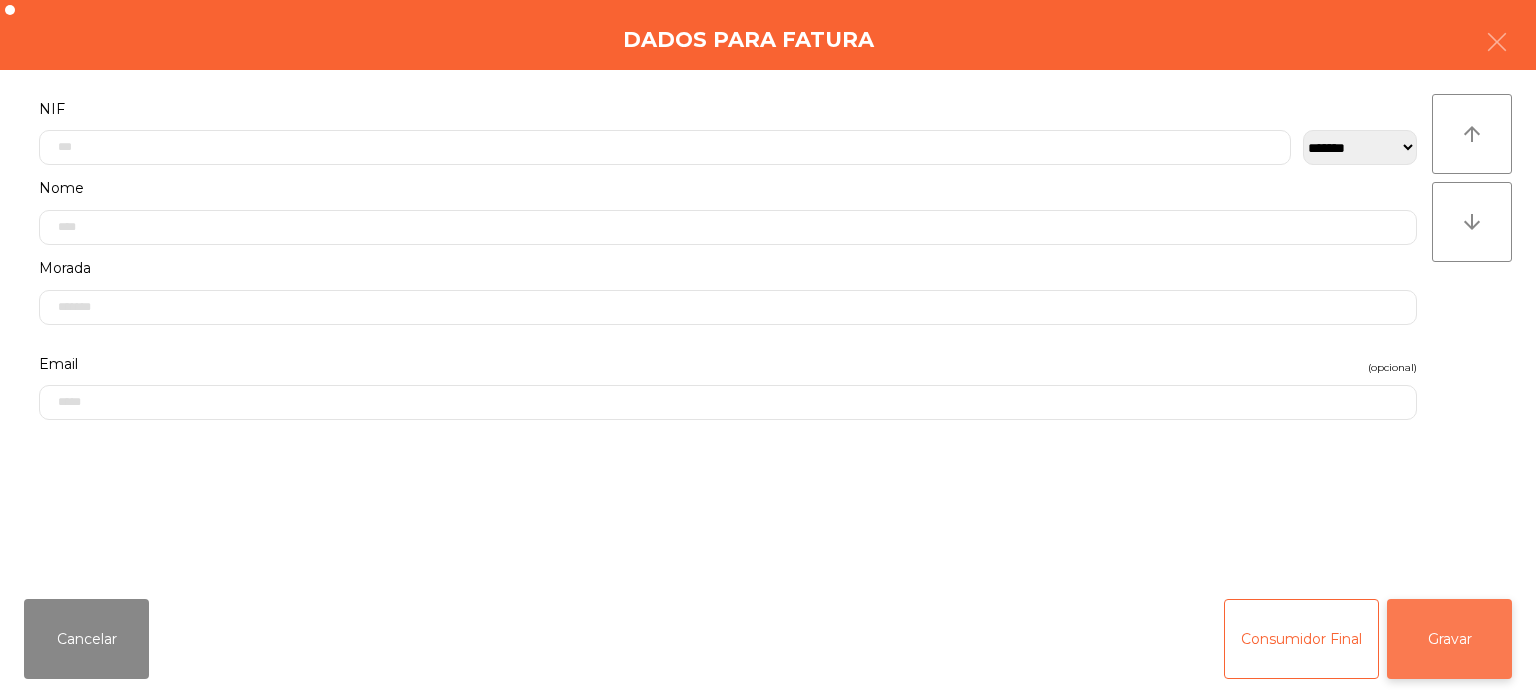 click on "Gravar" 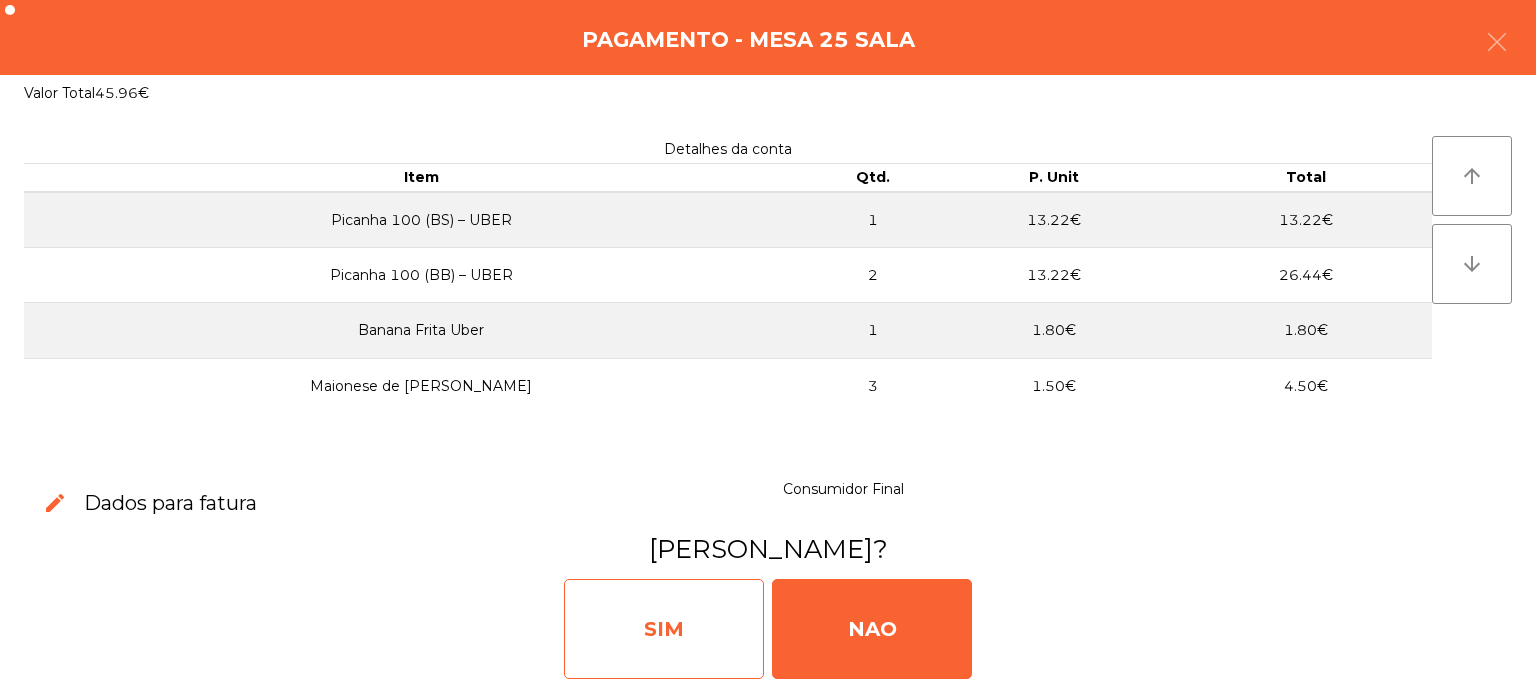 click on "SIM" 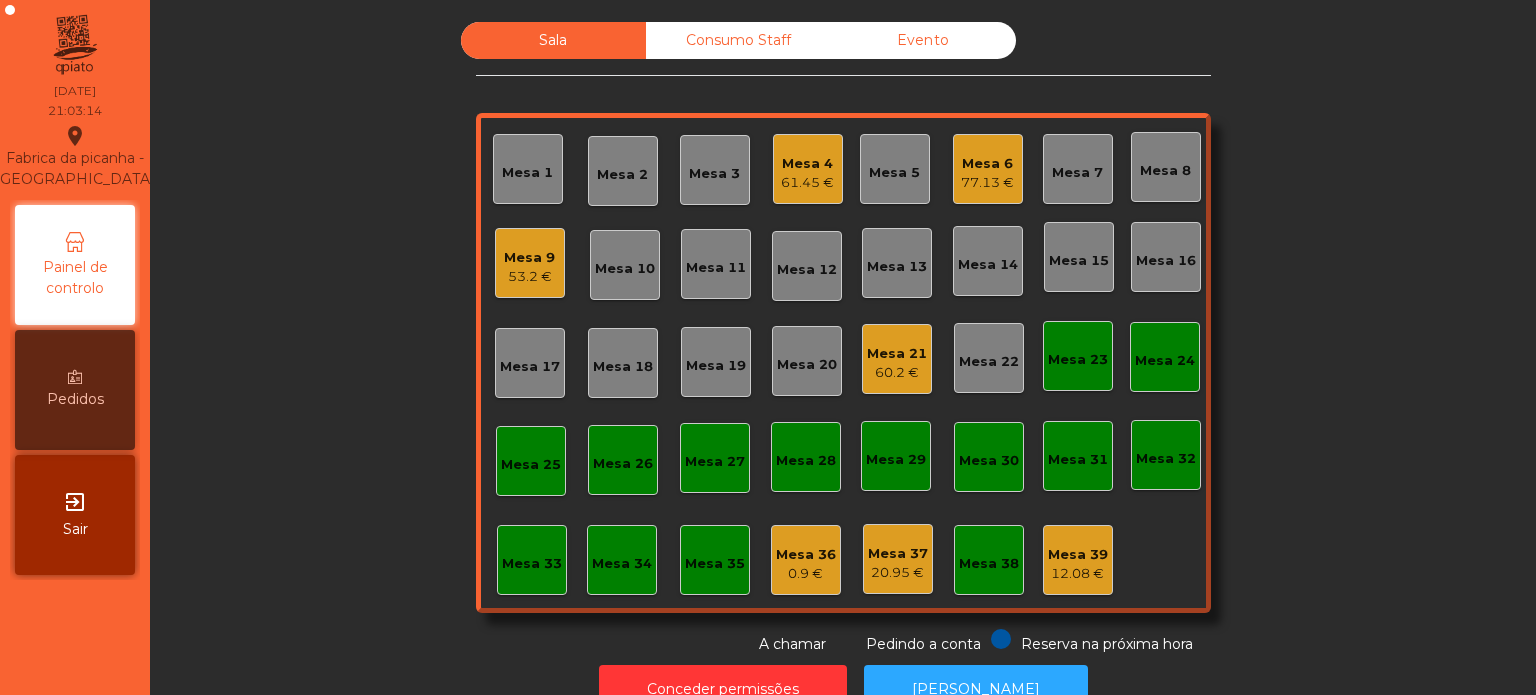 click on "Mesa 25" 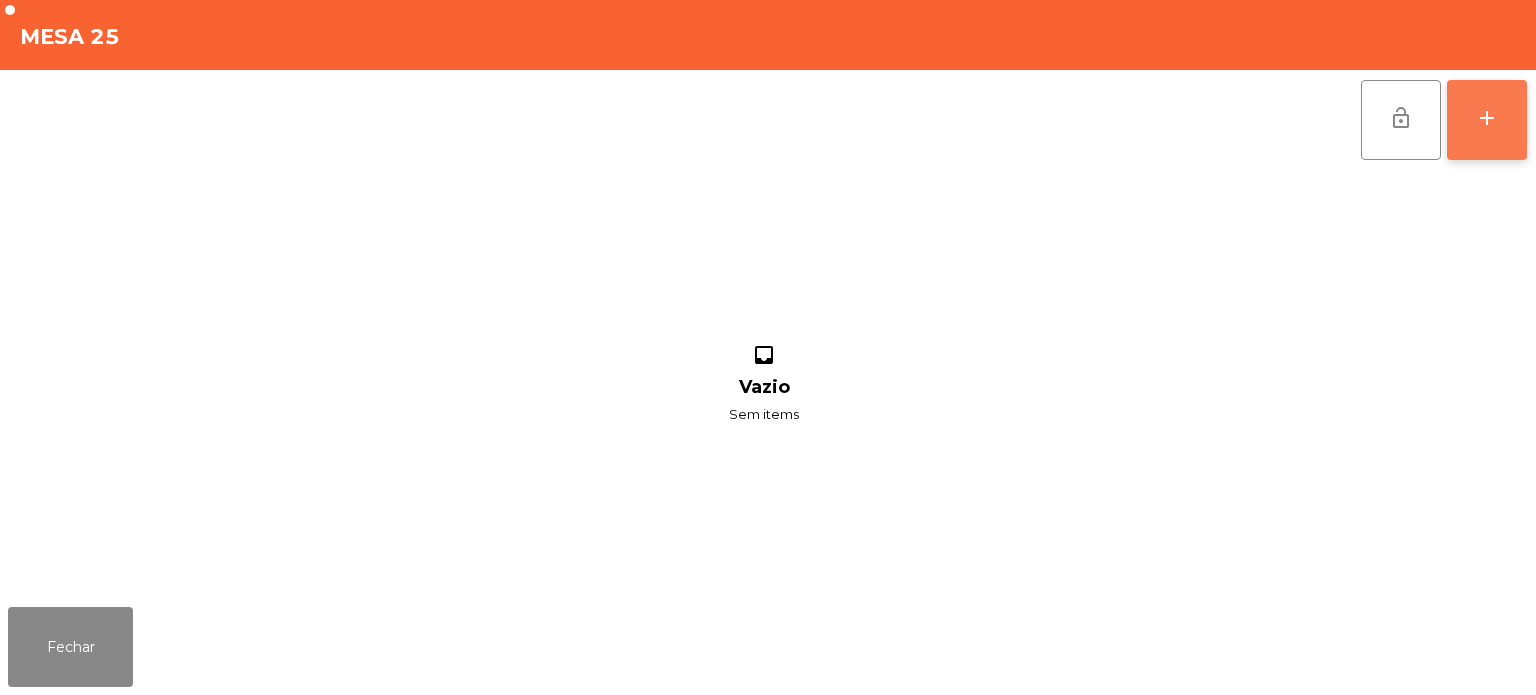 click on "add" 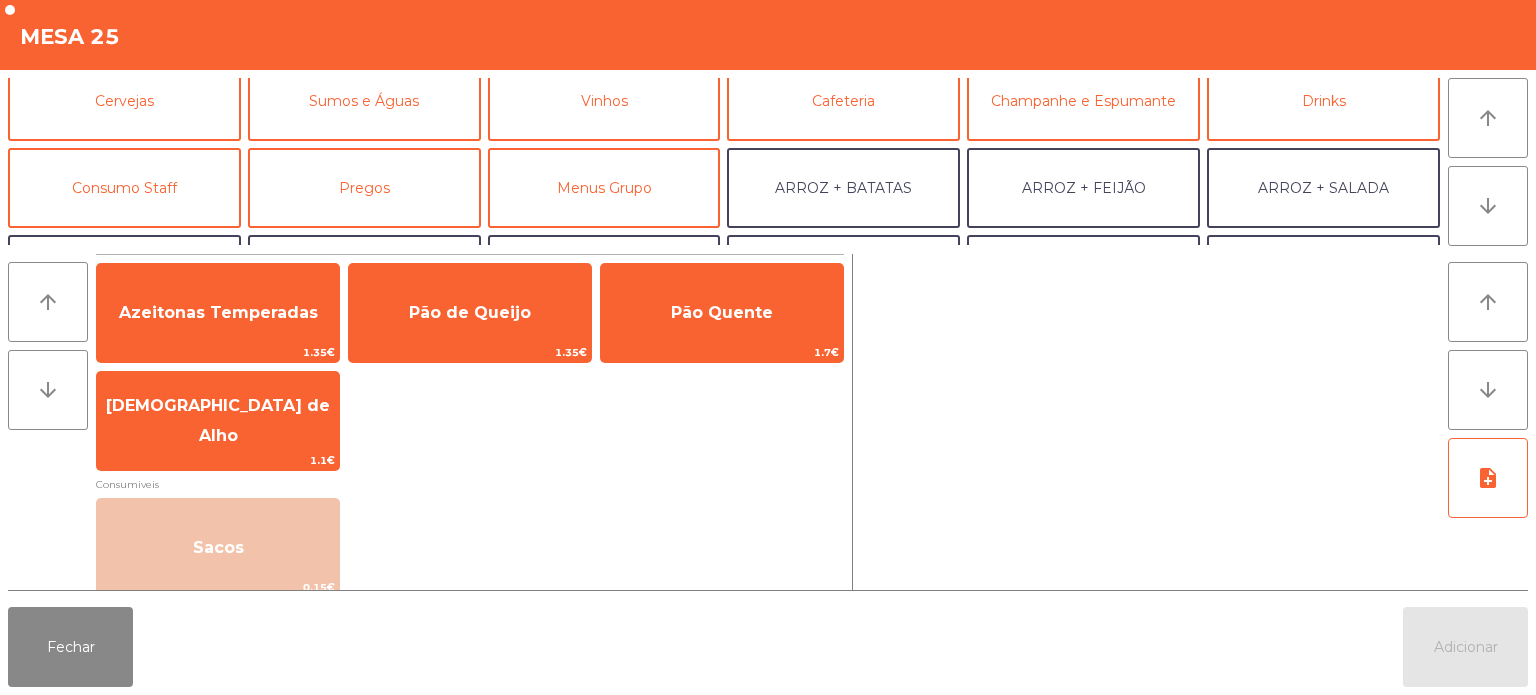 scroll, scrollTop: 0, scrollLeft: 0, axis: both 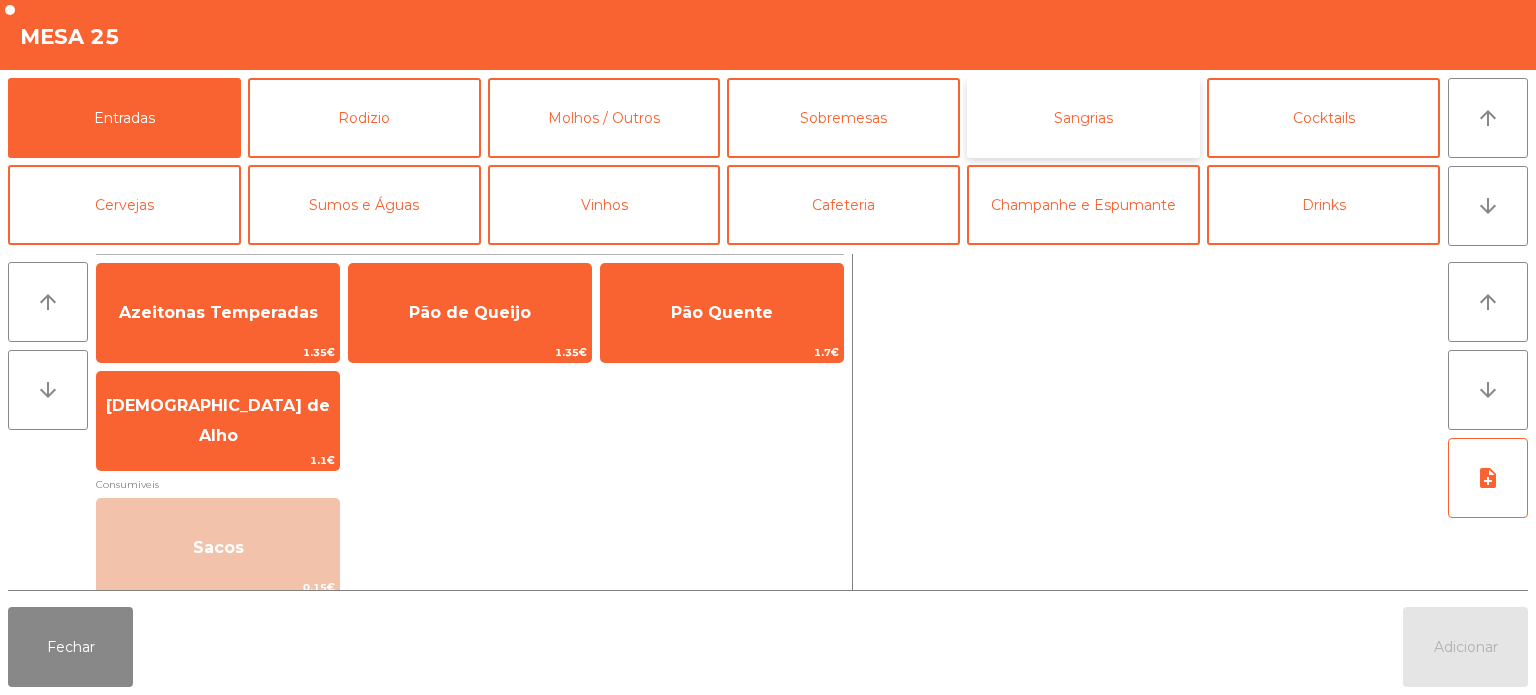 click on "Sangrias" 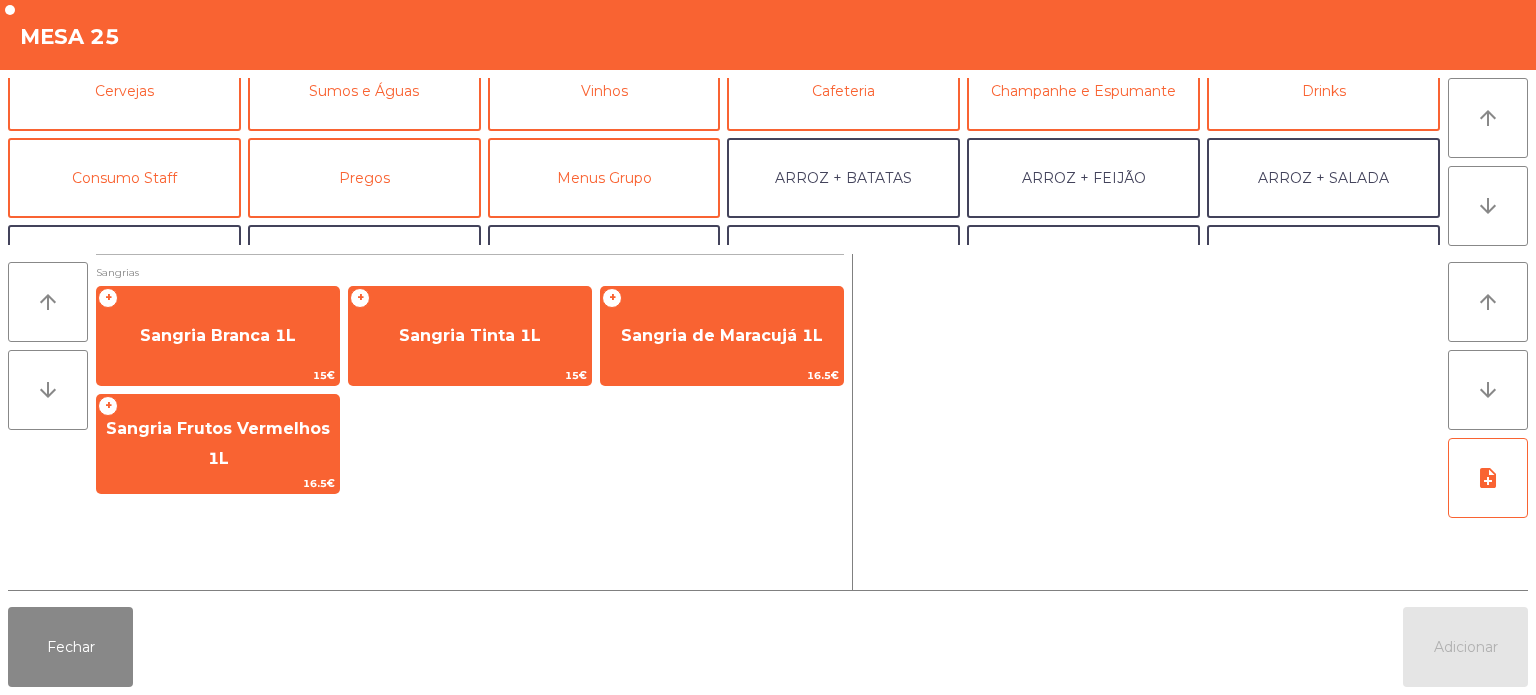 scroll, scrollTop: 117, scrollLeft: 0, axis: vertical 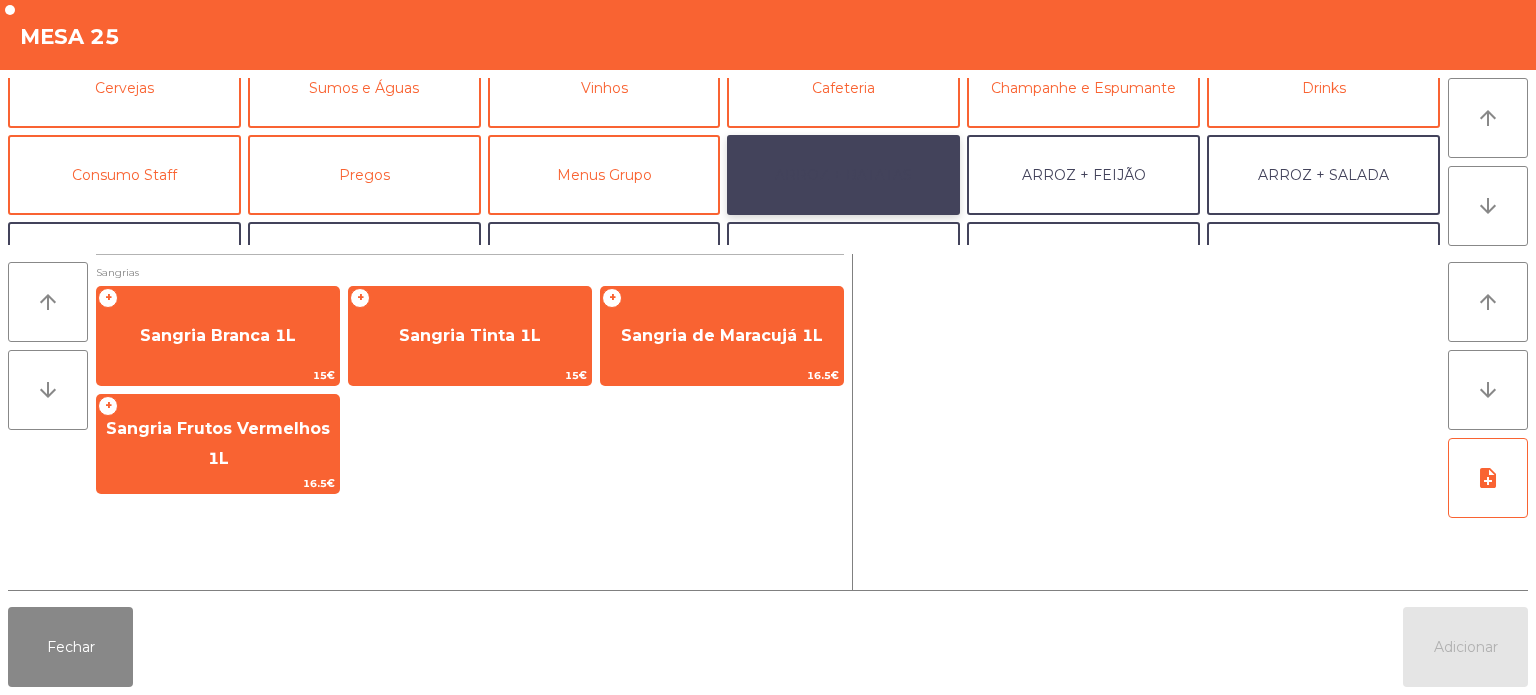 click on "ARROZ + BATATAS" 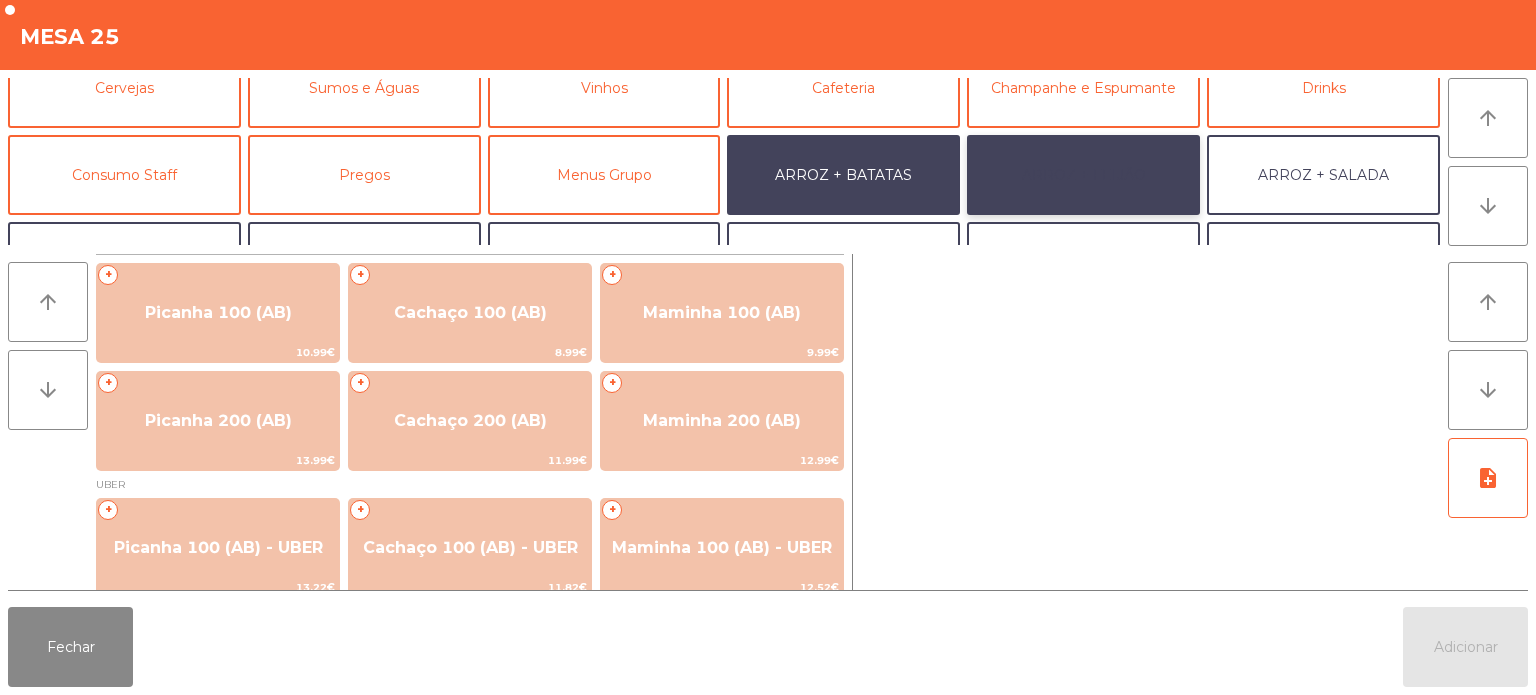 click on "ARROZ + FEIJÃO" 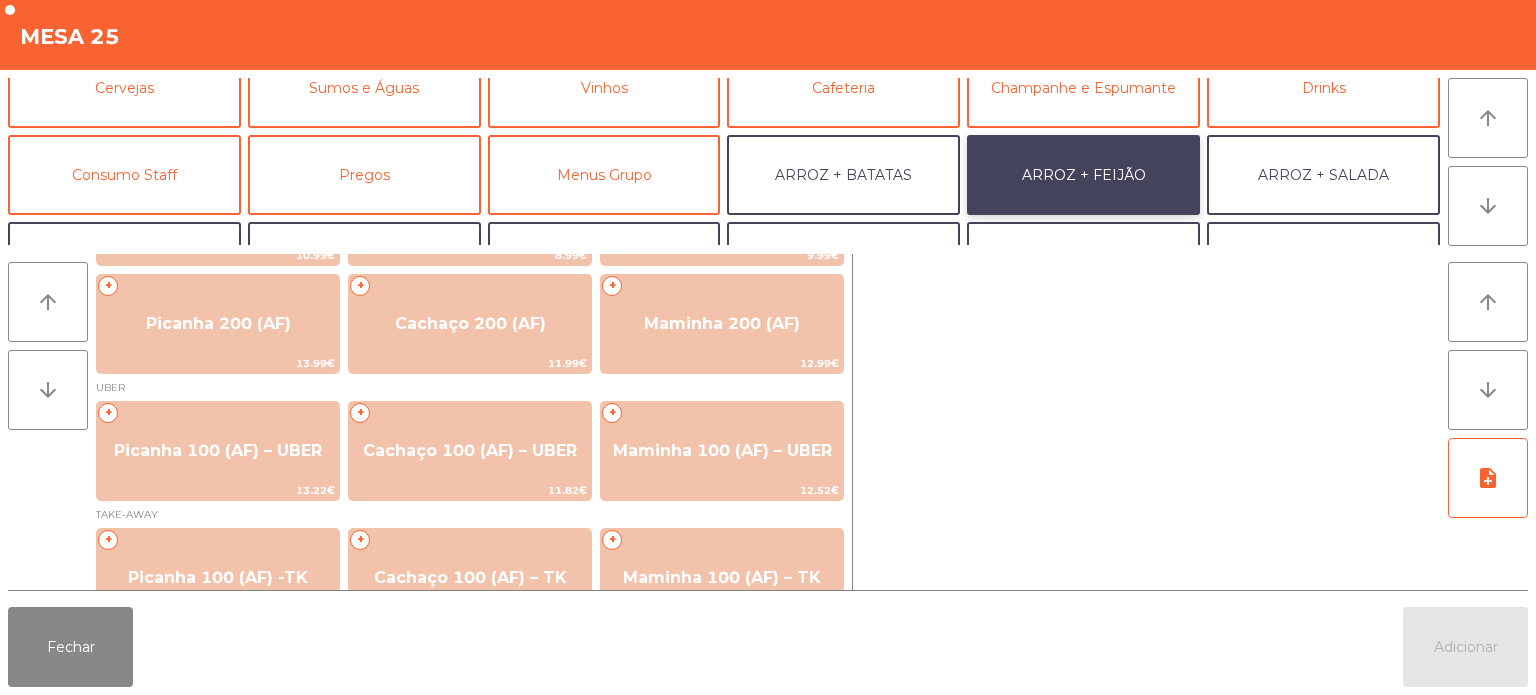 scroll, scrollTop: 123, scrollLeft: 0, axis: vertical 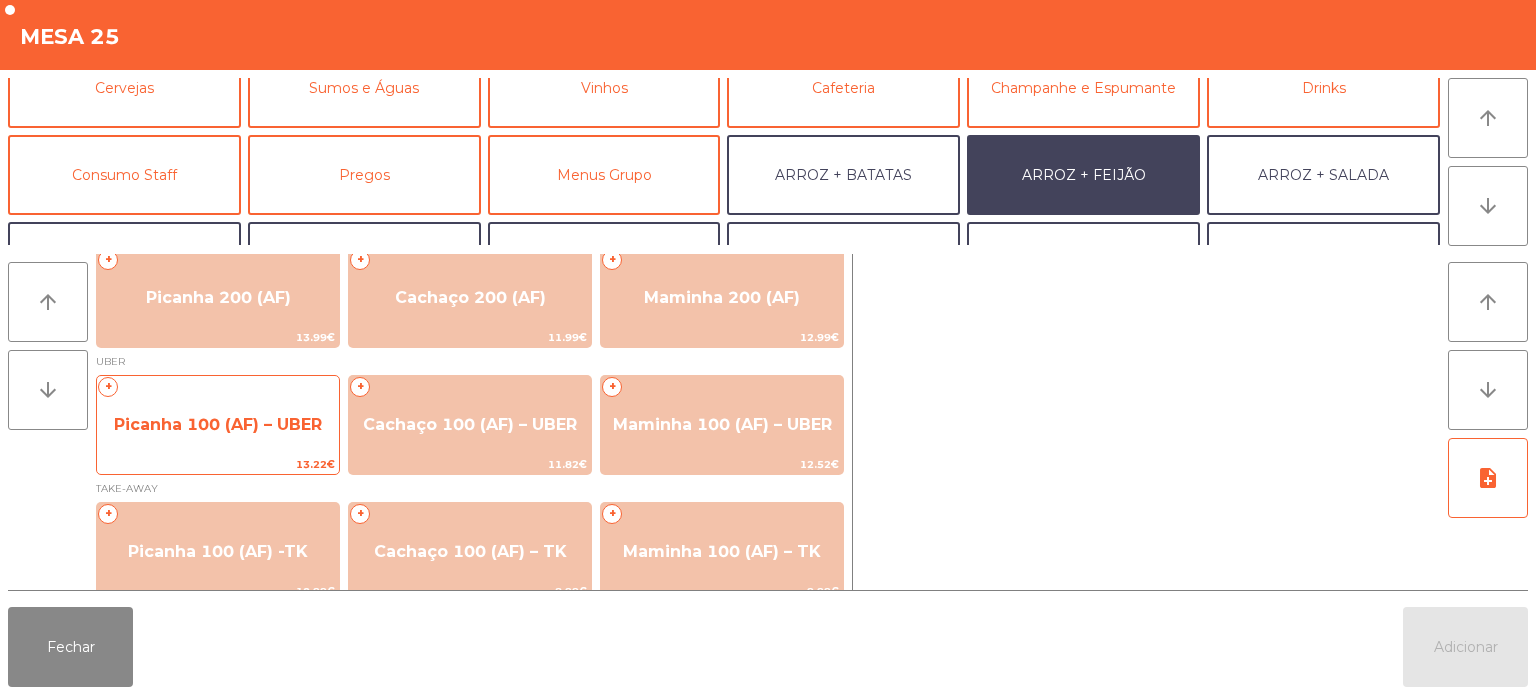 click on "Picanha 100 (AF) – UBER" 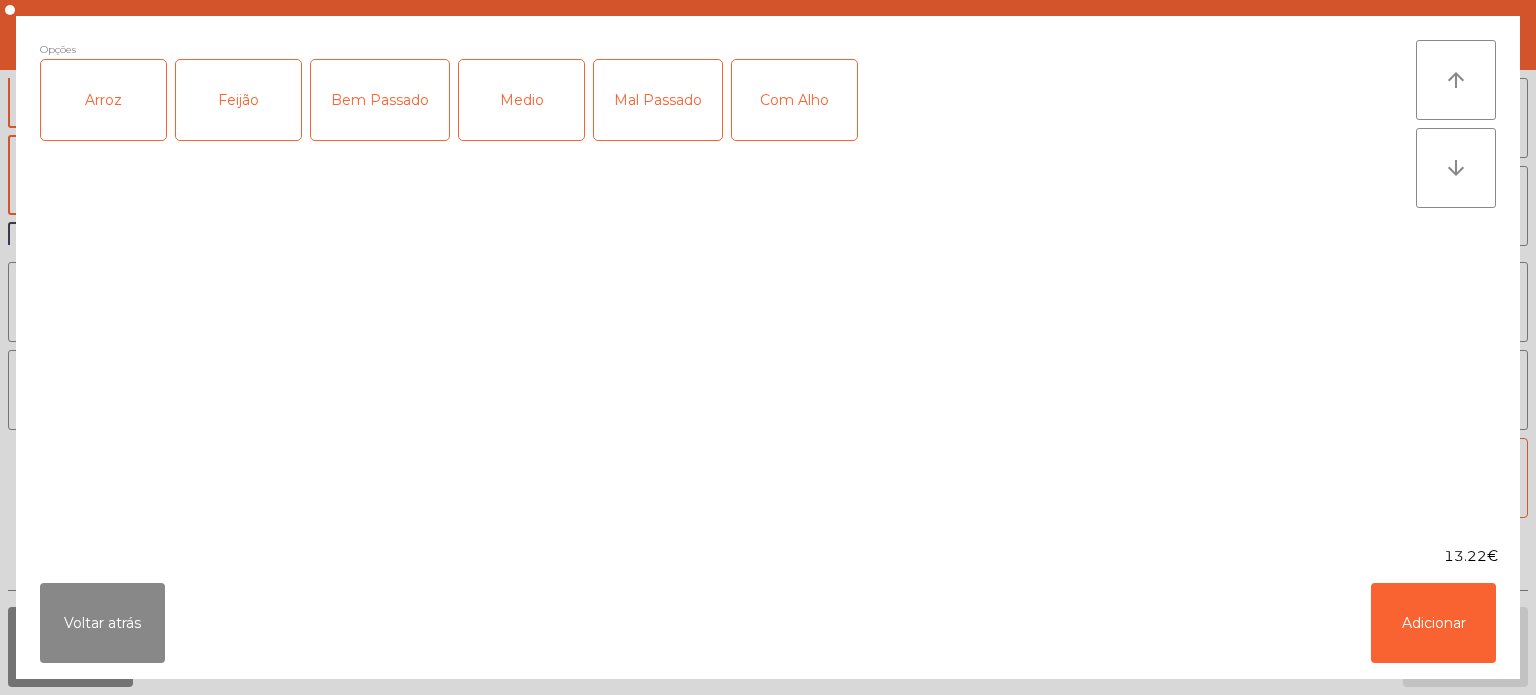 click on "Arroz" 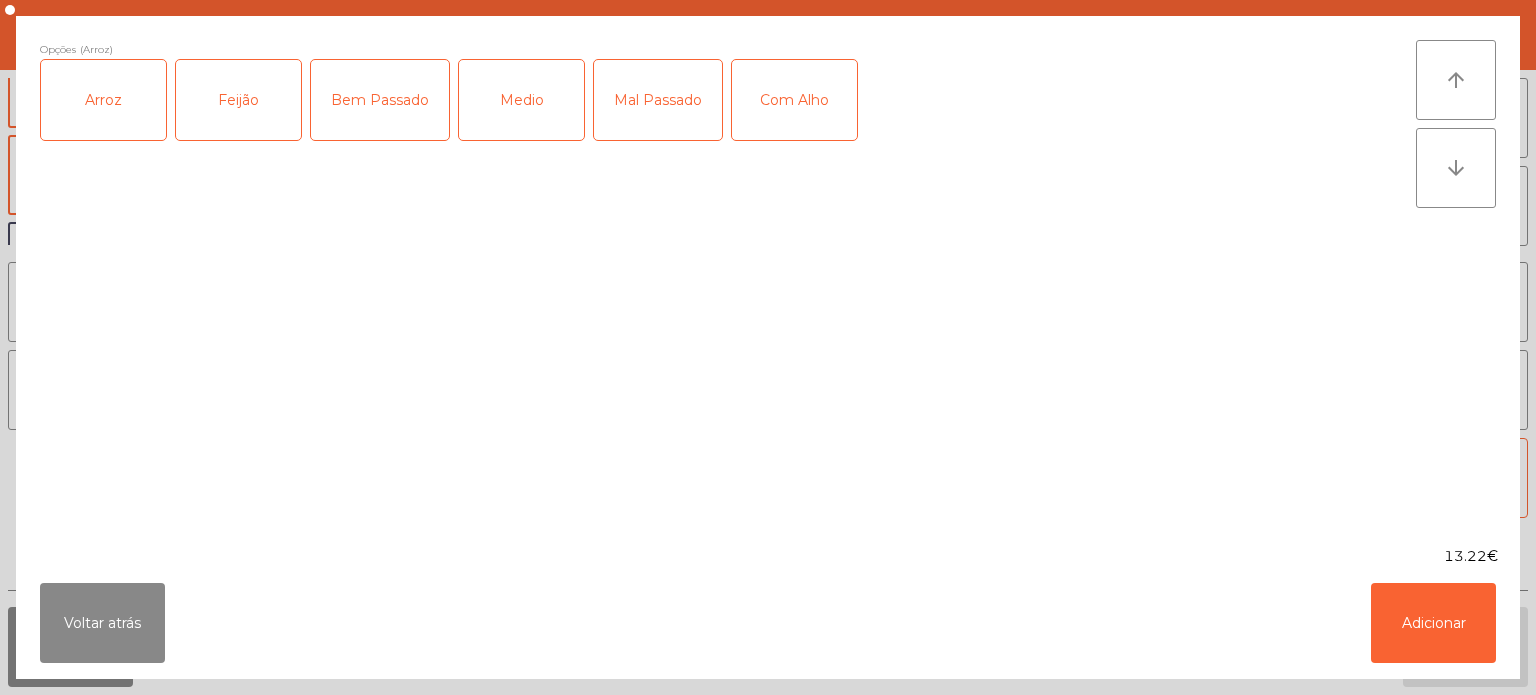 click on "Feijão" 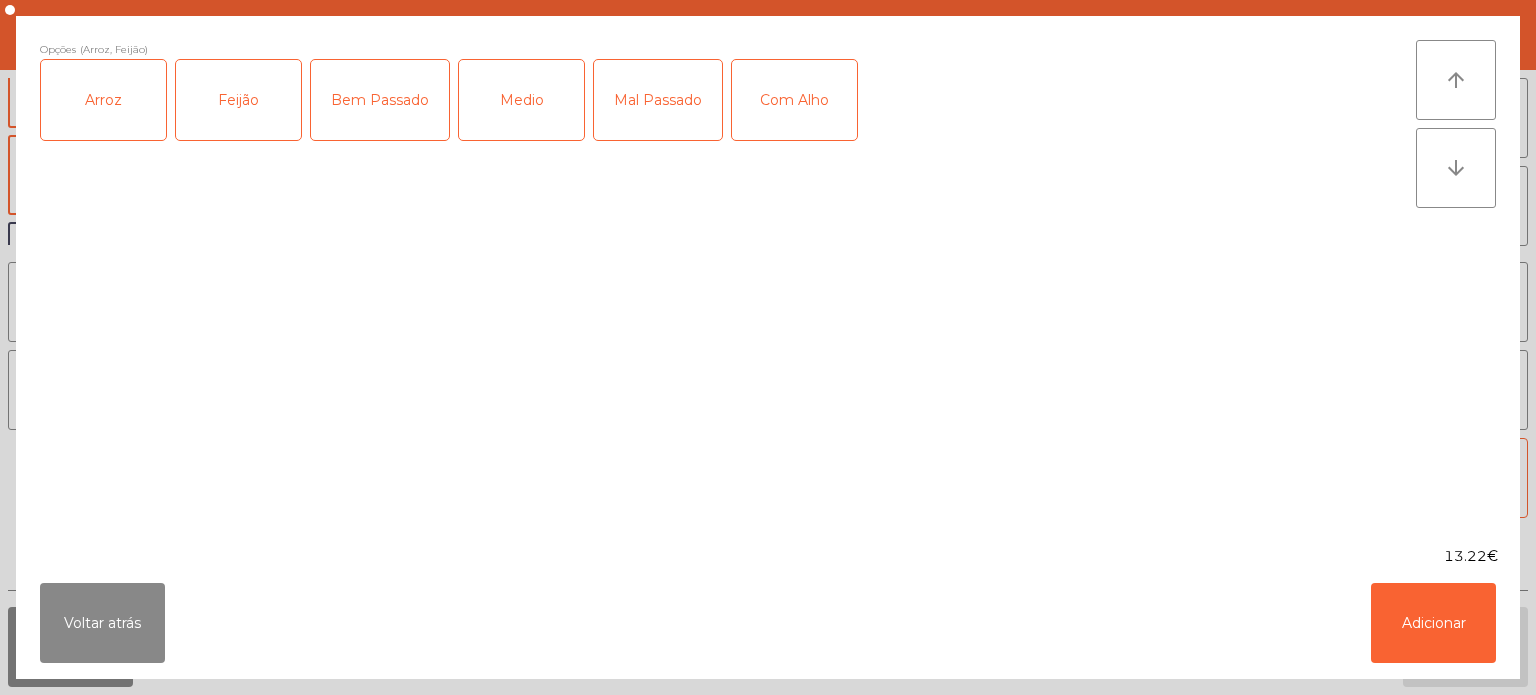 click on "Com Alho" 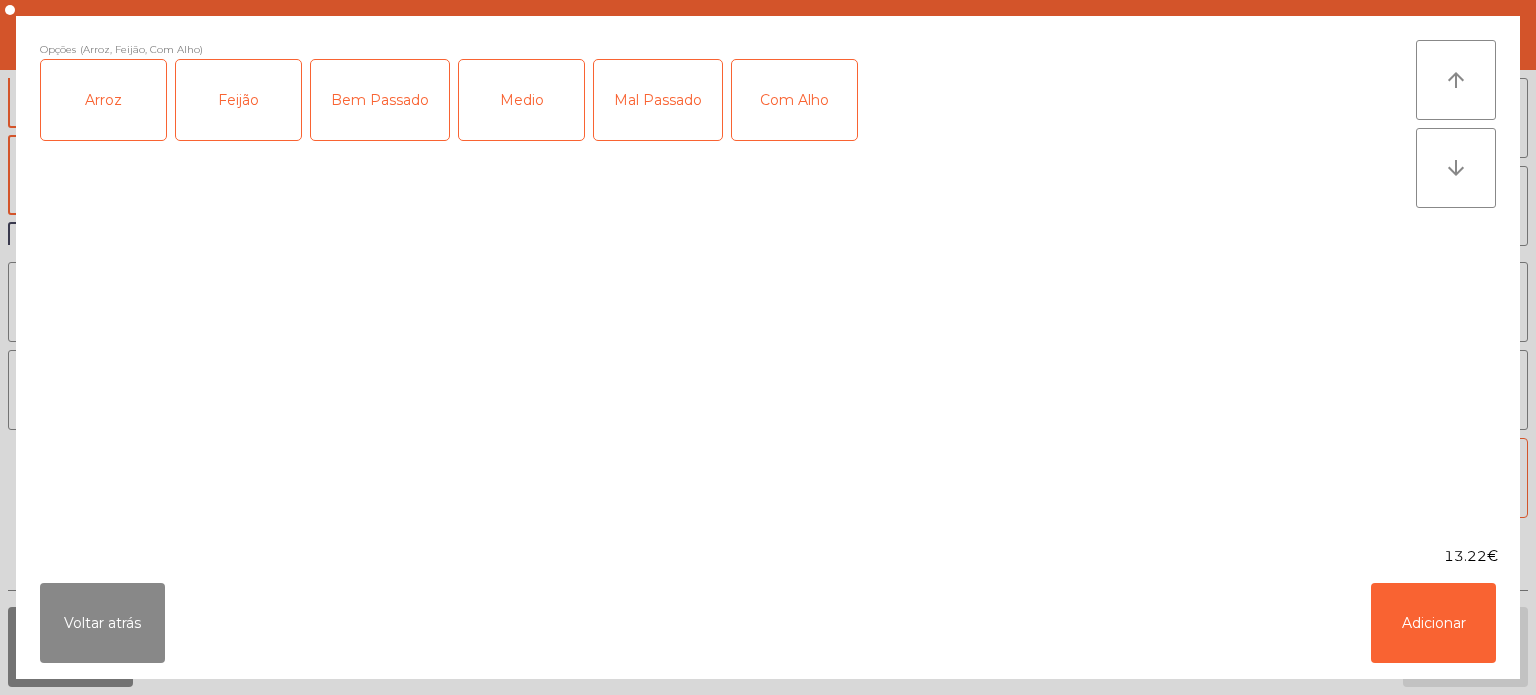 click on "Com Alho" 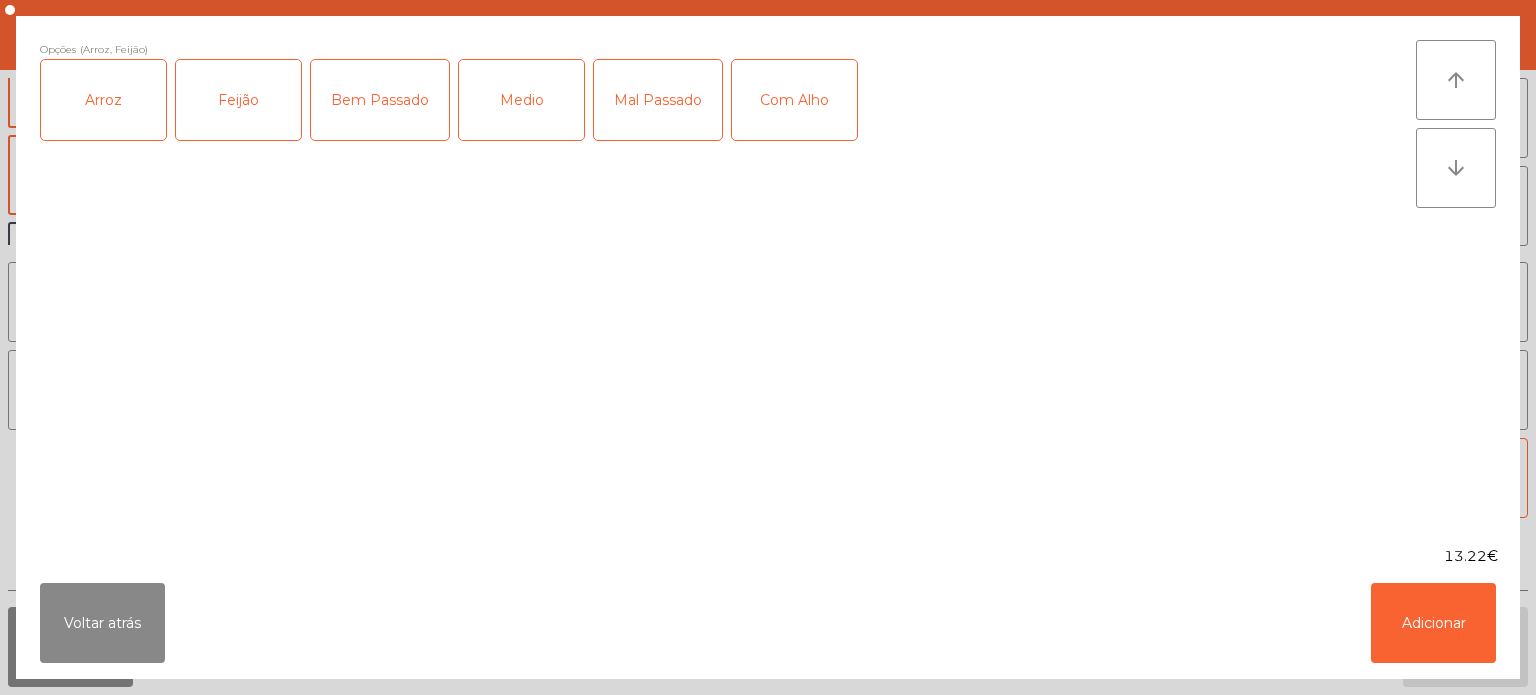 click on "Medio" 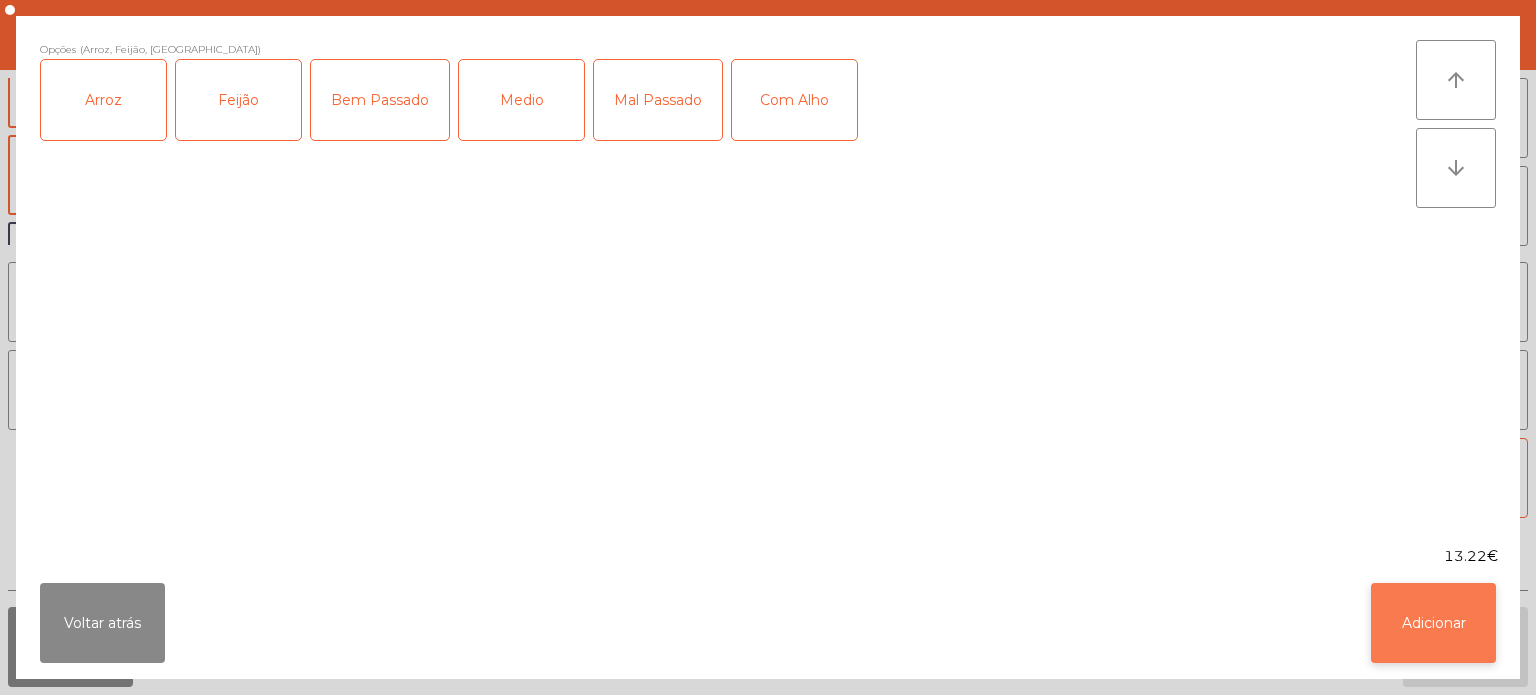 click on "Adicionar" 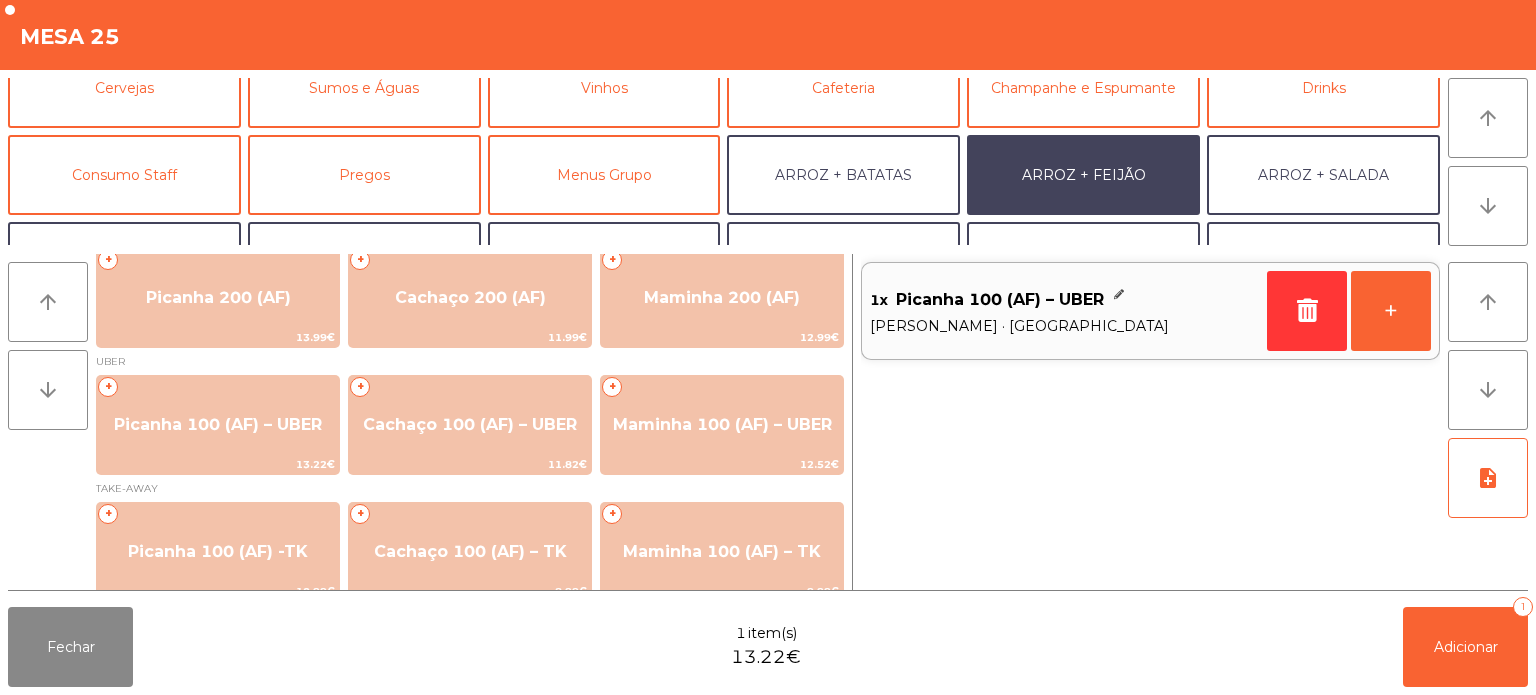 scroll, scrollTop: 260, scrollLeft: 0, axis: vertical 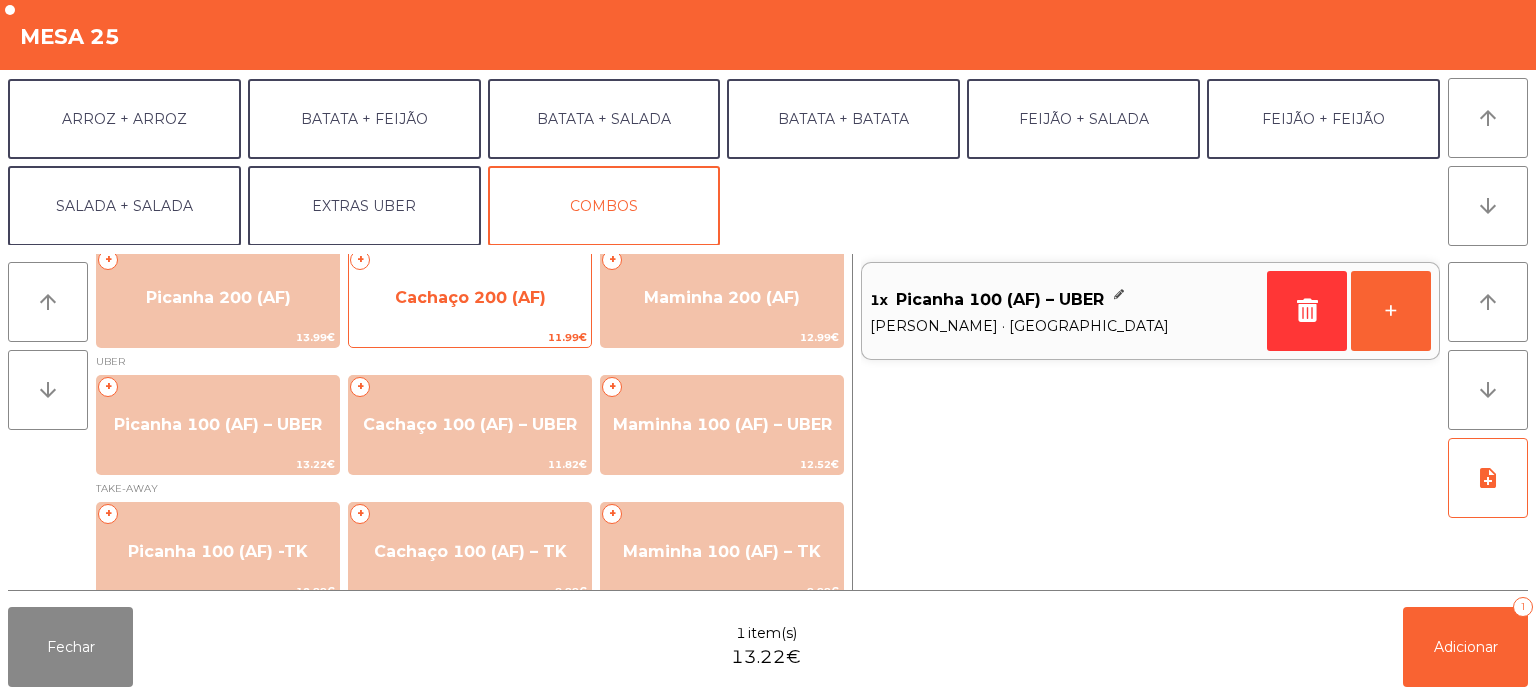 click on "+" 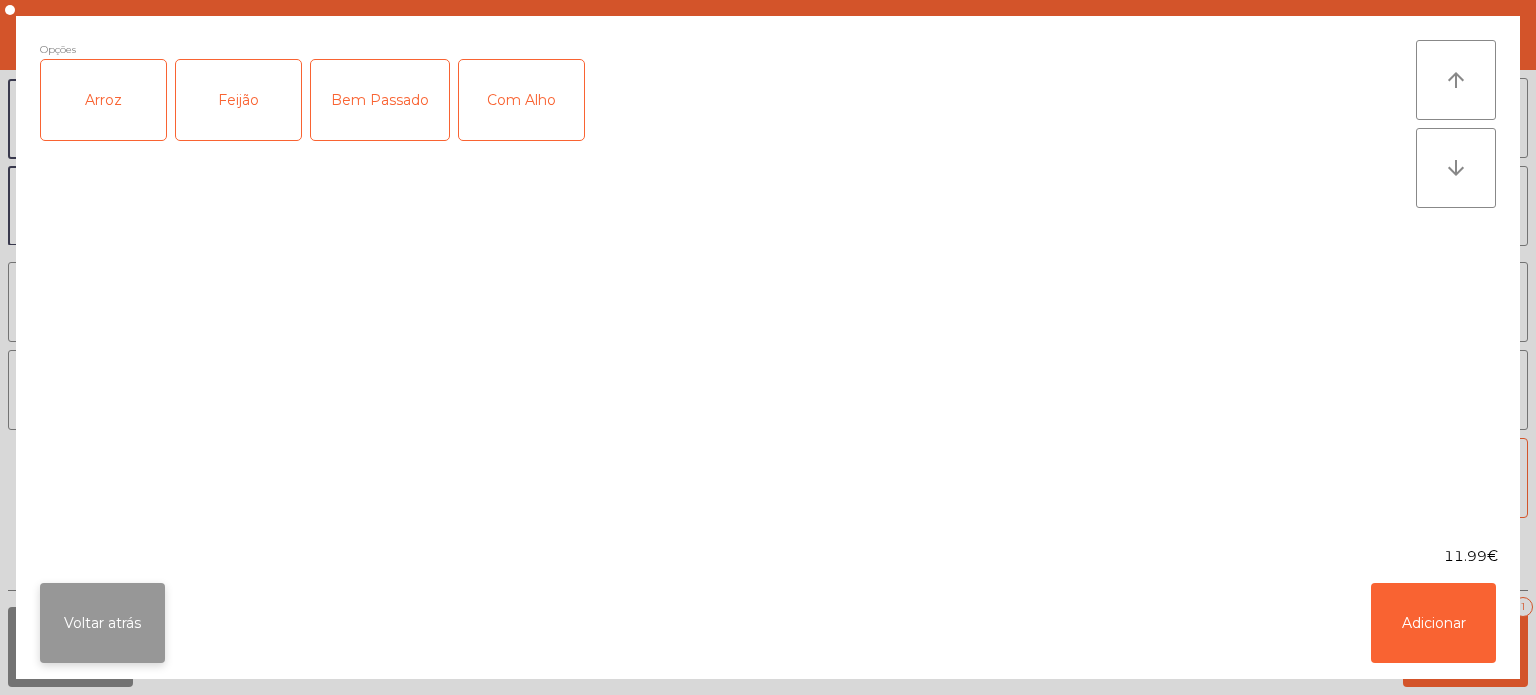 click on "Voltar atrás" 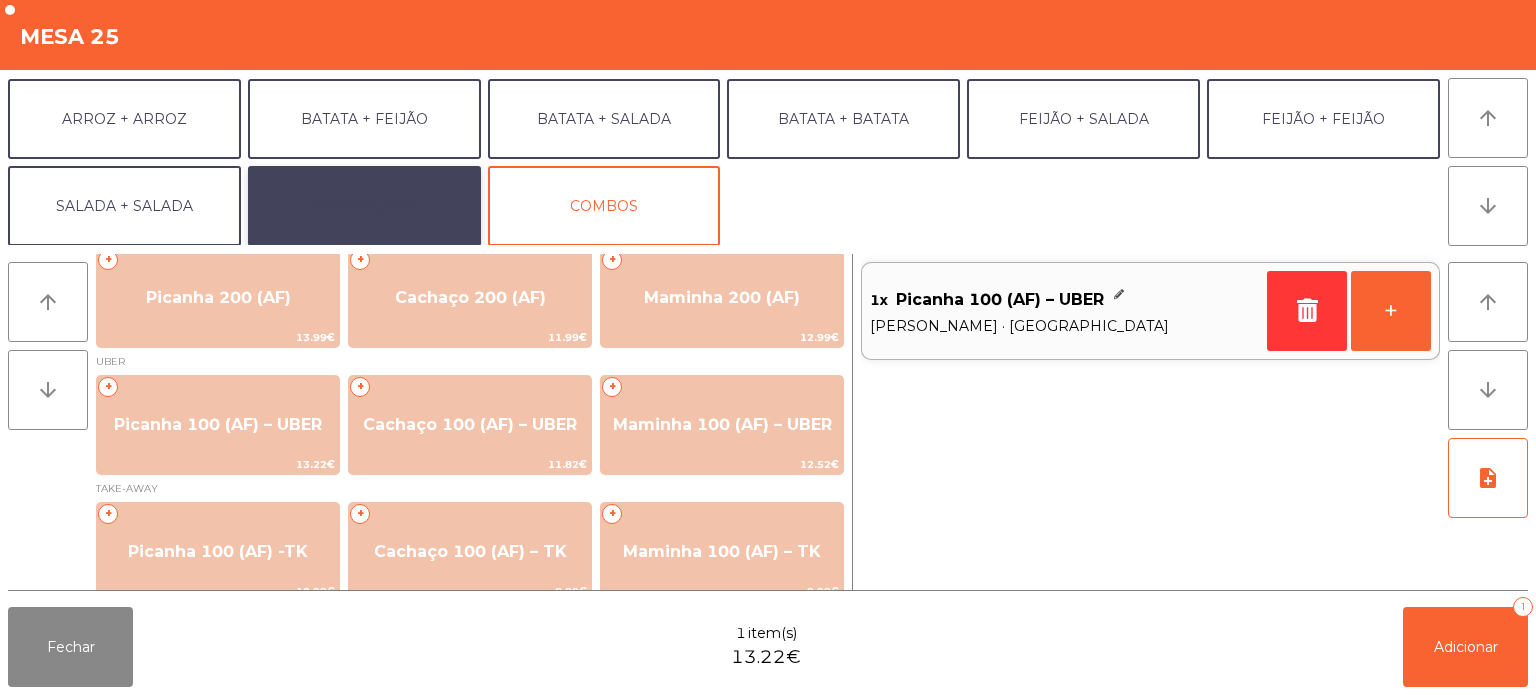 click on "EXTRAS UBER" 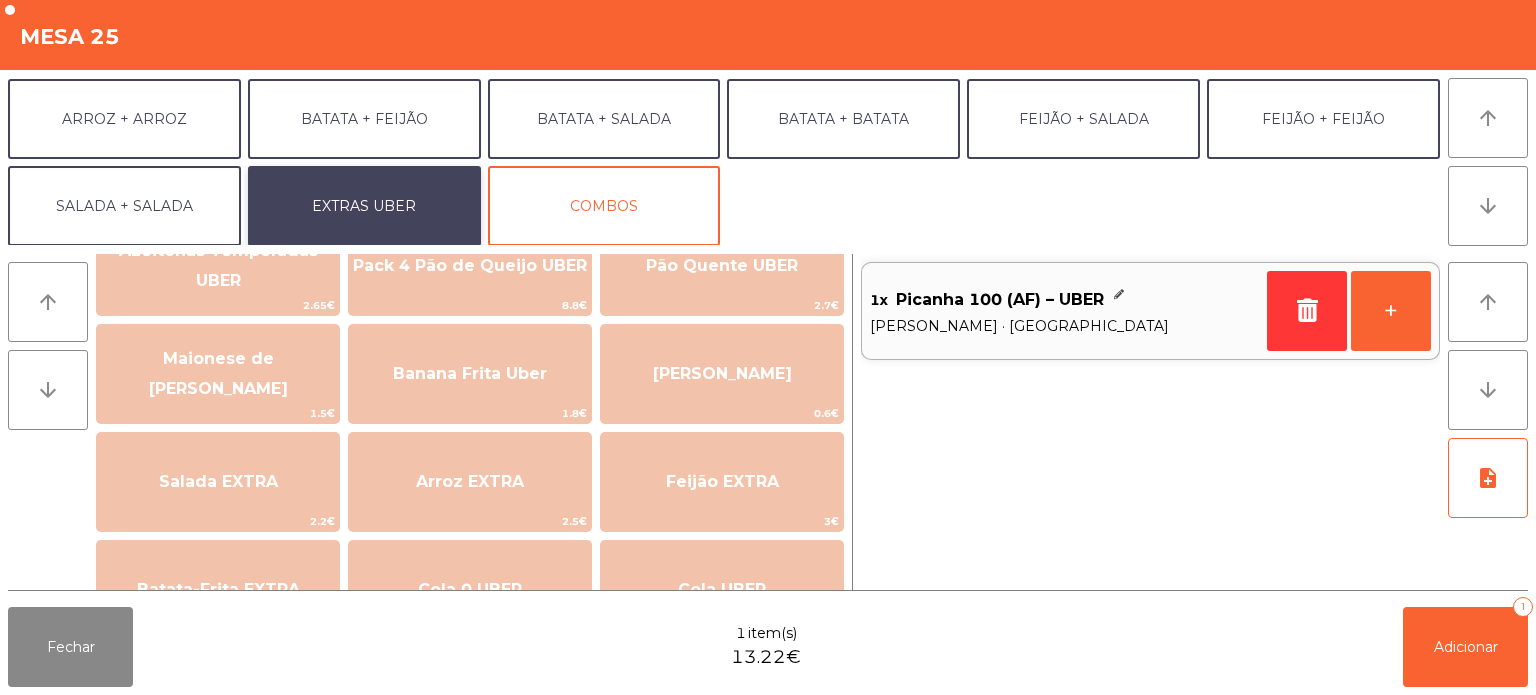 scroll, scrollTop: 60, scrollLeft: 0, axis: vertical 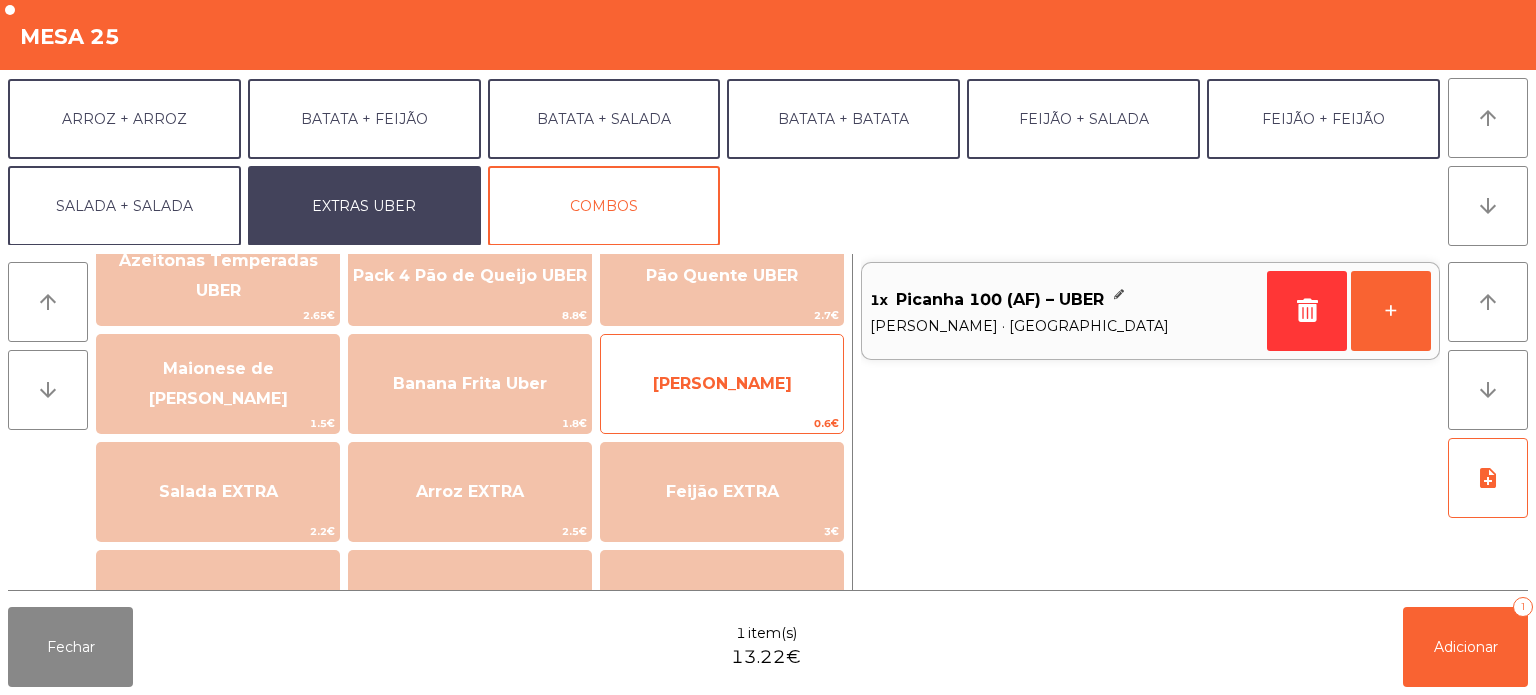 click on "Farofa Uber" 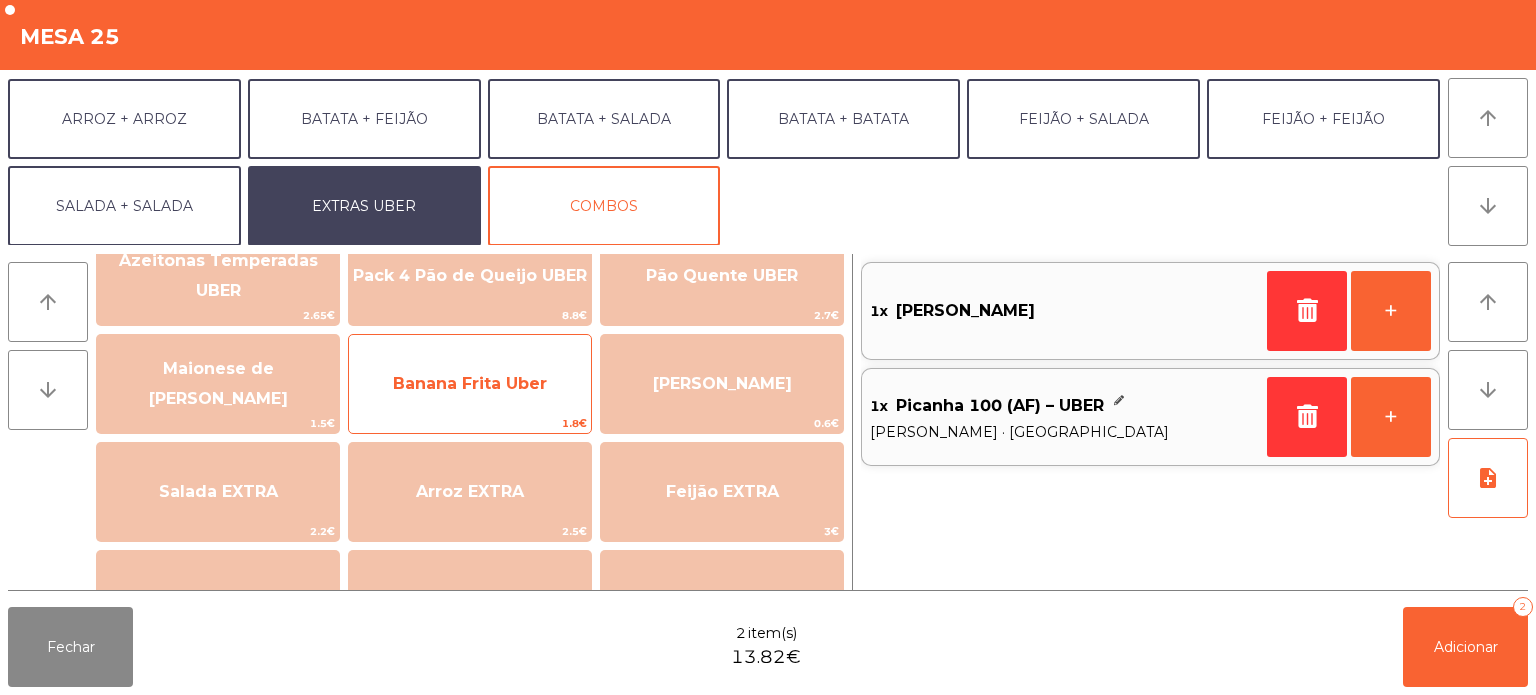 click on "Banana Frita Uber" 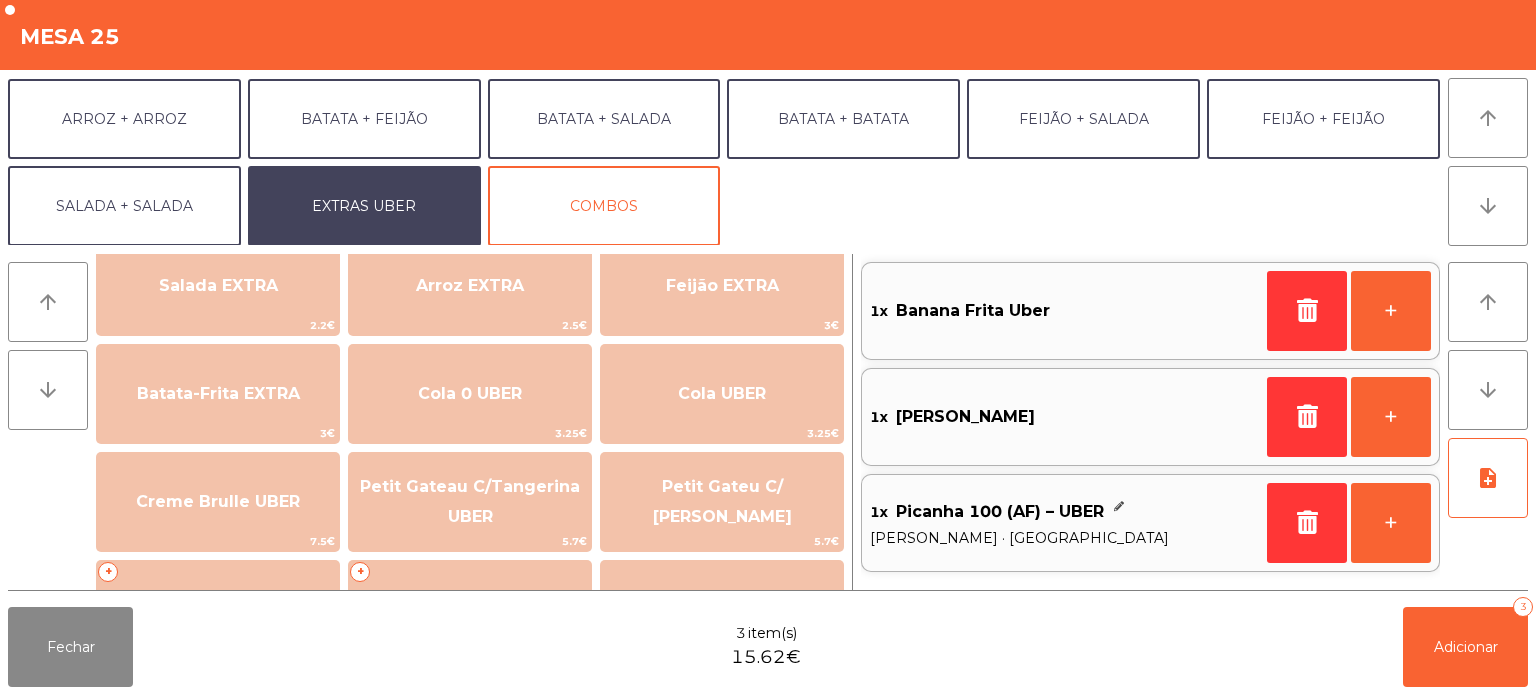 scroll, scrollTop: 263, scrollLeft: 0, axis: vertical 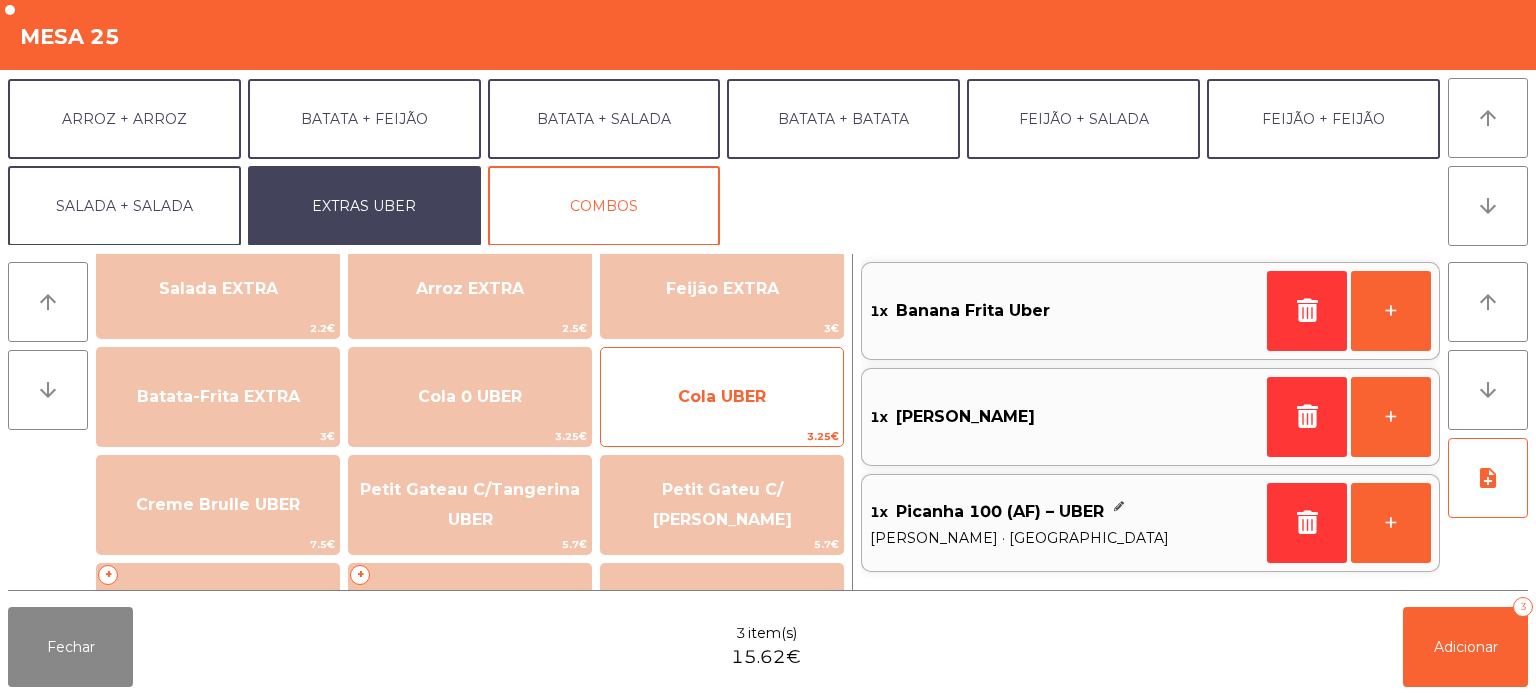 click on "Cola UBER" 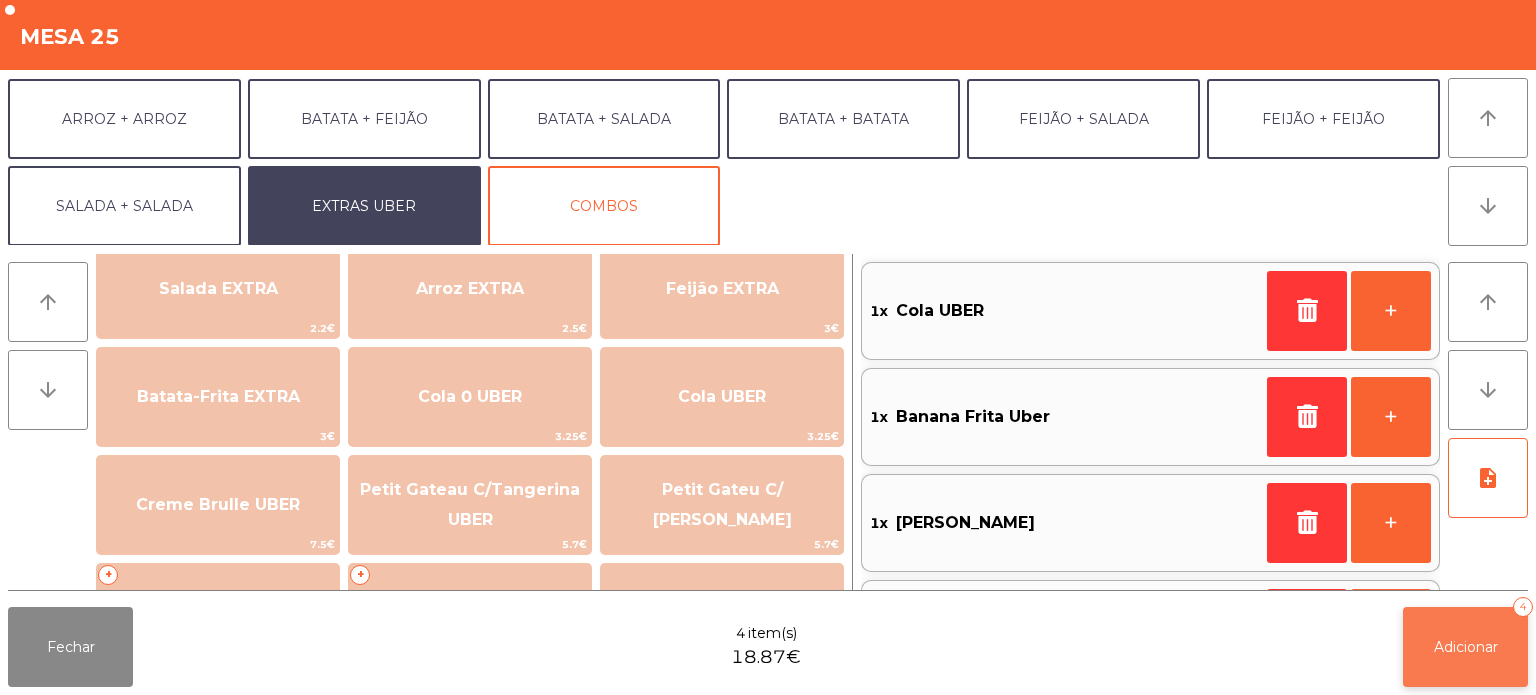 click on "Adicionar   4" 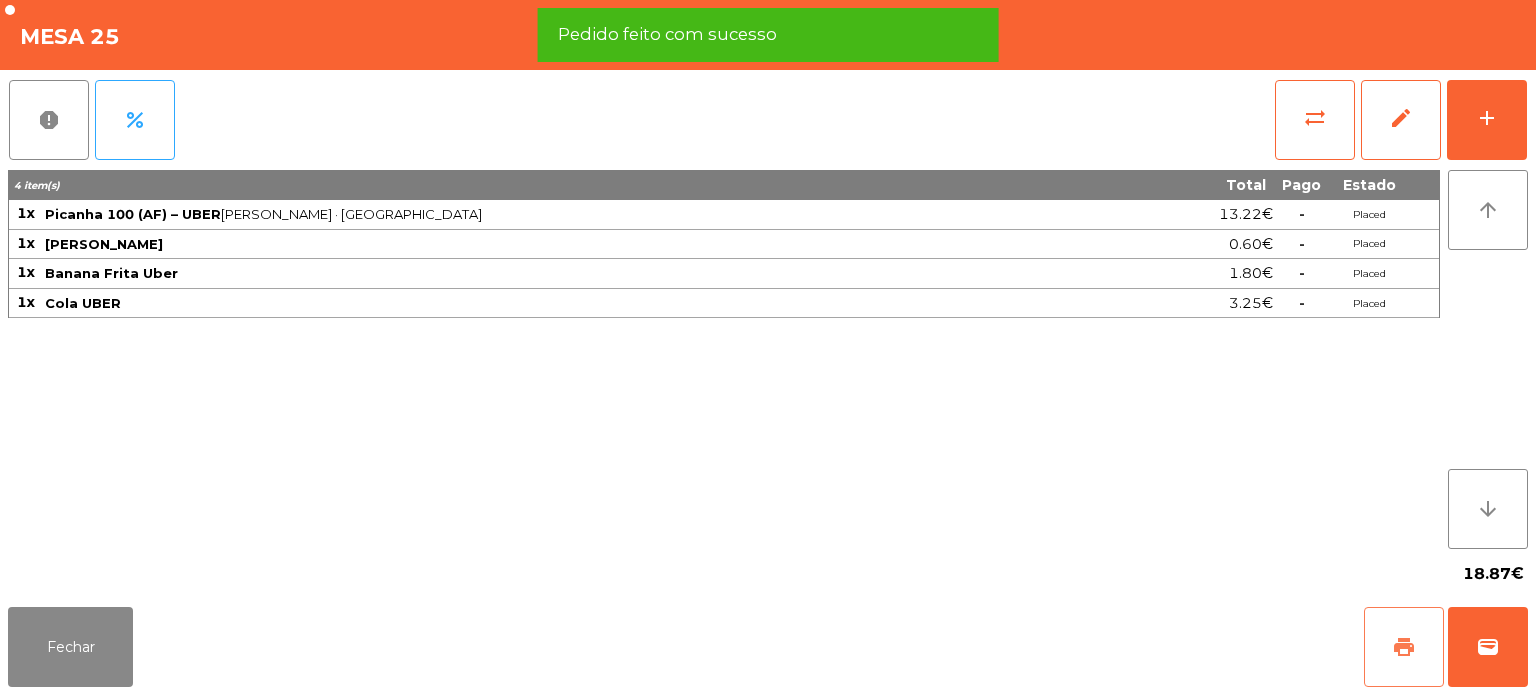click on "print" 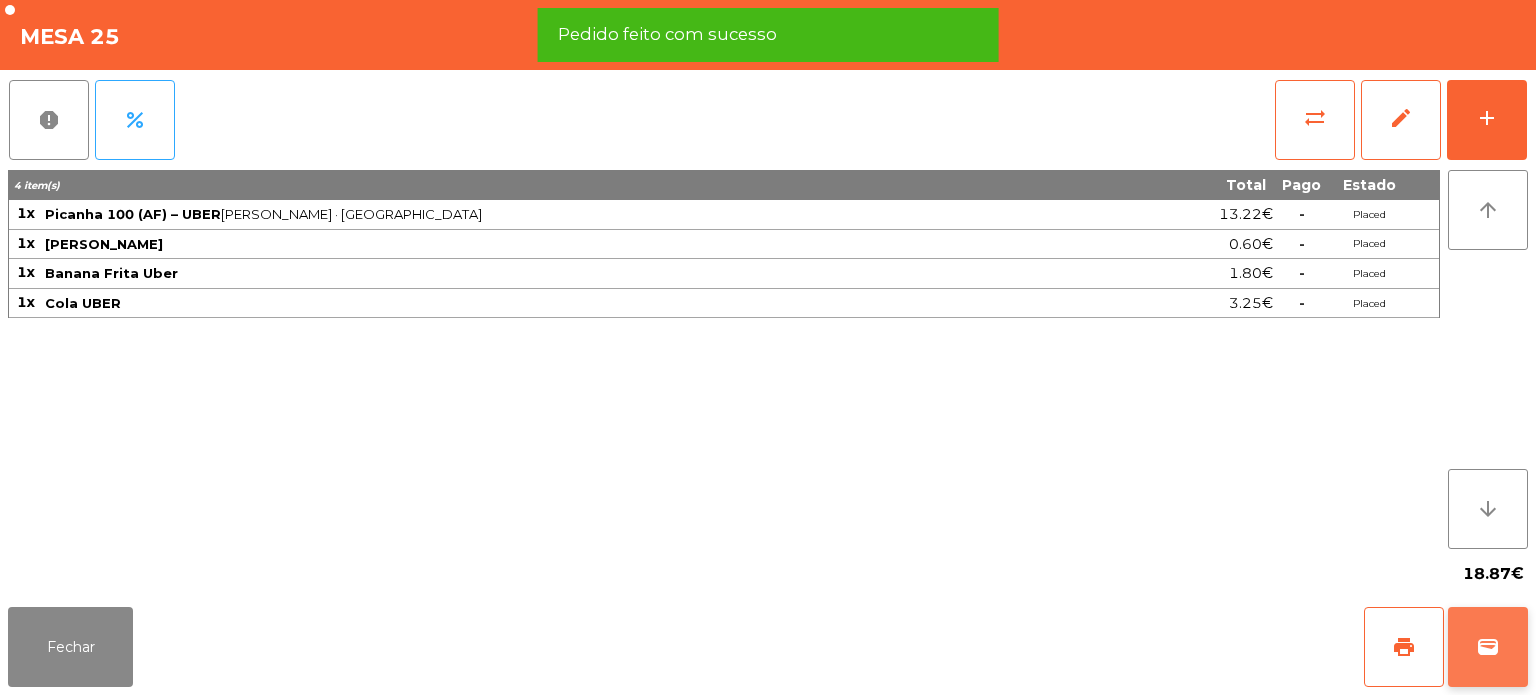 click on "wallet" 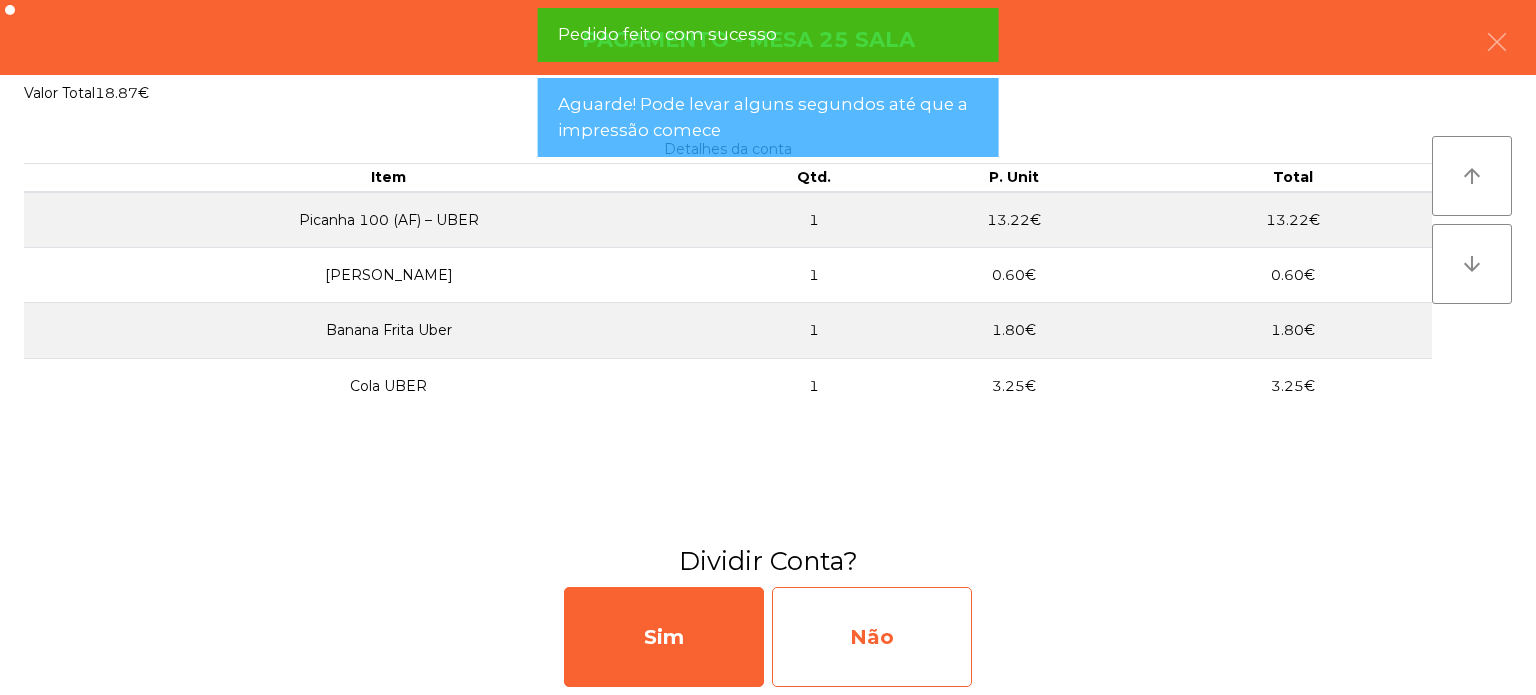 click on "Não" 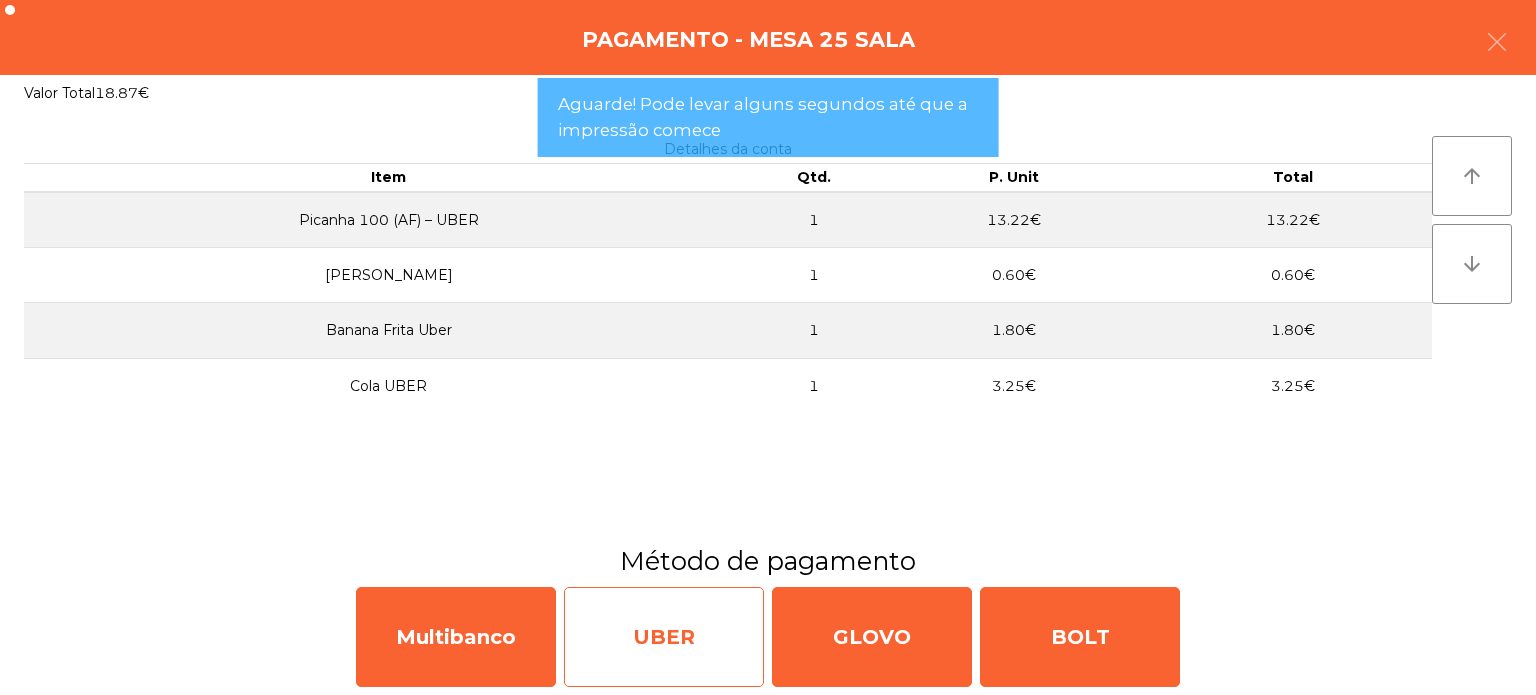 click on "UBER" 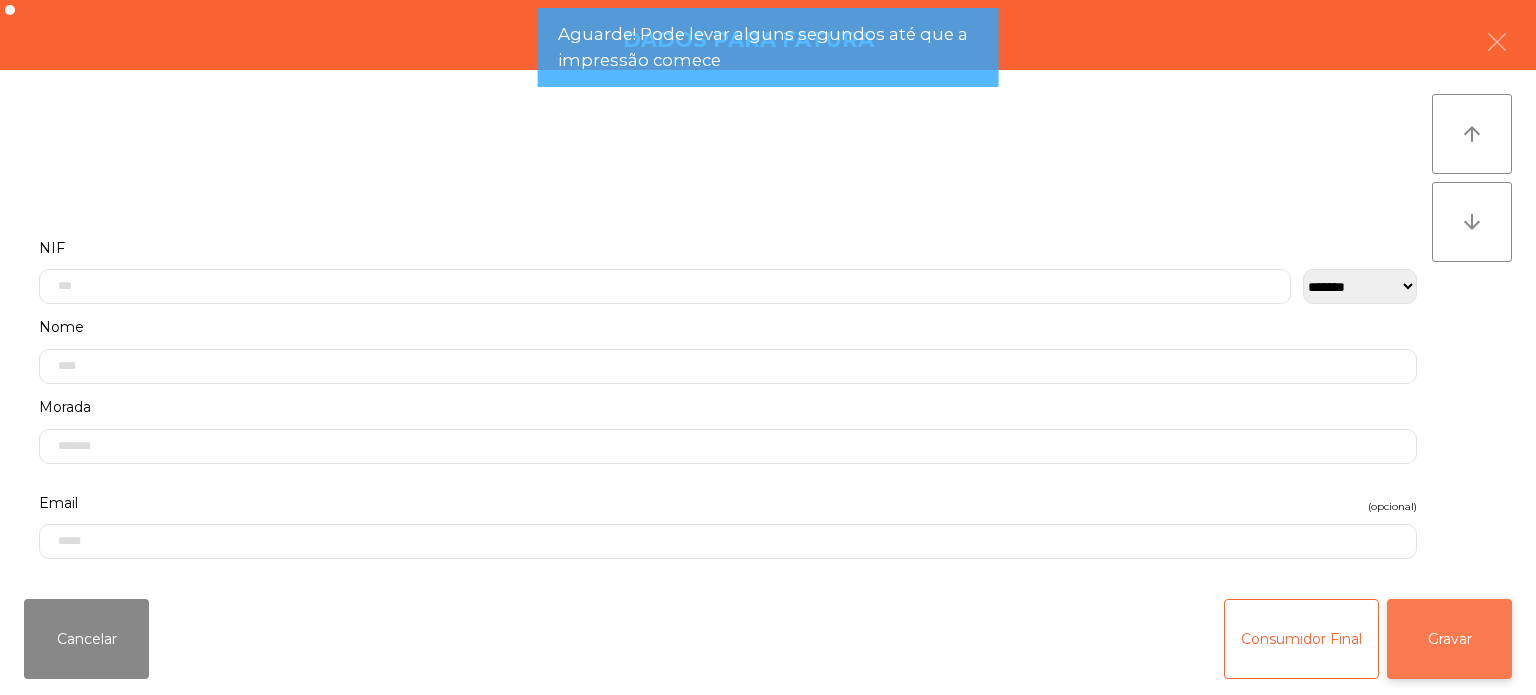 click on "Gravar" 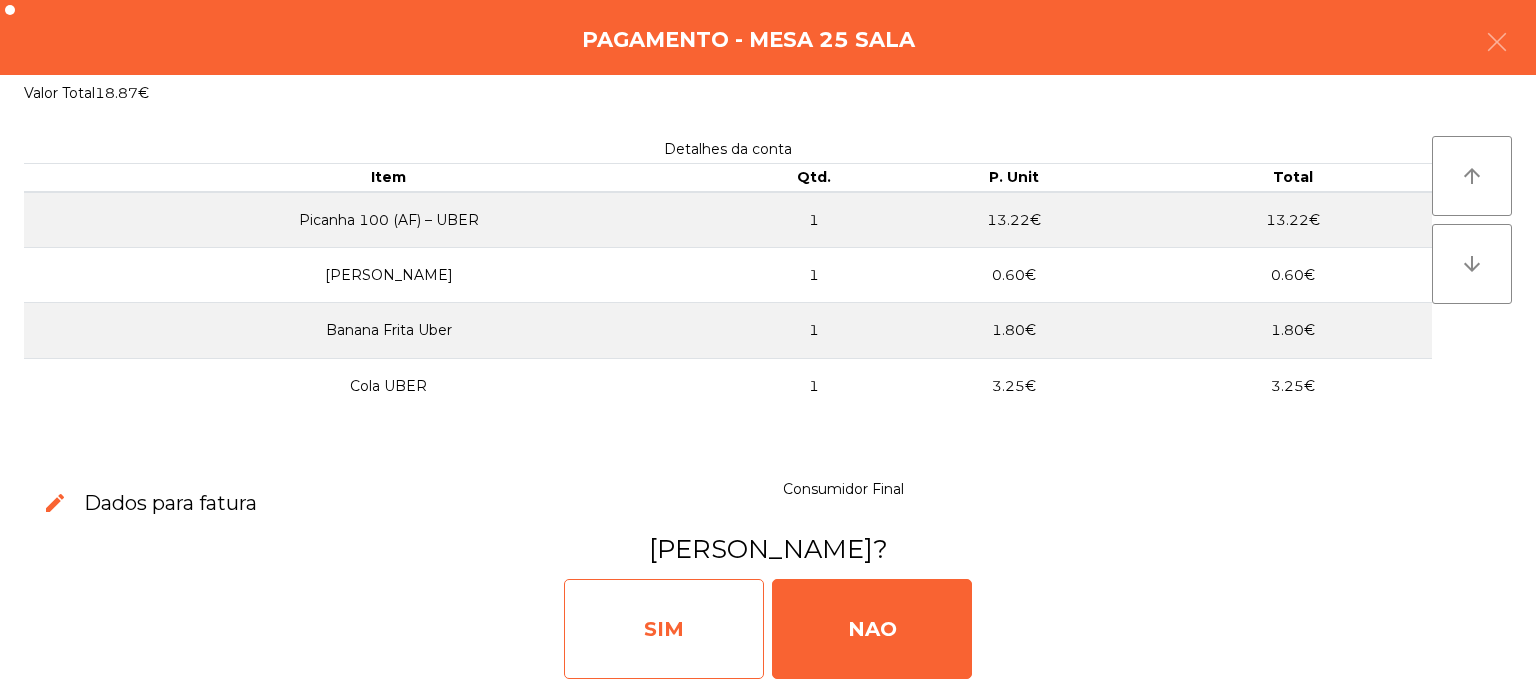 click on "SIM" 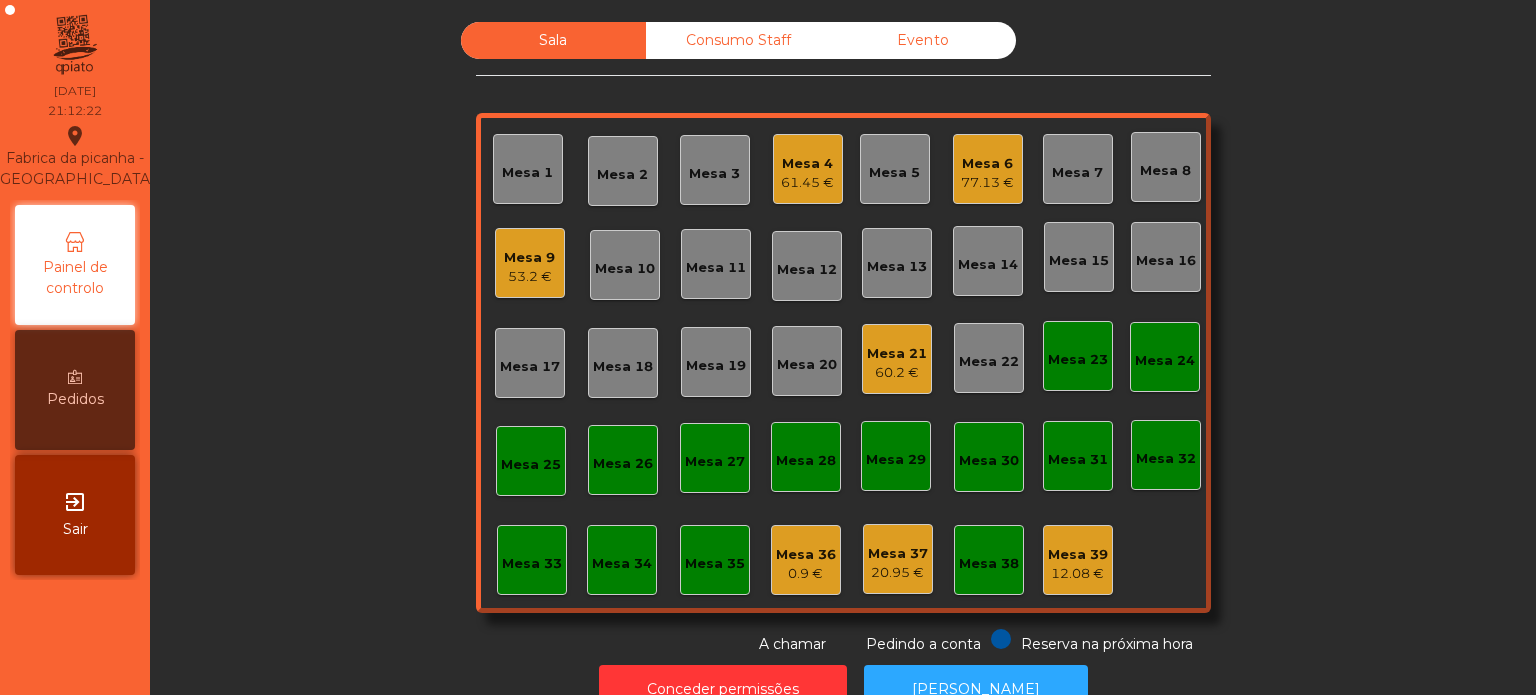click on "77.13 €" 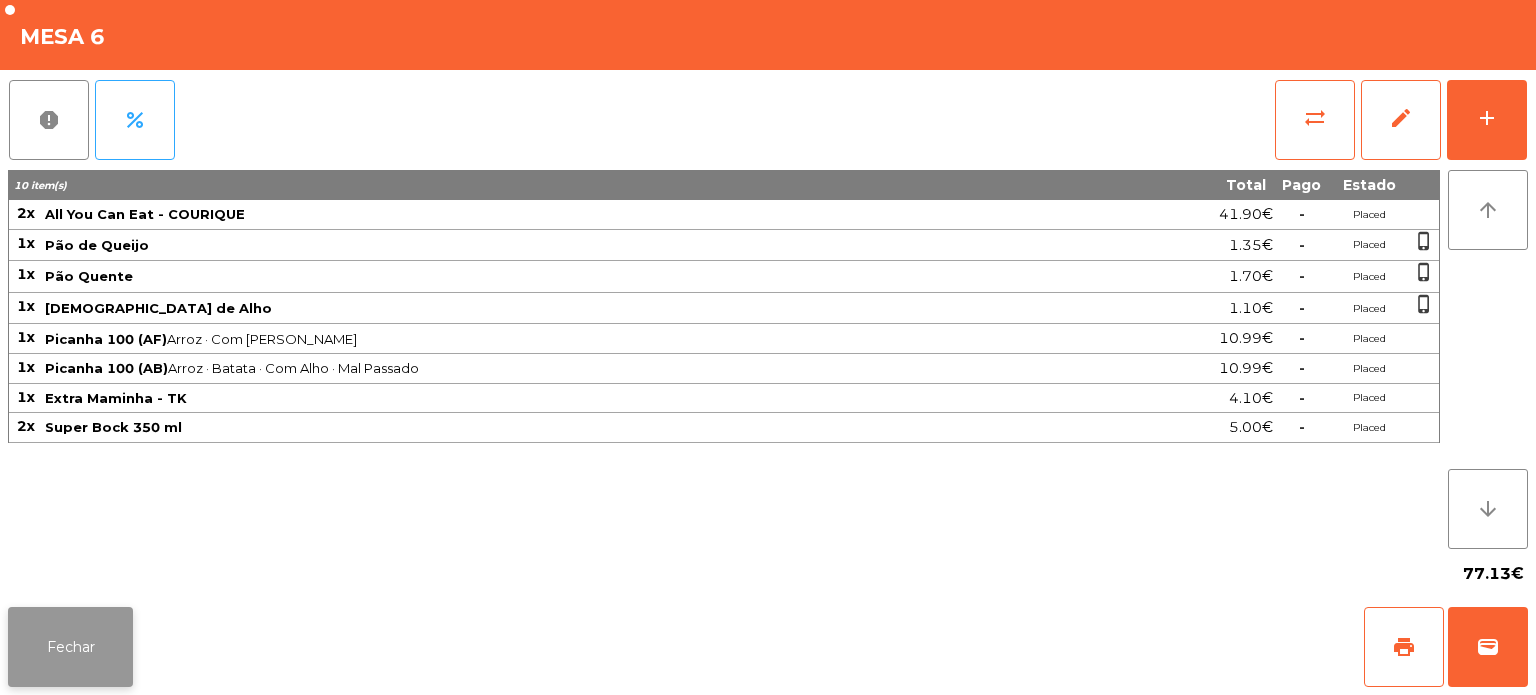 click on "Fechar" 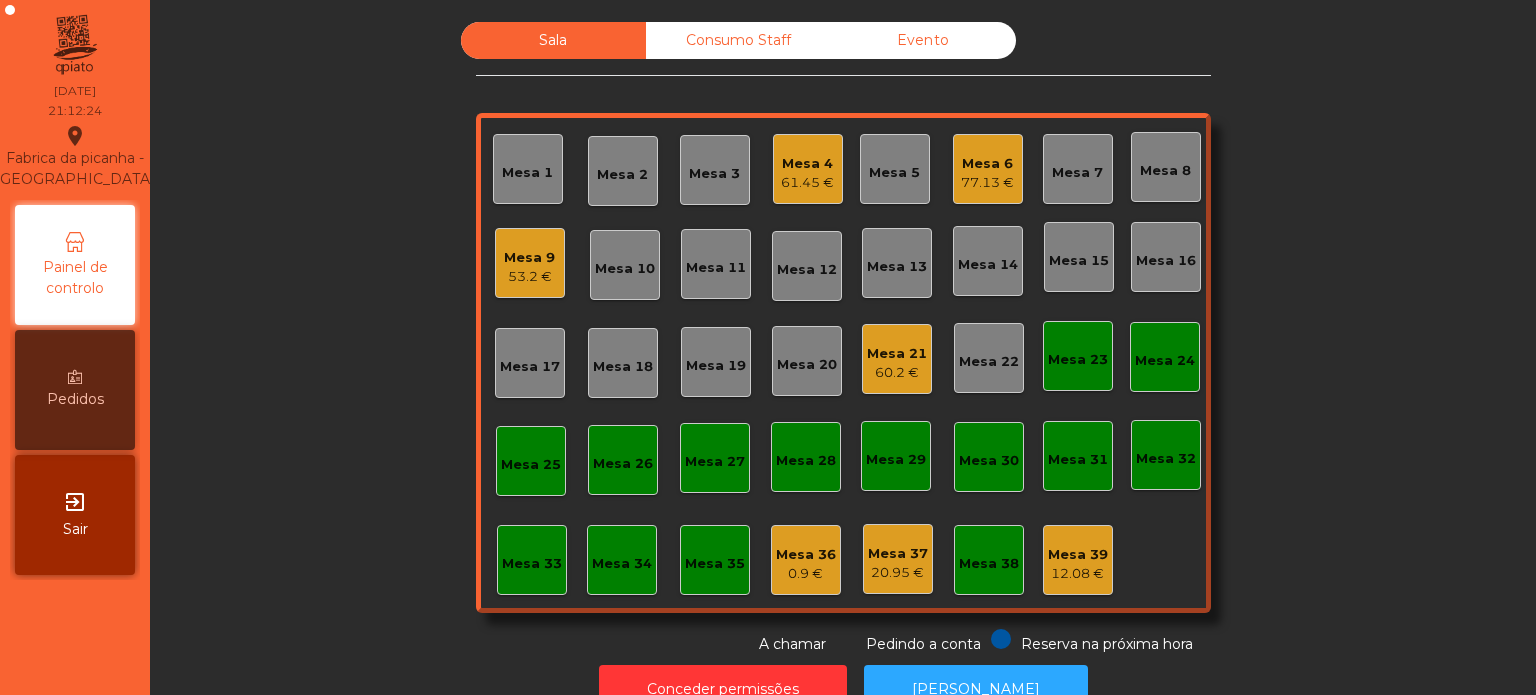 click on "Mesa 6   77.13 €" 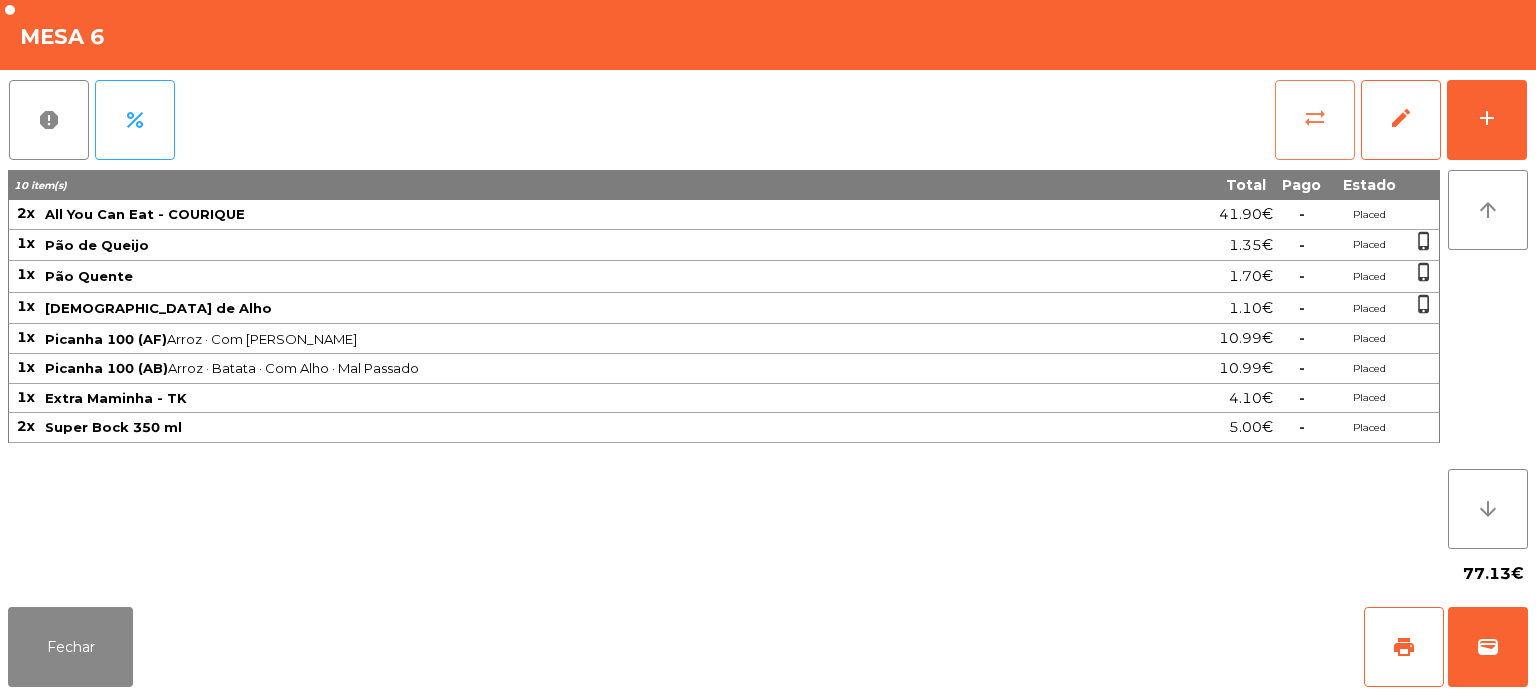 click on "sync_alt" 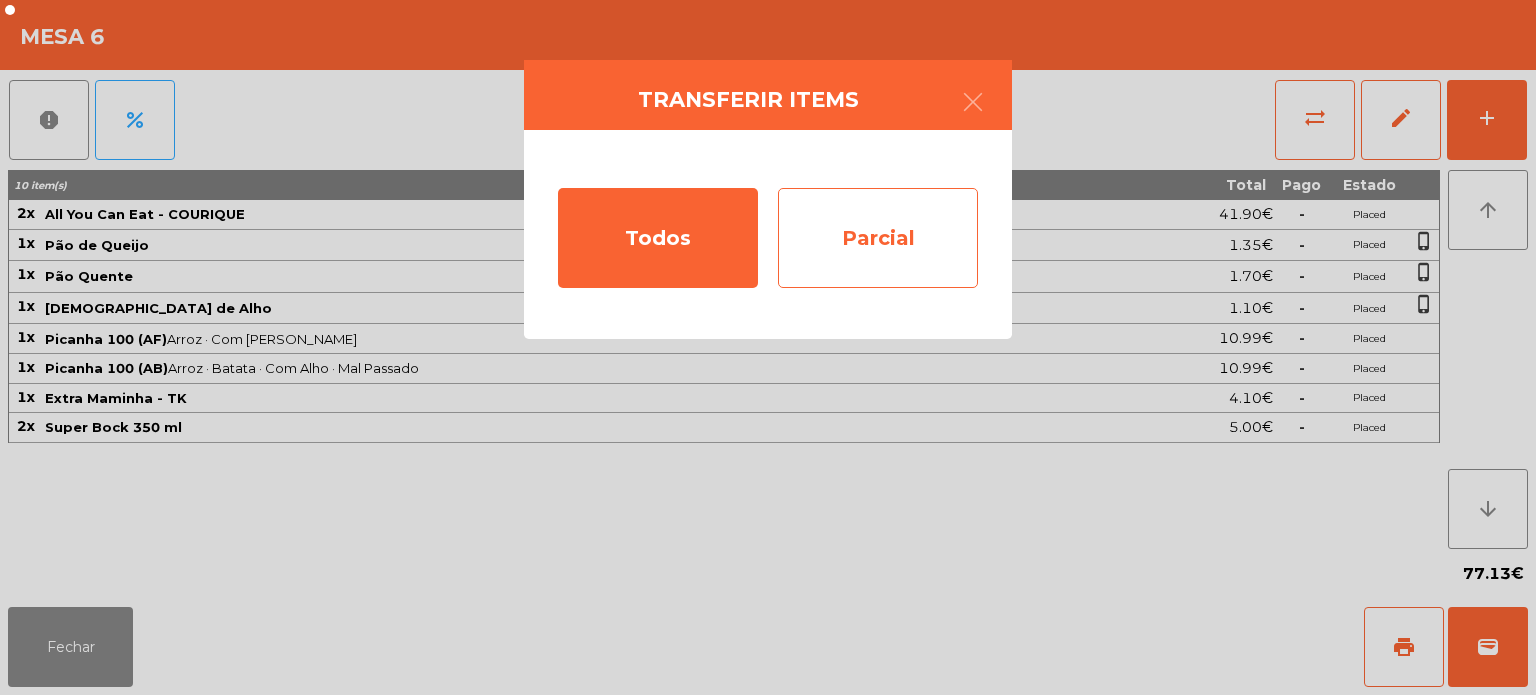 click on "Parcial" 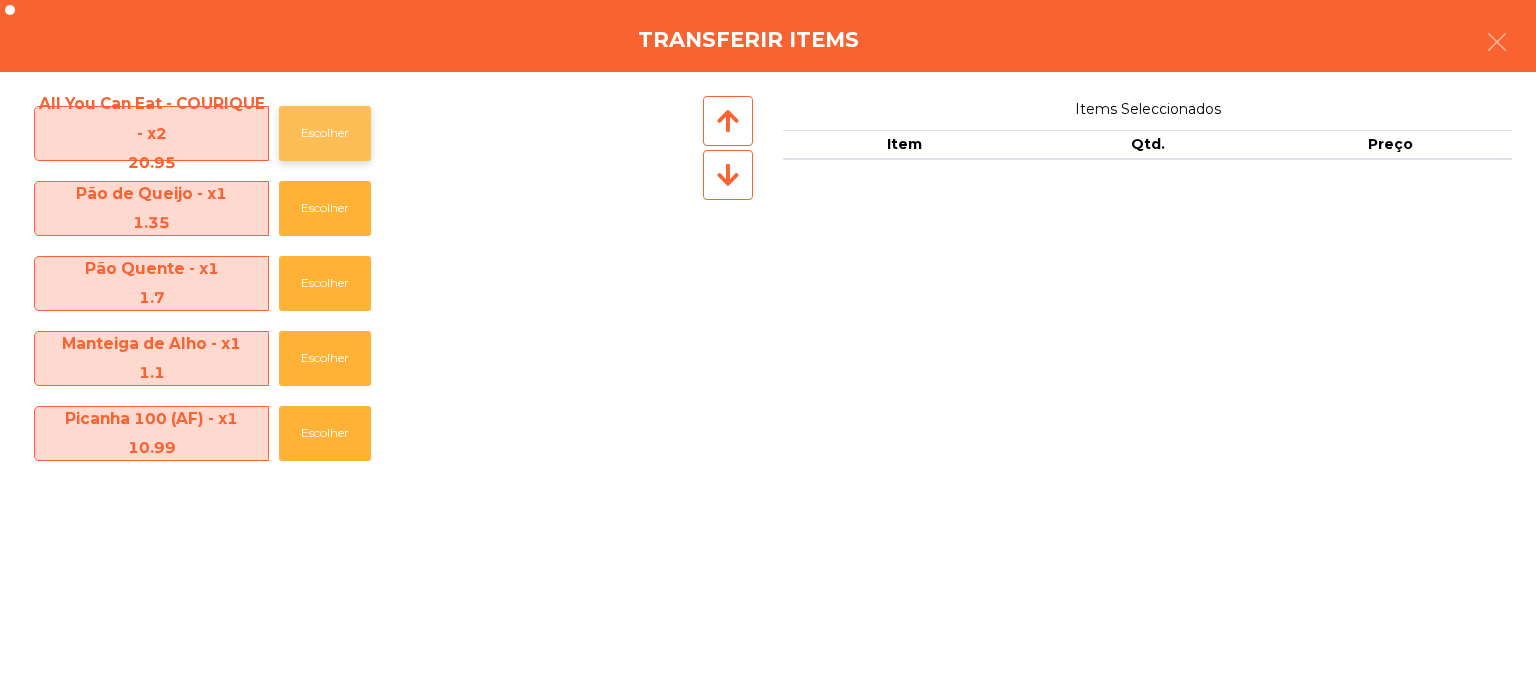 click on "Escolher" 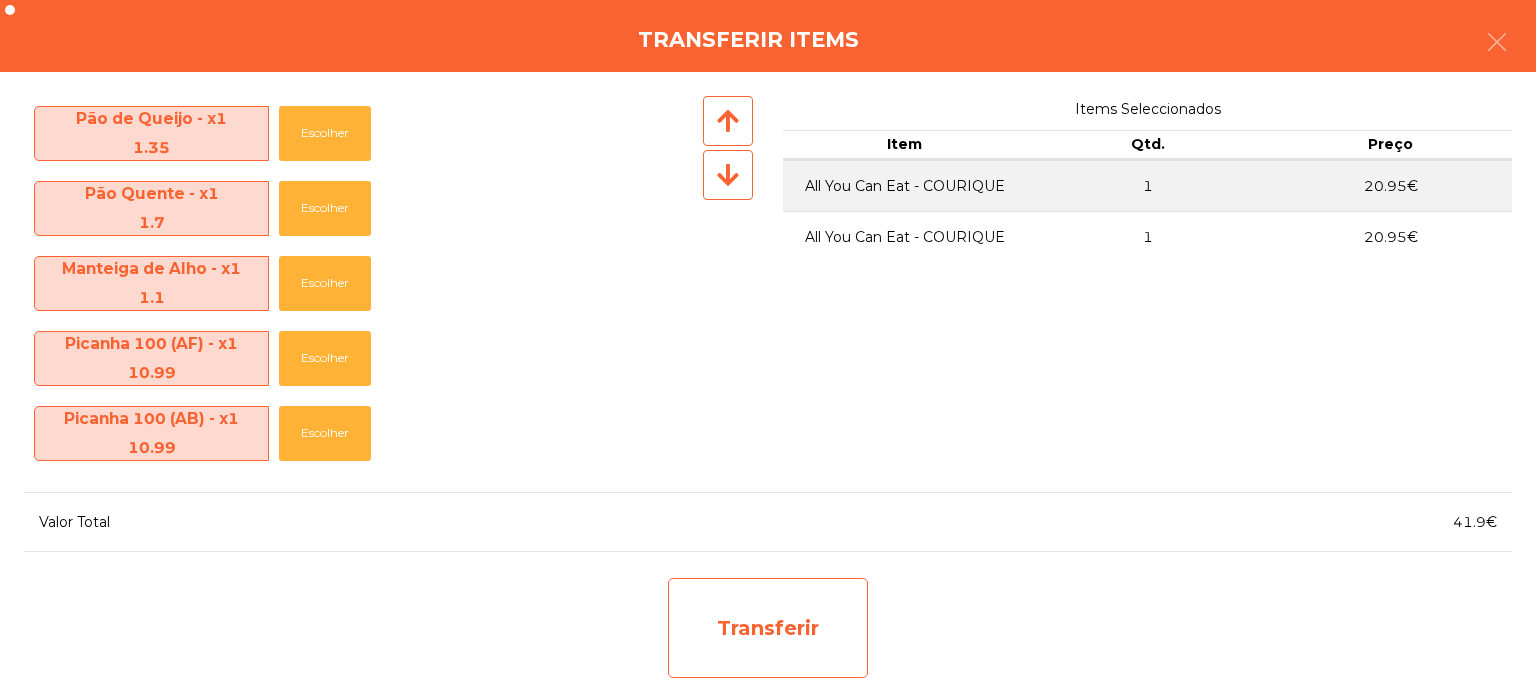click on "Transferir" 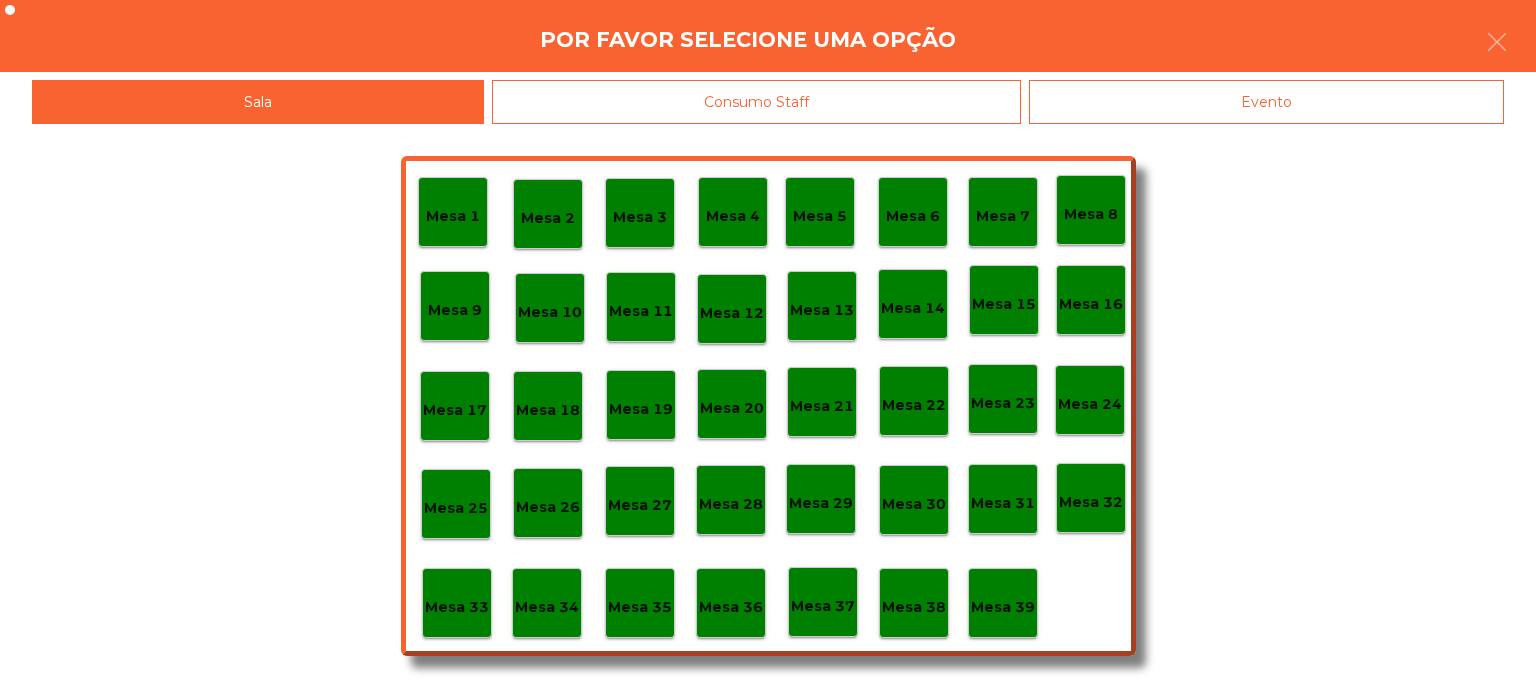 click on "Mesa 37" 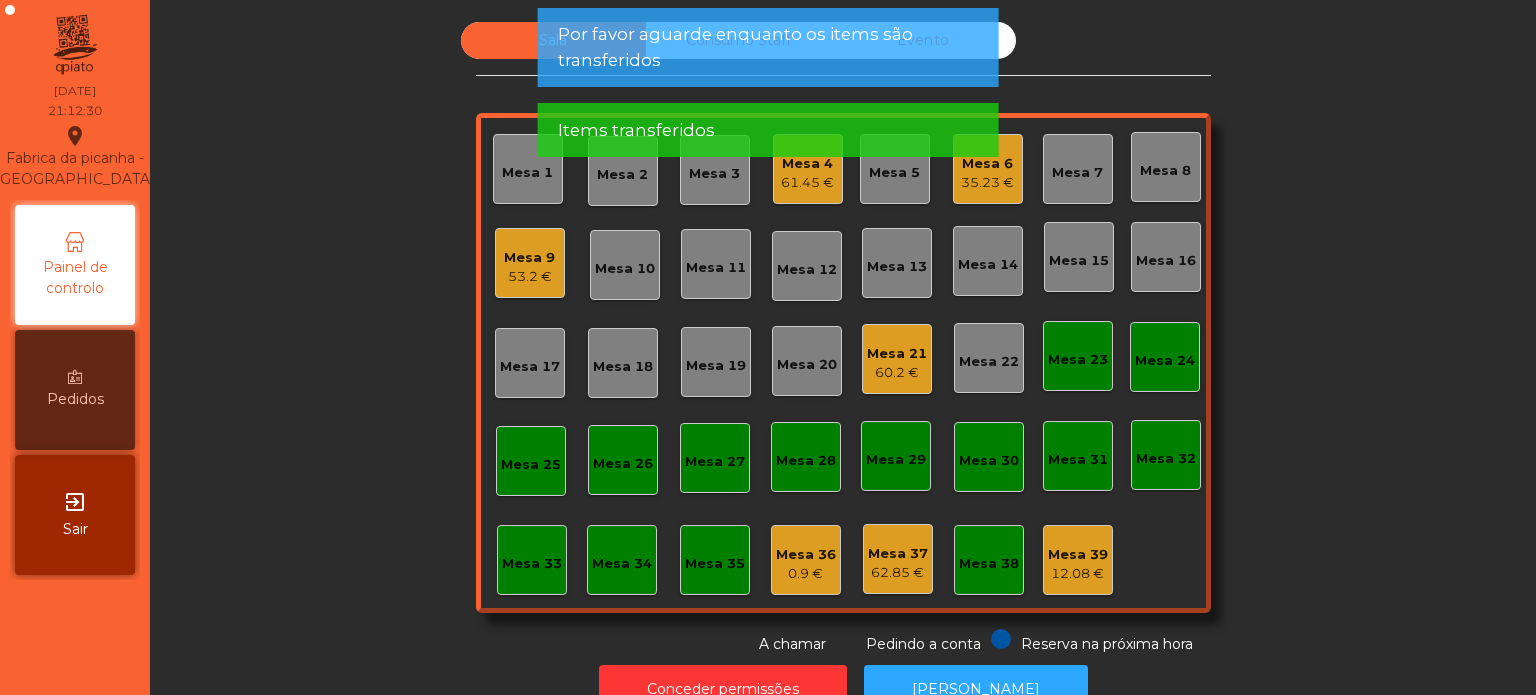 click on "35.23 €" 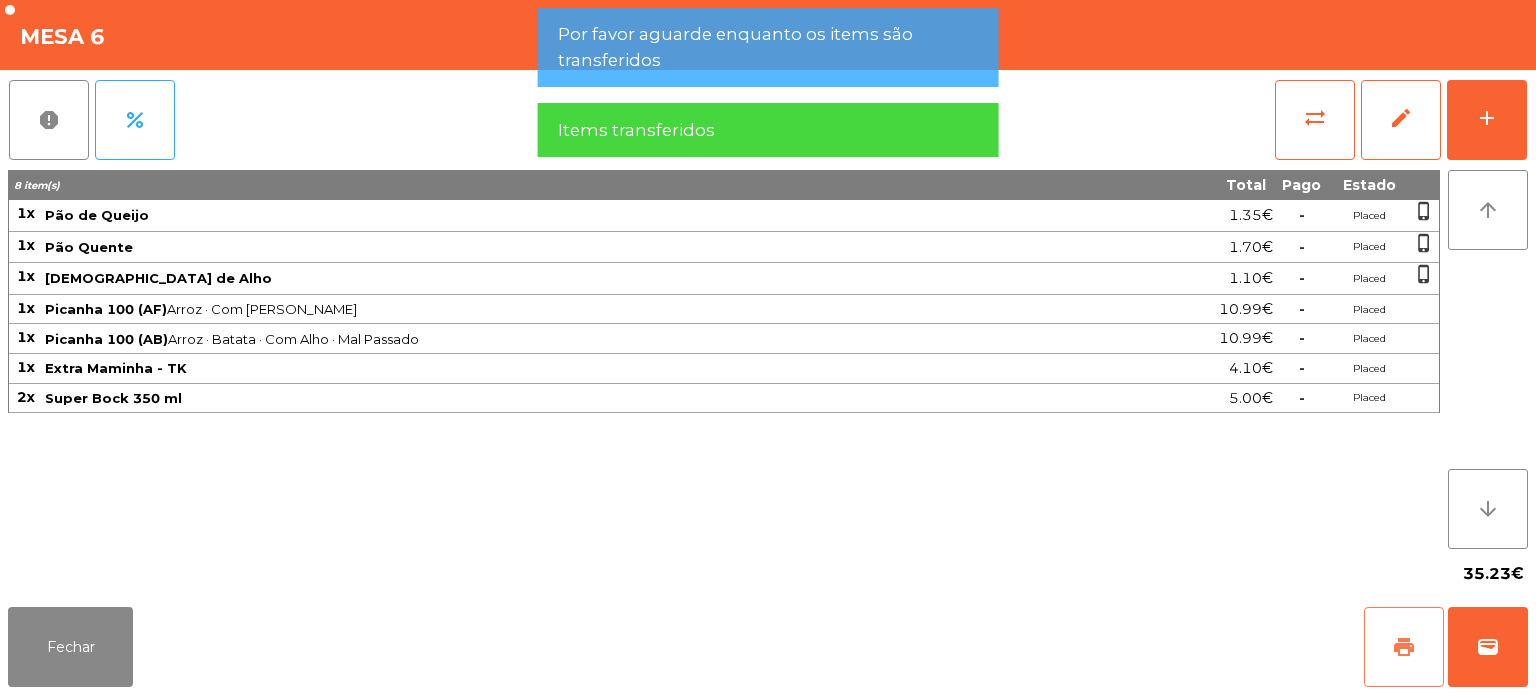 click on "print" 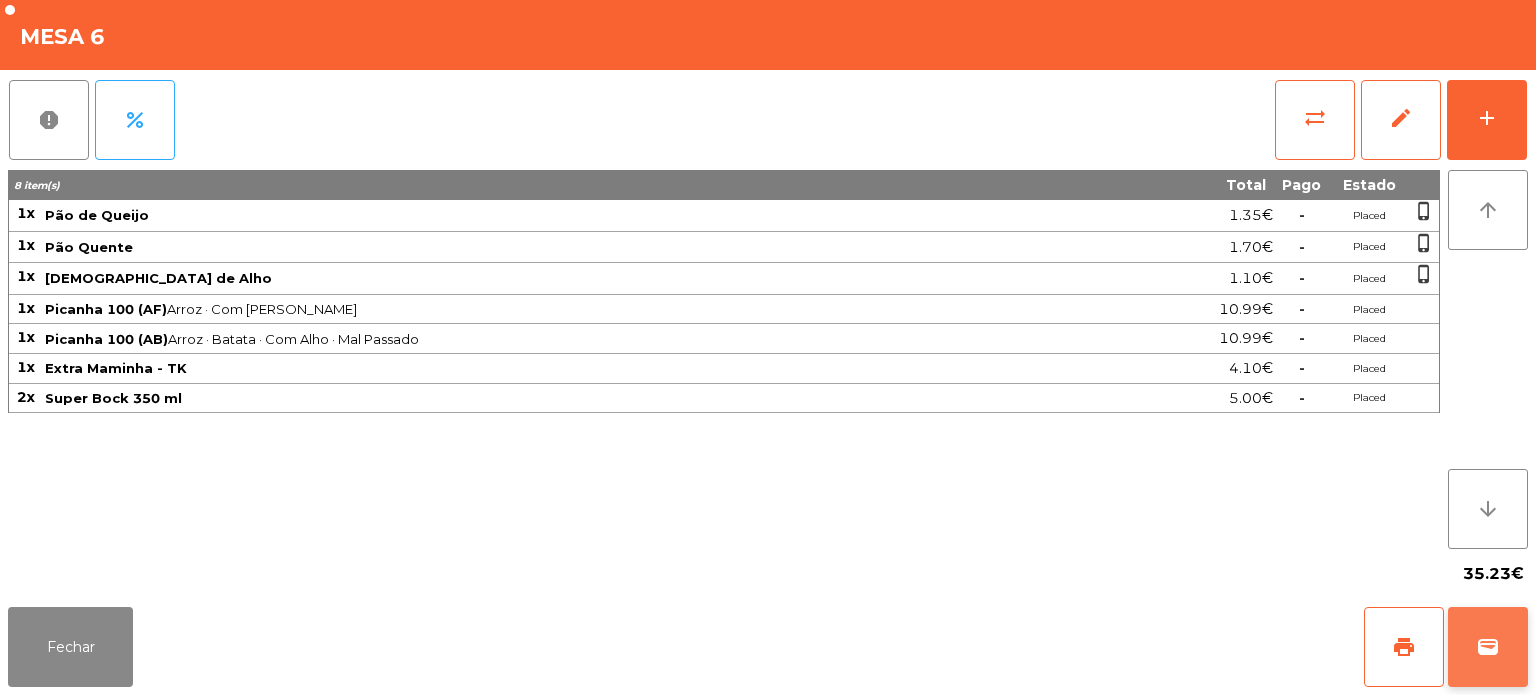 click on "wallet" 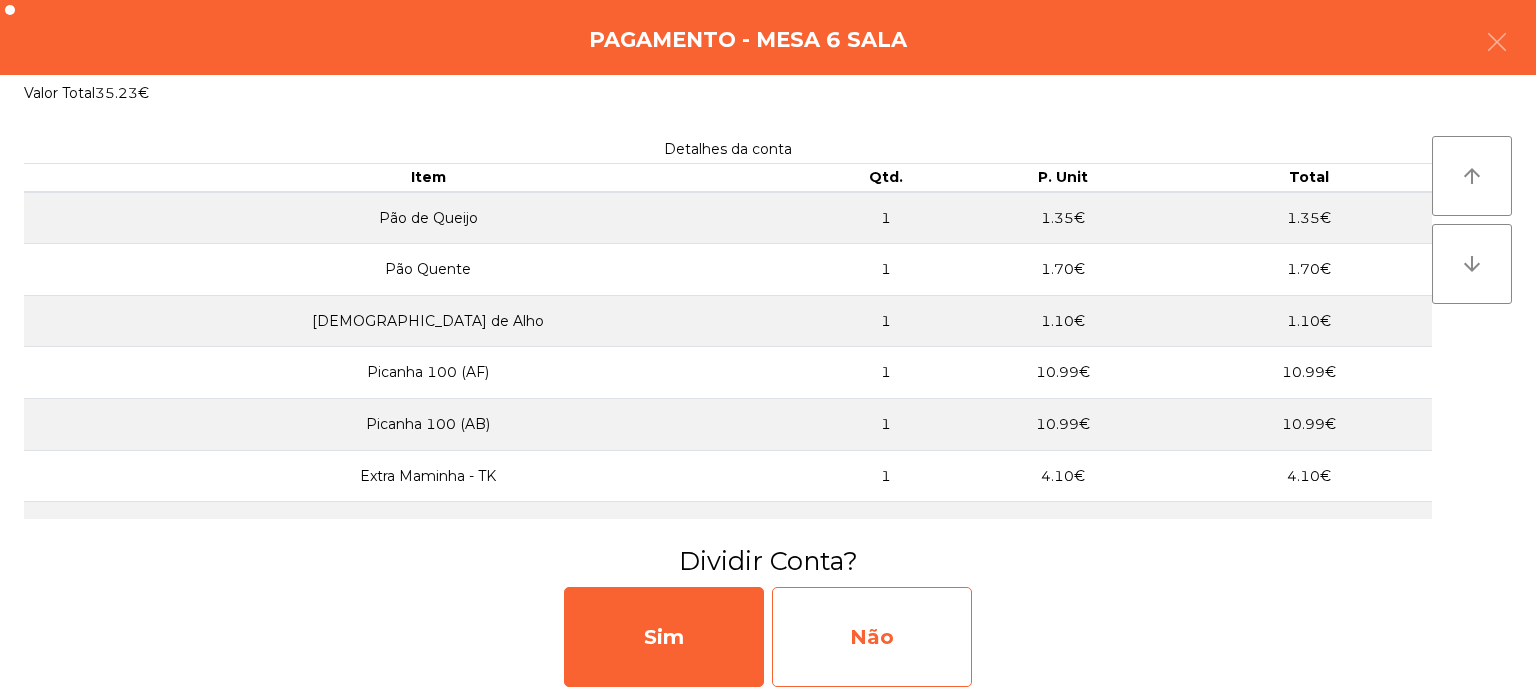 click on "Não" 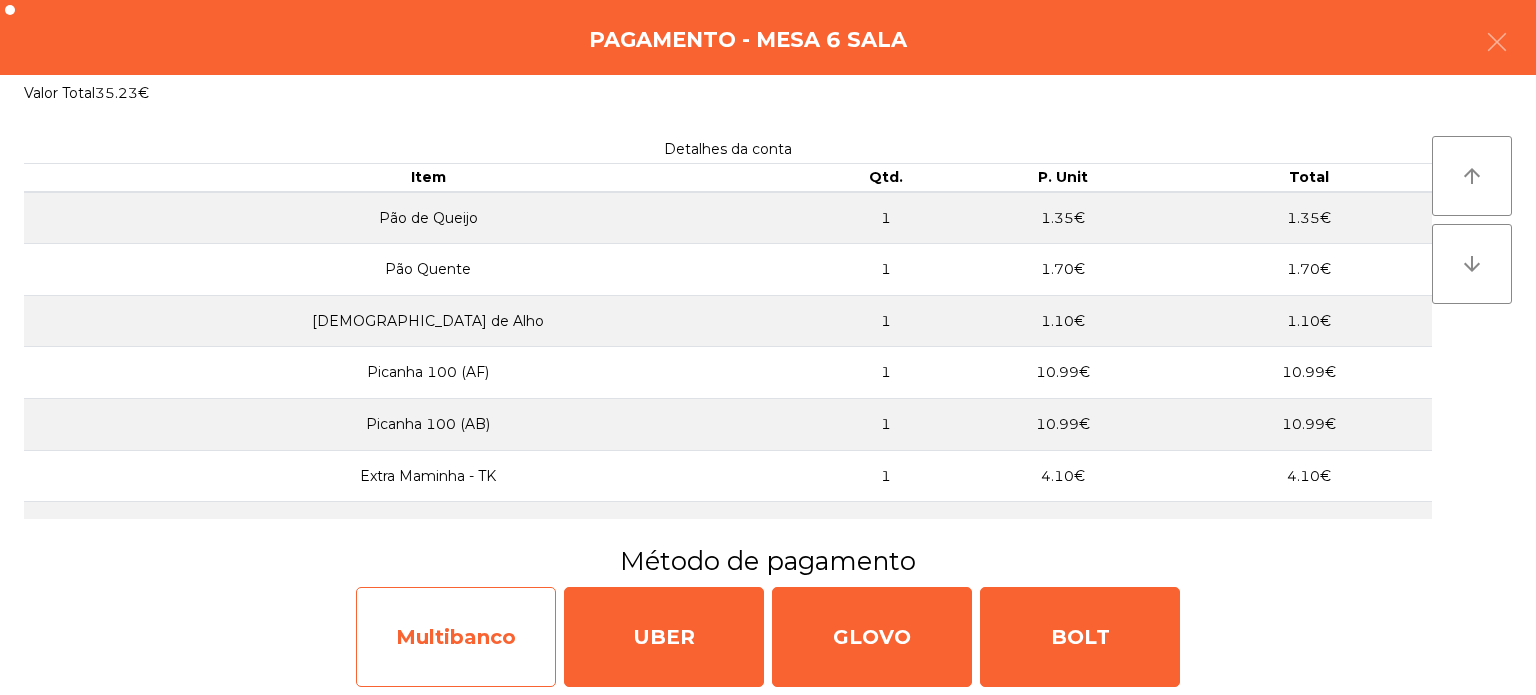 click on "Multibanco" 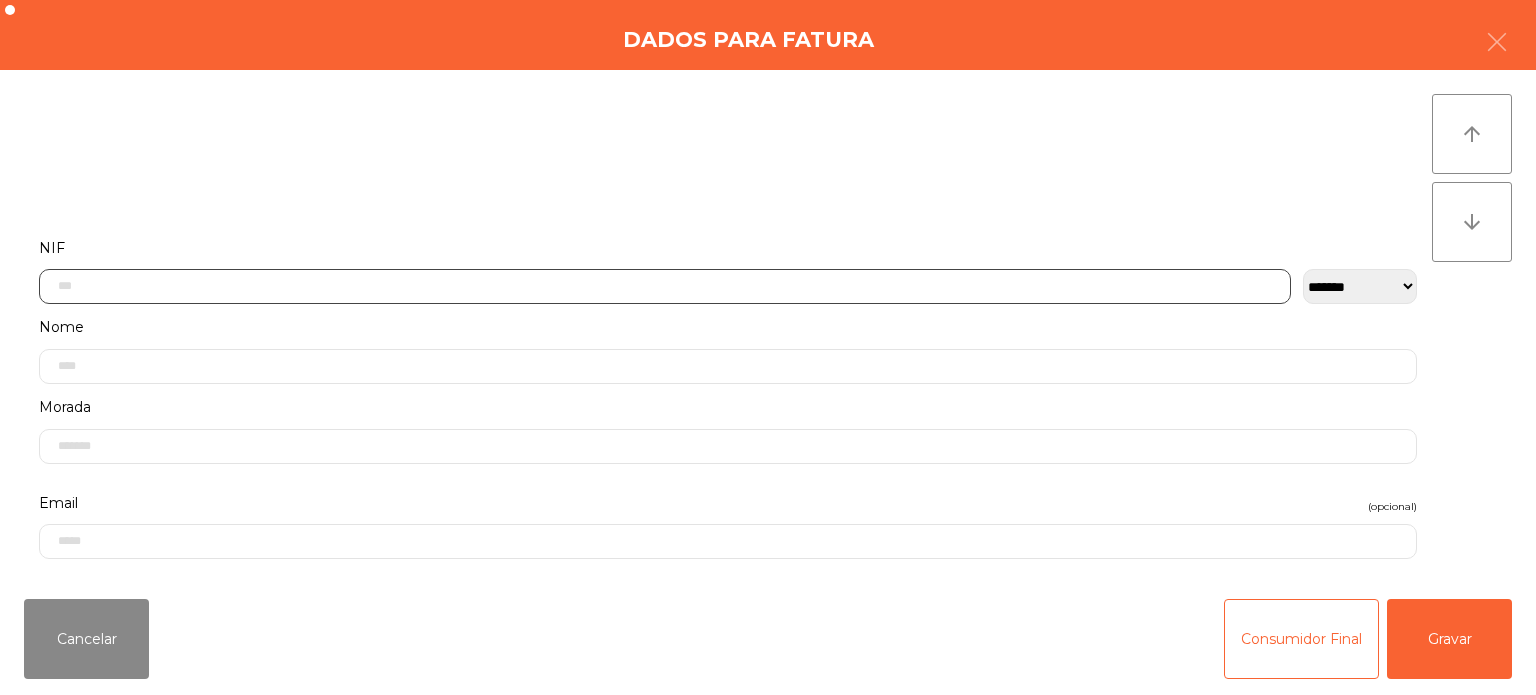 click 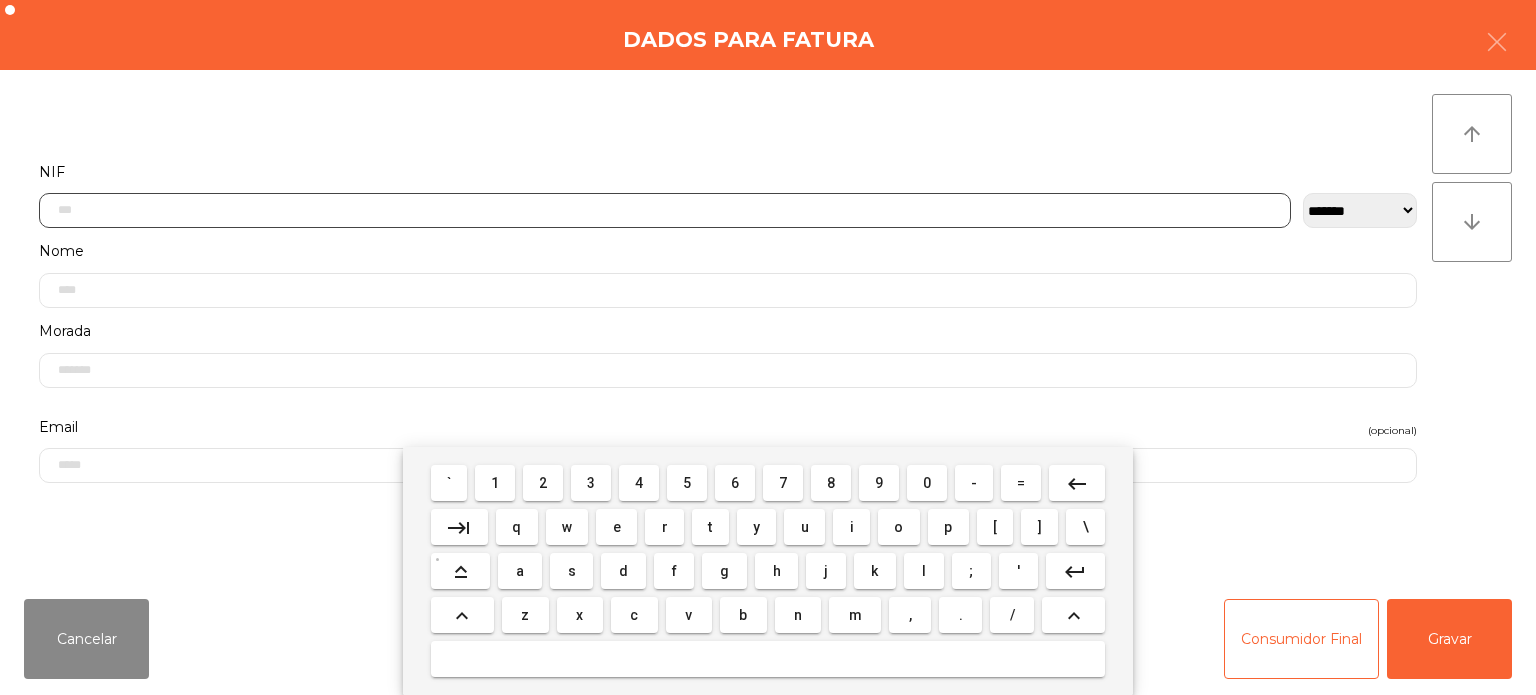 scroll, scrollTop: 139, scrollLeft: 0, axis: vertical 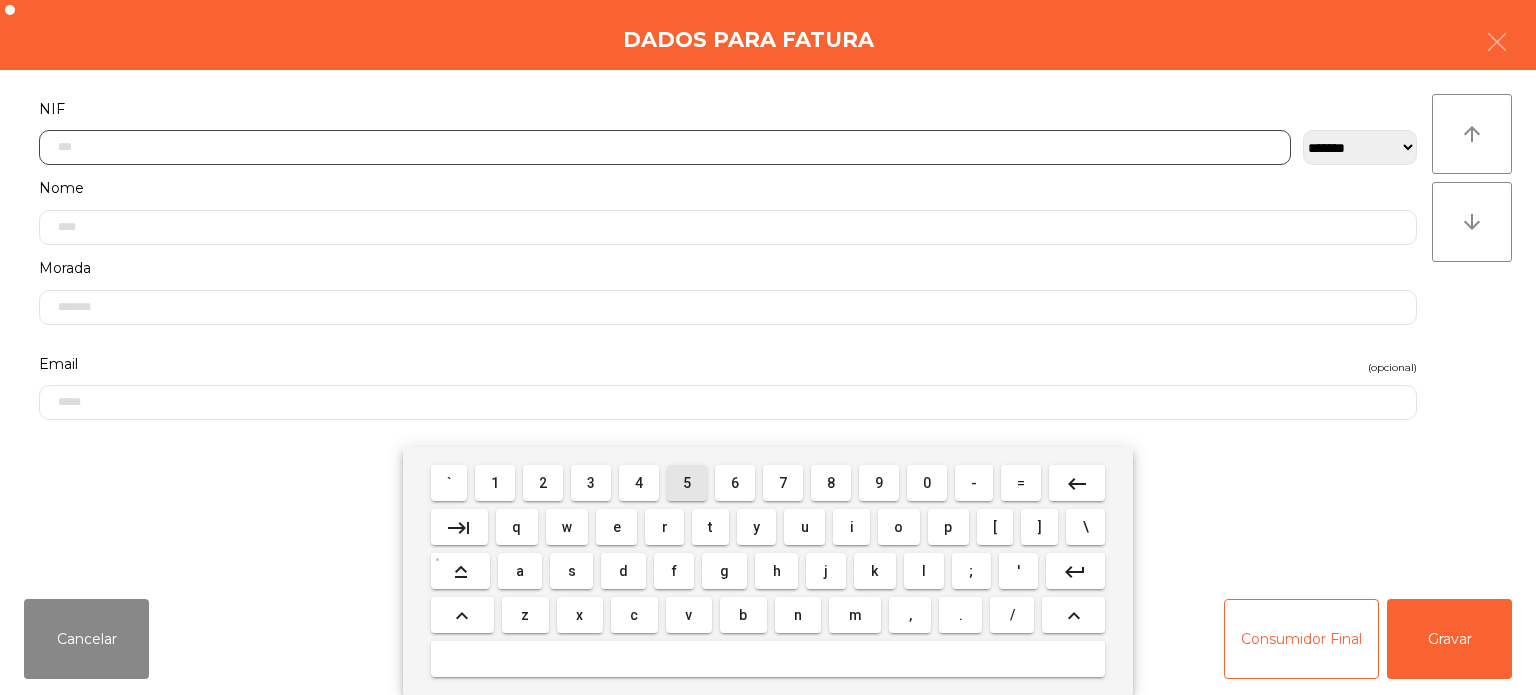 click on "5" at bounding box center (687, 483) 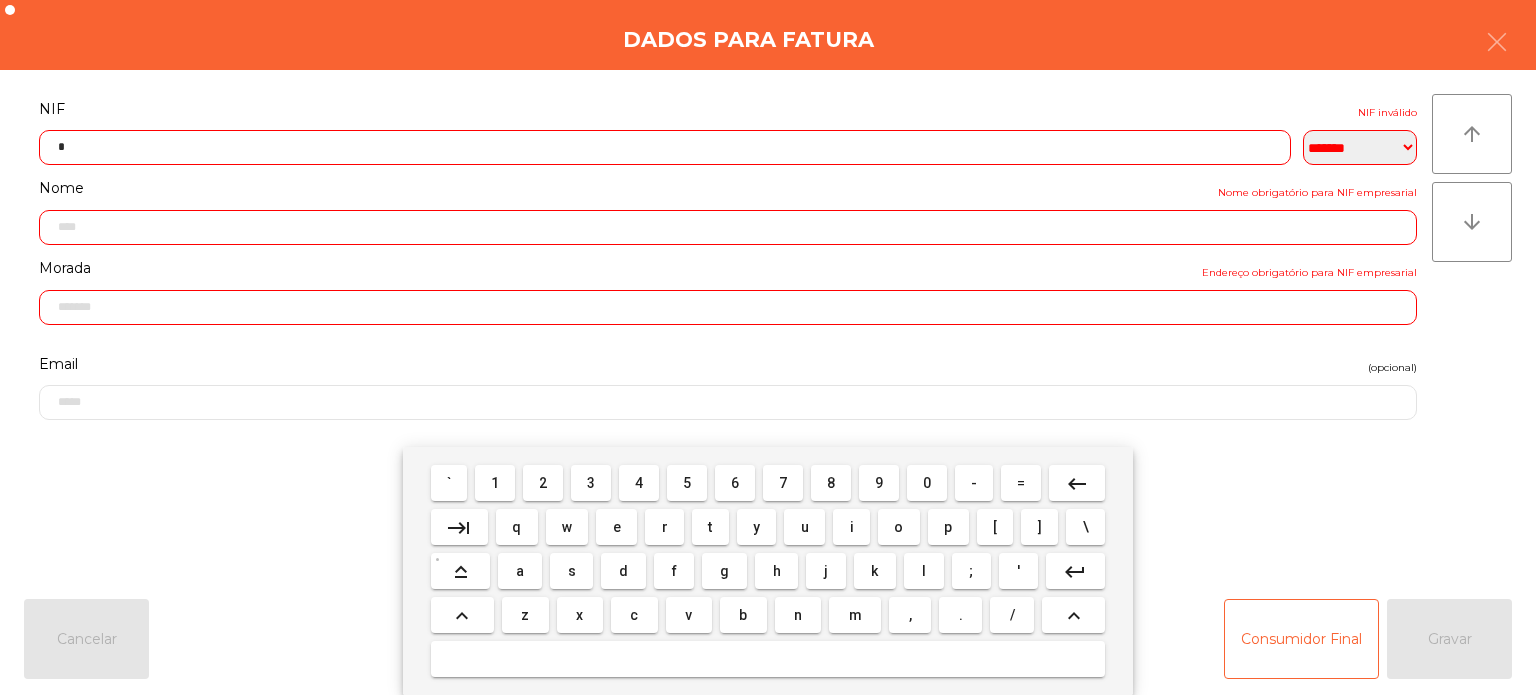 click on "1" at bounding box center [495, 483] 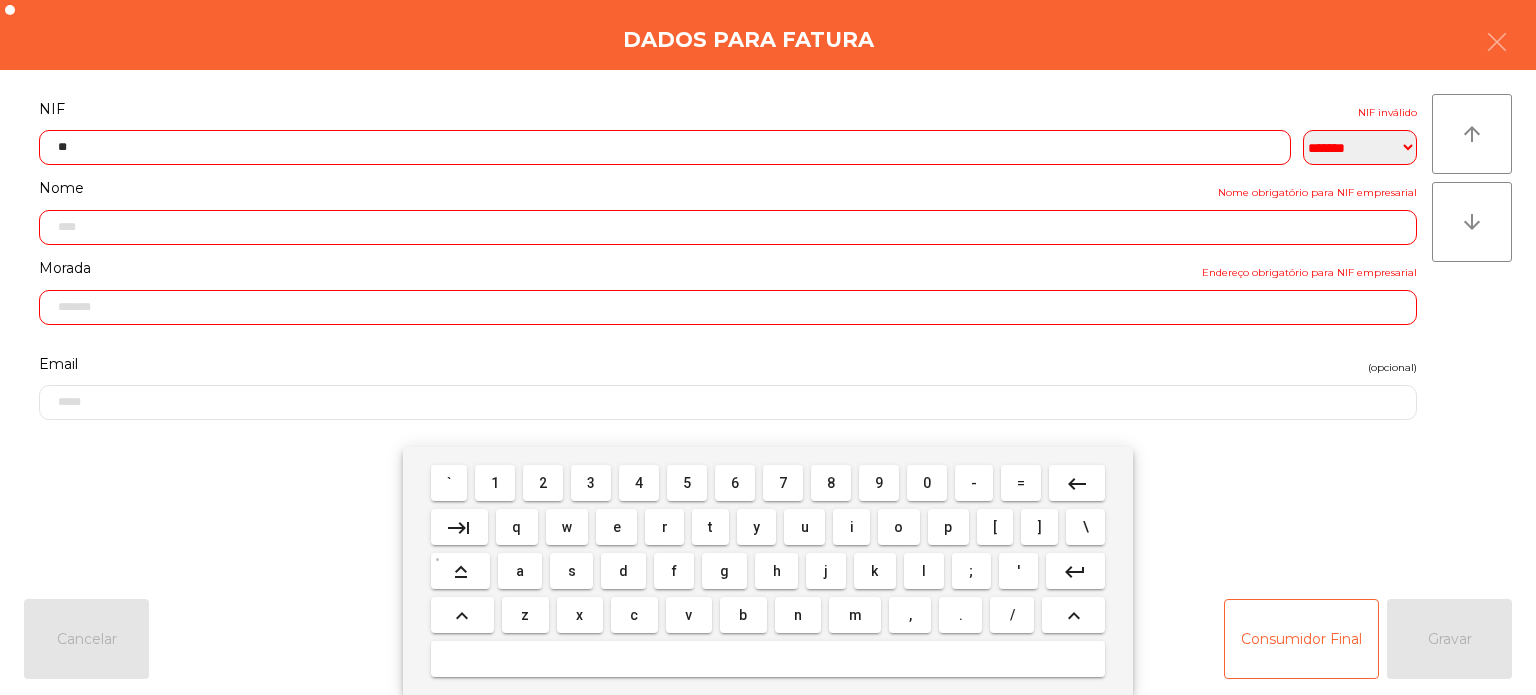 click on "8" at bounding box center [831, 483] 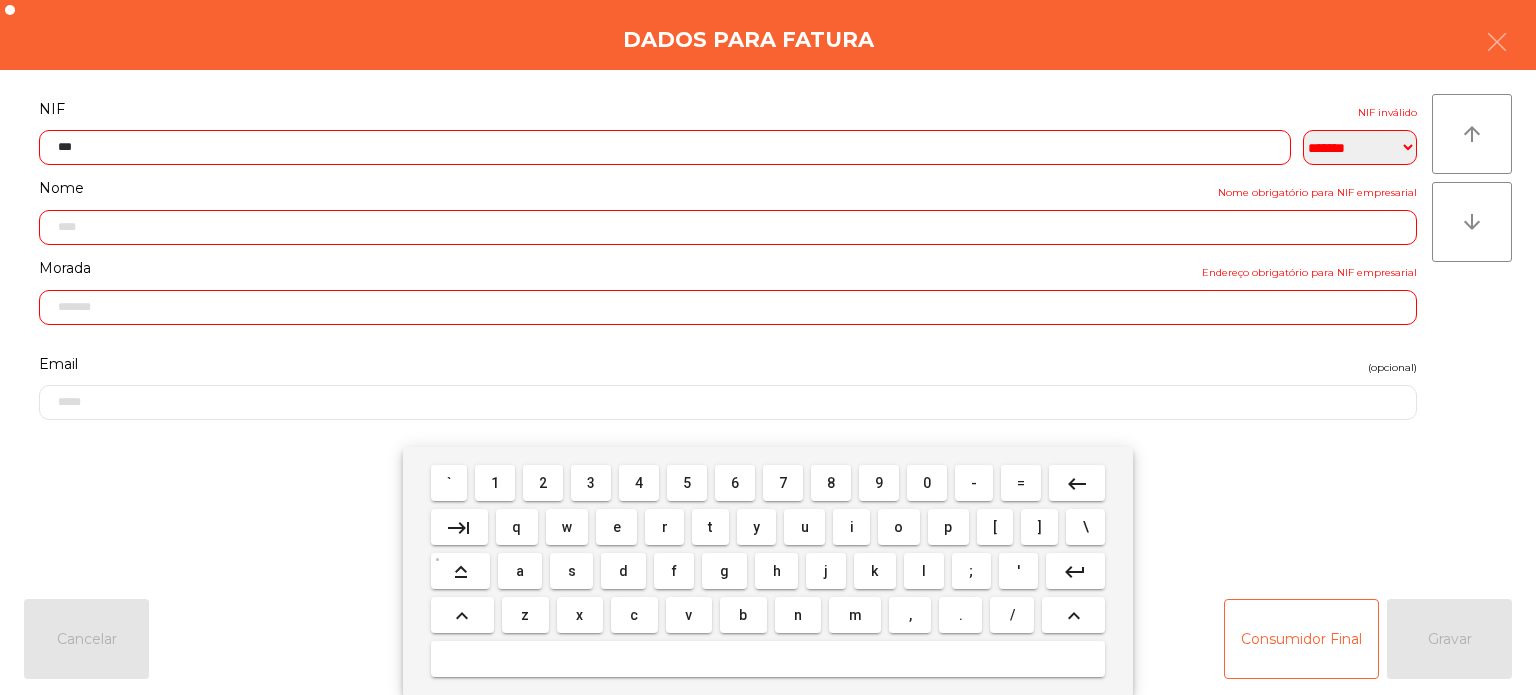 click on "4" at bounding box center (639, 483) 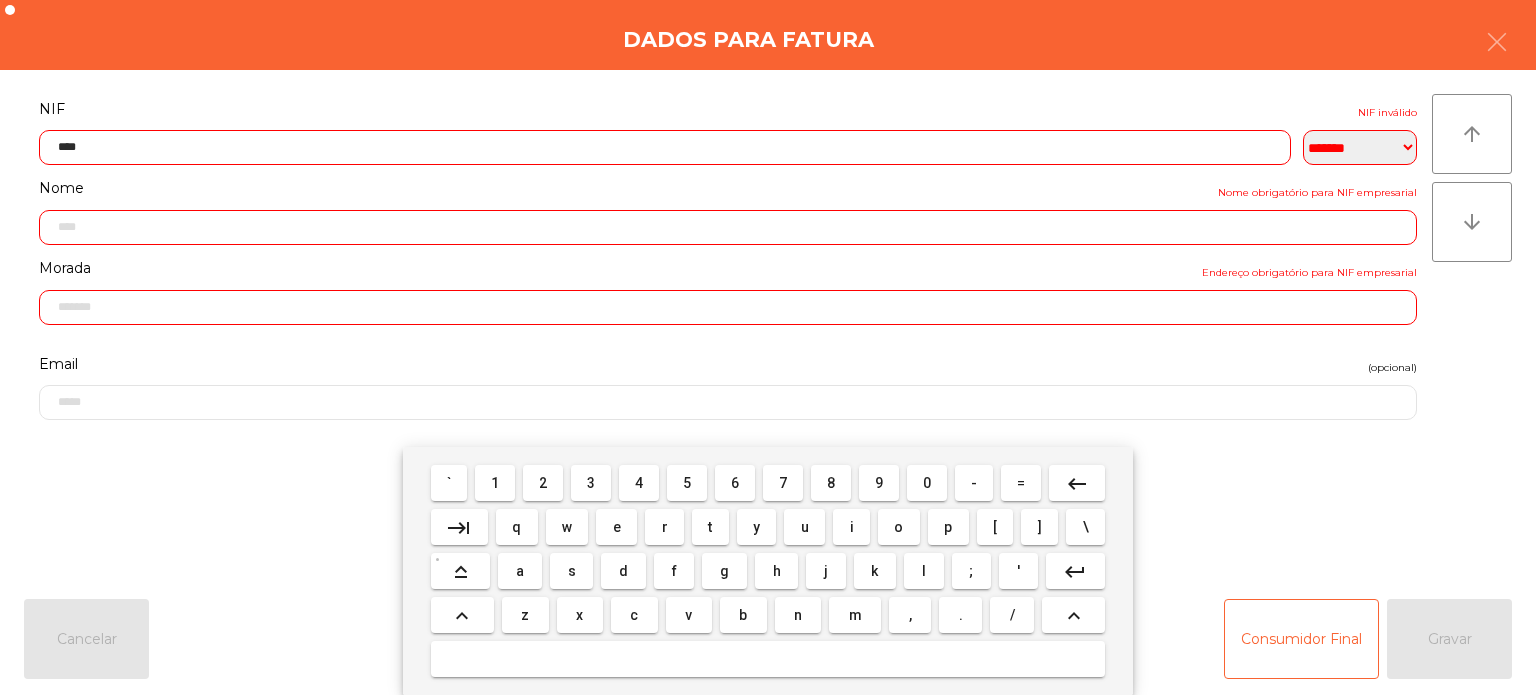 click on "8" at bounding box center (831, 483) 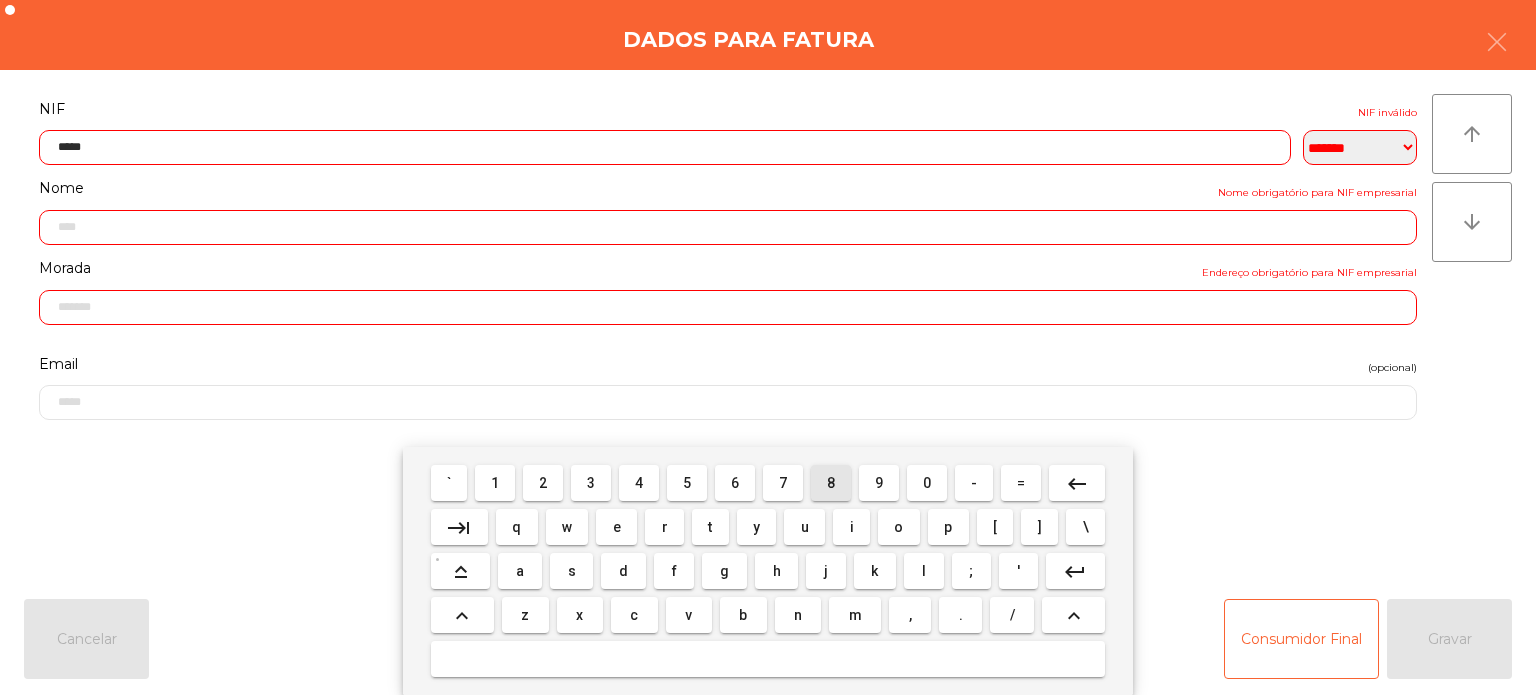 click on "1" at bounding box center [495, 483] 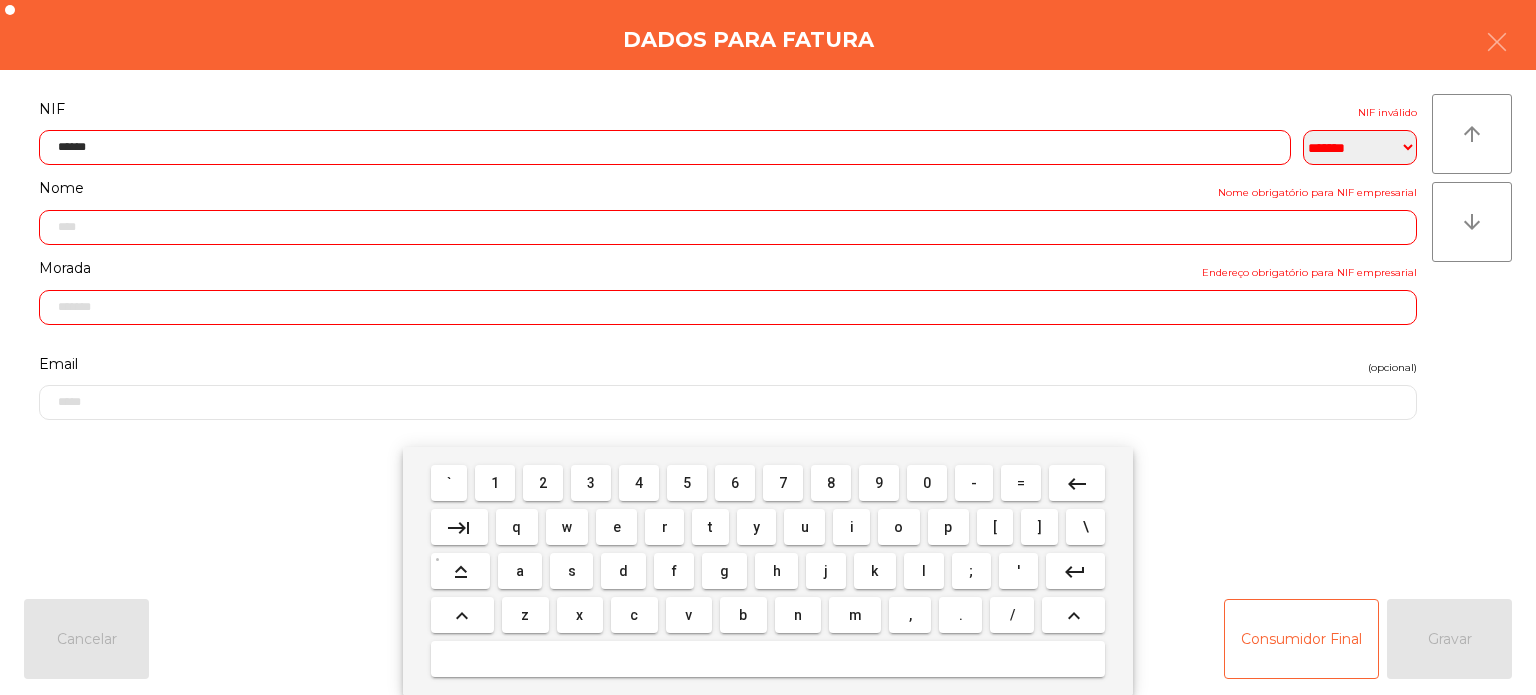 click on "7" at bounding box center [783, 483] 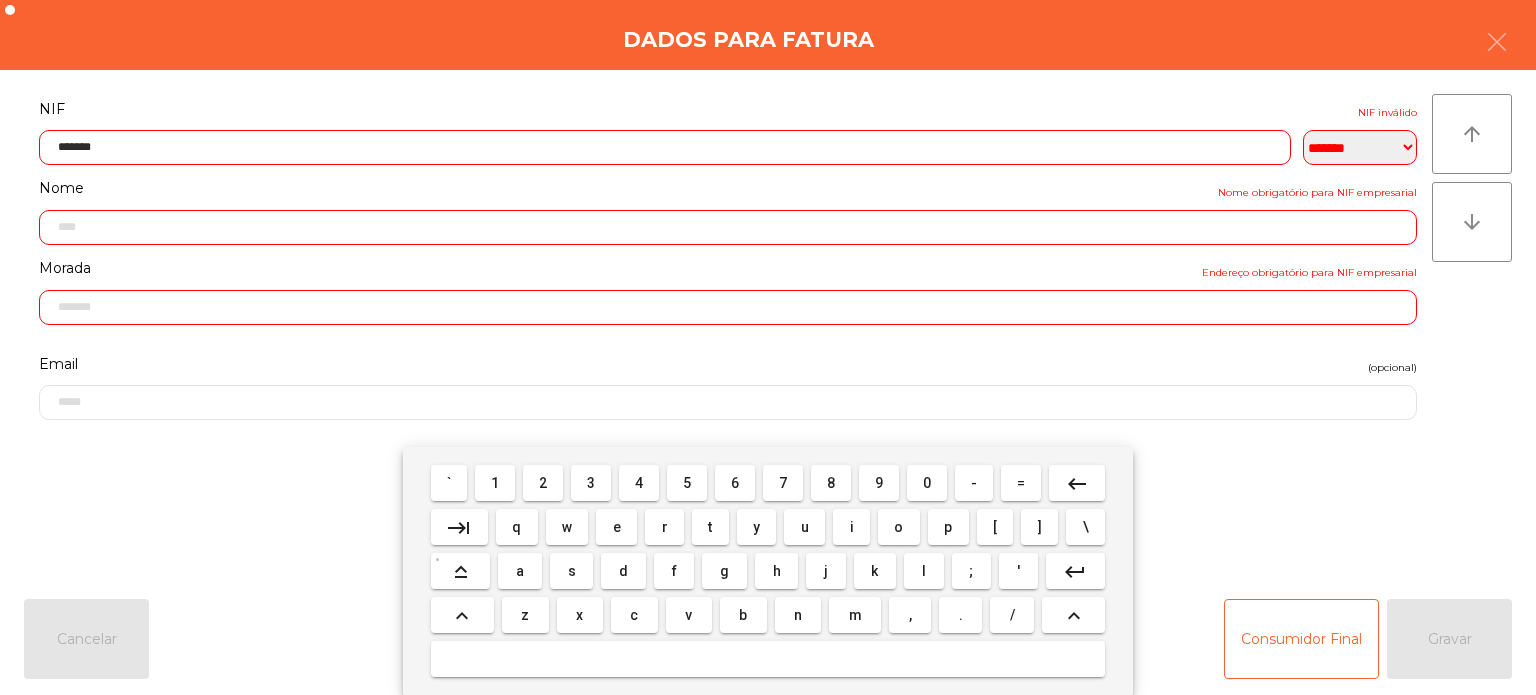 click on "3" at bounding box center [591, 483] 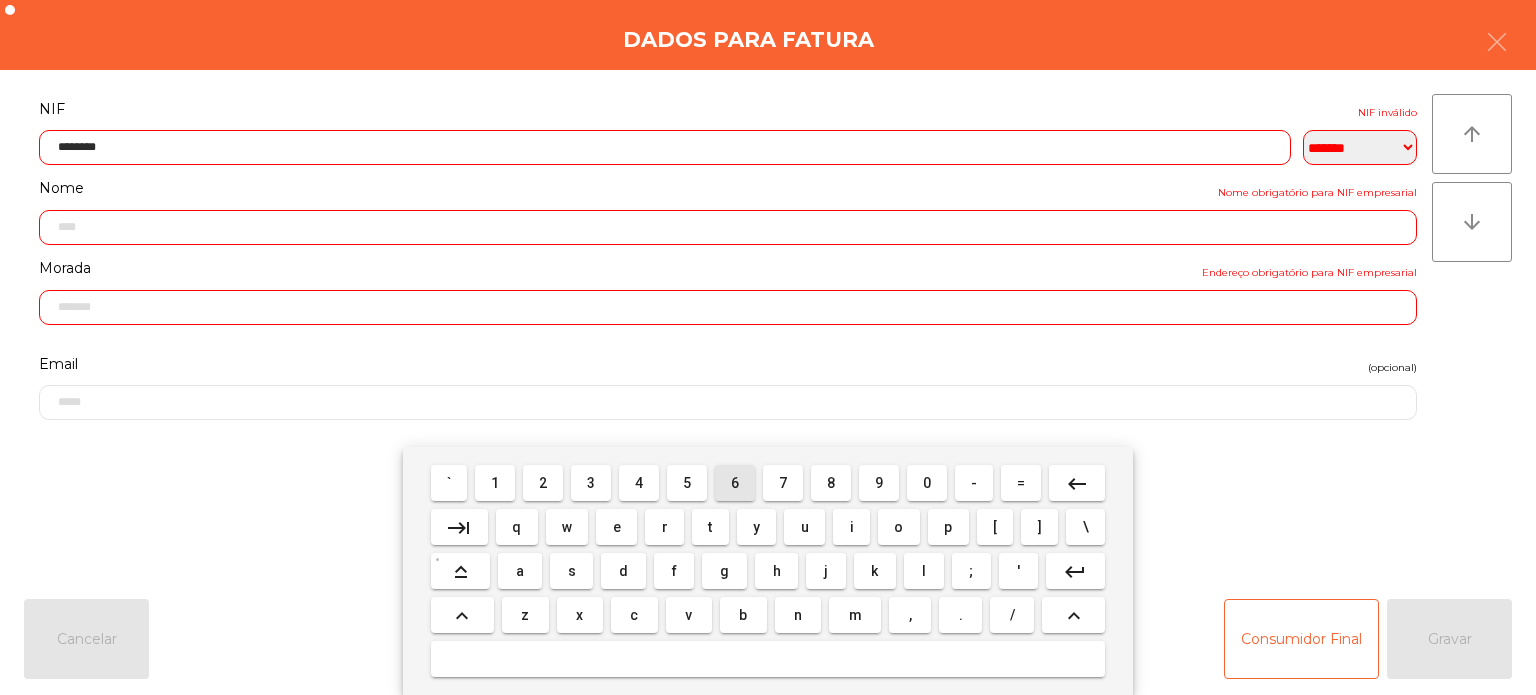 click on "6" at bounding box center [735, 483] 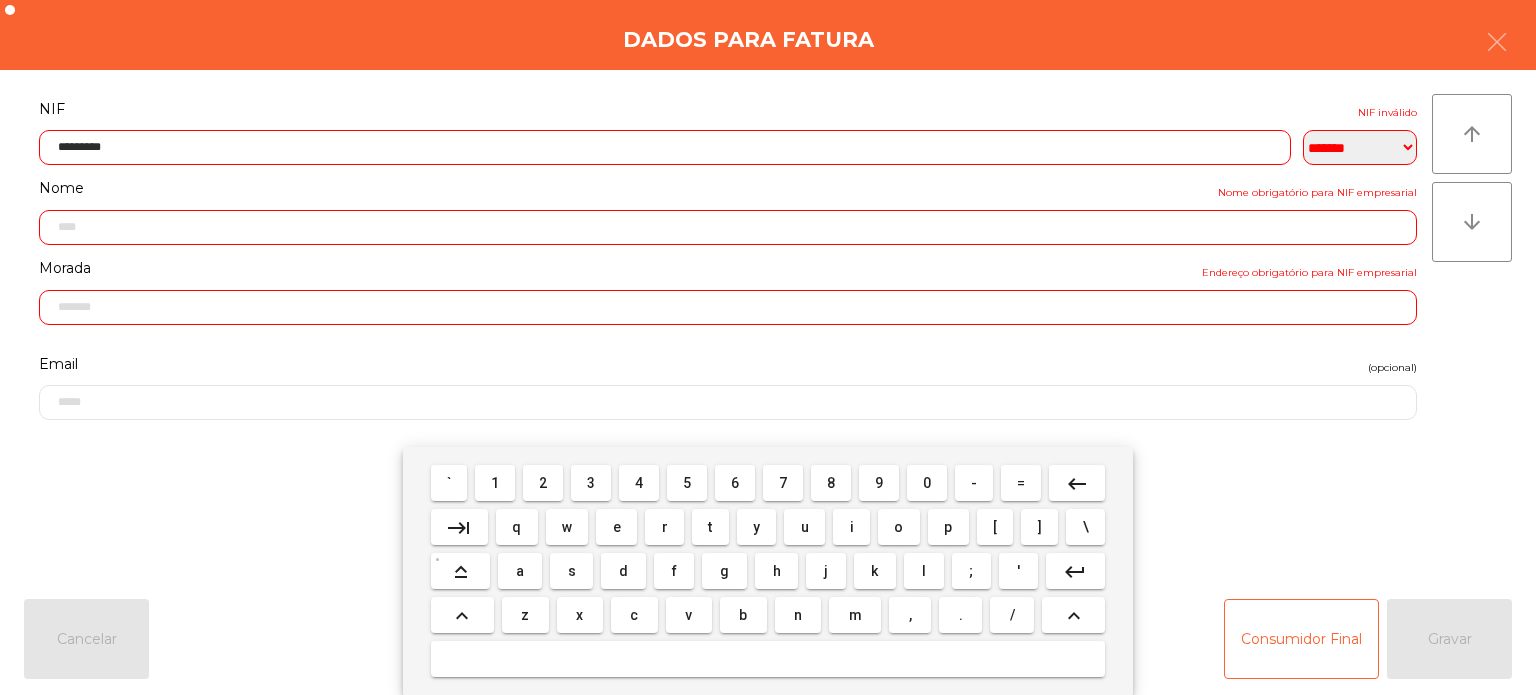 click on "keyboard_backspace" at bounding box center [1077, 483] 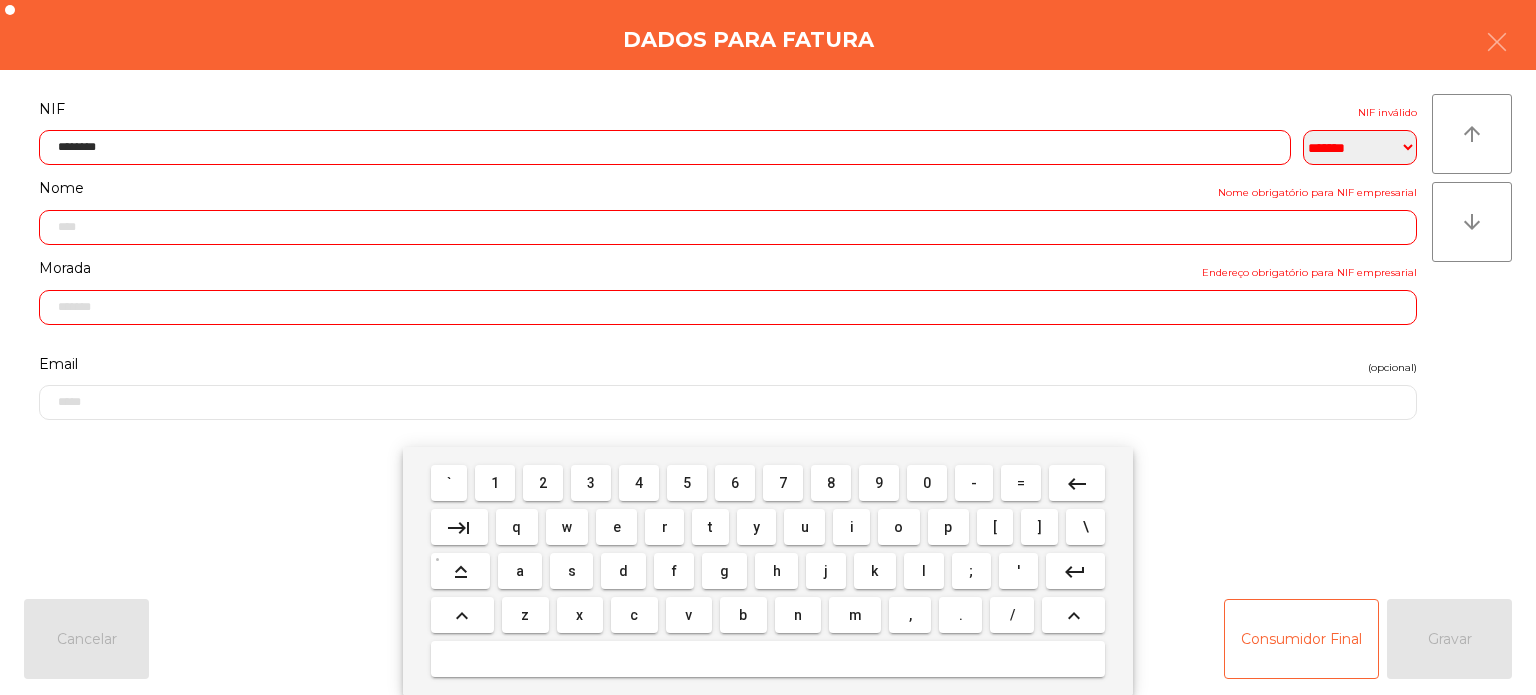 click on "5" at bounding box center [687, 483] 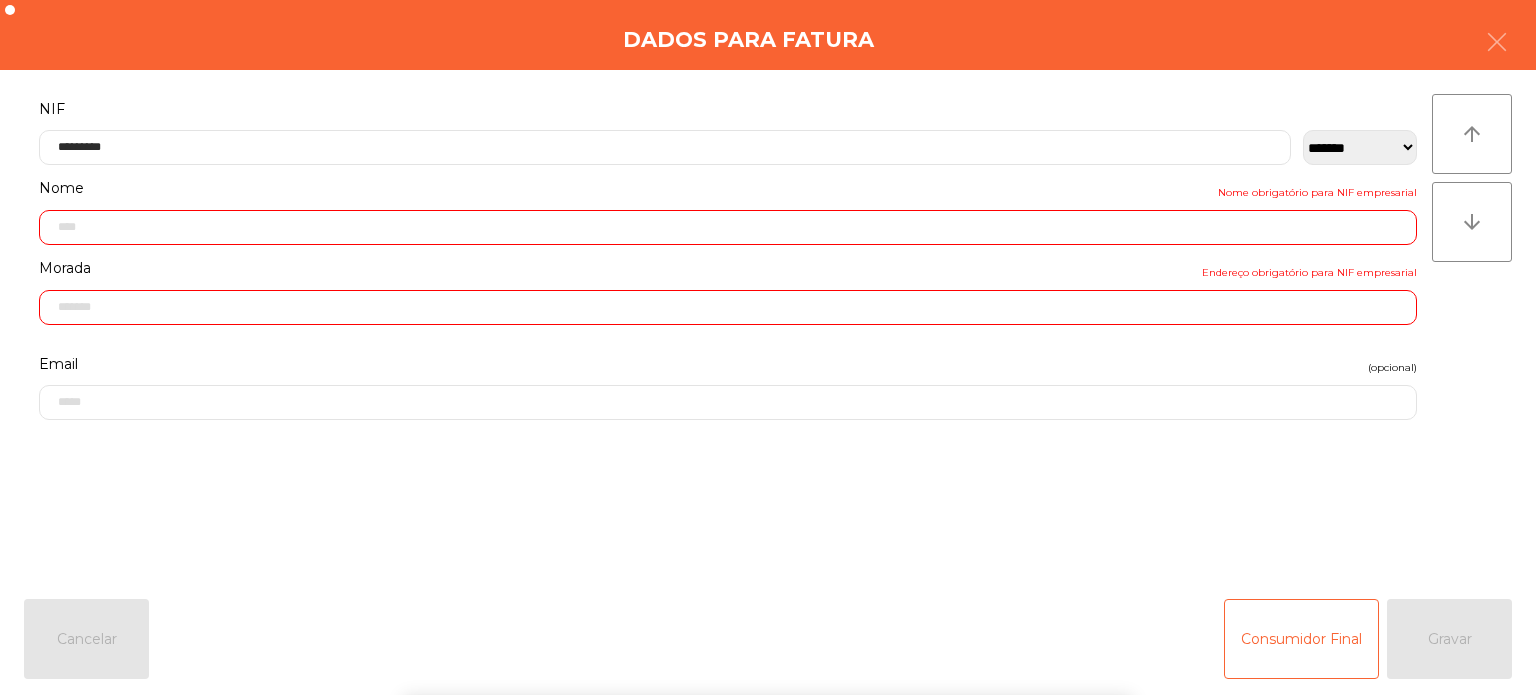 click on "Dados para Fatura" 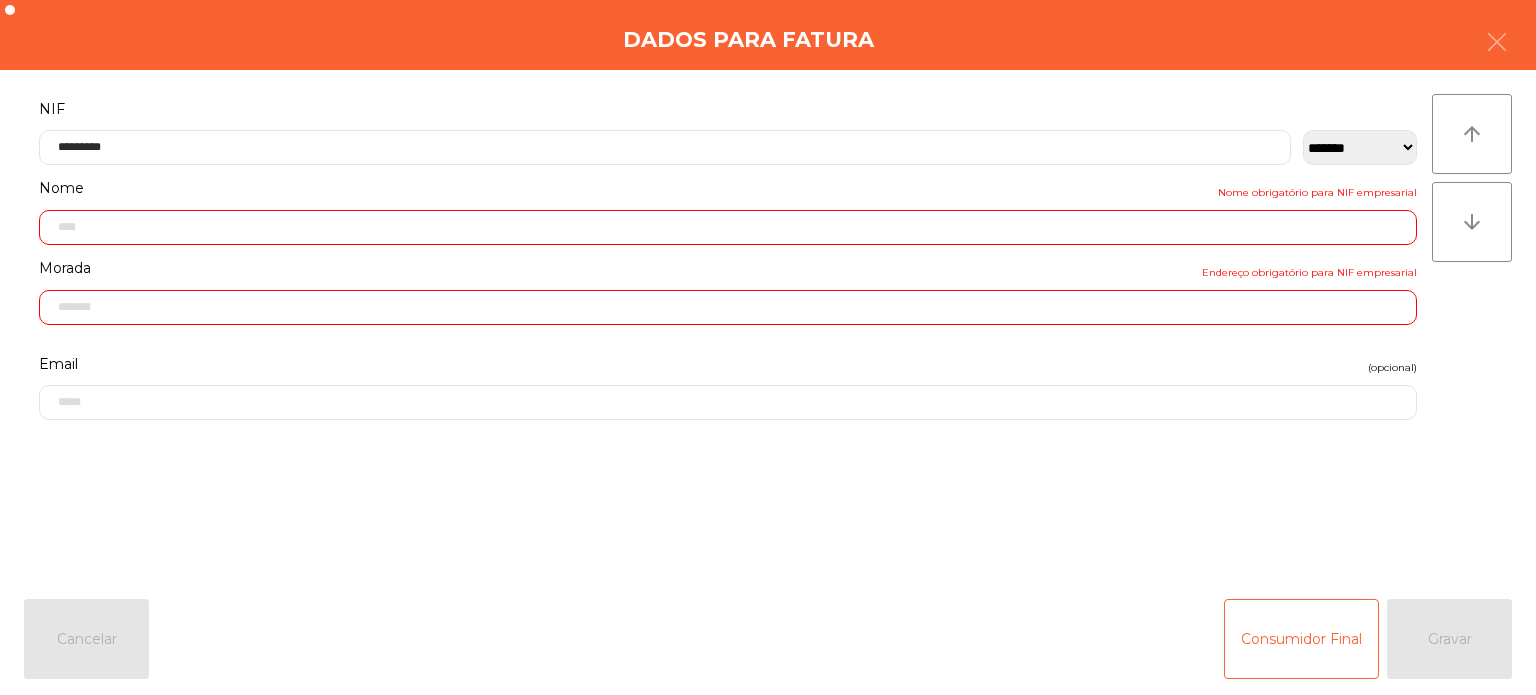 type on "**********" 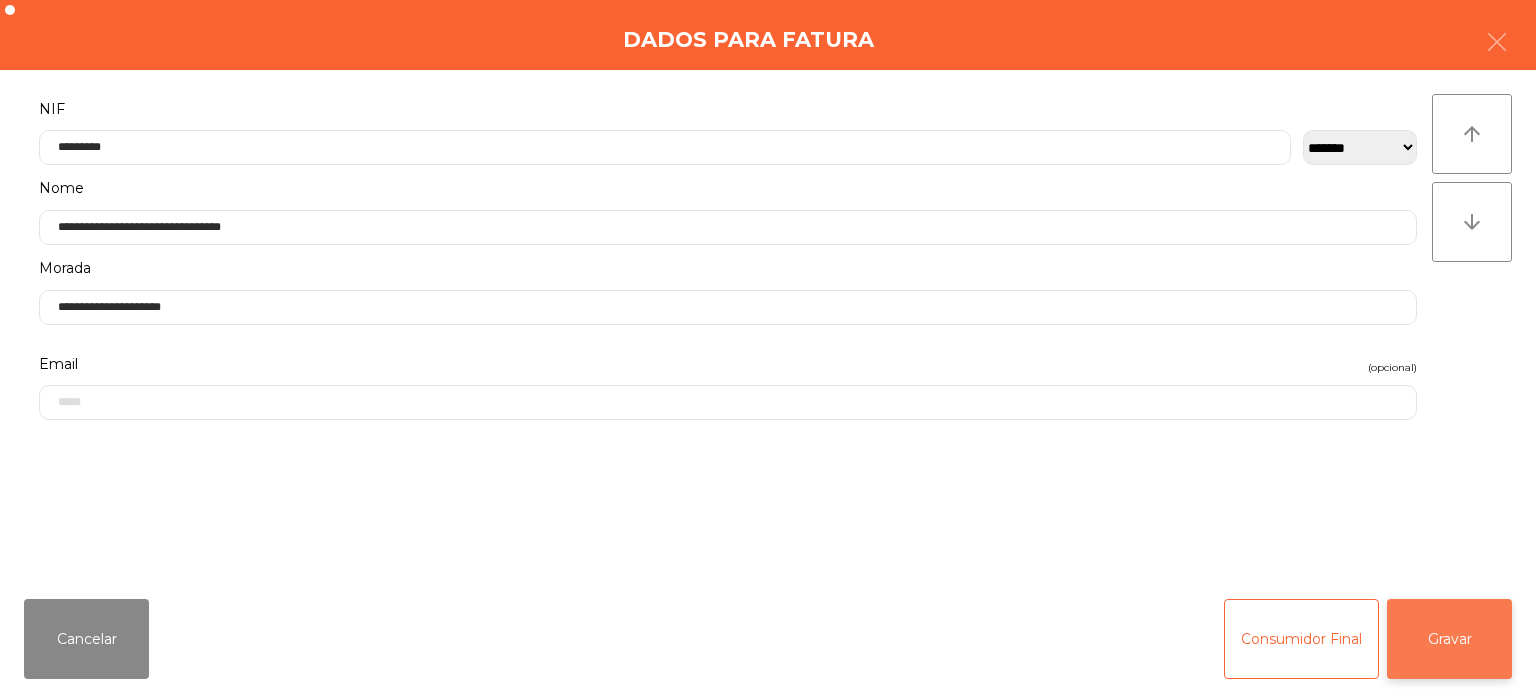 click on "Gravar" 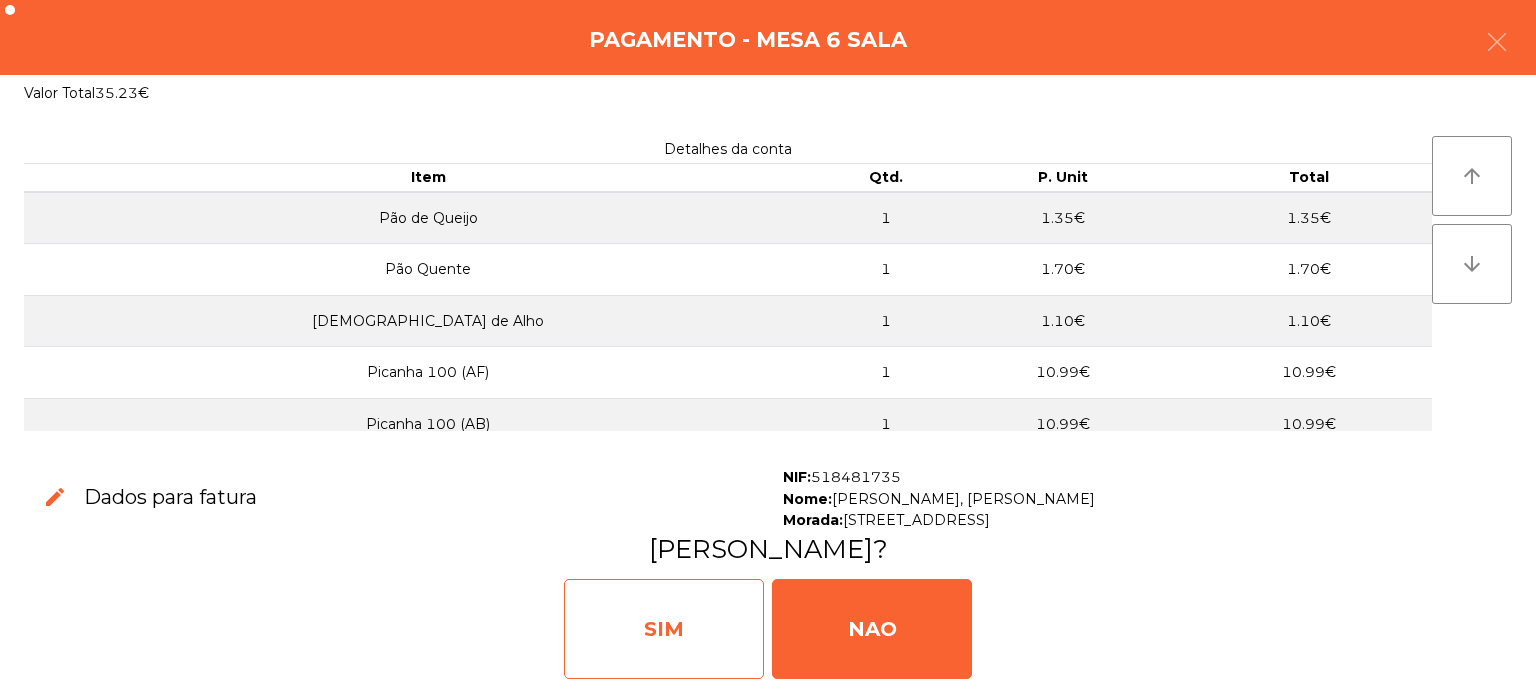click on "SIM" 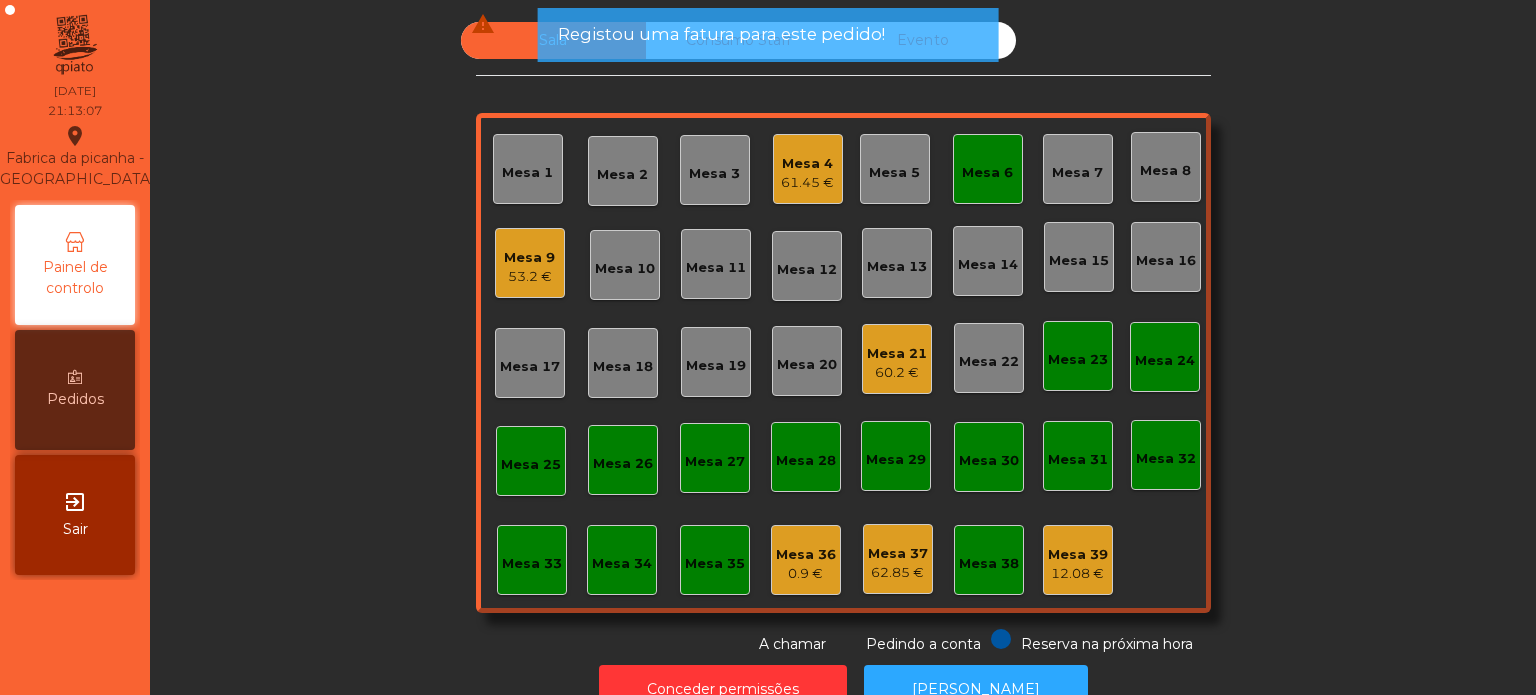click on "Mesa 6" 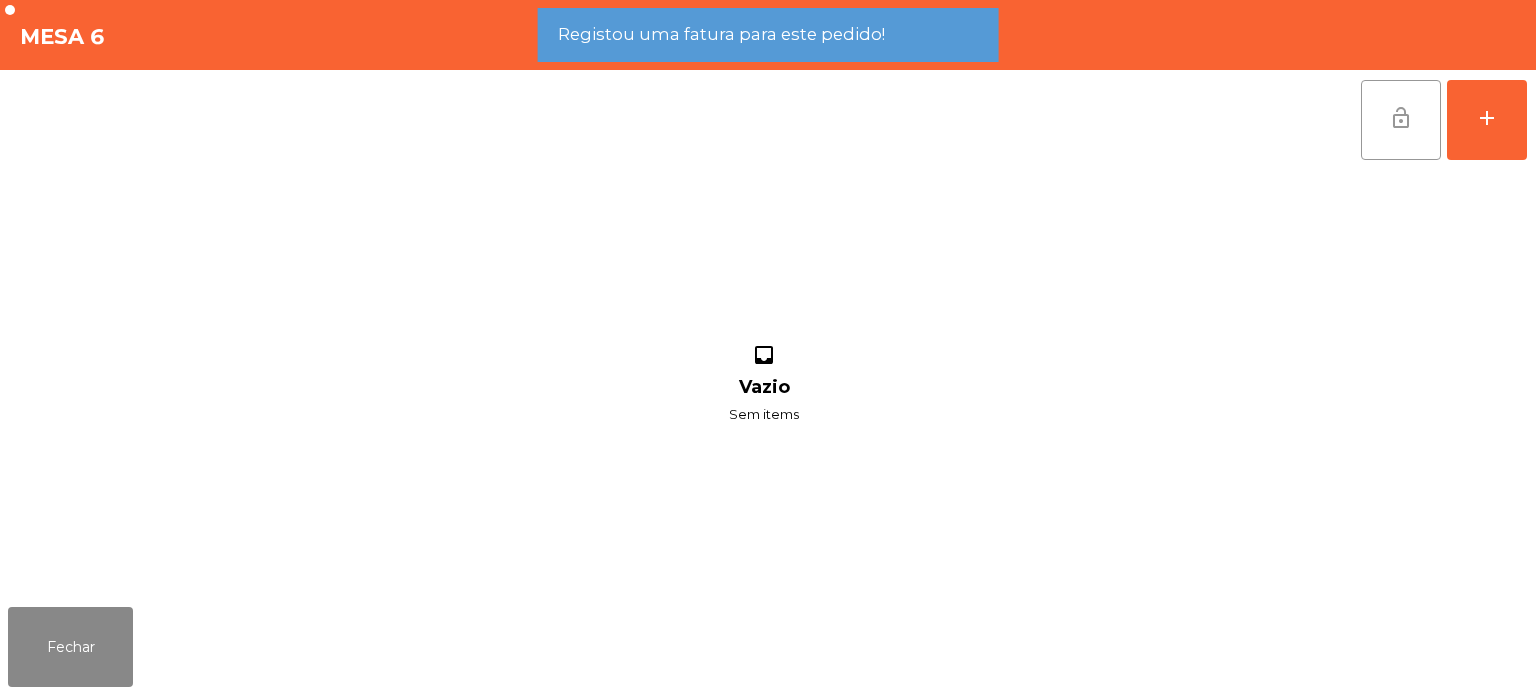 click on "lock_open" 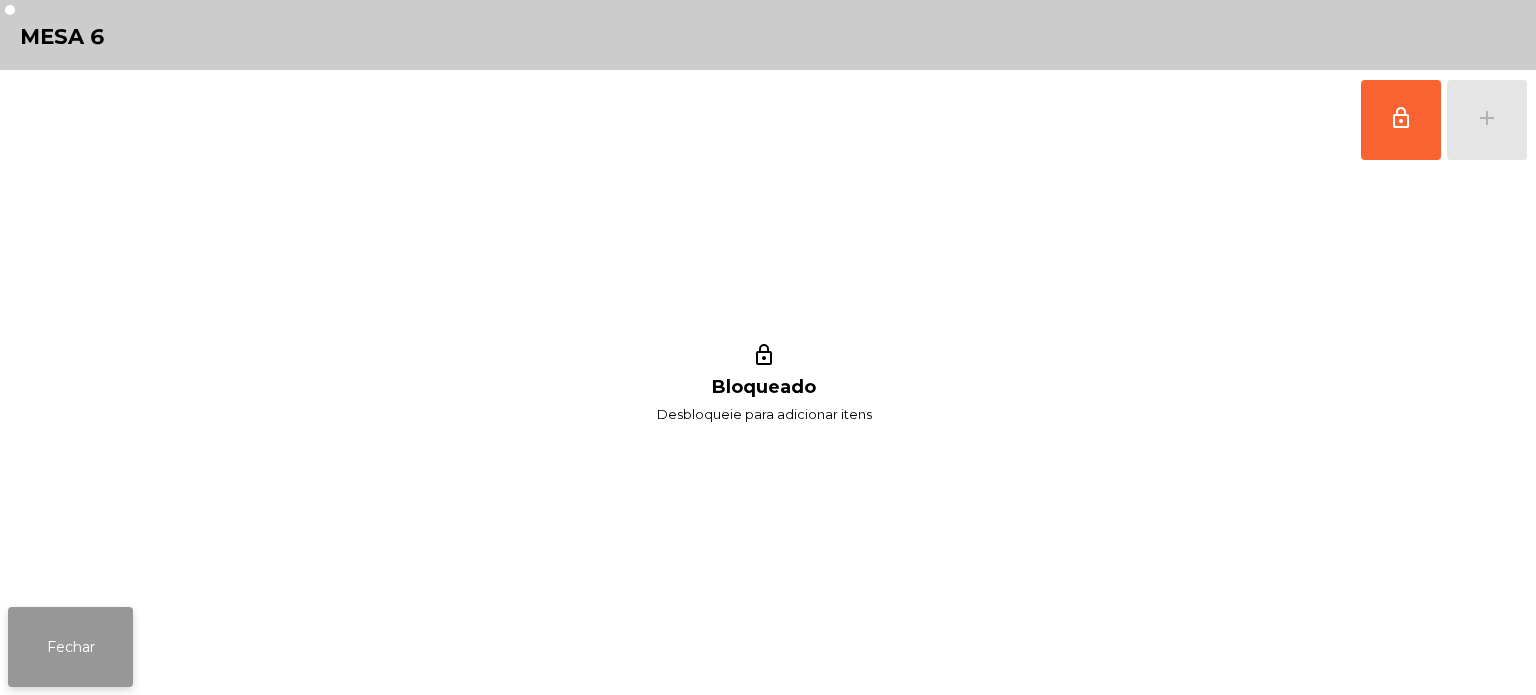 click on "Fechar" 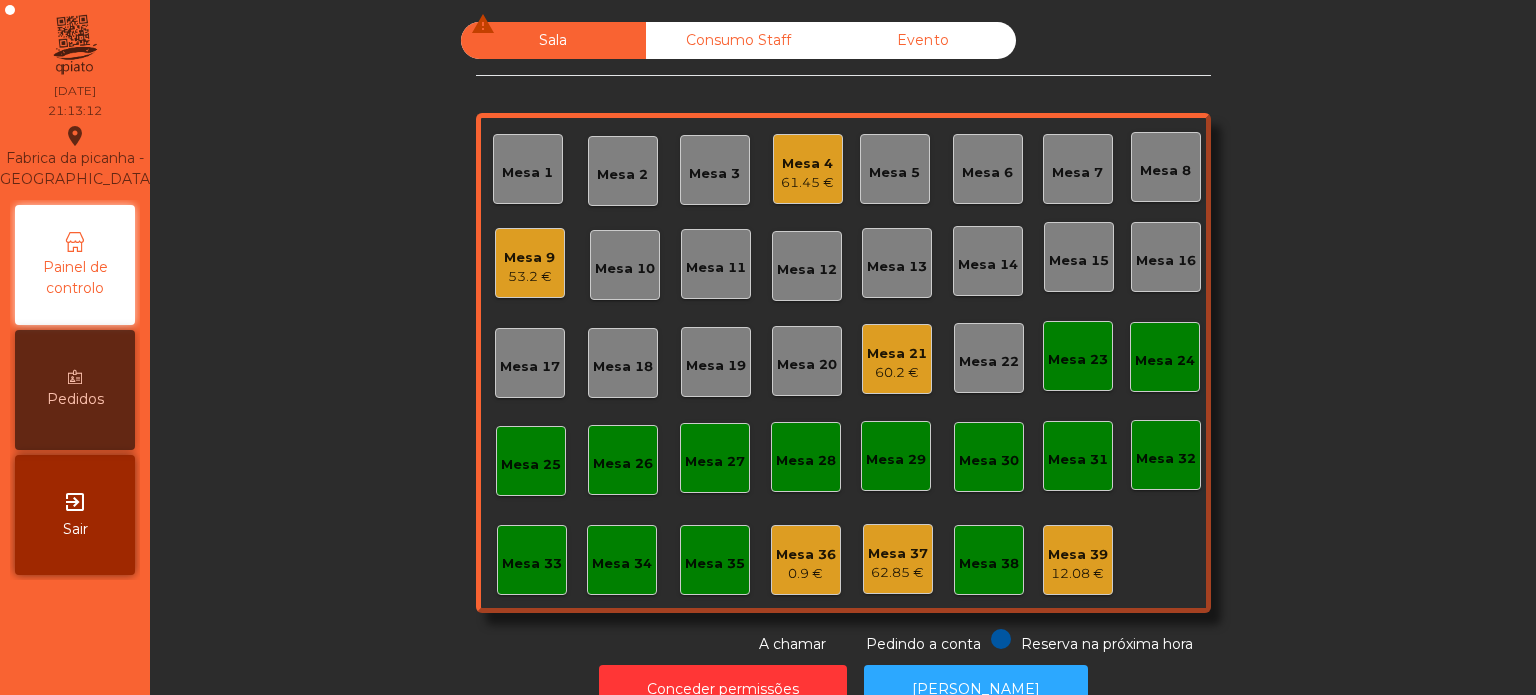click on "Mesa 9" 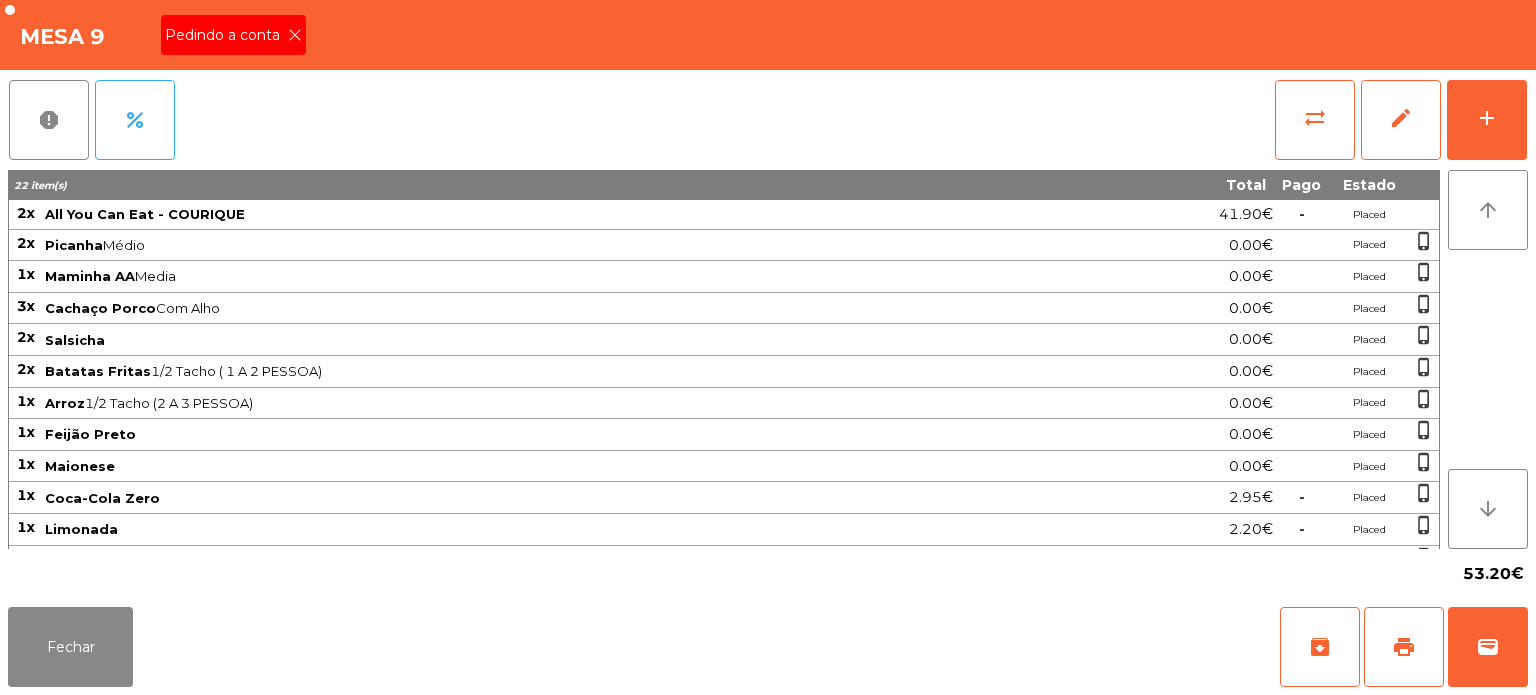 click on "Pedindo a conta" 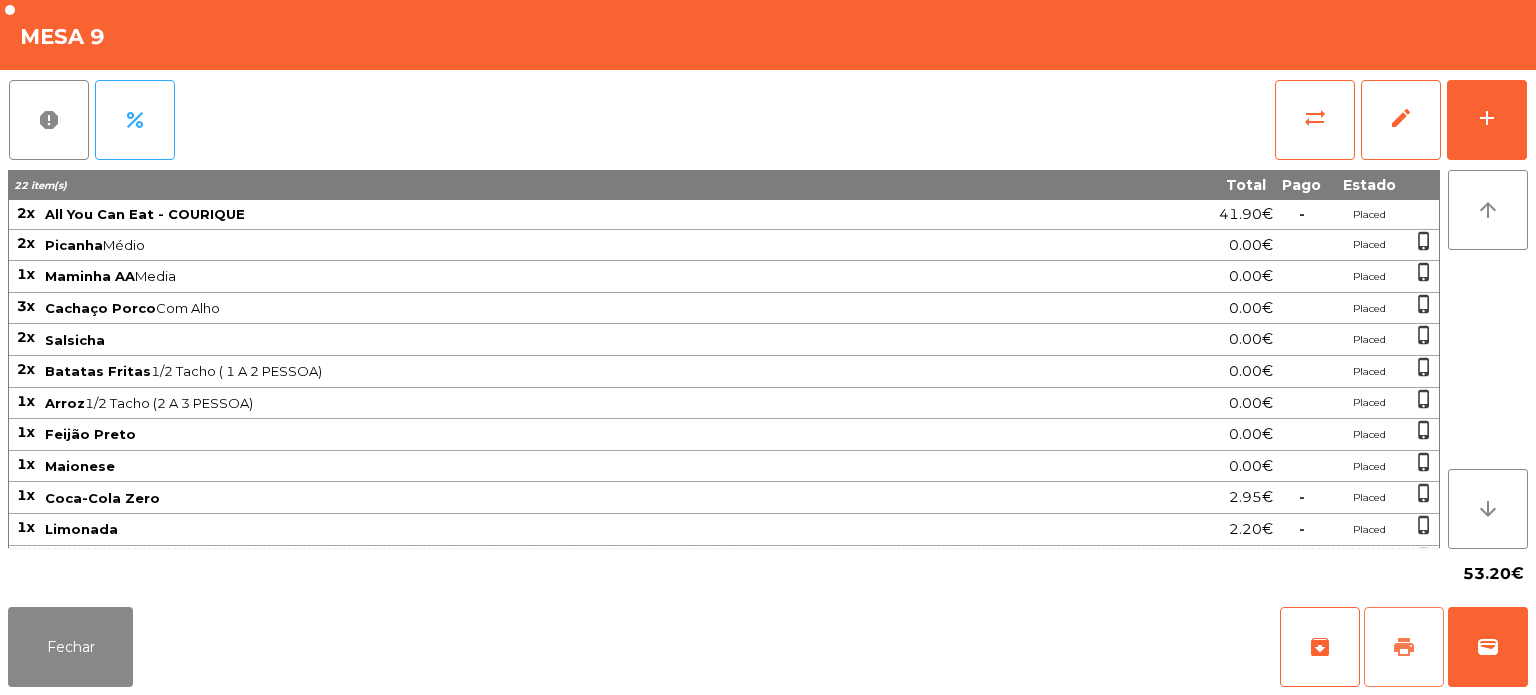 click on "print" 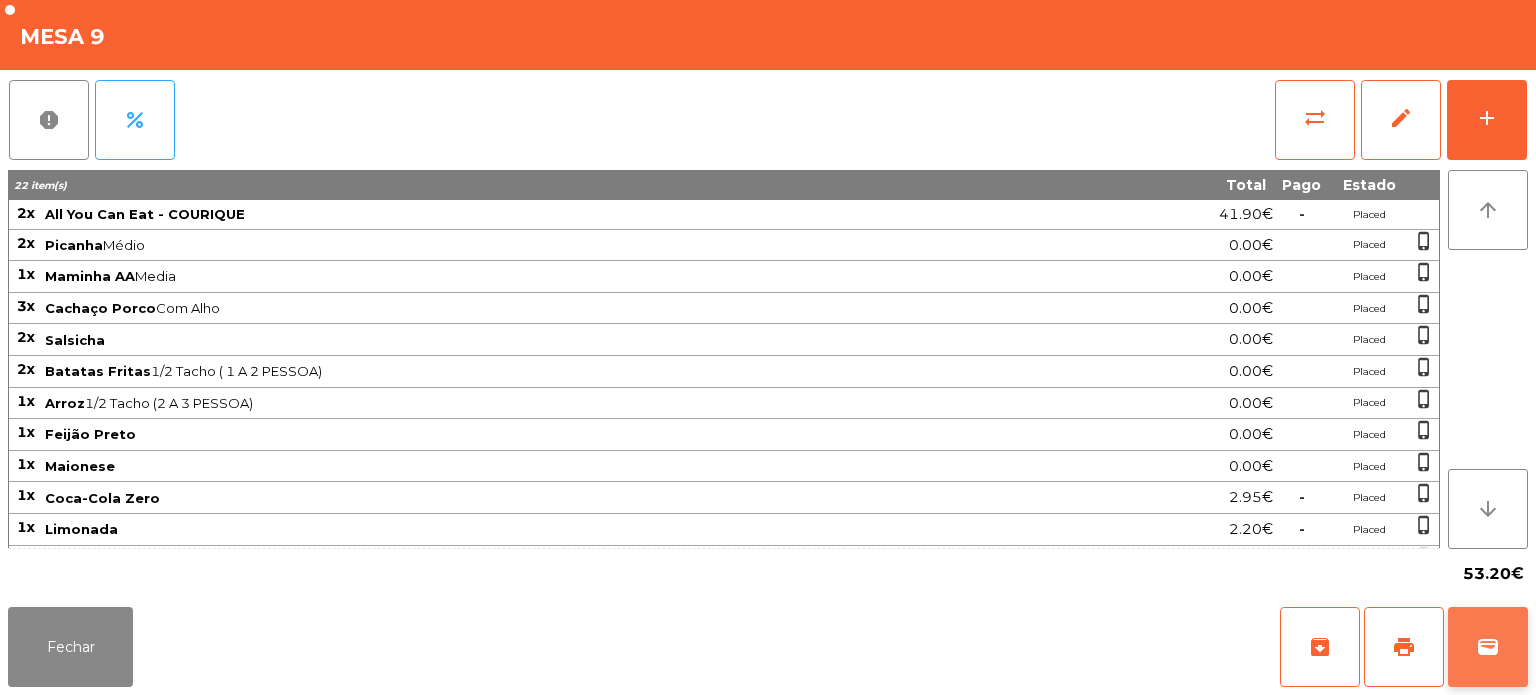 click on "wallet" 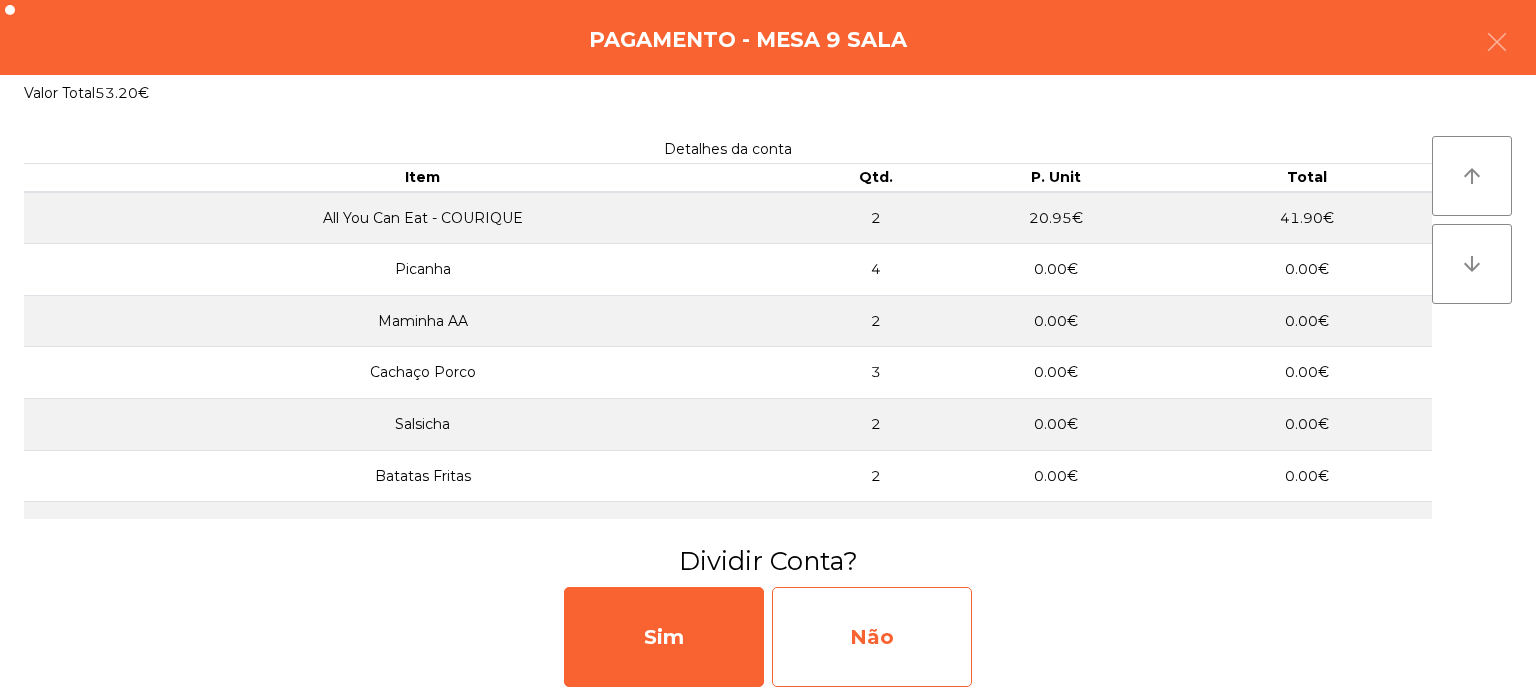click on "Não" 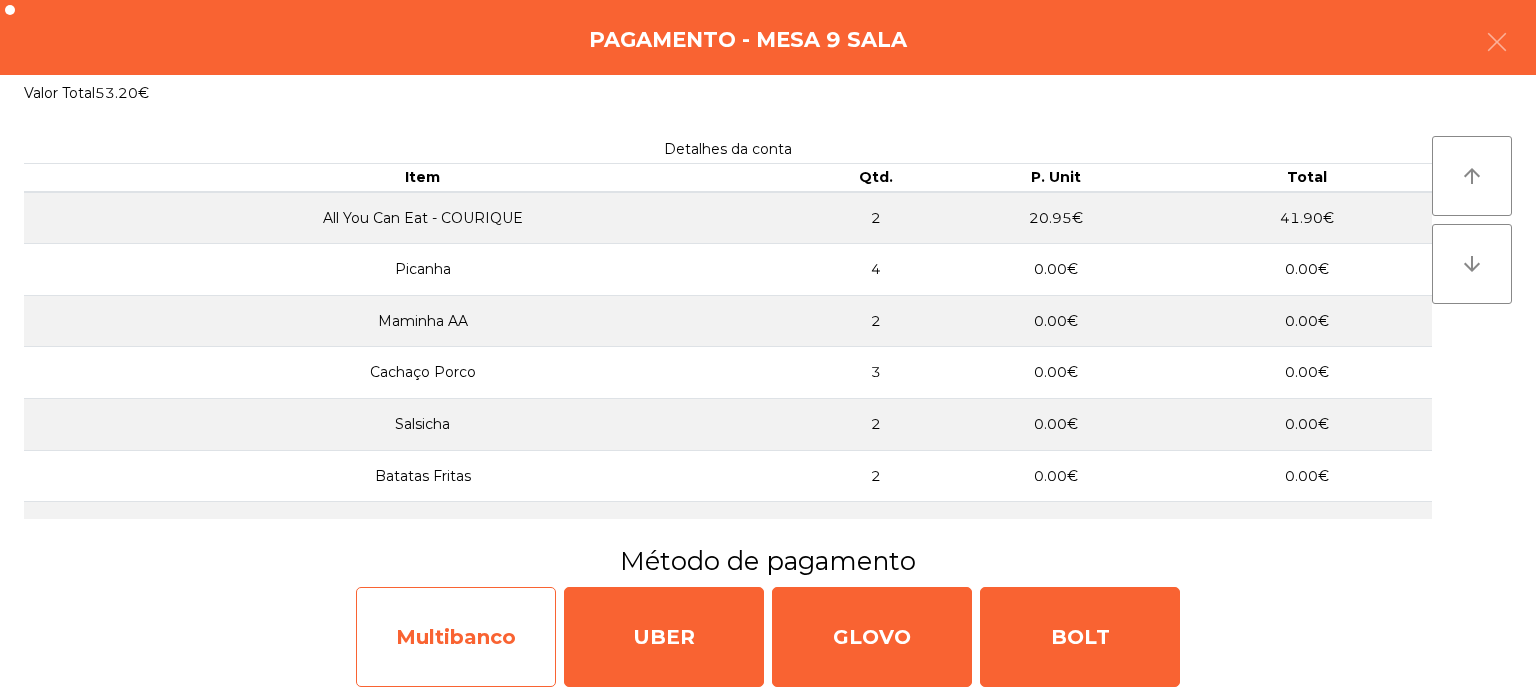 click on "Multibanco" 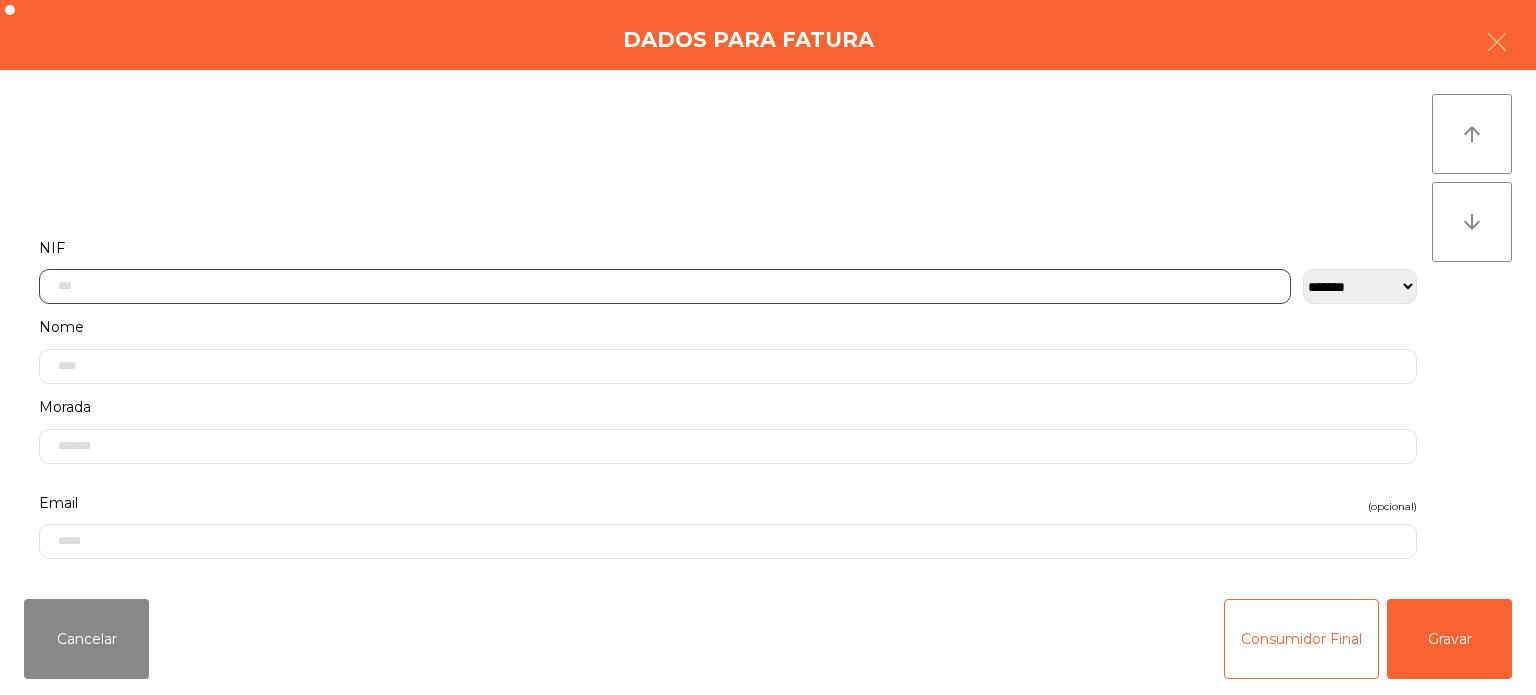 click 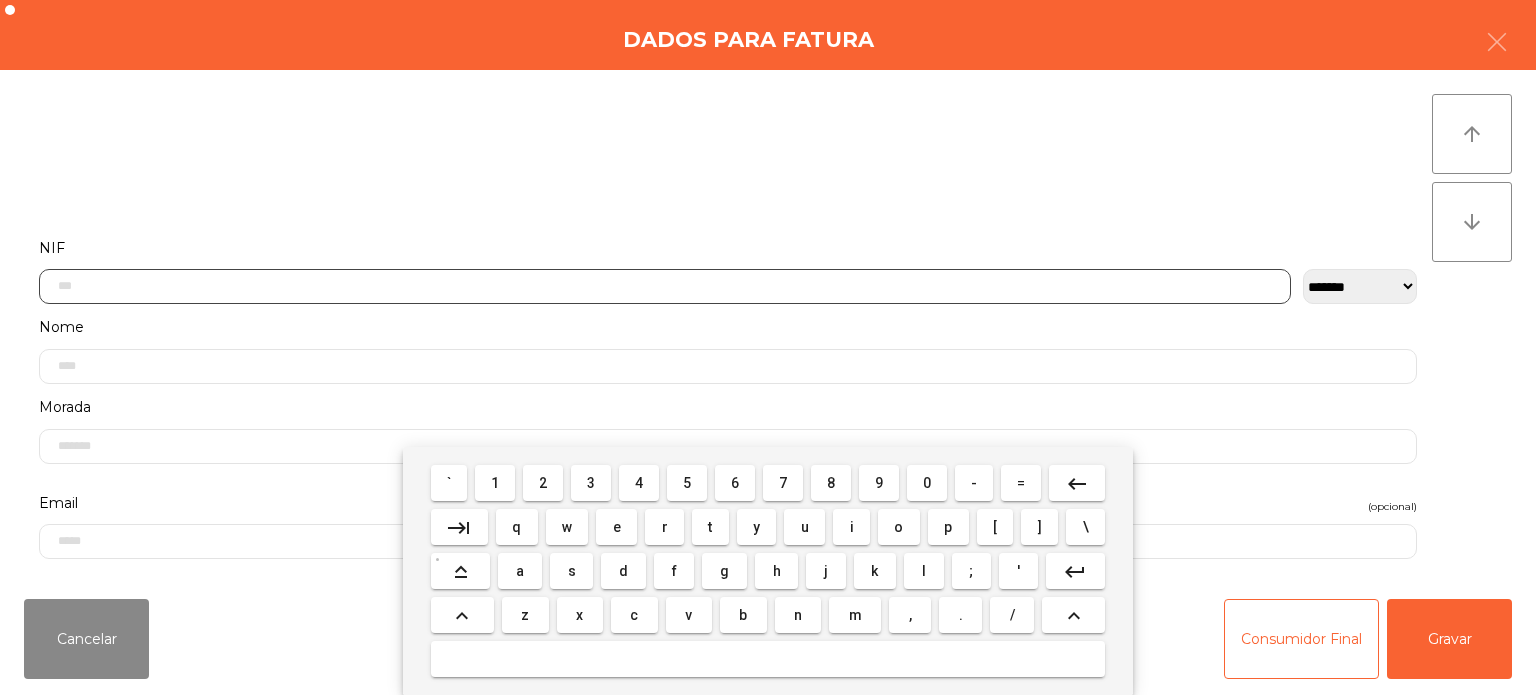 scroll, scrollTop: 139, scrollLeft: 0, axis: vertical 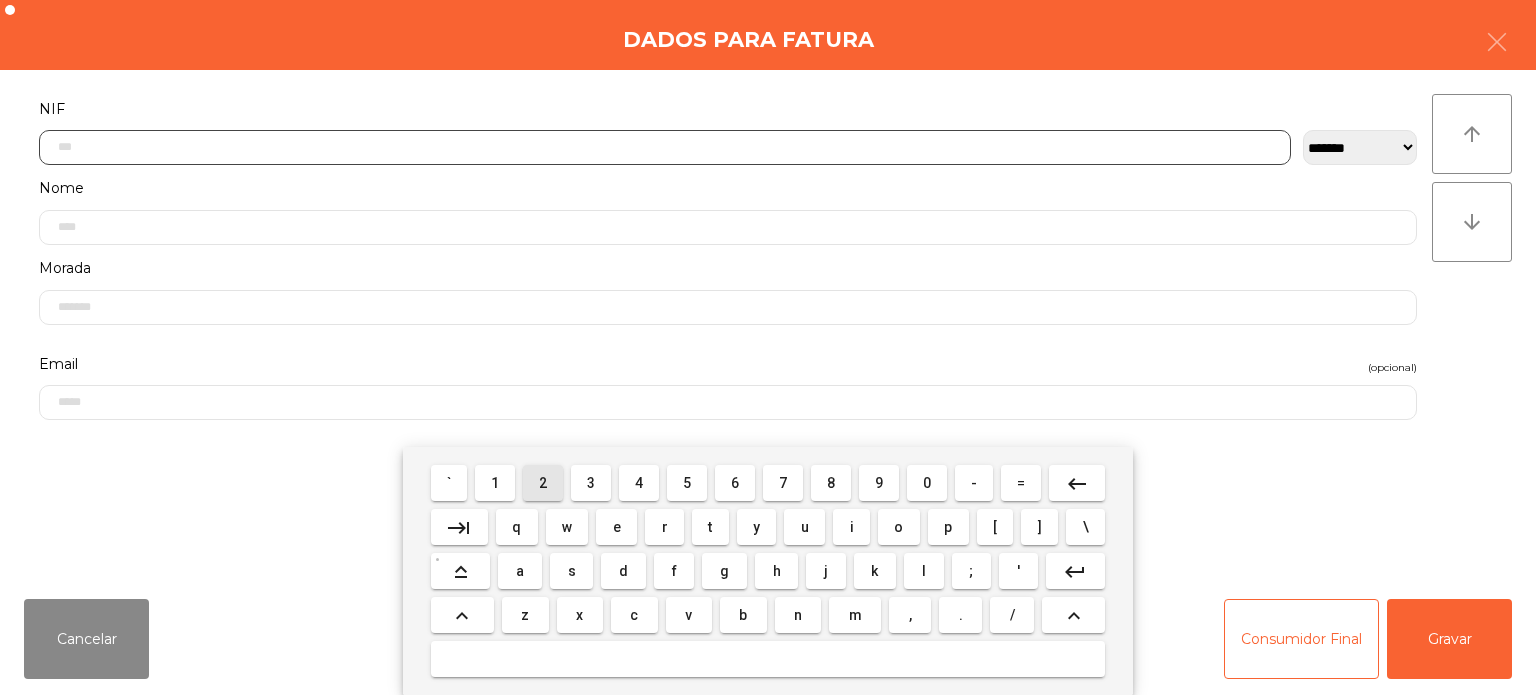 click on "2" at bounding box center (543, 483) 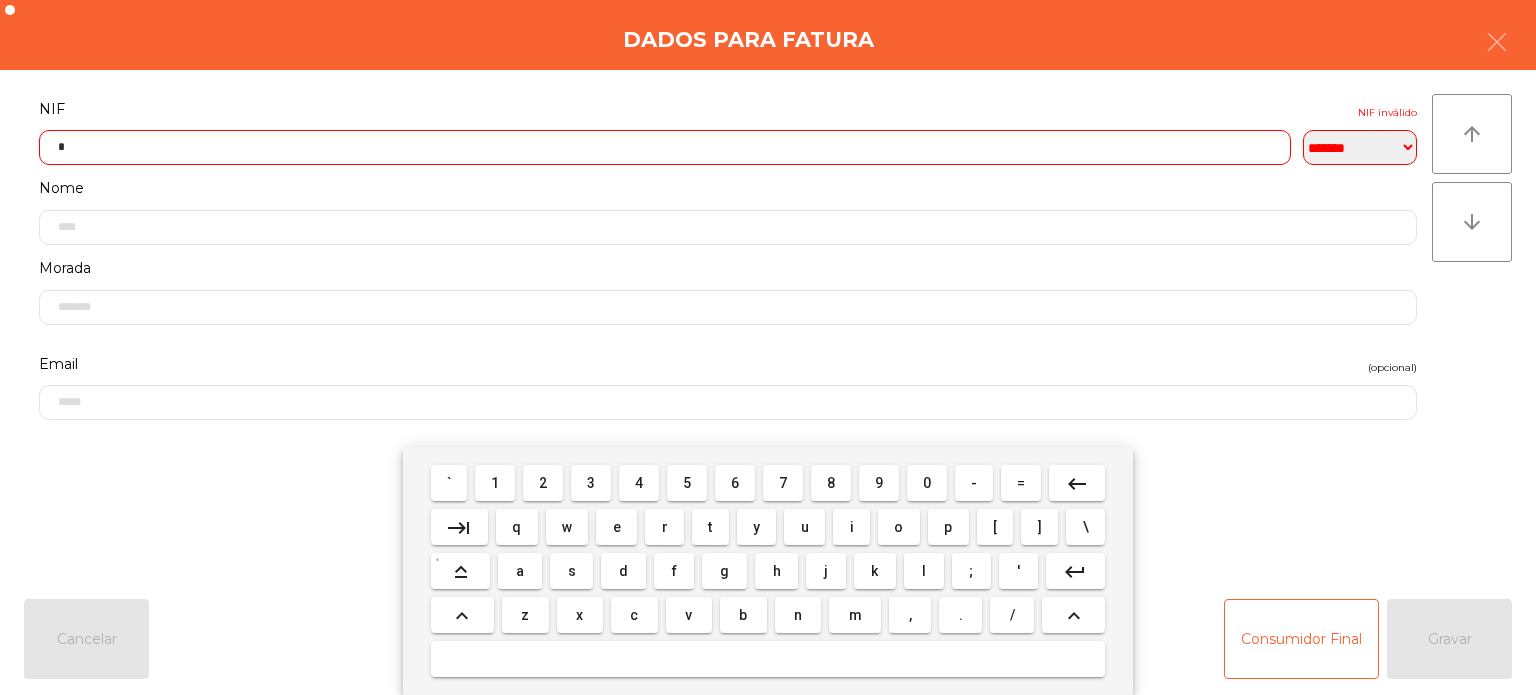 click on "8" at bounding box center (831, 483) 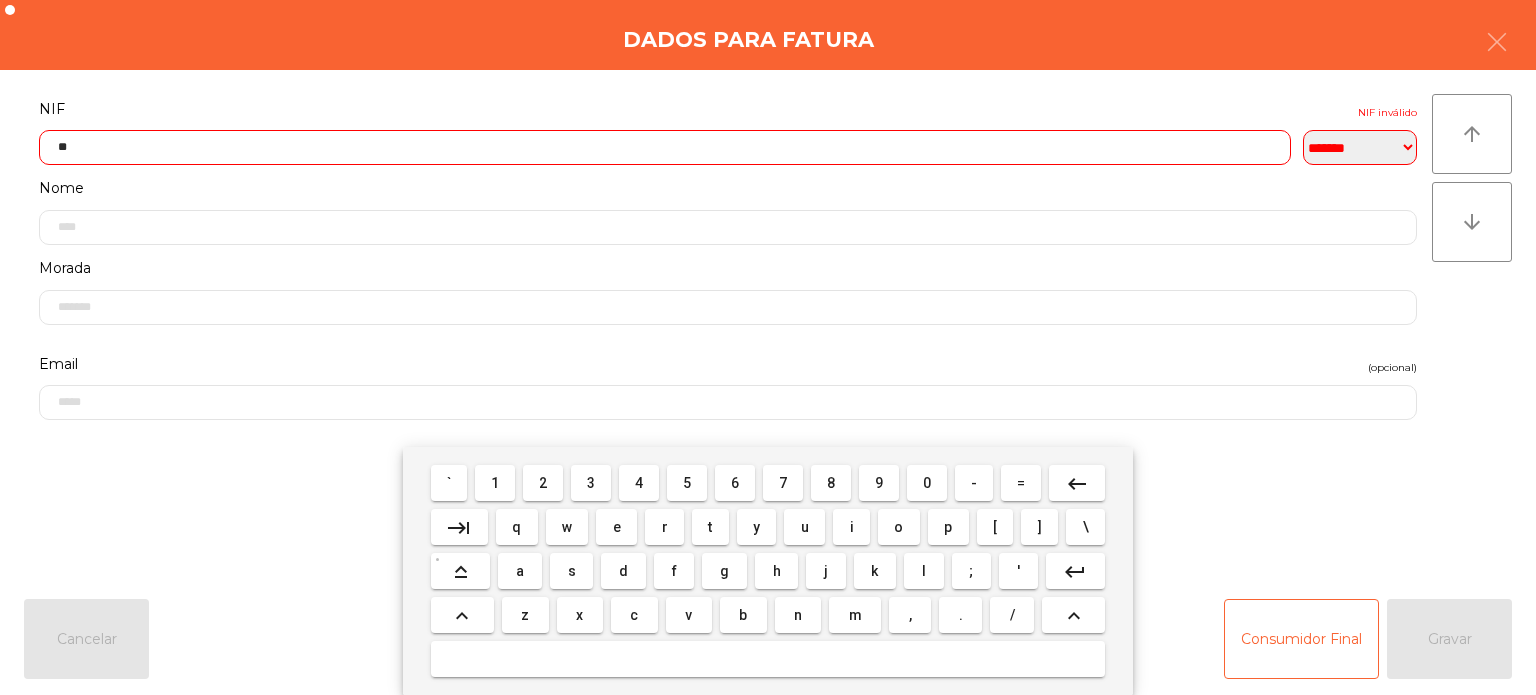 click on "1" at bounding box center (495, 483) 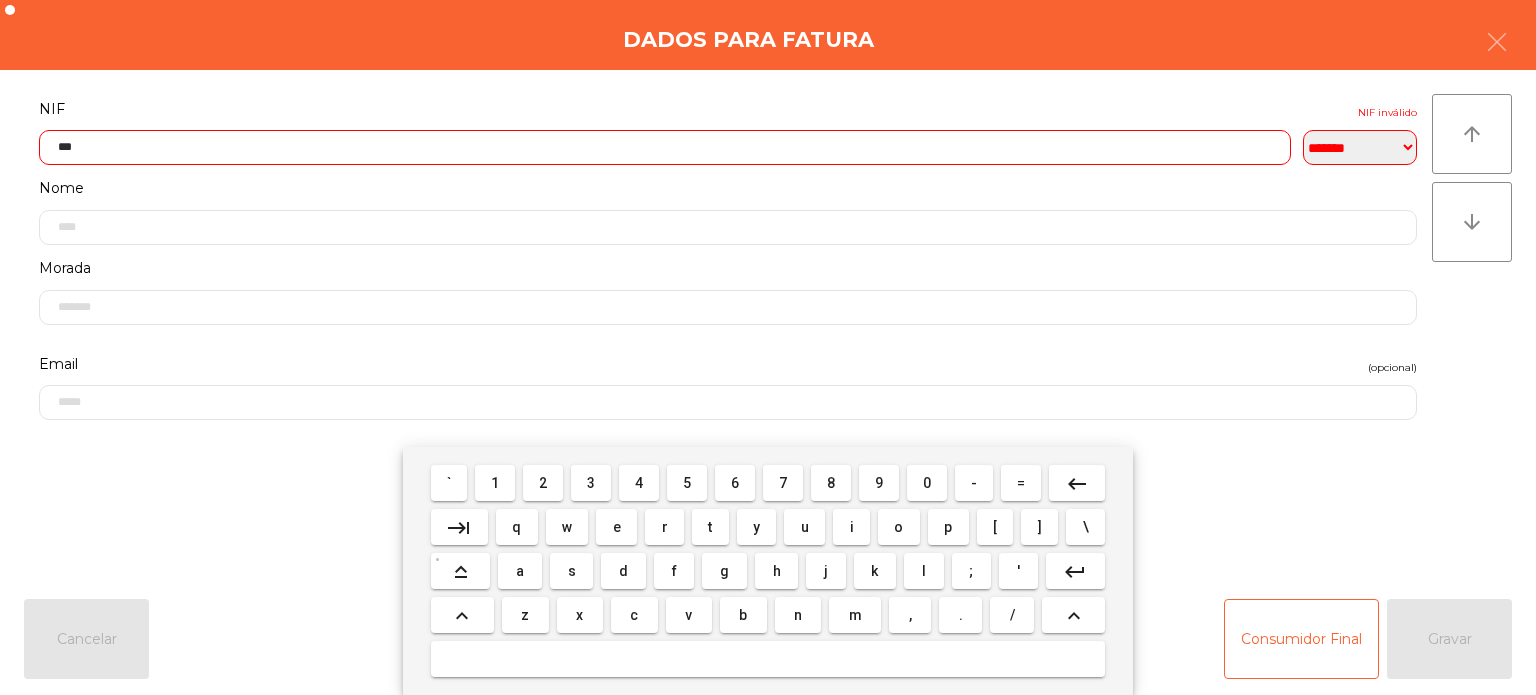 click on "8" at bounding box center [831, 483] 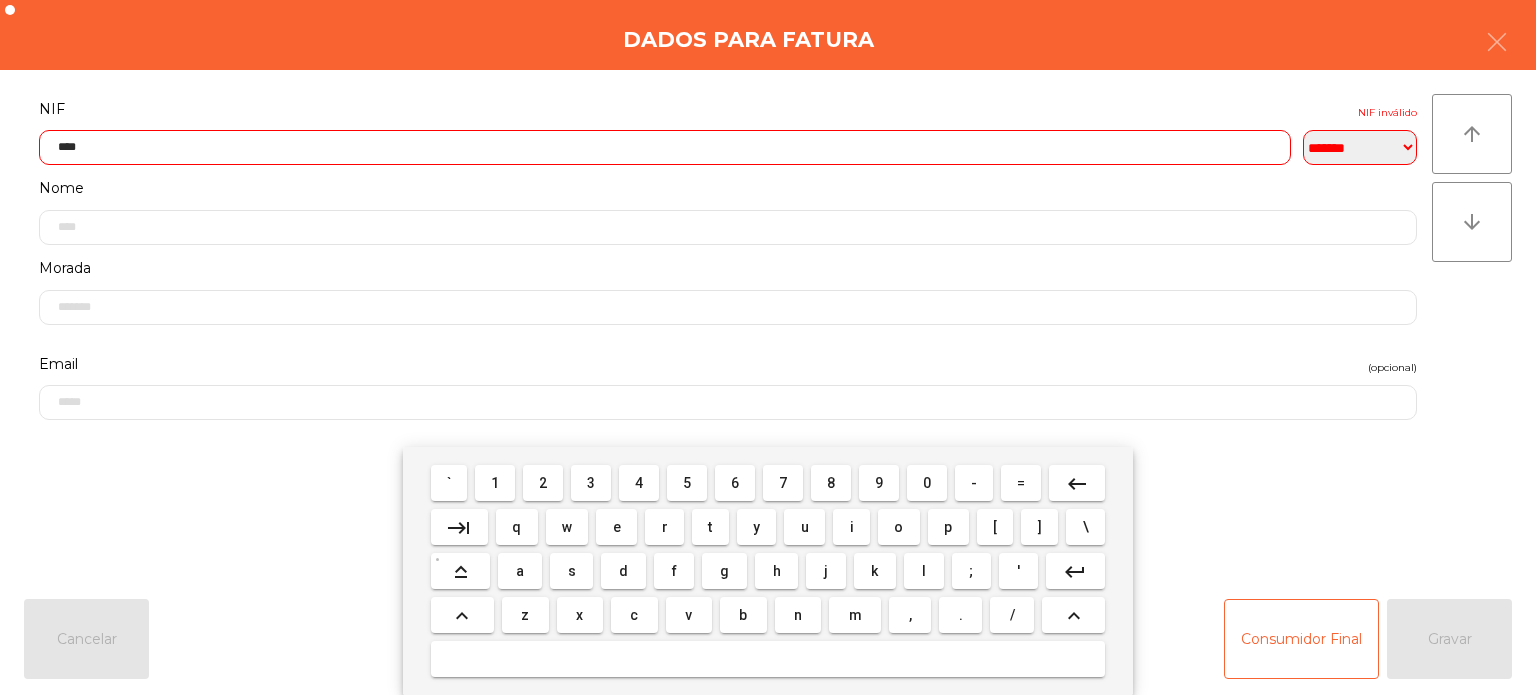 click on "2" at bounding box center [543, 483] 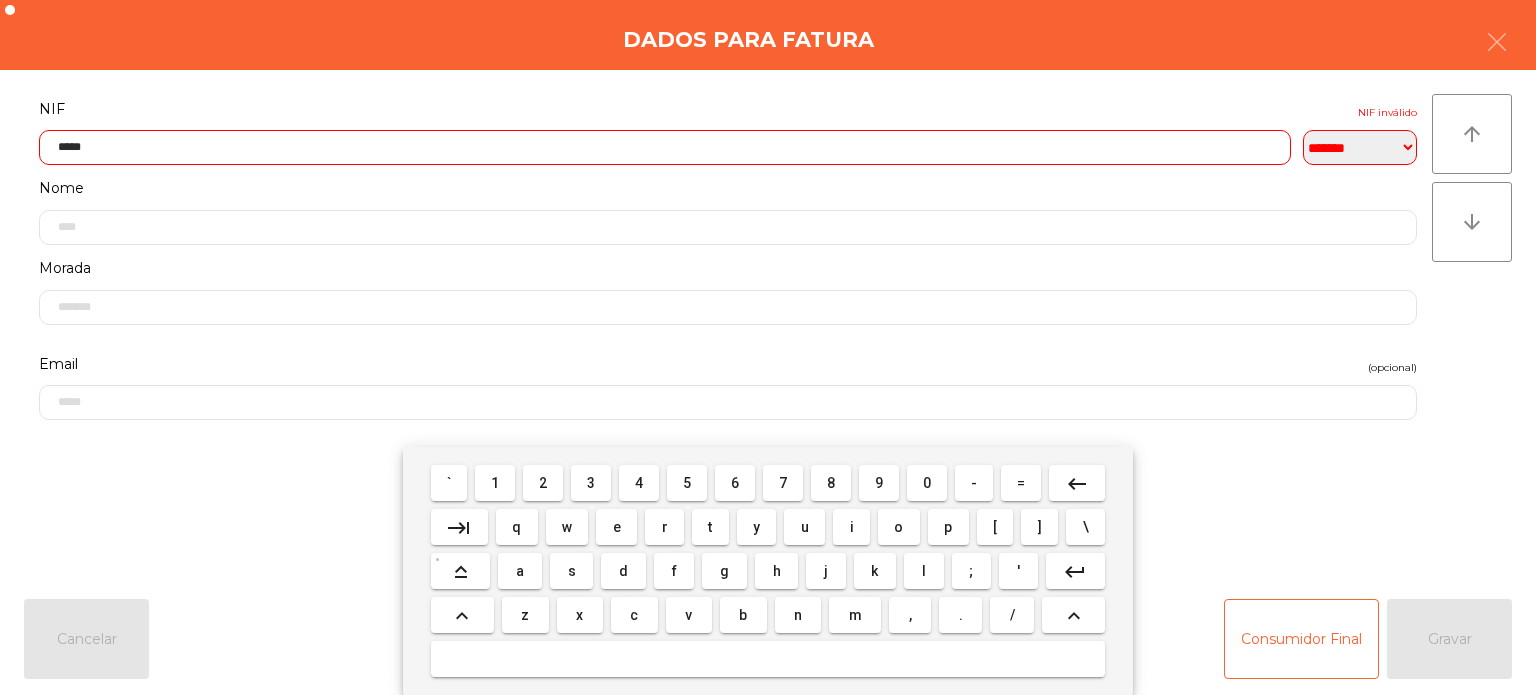 click on "5" at bounding box center [687, 483] 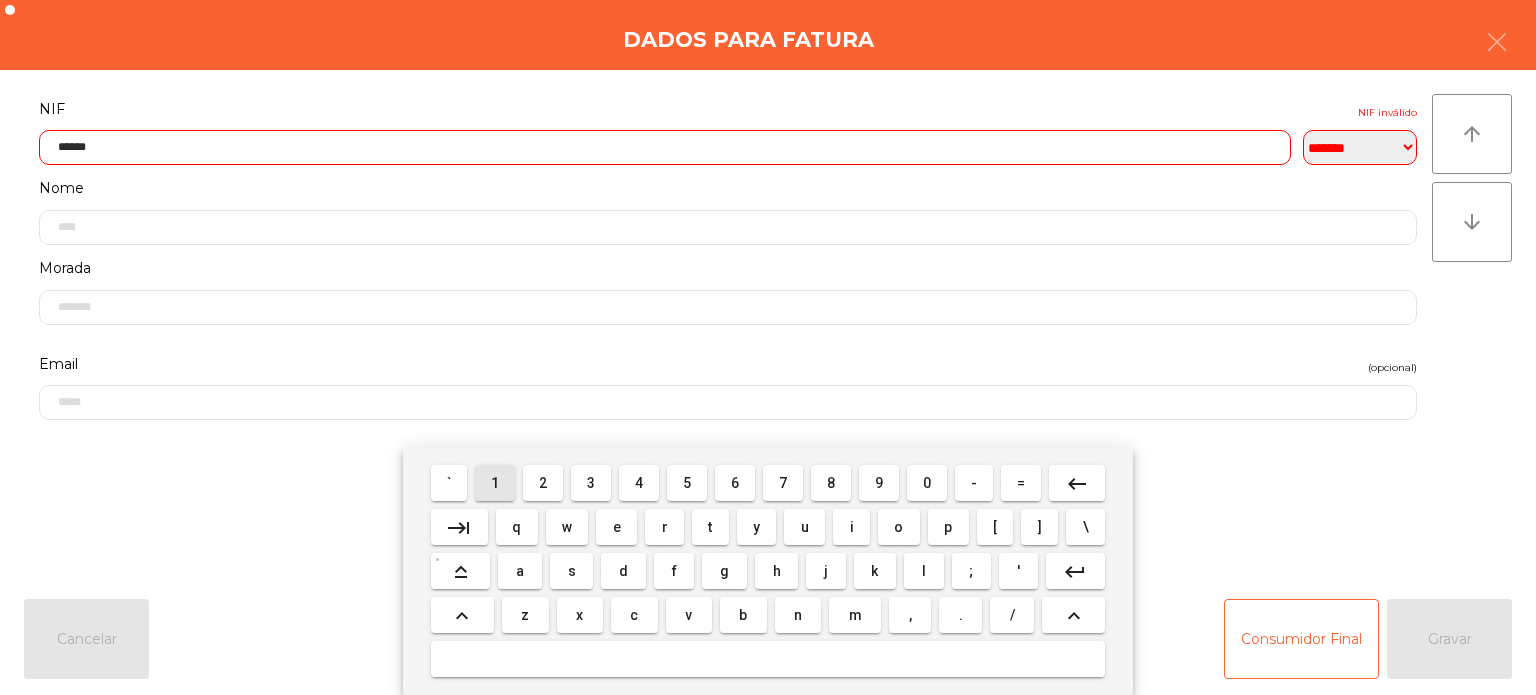click on "1" at bounding box center (495, 483) 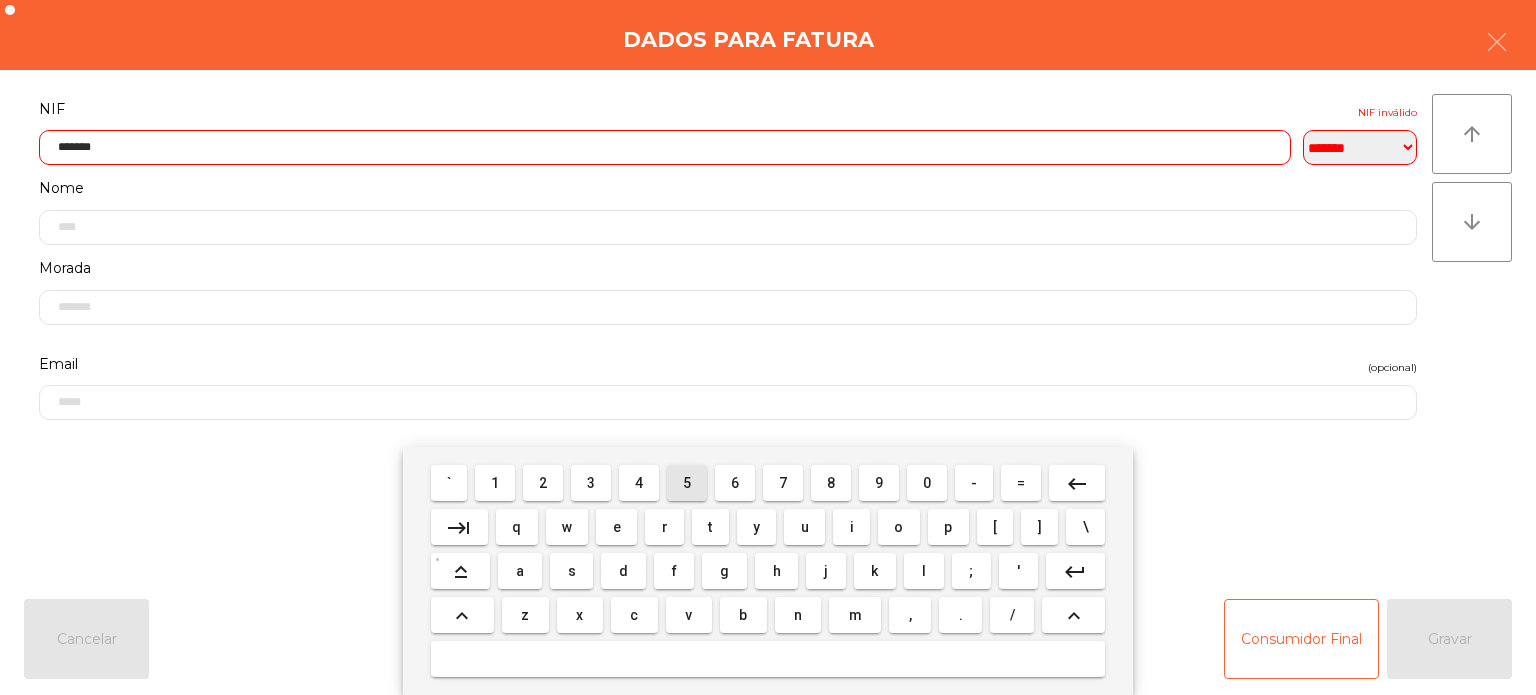 click on "5" at bounding box center (687, 483) 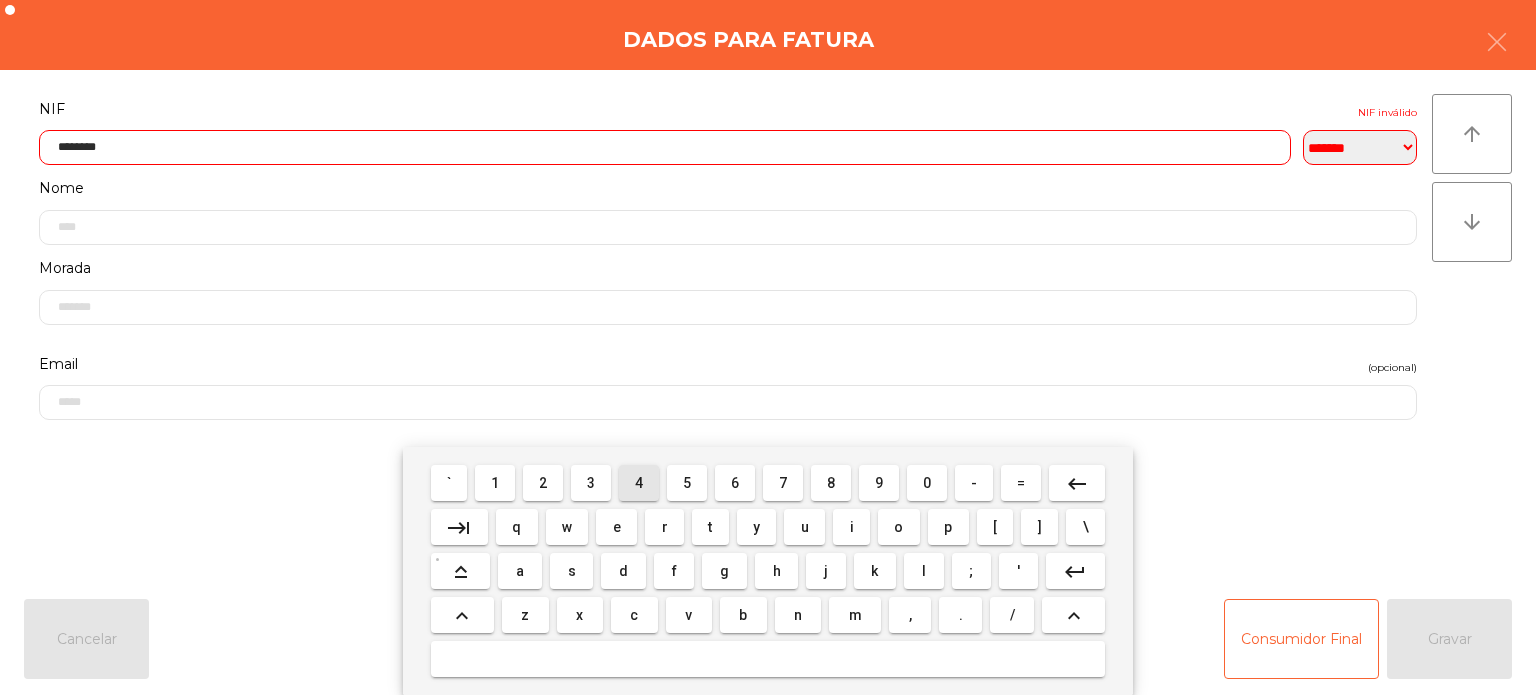 click on "4" at bounding box center [639, 483] 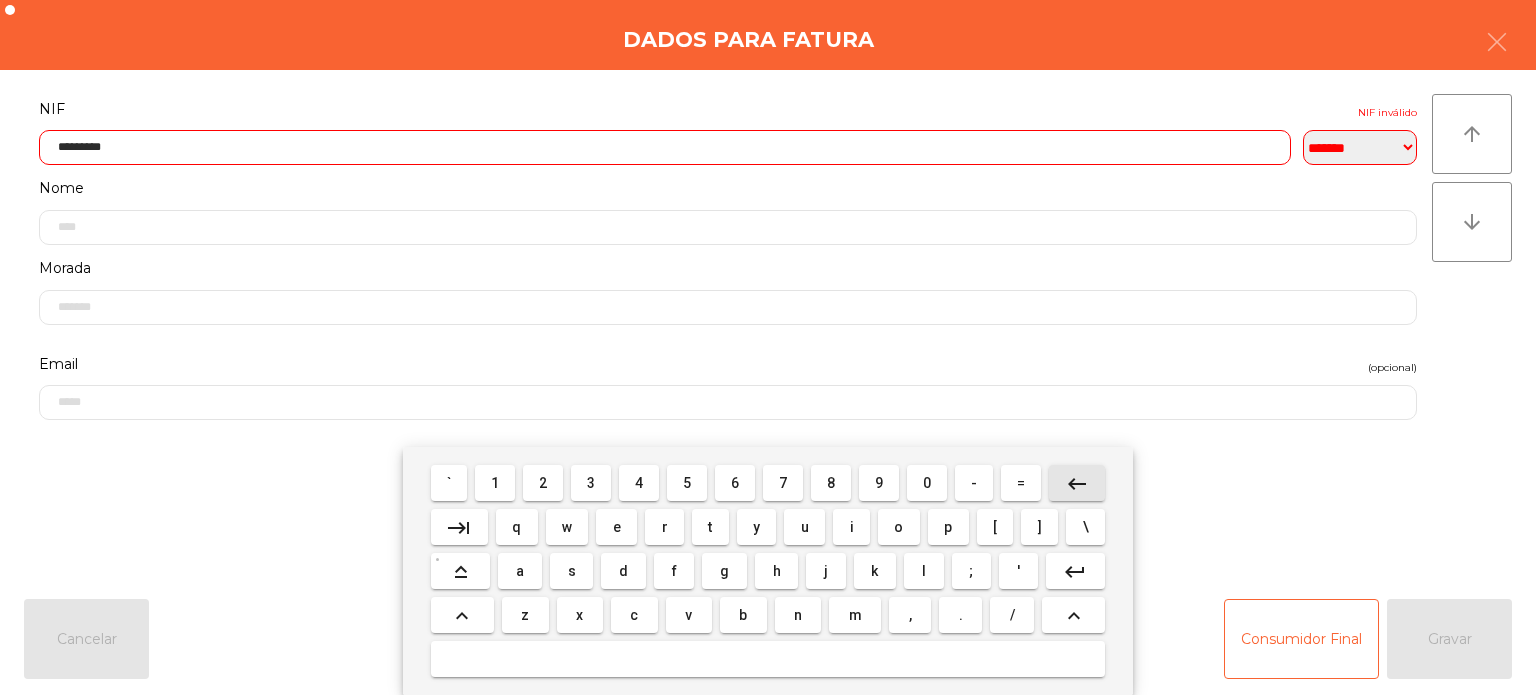 click on "keyboard_backspace" at bounding box center [1077, 483] 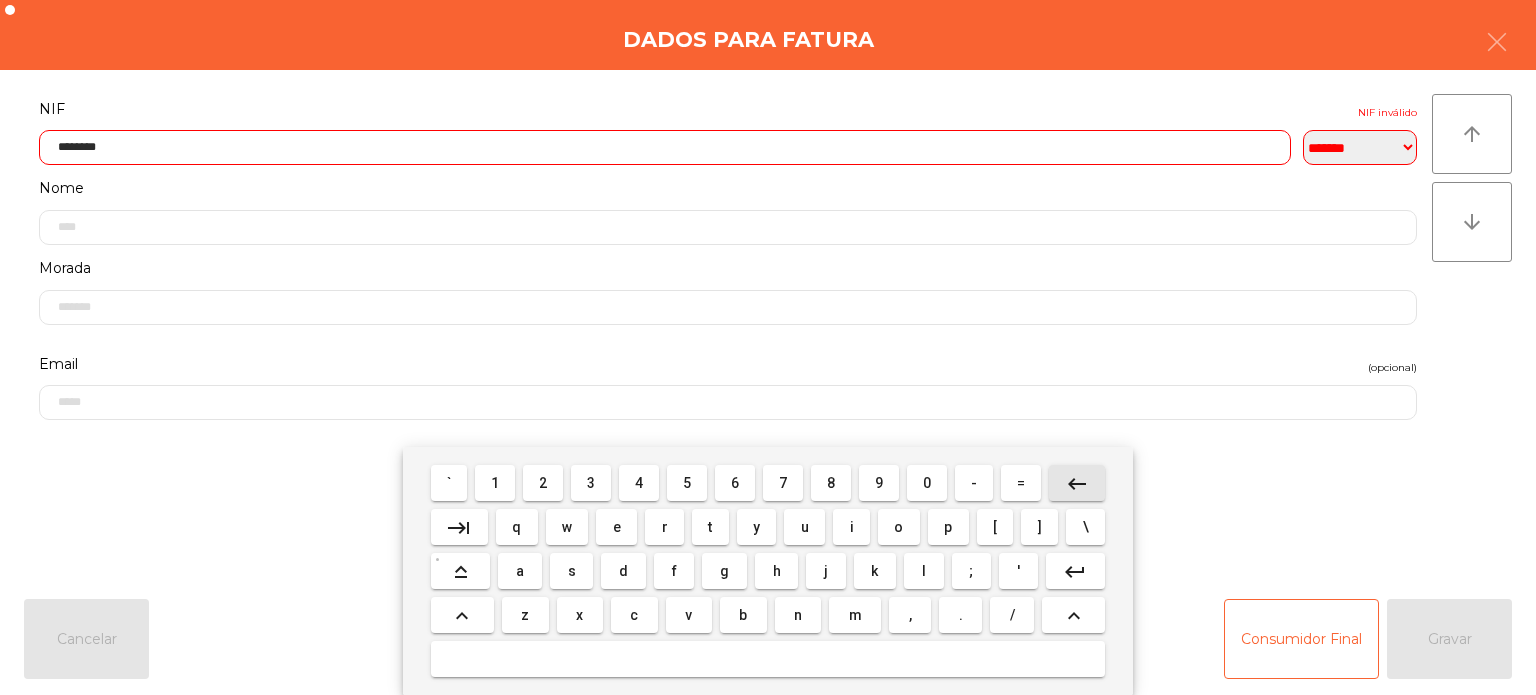 click on "keyboard_backspace" at bounding box center (1077, 483) 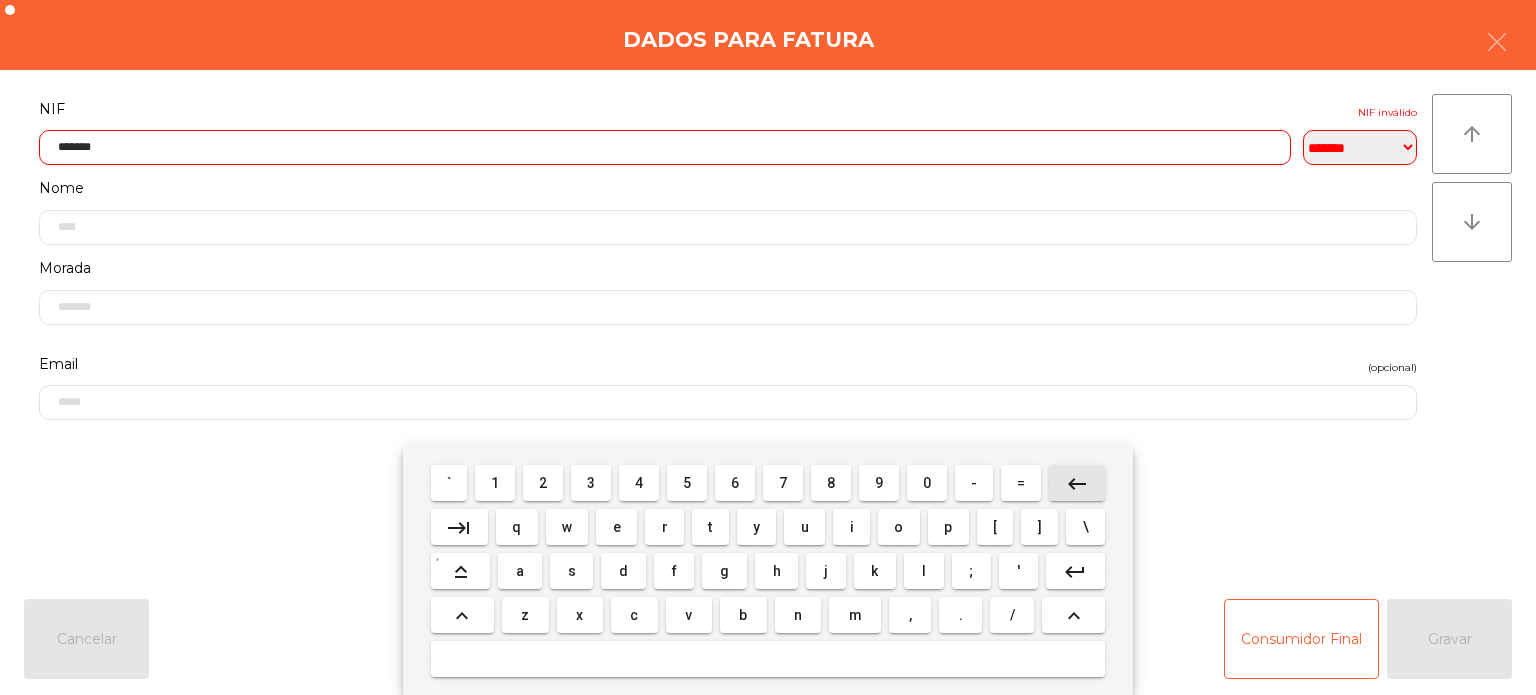 click on "keyboard_backspace" at bounding box center [1077, 484] 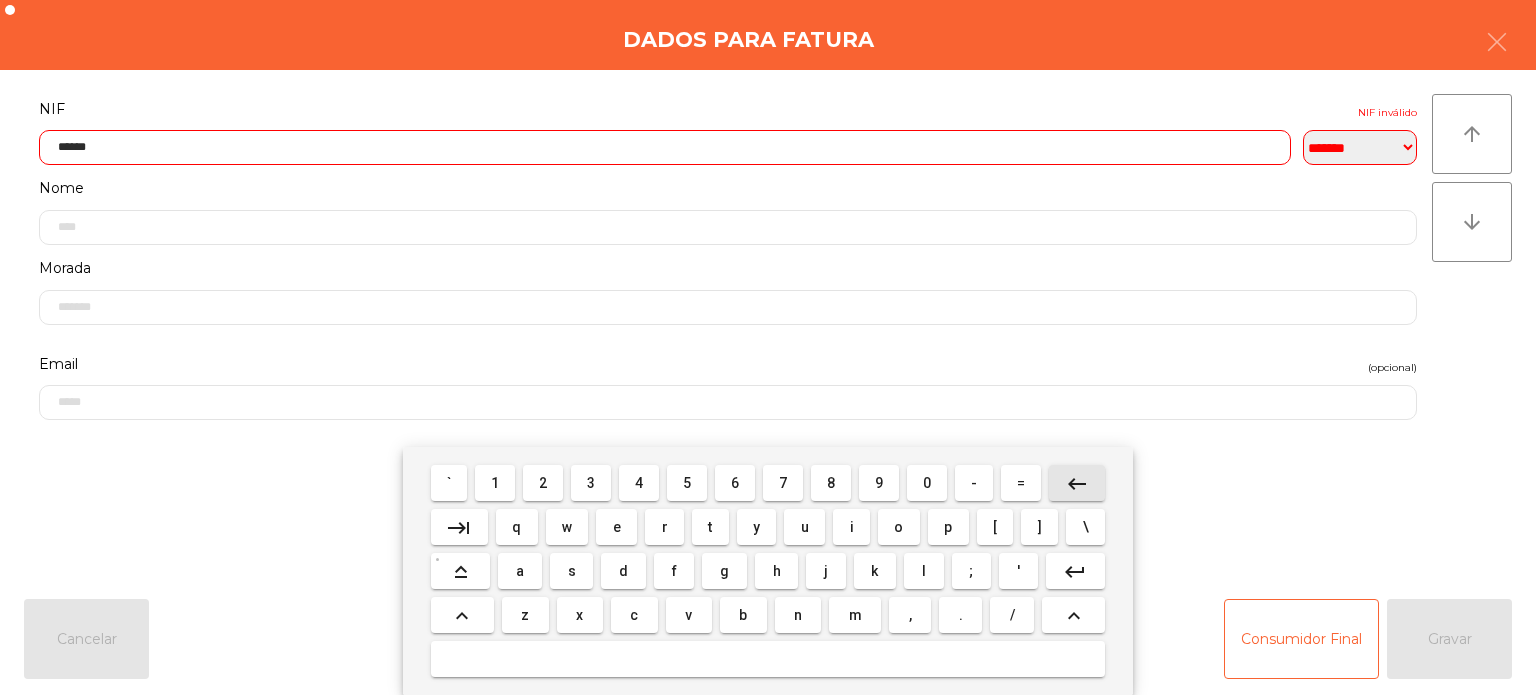 click on "keyboard_backspace" at bounding box center [1077, 484] 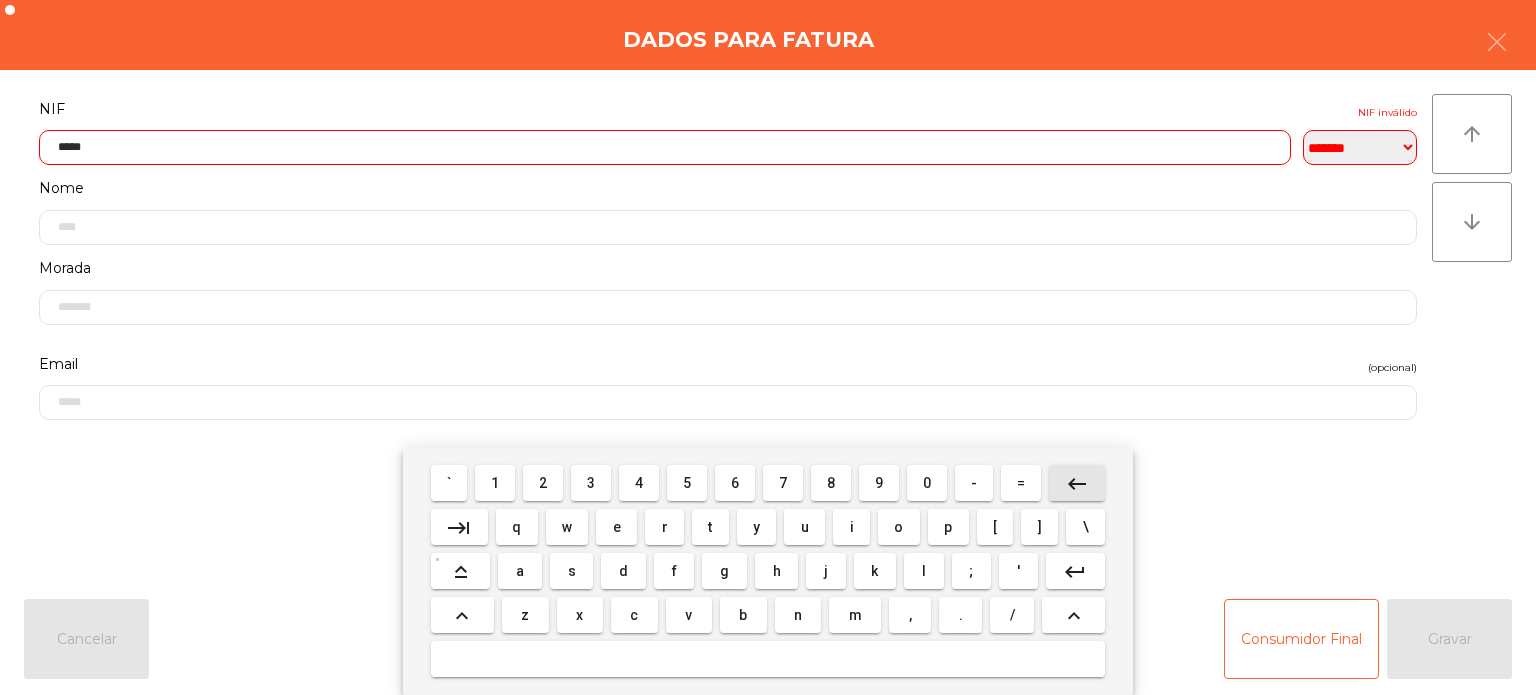 click on "keyboard_backspace" at bounding box center (1077, 483) 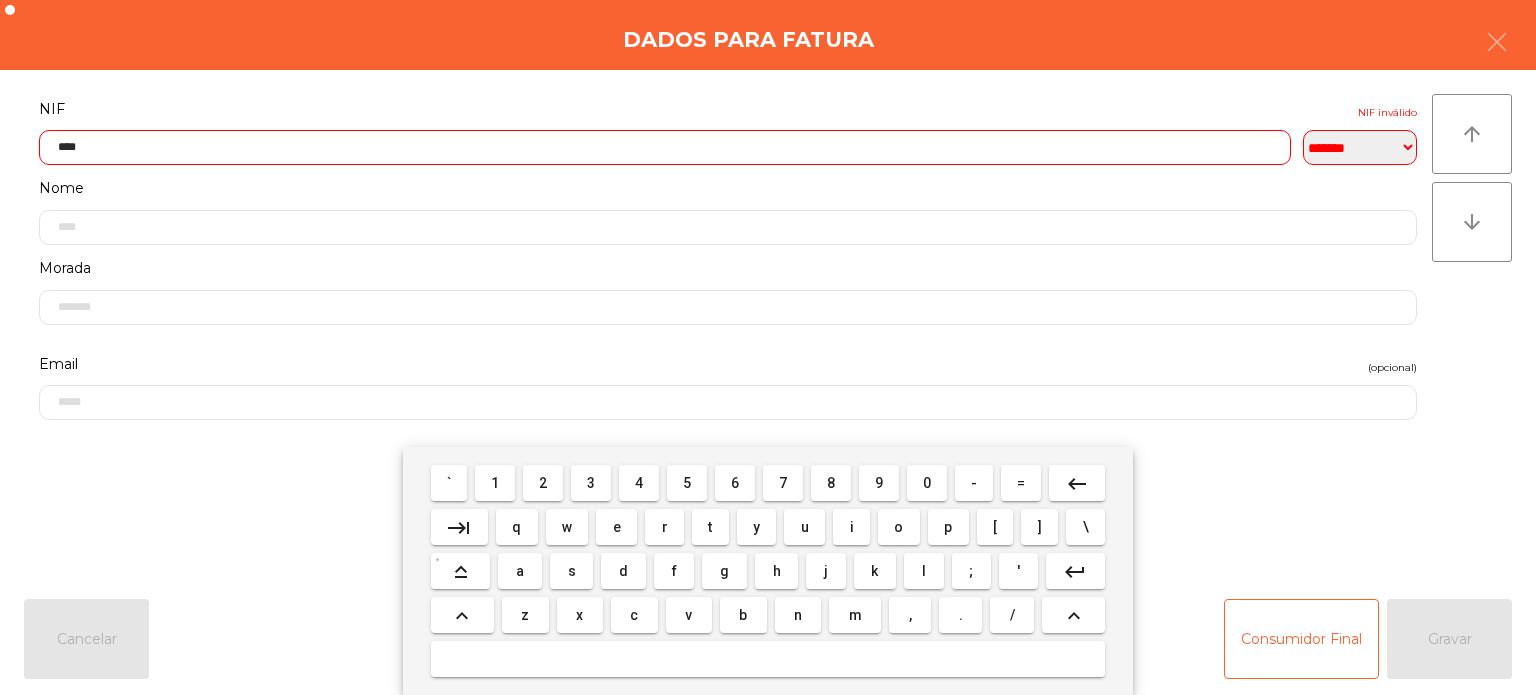 click on "2" at bounding box center [543, 483] 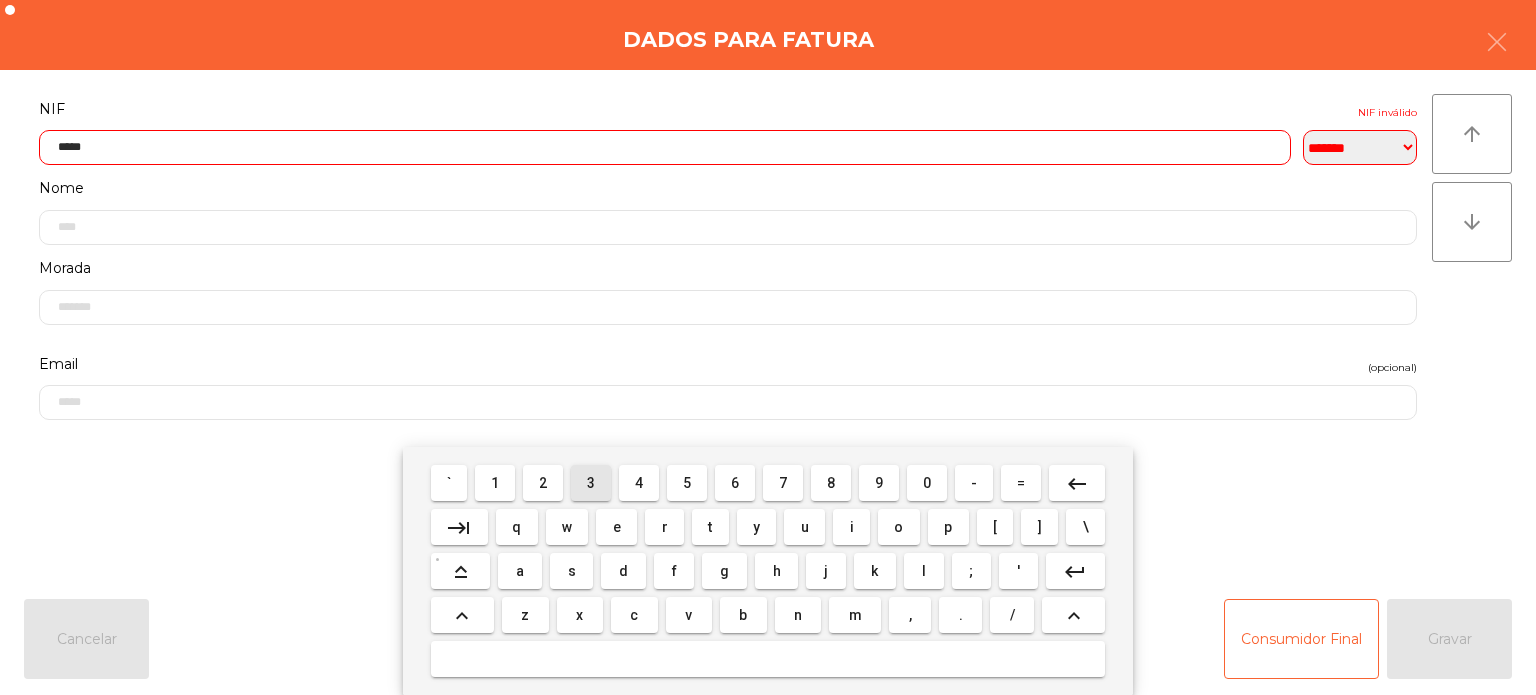 click on "3" at bounding box center (591, 483) 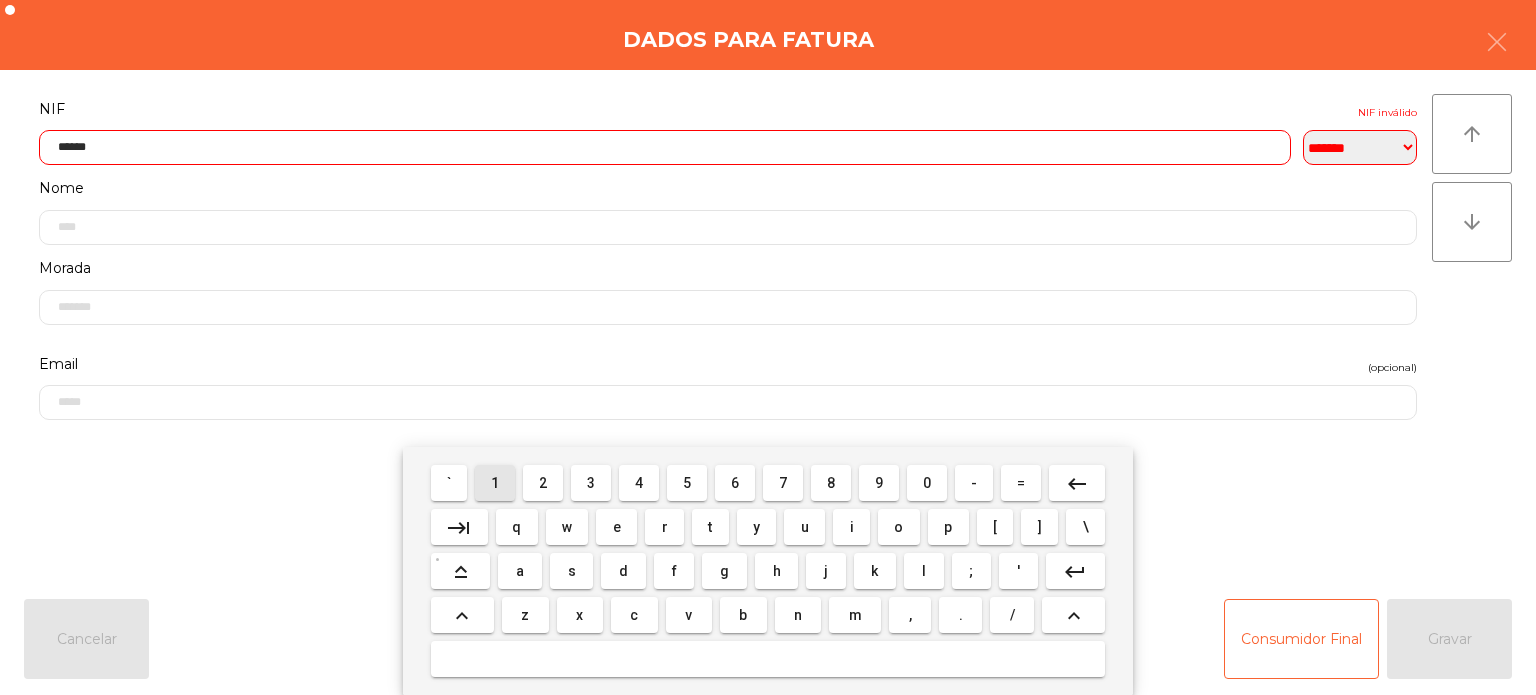 click on "1" at bounding box center (495, 483) 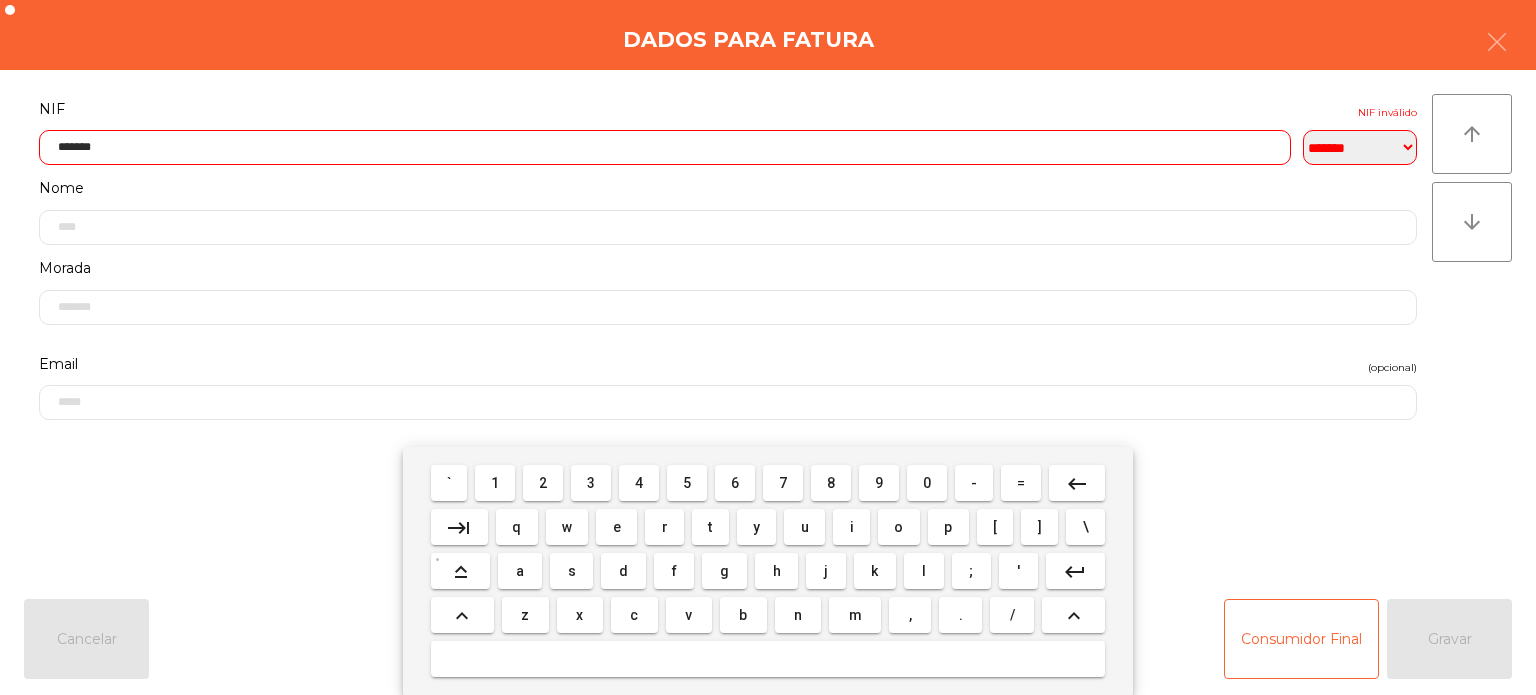 click on "5" at bounding box center (687, 483) 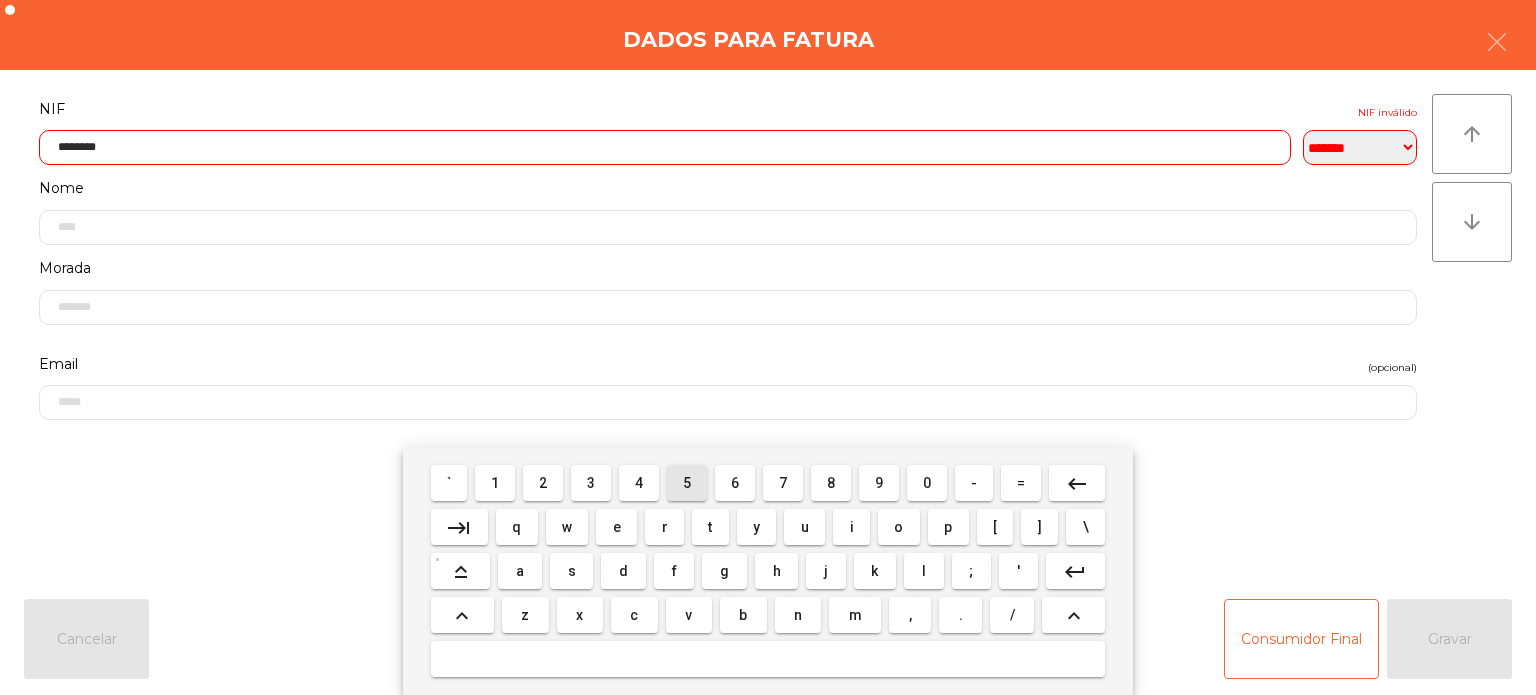 click on "4" at bounding box center [639, 483] 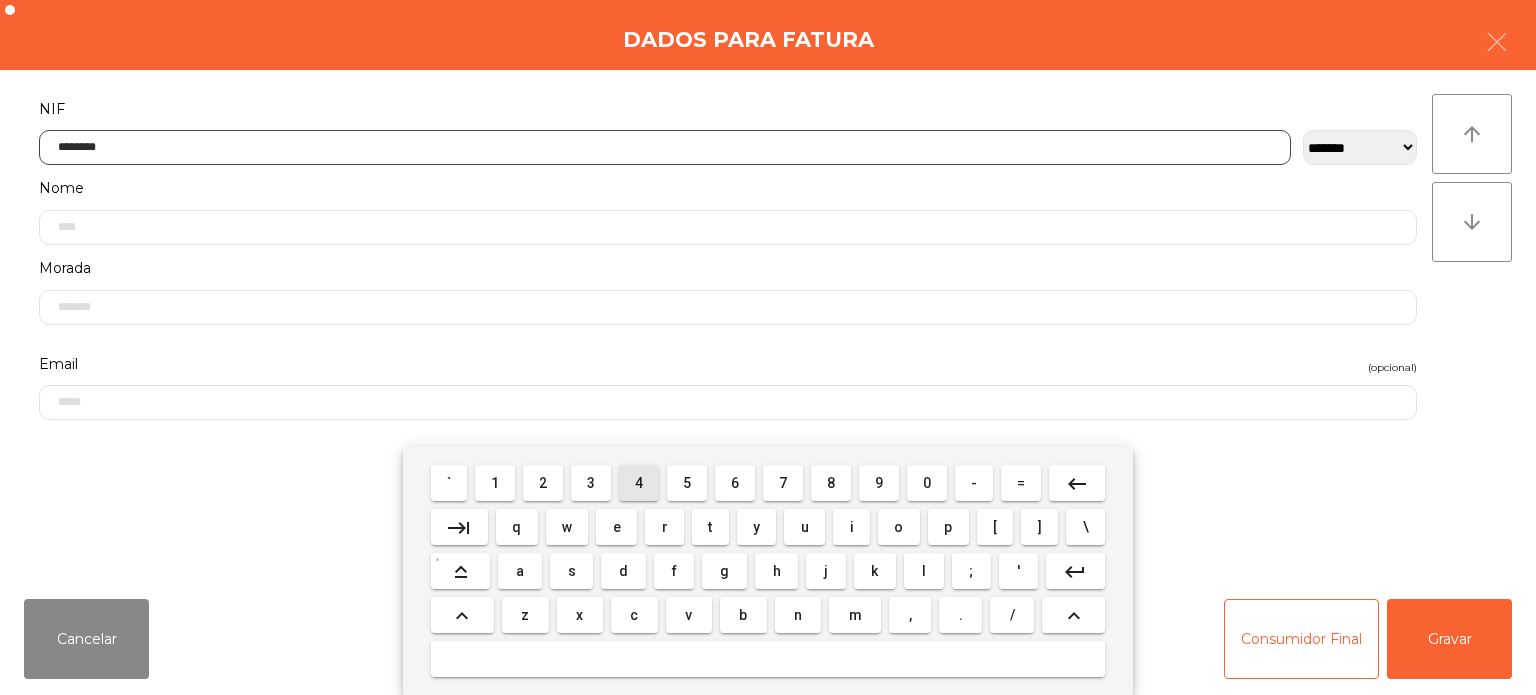 type on "*********" 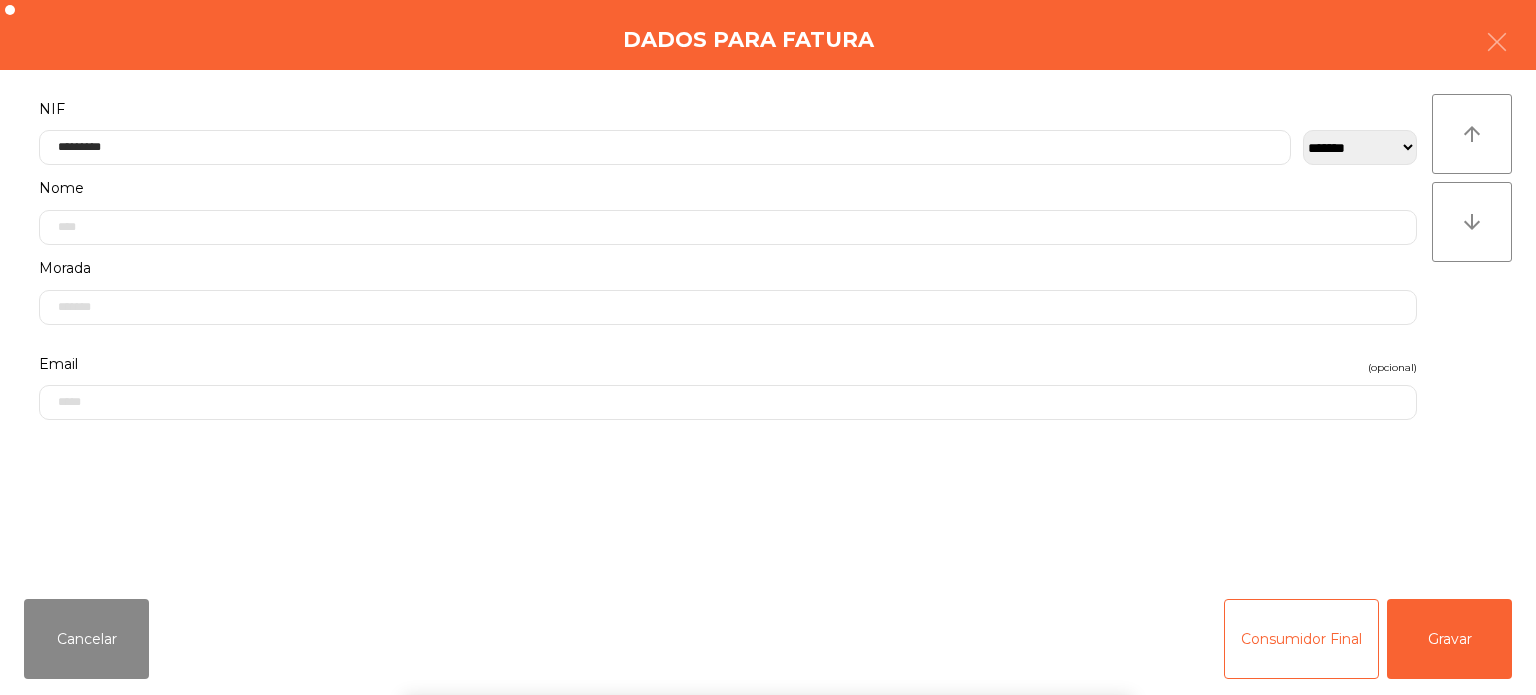 click on "**********" 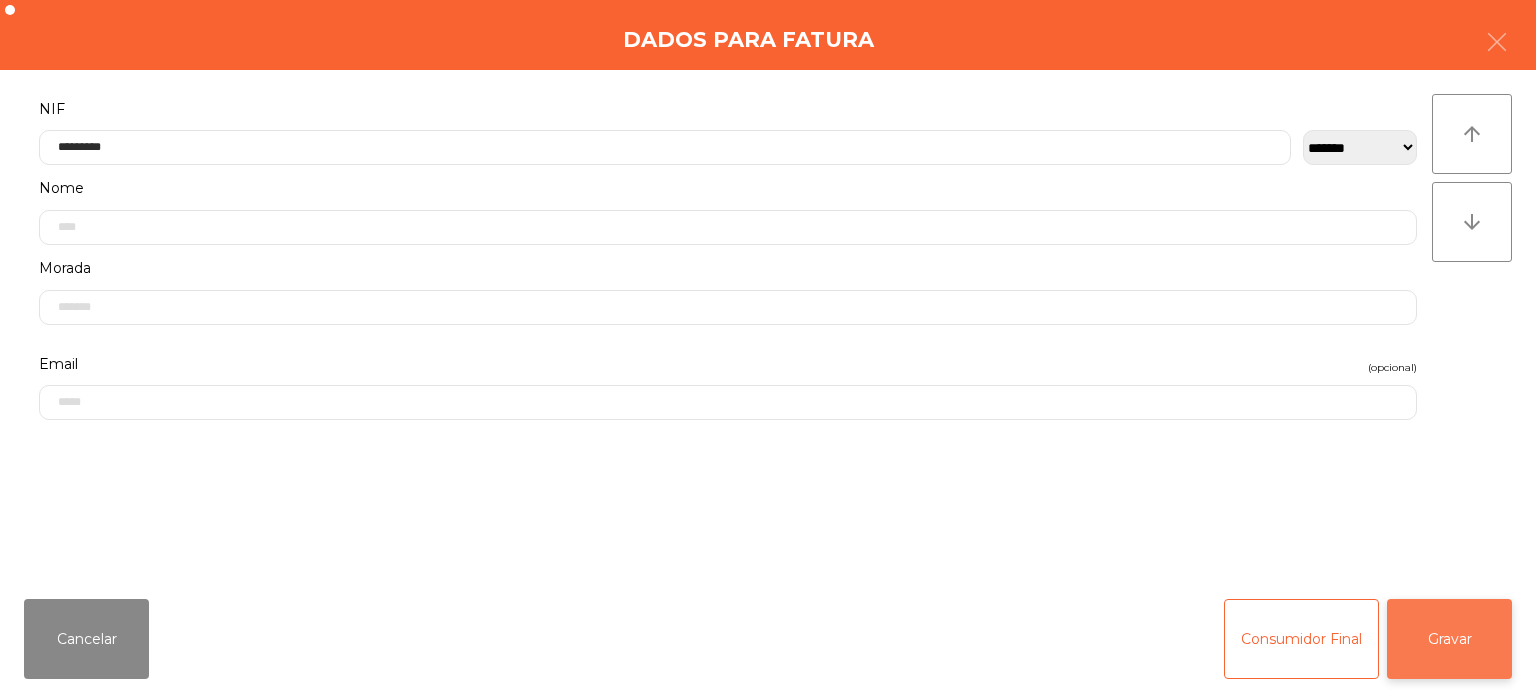 click on "Gravar" 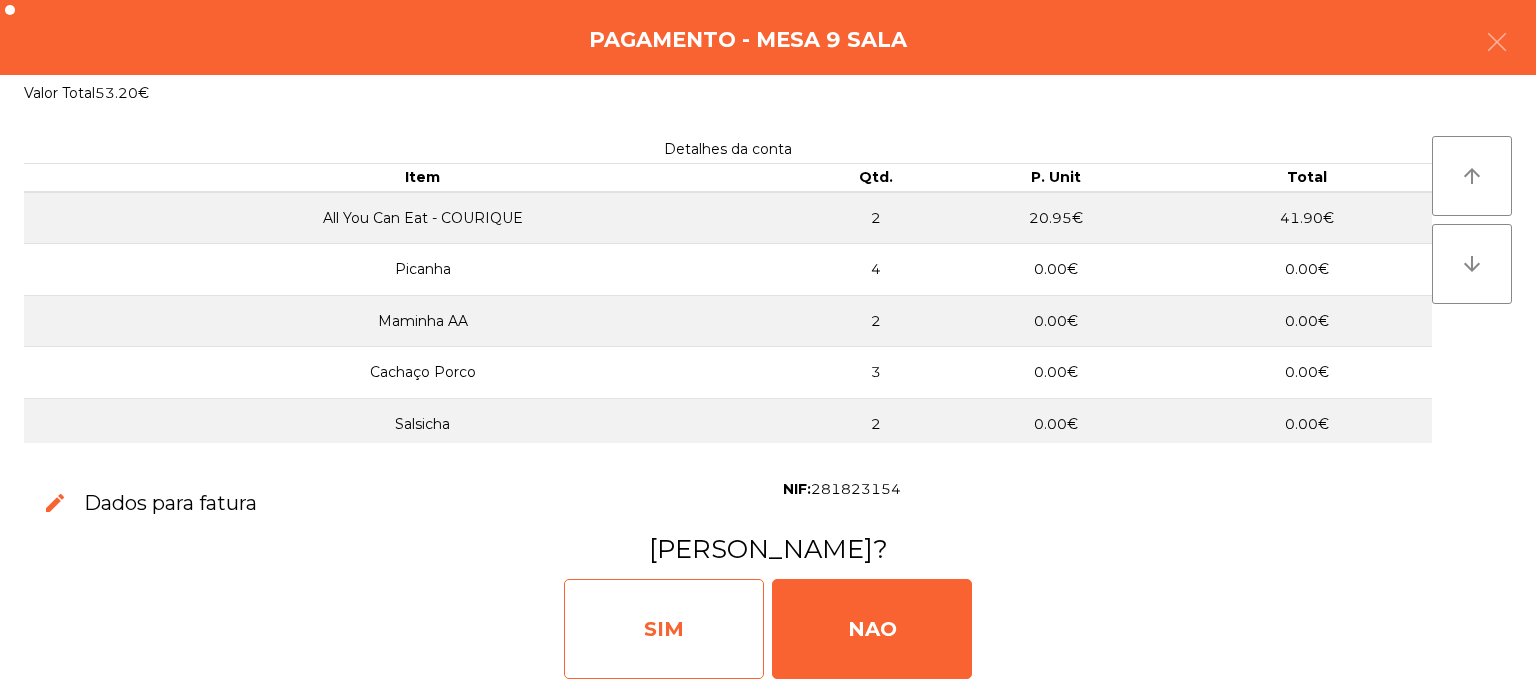click on "SIM" 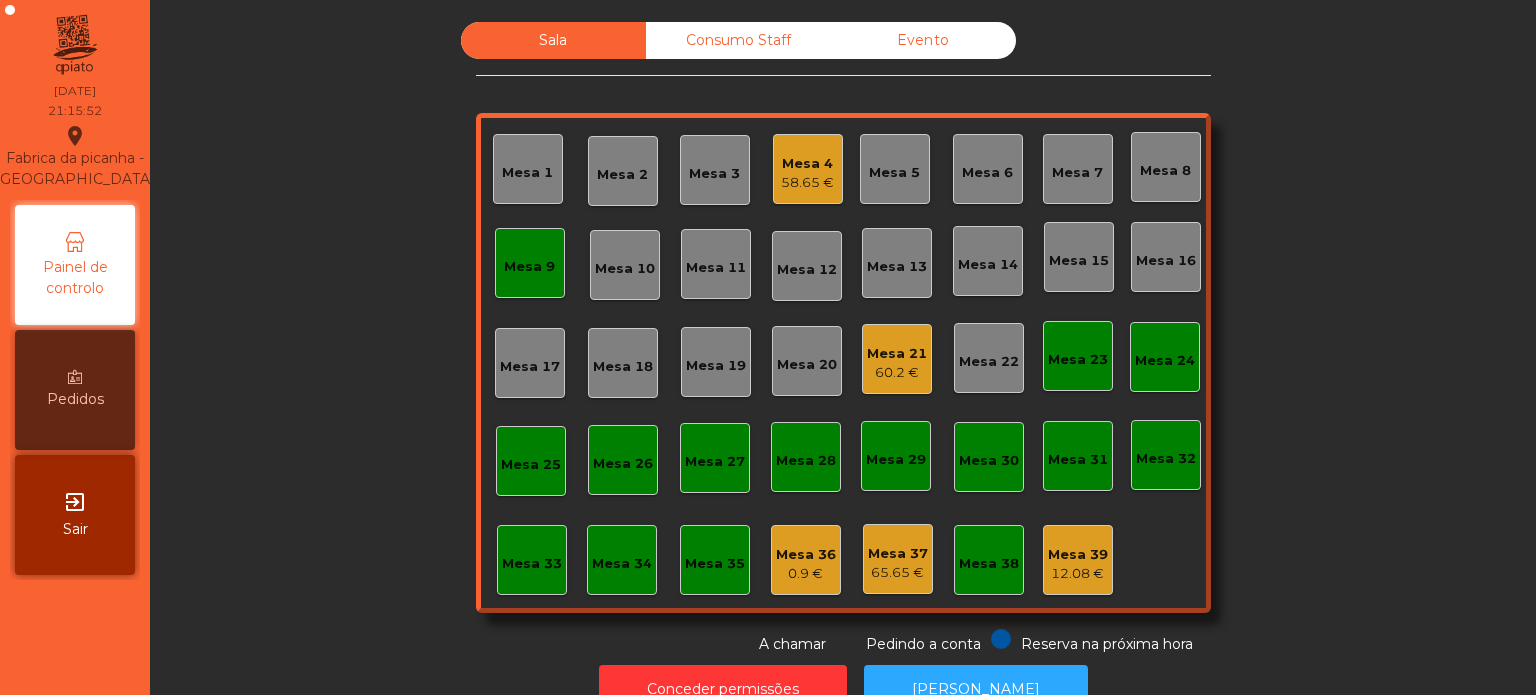 click on "Mesa 9" 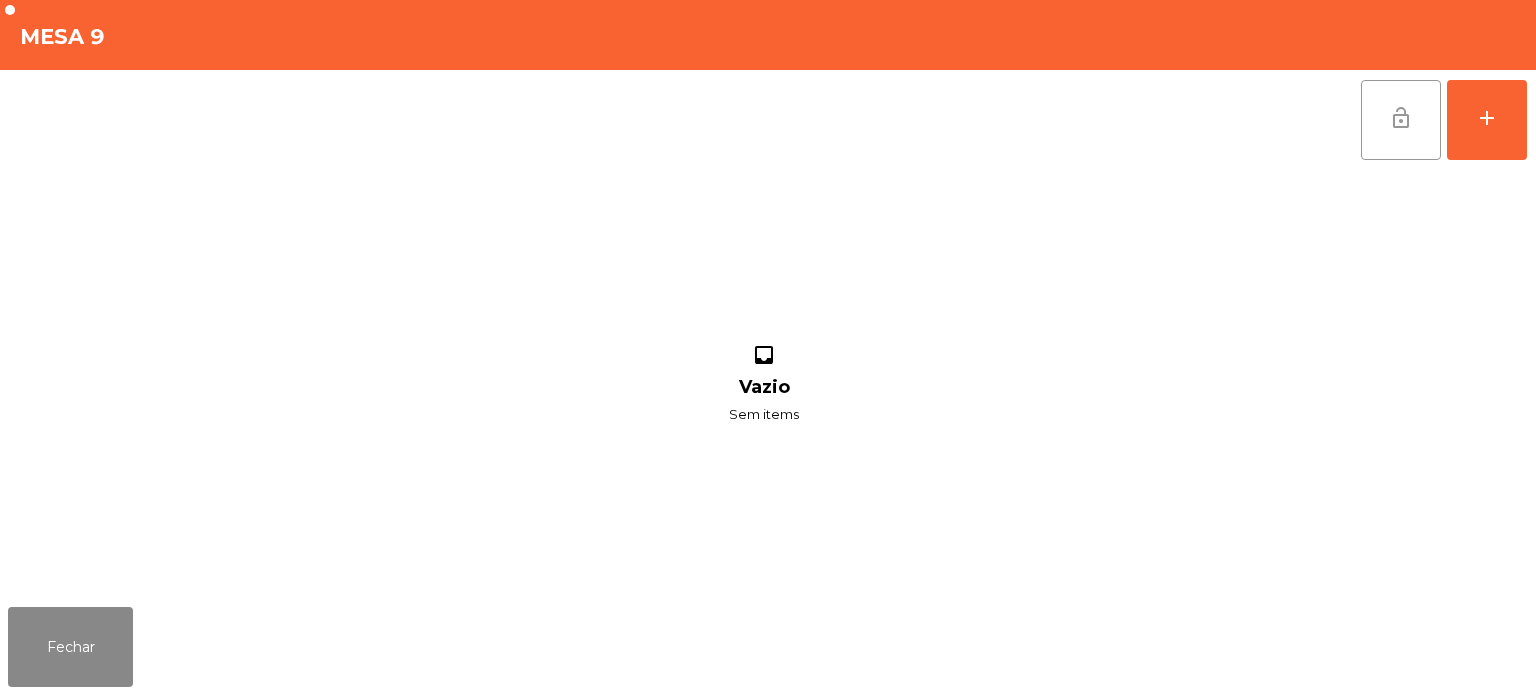 click on "lock_open" 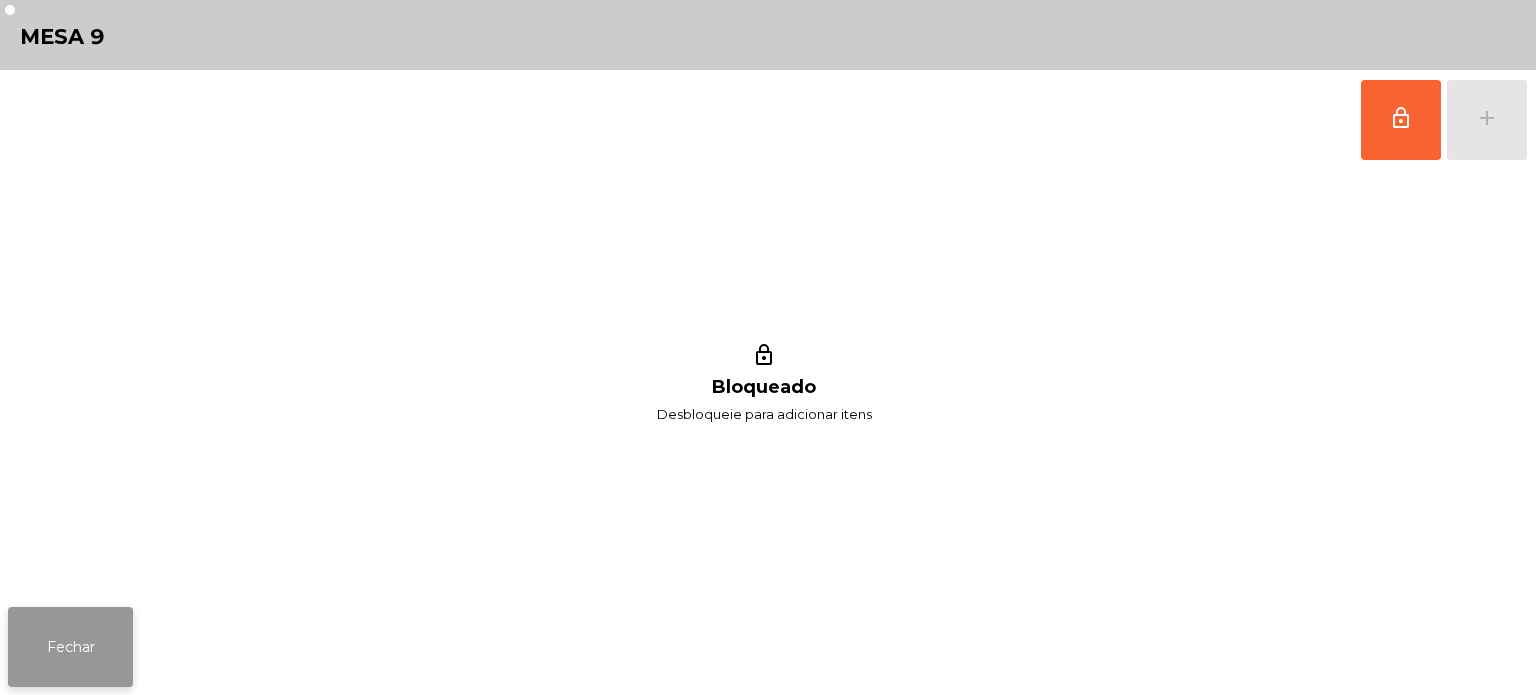 click on "Fechar" 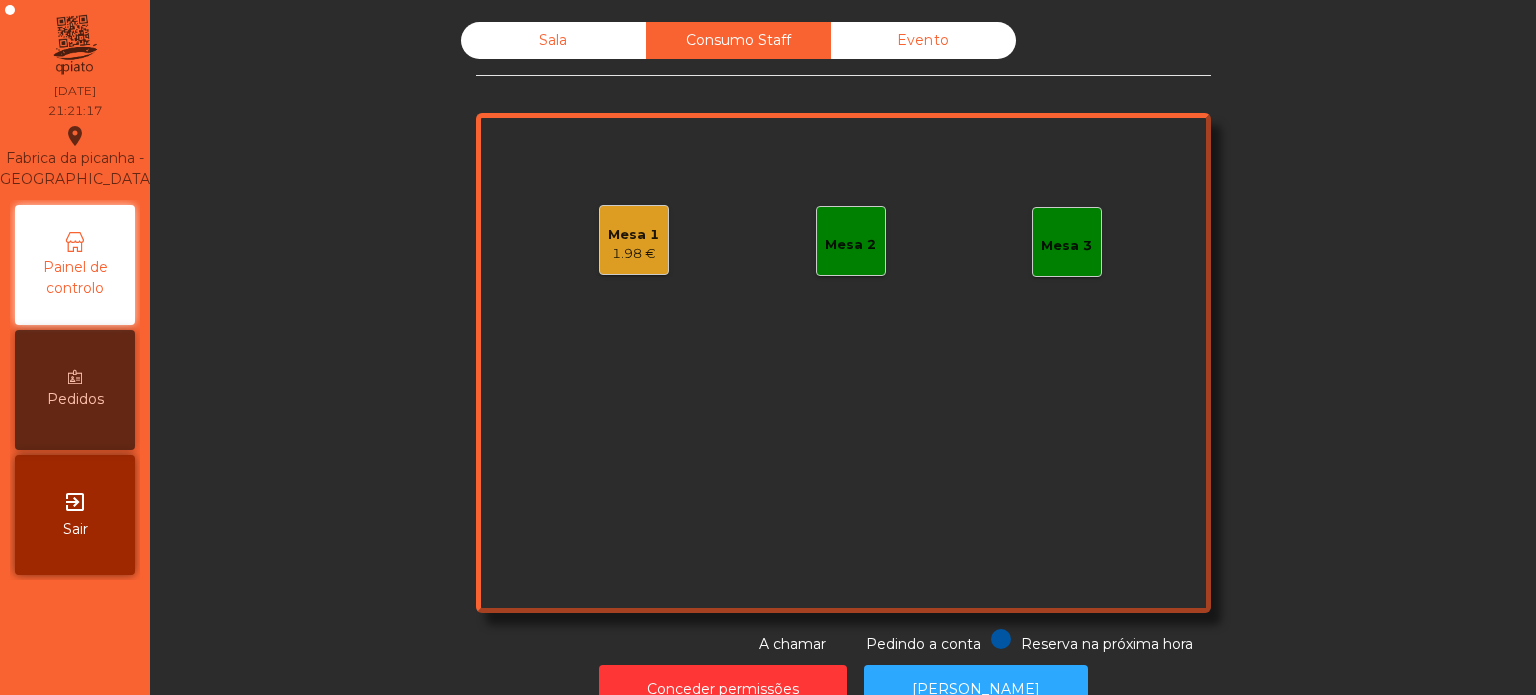 click on "Sala" 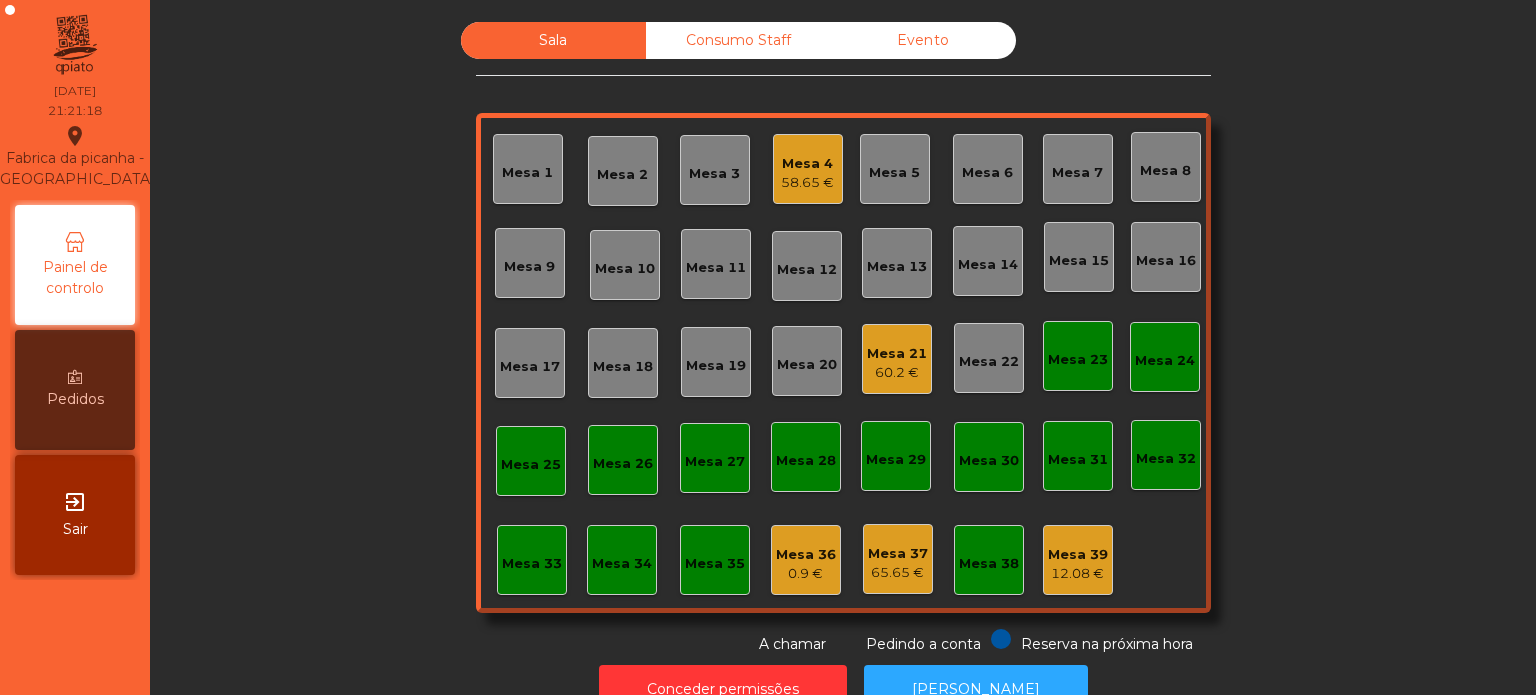 click on "Mesa 36" 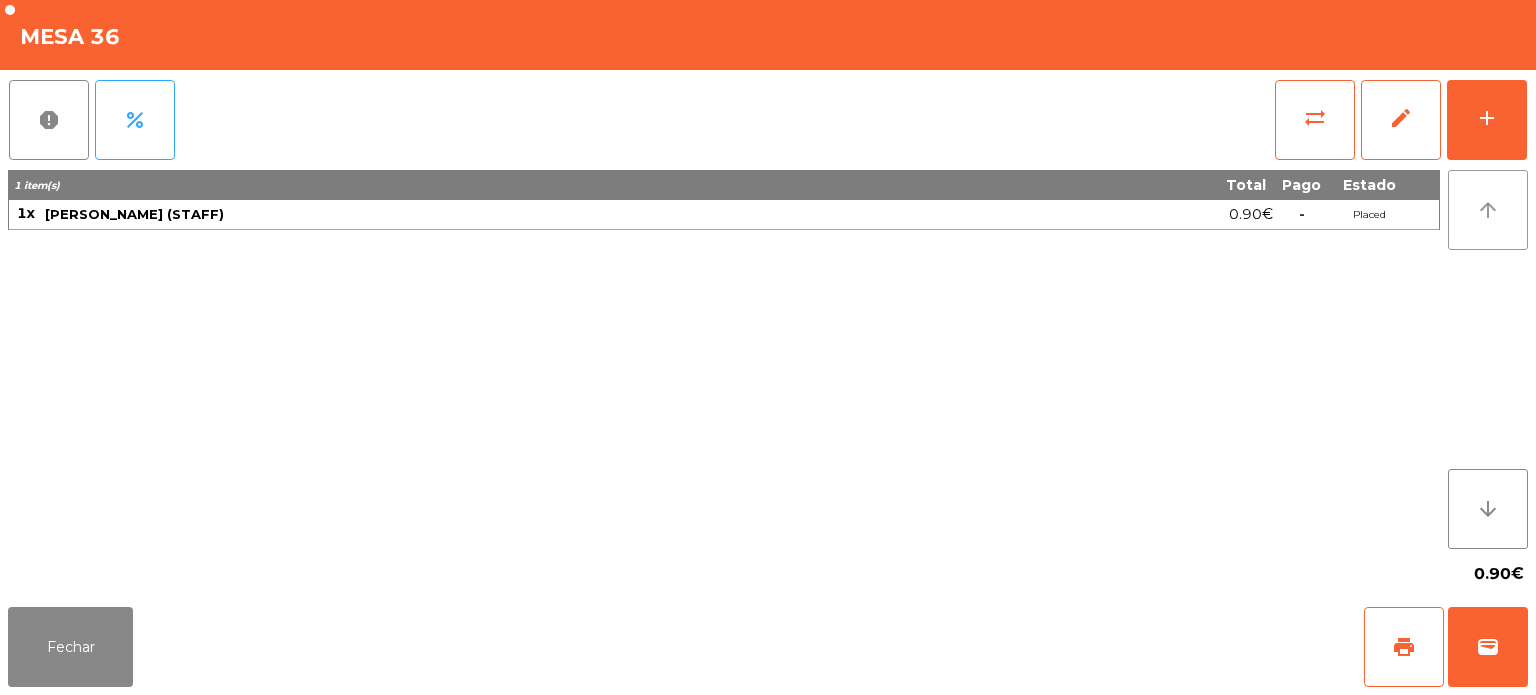 click on "arrow_upward" 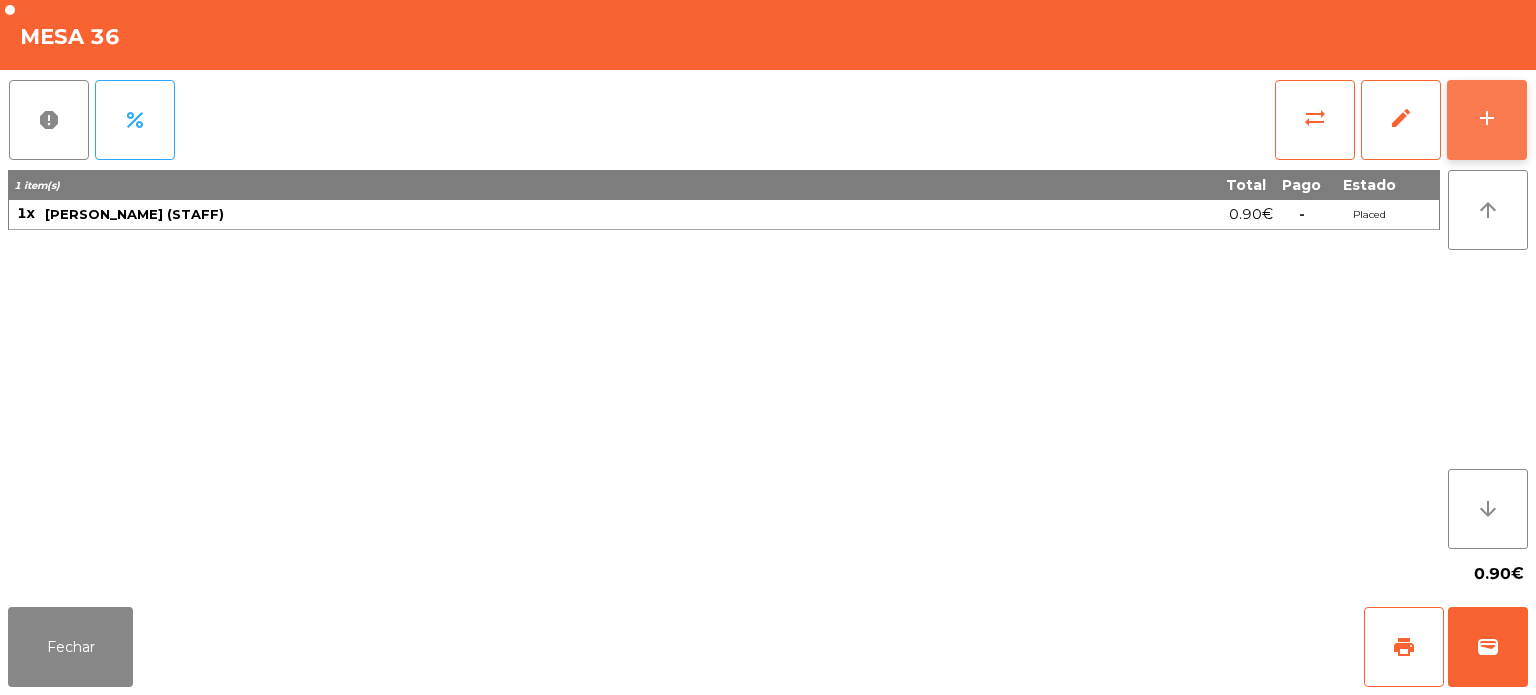 click on "add" 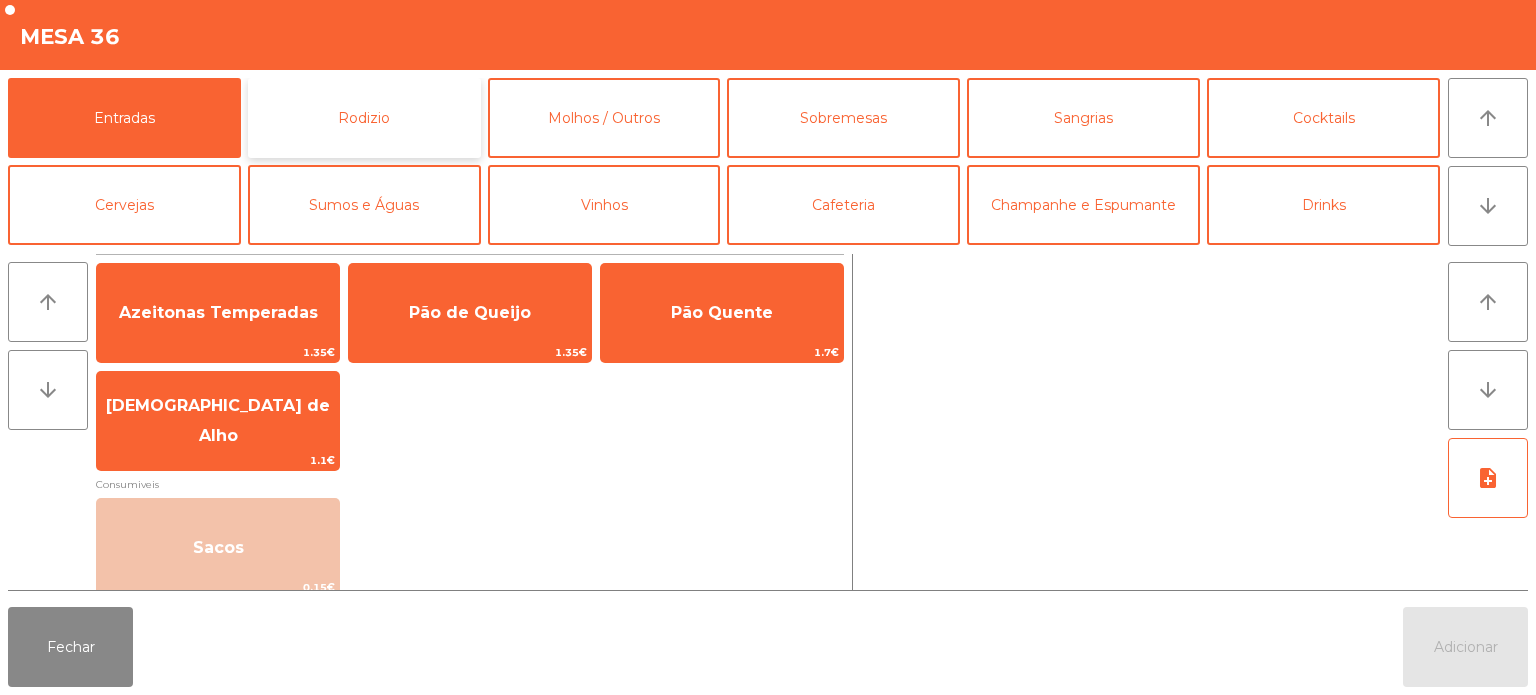 click on "Rodizio" 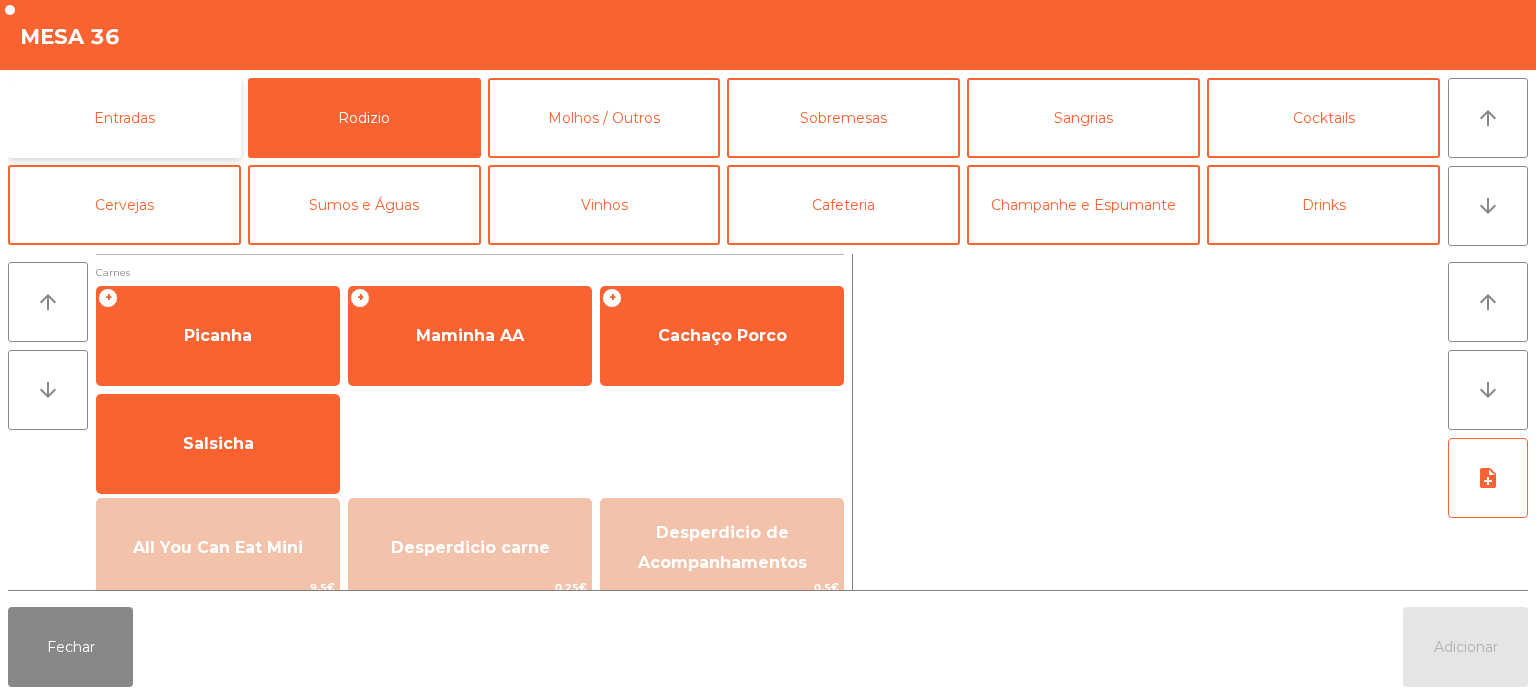 click on "Entradas" 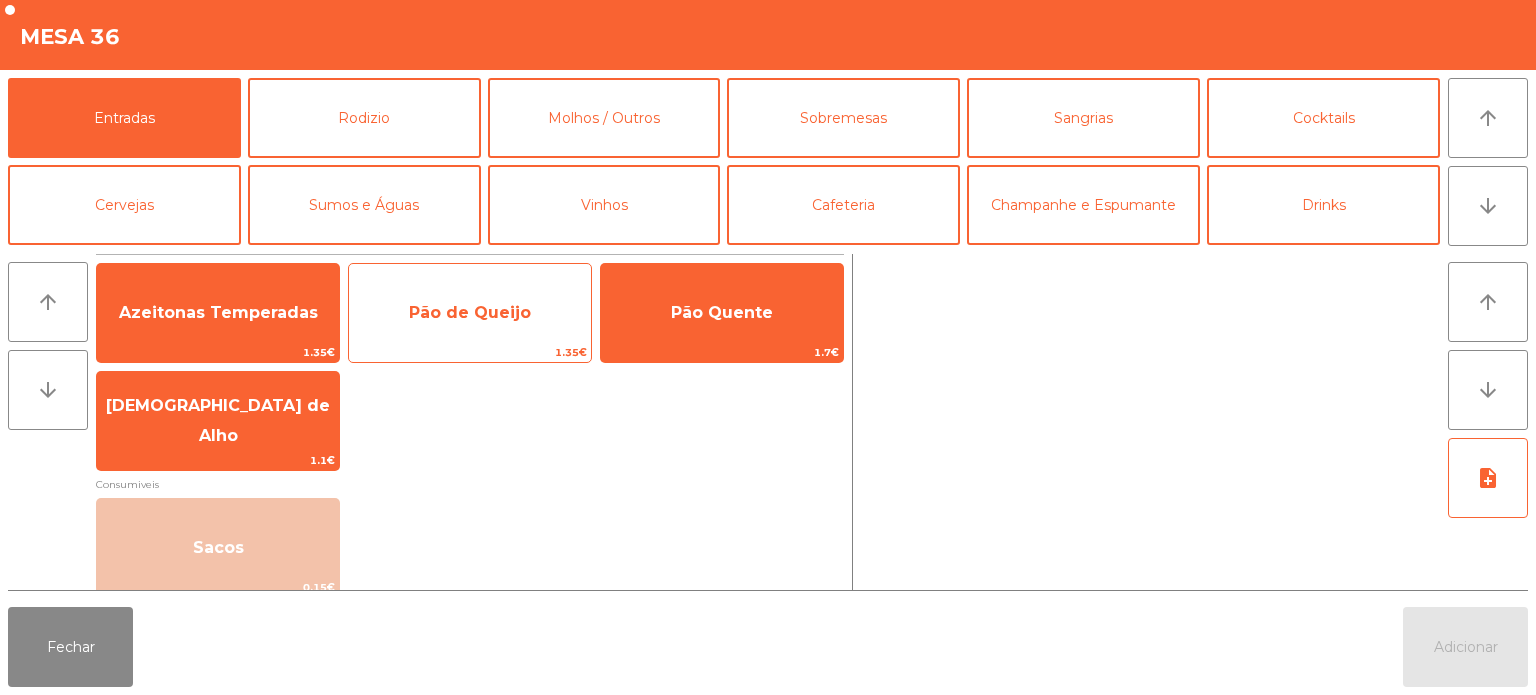 click on "Pão de Queijo" 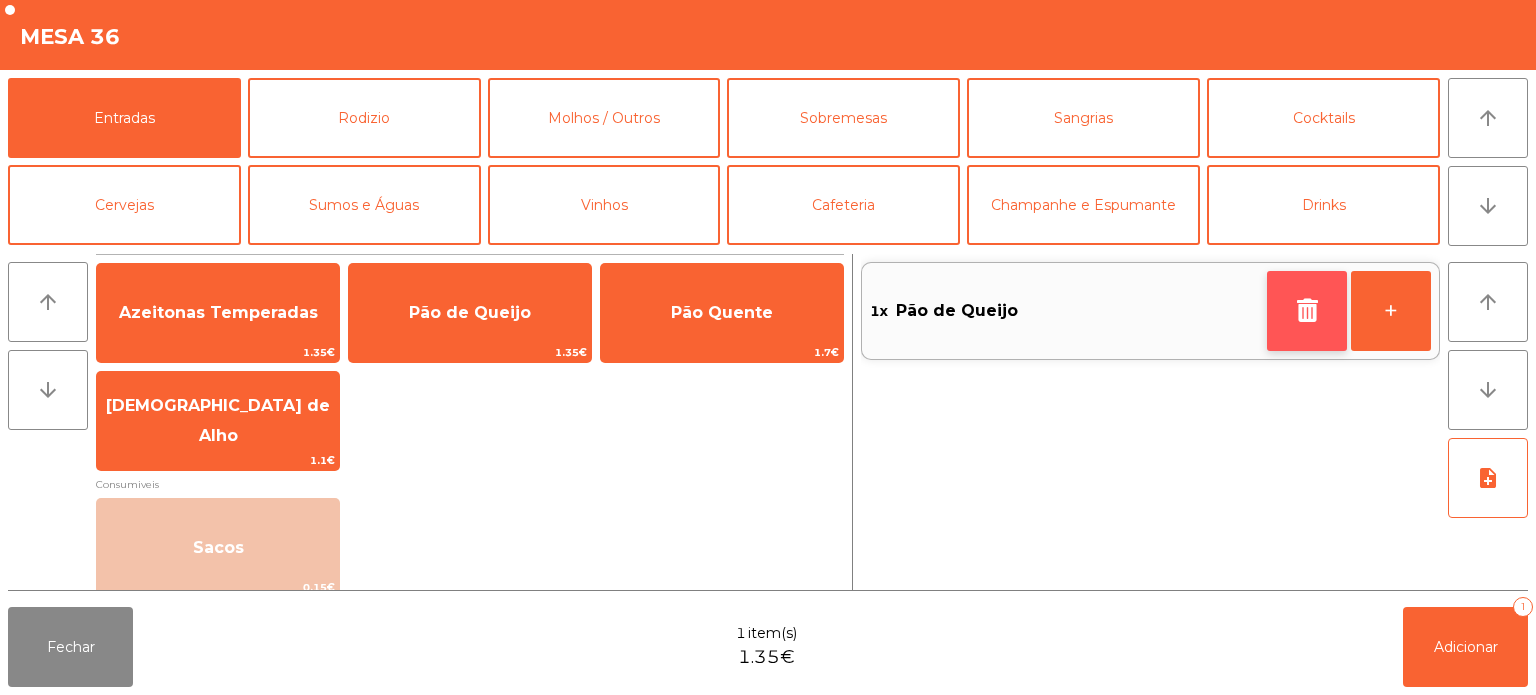 click 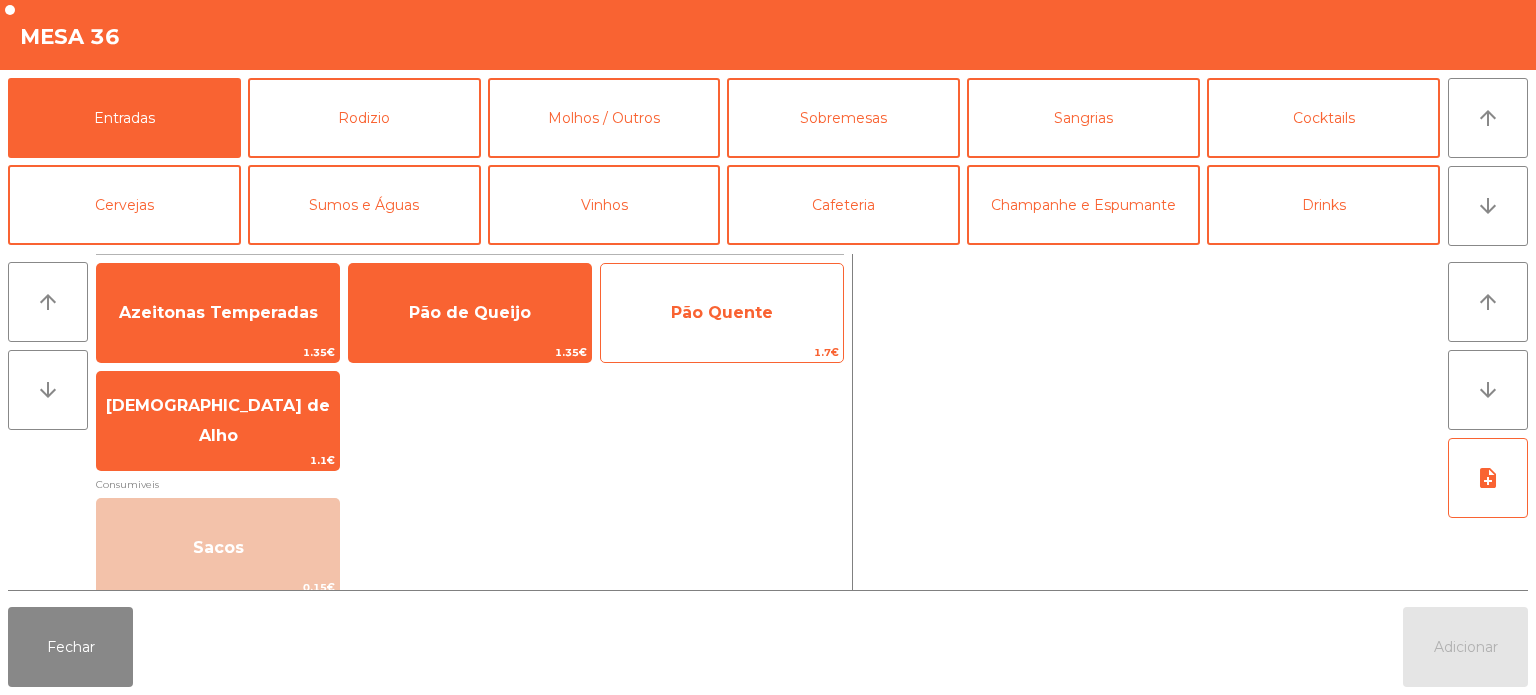 click on "1.7€" 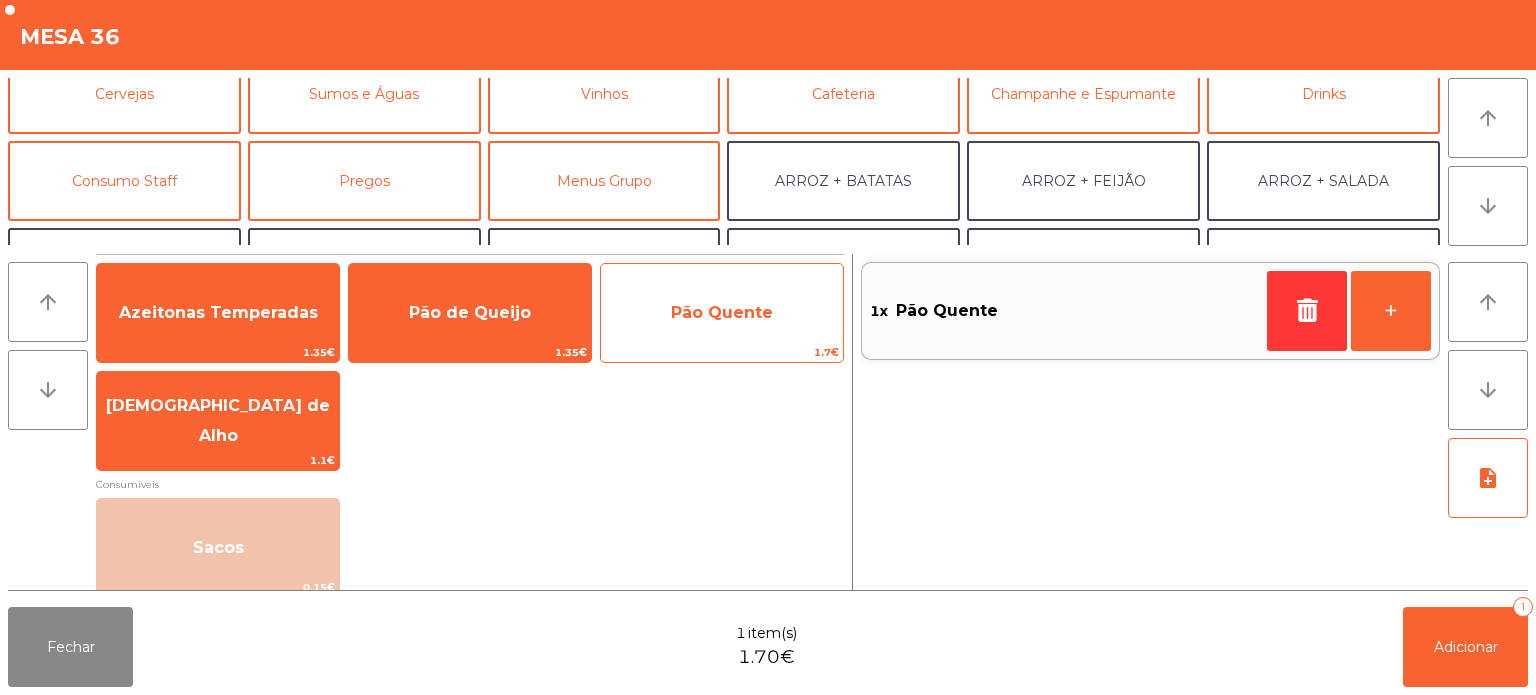 scroll, scrollTop: 110, scrollLeft: 0, axis: vertical 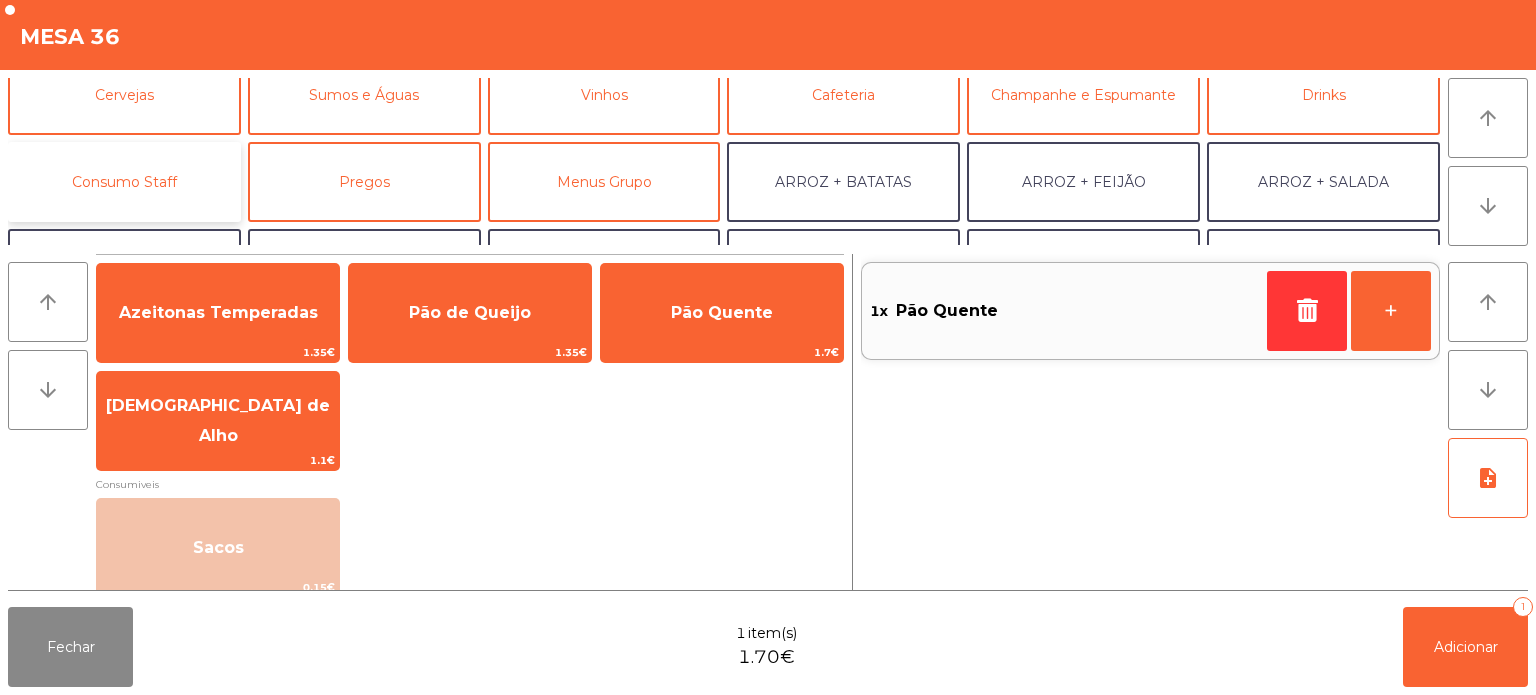 click on "Consumo Staff" 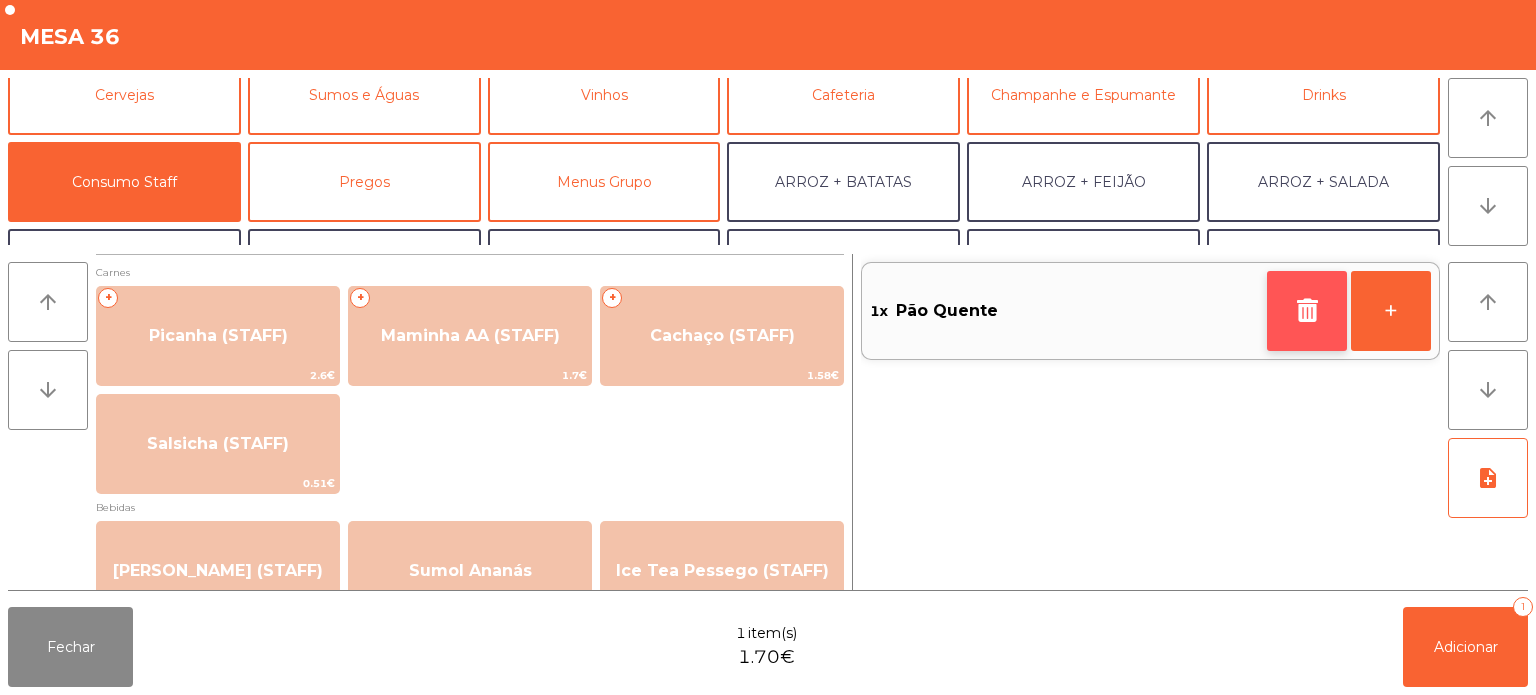 click 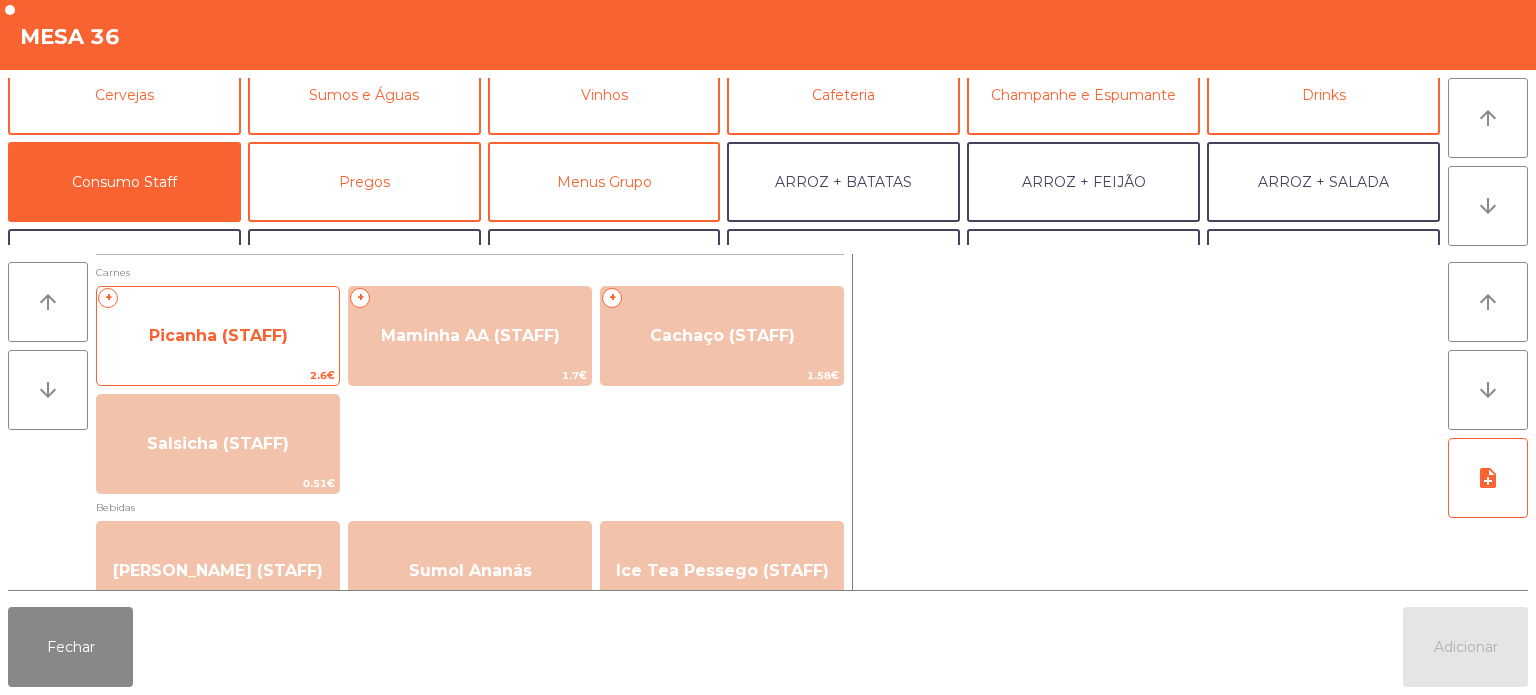 click on "Picanha (STAFF)" 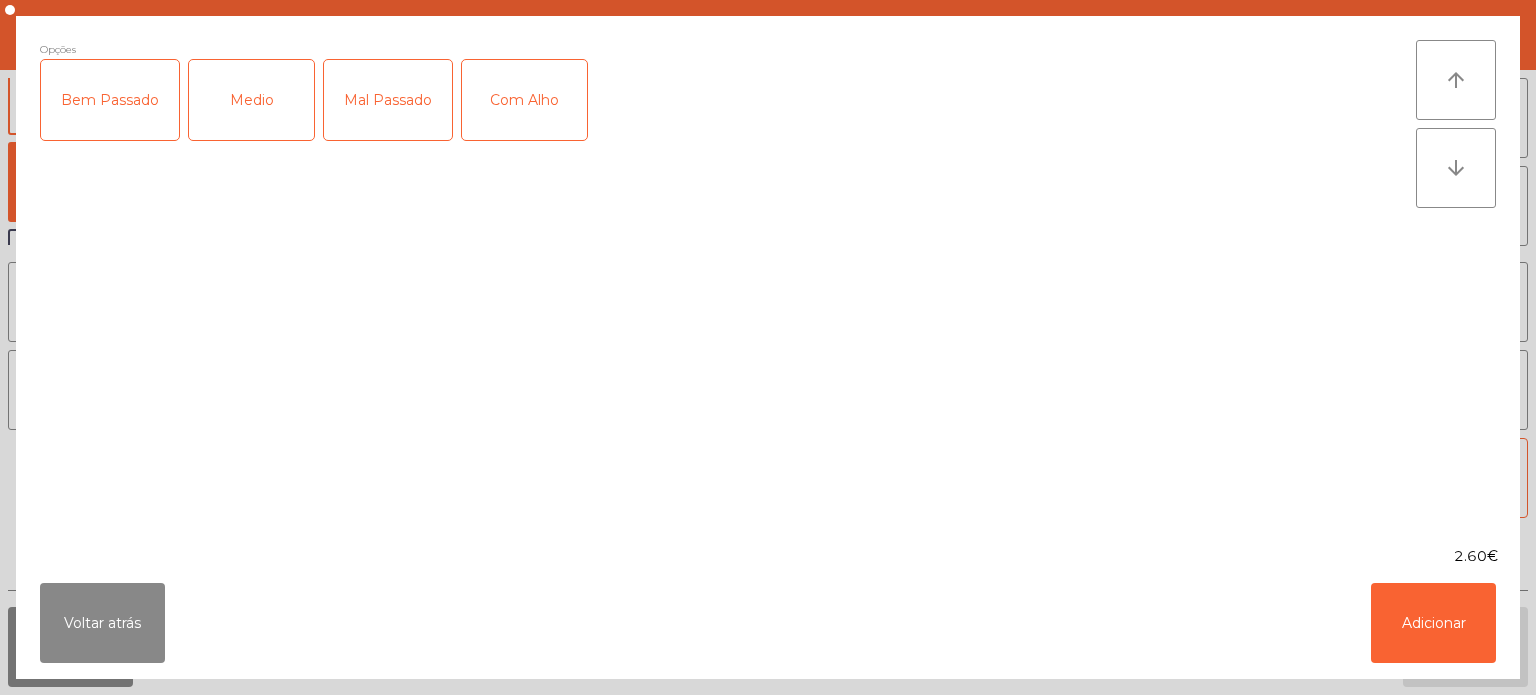 click on "Mal Passado" 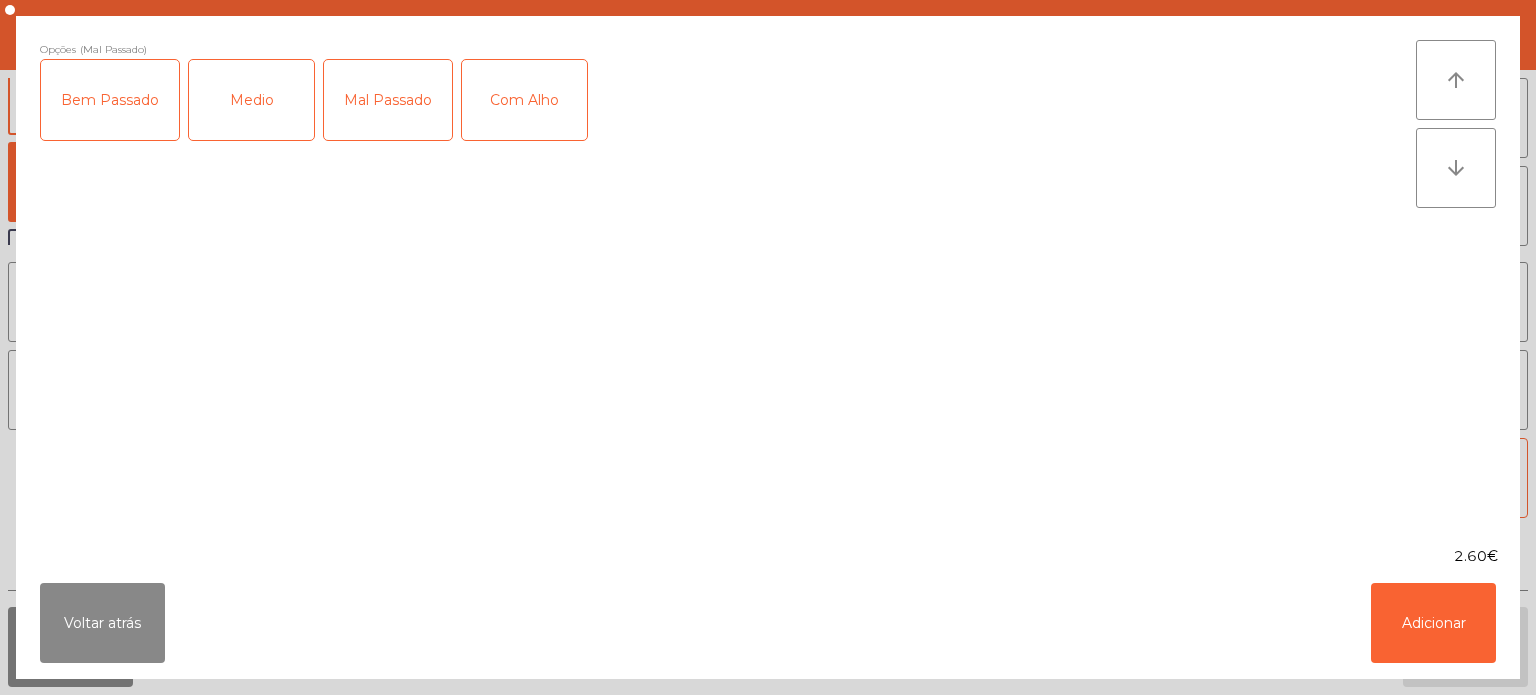 click on "Com Alho" 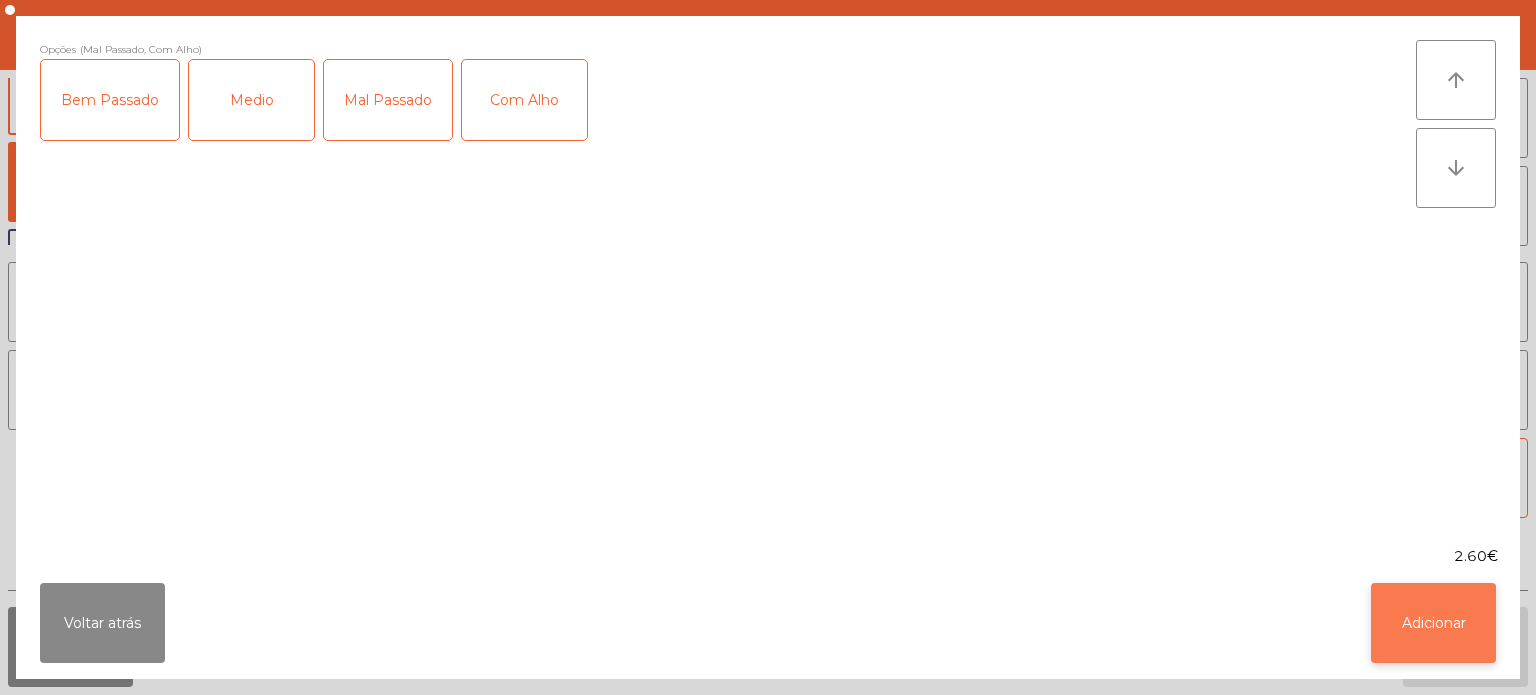 click on "Adicionar" 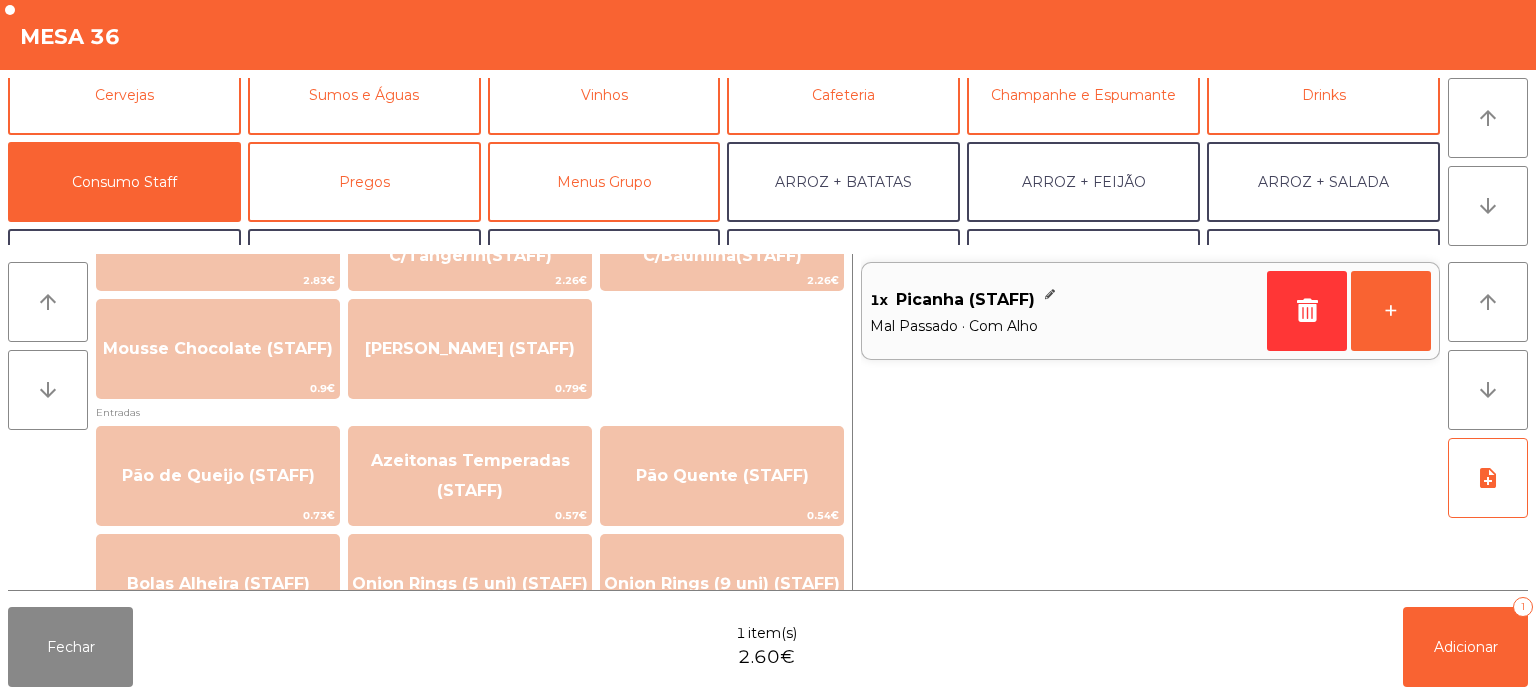scroll, scrollTop: 1375, scrollLeft: 0, axis: vertical 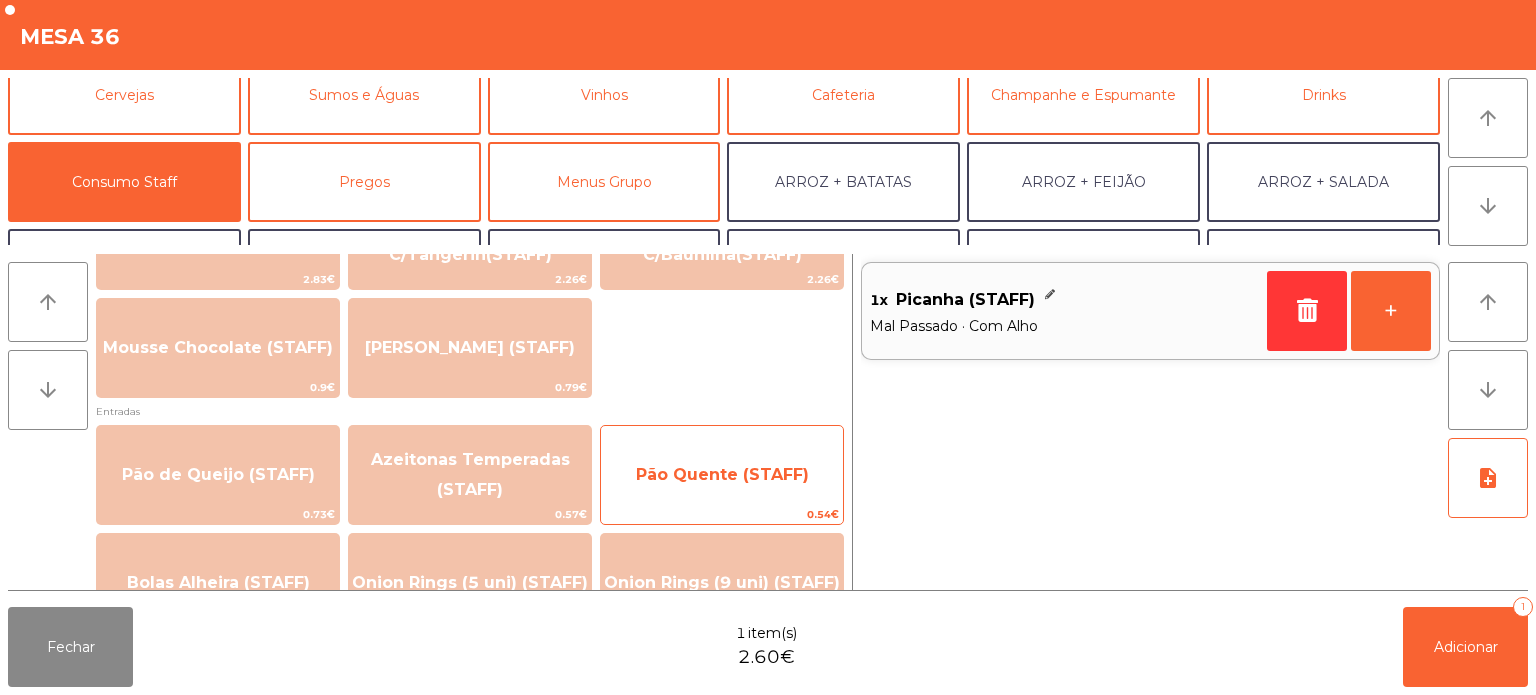 click on "Pão Quente (STAFF)" 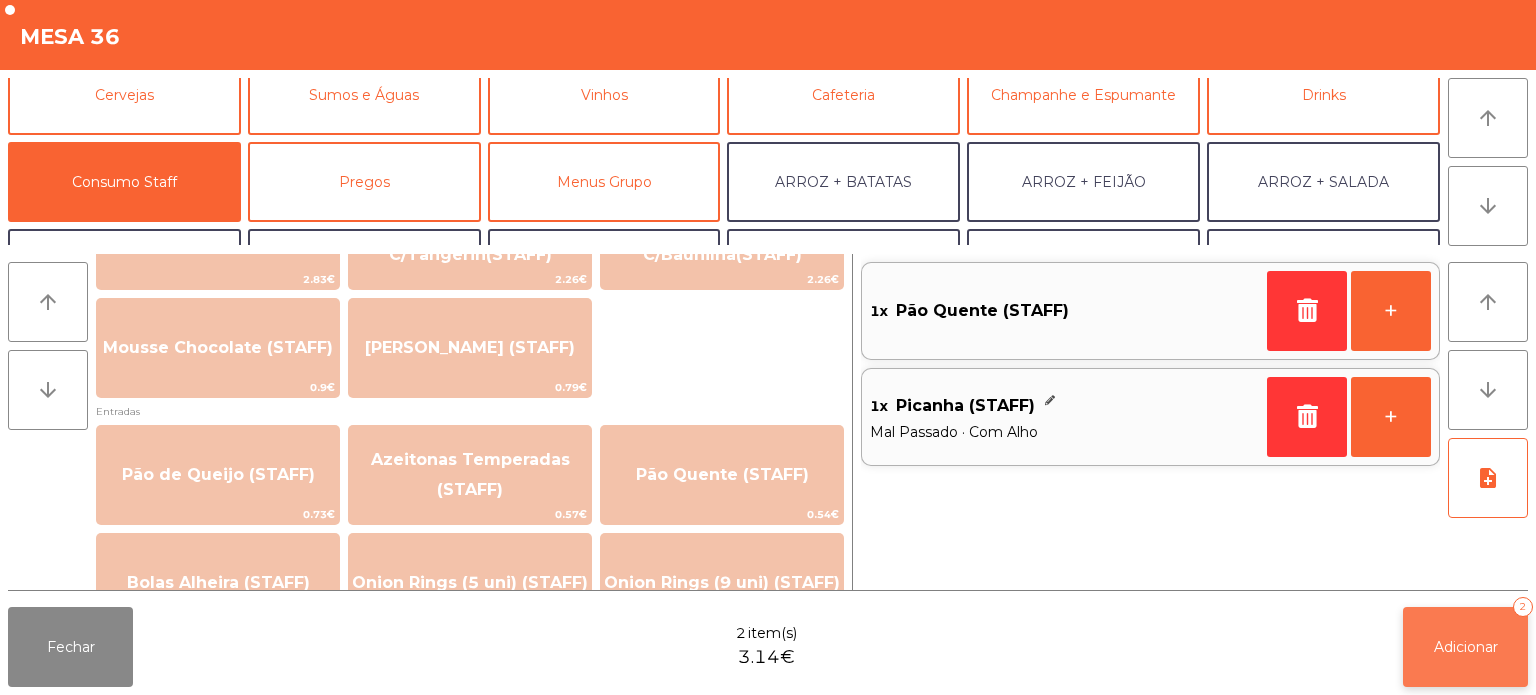 click on "Adicionar   2" 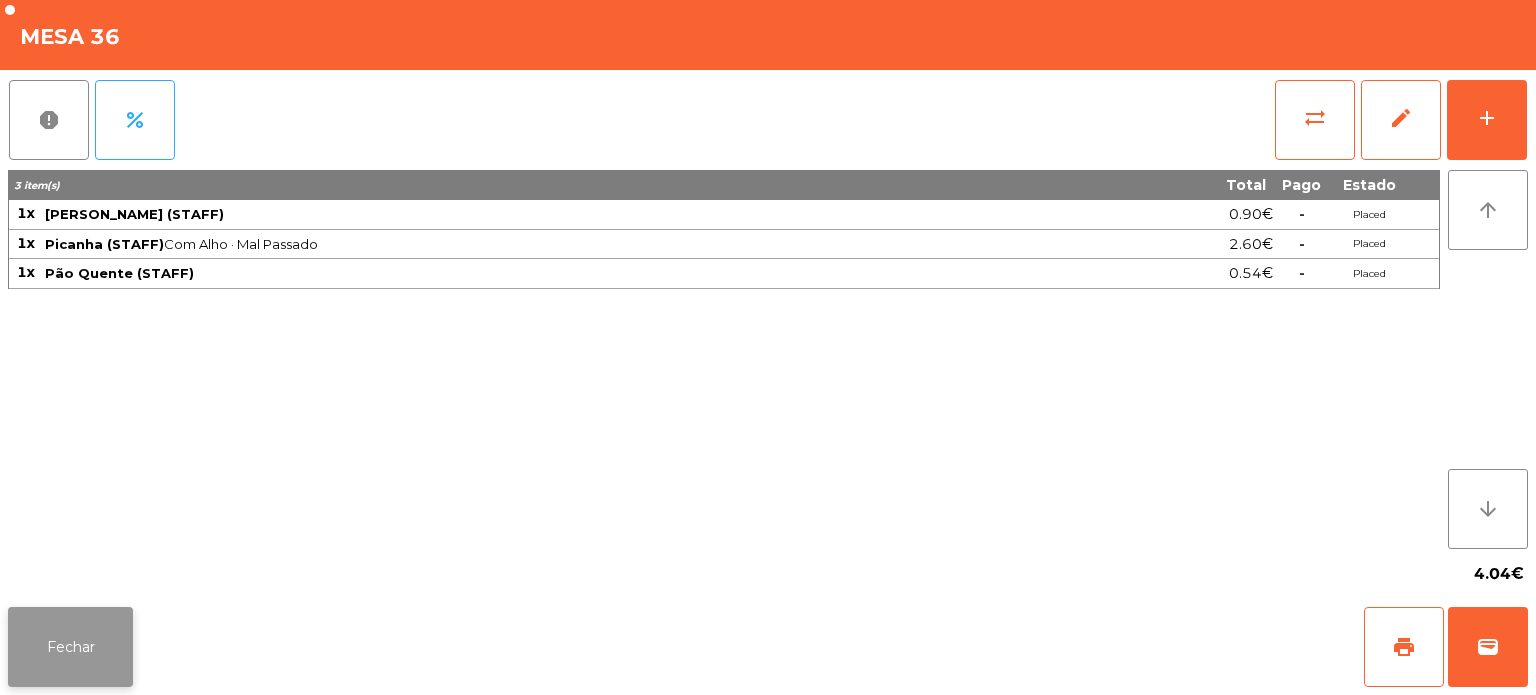 click on "Fechar" 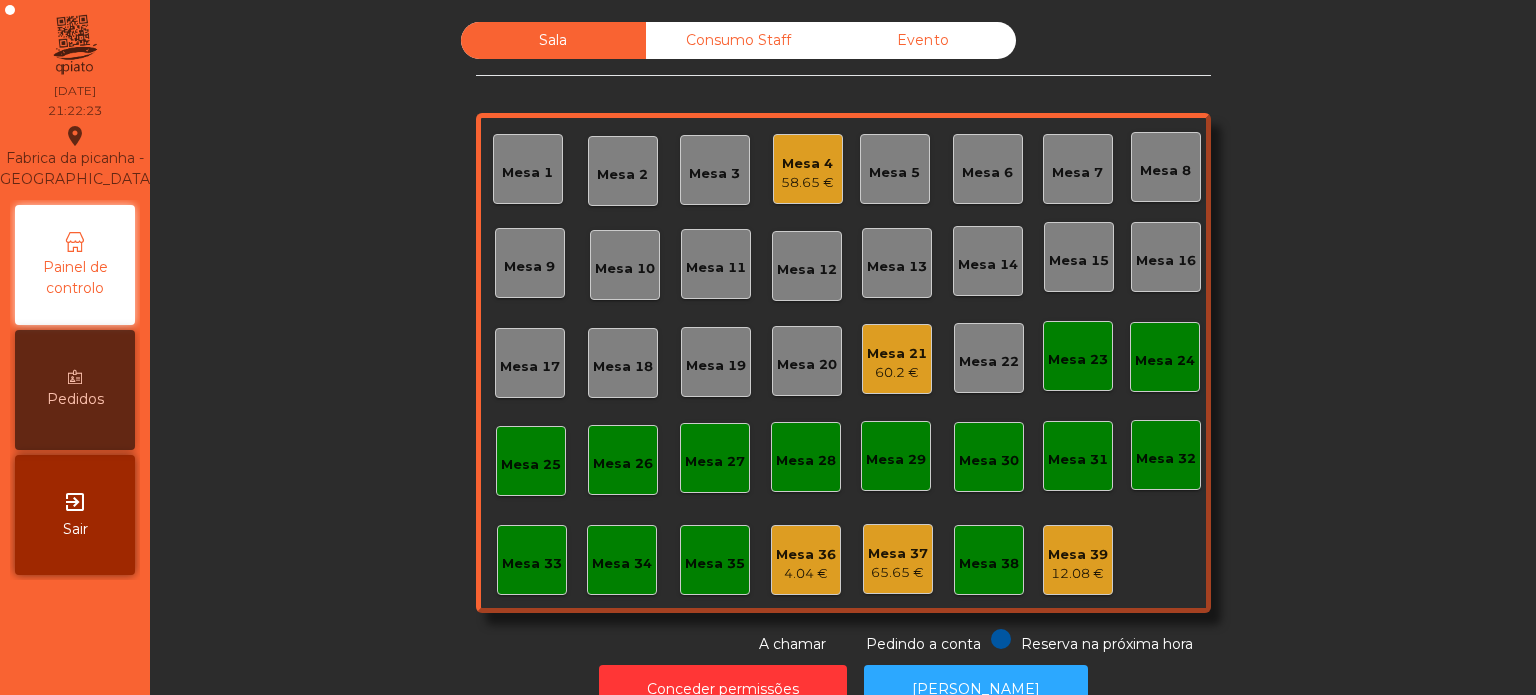 click on "58.65 €" 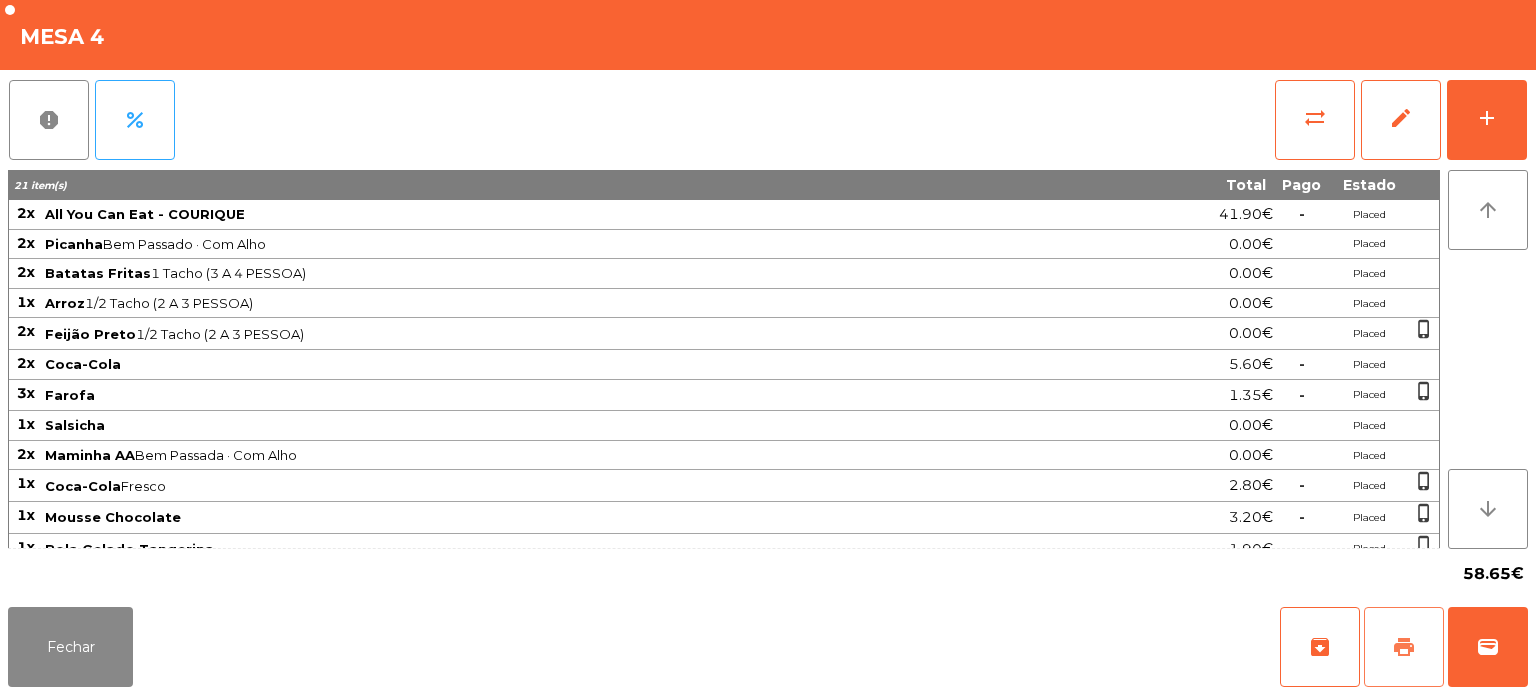 click on "print" 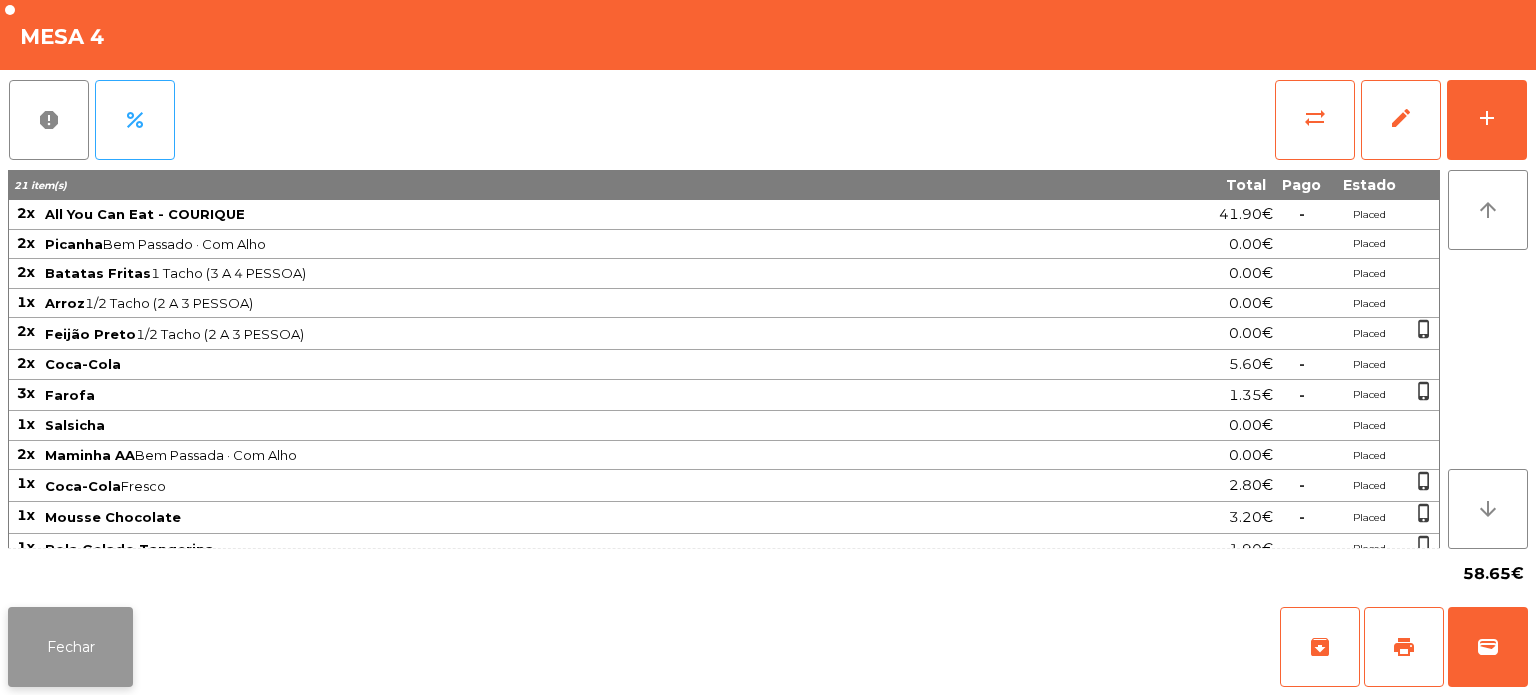 click on "Fechar" 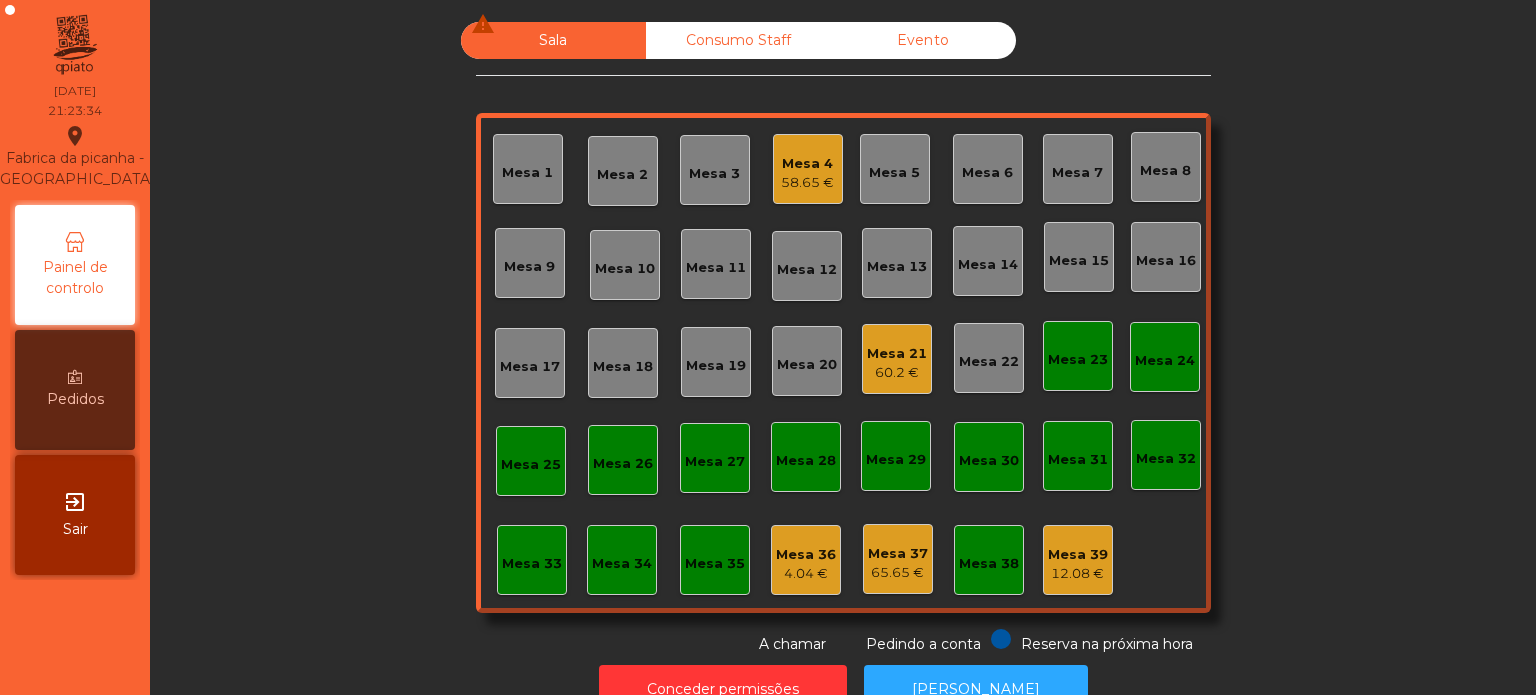 click on "Mesa 21   60.2 €" 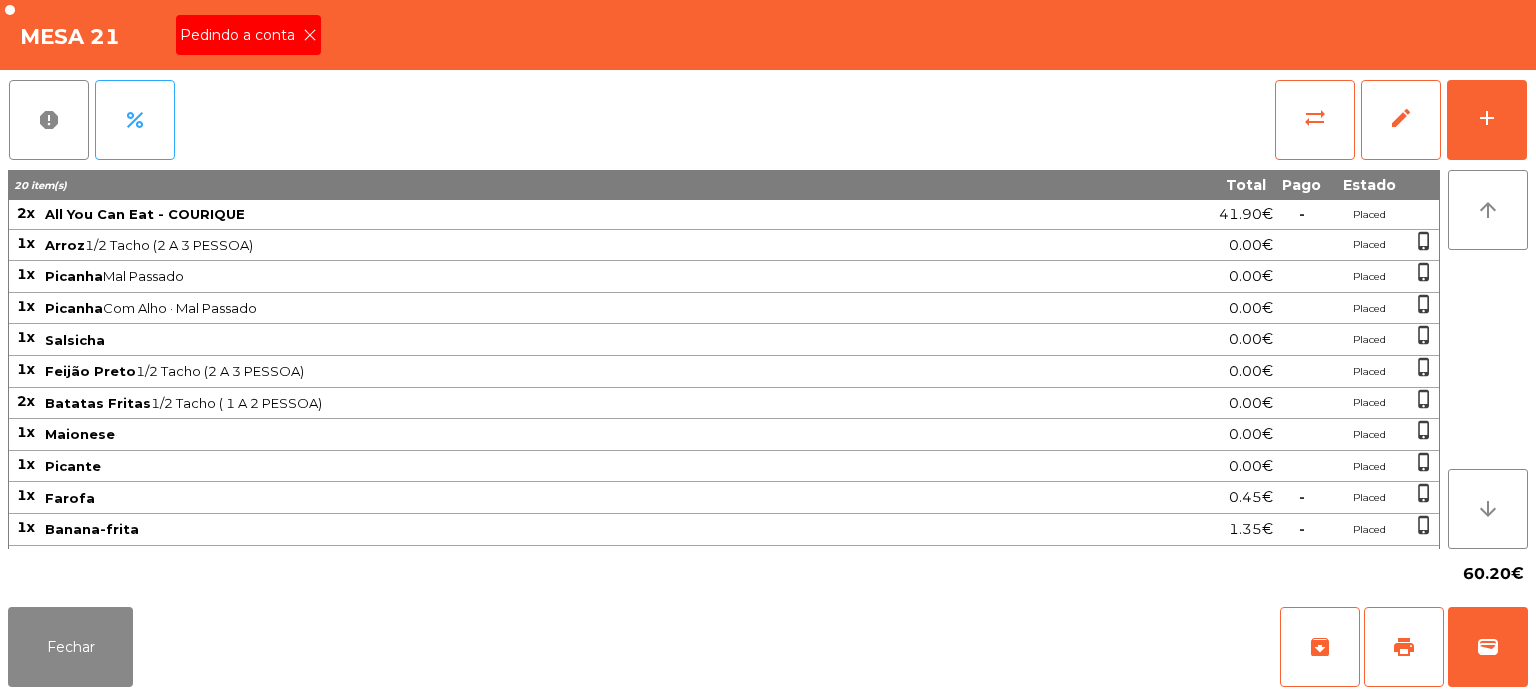 click on "Pedindo a conta" 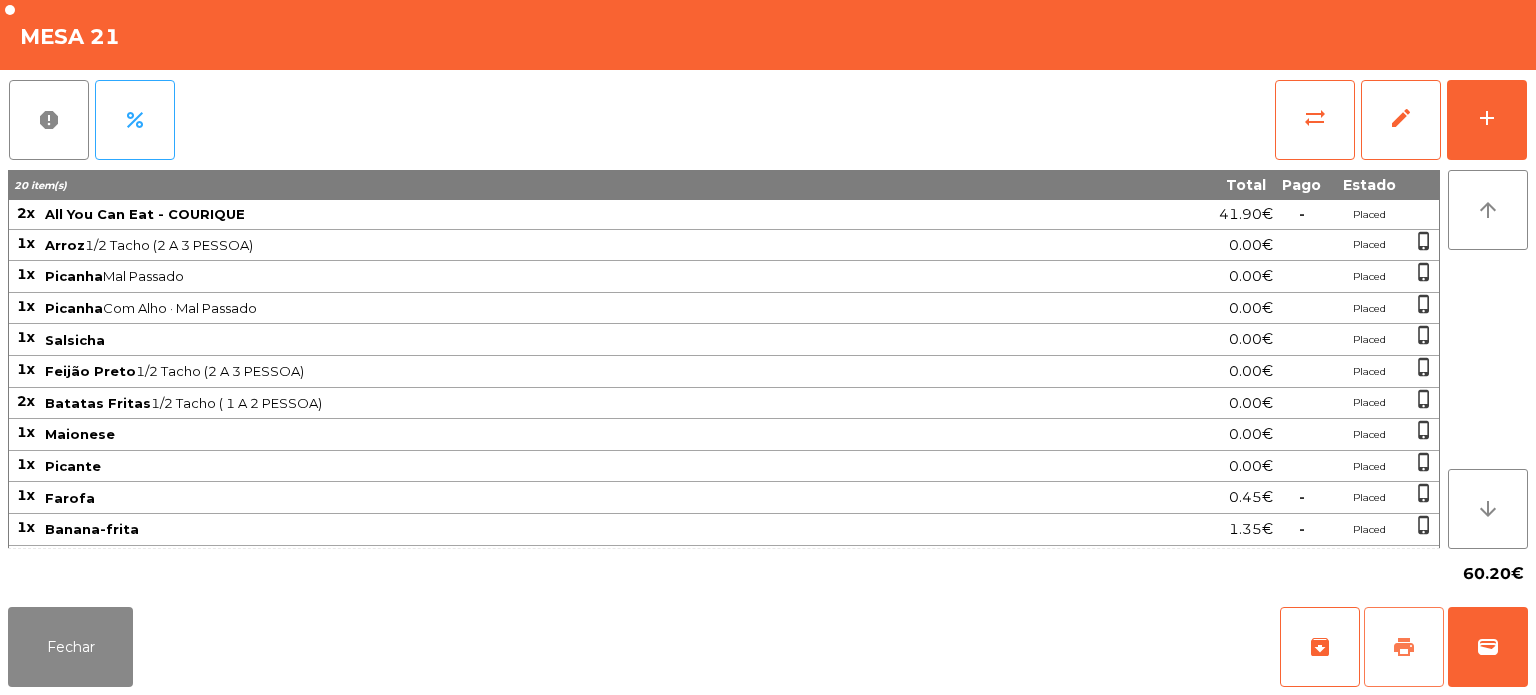 click on "print" 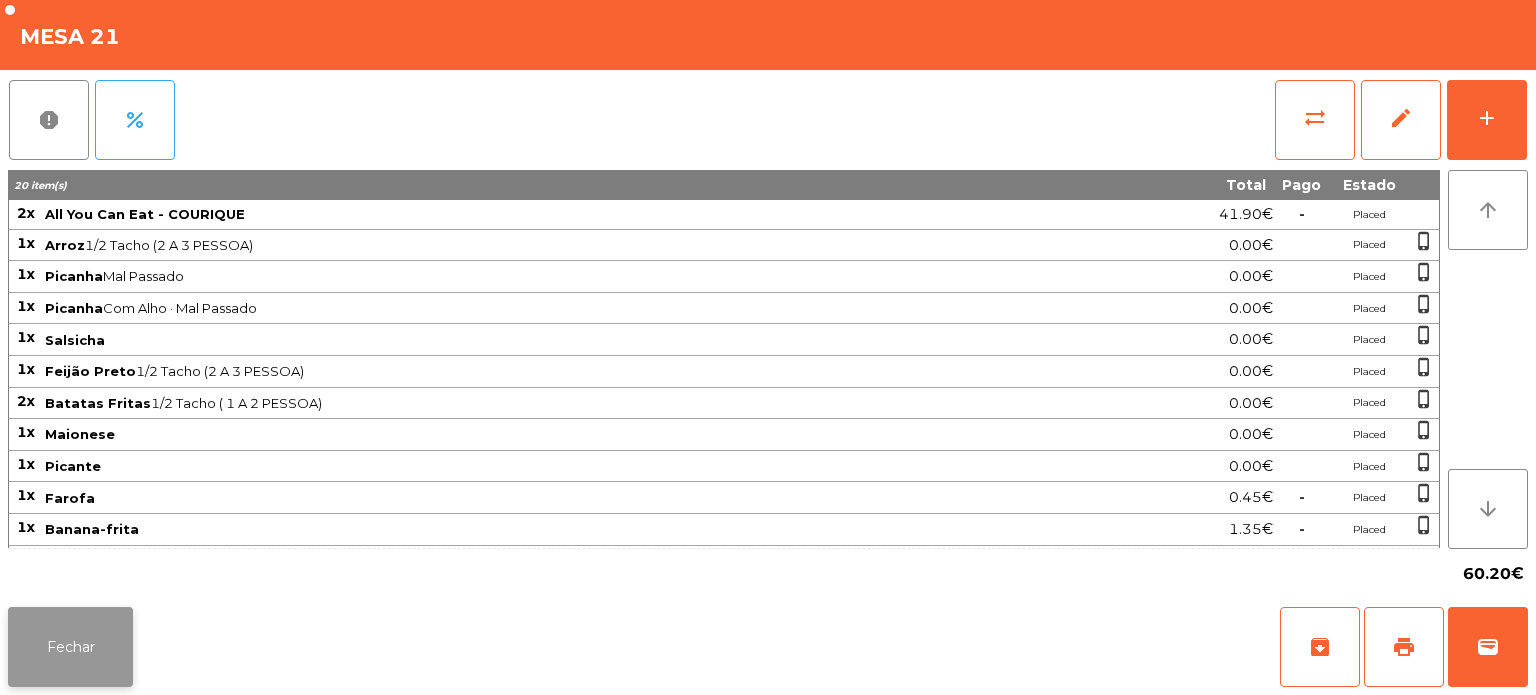 click on "Fechar" 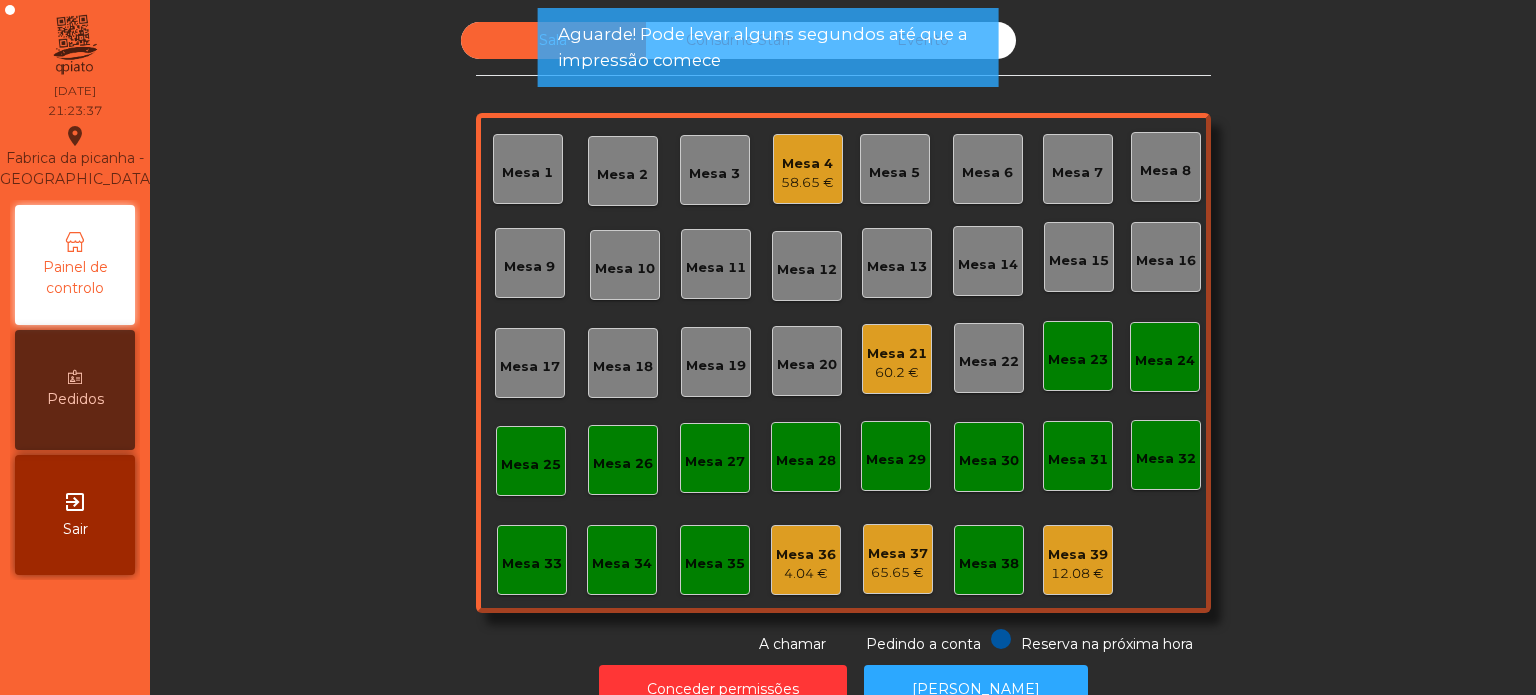 click on "Mesa 5" 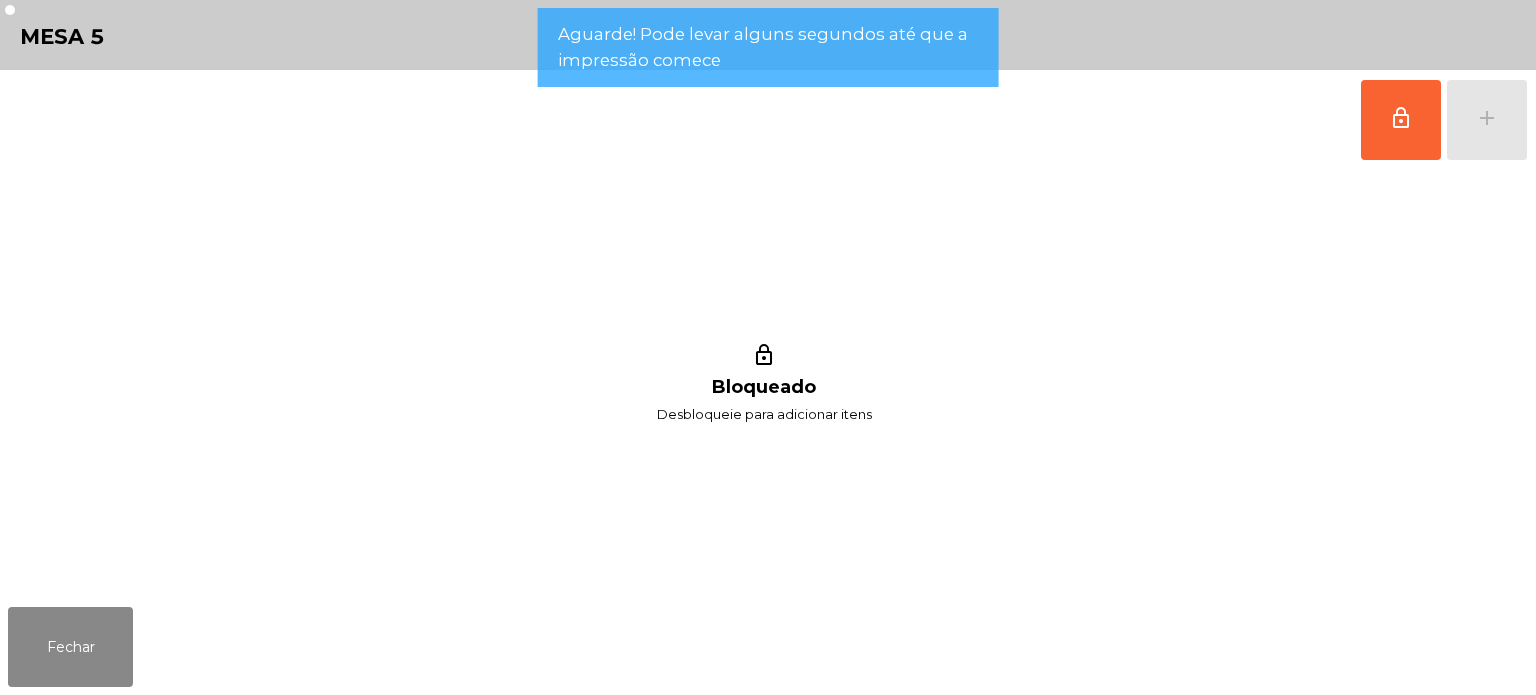 click on "Aguarde! Pode levar alguns segundos até que a impressão comece" 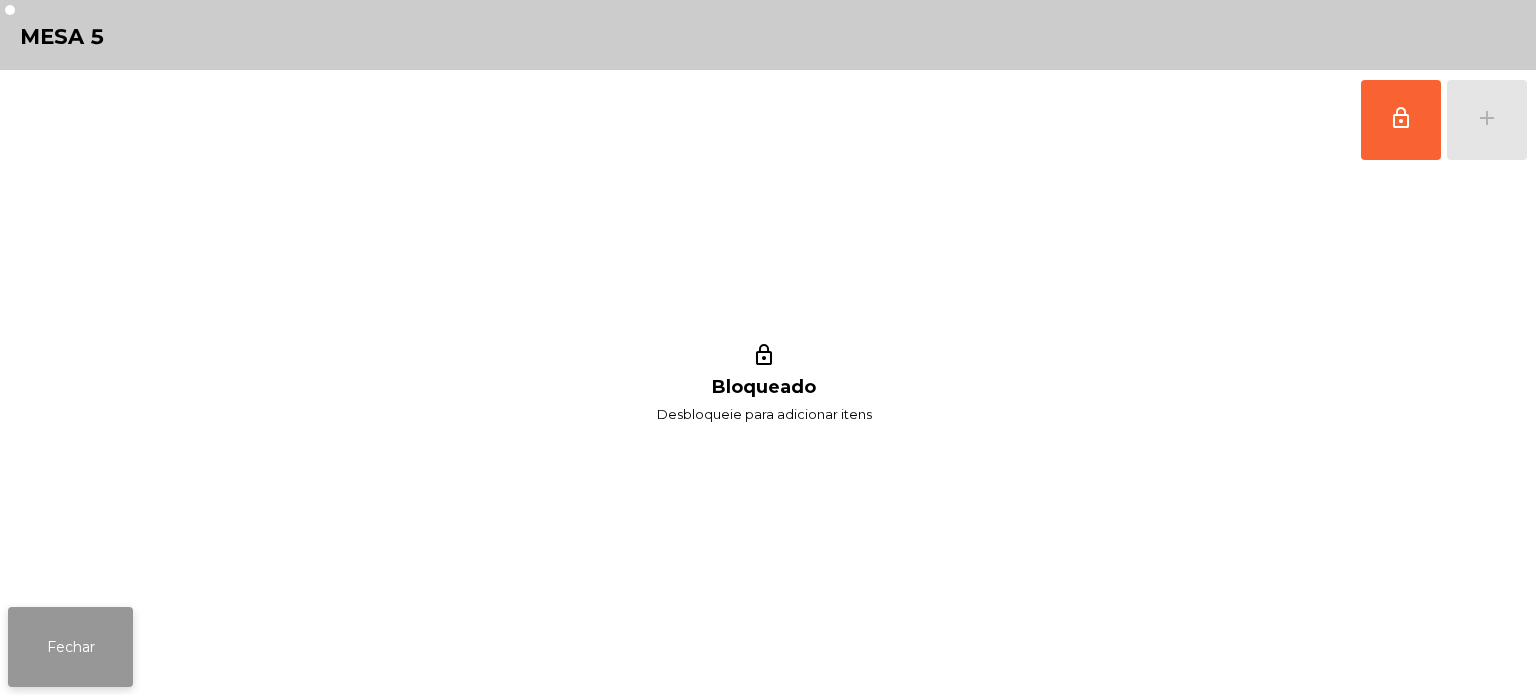 click on "Fechar" 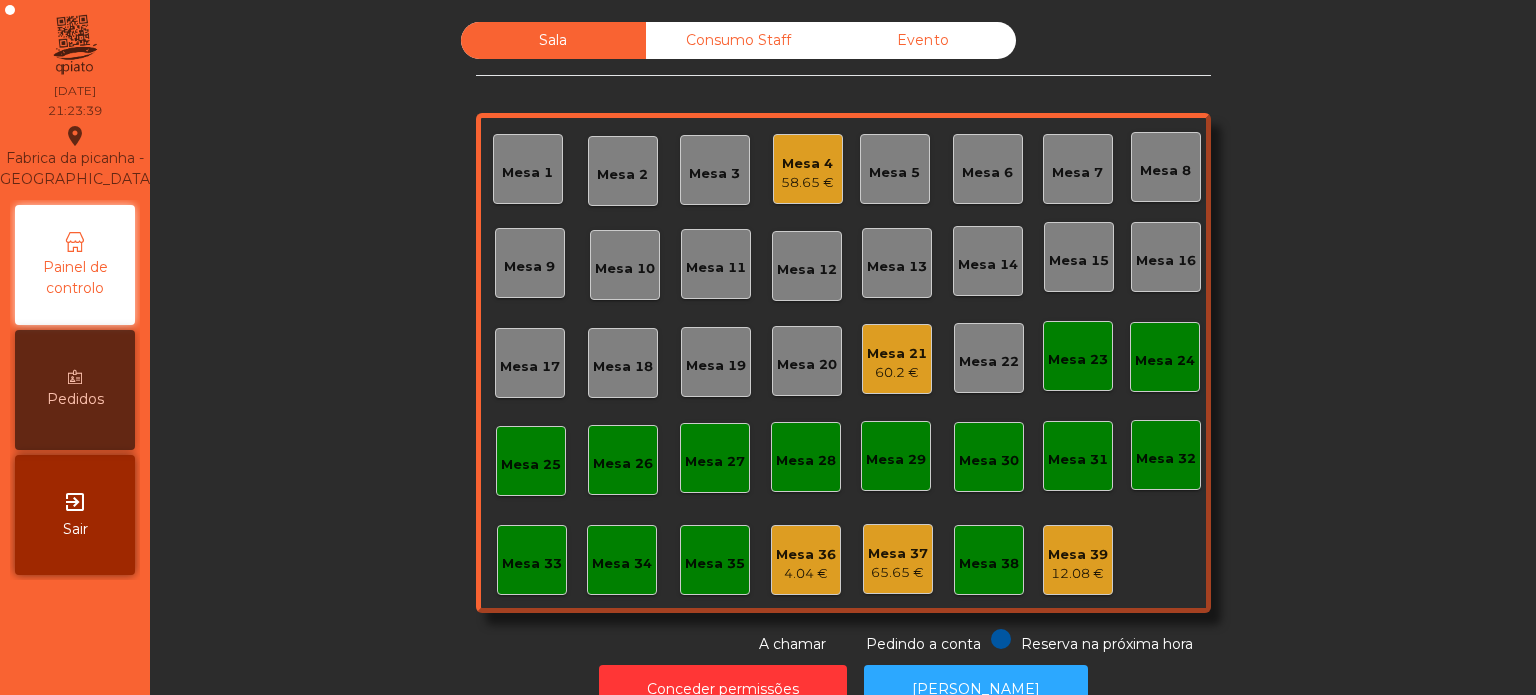 click on "Mesa 36" 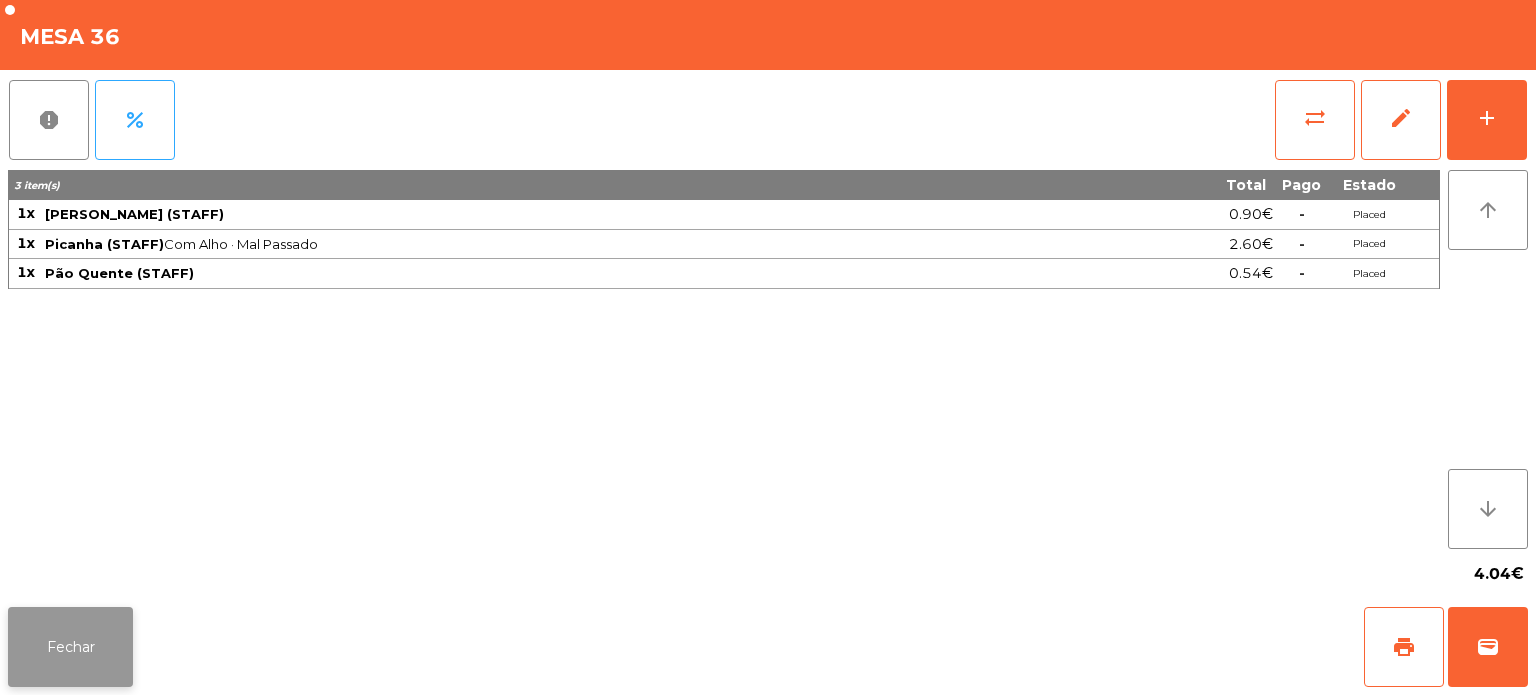 click on "Fechar" 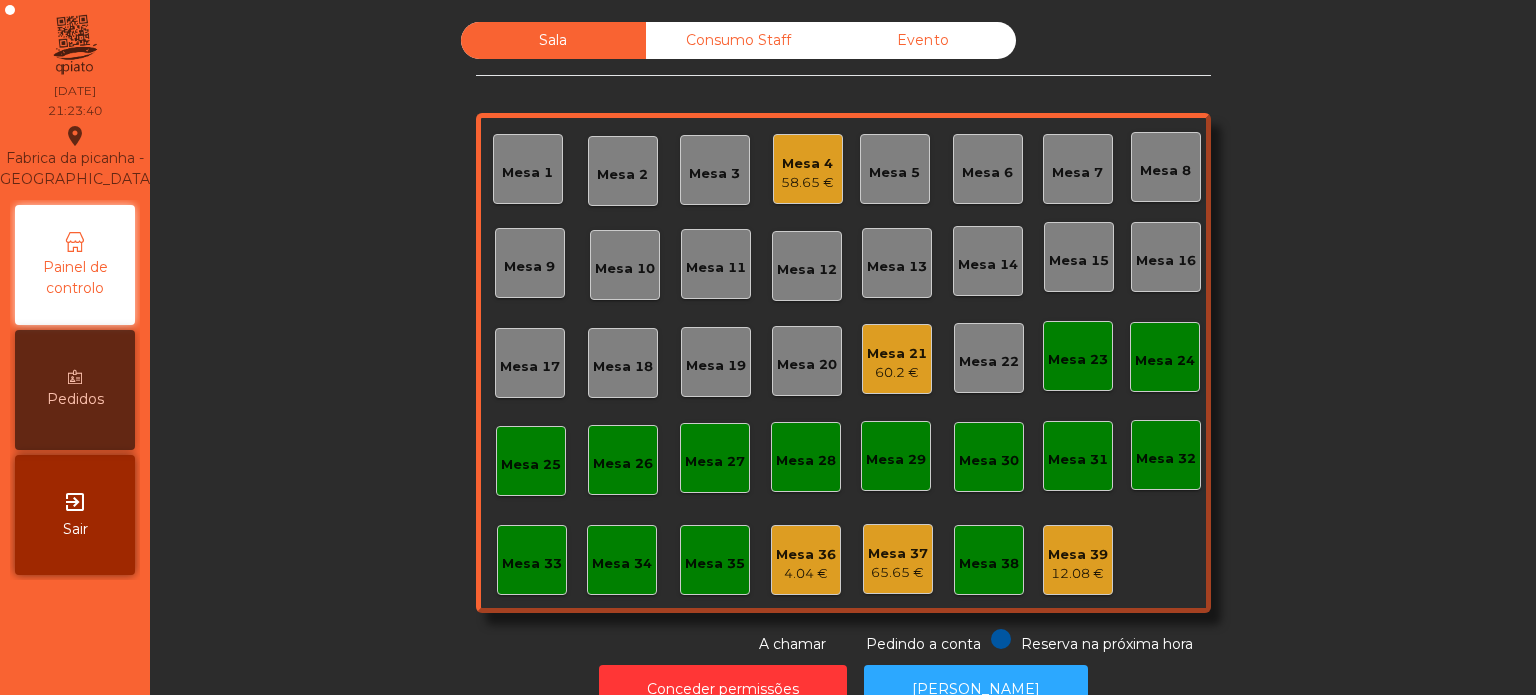 click on "Consumo Staff" 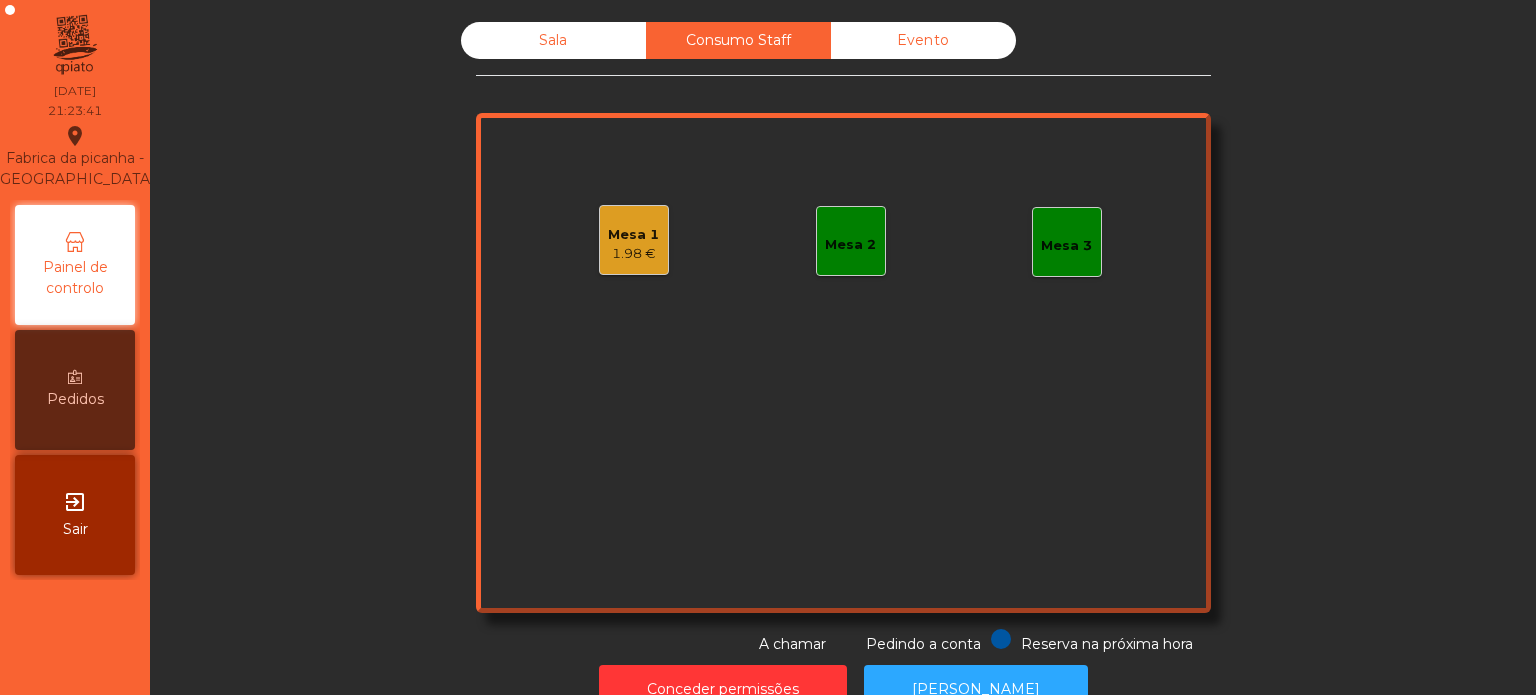 click on "Evento" 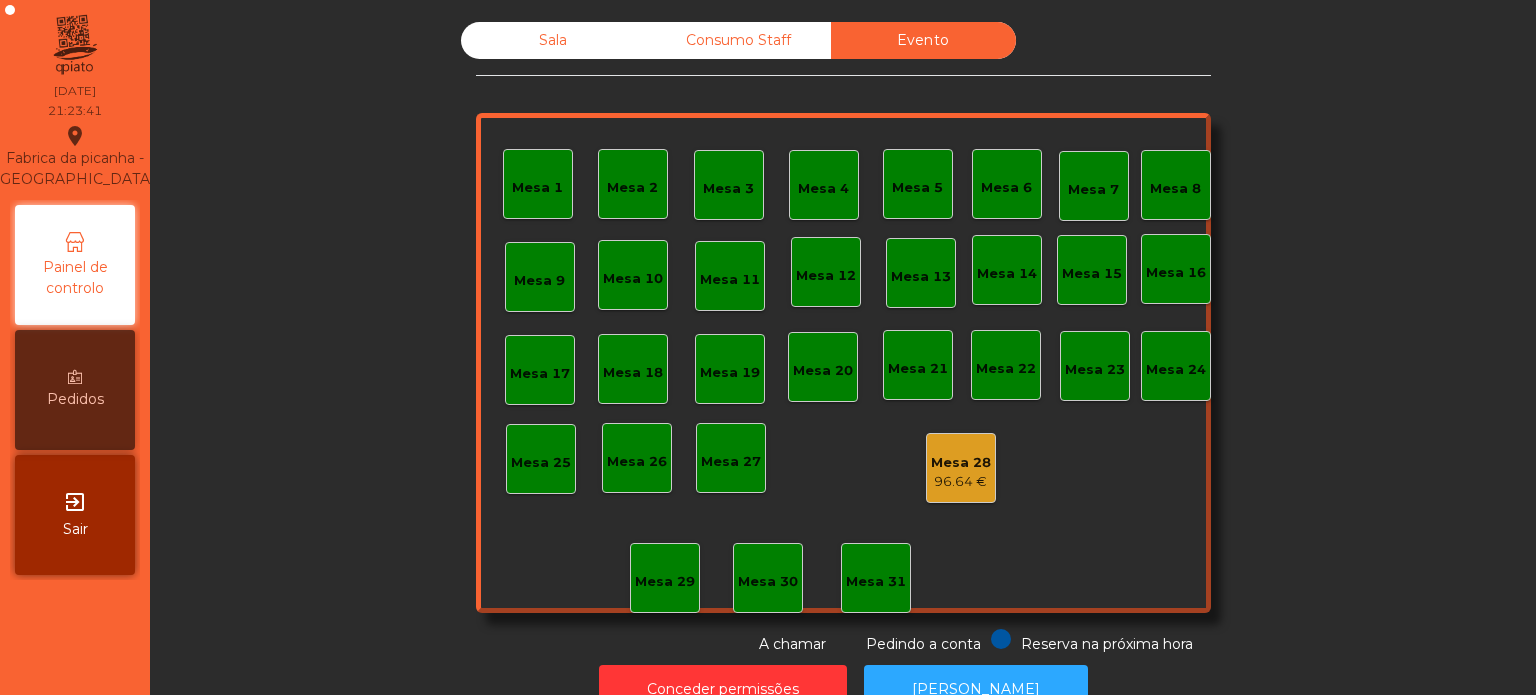 click on "Consumo Staff" 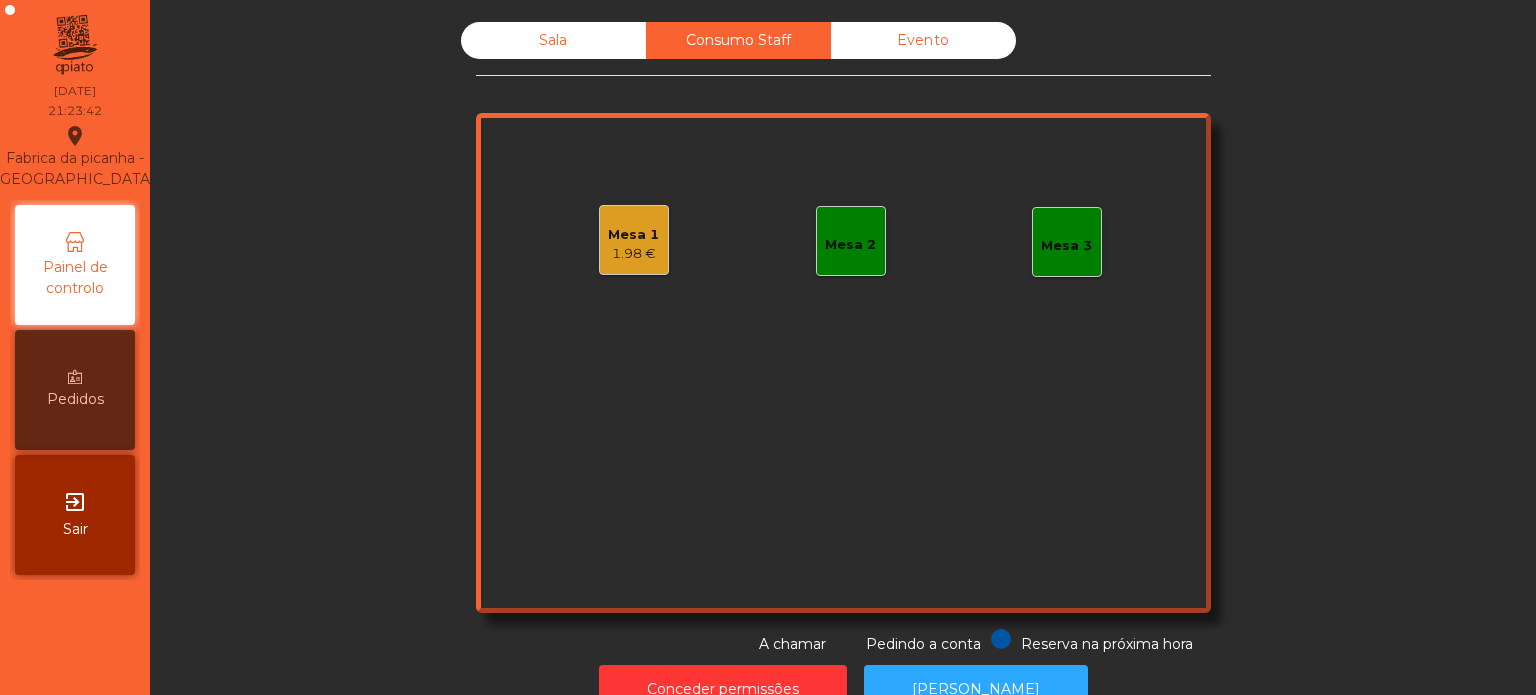 click on "Sala" 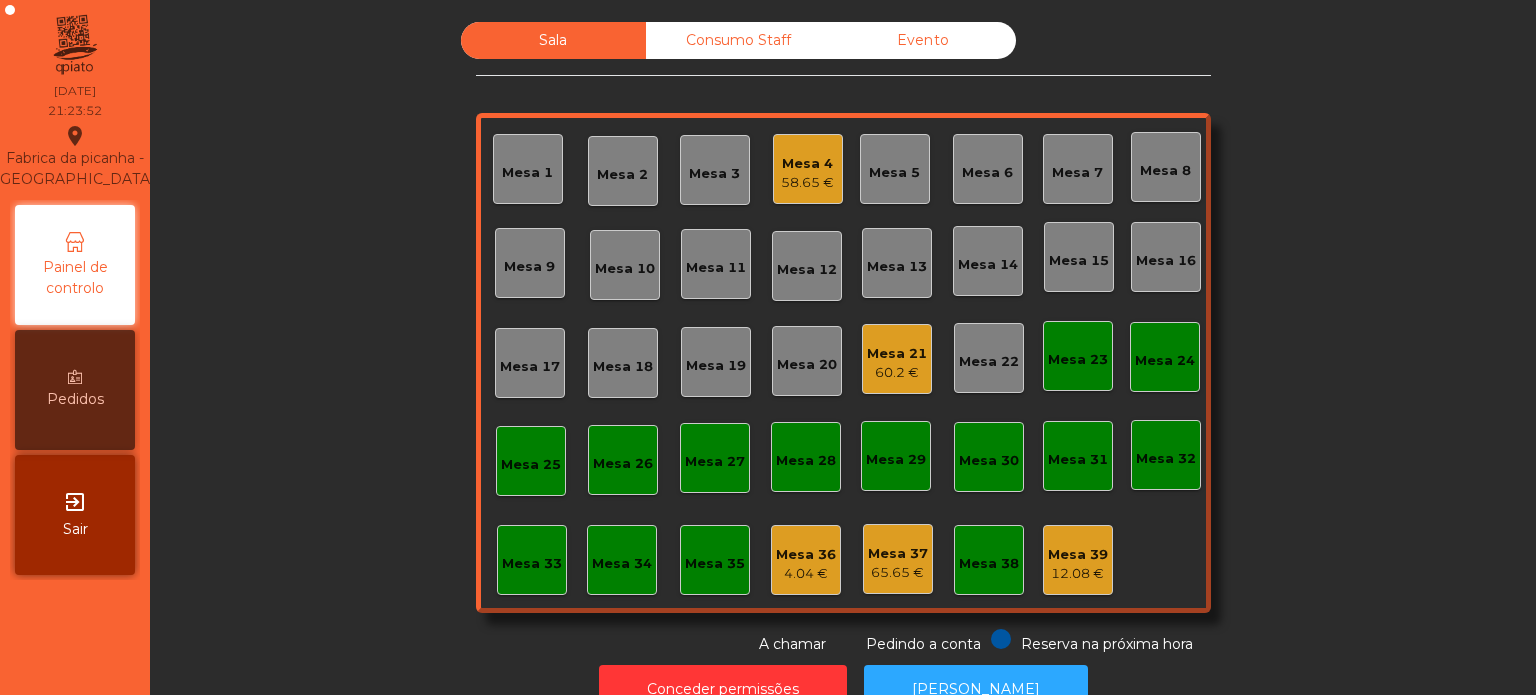 click on "Mesa 18" 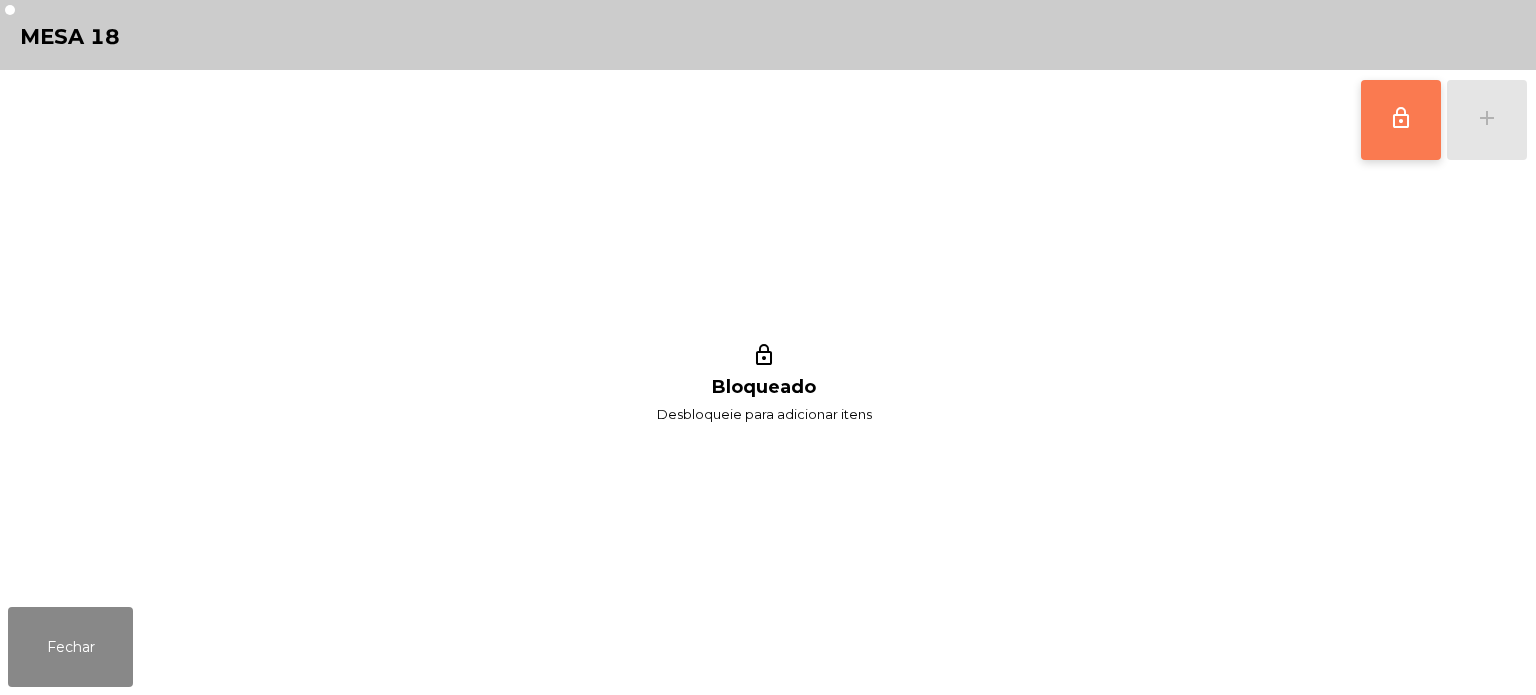 click on "lock_outline" 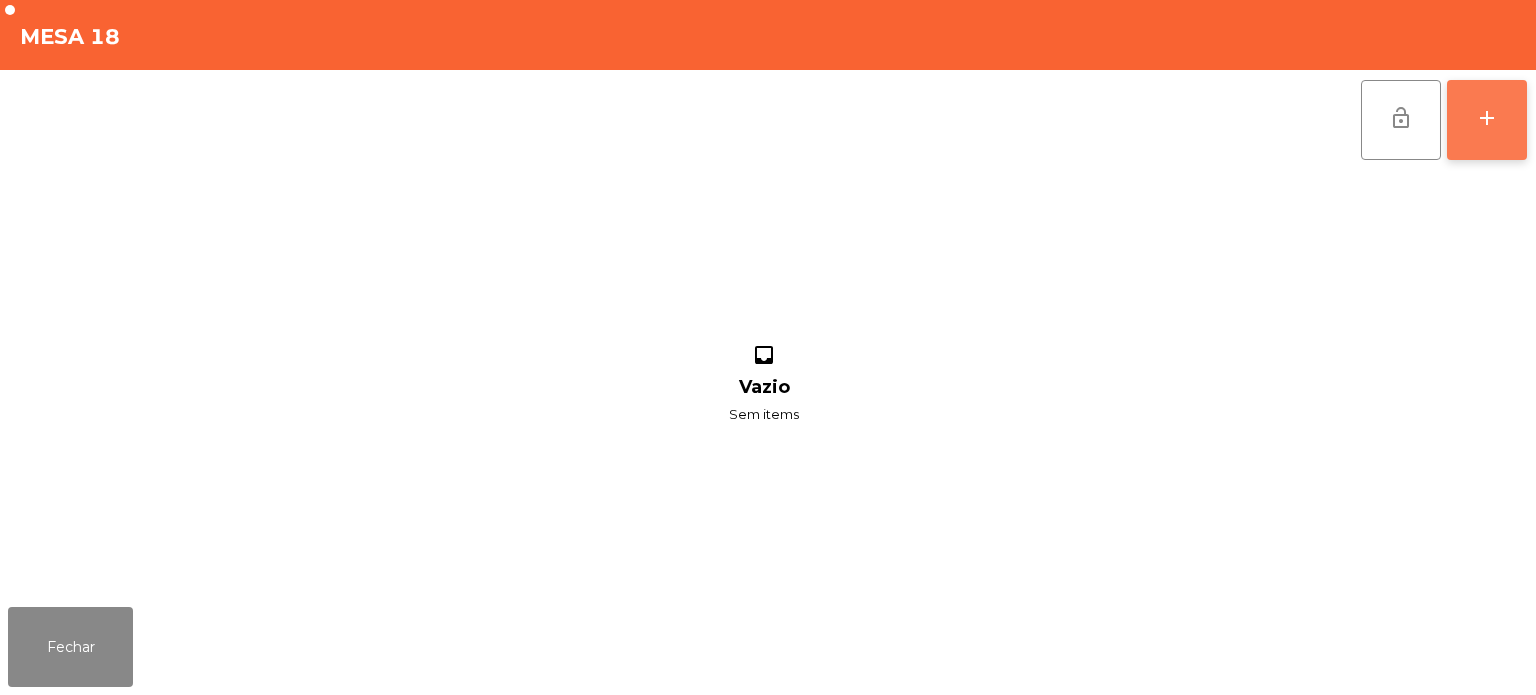 click on "add" 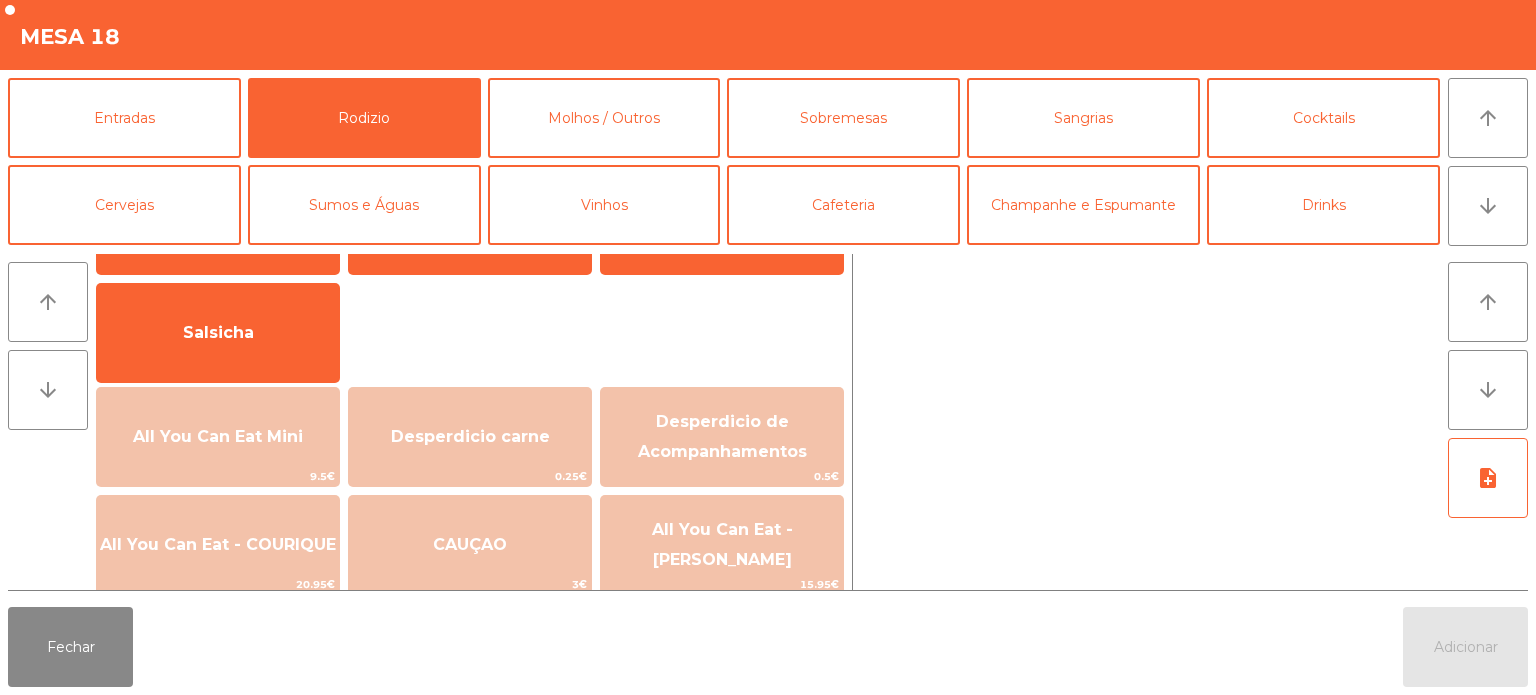 scroll, scrollTop: 110, scrollLeft: 0, axis: vertical 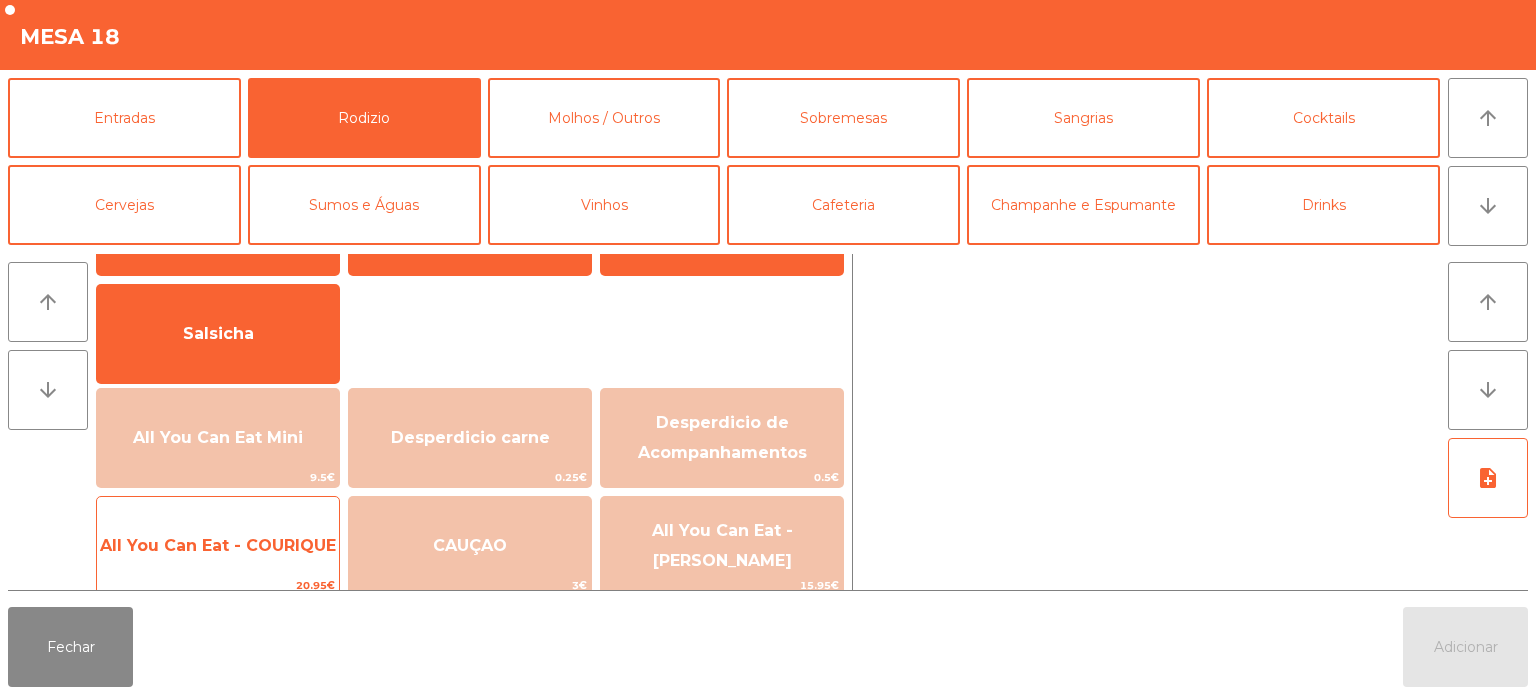click on "All You Can Eat - COURIQUE" 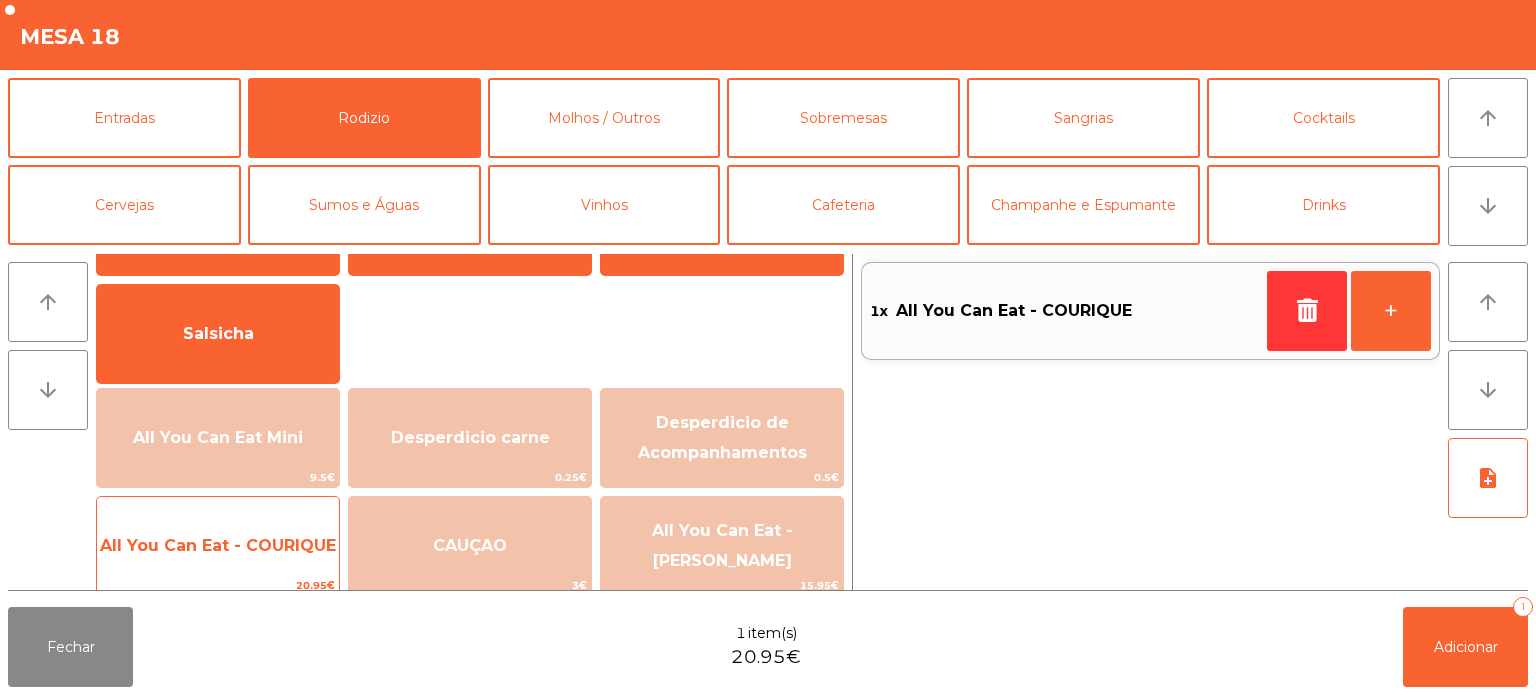 click on "All You Can Eat - COURIQUE   20.95€" 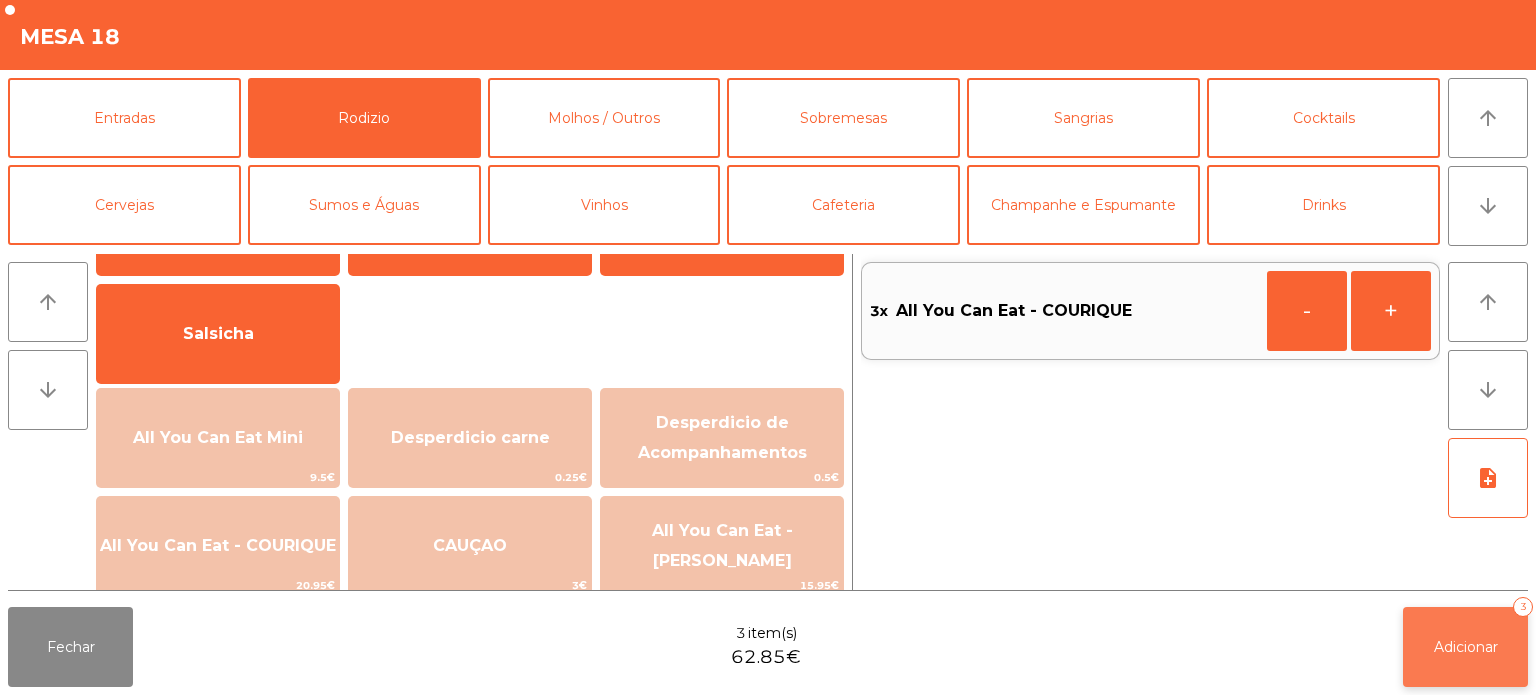 click on "Adicionar" 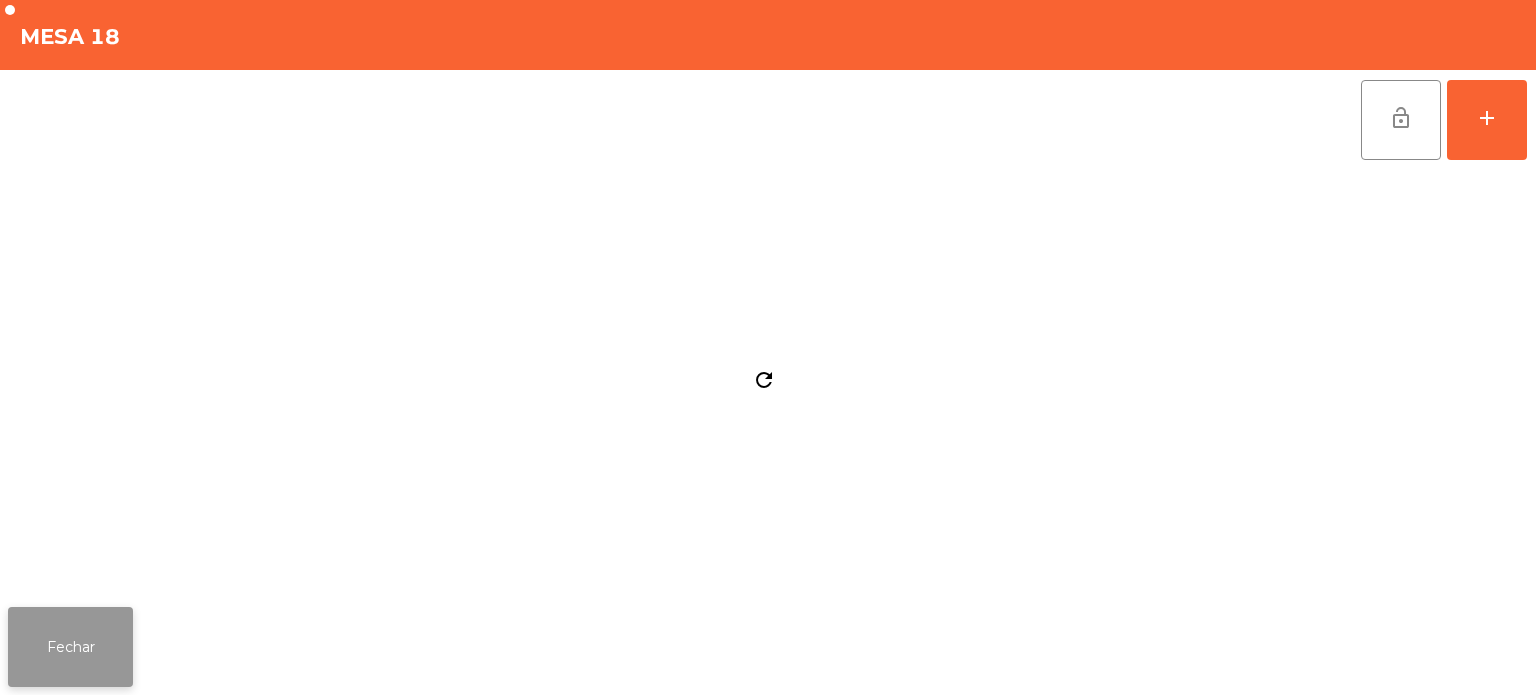 click on "Fechar" 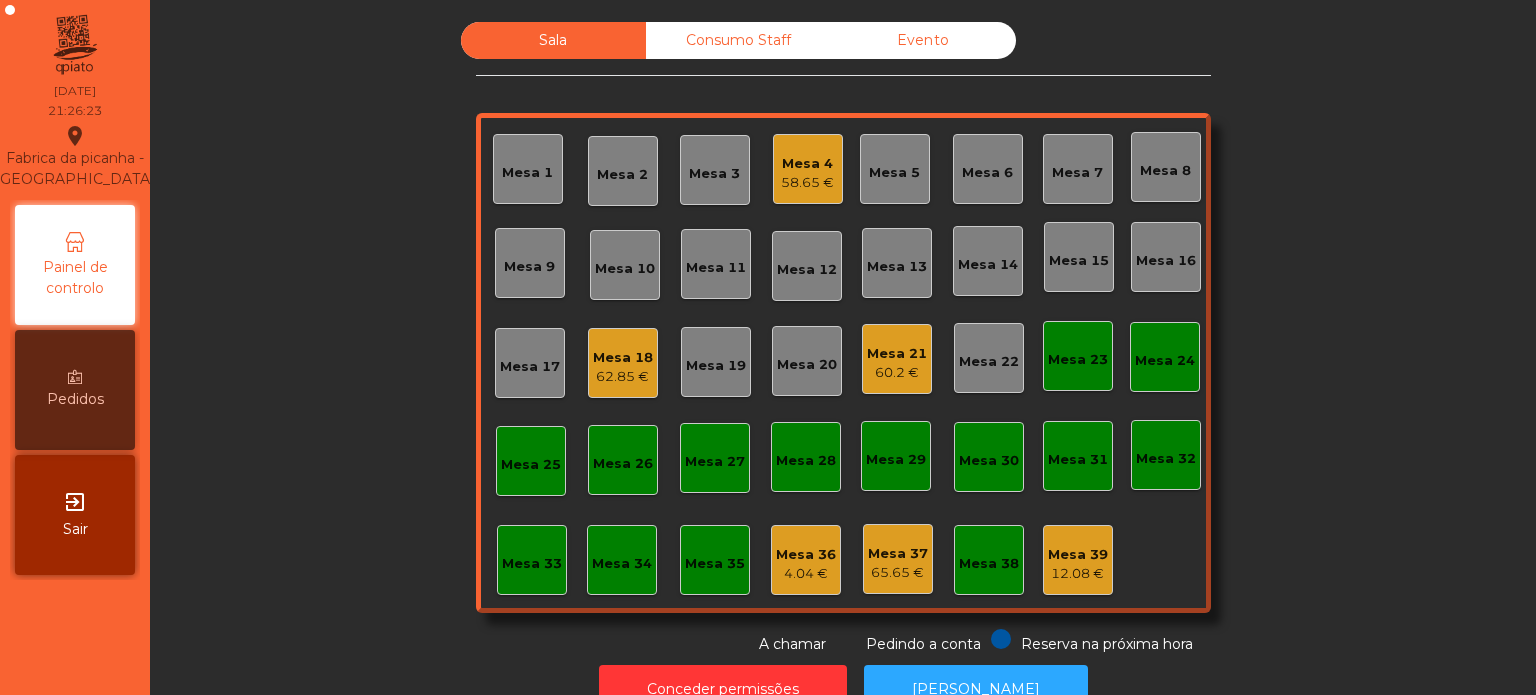 click on "60.2 €" 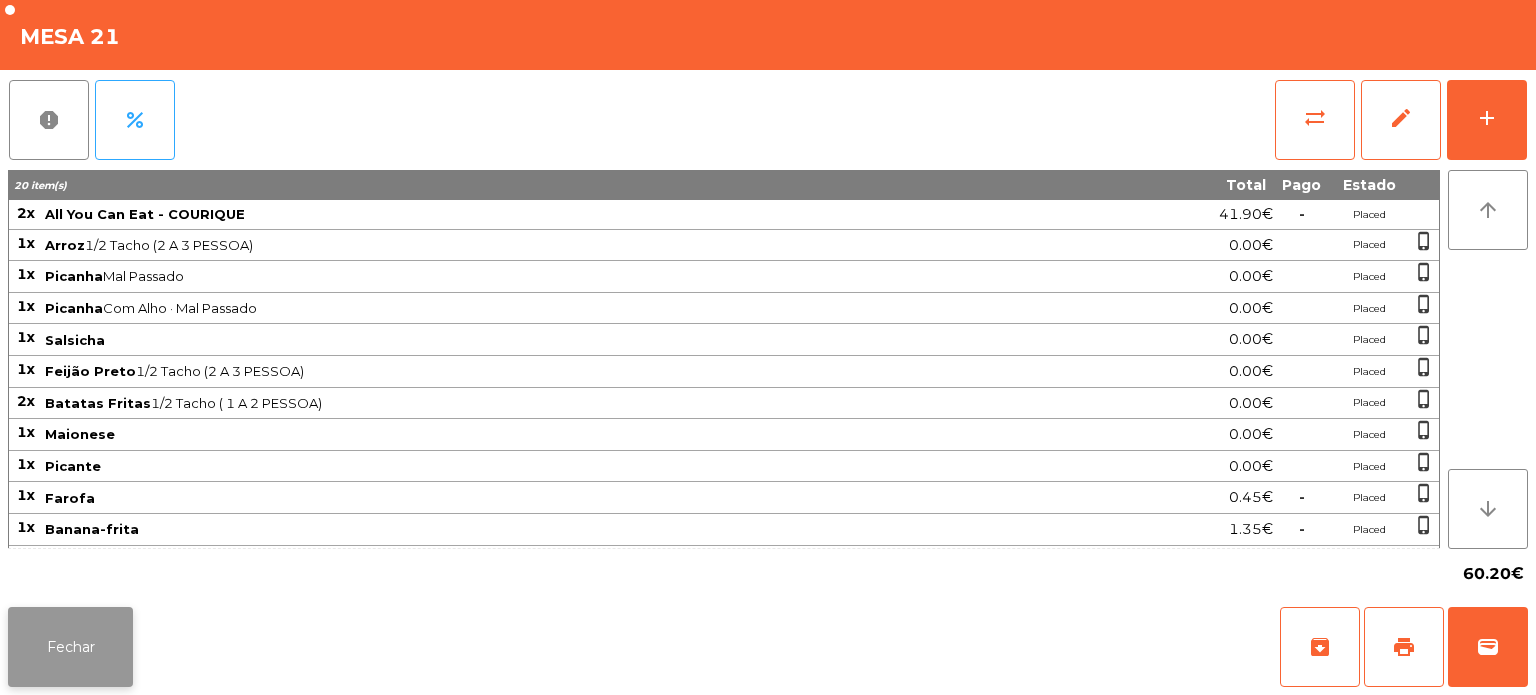 click on "Fechar" 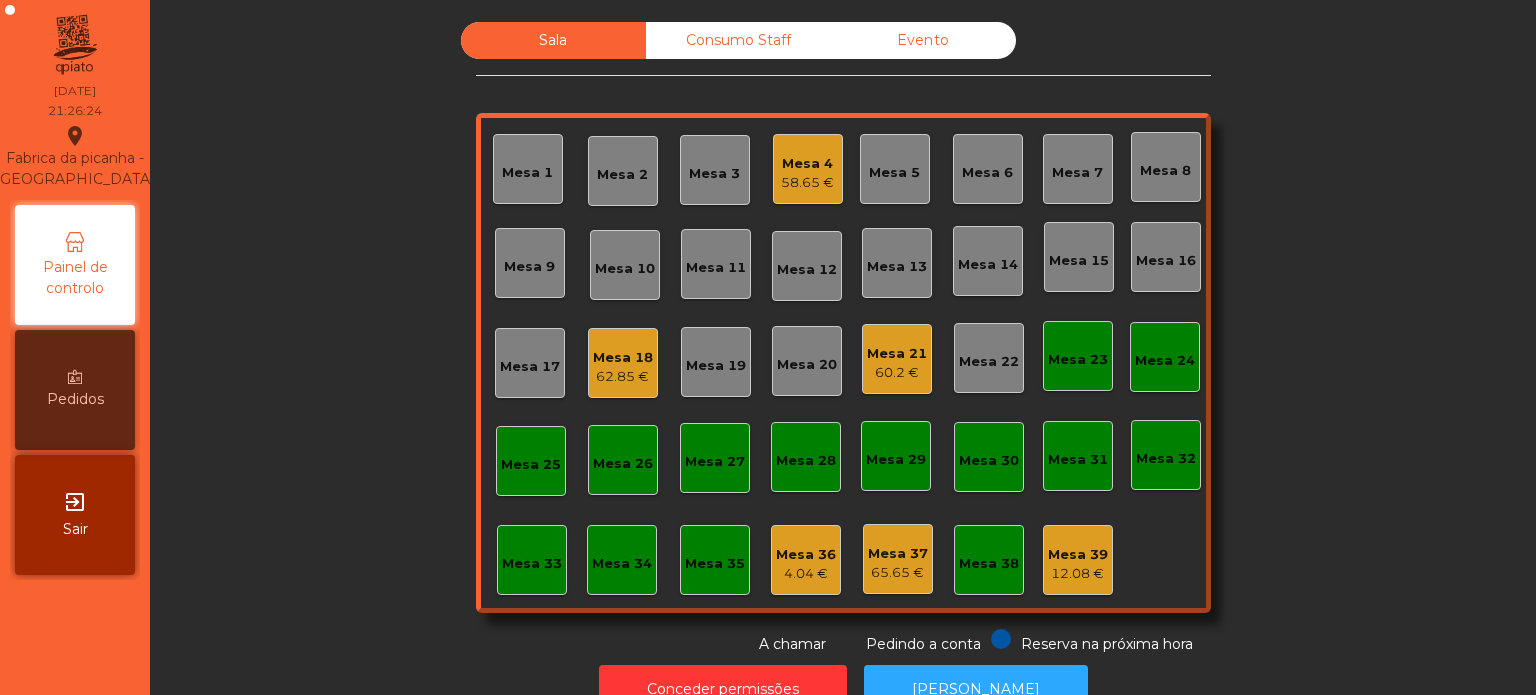 click on "Mesa 18   62.85 €" 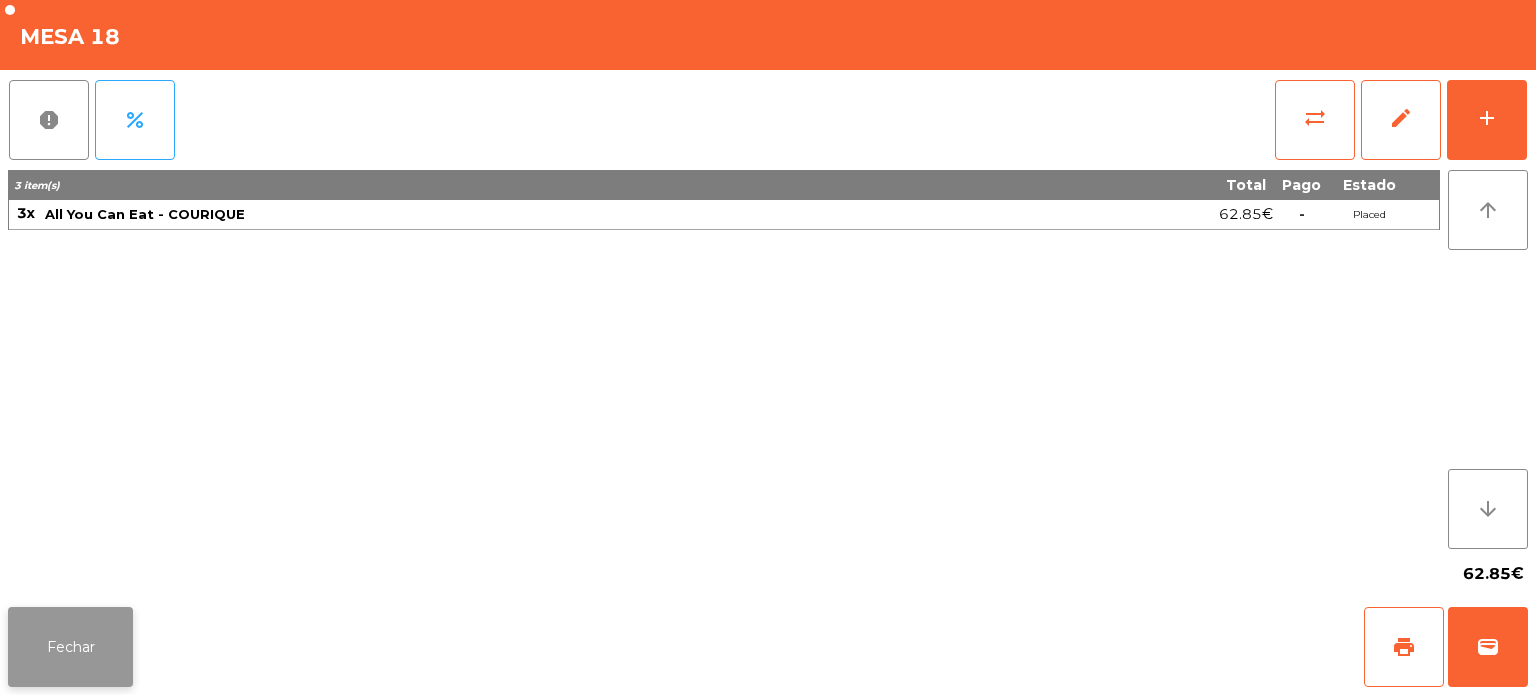 click on "Fechar" 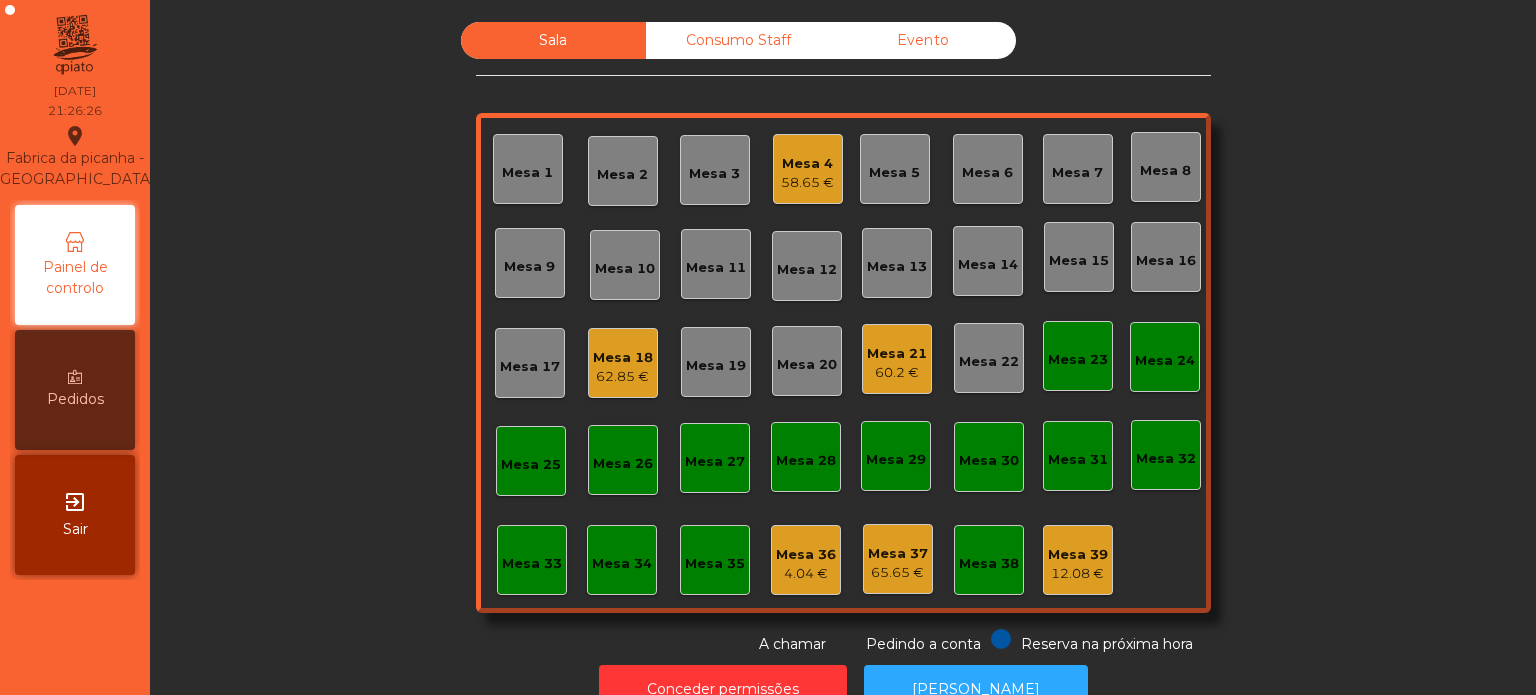 click on "Mesa 4" 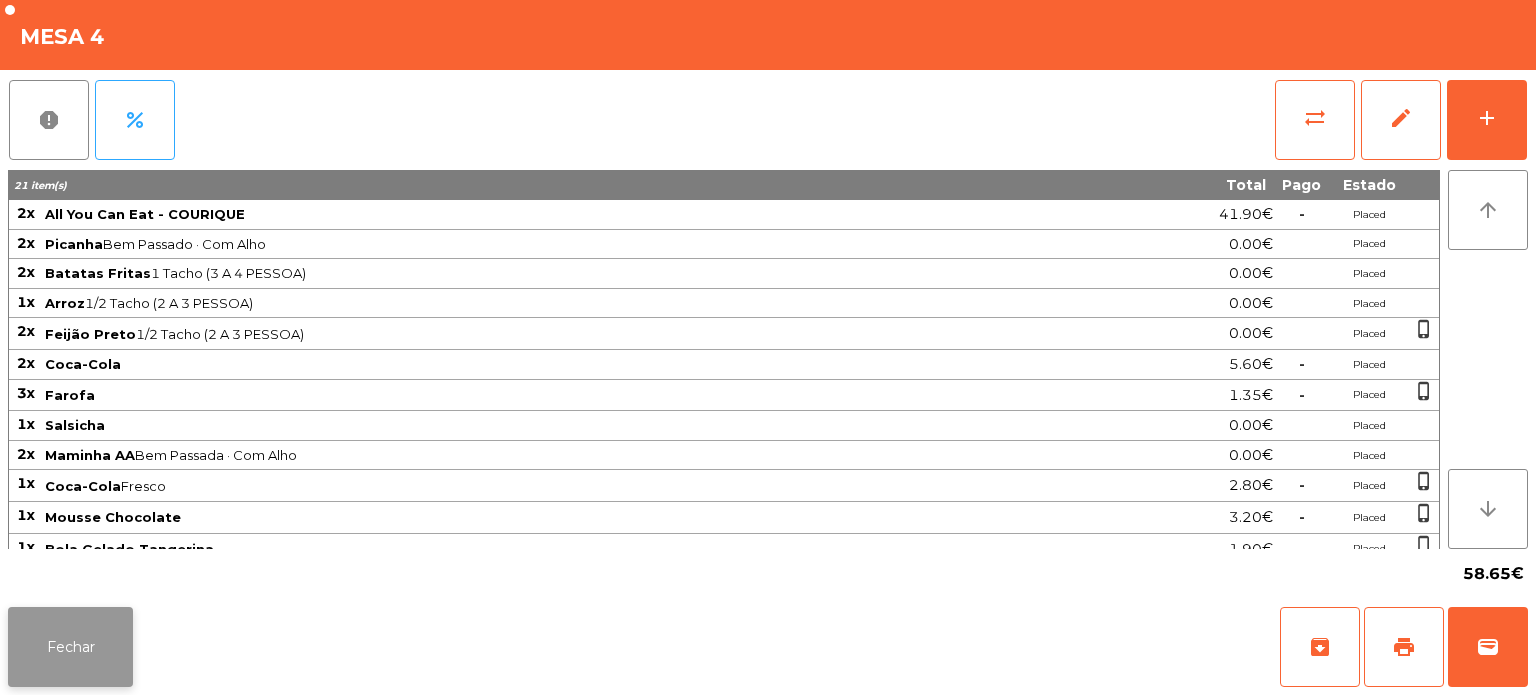 click on "Fechar" 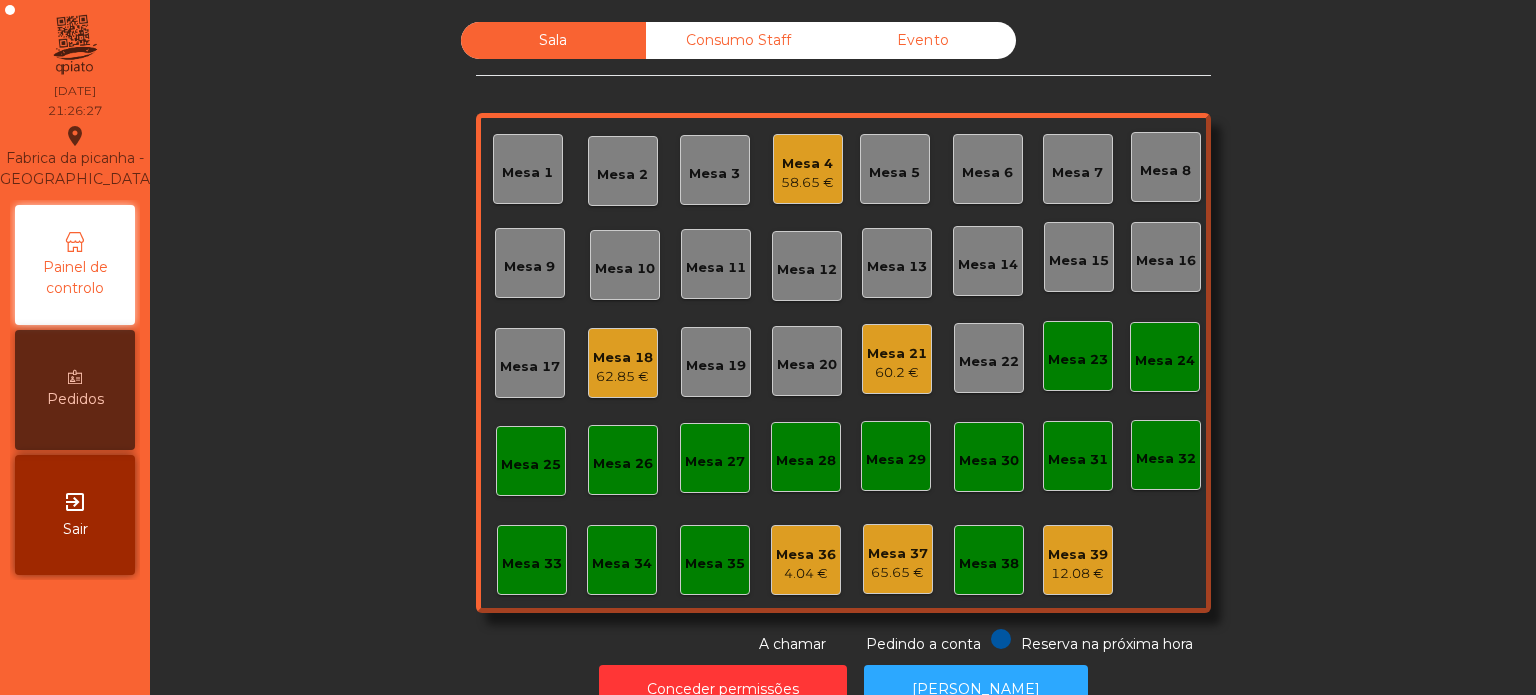 click on "Mesa 37" 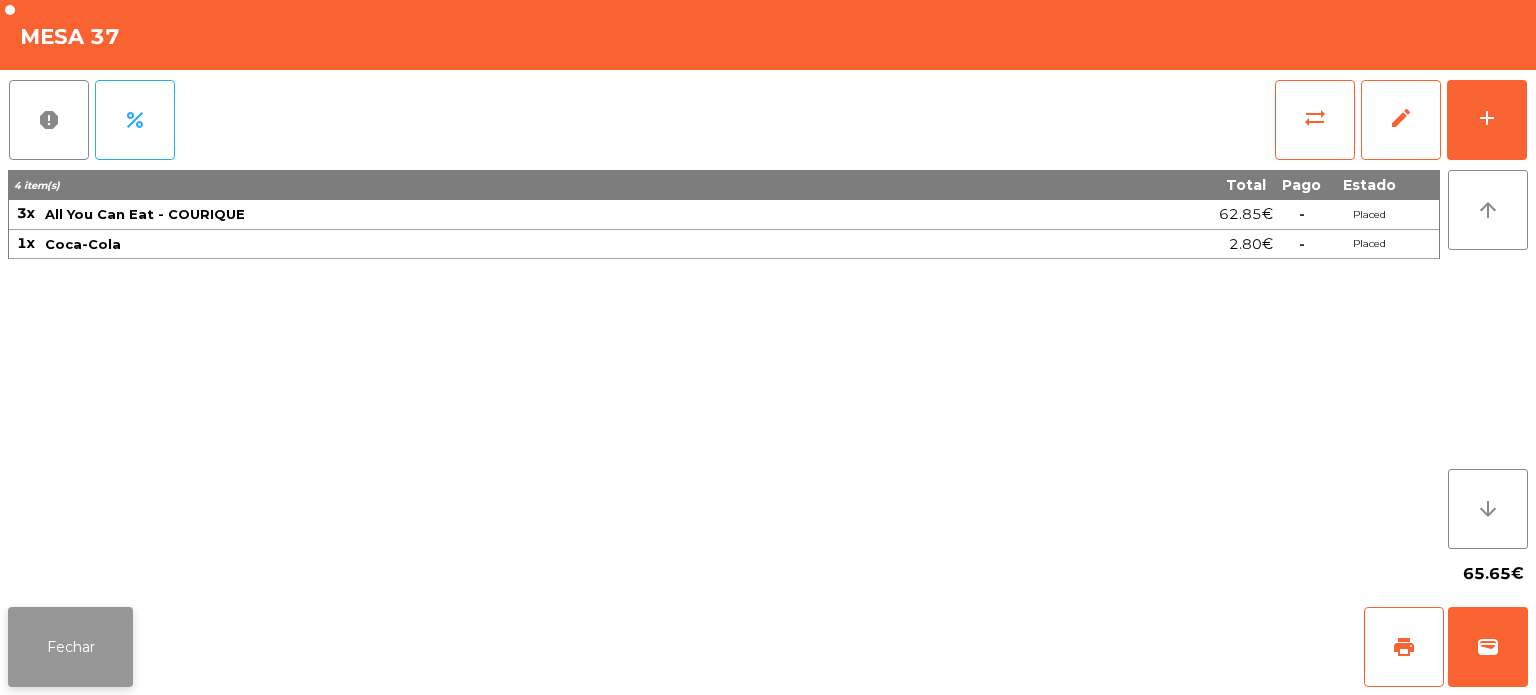 click on "Fechar" 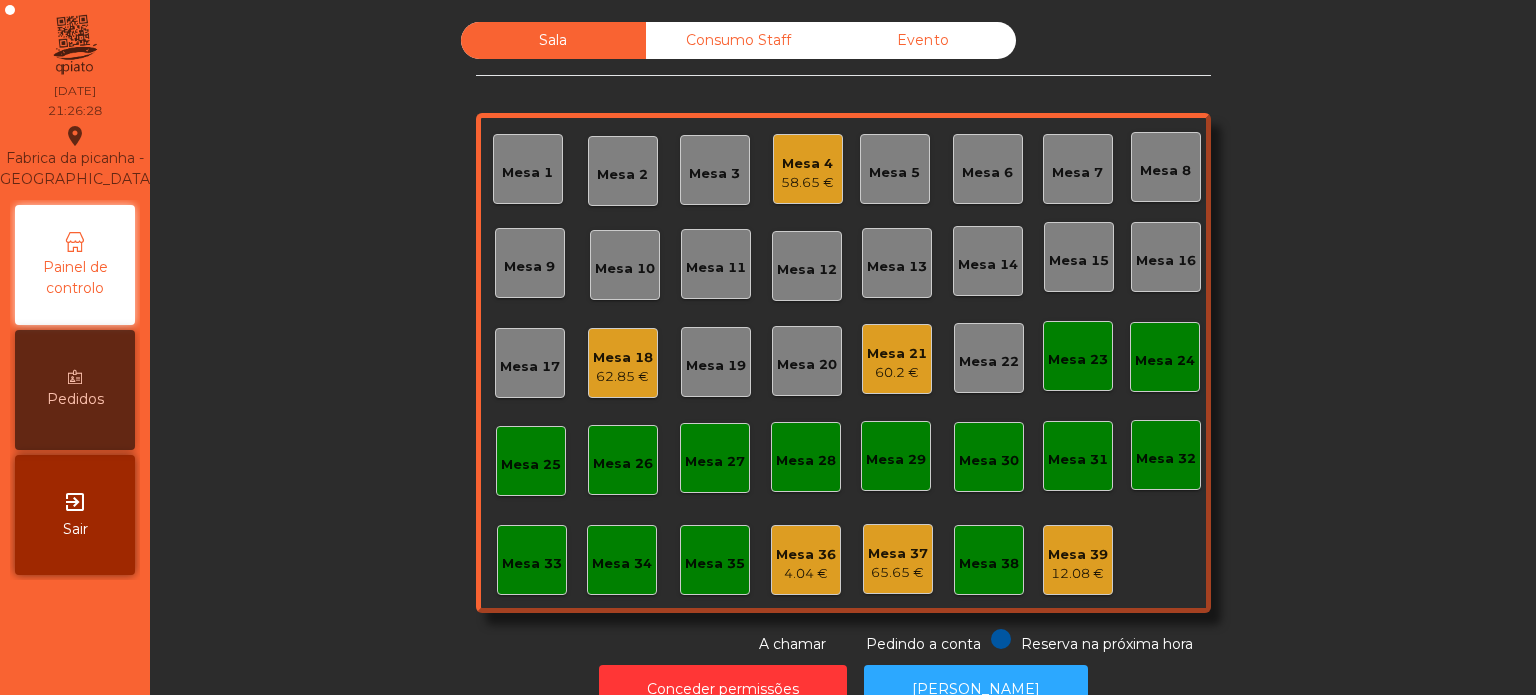 click on "4.04 €" 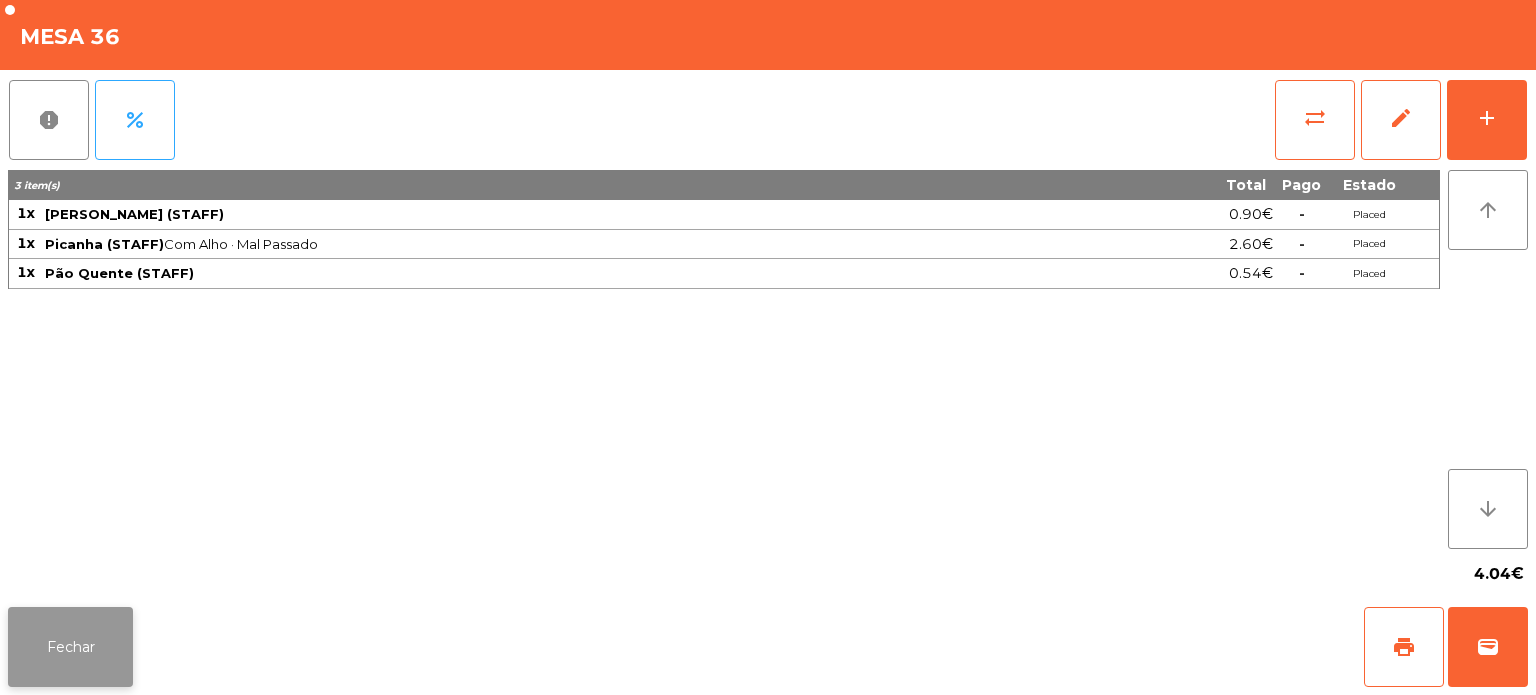 click on "Fechar" 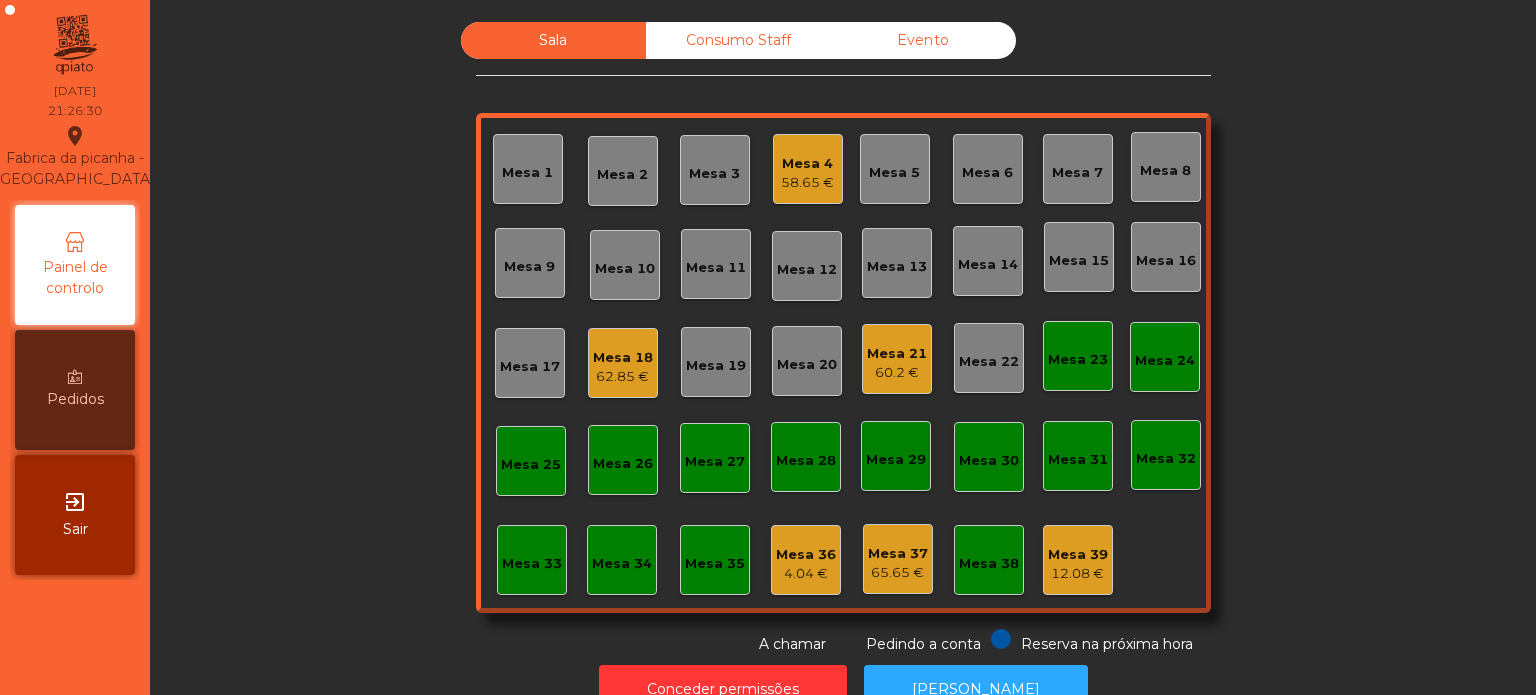 click on "Mesa 37" 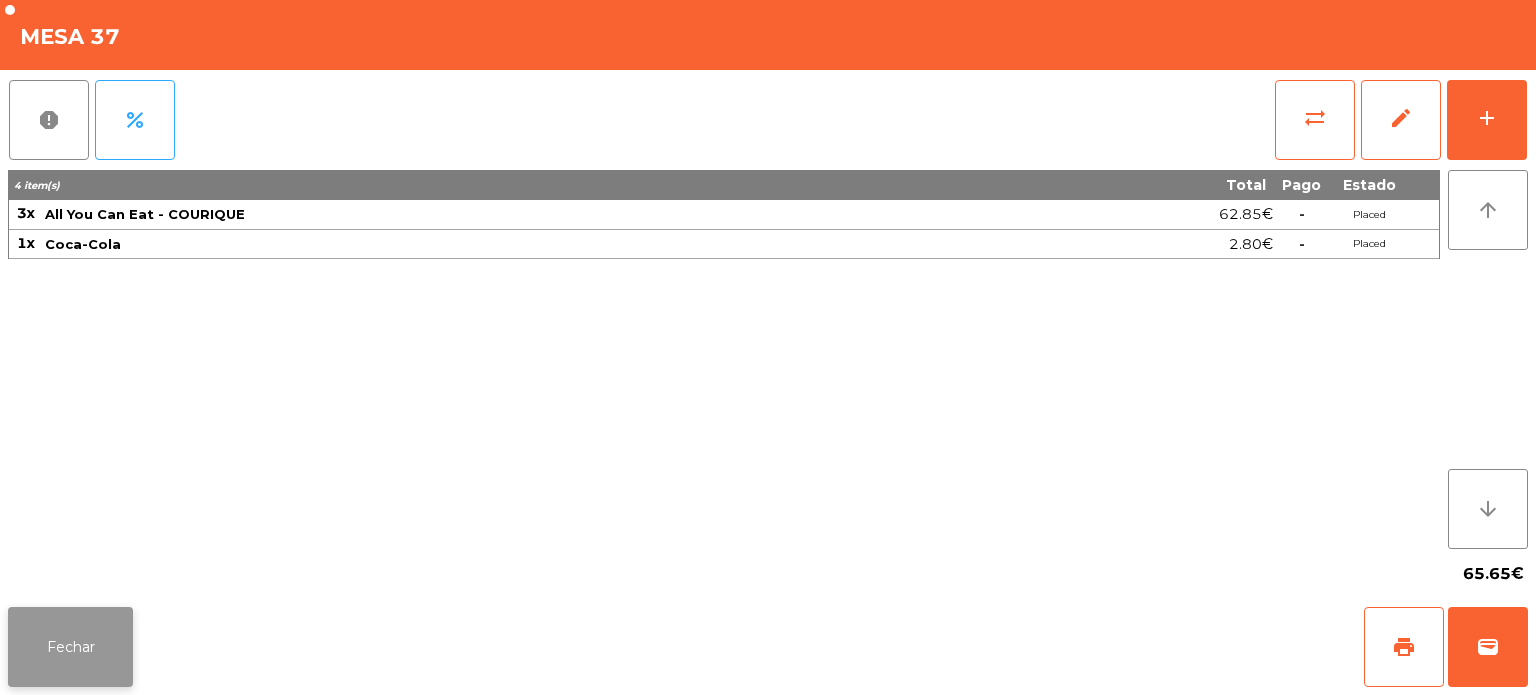 click on "Fechar" 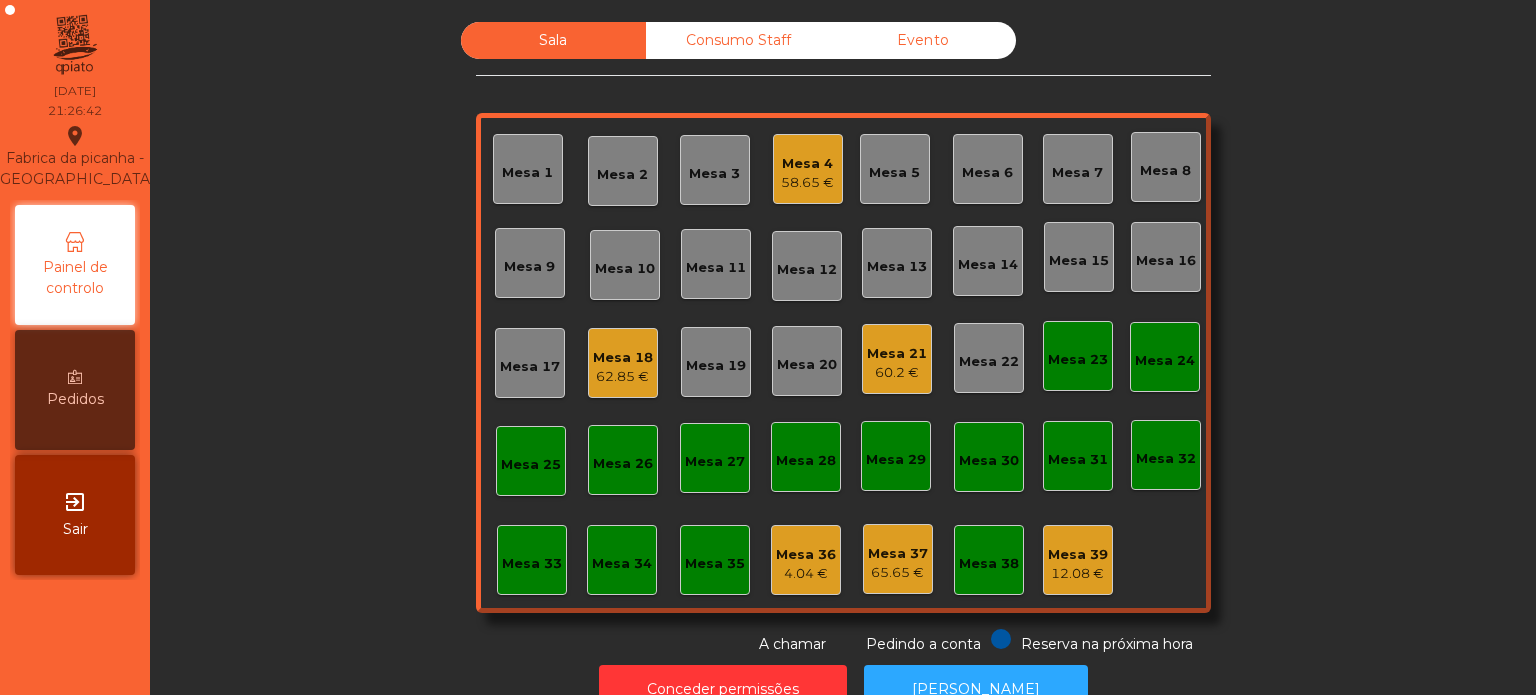 click on "Mesa 25" 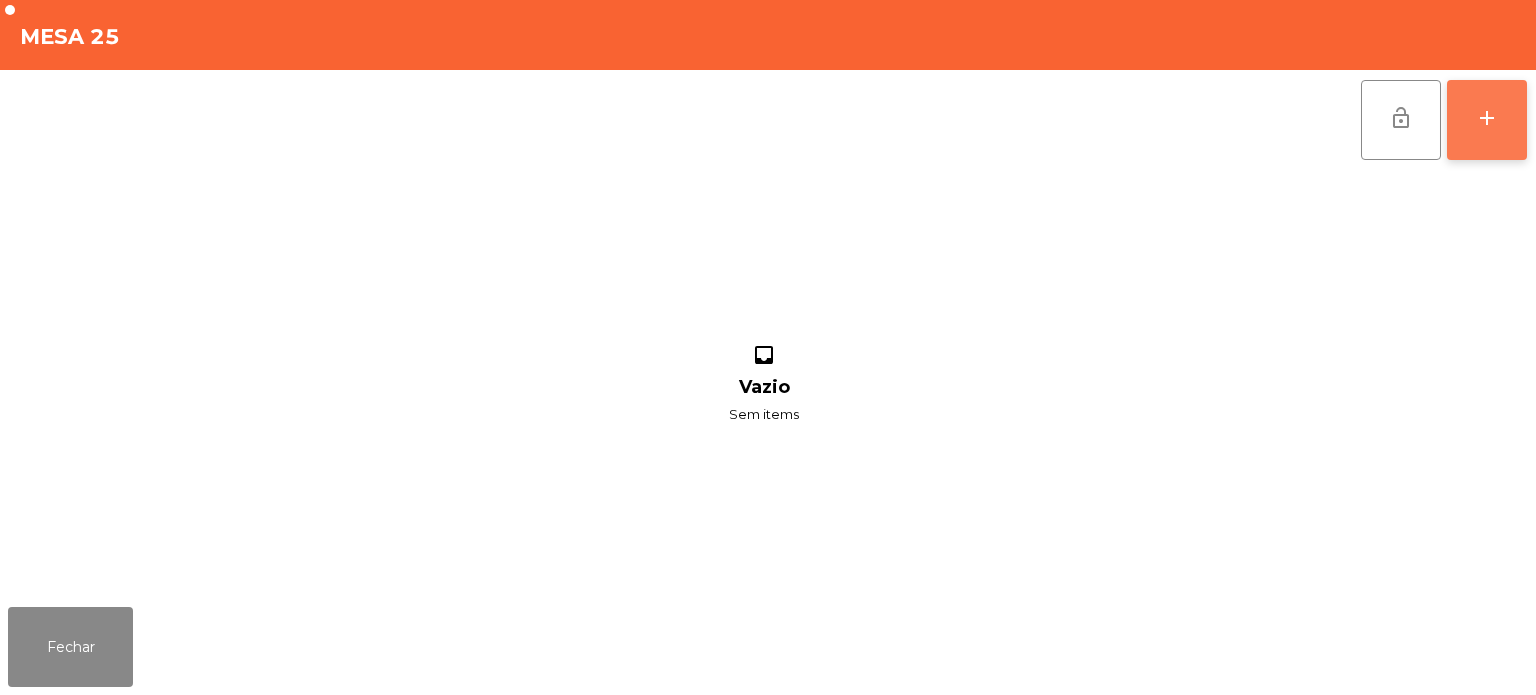 click on "add" 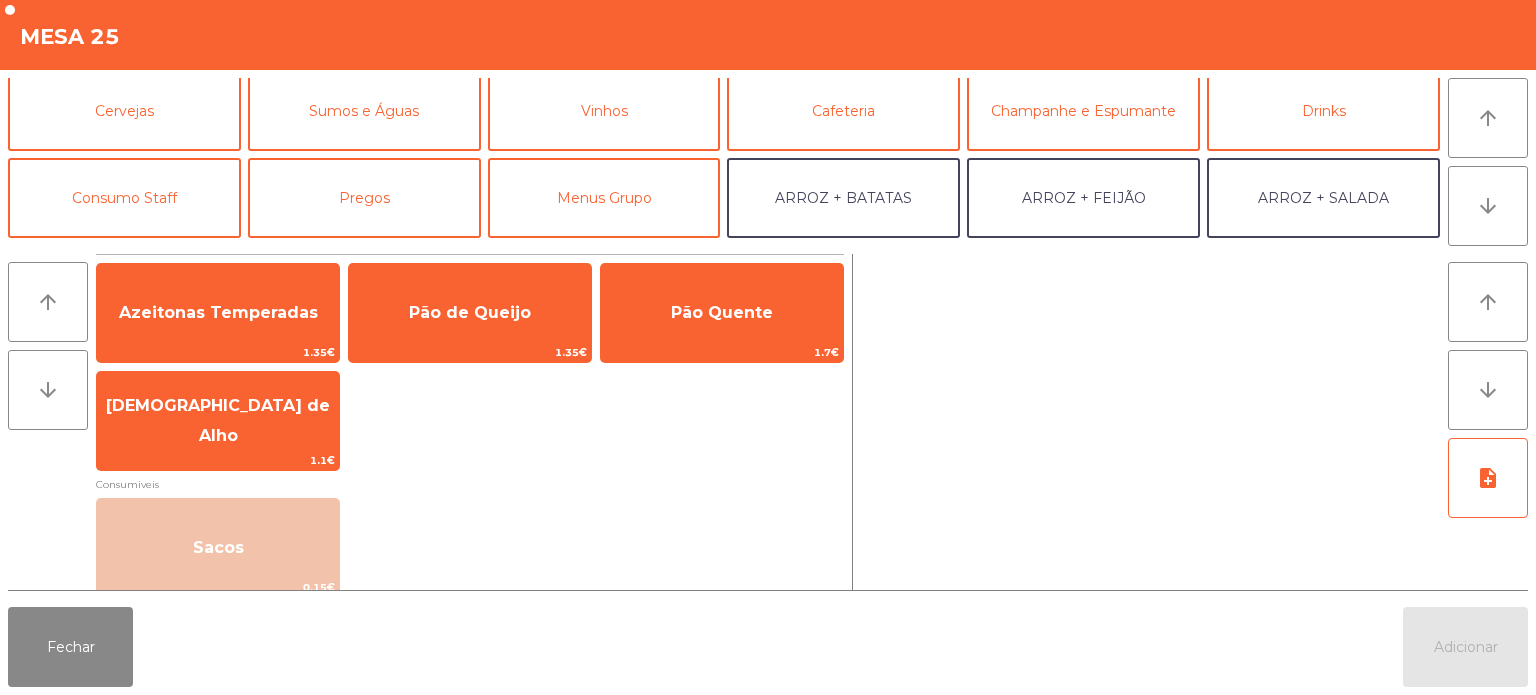 scroll, scrollTop: 112, scrollLeft: 0, axis: vertical 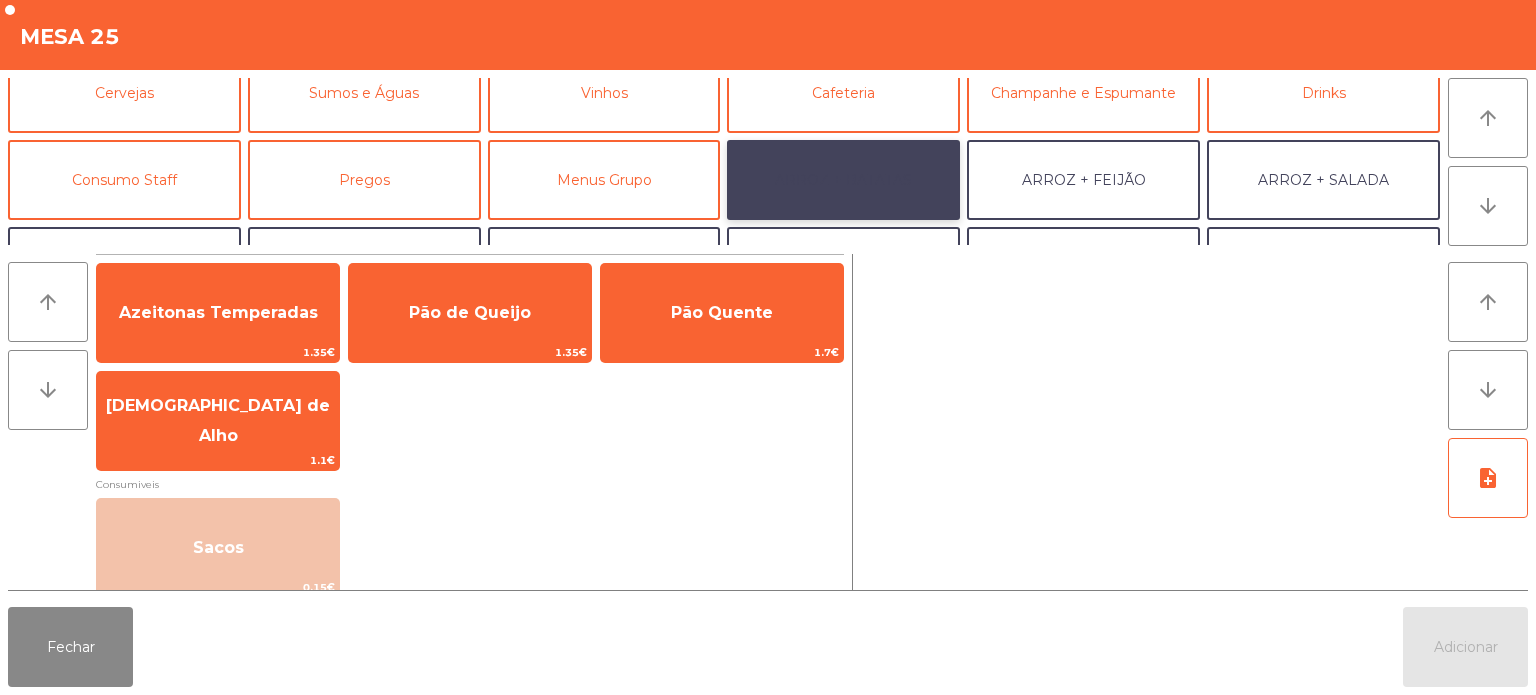click on "ARROZ + BATATAS" 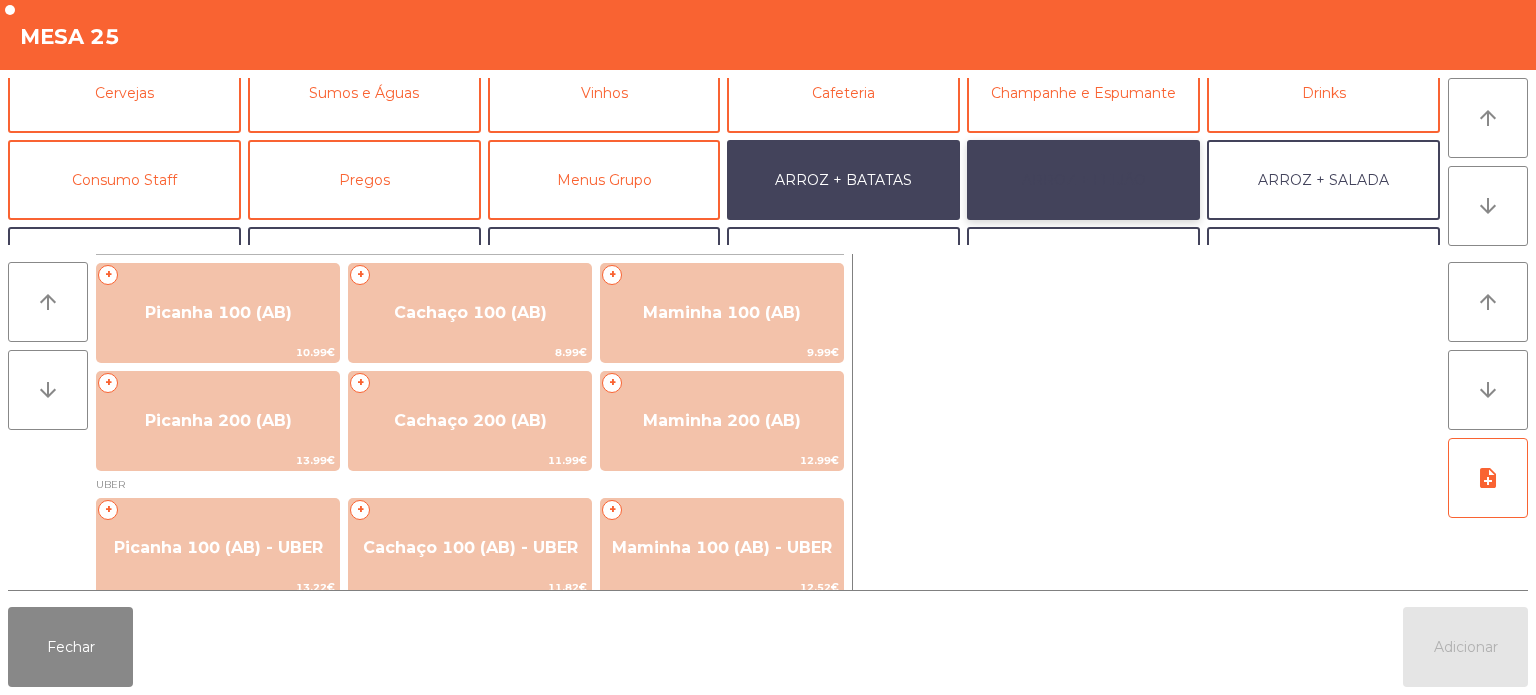 click on "ARROZ + FEIJÃO" 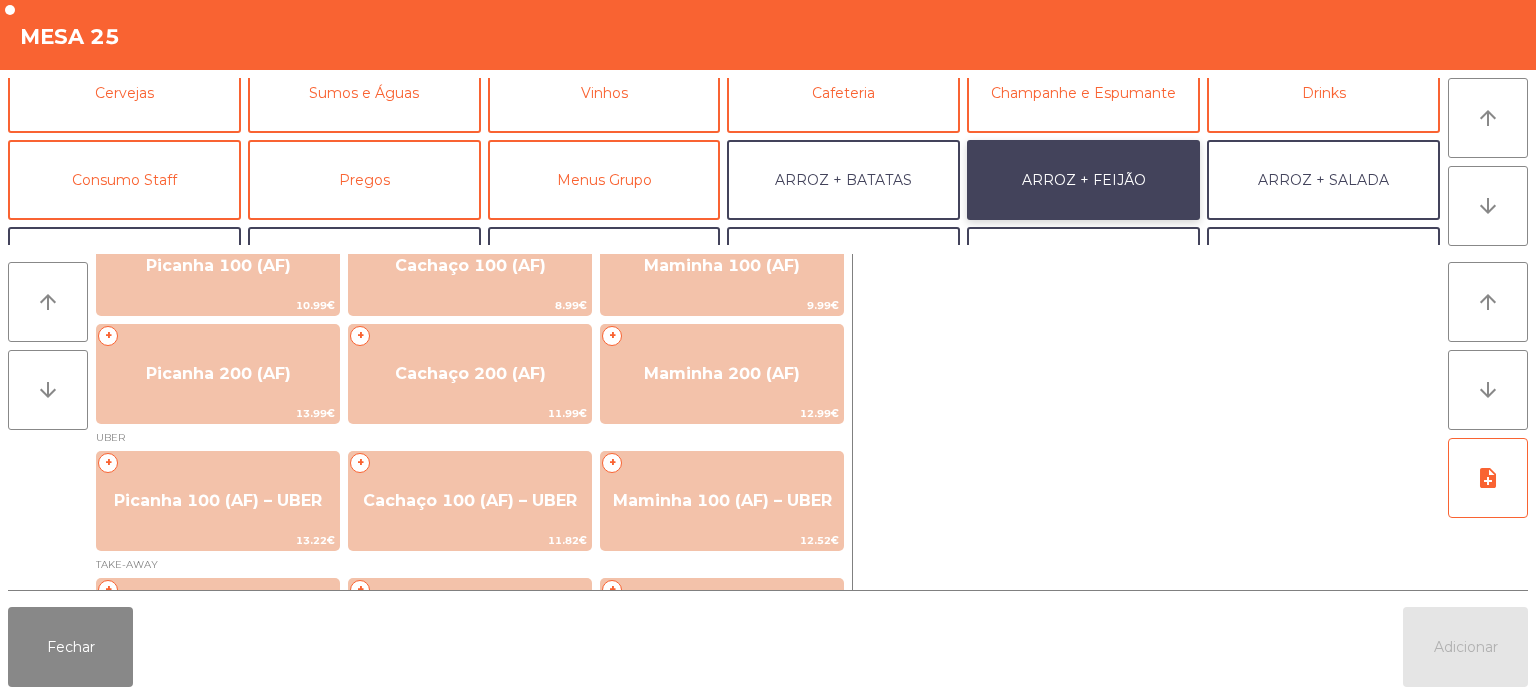 scroll, scrollTop: 66, scrollLeft: 0, axis: vertical 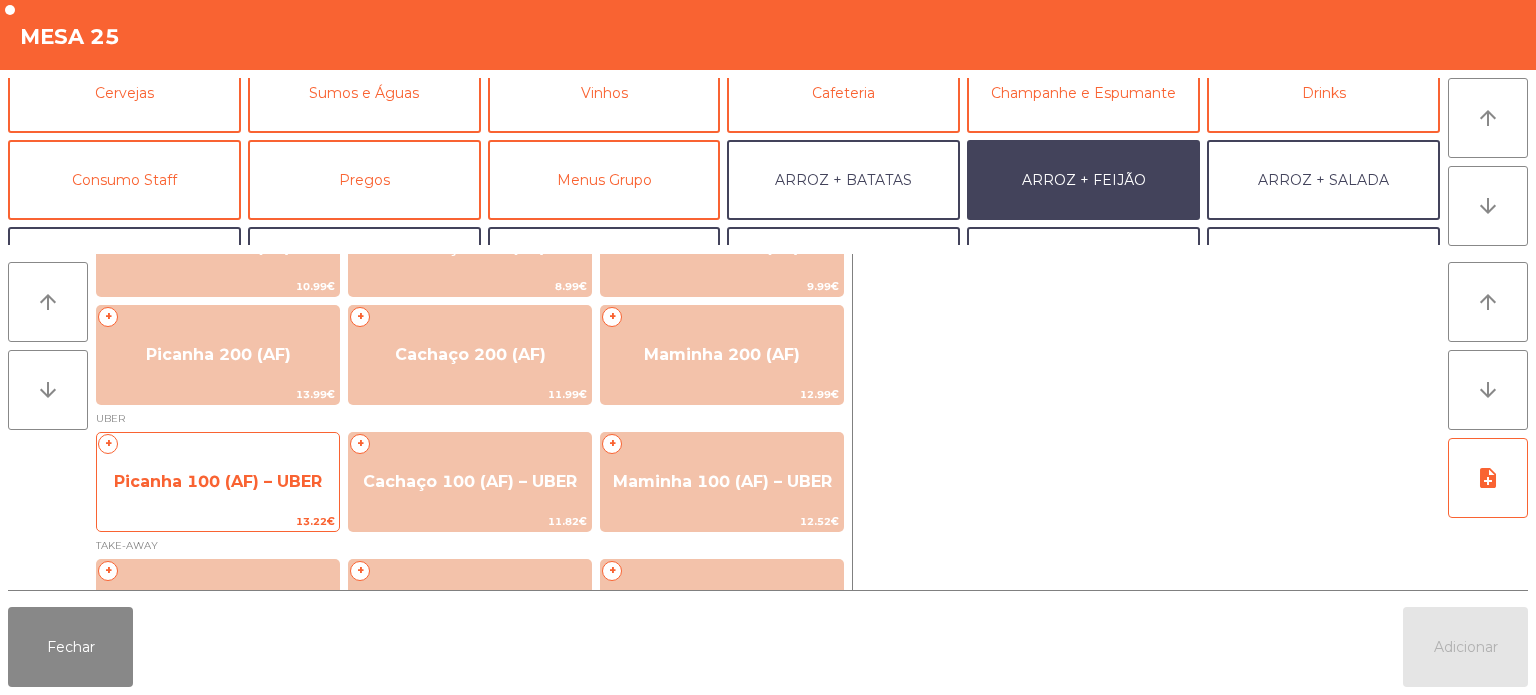 click on "Picanha 100 (AF) – UBER" 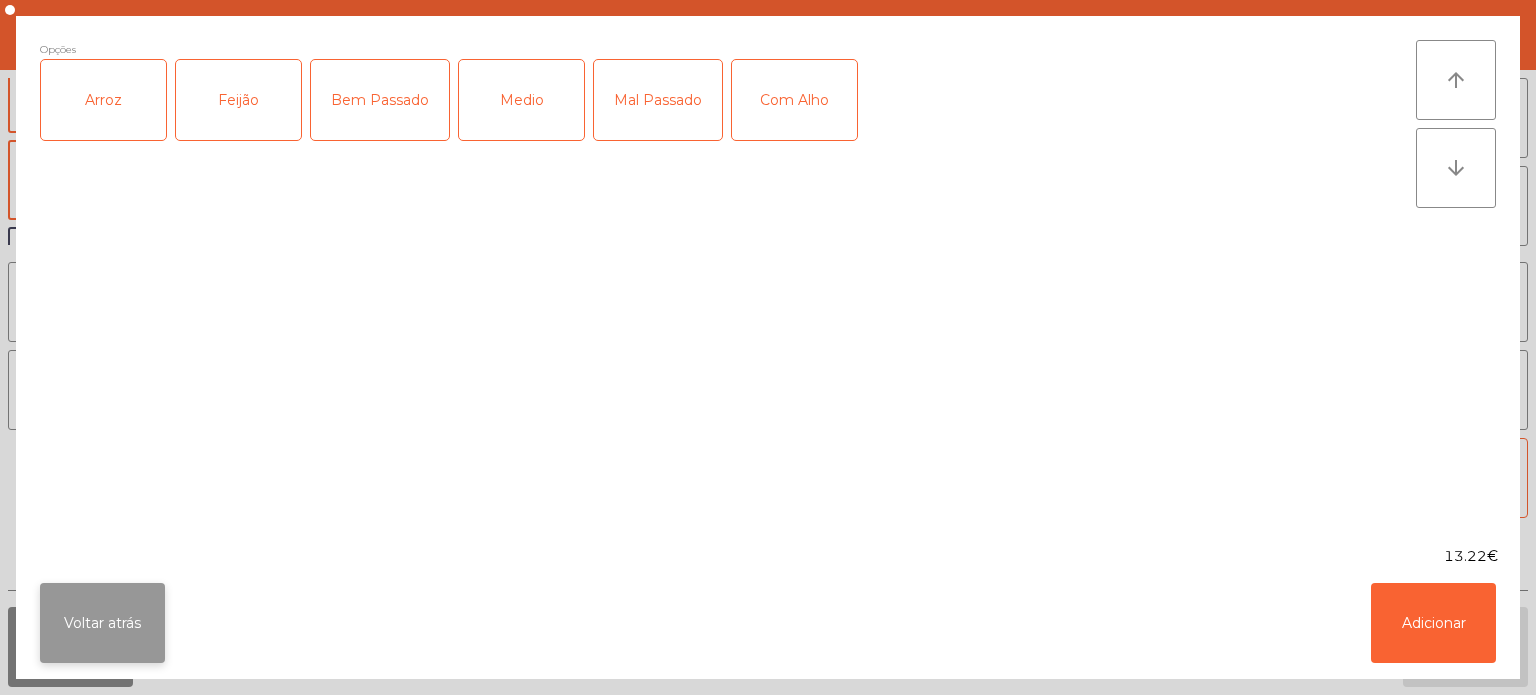 click on "Voltar atrás" 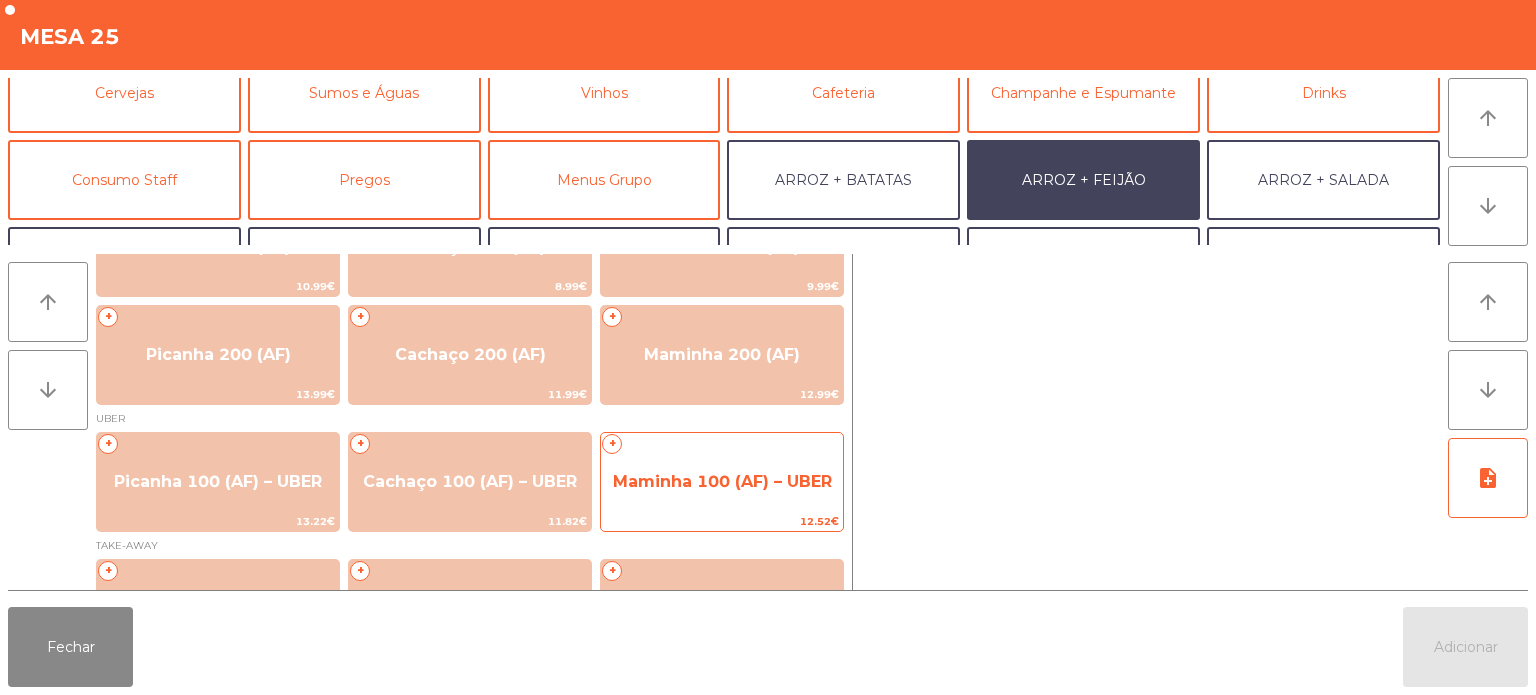 click on "+   Maminha 100 (AF) – UBER   12.52€" 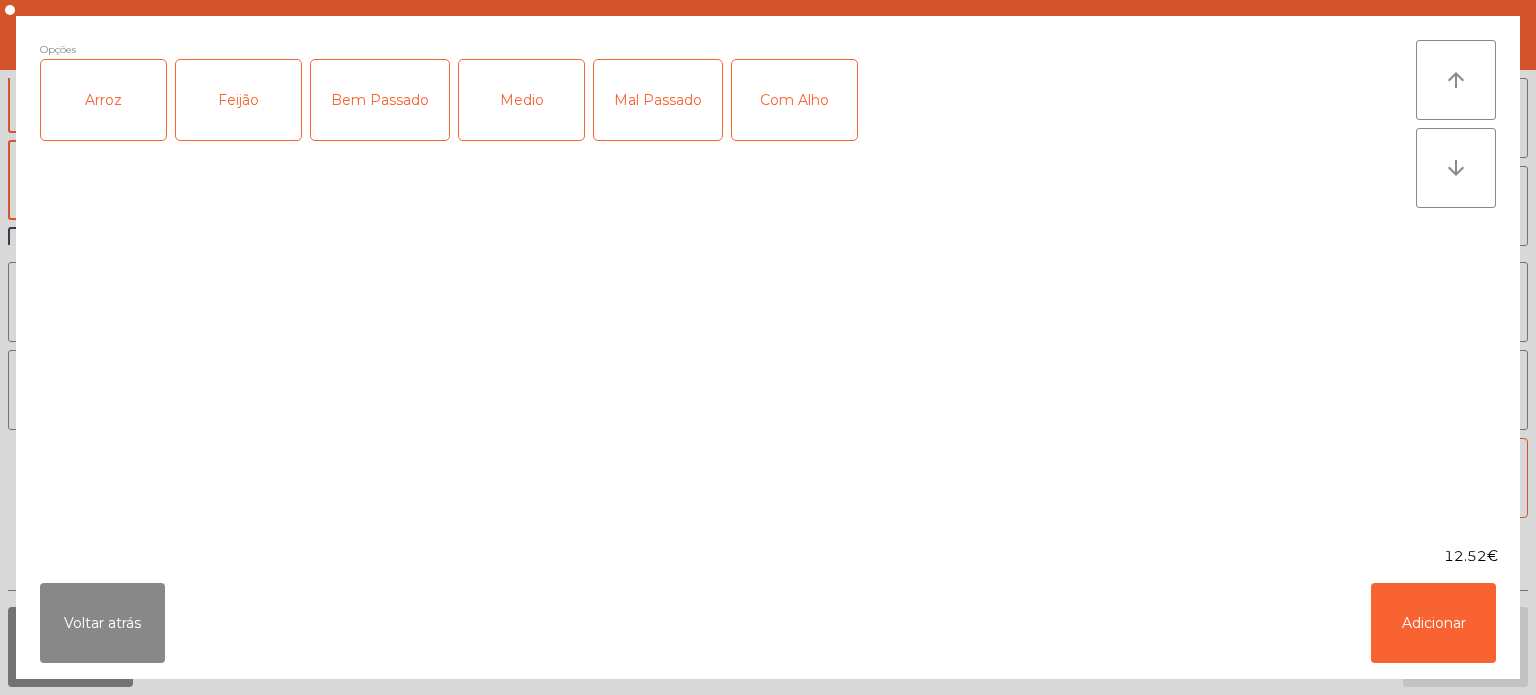 click on "Arroz" 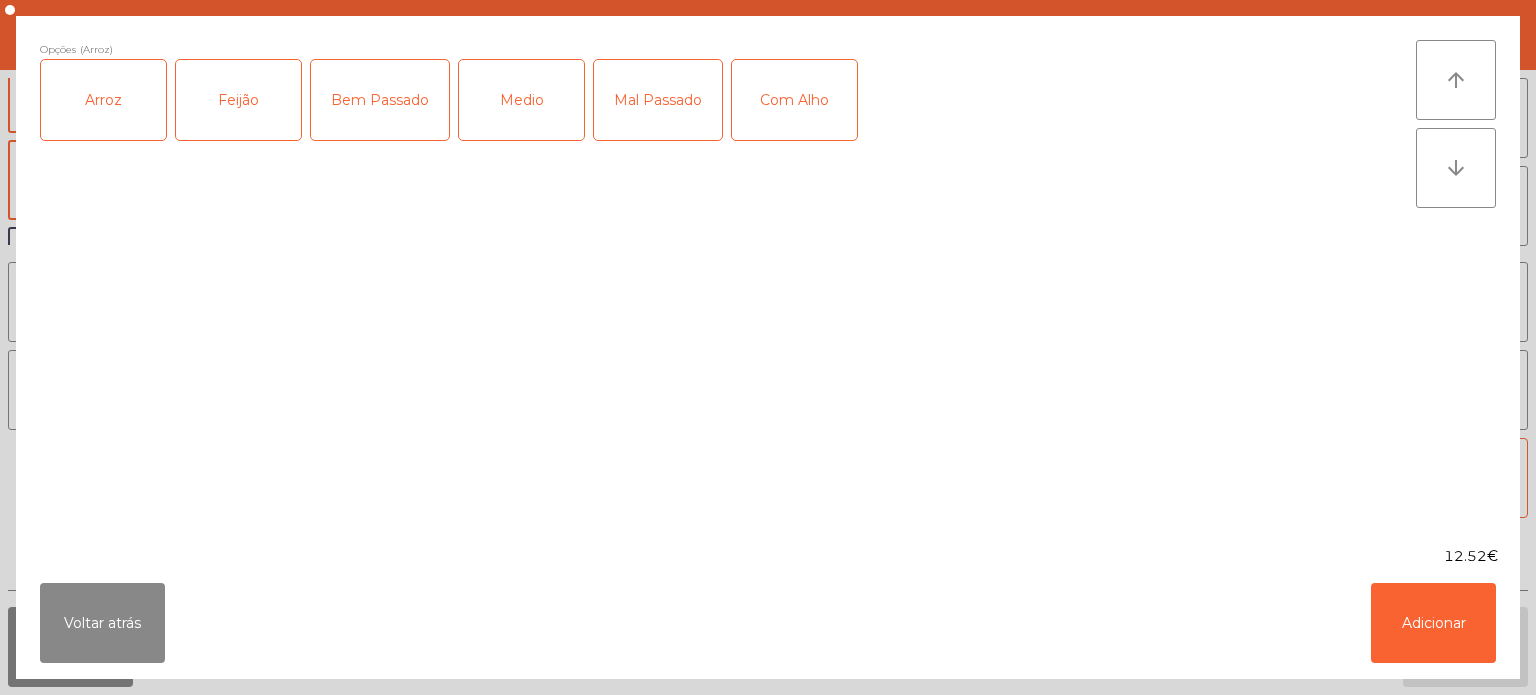 click on "Feijão" 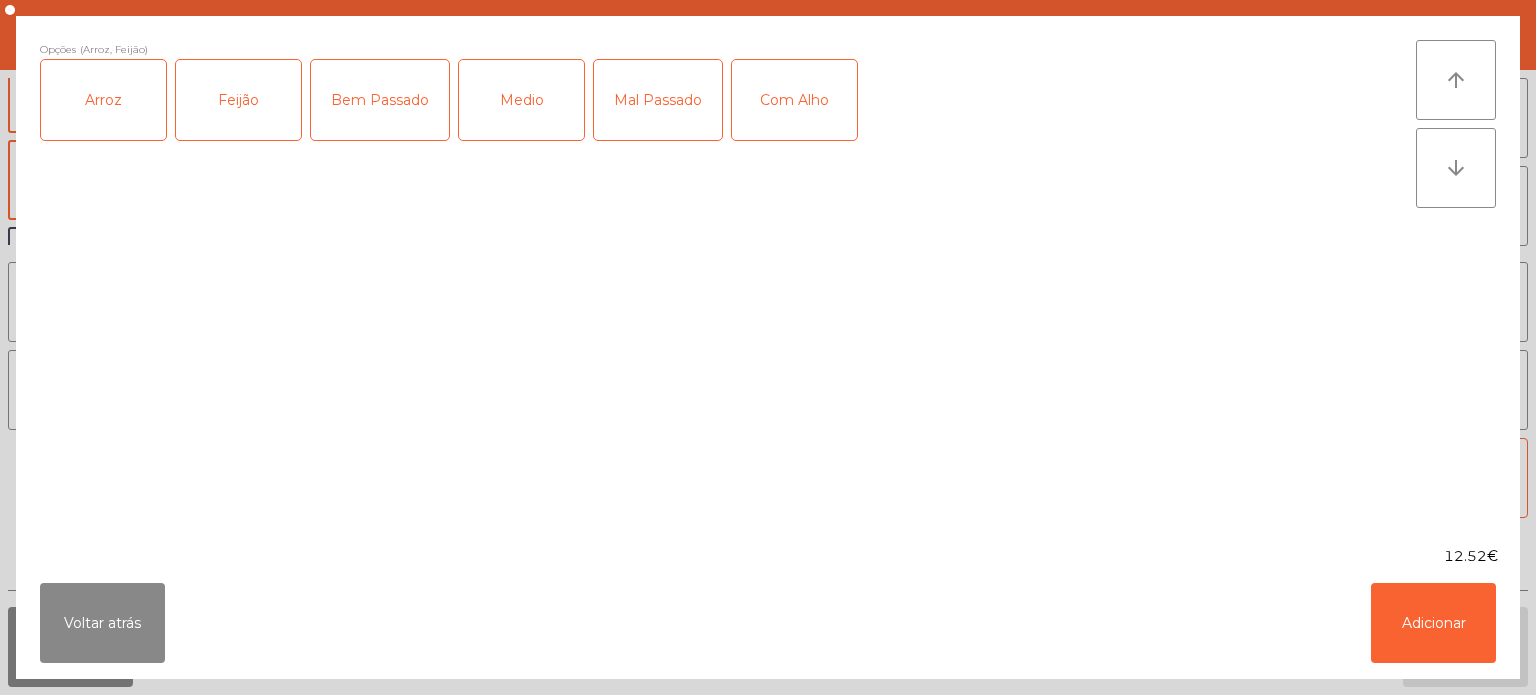 click on "Bem Passado" 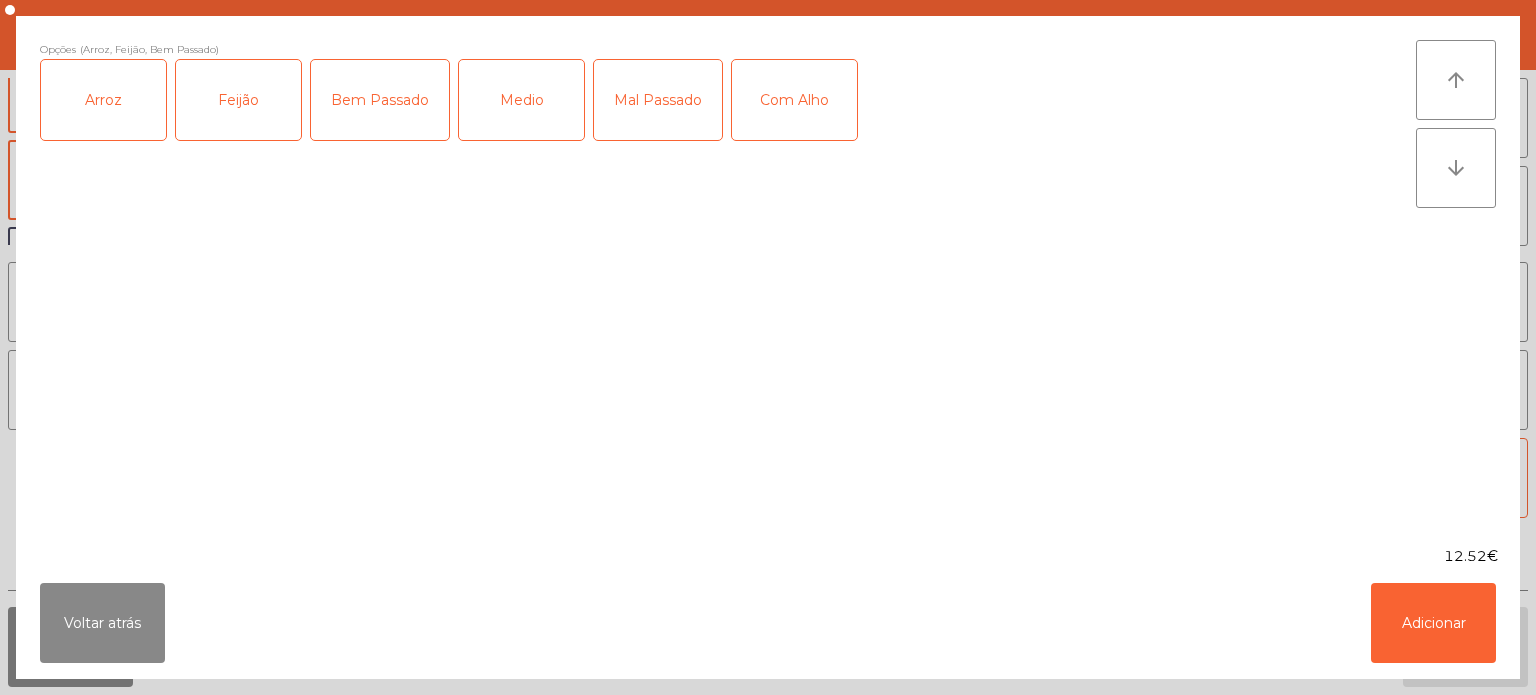 click on "Com Alho" 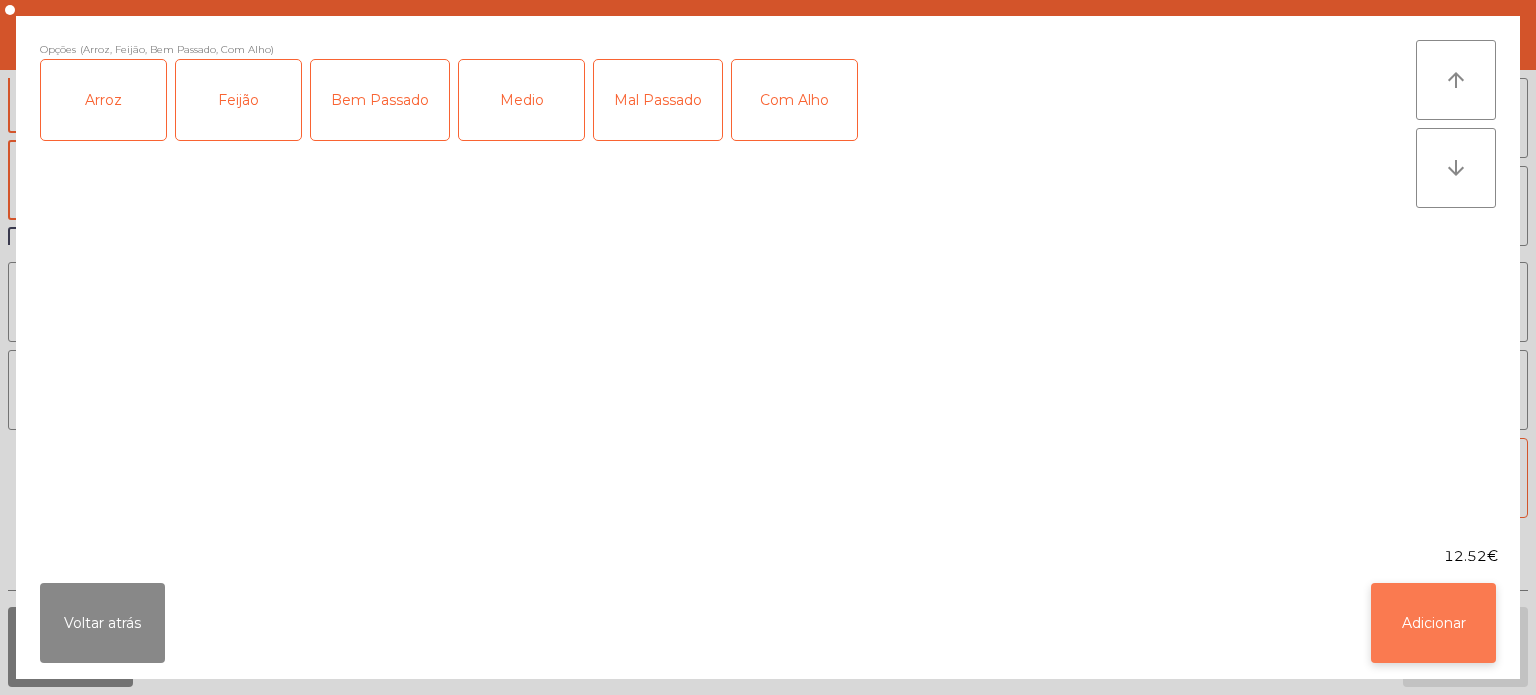click on "Adicionar" 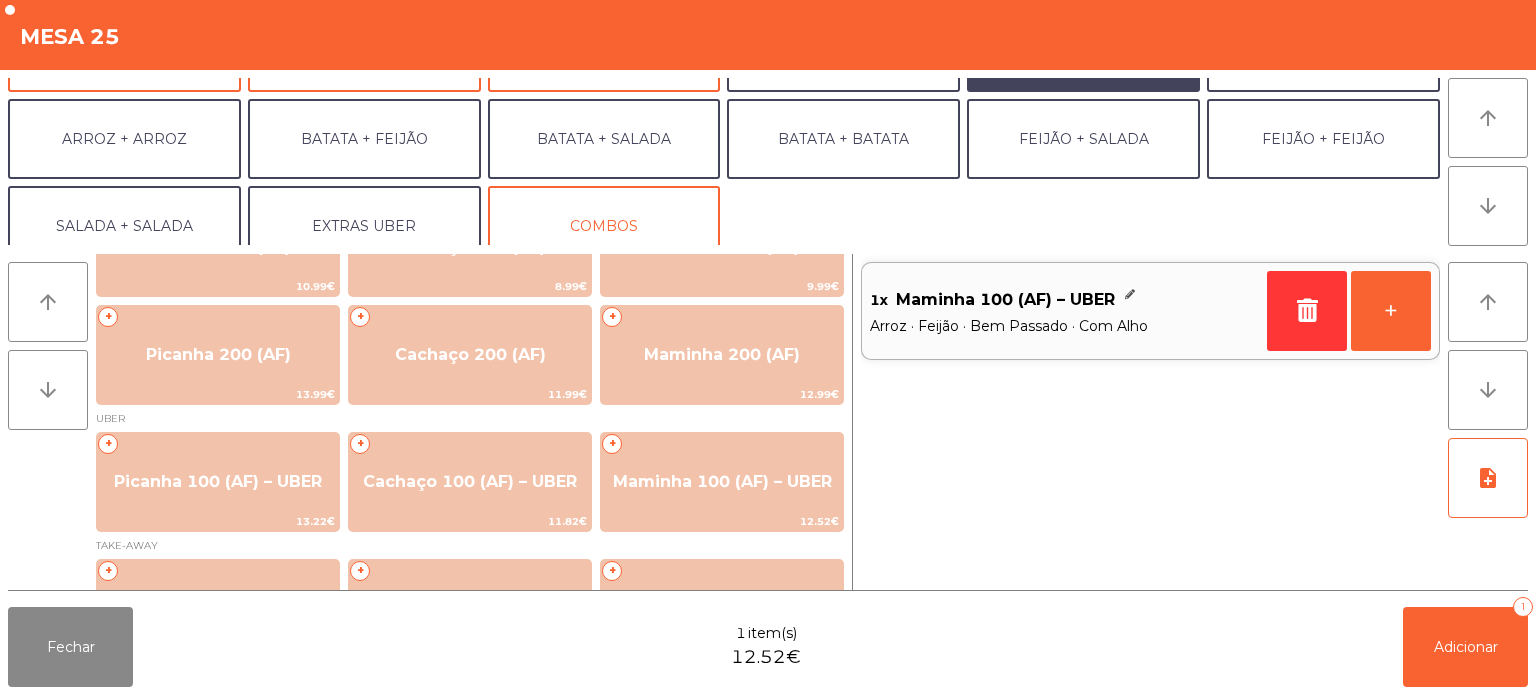 scroll, scrollTop: 243, scrollLeft: 0, axis: vertical 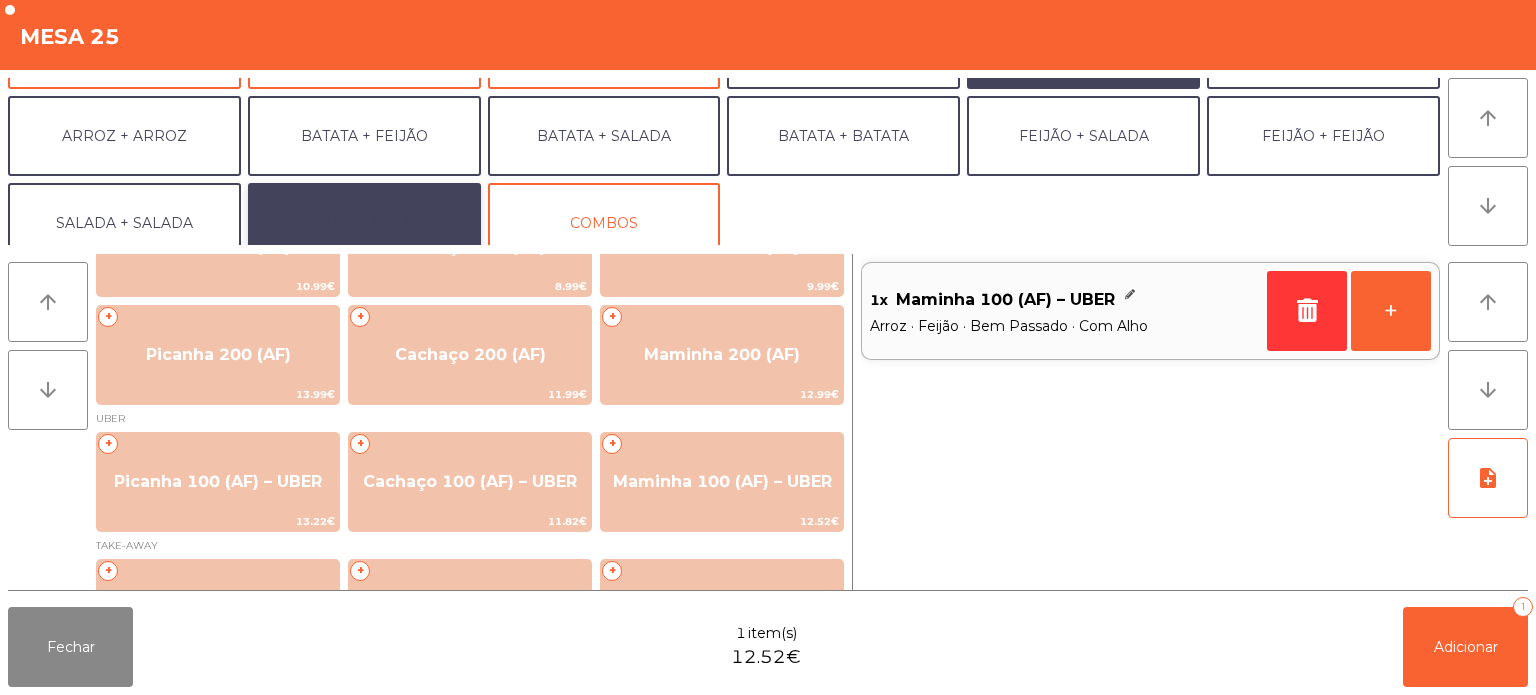 click on "EXTRAS UBER" 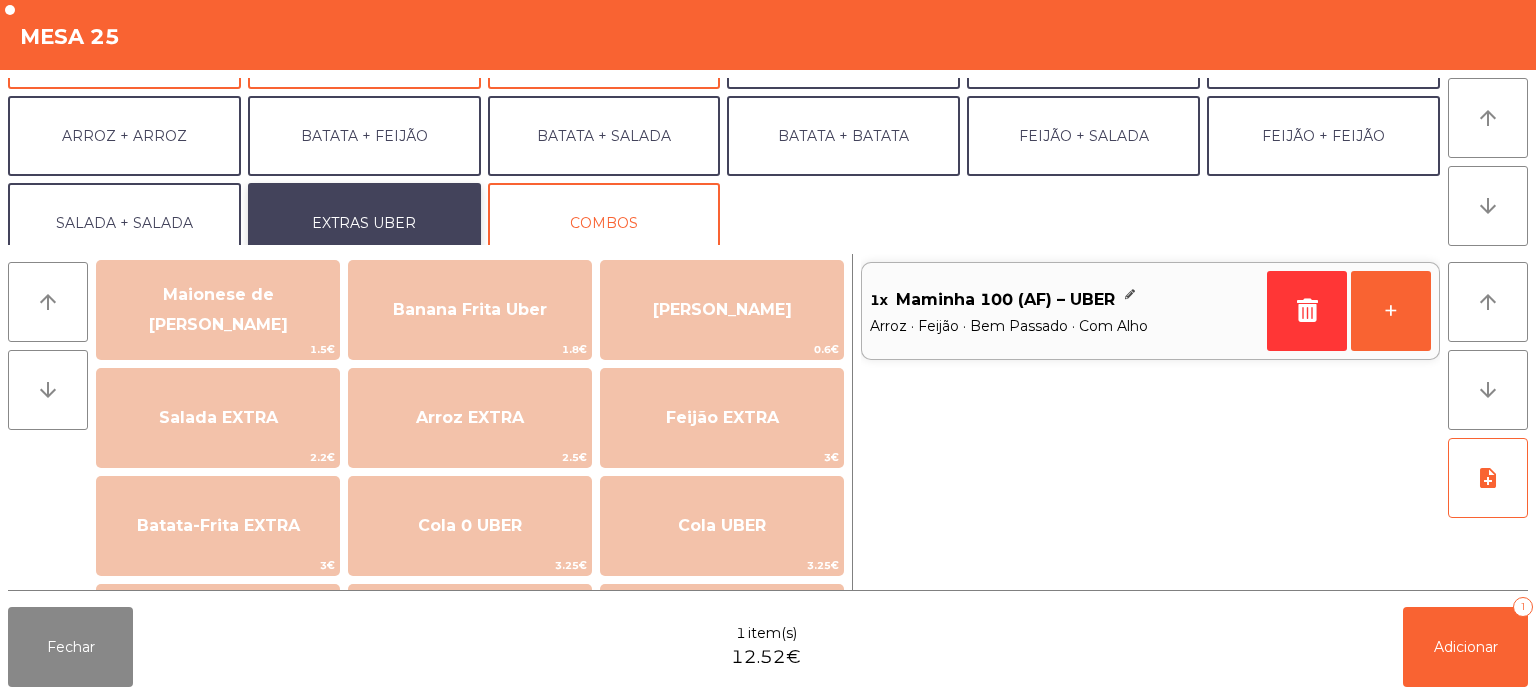 scroll, scrollTop: 135, scrollLeft: 0, axis: vertical 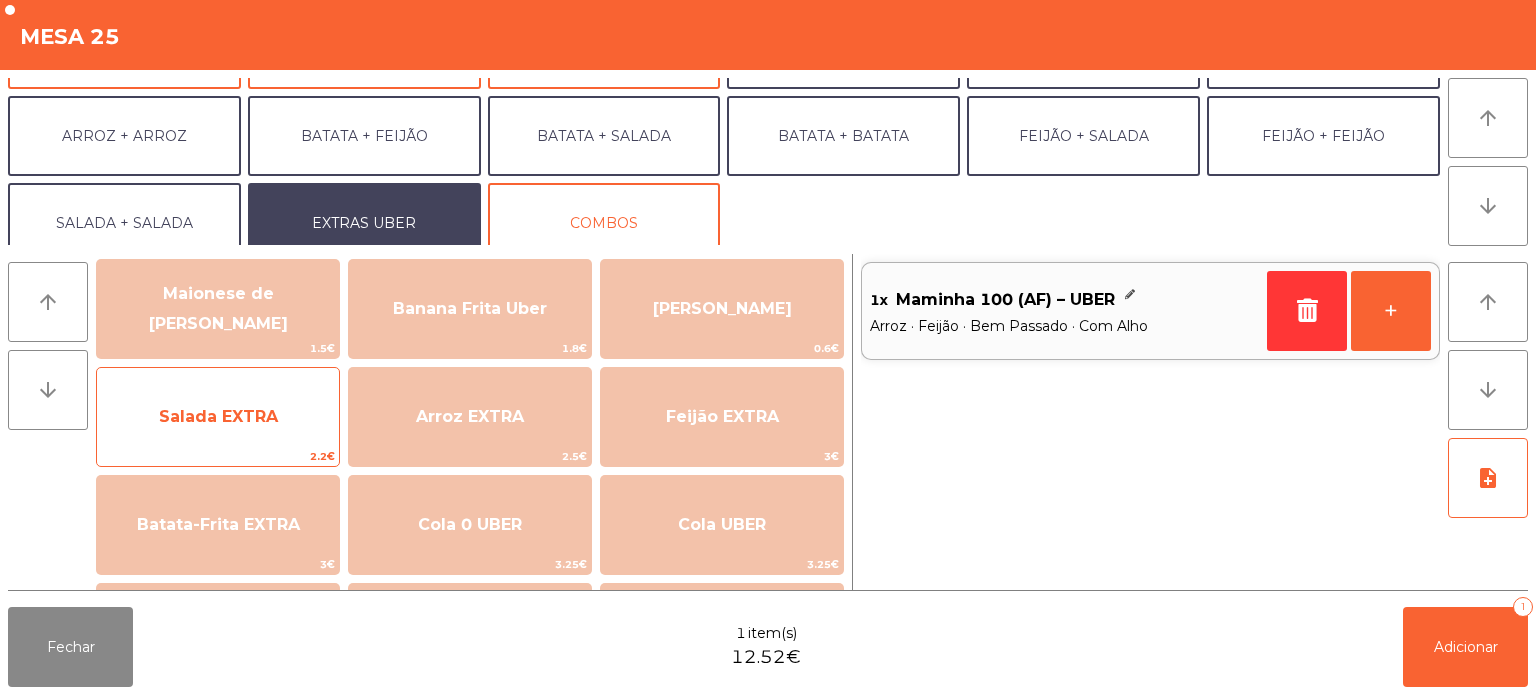 click on "Salada EXTRA" 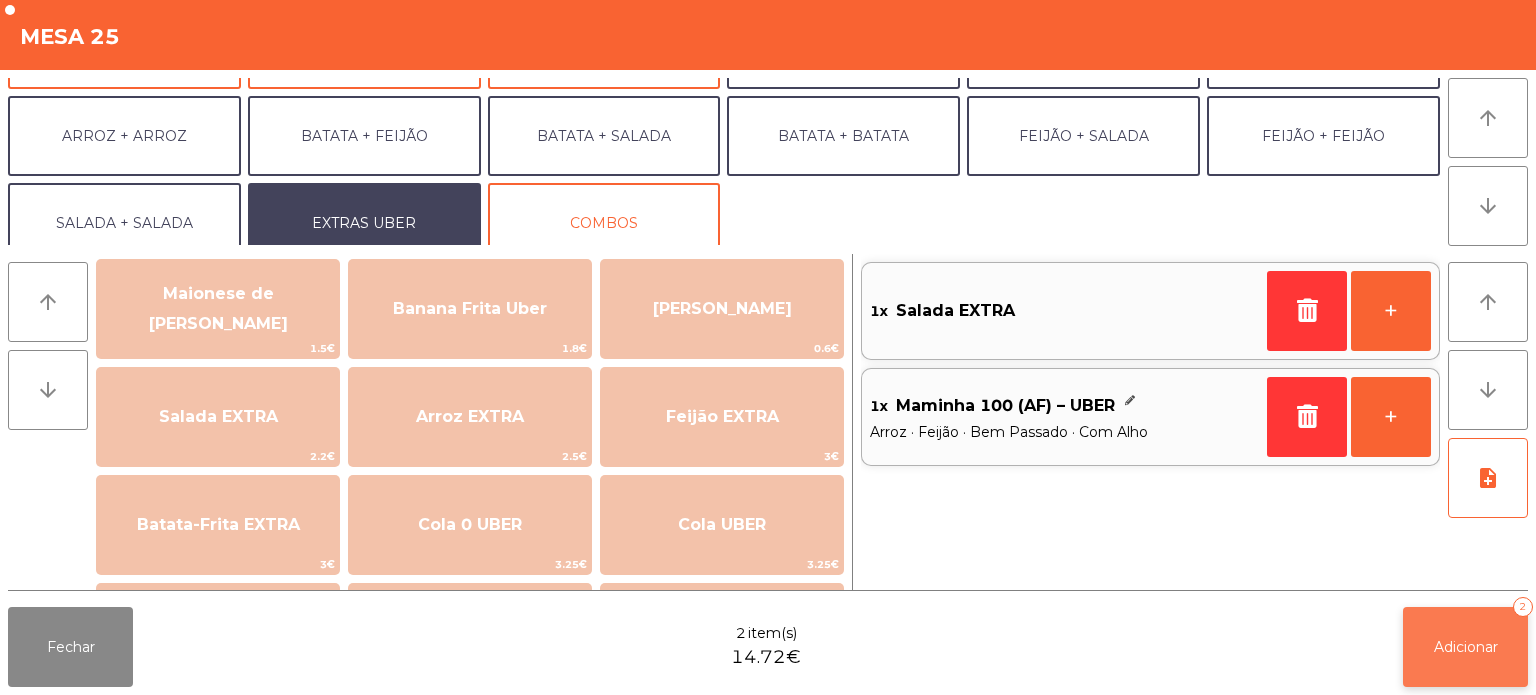 click on "Adicionar" 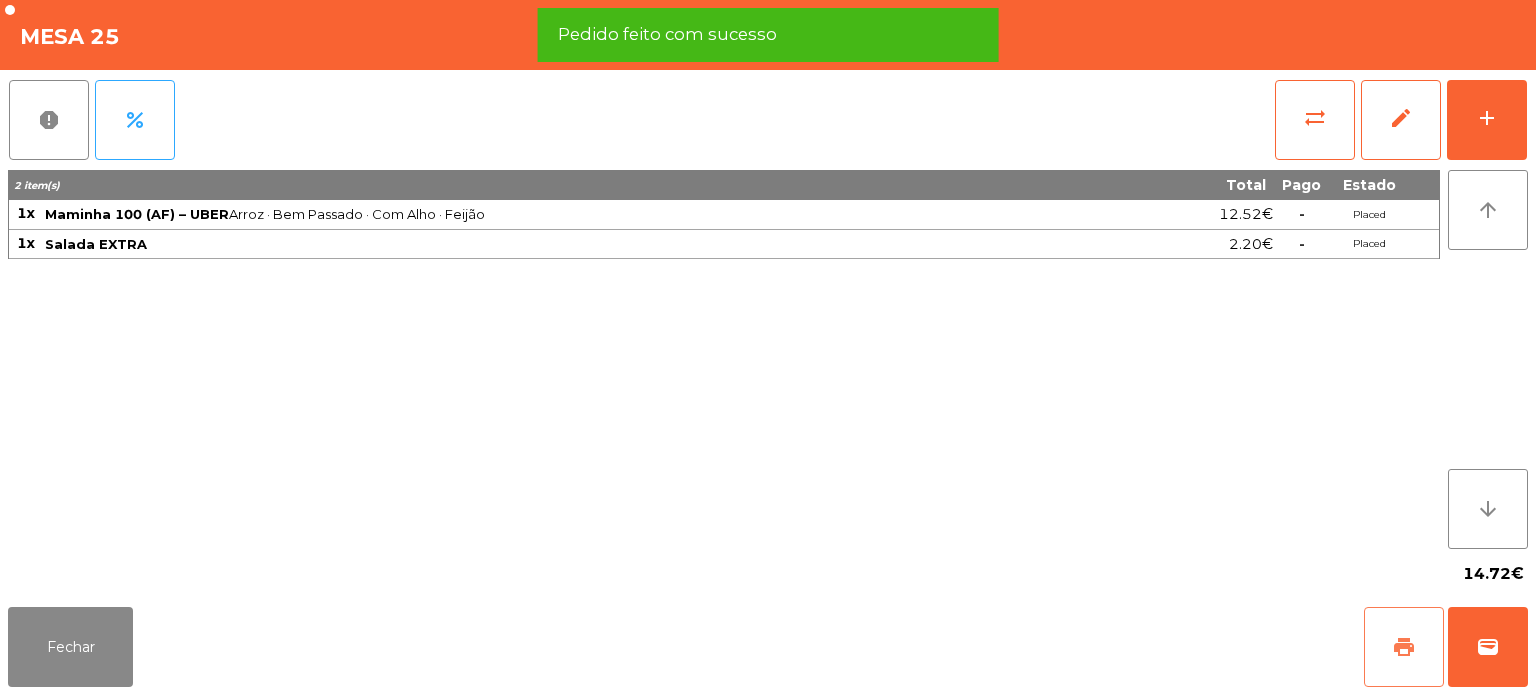 click on "print" 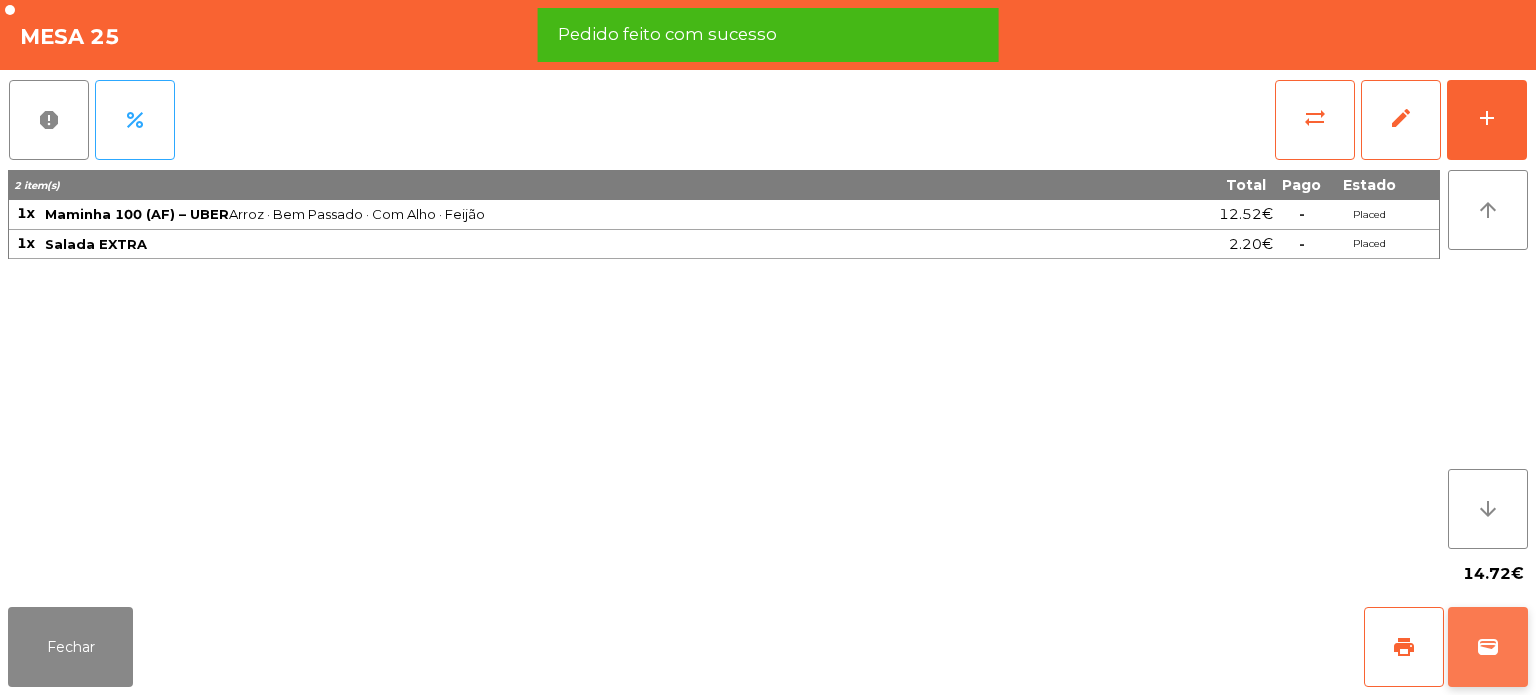 click on "wallet" 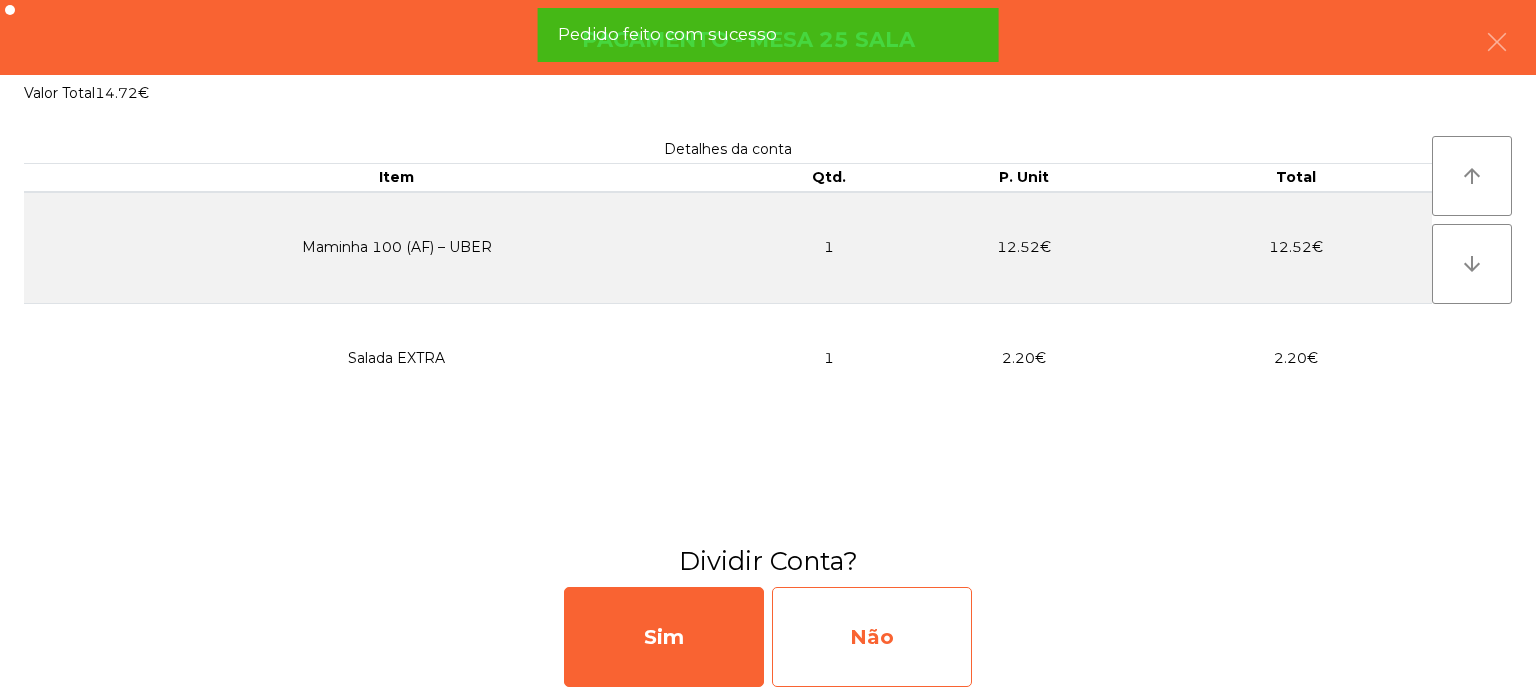 click on "Não" 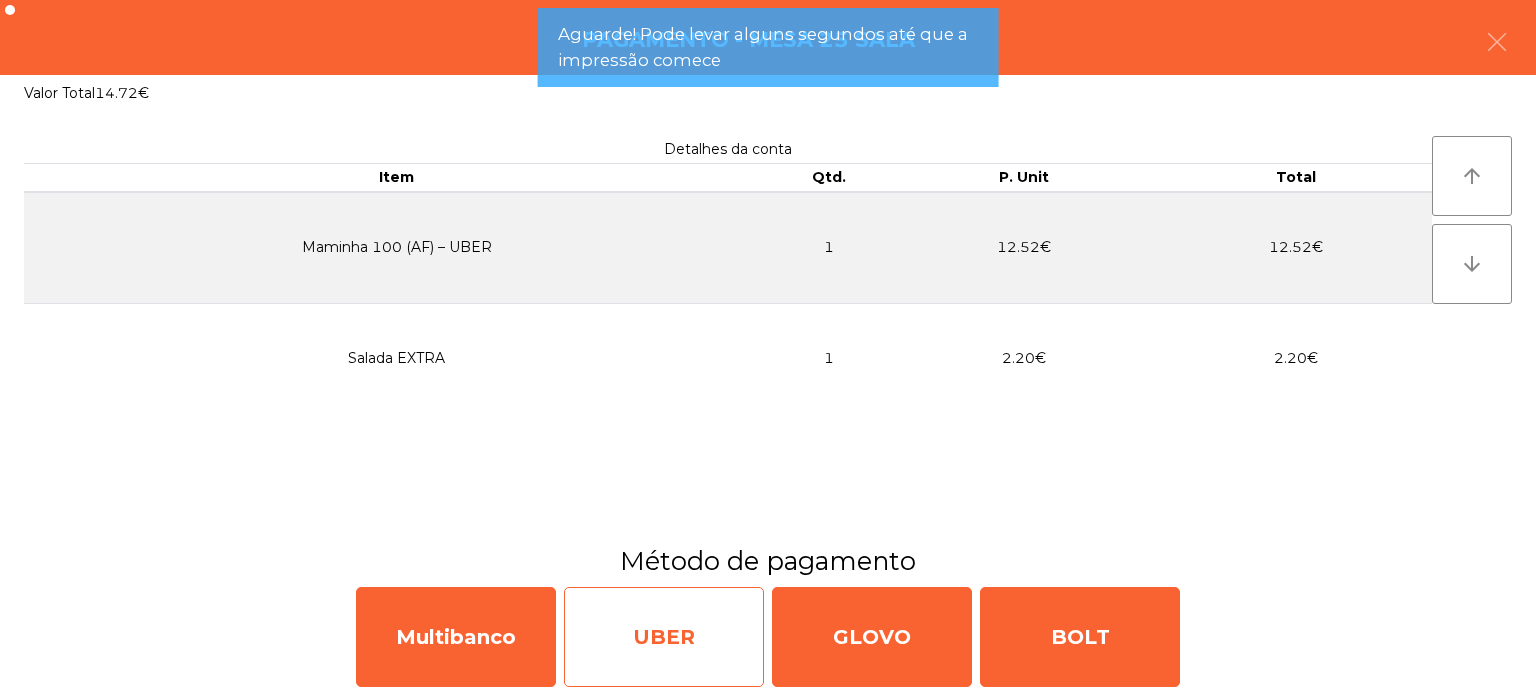 click on "UBER" 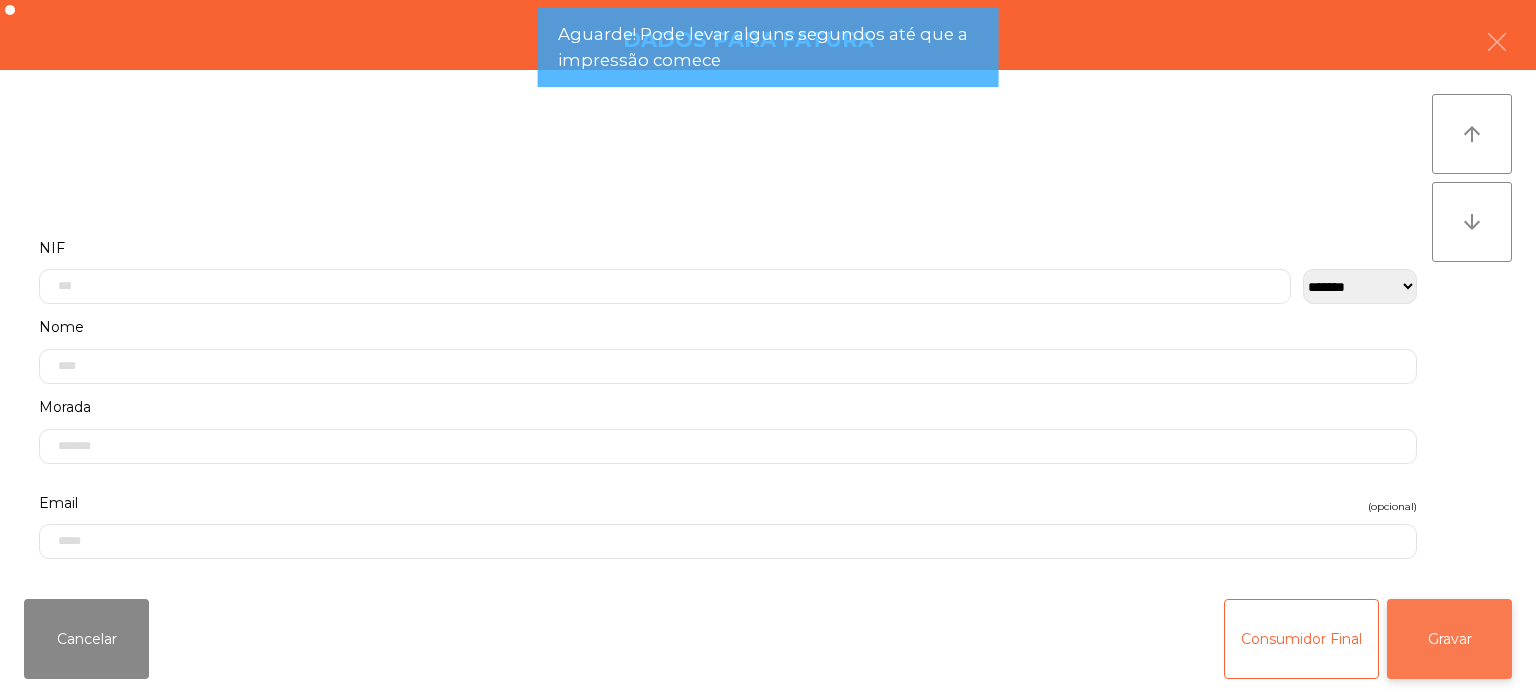 click on "Gravar" 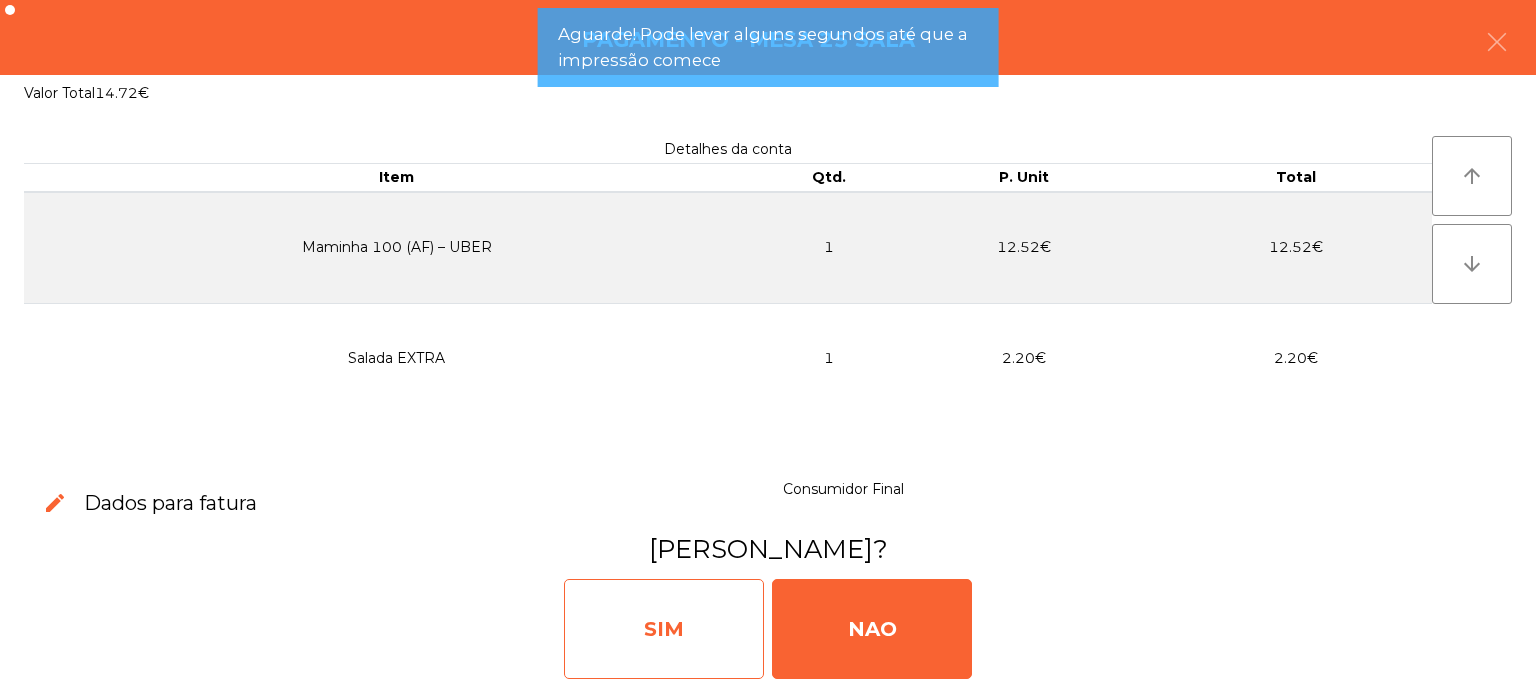 click on "SIM" 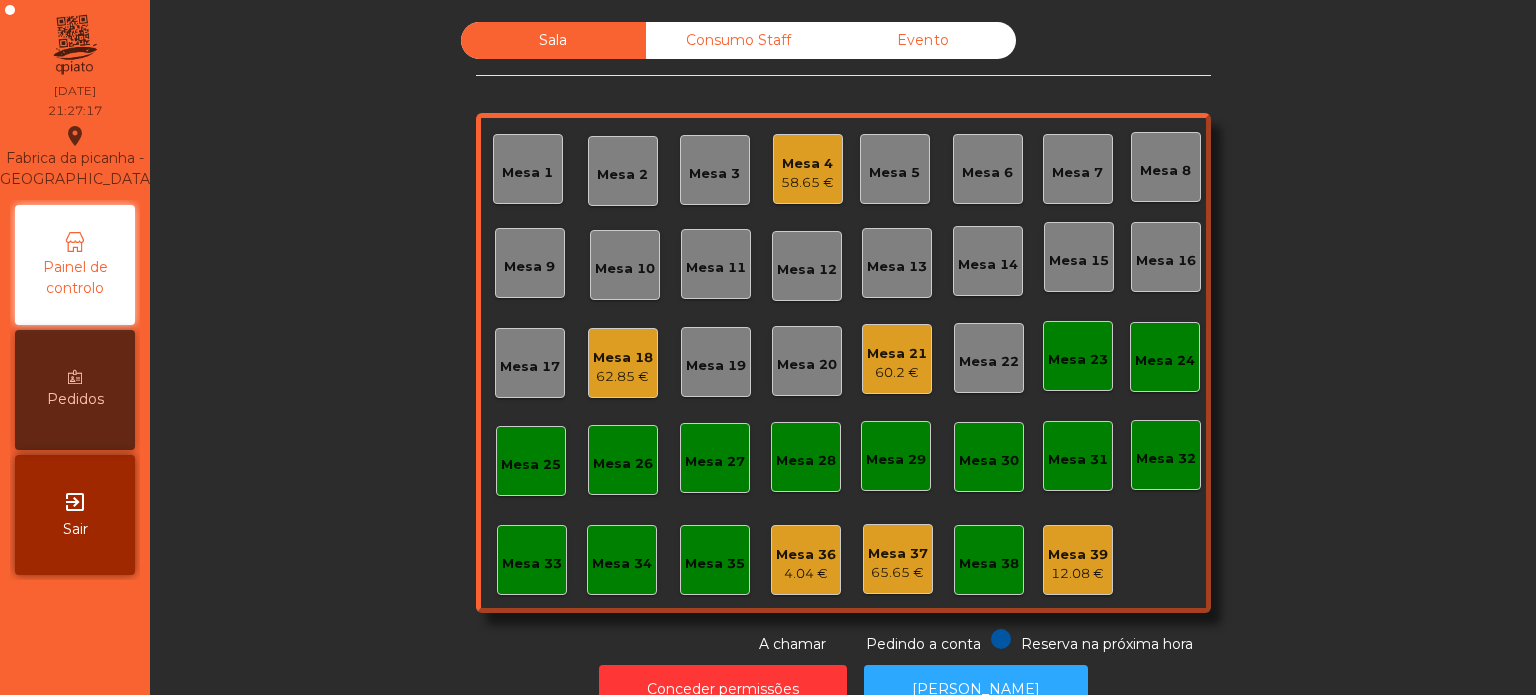 click on "Mesa 4" 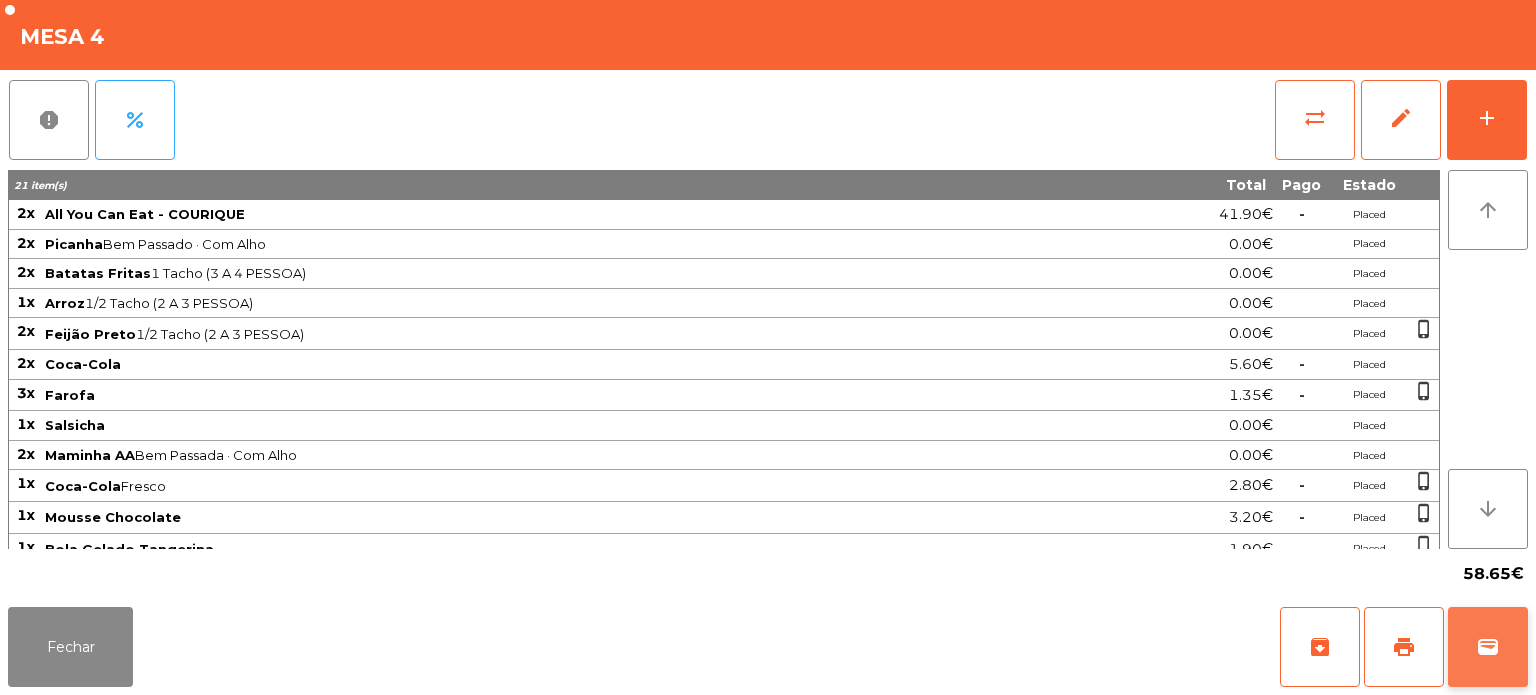 click on "wallet" 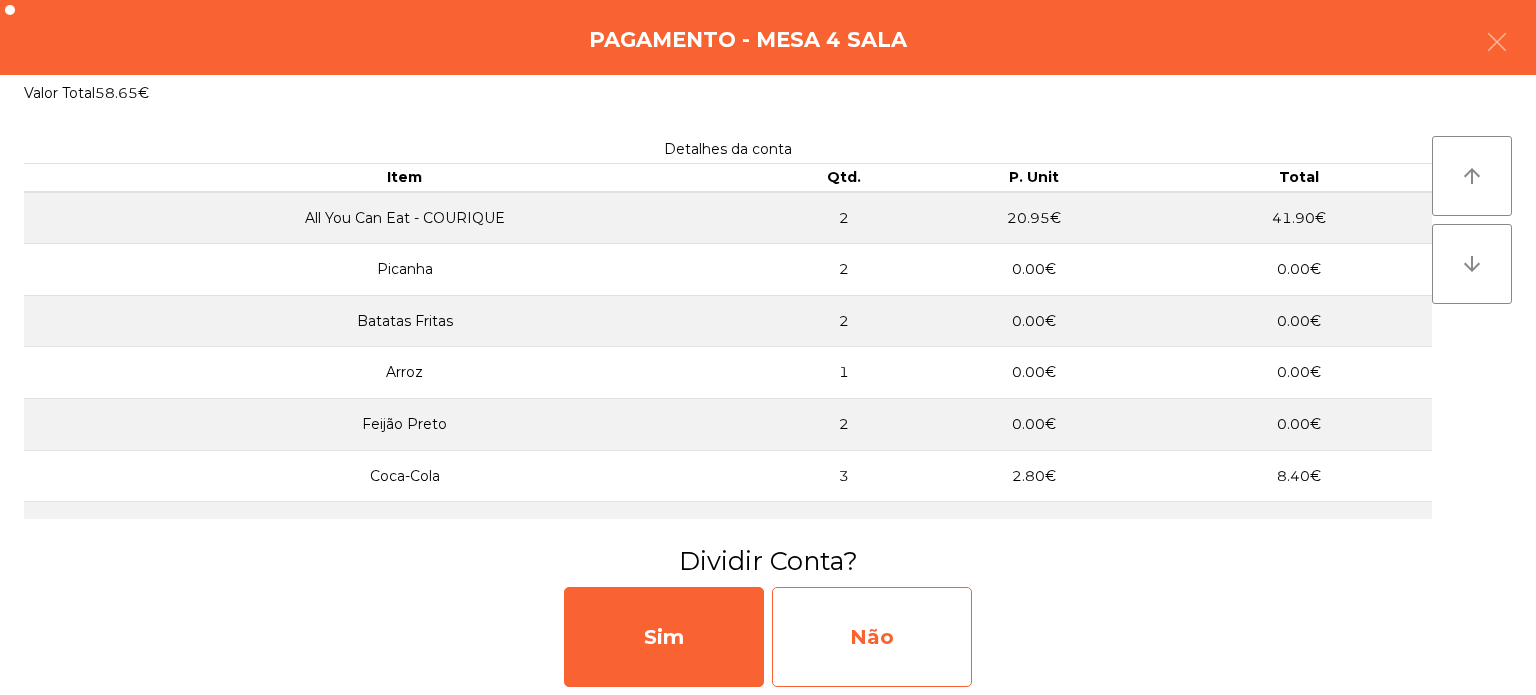 click on "Não" 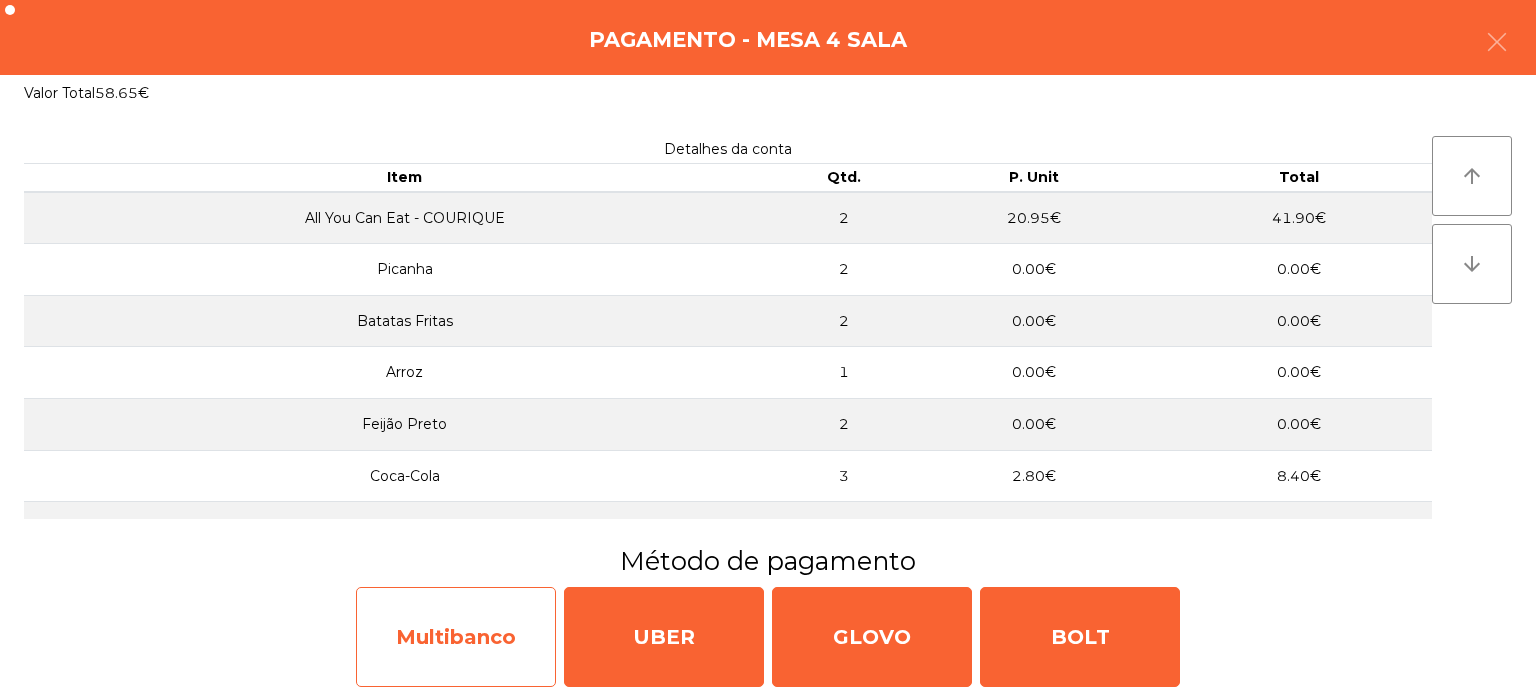 click on "Multibanco" 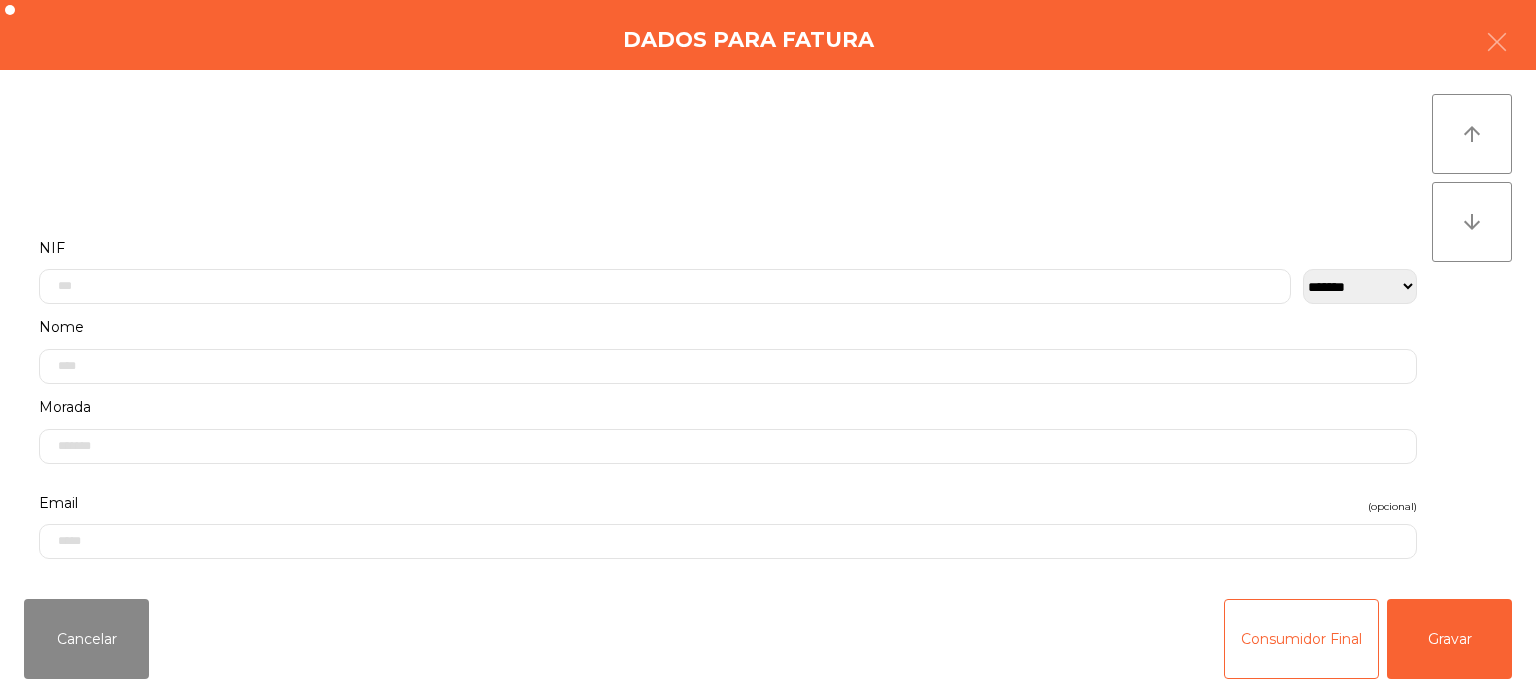 click on "Nome" 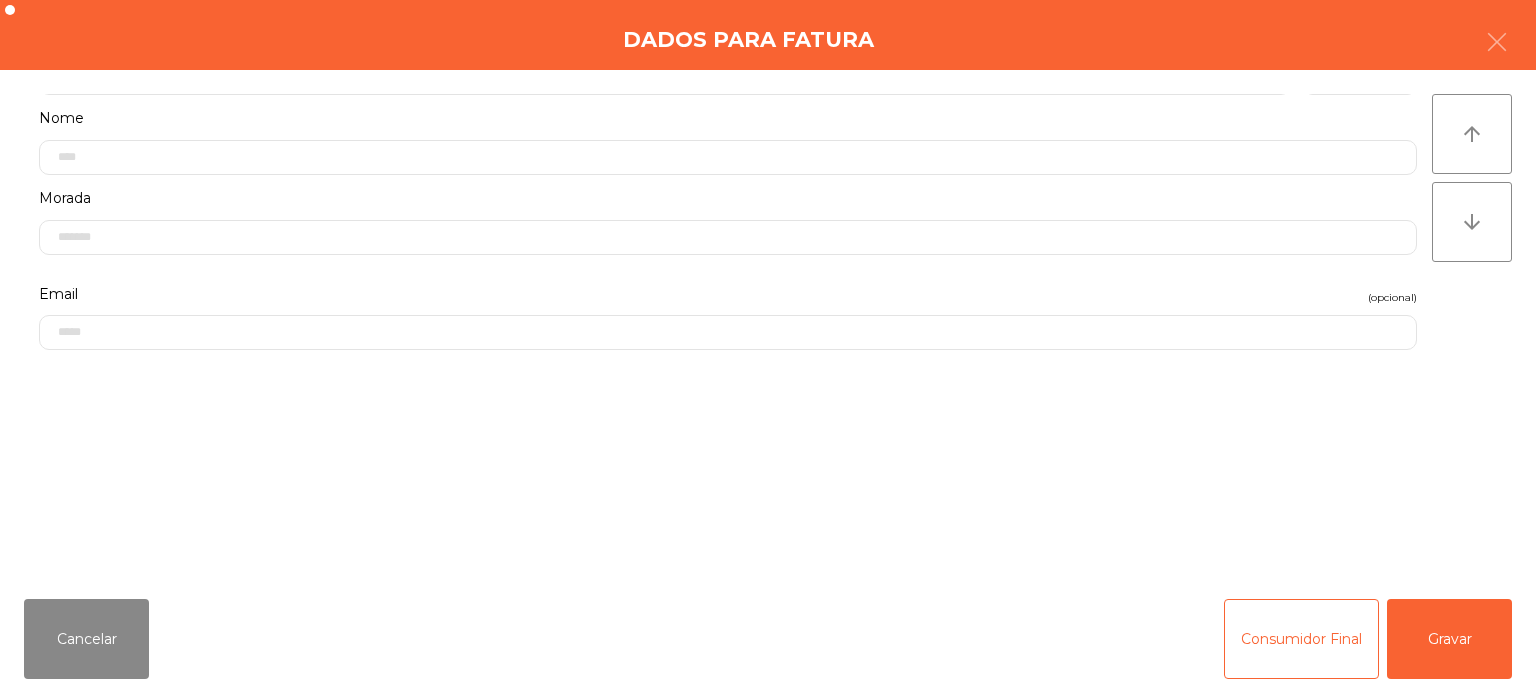 scroll, scrollTop: 220, scrollLeft: 0, axis: vertical 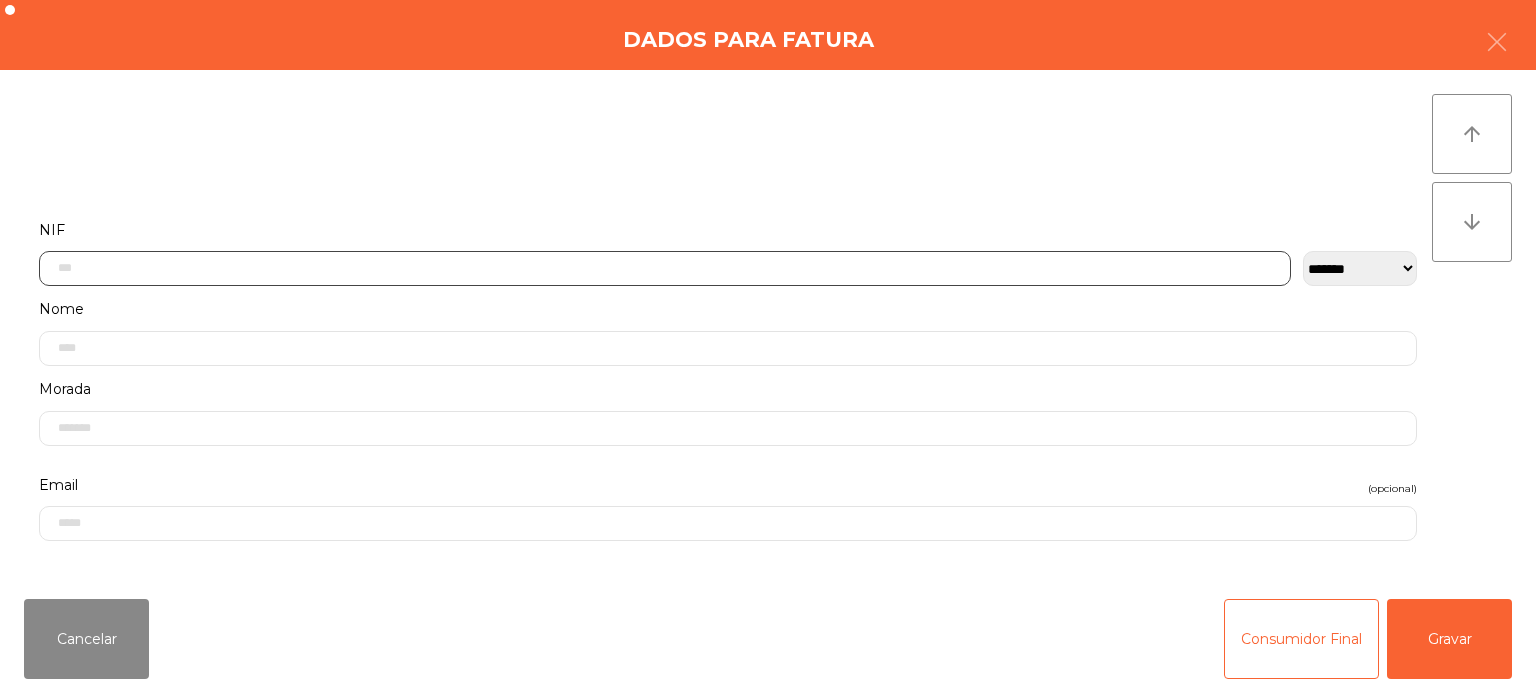 click 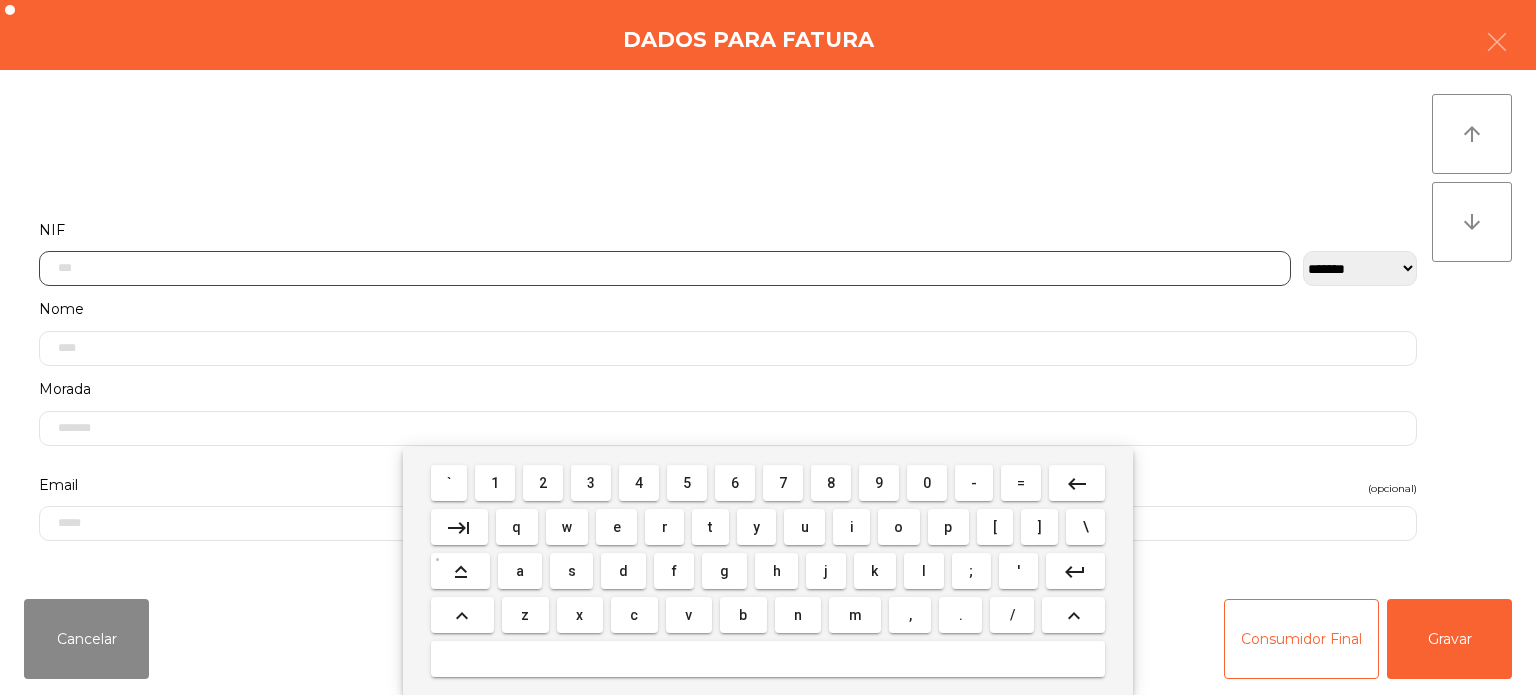 scroll, scrollTop: 139, scrollLeft: 0, axis: vertical 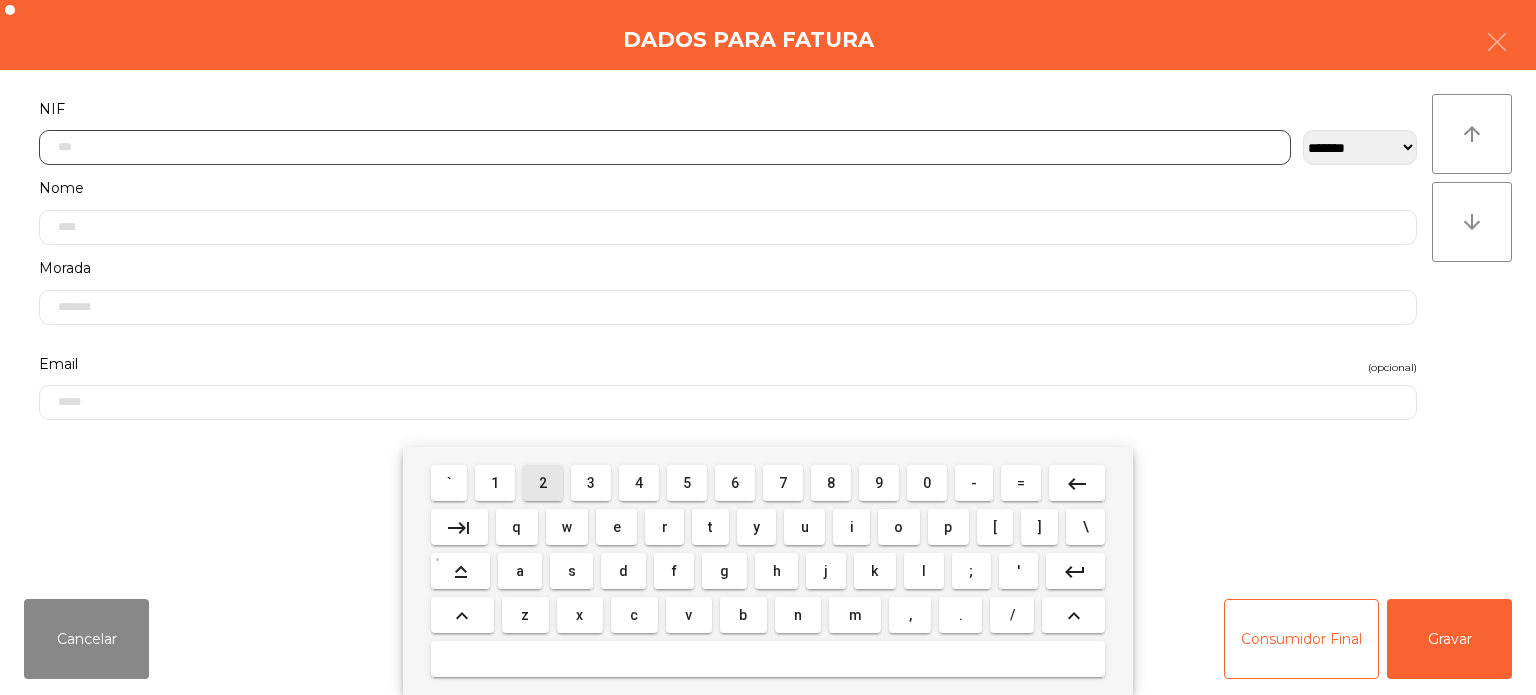 click on "2" at bounding box center (543, 483) 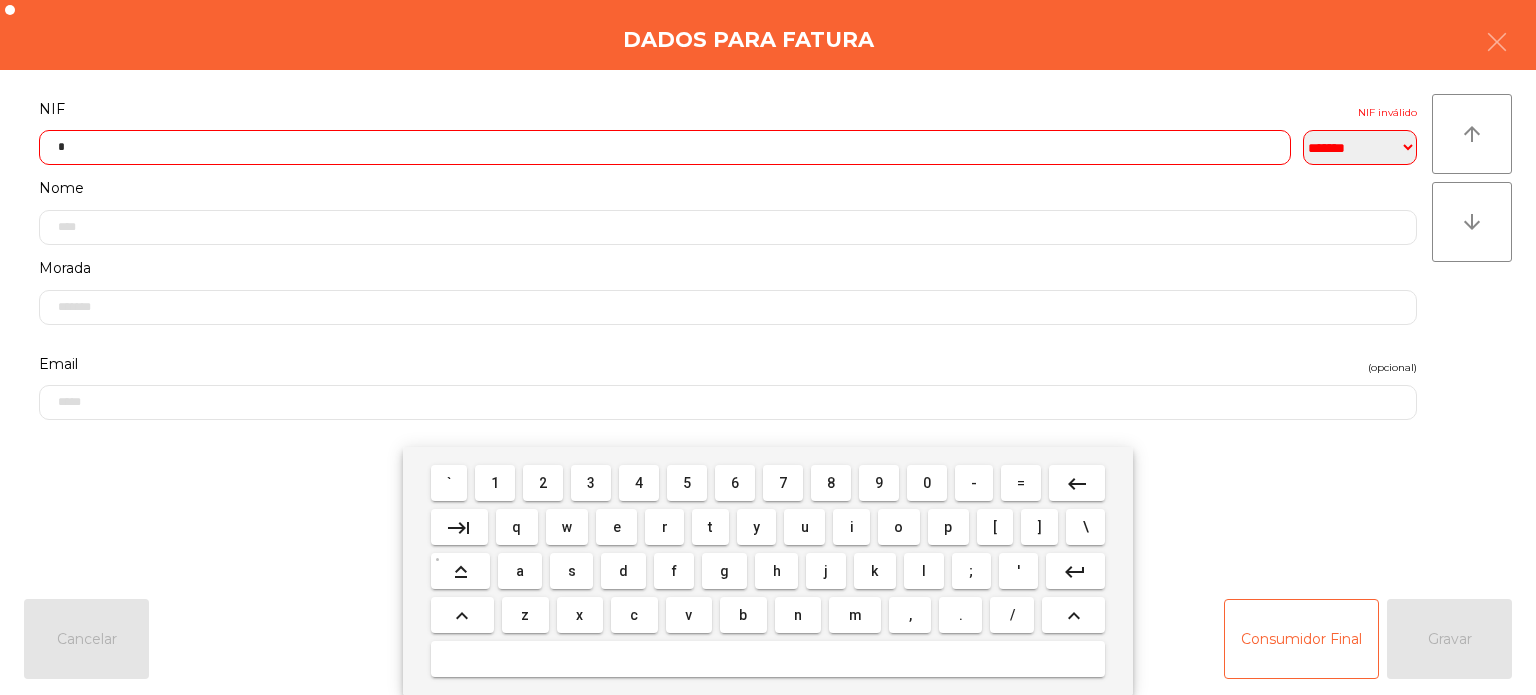 click on "6" at bounding box center [735, 483] 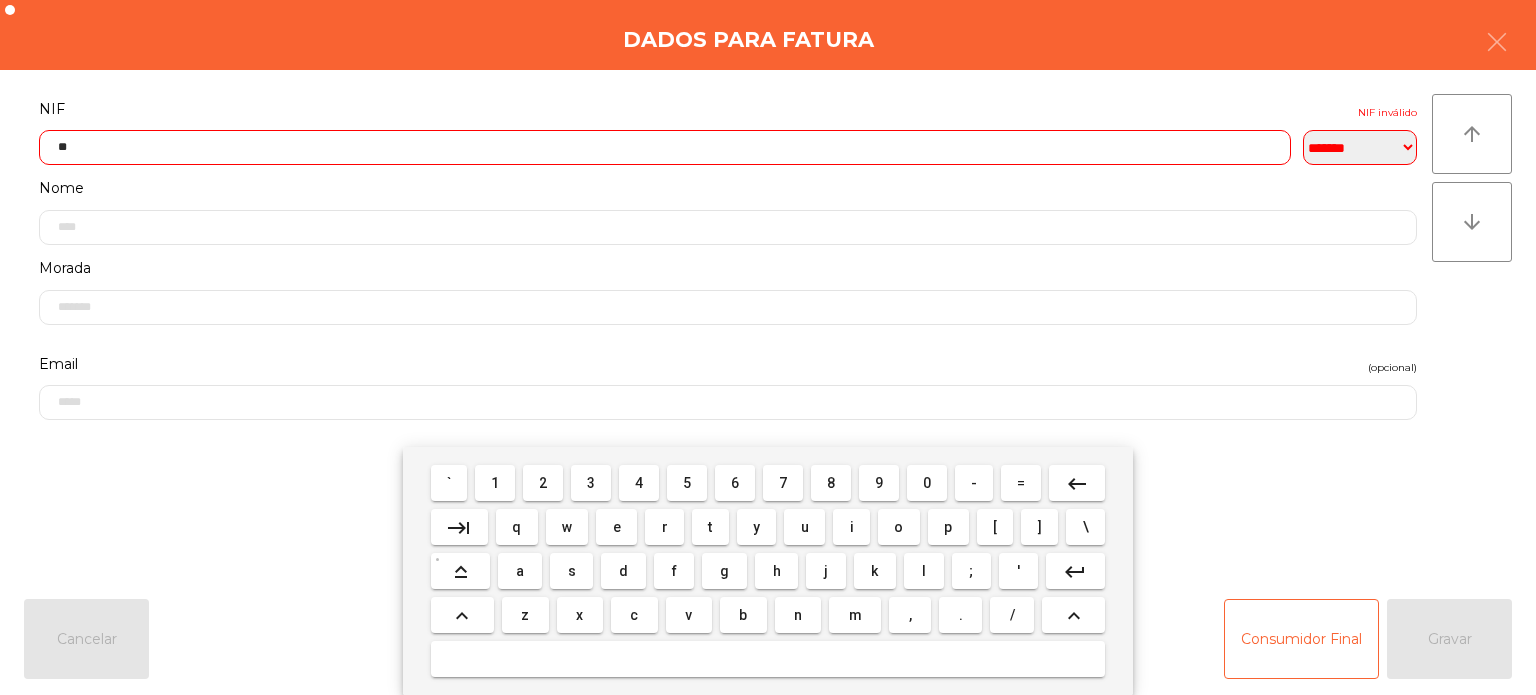 click on "0" at bounding box center (927, 483) 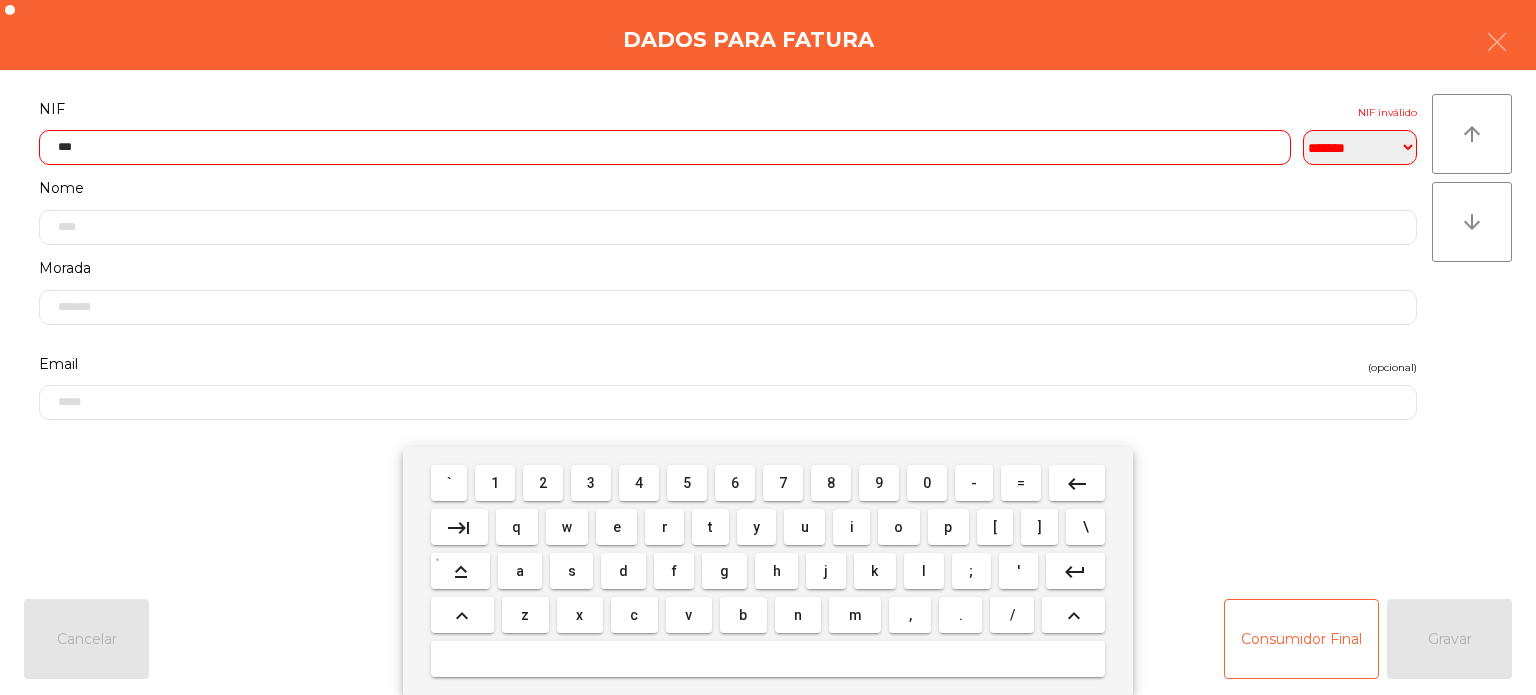 click on "3" at bounding box center (591, 483) 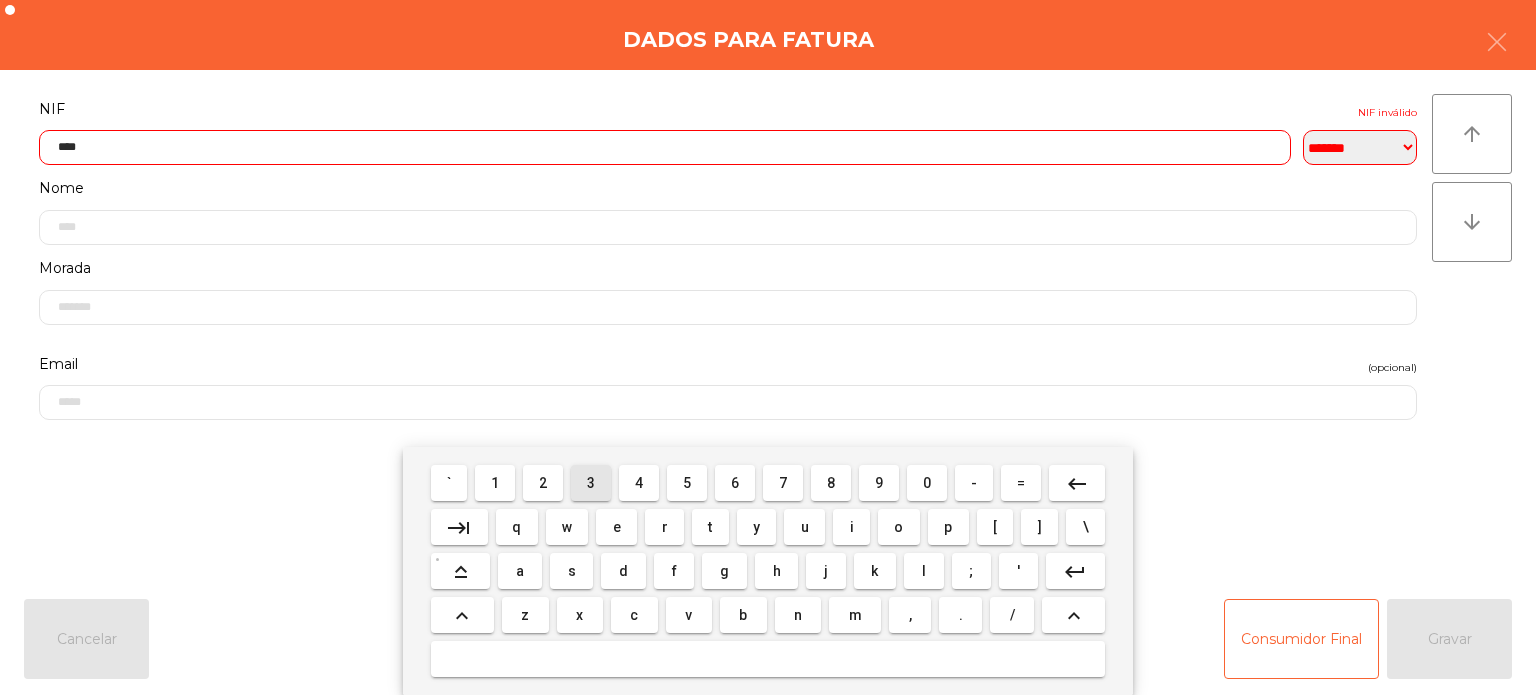 click on "2" at bounding box center (543, 483) 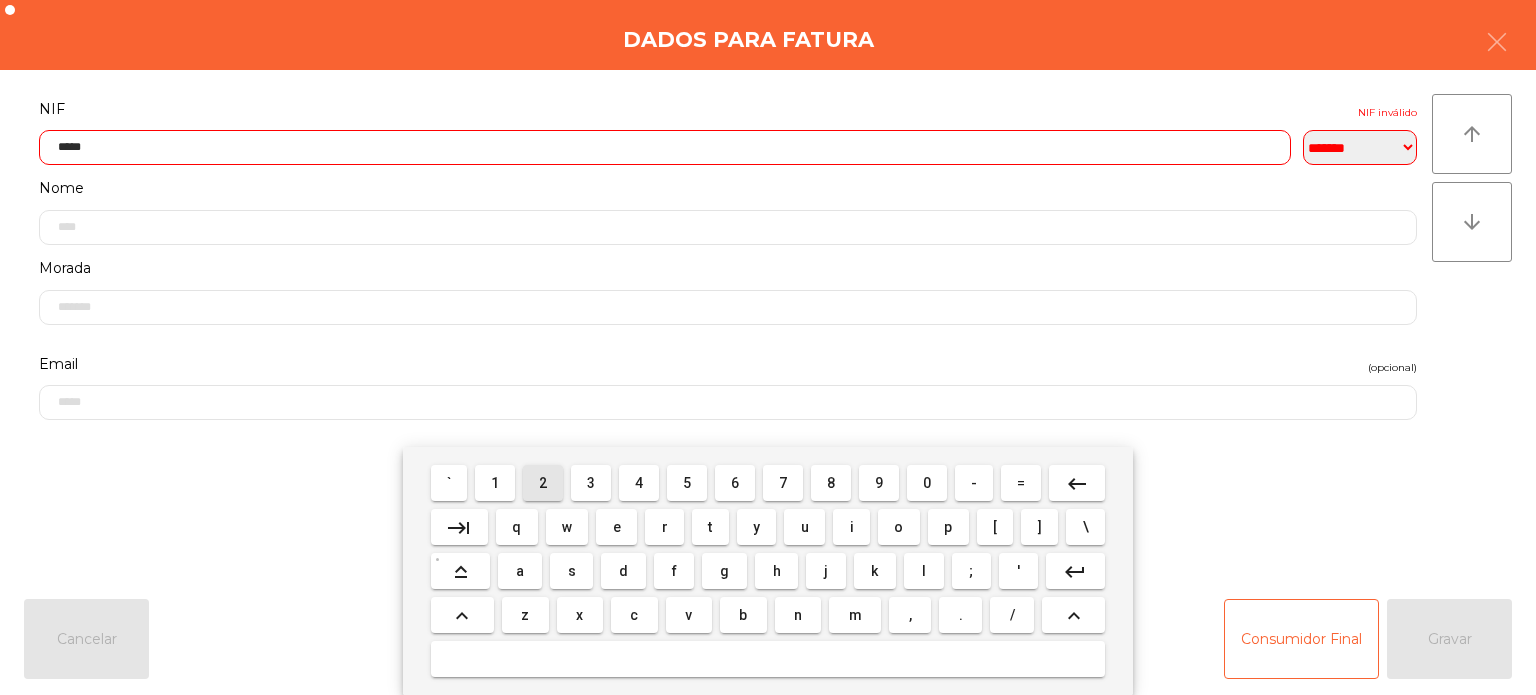 click on "1" at bounding box center (495, 483) 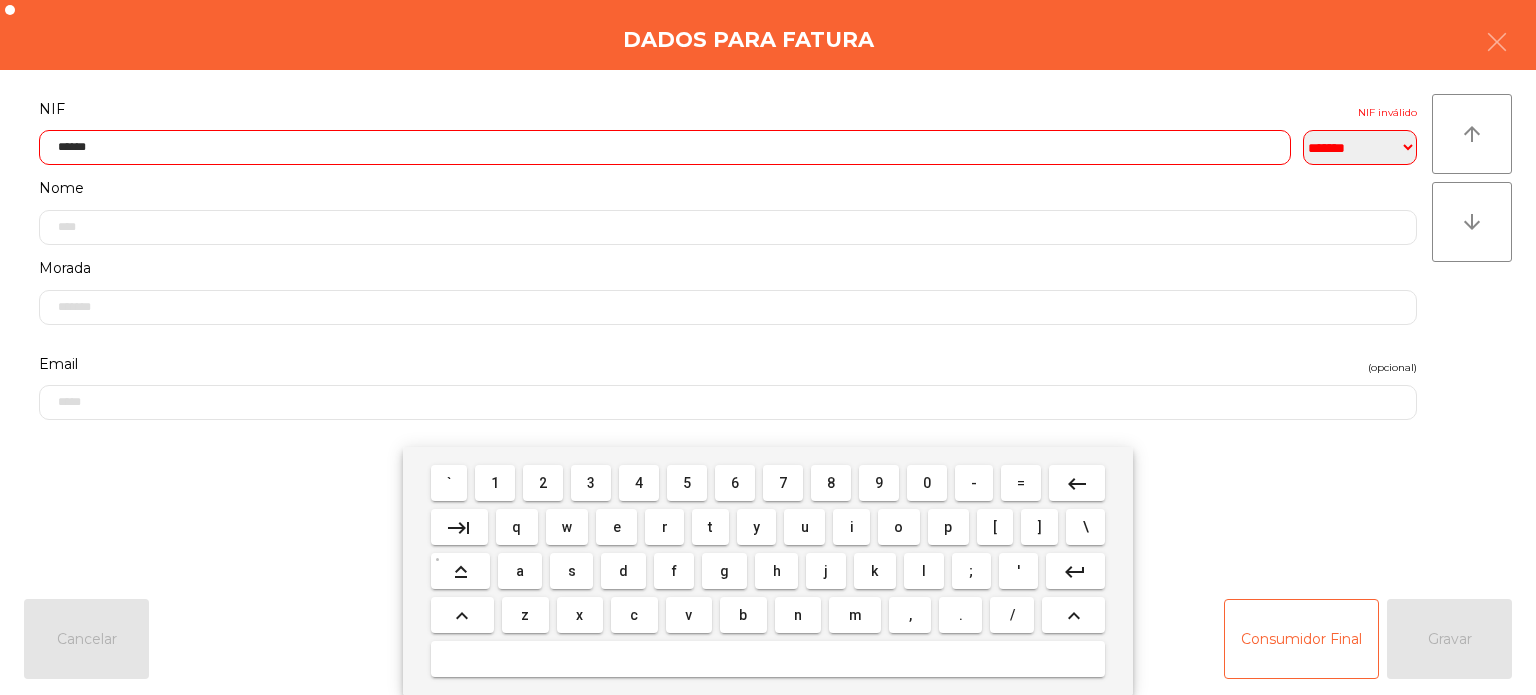 click on "9" at bounding box center (879, 483) 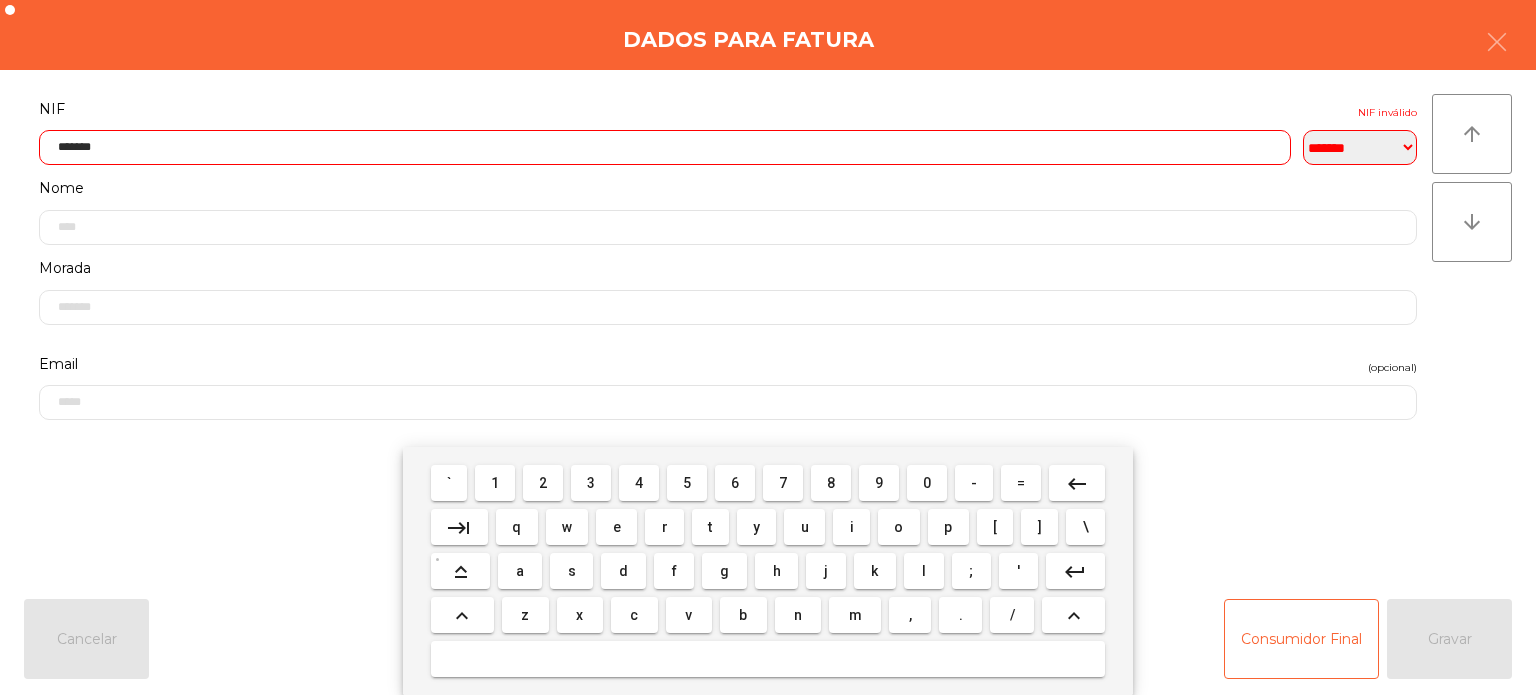click on "1" at bounding box center [495, 483] 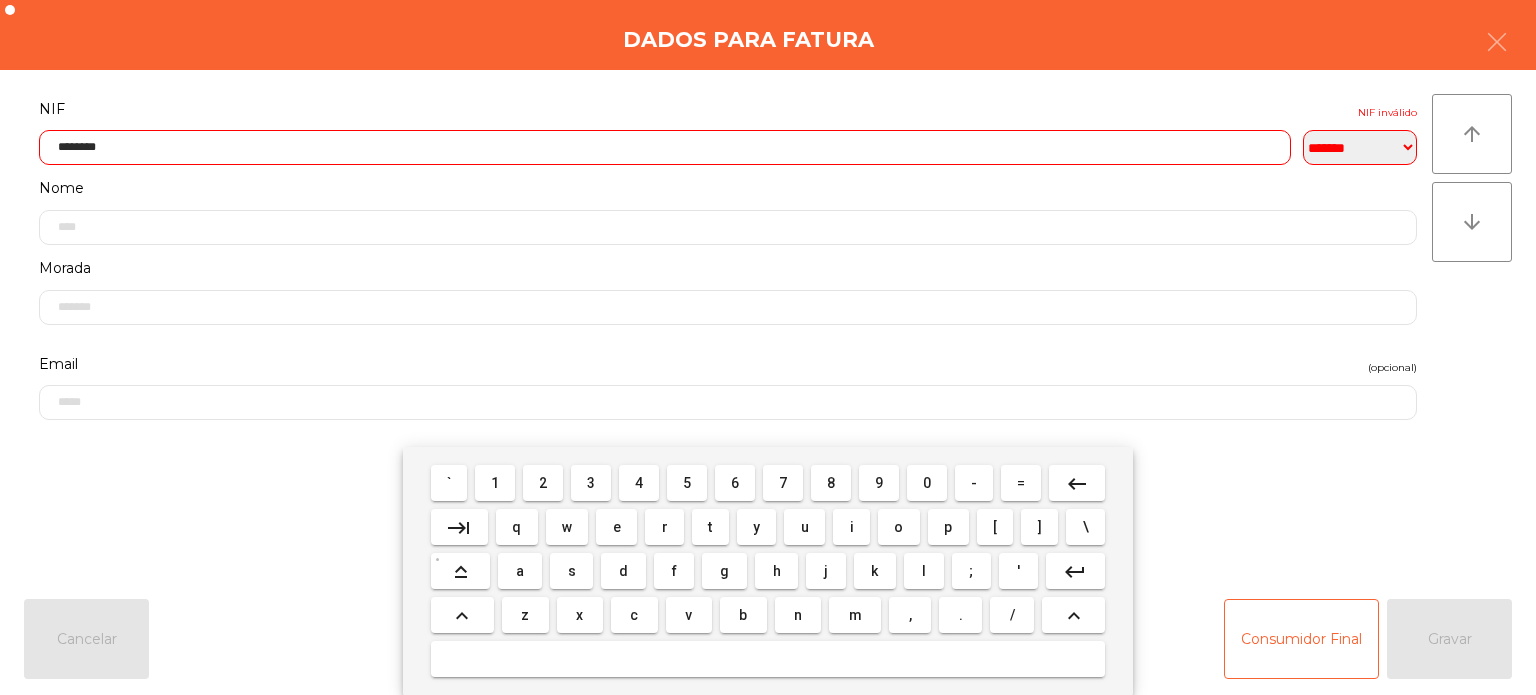 click on "5" at bounding box center [687, 483] 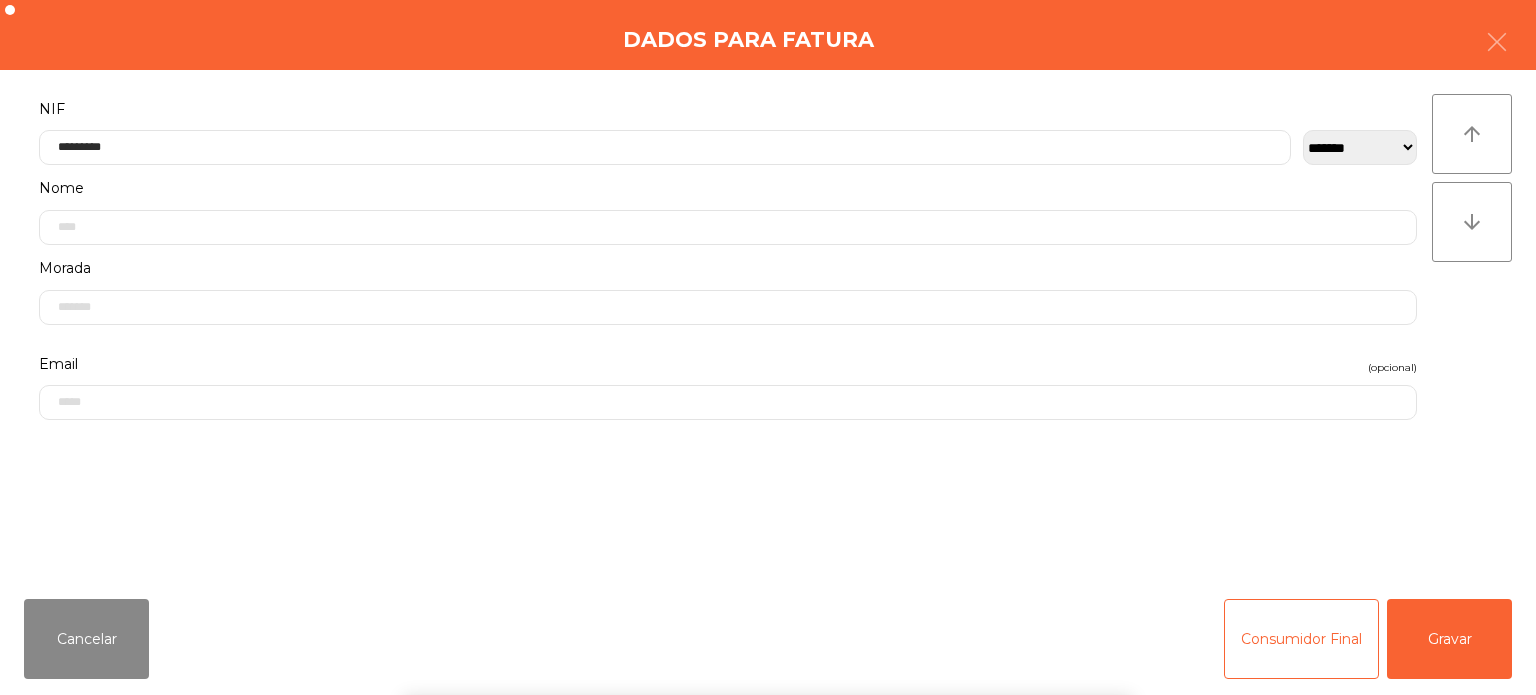 click on "` 1 2 3 4 5 6 7 8 9 0 - = keyboard_backspace keyboard_tab q w e r t y u i o p [ ] \ keyboard_capslock a s d f g h j k l ; ' keyboard_return keyboard_arrow_up z x c v b n m , . / keyboard_arrow_up" at bounding box center (768, 571) 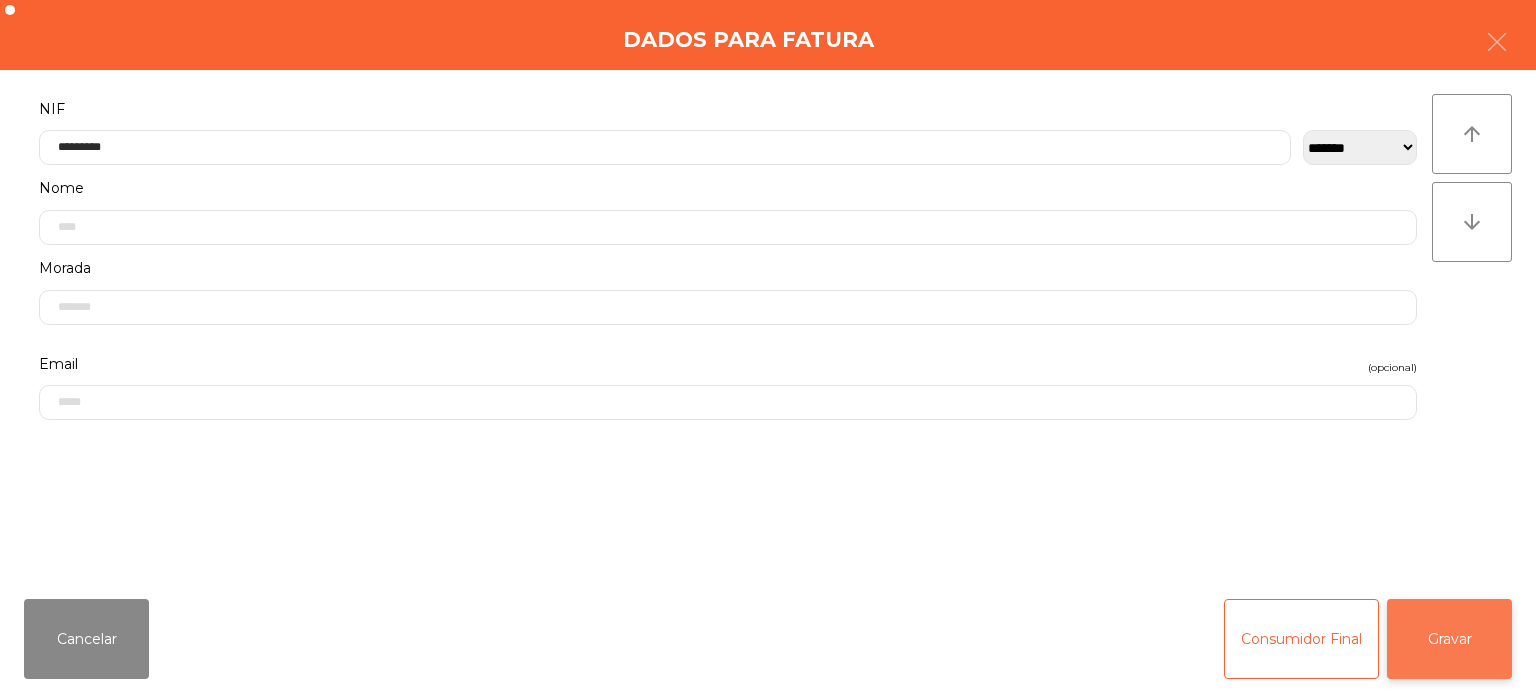click on "Gravar" 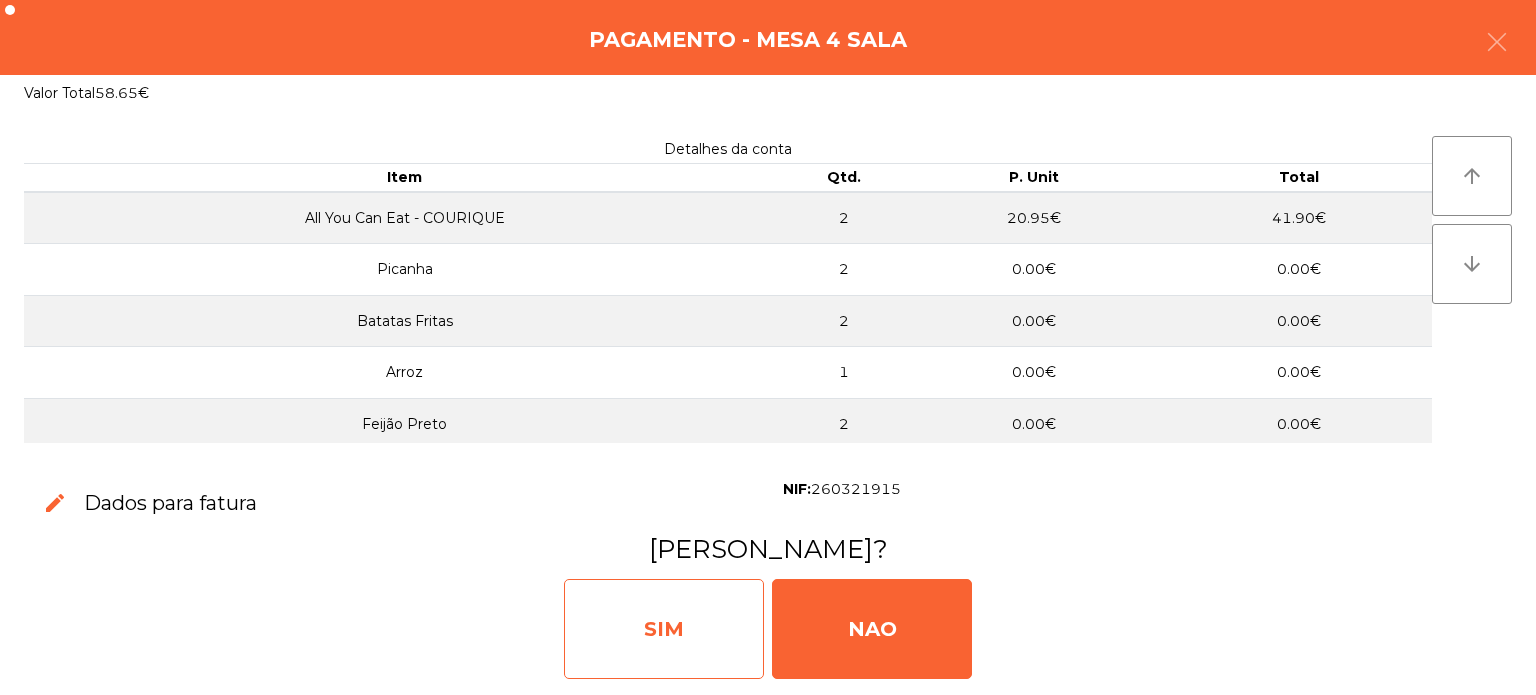 click on "SIM" 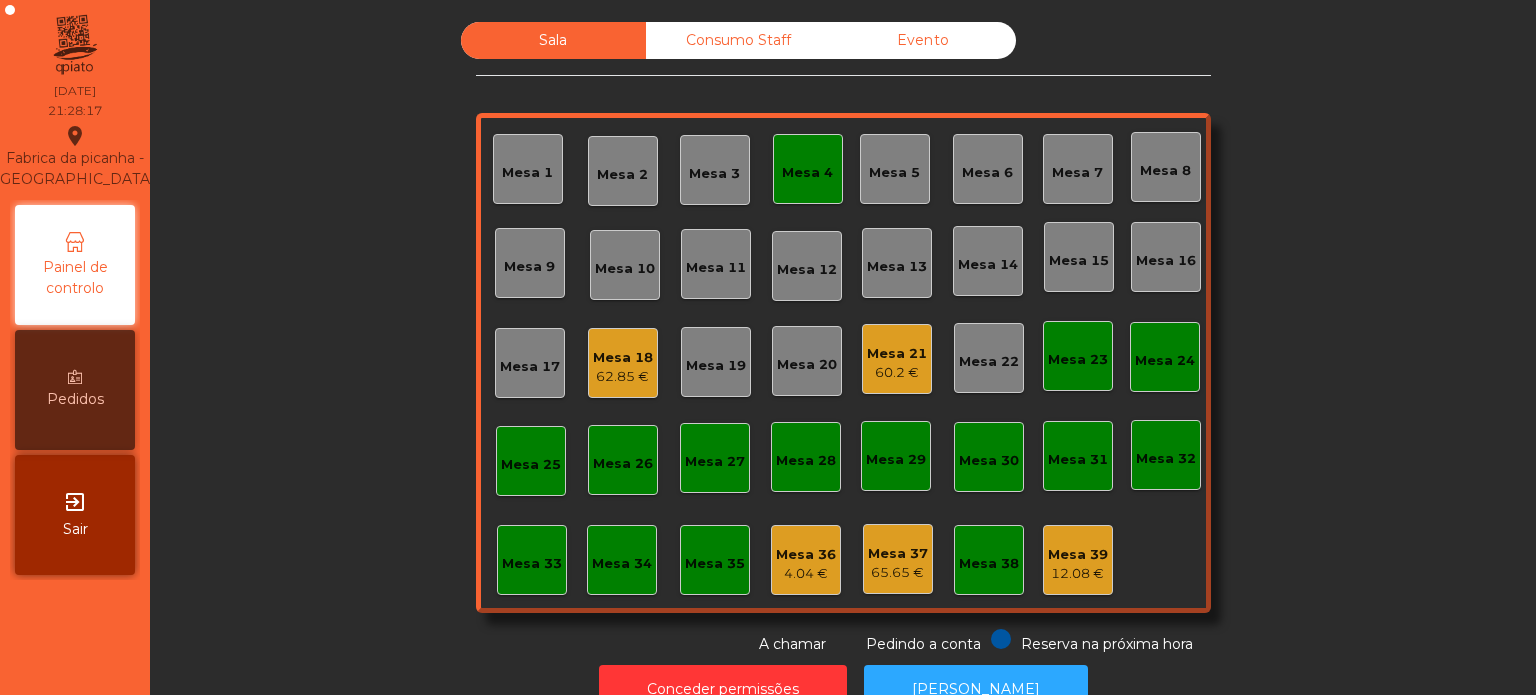 click on "Mesa 4" 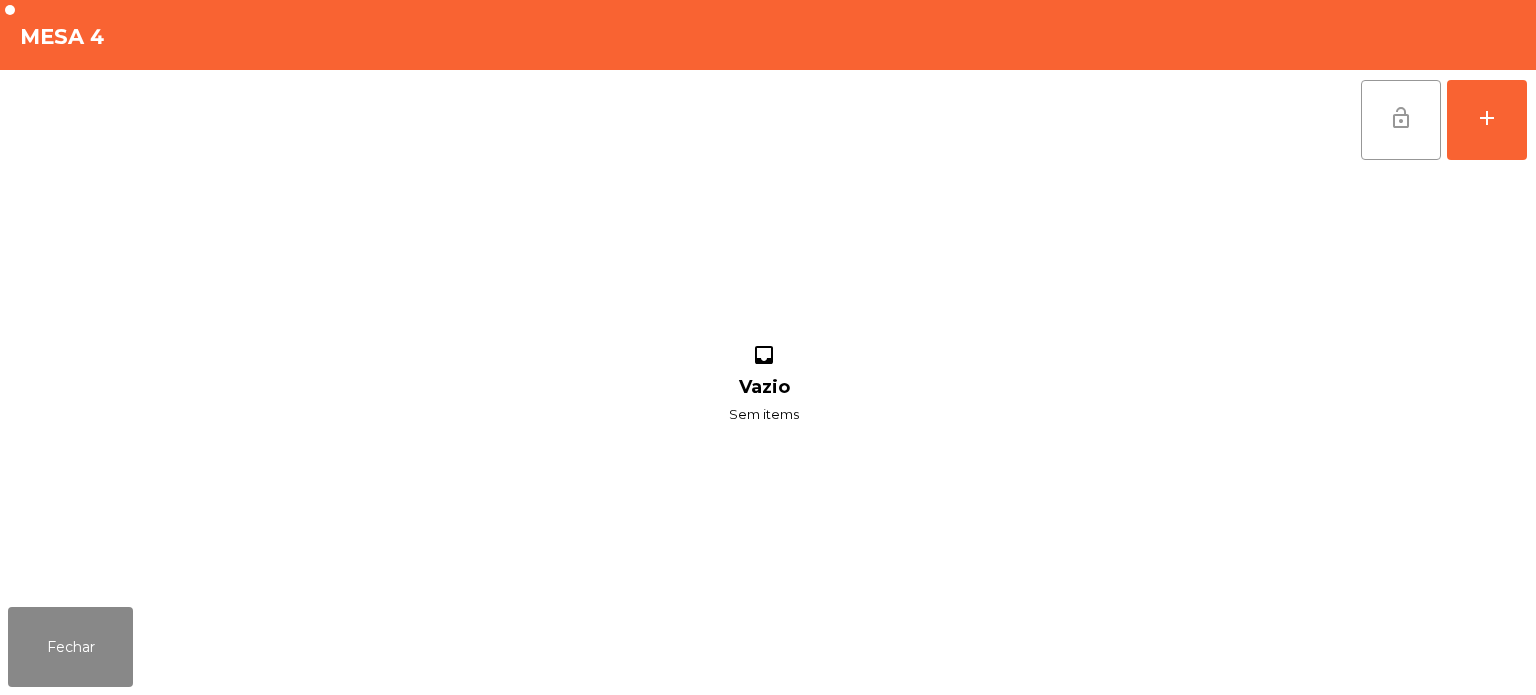 click on "lock_open" 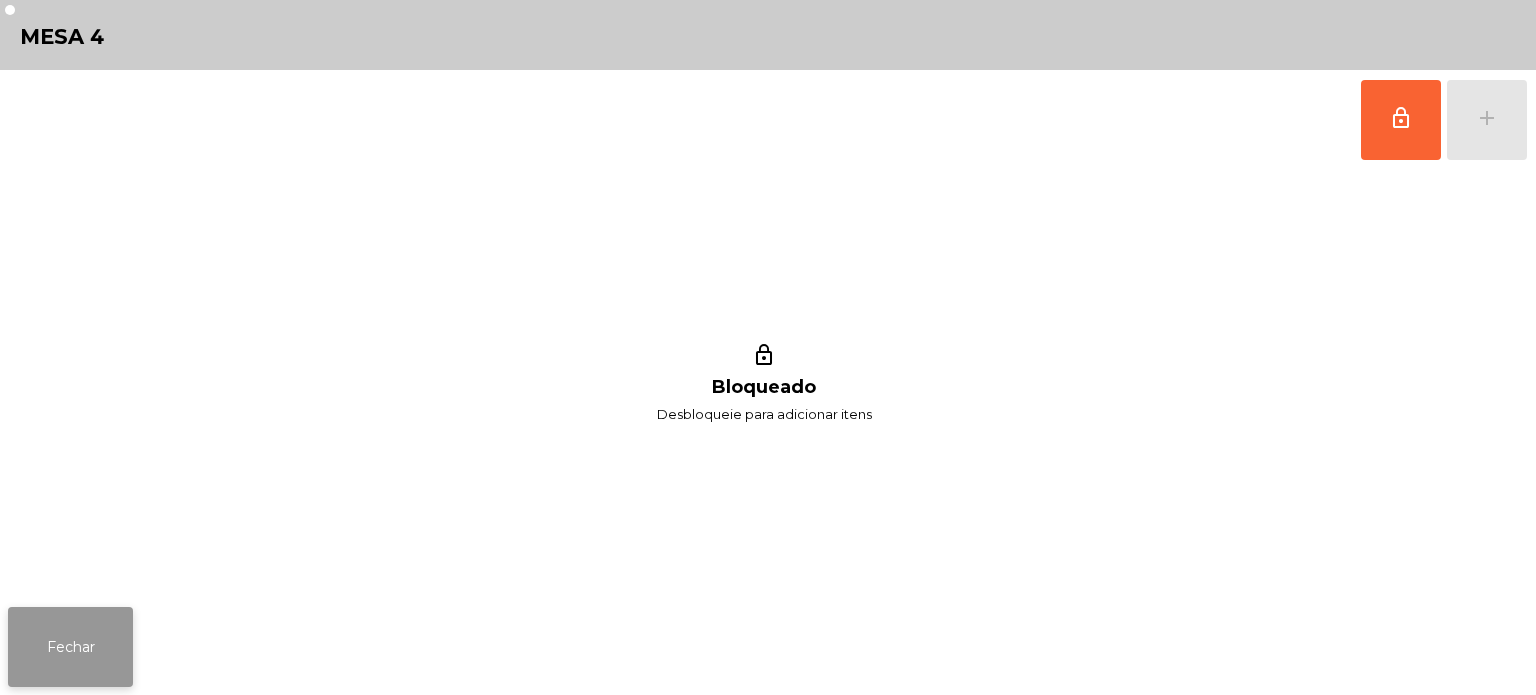 click on "Fechar" 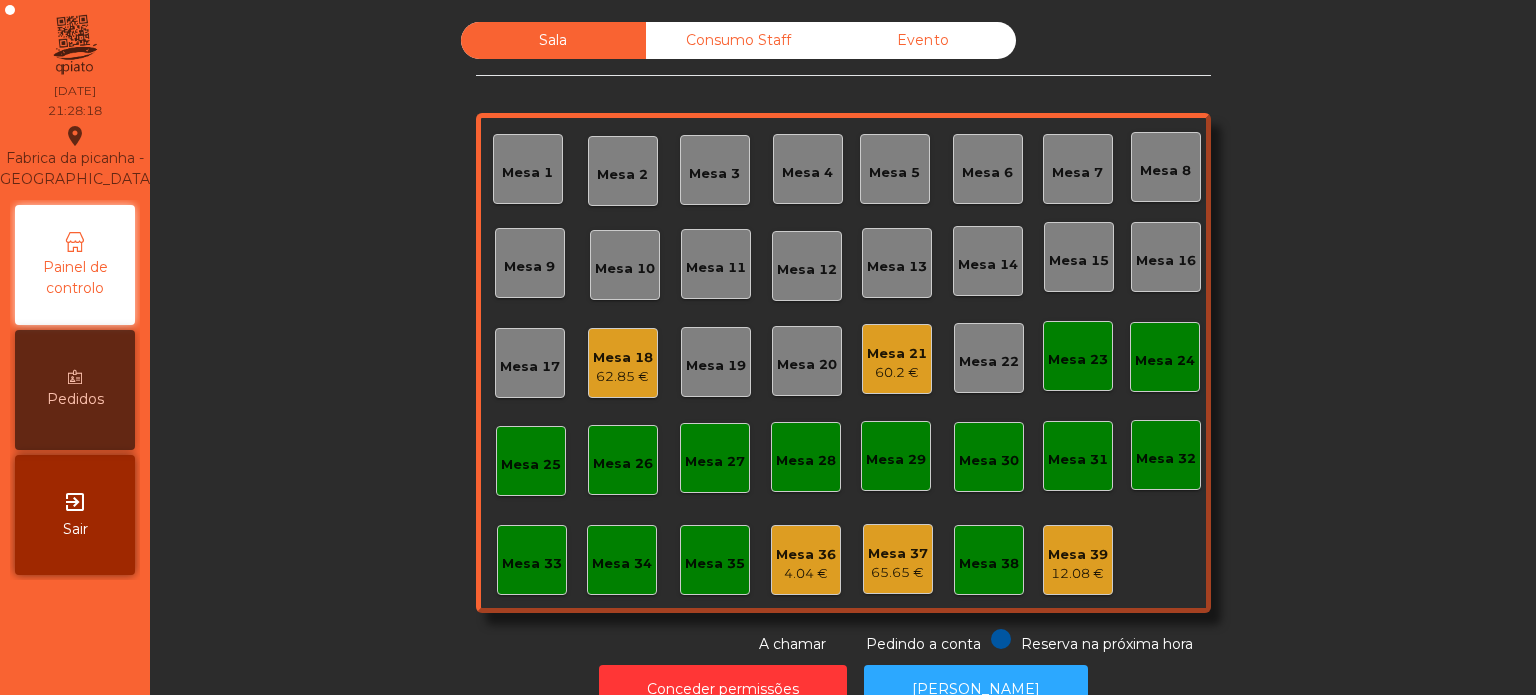 click on "Mesa 21" 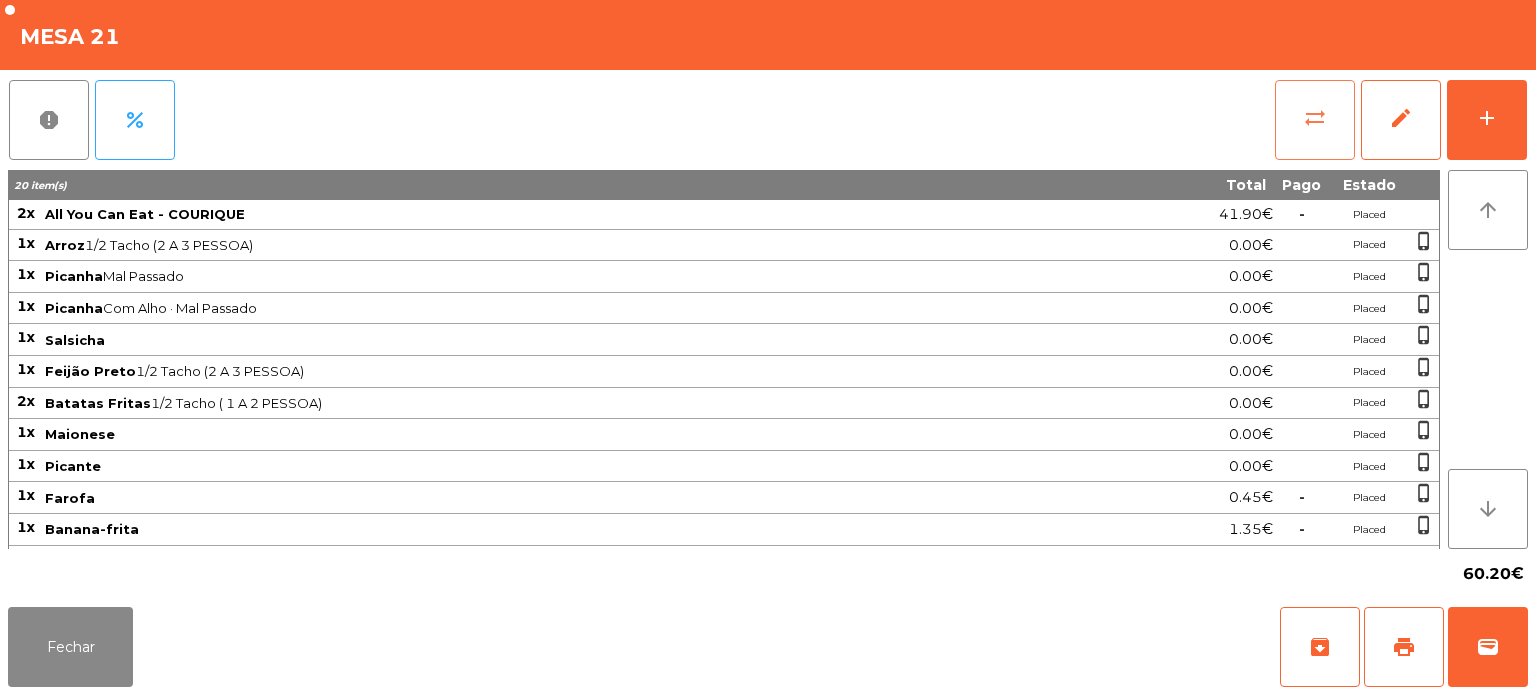 click on "sync_alt" 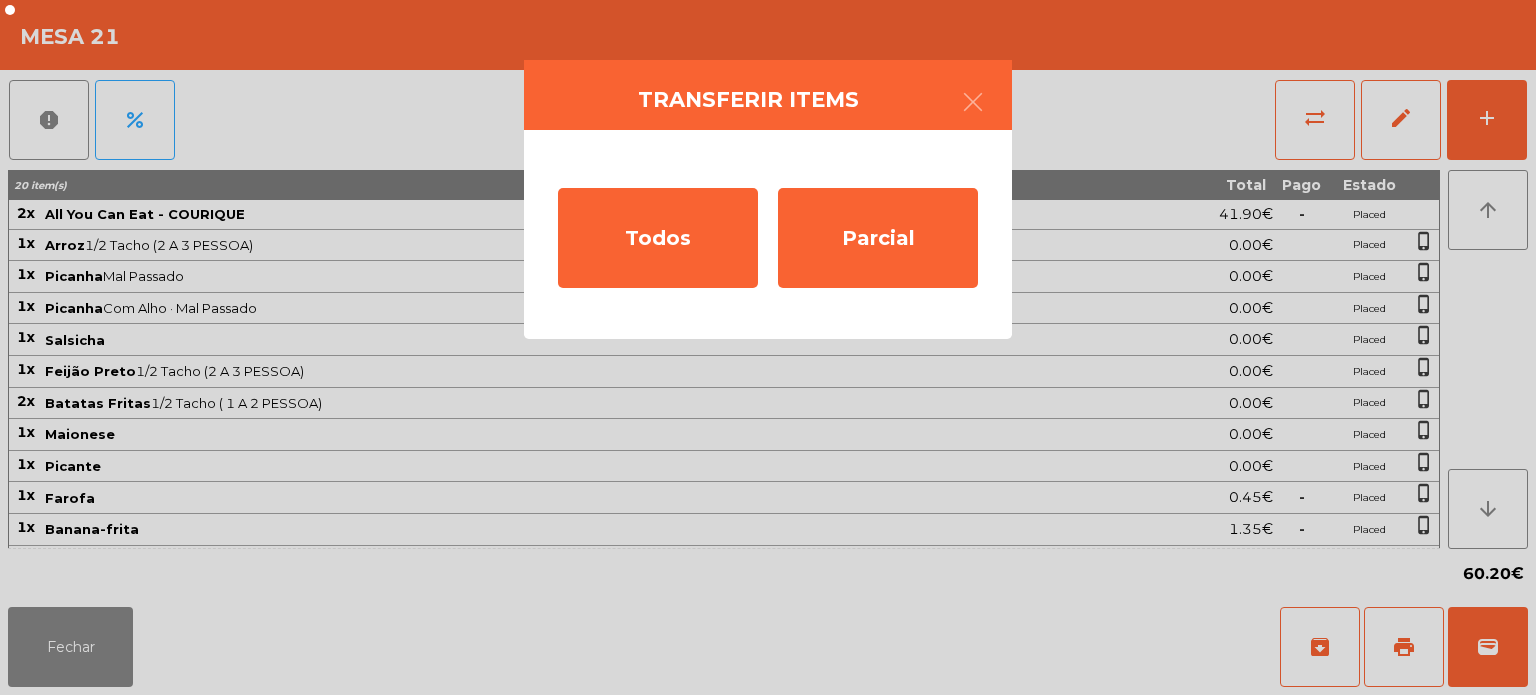 click on "Todos   Parcial" 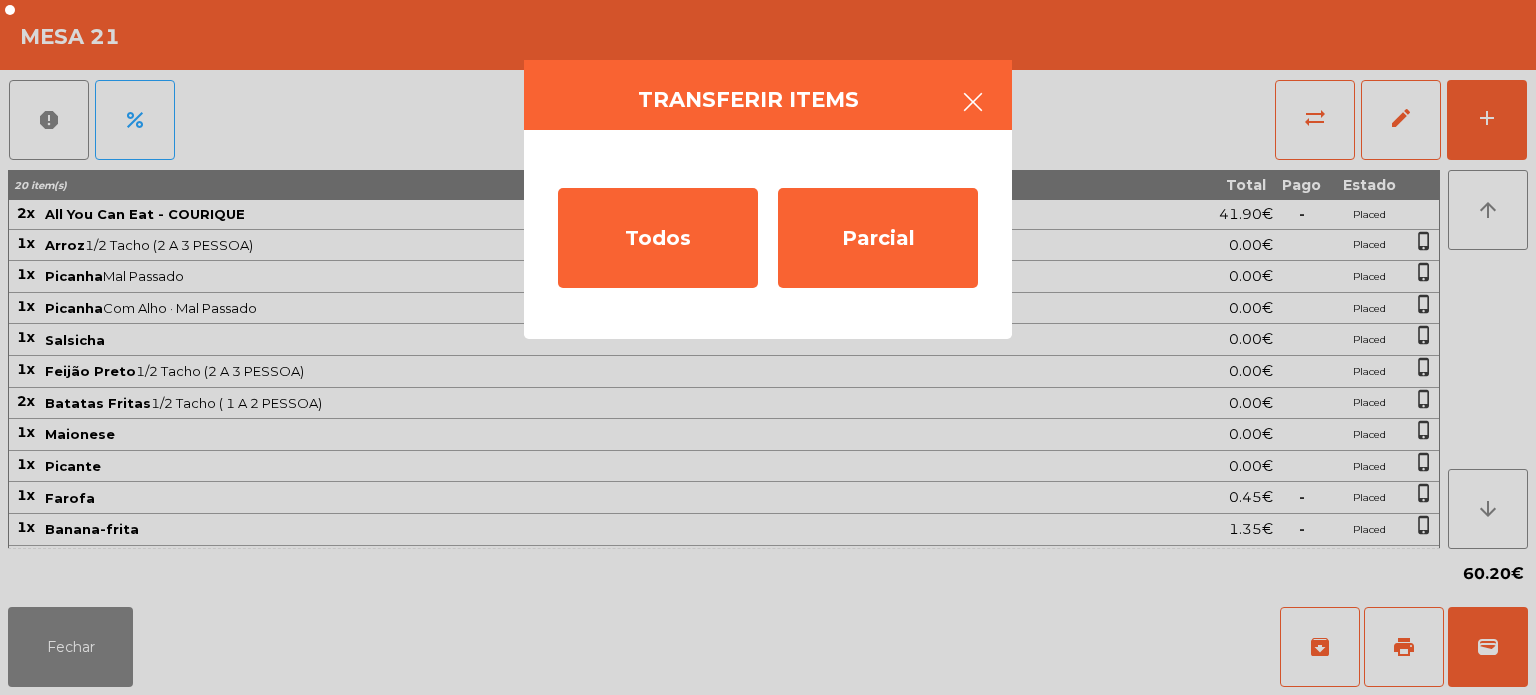 click 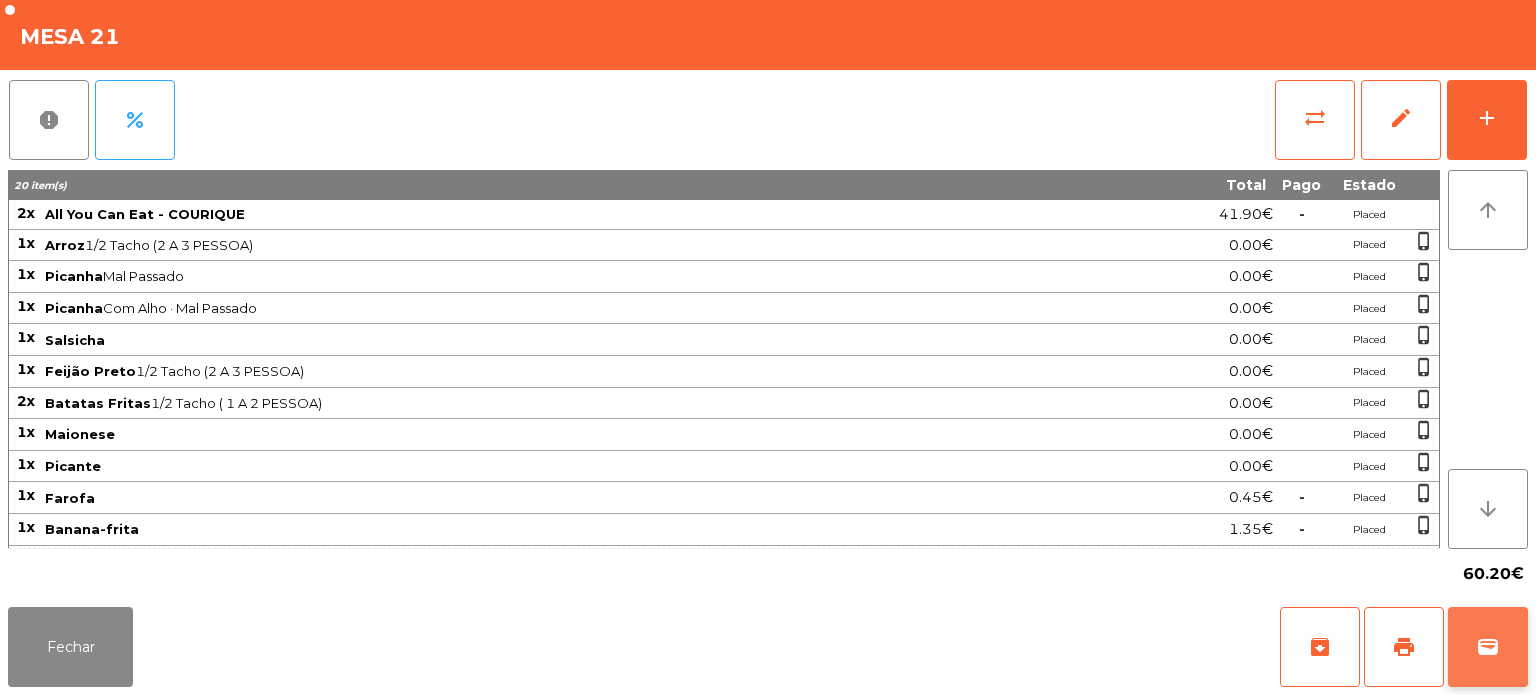 click on "wallet" 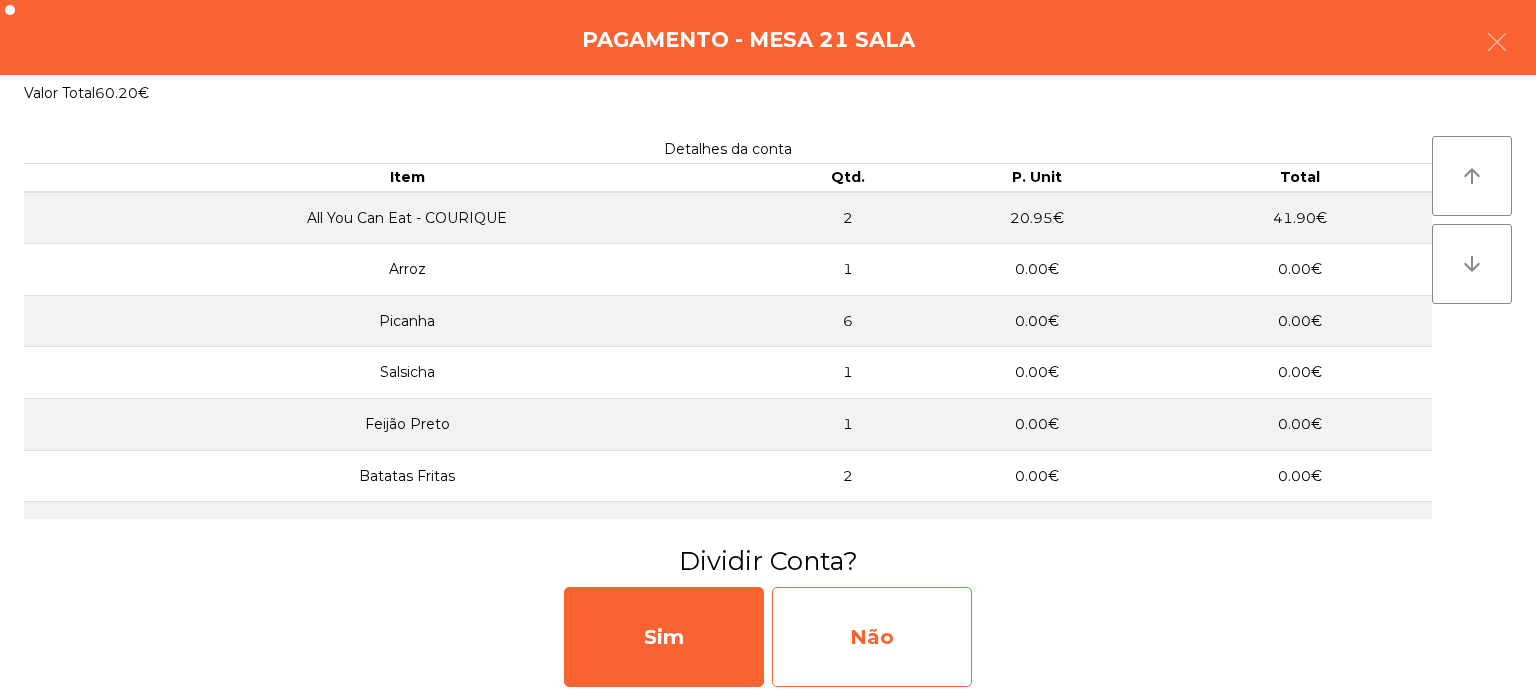 click on "Não" 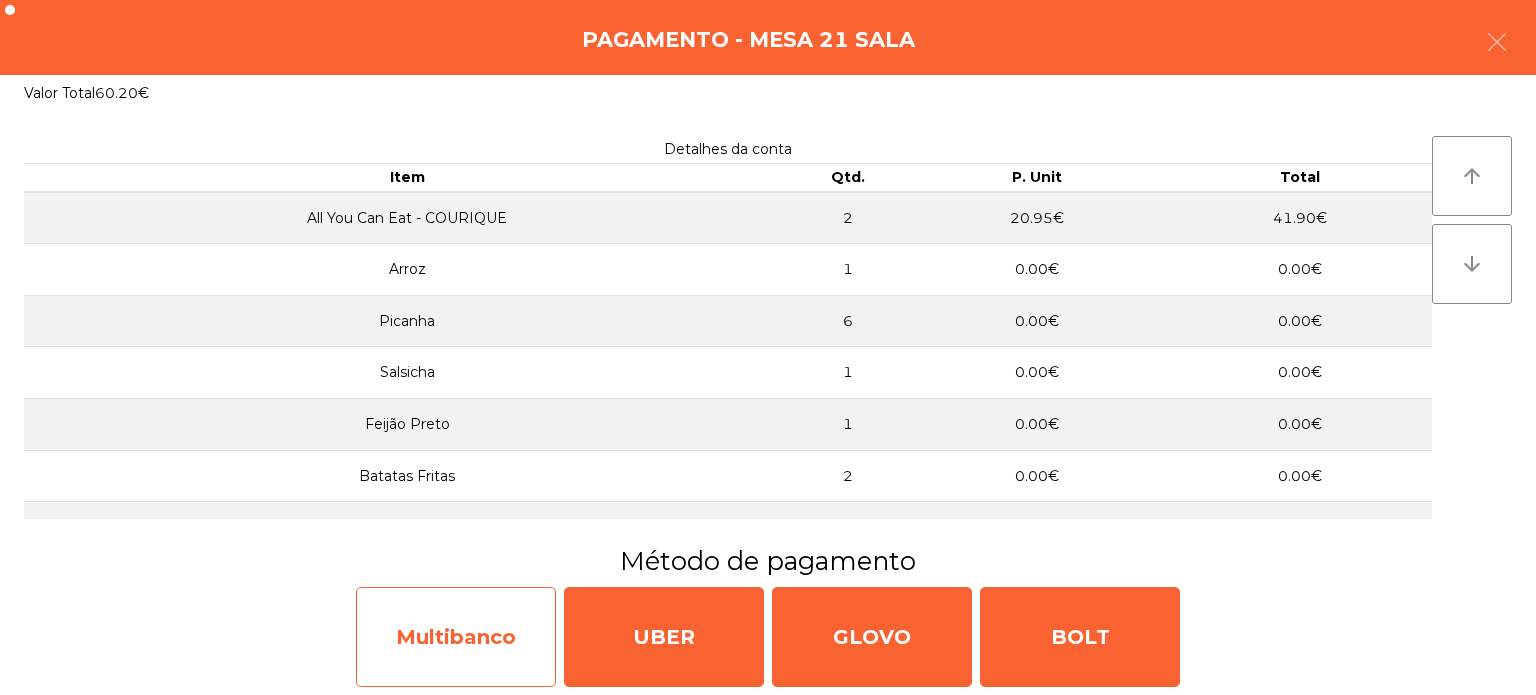 click on "Multibanco" 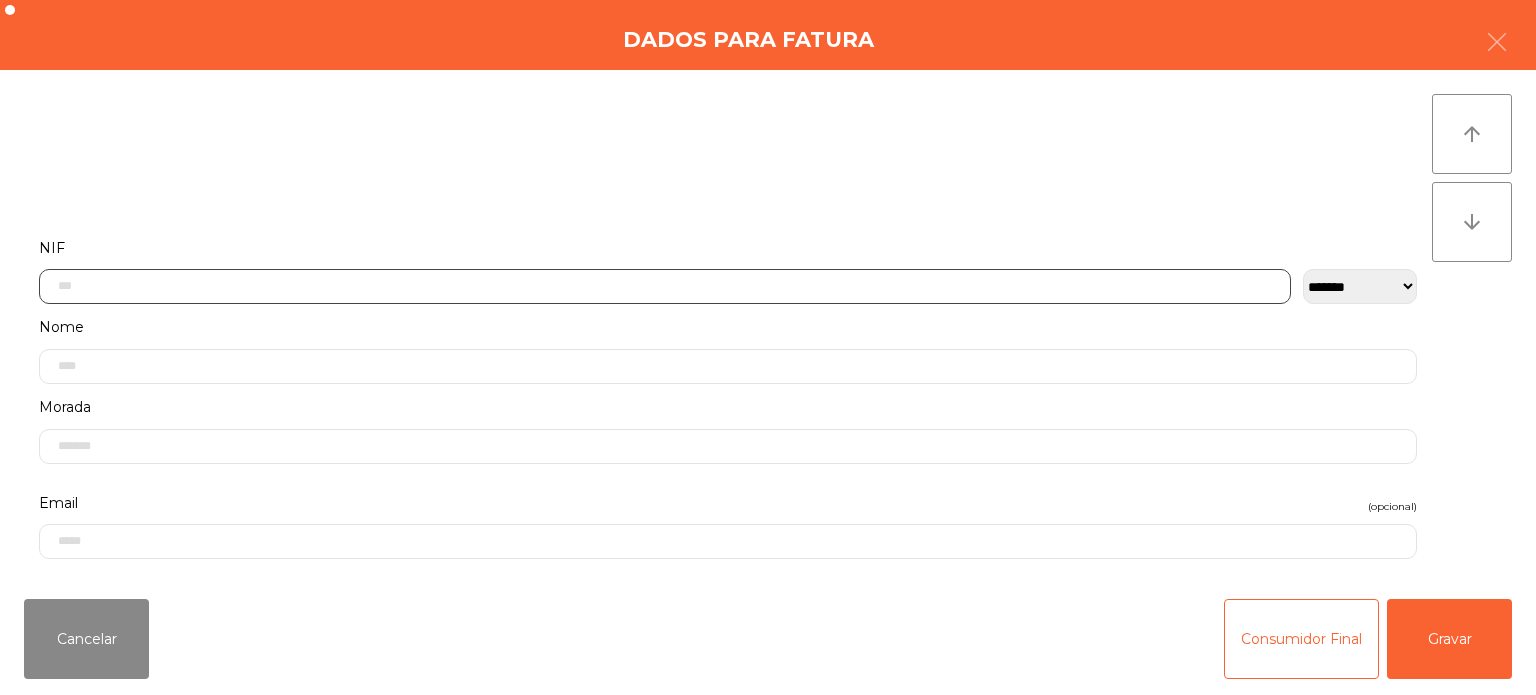 click 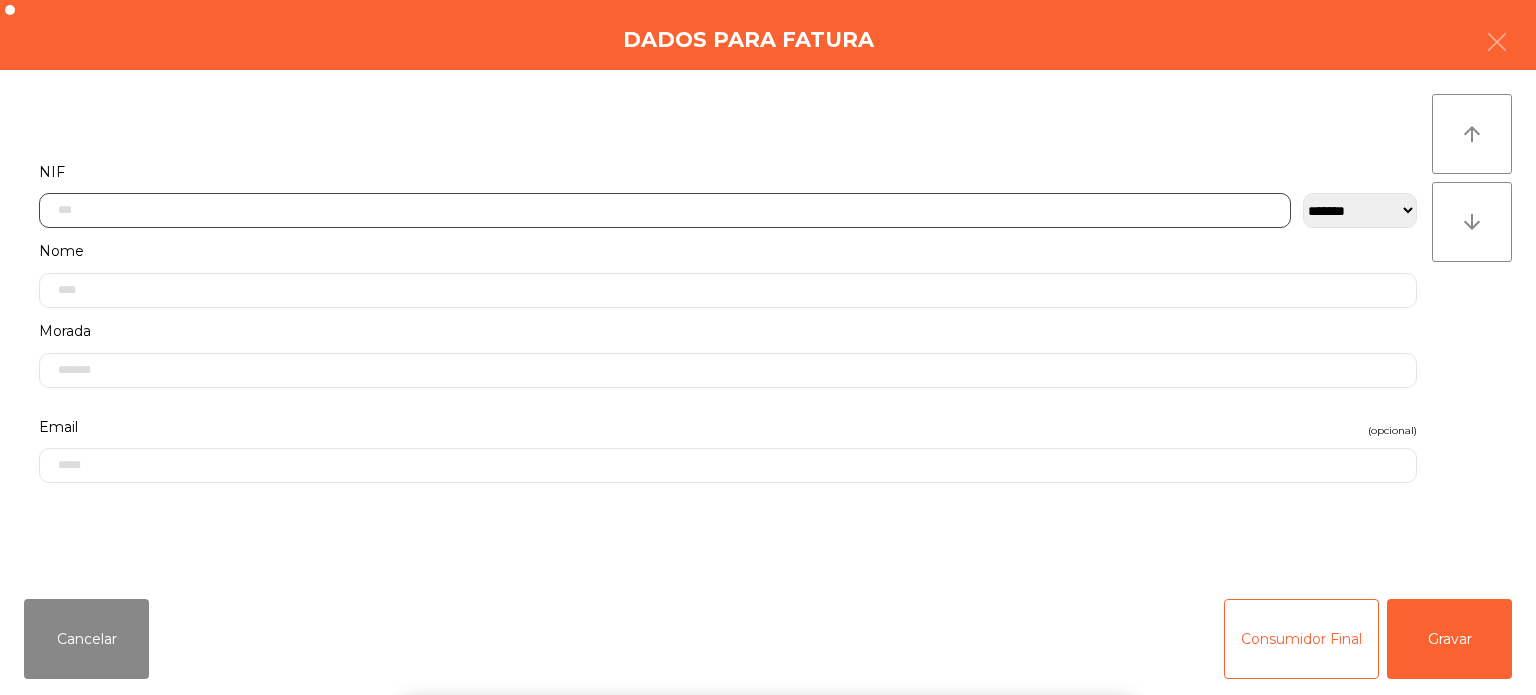 scroll, scrollTop: 139, scrollLeft: 0, axis: vertical 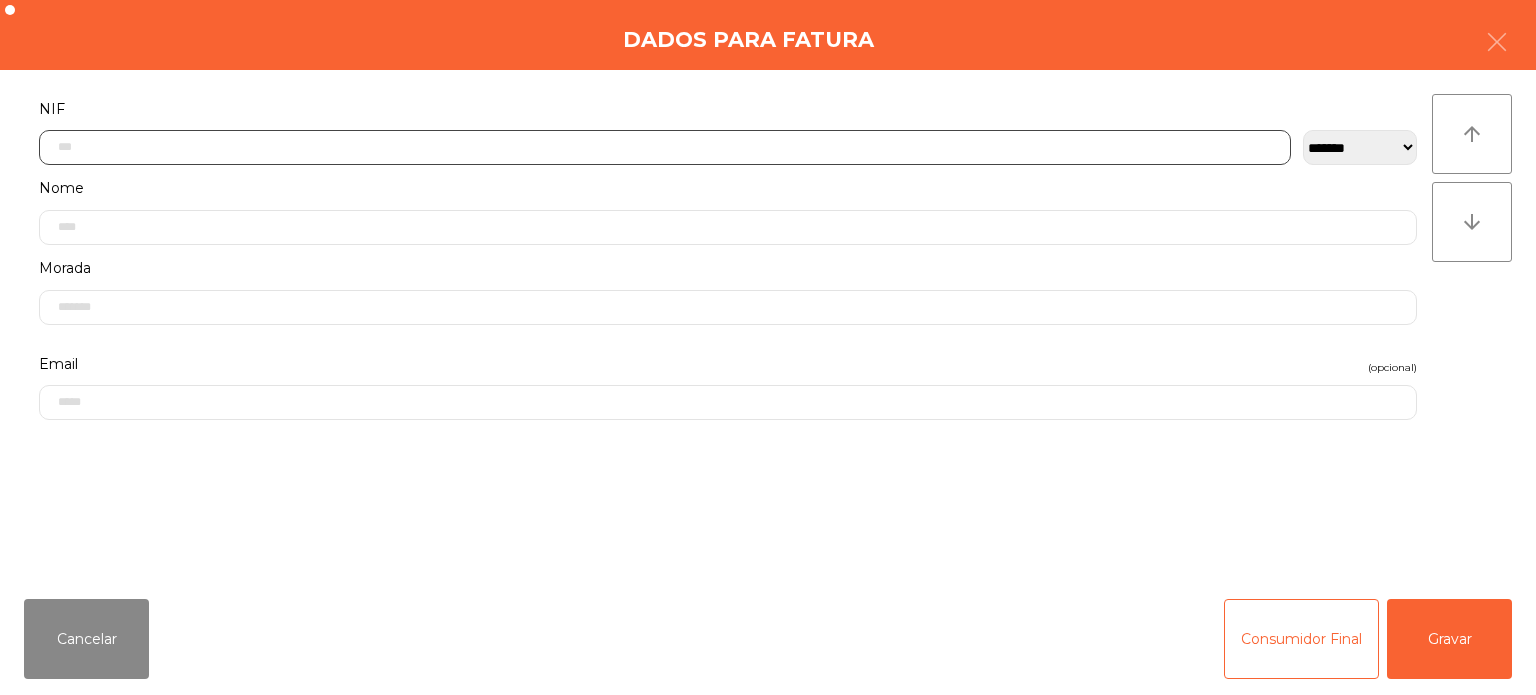click 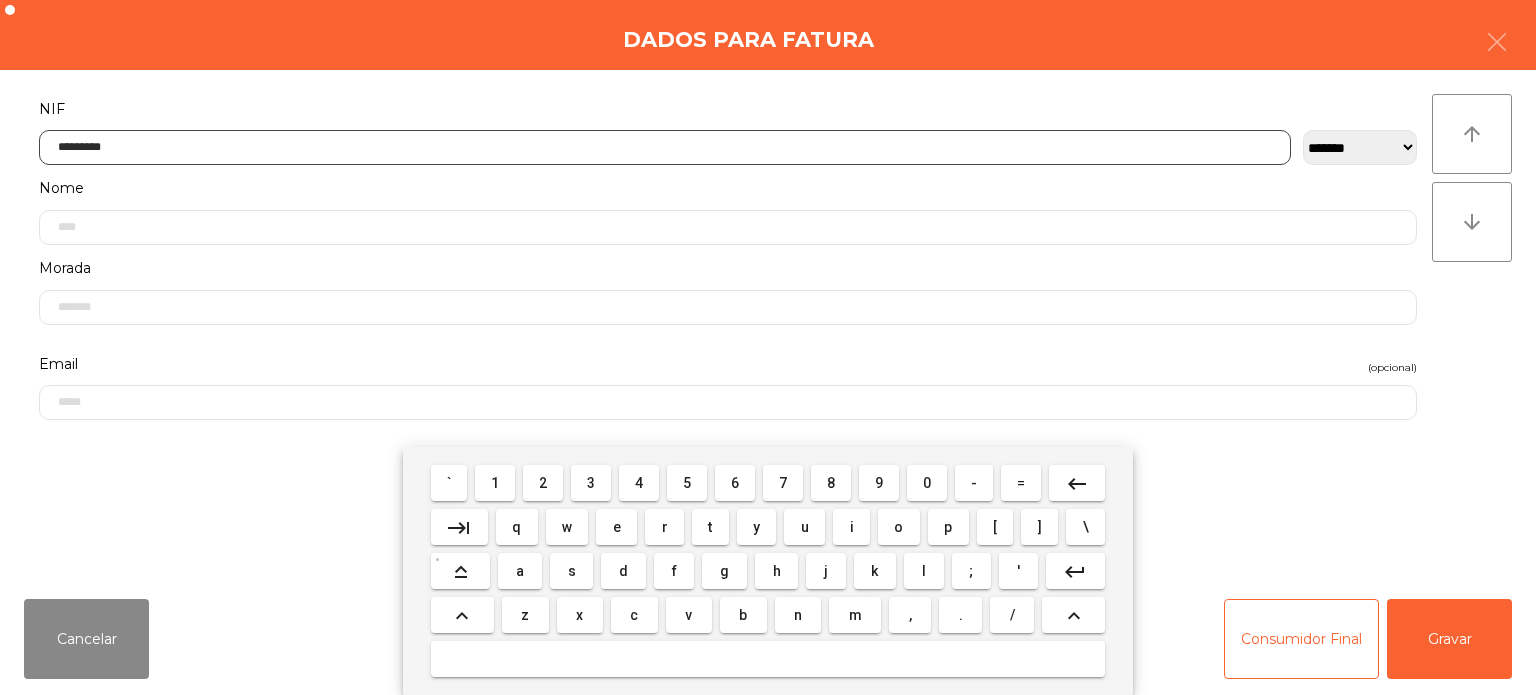 type on "*********" 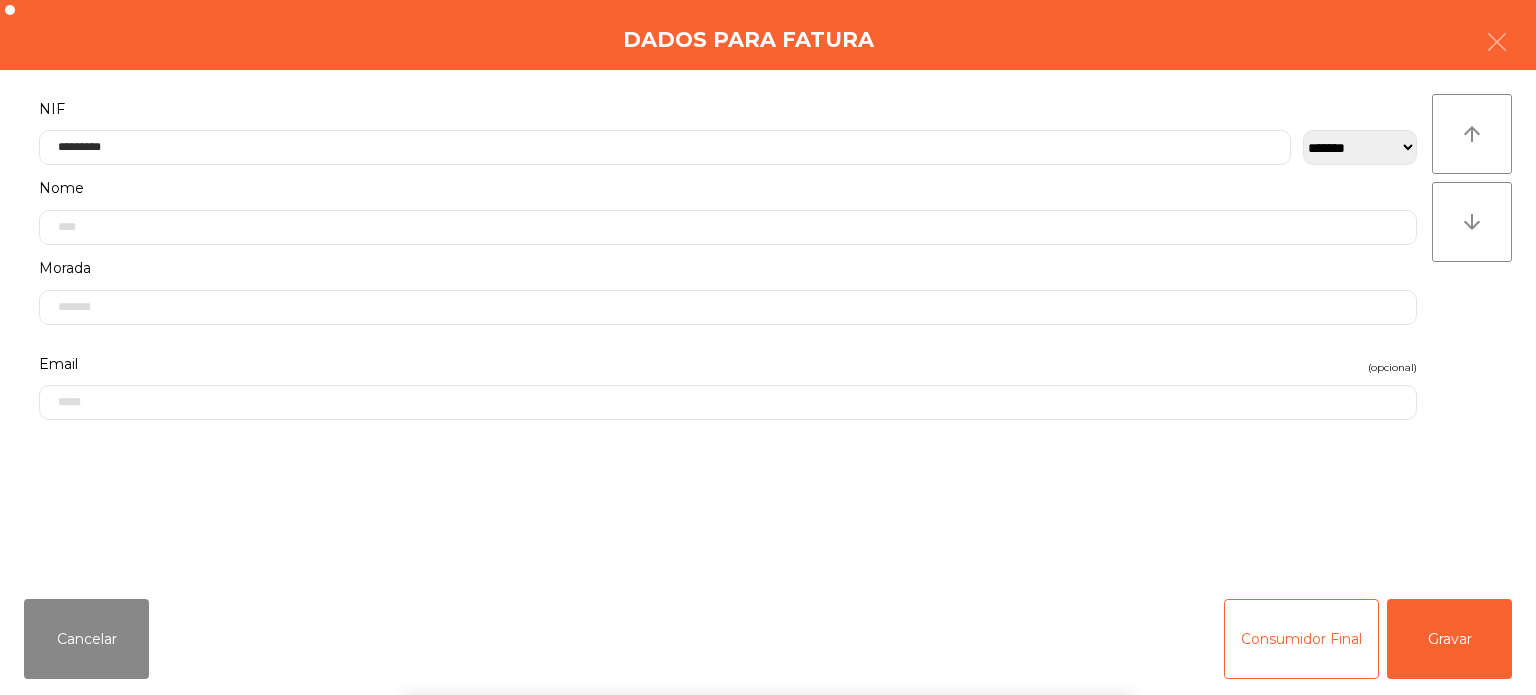 click on "` 1 2 3 4 5 6 7 8 9 0 - = keyboard_backspace keyboard_tab q w e r t y u i o p [ ] \ keyboard_capslock a s d f g h j k l ; ' keyboard_return keyboard_arrow_up z x c v b n m , . / keyboard_arrow_up" at bounding box center (768, 571) 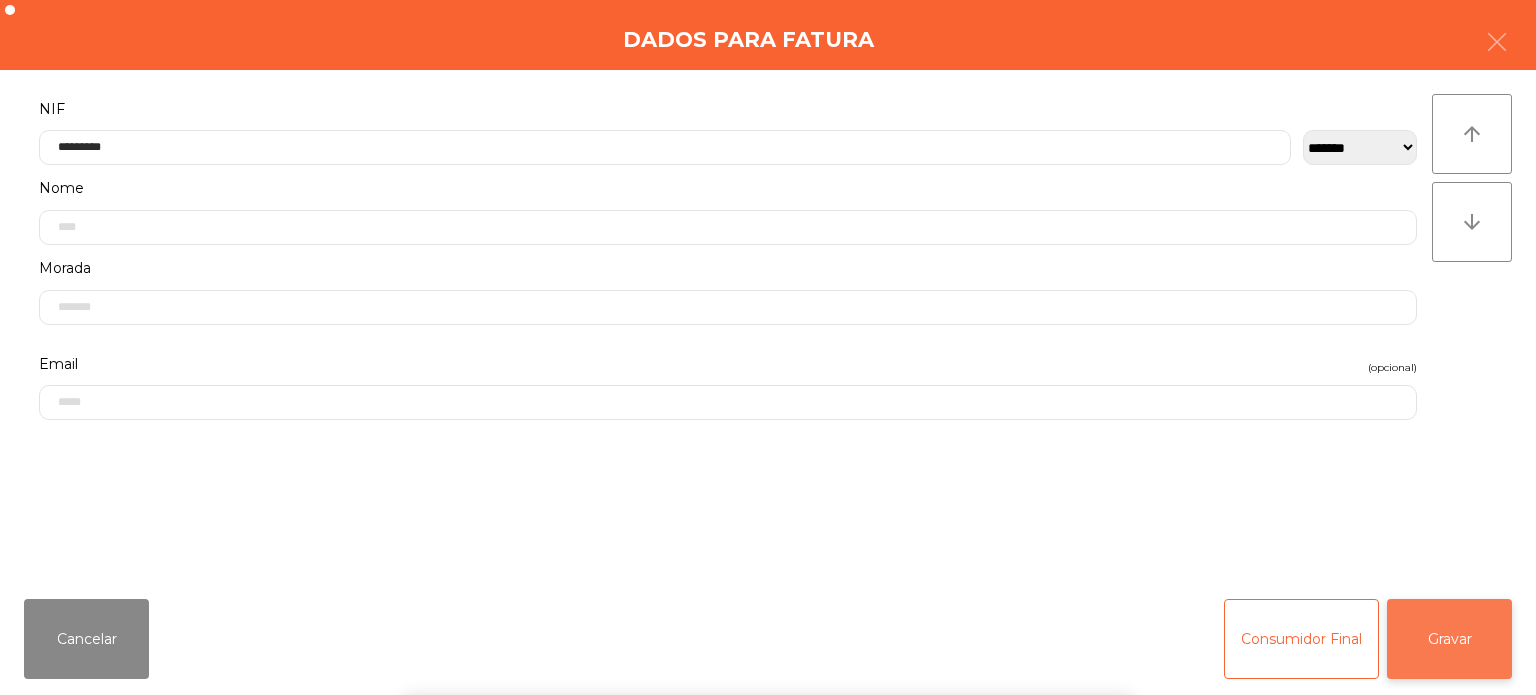 click on "Gravar" 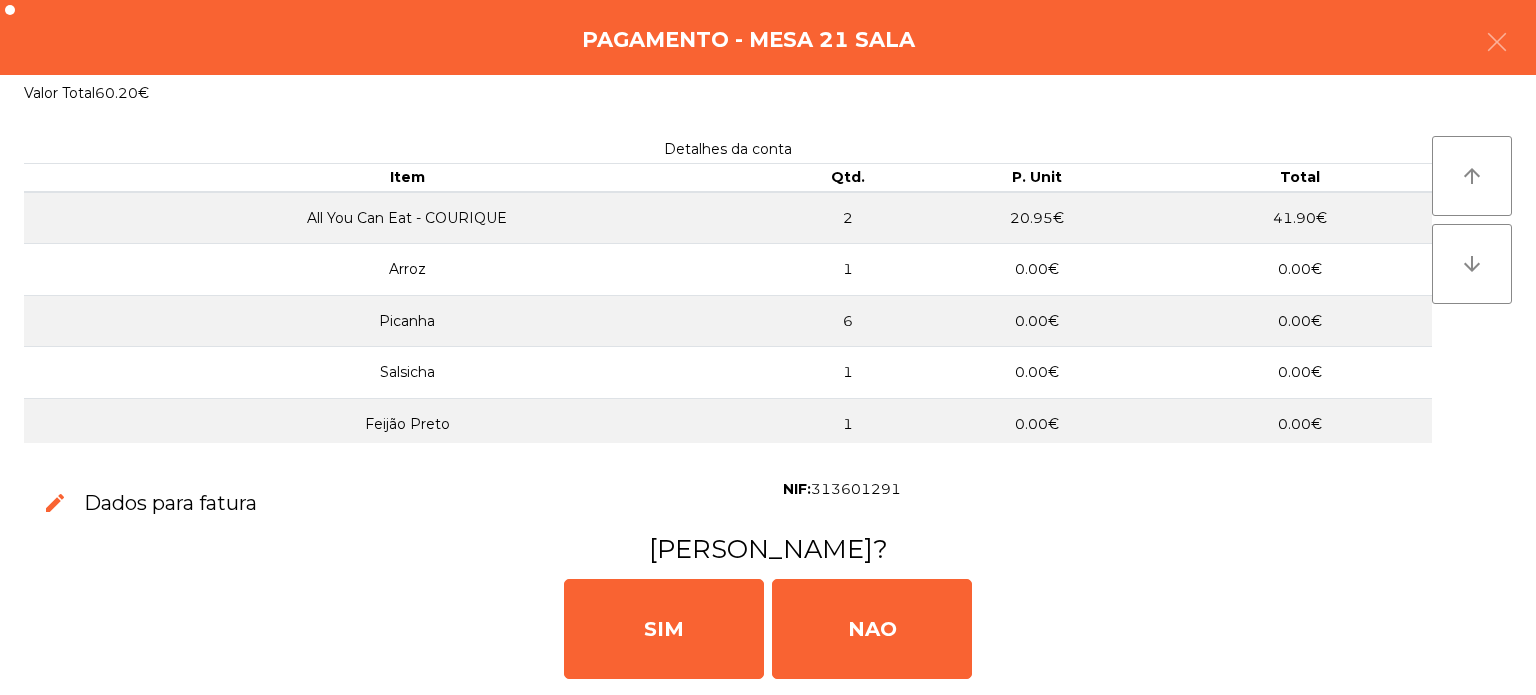 click on "SIM   NAO" 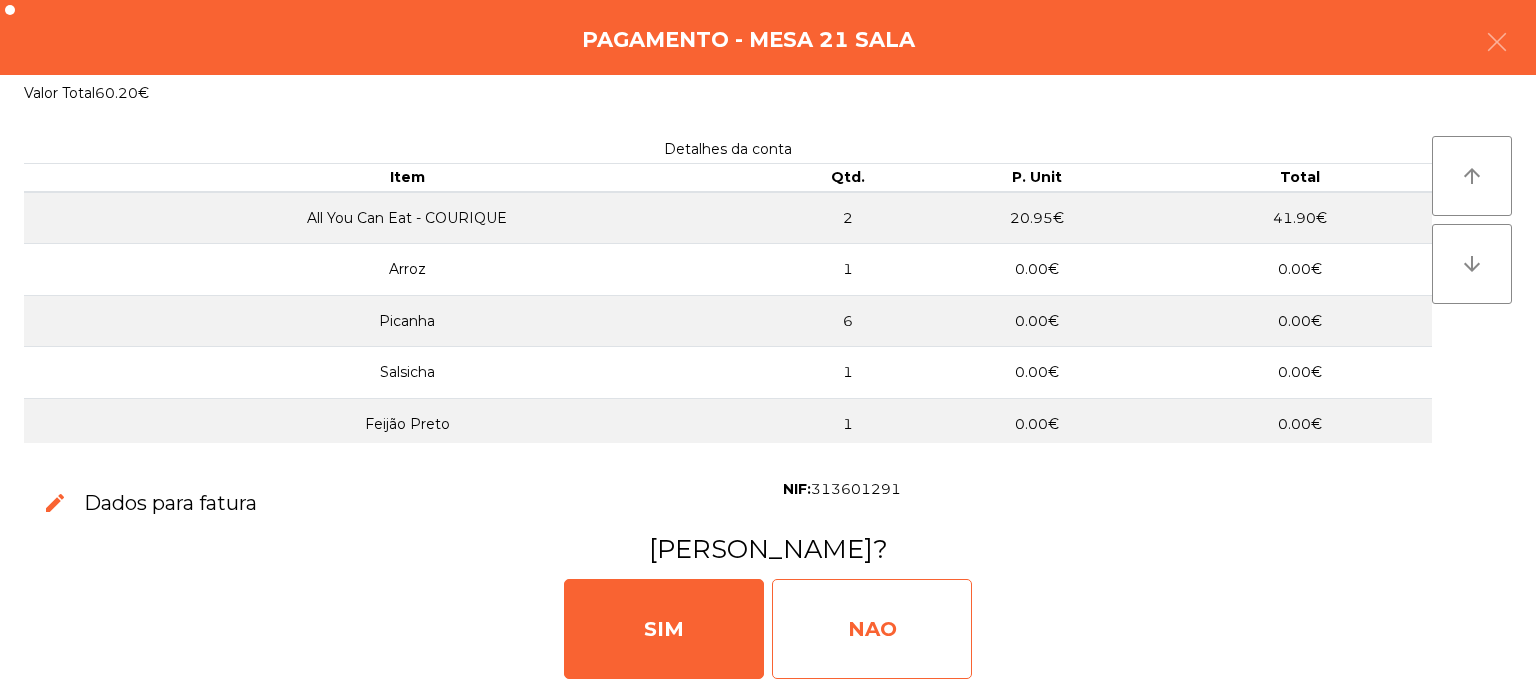 click on "NAO" 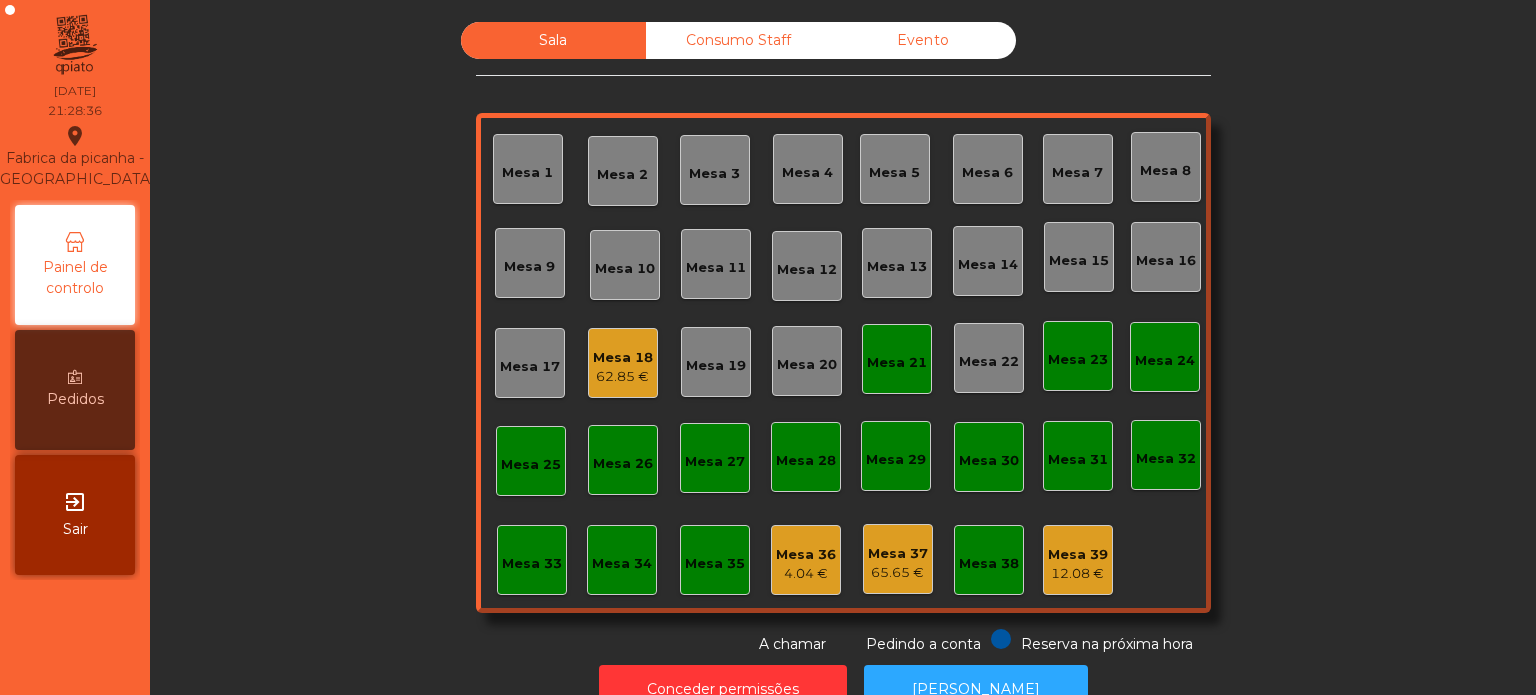 click on "Mesa 21" 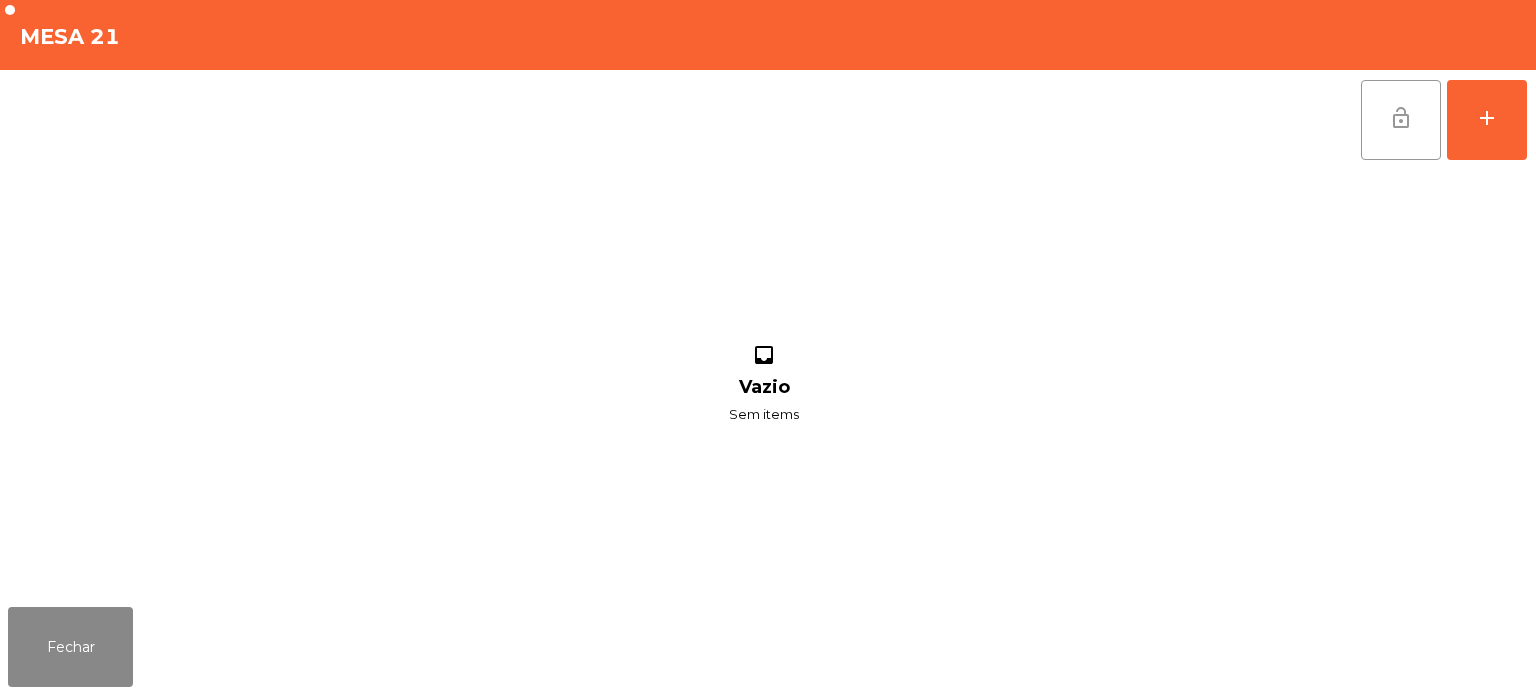 click on "lock_open" 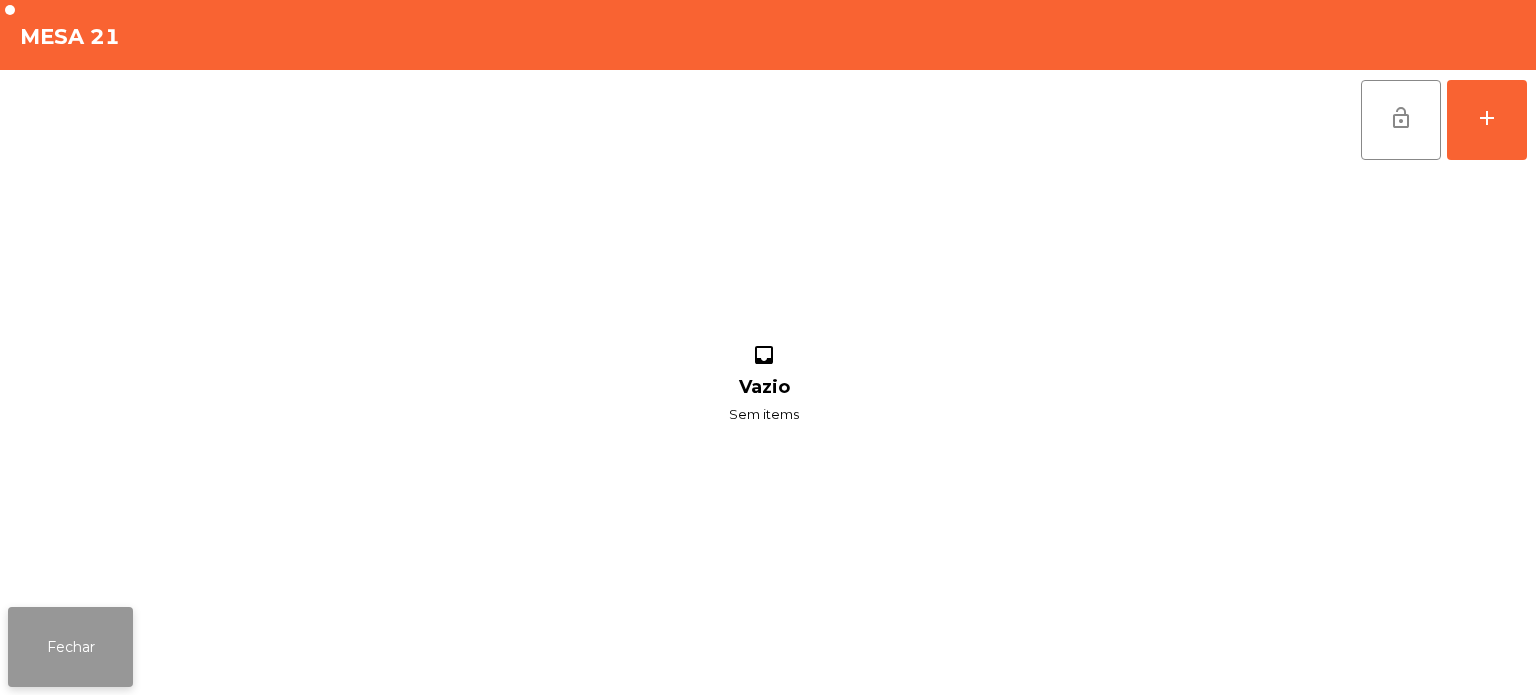click on "Fechar" 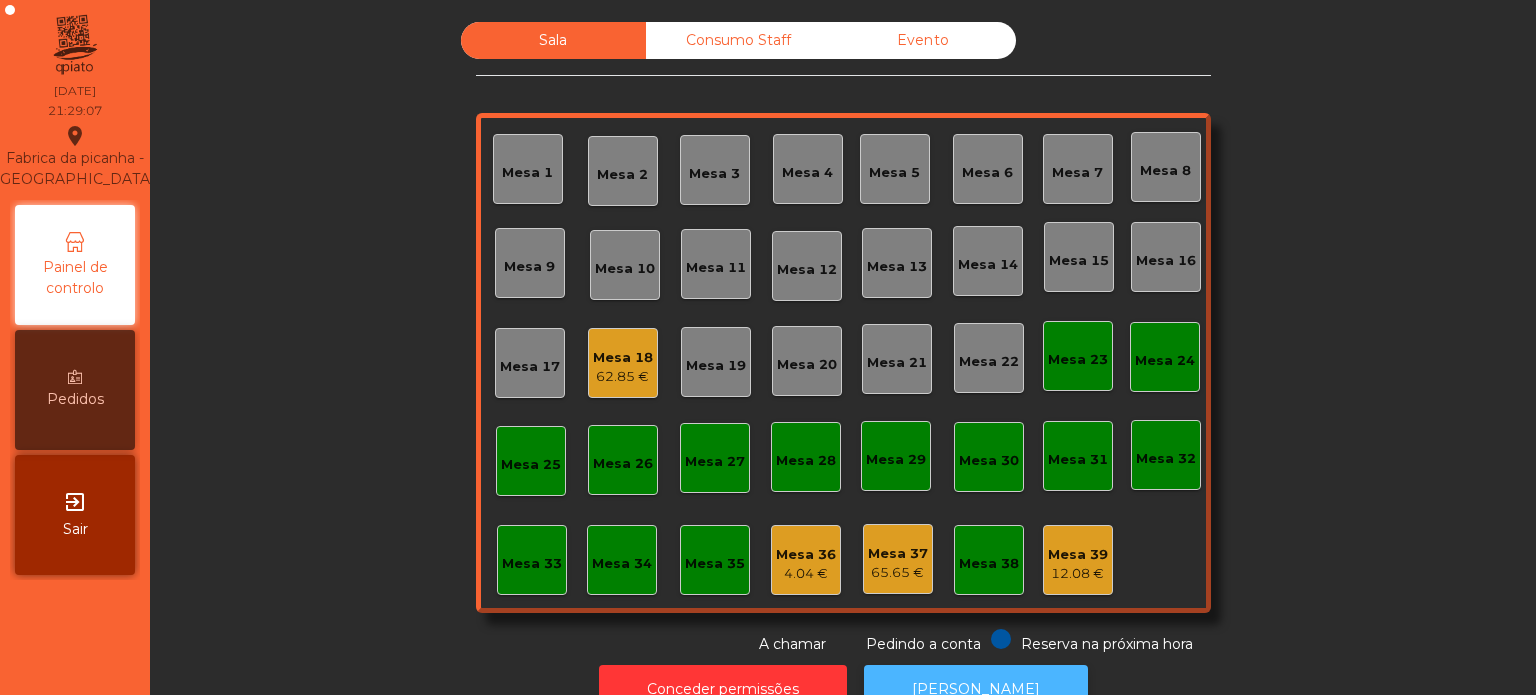 click on "[PERSON_NAME]" 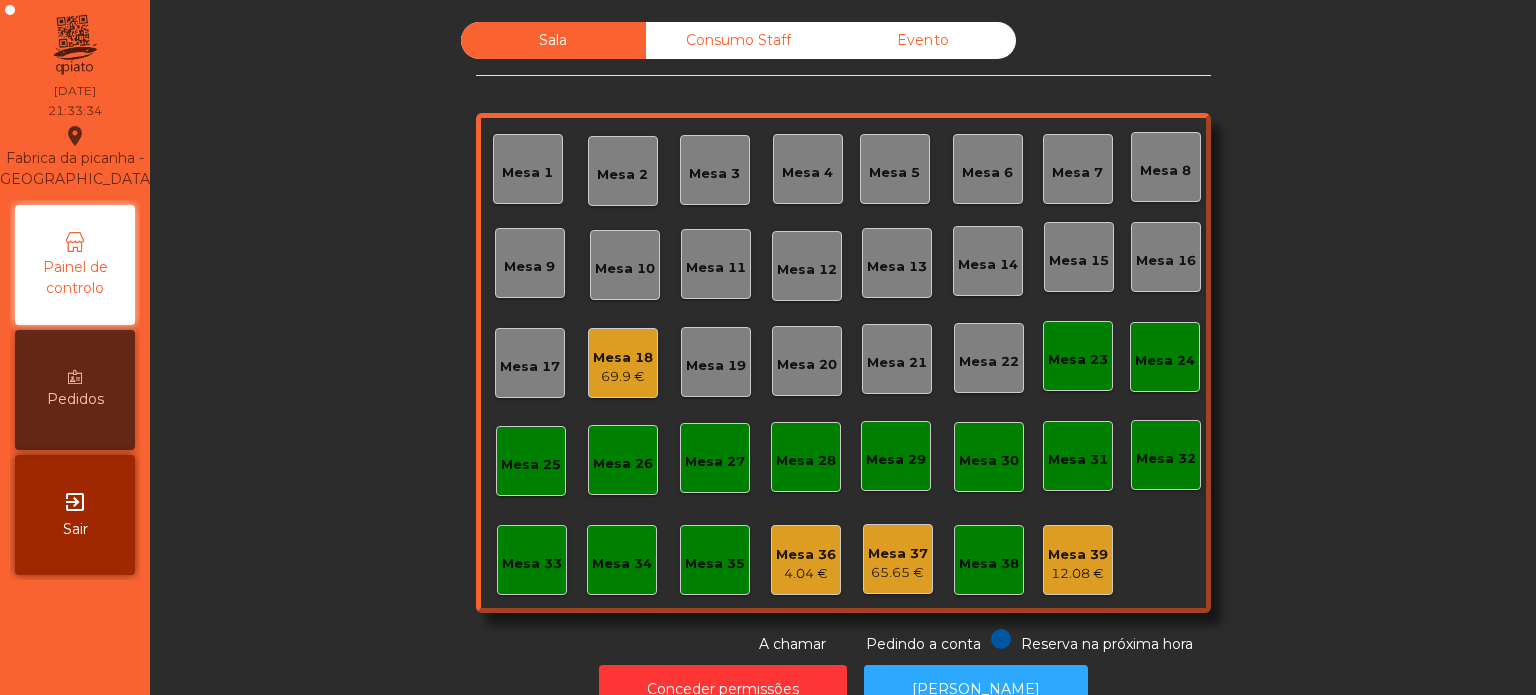 scroll, scrollTop: 0, scrollLeft: 0, axis: both 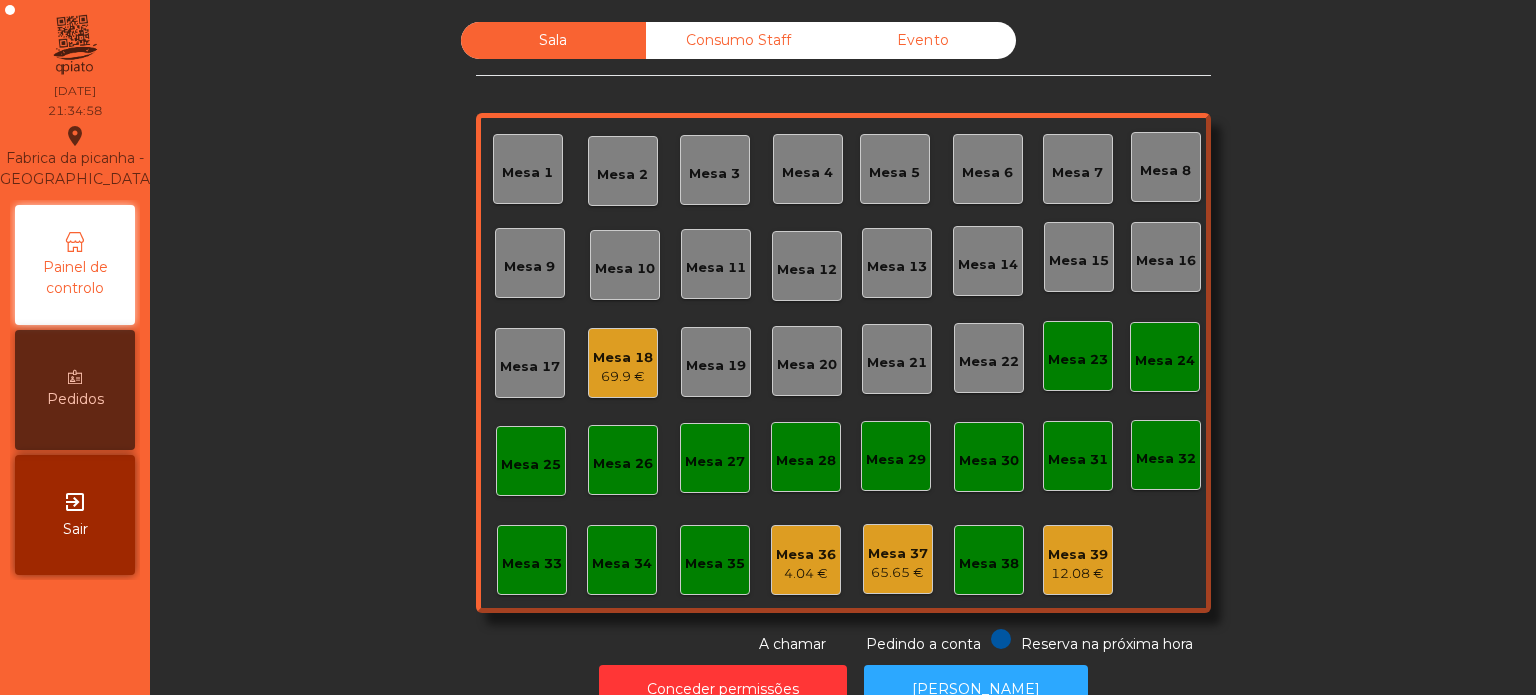 click on "Mesa 15" 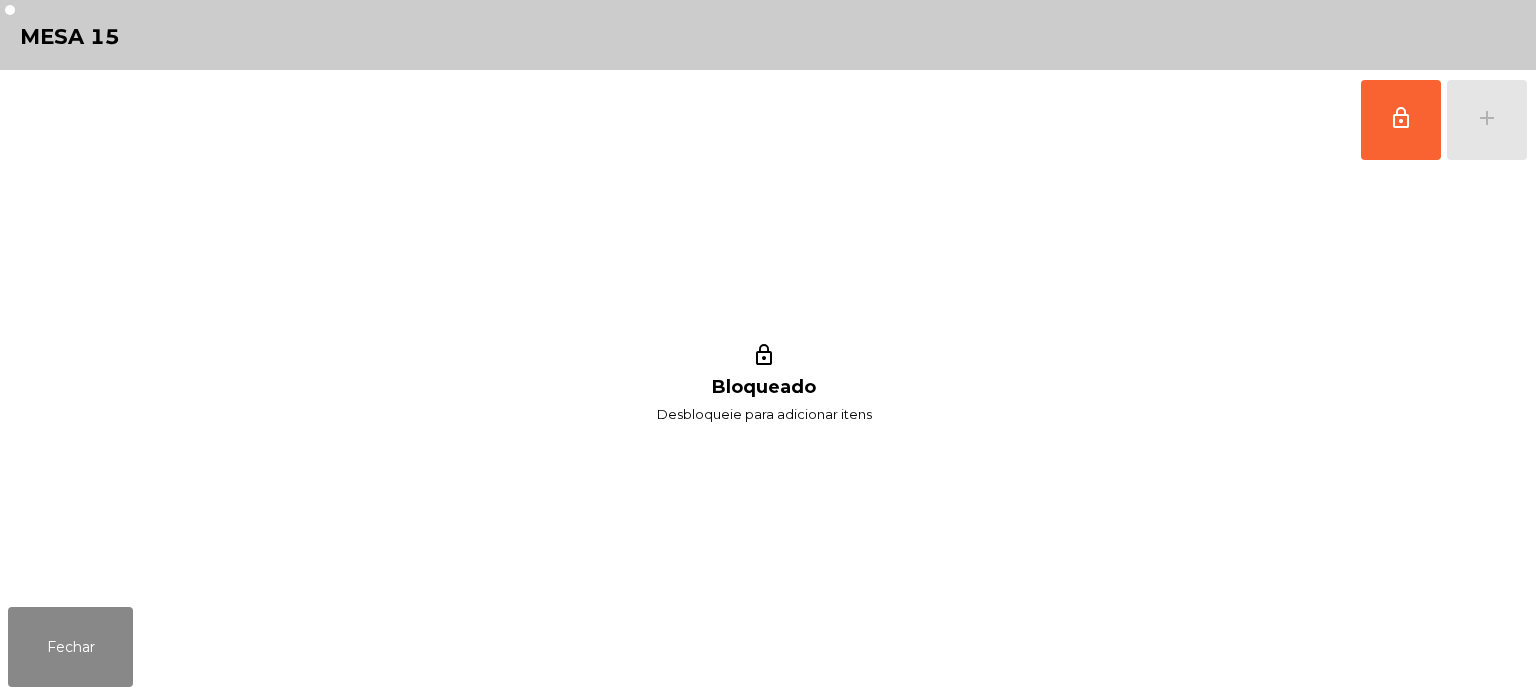 click on "lock_outline" 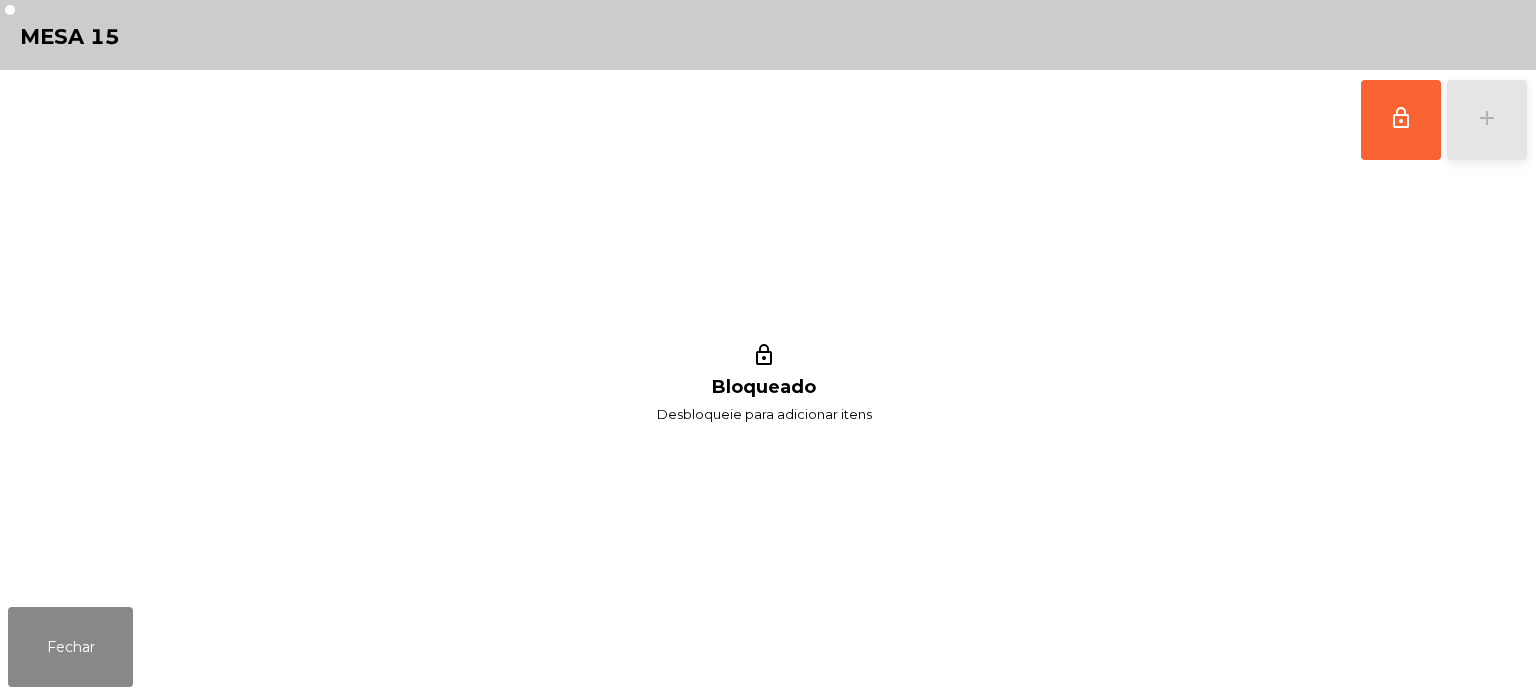 click on "add" 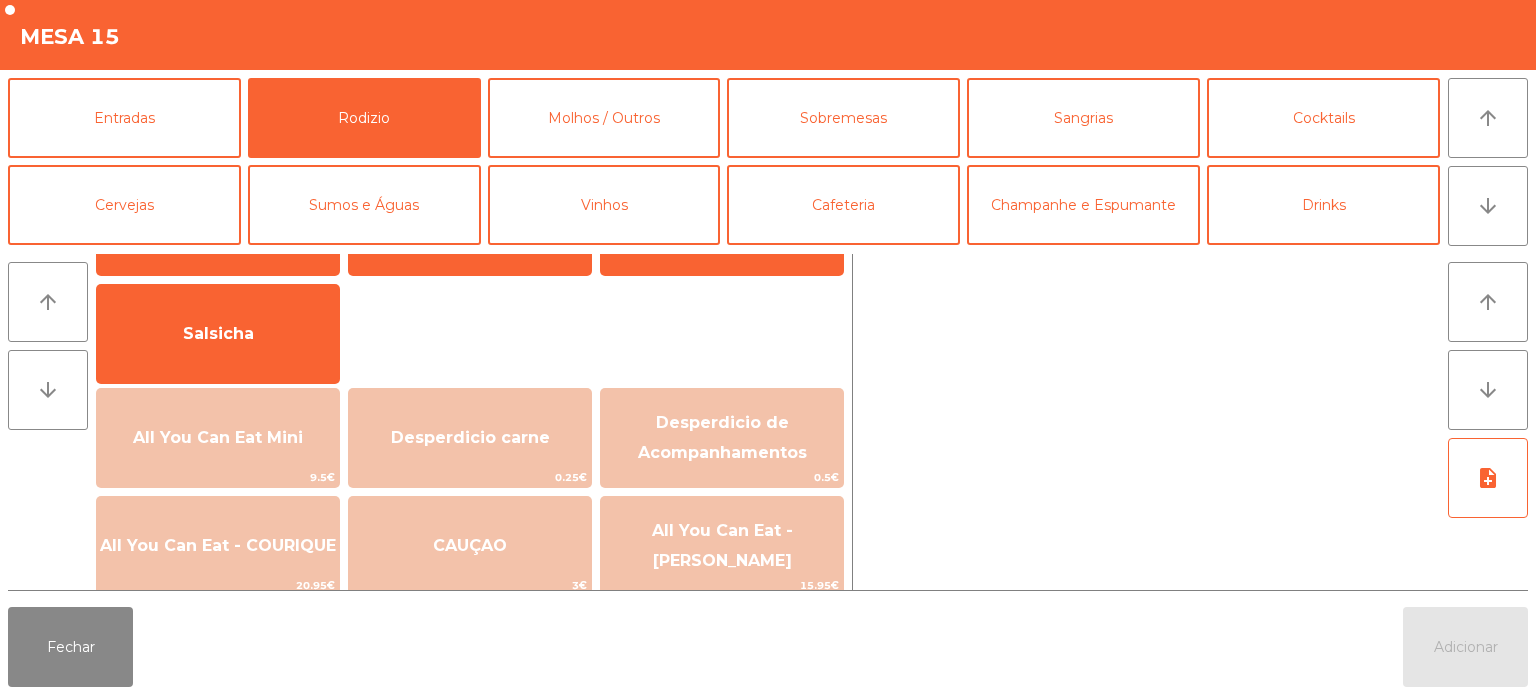 scroll, scrollTop: 112, scrollLeft: 0, axis: vertical 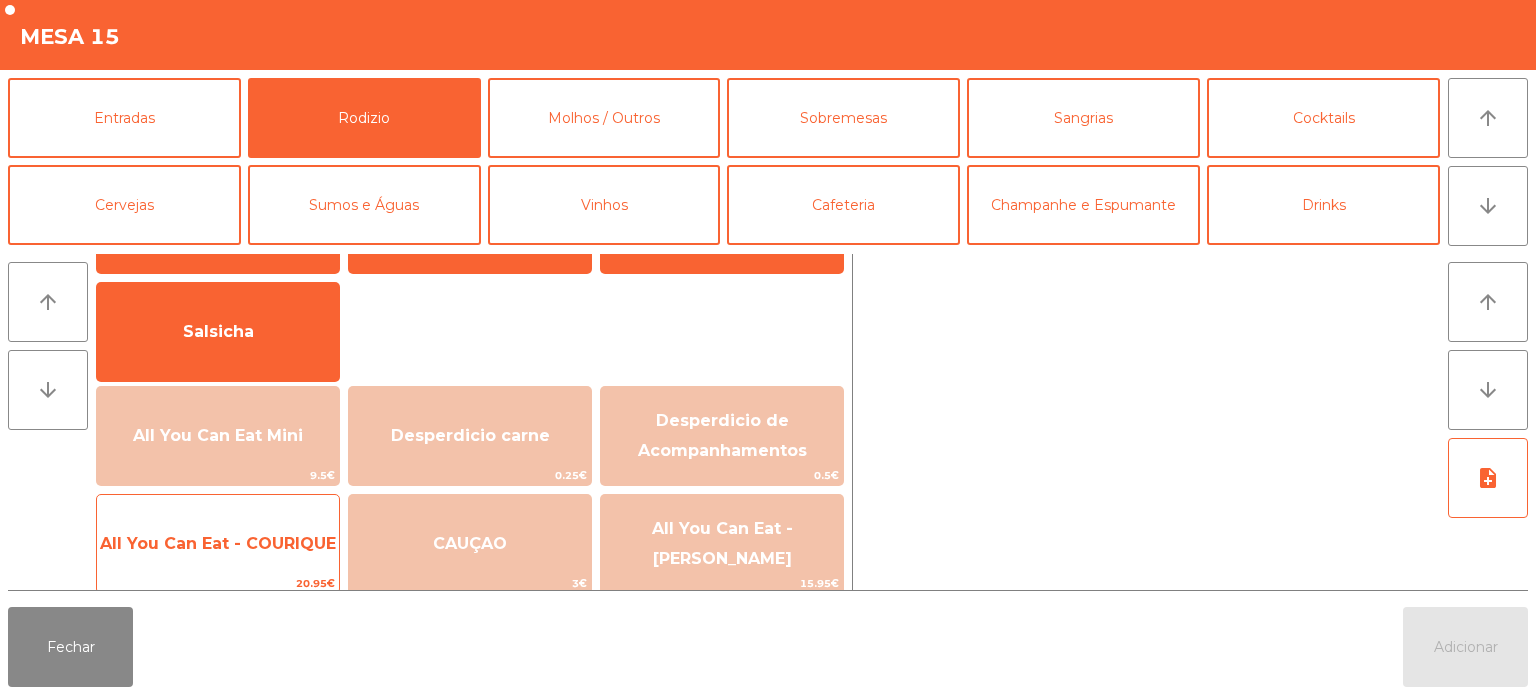 click on "All You Can Eat - COURIQUE" 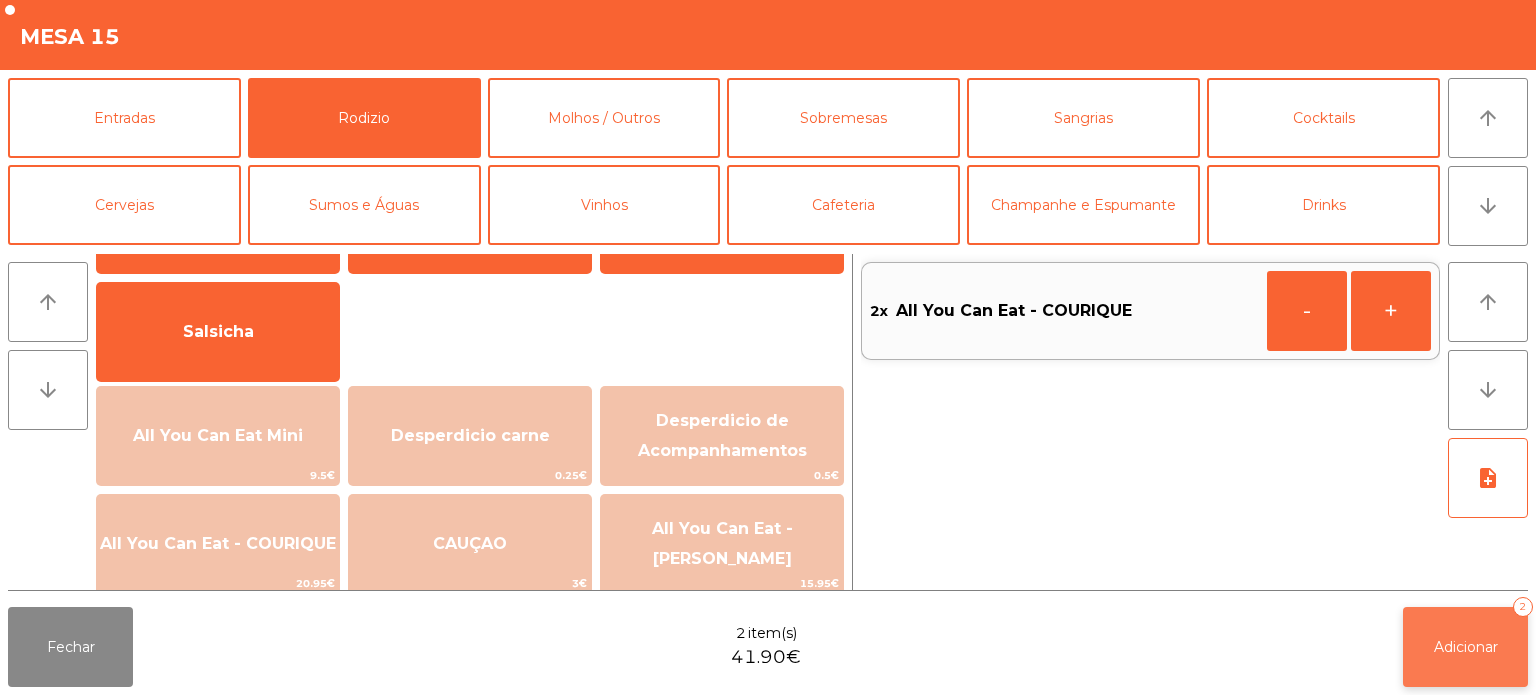 click on "Adicionar   2" 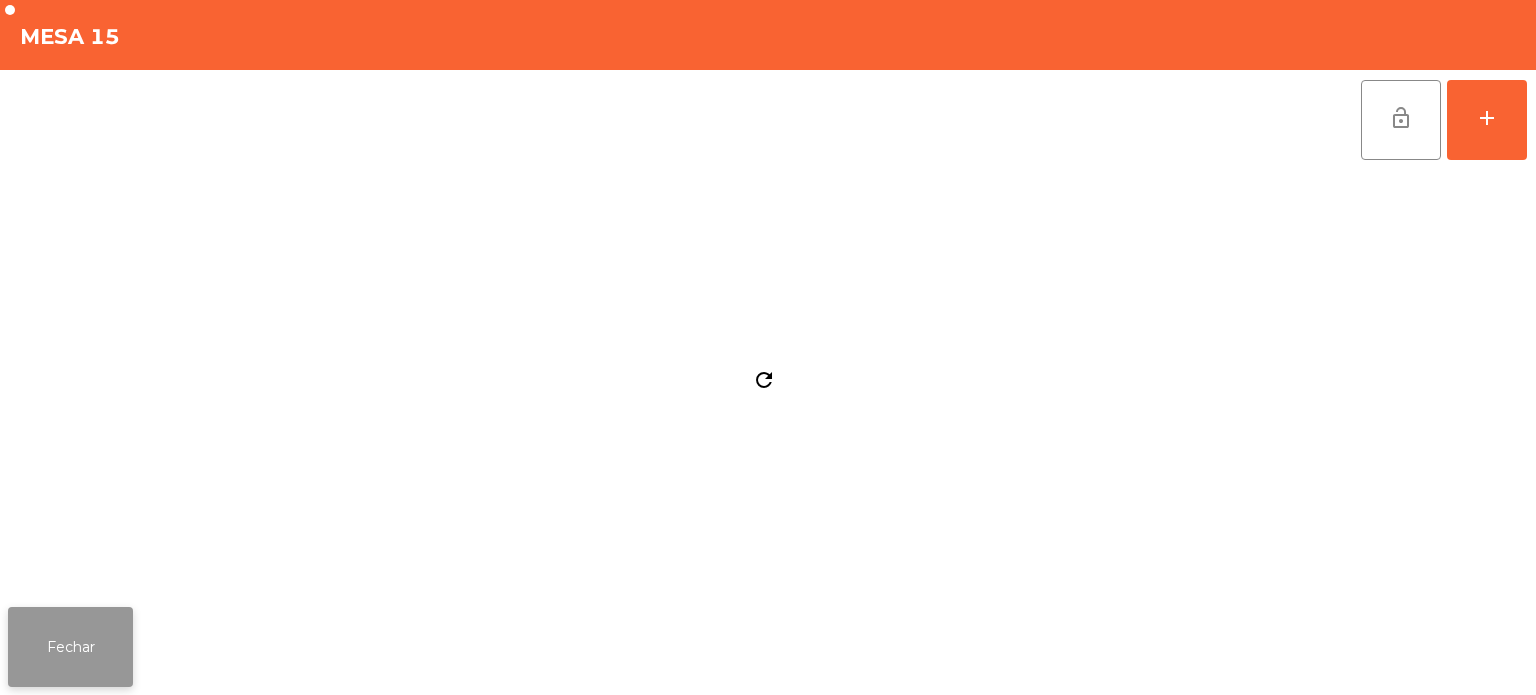 click on "Fechar" 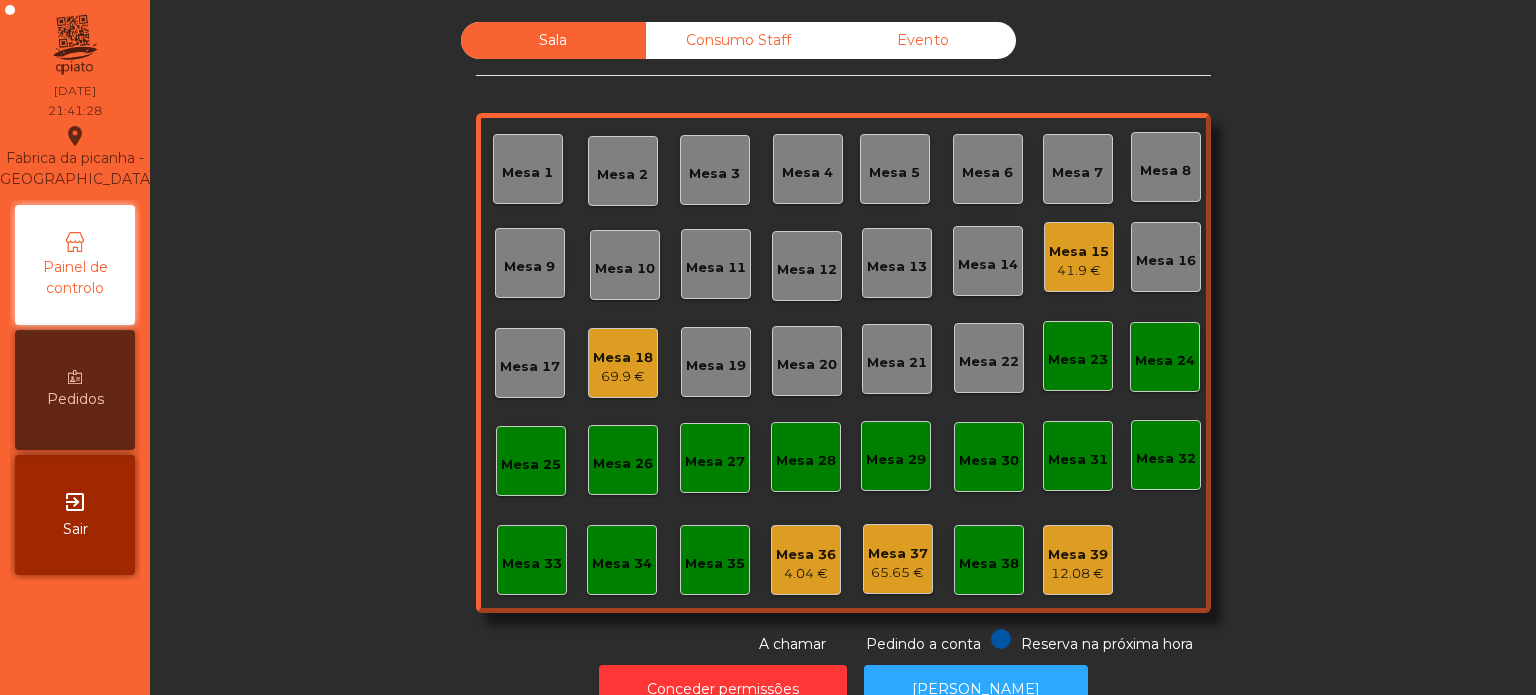 click on "Mesa 15" 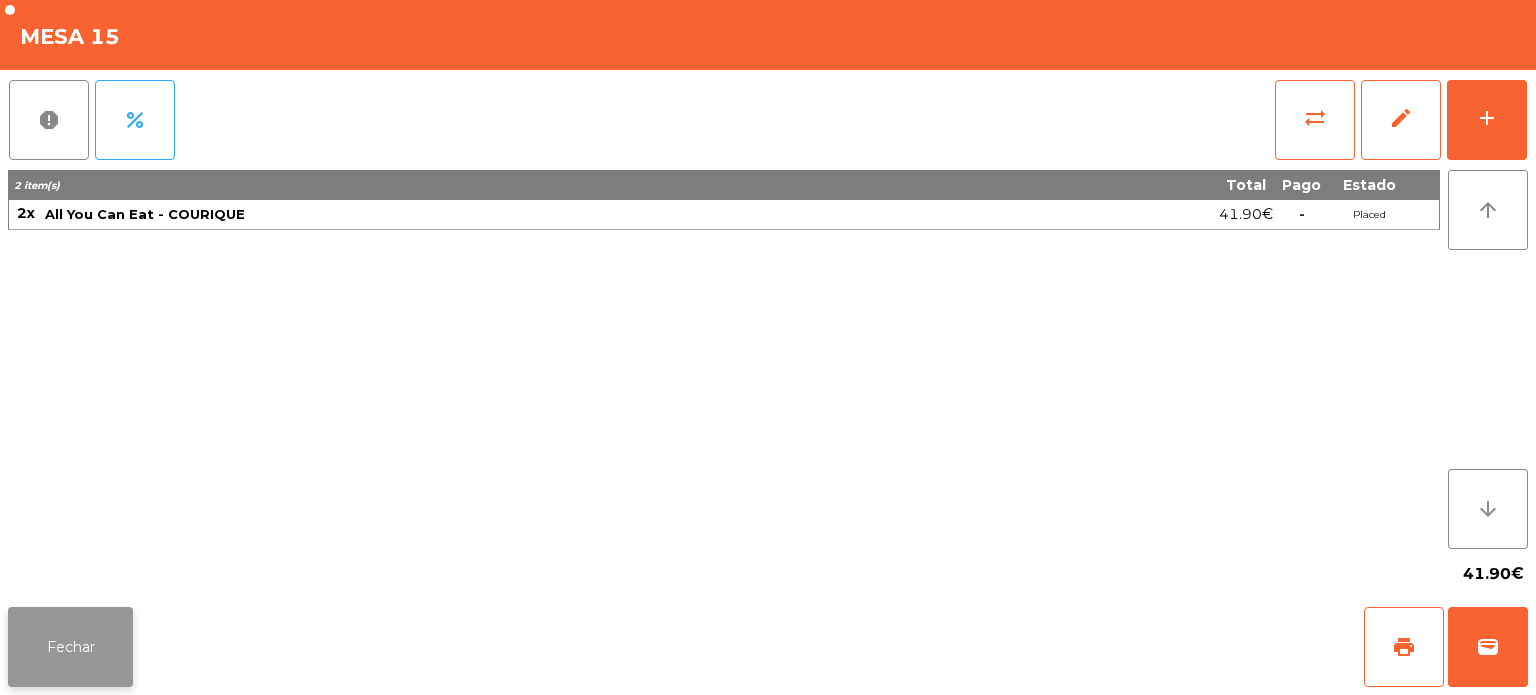 click on "Fechar" 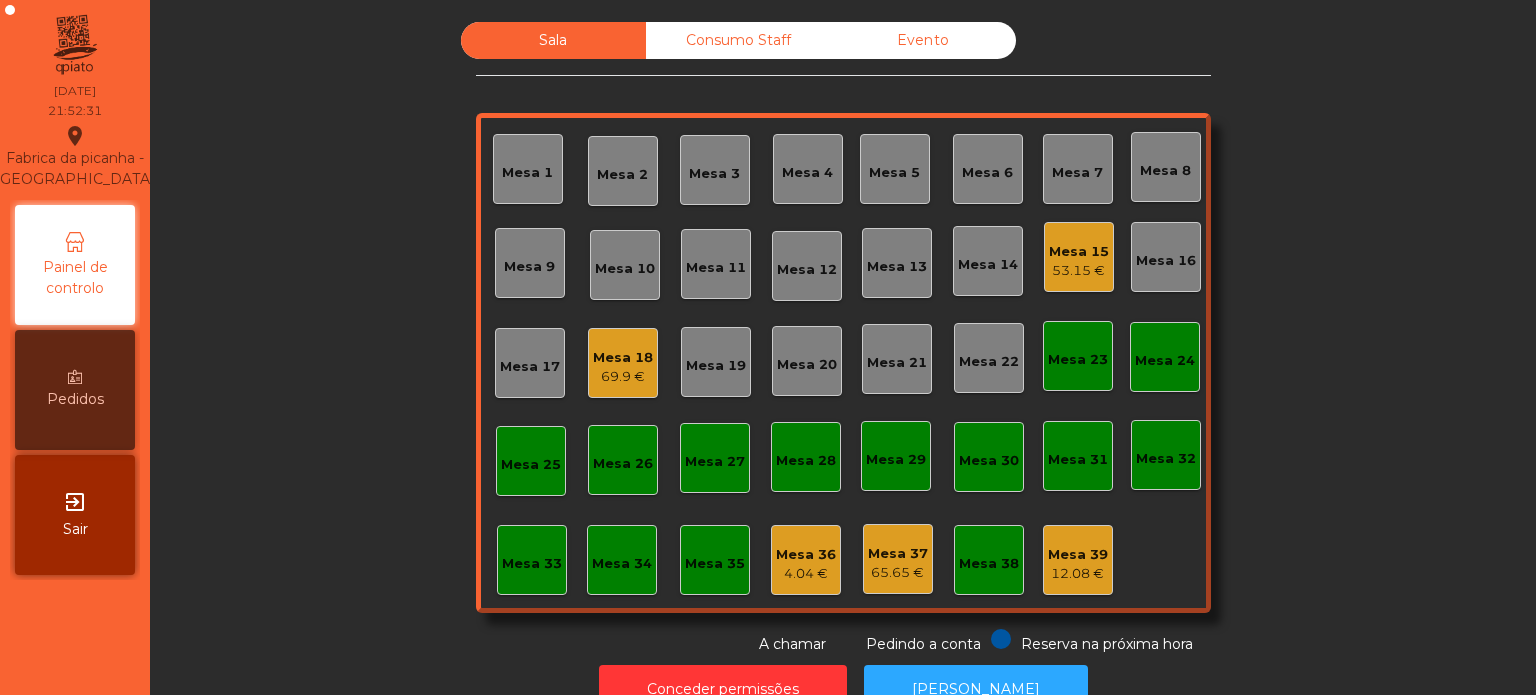 click on "Sala   Consumo Staff   Evento   Mesa 1   [GEOGRAPHIC_DATA] 3   Mesa 4   Mesa 5   [GEOGRAPHIC_DATA] 8   [GEOGRAPHIC_DATA] 9   [GEOGRAPHIC_DATA] 10   Mesa 11   [GEOGRAPHIC_DATA] 13   [GEOGRAPHIC_DATA] 15   53.15 €   [GEOGRAPHIC_DATA] 16   [GEOGRAPHIC_DATA] 18   69.9 €   [GEOGRAPHIC_DATA] 19   [GEOGRAPHIC_DATA] 20   [GEOGRAPHIC_DATA] 22   [GEOGRAPHIC_DATA] 24   [GEOGRAPHIC_DATA] 25   [GEOGRAPHIC_DATA] 26   [GEOGRAPHIC_DATA] 27   [GEOGRAPHIC_DATA] 29   [GEOGRAPHIC_DATA] 30   [GEOGRAPHIC_DATA] 31   [GEOGRAPHIC_DATA] 32   [GEOGRAPHIC_DATA] 34   [GEOGRAPHIC_DATA] 36   4.04 €   Mesa 37   65.65 €   Mesa 38   Mesa 39   12.08 €  Reserva na próxima hora Pedindo a conta A chamar" 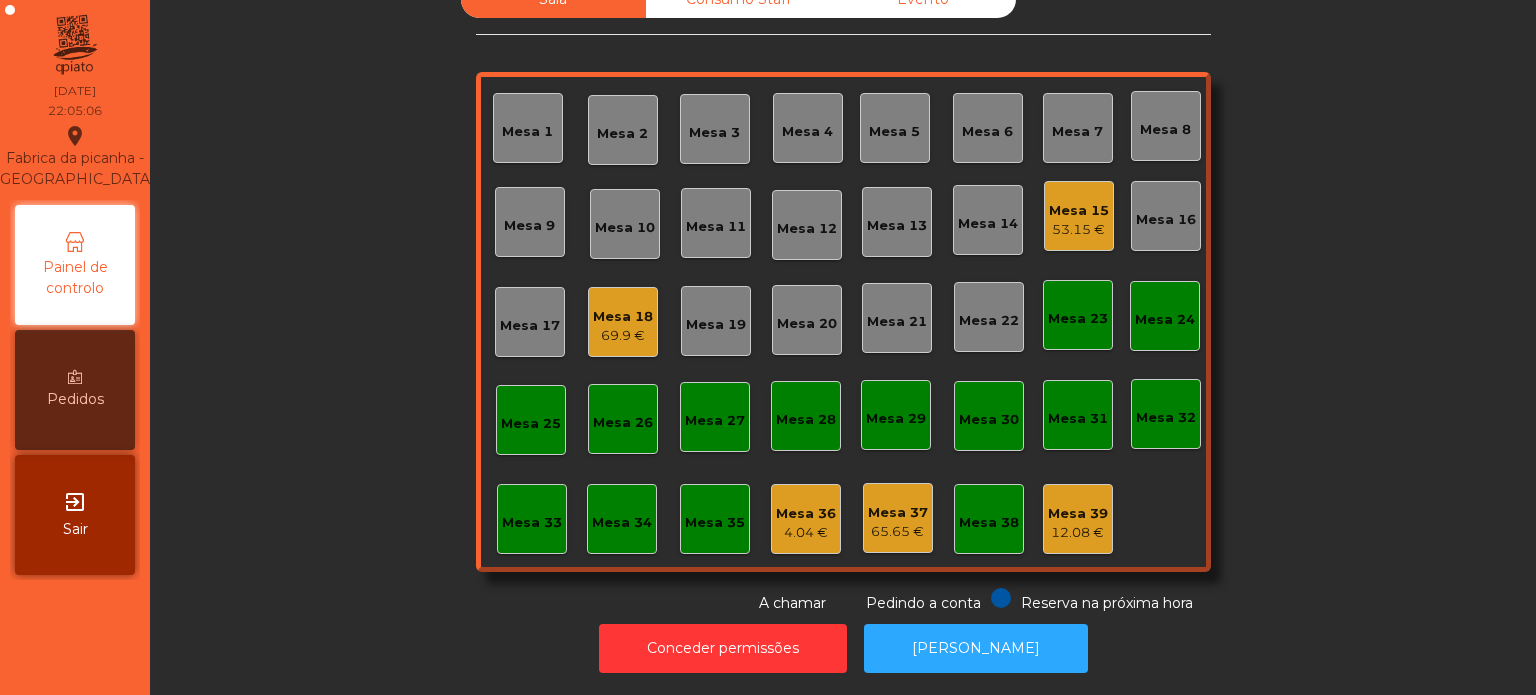 scroll, scrollTop: 0, scrollLeft: 0, axis: both 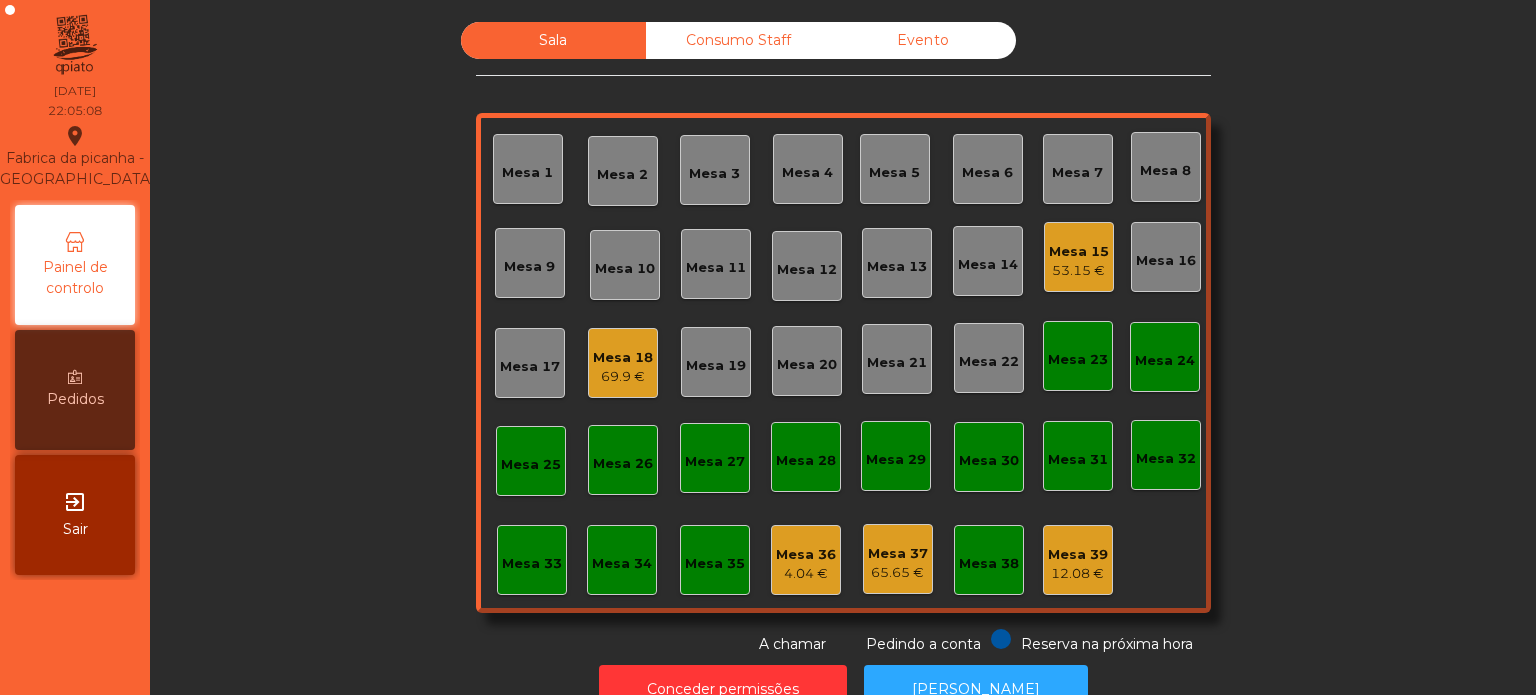 click on "Mesa 35" 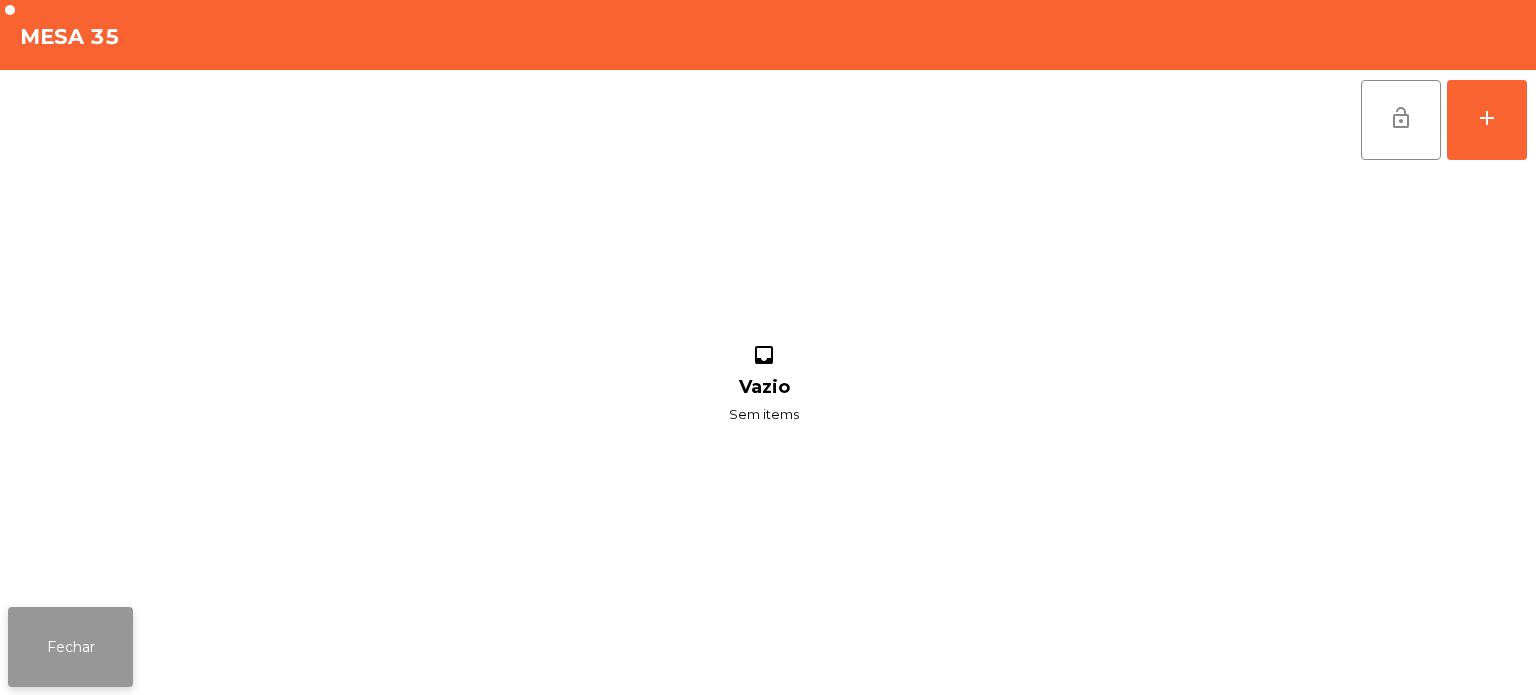 click on "Fechar" 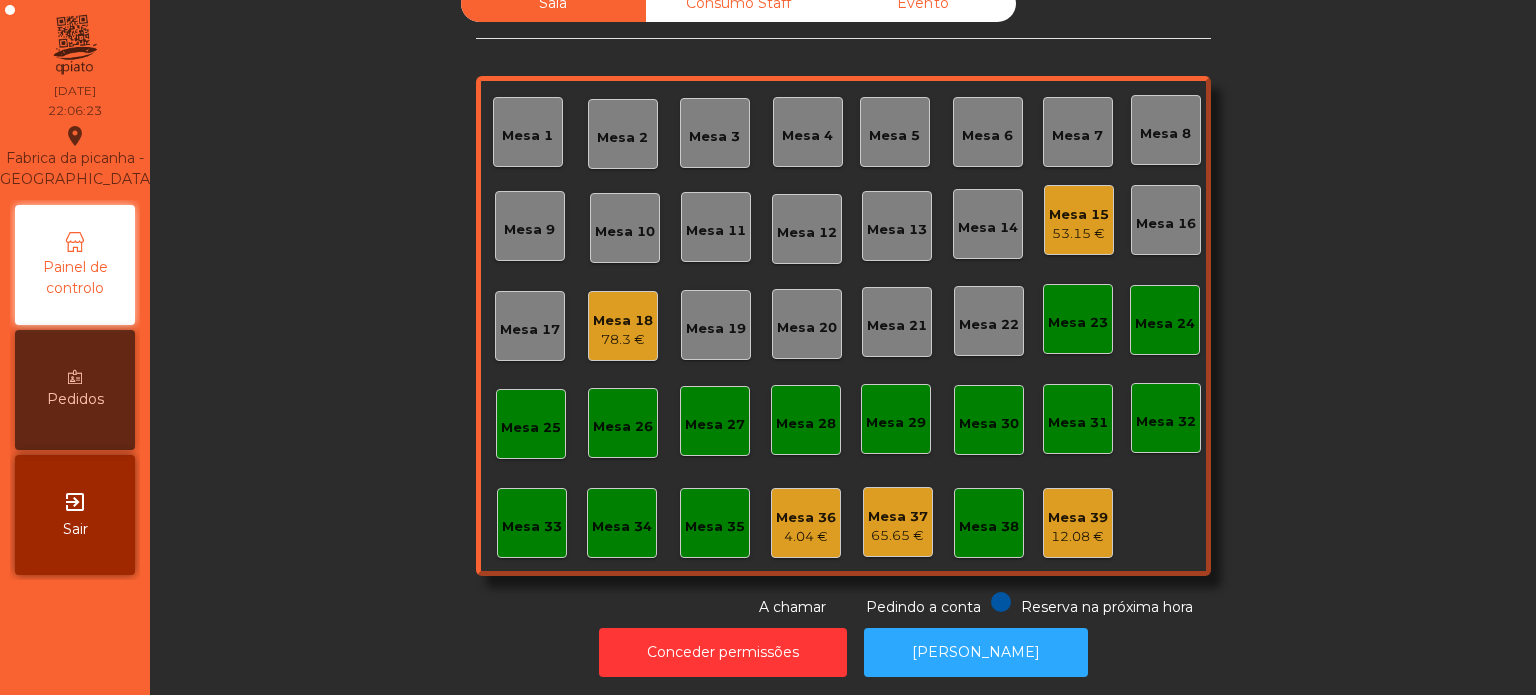 scroll, scrollTop: 0, scrollLeft: 0, axis: both 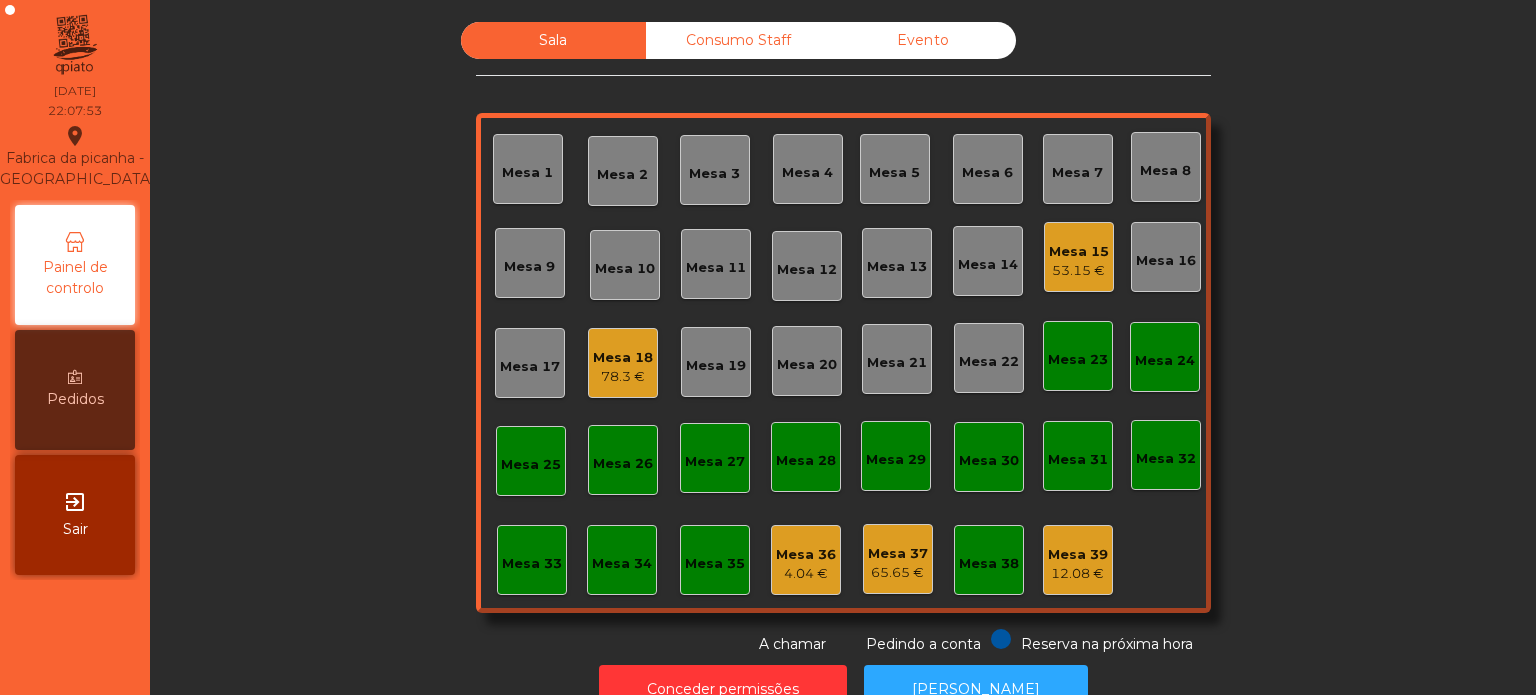 click on "Mesa 33" 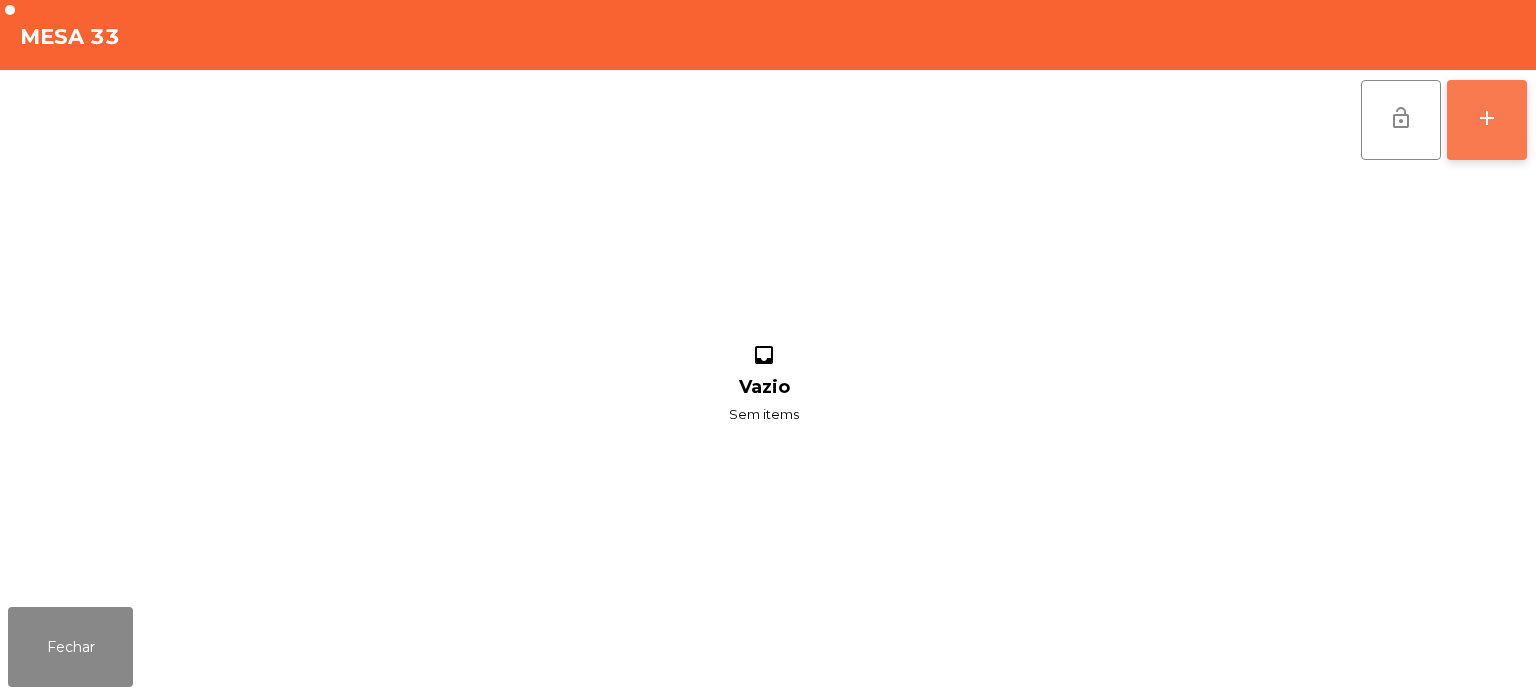 click on "add" 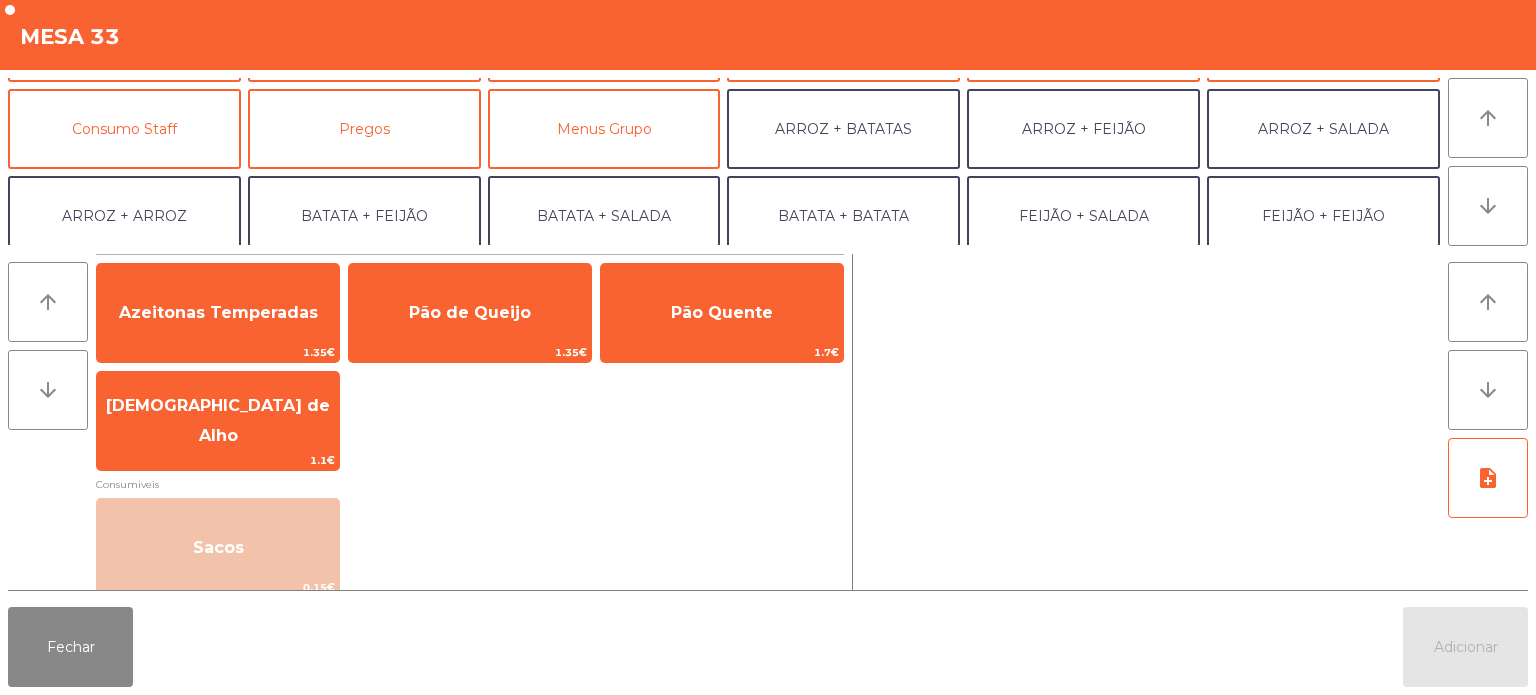 scroll, scrollTop: 168, scrollLeft: 0, axis: vertical 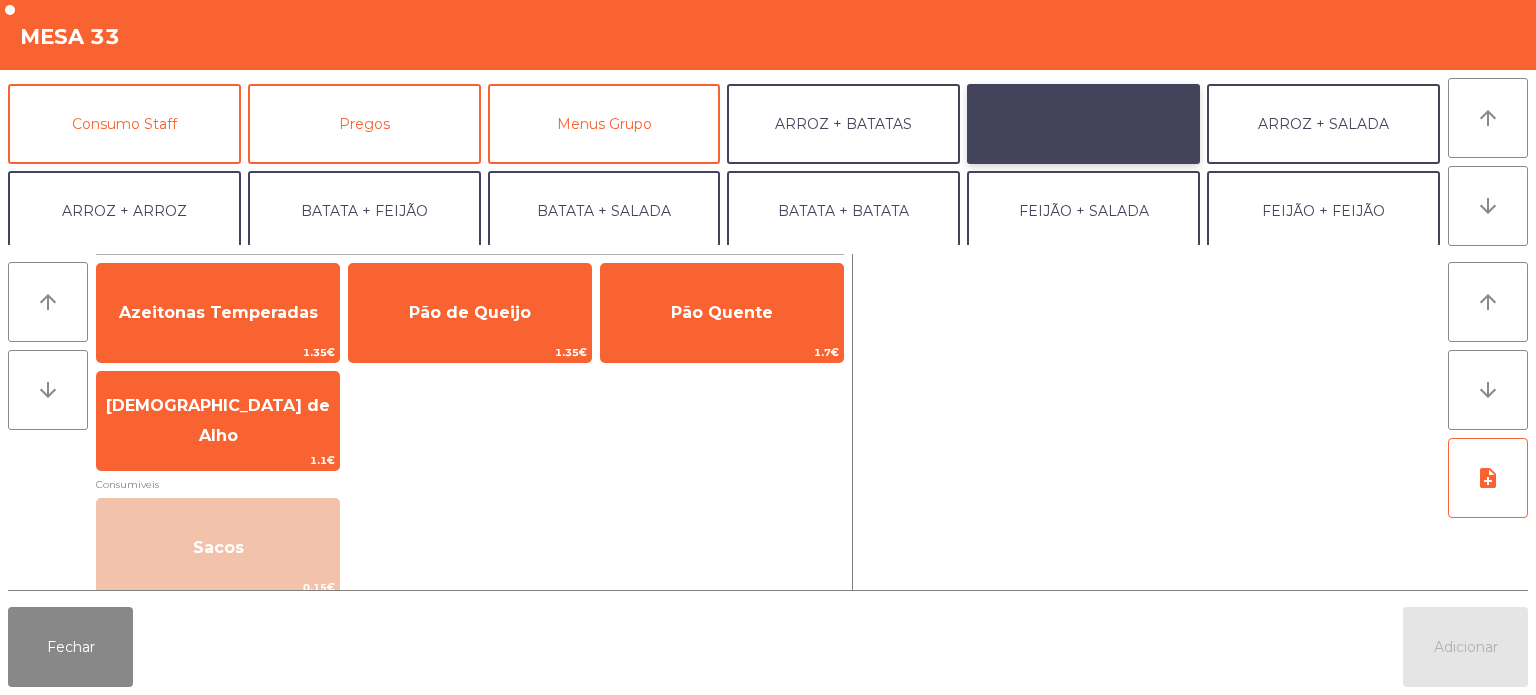 click on "ARROZ + FEIJÃO" 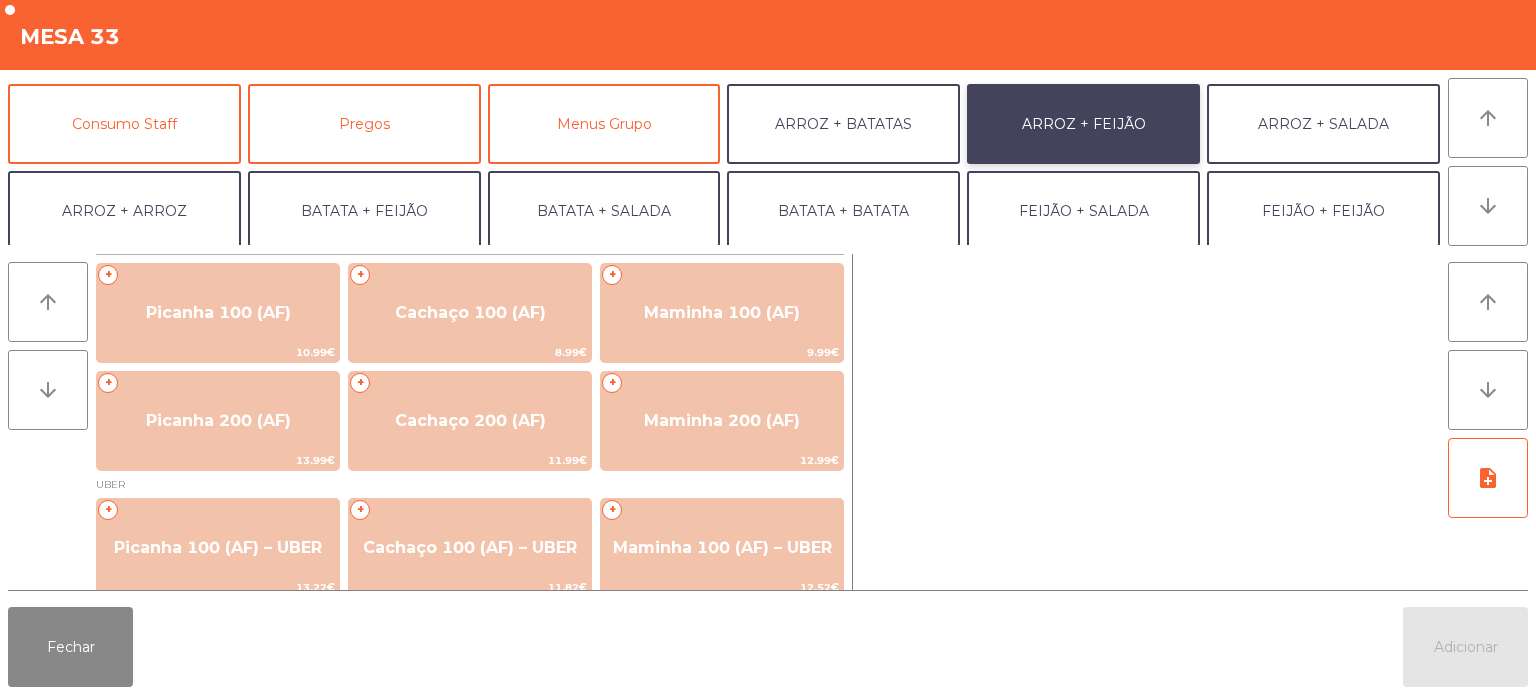 scroll, scrollTop: 5, scrollLeft: 0, axis: vertical 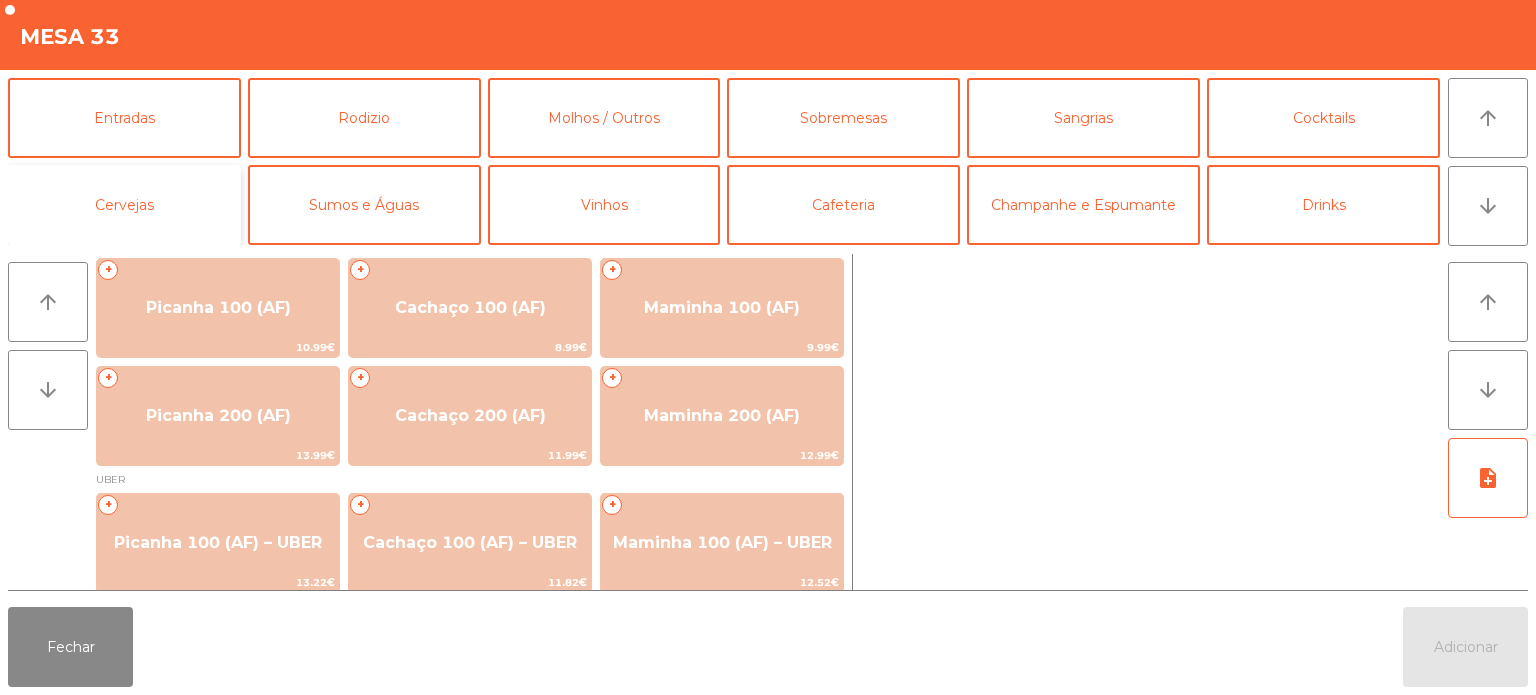 click on "Cervejas" 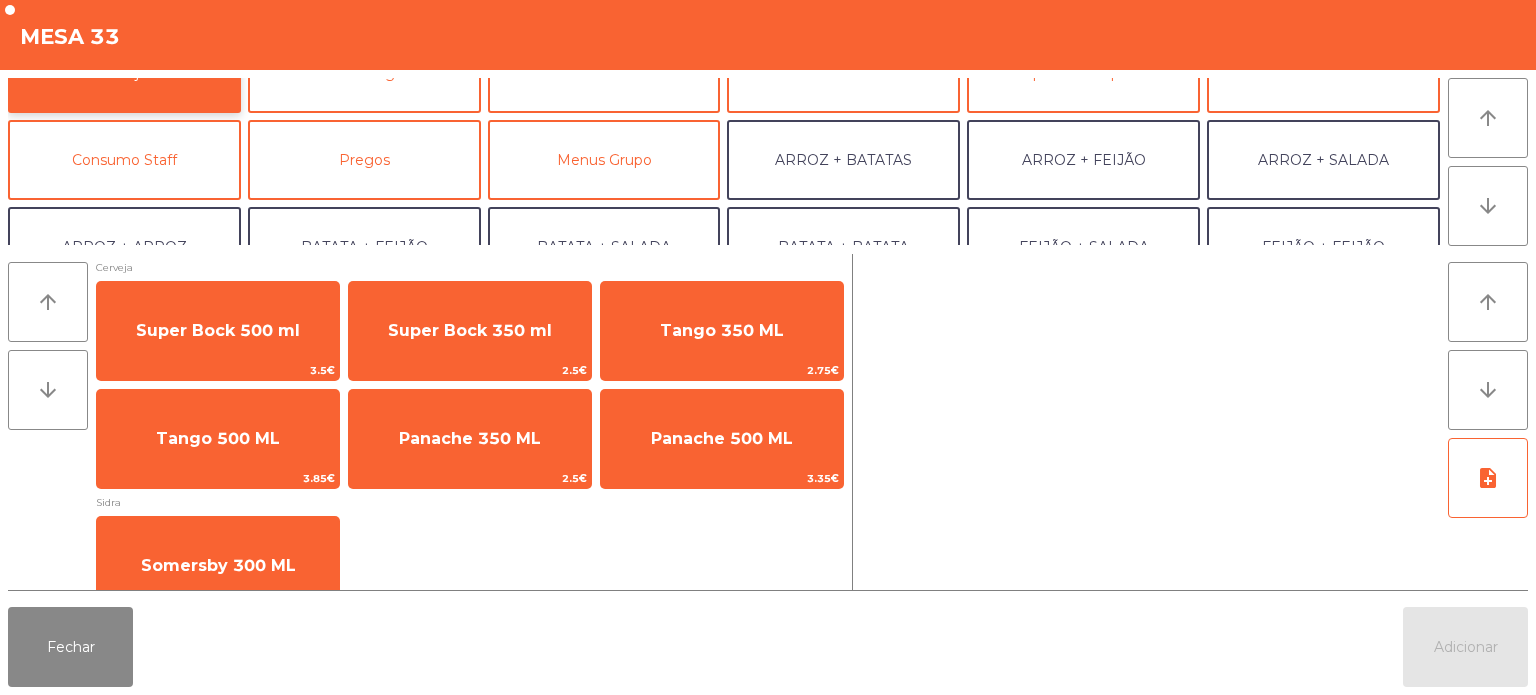 scroll, scrollTop: 146, scrollLeft: 0, axis: vertical 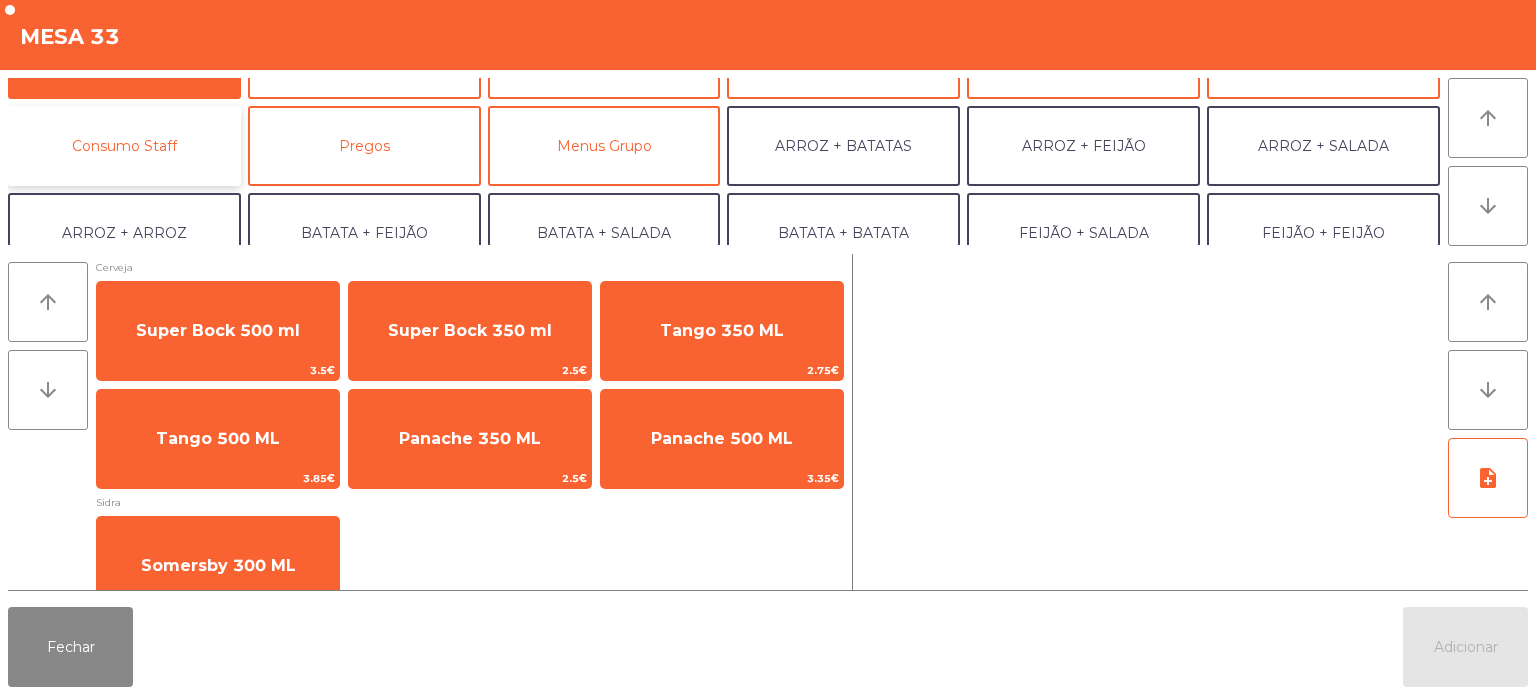 click on "Consumo Staff" 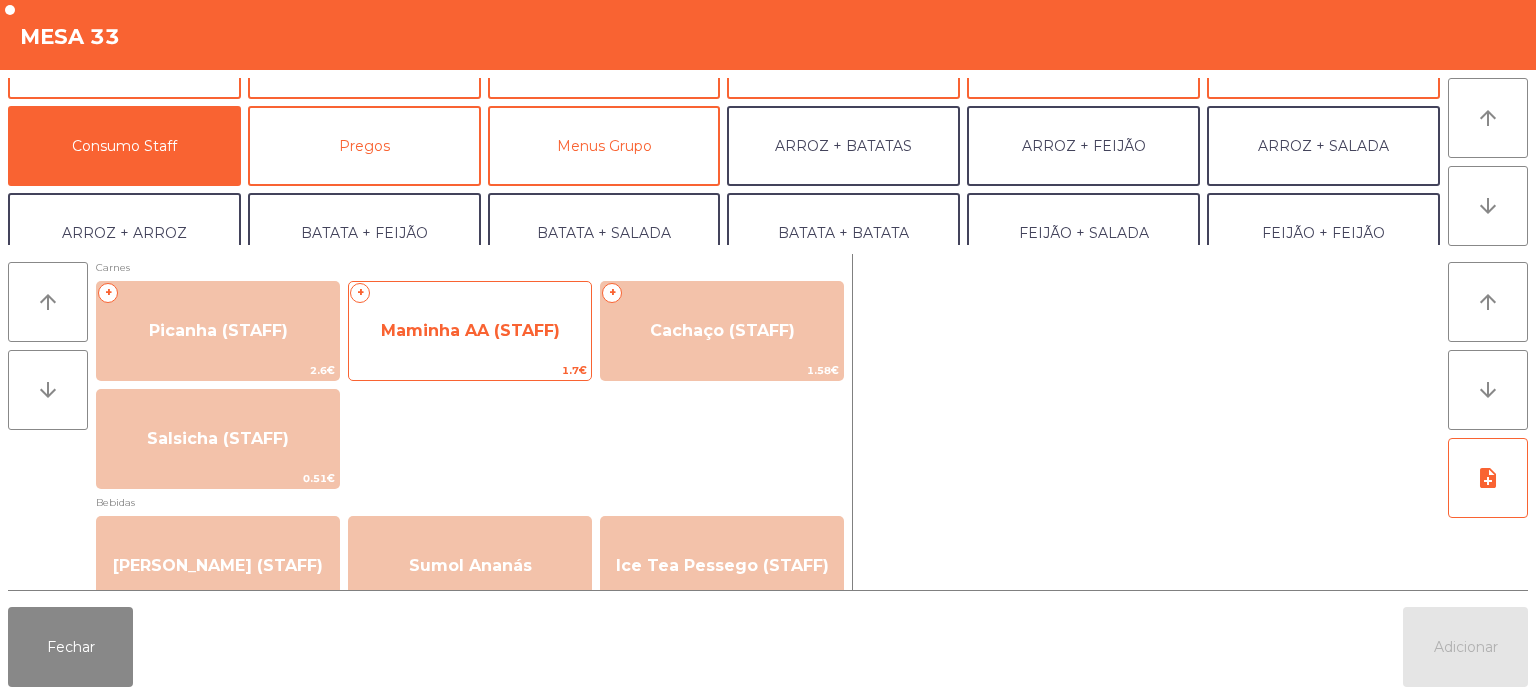 click on "Maminha AA (STAFF)" 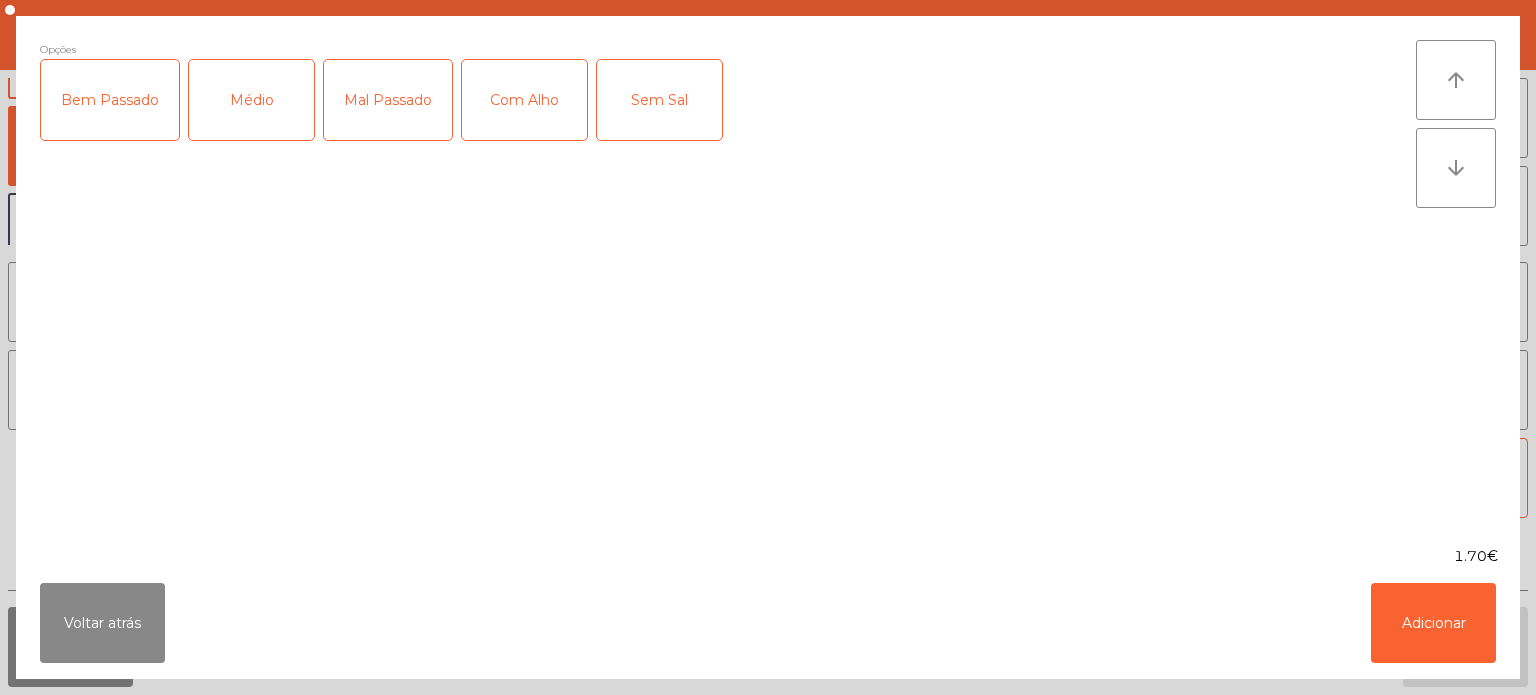 click on "Médio" 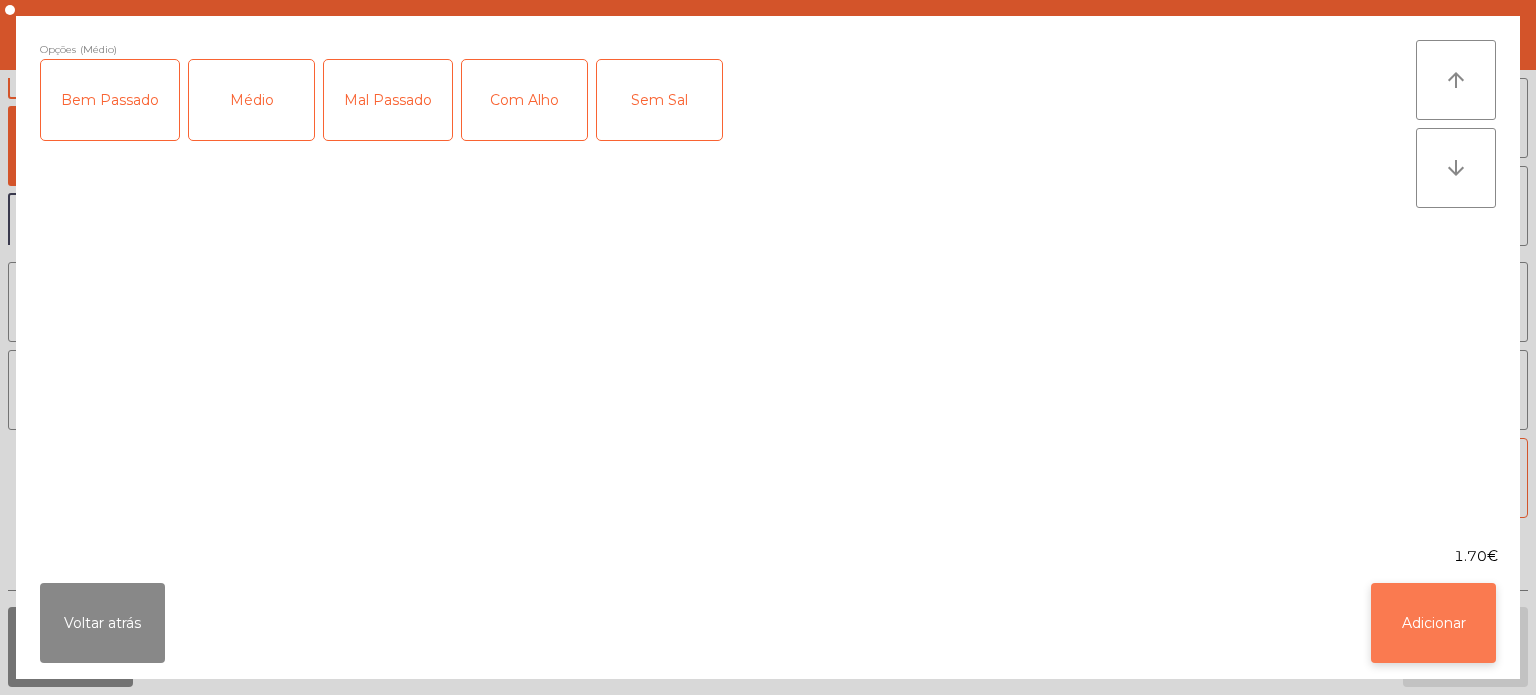 click on "Adicionar" 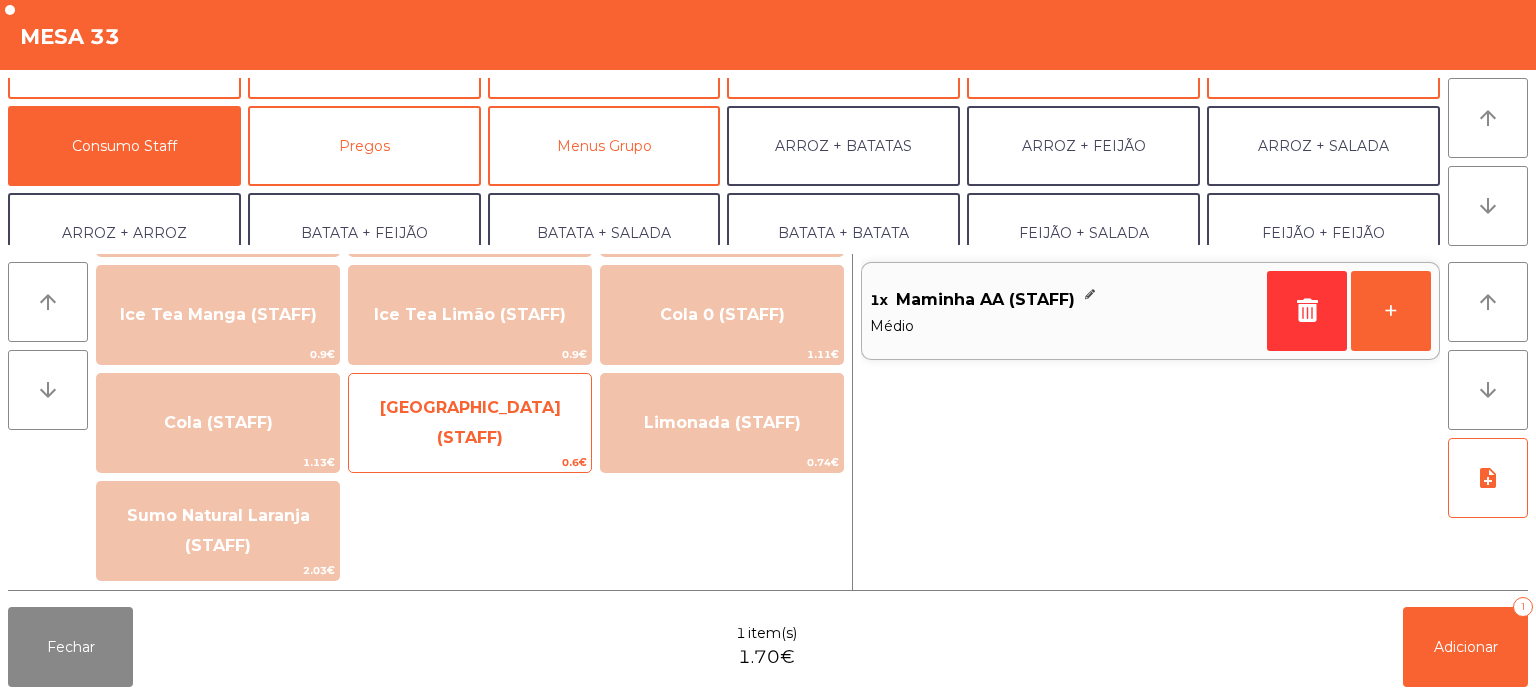 click on "0.6€" 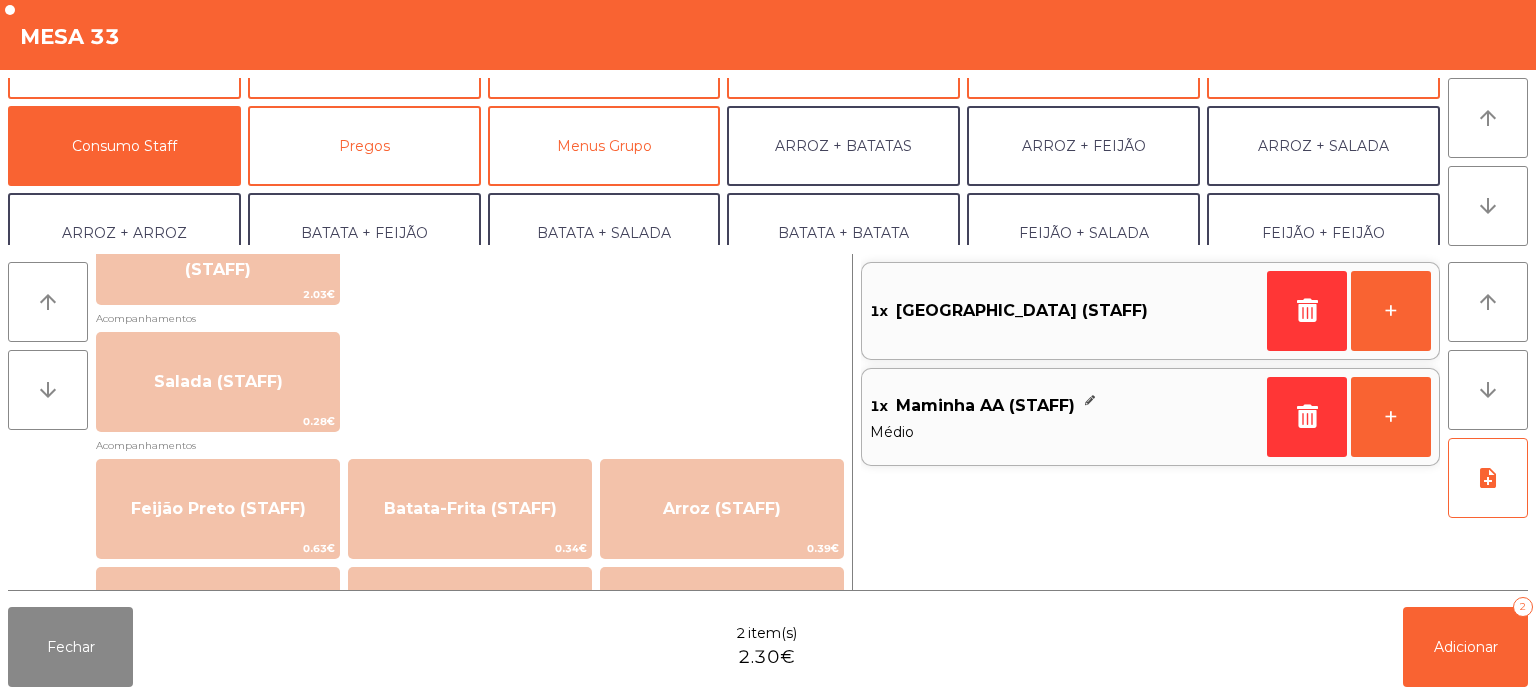 scroll, scrollTop: 653, scrollLeft: 0, axis: vertical 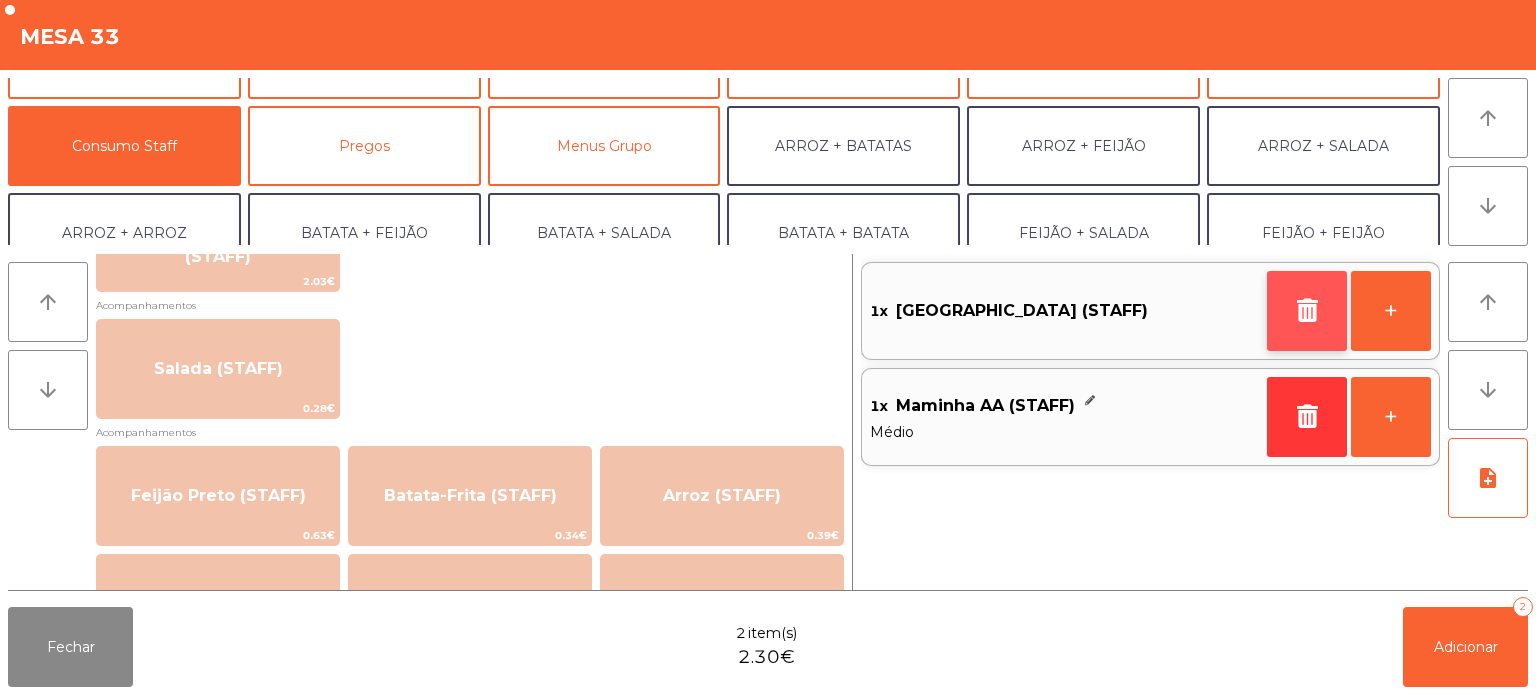 click 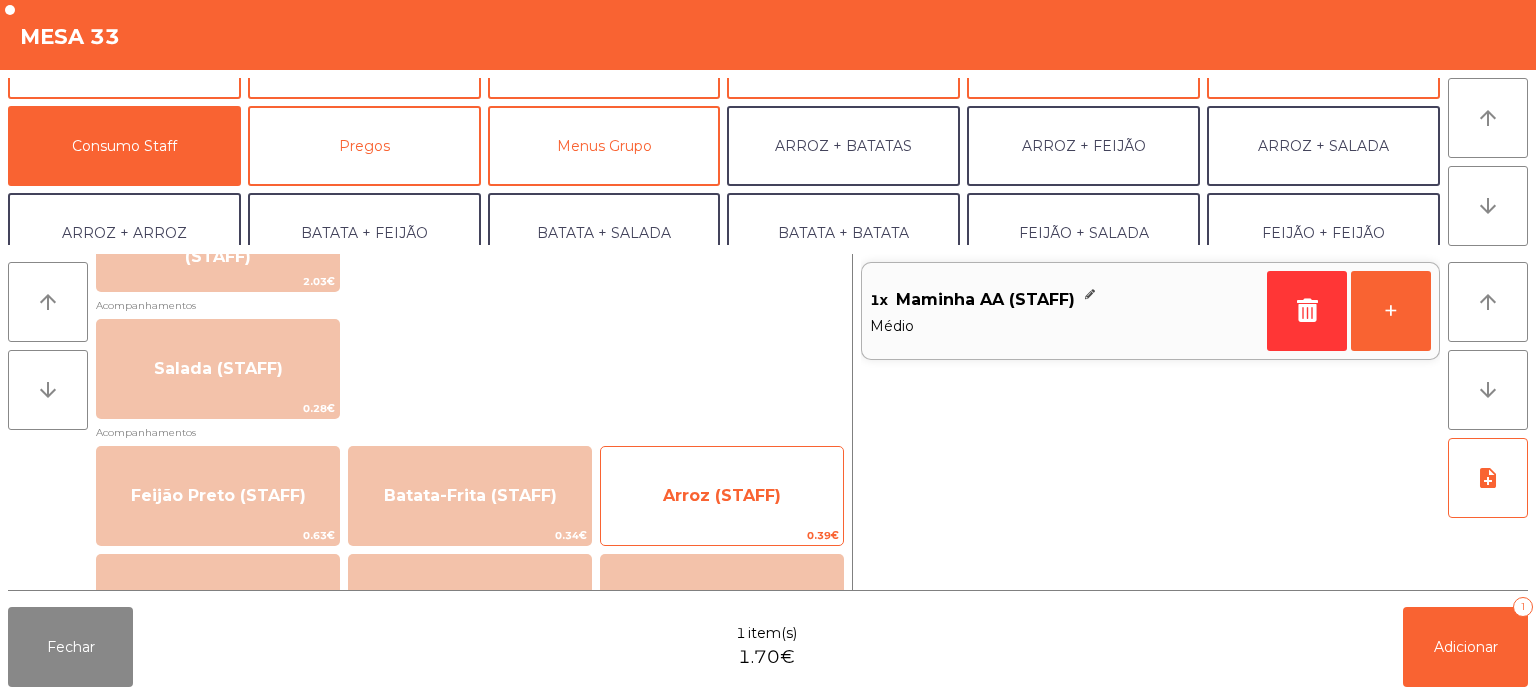 click on "Arroz (STAFF)   0.39€" 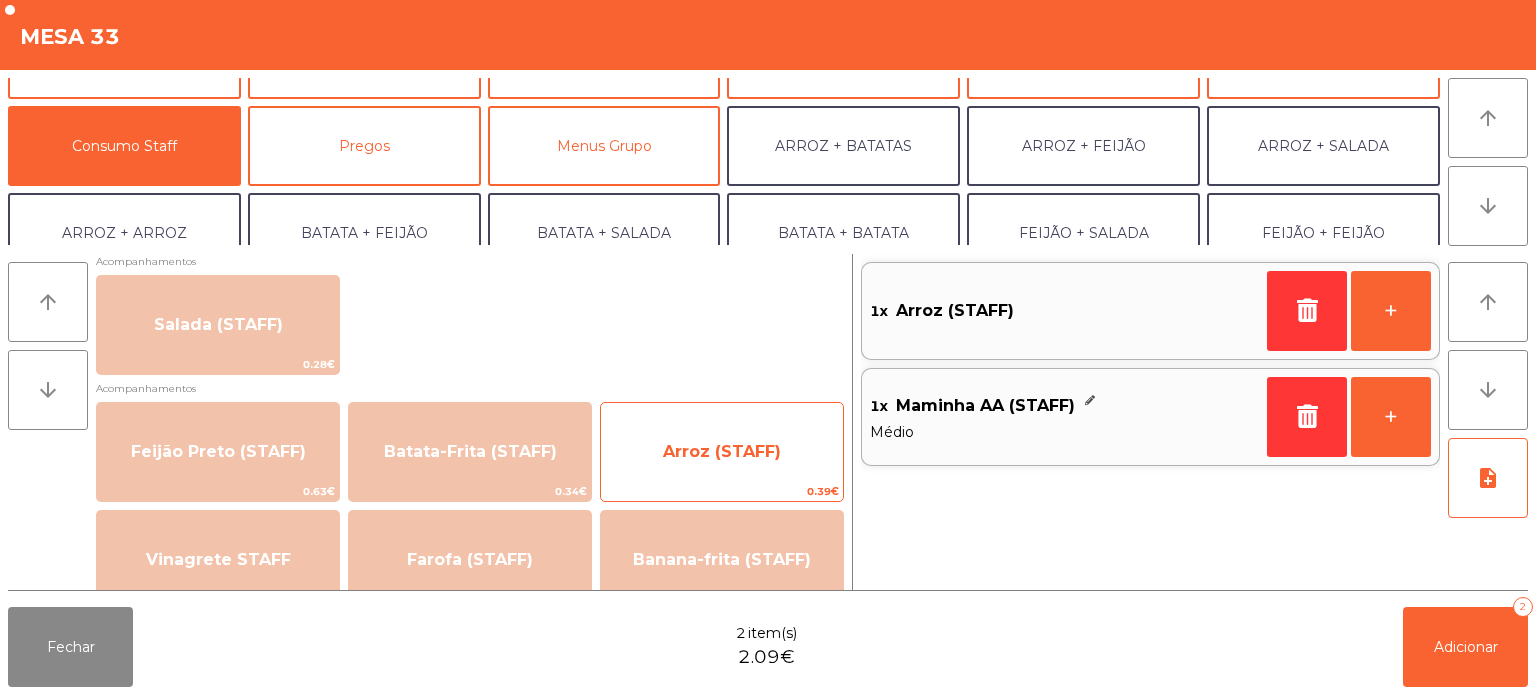 scroll, scrollTop: 699, scrollLeft: 0, axis: vertical 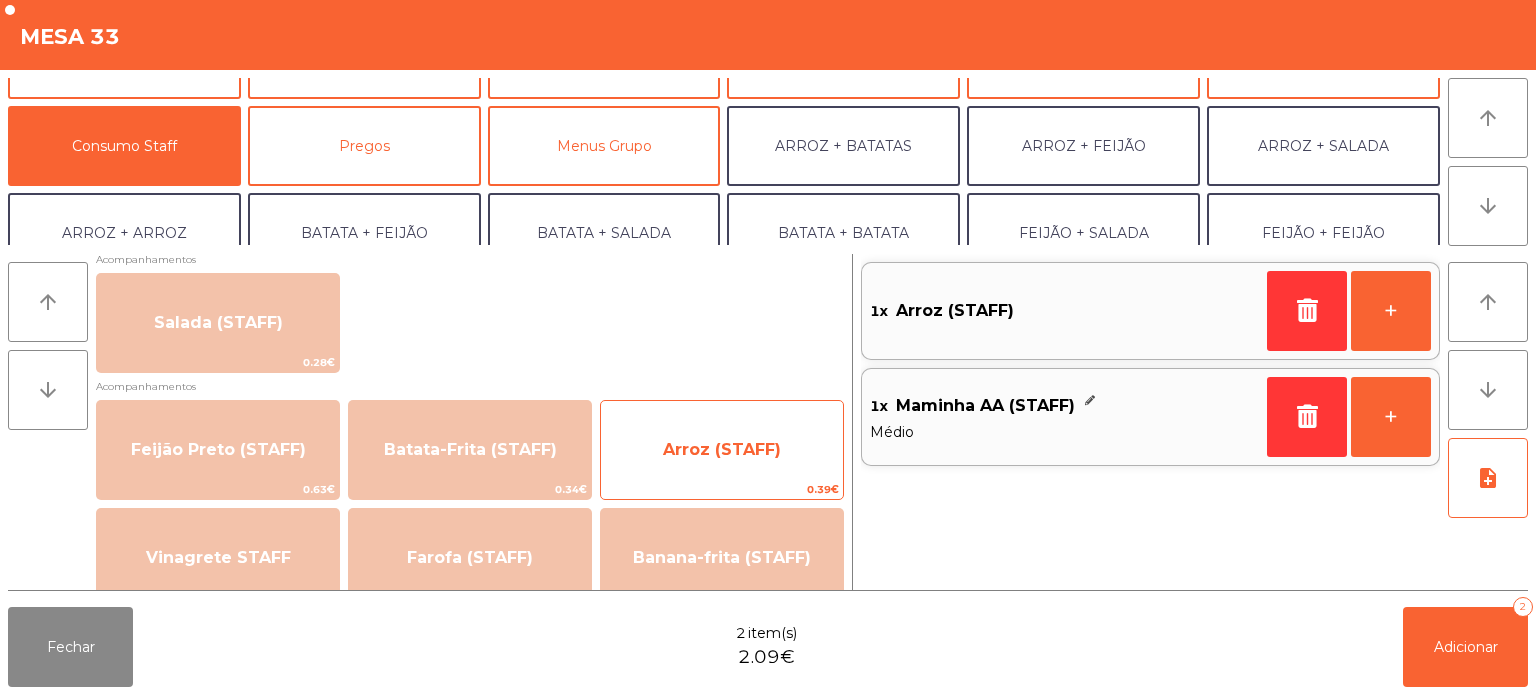click on "Arroz (STAFF)" 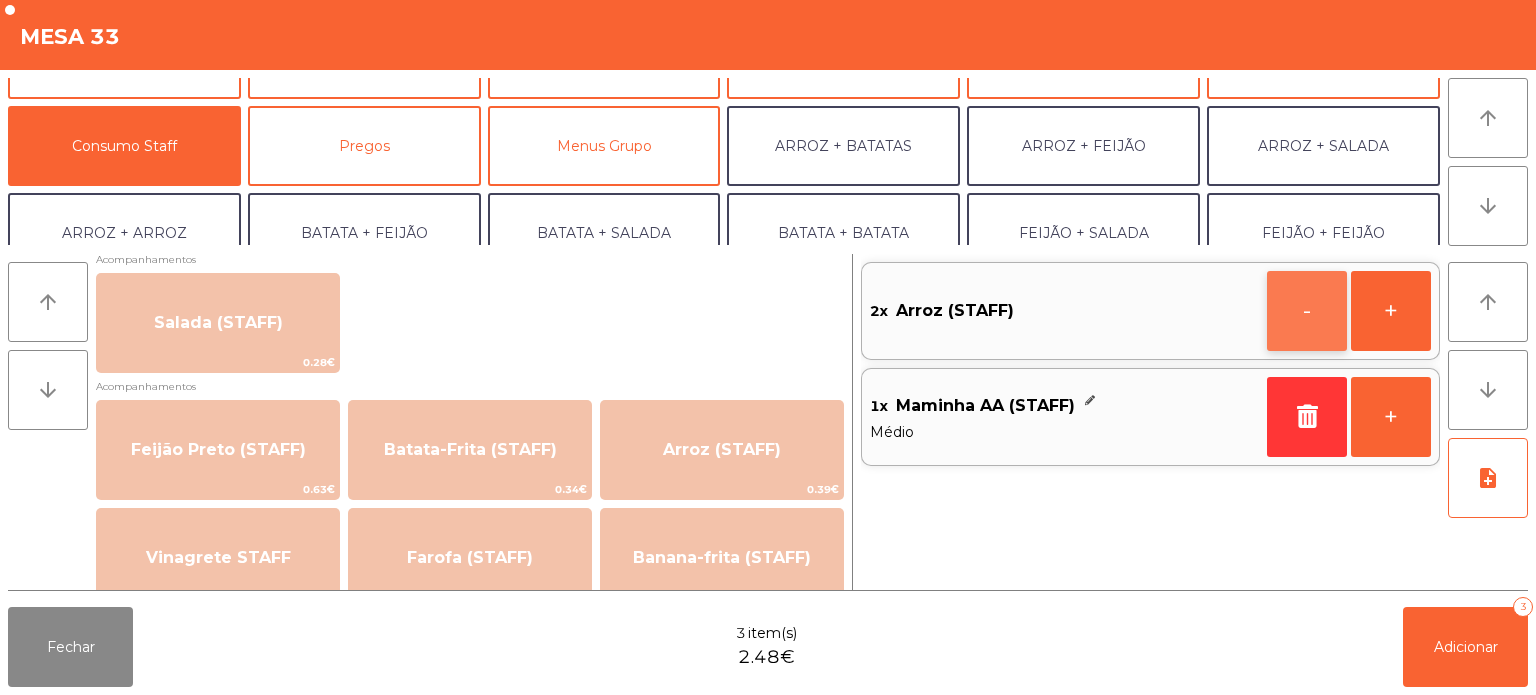 click on "-" 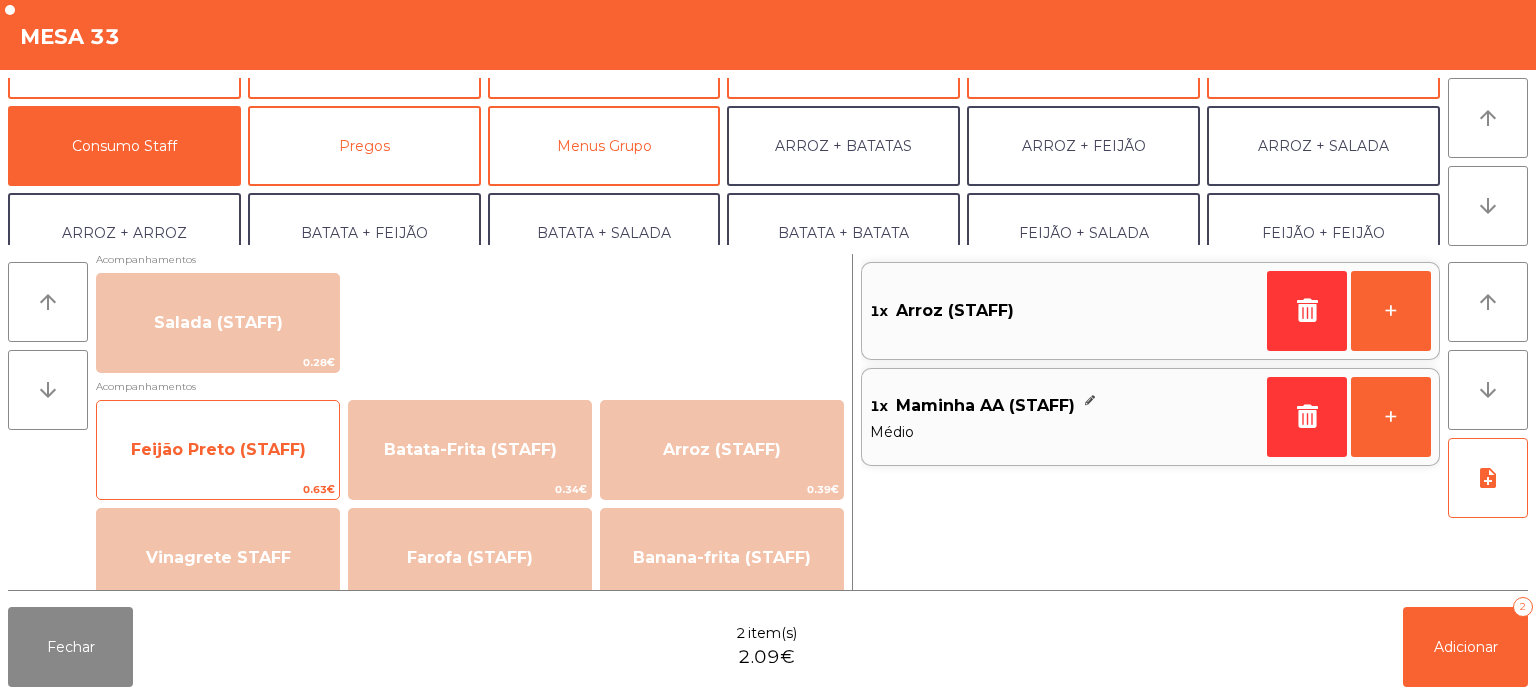 click on "Feijão Preto (STAFF)" 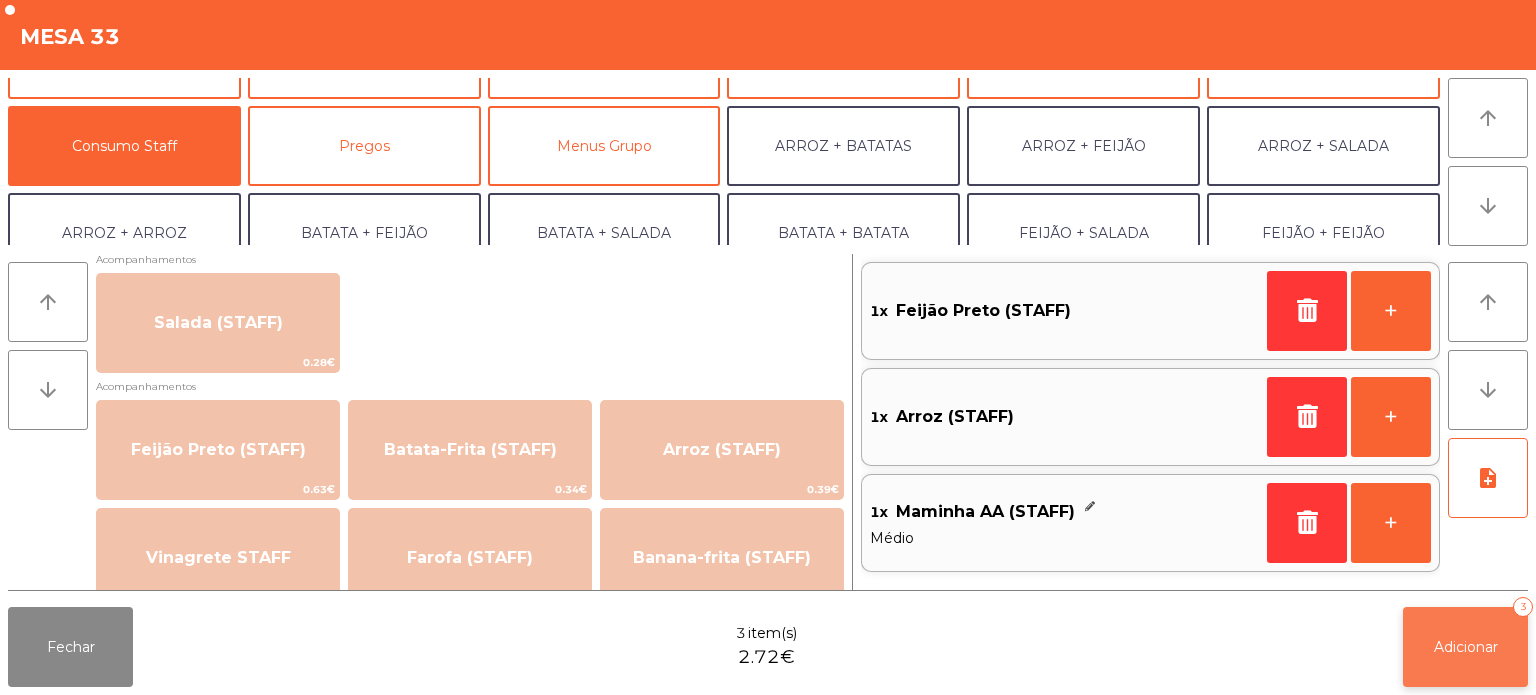 click on "Adicionar   3" 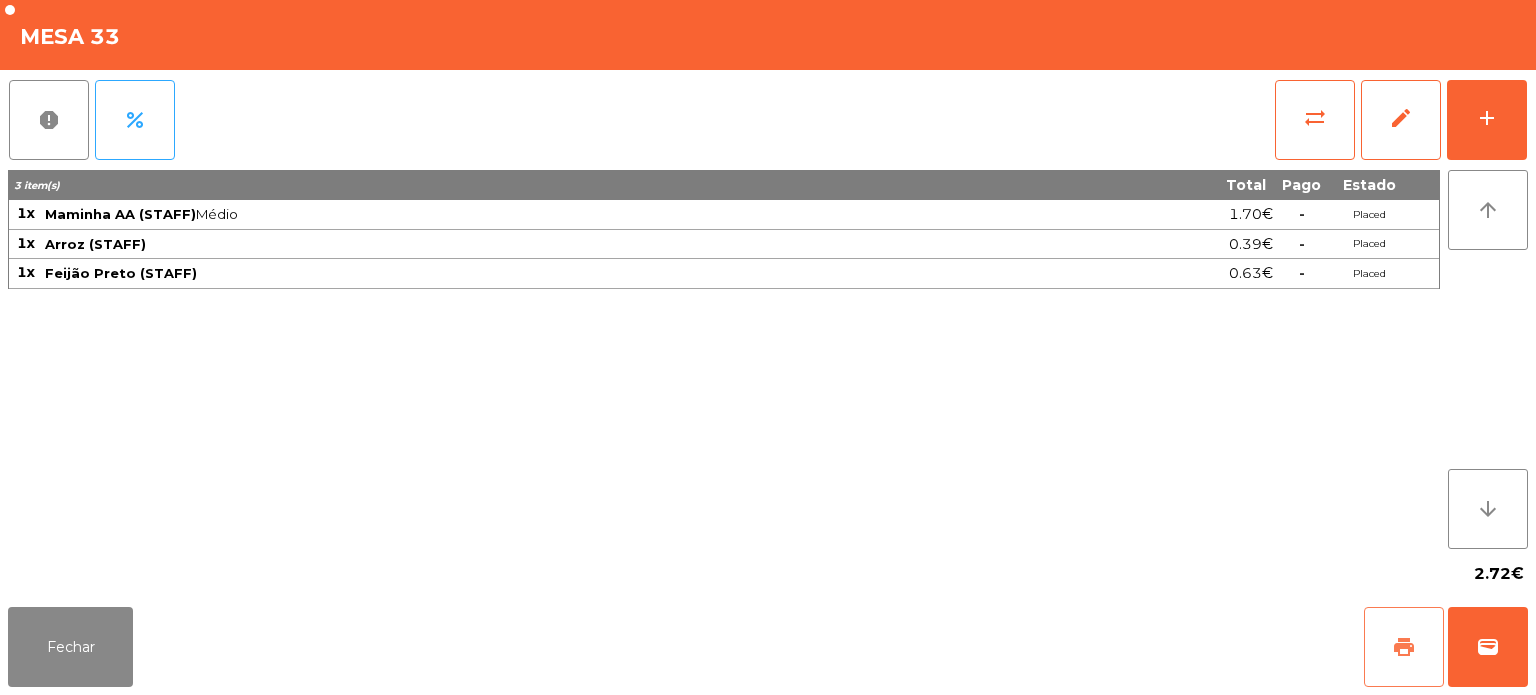 click on "print" 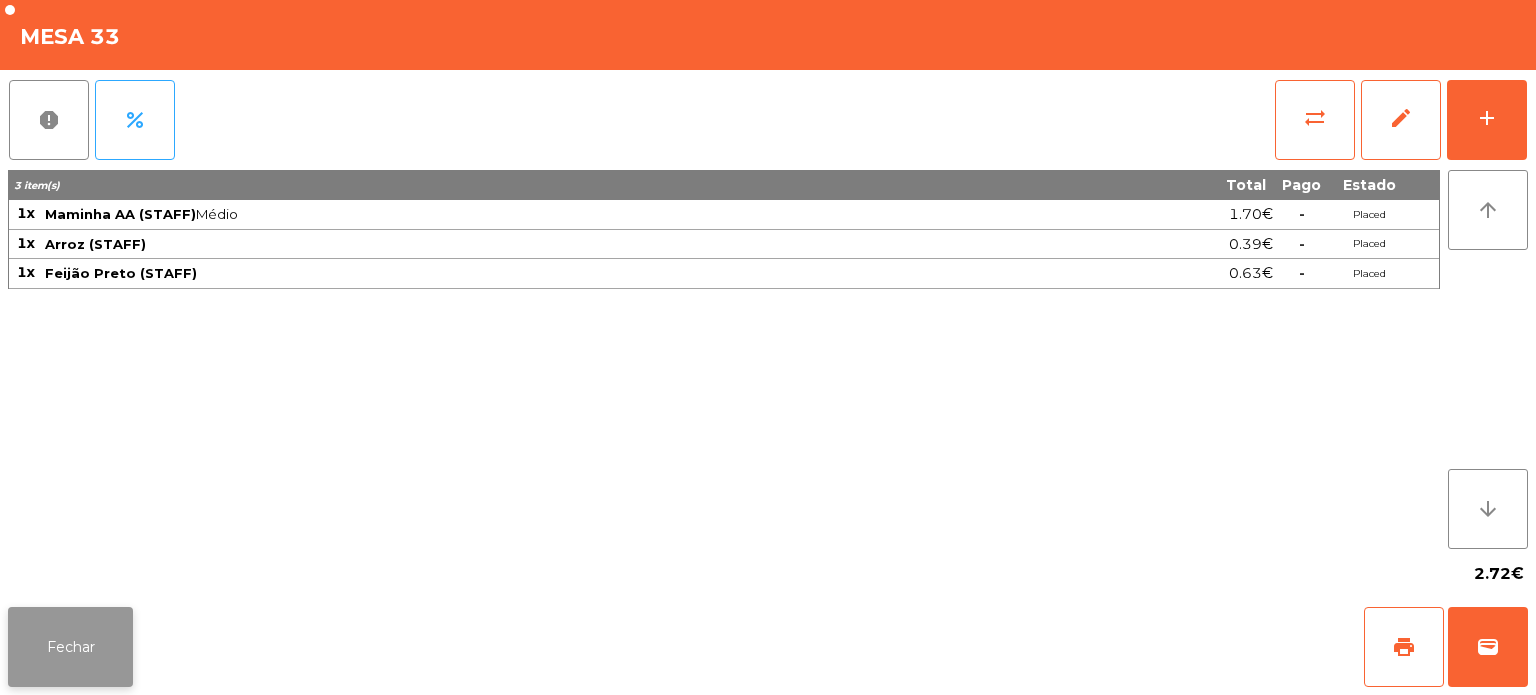click on "Fechar" 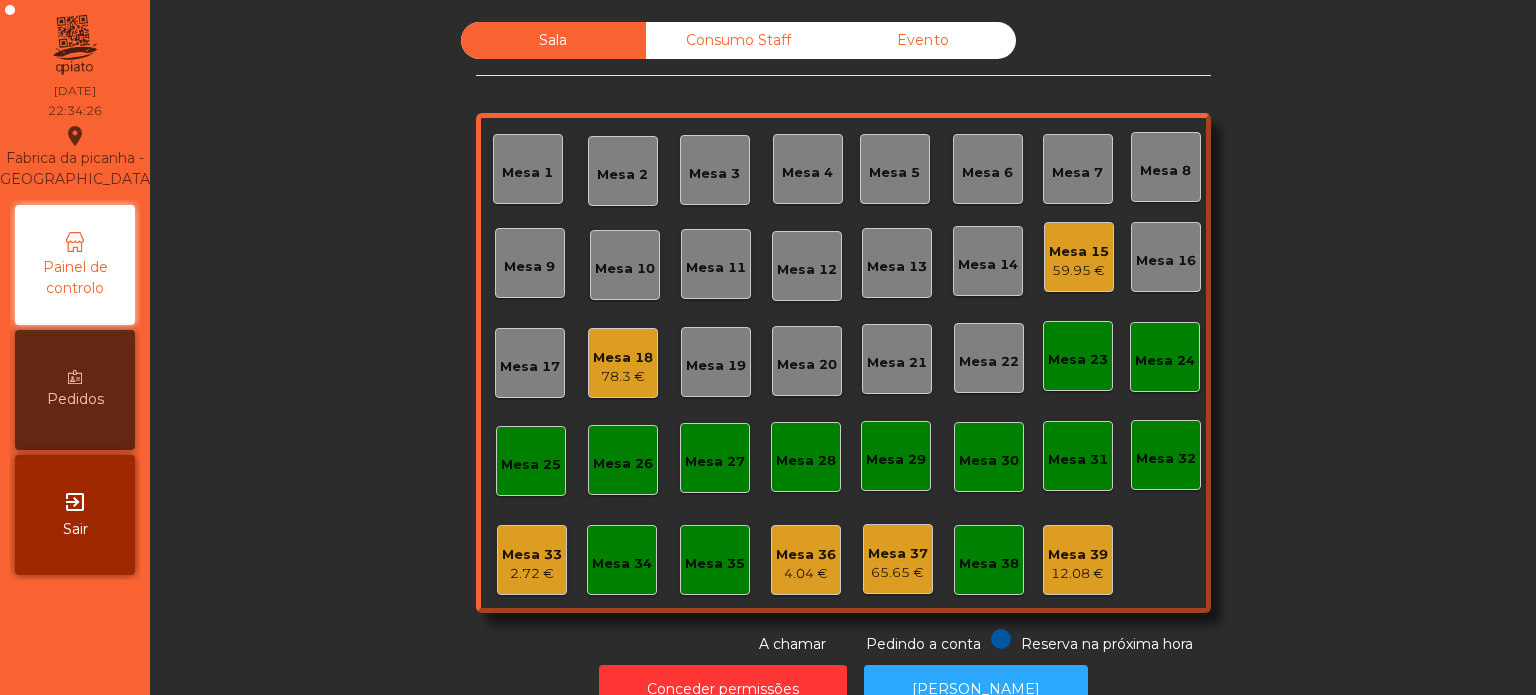 click on "Mesa 15   59.95 €" 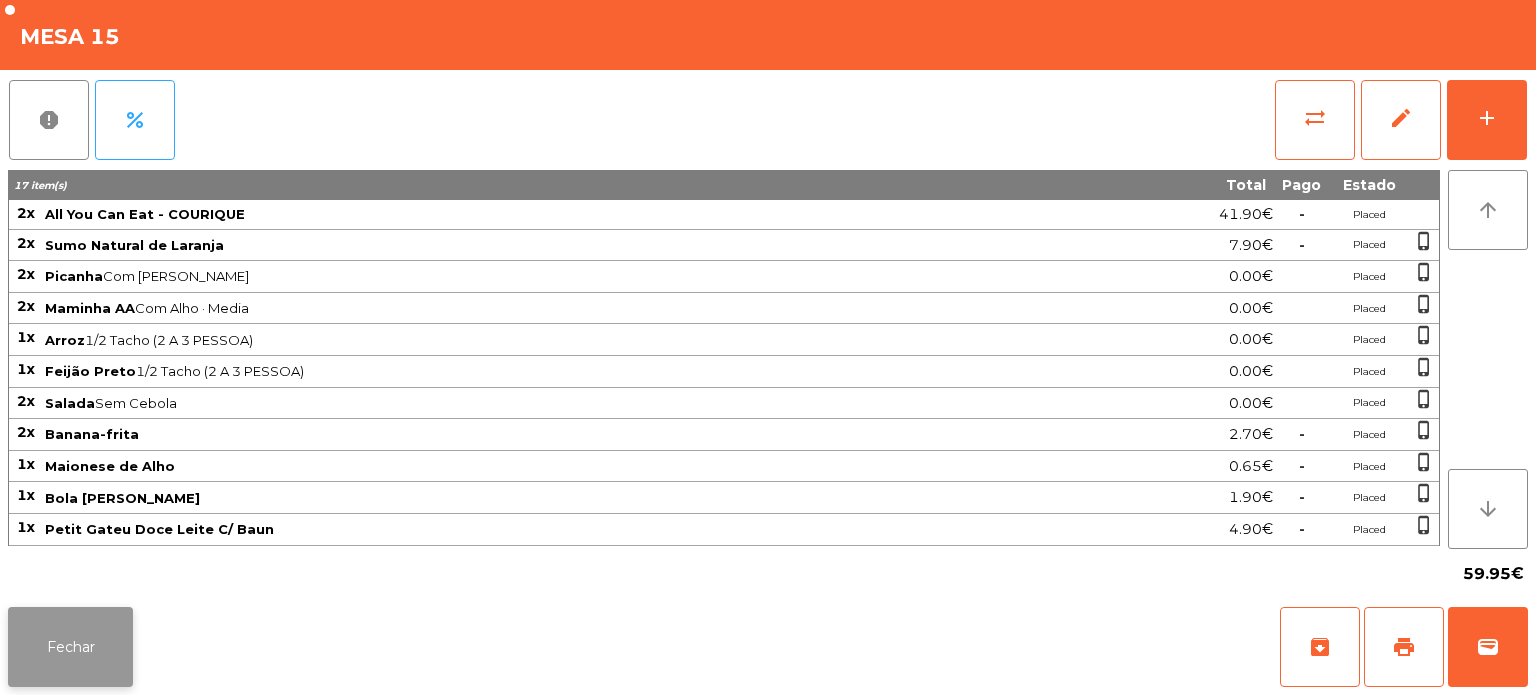 click on "Fechar" 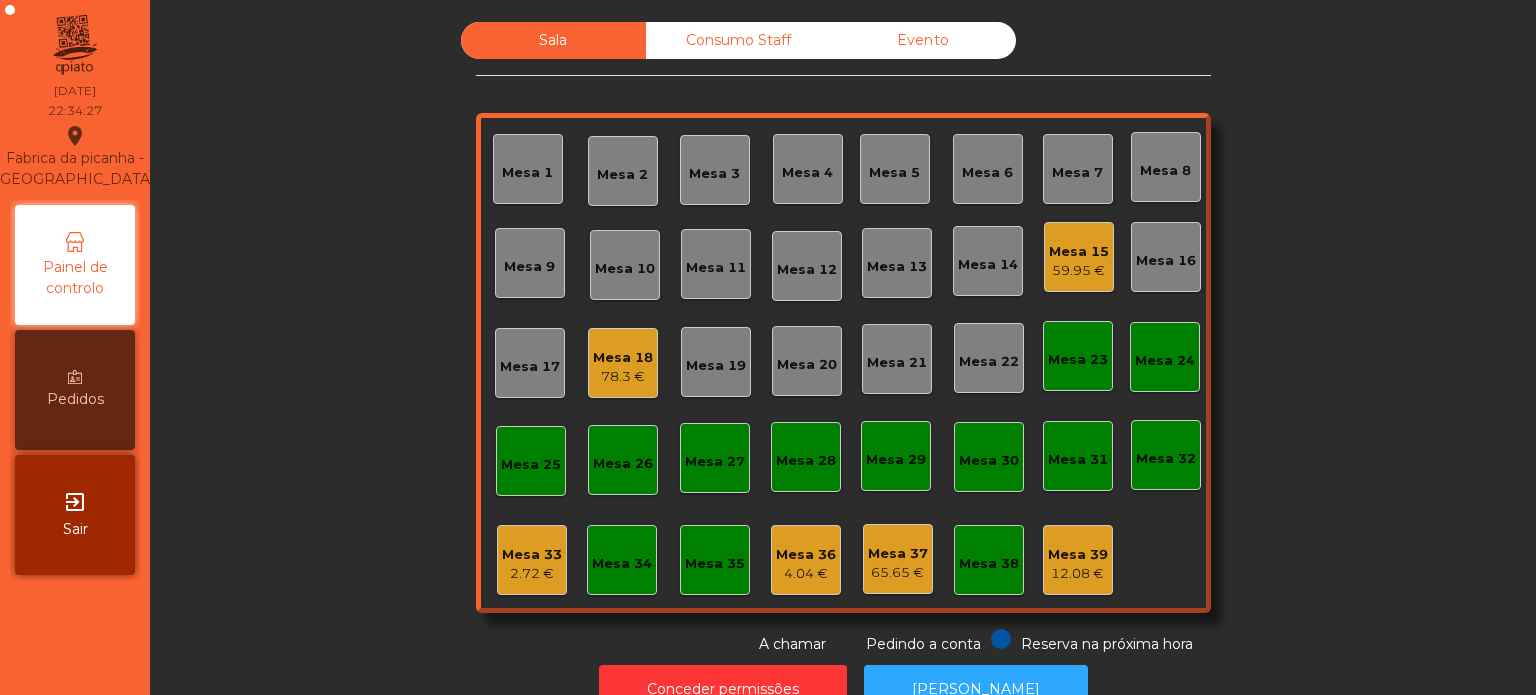 click on "Mesa 15   59.95 €" 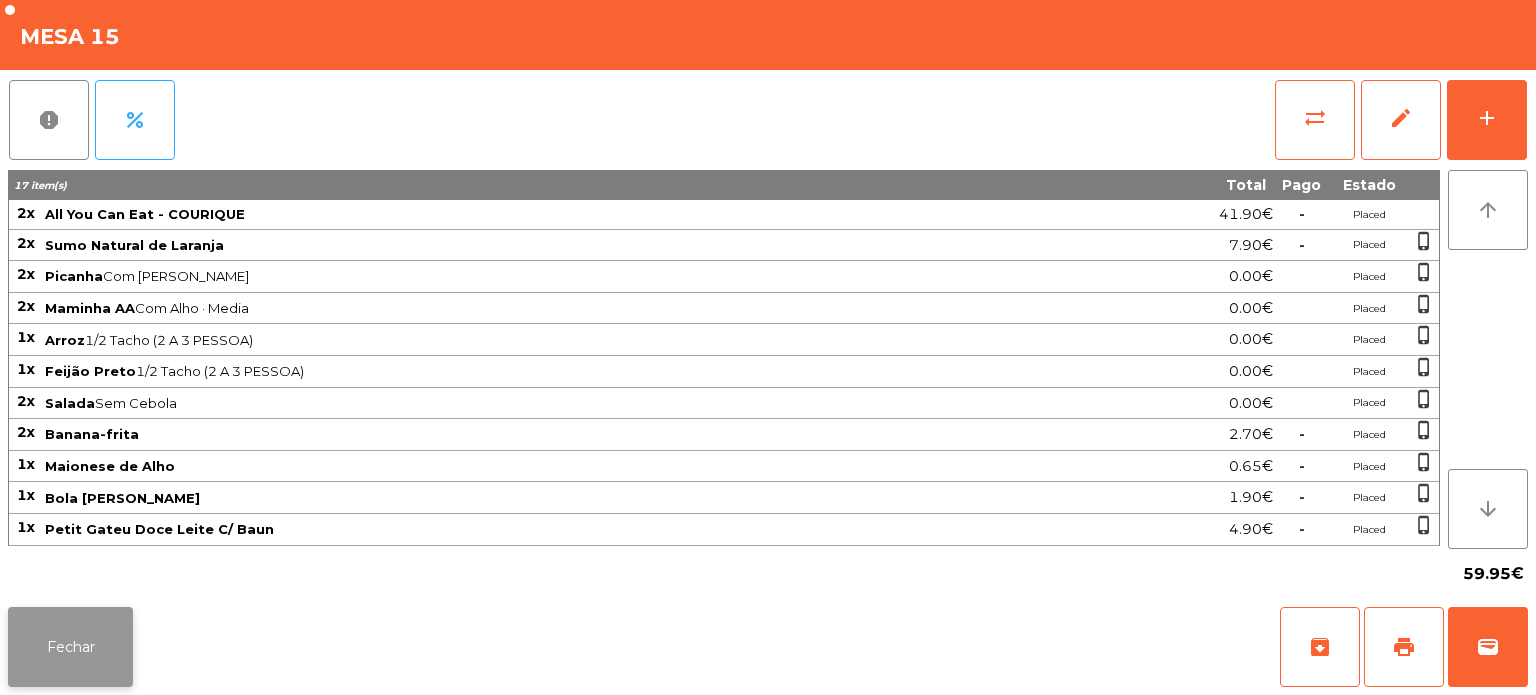 click on "Fechar" 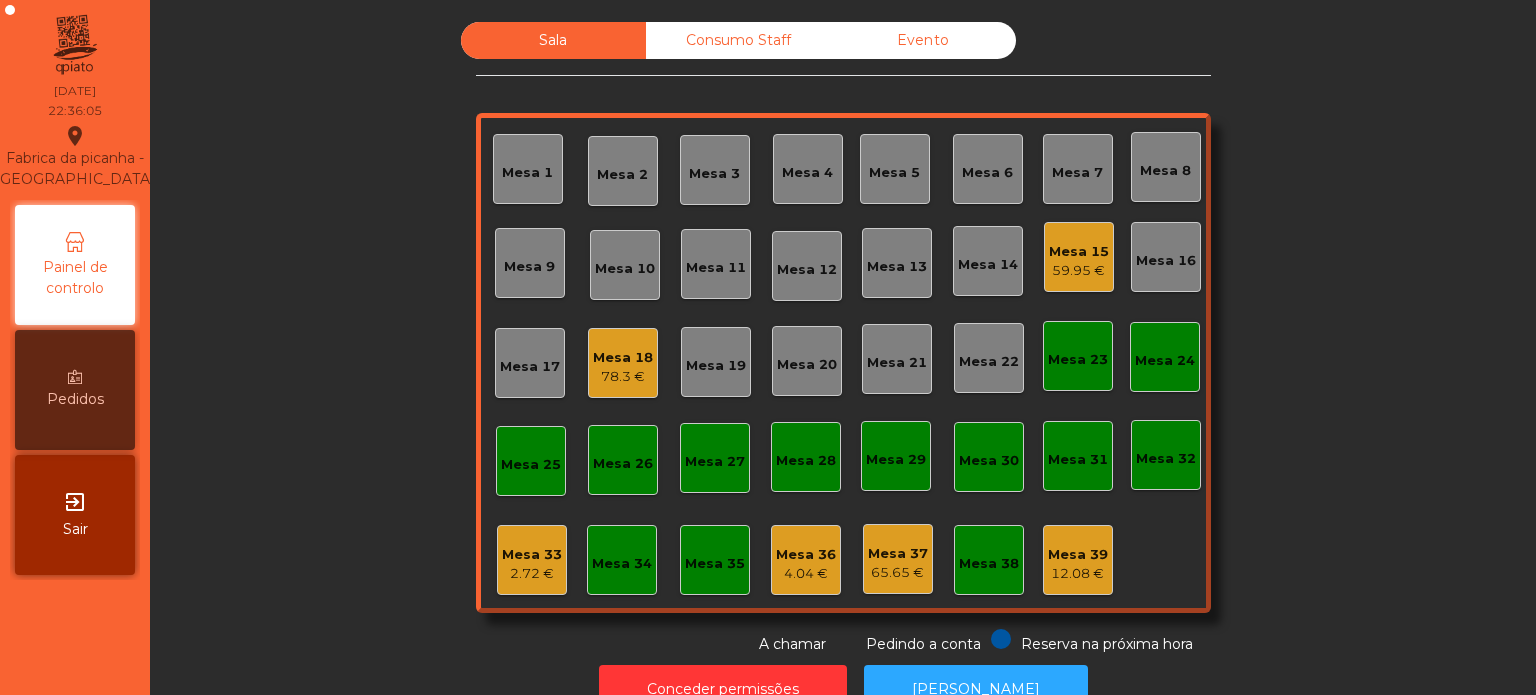 click on "Sala   Consumo Staff   Evento   Mesa 1   [GEOGRAPHIC_DATA] 3   Mesa 4   [GEOGRAPHIC_DATA] 6   [GEOGRAPHIC_DATA] 8   [GEOGRAPHIC_DATA] 10   Mesa 11   [GEOGRAPHIC_DATA] 13   [GEOGRAPHIC_DATA] 15   59.95 €   [GEOGRAPHIC_DATA] 16   [GEOGRAPHIC_DATA] 18   78.3 €   [GEOGRAPHIC_DATA] 19   [GEOGRAPHIC_DATA] 20   [GEOGRAPHIC_DATA] 22   [GEOGRAPHIC_DATA] 24   [GEOGRAPHIC_DATA] 25   [GEOGRAPHIC_DATA] 26   [GEOGRAPHIC_DATA] 27   [GEOGRAPHIC_DATA] 28   [GEOGRAPHIC_DATA] 30   [GEOGRAPHIC_DATA] 31   [GEOGRAPHIC_DATA] 33   2.72 €   [GEOGRAPHIC_DATA] 34   [GEOGRAPHIC_DATA] 35   Mesa 36   4.04 €   Mesa 37   65.65 €   Mesa 38   Mesa 39   12.08 €  Reserva na próxima hora Pedindo a conta A chamar" 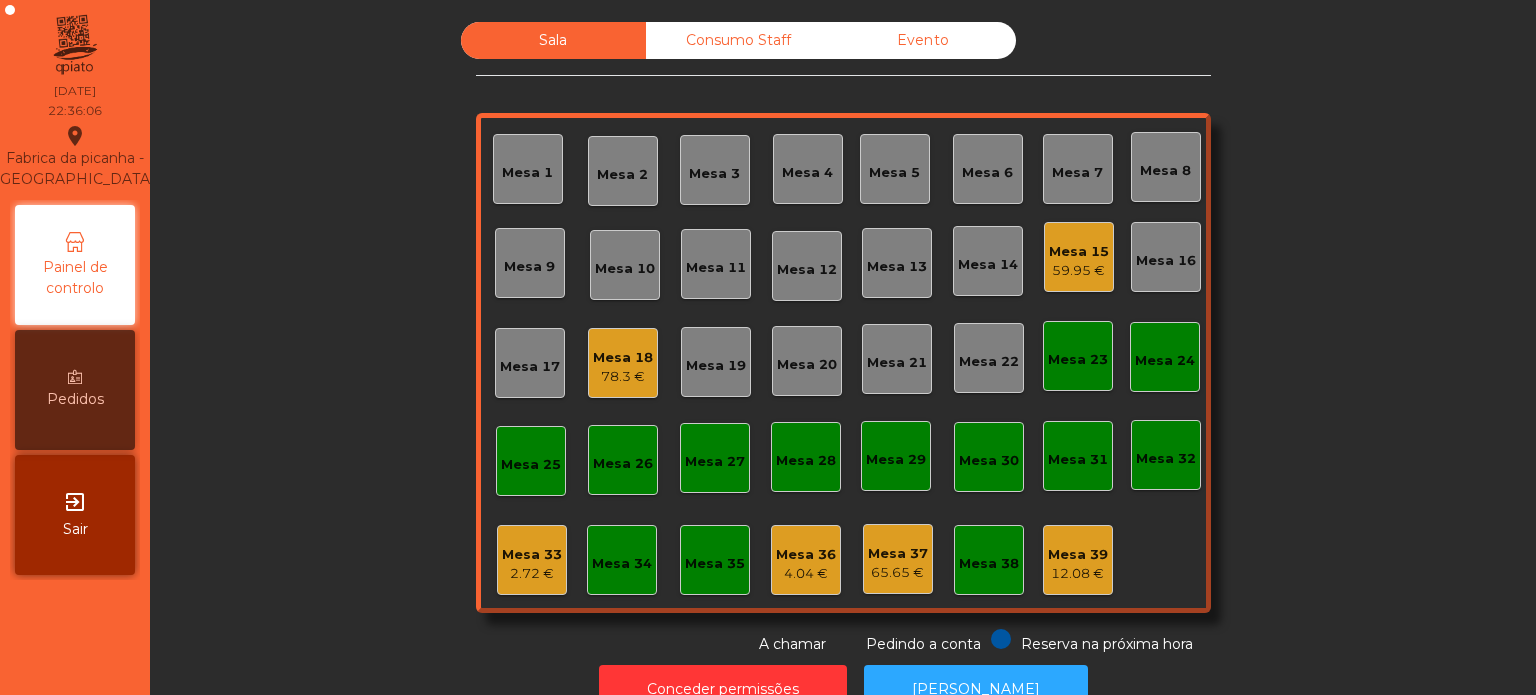 click on "Sala   Consumo Staff   Evento   Mesa 1   [GEOGRAPHIC_DATA] 3   Mesa 4   [GEOGRAPHIC_DATA] 6   [GEOGRAPHIC_DATA] 8   [GEOGRAPHIC_DATA] 10   Mesa 11   [GEOGRAPHIC_DATA] 13   [GEOGRAPHIC_DATA] 15   59.95 €   [GEOGRAPHIC_DATA] 16   [GEOGRAPHIC_DATA] 18   78.3 €   [GEOGRAPHIC_DATA] 19   [GEOGRAPHIC_DATA] 20   [GEOGRAPHIC_DATA] 22   [GEOGRAPHIC_DATA] 24   [GEOGRAPHIC_DATA] 25   [GEOGRAPHIC_DATA] 26   [GEOGRAPHIC_DATA] 27   [GEOGRAPHIC_DATA] 28   [GEOGRAPHIC_DATA] 30   [GEOGRAPHIC_DATA] 31   [GEOGRAPHIC_DATA] 33   2.72 €   [GEOGRAPHIC_DATA] 34   [GEOGRAPHIC_DATA] 35   Mesa 36   4.04 €   Mesa 37   65.65 €   Mesa 38   Mesa 39   12.08 €  Reserva na próxima hora Pedindo a conta A chamar" 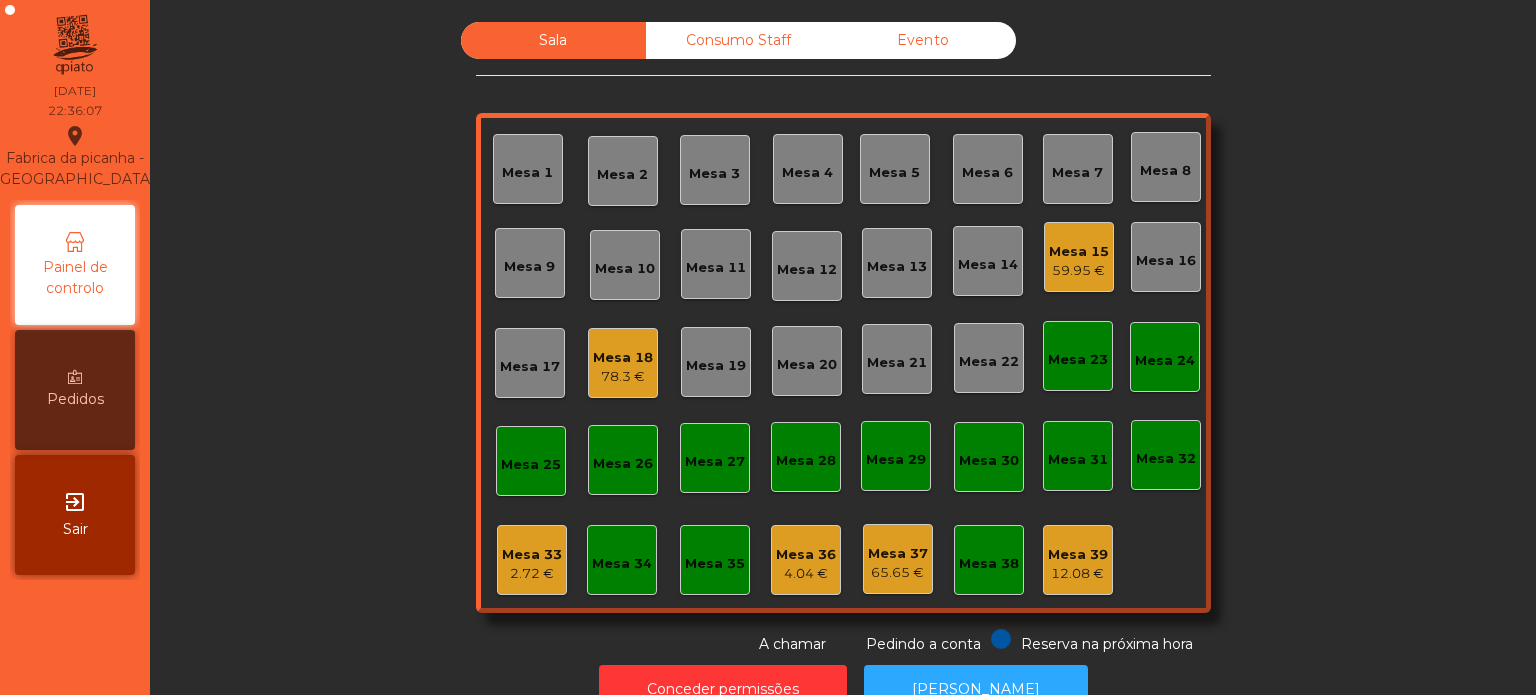 click on "Sala   Consumo Staff   Evento   Mesa 1   [GEOGRAPHIC_DATA] 3   Mesa 4   [GEOGRAPHIC_DATA] 6   [GEOGRAPHIC_DATA] 8   [GEOGRAPHIC_DATA] 10   Mesa 11   [GEOGRAPHIC_DATA] 13   [GEOGRAPHIC_DATA] 15   59.95 €   [GEOGRAPHIC_DATA] 16   [GEOGRAPHIC_DATA] 18   78.3 €   [GEOGRAPHIC_DATA] 19   [GEOGRAPHIC_DATA] 20   [GEOGRAPHIC_DATA] 22   [GEOGRAPHIC_DATA] 24   [GEOGRAPHIC_DATA] 25   [GEOGRAPHIC_DATA] 26   [GEOGRAPHIC_DATA] 27   [GEOGRAPHIC_DATA] 28   [GEOGRAPHIC_DATA] 30   [GEOGRAPHIC_DATA] 31   [GEOGRAPHIC_DATA] 33   2.72 €   [GEOGRAPHIC_DATA] 34   [GEOGRAPHIC_DATA] 35   Mesa 36   4.04 €   Mesa 37   65.65 €   Mesa 38   Mesa 39   12.08 €  Reserva na próxima hora Pedindo a conta A chamar" 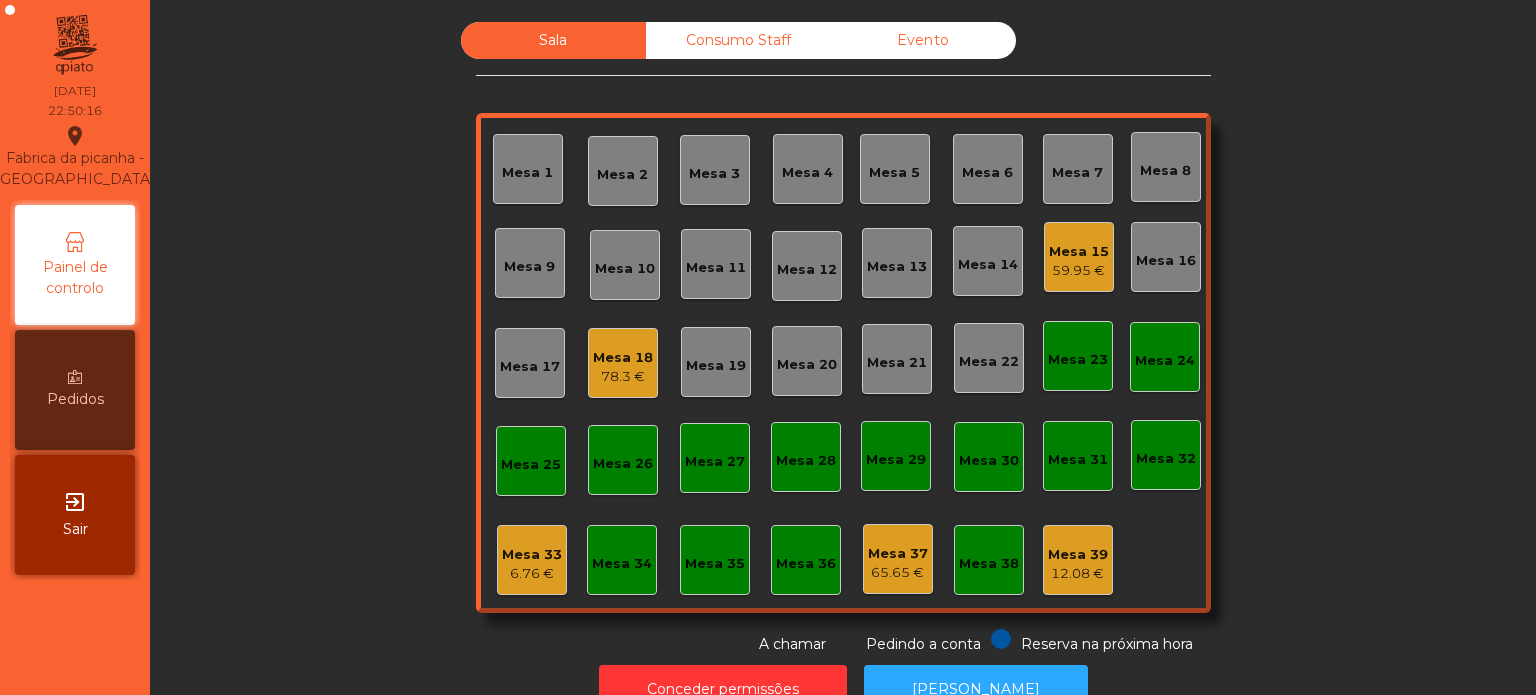 click on "Mesa 14" 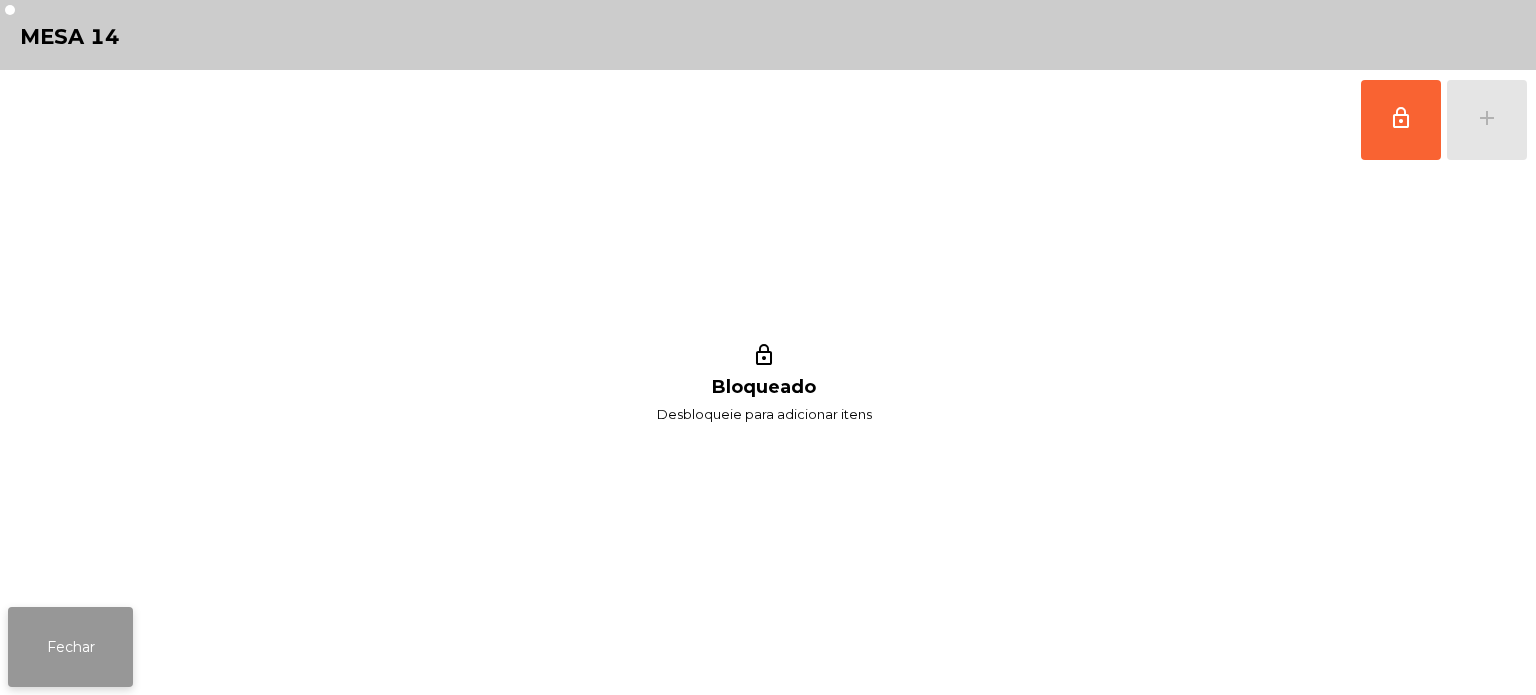 click on "Fechar" 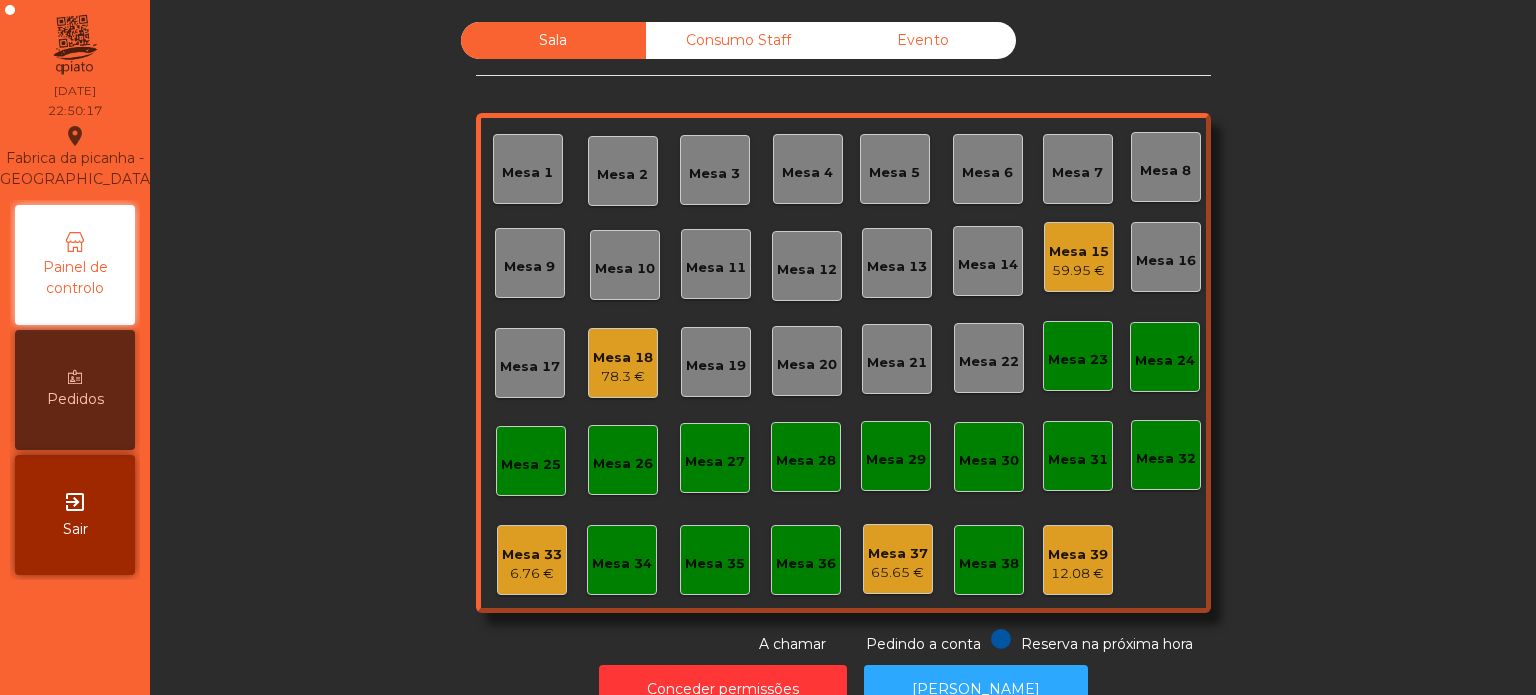 click on "59.95 €" 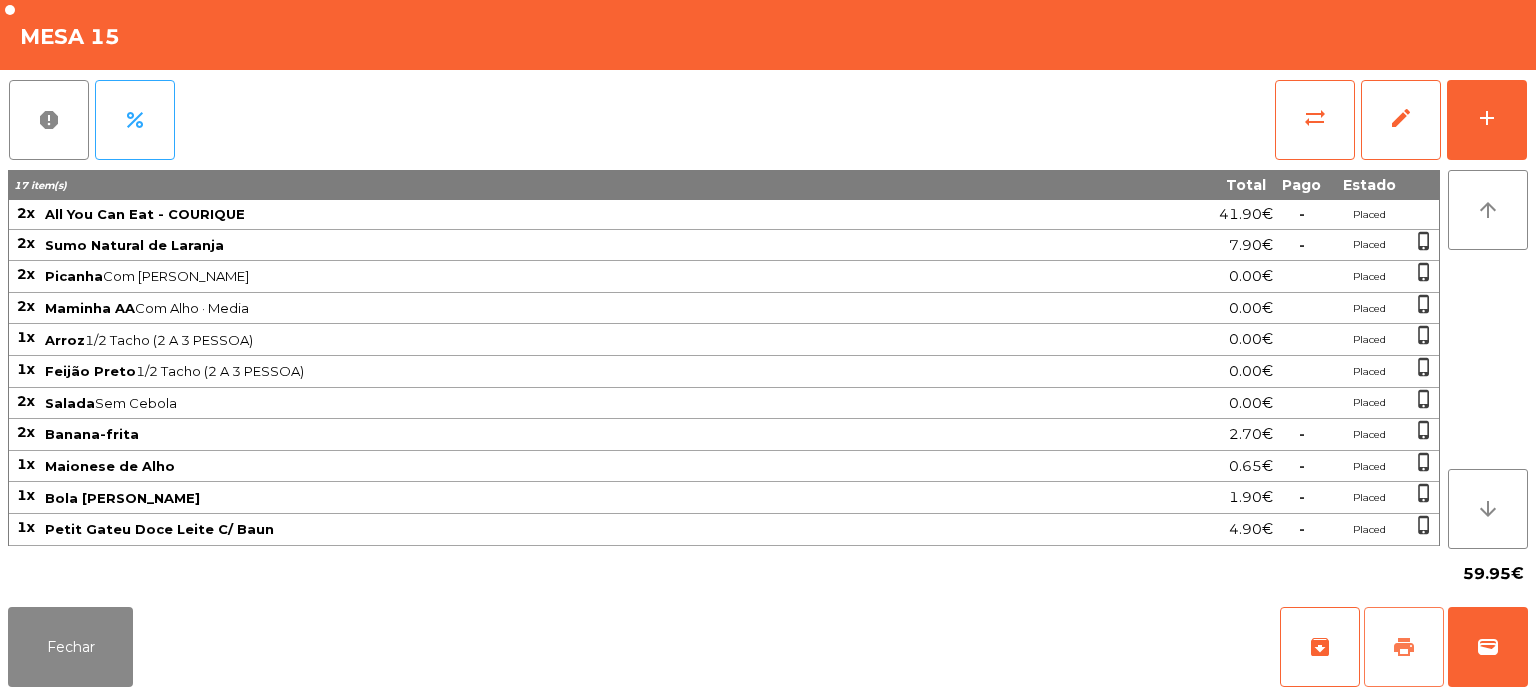 click on "print" 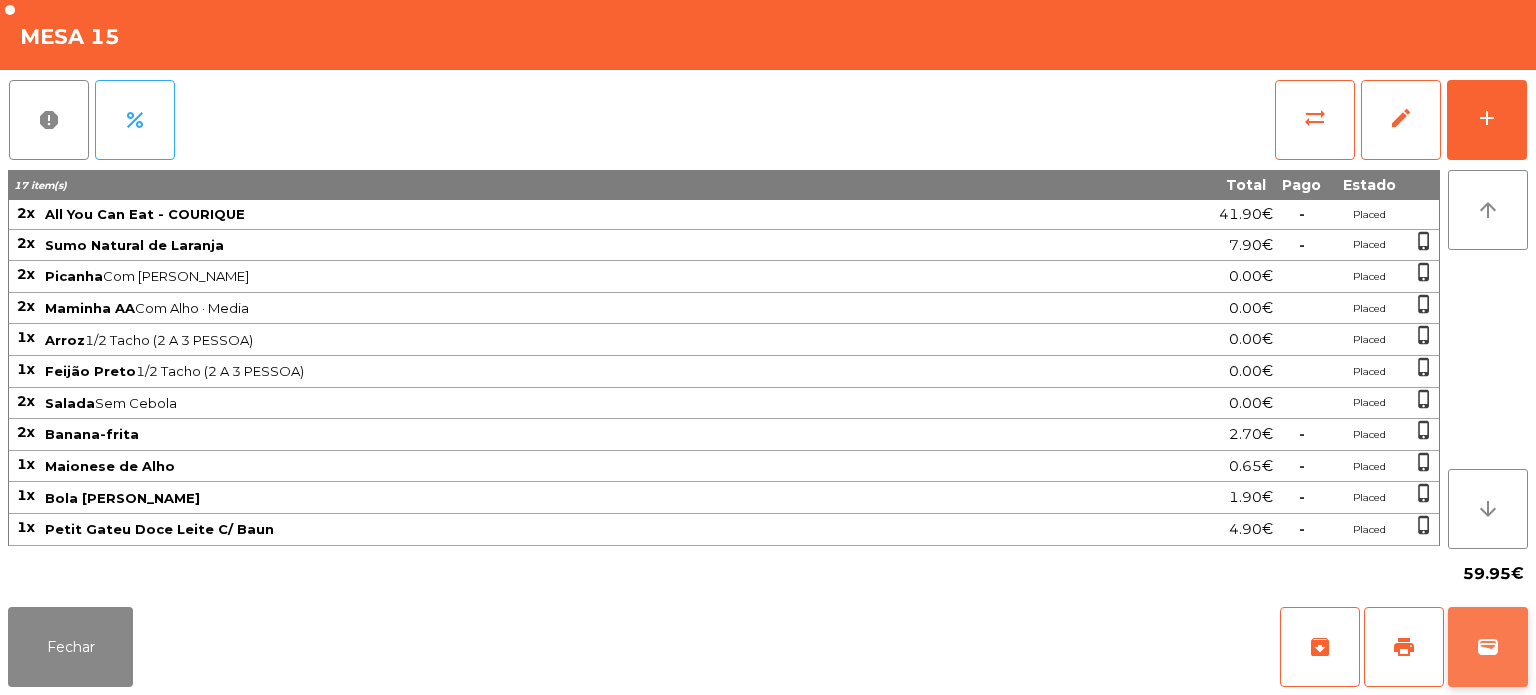 click on "wallet" 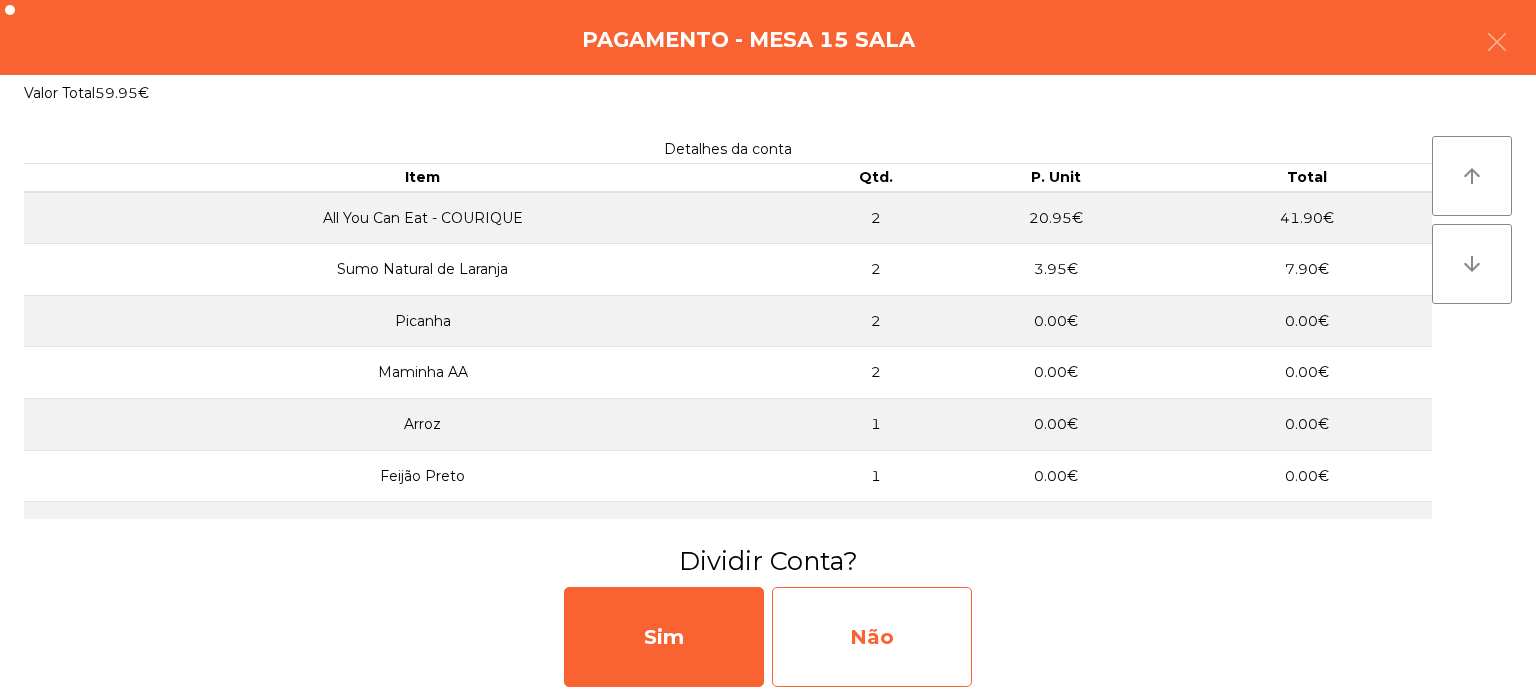 click on "Não" 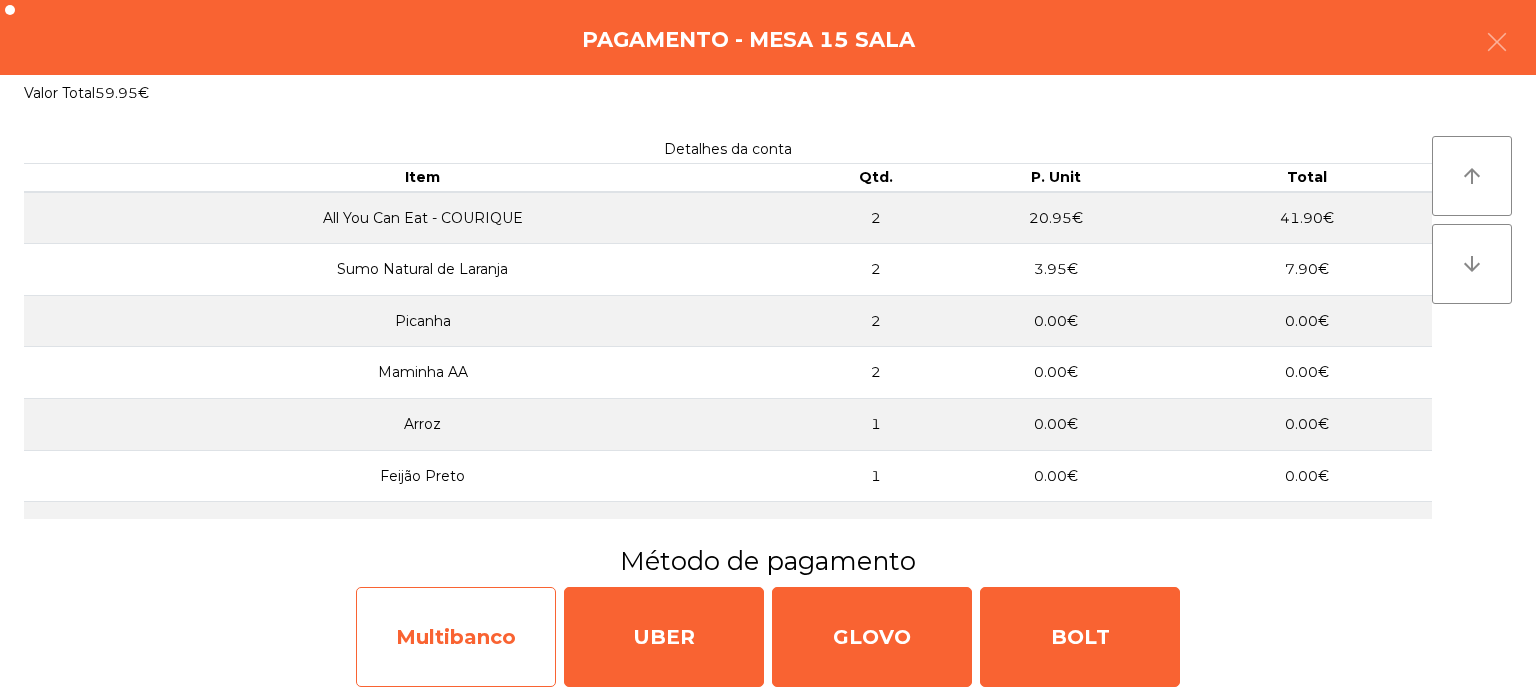 click on "Multibanco" 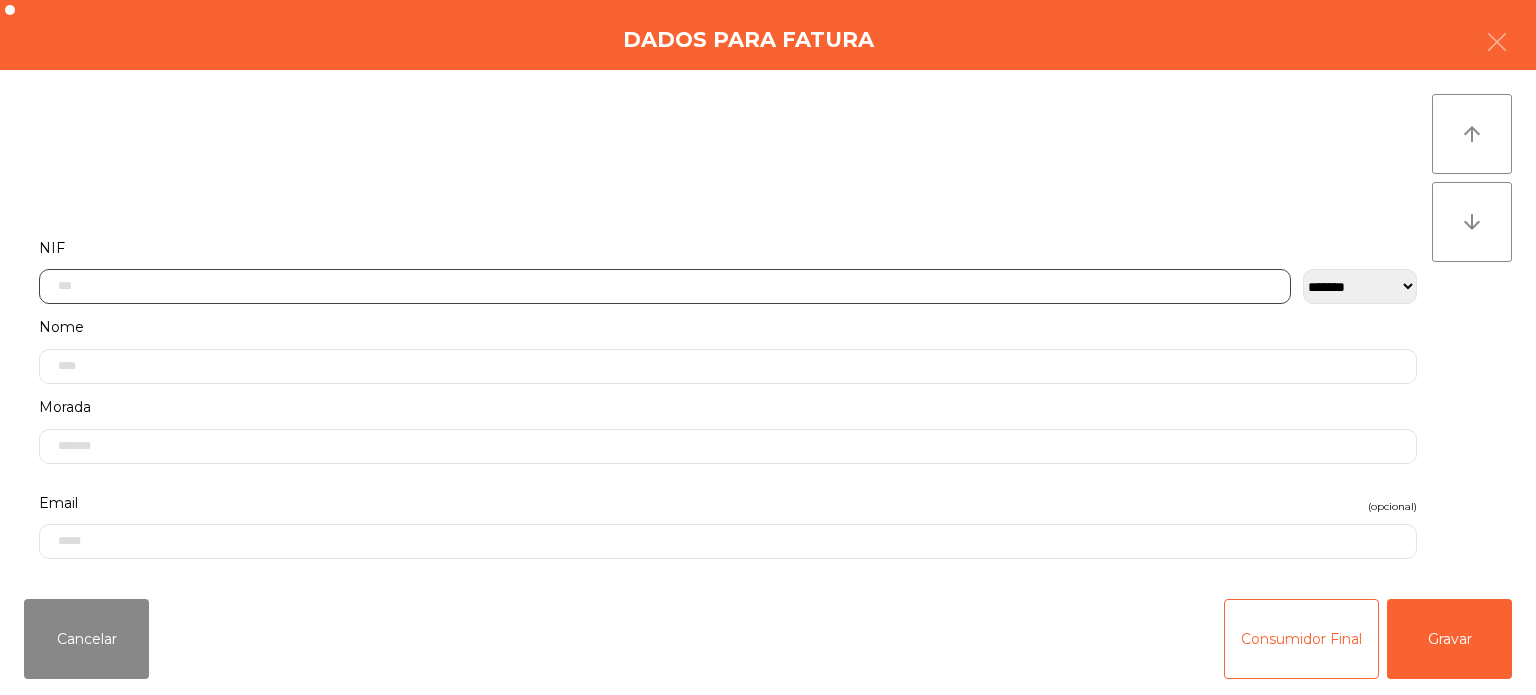 click 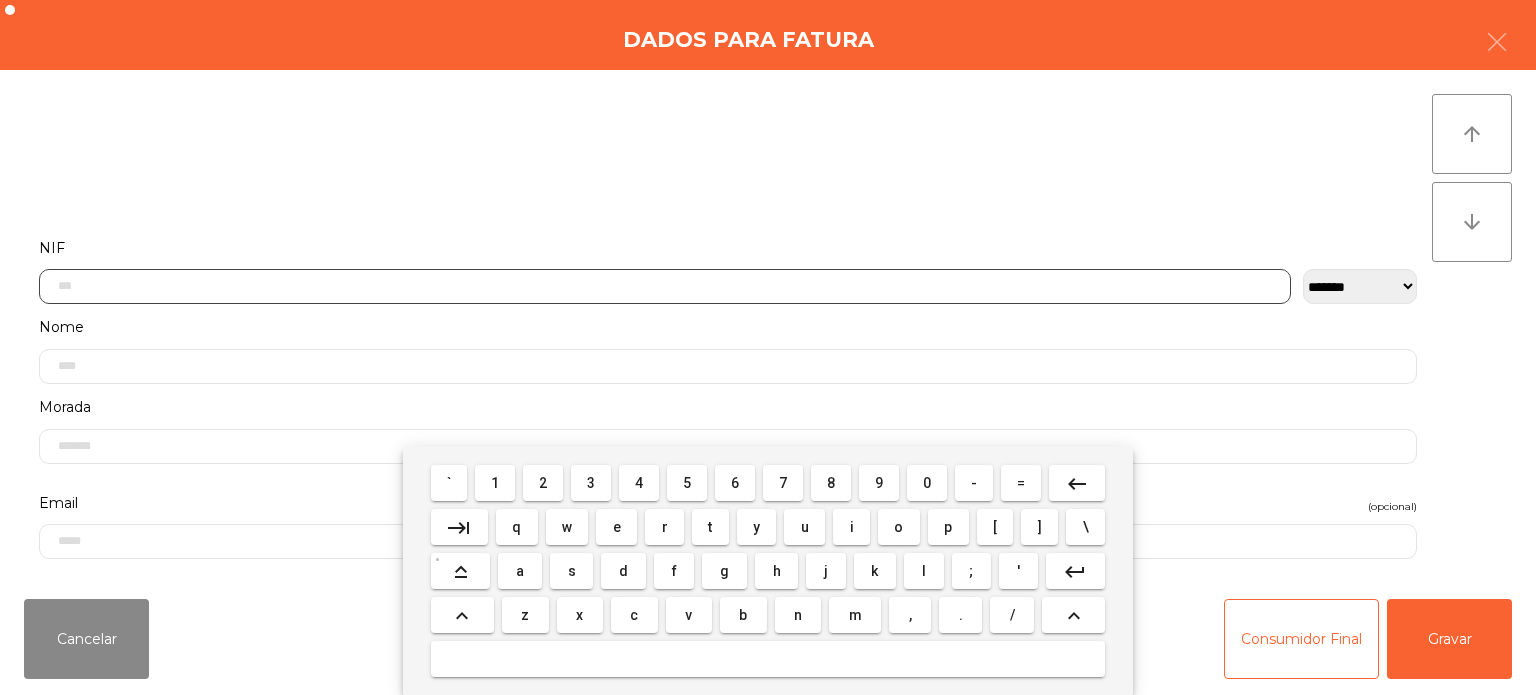 scroll, scrollTop: 139, scrollLeft: 0, axis: vertical 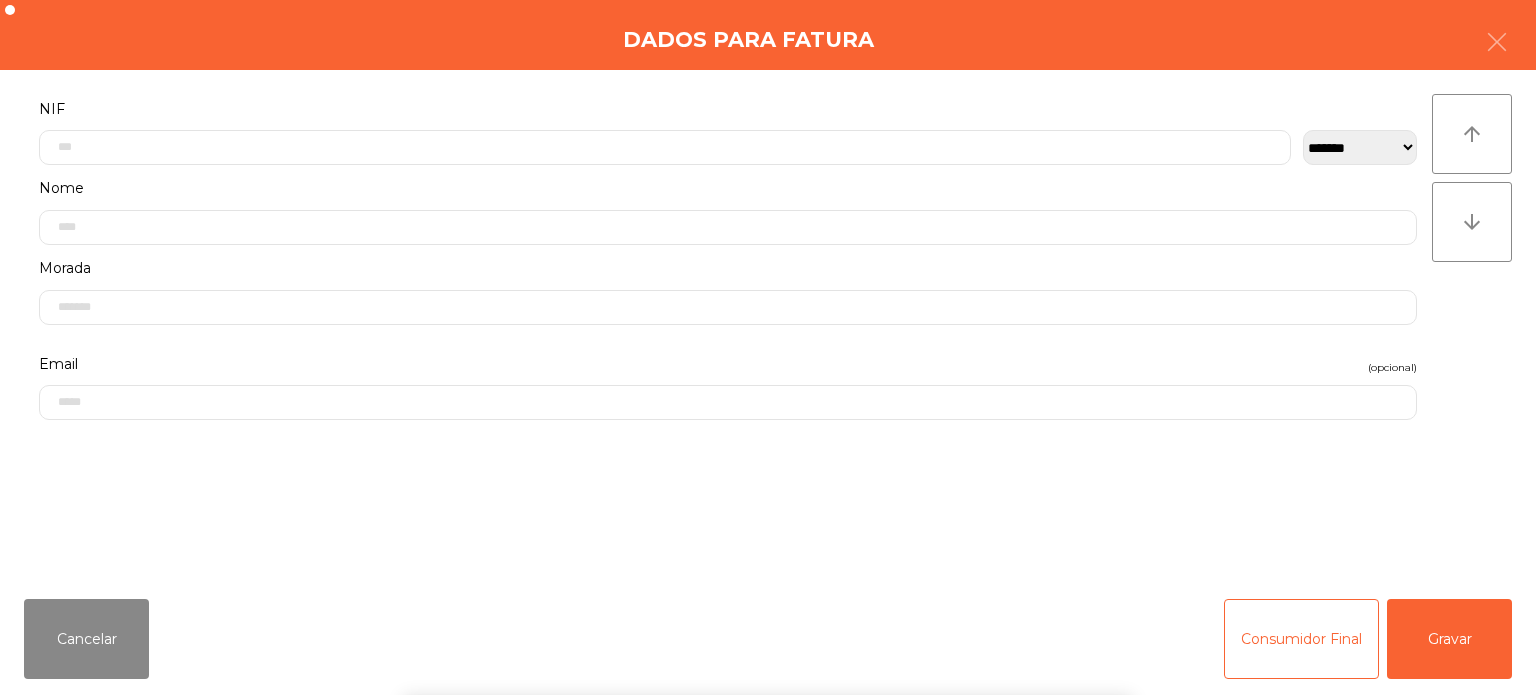 click on "` 1 2 3 4 5 6 7 8 9 0 - = keyboard_backspace keyboard_tab q w e r t y u i o p [ ] \ keyboard_capslock a s d f g h j k l ; ' keyboard_return keyboard_arrow_up z x c v b n m , . / keyboard_arrow_up" at bounding box center [768, 571] 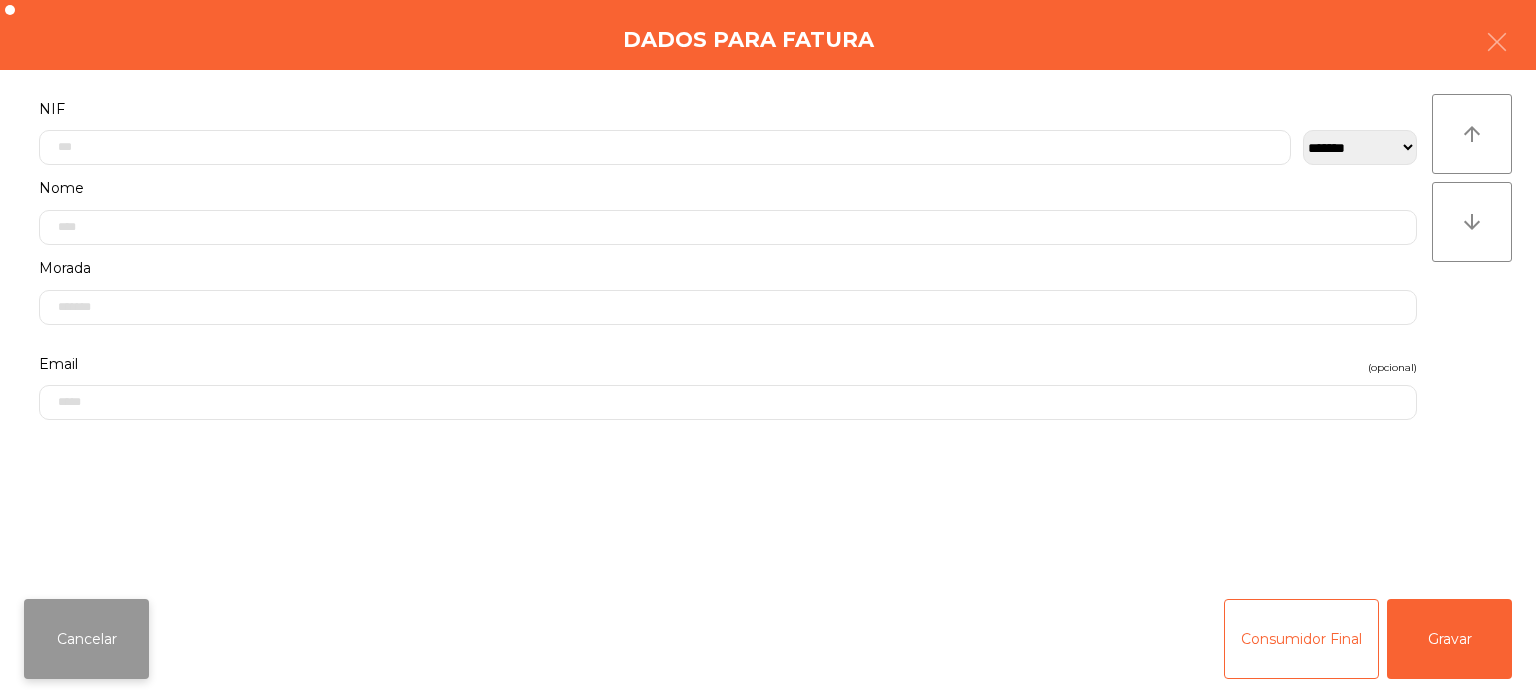 click on "Cancelar" 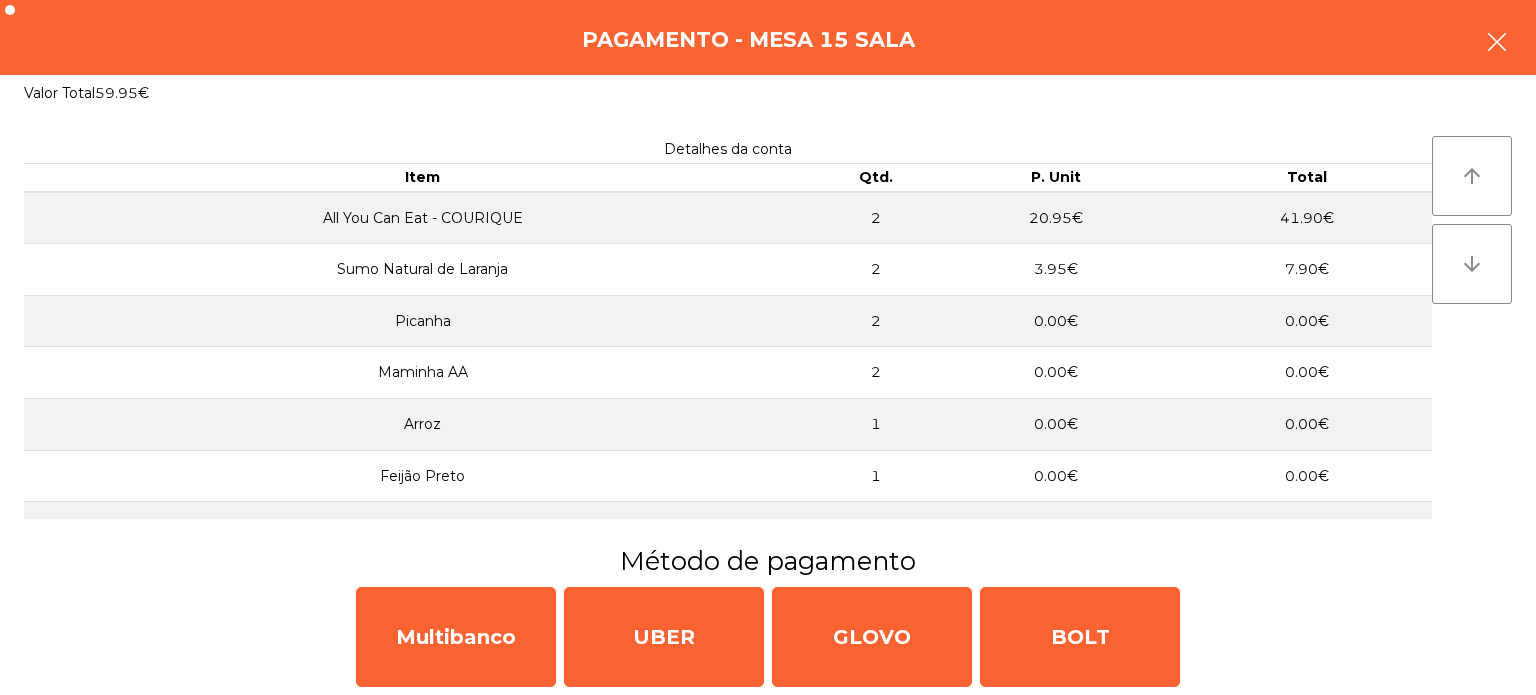 click 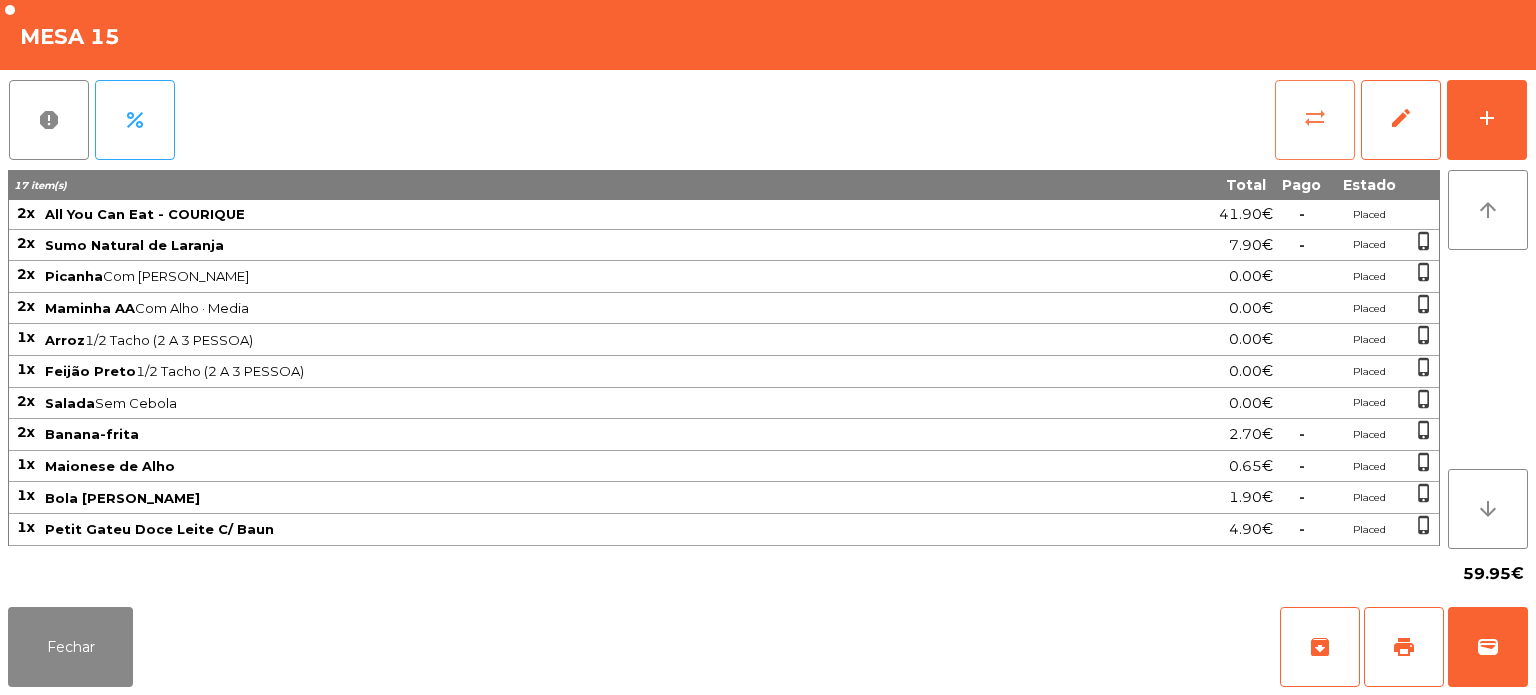 click on "sync_alt" 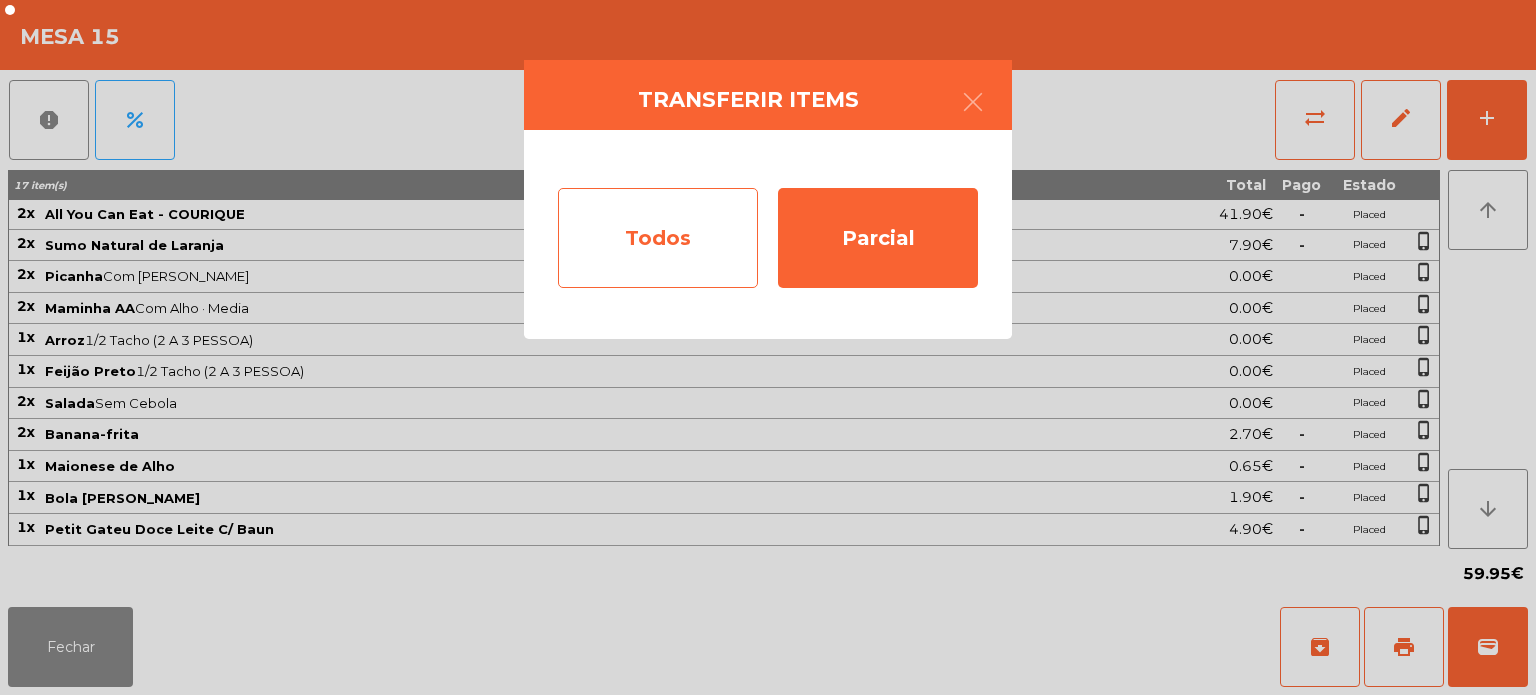 click on "Todos" 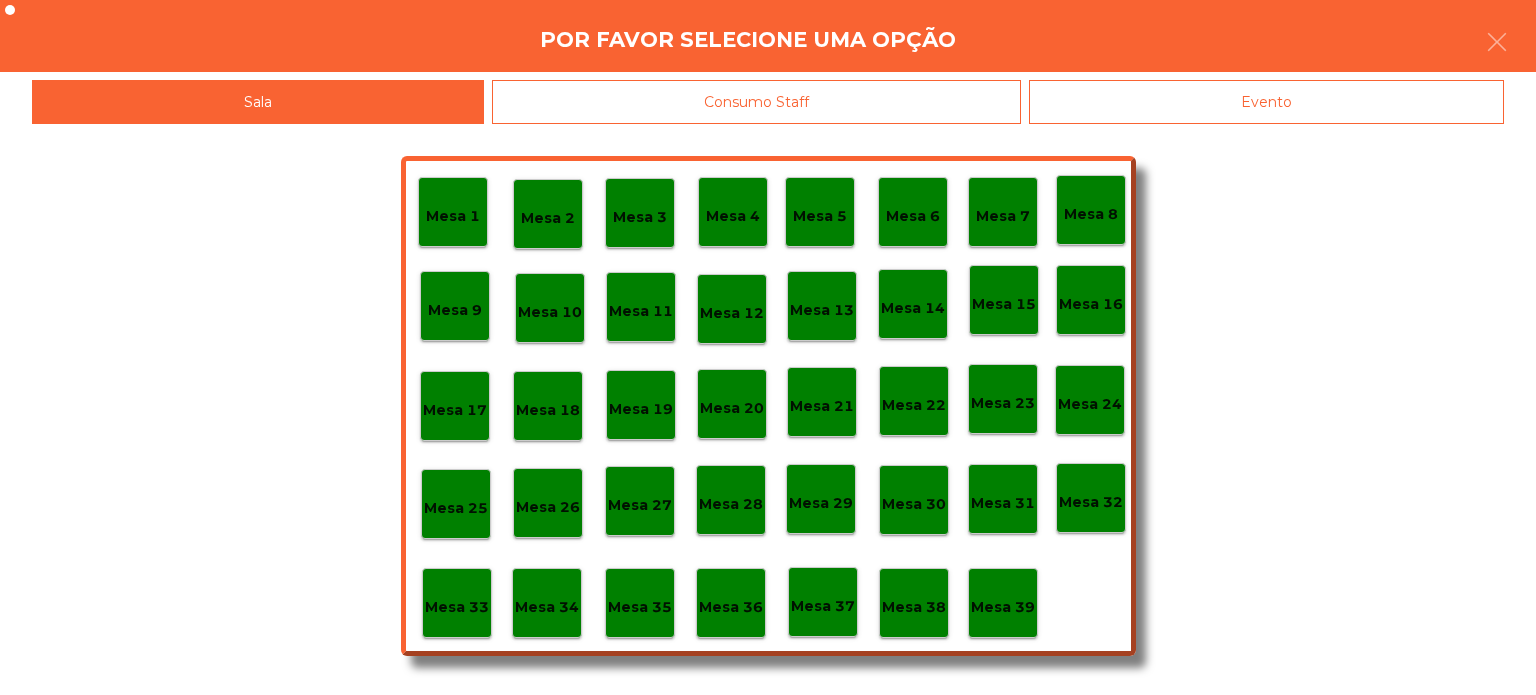 click on "Evento" 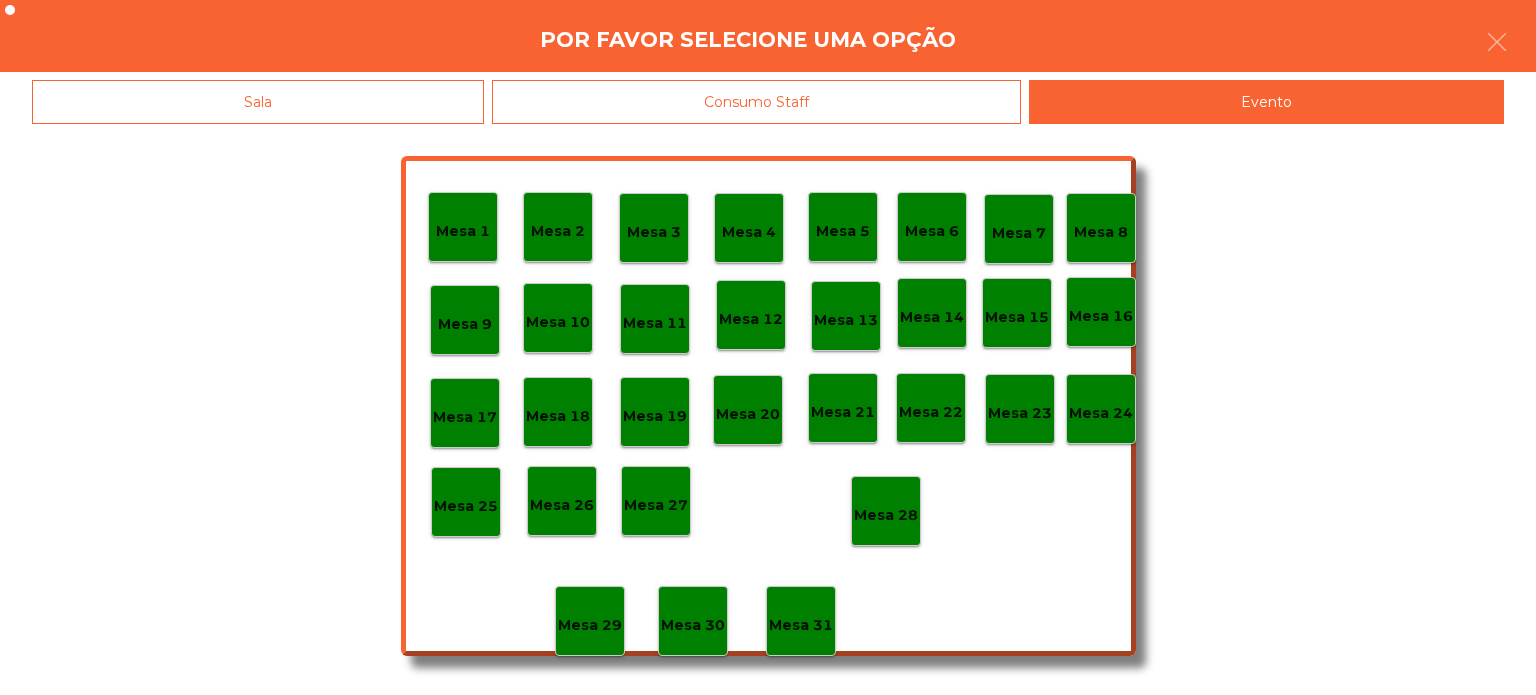 click on "Mesa 28" 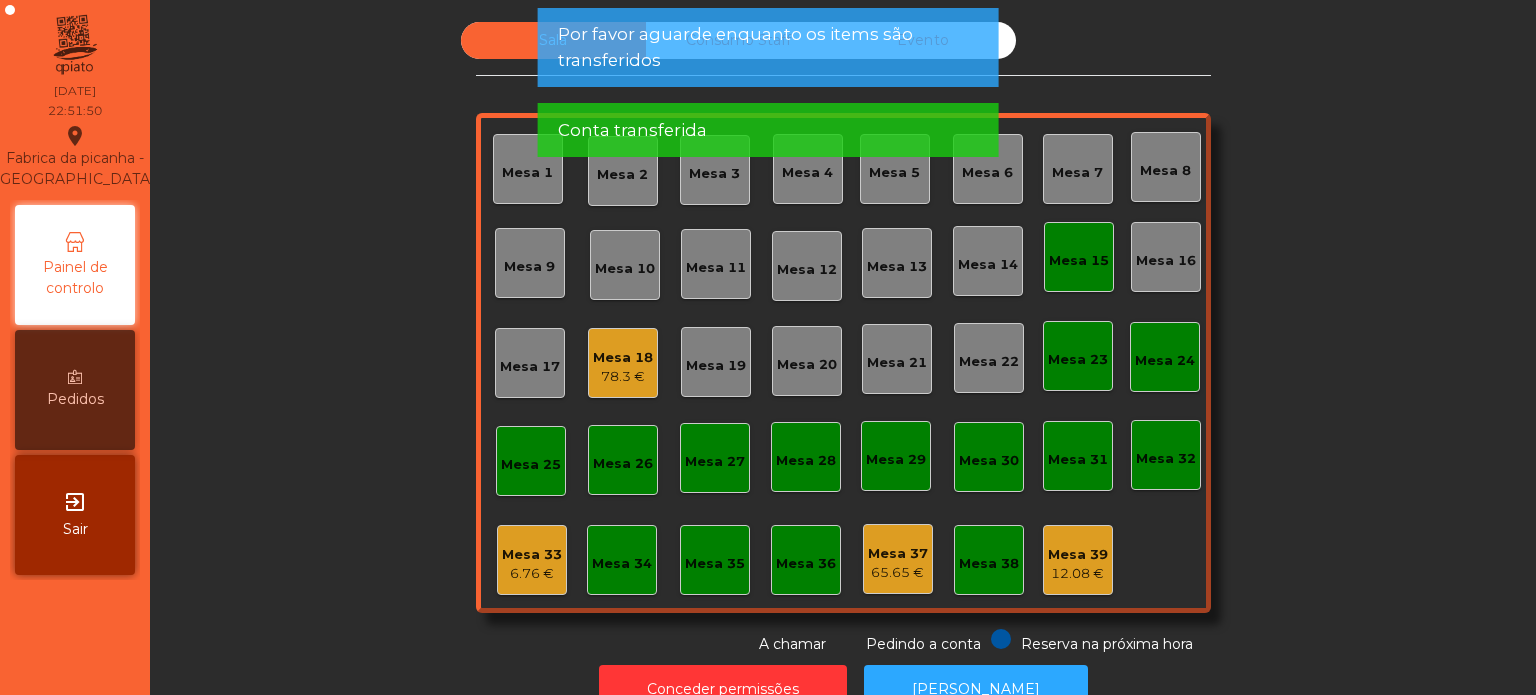 click on "Mesa 15" 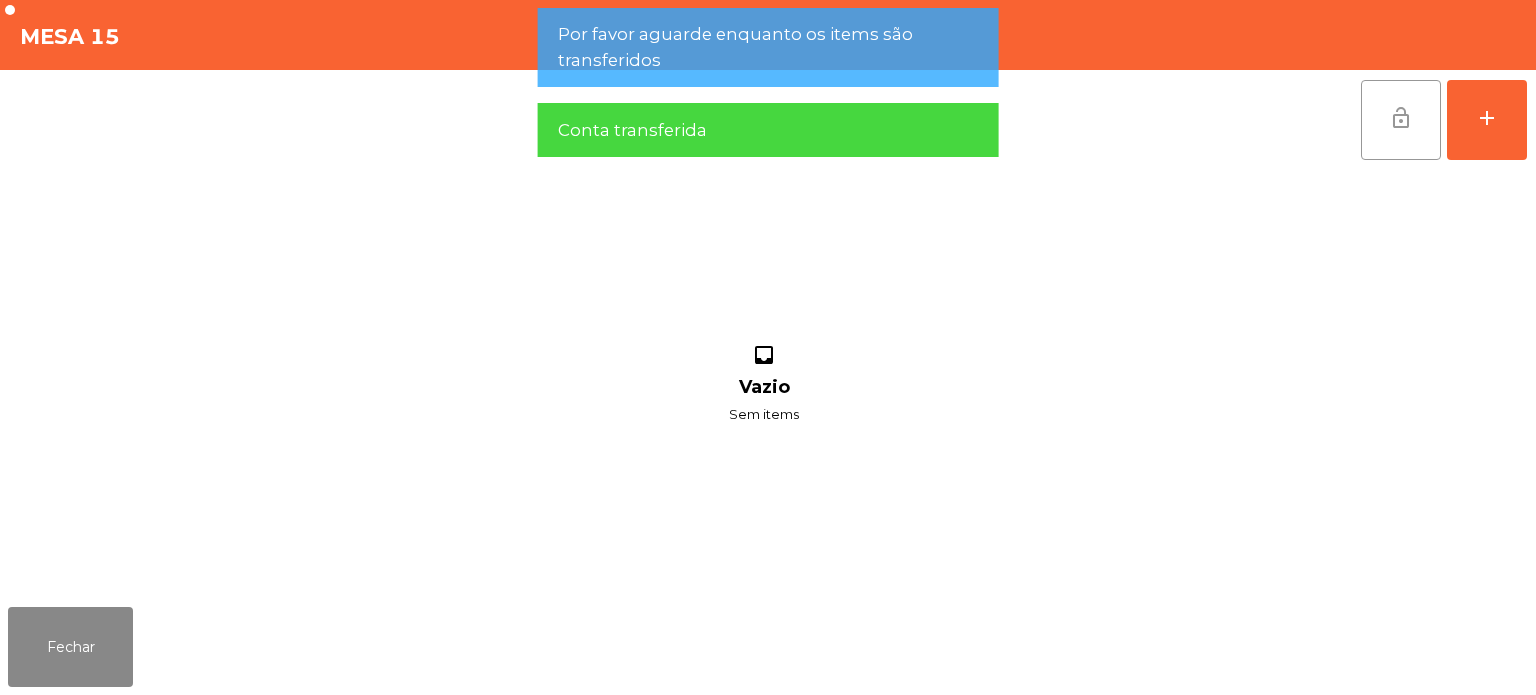 click on "lock_open" 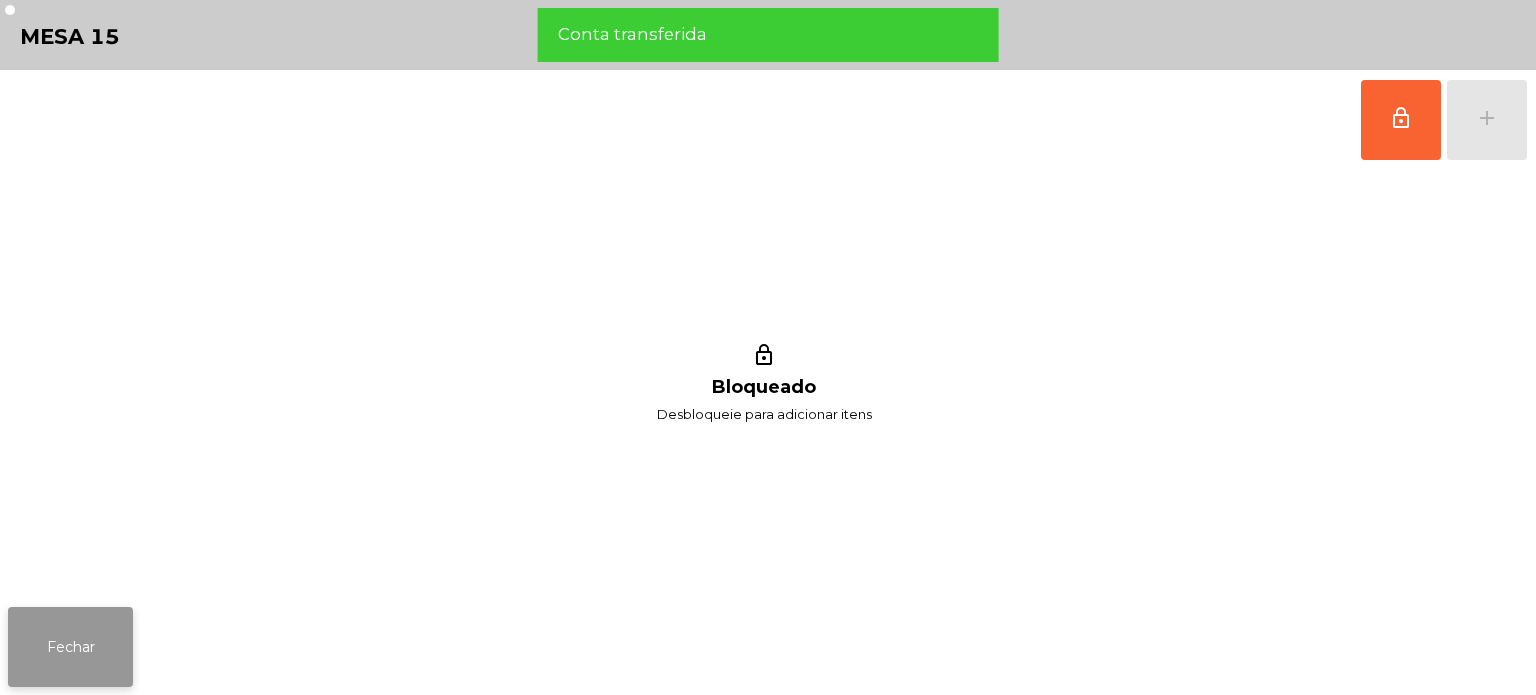 click on "Fechar" 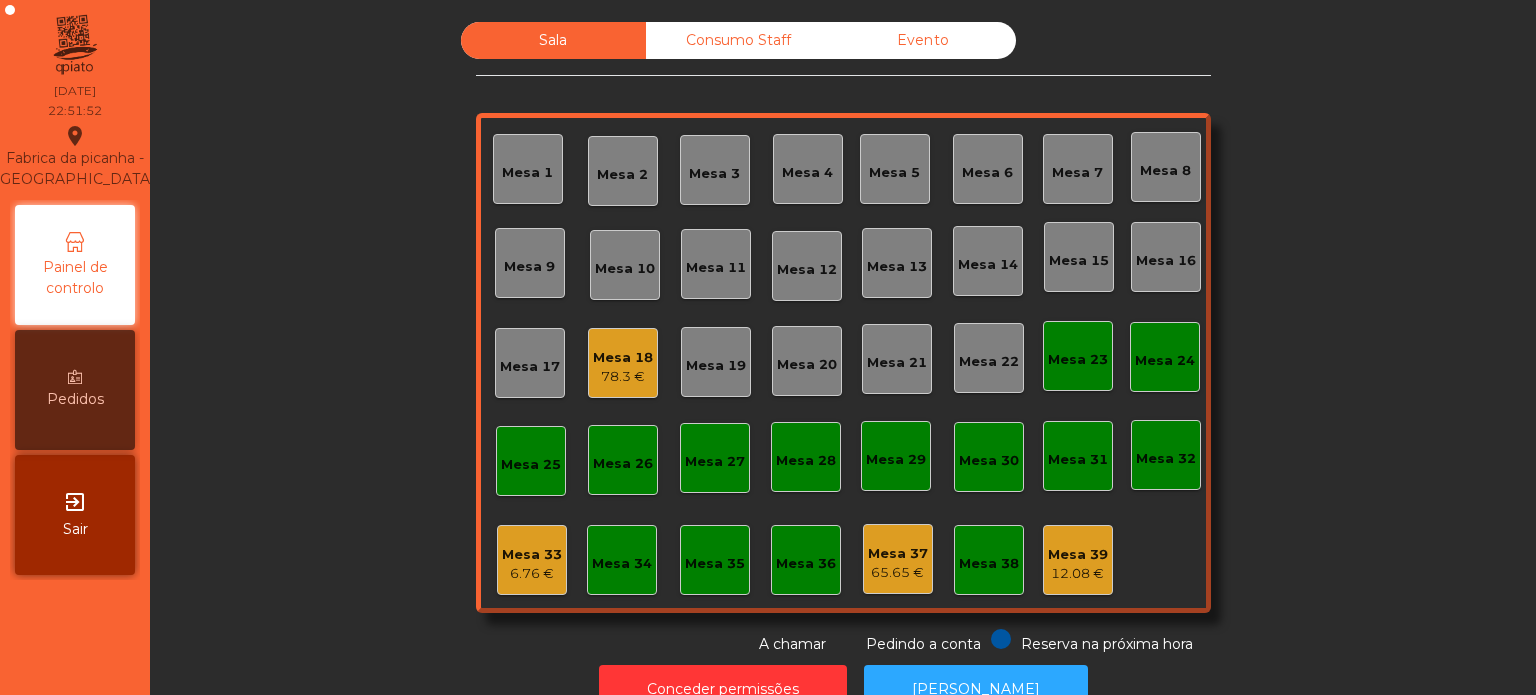click on "Mesa 18" 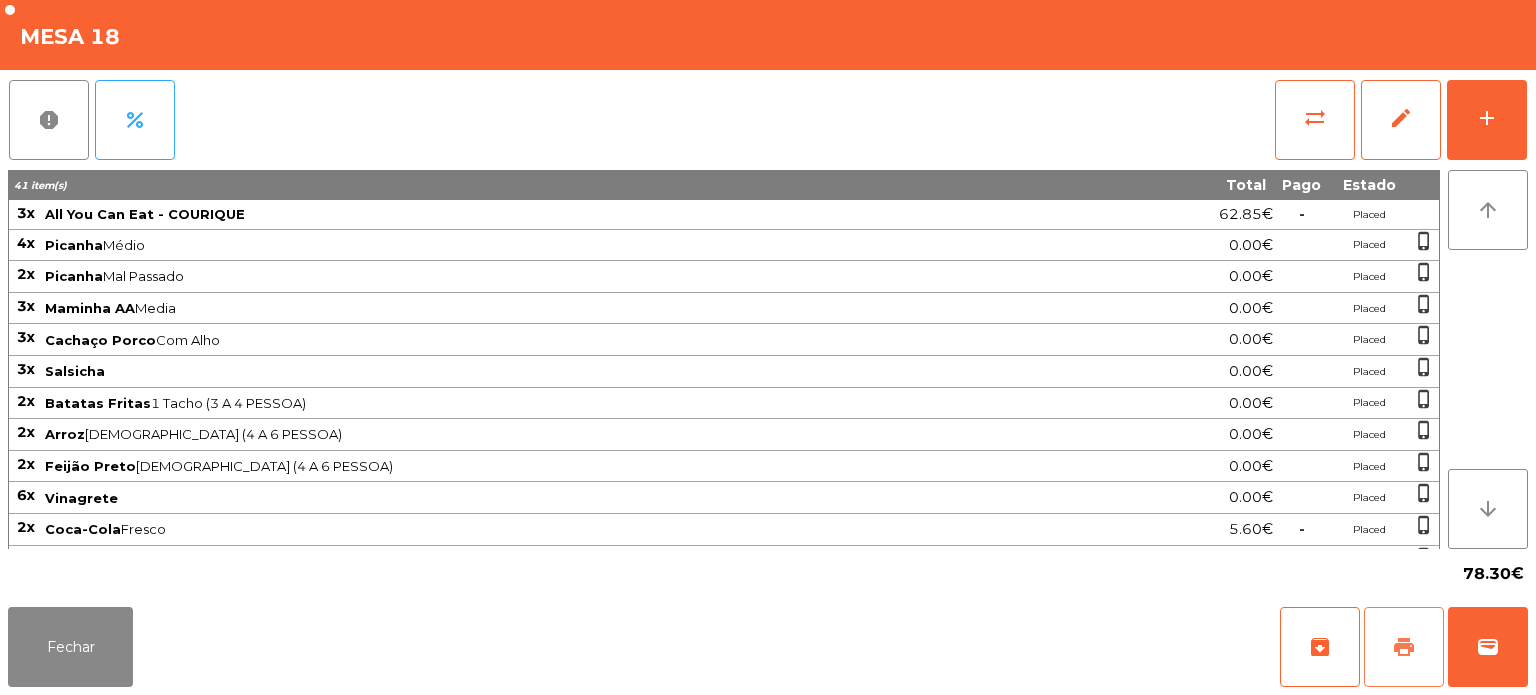 click on "print" 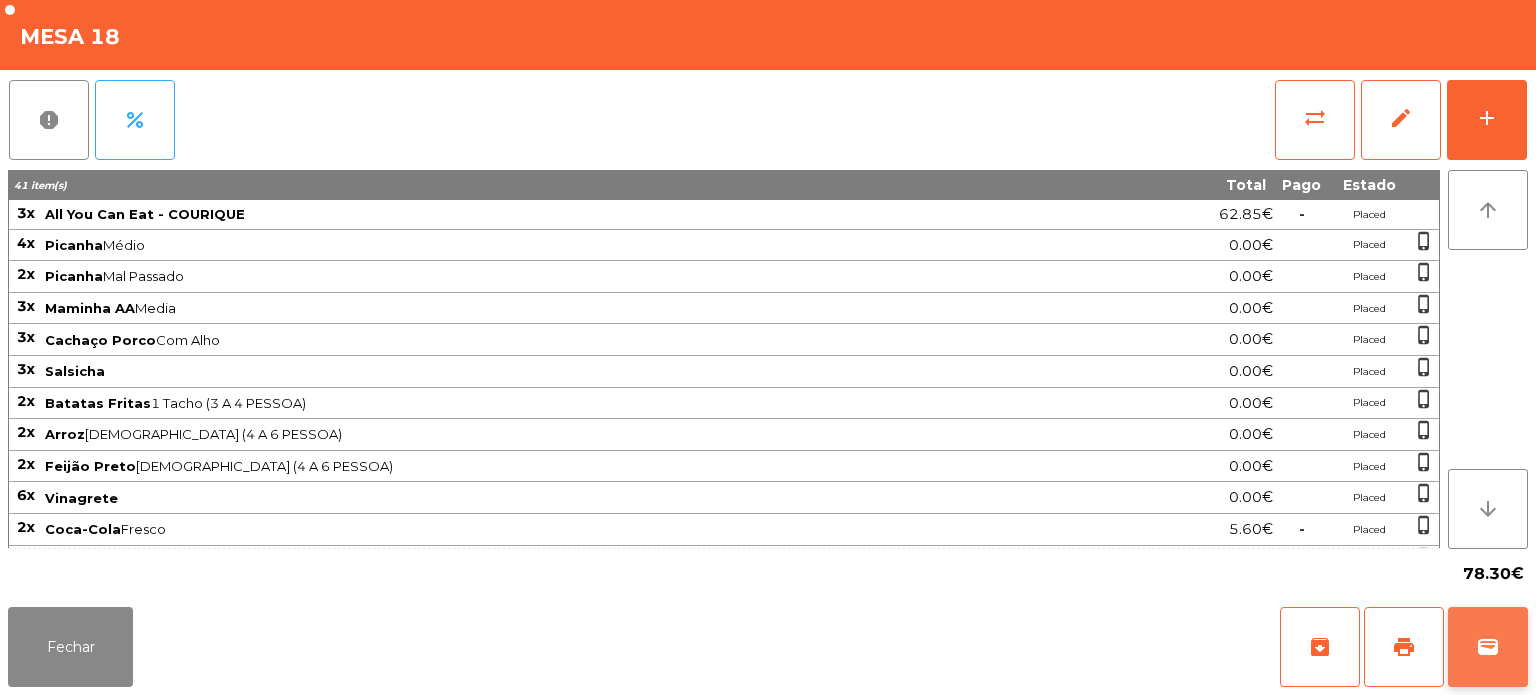 click on "wallet" 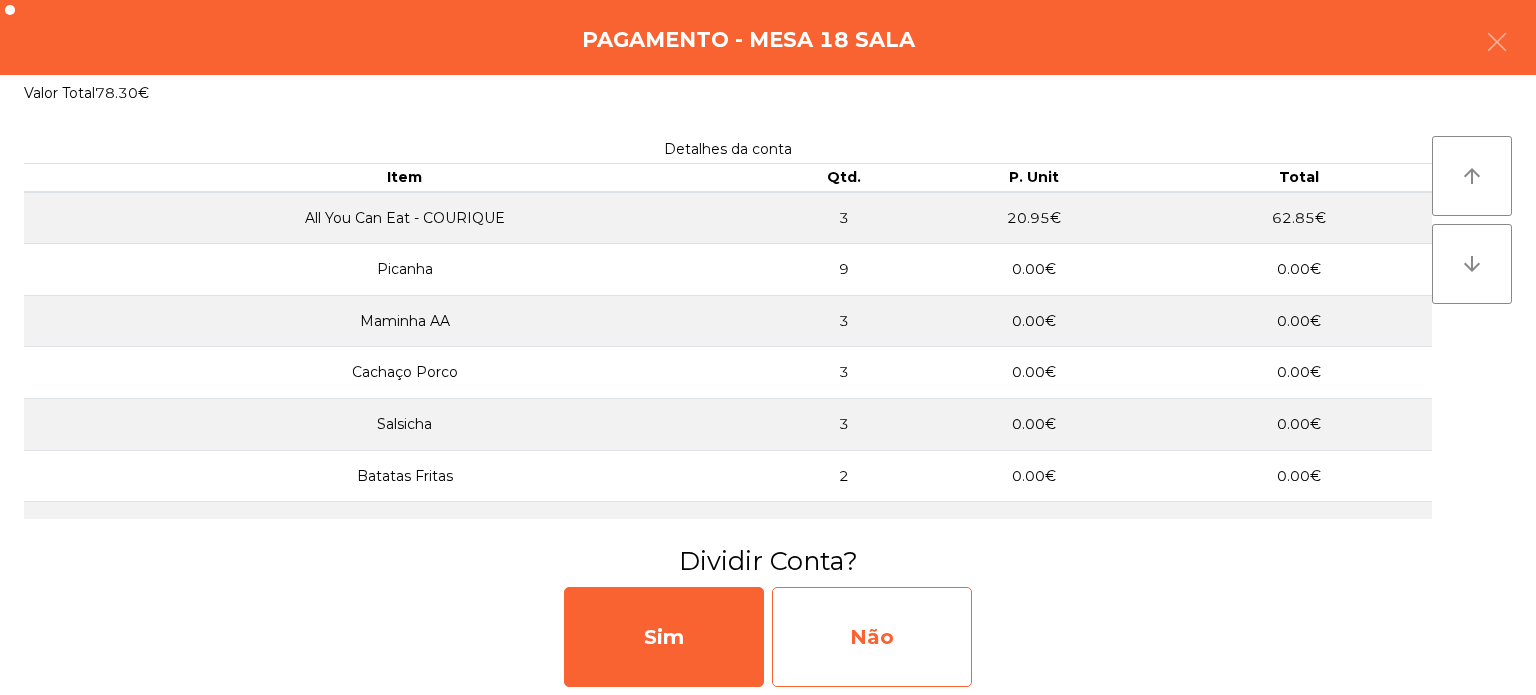 click on "Não" 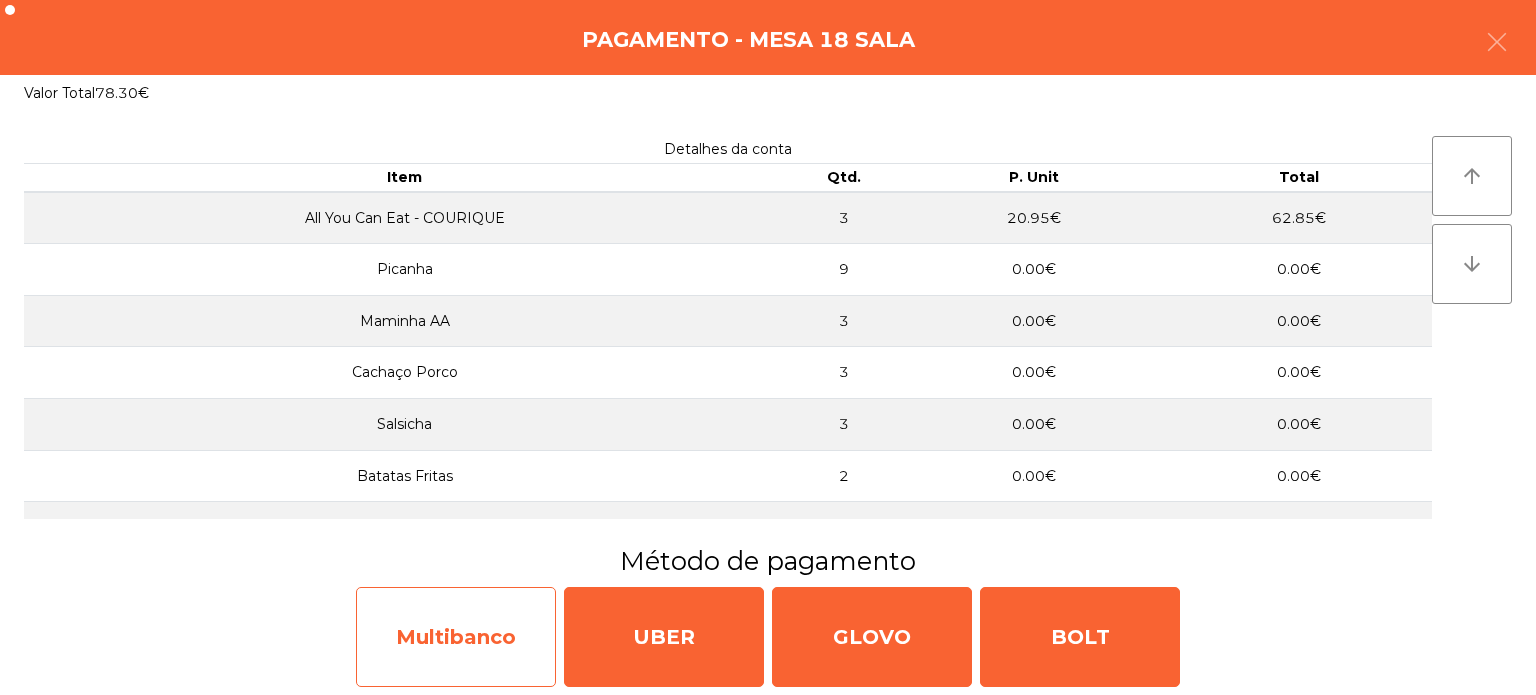 click on "Multibanco" 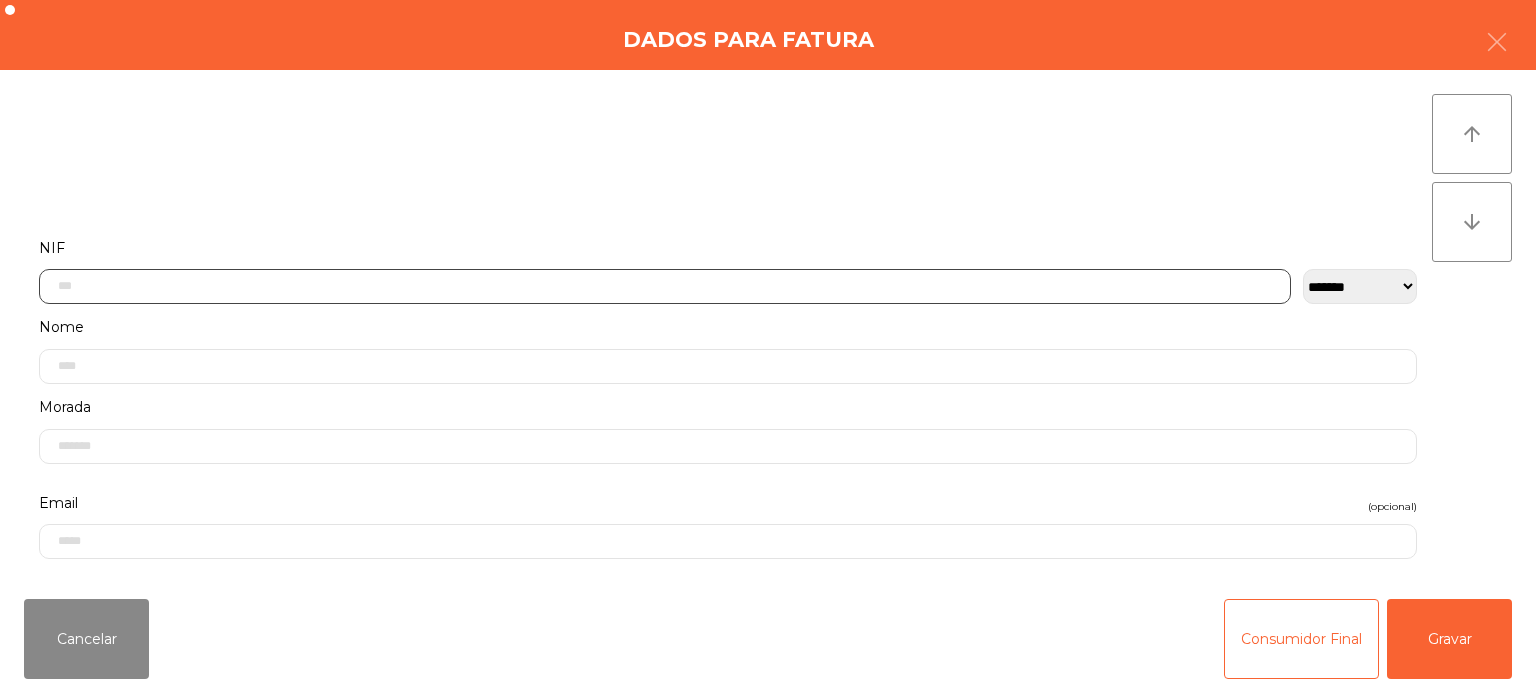 click 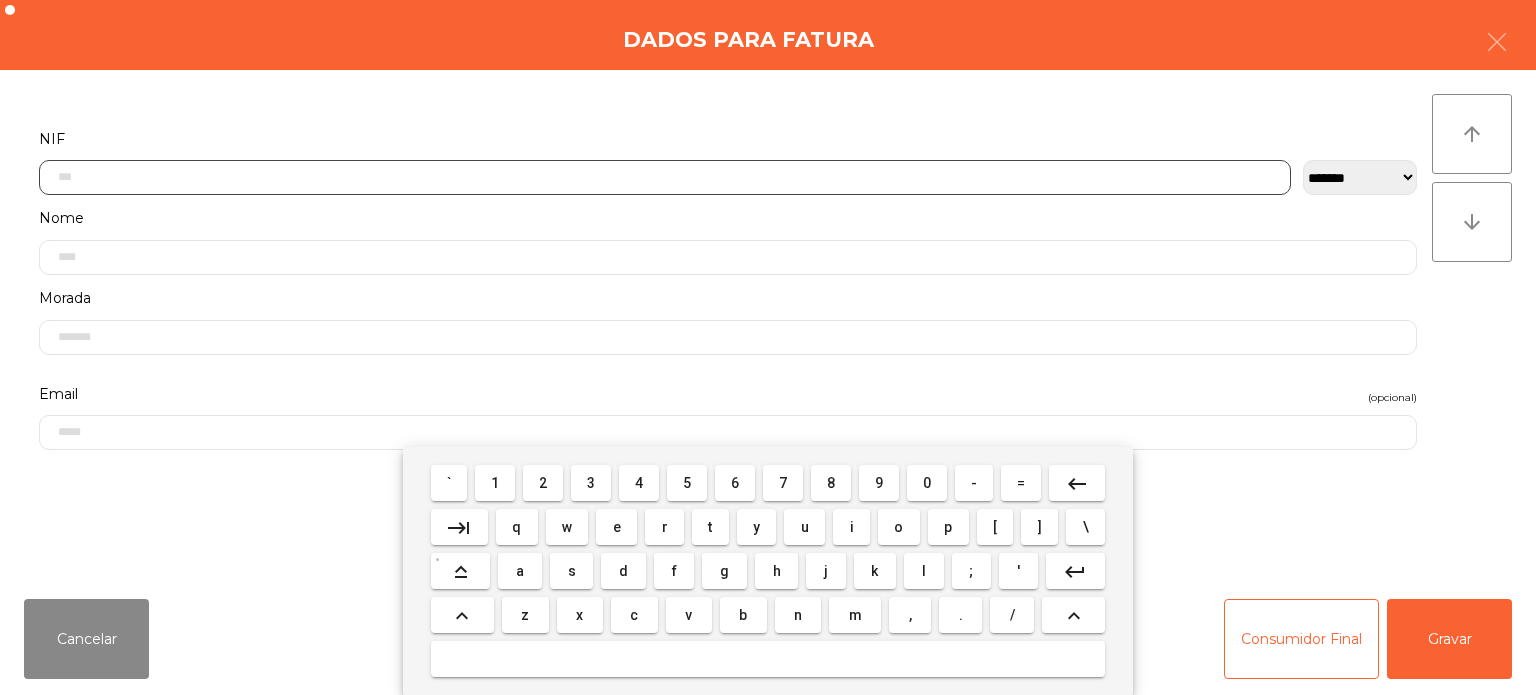 scroll, scrollTop: 139, scrollLeft: 0, axis: vertical 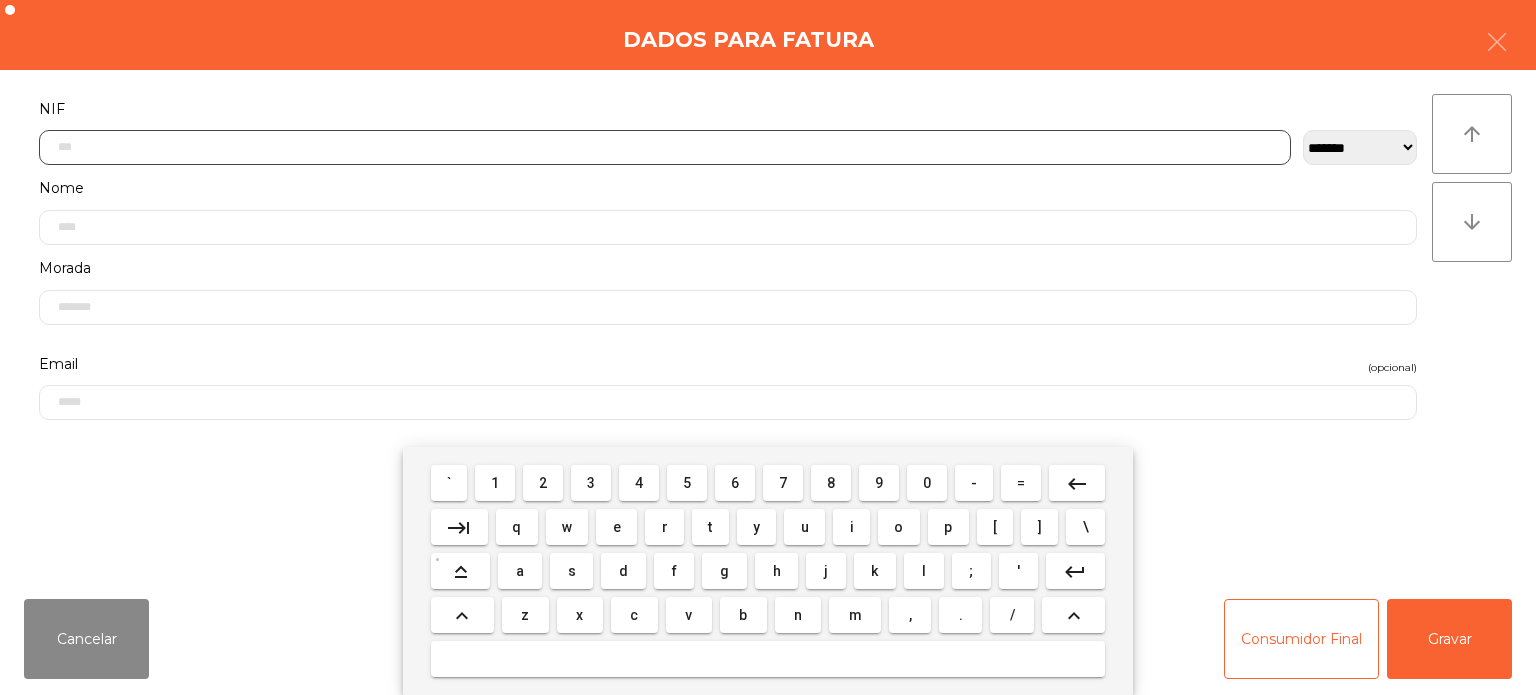 click on "2" at bounding box center [543, 483] 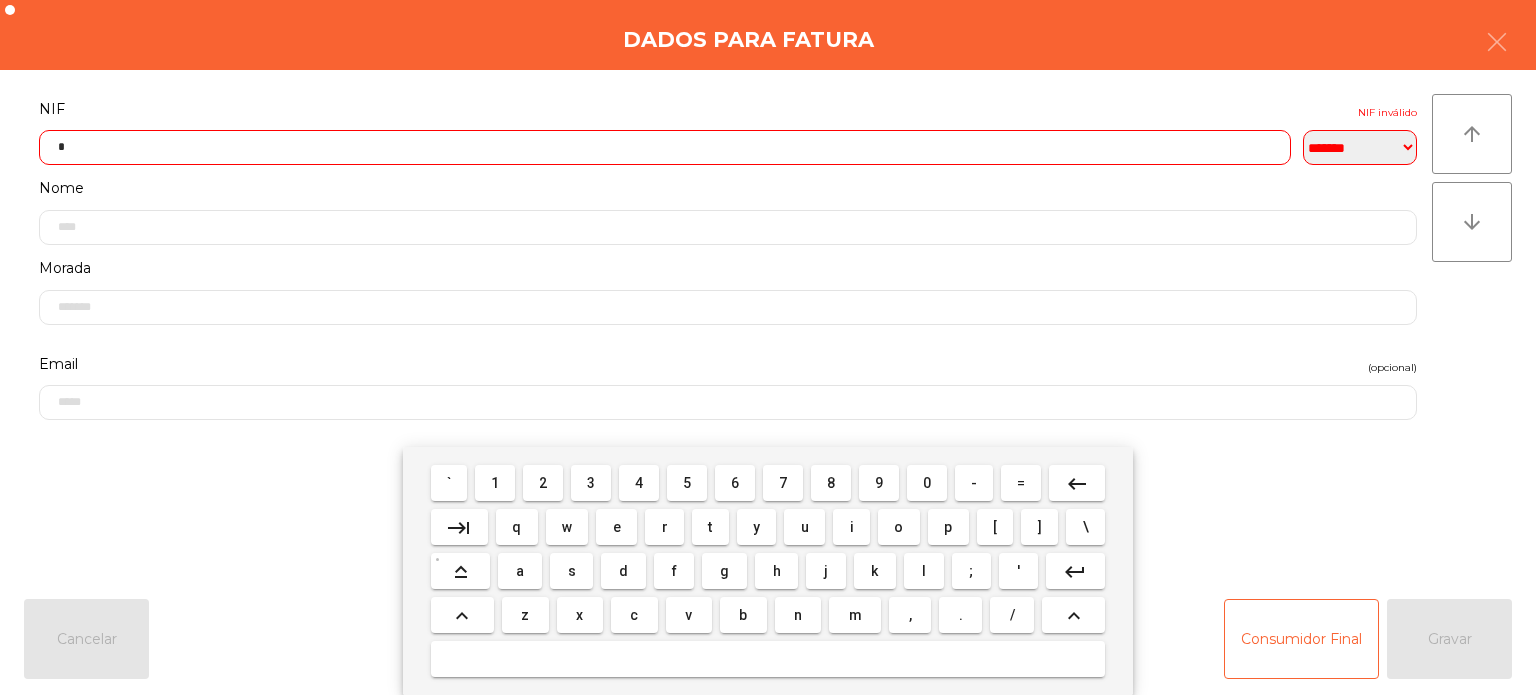 click on "5" at bounding box center (687, 483) 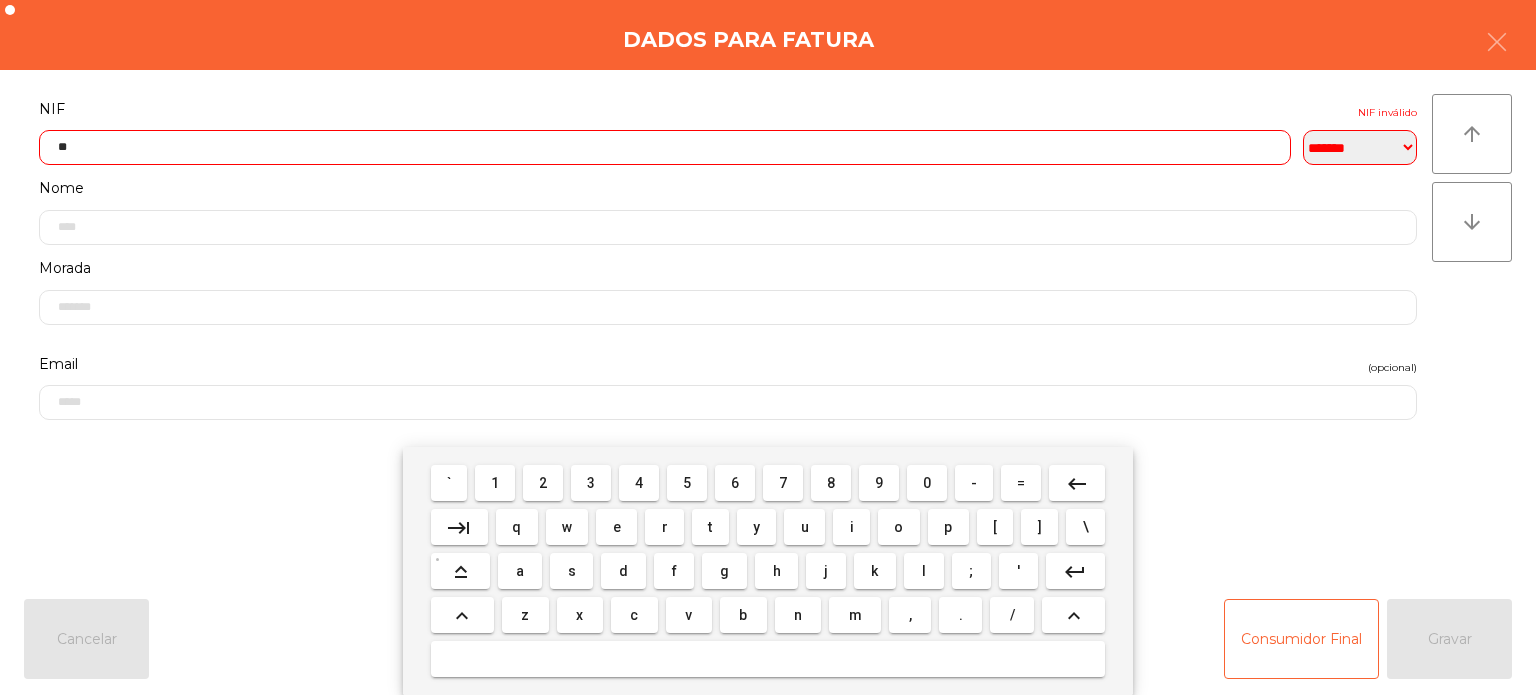 click on "keyboard_backspace" at bounding box center [1077, 484] 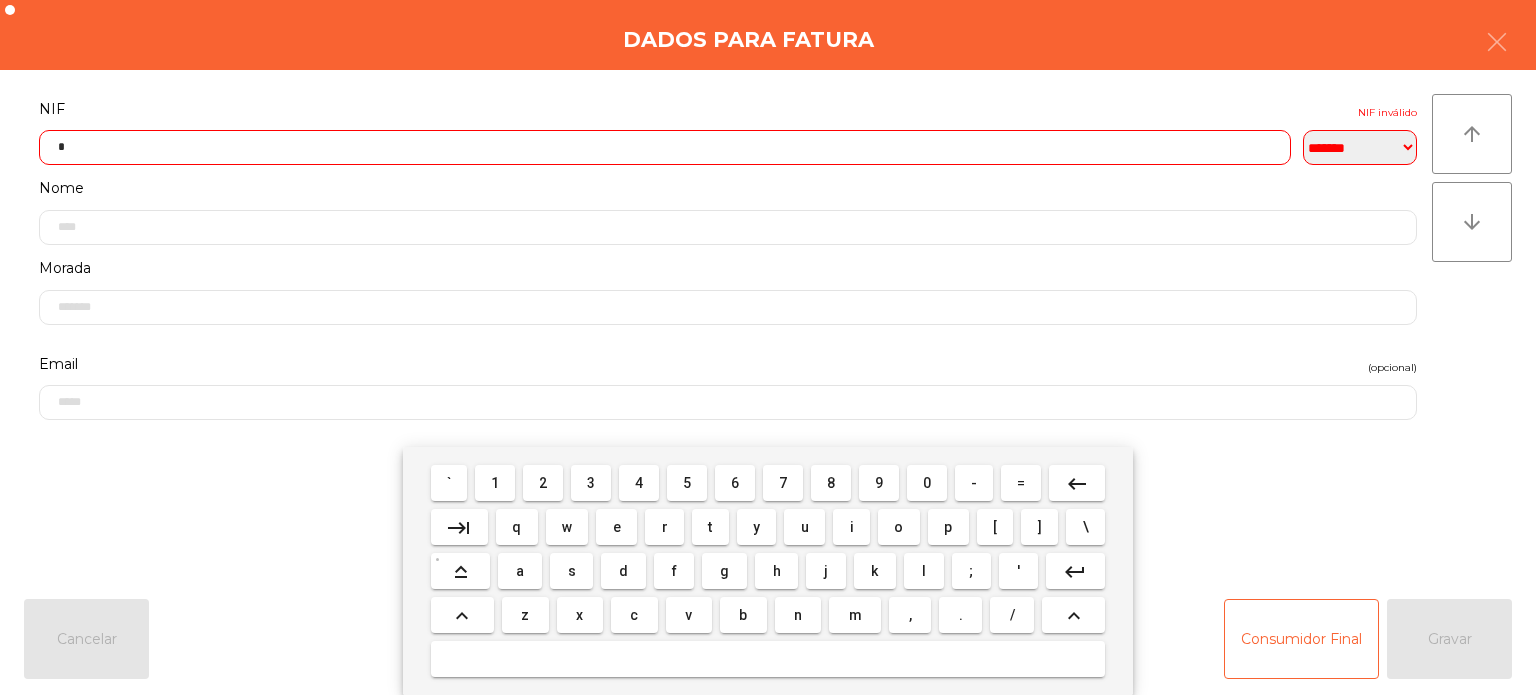 click on "7" at bounding box center [783, 483] 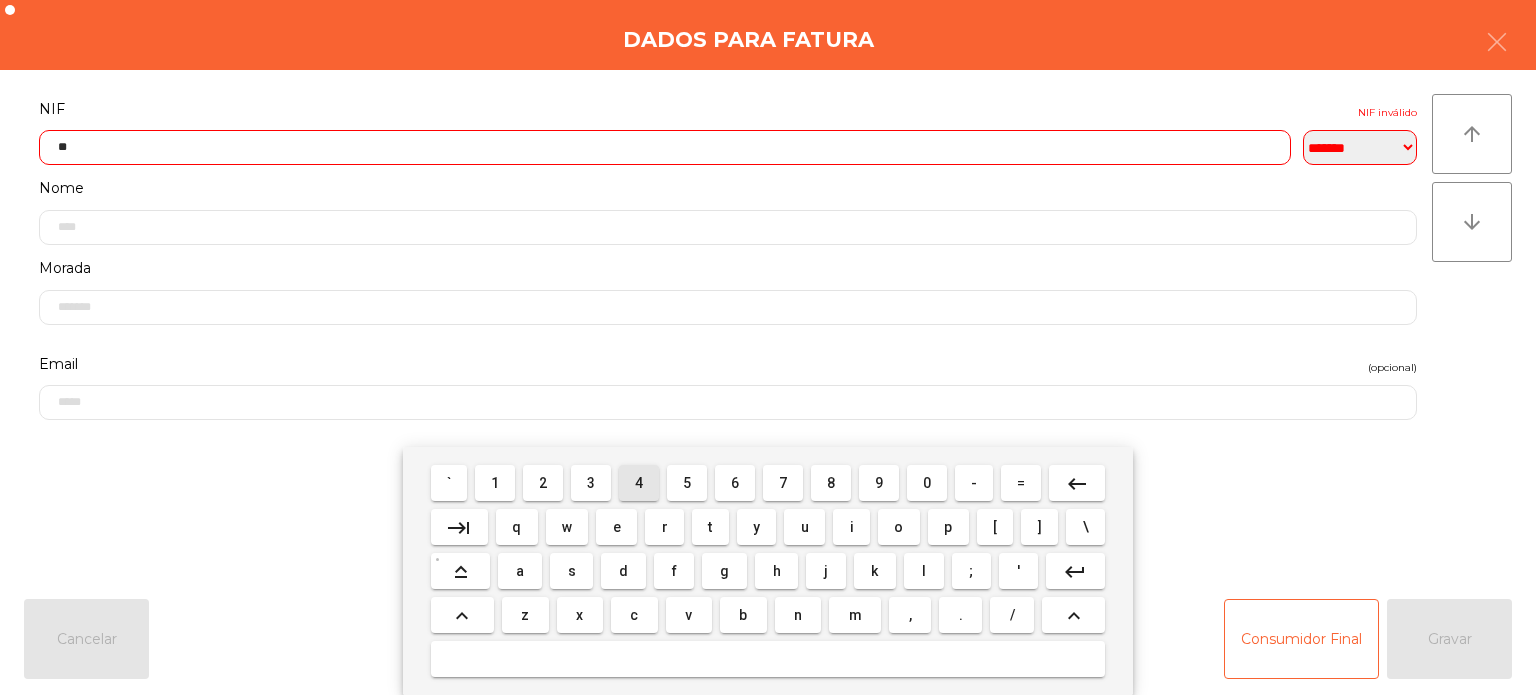 click on "4" at bounding box center [639, 483] 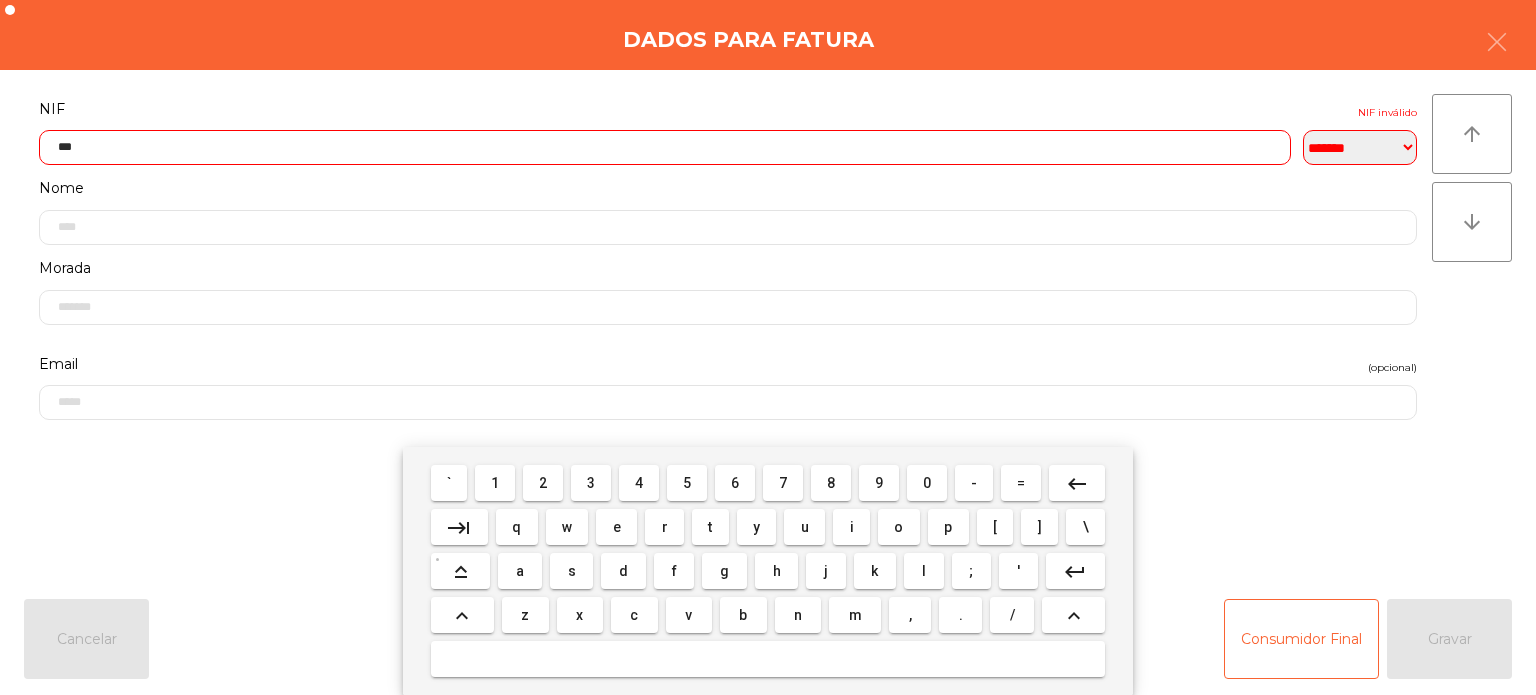 click on "3" at bounding box center (591, 483) 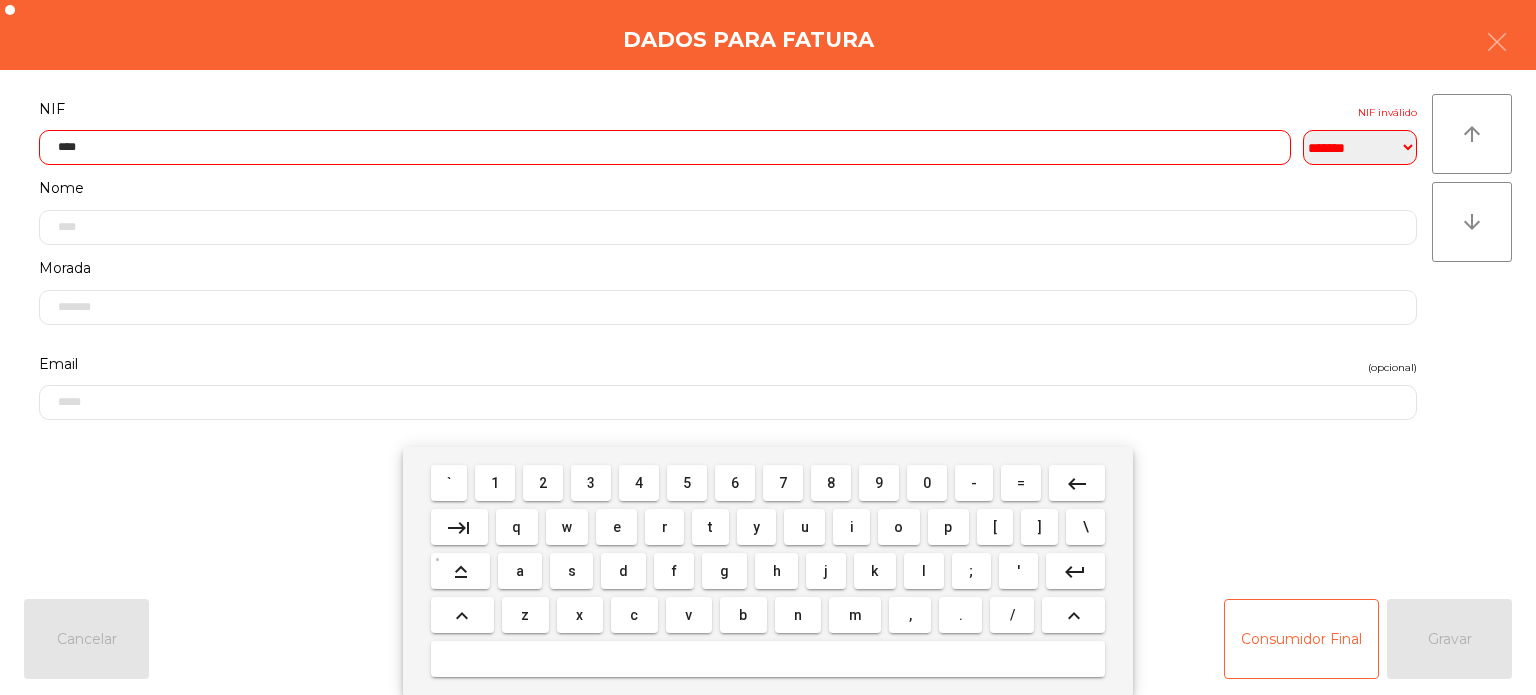 click on "9" at bounding box center (879, 483) 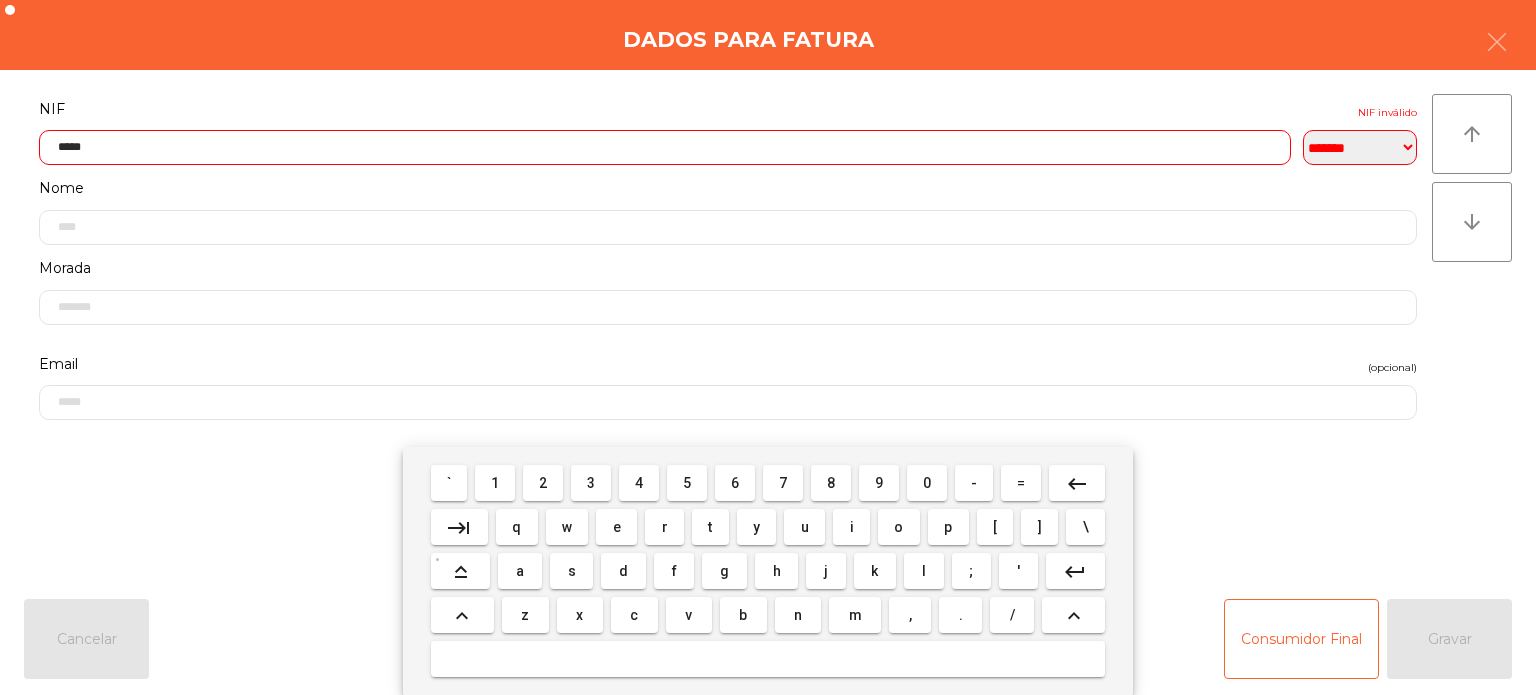 click on "7" at bounding box center [783, 483] 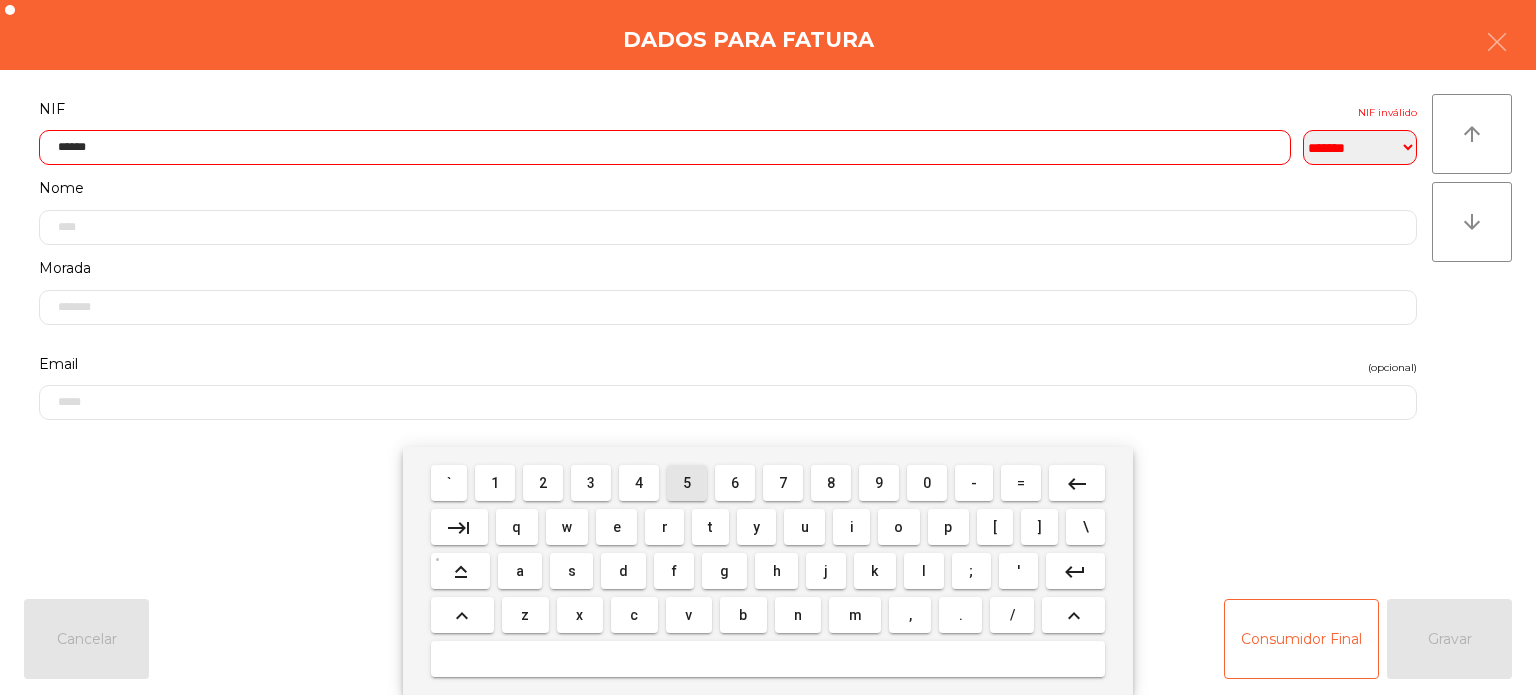 click on "5" at bounding box center [687, 483] 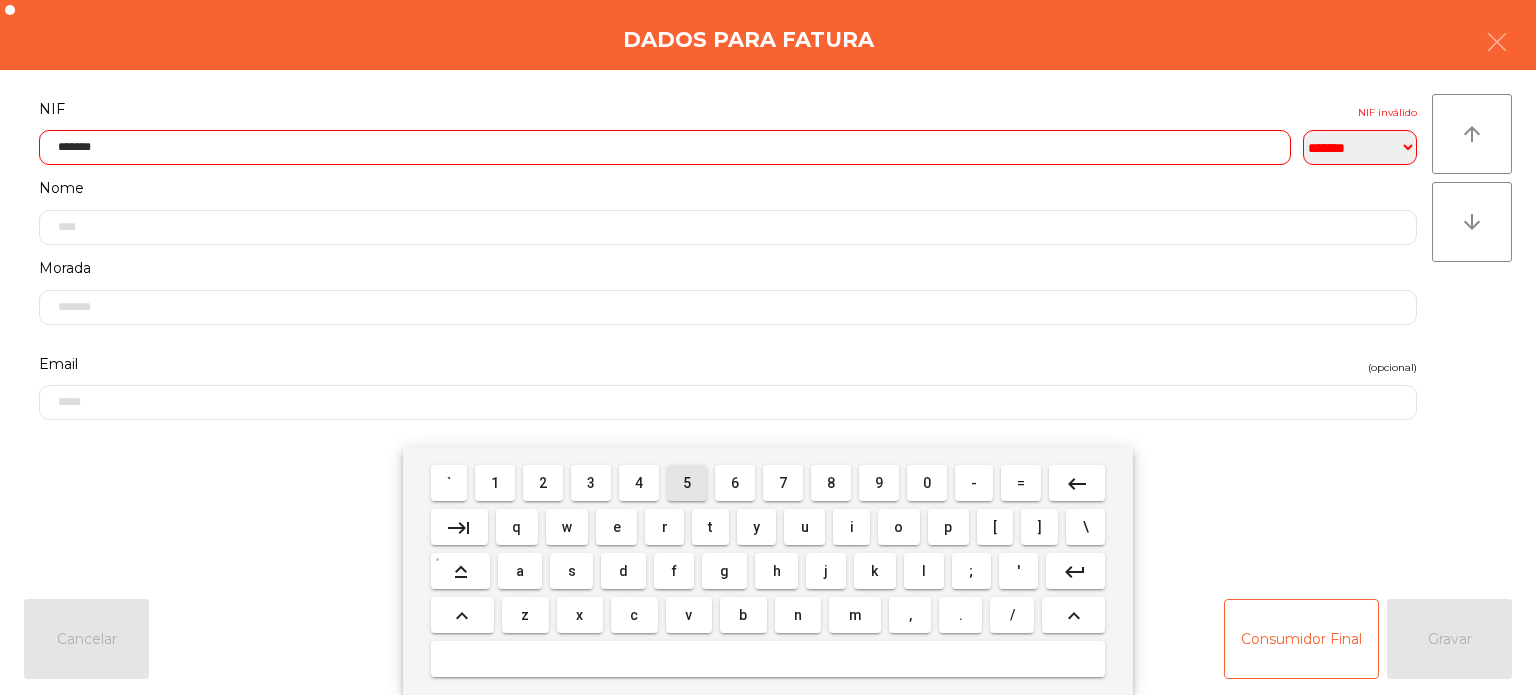 click on "5" at bounding box center [687, 483] 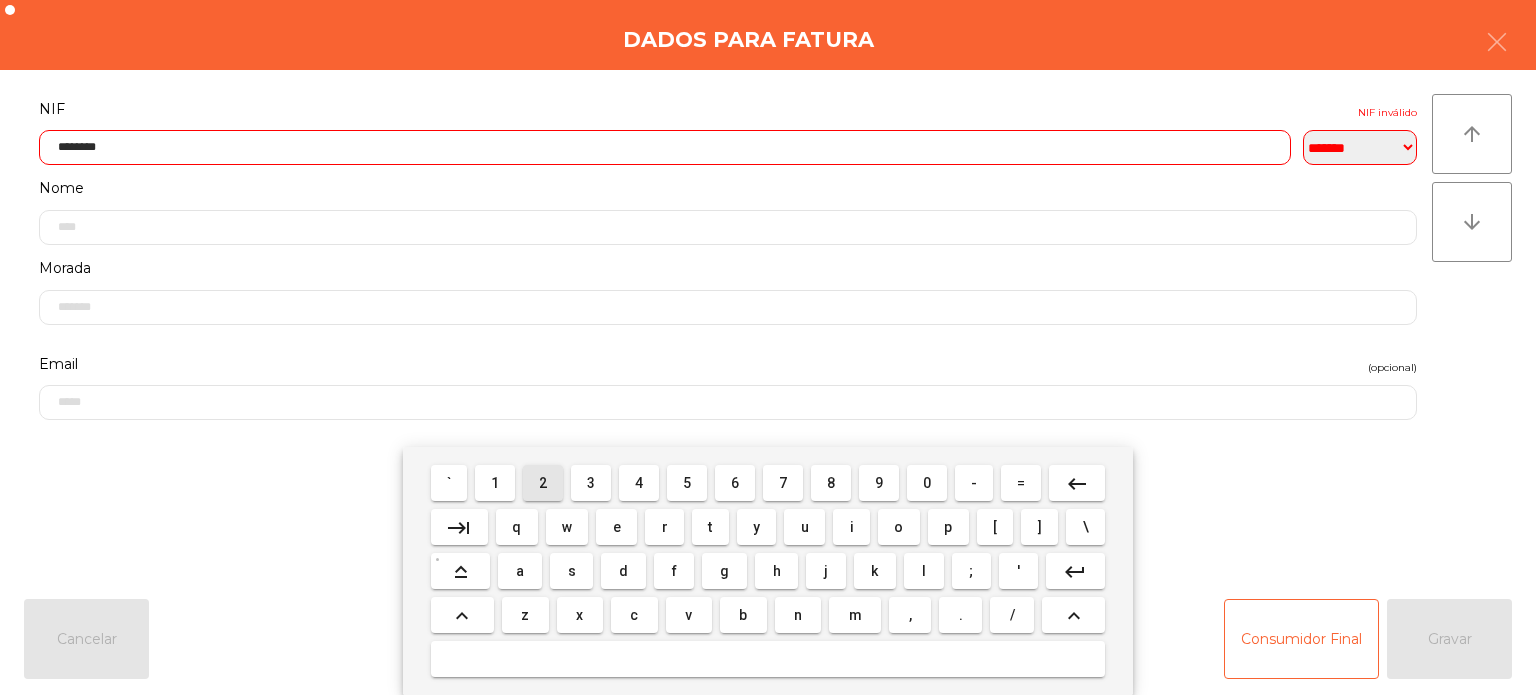 click on "2" at bounding box center (543, 483) 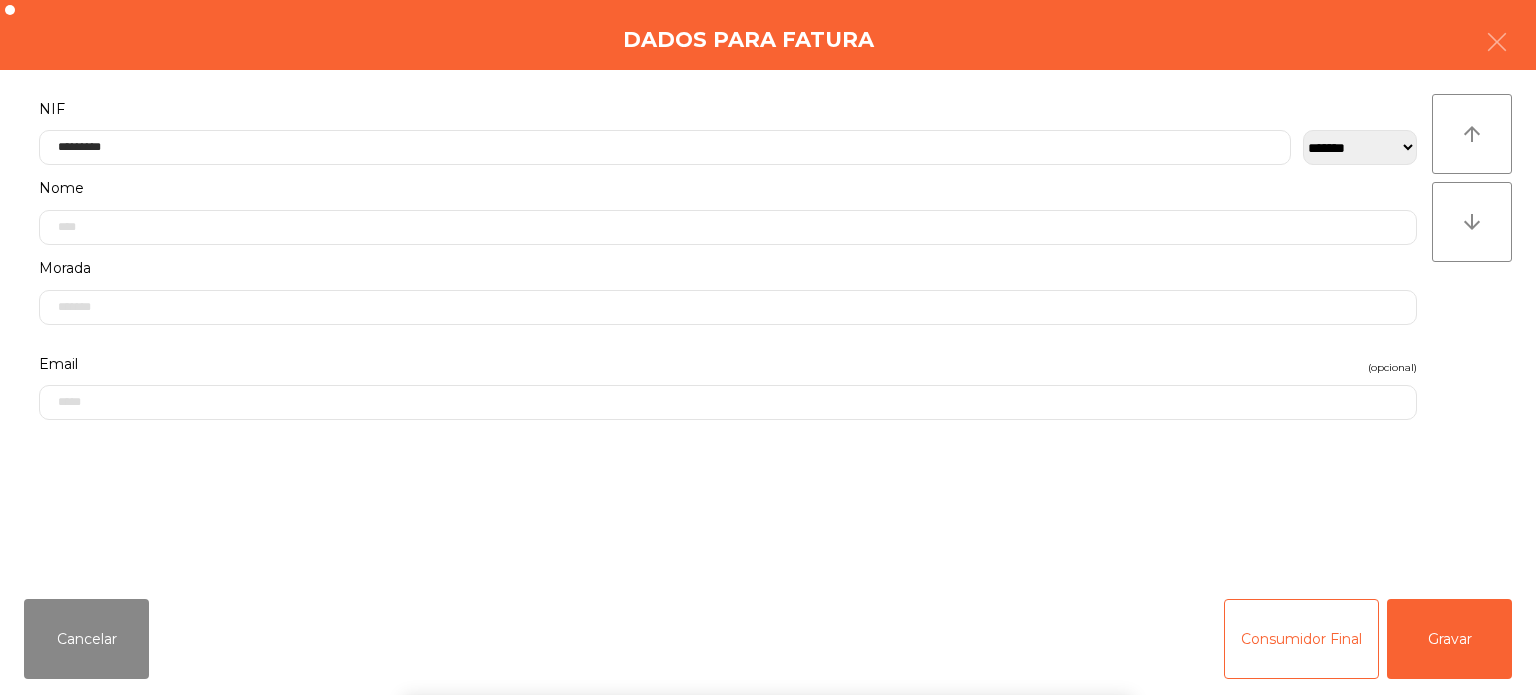 click on "NIF" 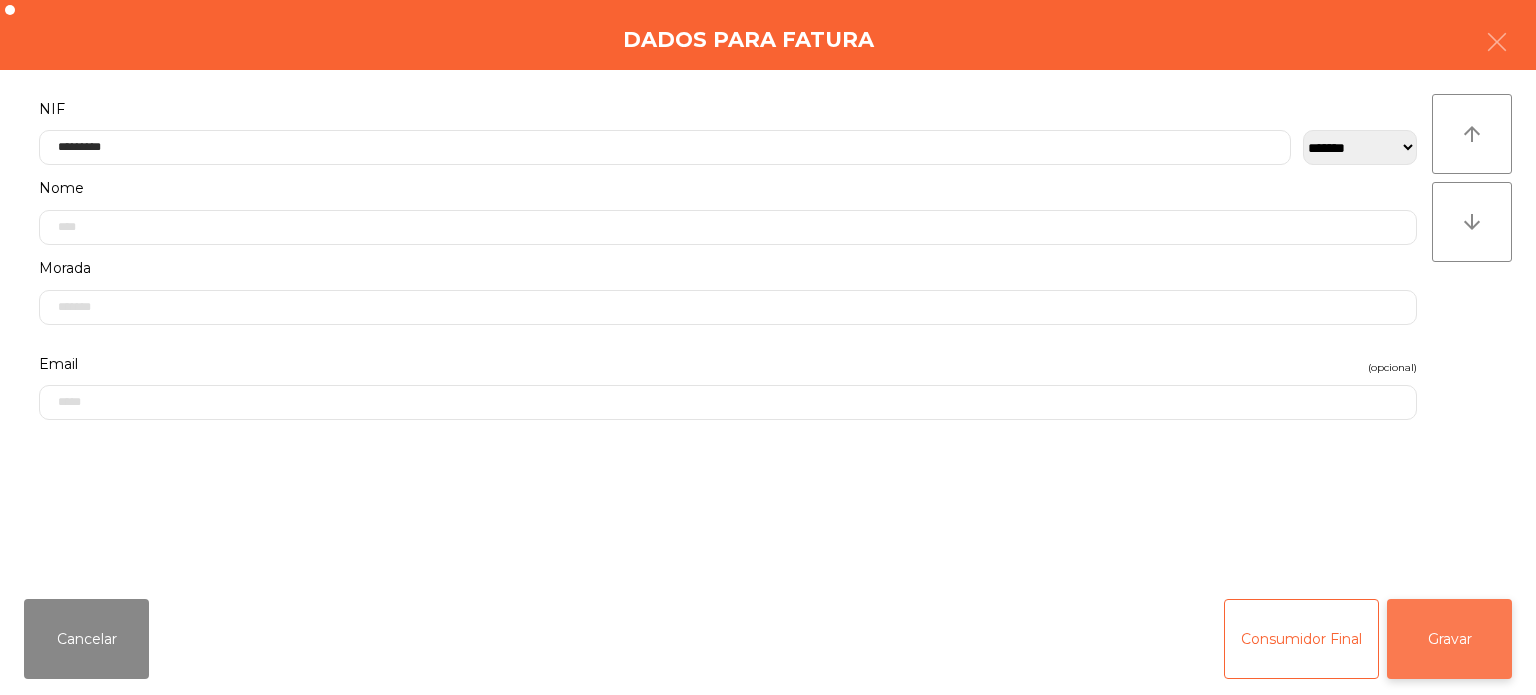 click on "Gravar" 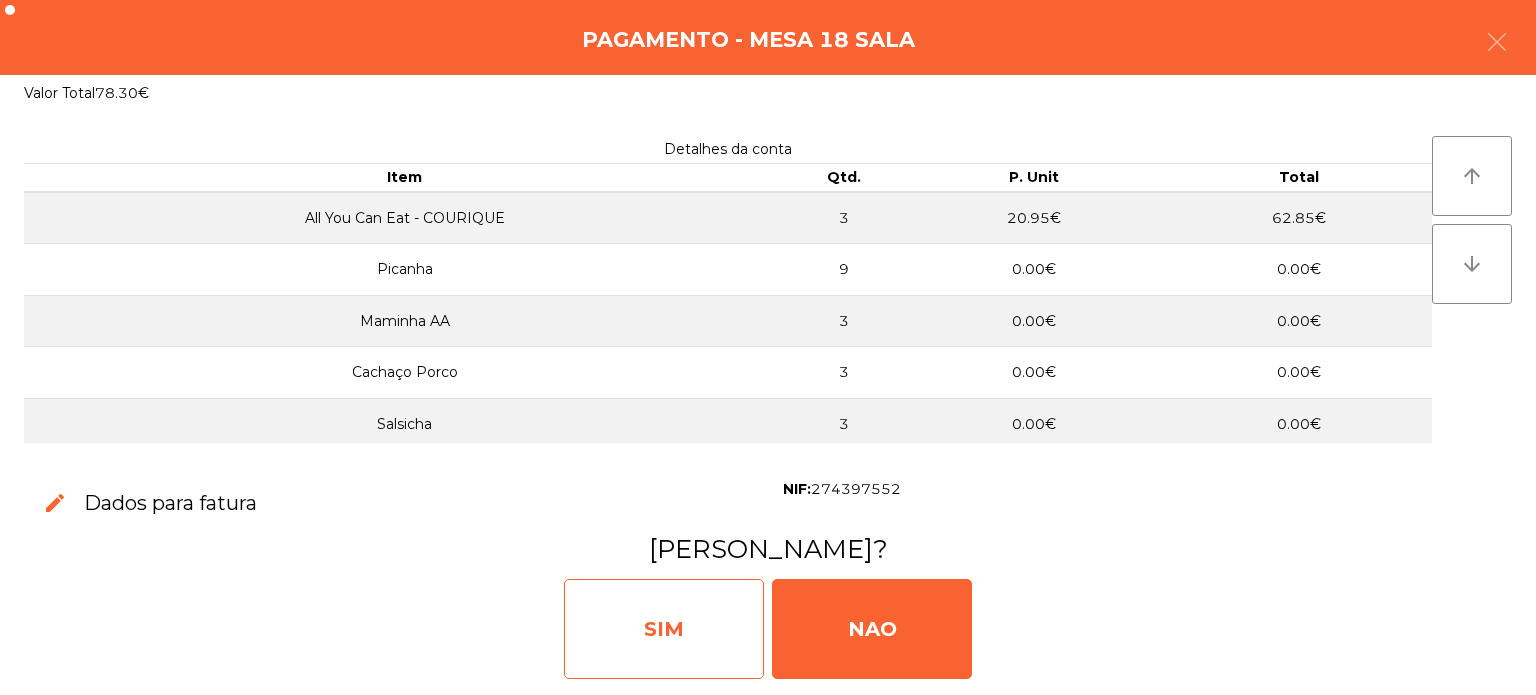 click on "SIM" 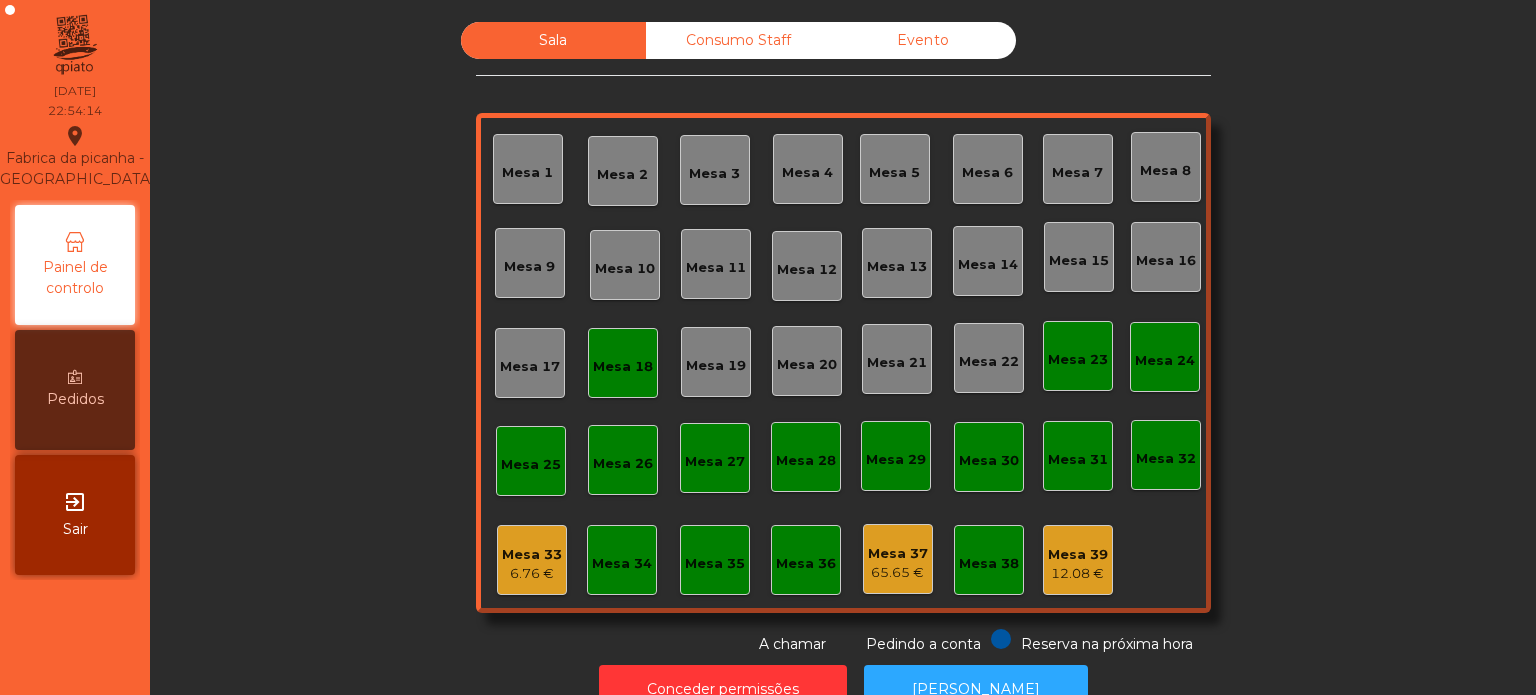click on "Mesa 18" 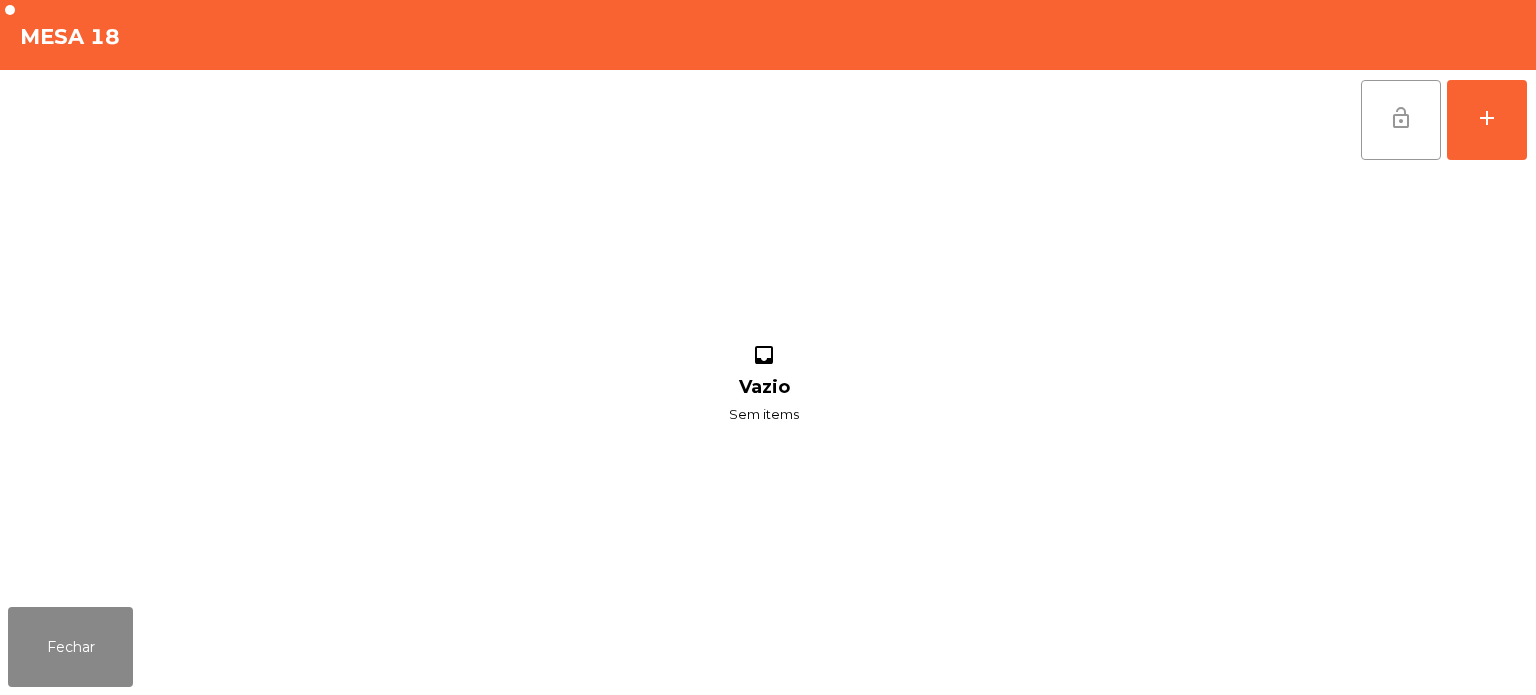 click on "lock_open" 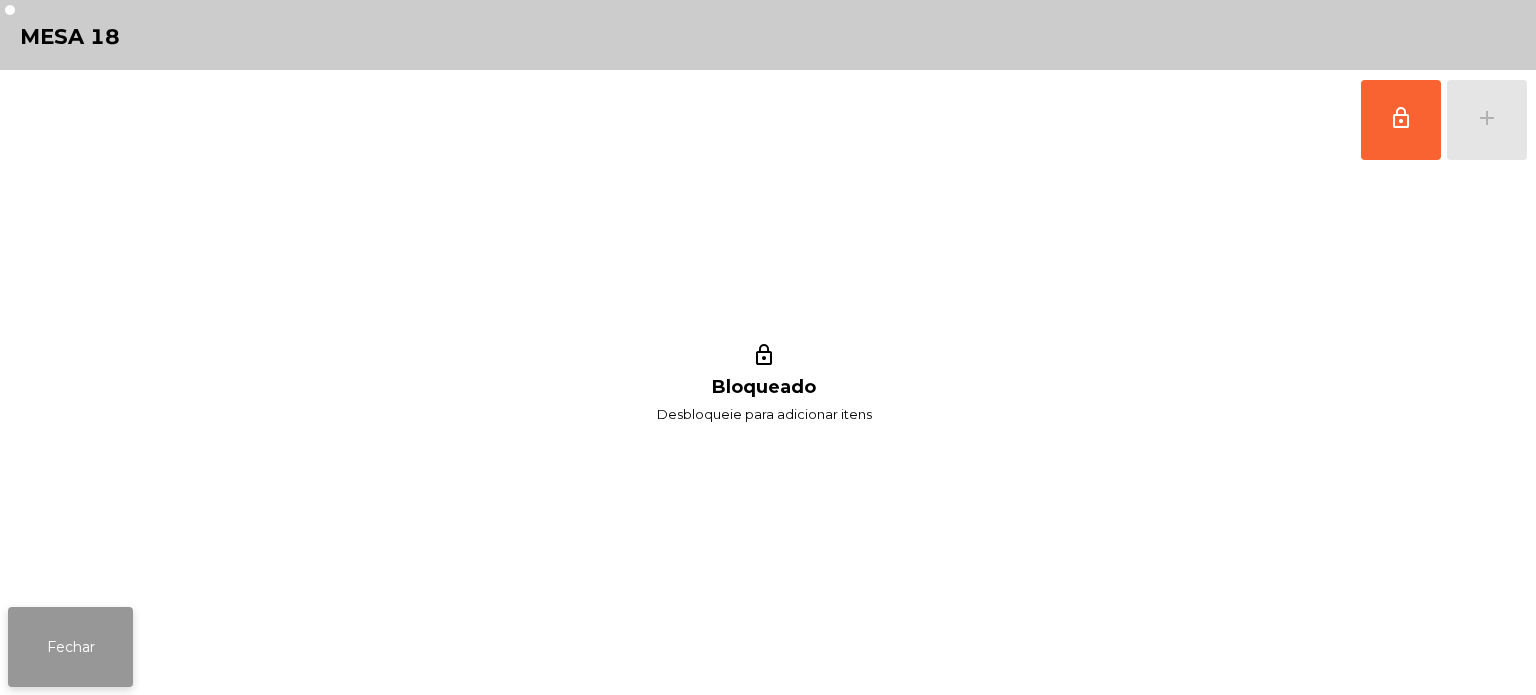 click on "Fechar" 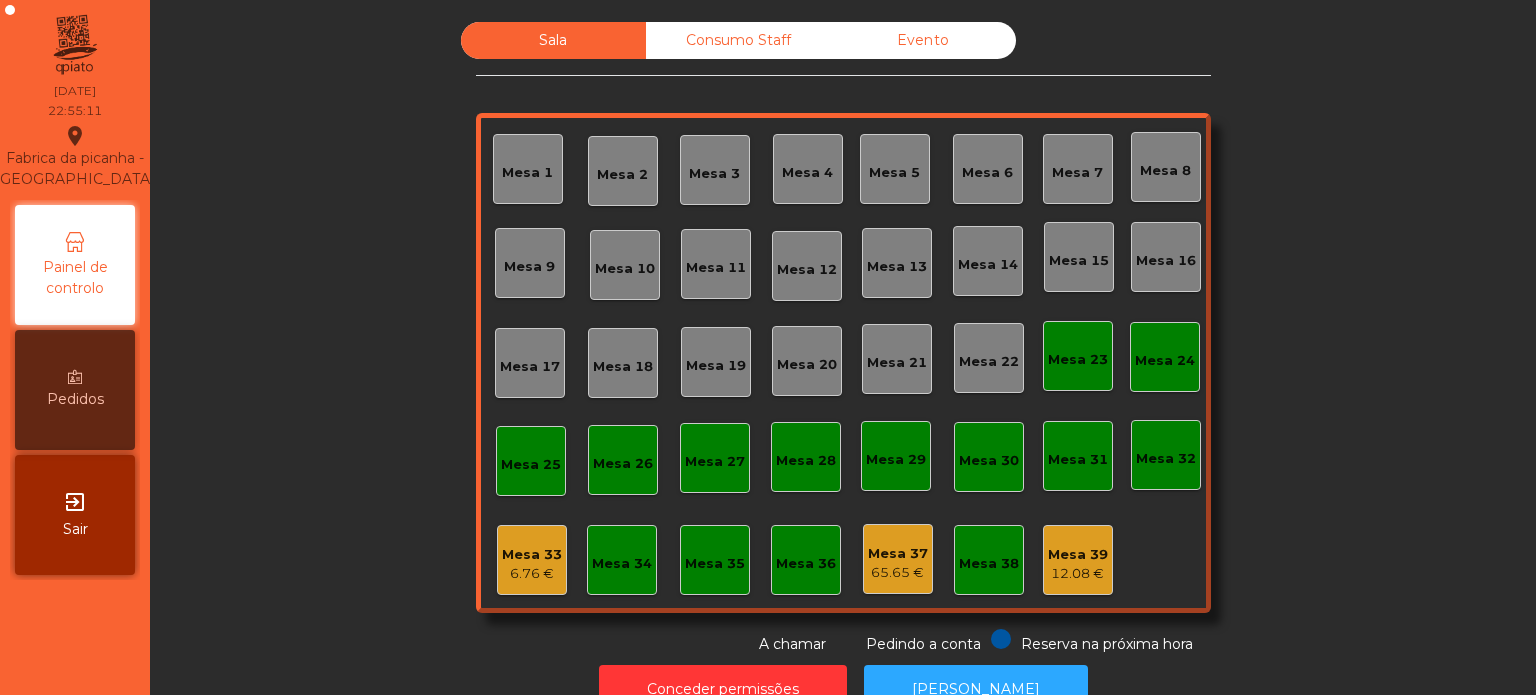 click on "6.76 €" 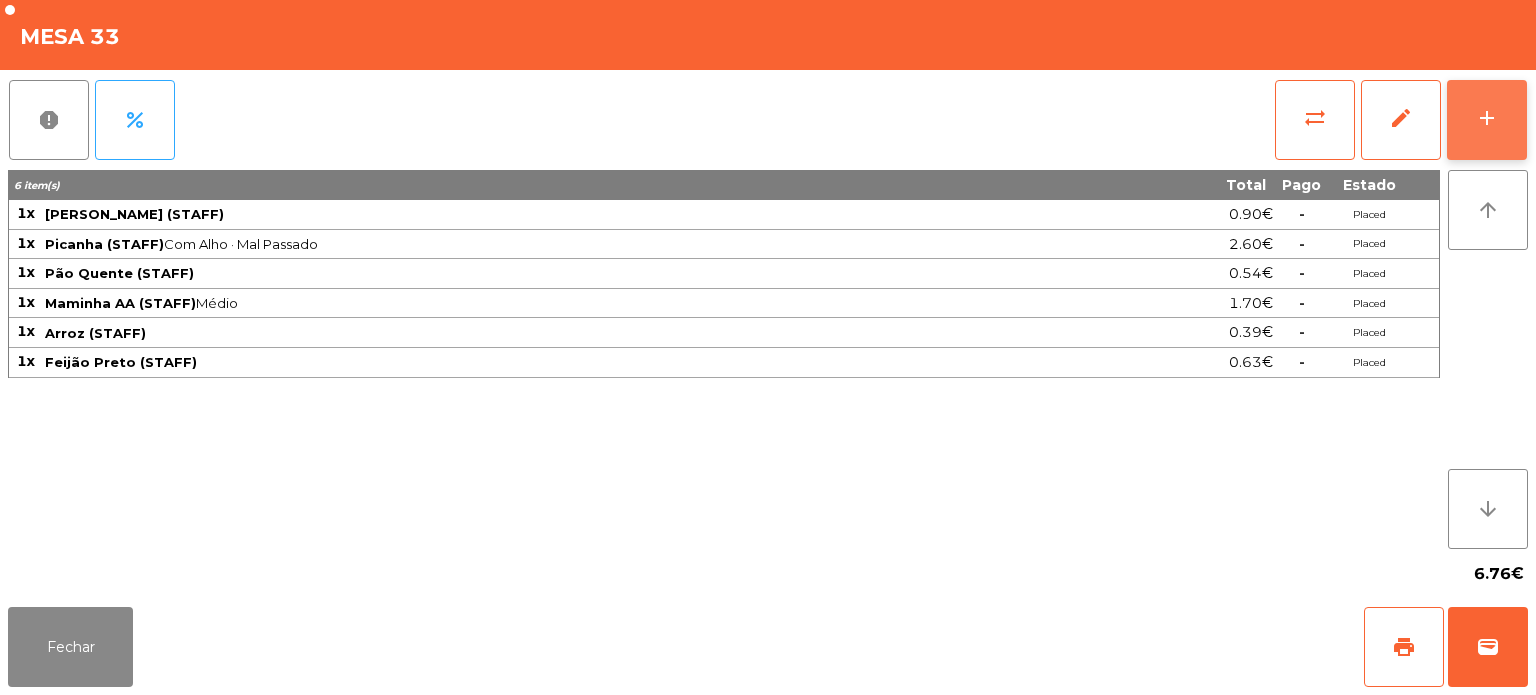 click on "add" 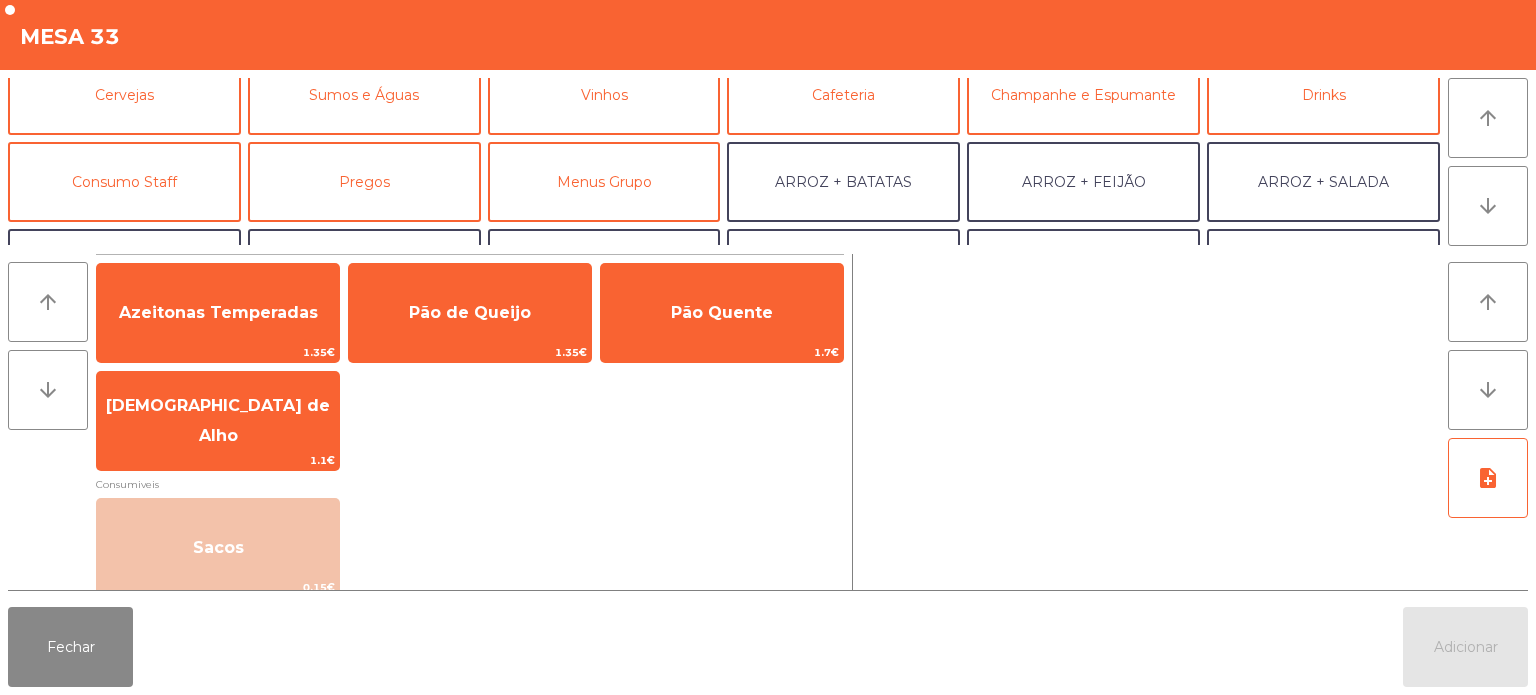 scroll, scrollTop: 108, scrollLeft: 0, axis: vertical 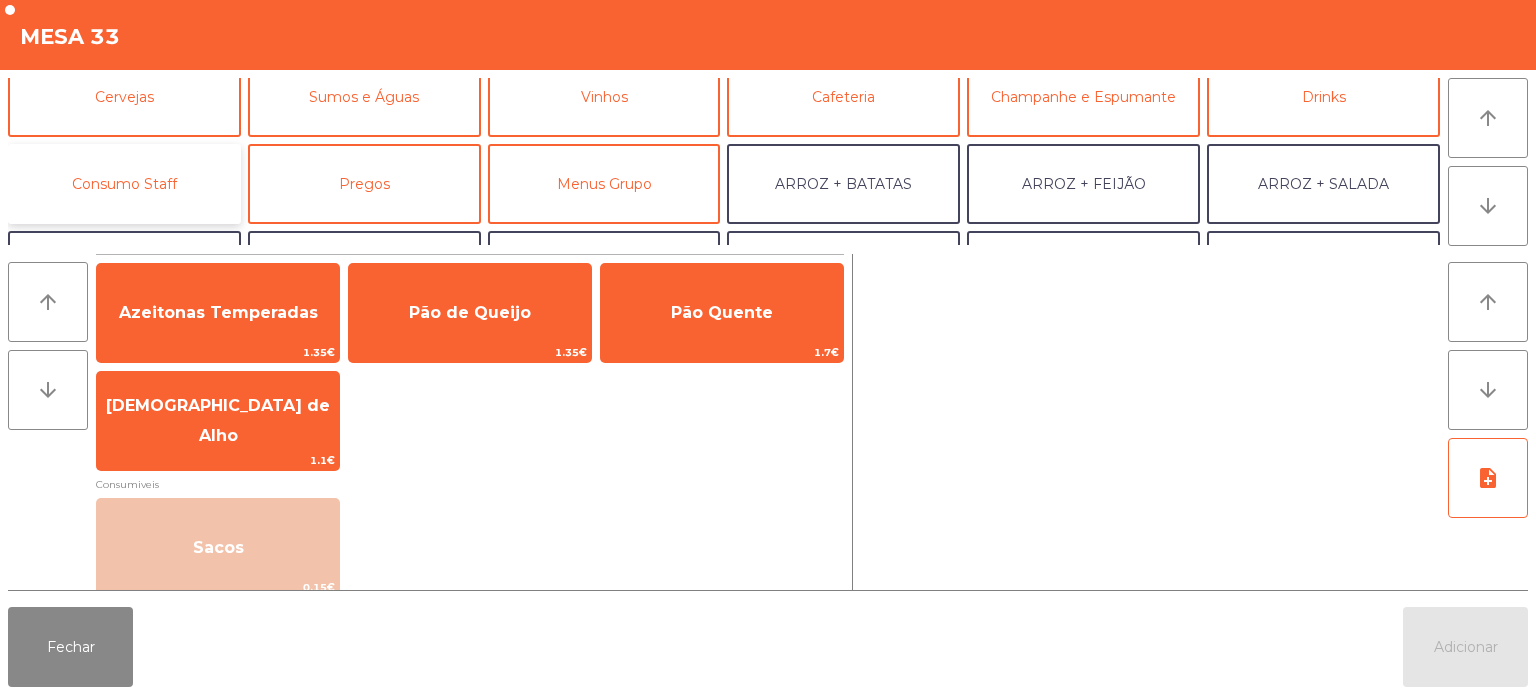 click on "Consumo Staff" 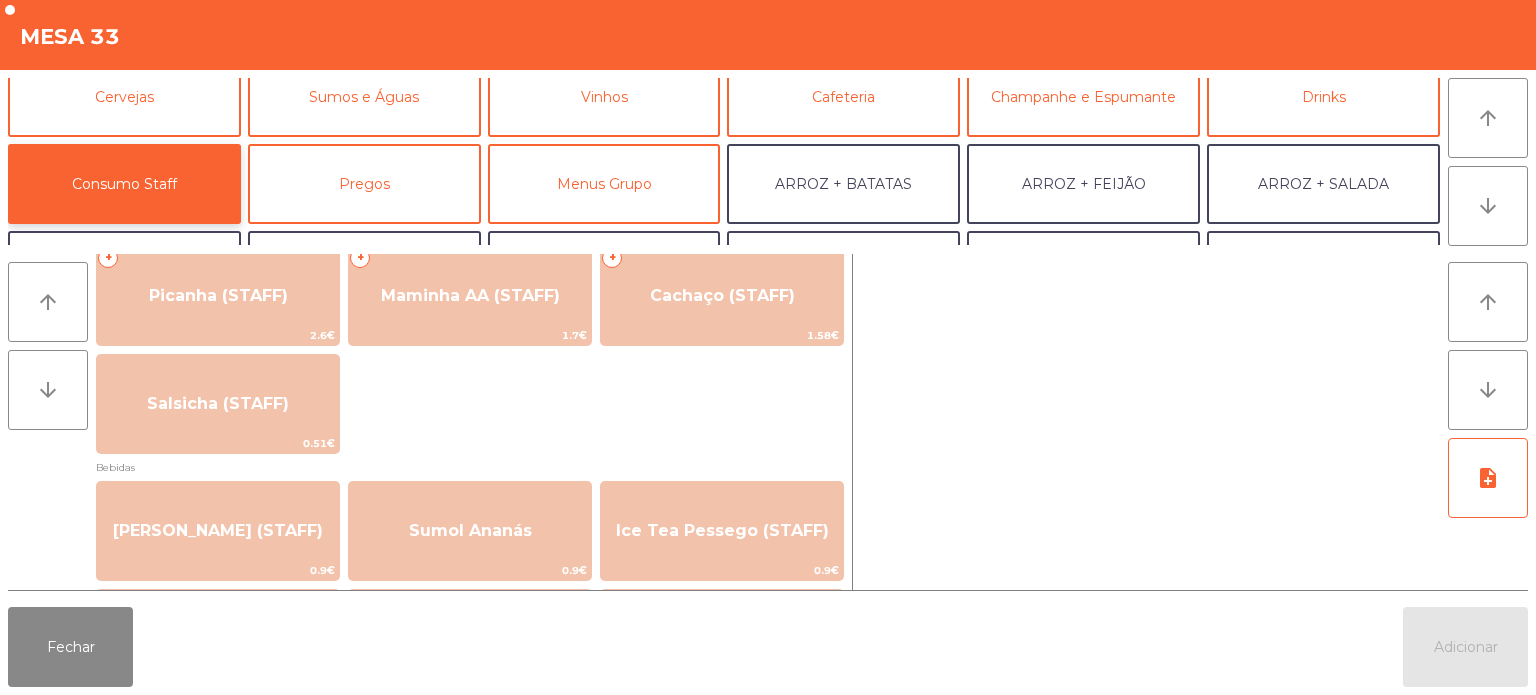 scroll, scrollTop: 0, scrollLeft: 0, axis: both 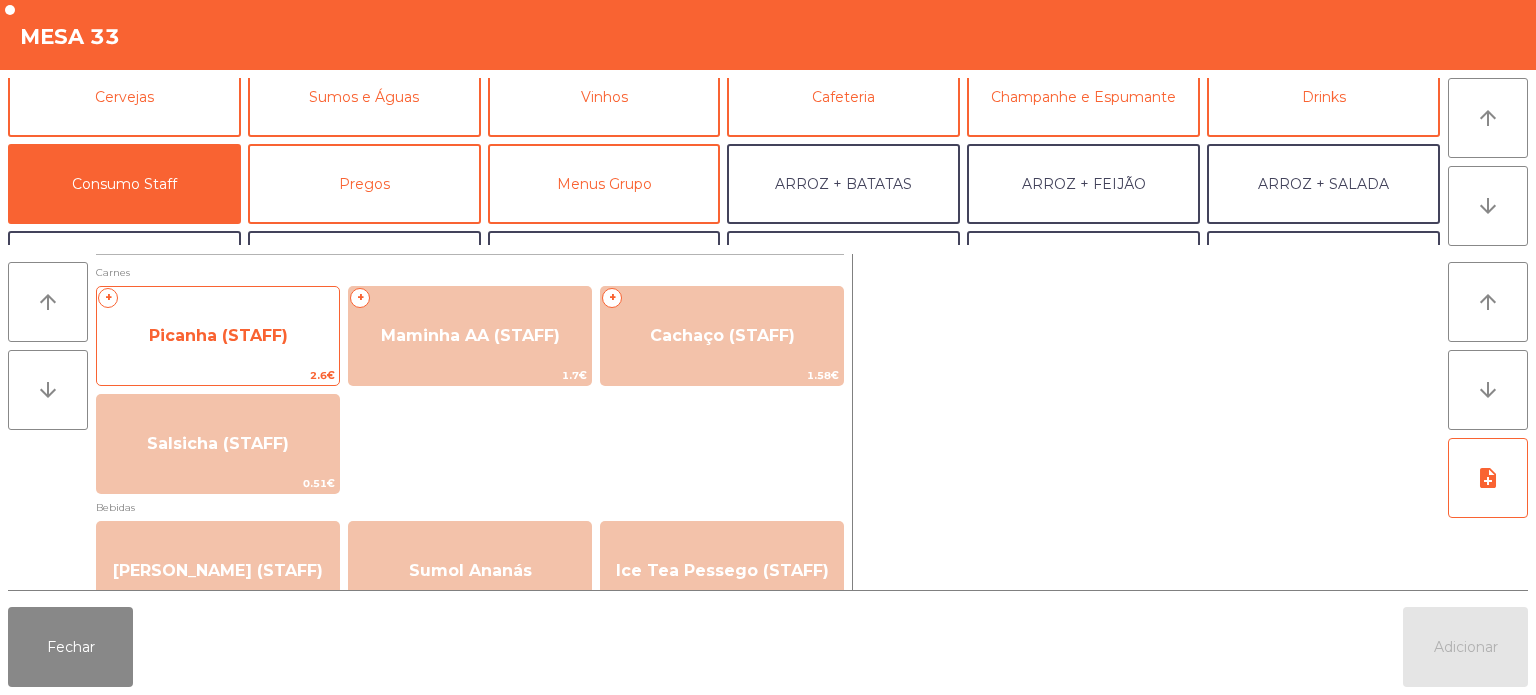 click on "Picanha (STAFF)" 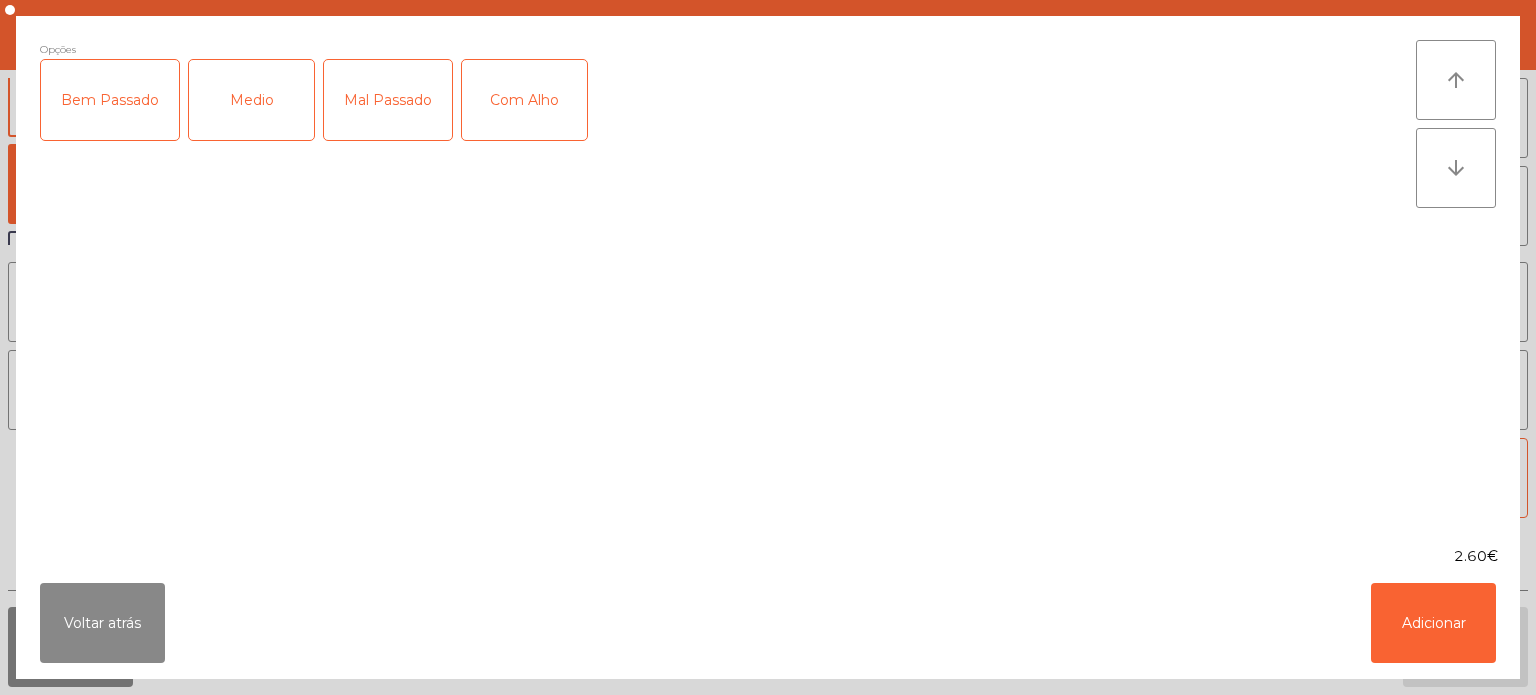 click on "Medio" 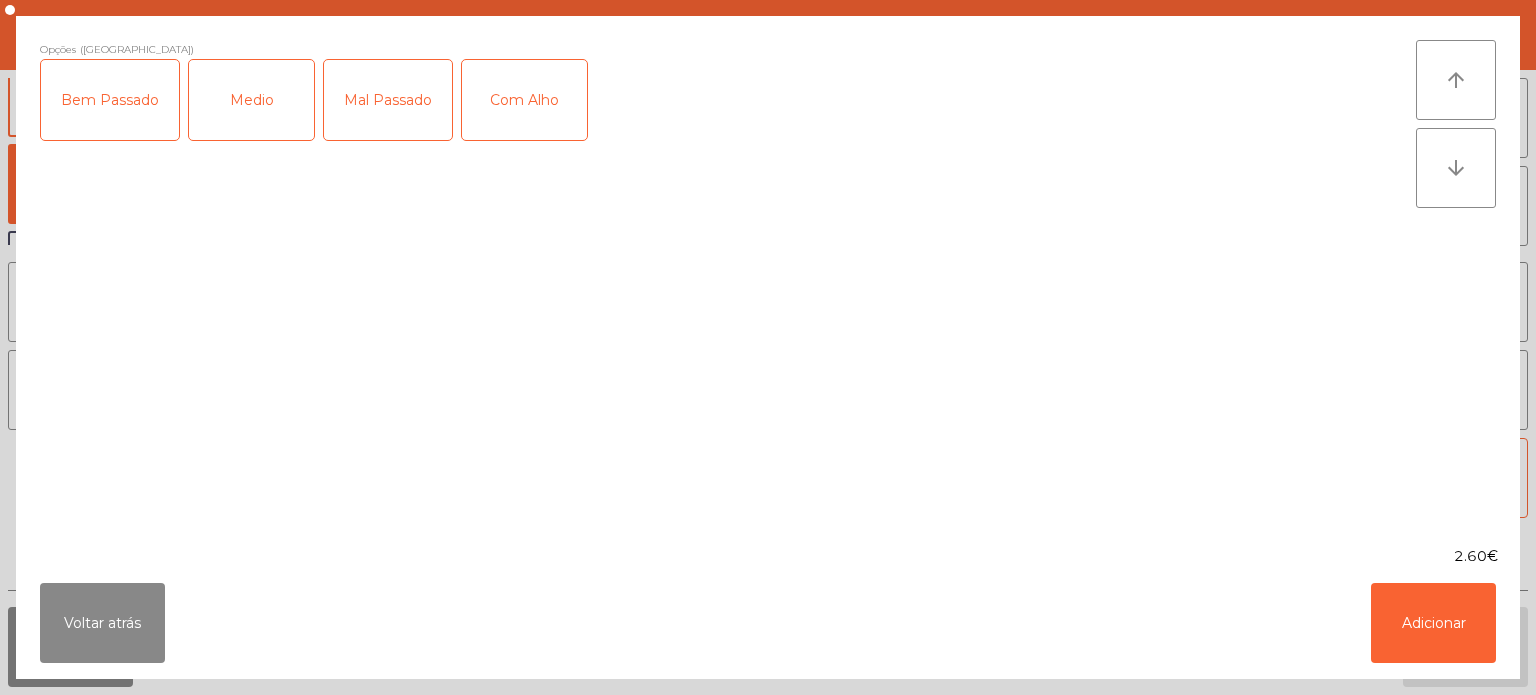click on "Com Alho" 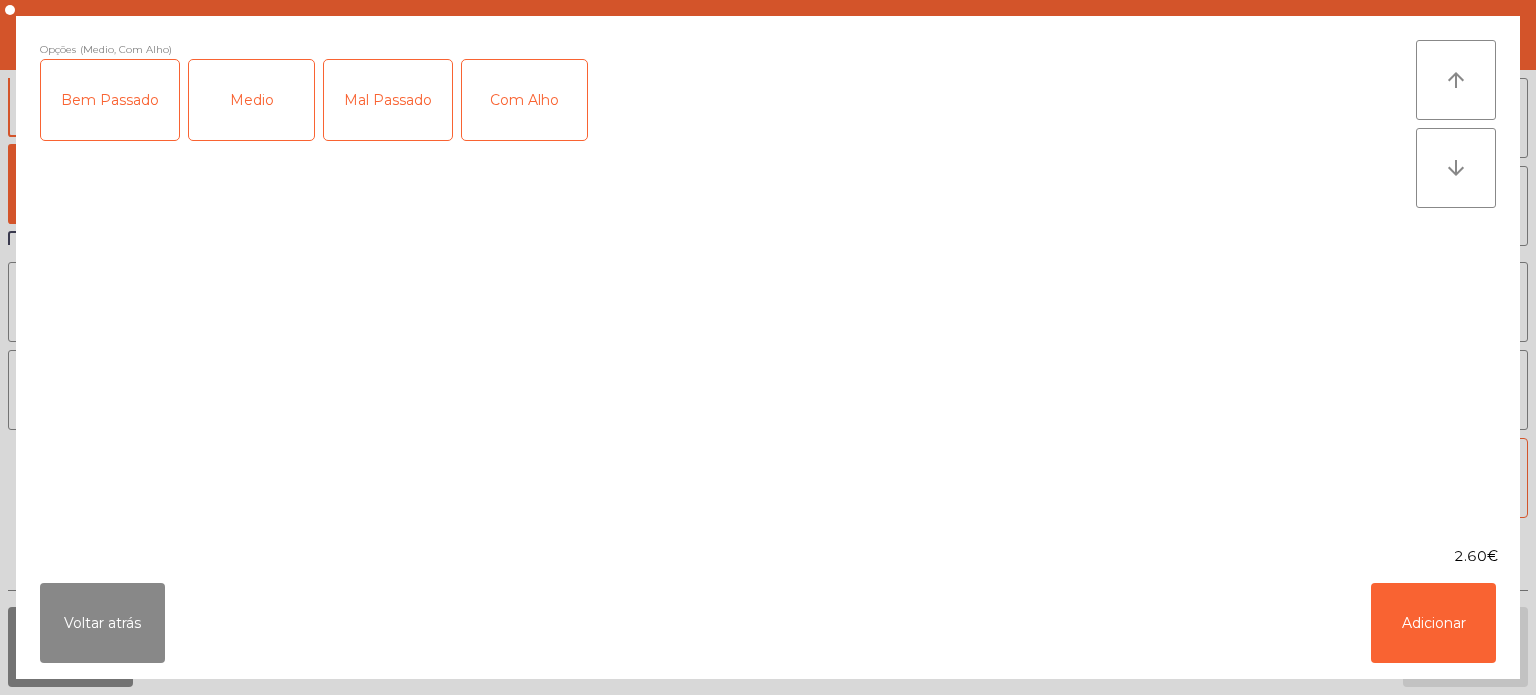 click on "Com Alho" 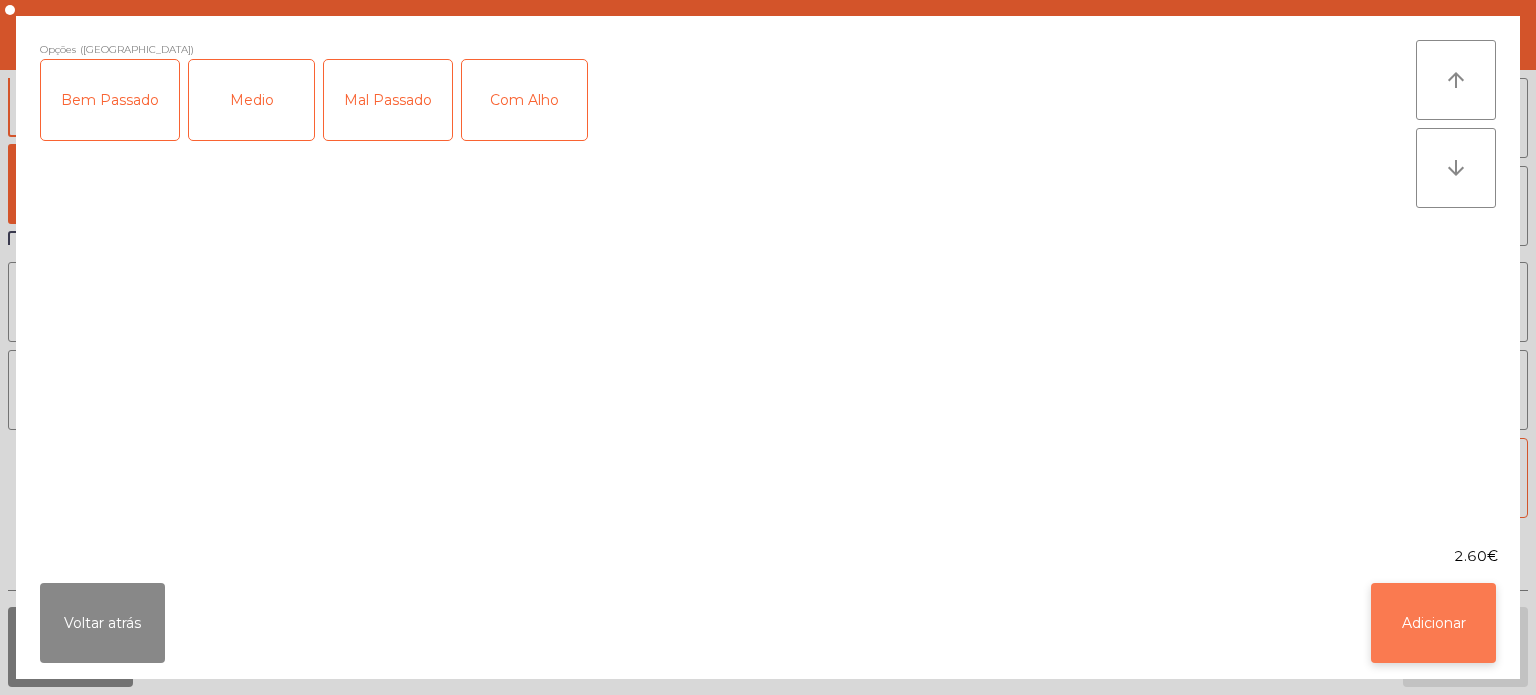 click on "Adicionar" 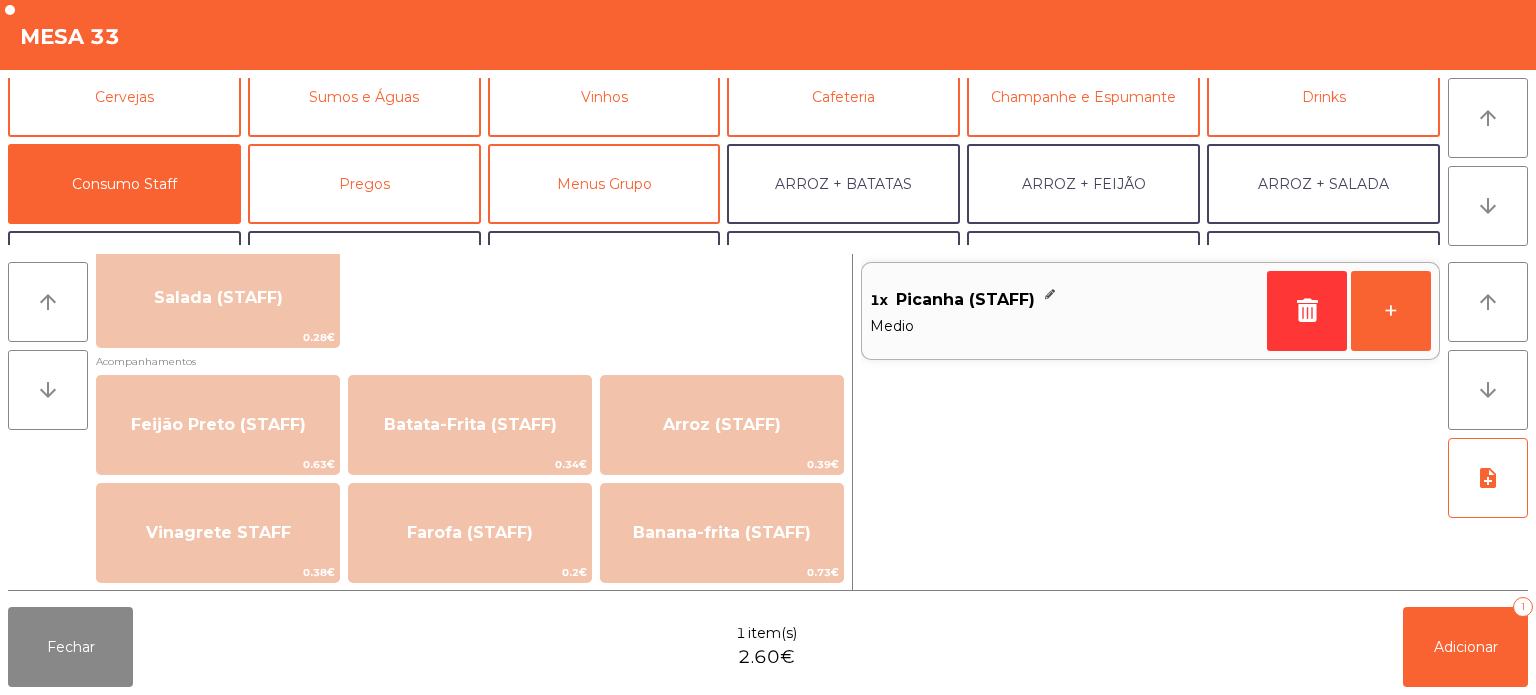 scroll, scrollTop: 724, scrollLeft: 0, axis: vertical 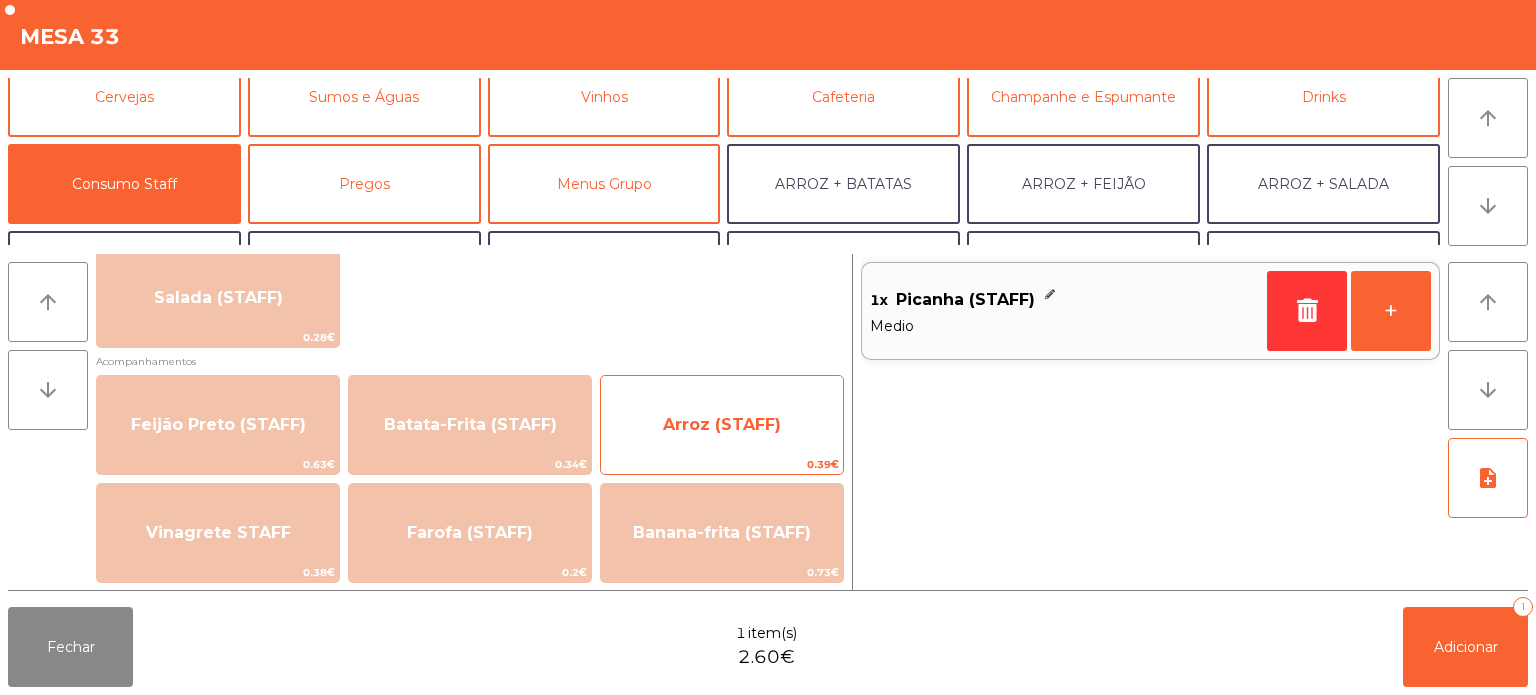 click on "Arroz (STAFF)" 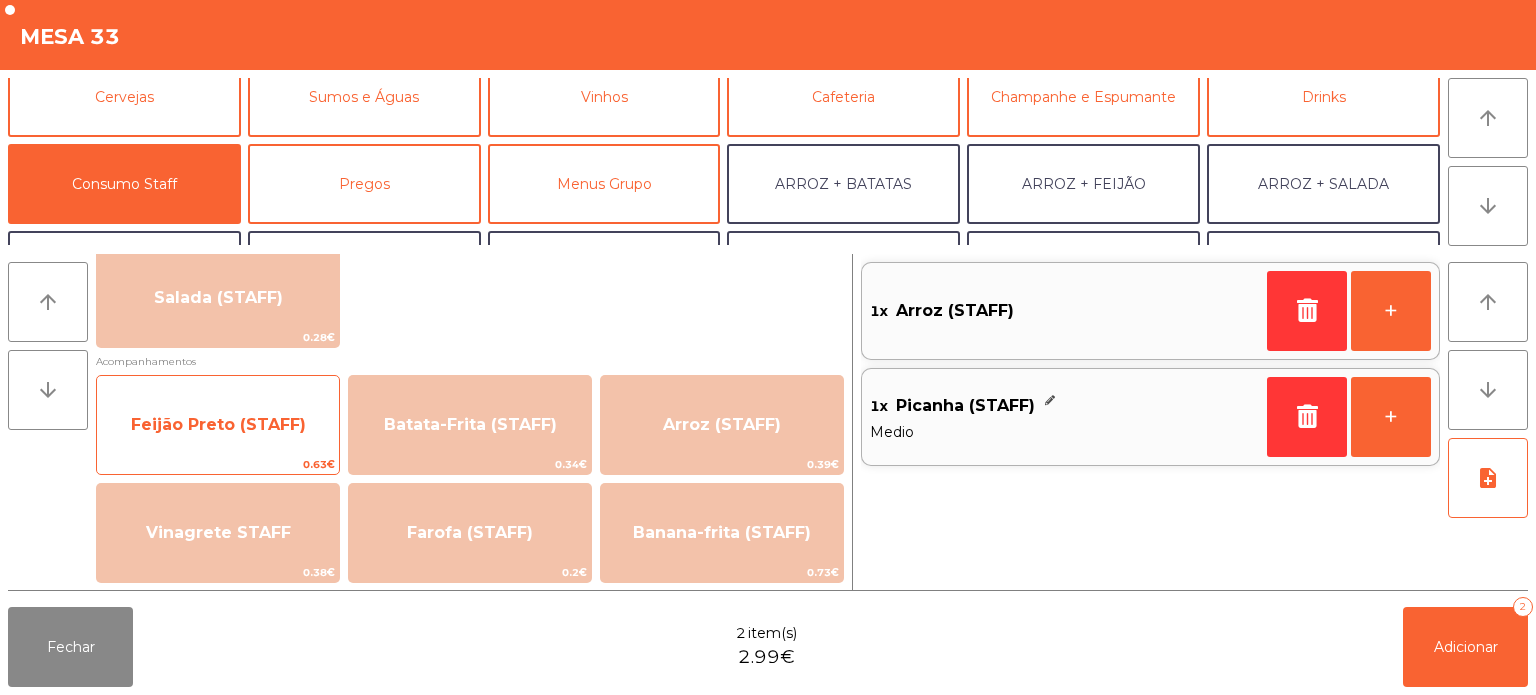 click on "Feijão Preto (STAFF)   0.63€" 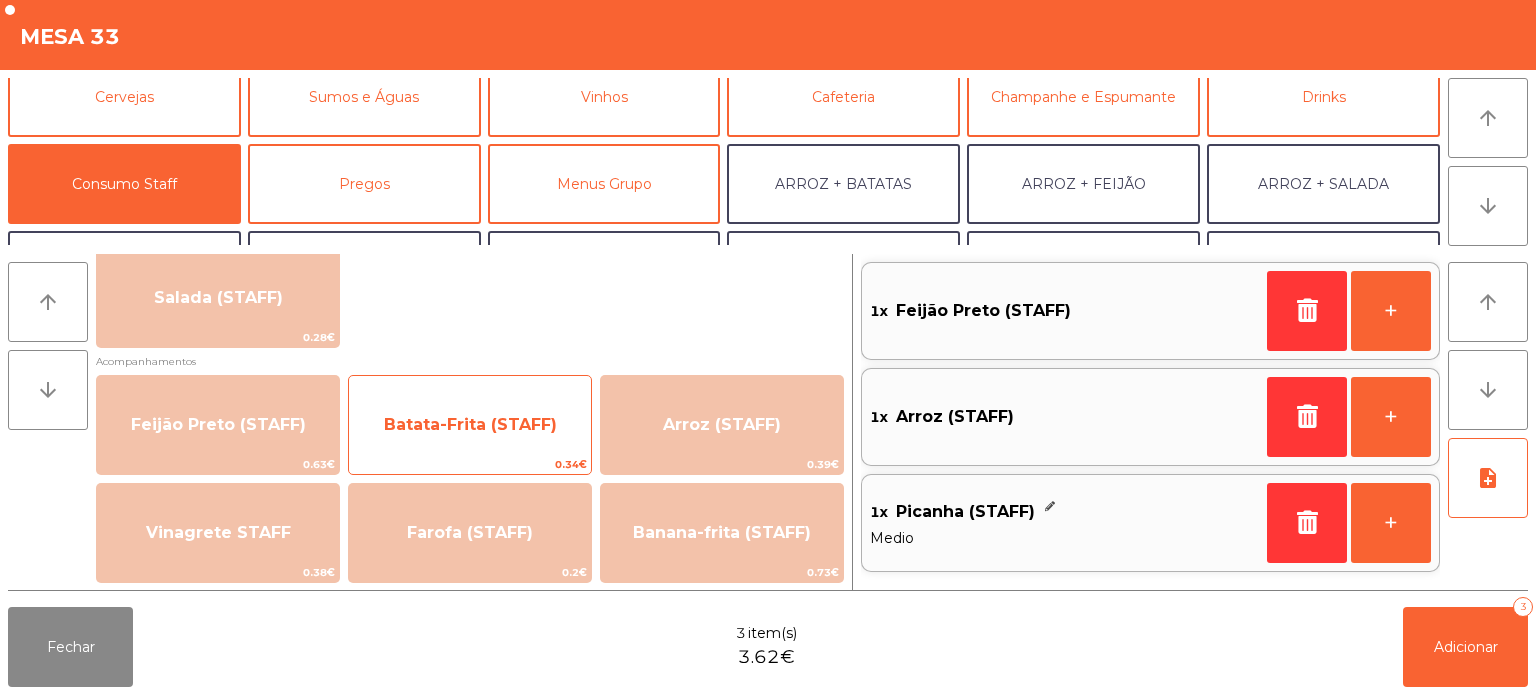 click on "Batata-Frita (STAFF)" 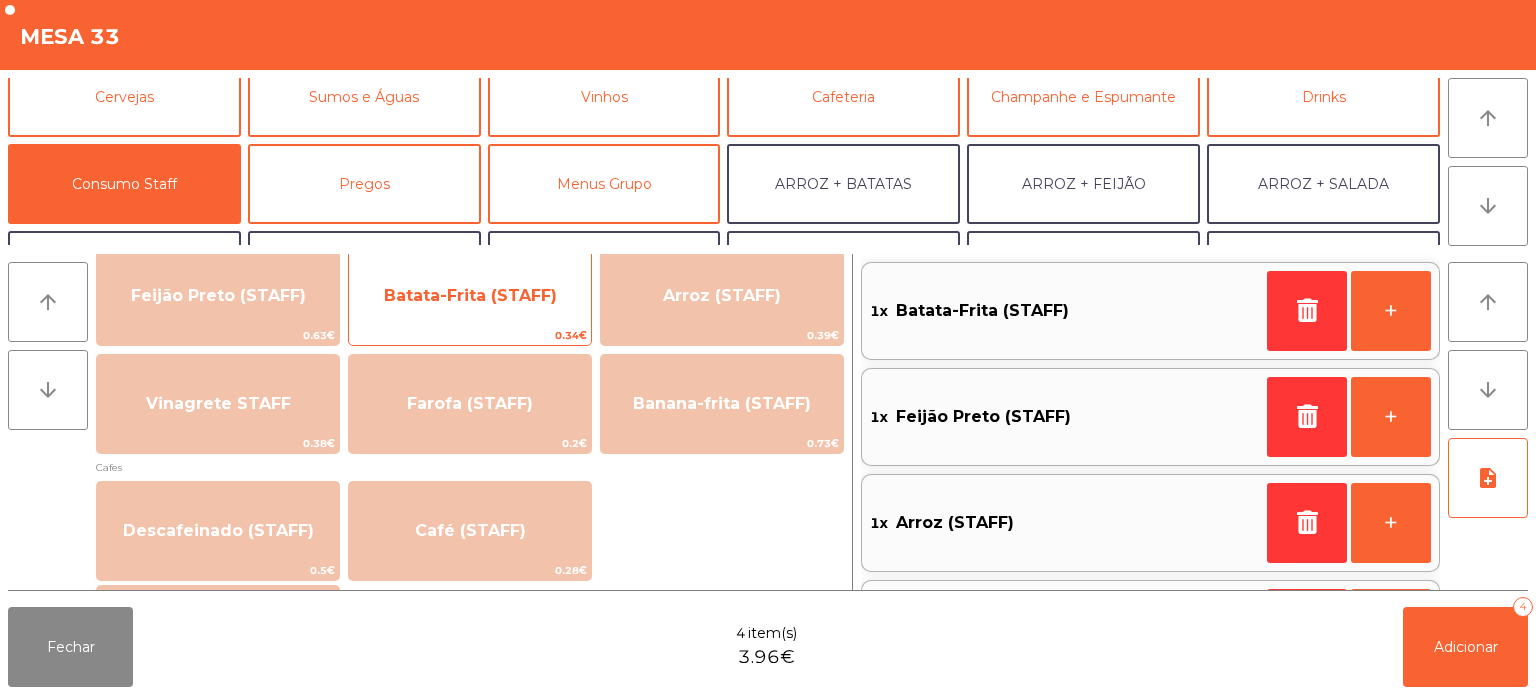 scroll, scrollTop: 856, scrollLeft: 0, axis: vertical 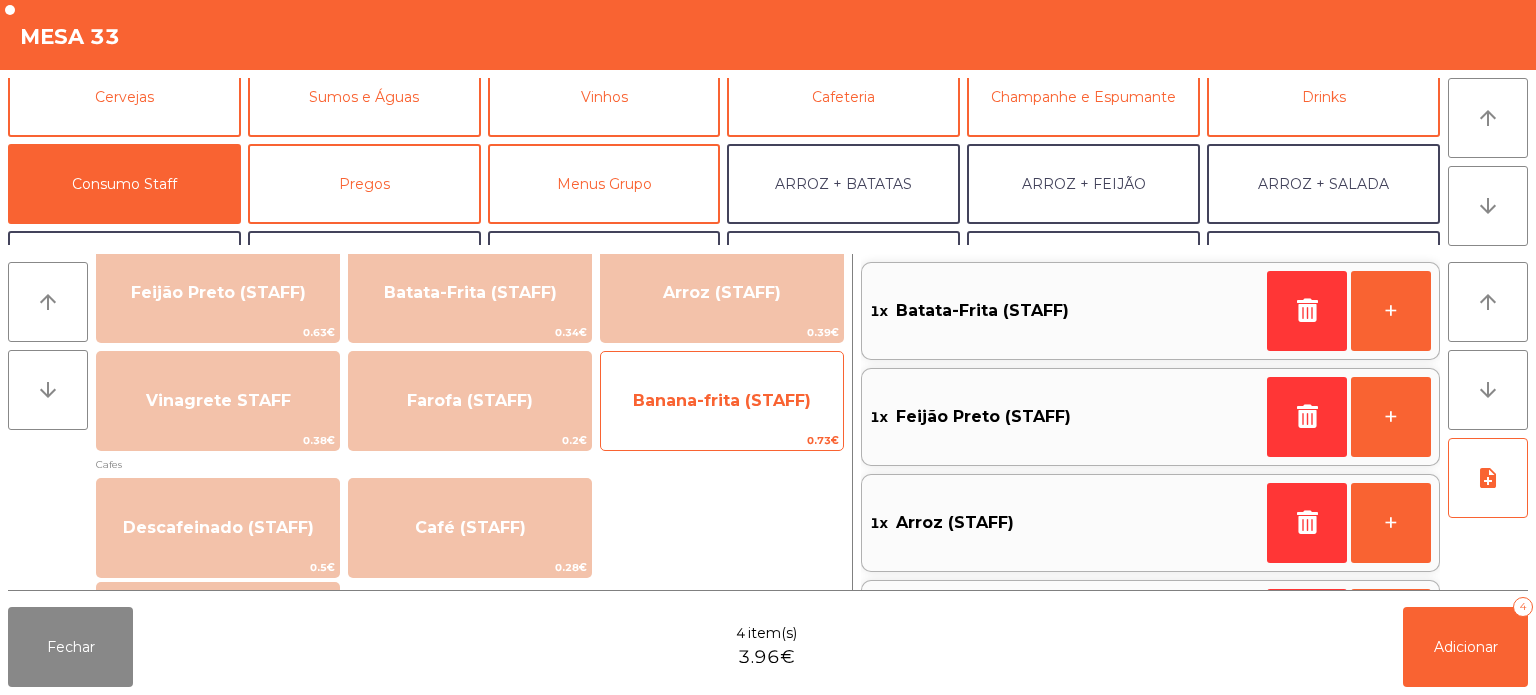 click on "Banana-frita (STAFF)" 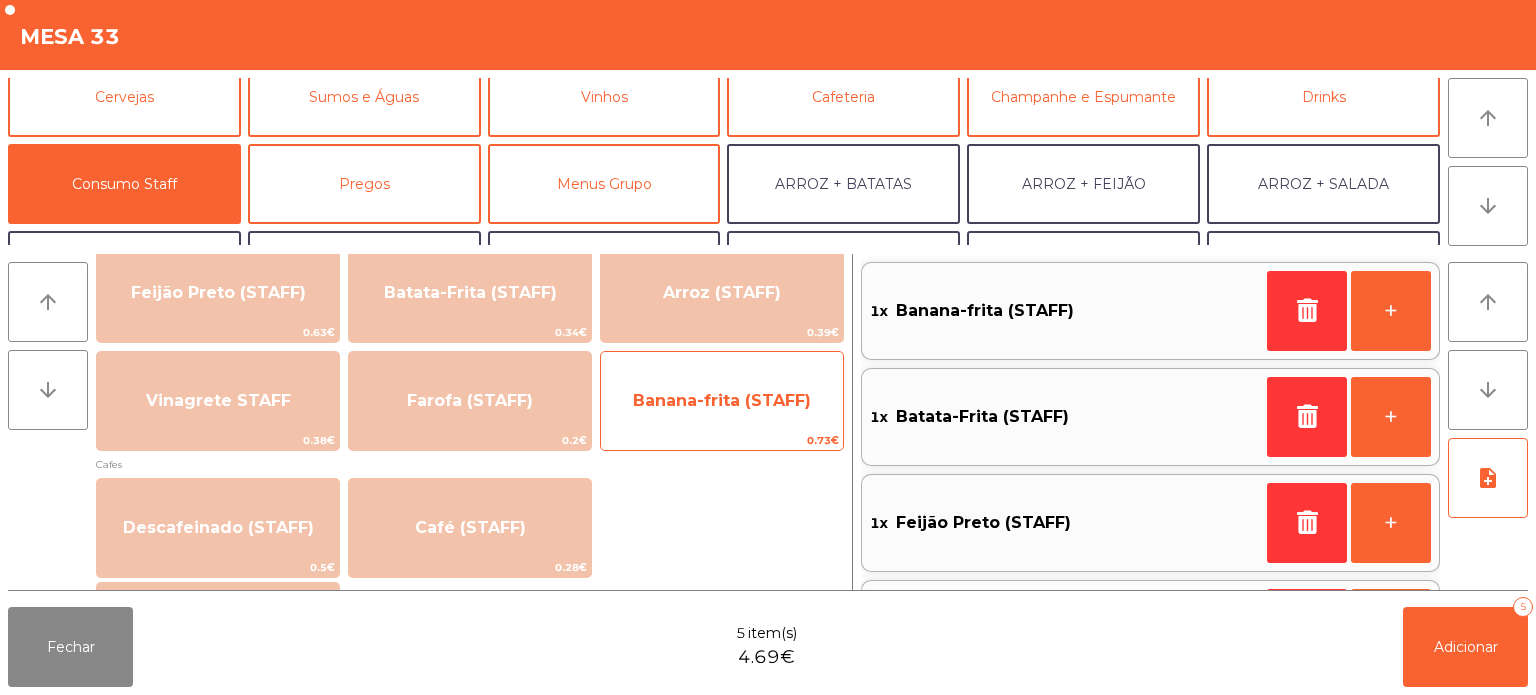scroll, scrollTop: 8, scrollLeft: 0, axis: vertical 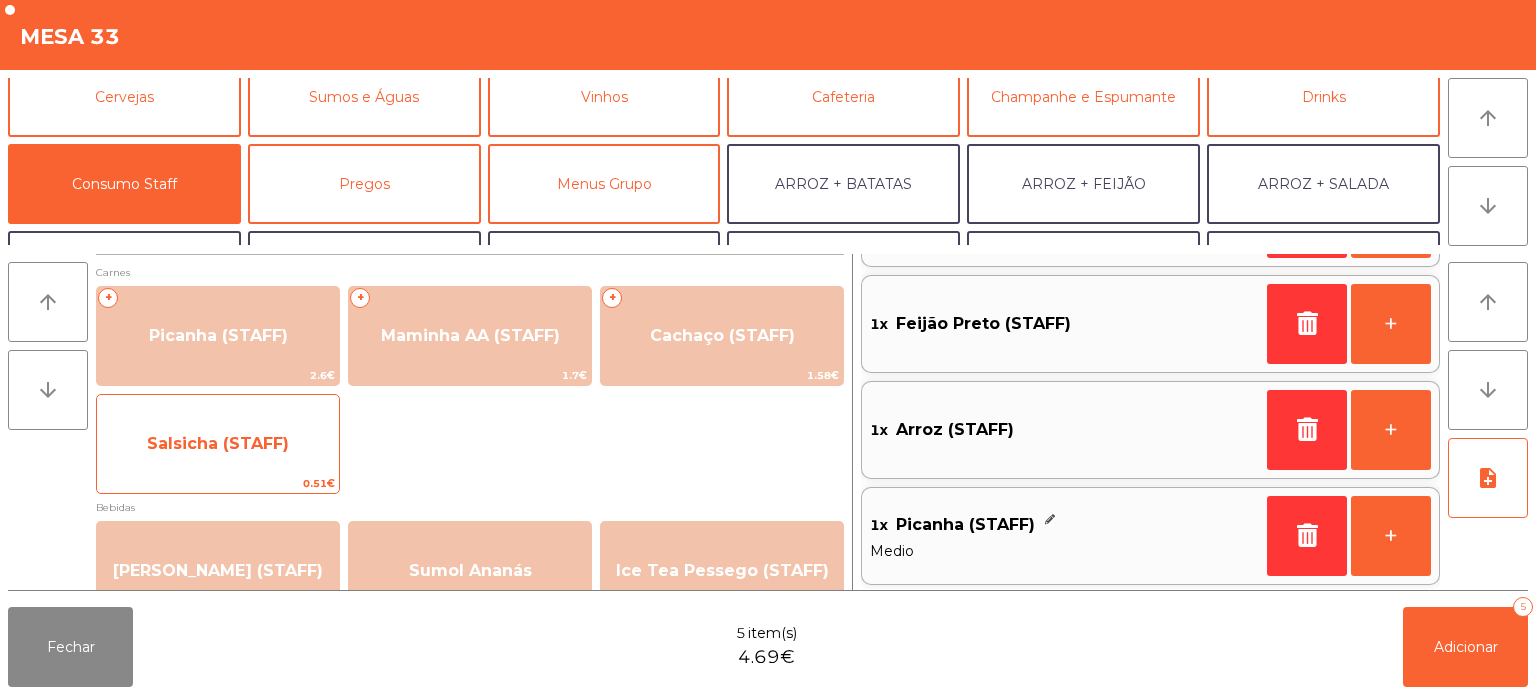 click on "Salsicha (STAFF)" 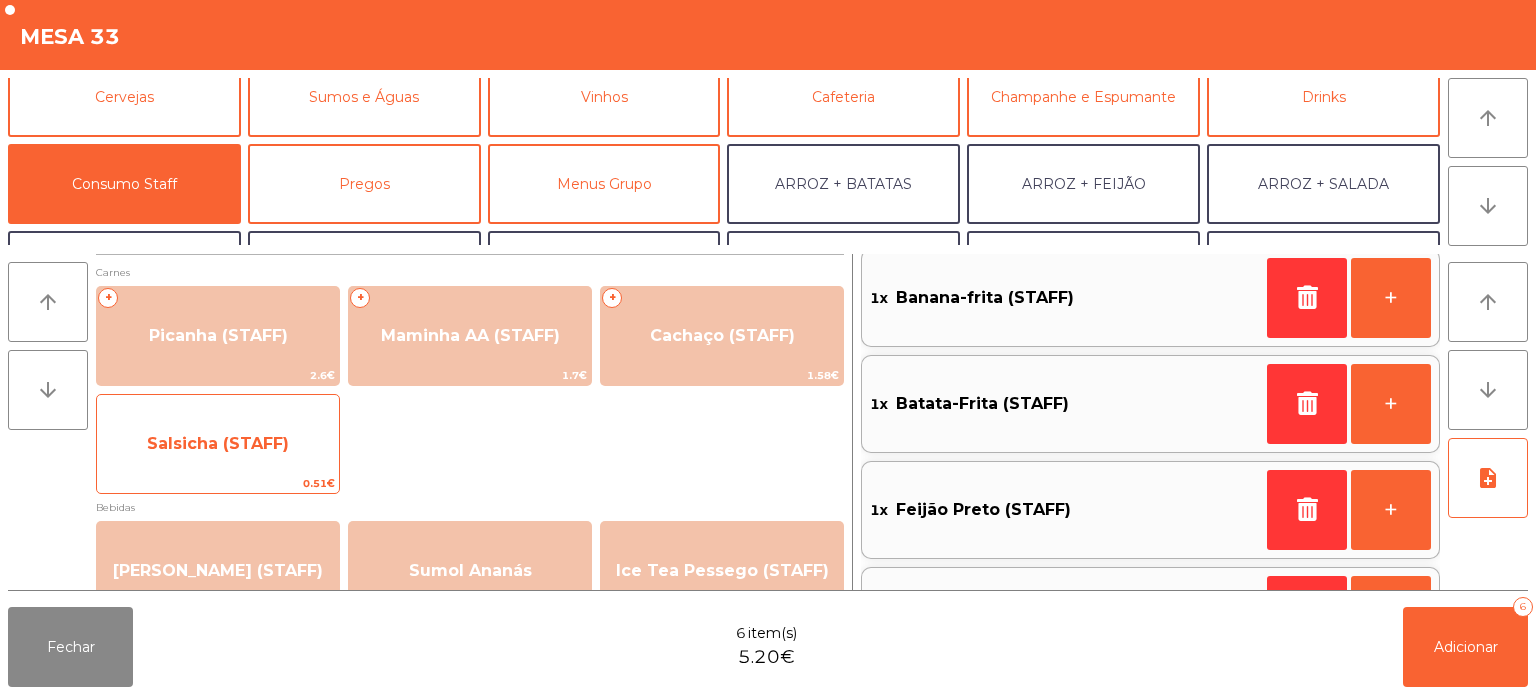scroll, scrollTop: 8, scrollLeft: 0, axis: vertical 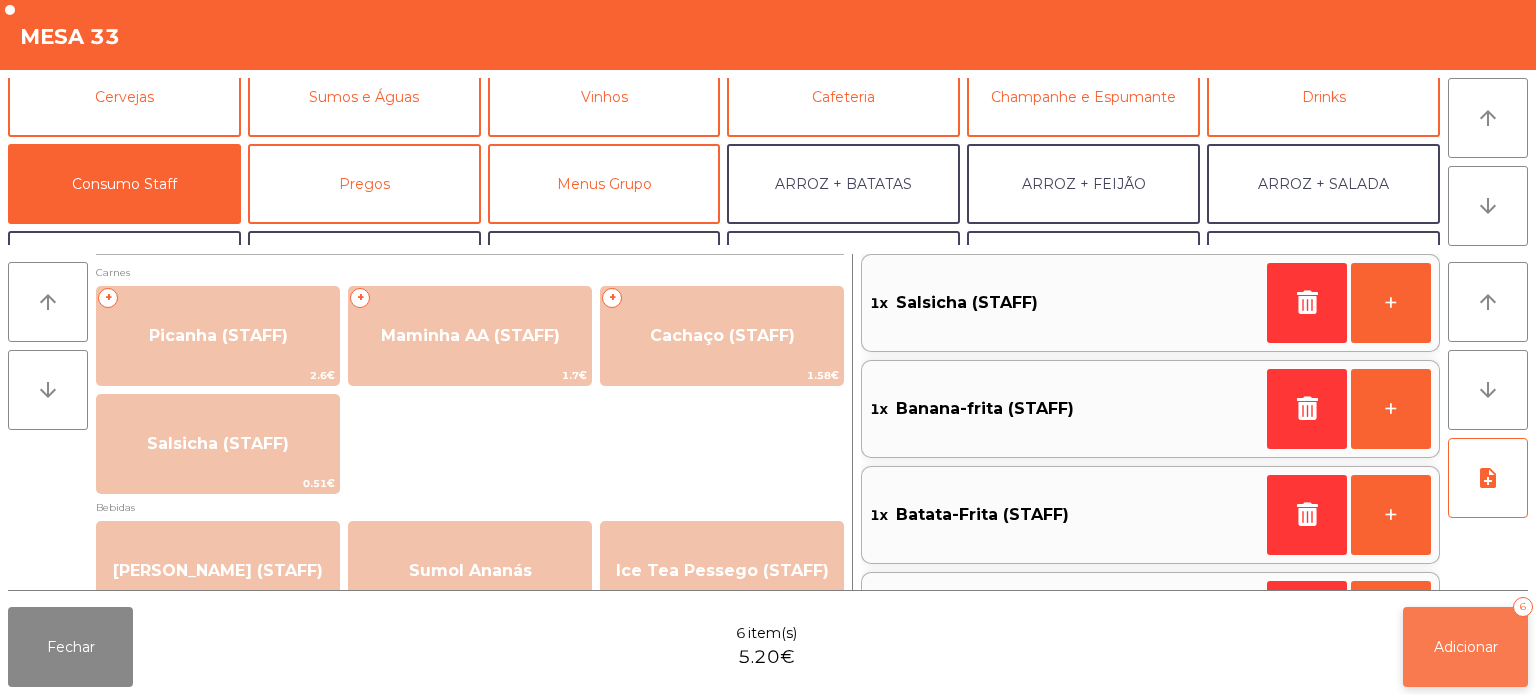 click on "Adicionar   6" 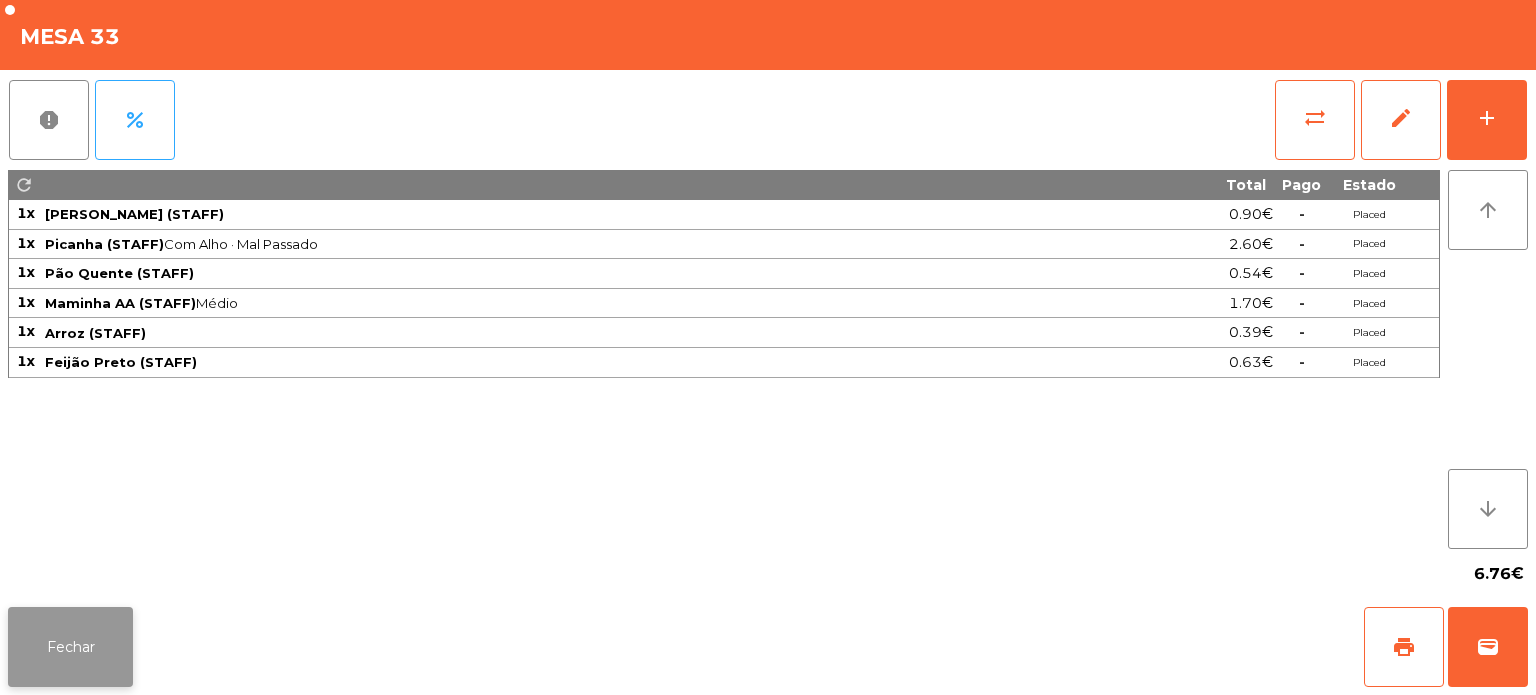 click on "Fechar" 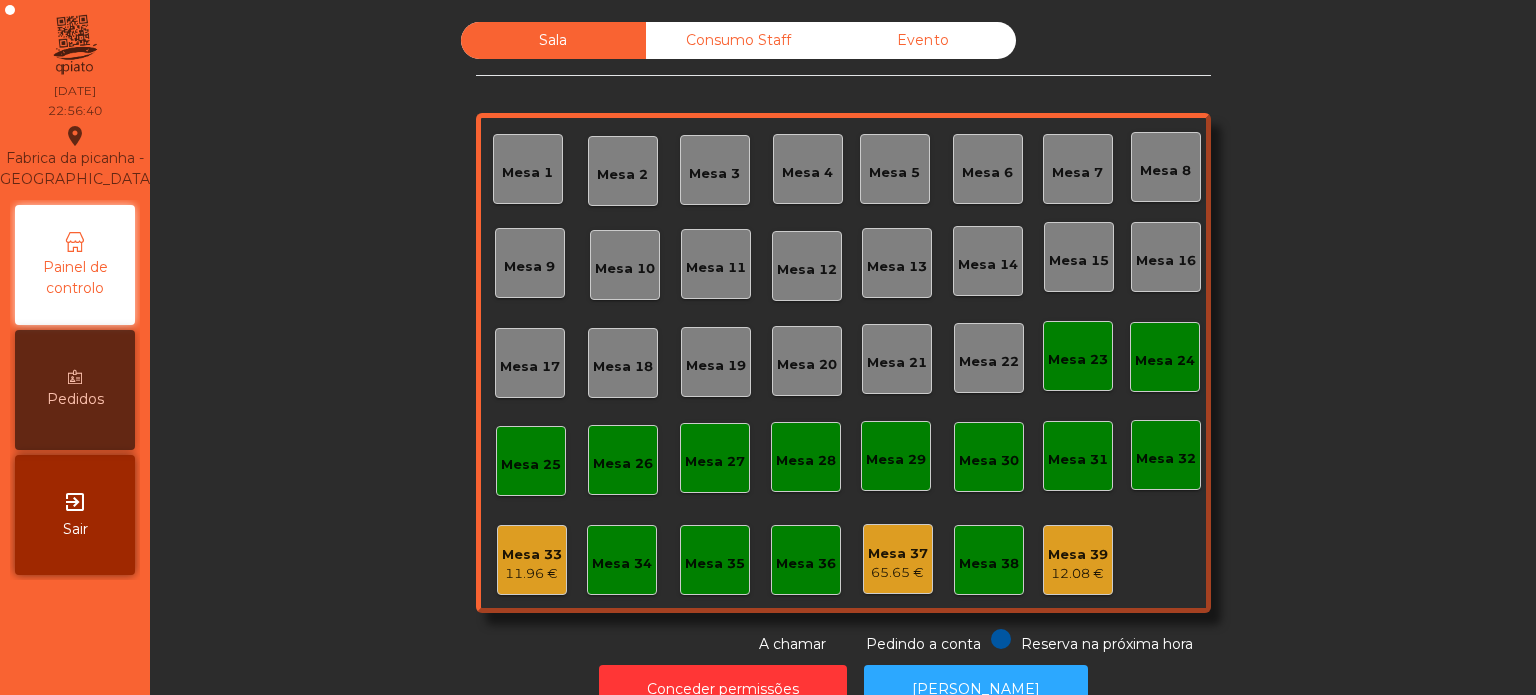 click on "Mesa 33" 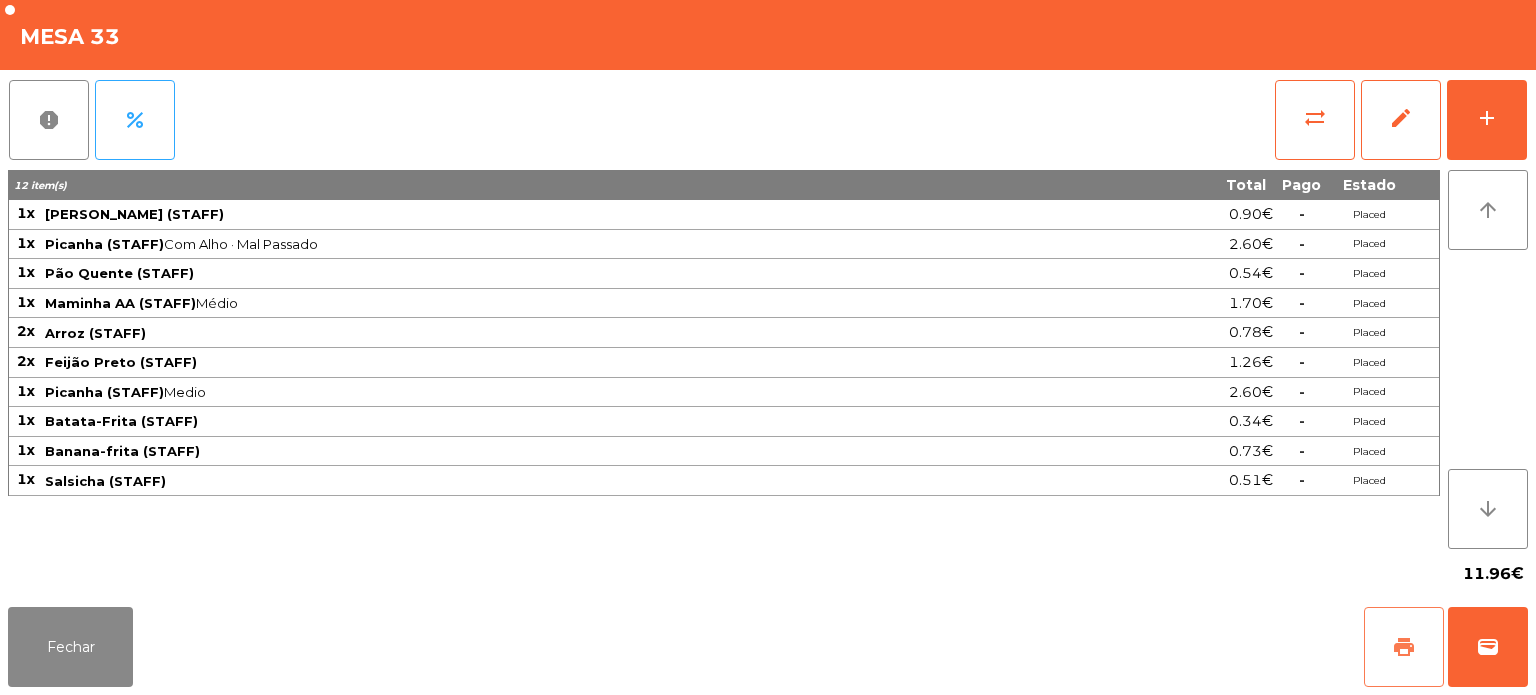 click on "print" 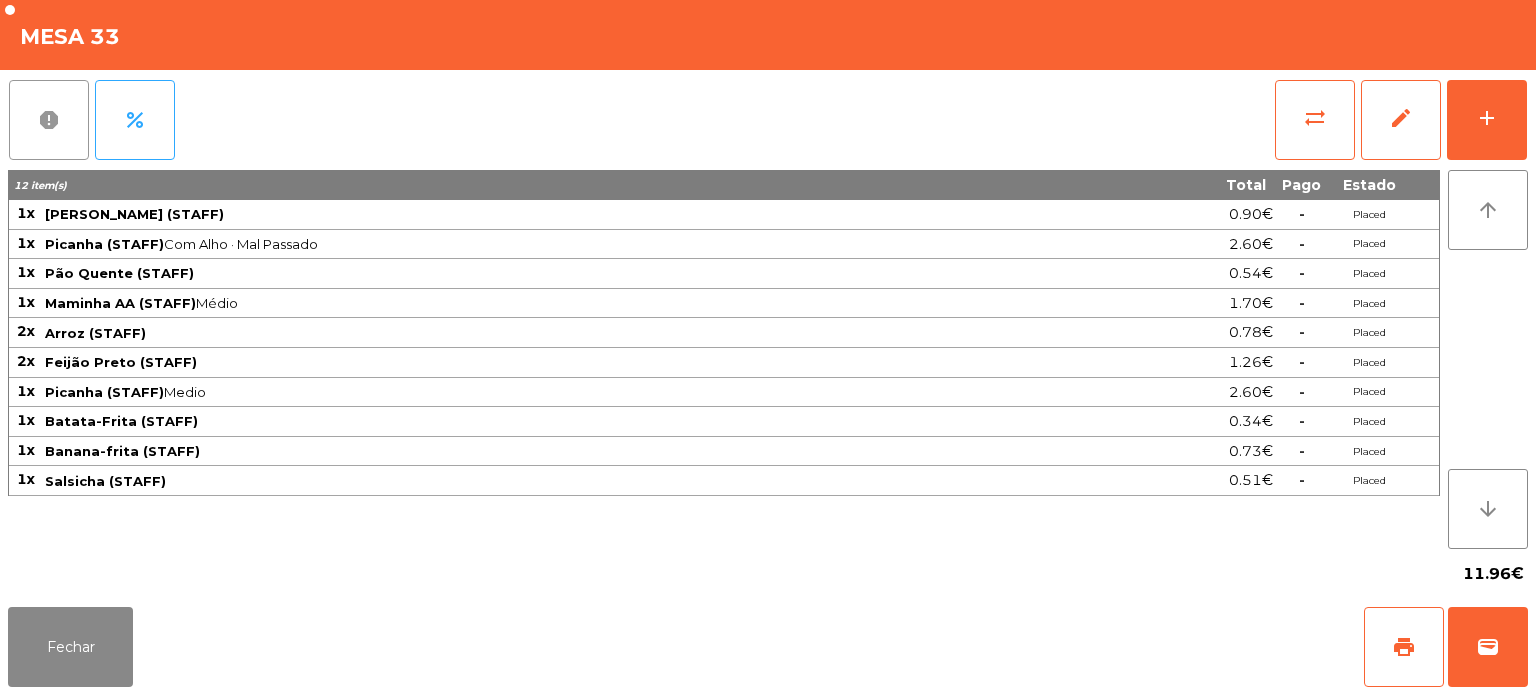 click on "report" 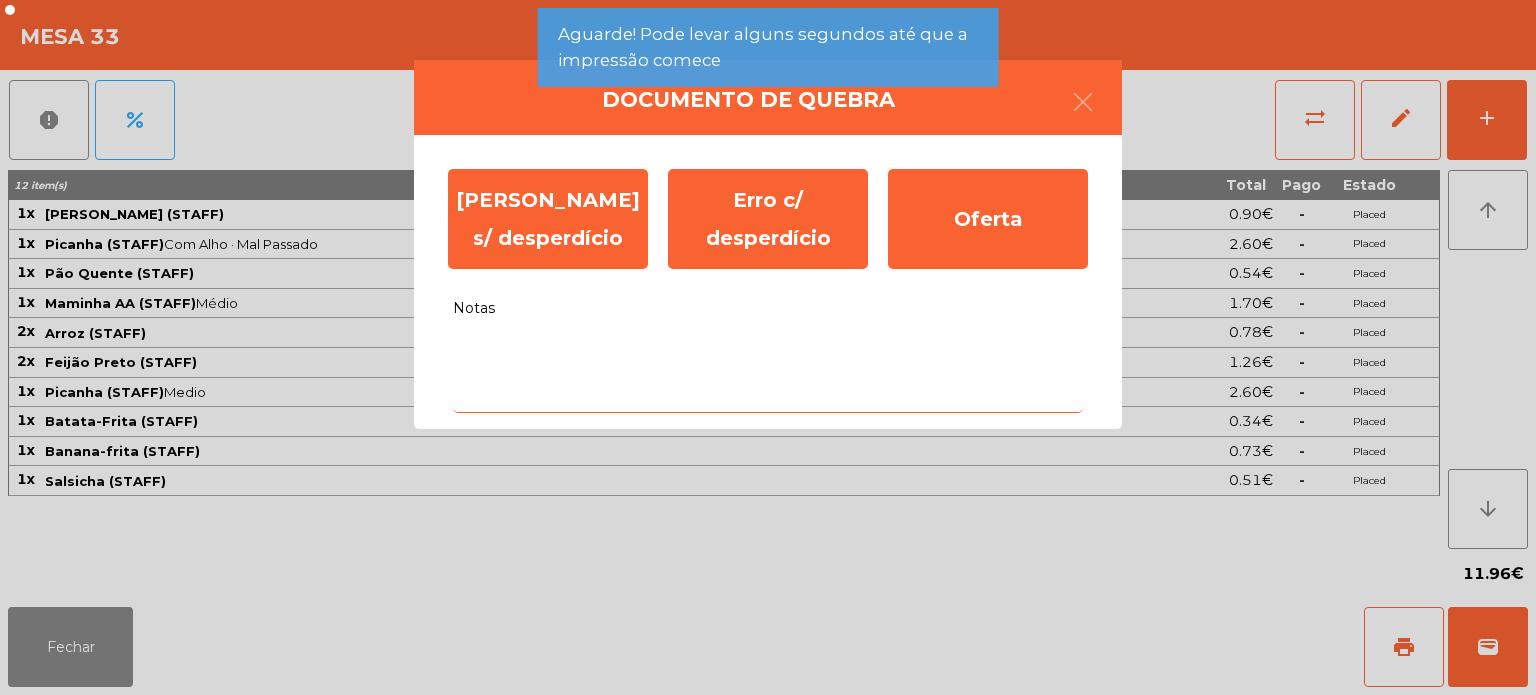 click on "Notas" at bounding box center [768, 371] 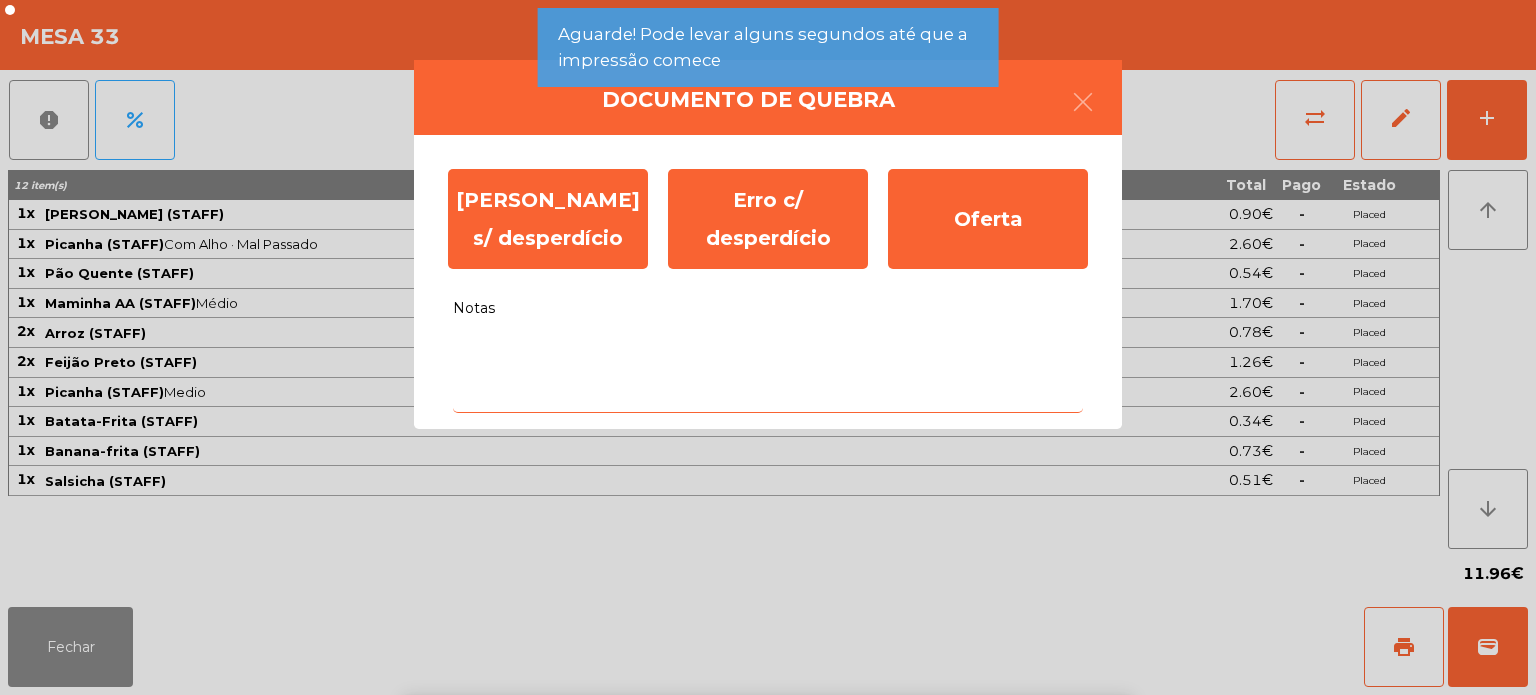 click on "c" at bounding box center [634, 863] 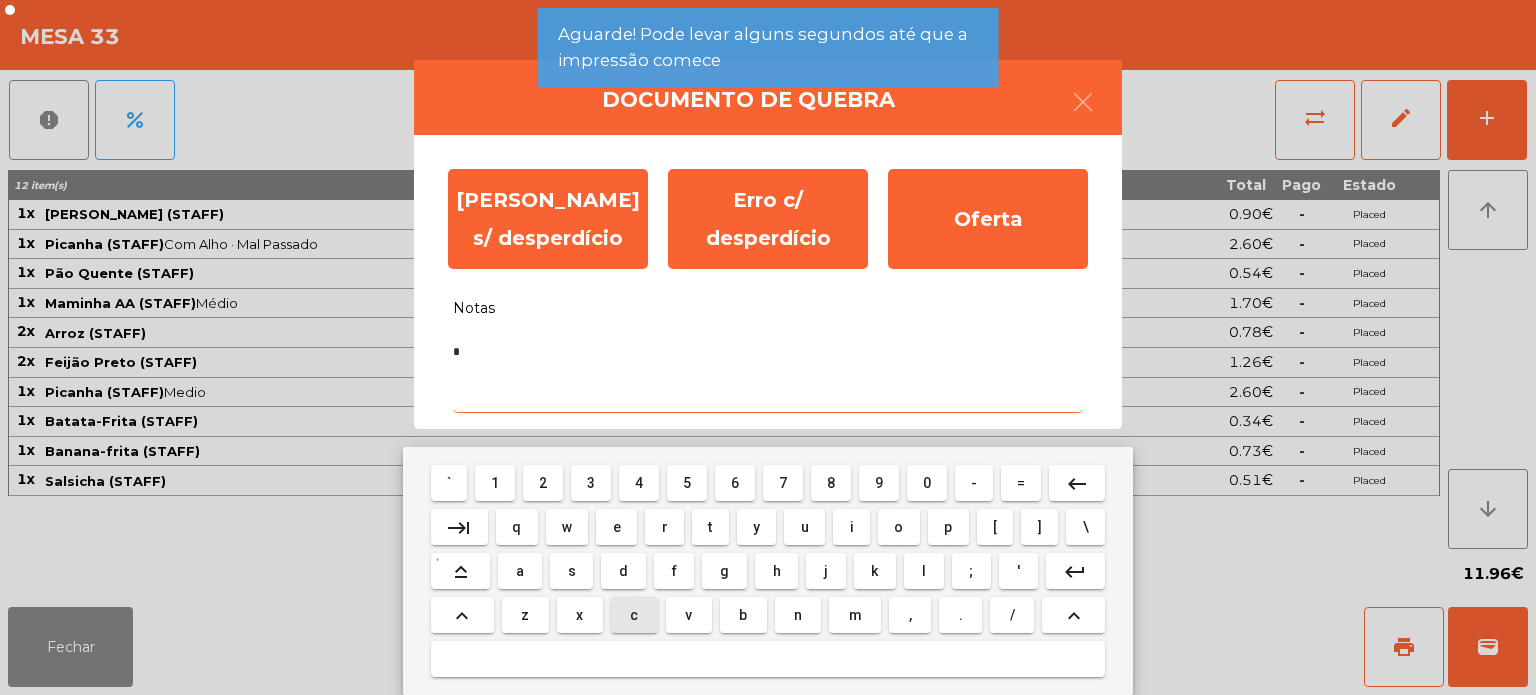 click on "c" at bounding box center [634, 615] 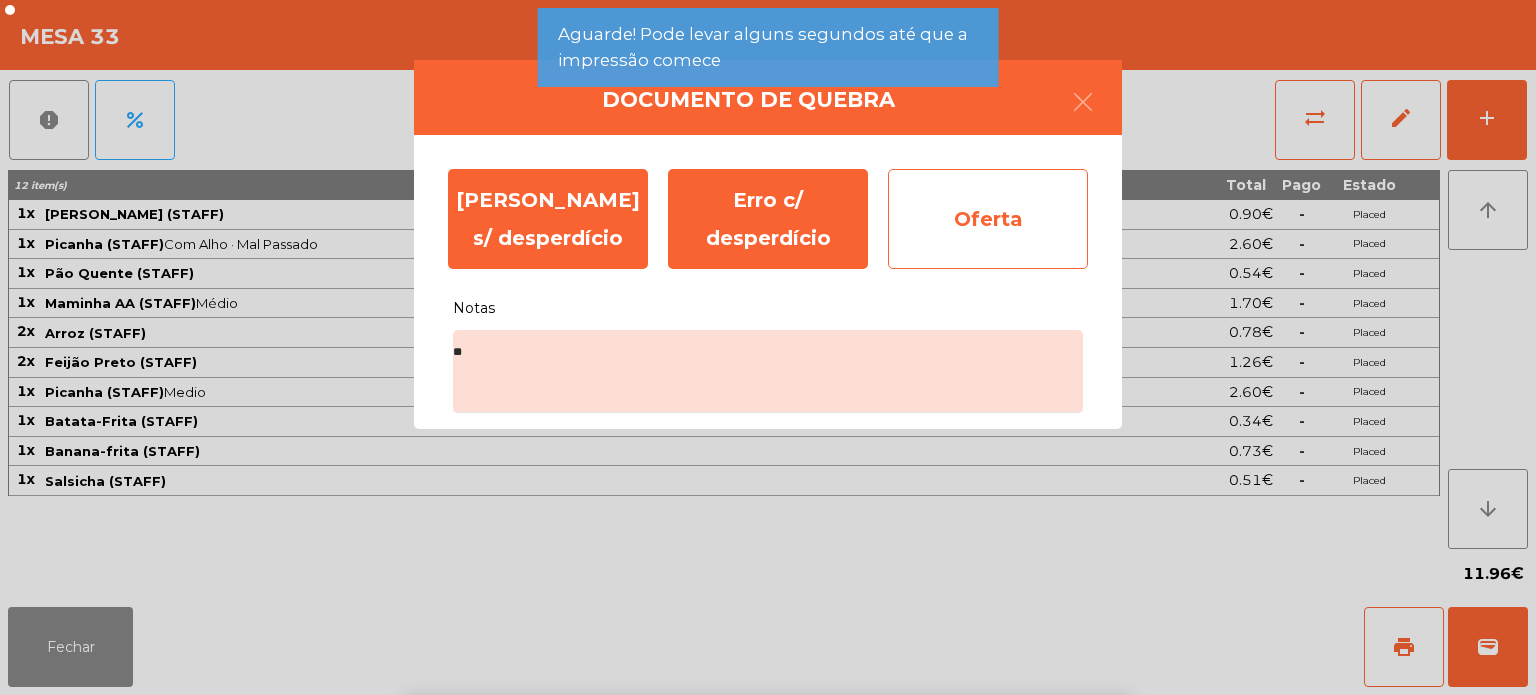 click on "Oferta" 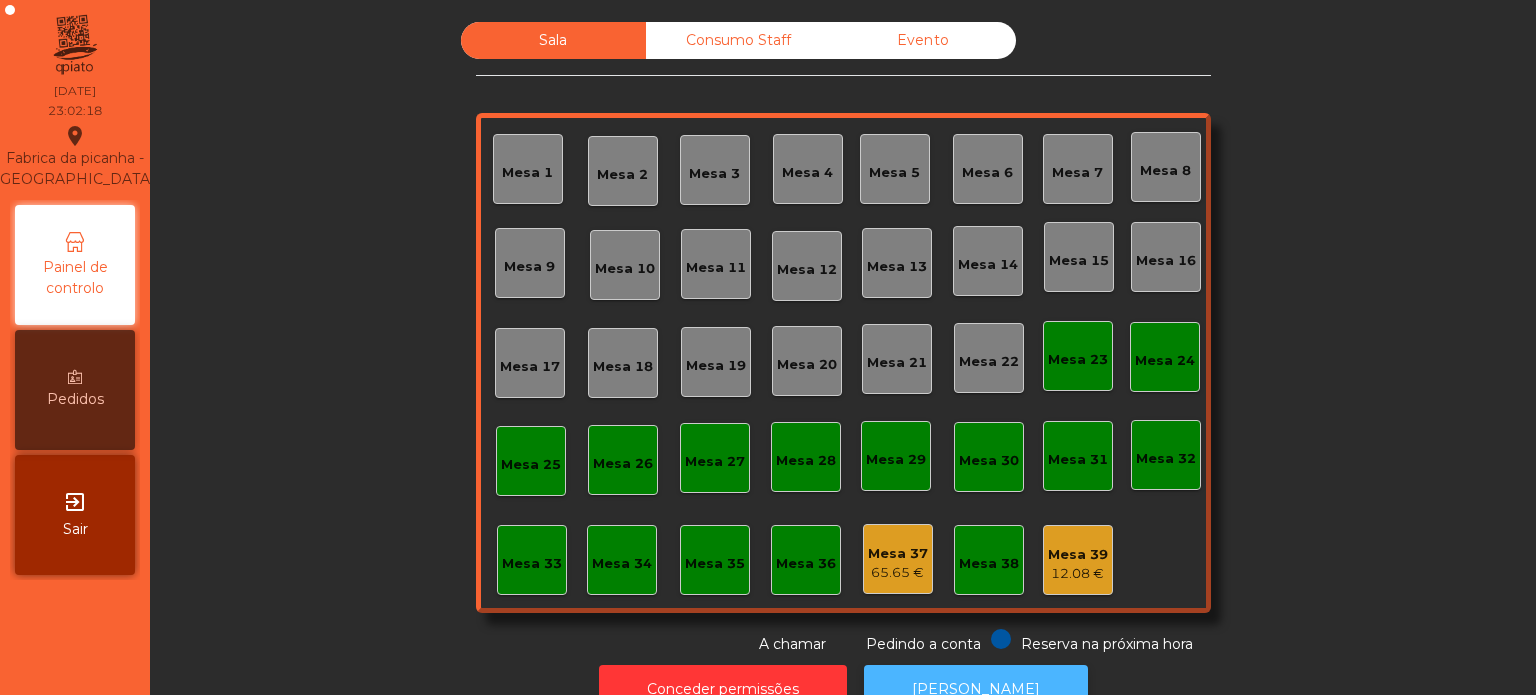click on "[PERSON_NAME]" 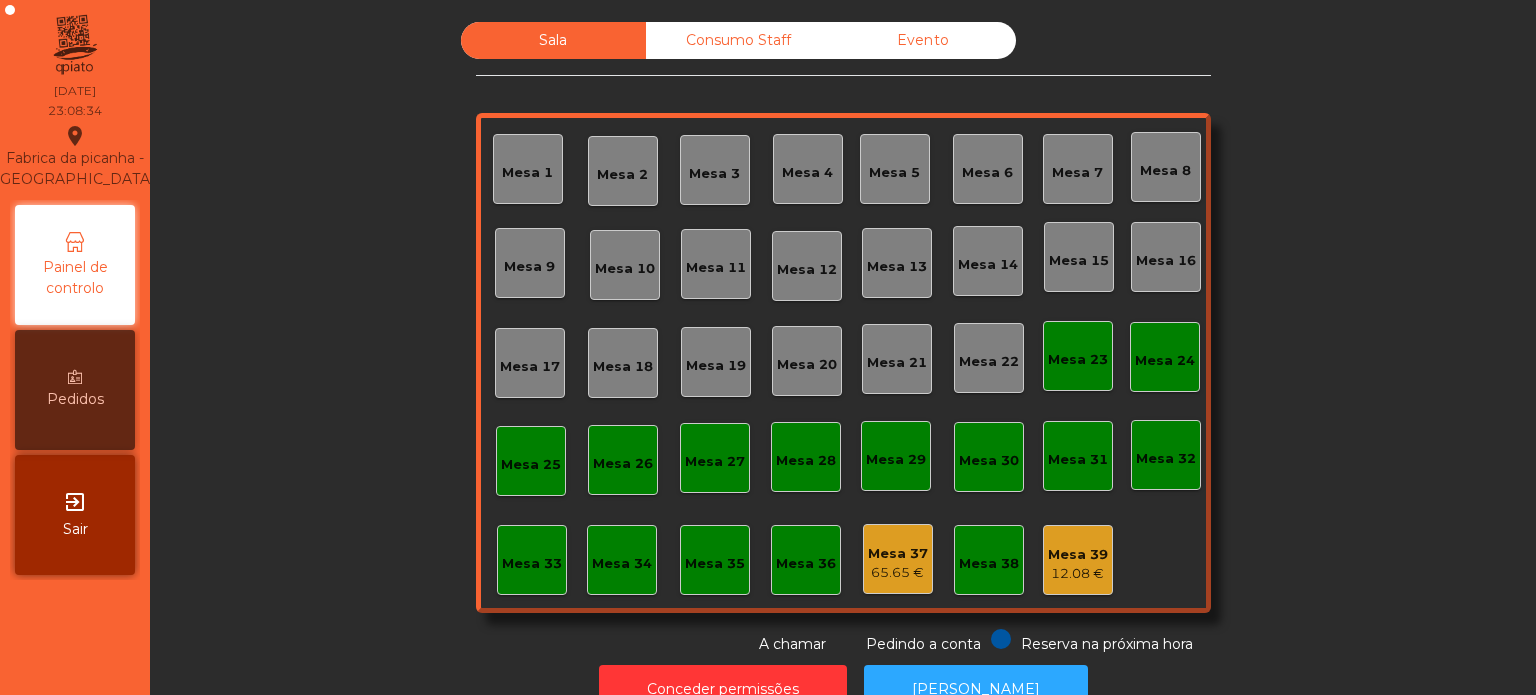 click on "Mesa 37   65.65 €" 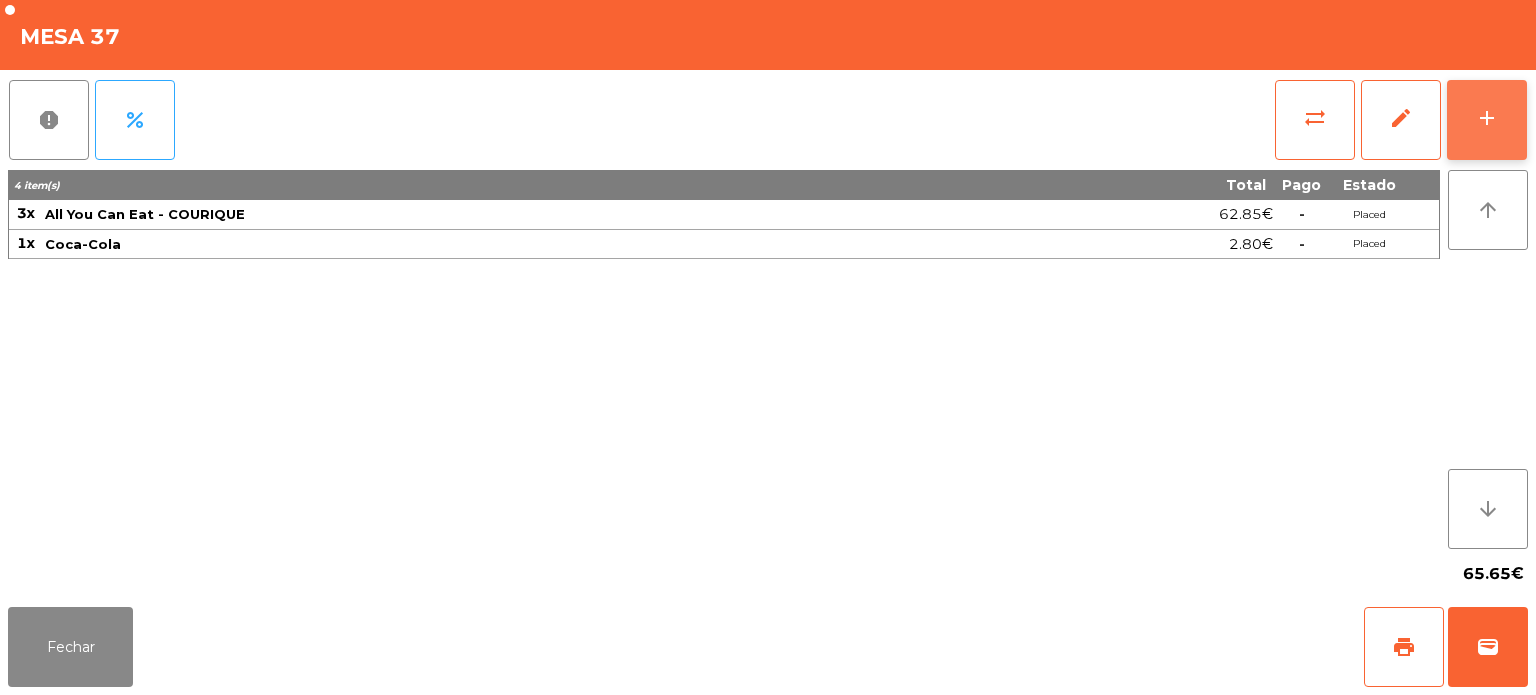click on "add" 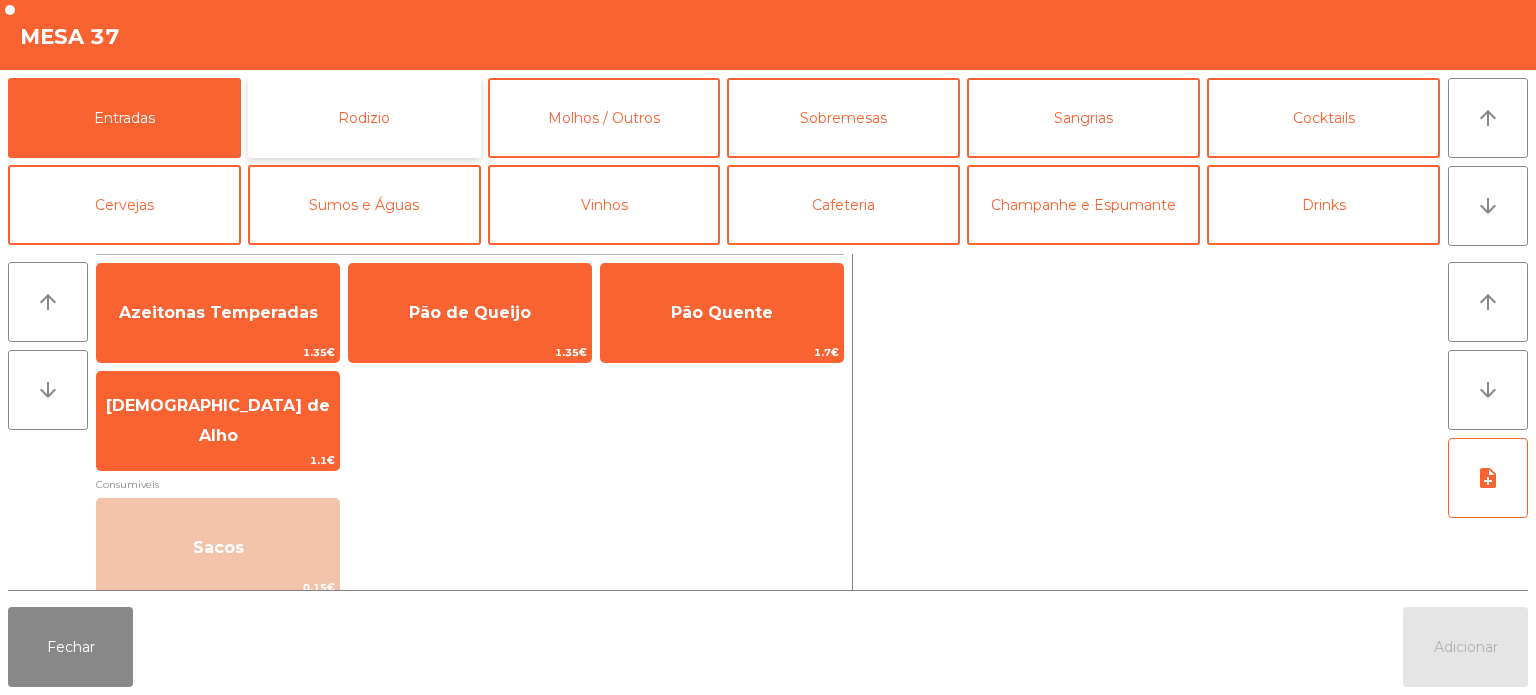 click on "Rodizio" 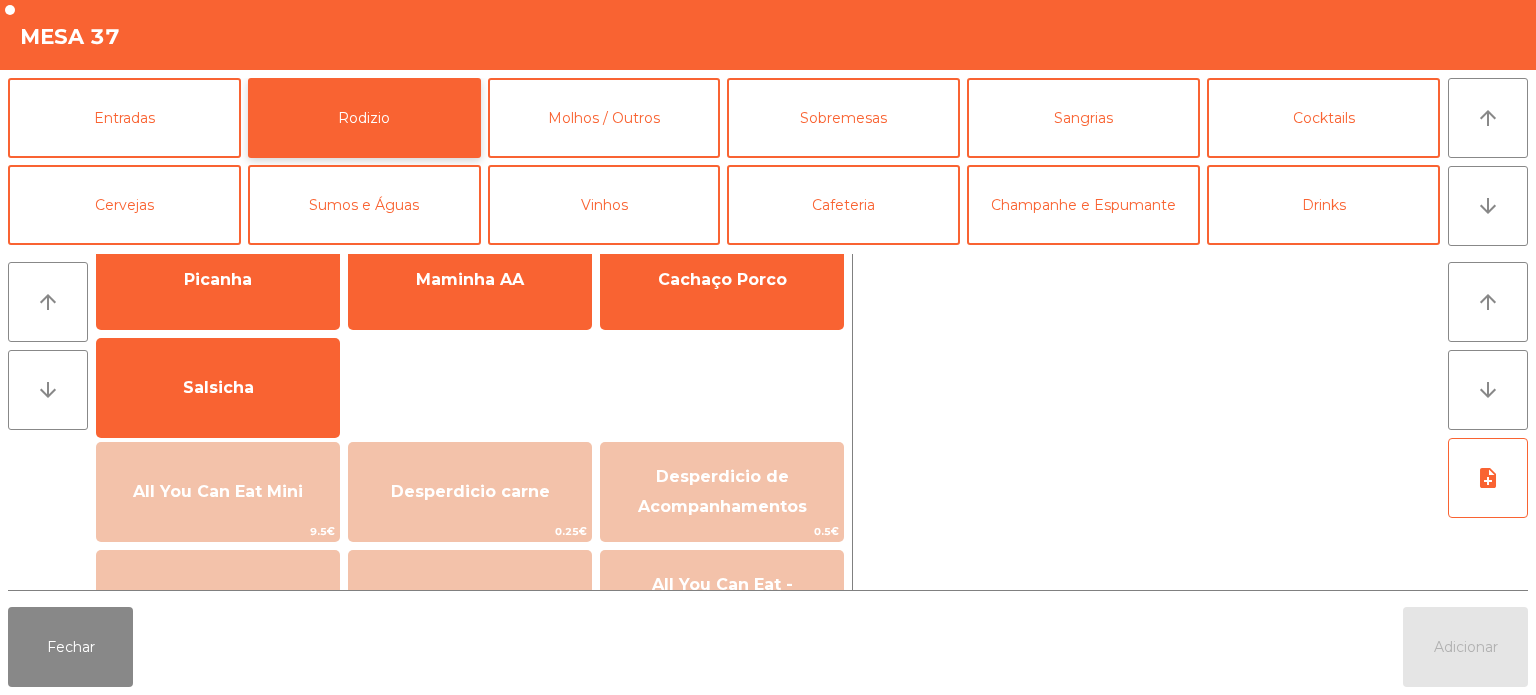 scroll, scrollTop: 0, scrollLeft: 0, axis: both 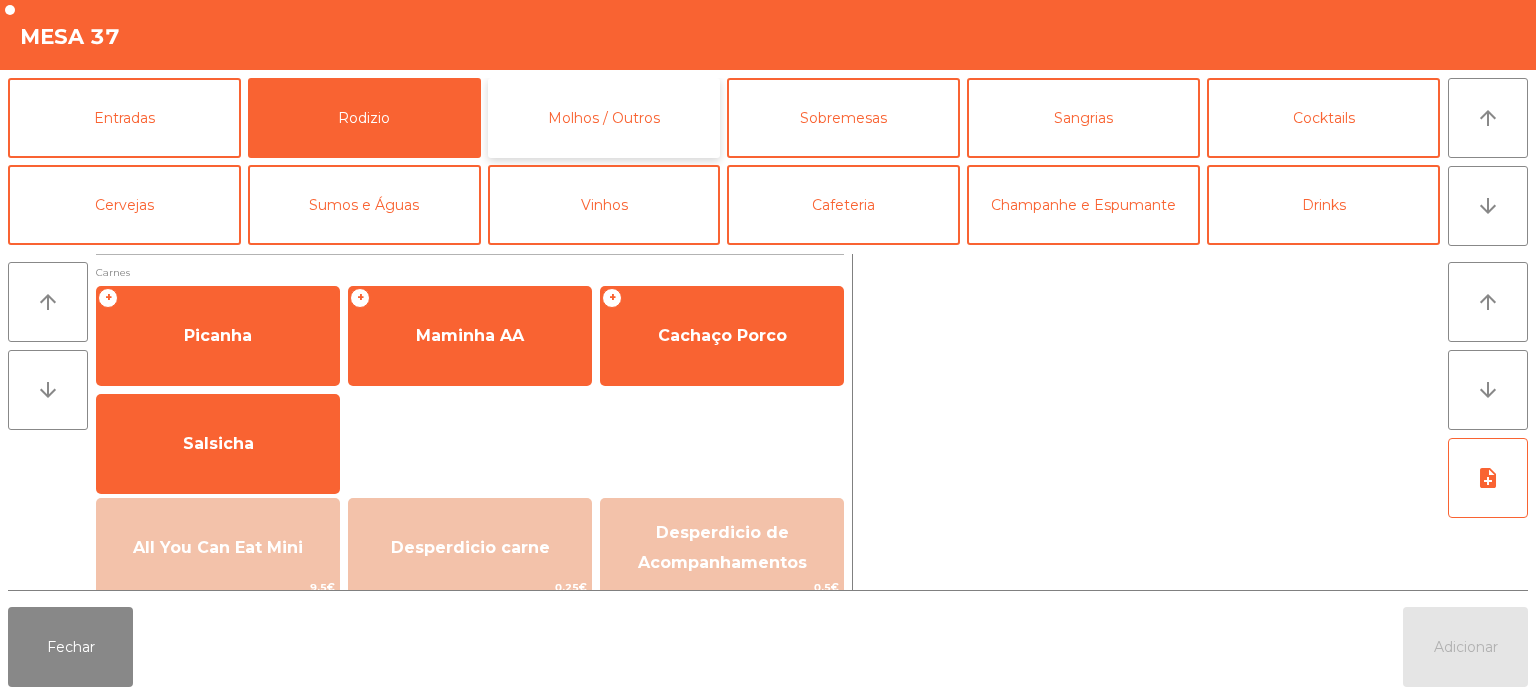 click on "Molhos / Outros" 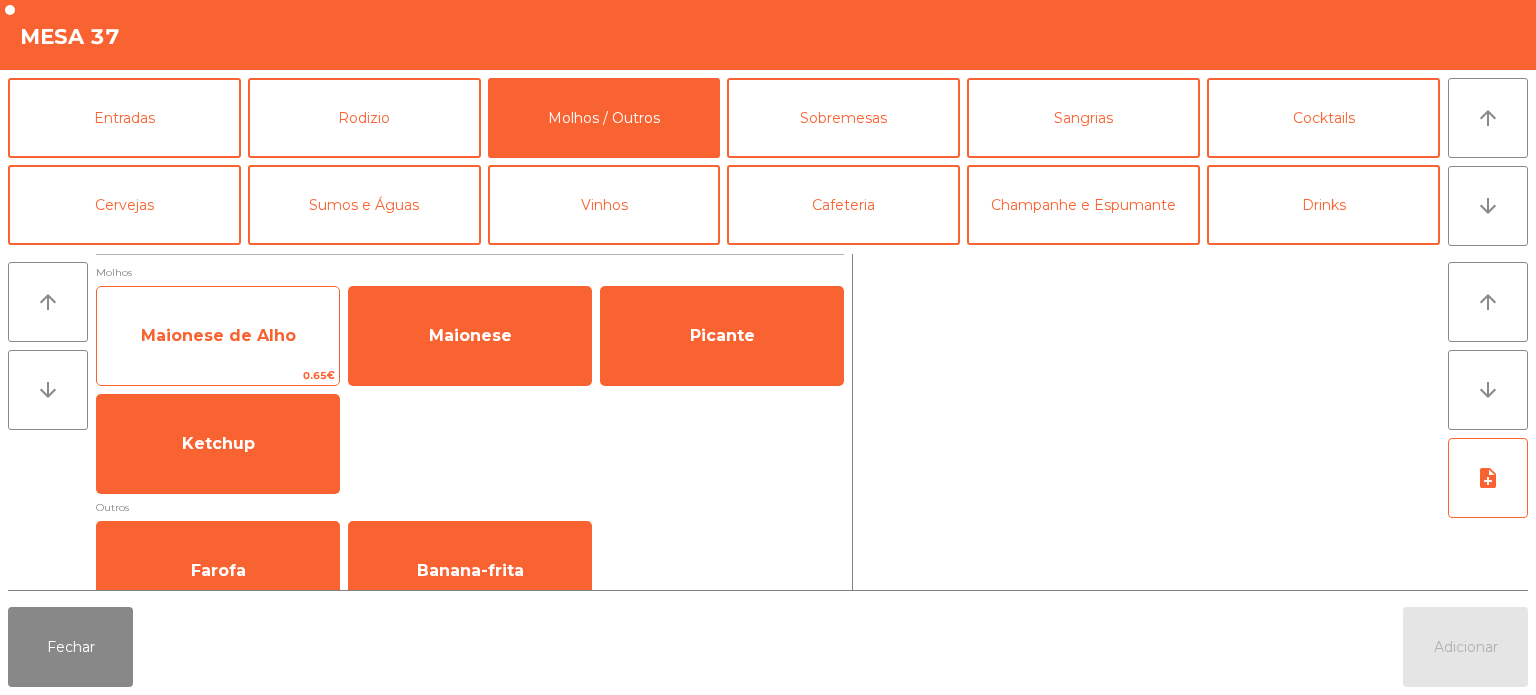 click on "Maionese de Alho" 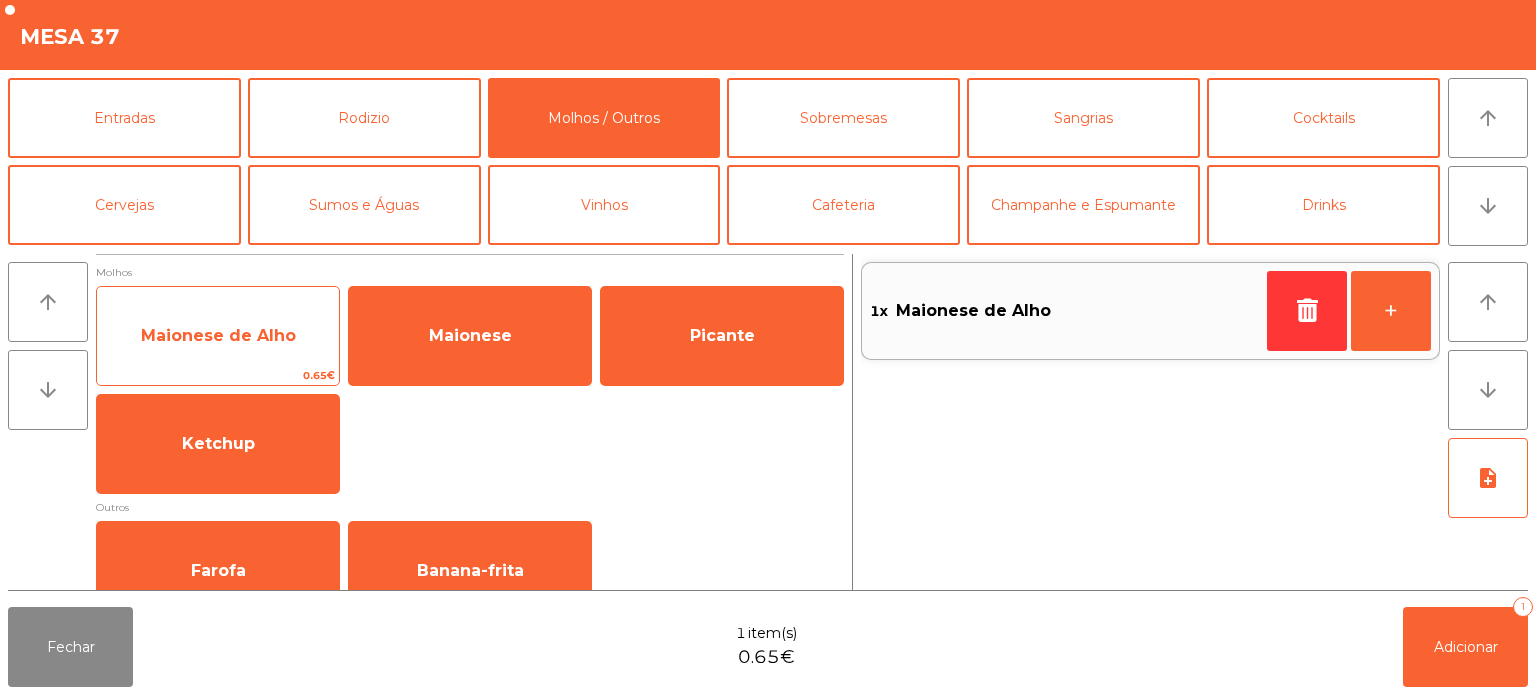 click on "Maionese de Alho" 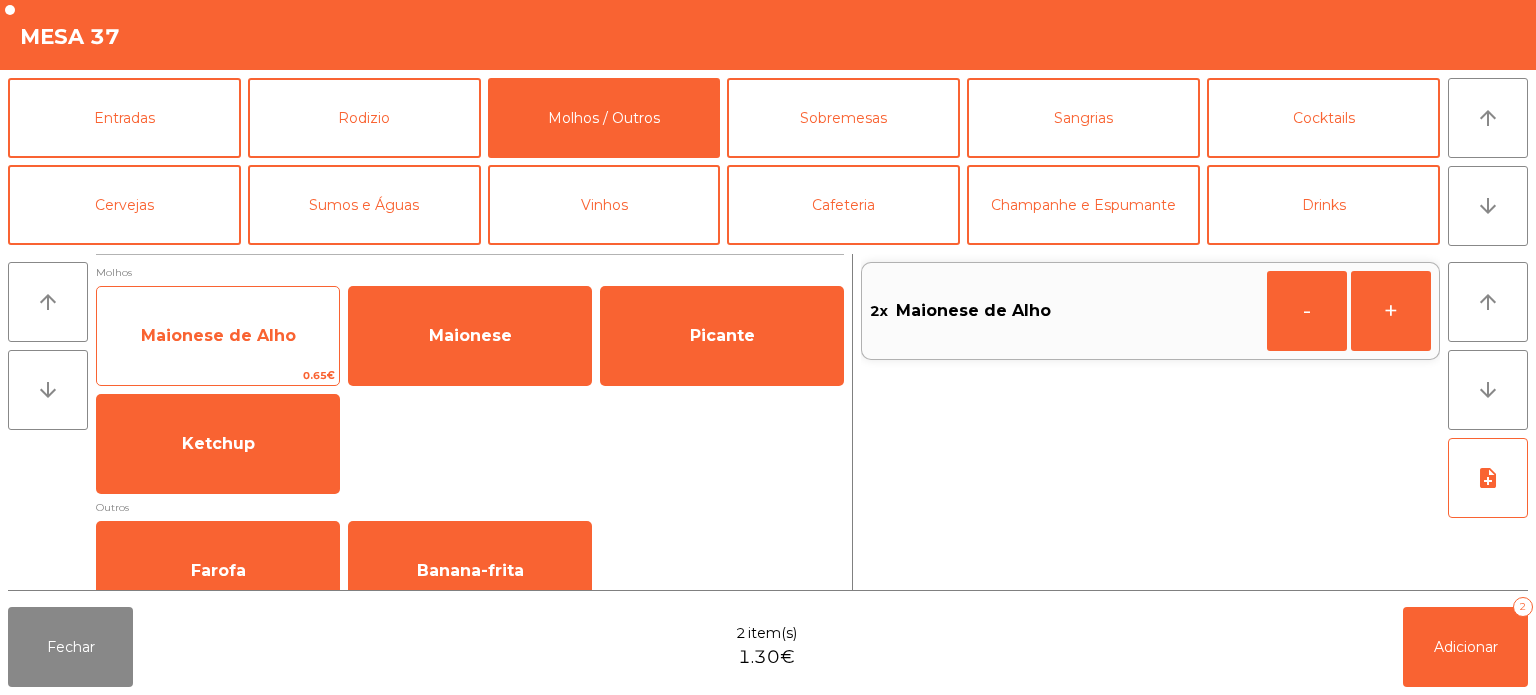 click on "Maionese de Alho" 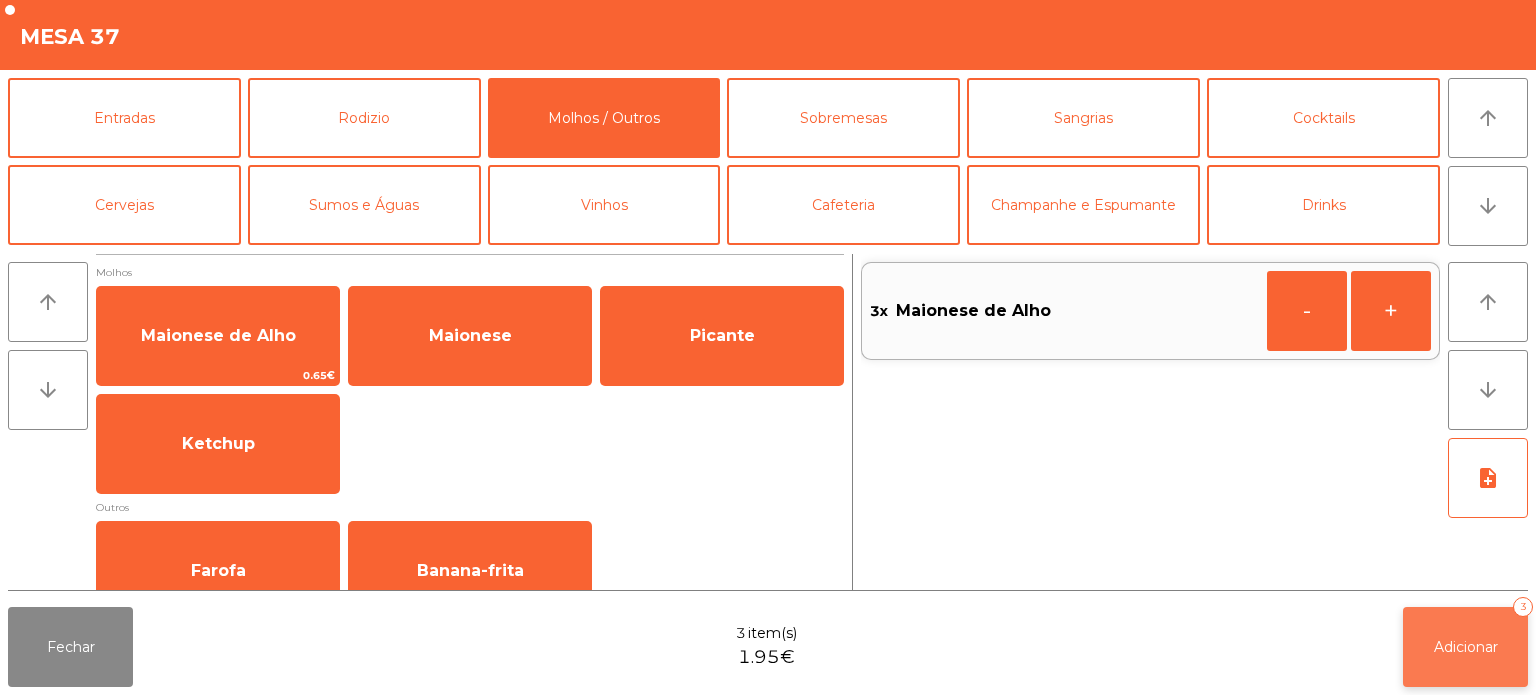 click on "Adicionar" 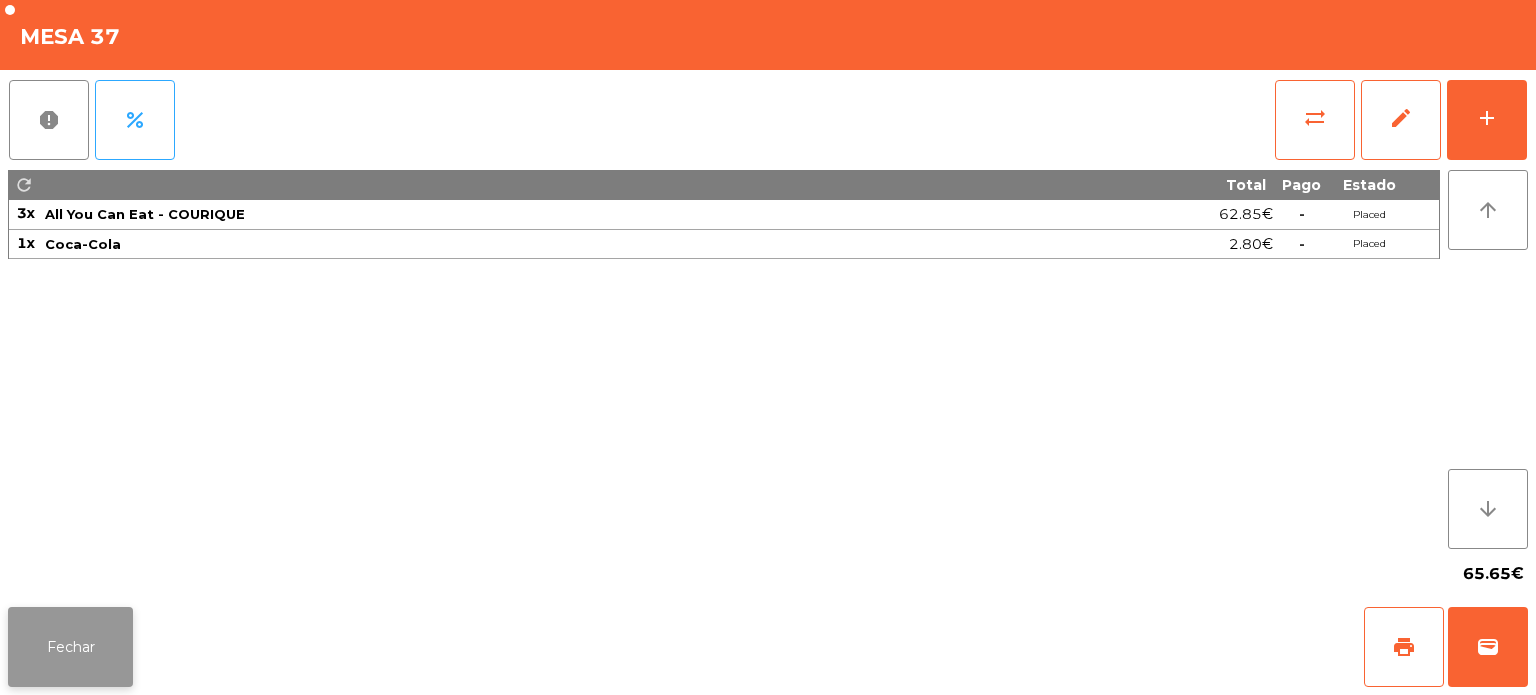 click on "Fechar" 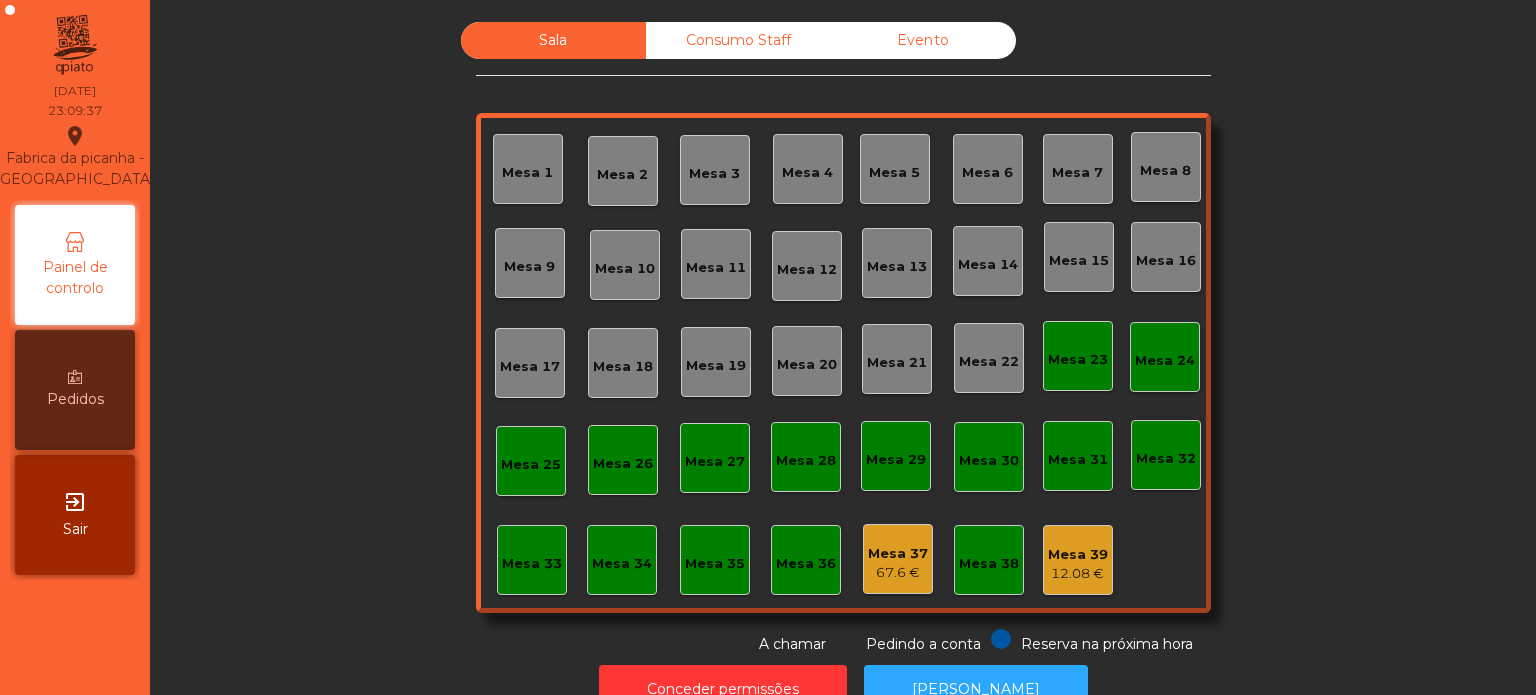 click on "Consumo Staff" 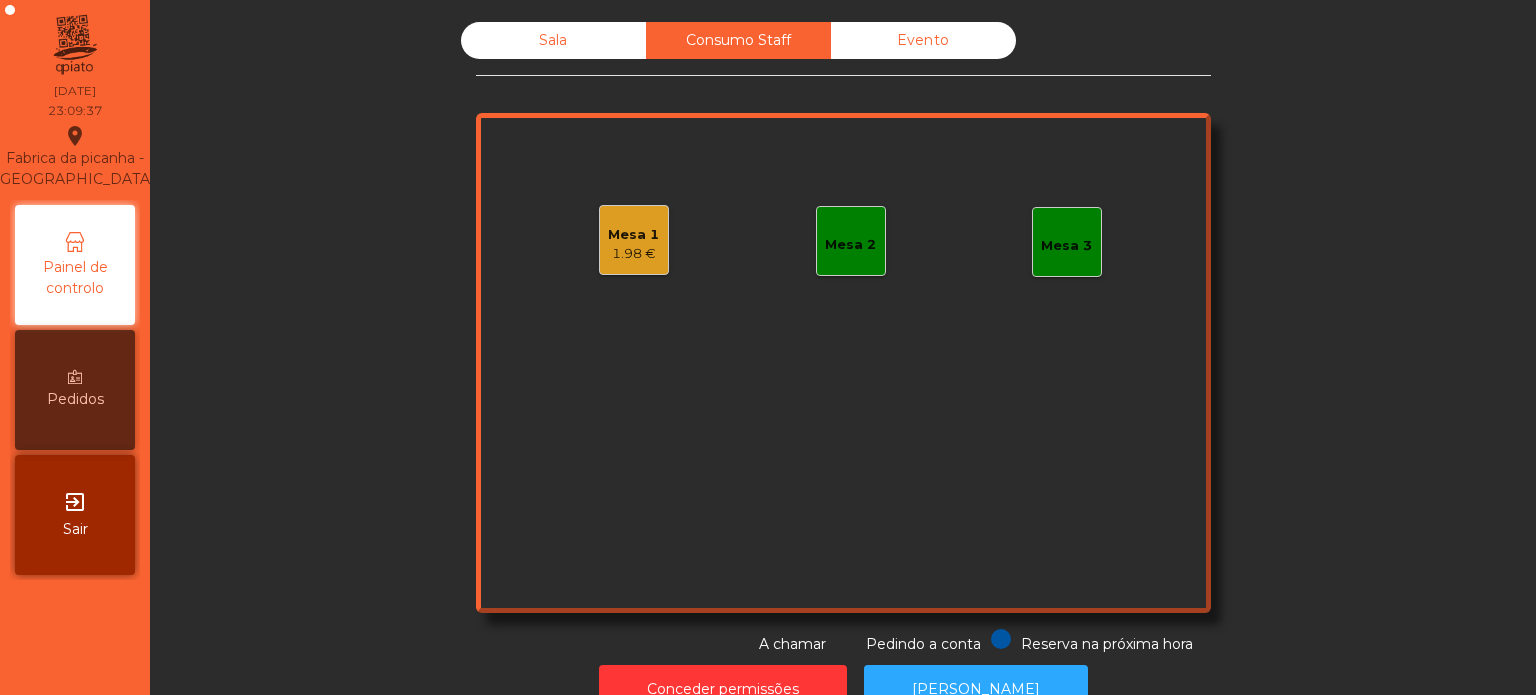 click on "Mesa 1   1.98 €" 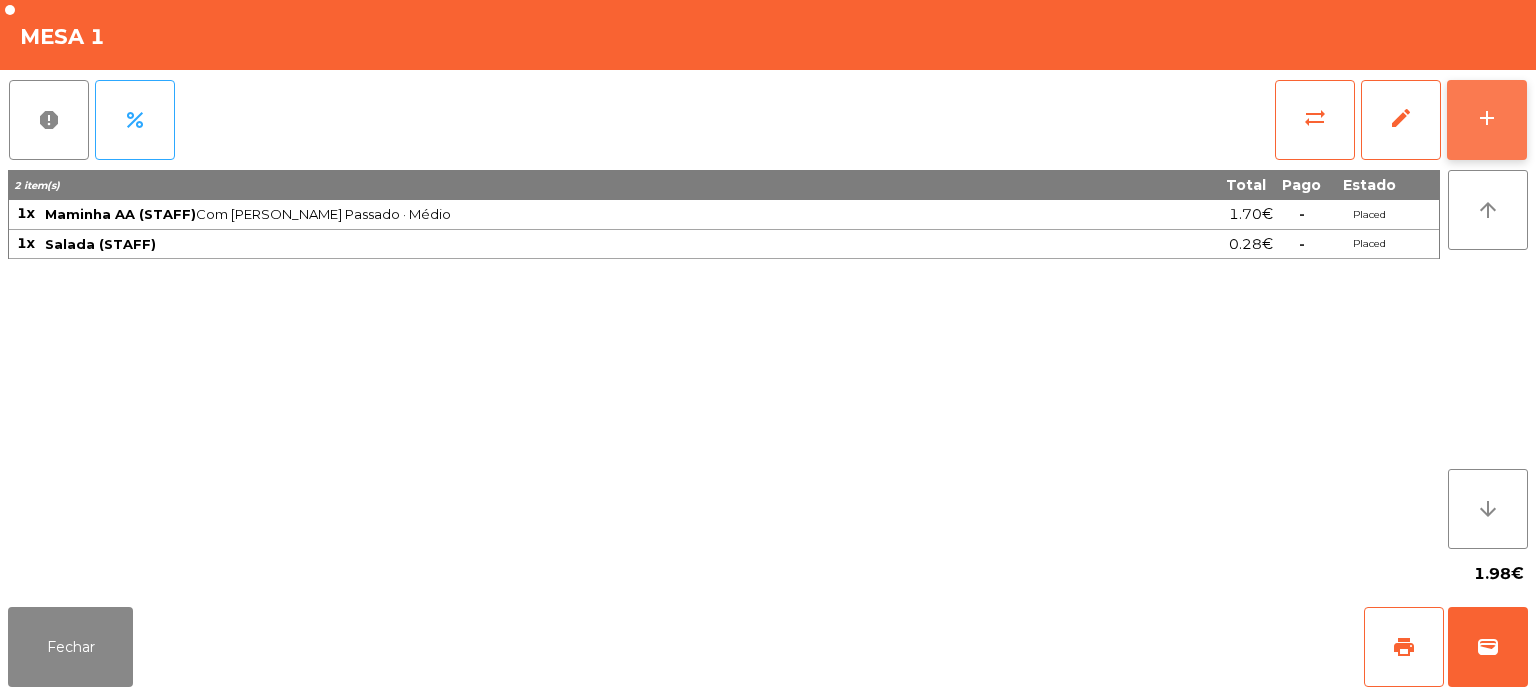 click on "add" 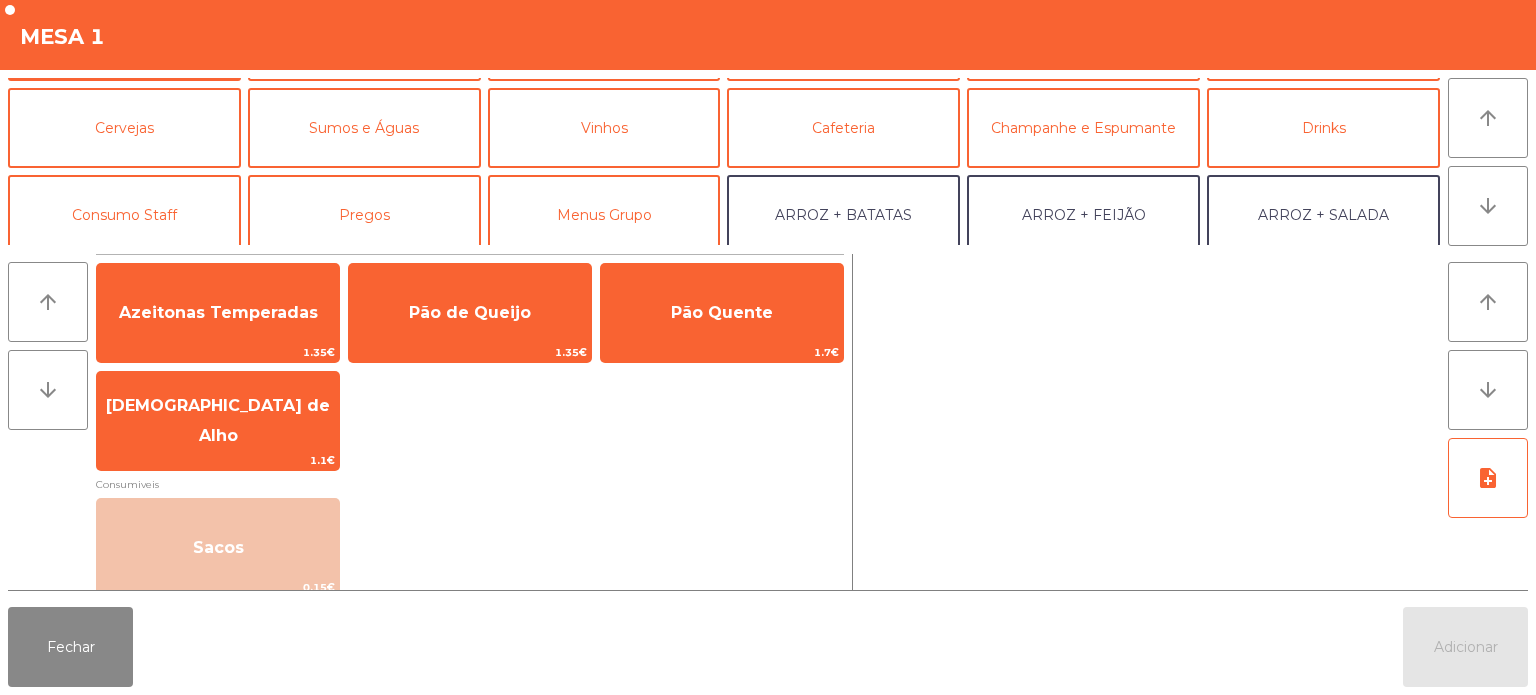 scroll, scrollTop: 95, scrollLeft: 0, axis: vertical 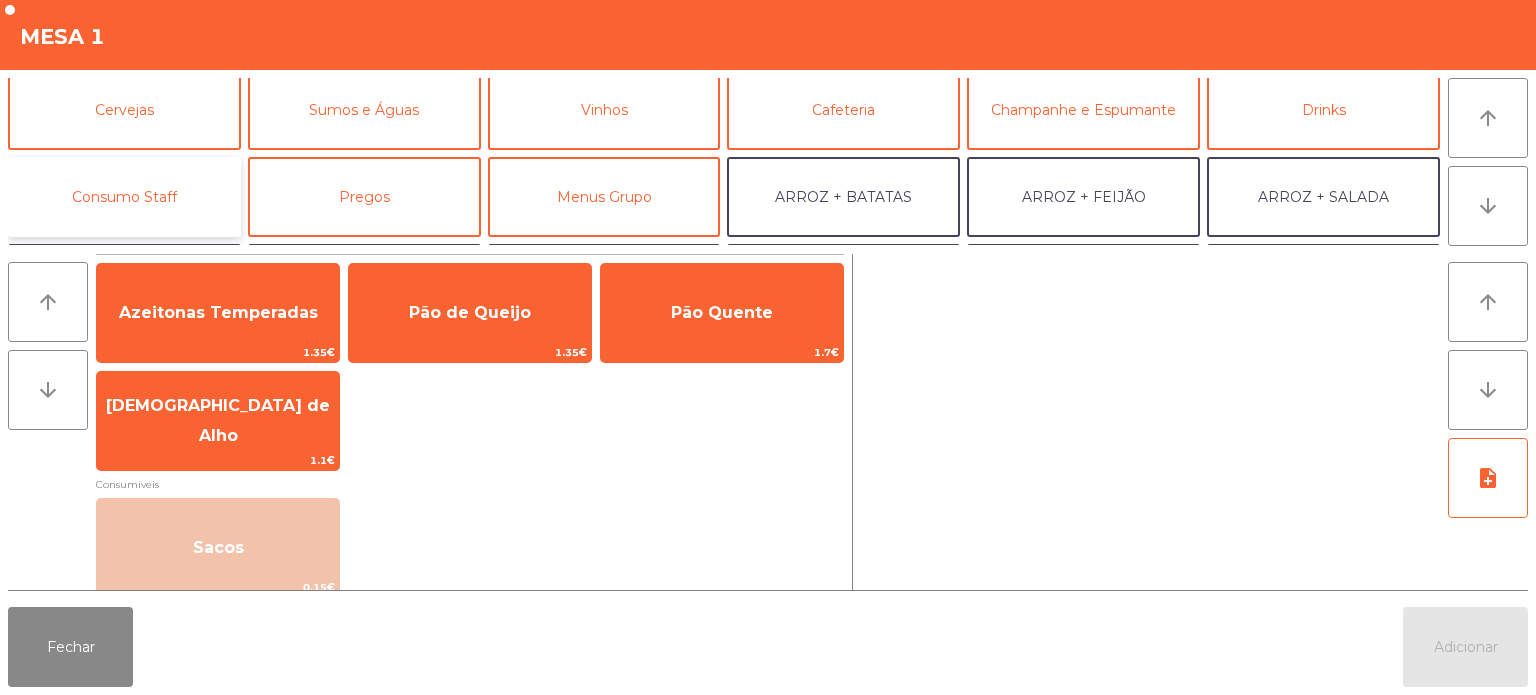 click on "Consumo Staff" 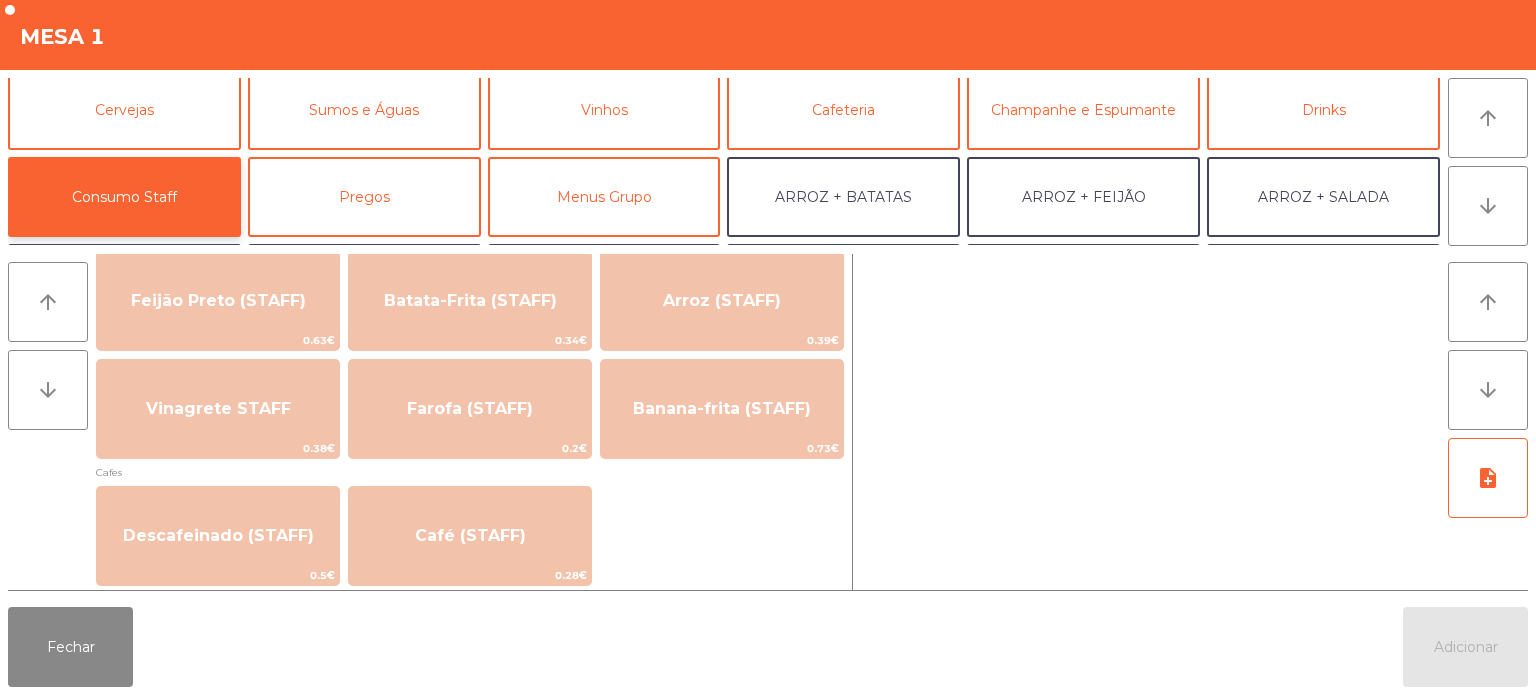 scroll, scrollTop: 846, scrollLeft: 0, axis: vertical 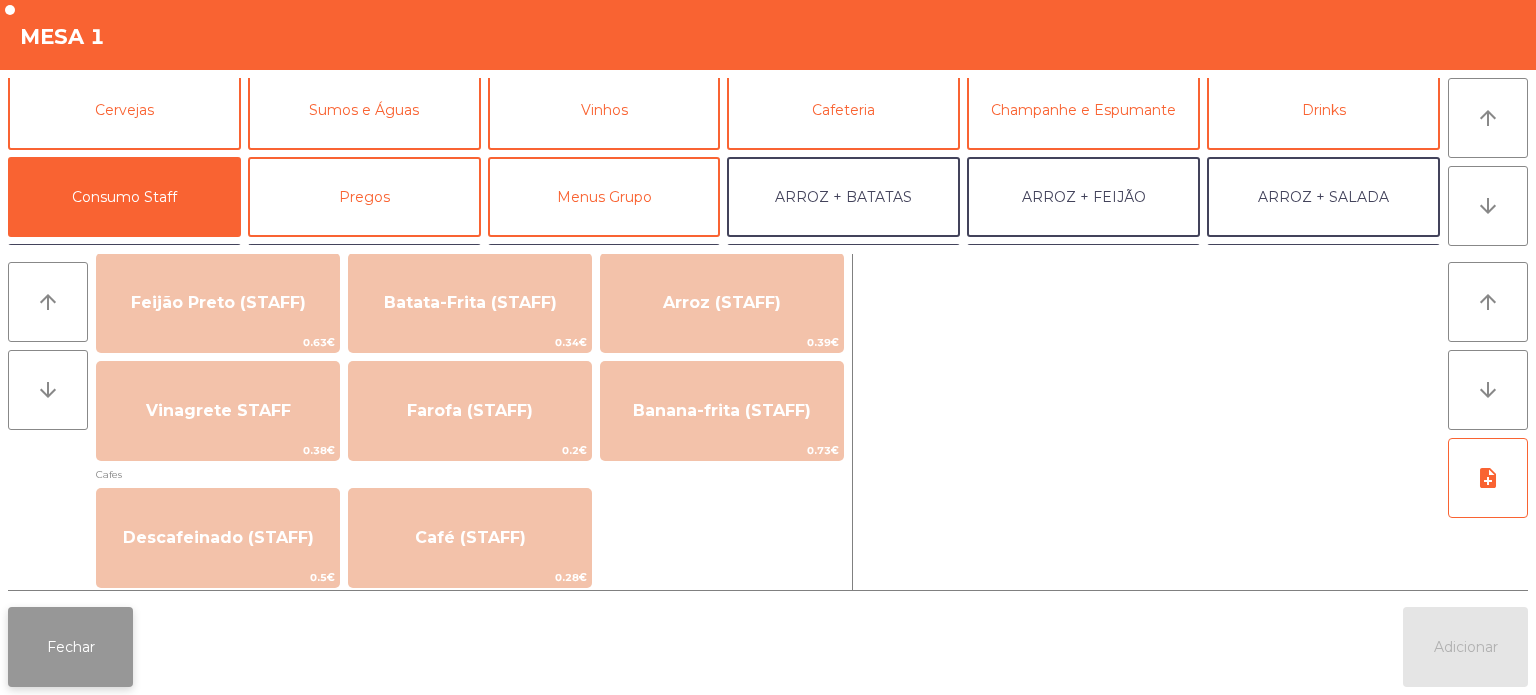 click on "Fechar" 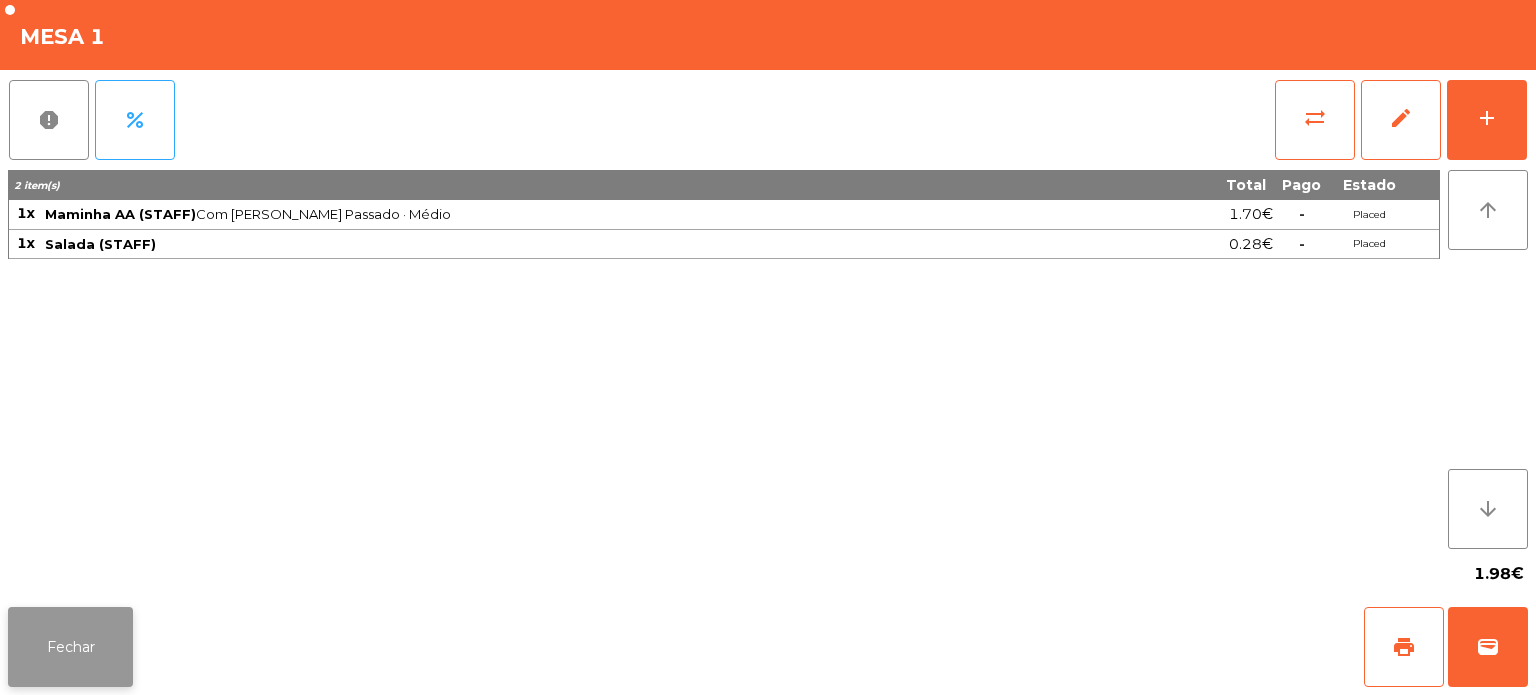 click on "Fechar" 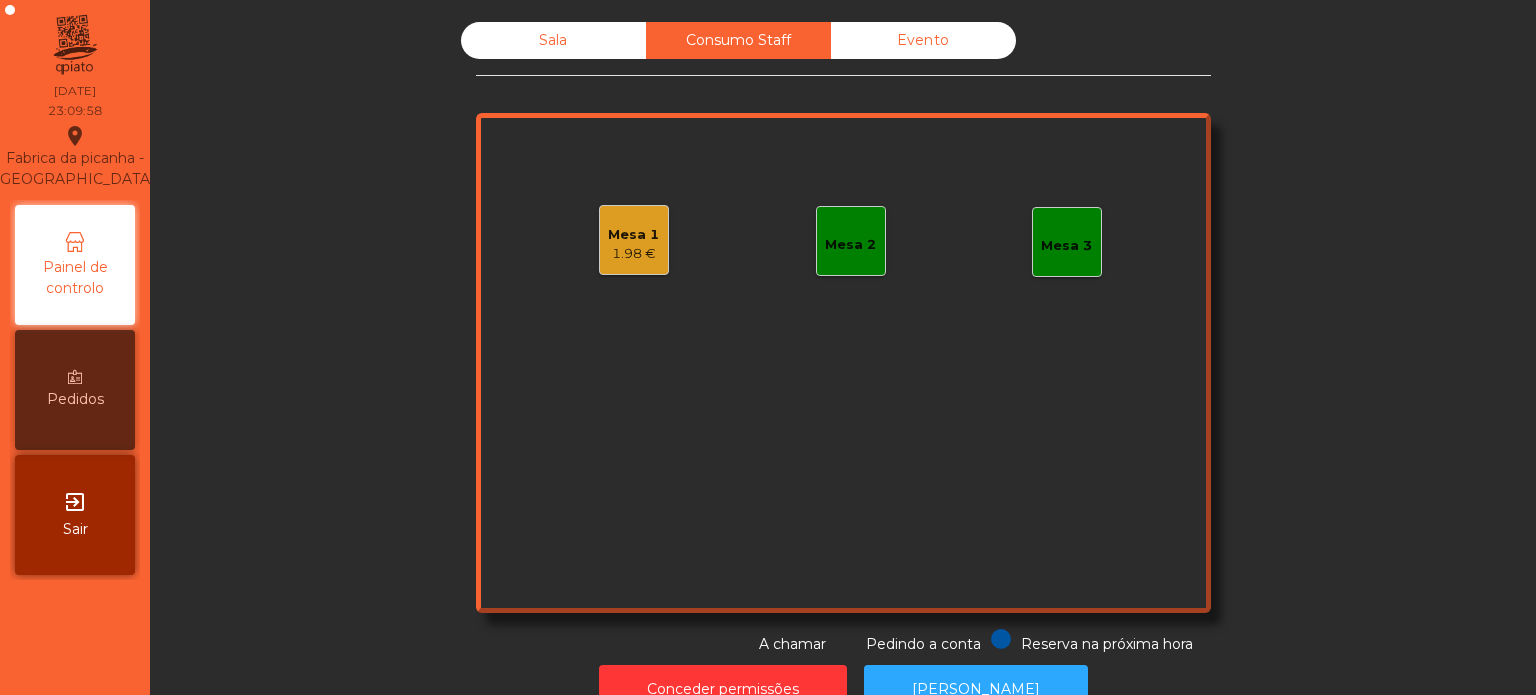 click on "Mesa 1   1.98 €   Mesa 2   Mesa 3" 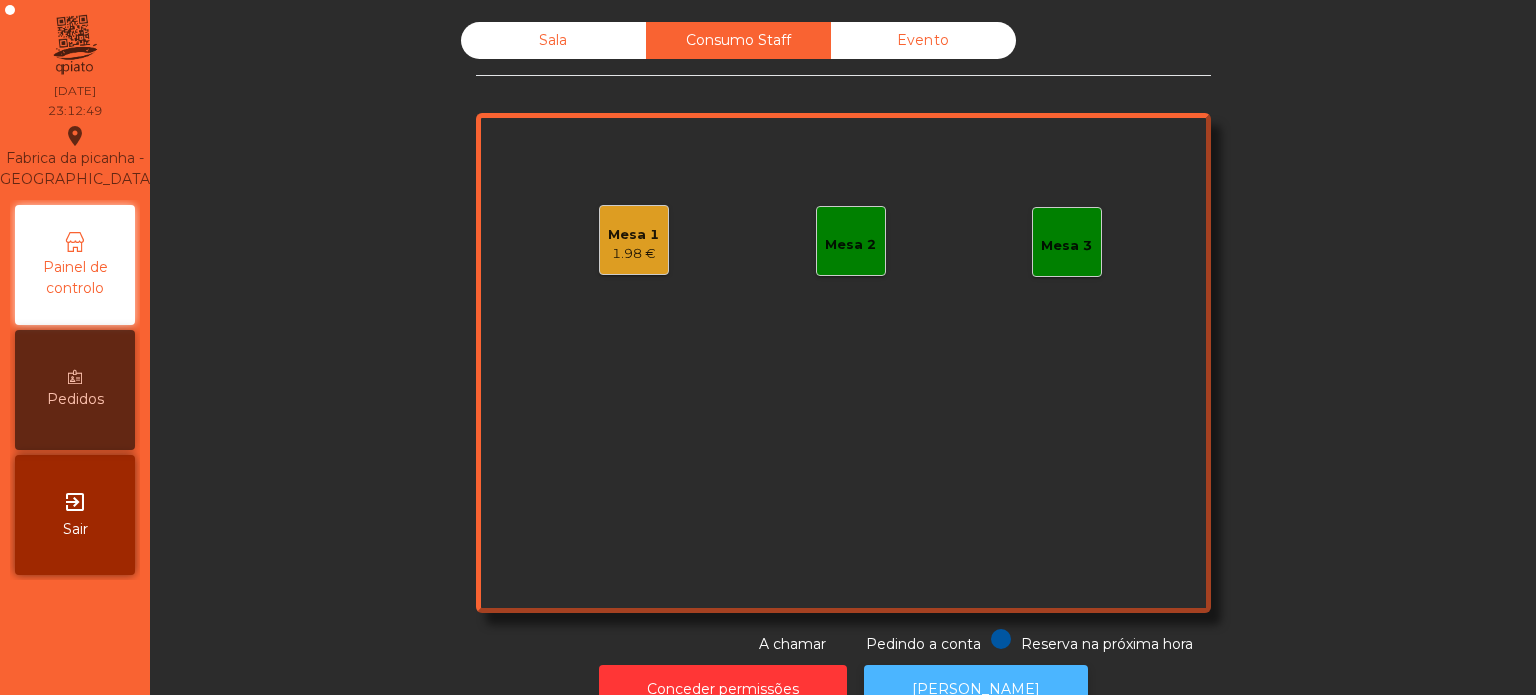 click on "[PERSON_NAME]" 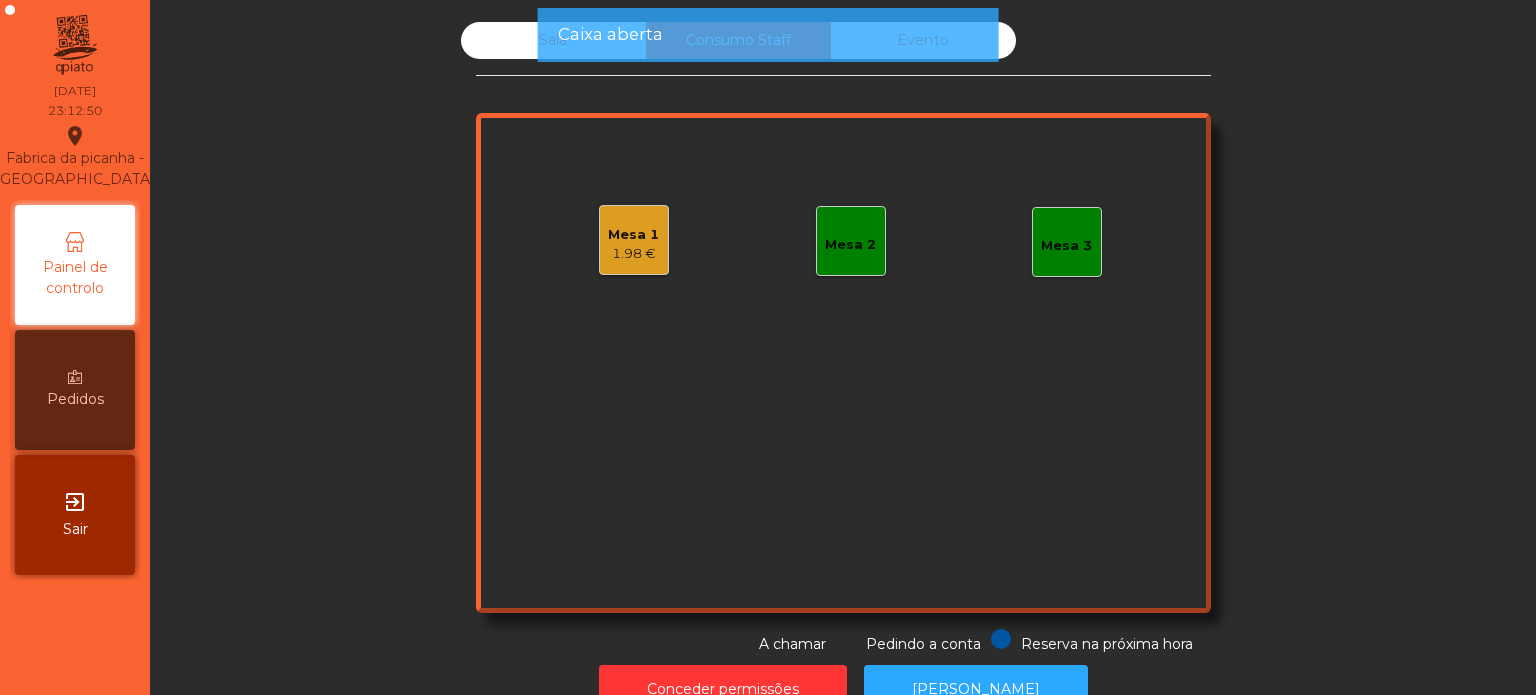 click on "Mesa 1" 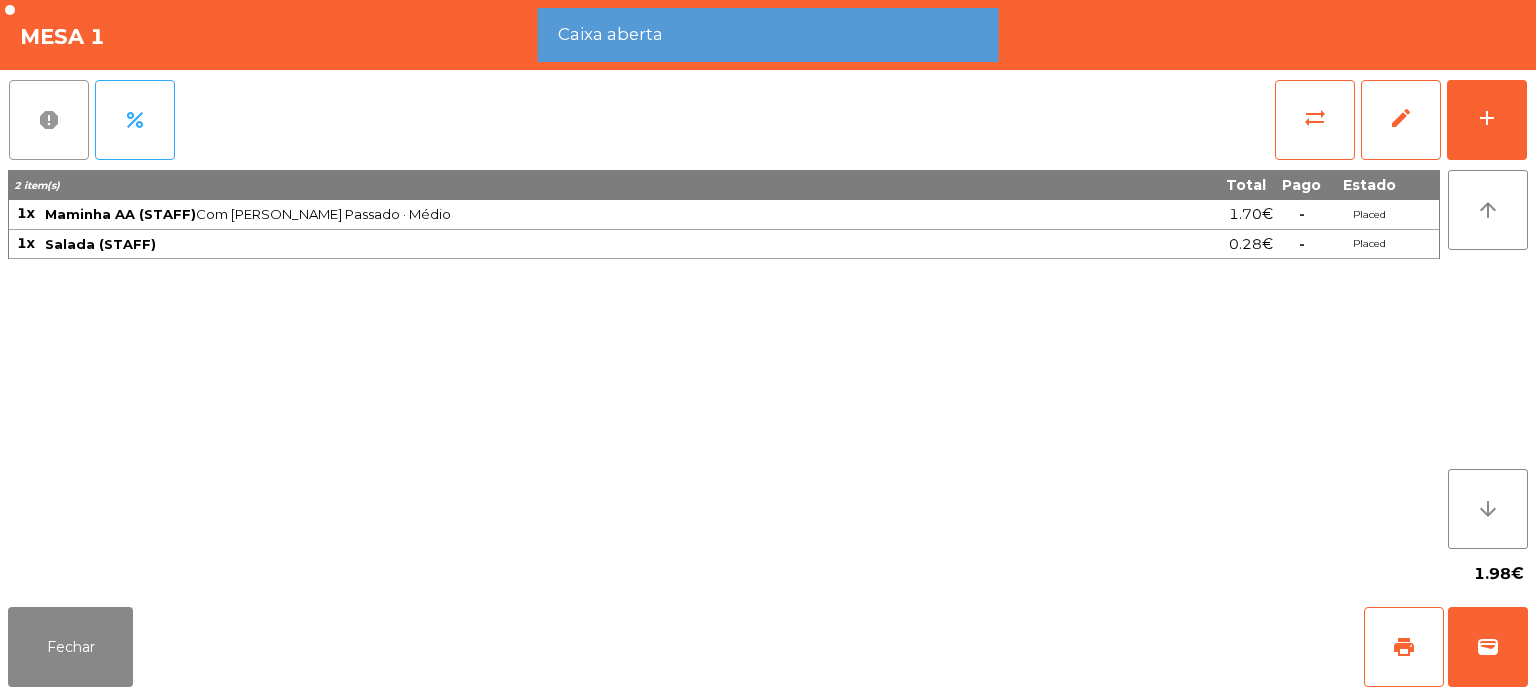 click on "report" 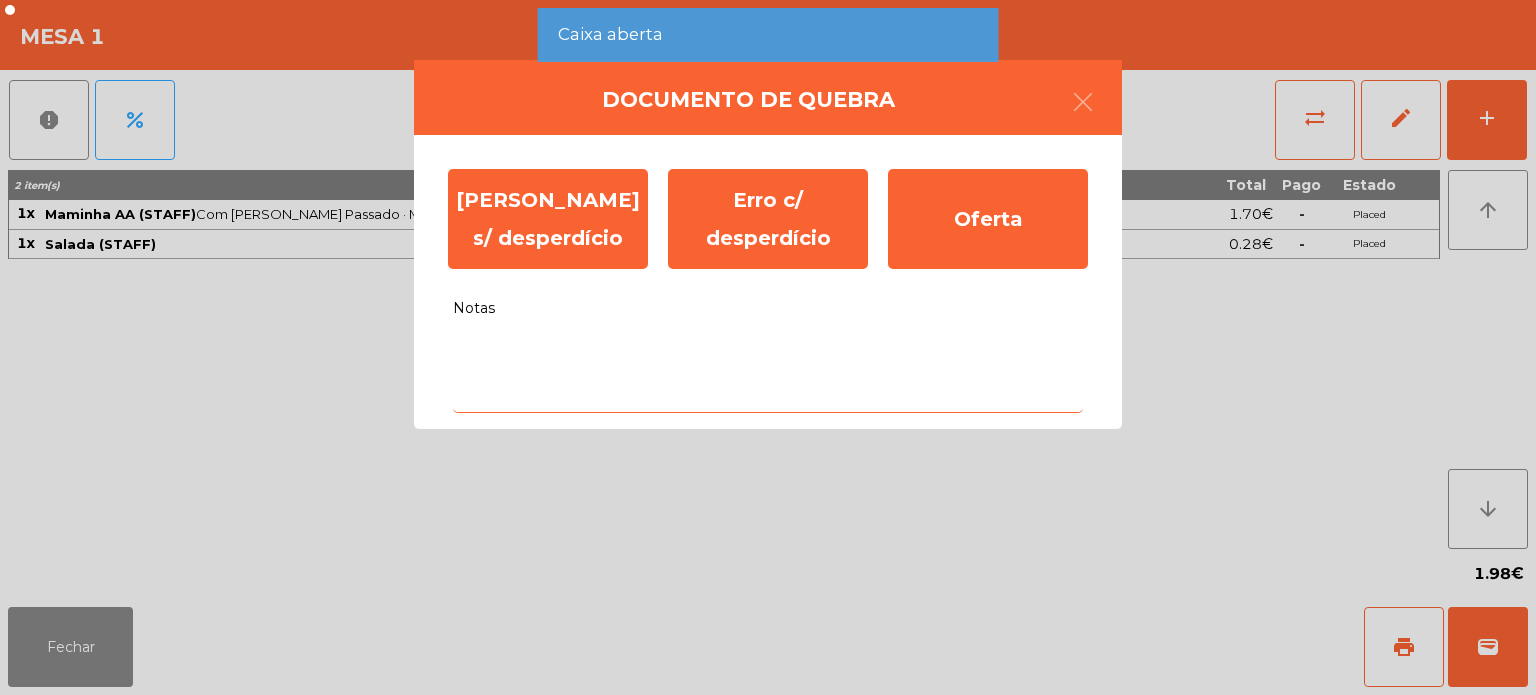 click on "Notas" at bounding box center (768, 371) 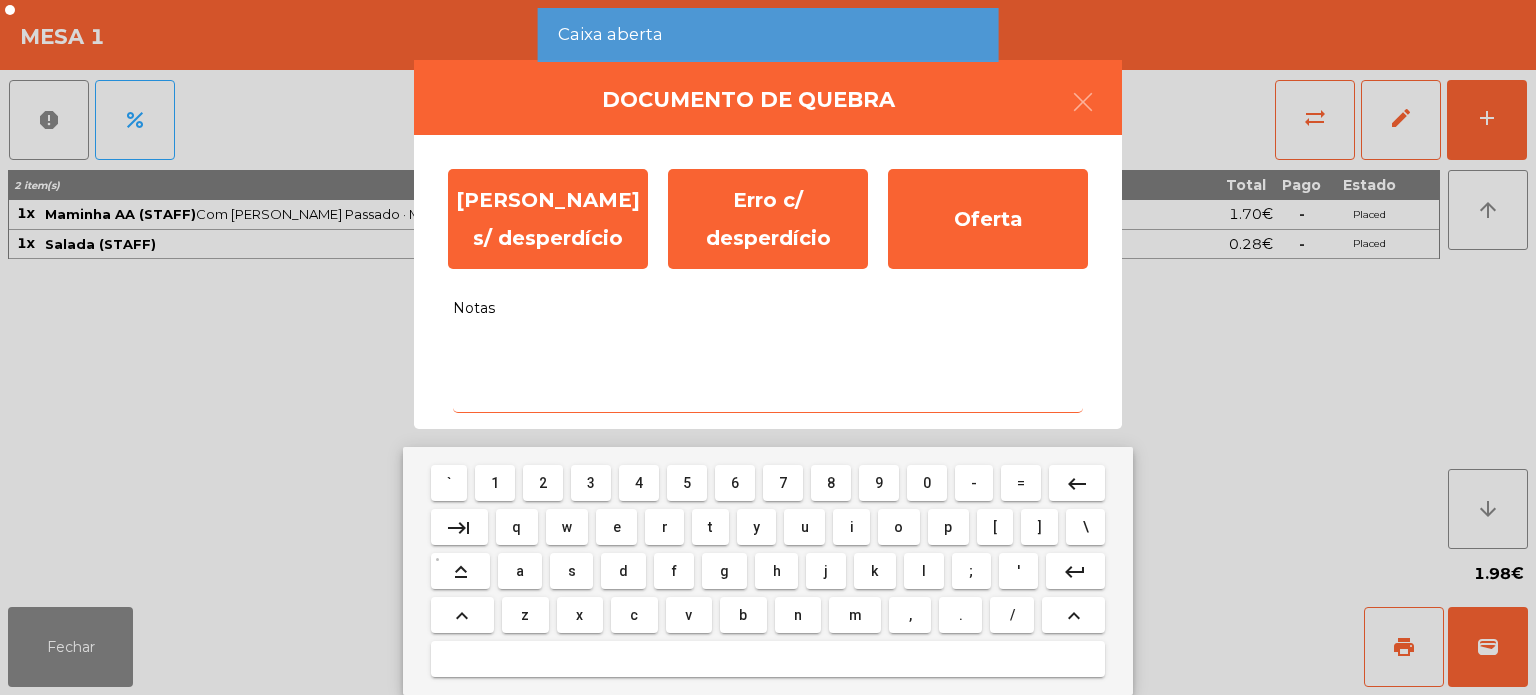 click on "g" at bounding box center (724, 571) 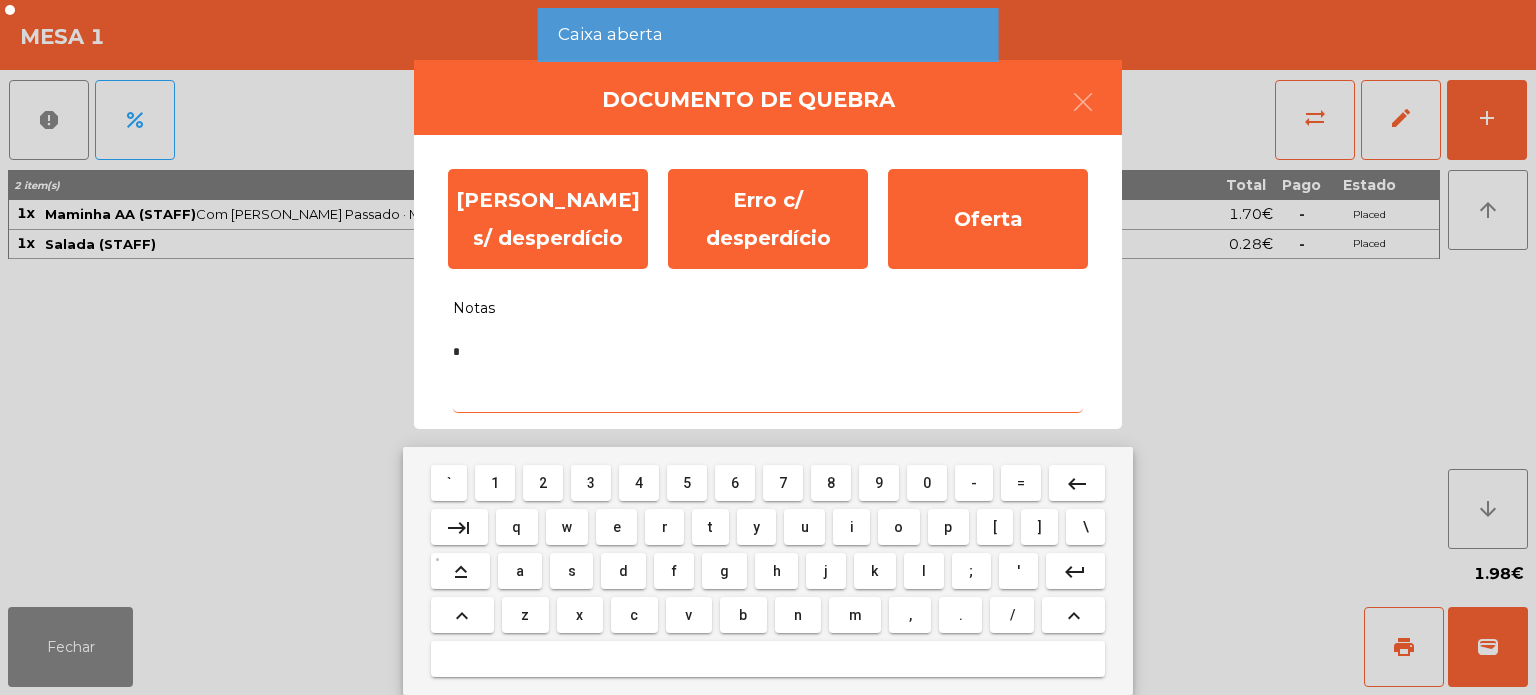click on "g" at bounding box center [724, 571] 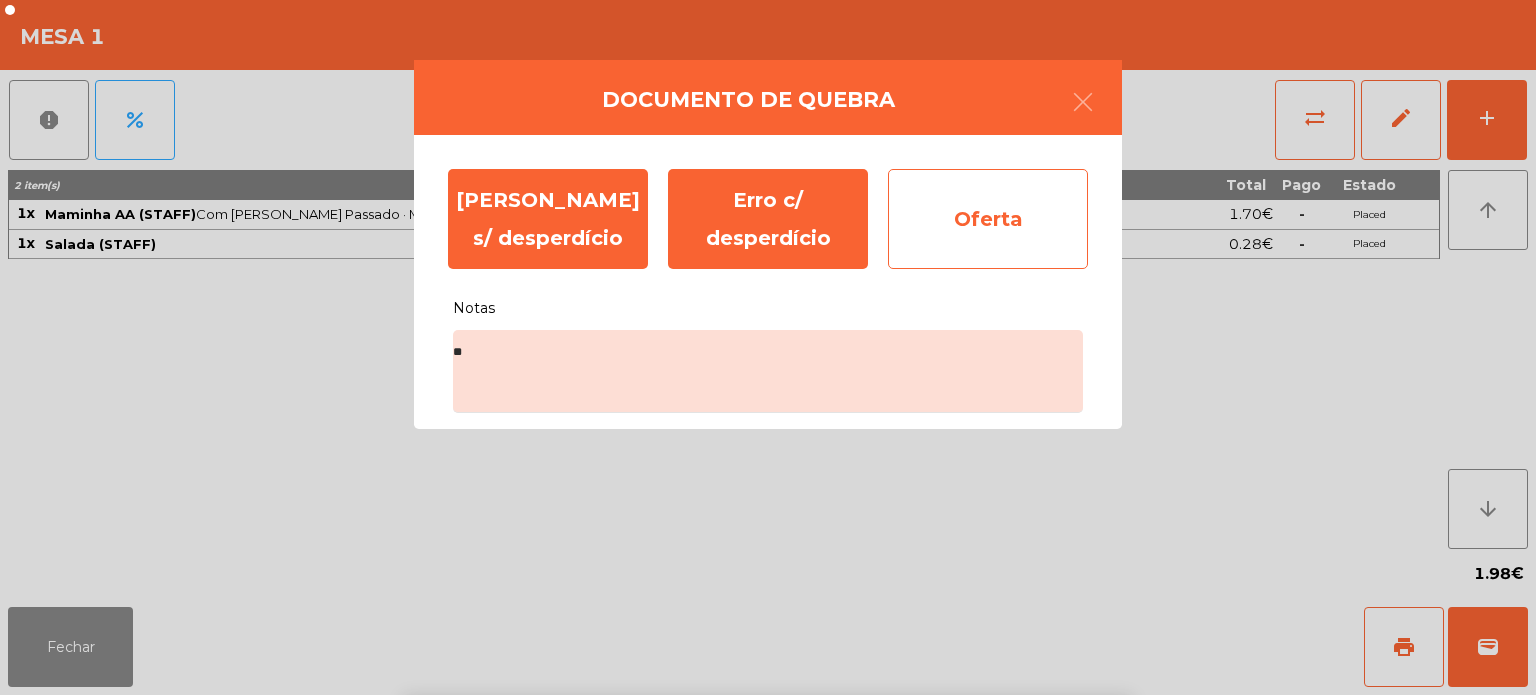 click on "Oferta" 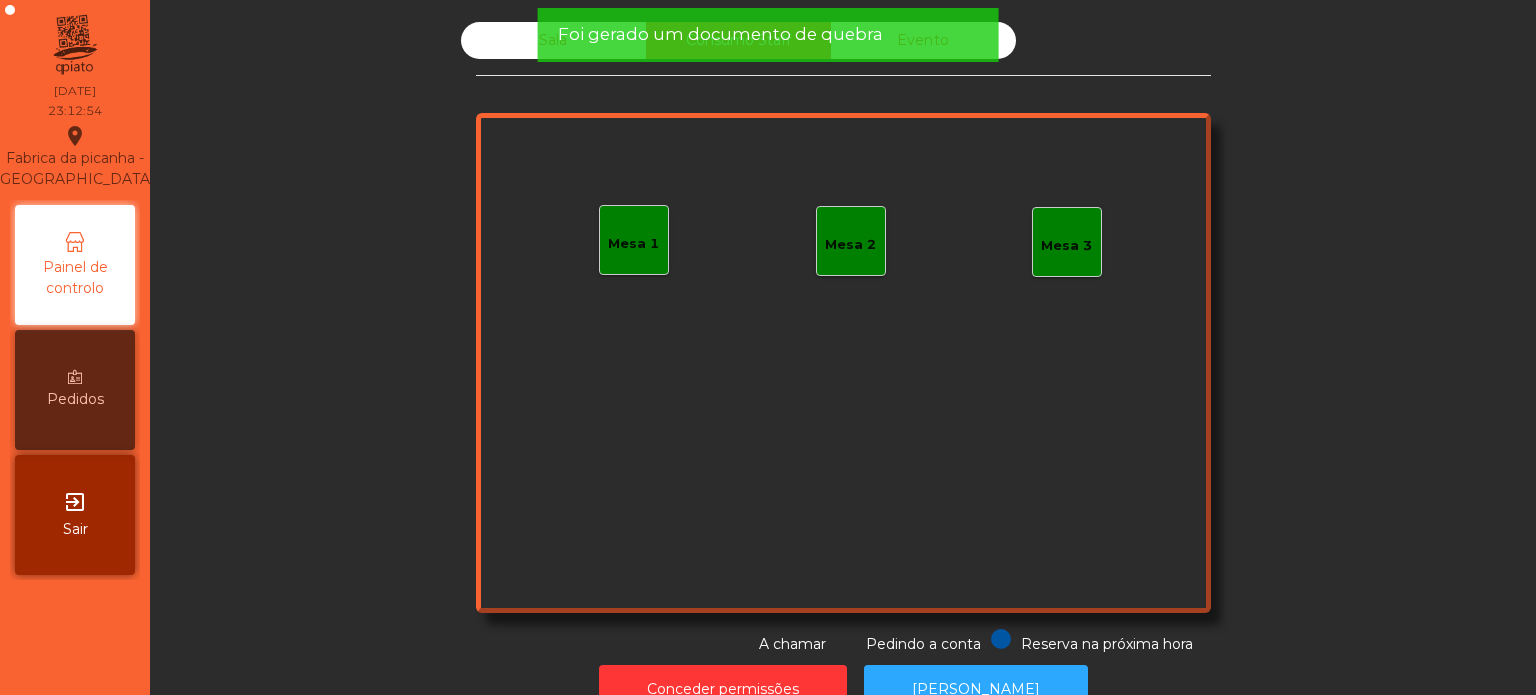 click on "Foi gerado um documento de quebra" 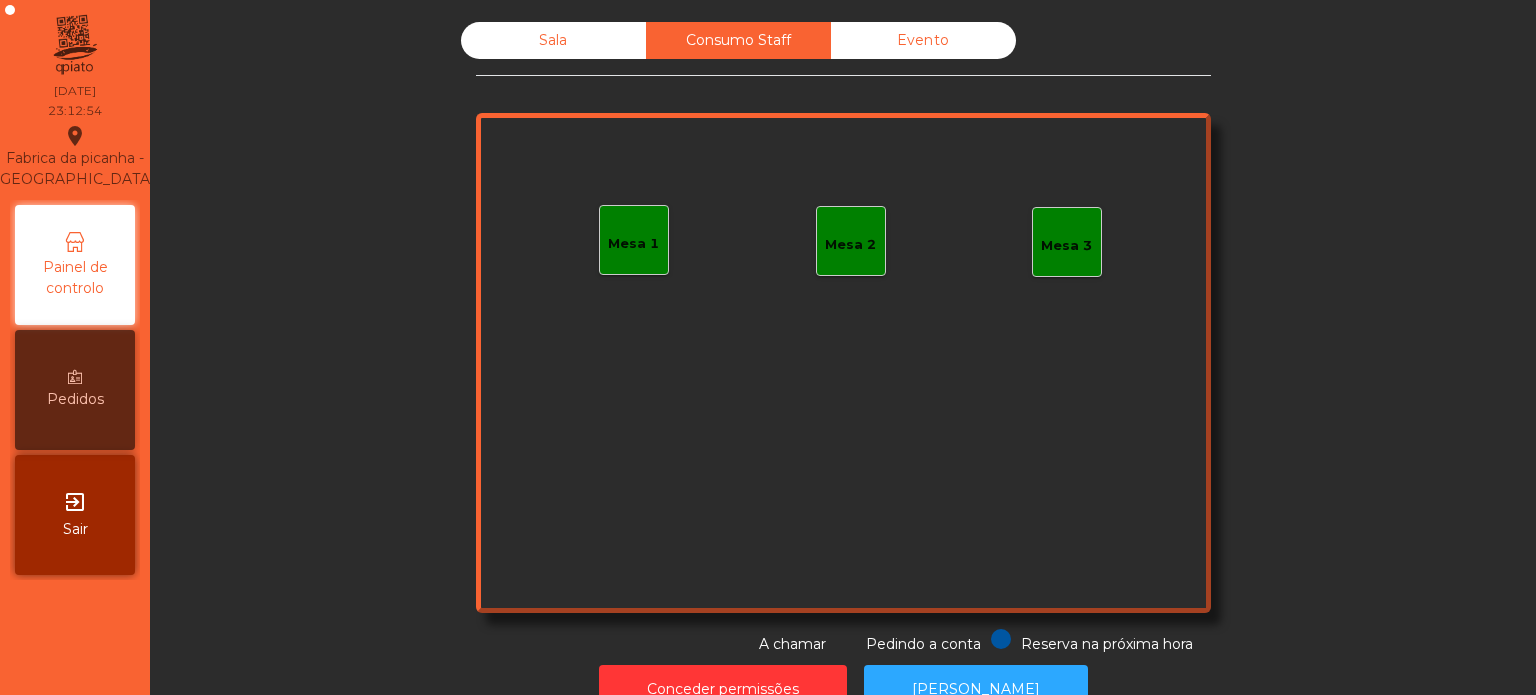 click on "Foi gerado um documento de quebra" 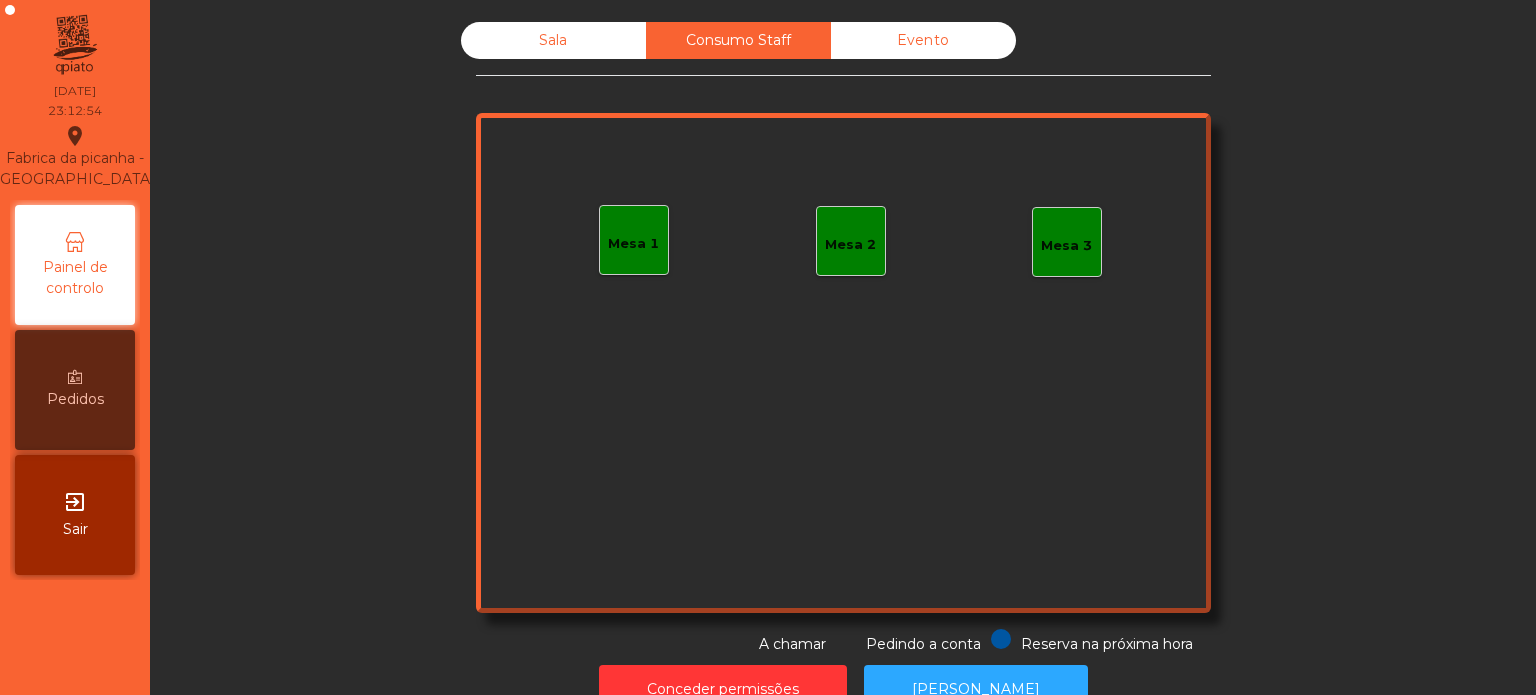 click on "Evento" 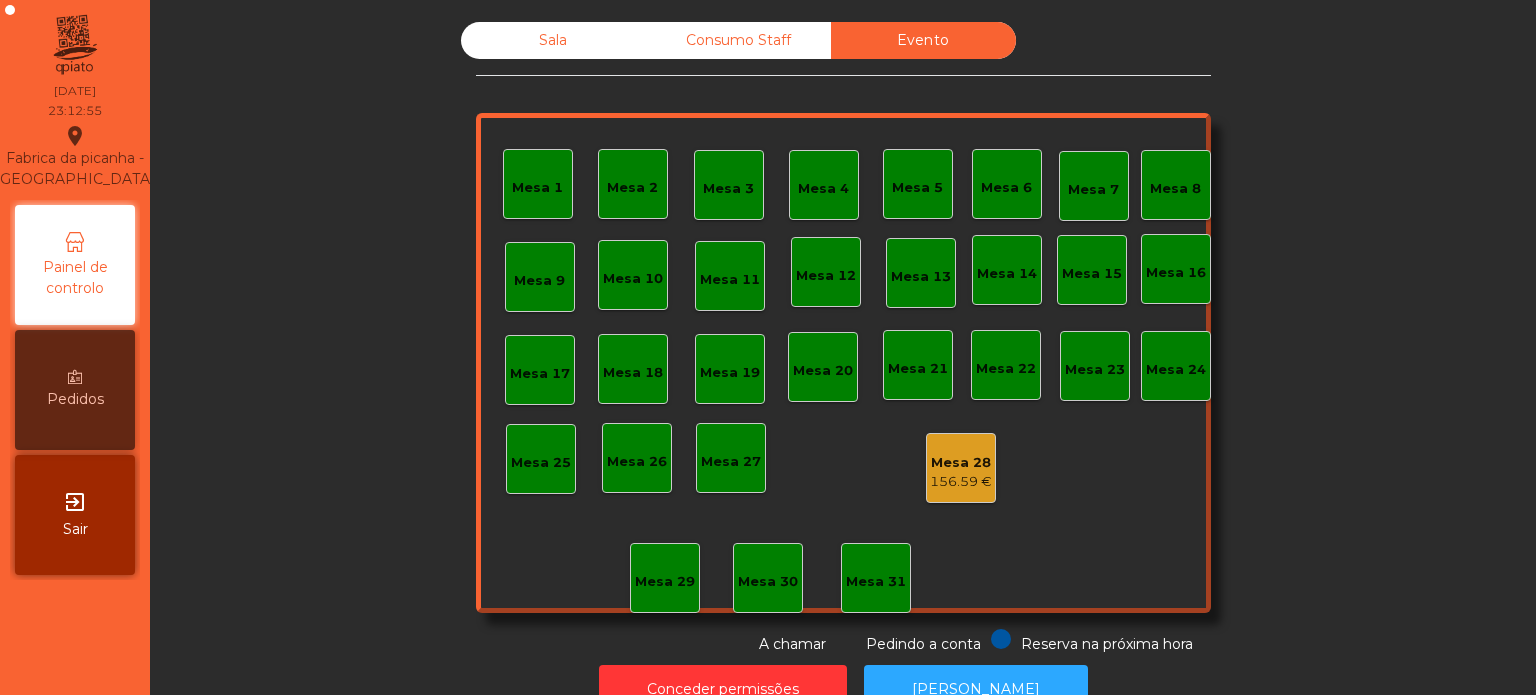click on "Sala" 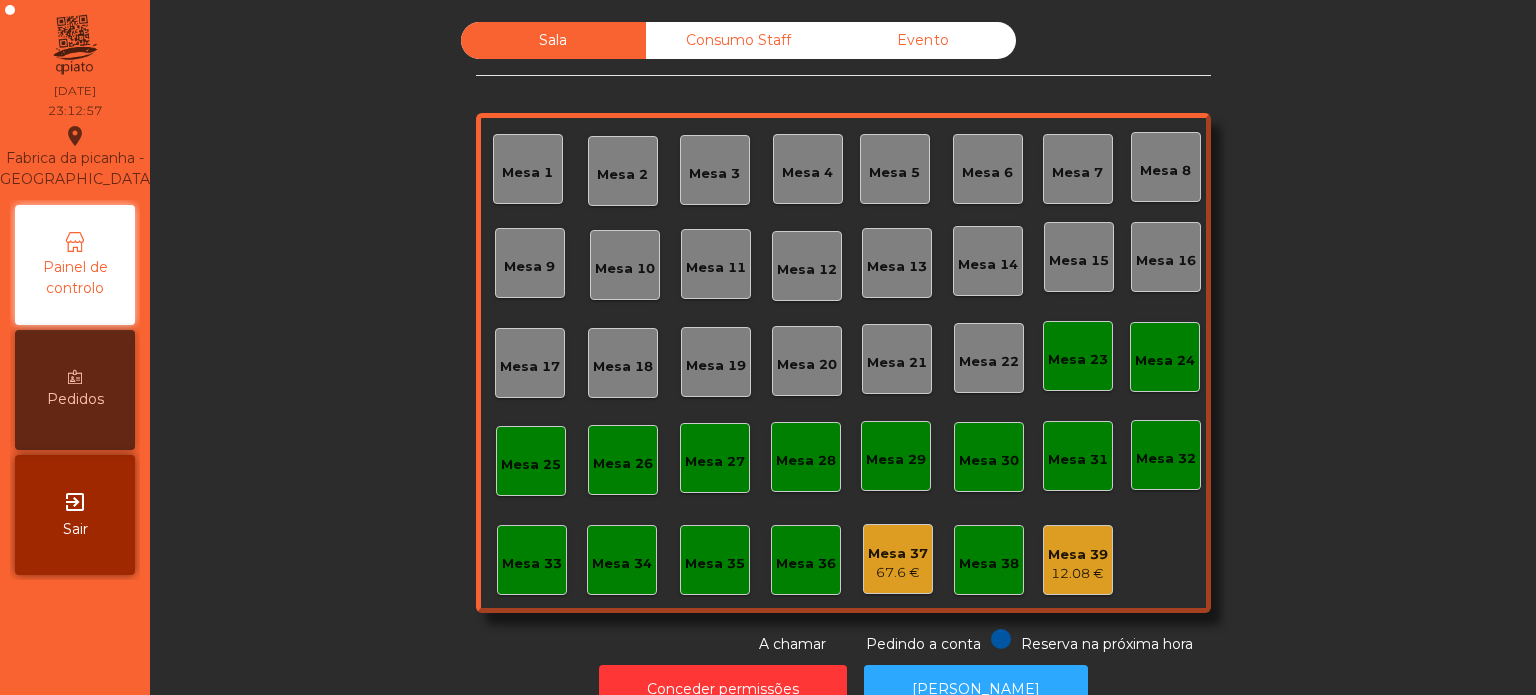 click on "Mesa 37   67.6 €" 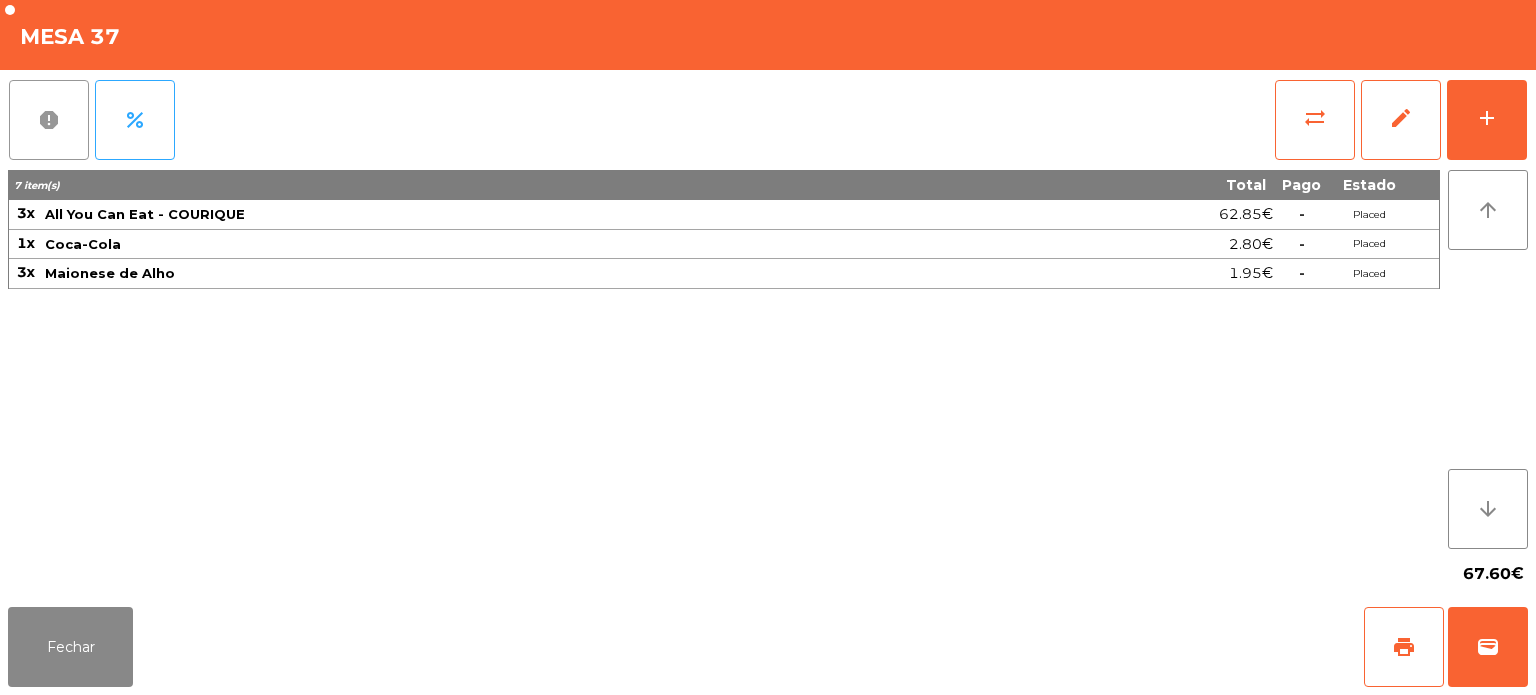 click on "report" 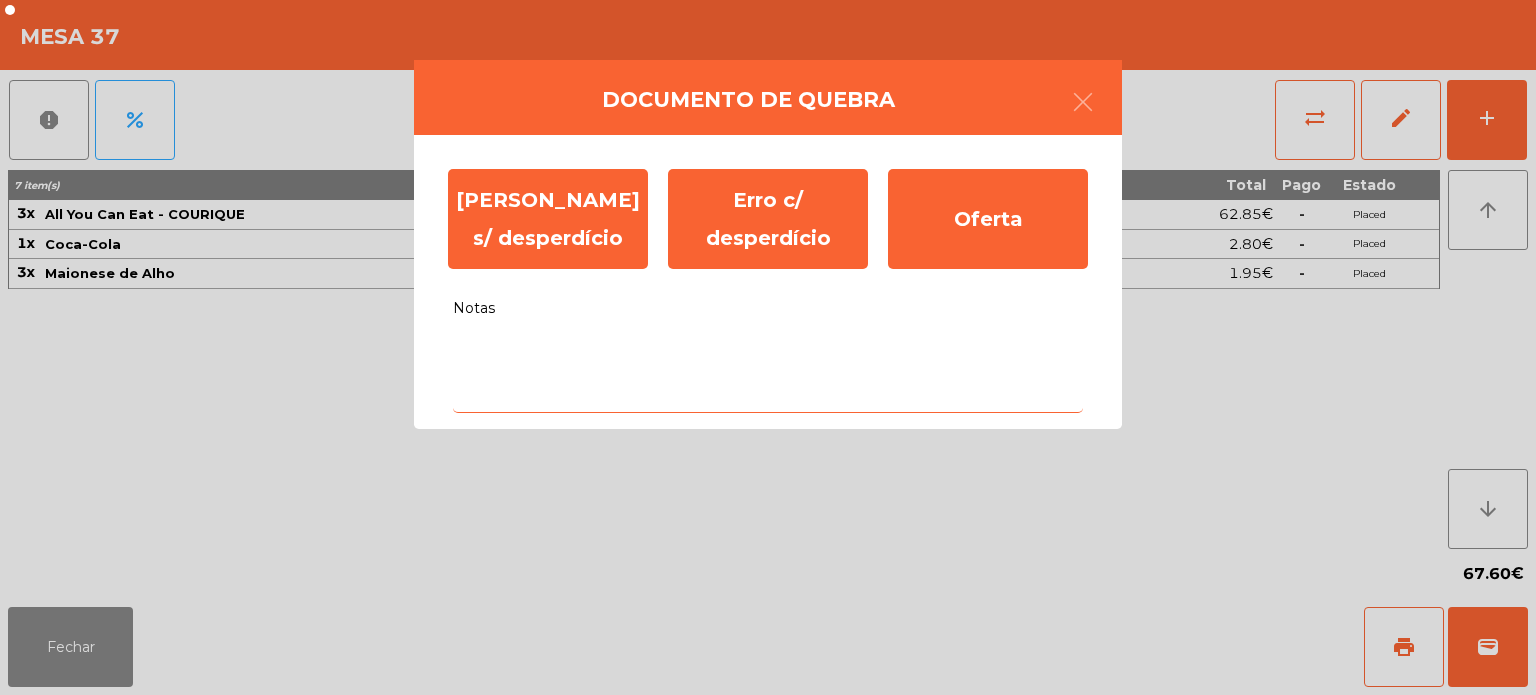 click on "Notas" at bounding box center [768, 371] 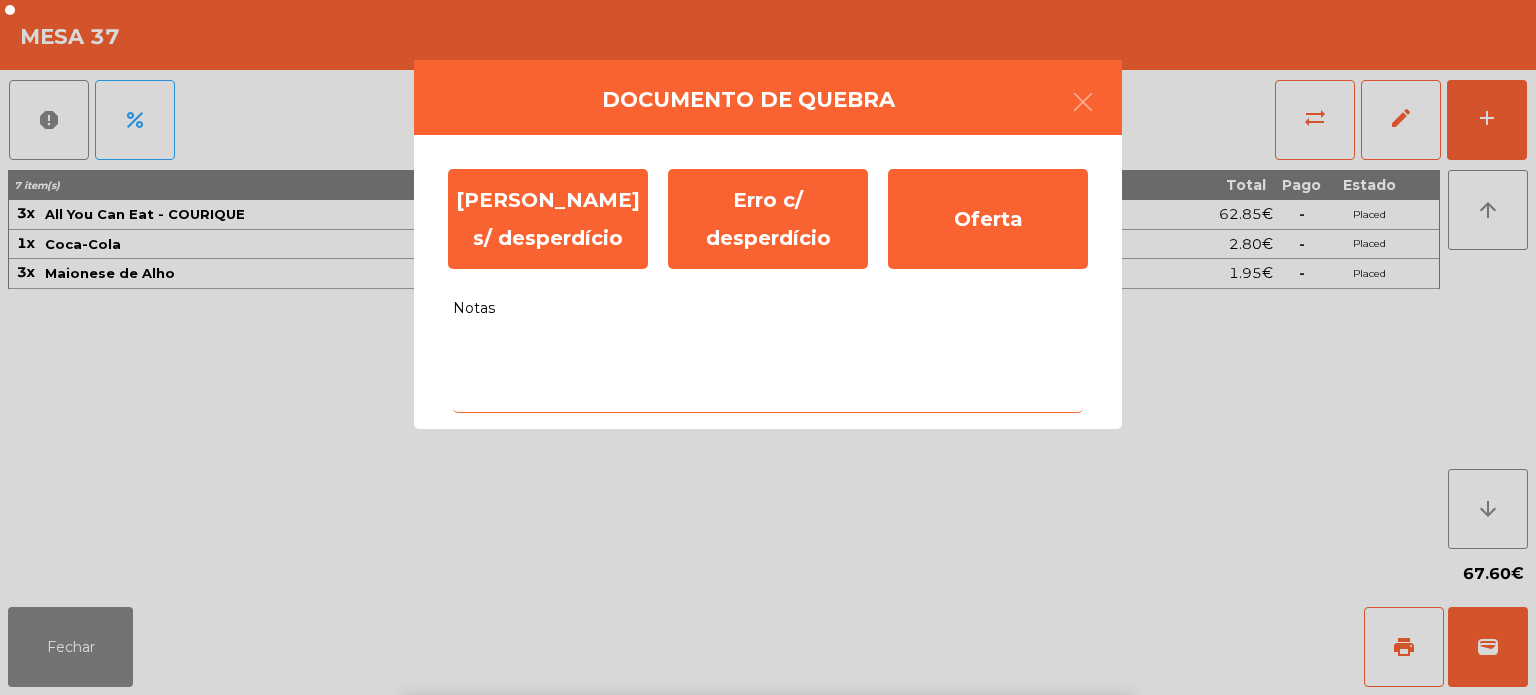 click on "a" at bounding box center [519, 819] 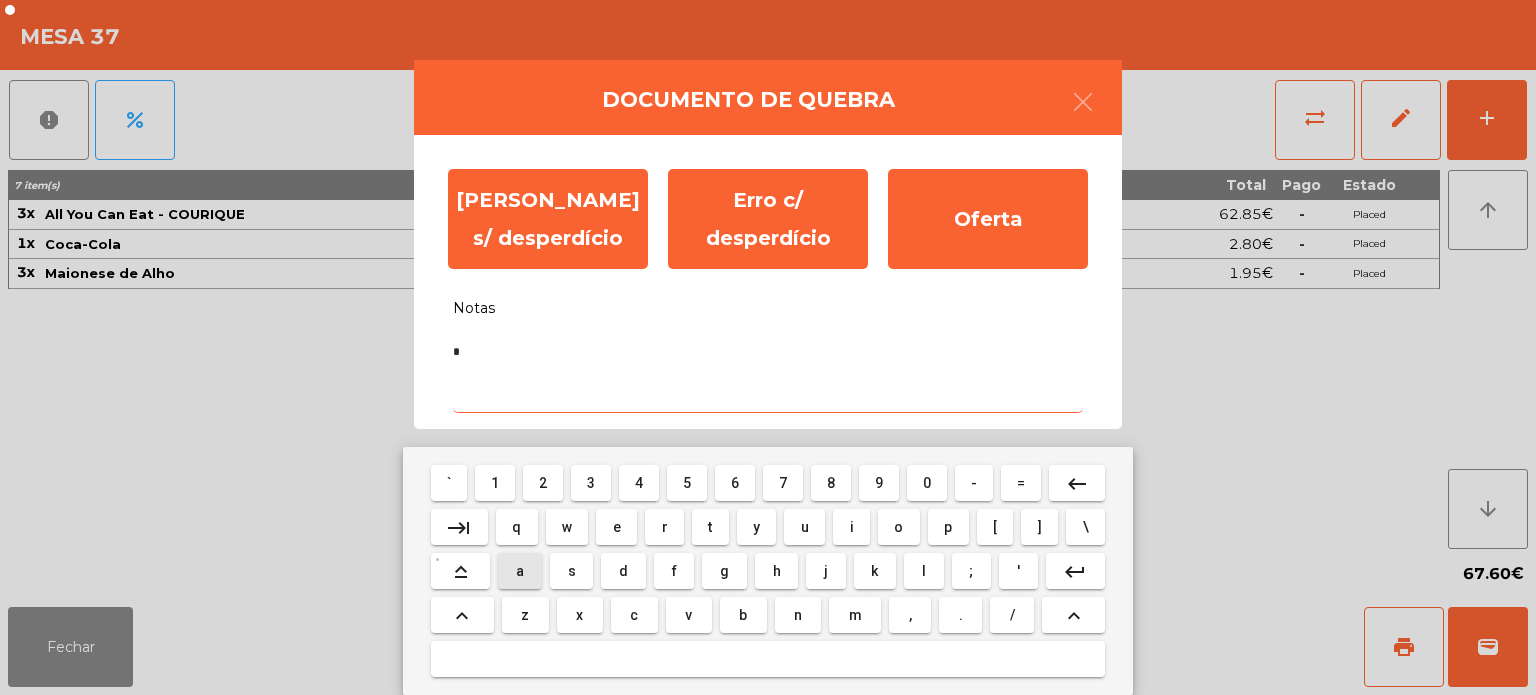 click on "s" at bounding box center (572, 571) 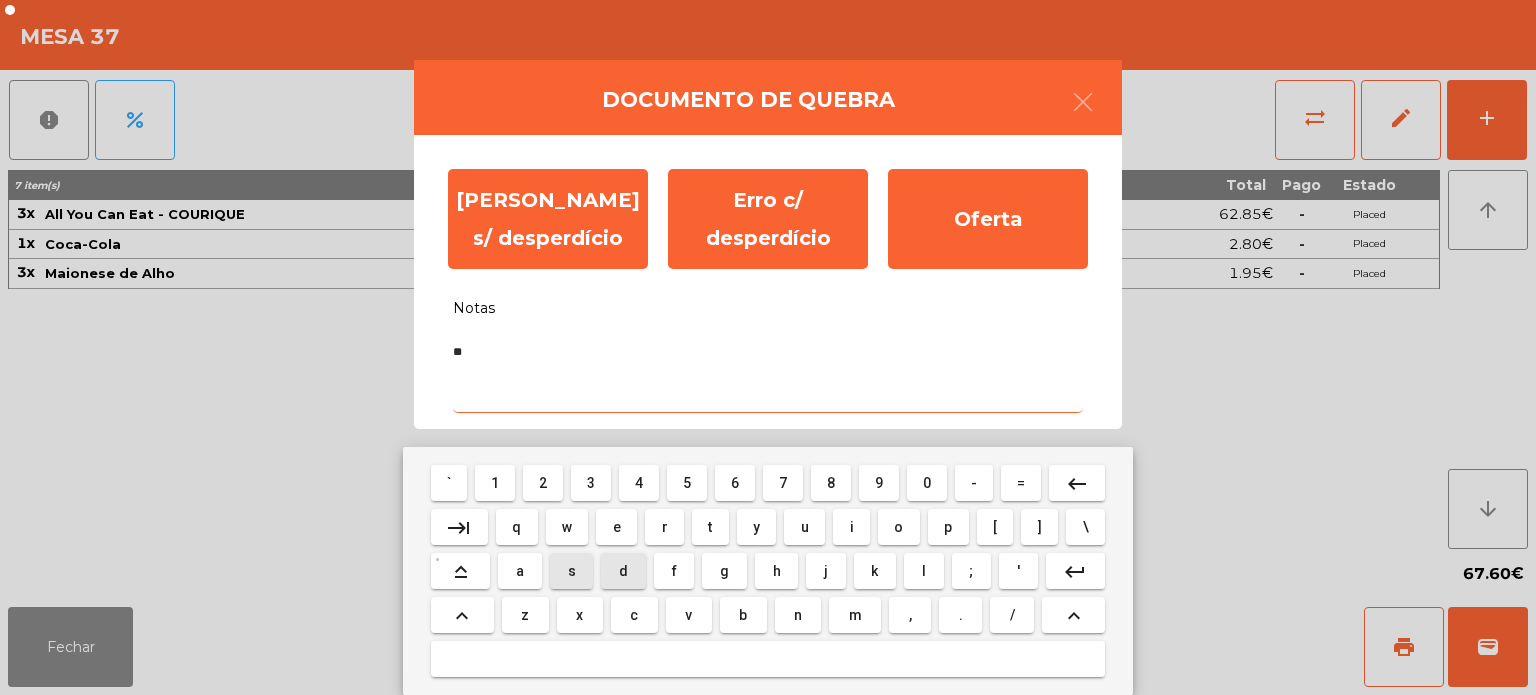 click on "d" at bounding box center [623, 571] 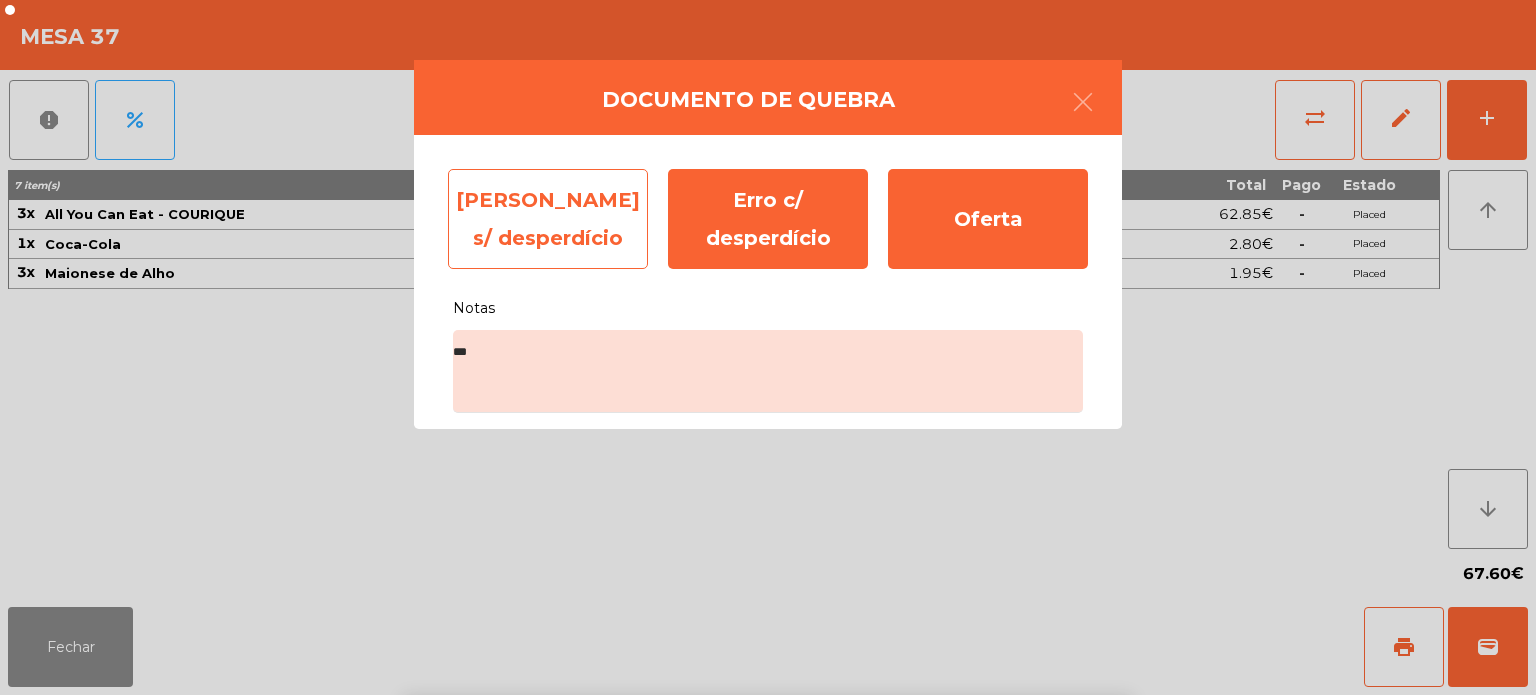 click on "[PERSON_NAME] s/ desperdício" 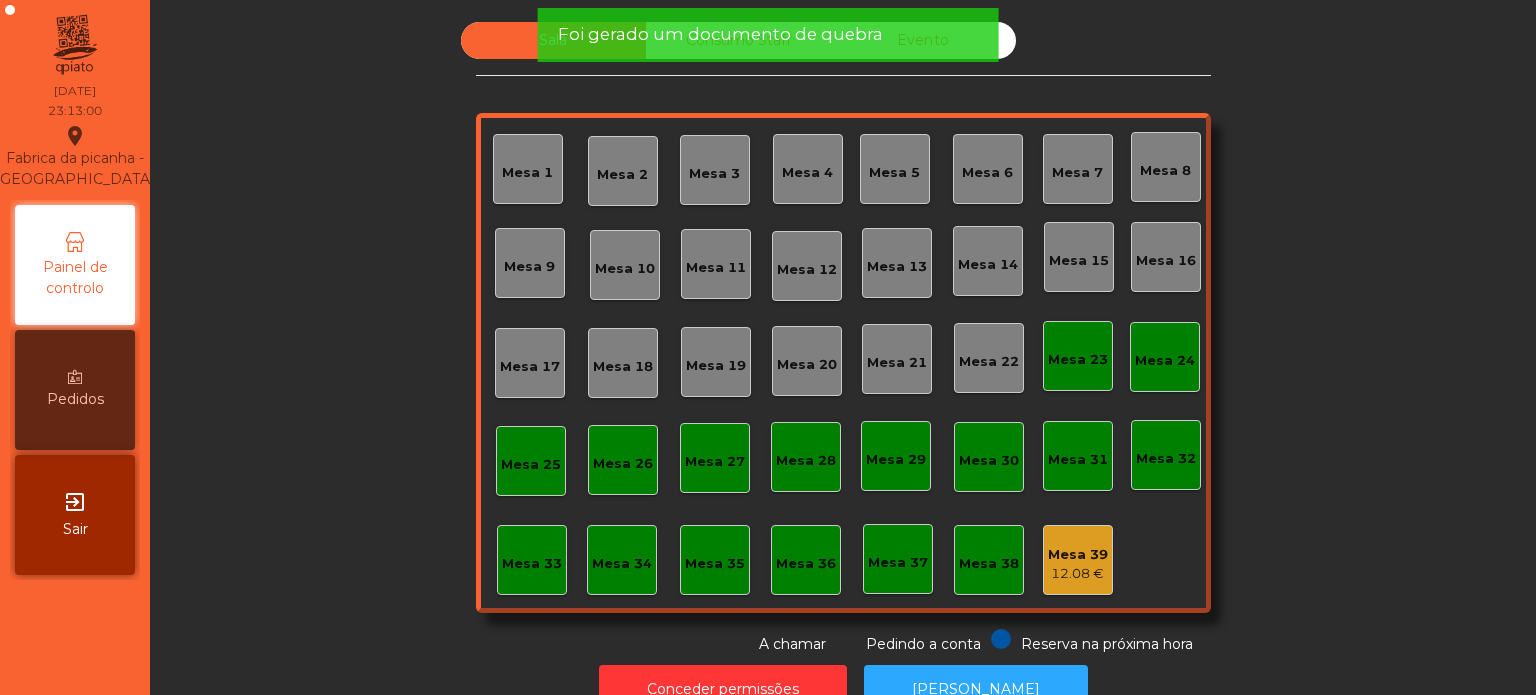 click on "Mesa 39   12.08 €" 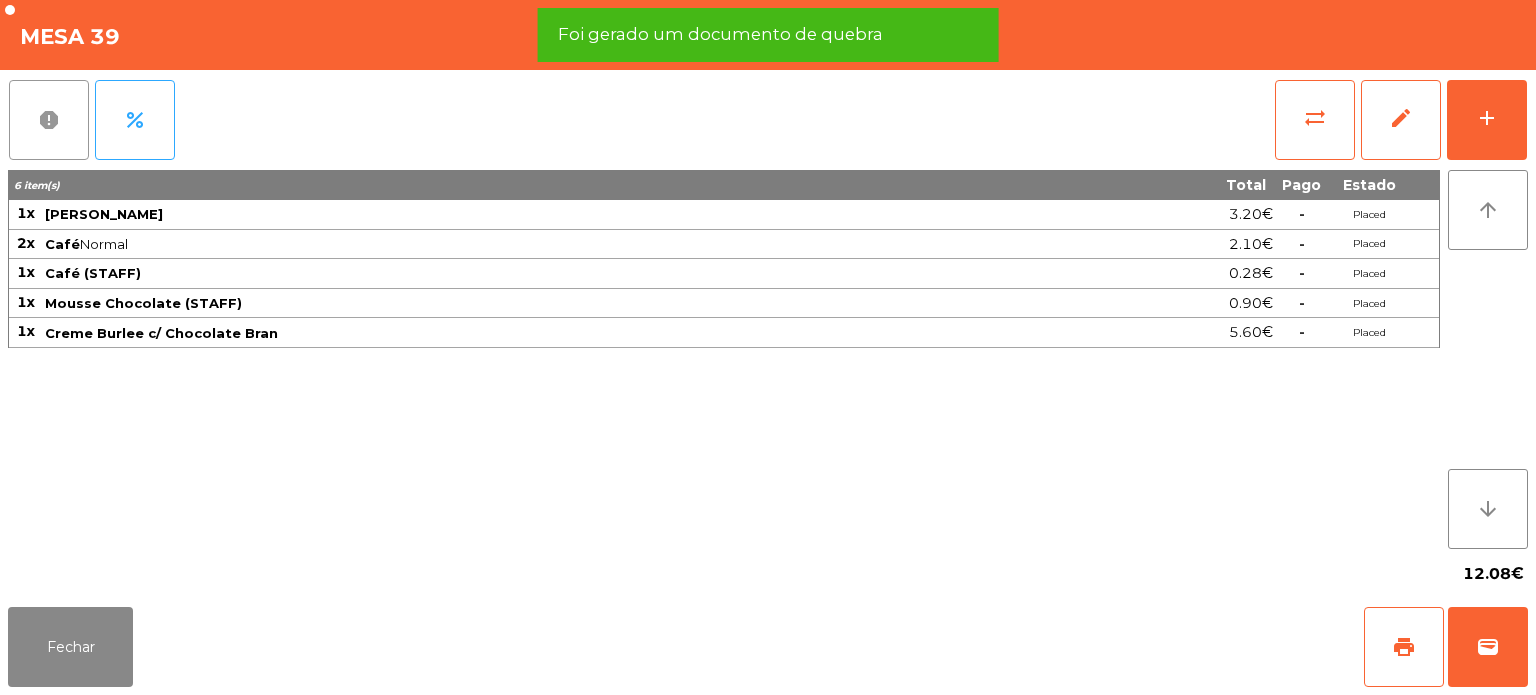 click on "report" 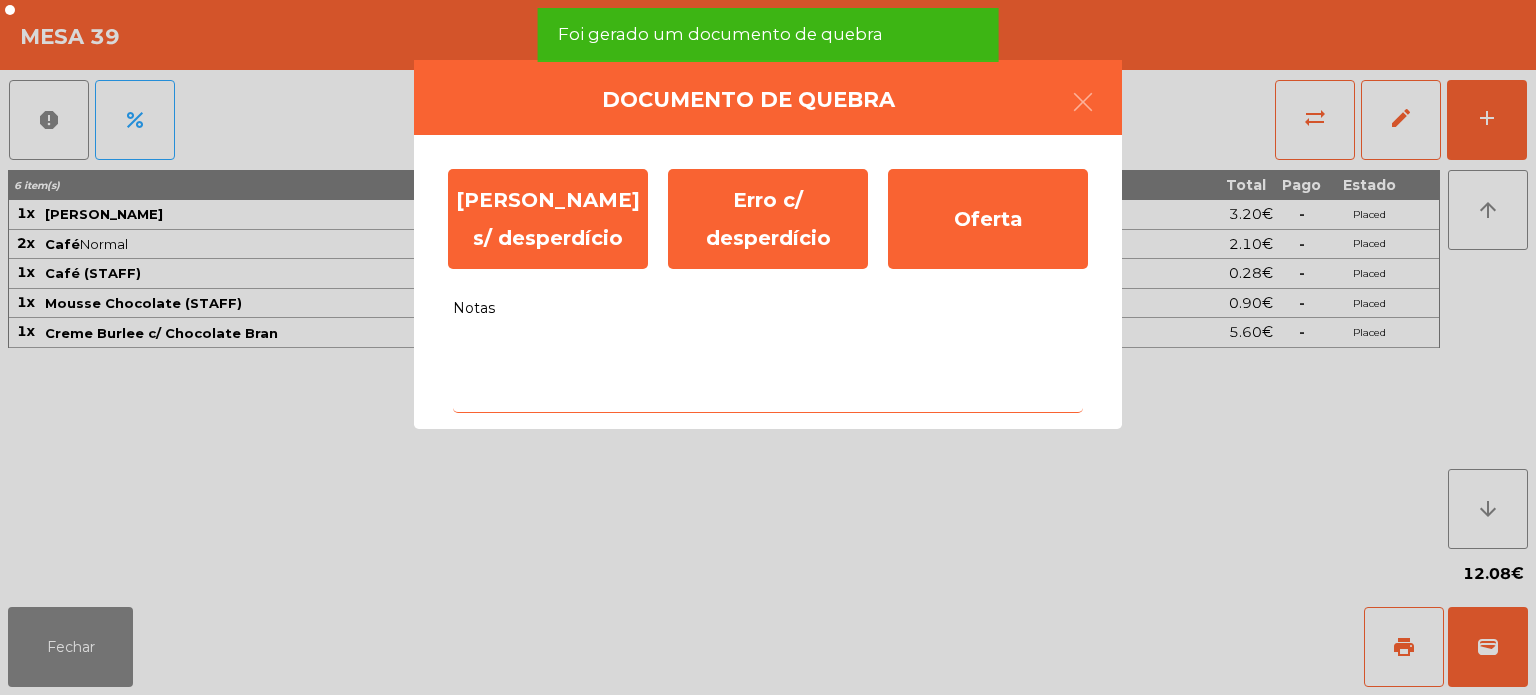 click on "Notas" at bounding box center [768, 371] 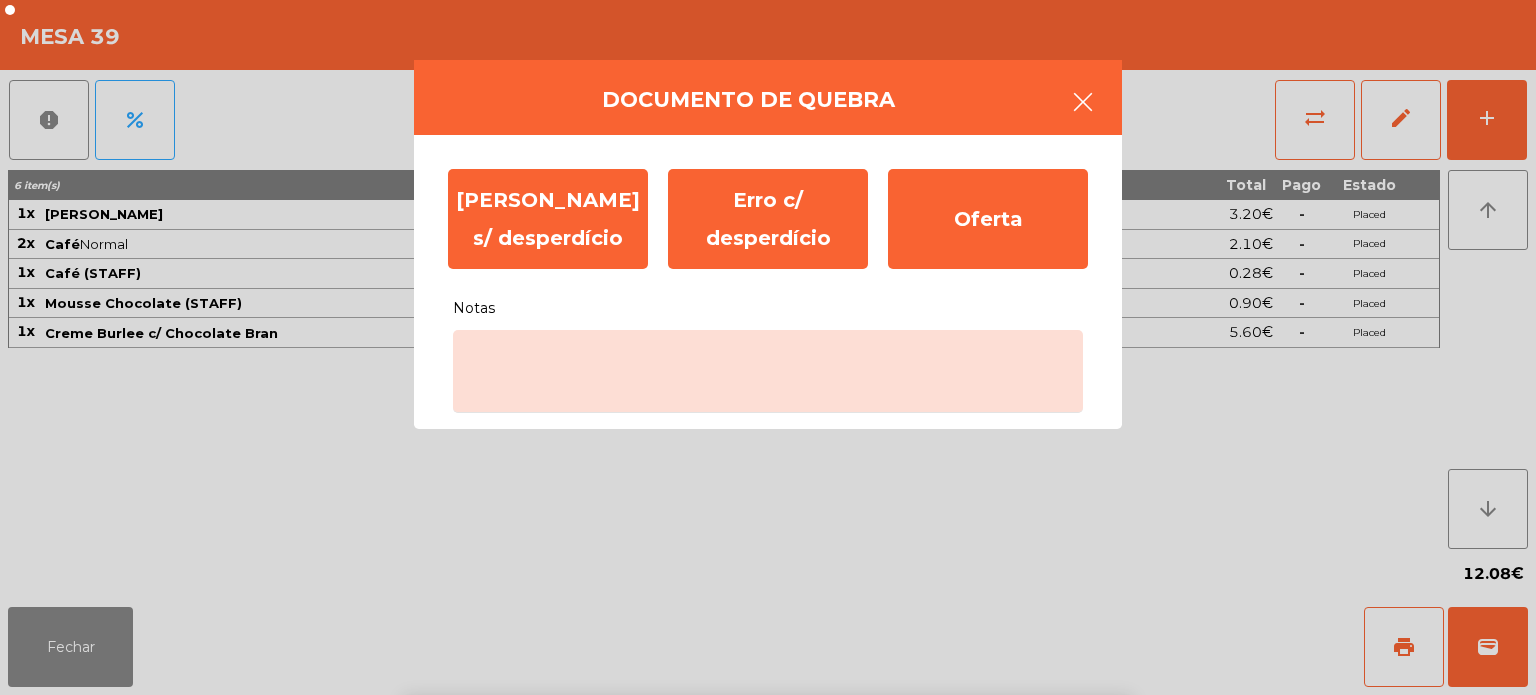 click 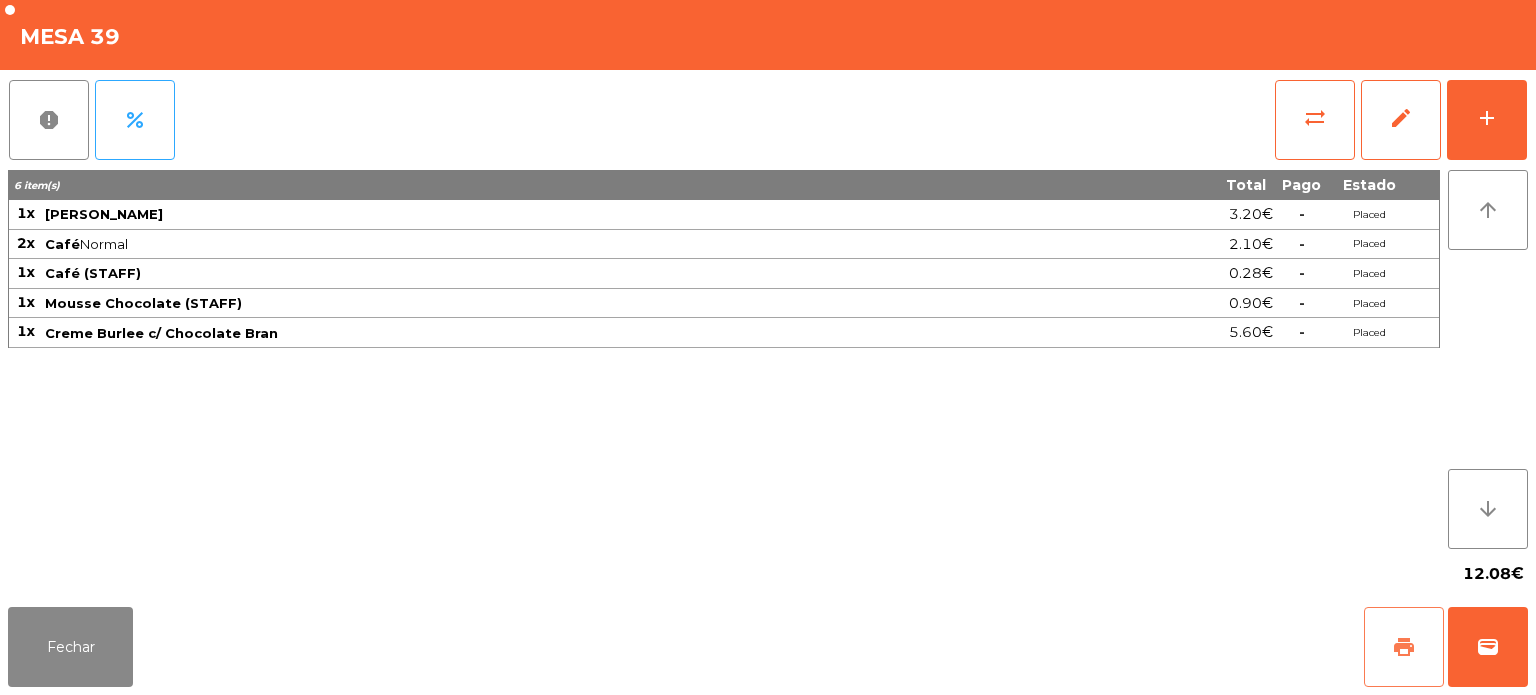 click on "print" 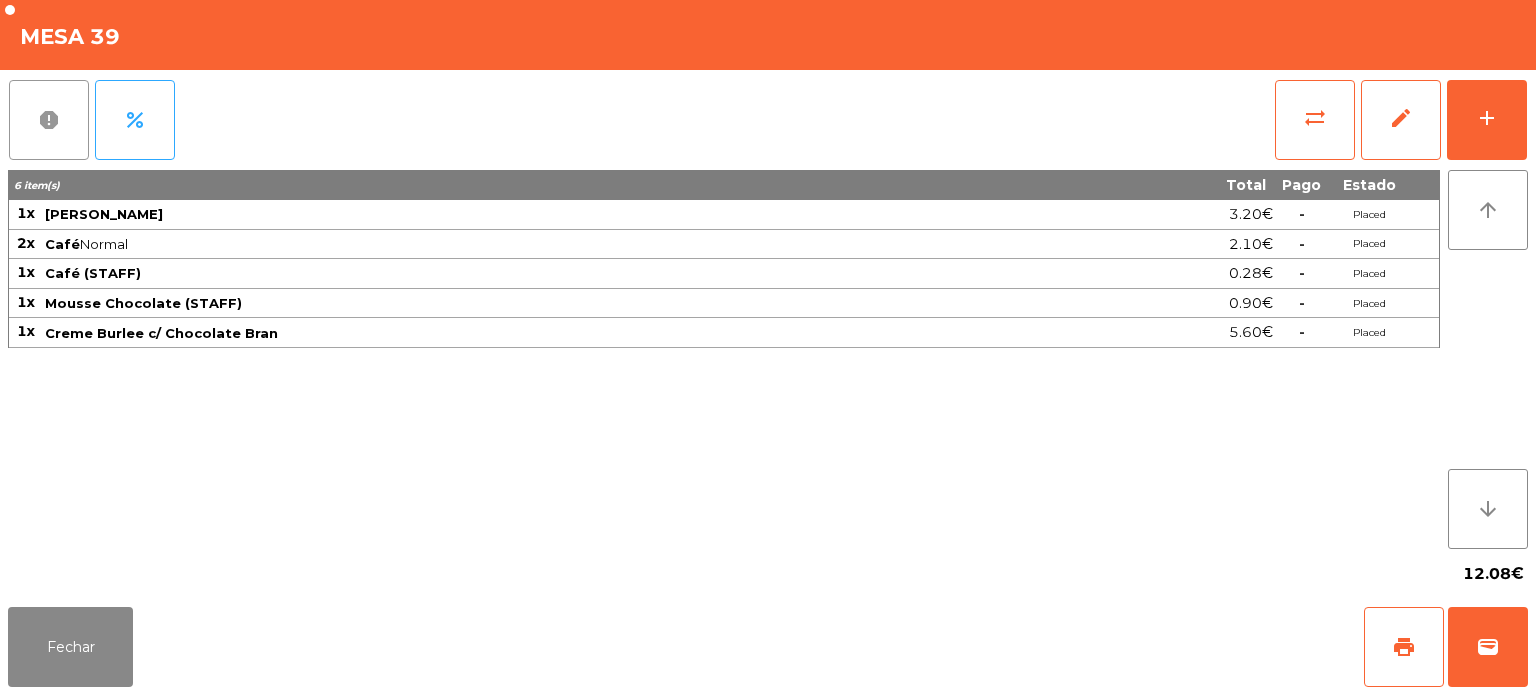 click on "report" 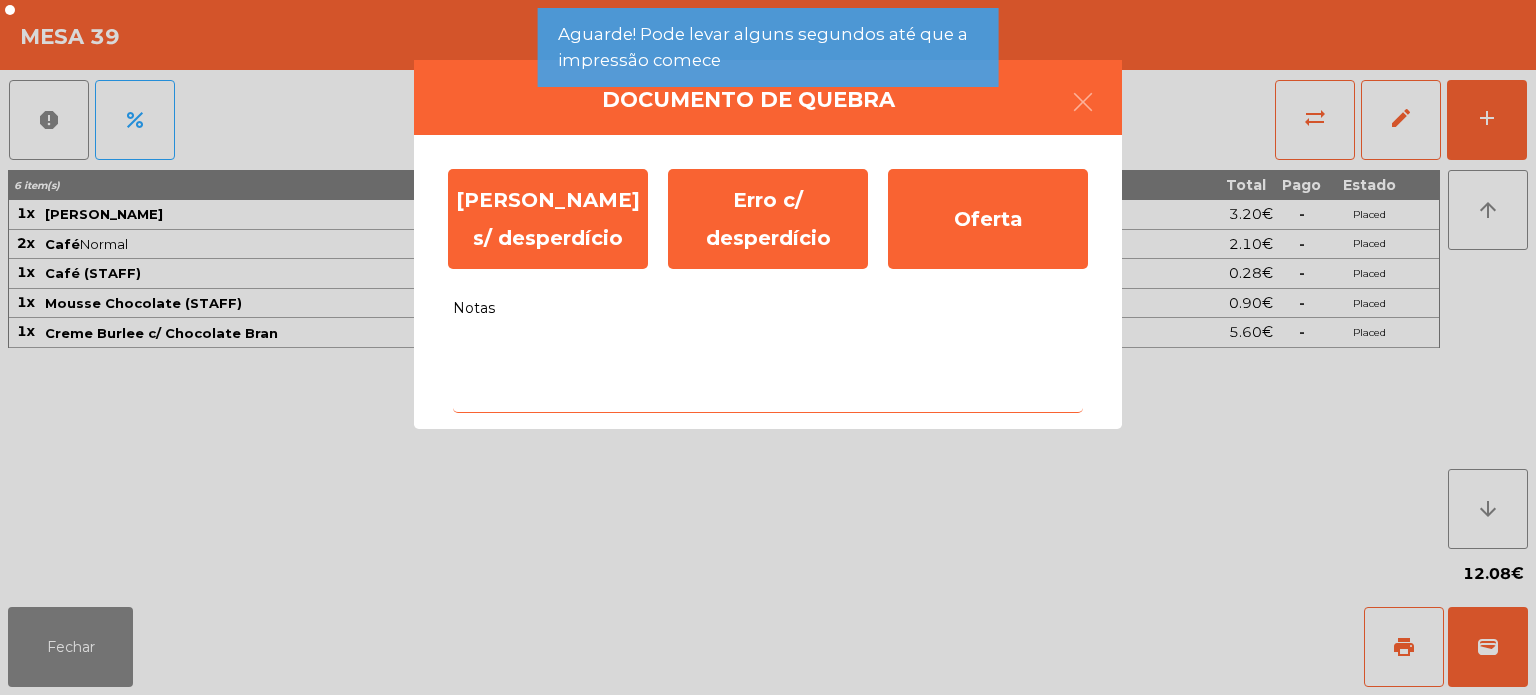 click on "Notas" at bounding box center (768, 371) 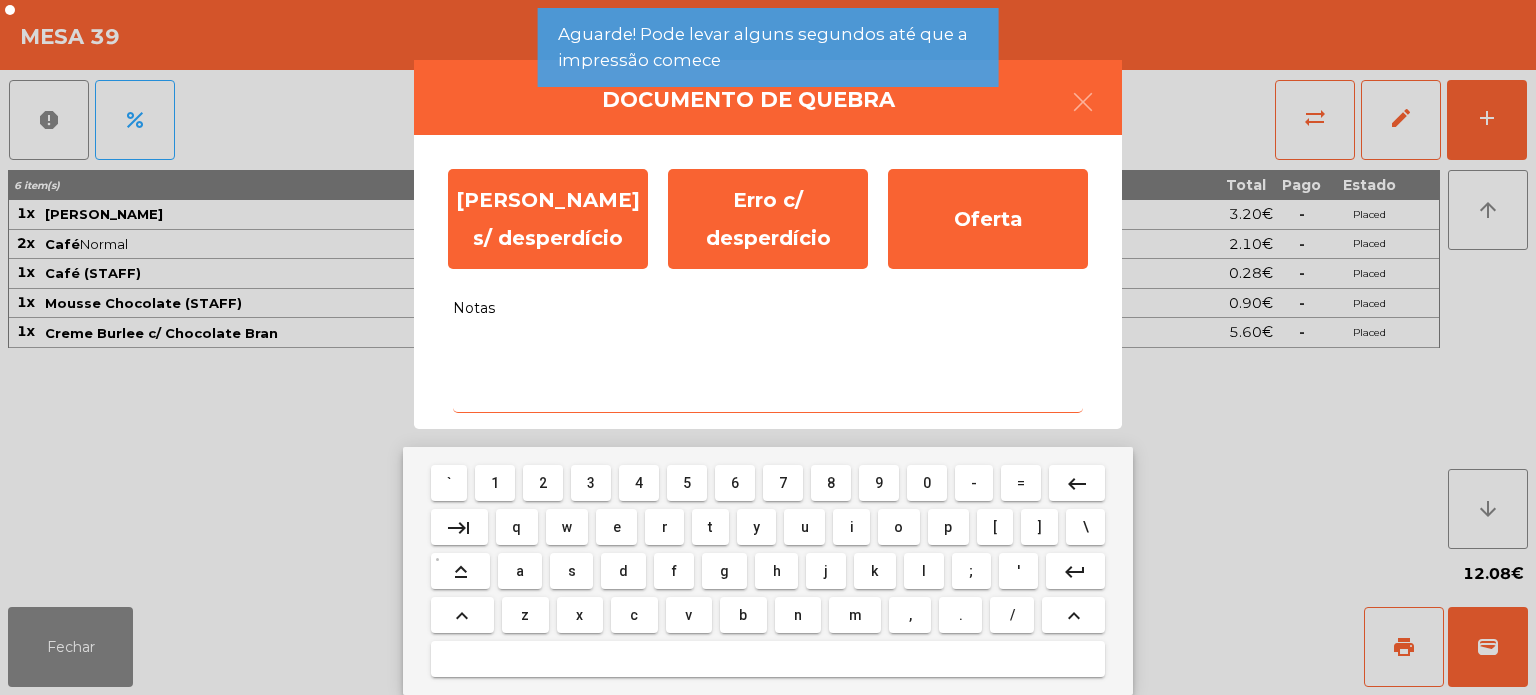 click on "Notas" at bounding box center [768, 371] 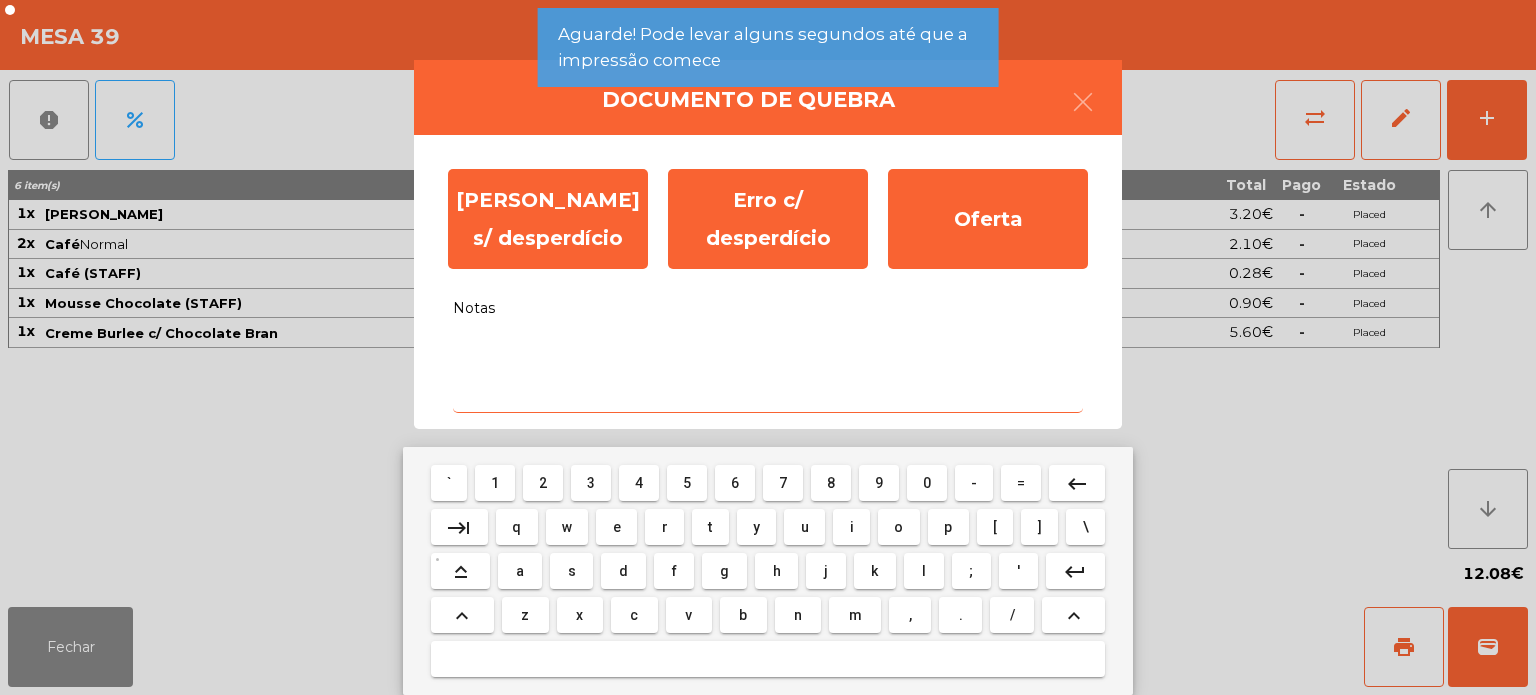 click on "f" at bounding box center (674, 571) 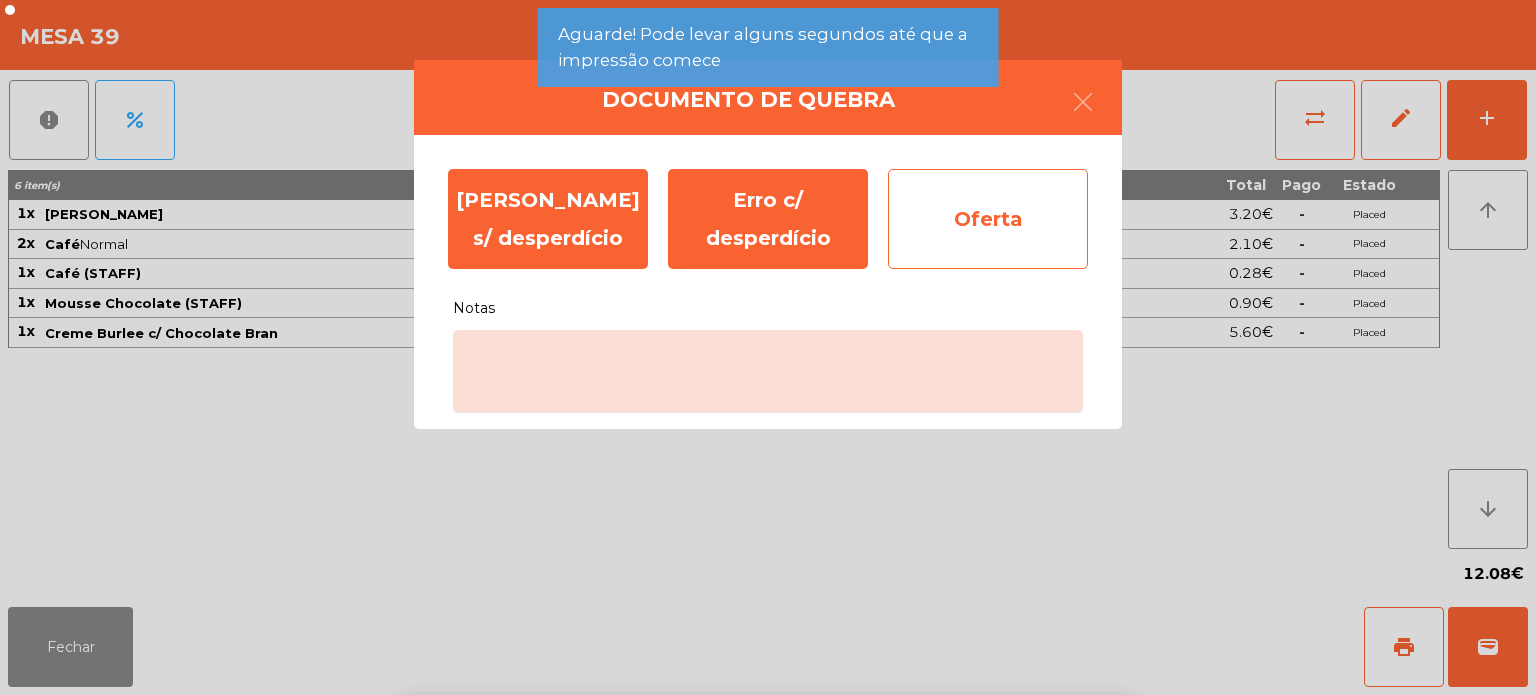 click on "Oferta" 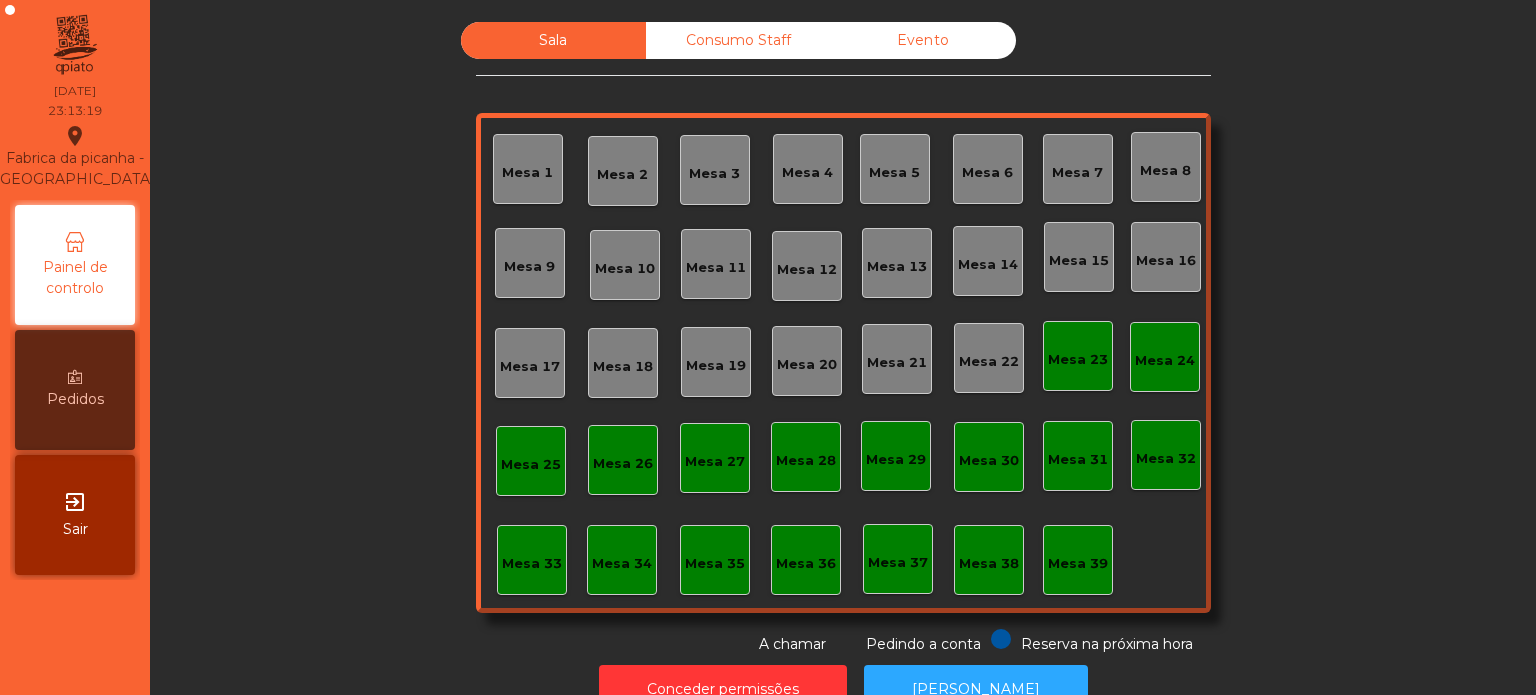 click on "Mesa 39" 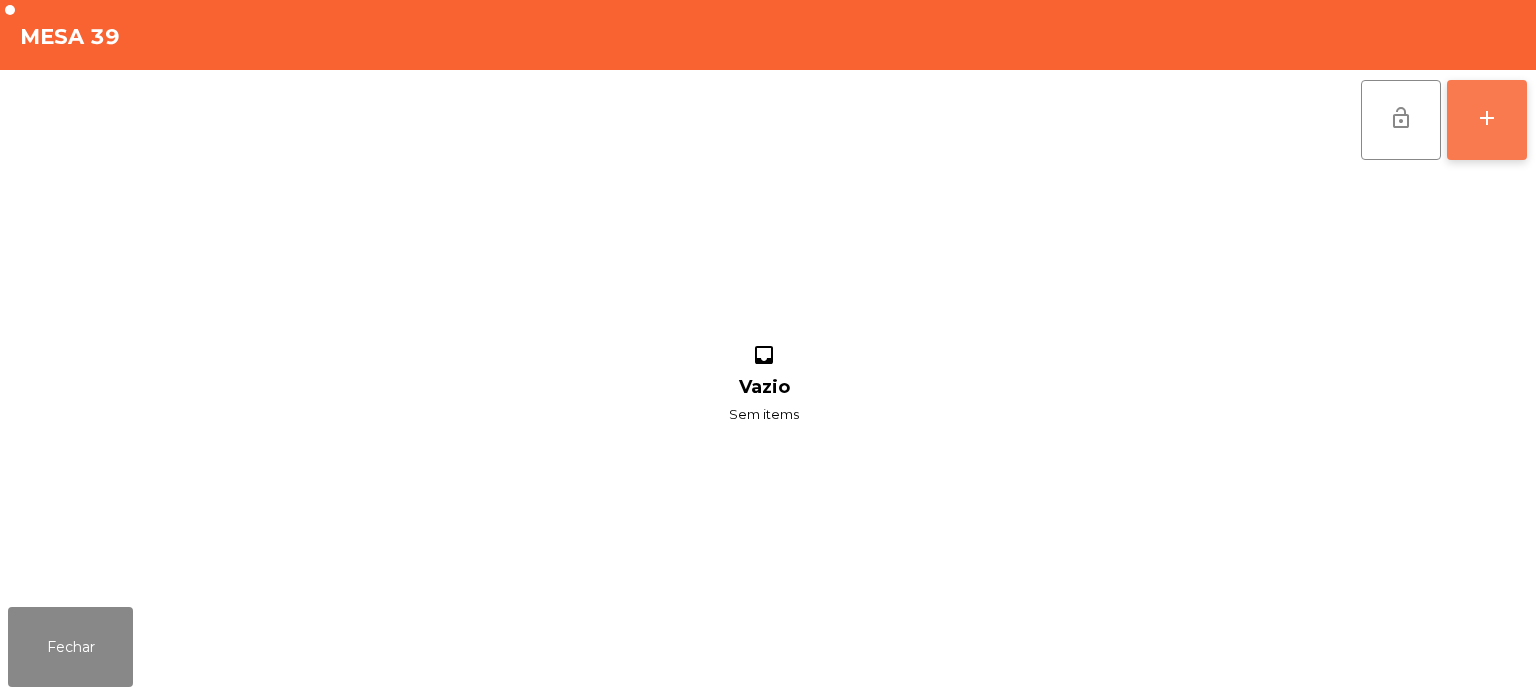 click on "add" 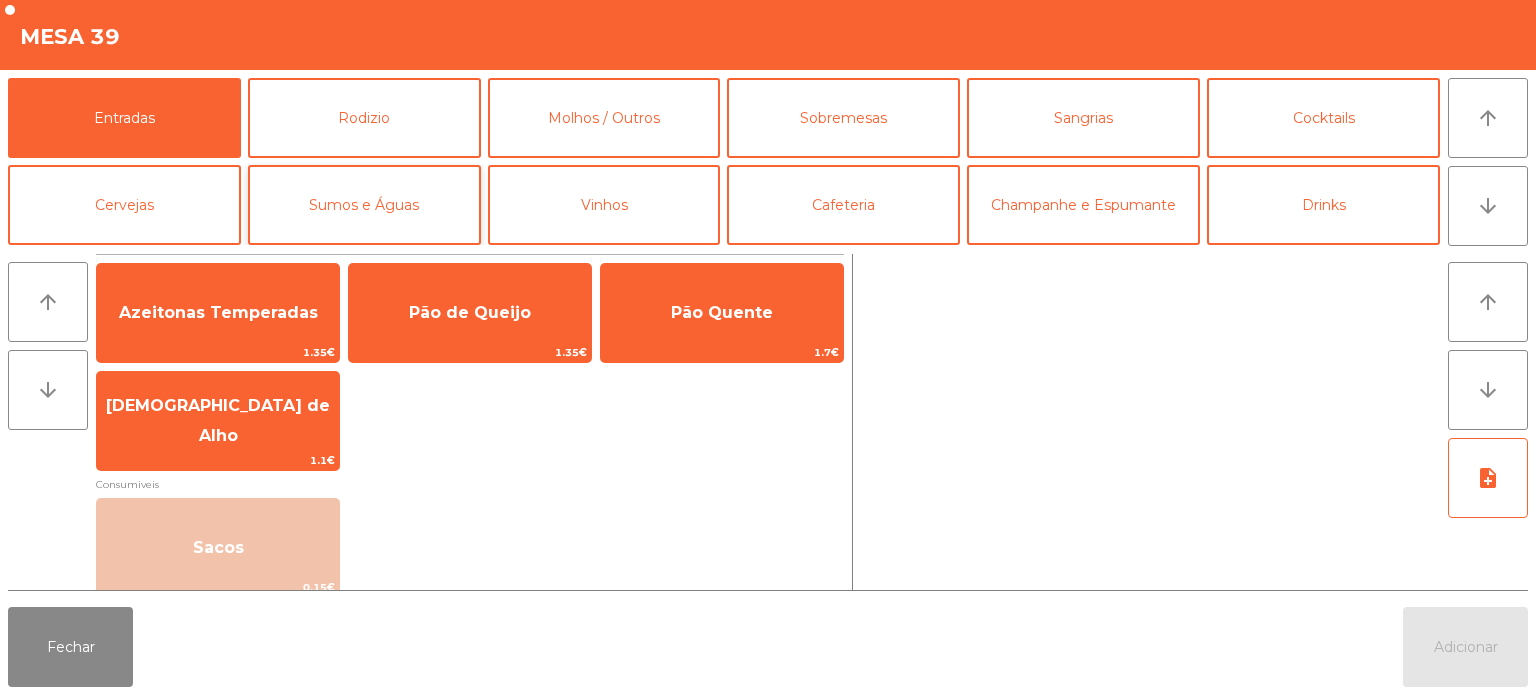 click on "Sumos e Águas" 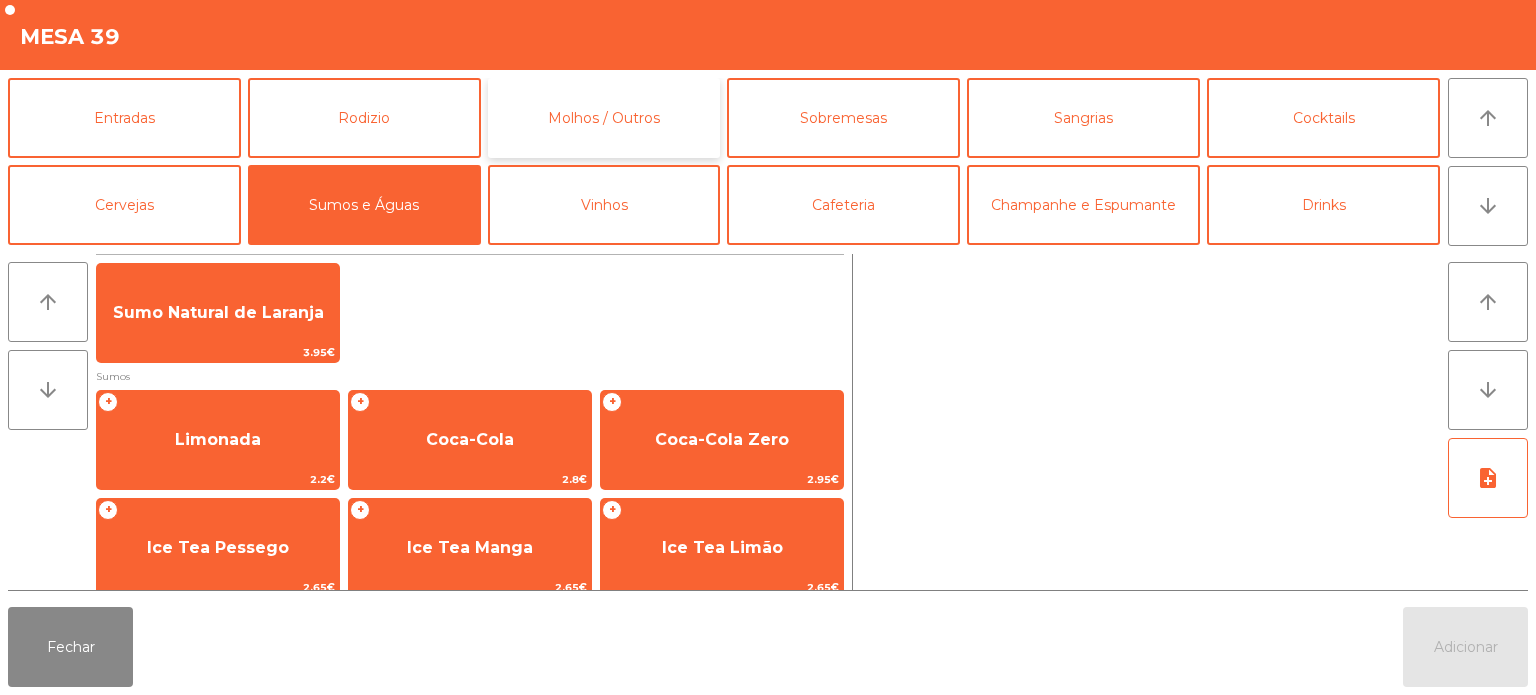 click on "Molhos / Outros" 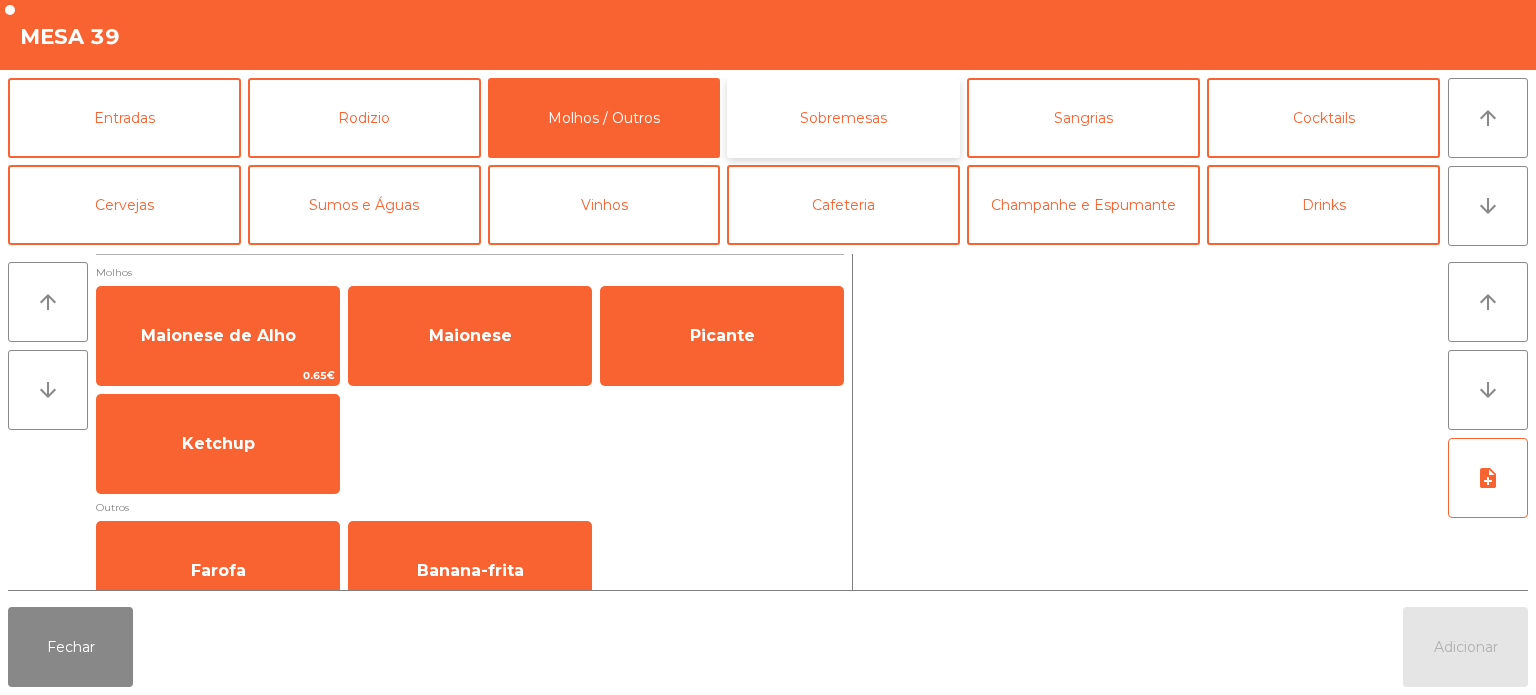 click on "Sobremesas" 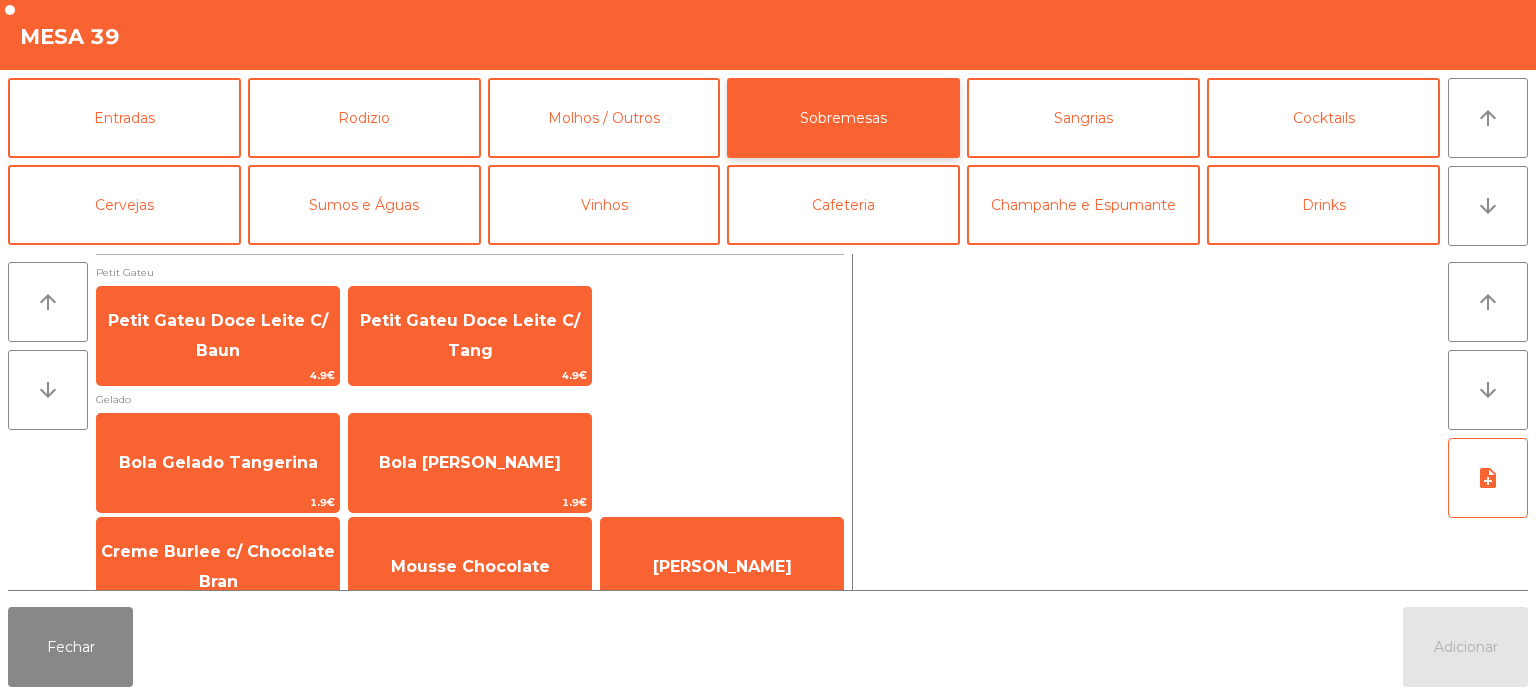 scroll, scrollTop: 34, scrollLeft: 0, axis: vertical 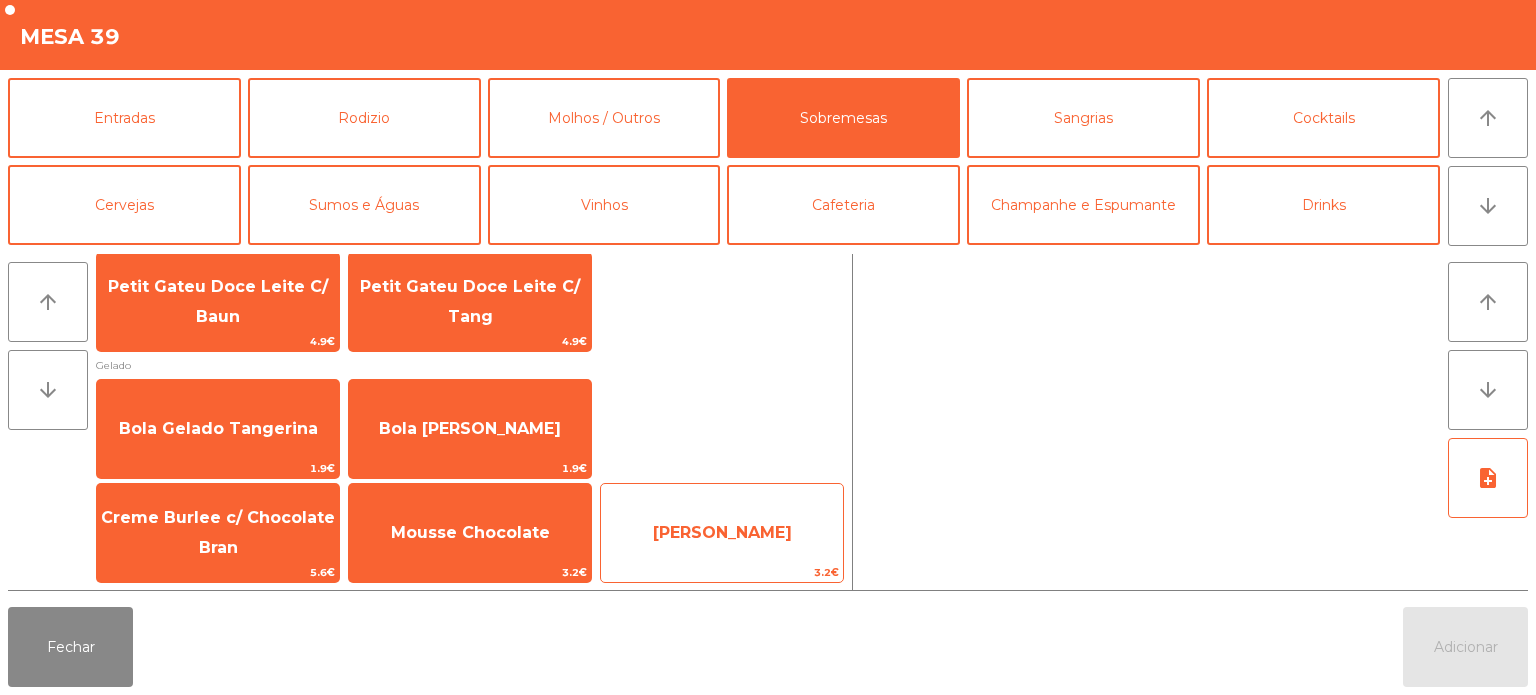 click on "[PERSON_NAME]" 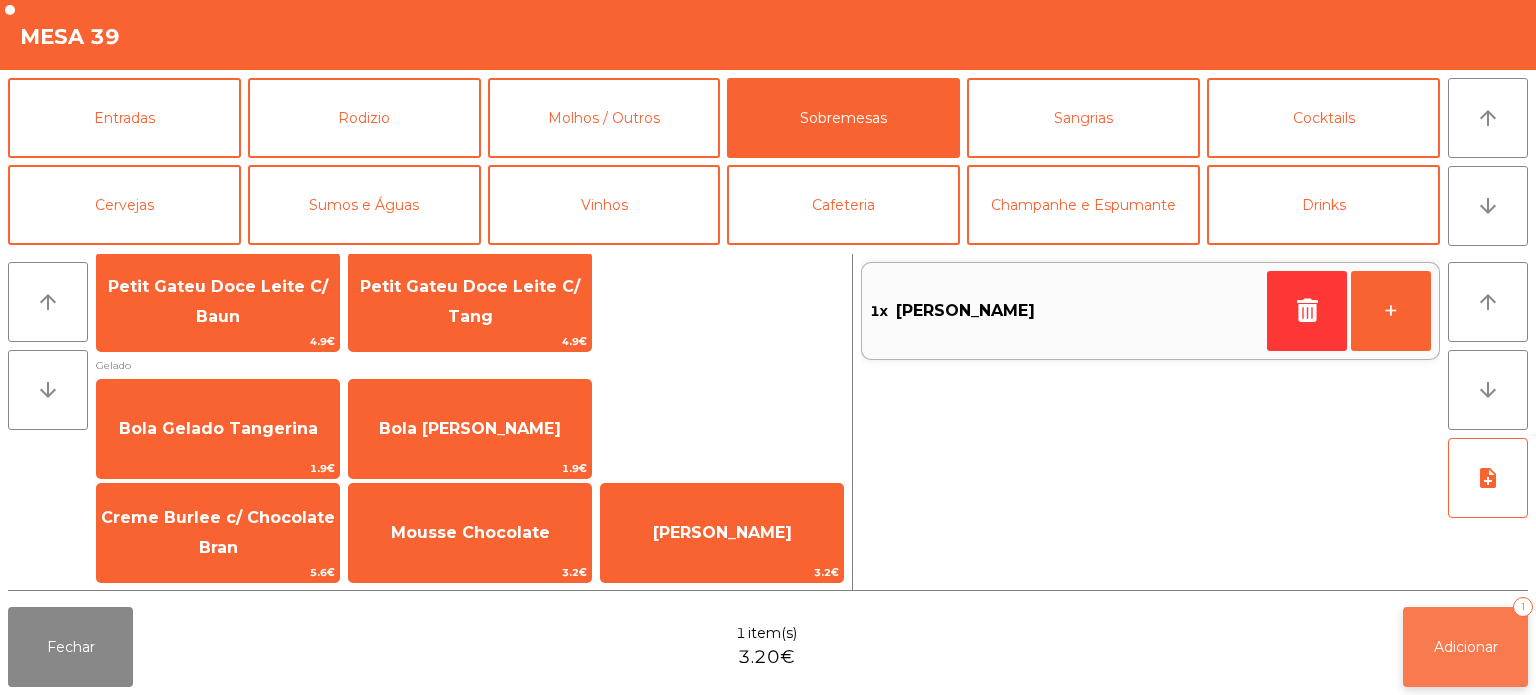 click on "Adicionar   1" 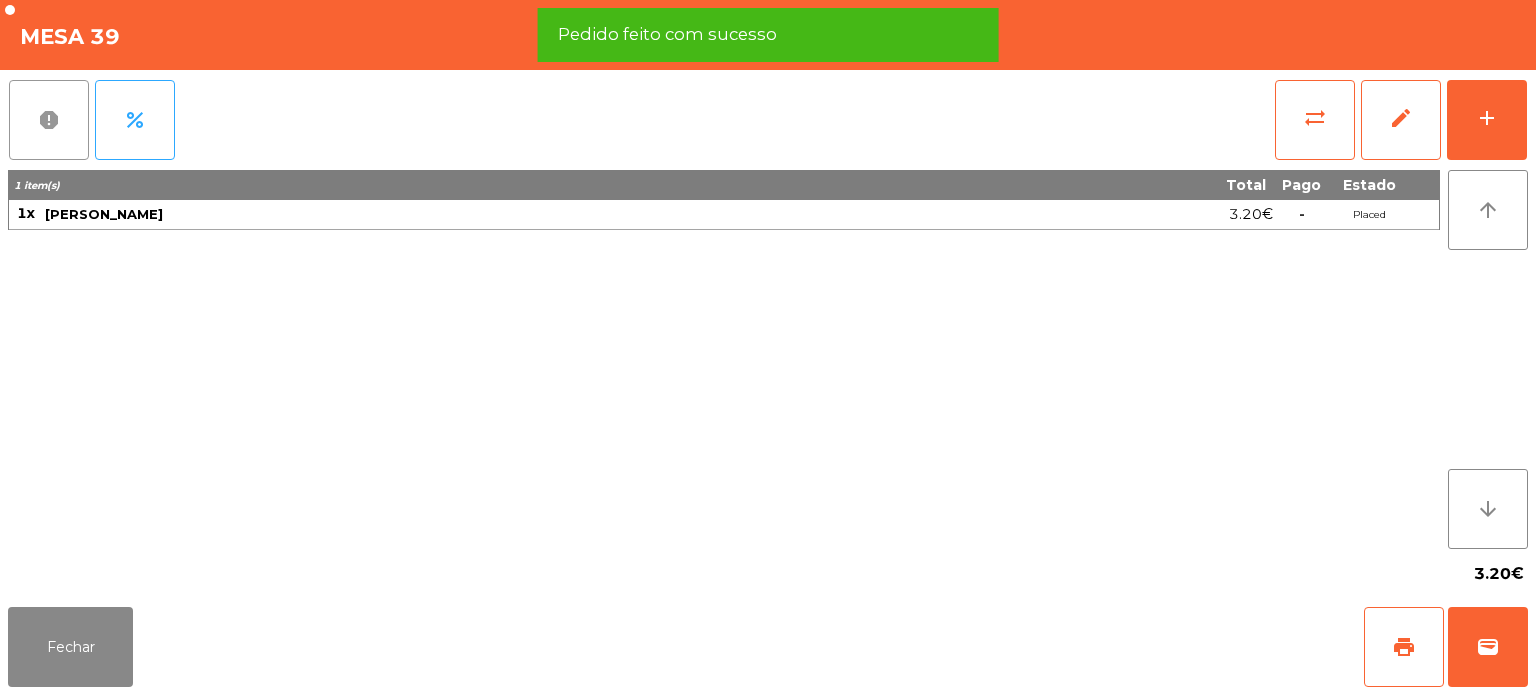 click on "report" 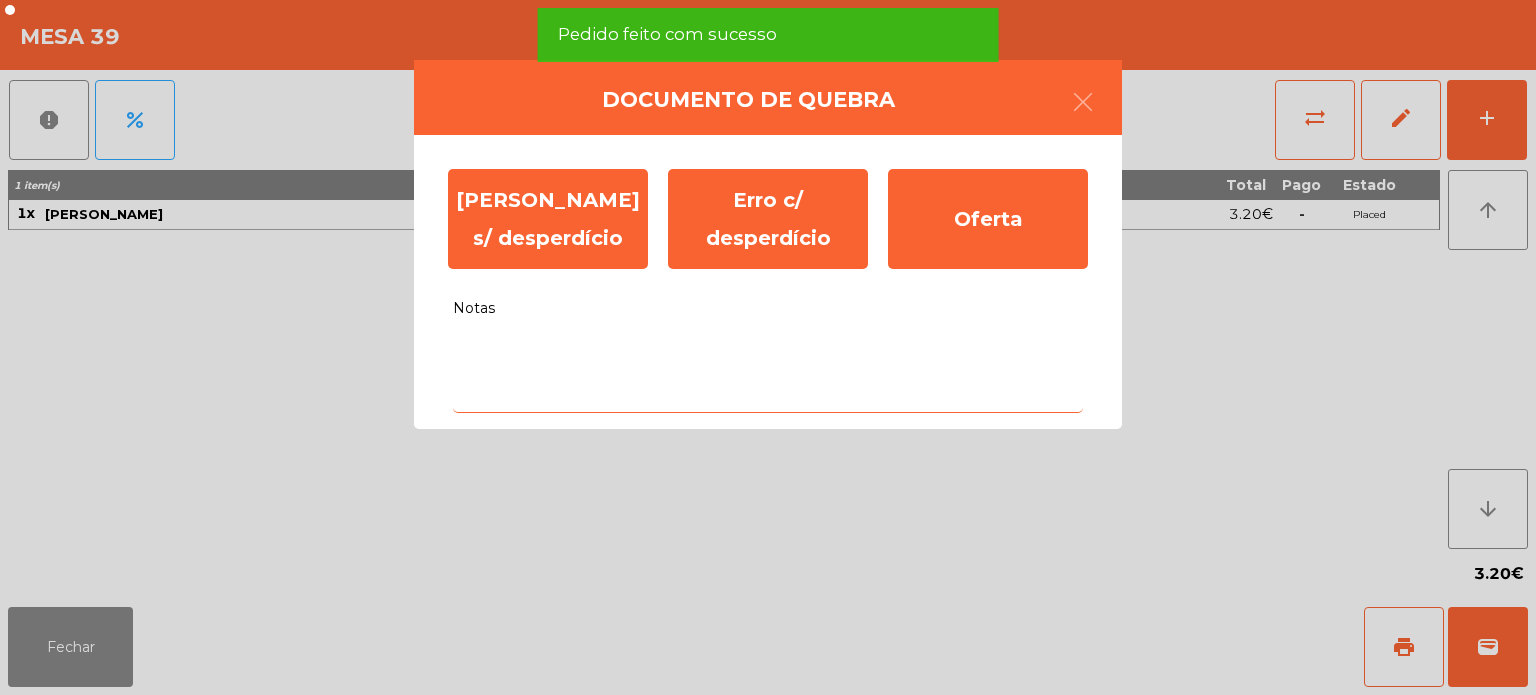 click on "Notas" at bounding box center [768, 371] 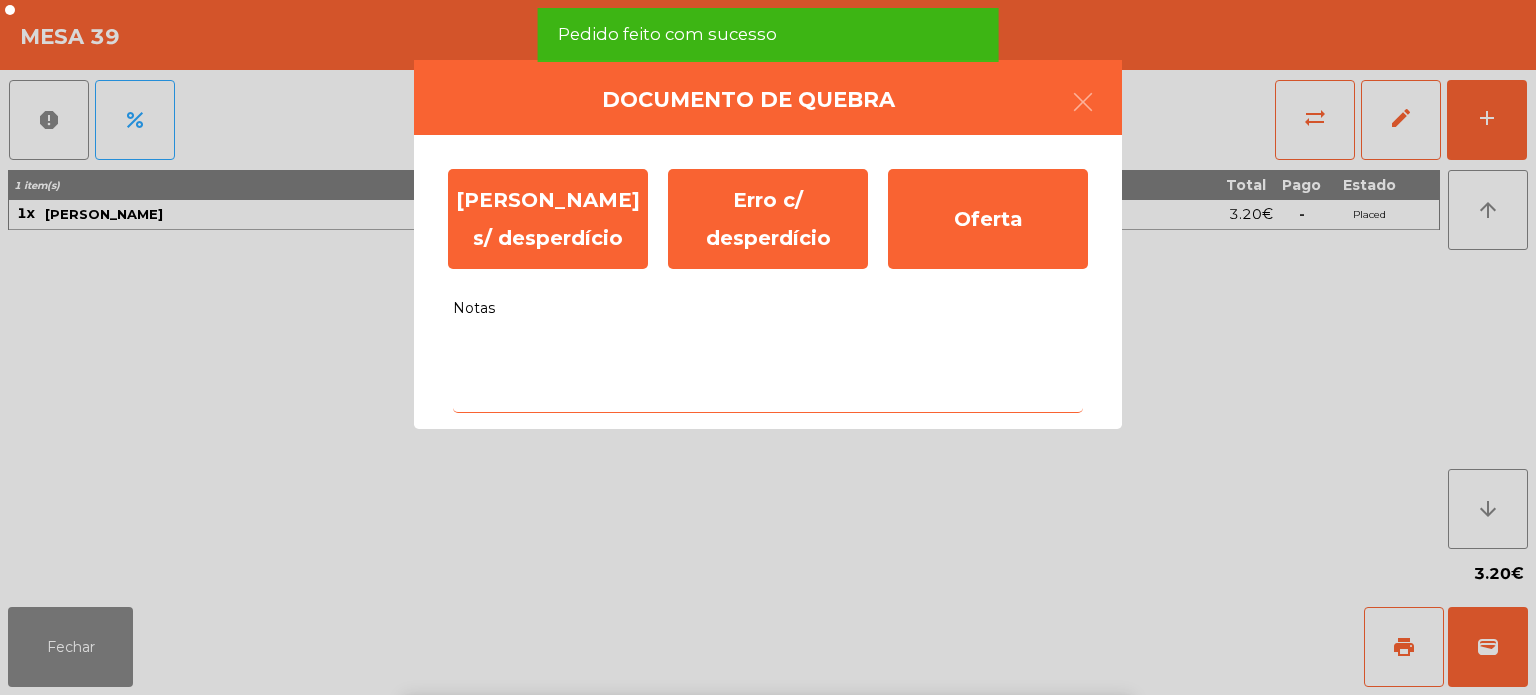 click on "s" at bounding box center [571, 819] 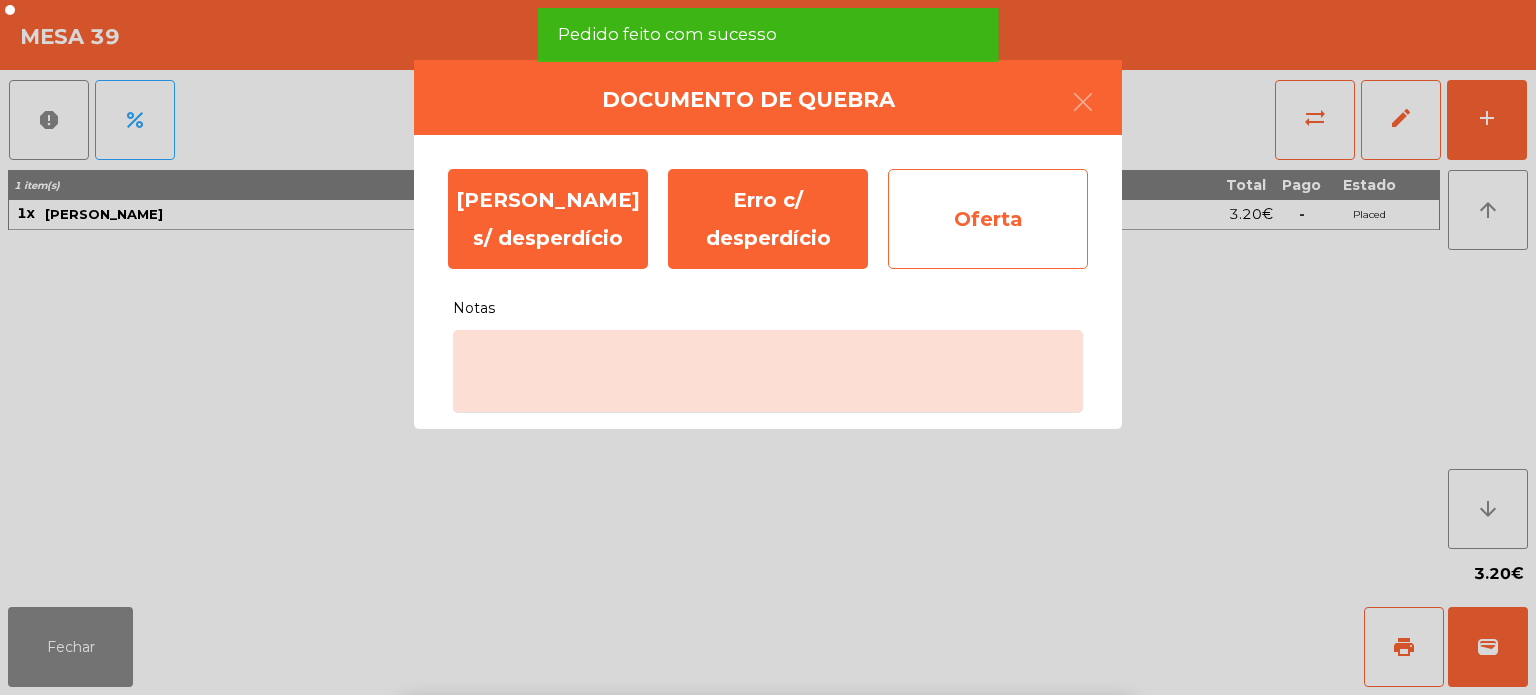 click on "Oferta" 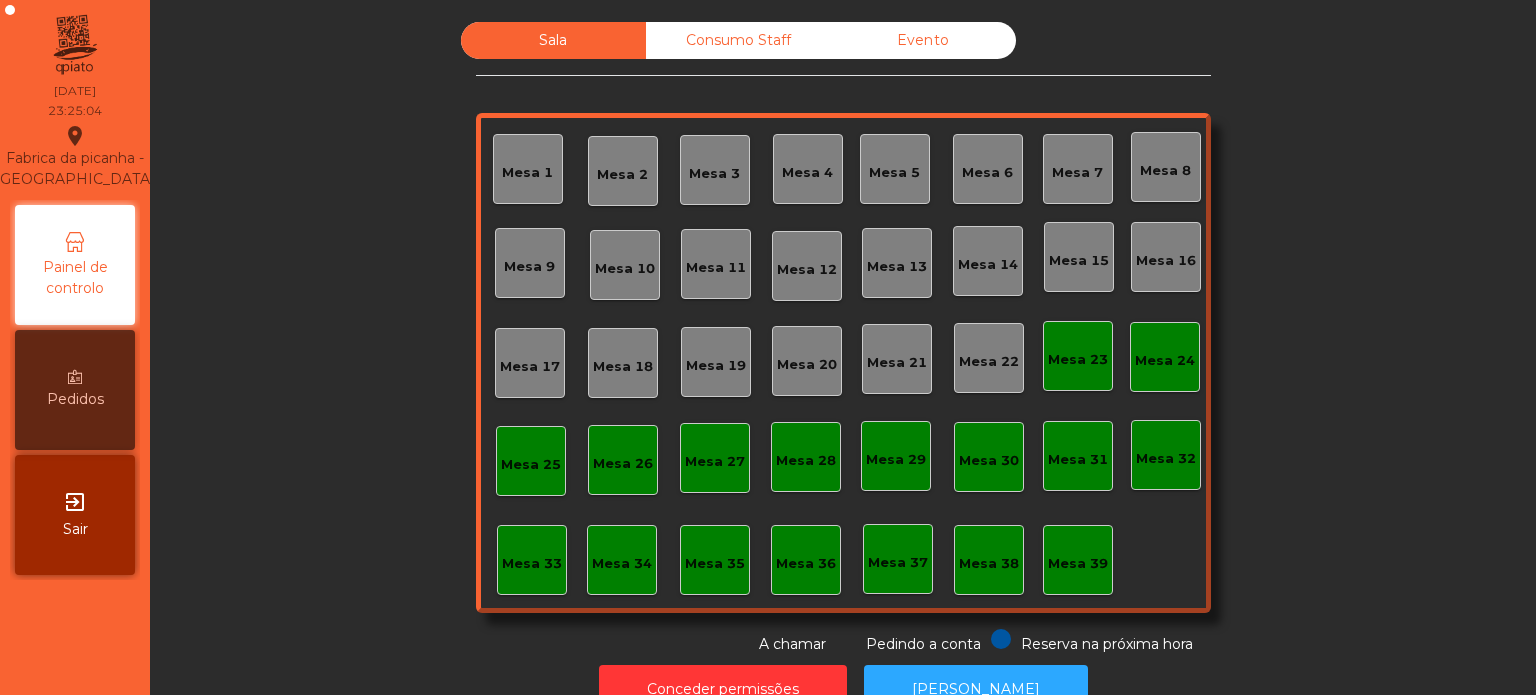 click on "Evento" 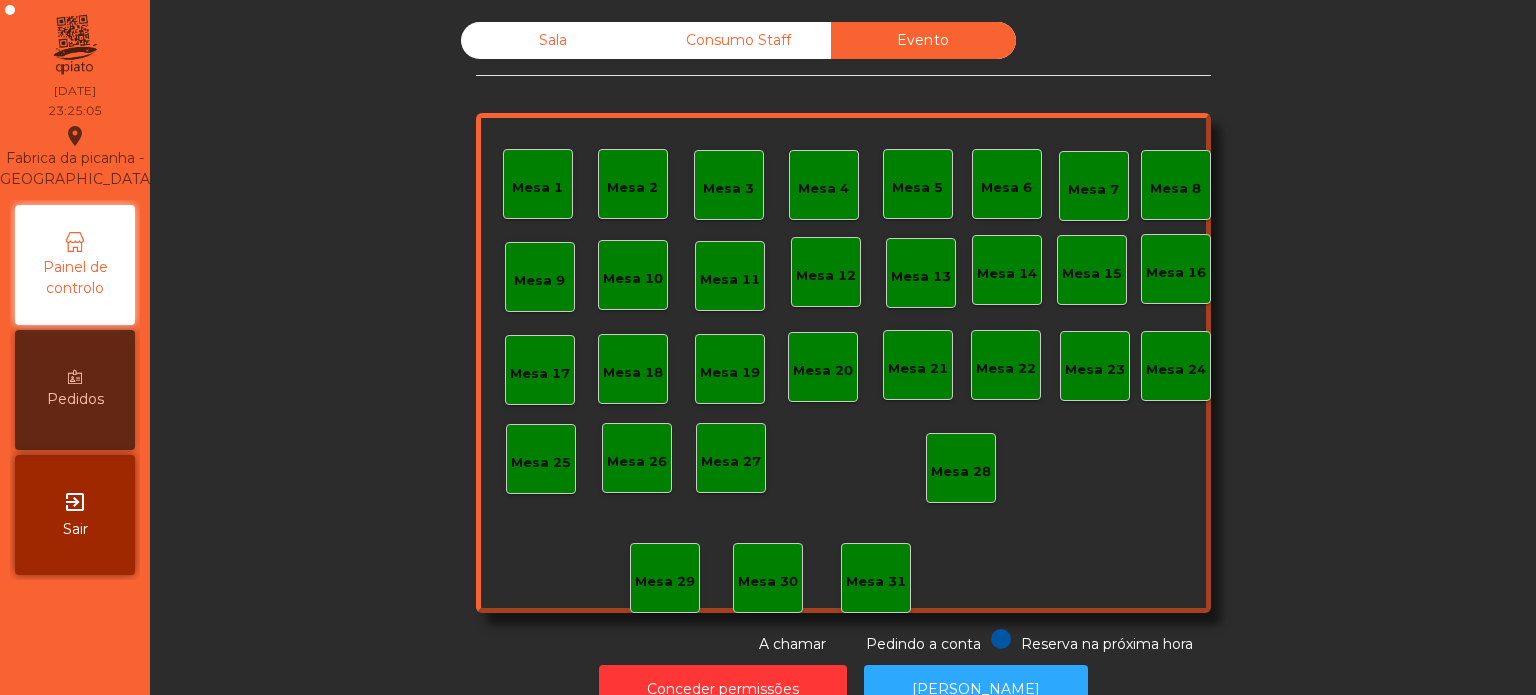 click on "Consumo Staff" 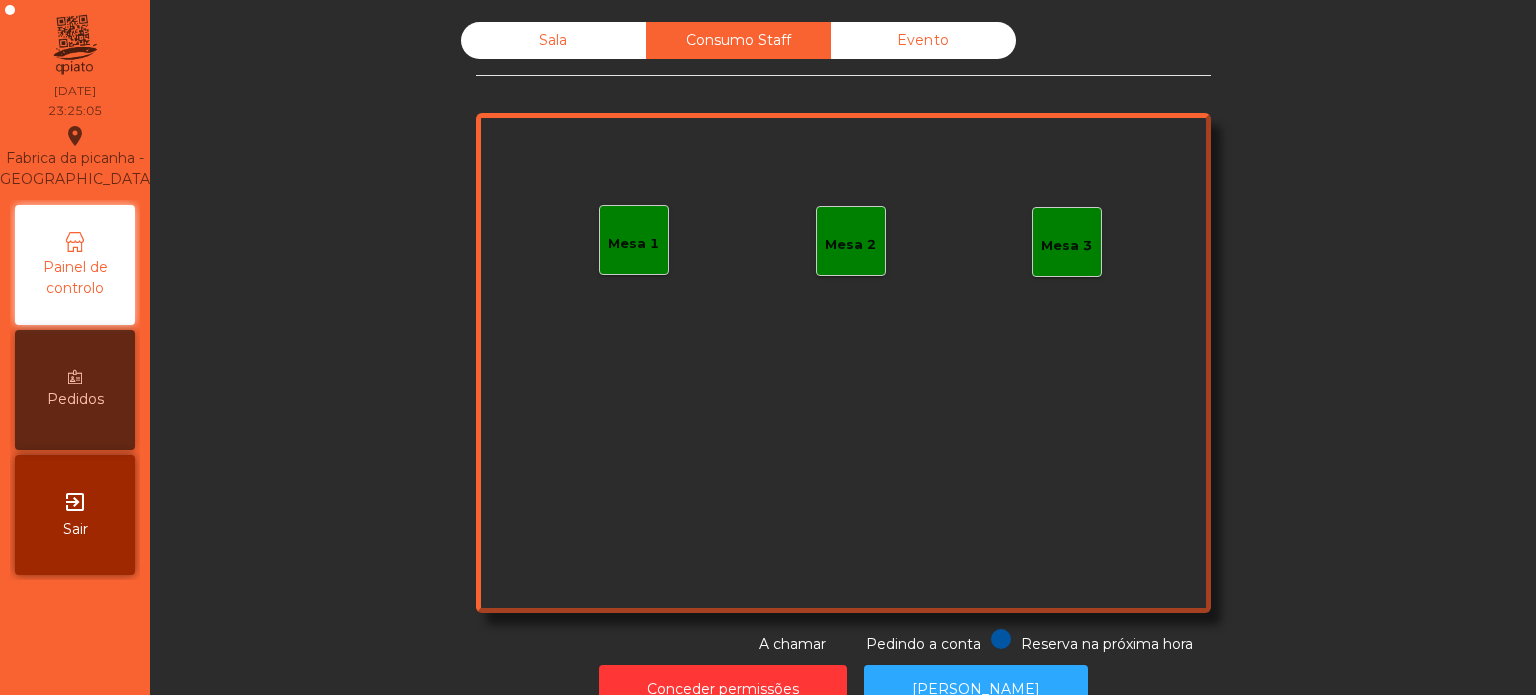 click on "Sala" 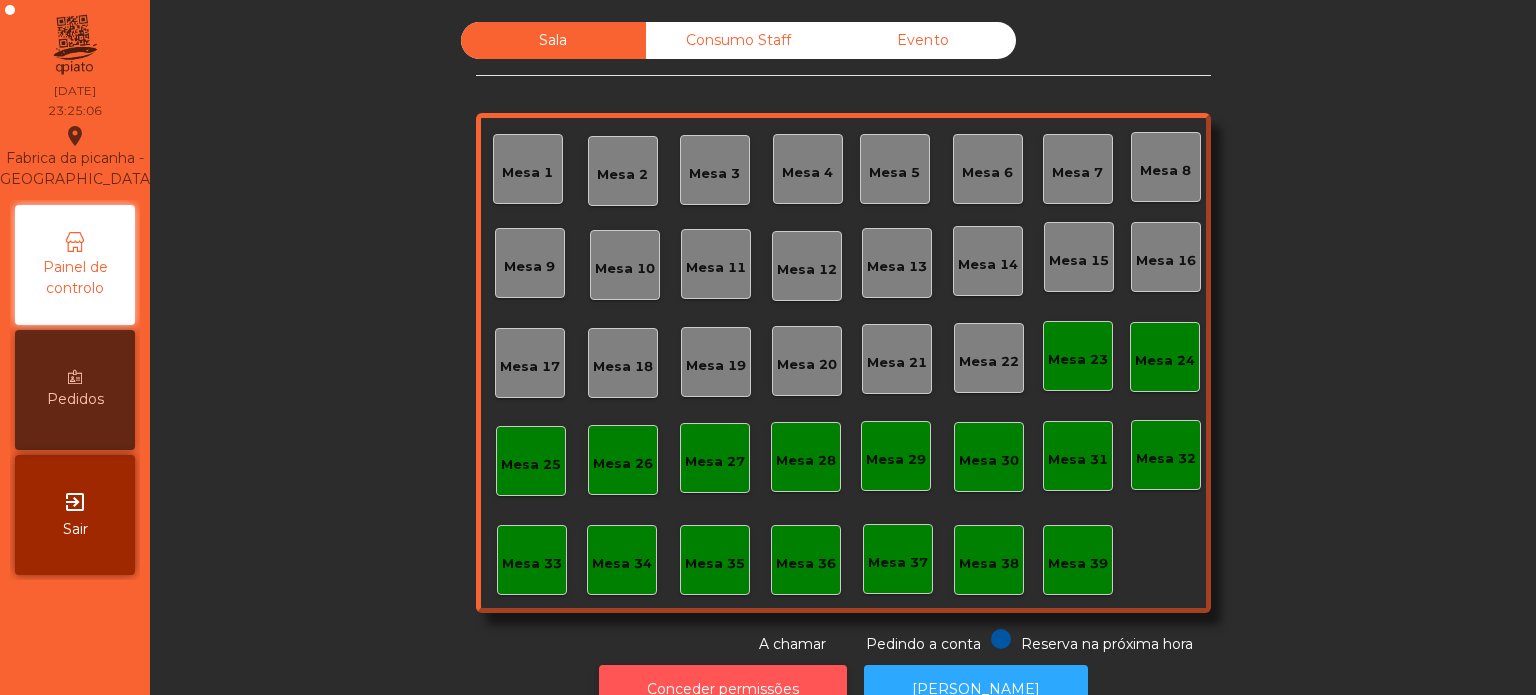 click on "Conceder permissões" 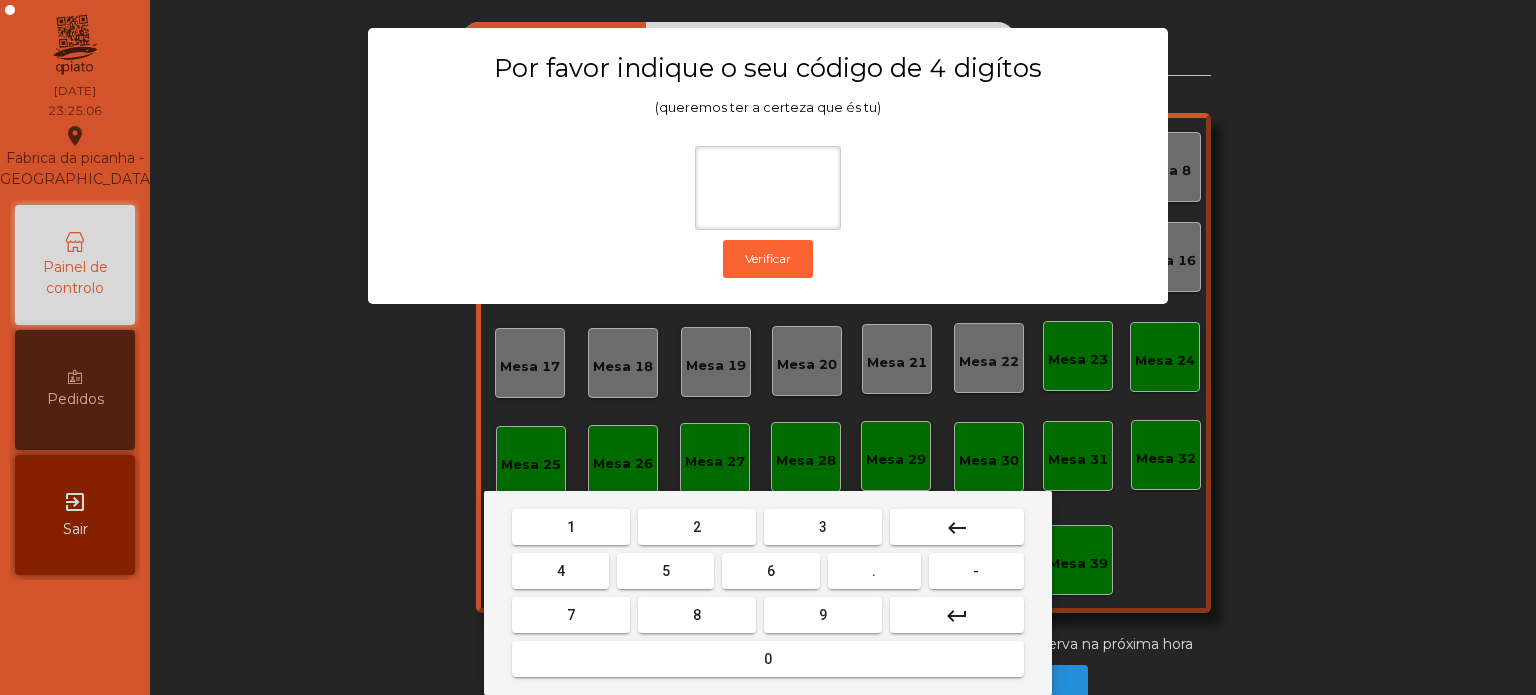 click on "1" at bounding box center [571, 527] 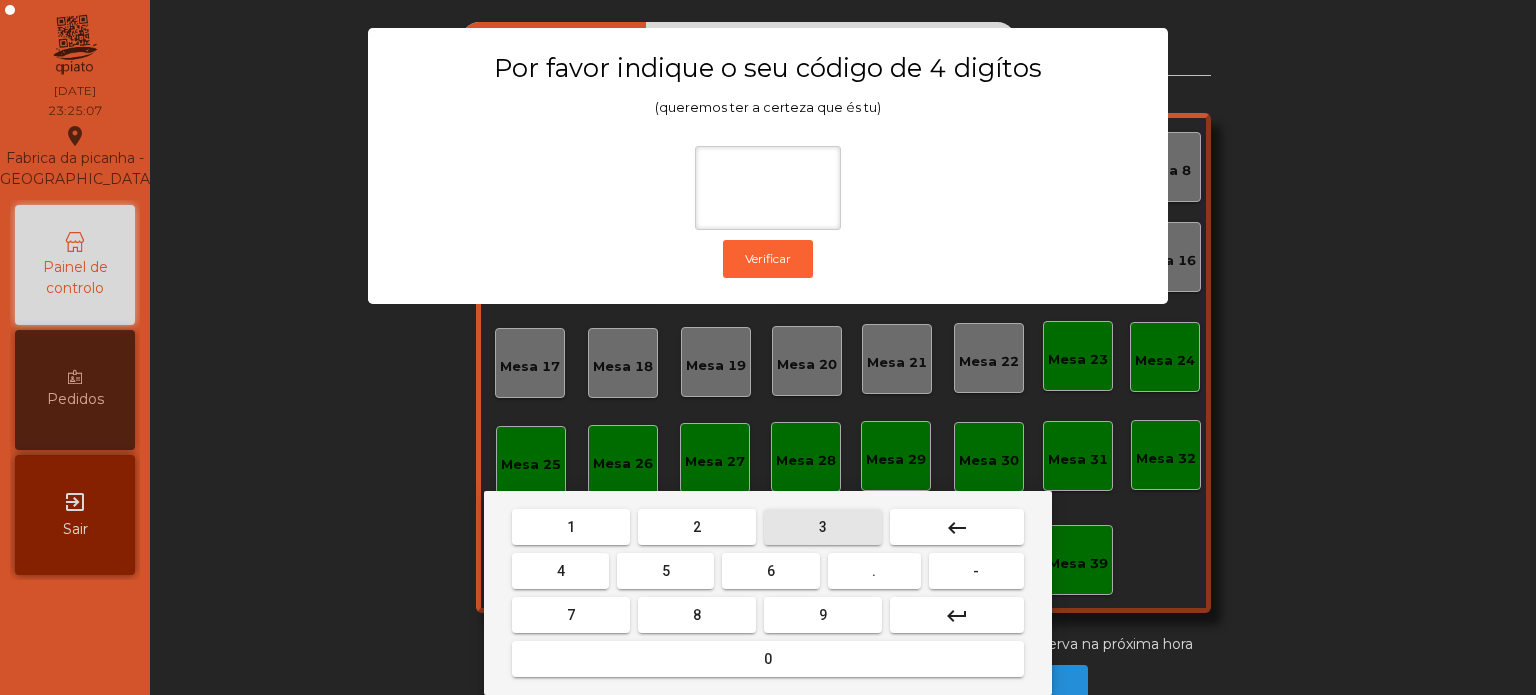 click on "3" at bounding box center (823, 527) 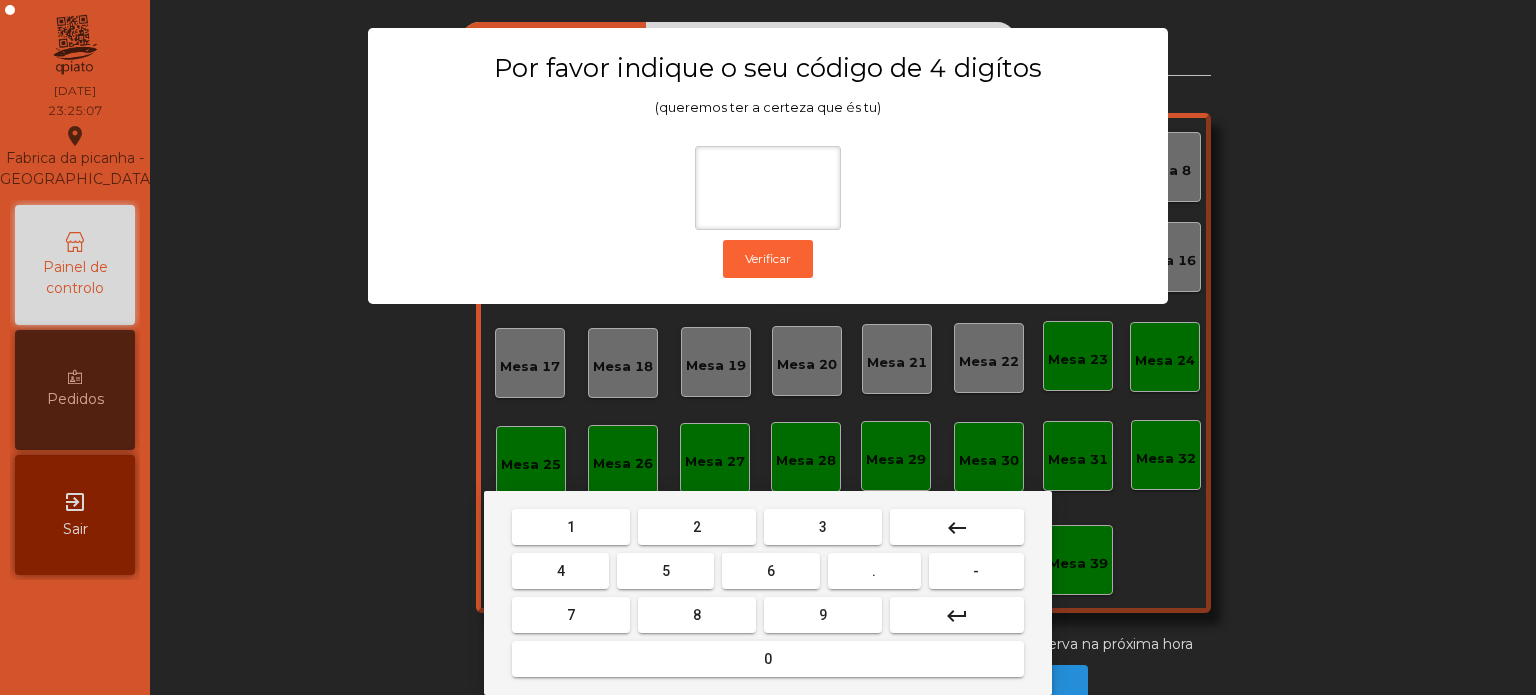 click on "5" at bounding box center [666, 571] 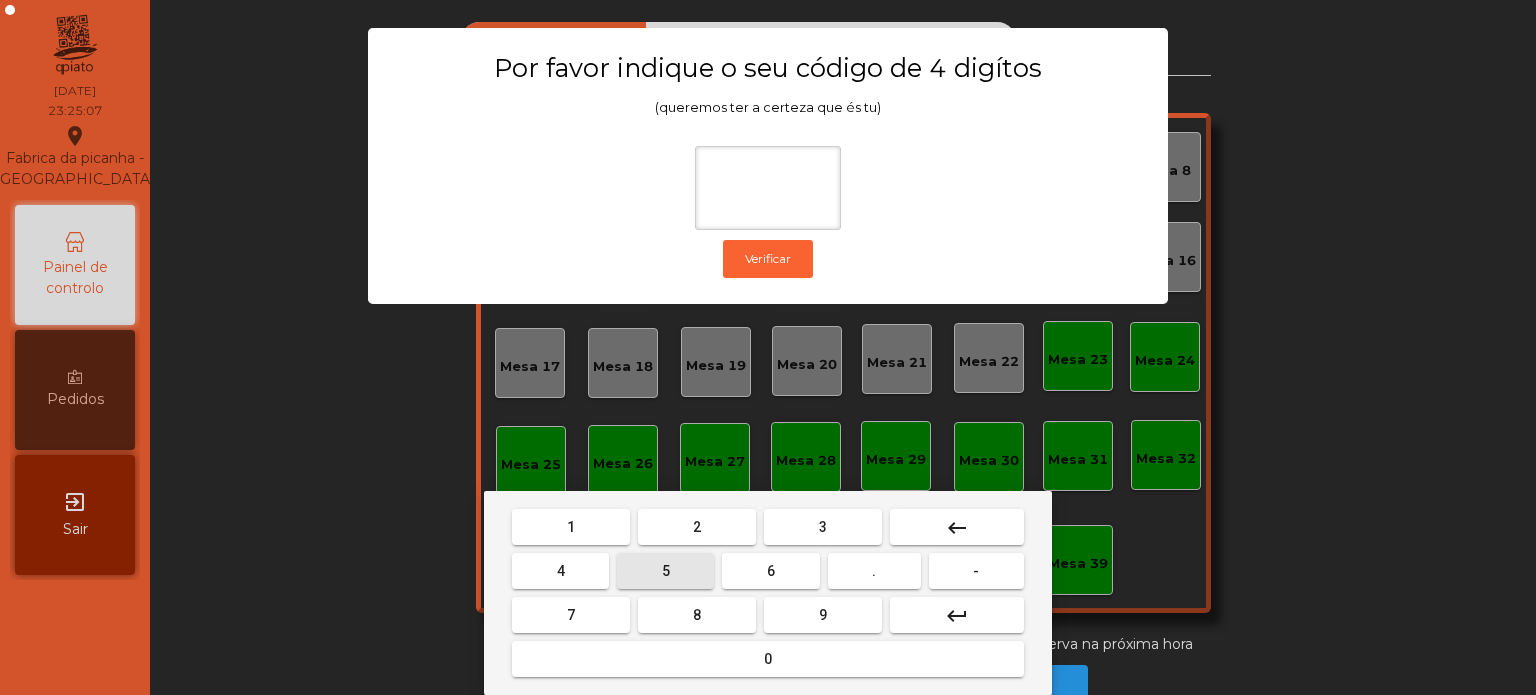 click on "0" at bounding box center [768, 659] 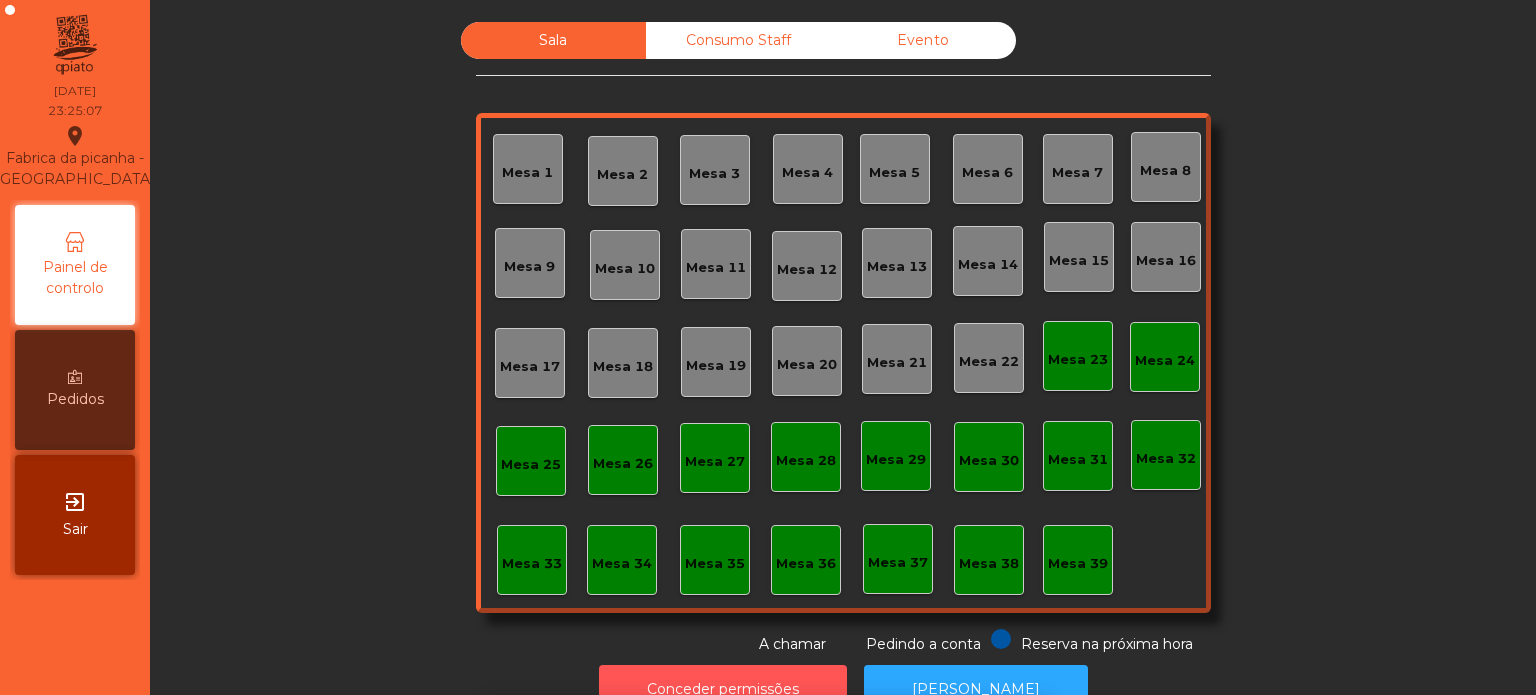 scroll, scrollTop: 33, scrollLeft: 0, axis: vertical 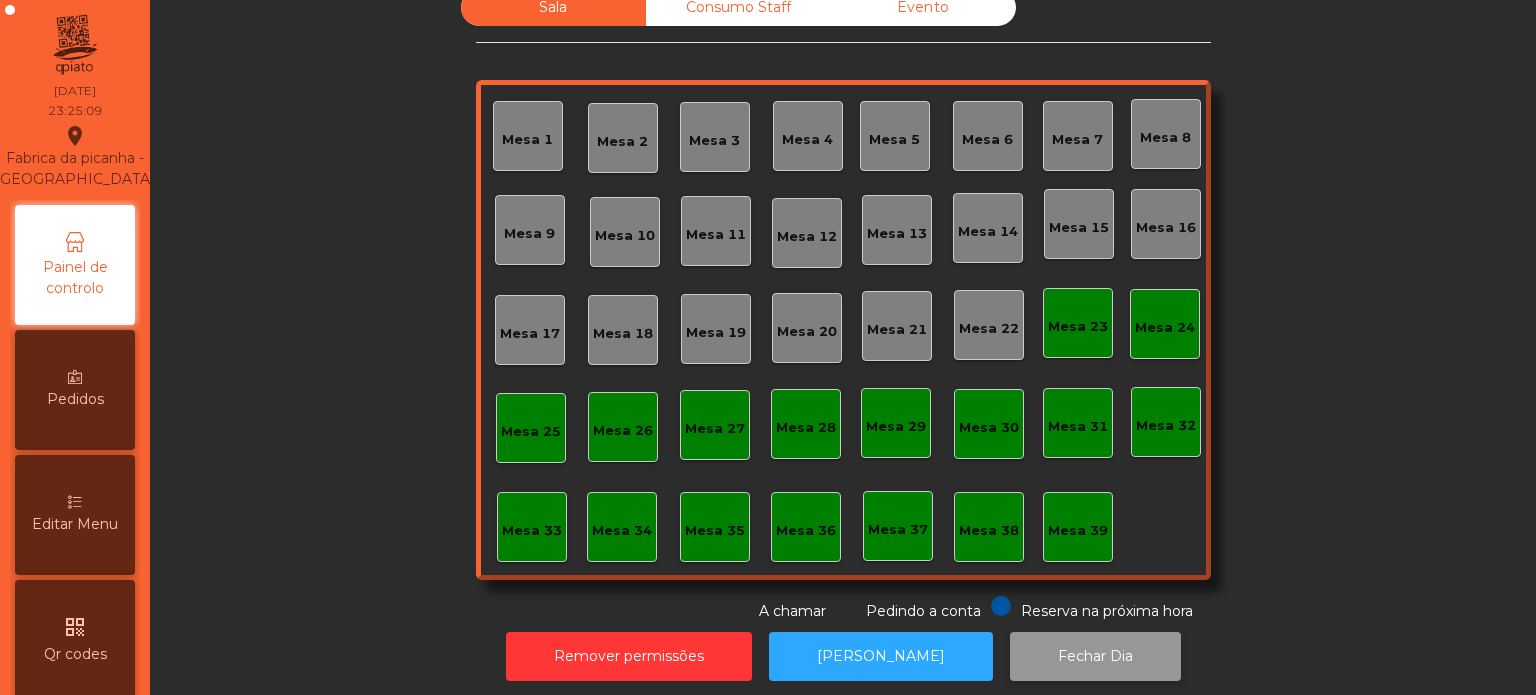 click on "Fechar Dia" 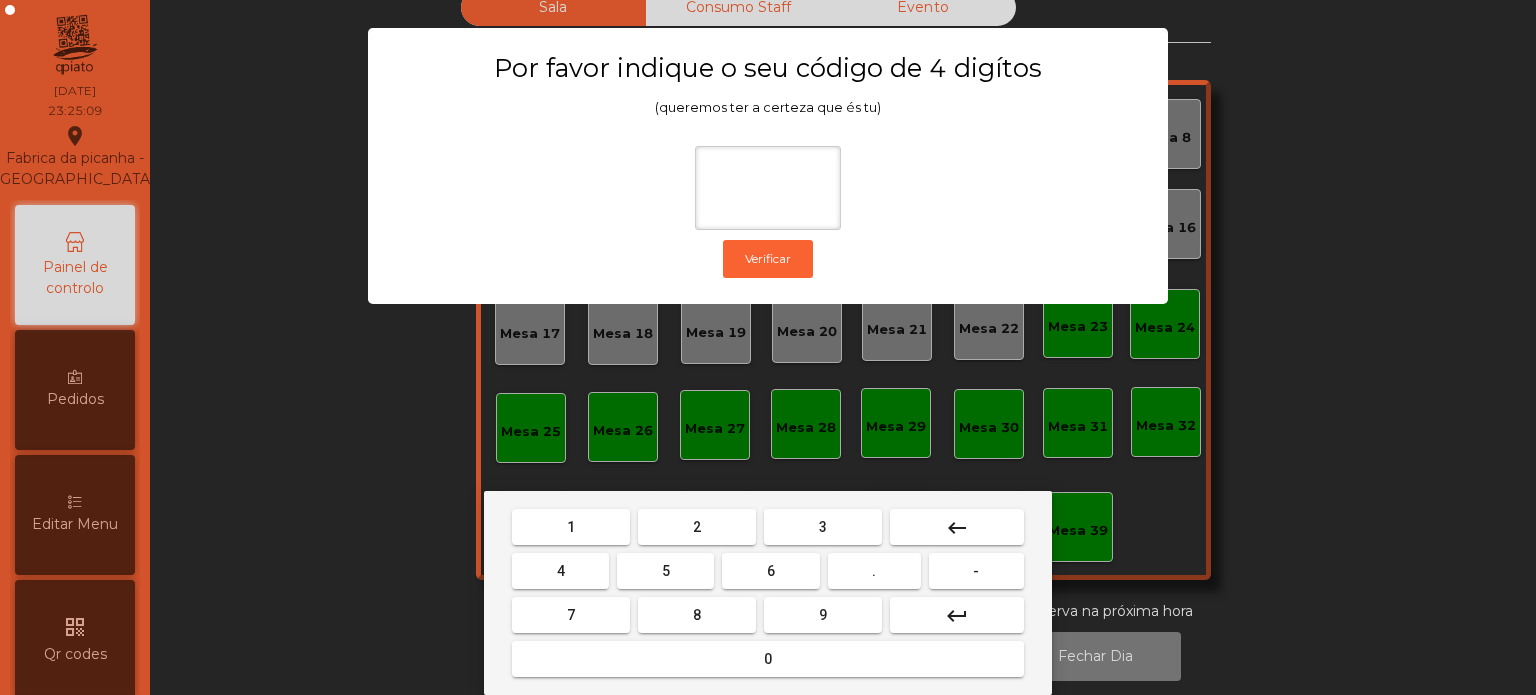 click on "1 2 3 keyboard_backspace 4 5 6 . - 7 8 9 keyboard_return 0" at bounding box center (768, 593) 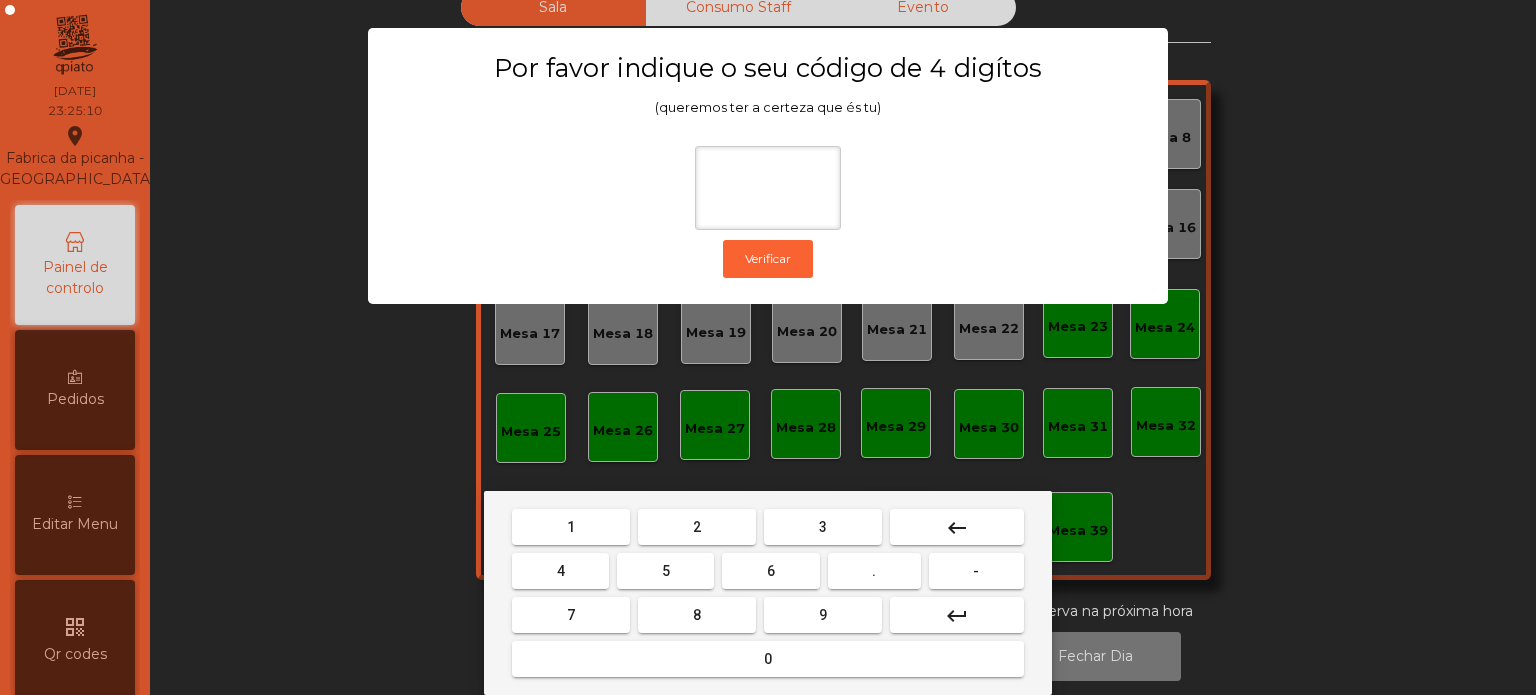 click on "3" at bounding box center [823, 527] 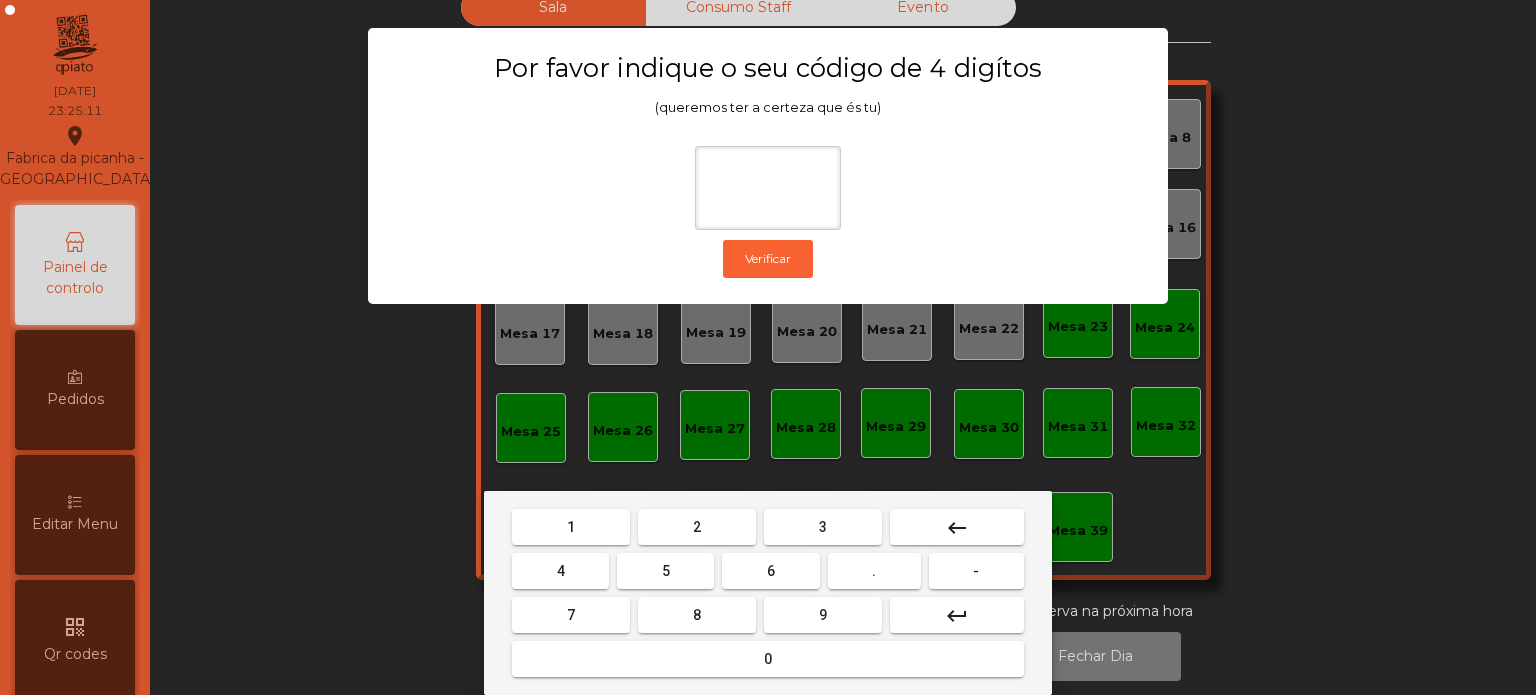 click on "1" at bounding box center (571, 527) 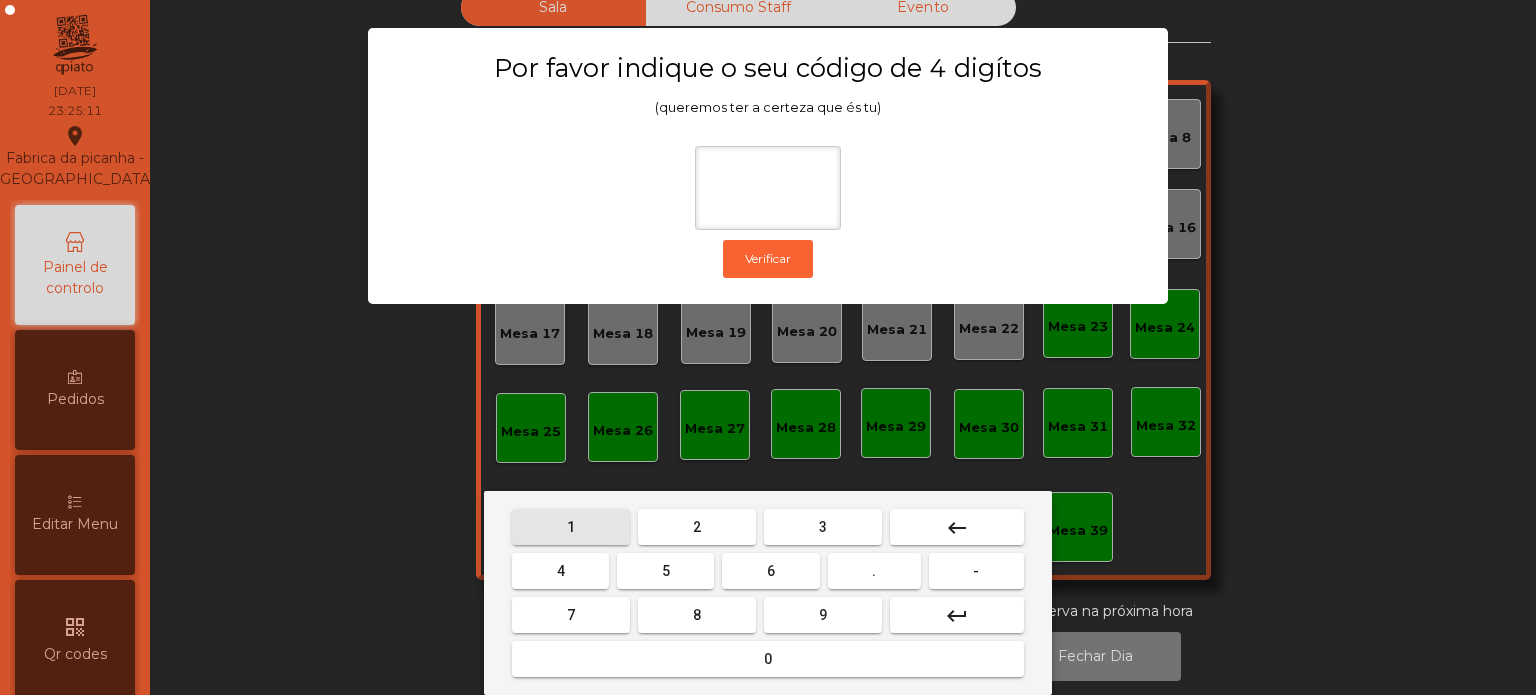 click on "3" at bounding box center (823, 527) 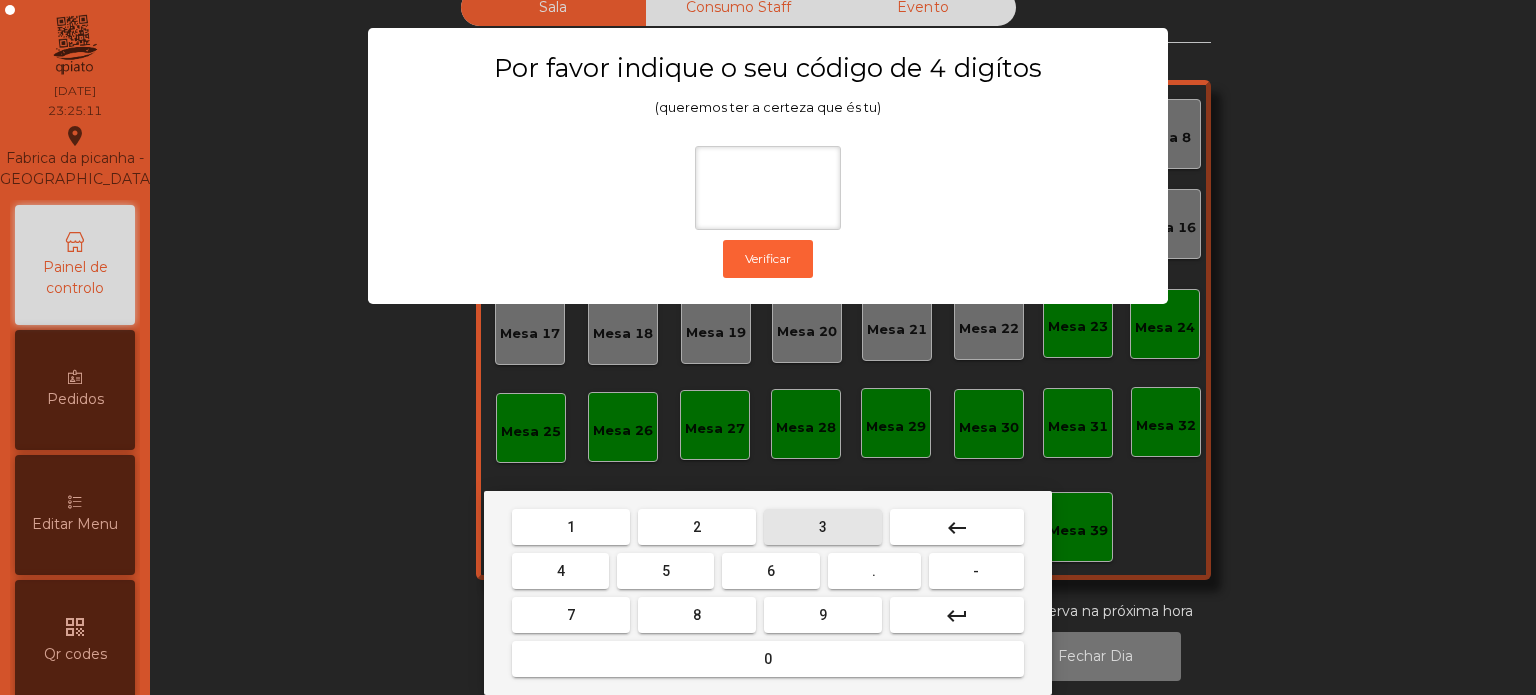 click on "5" at bounding box center [665, 571] 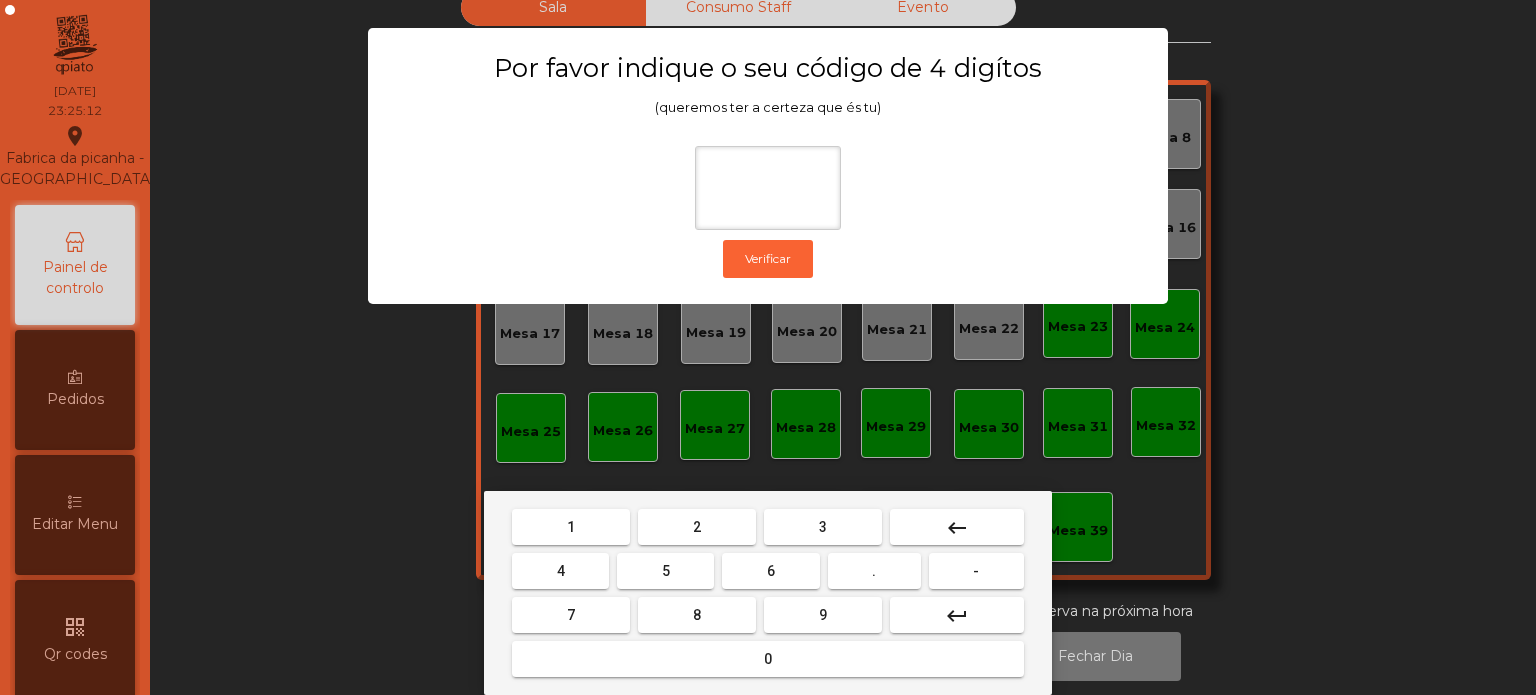 click on "0" at bounding box center (768, 659) 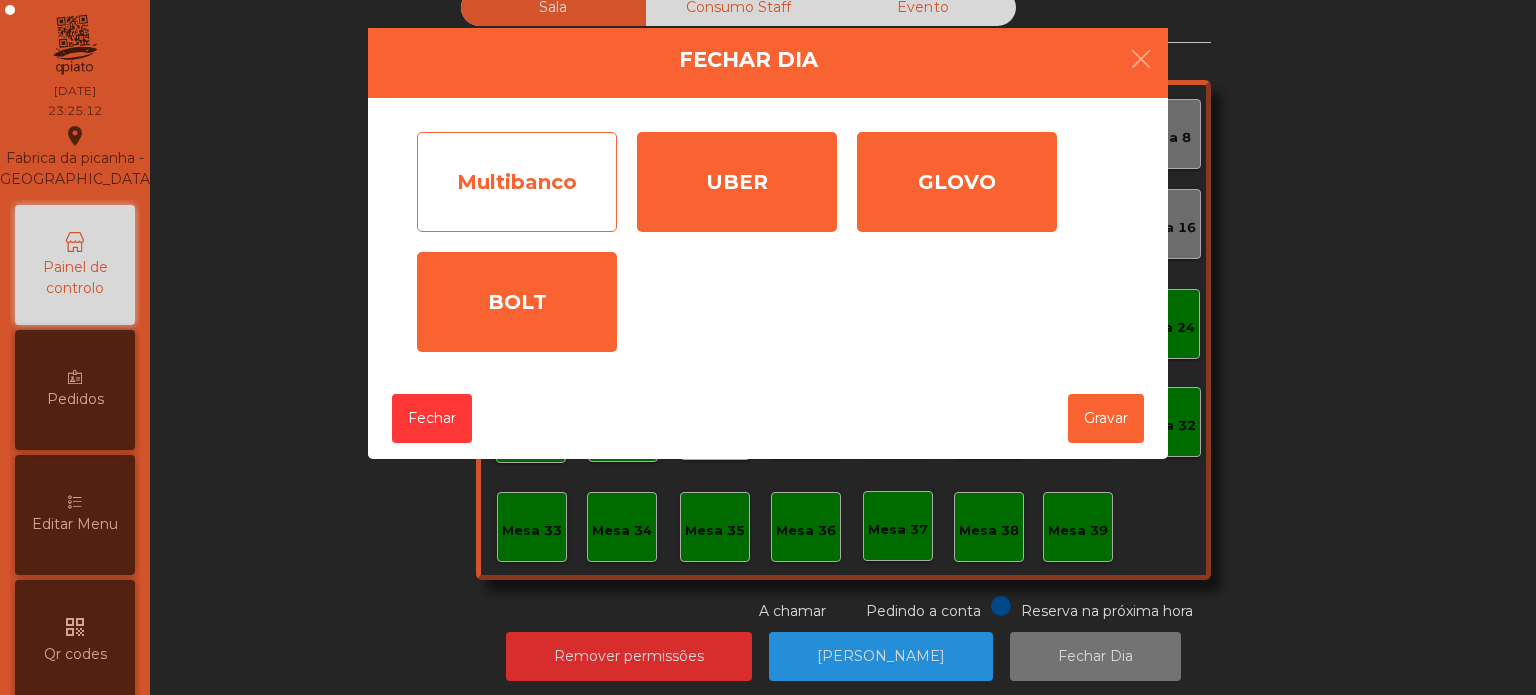 click on "Multibanco" 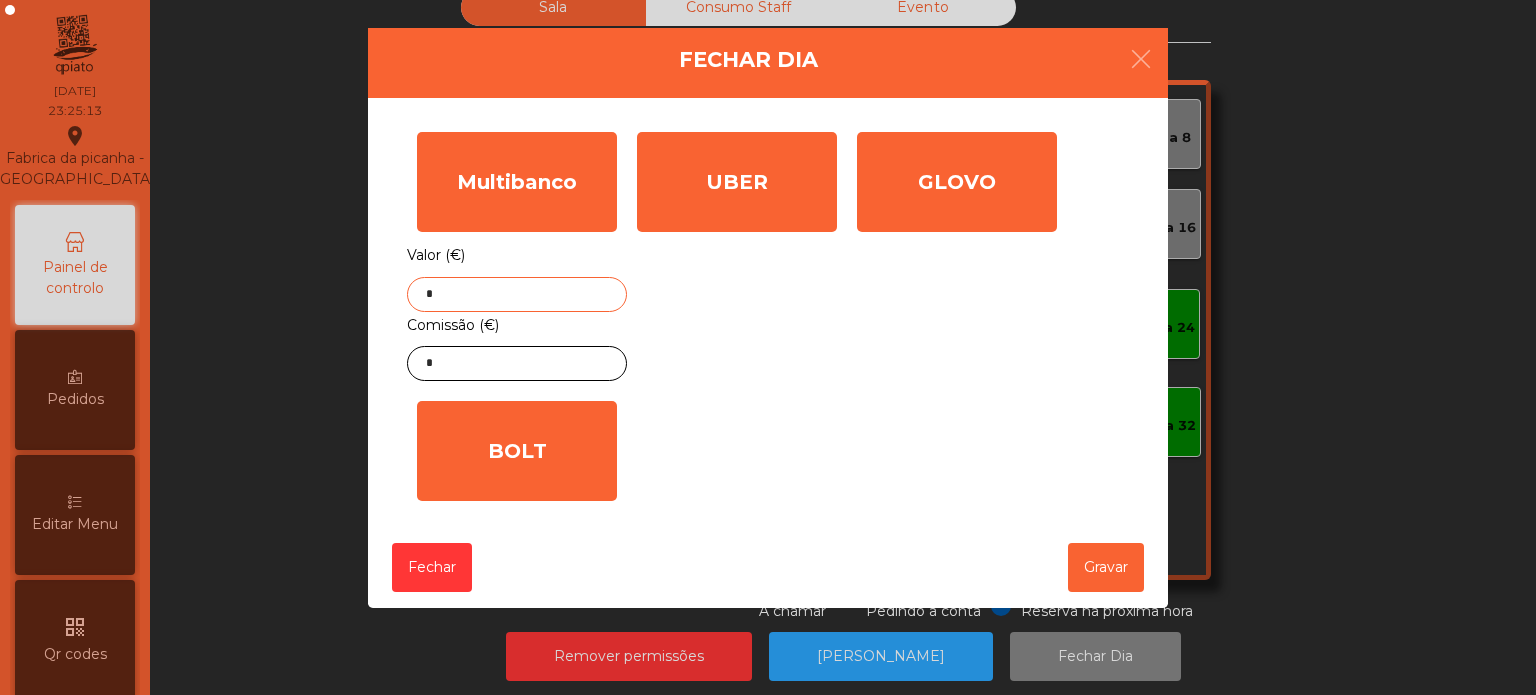 click on "*" 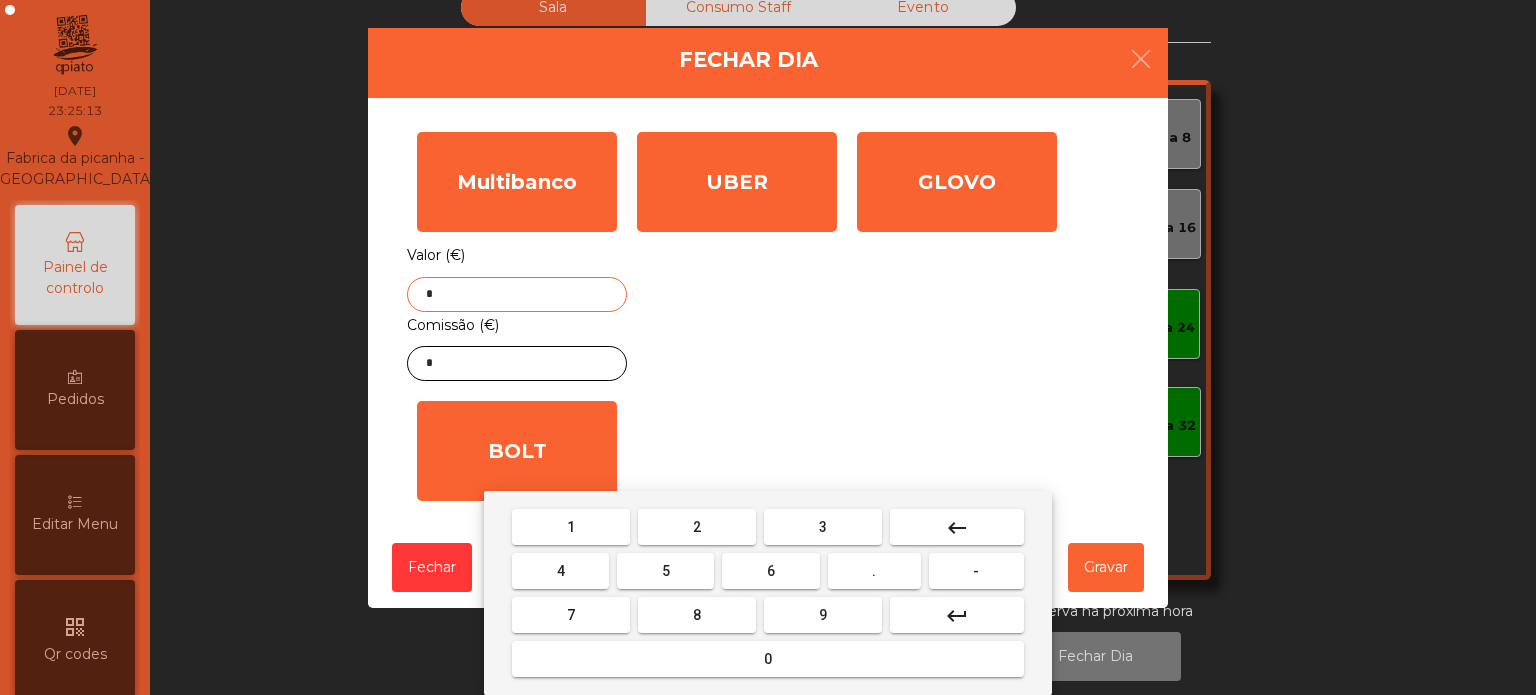 click on "keyboard_backspace" at bounding box center (957, 527) 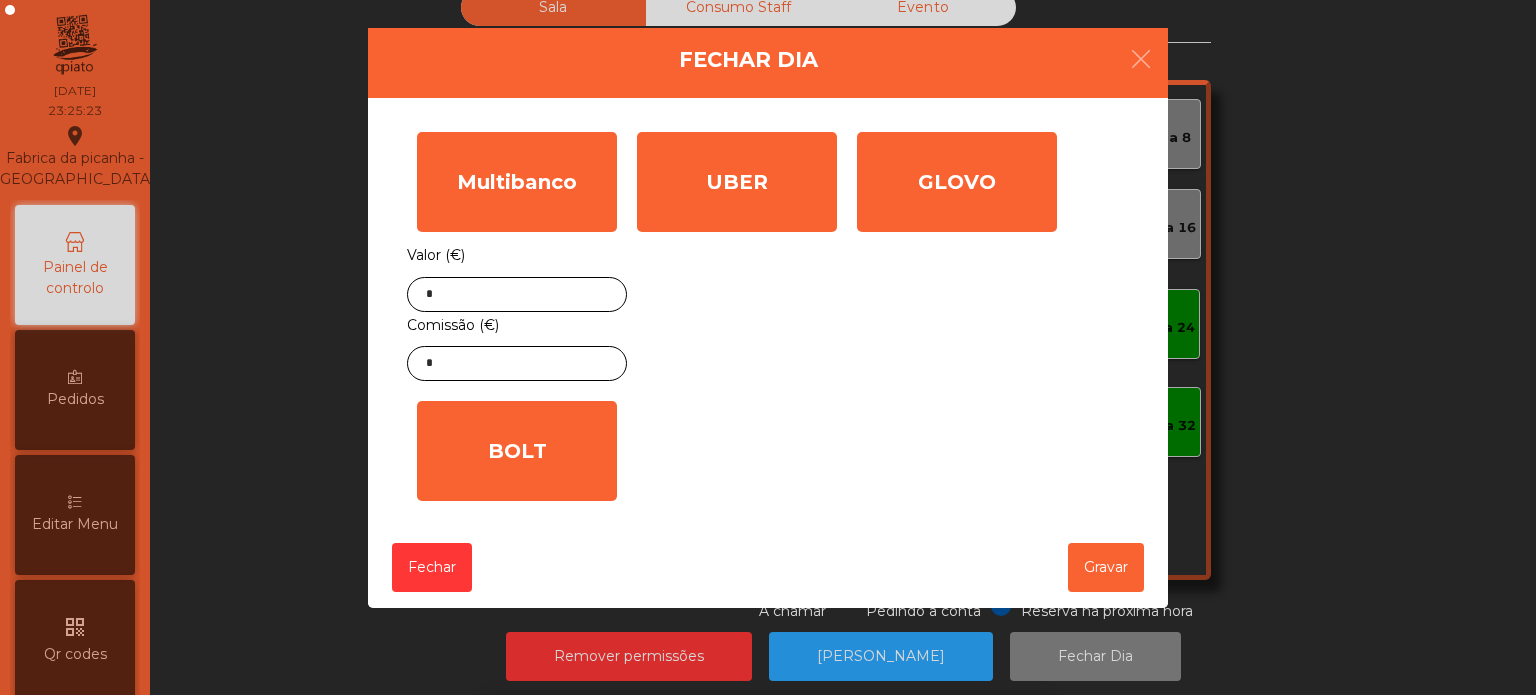 click on "1 2 3 keyboard_backspace 4 5 6 . - 7 8 9 keyboard_return 0" at bounding box center [768, 593] 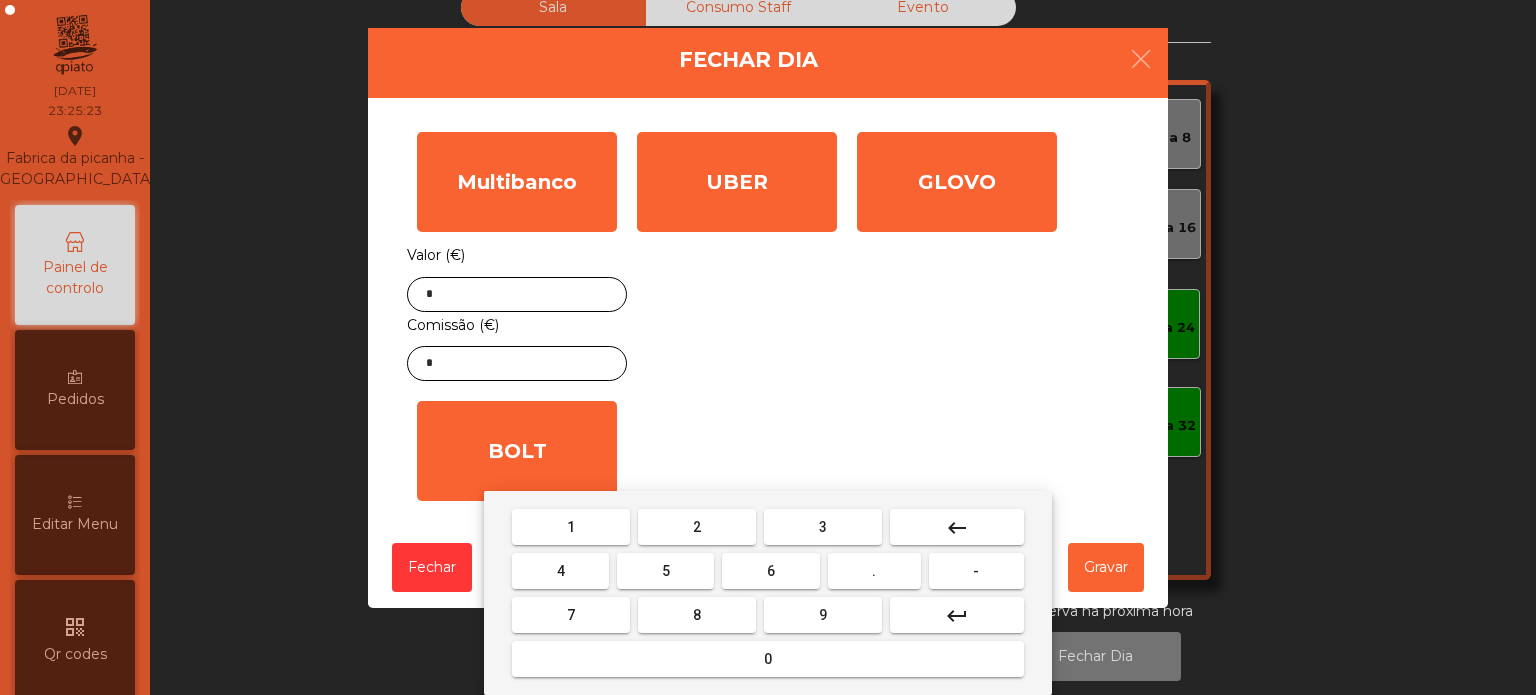 click on "Fechar Dia  Multibanco  Valor (€) * Comissão (€) *  UBER  Valor (€) *  GLOVO  Valor (€) *  BOLT  Valor (€) *  Fechar   Gravar" 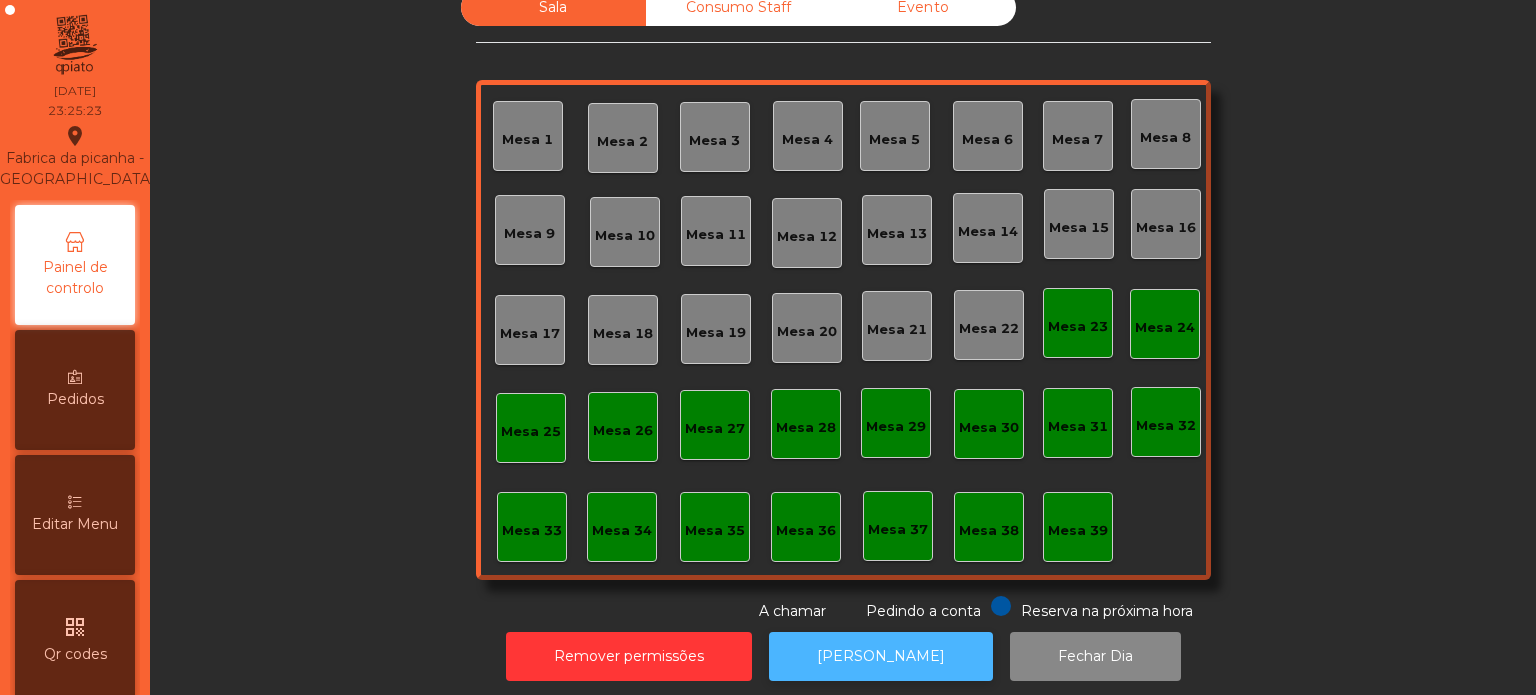 click on "[PERSON_NAME]" 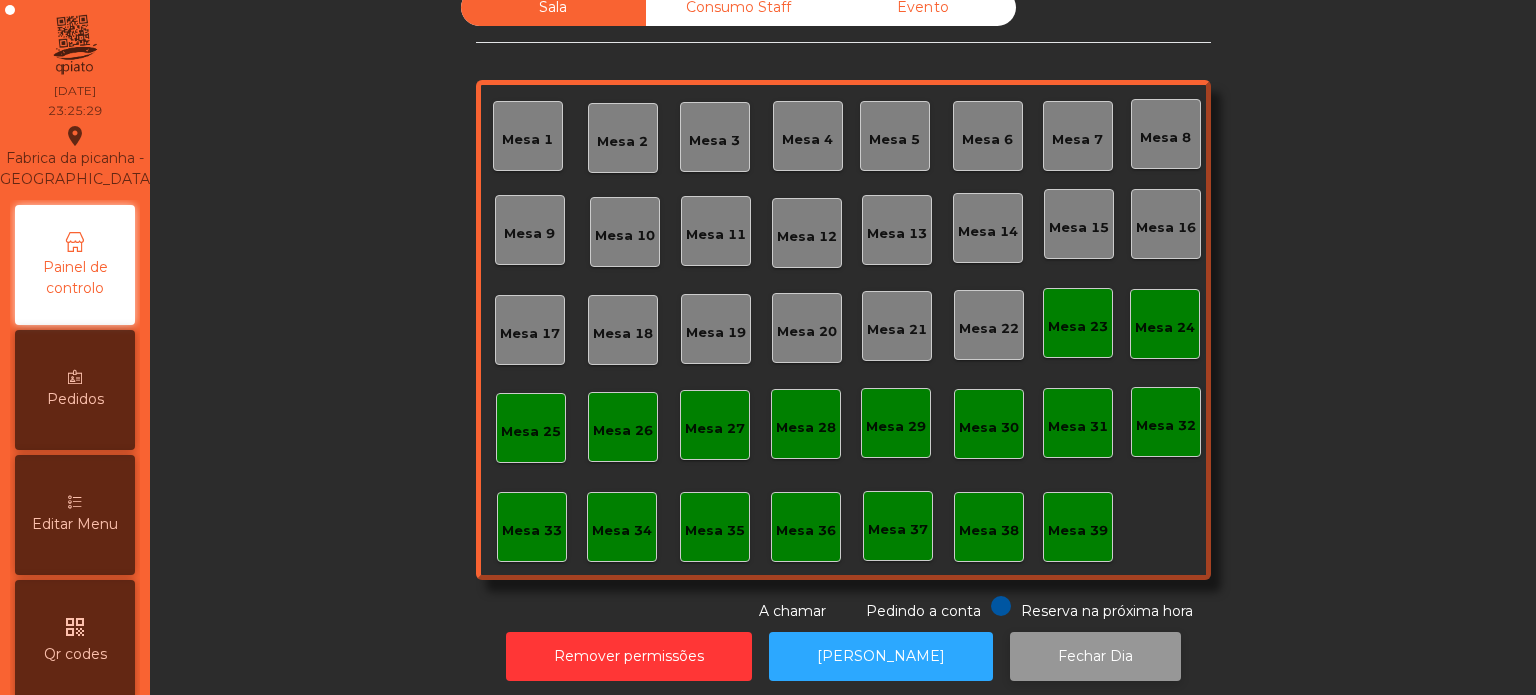 click on "Fechar Dia" 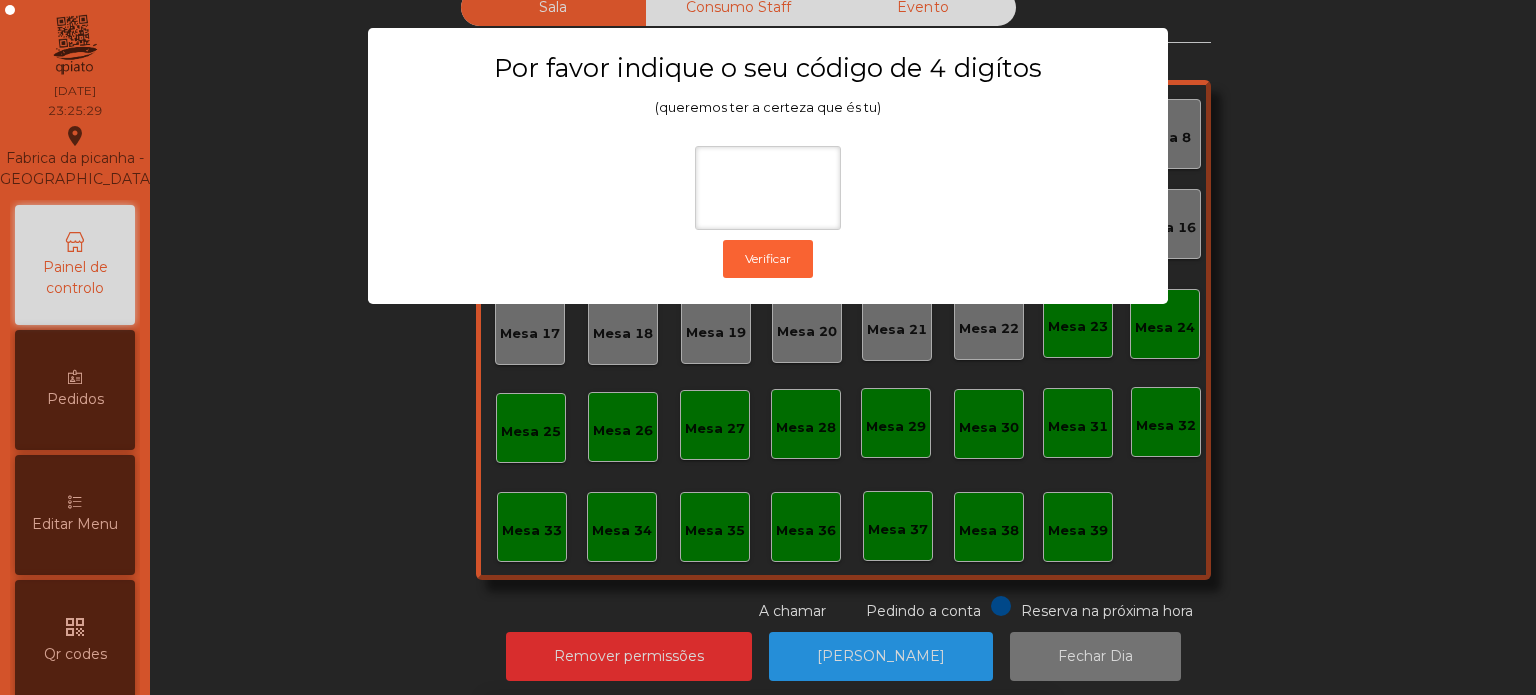 click on "1 2 3 keyboard_backspace 4 5 6 . - 7 8 9 keyboard_return 0" at bounding box center (768, 593) 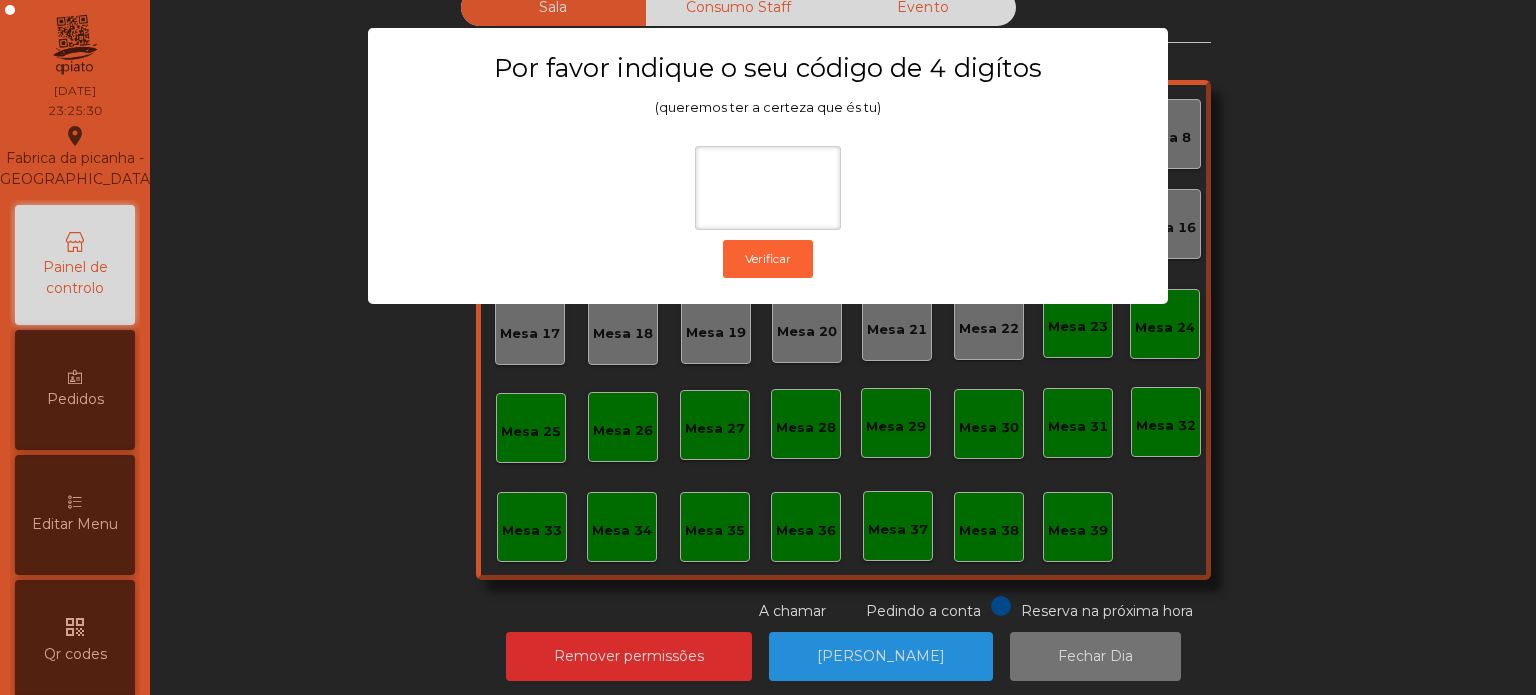 click on "Por favor indique o seu código de 4 digítos (queremos ter a certeza que és tu)  Verificar" 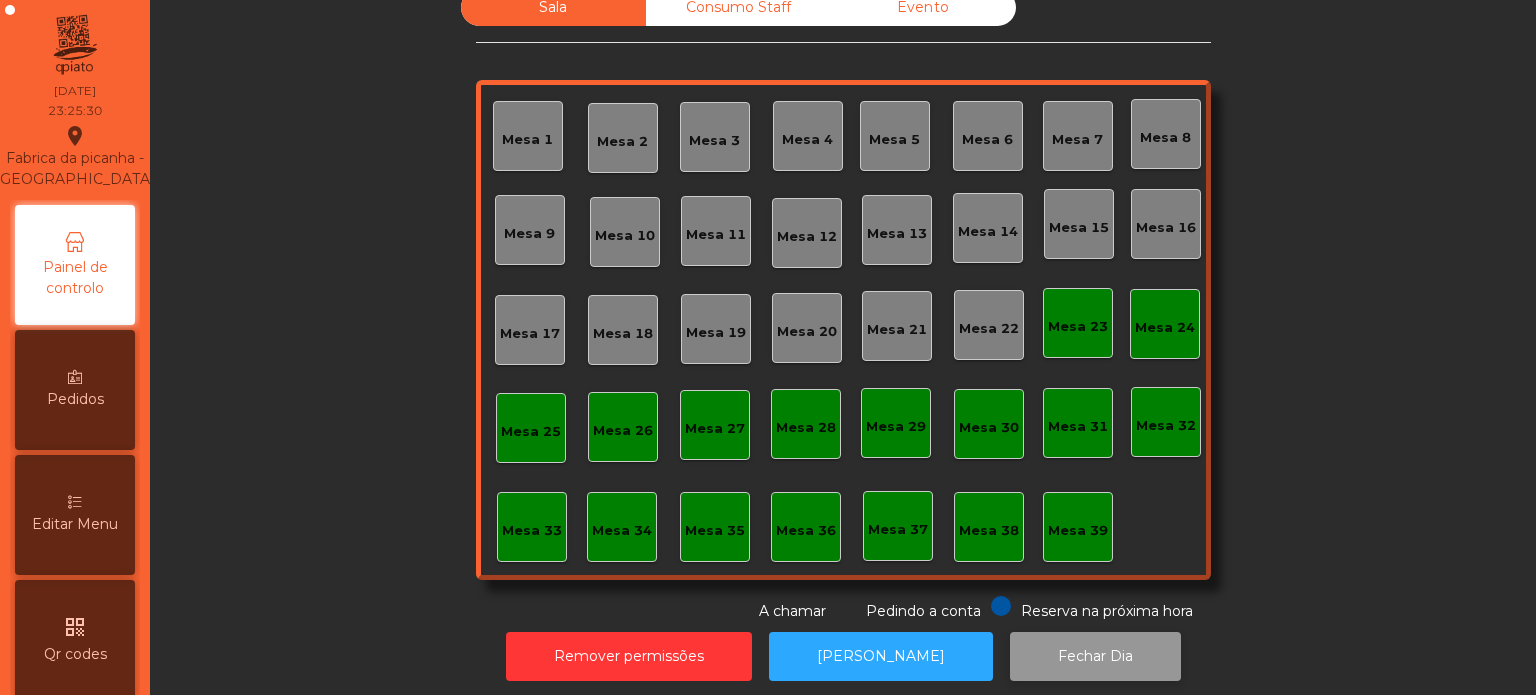 click on "Fechar Dia" 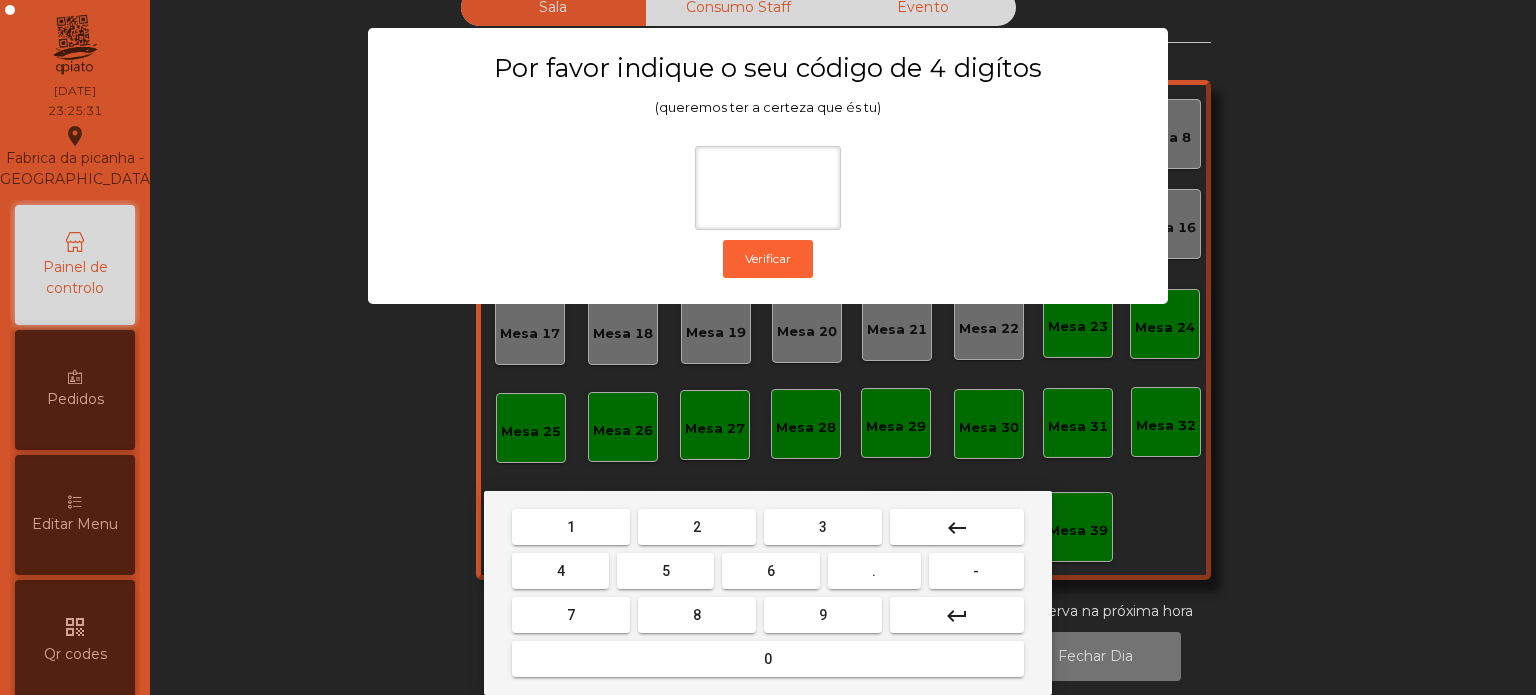click on "1" at bounding box center [571, 527] 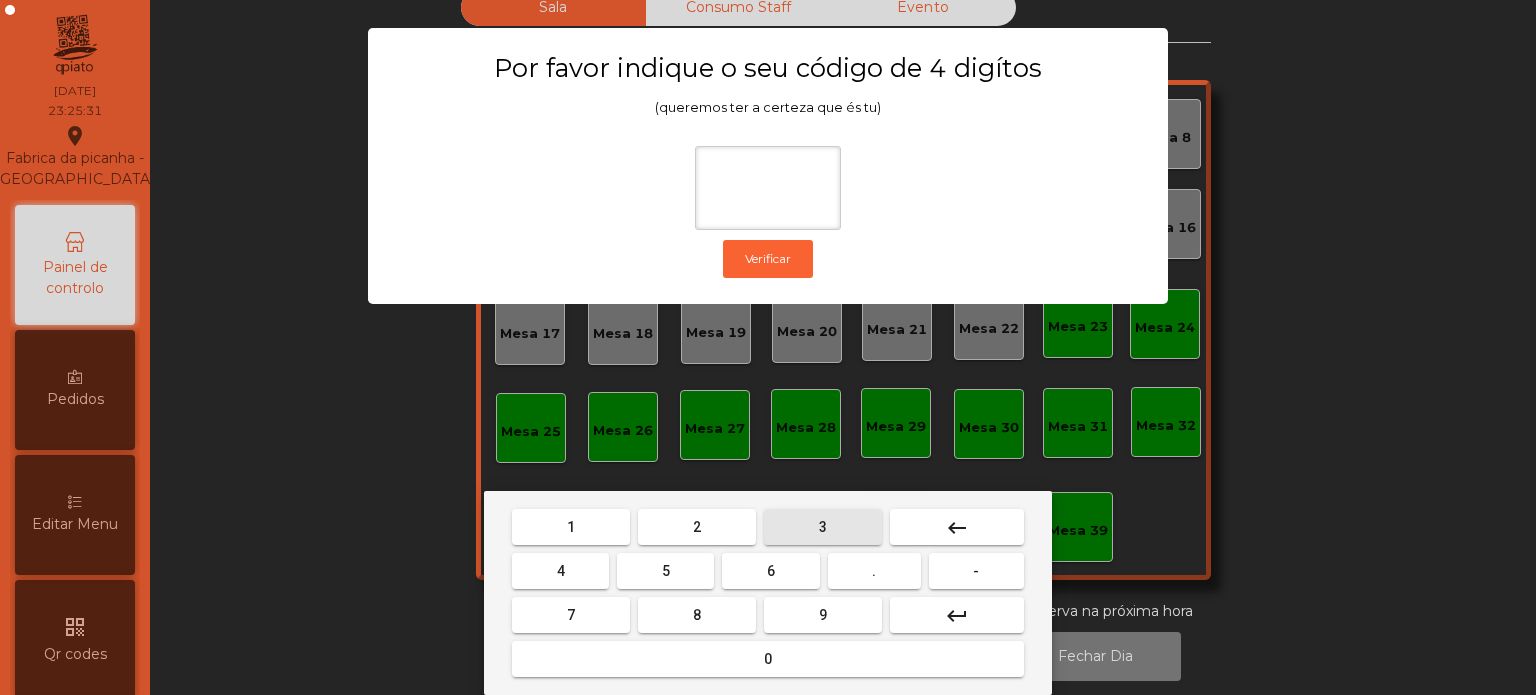 click on "3" at bounding box center (823, 527) 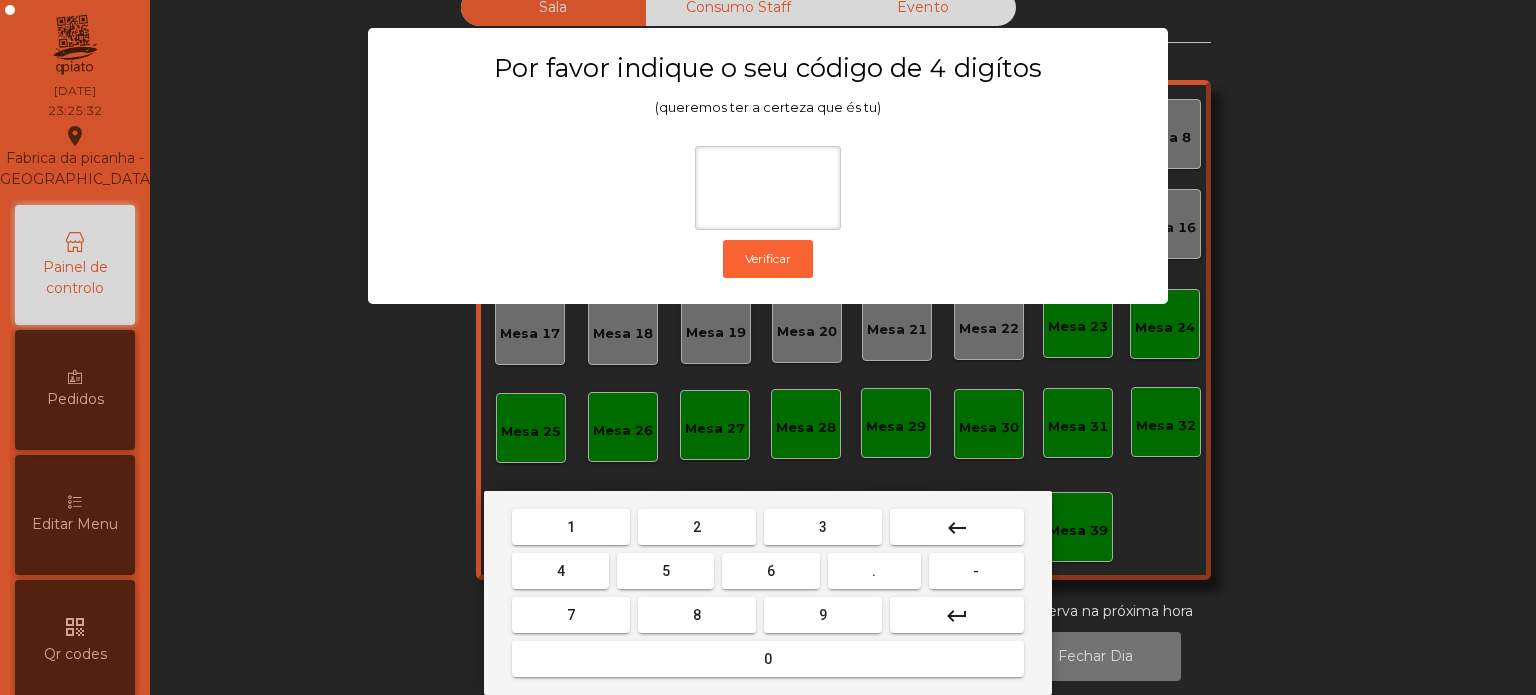 click on "5" at bounding box center [665, 571] 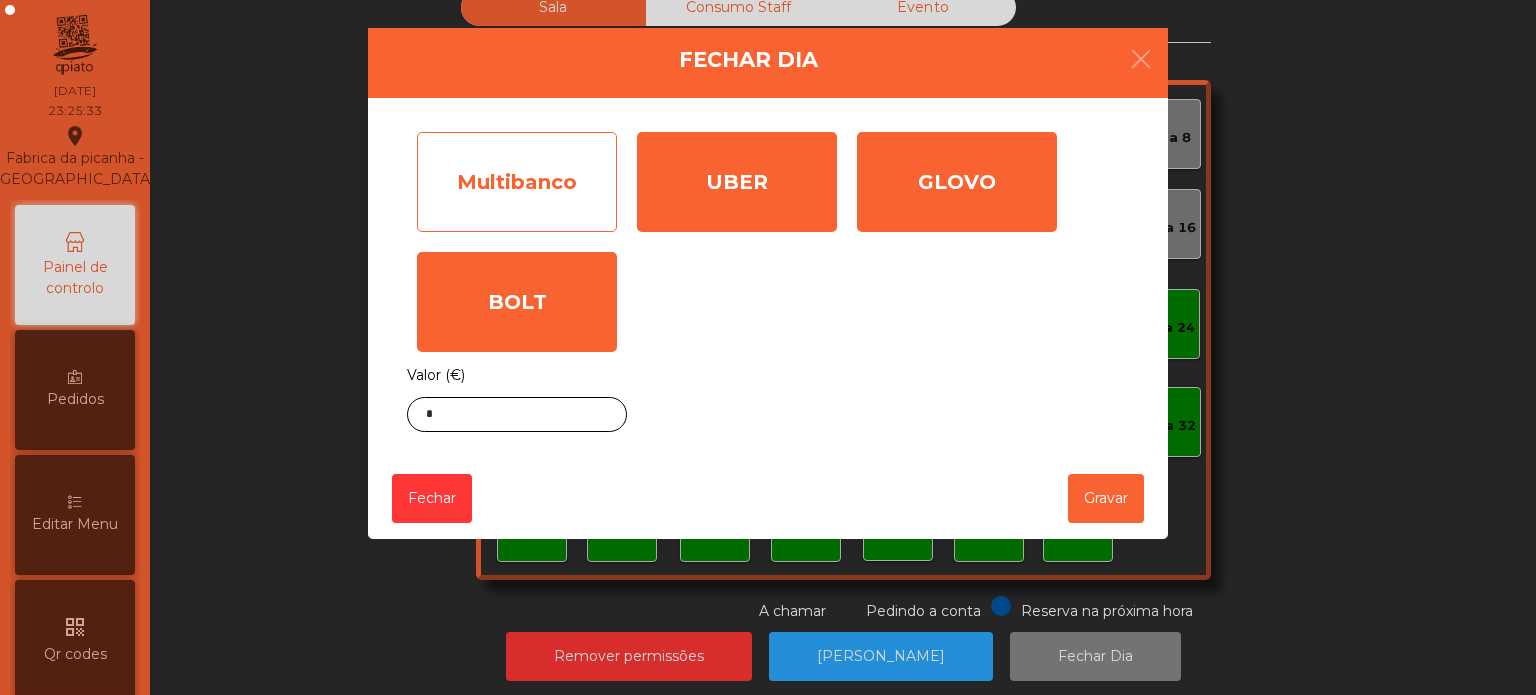 click on "Multibanco" 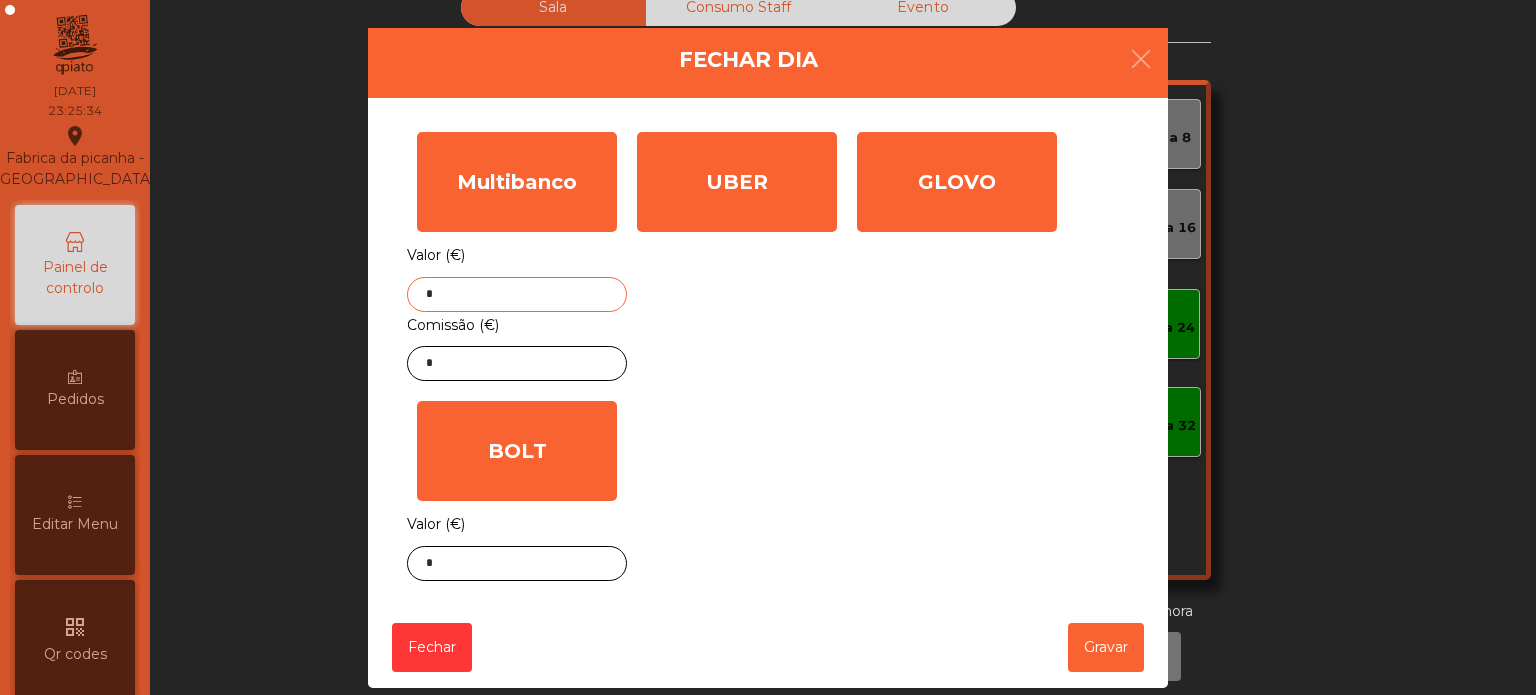 click on "*" 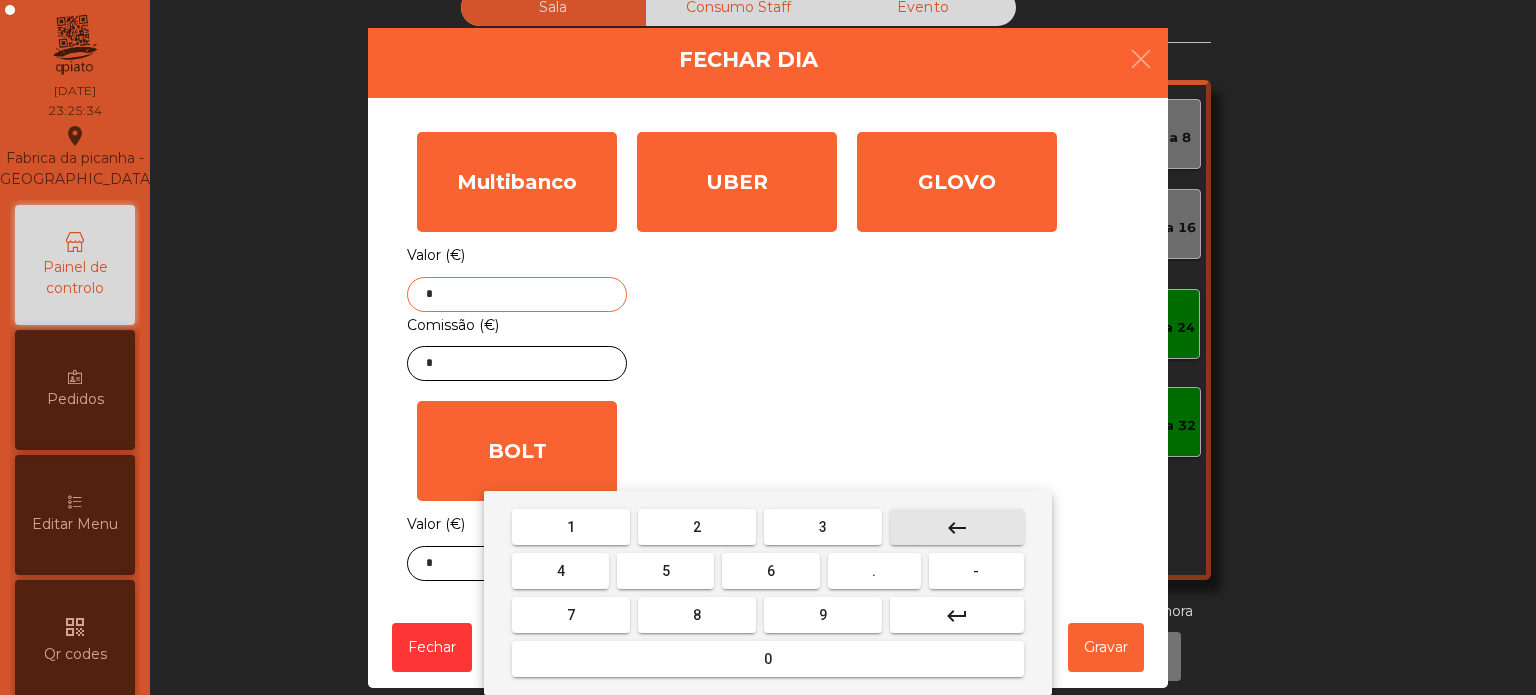 click on "keyboard_backspace" at bounding box center [957, 527] 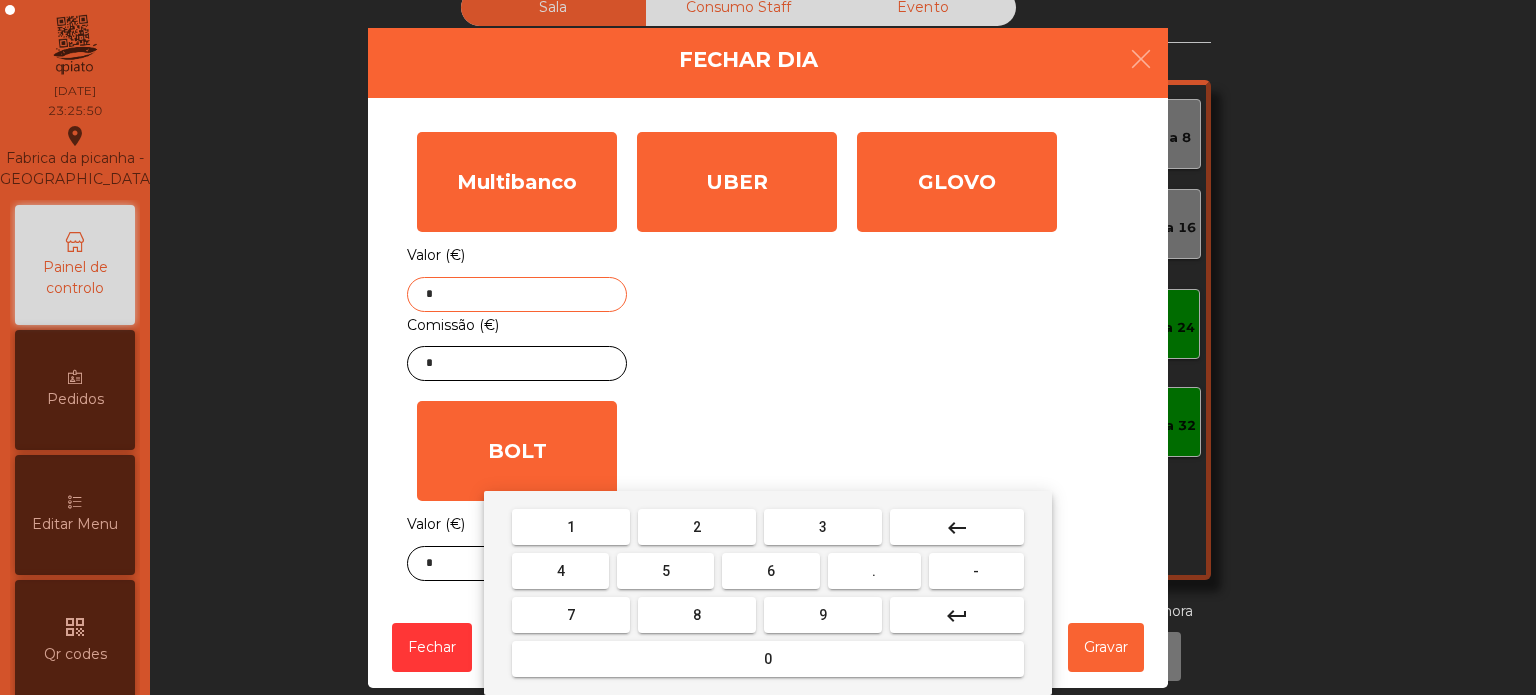 click on "5" at bounding box center [665, 571] 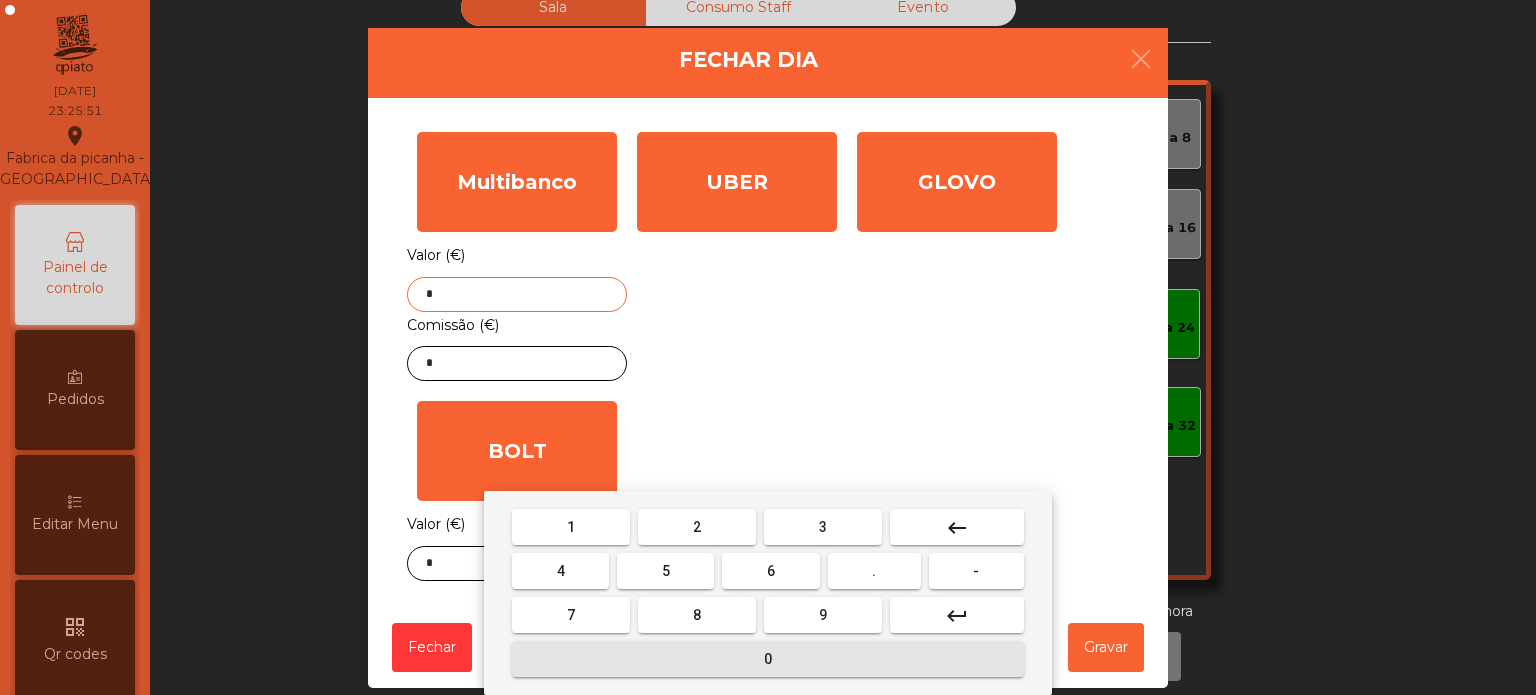 click on "3" at bounding box center (823, 527) 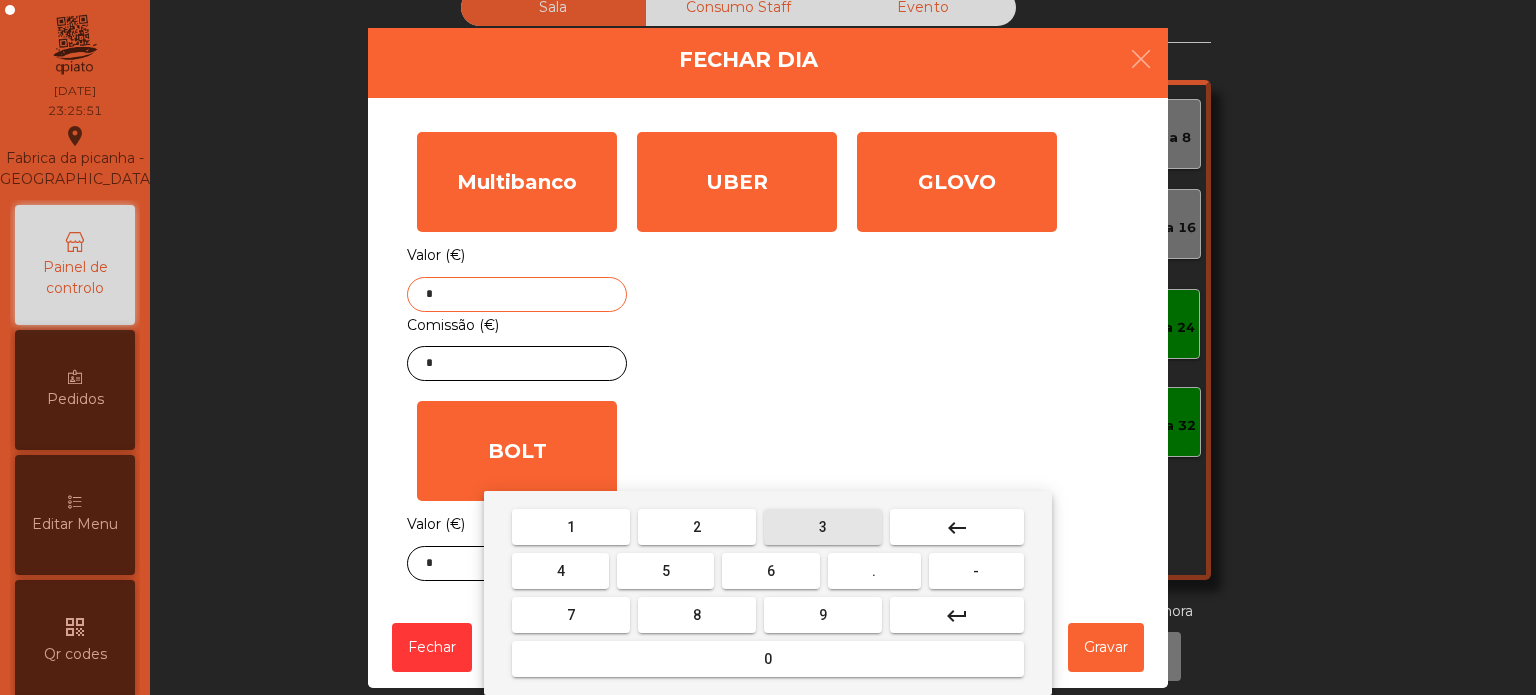 click on "." at bounding box center [874, 571] 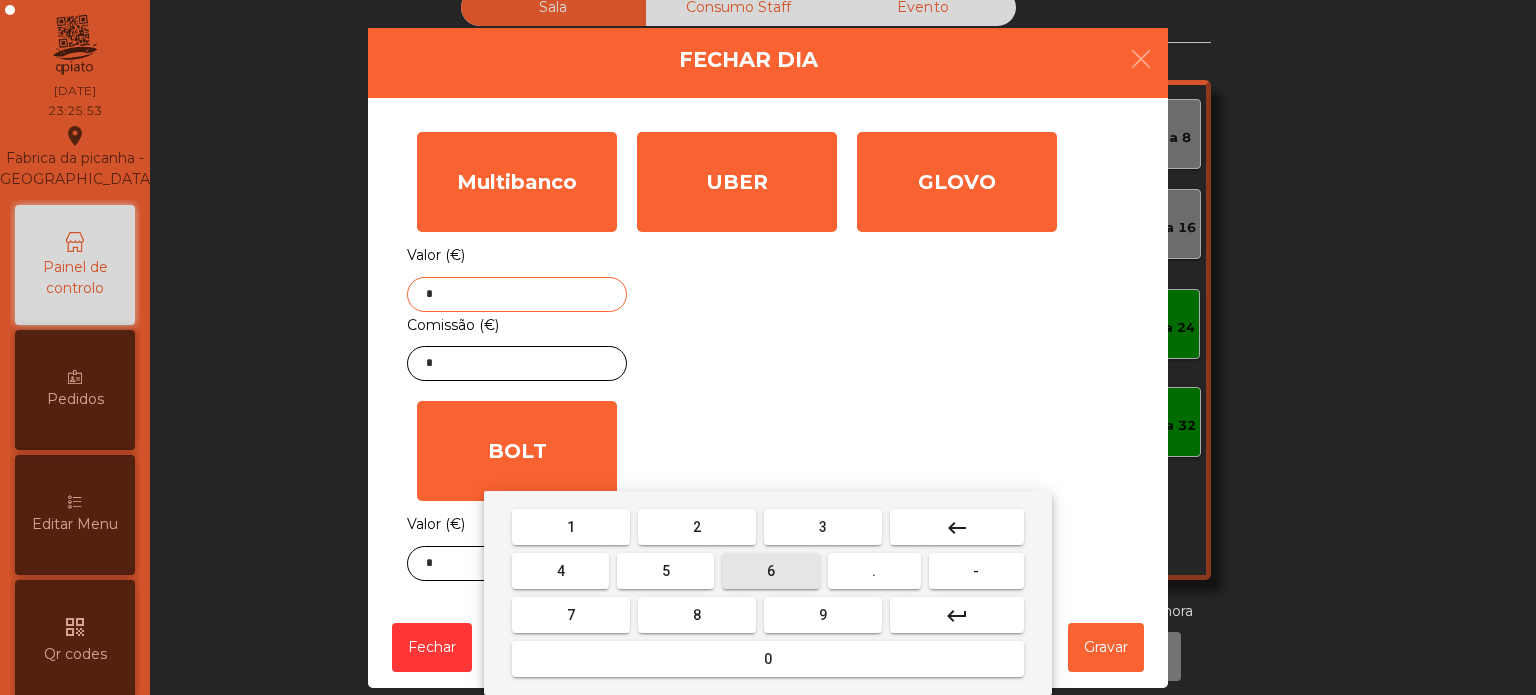 click on "6" at bounding box center (770, 571) 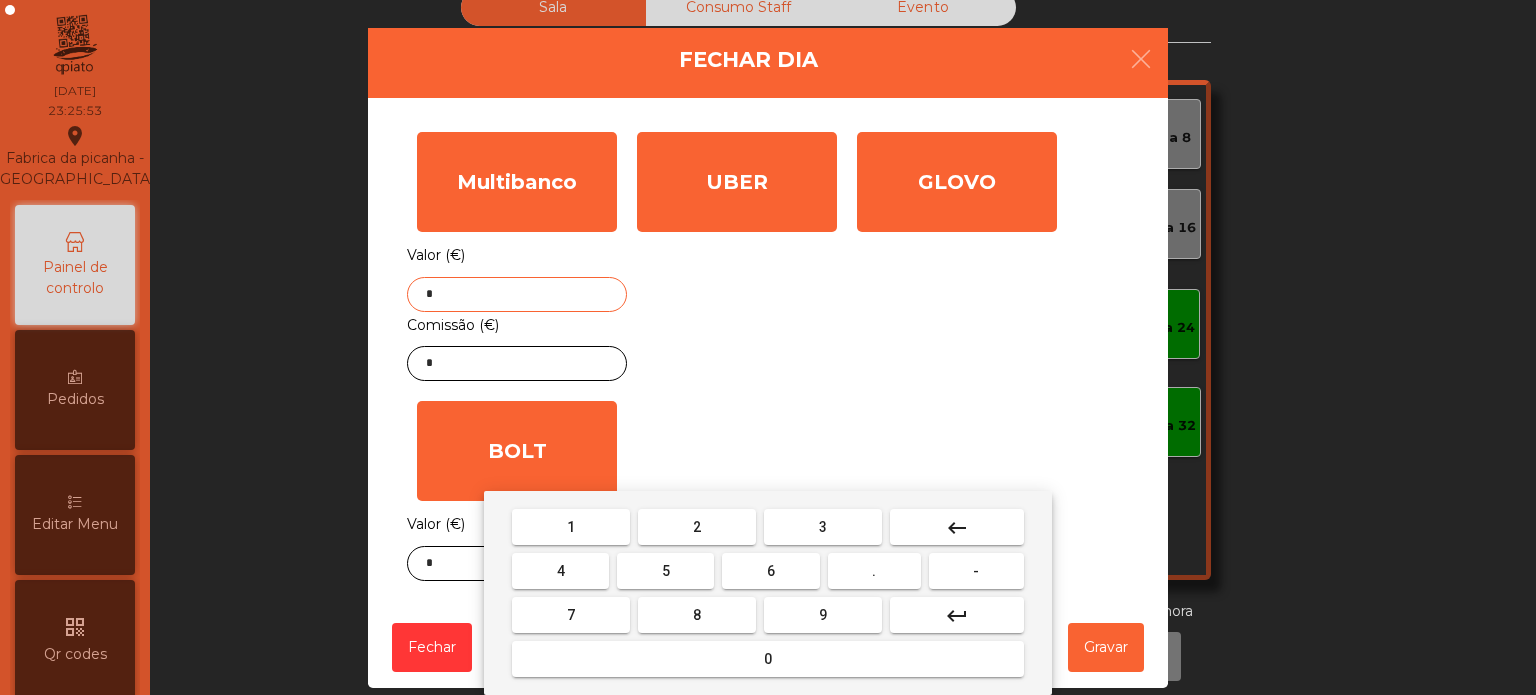 click on "8" at bounding box center (697, 615) 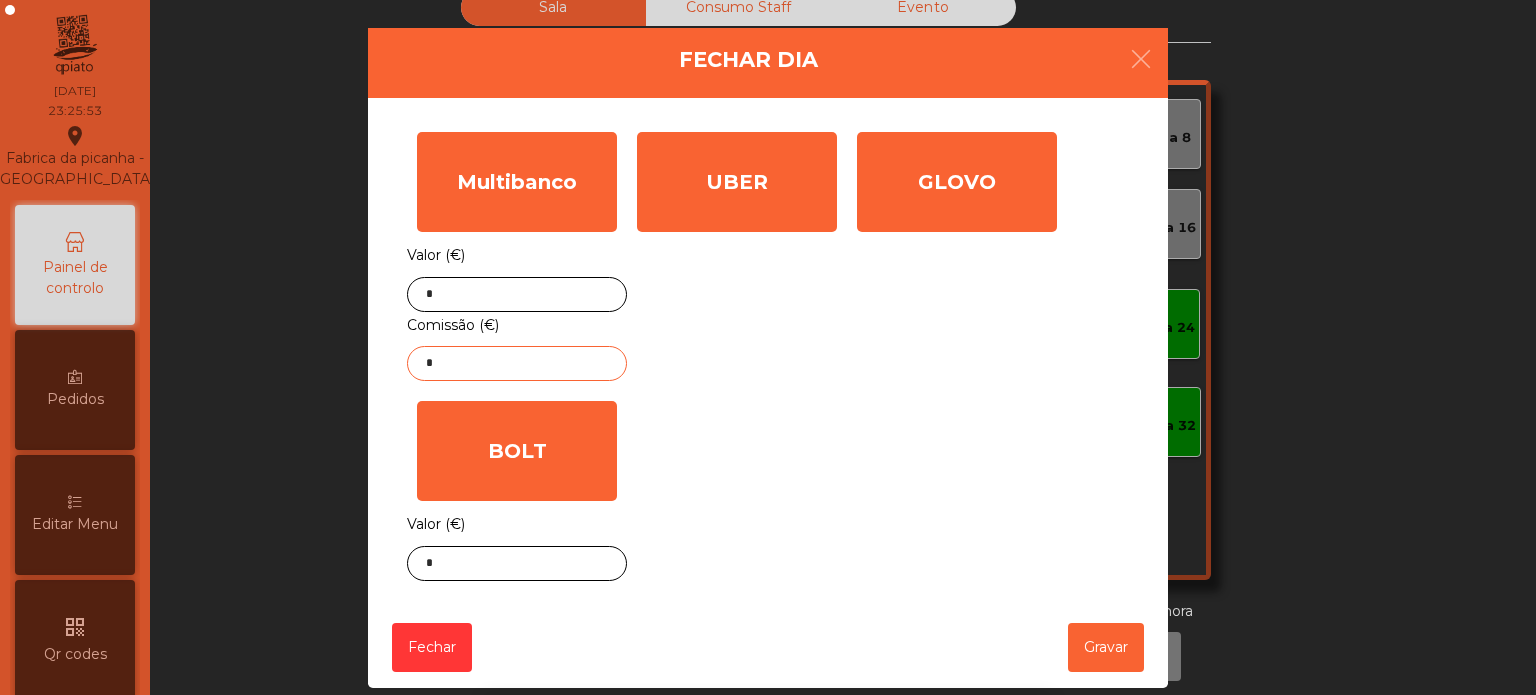 click on "*" 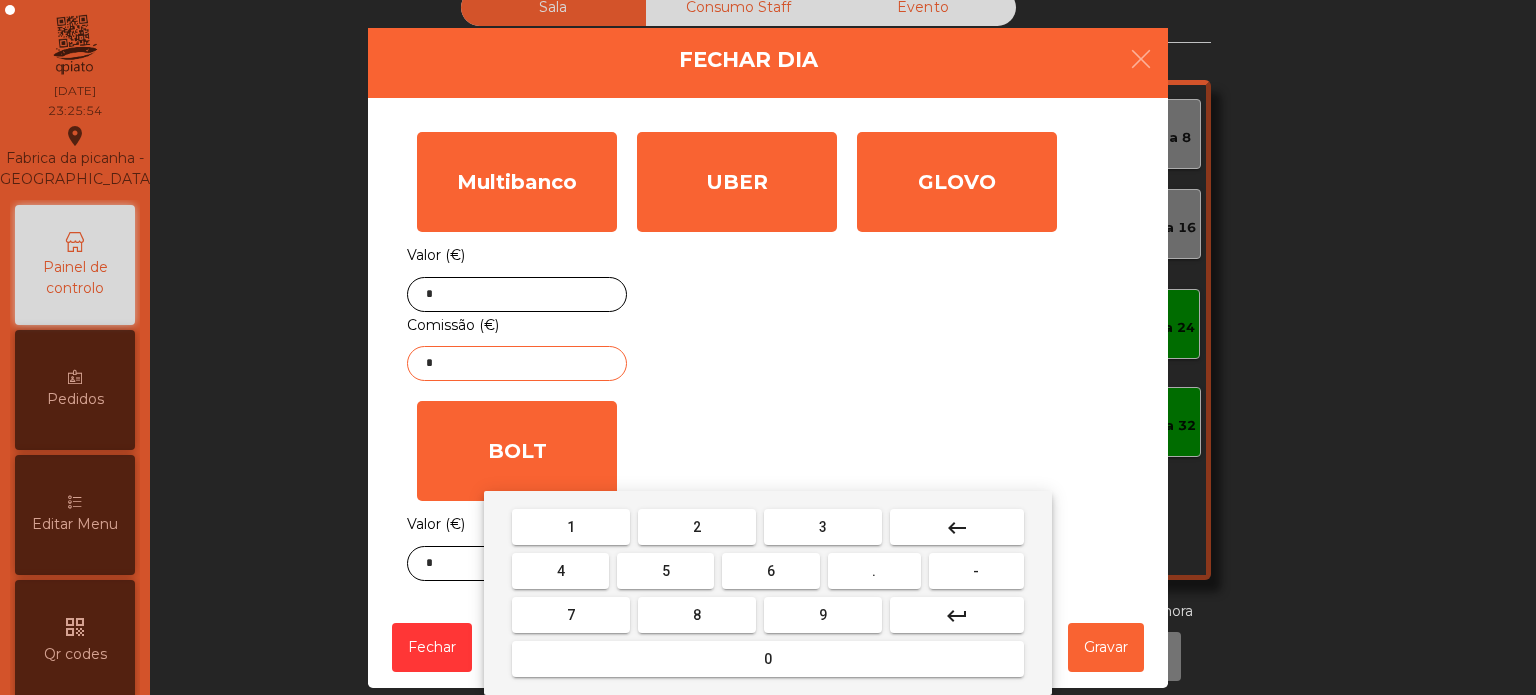 click on "keyboard_backspace" at bounding box center [957, 527] 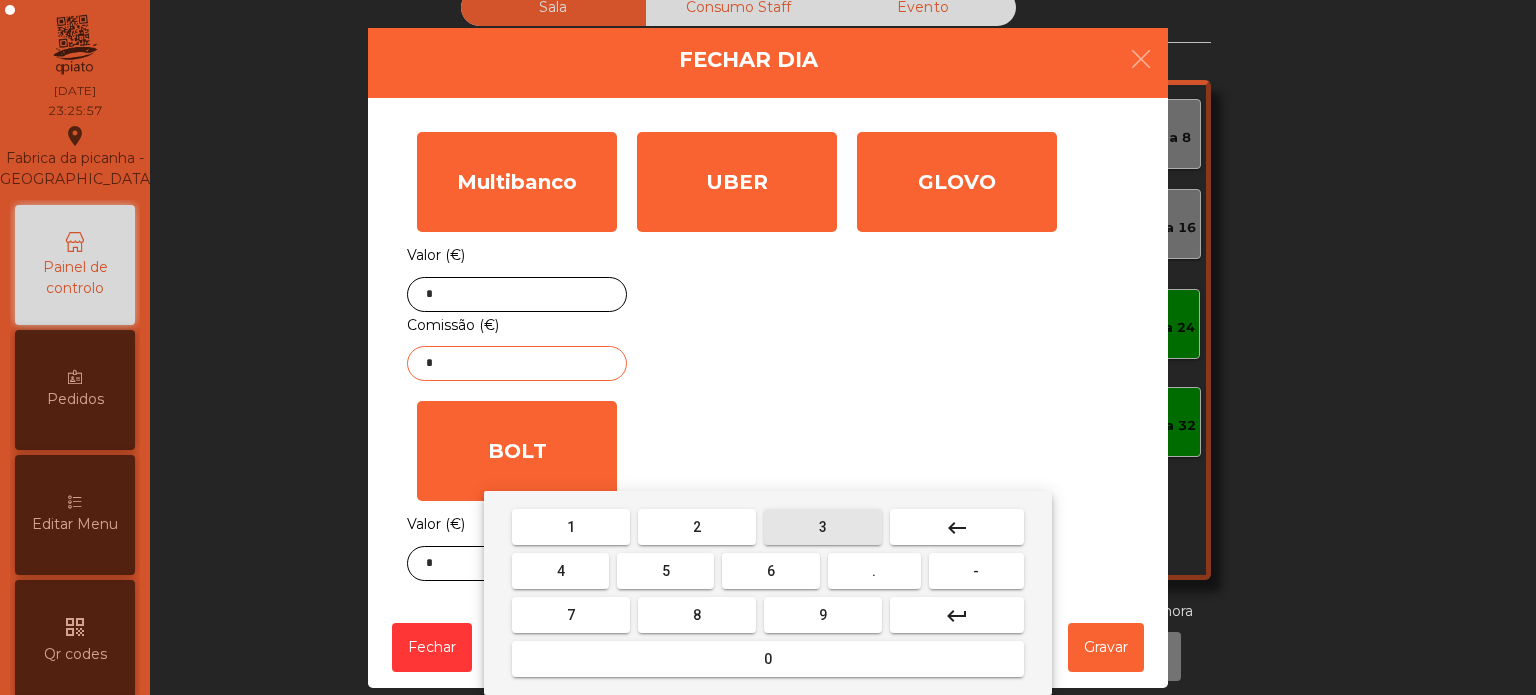 click on "3" at bounding box center (823, 527) 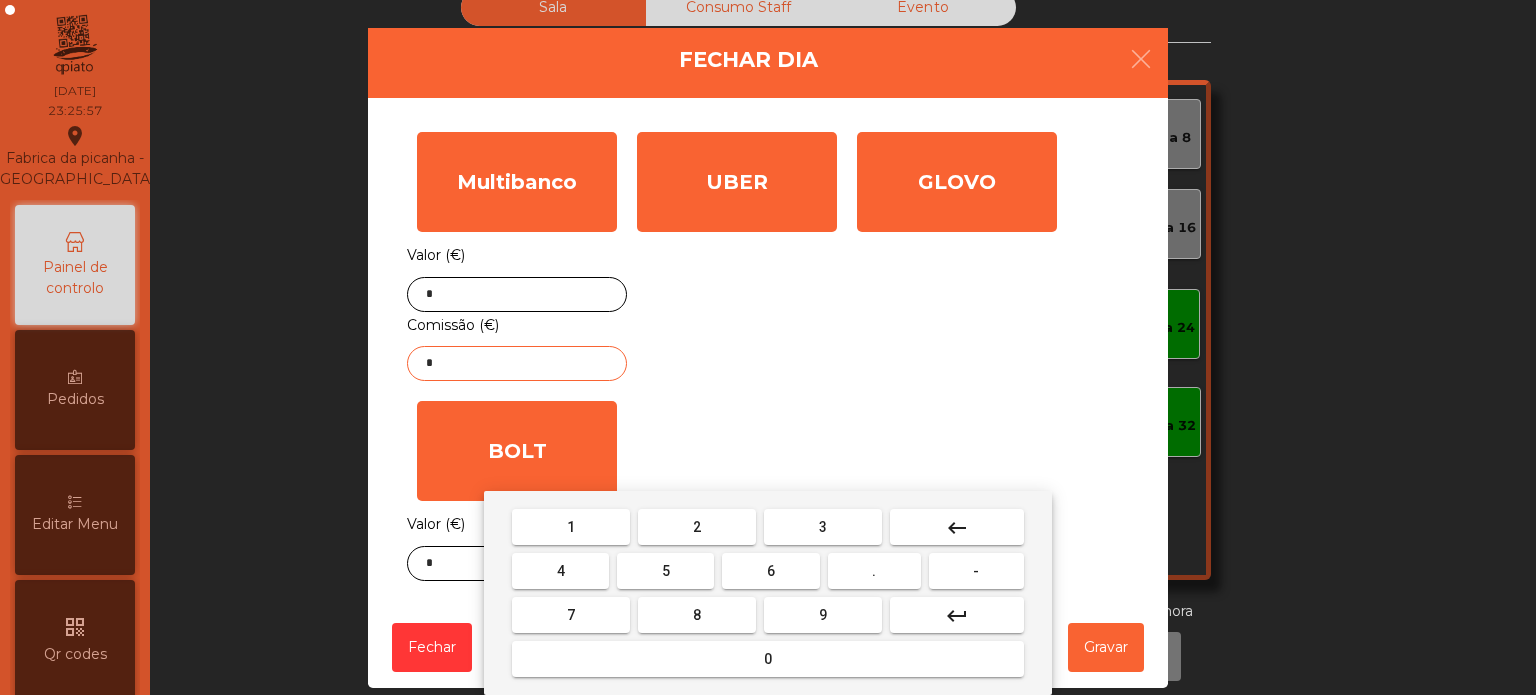 click on "." at bounding box center (874, 571) 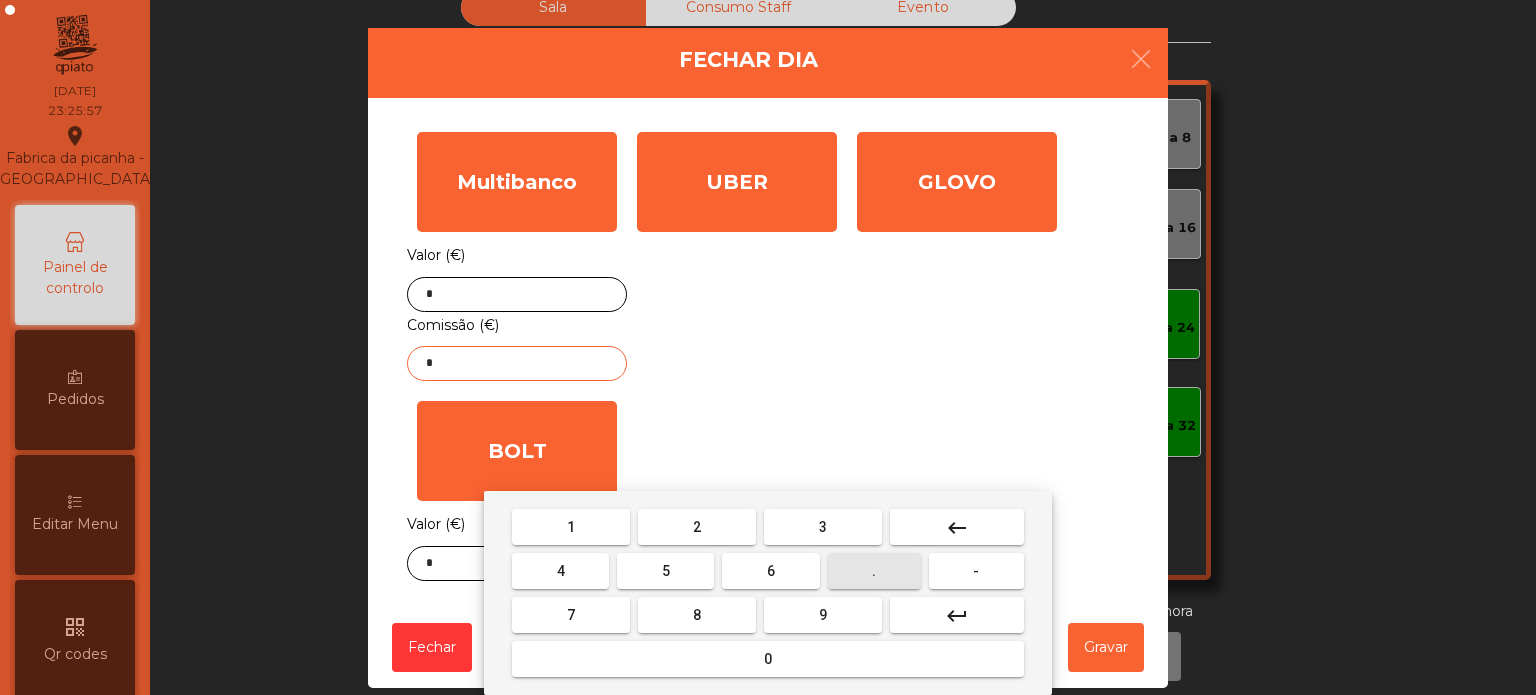 click on "9" at bounding box center (823, 615) 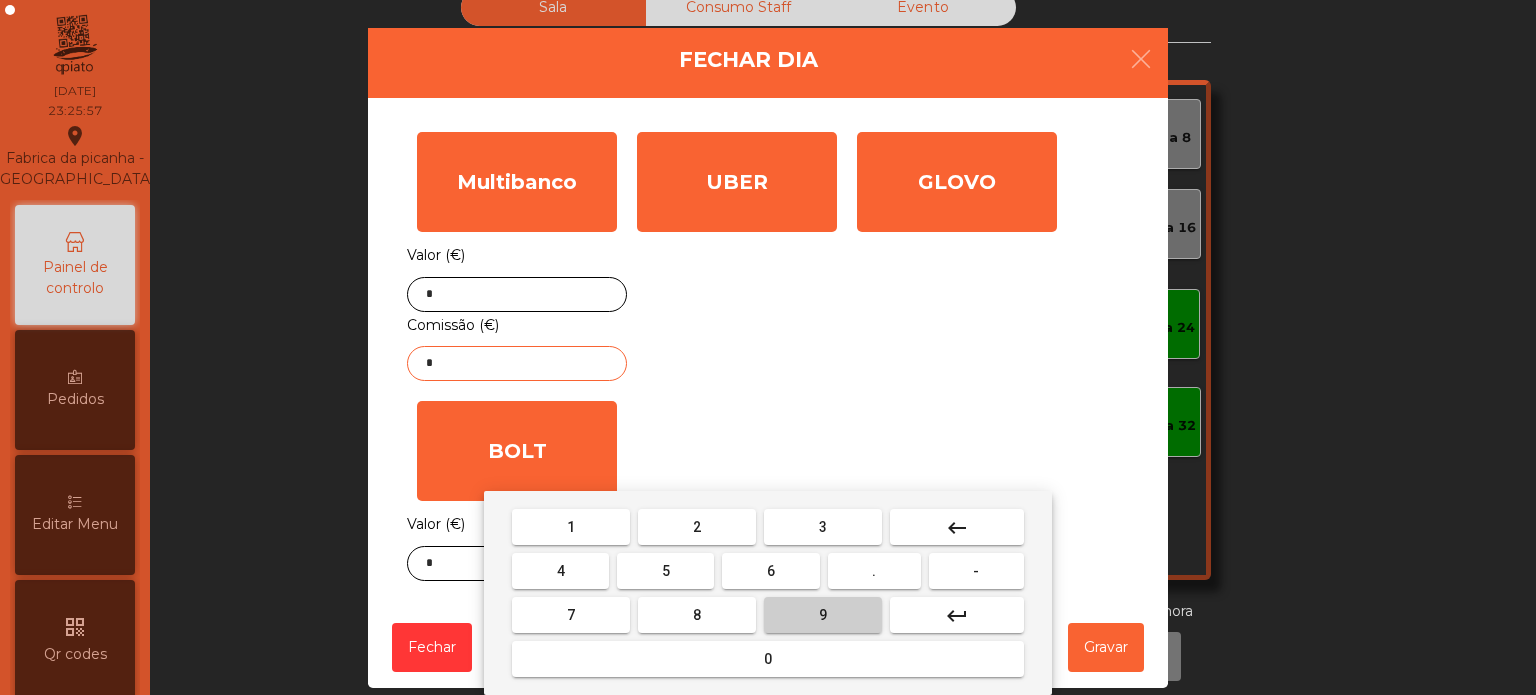 click on "9" at bounding box center [823, 615] 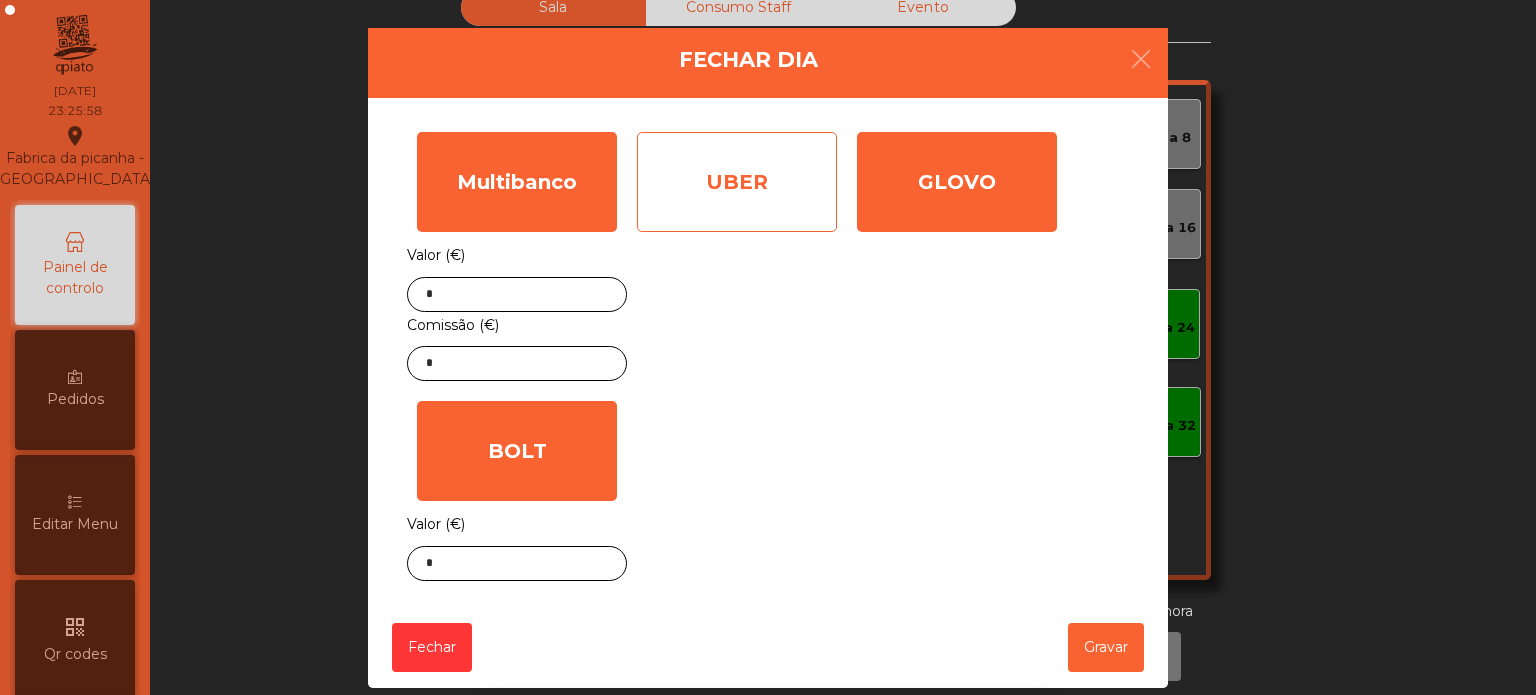 click on "UBER" 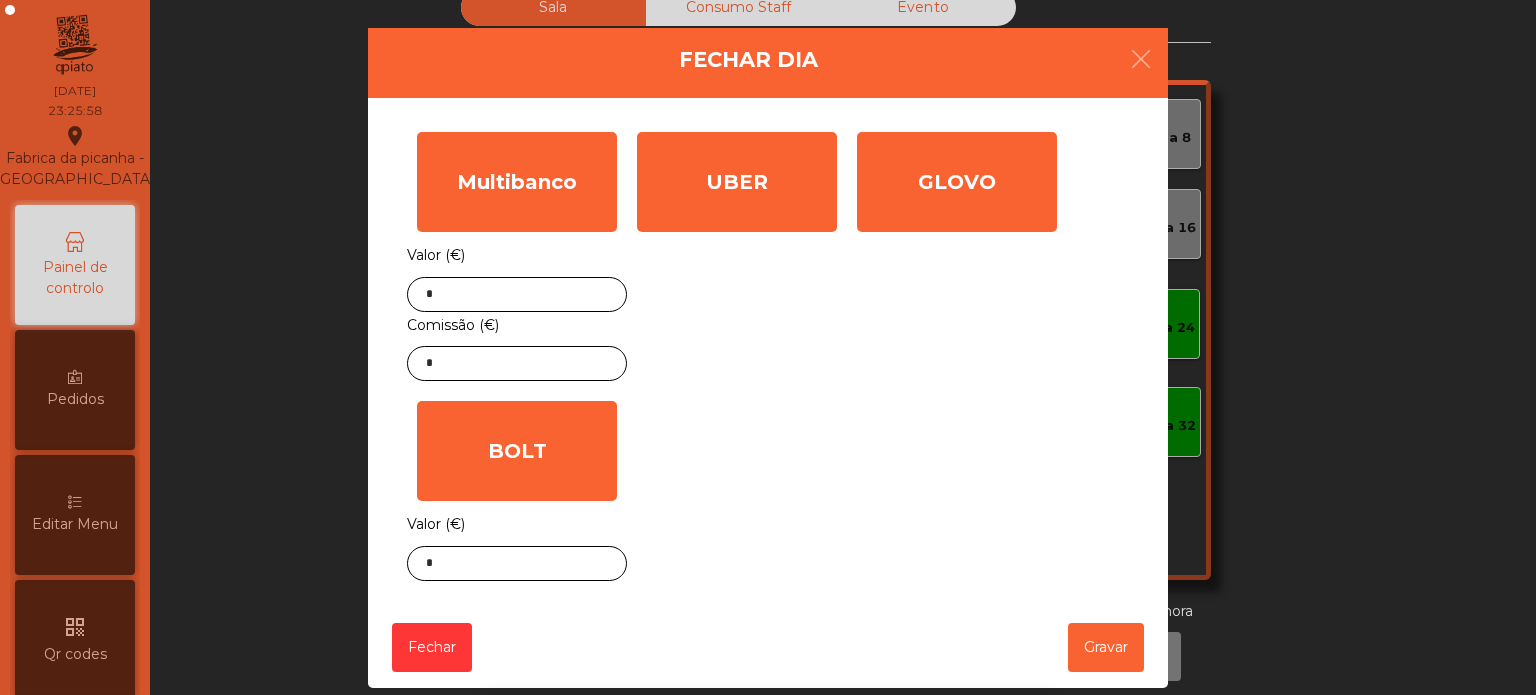 click on "*" 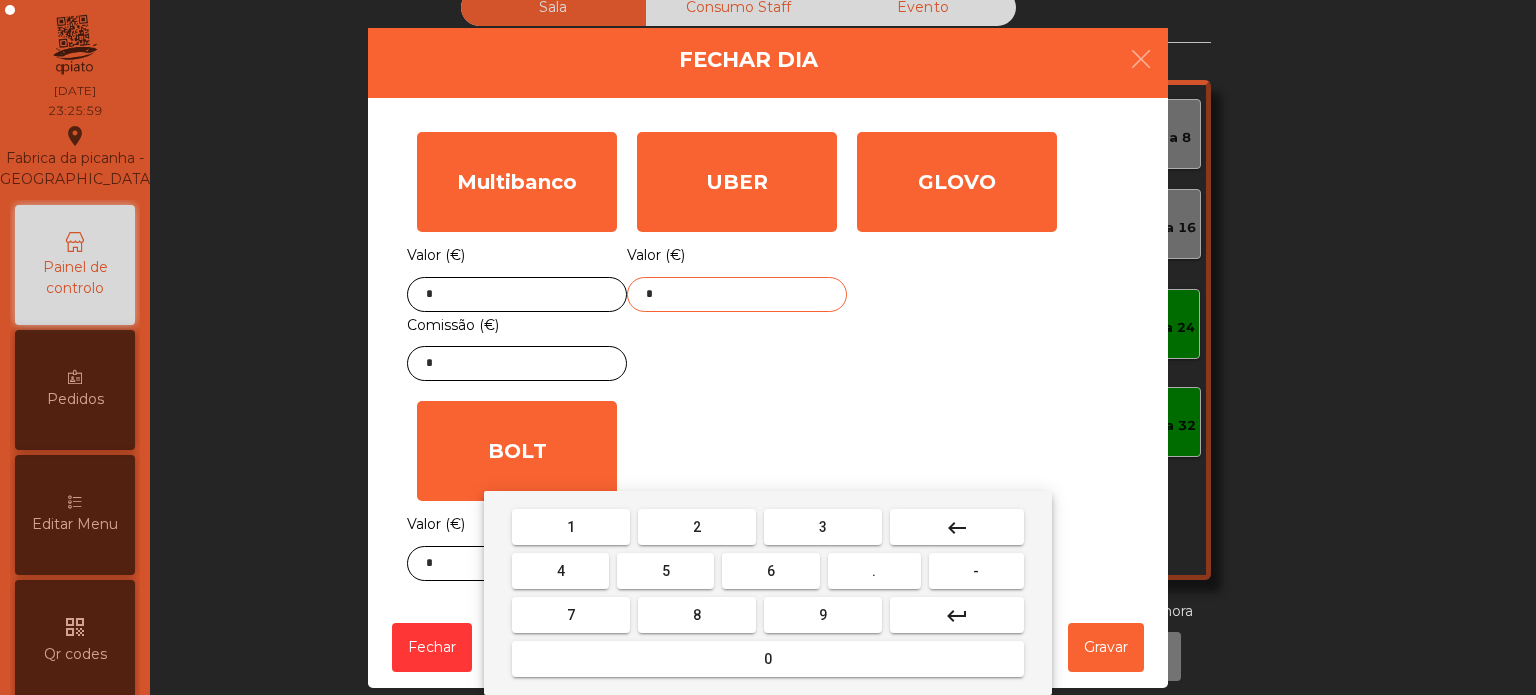 click on "keyboard_backspace" at bounding box center (957, 527) 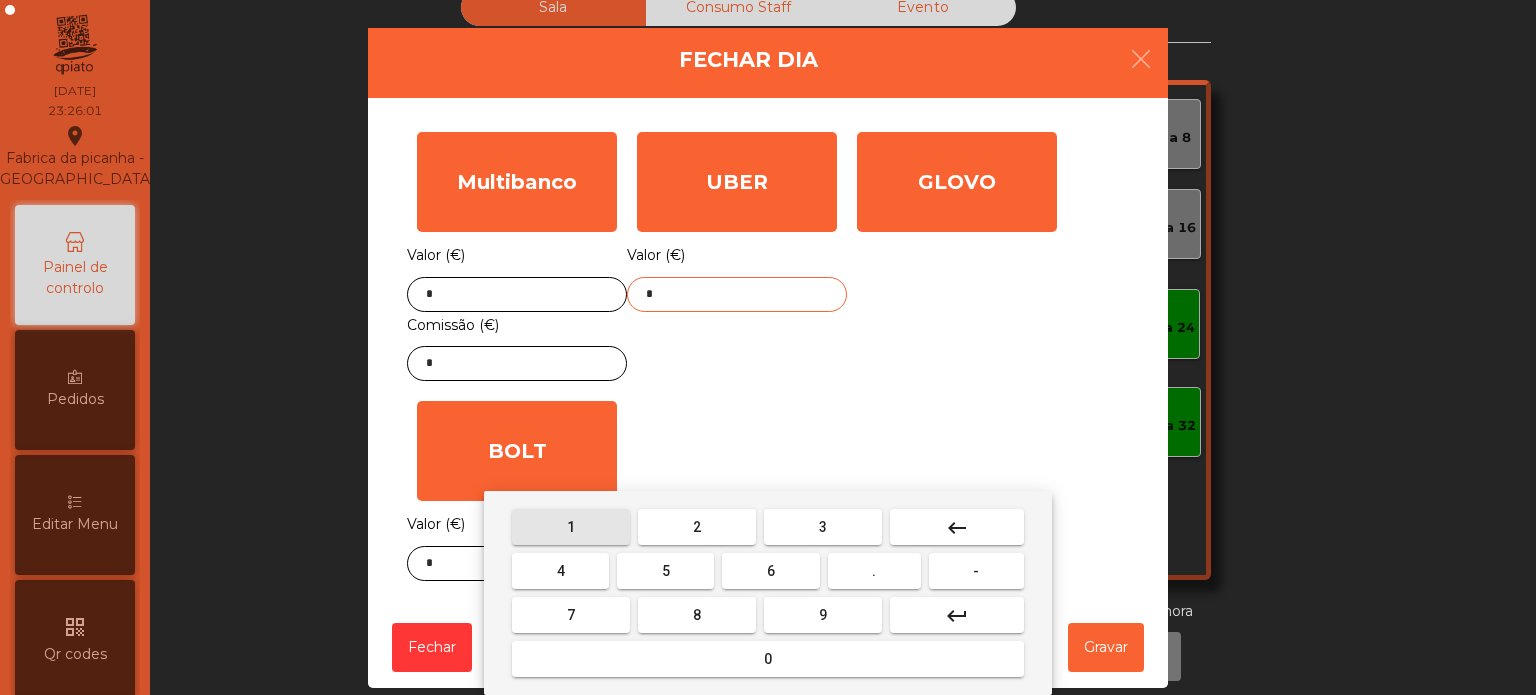 click on "1" at bounding box center [571, 527] 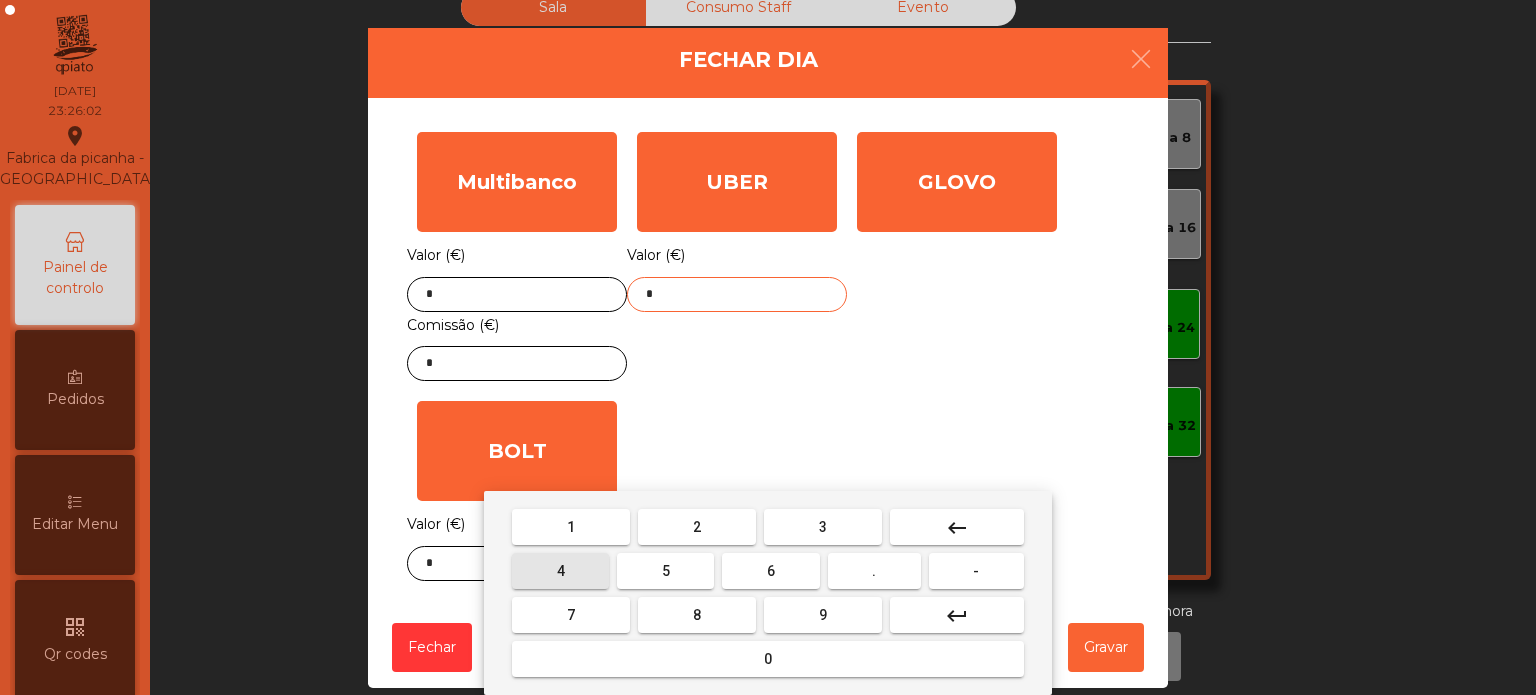 click on "4" at bounding box center (560, 571) 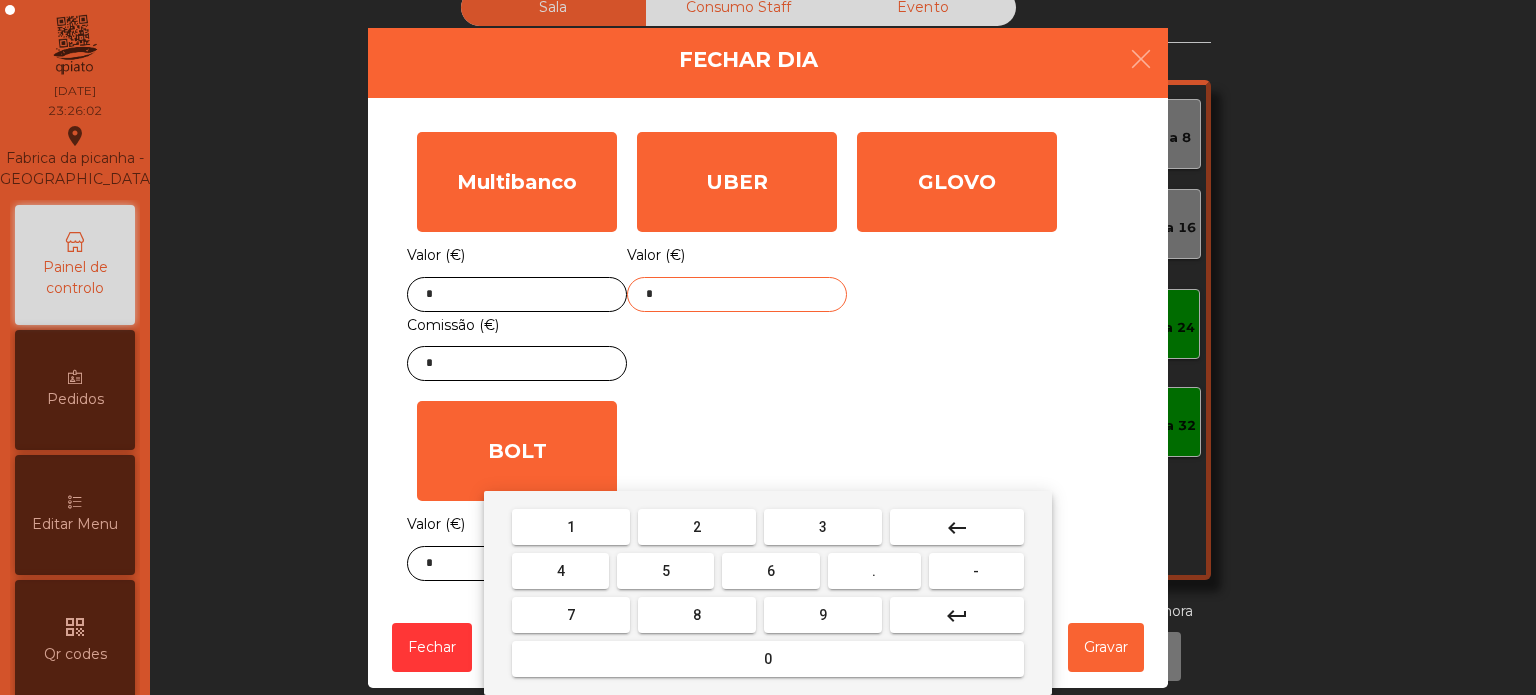 click on "." at bounding box center (874, 571) 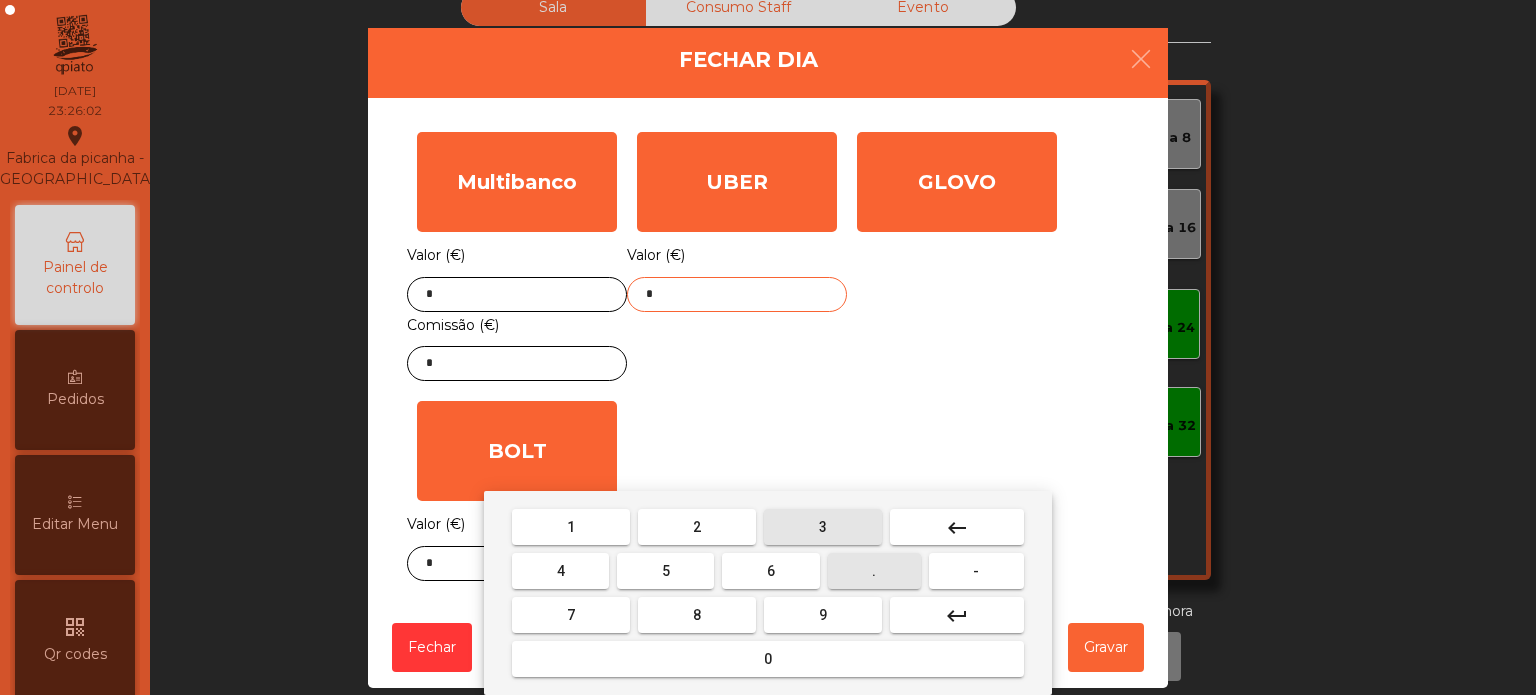click on "3" at bounding box center [823, 527] 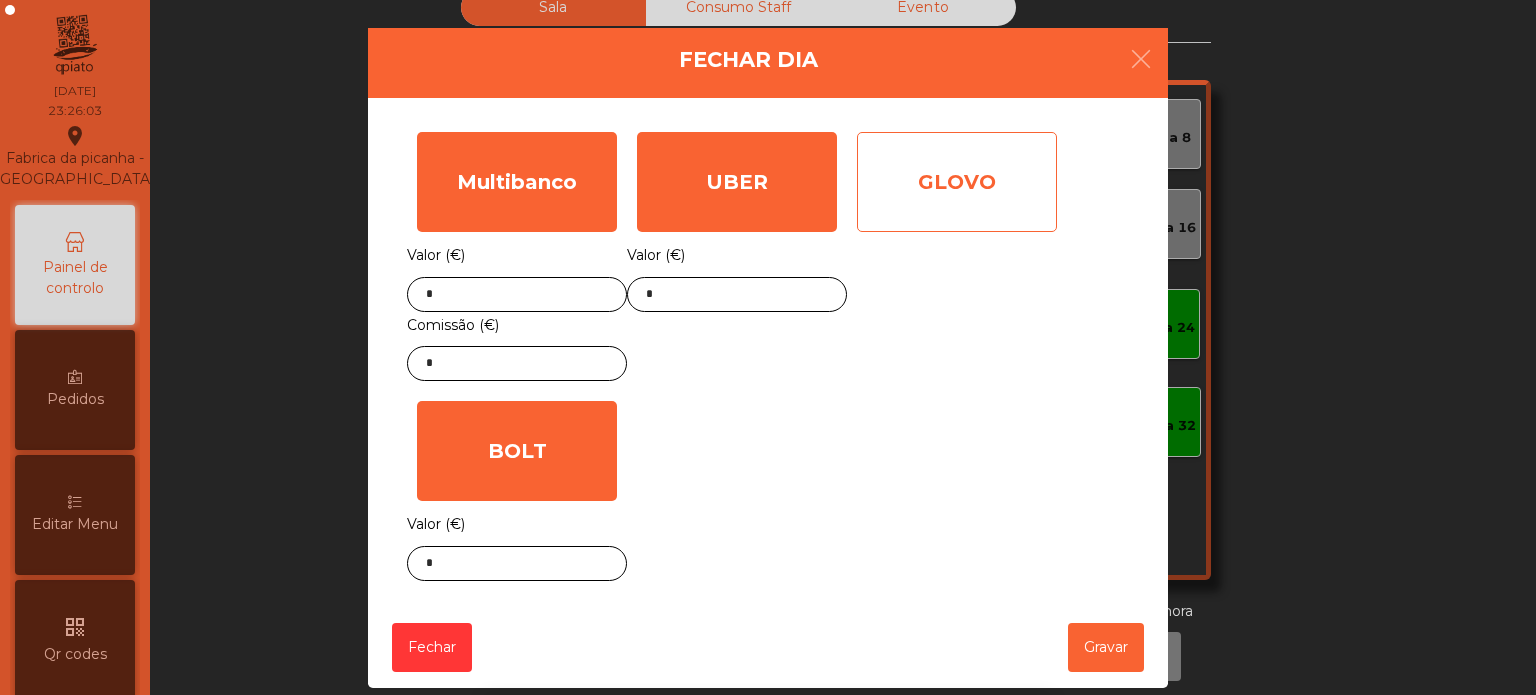 click on "GLOVO" 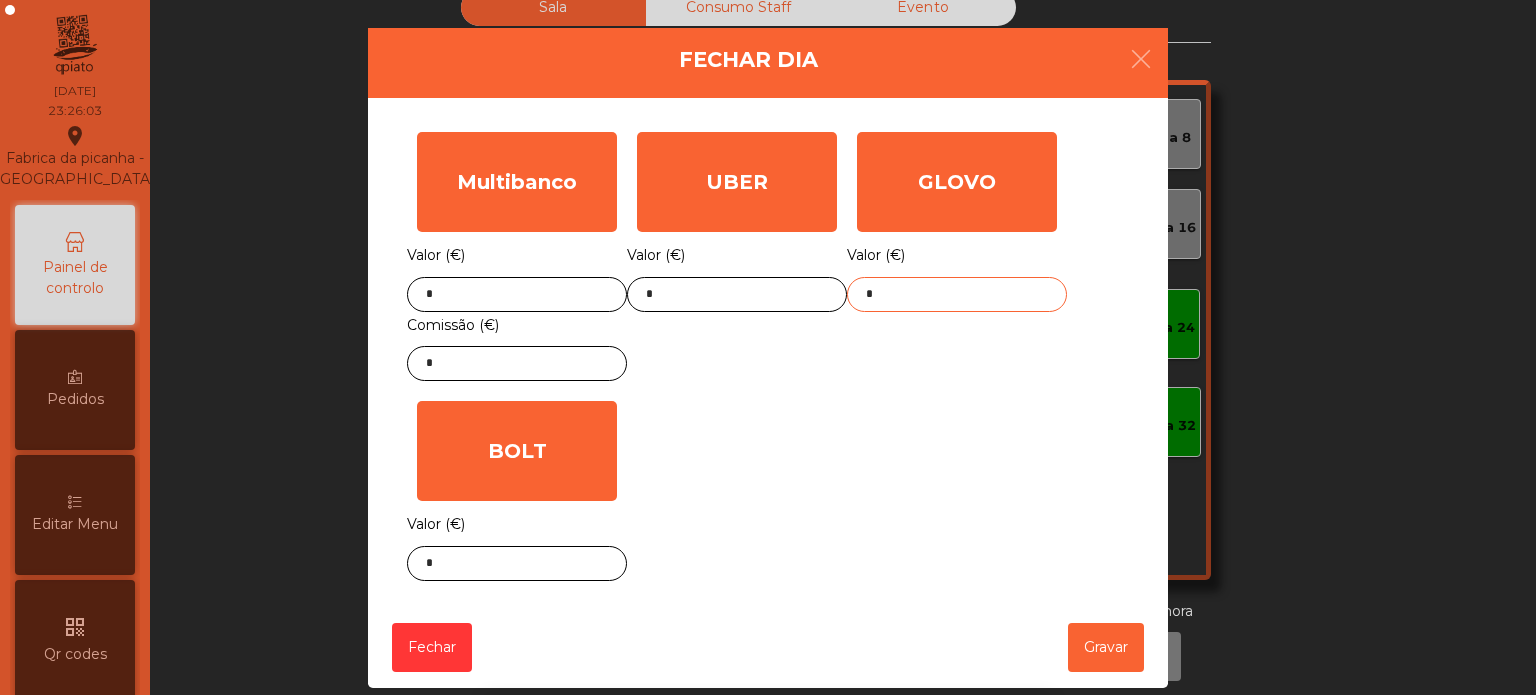 click on "*" 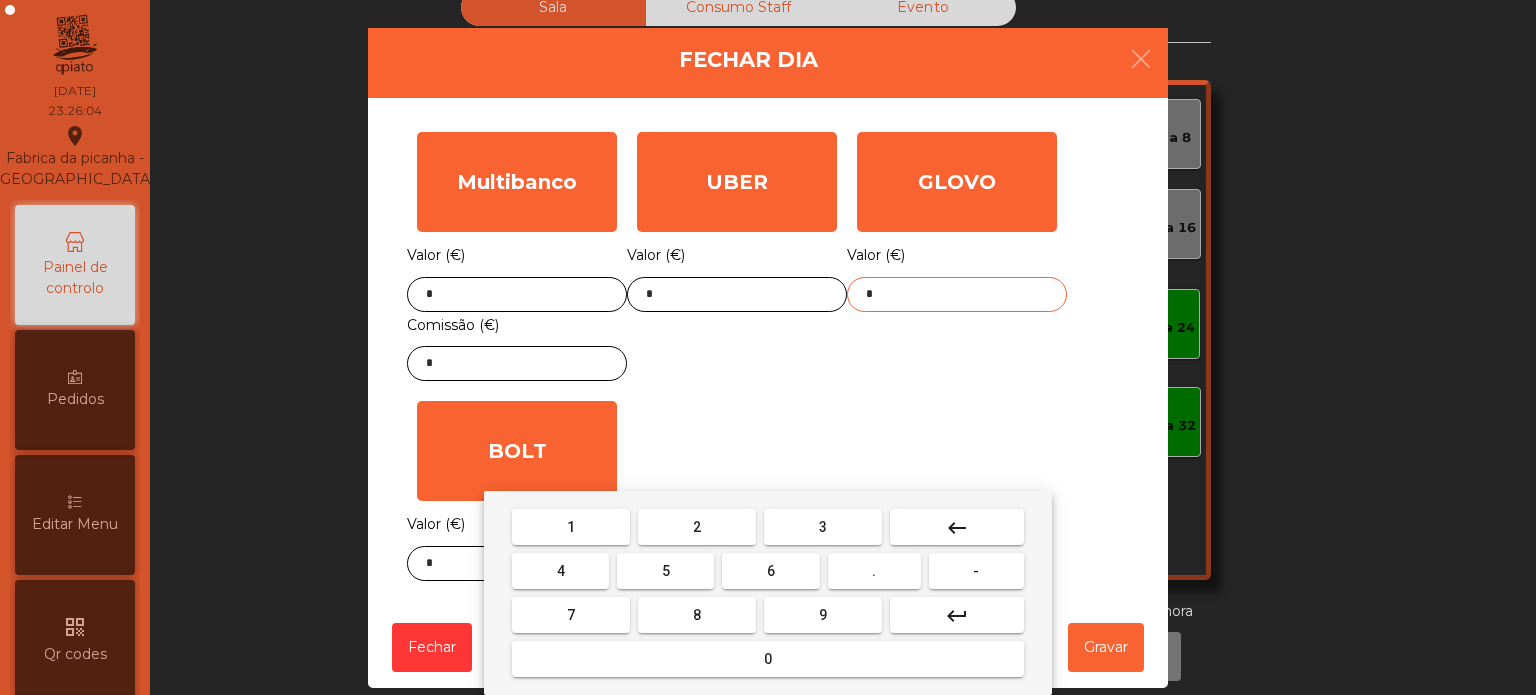 click on "keyboard_backspace" at bounding box center (957, 528) 